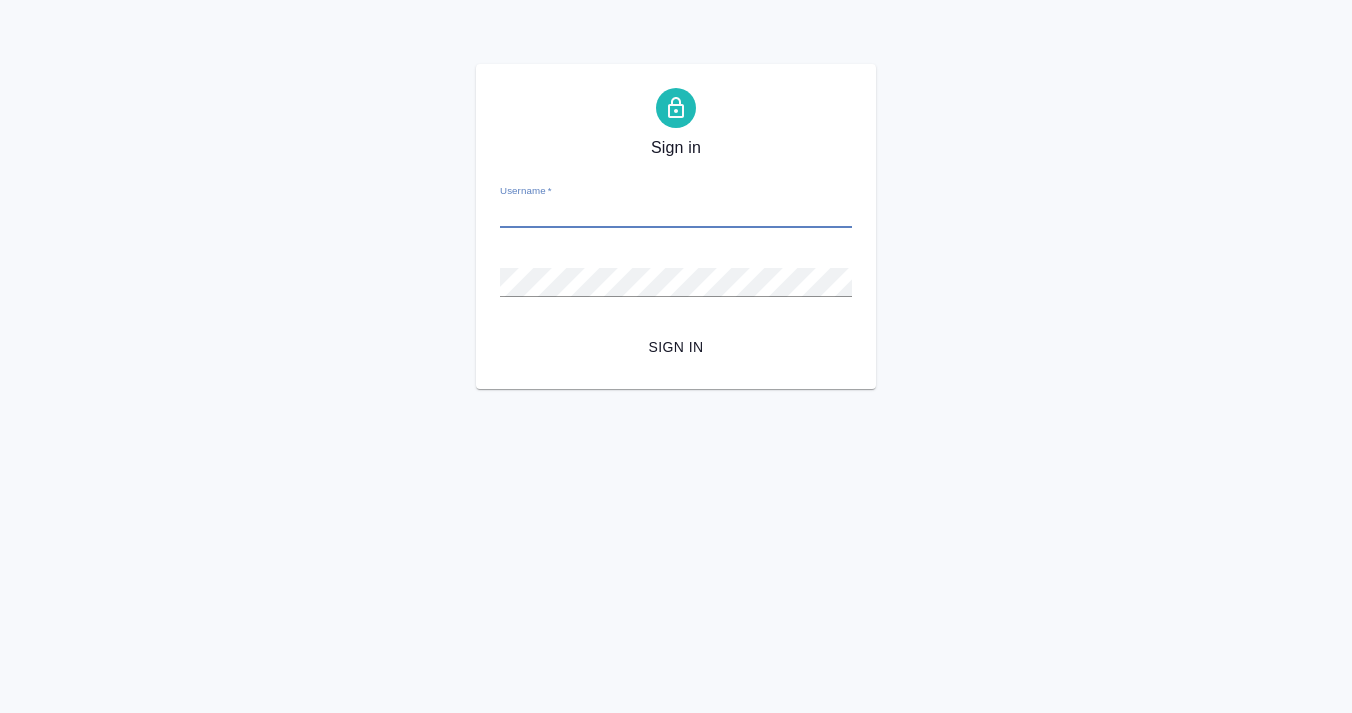 scroll, scrollTop: 0, scrollLeft: 0, axis: both 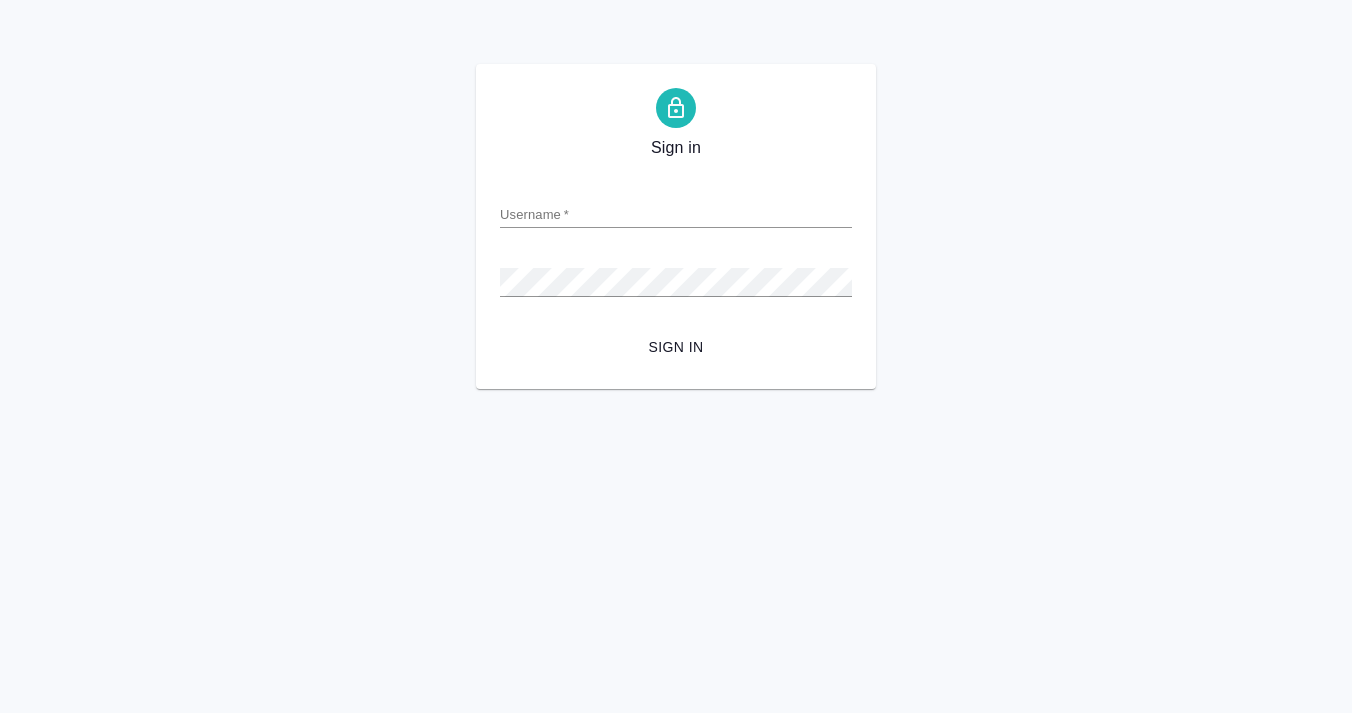 click on "Username   *" at bounding box center (676, 206) 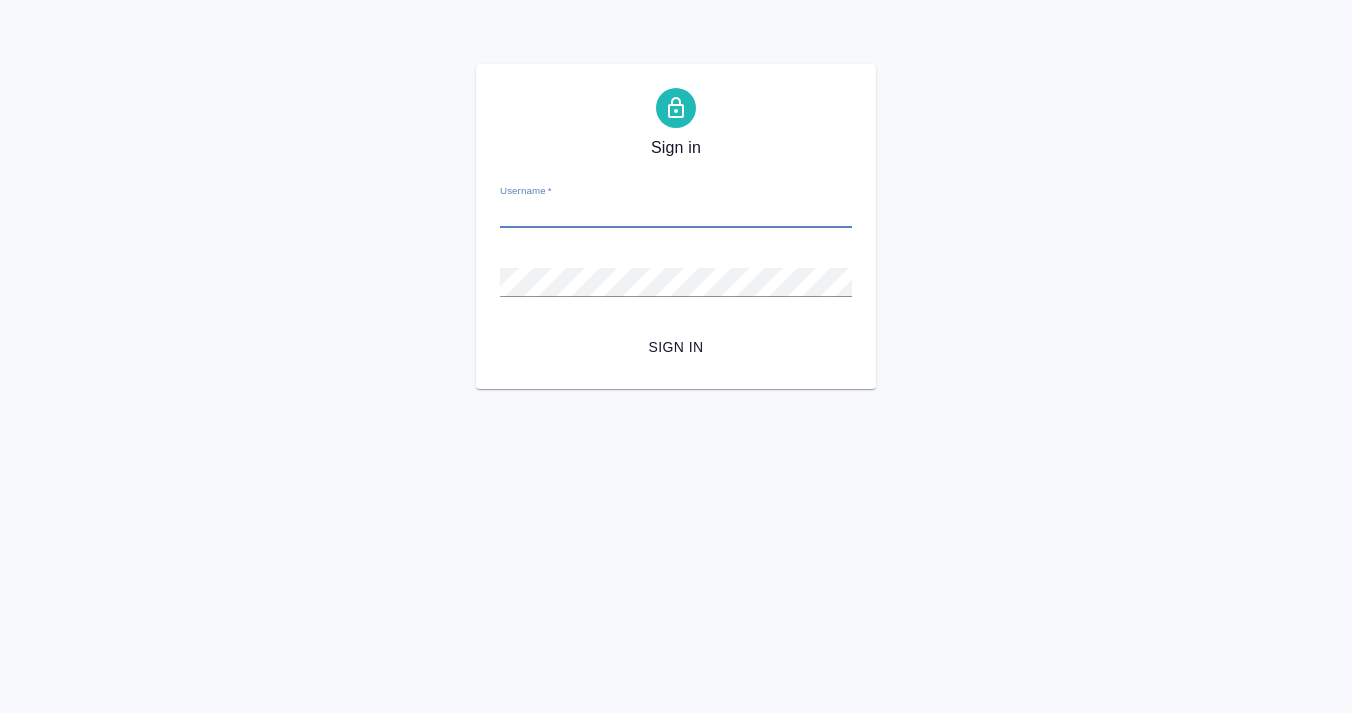 paste on "m.timakov@awatera.com" 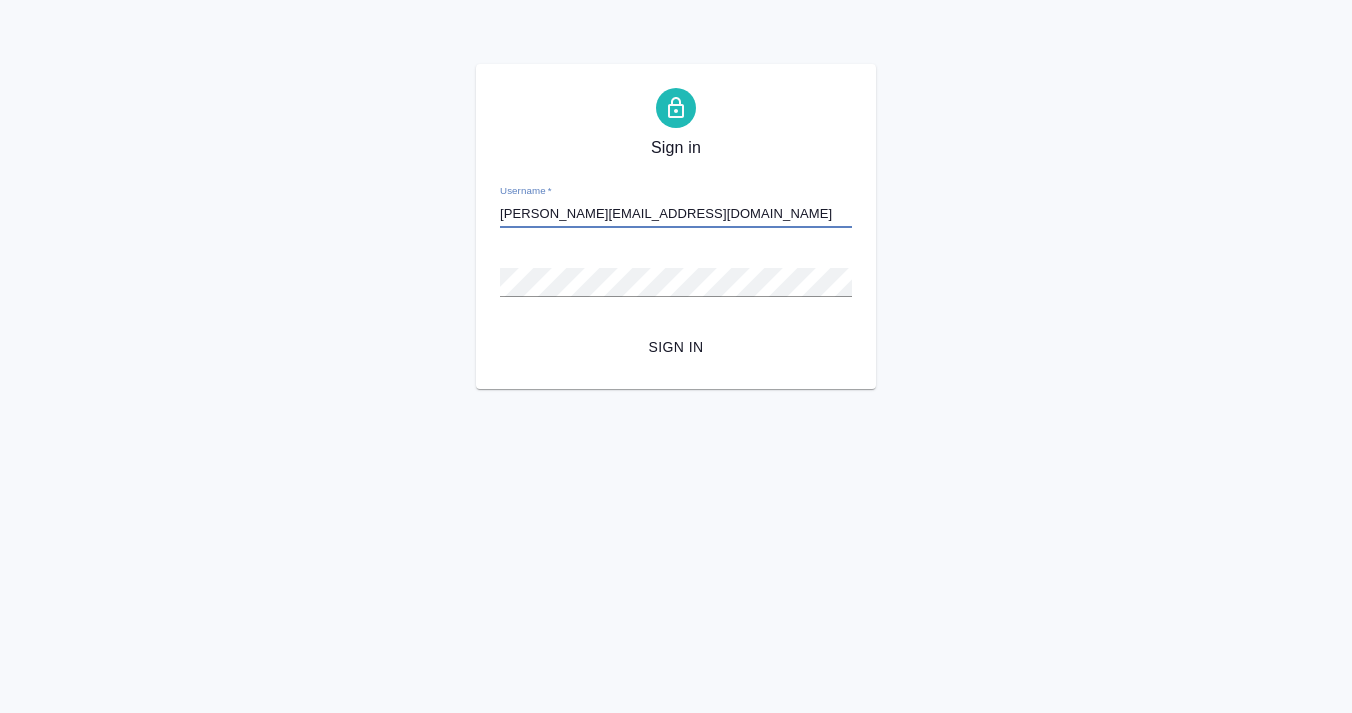 type on "m.timakov@awatera.com" 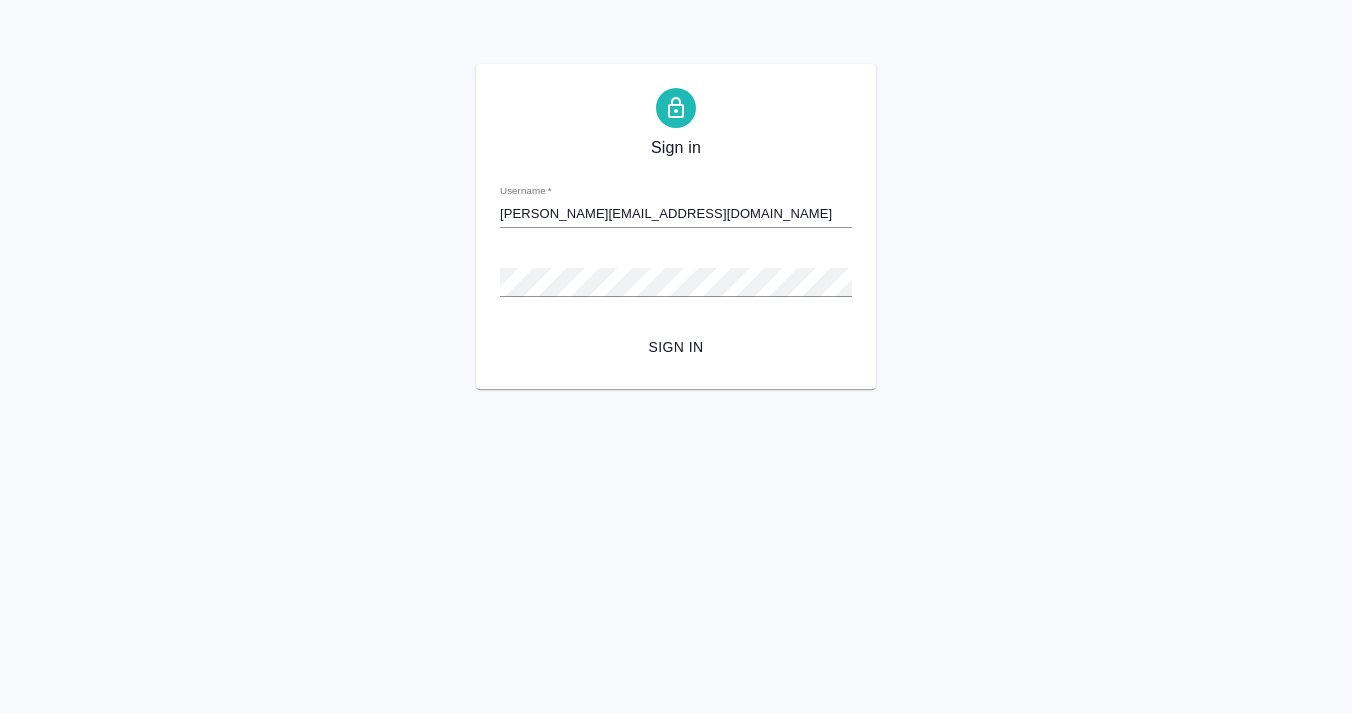 drag, startPoint x: 967, startPoint y: 28, endPoint x: 983, endPoint y: 18, distance: 18.867962 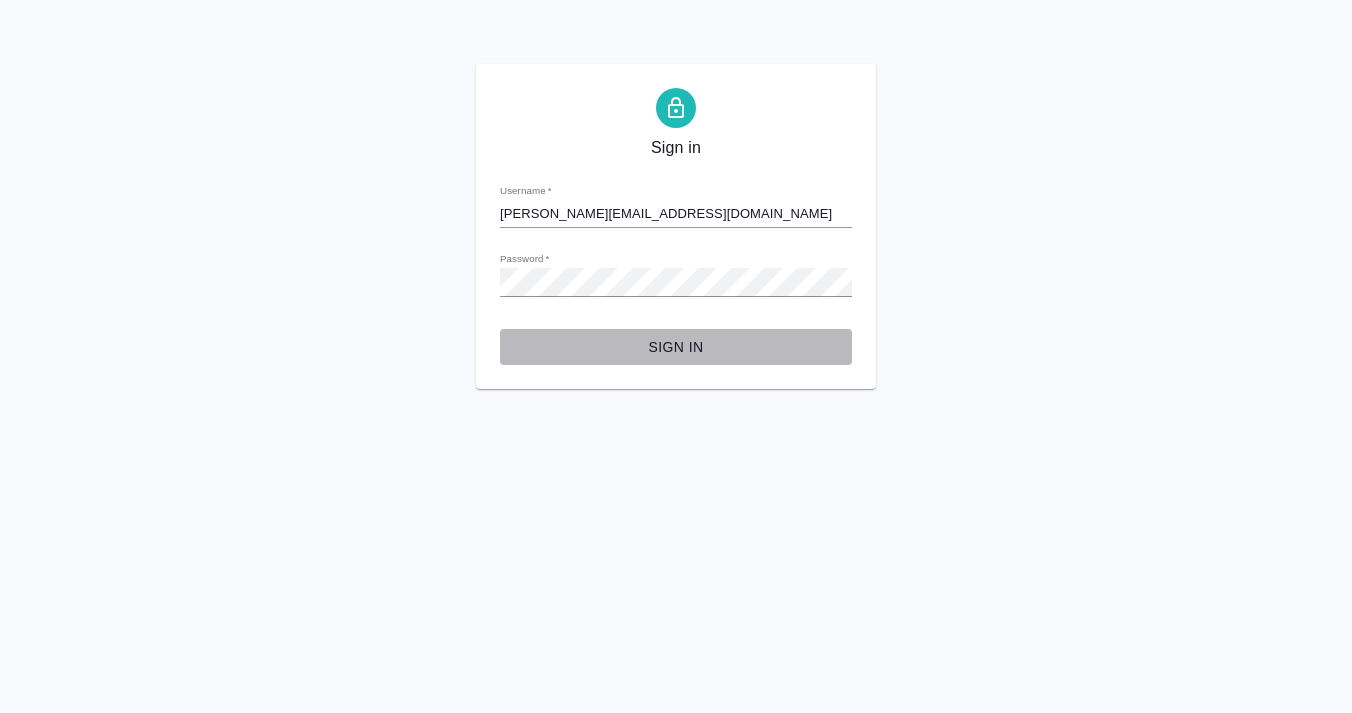 click on "Sign in" at bounding box center (676, 347) 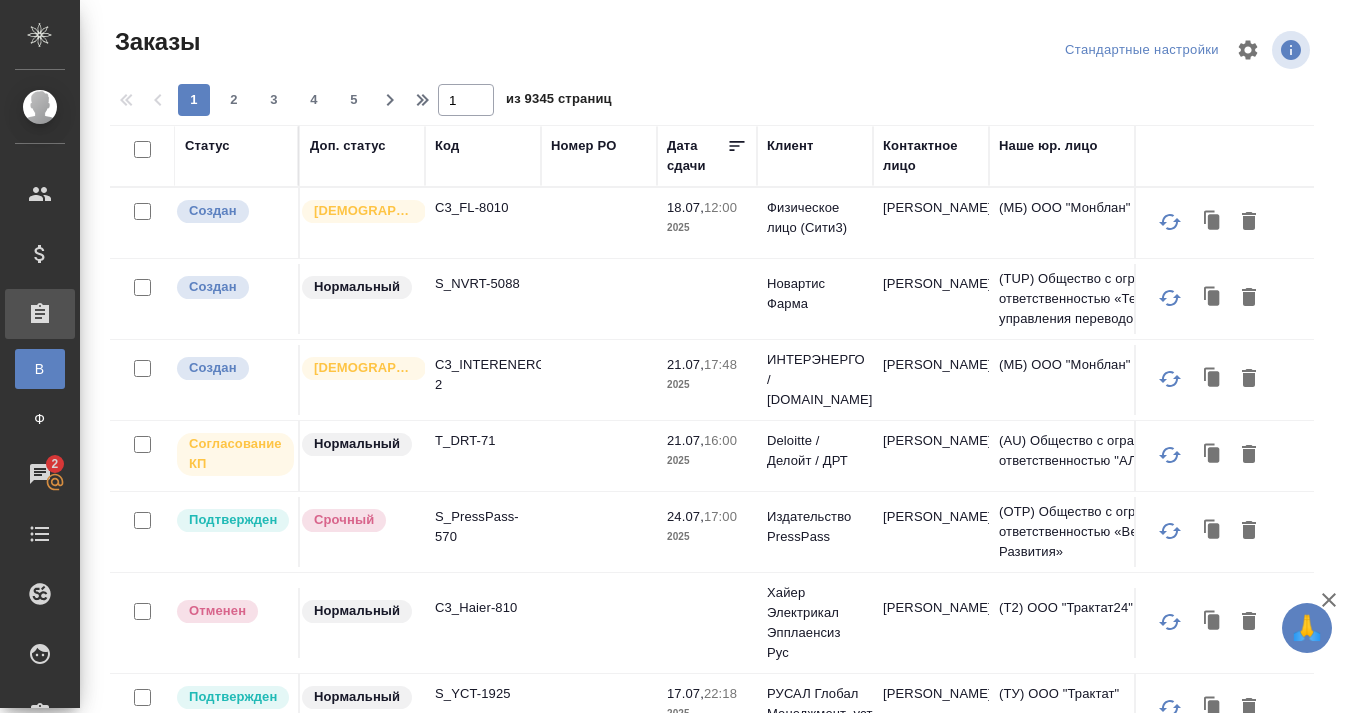 scroll, scrollTop: 0, scrollLeft: 0, axis: both 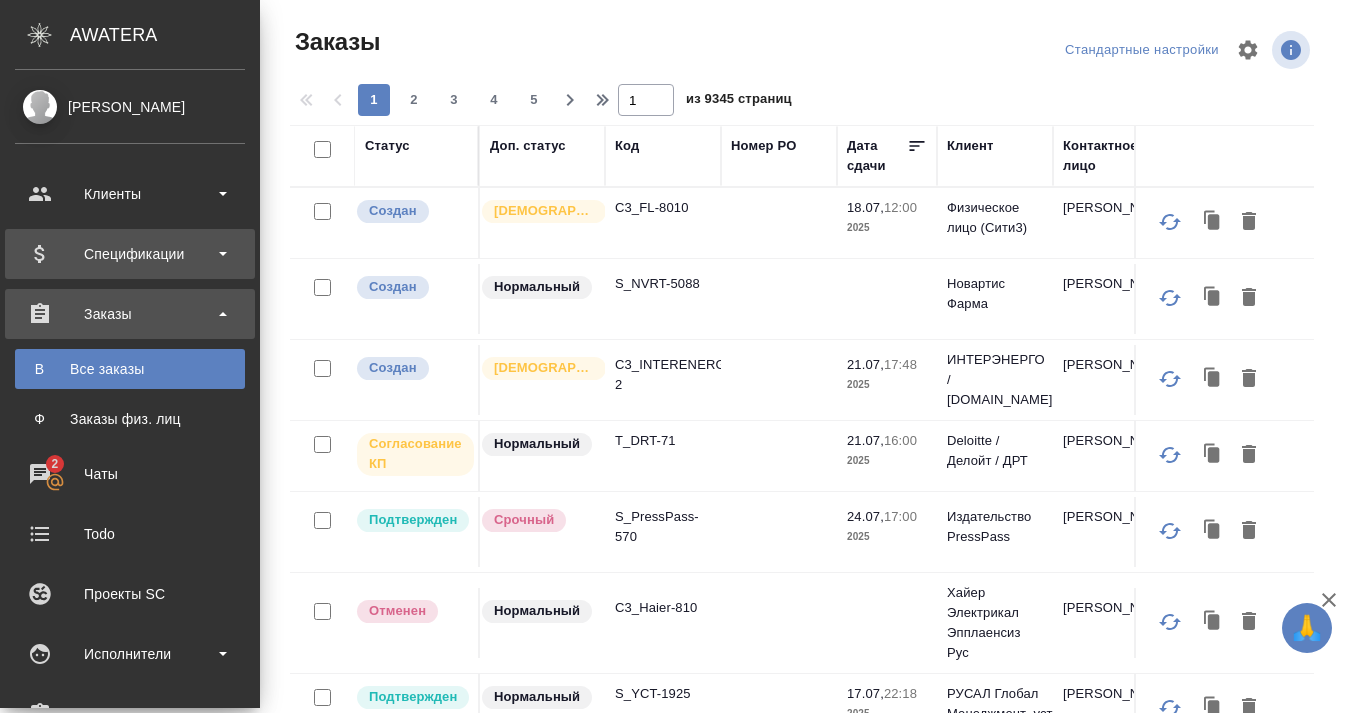 click on "Спецификации" at bounding box center (130, 254) 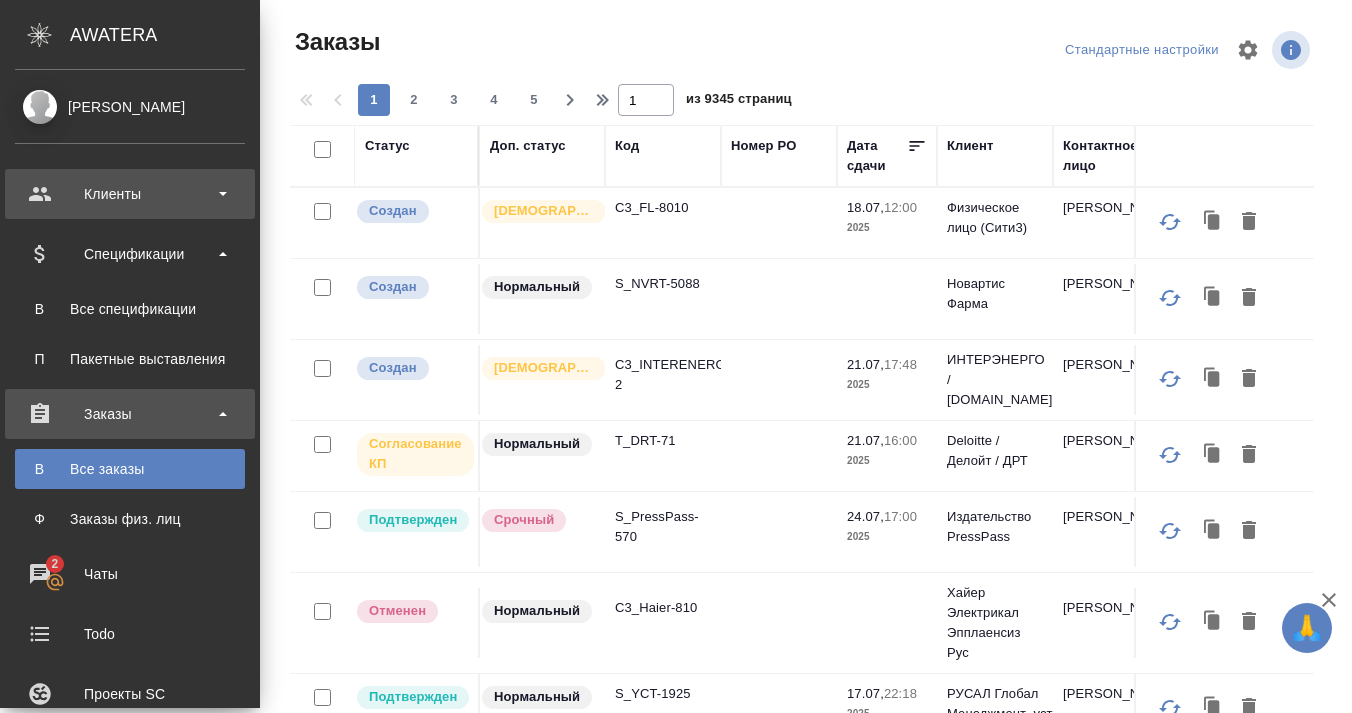 click on "Клиенты" at bounding box center [130, 194] 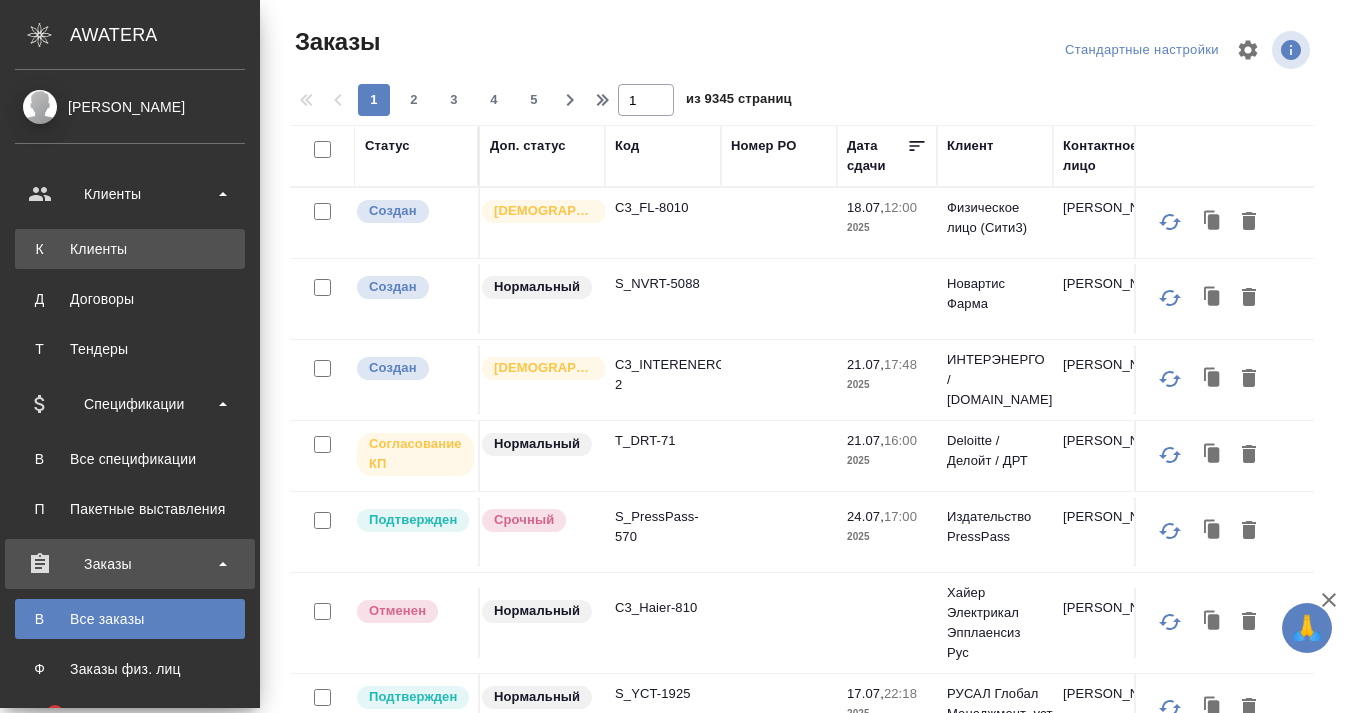 click on "Клиенты" at bounding box center [130, 249] 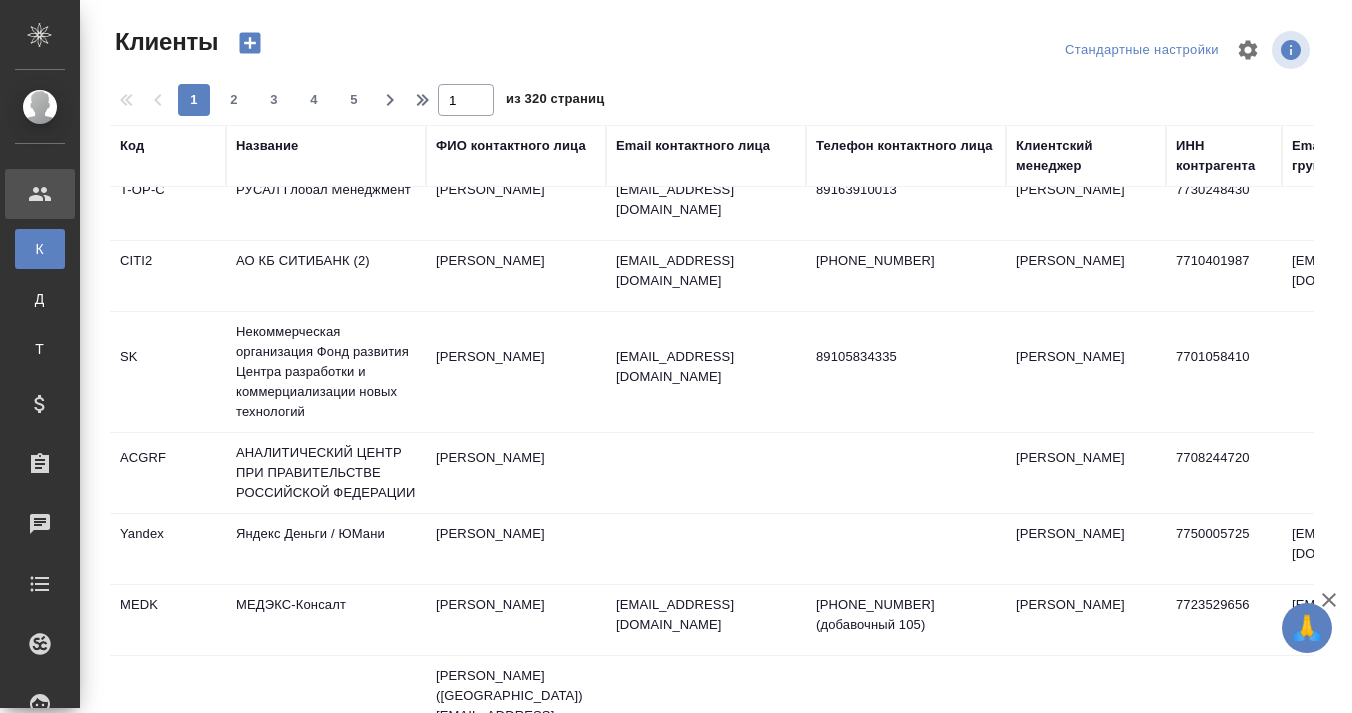 scroll, scrollTop: 20, scrollLeft: 0, axis: vertical 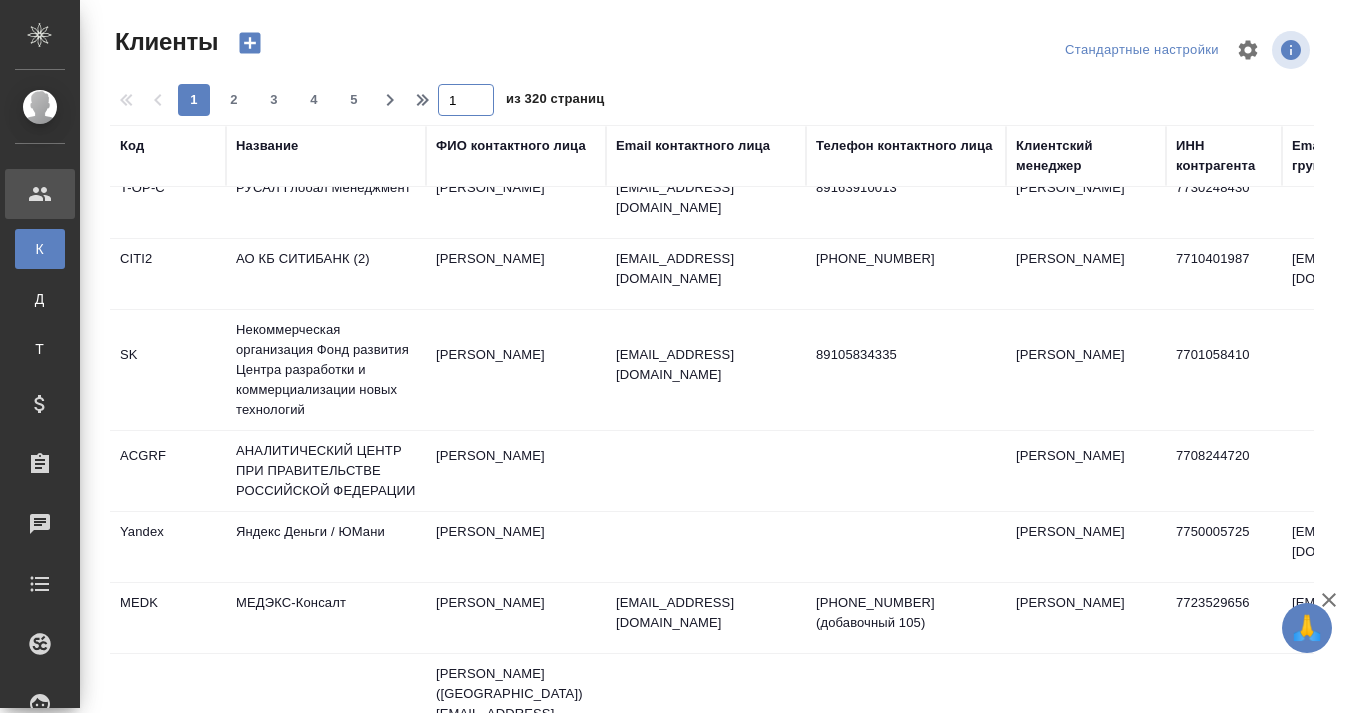 click on "1" at bounding box center [466, 100] 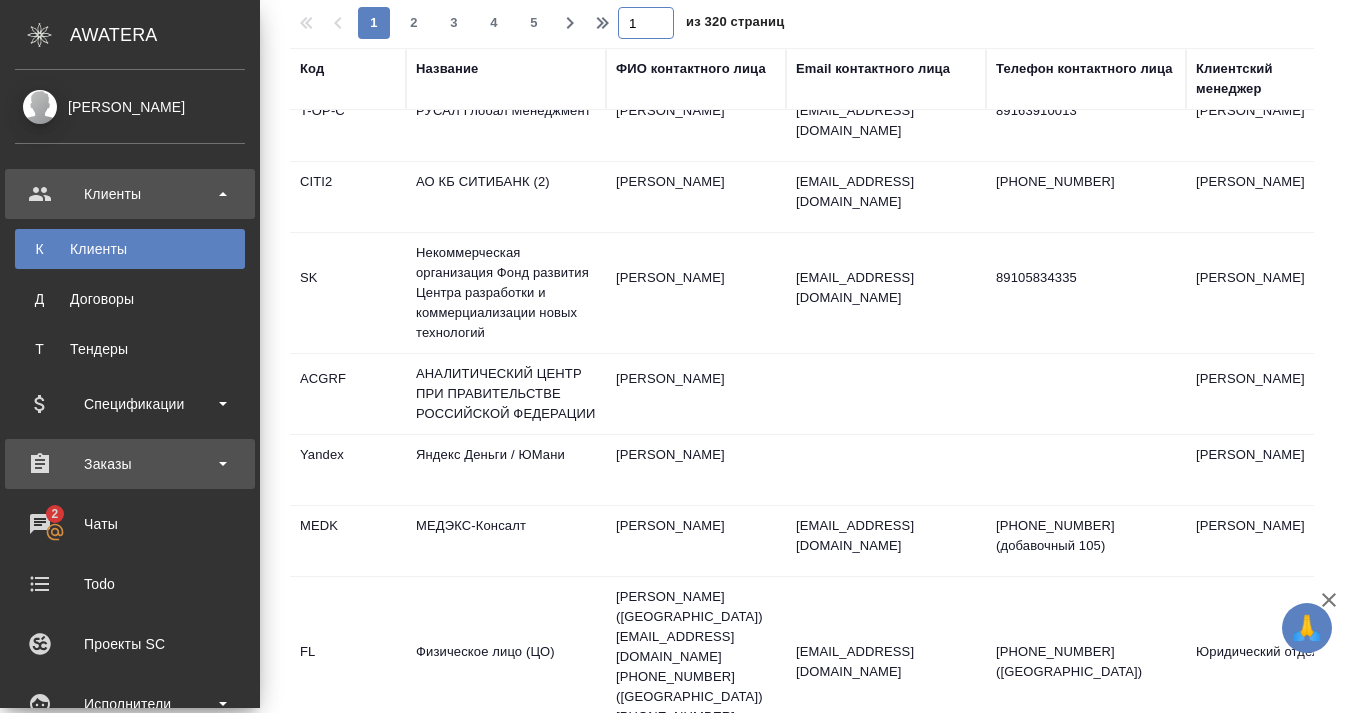 scroll, scrollTop: 76, scrollLeft: 0, axis: vertical 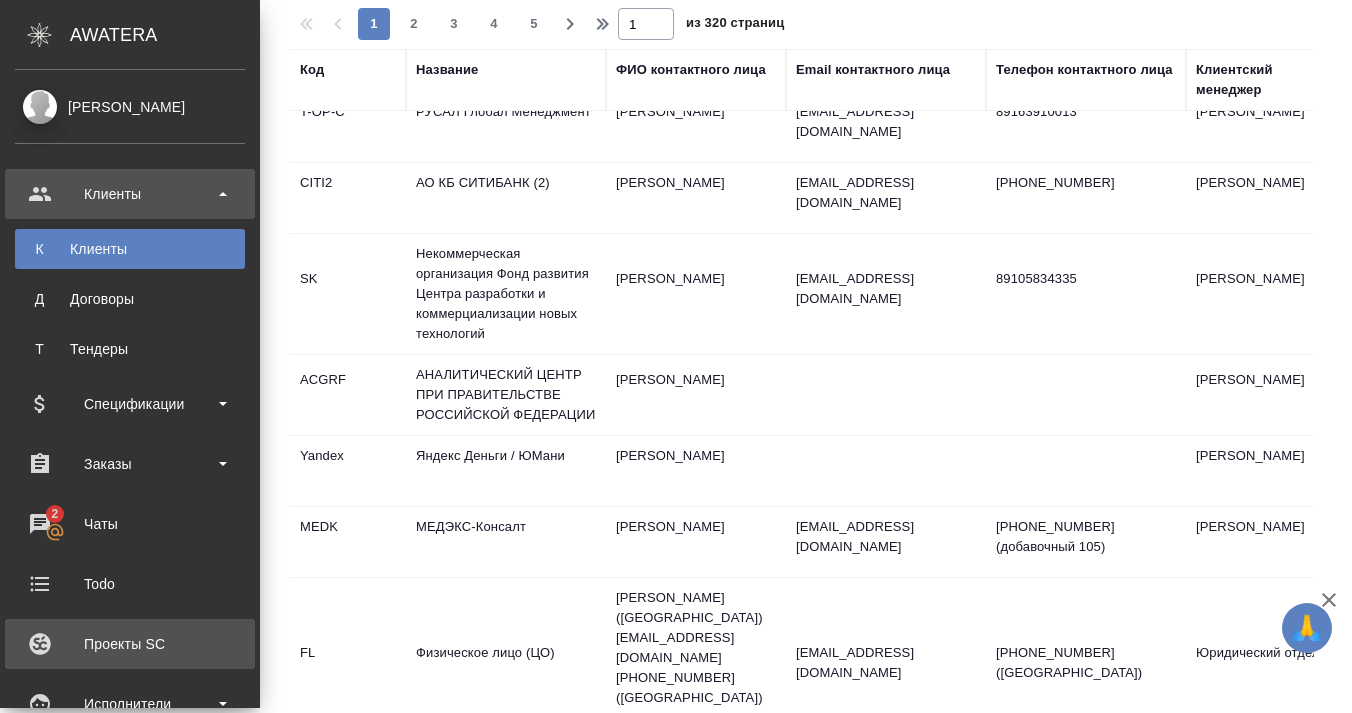 click on "Проекты SC" at bounding box center (130, 644) 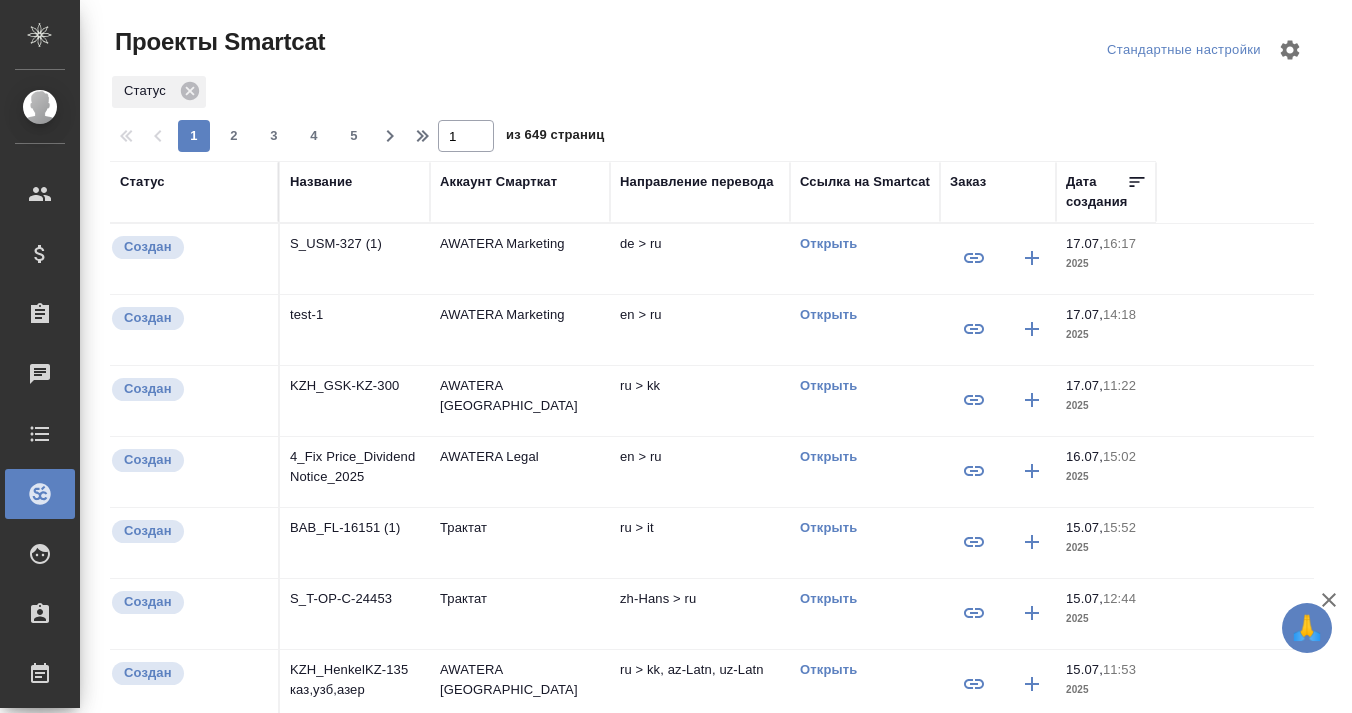 click on "AWATERA Marketing" at bounding box center (520, 259) 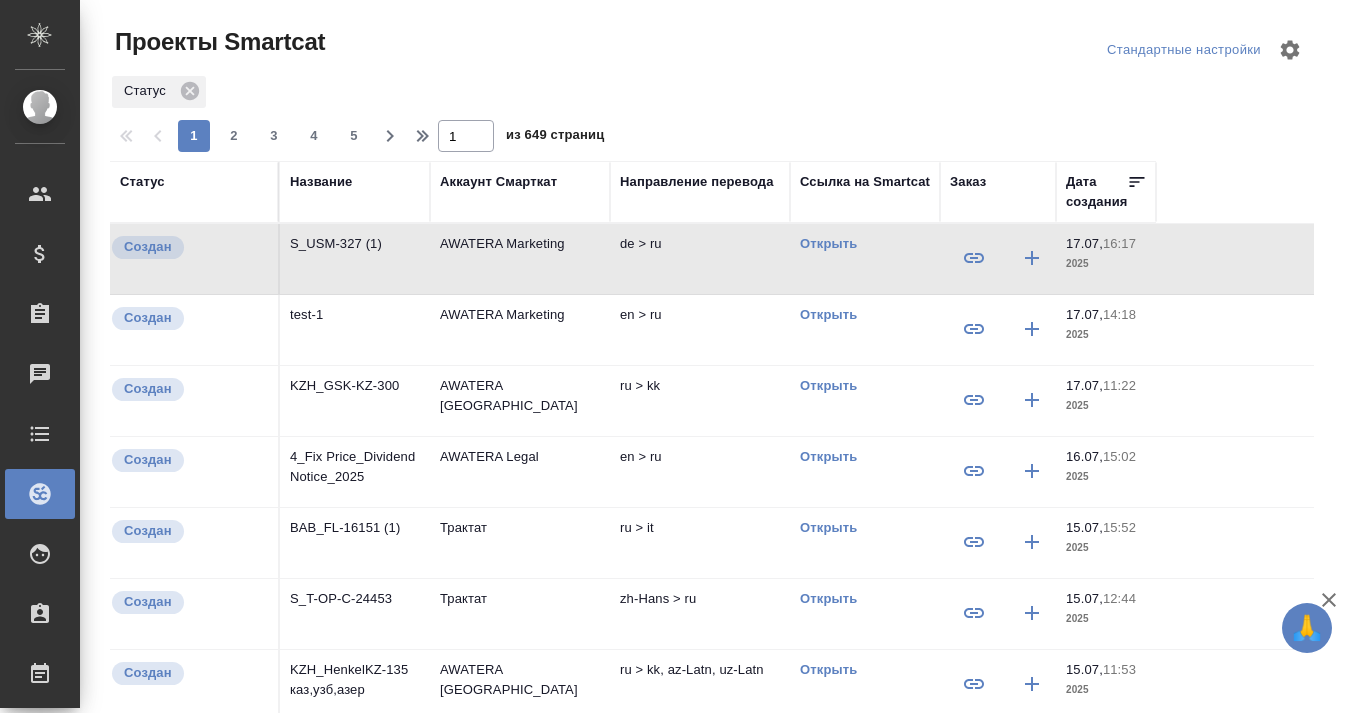 click on "Создан" at bounding box center [189, 247] 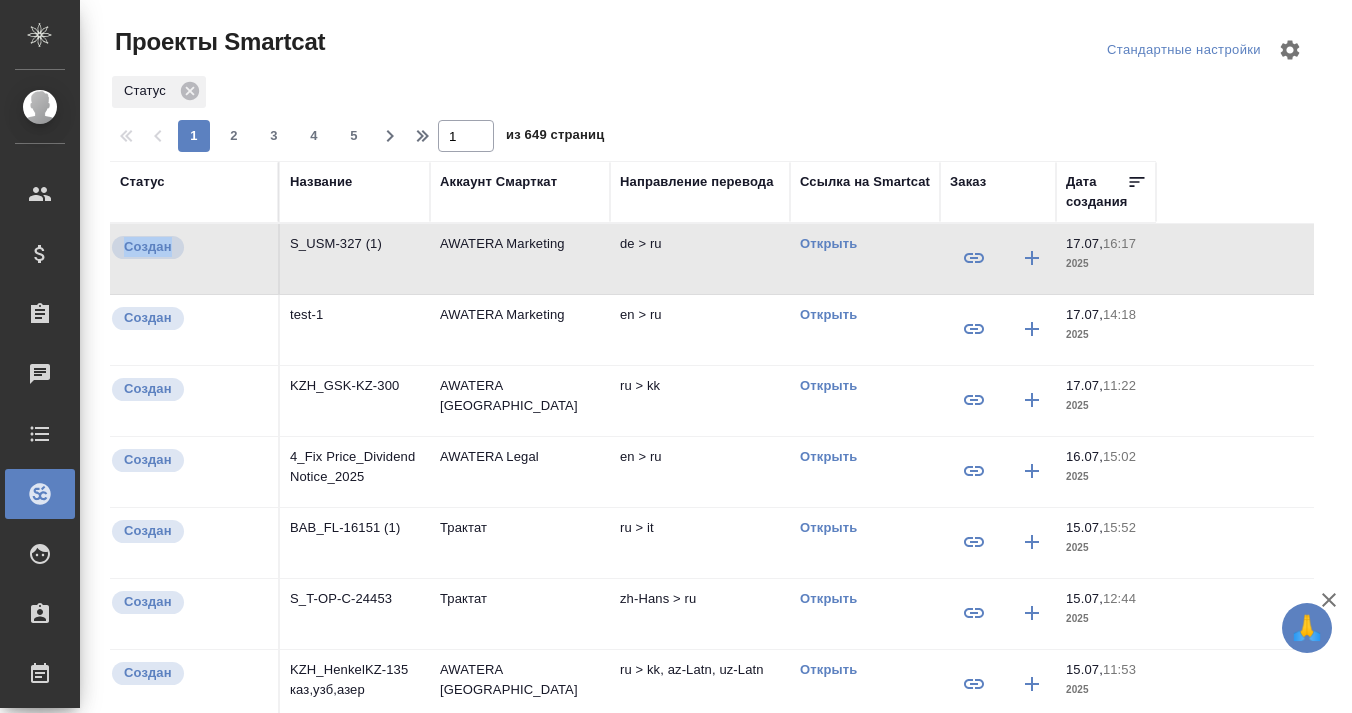 click on "Создан" at bounding box center [148, 247] 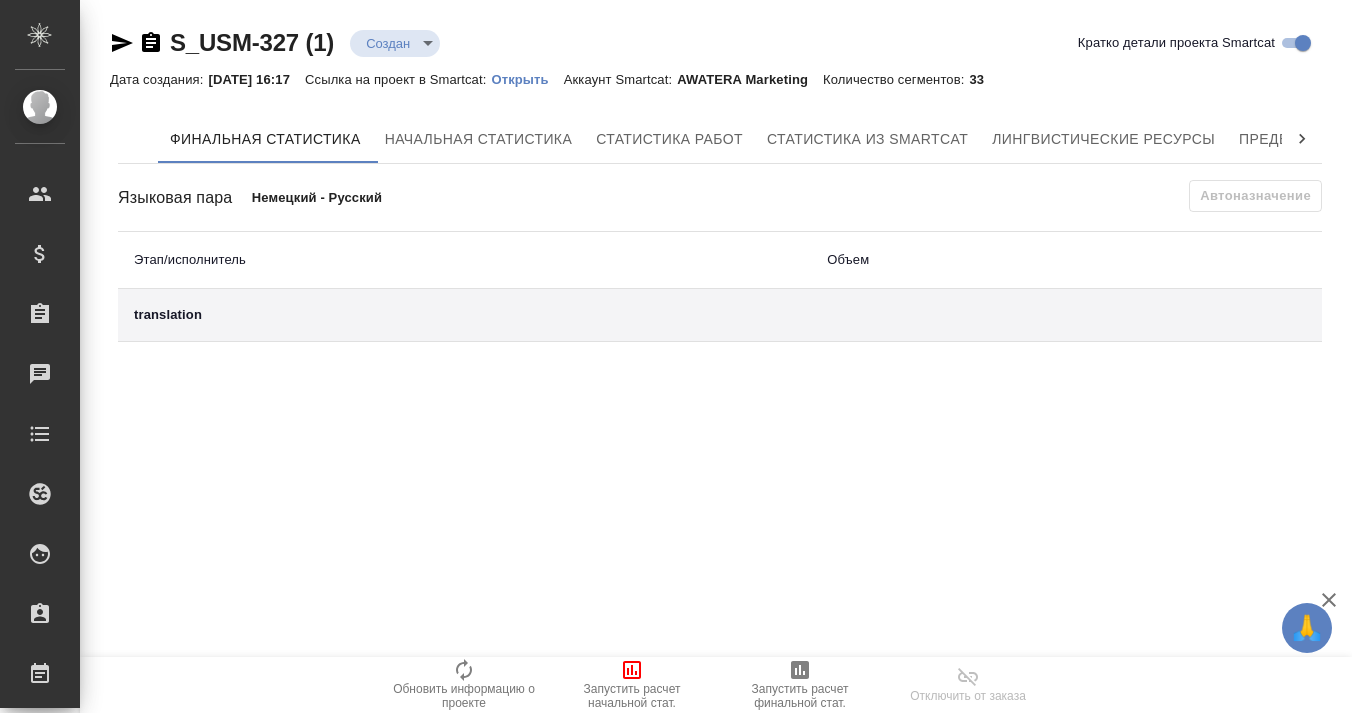 scroll, scrollTop: 0, scrollLeft: 0, axis: both 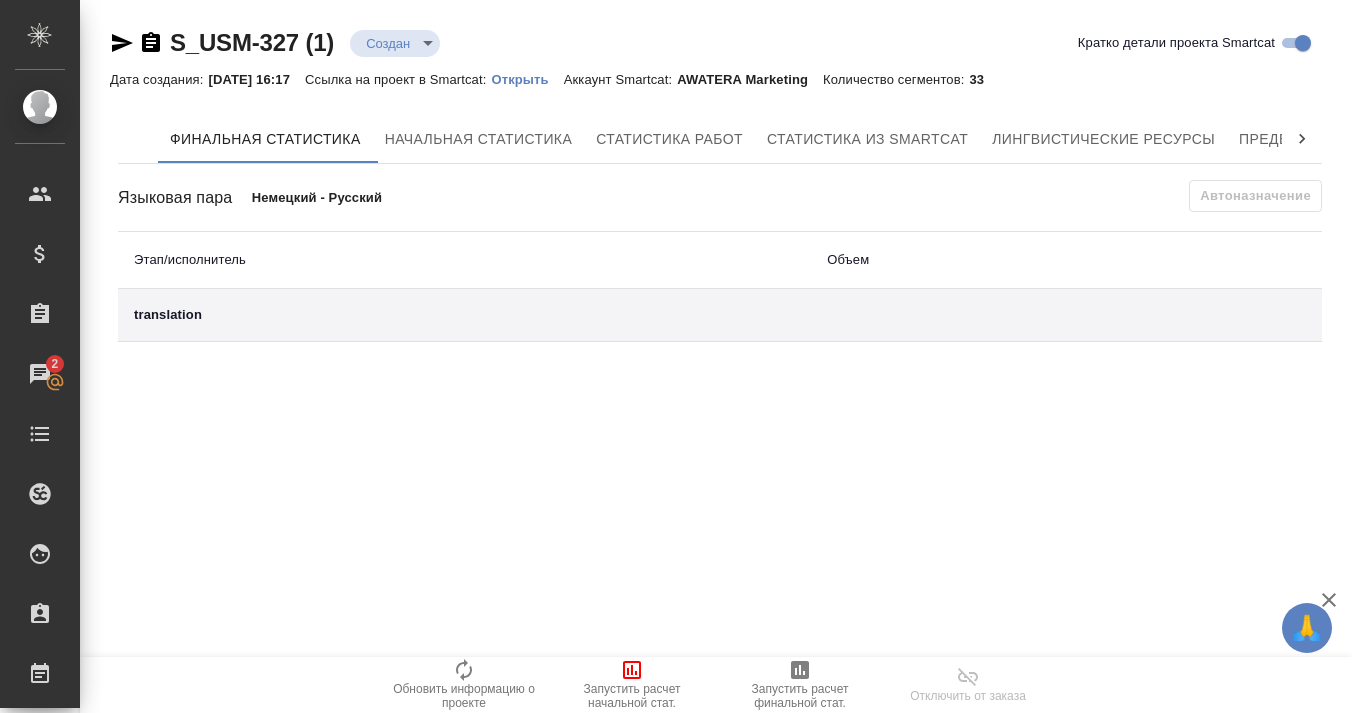 click on "Открыть" at bounding box center [527, 79] 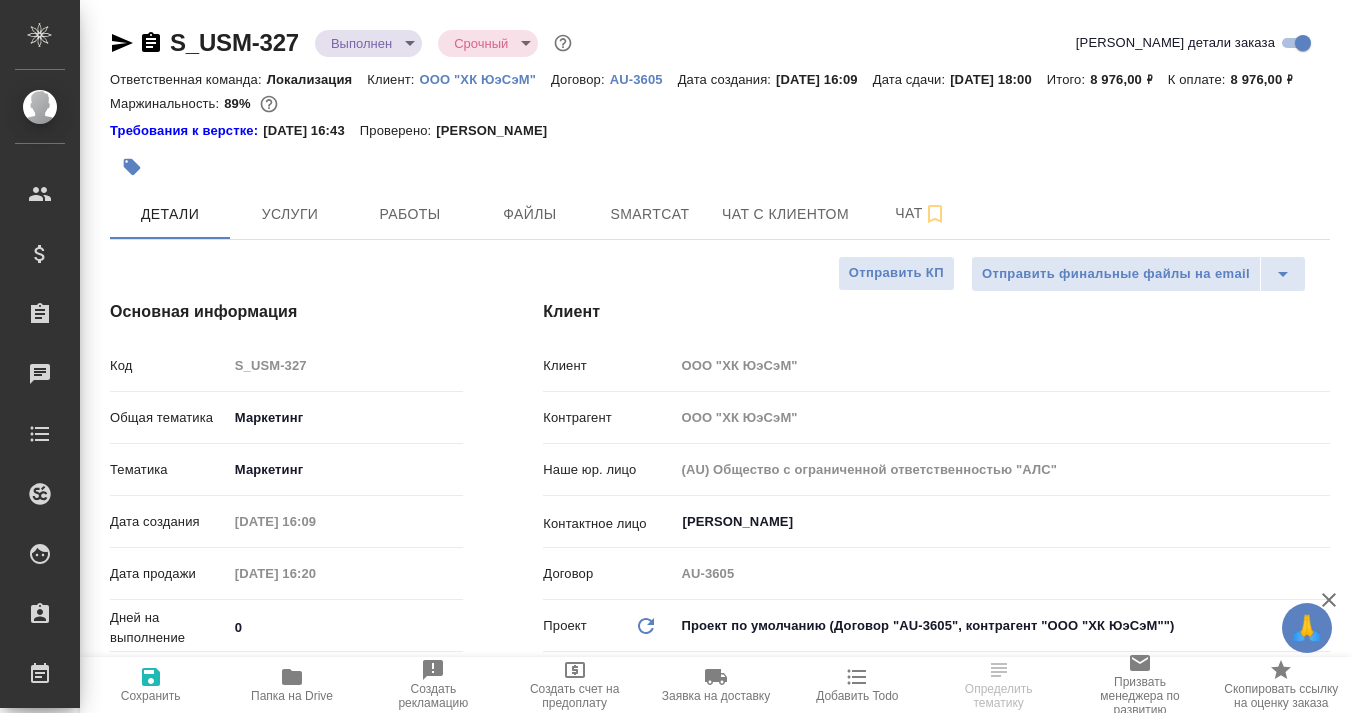 select on "RU" 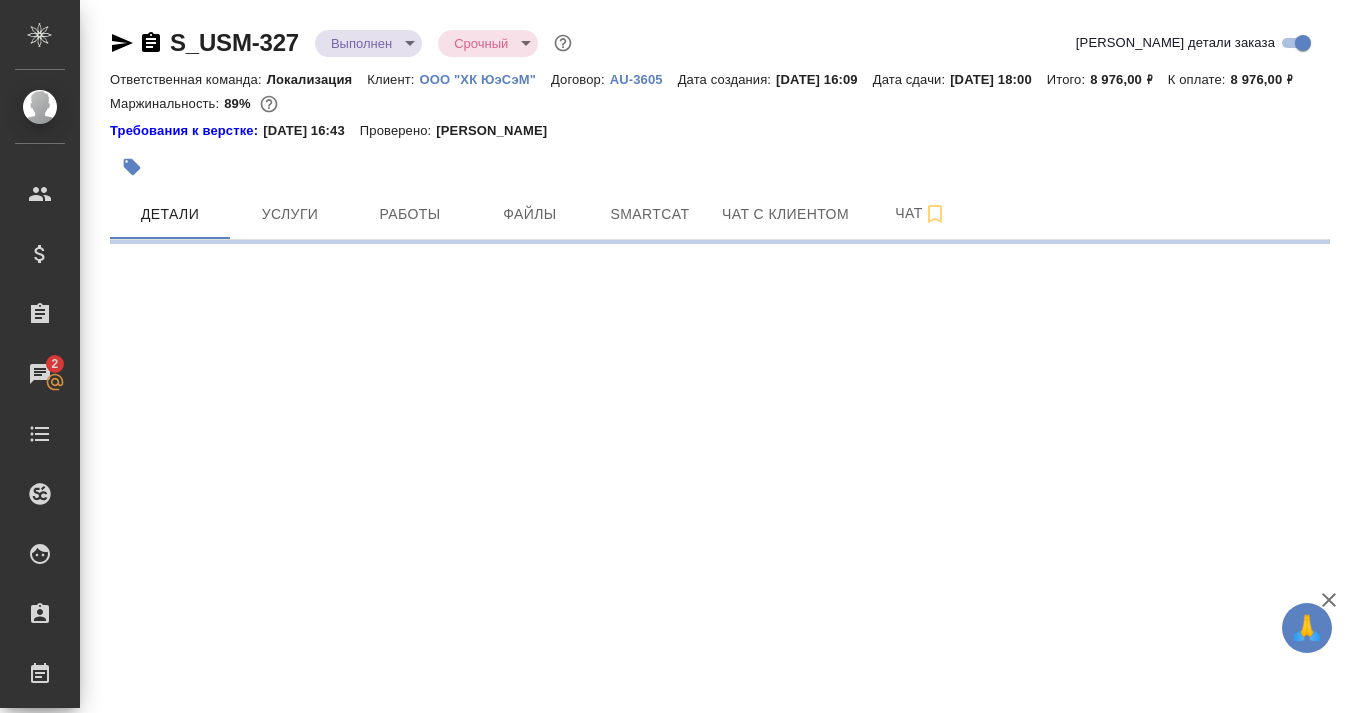 scroll, scrollTop: 0, scrollLeft: 0, axis: both 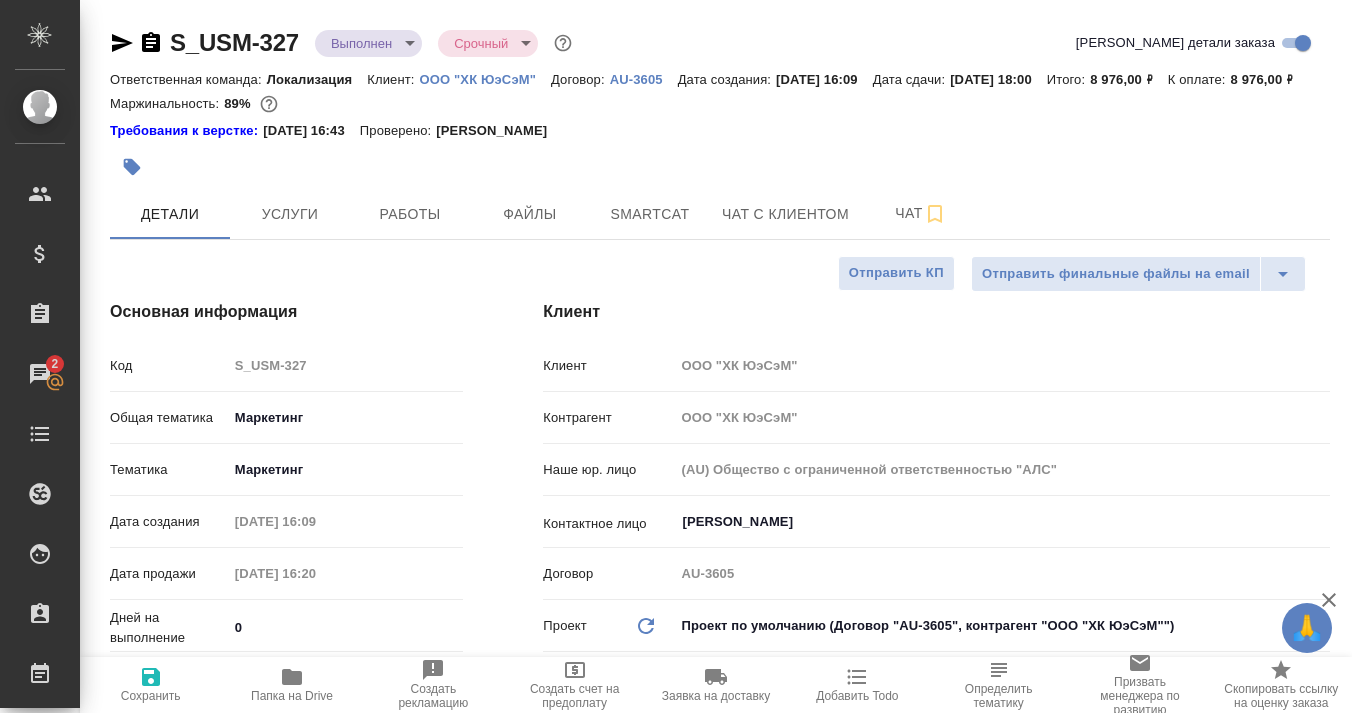 type on "x" 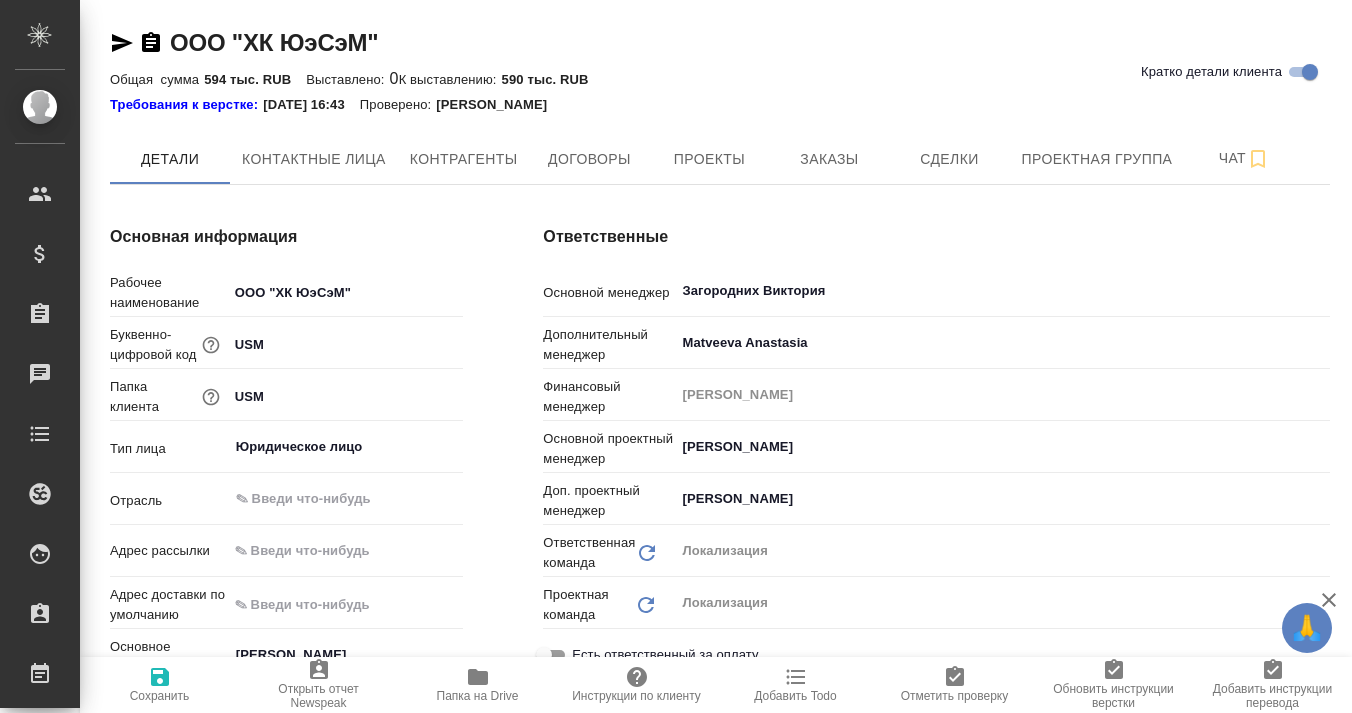 scroll, scrollTop: 0, scrollLeft: 0, axis: both 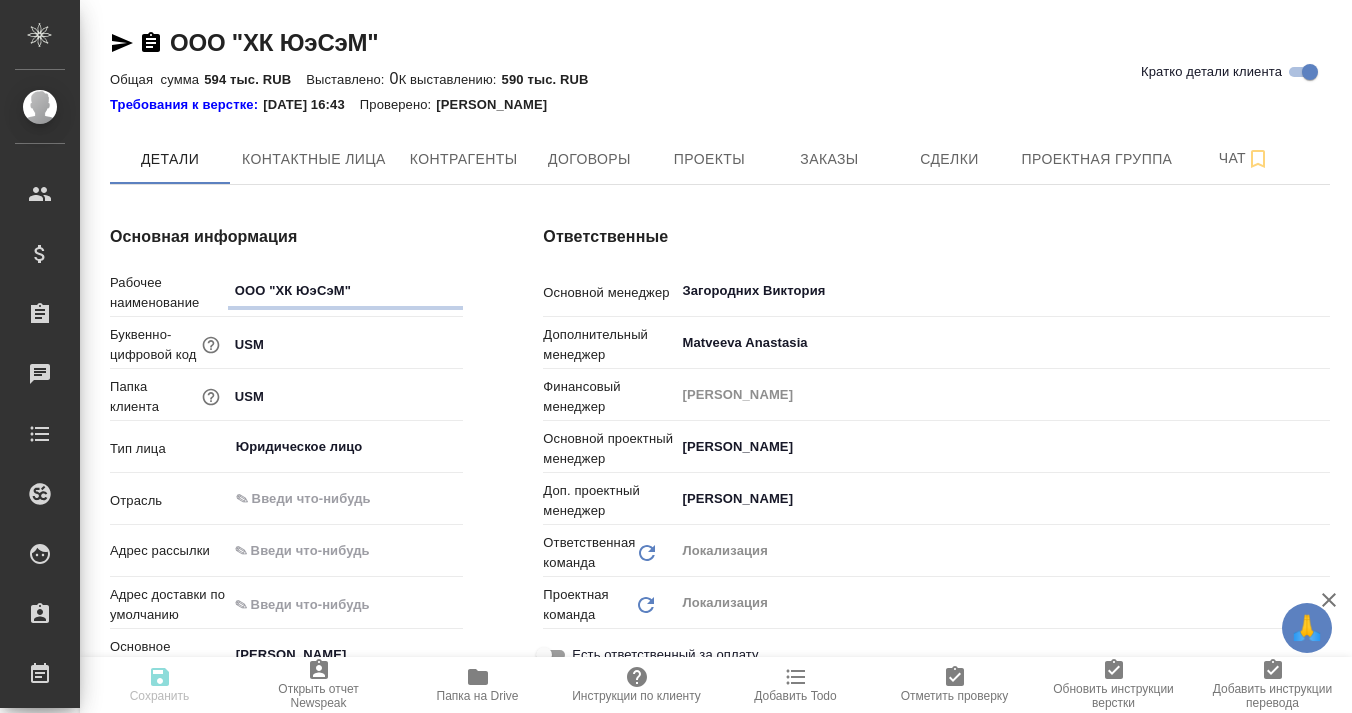 type on "x" 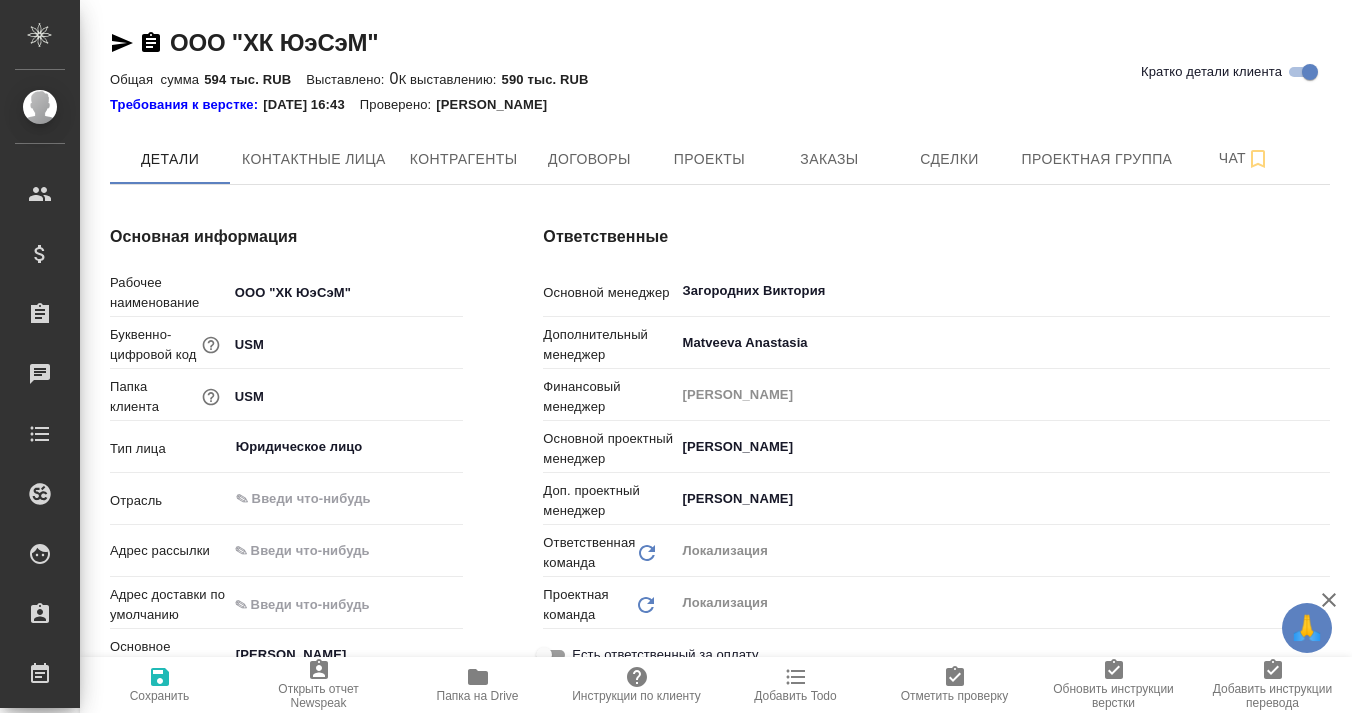 type on "x" 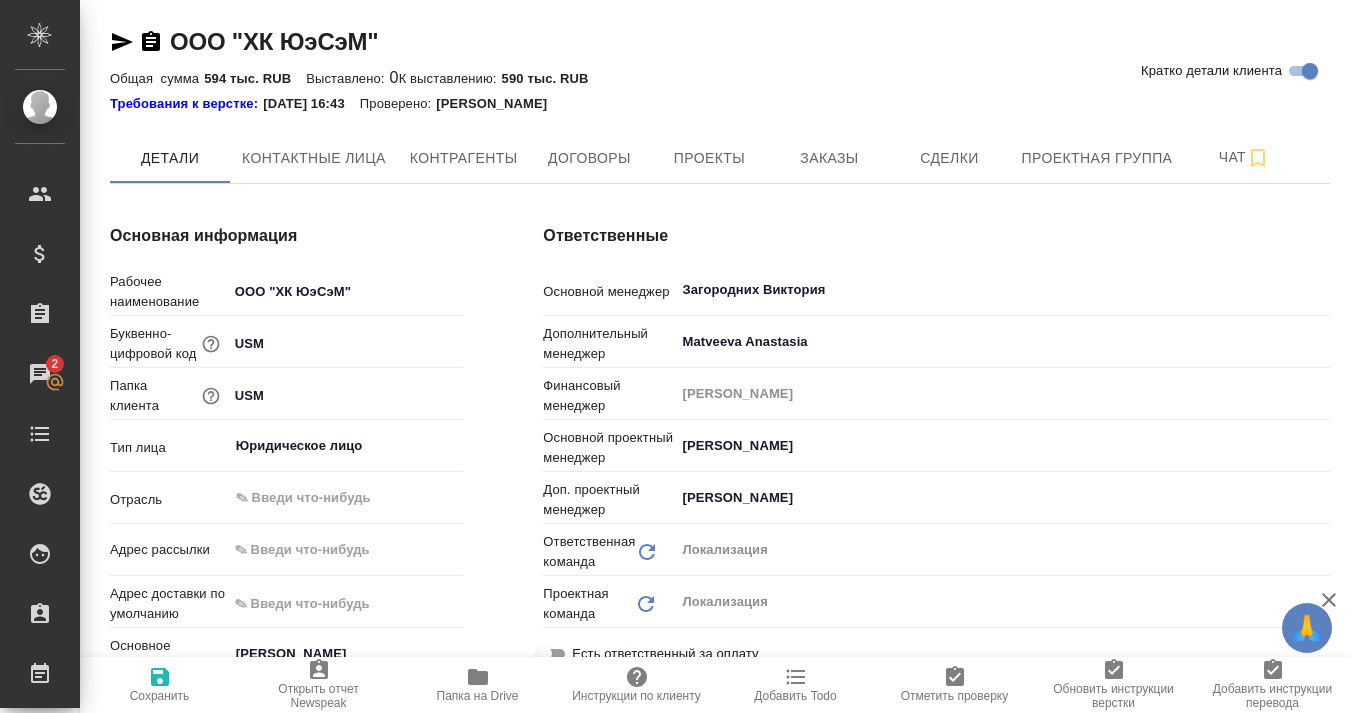 scroll, scrollTop: 1, scrollLeft: 0, axis: vertical 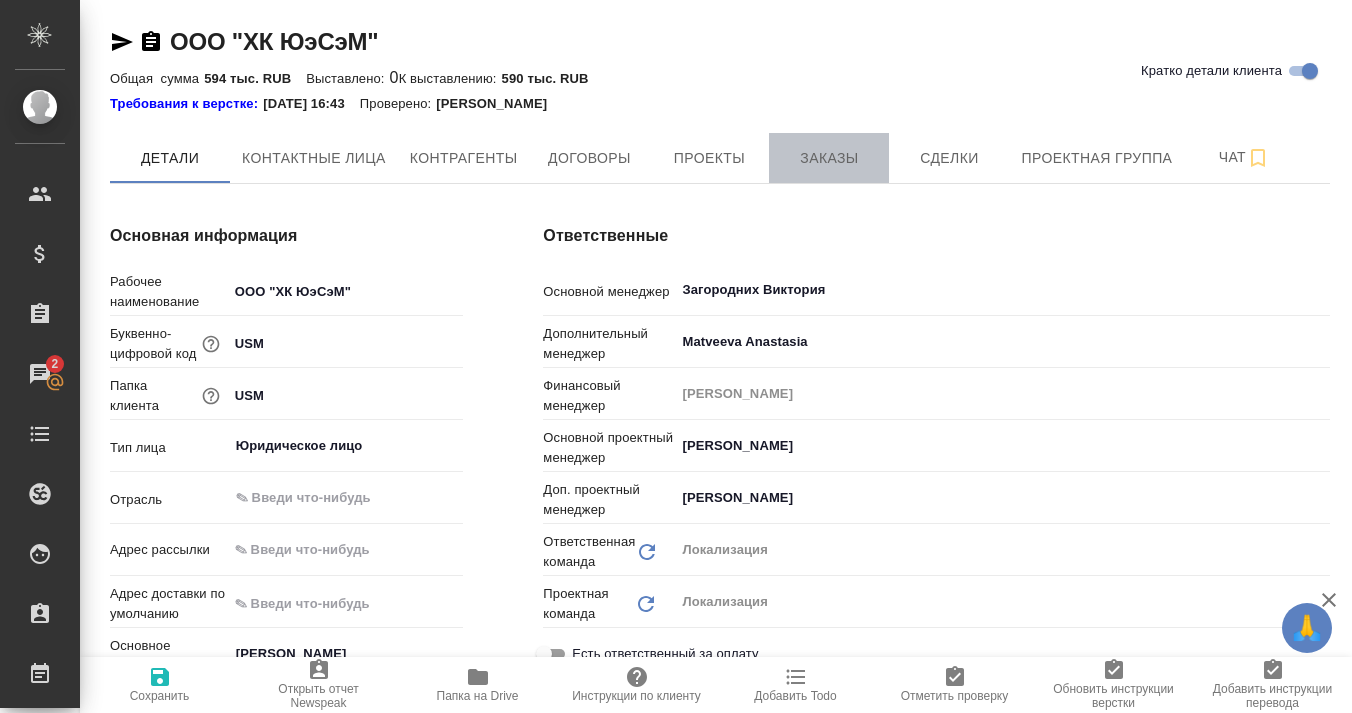 click on "Заказы" at bounding box center (829, 158) 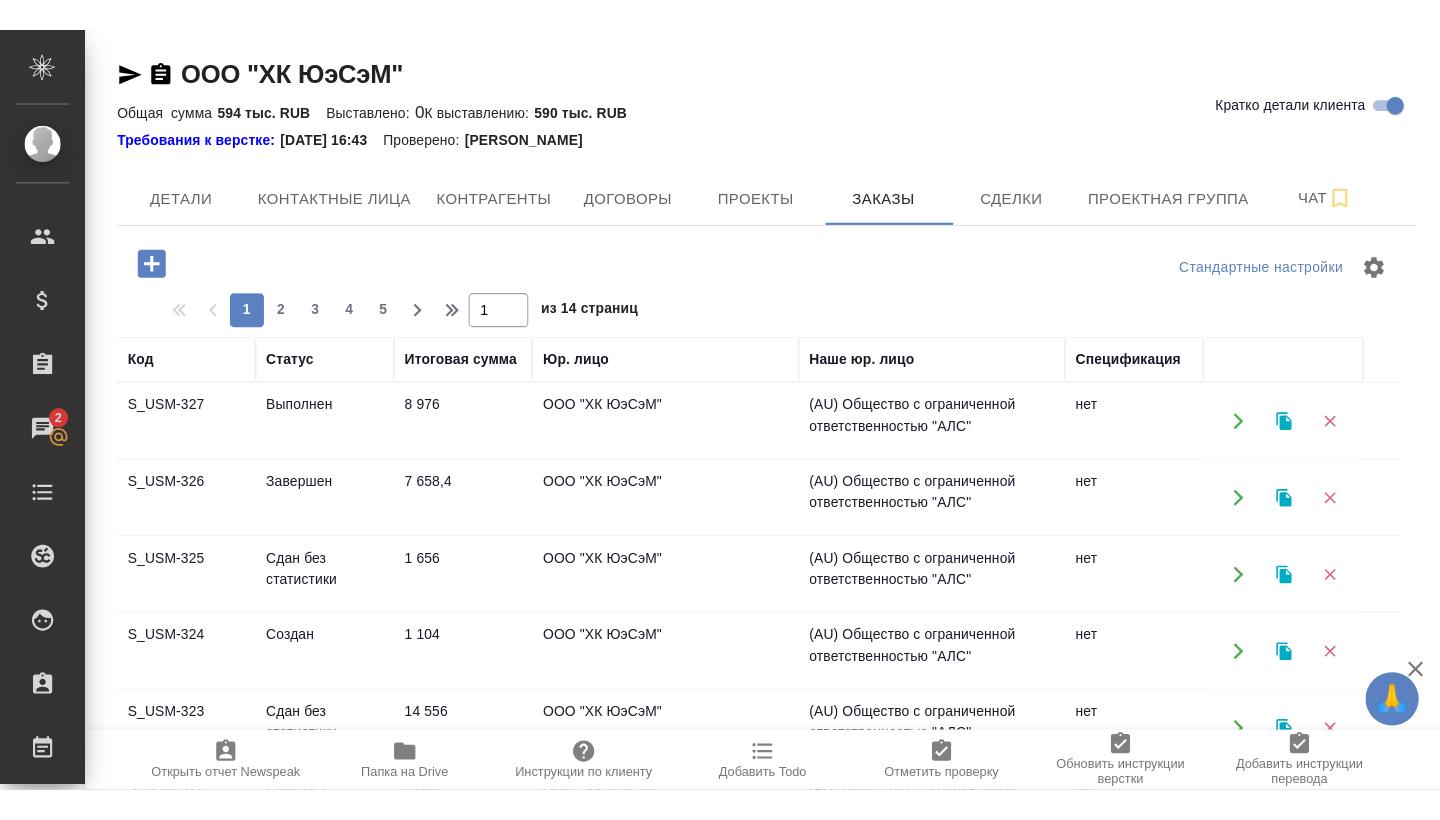 scroll, scrollTop: 80, scrollLeft: 0, axis: vertical 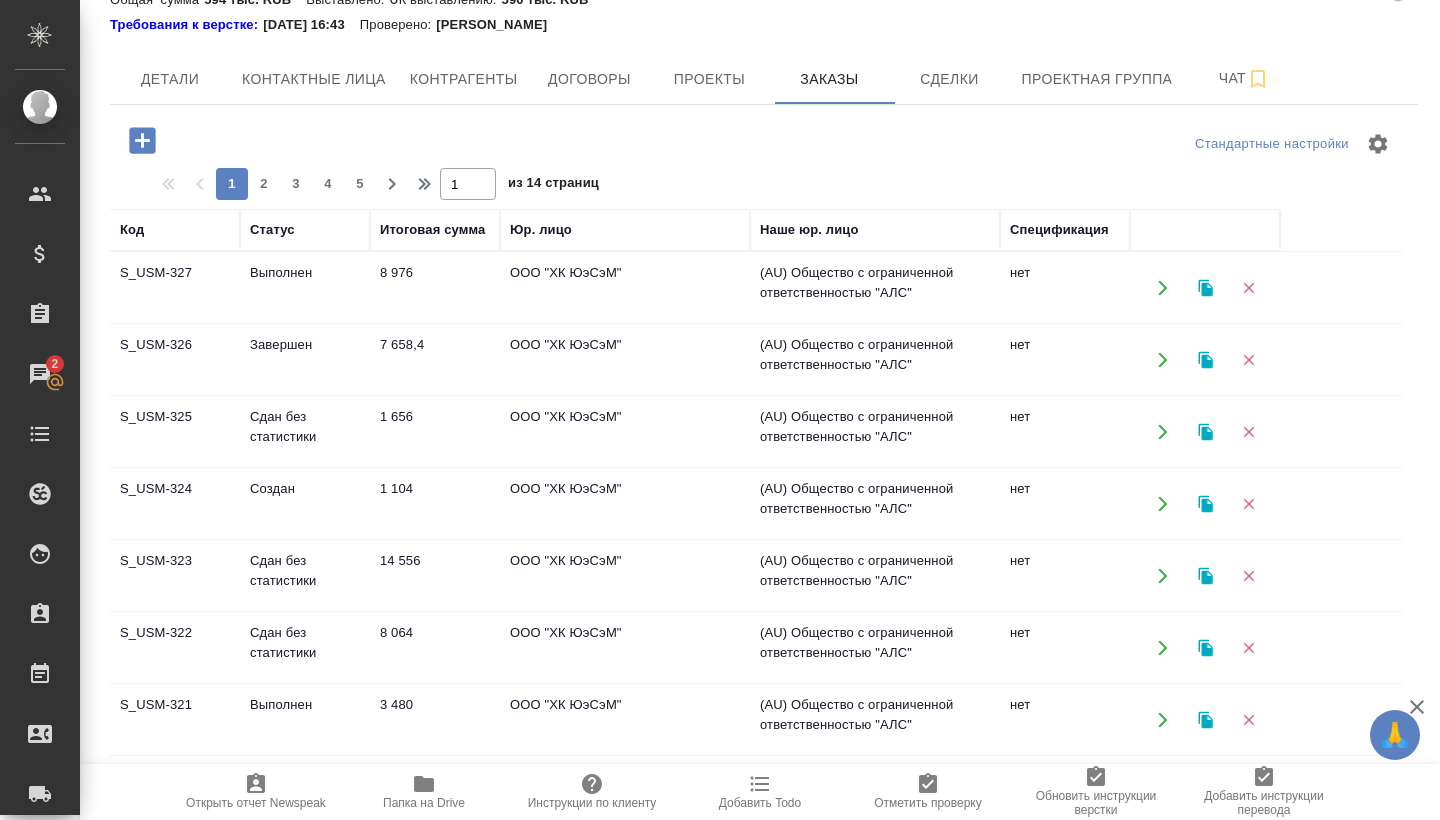 type 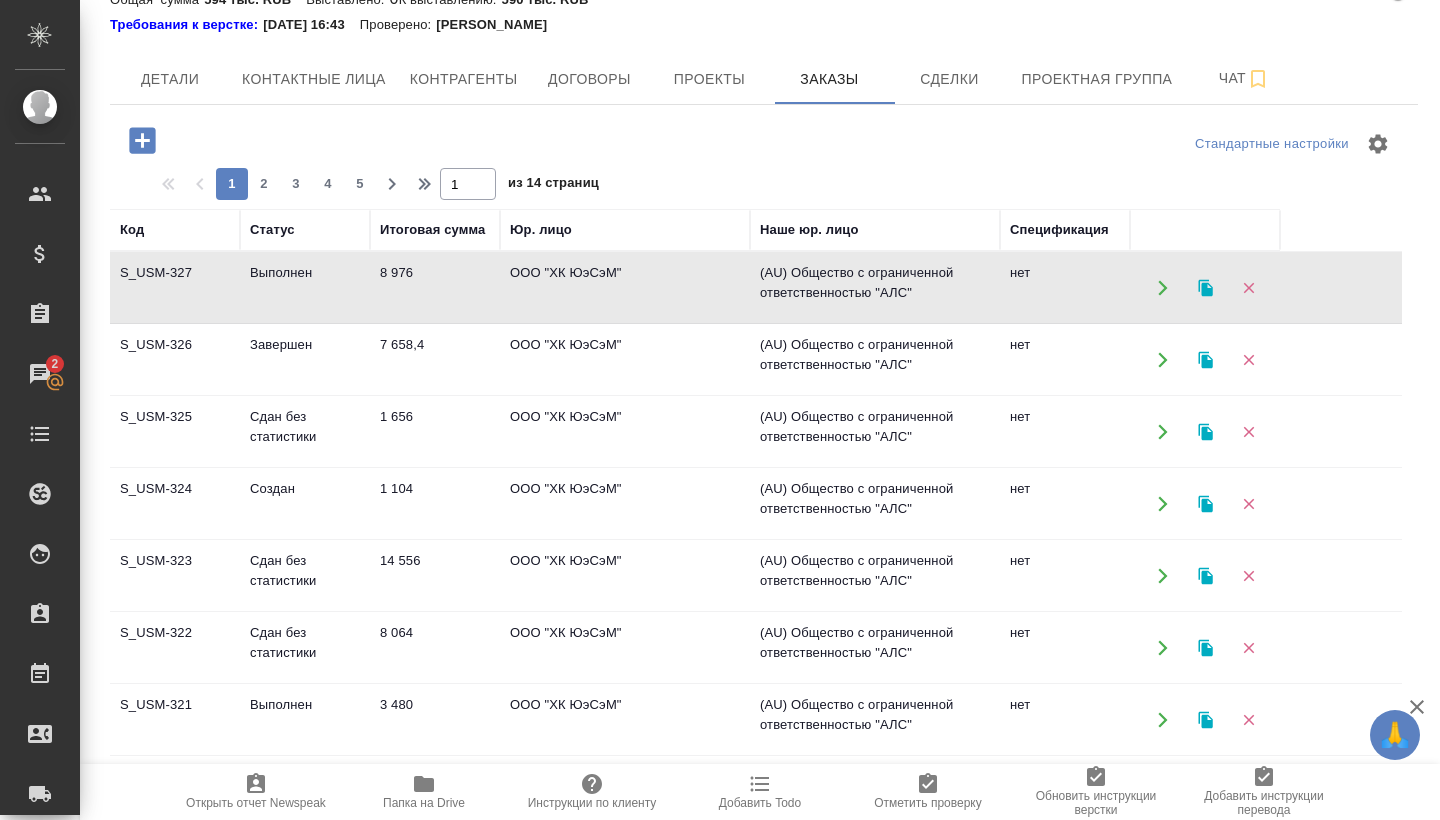 click on "S_USM-327" at bounding box center [175, 288] 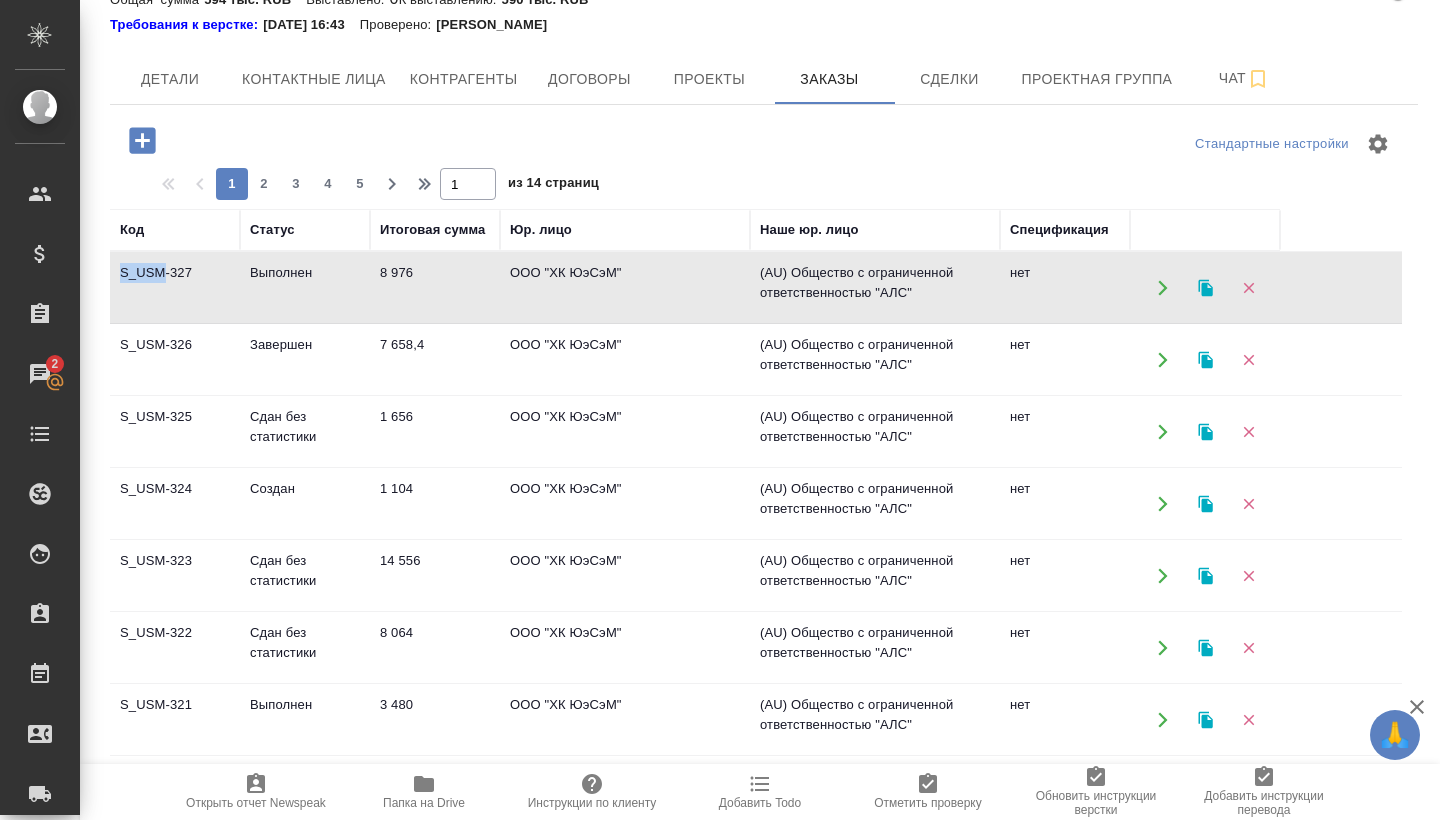 click on "S_USM-327" at bounding box center [175, 288] 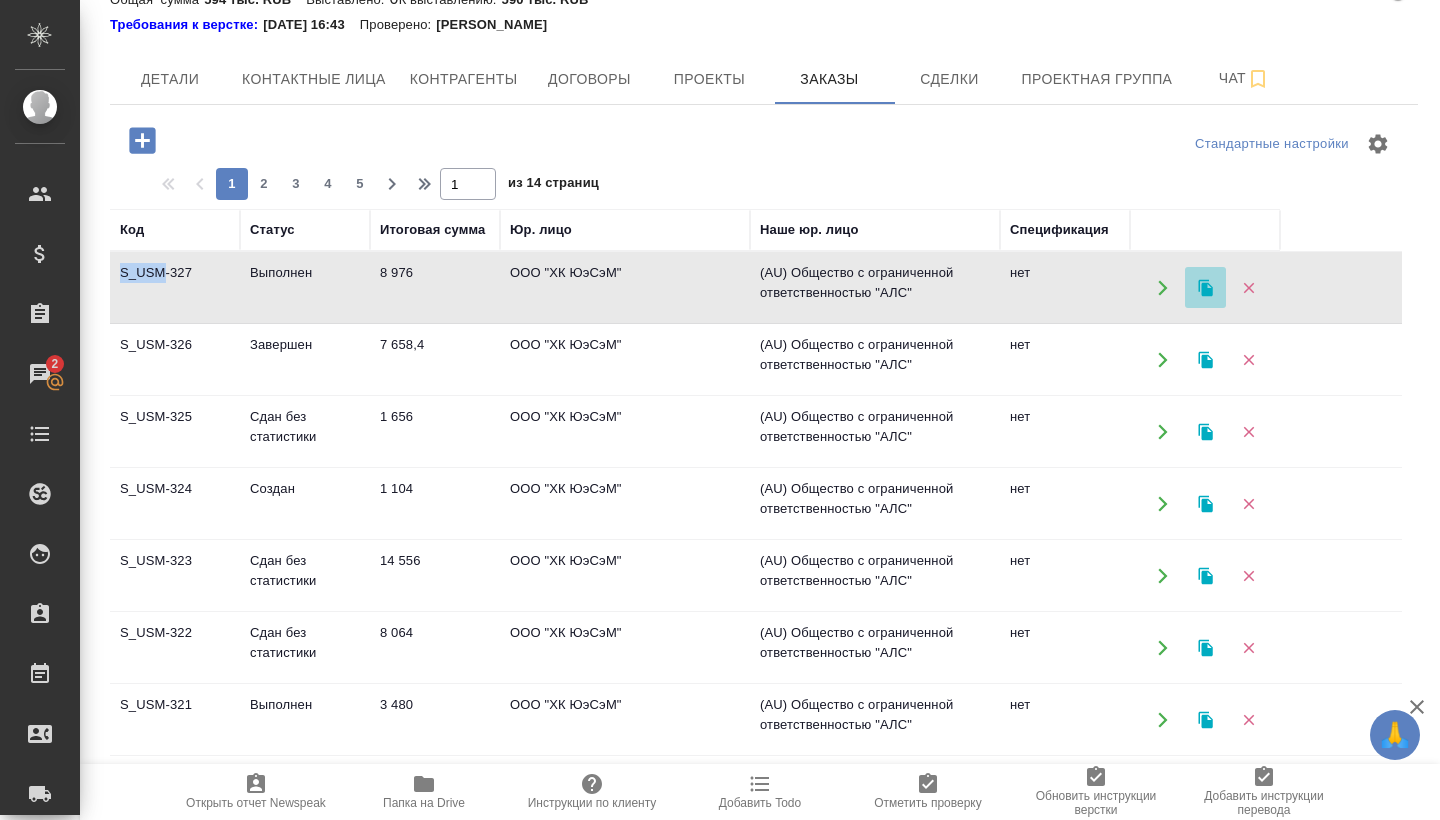 click 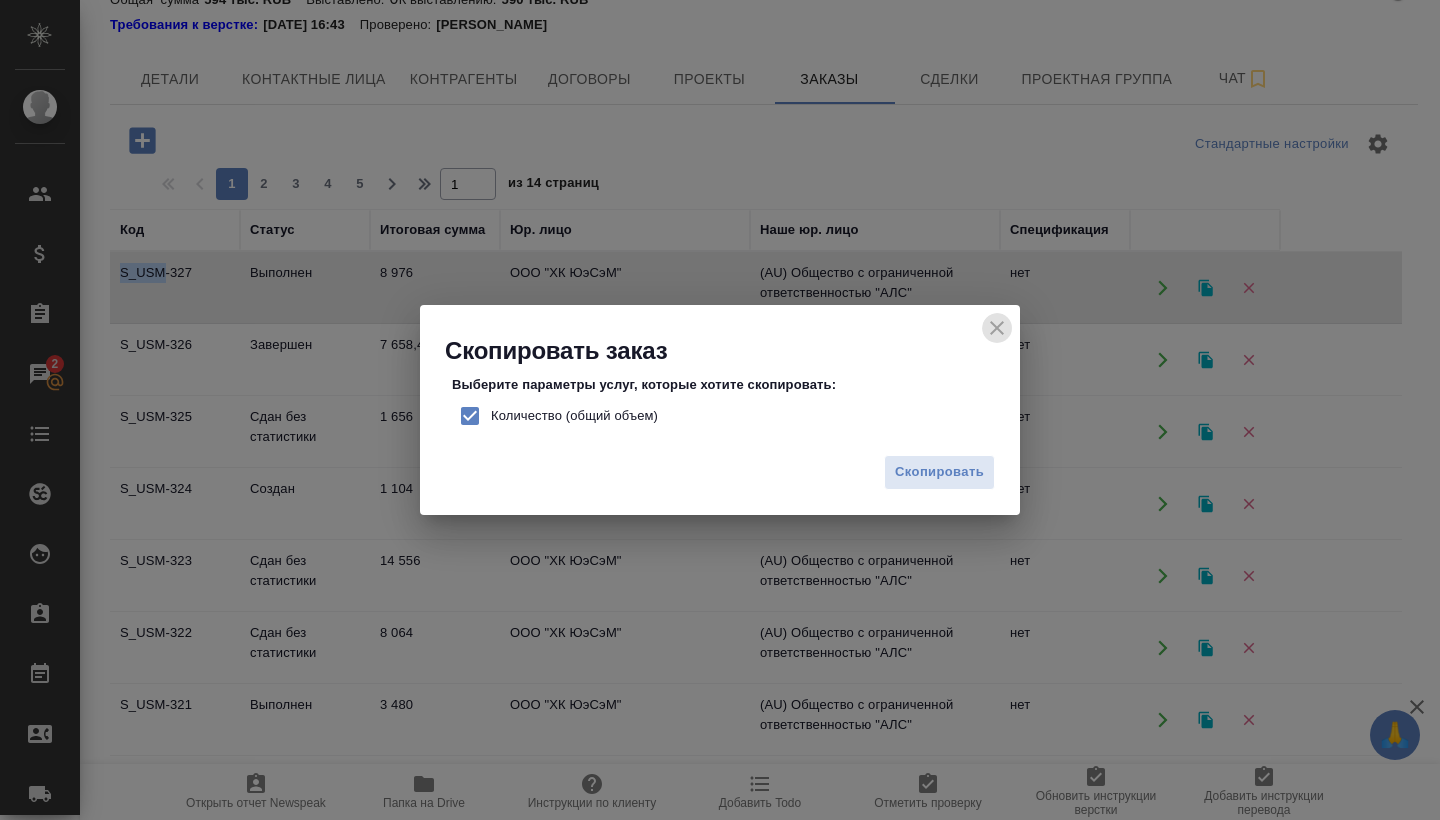 click 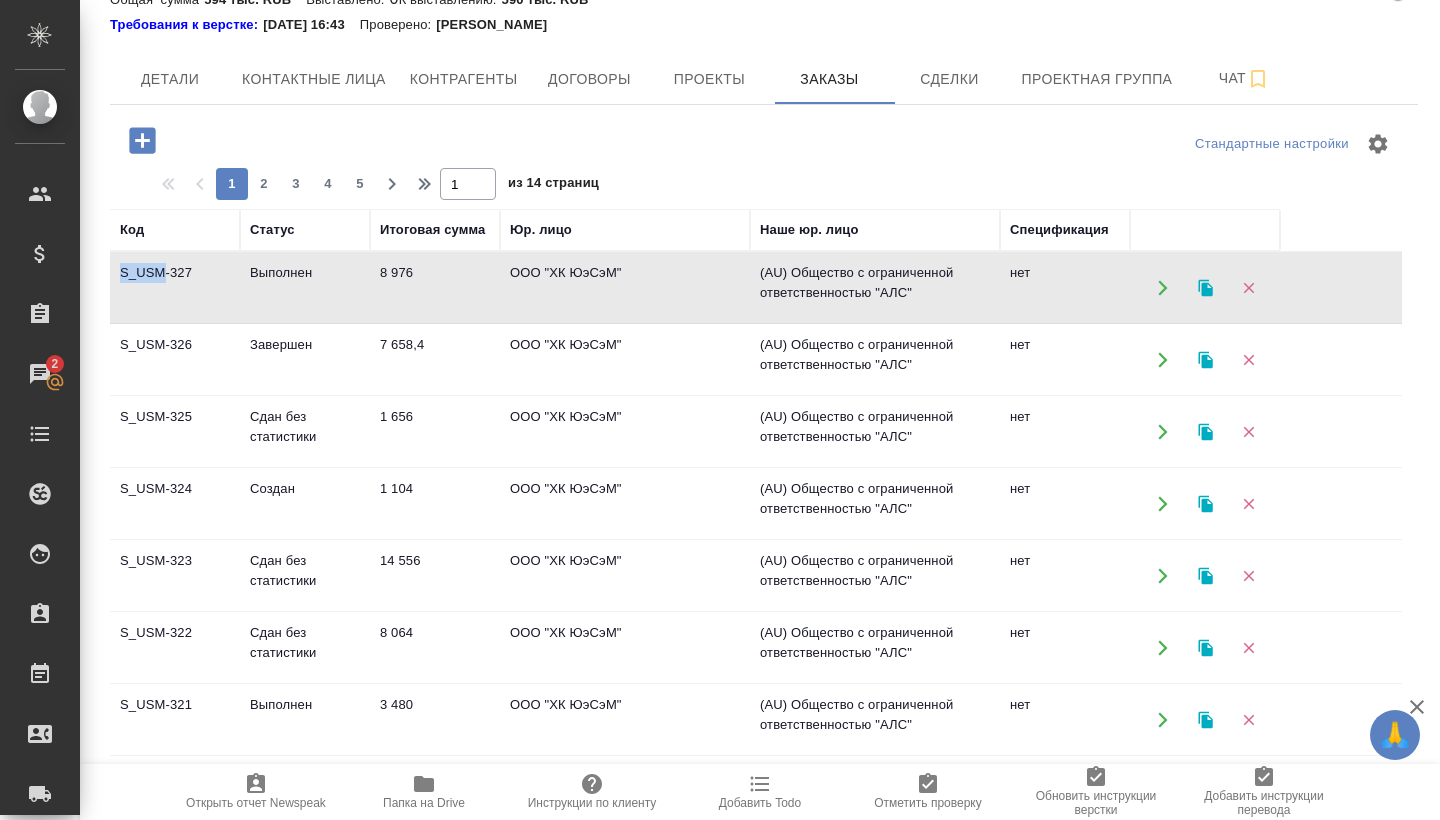 click 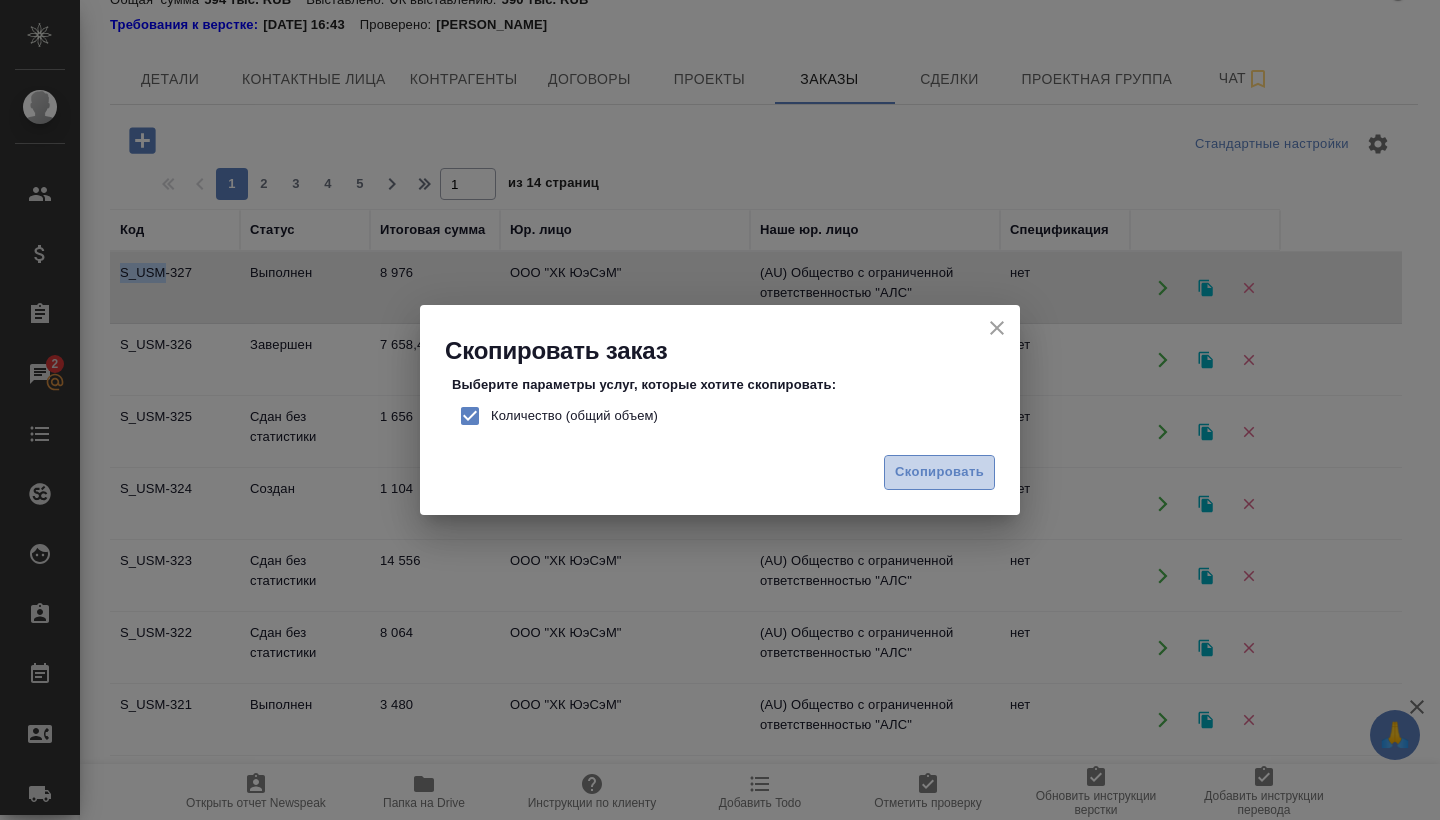 click on "Скопировать" at bounding box center [939, 472] 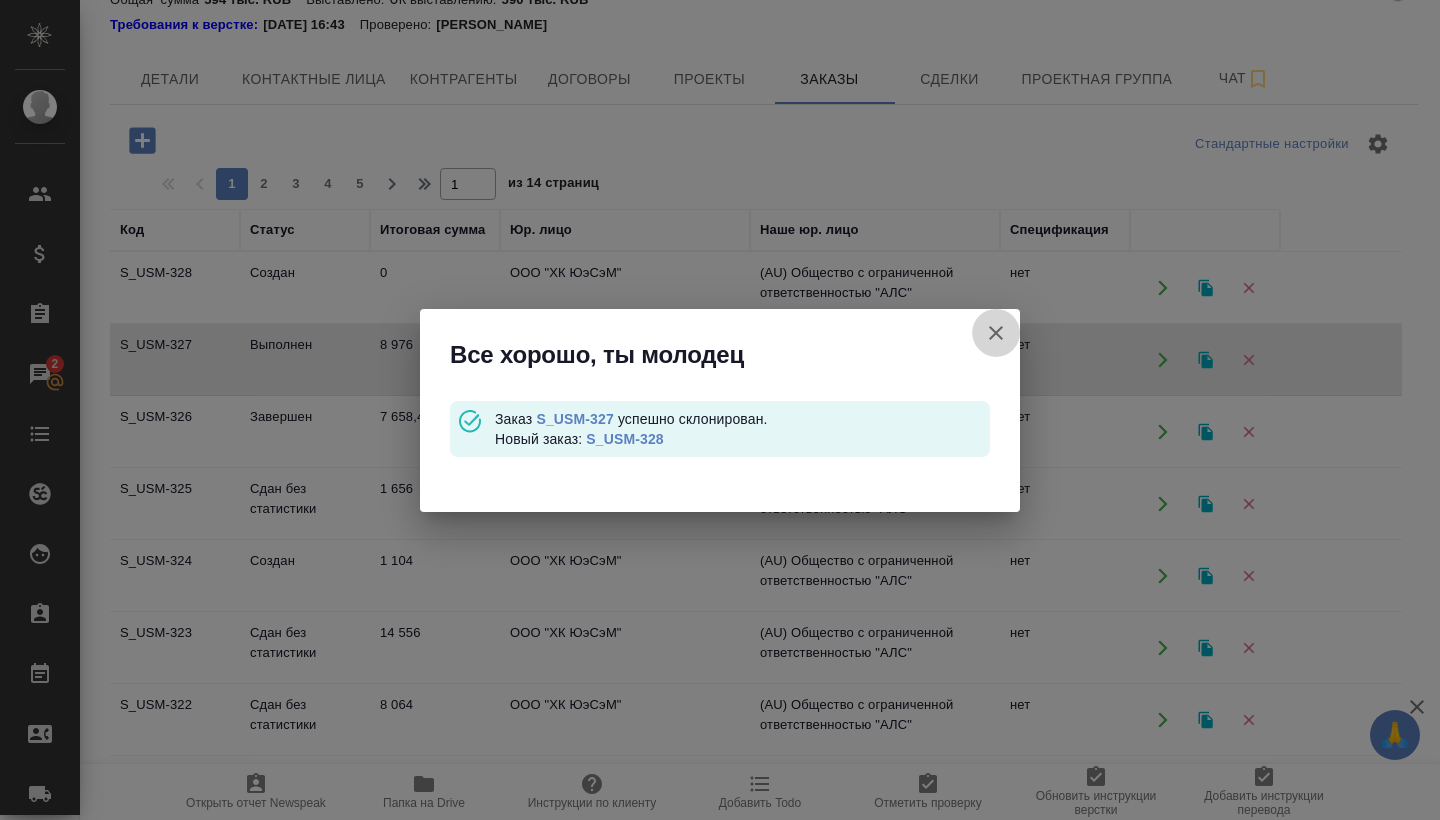 click 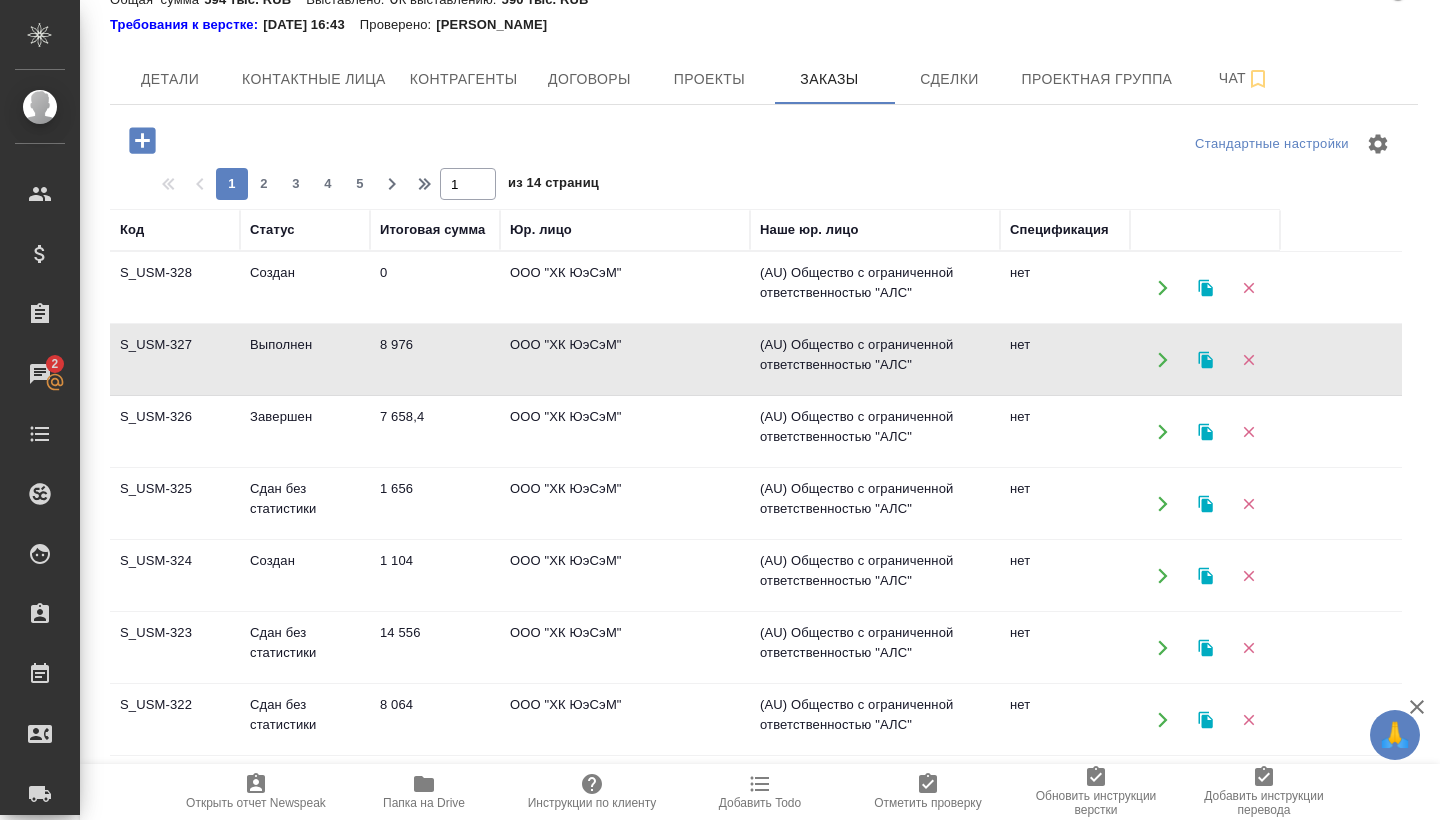 click on "0" at bounding box center [435, 288] 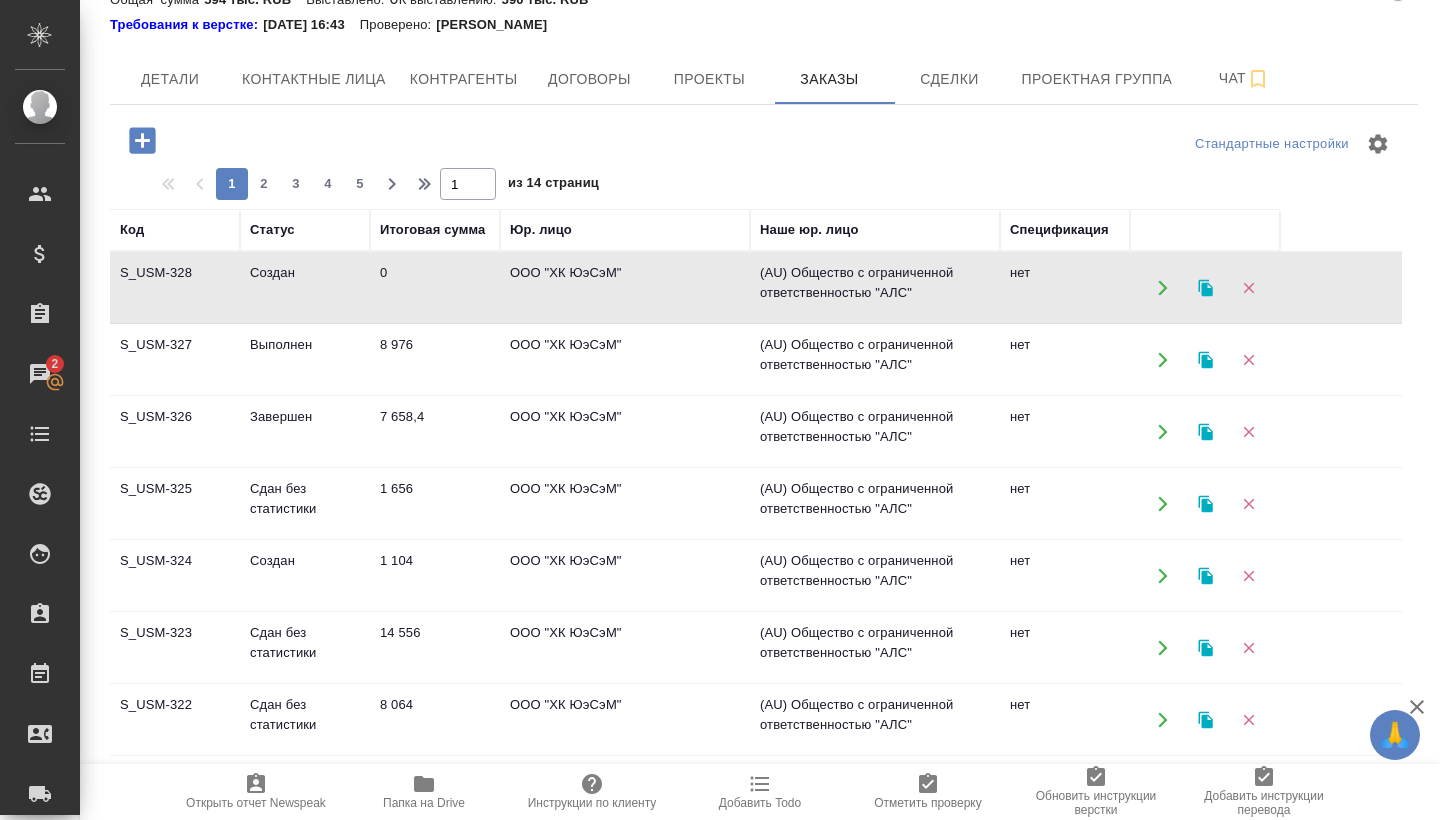 click on "(AU) Общество с ограниченной ответственностью "АЛС"" at bounding box center (875, 288) 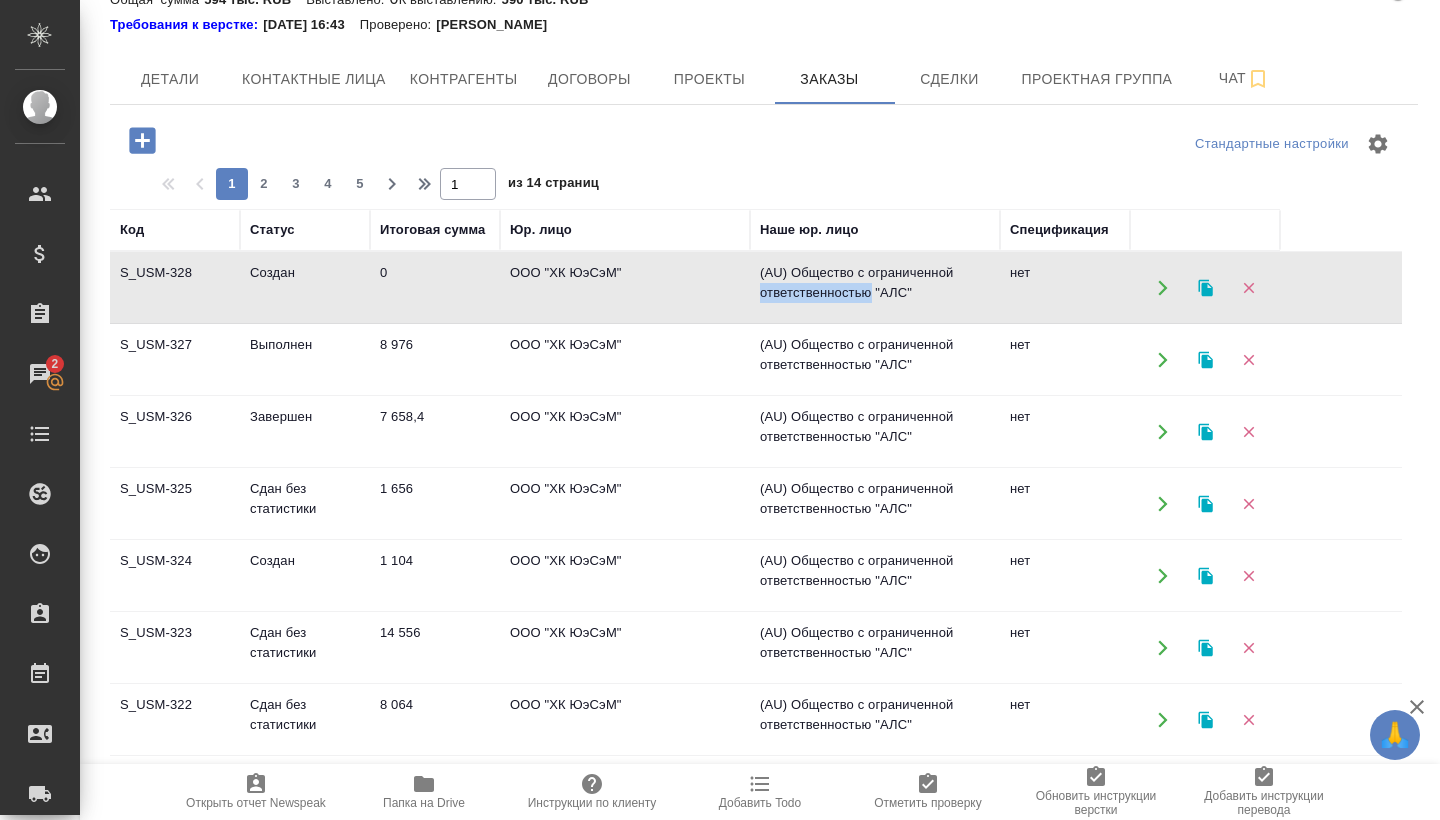 click on "(AU) Общество с ограниченной ответственностью "АЛС"" at bounding box center [875, 288] 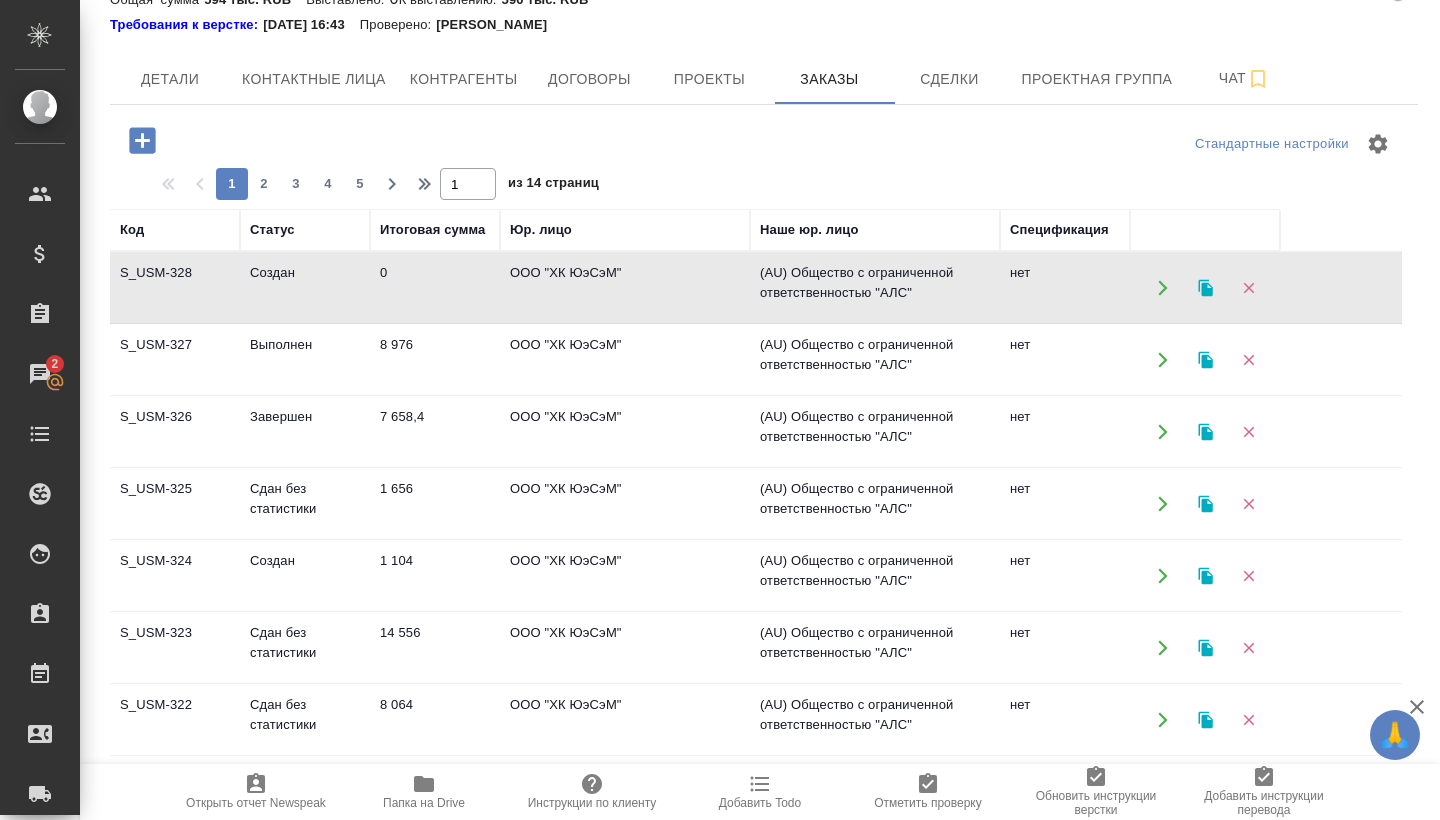 click on "ООО "ХК ЮэСэМ"" at bounding box center [625, 288] 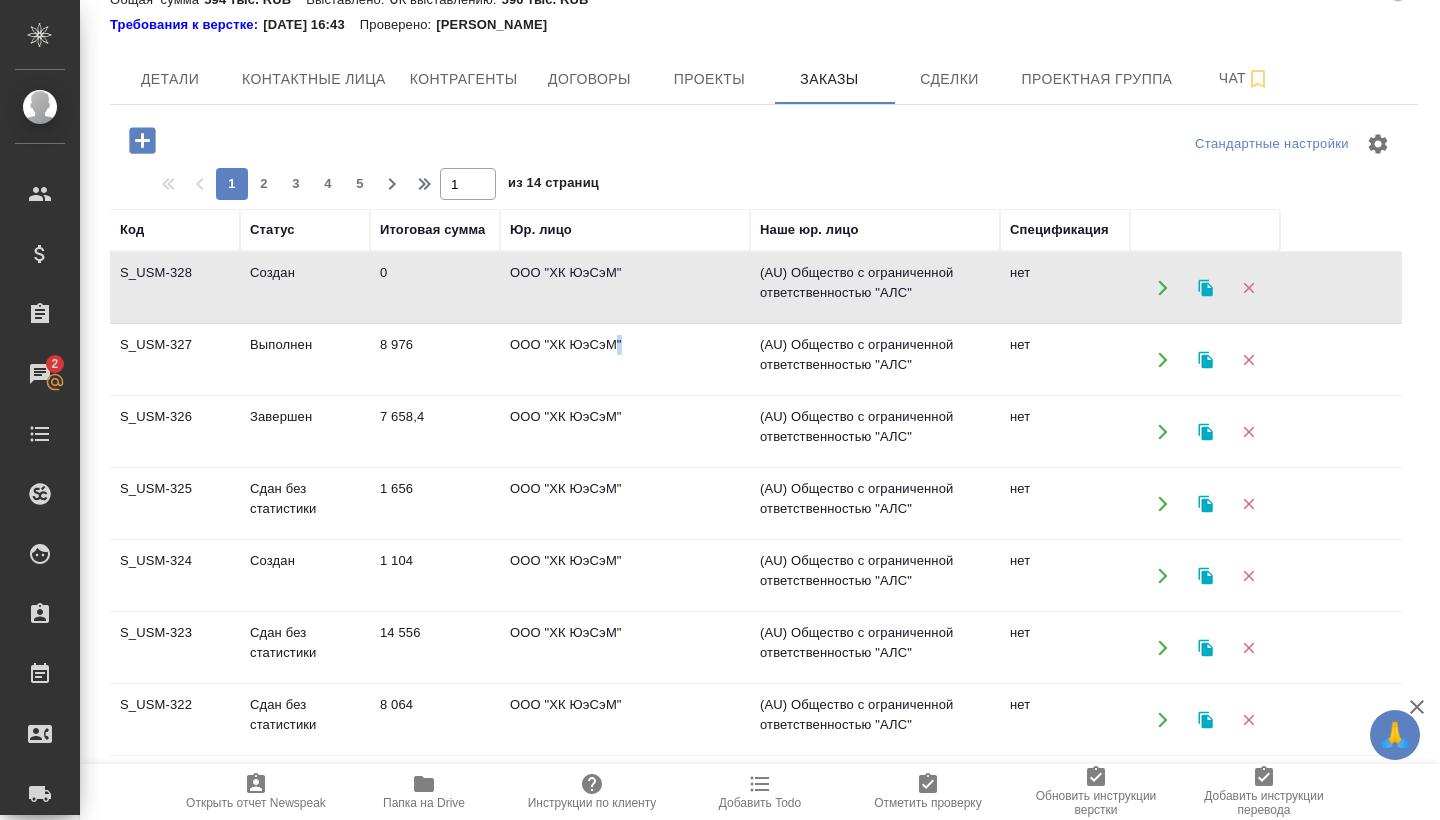 click on "ООО "ХК ЮэСэМ"" at bounding box center (625, 288) 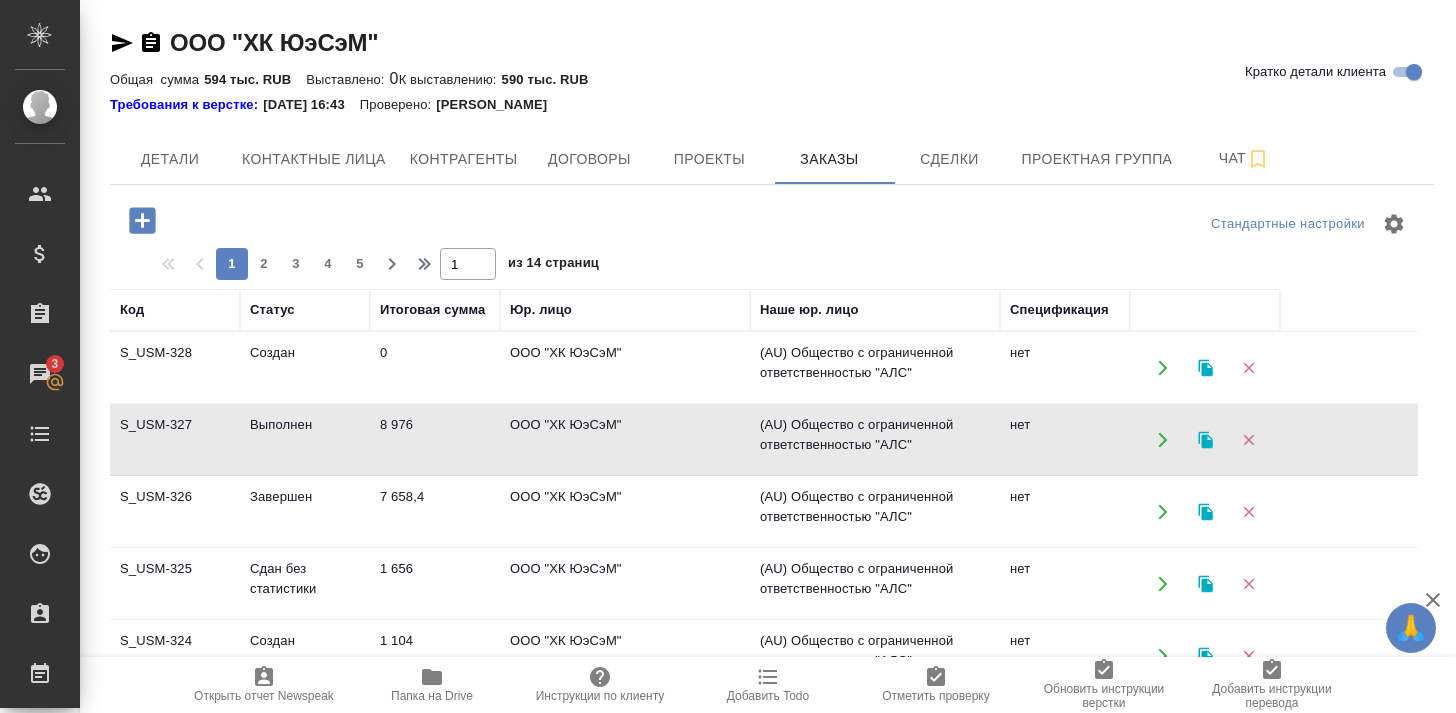 scroll, scrollTop: 0, scrollLeft: 0, axis: both 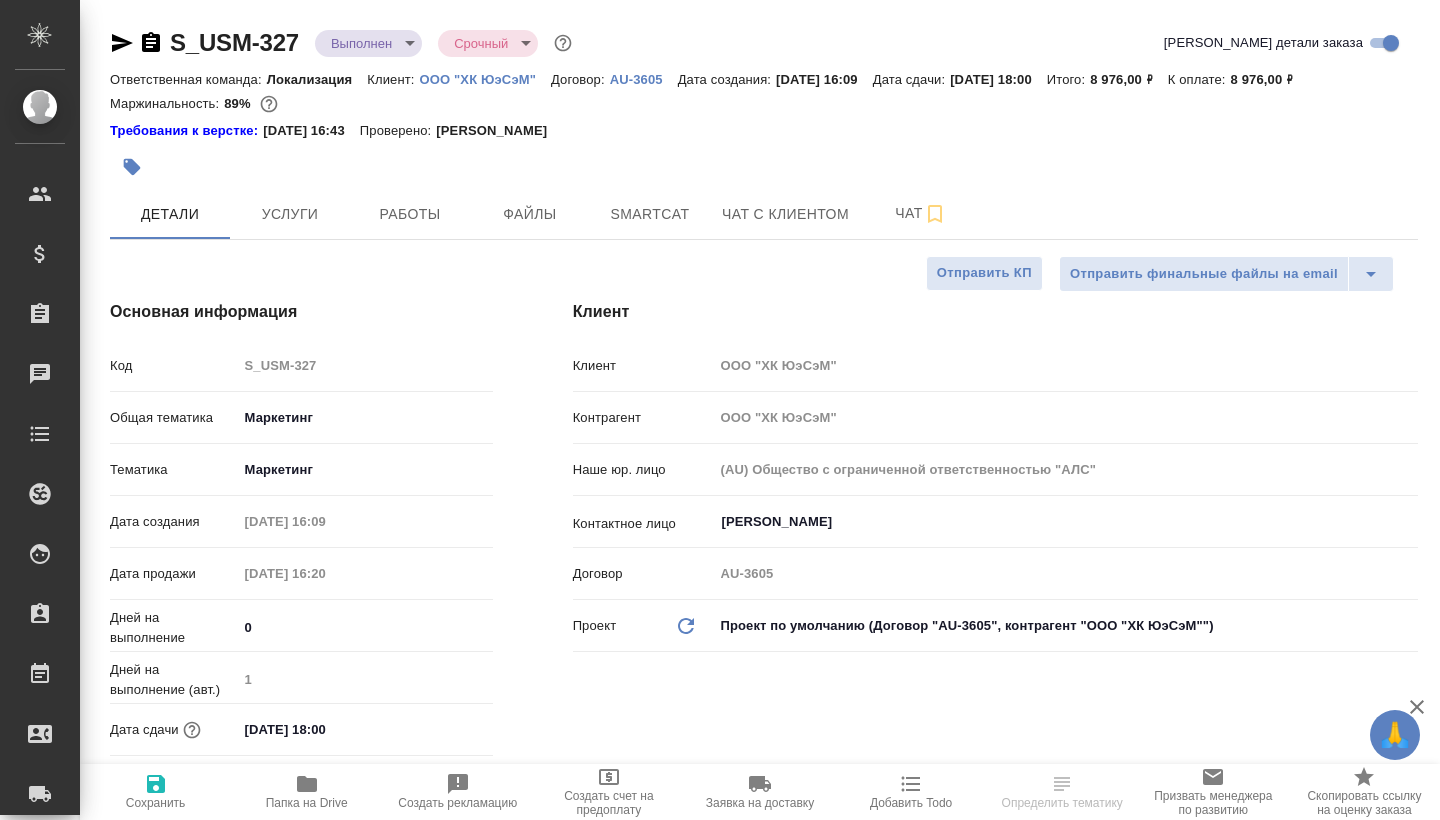 select on "RU" 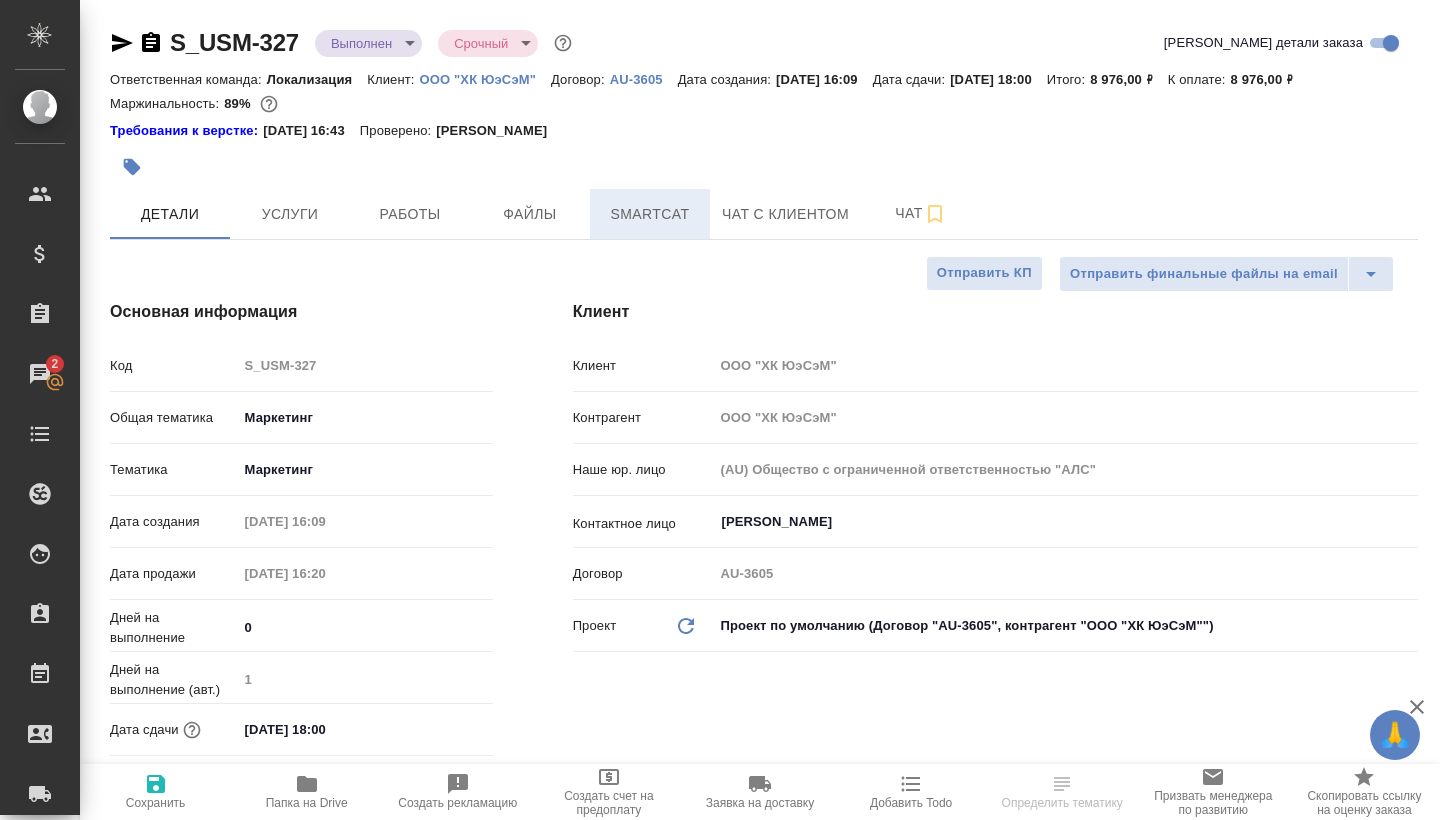 scroll, scrollTop: 0, scrollLeft: 0, axis: both 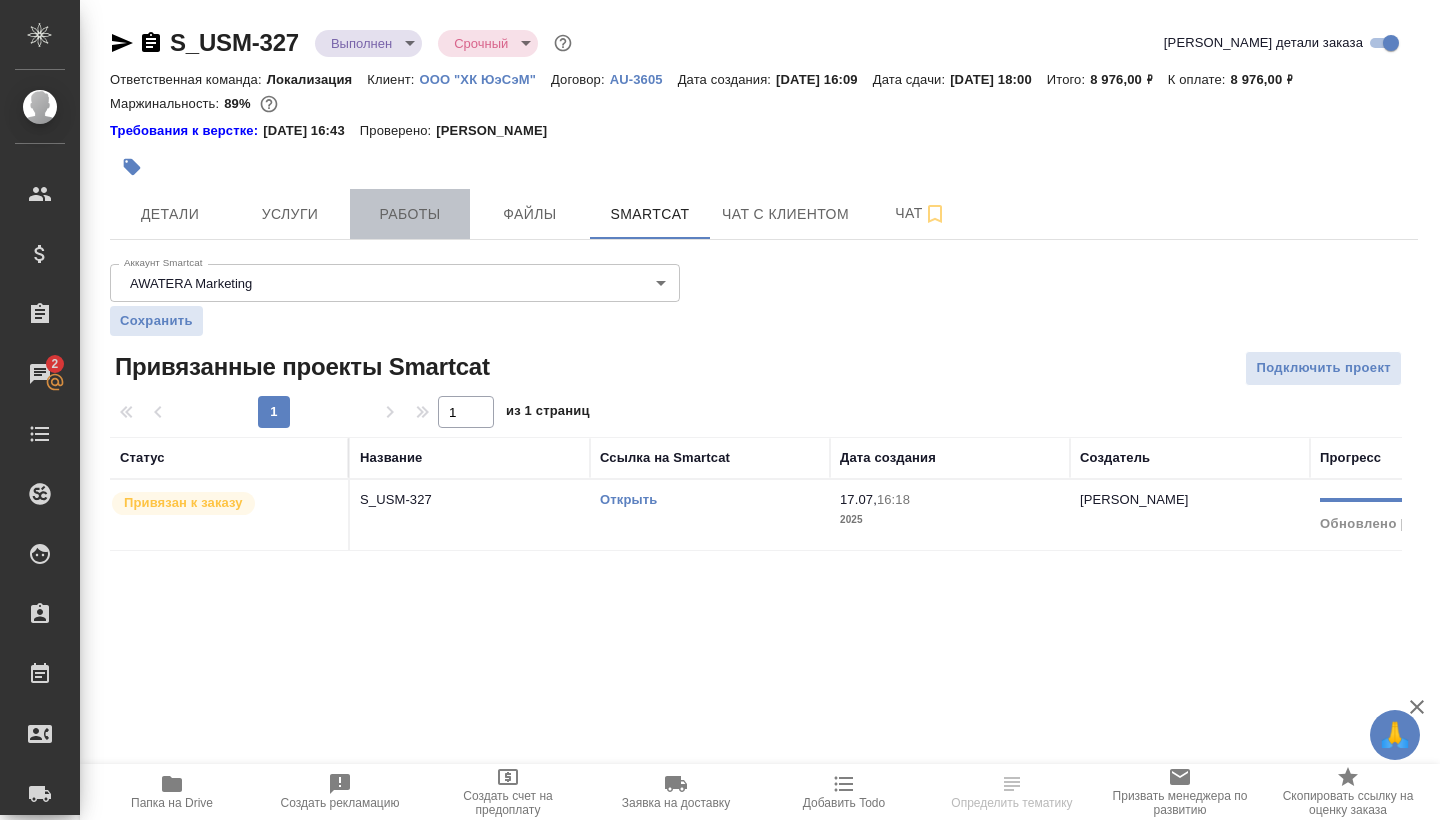 click on "Работы" at bounding box center [410, 214] 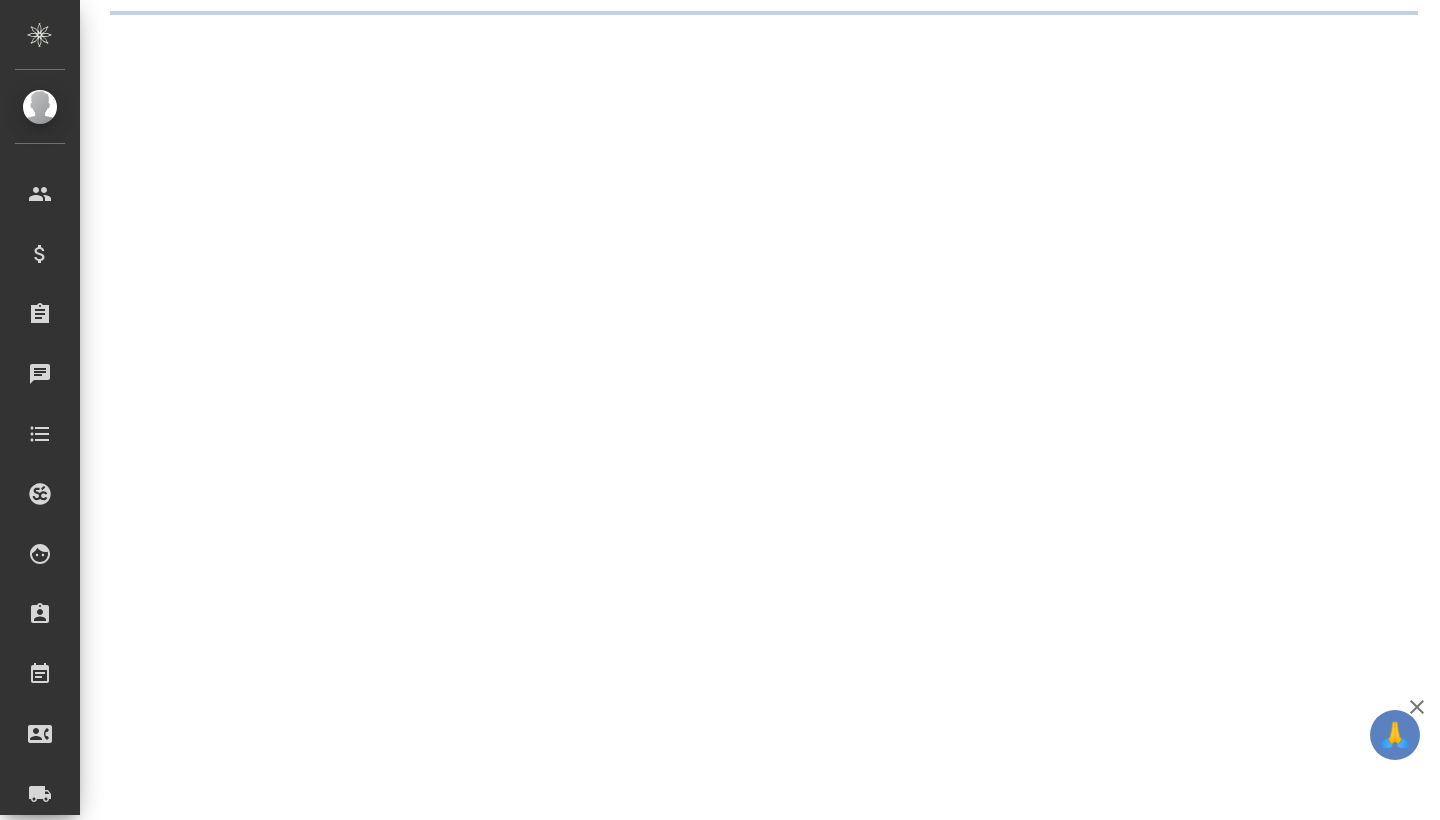 scroll, scrollTop: 0, scrollLeft: 0, axis: both 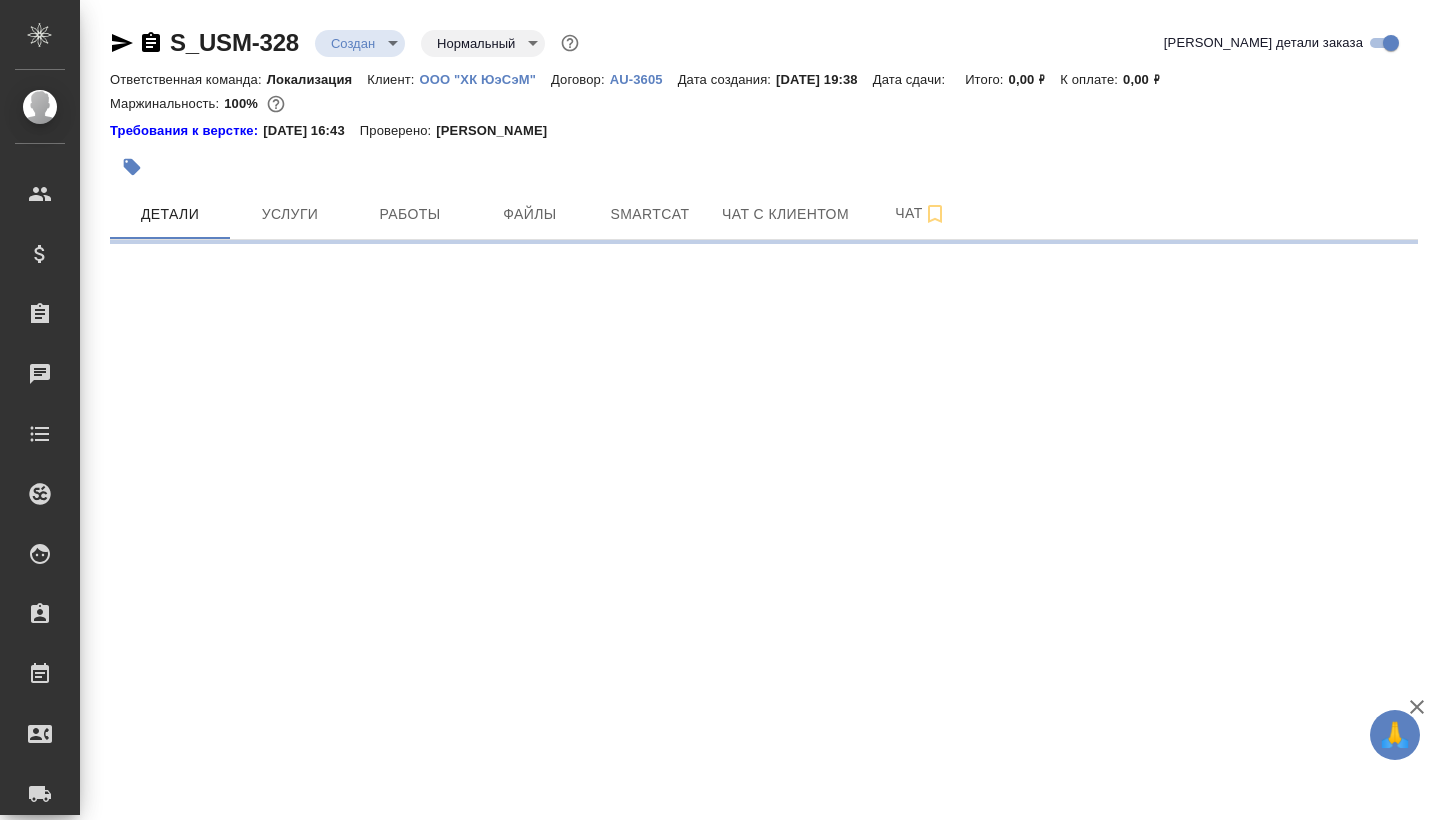 select on "RU" 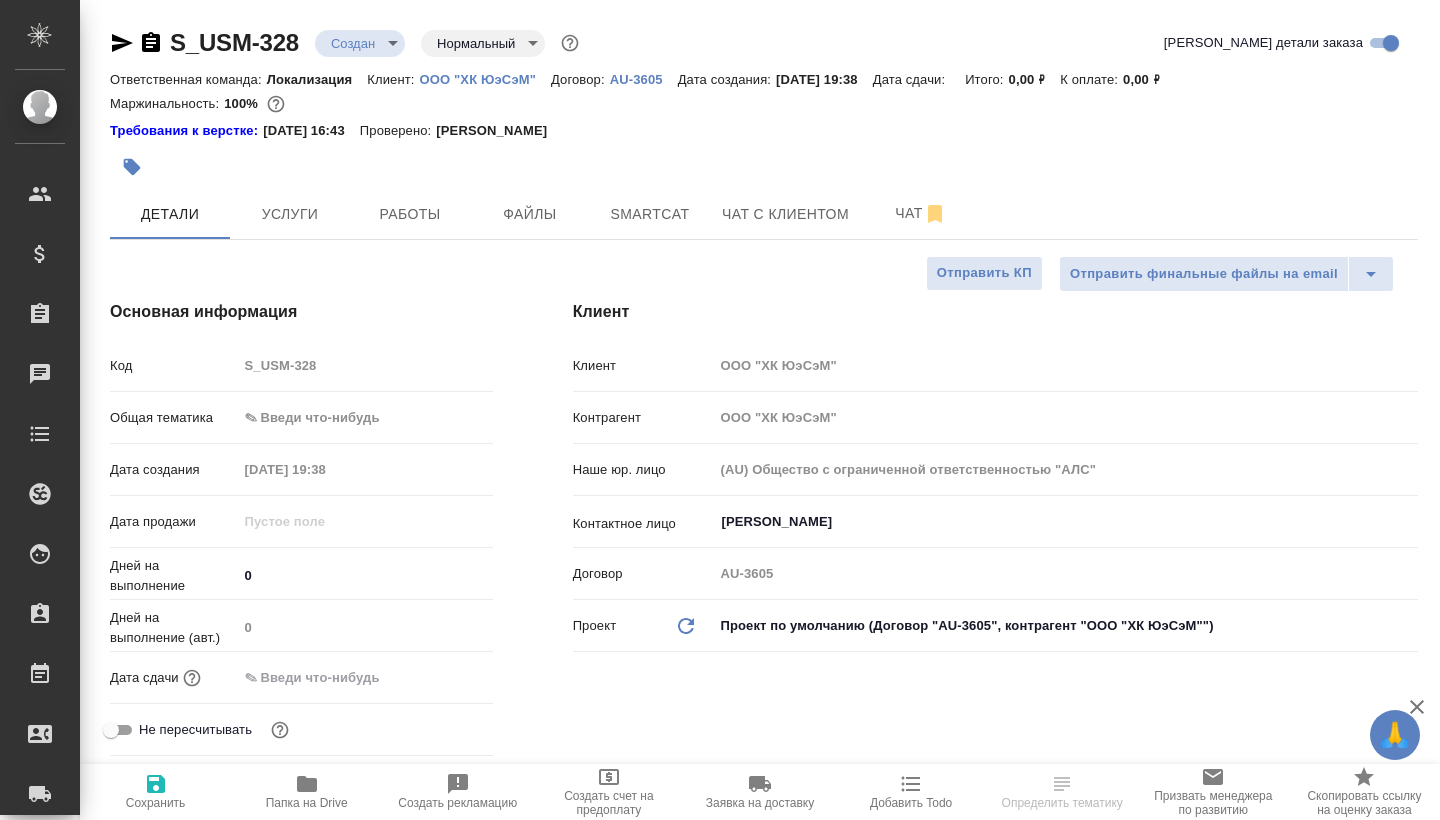 type on "x" 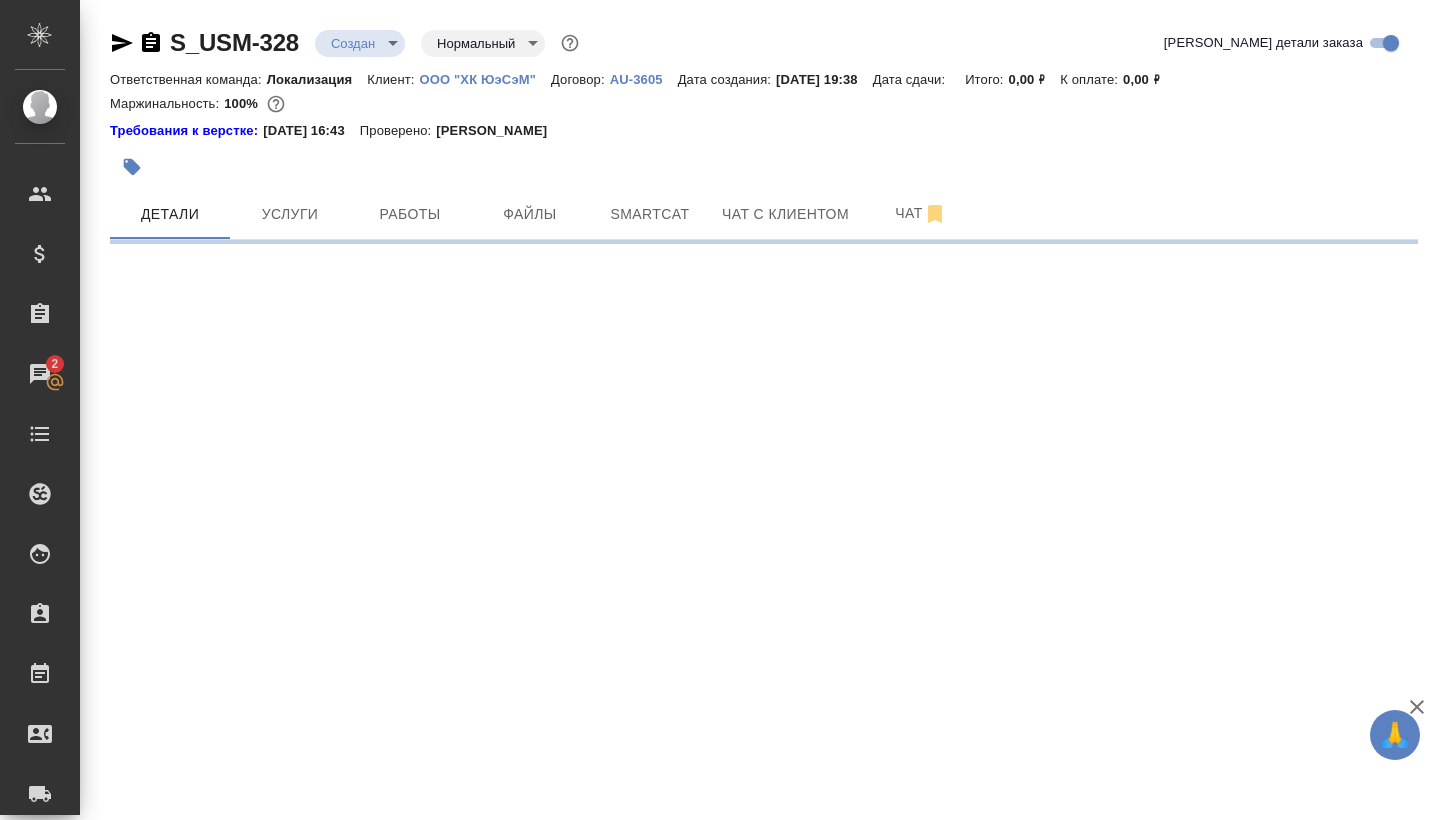 scroll, scrollTop: 0, scrollLeft: 0, axis: both 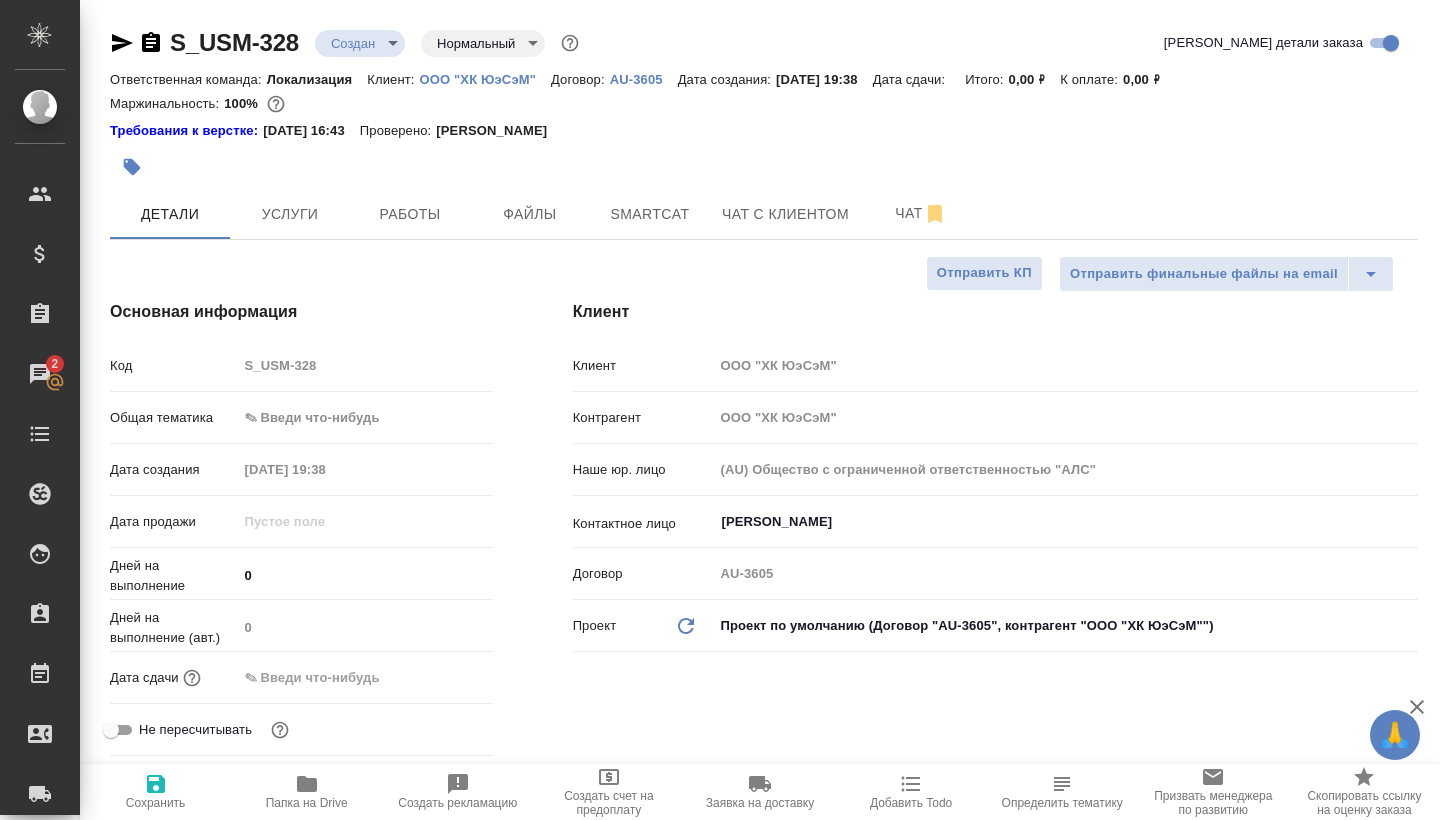 type on "x" 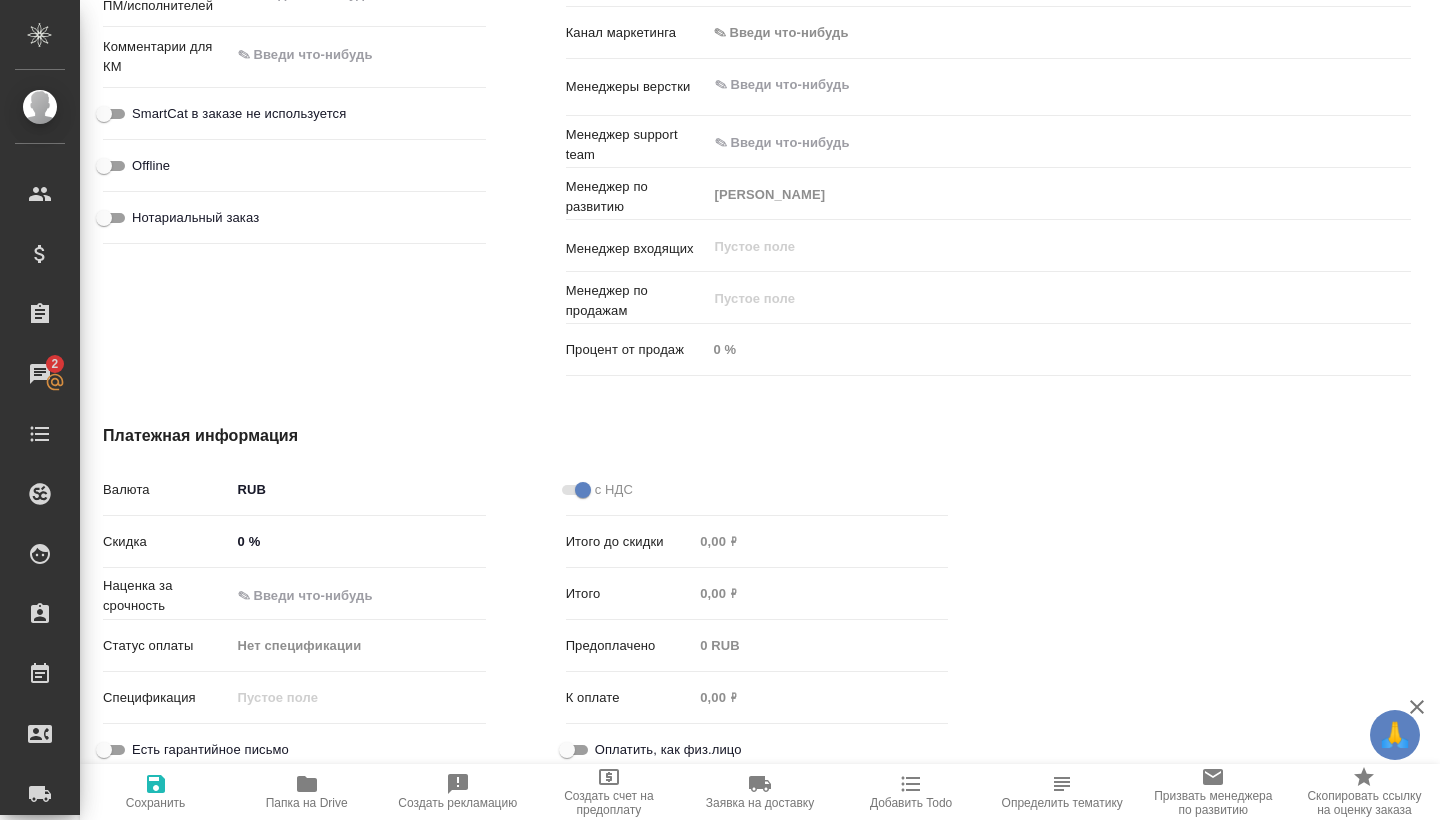 scroll, scrollTop: 1214, scrollLeft: 8, axis: both 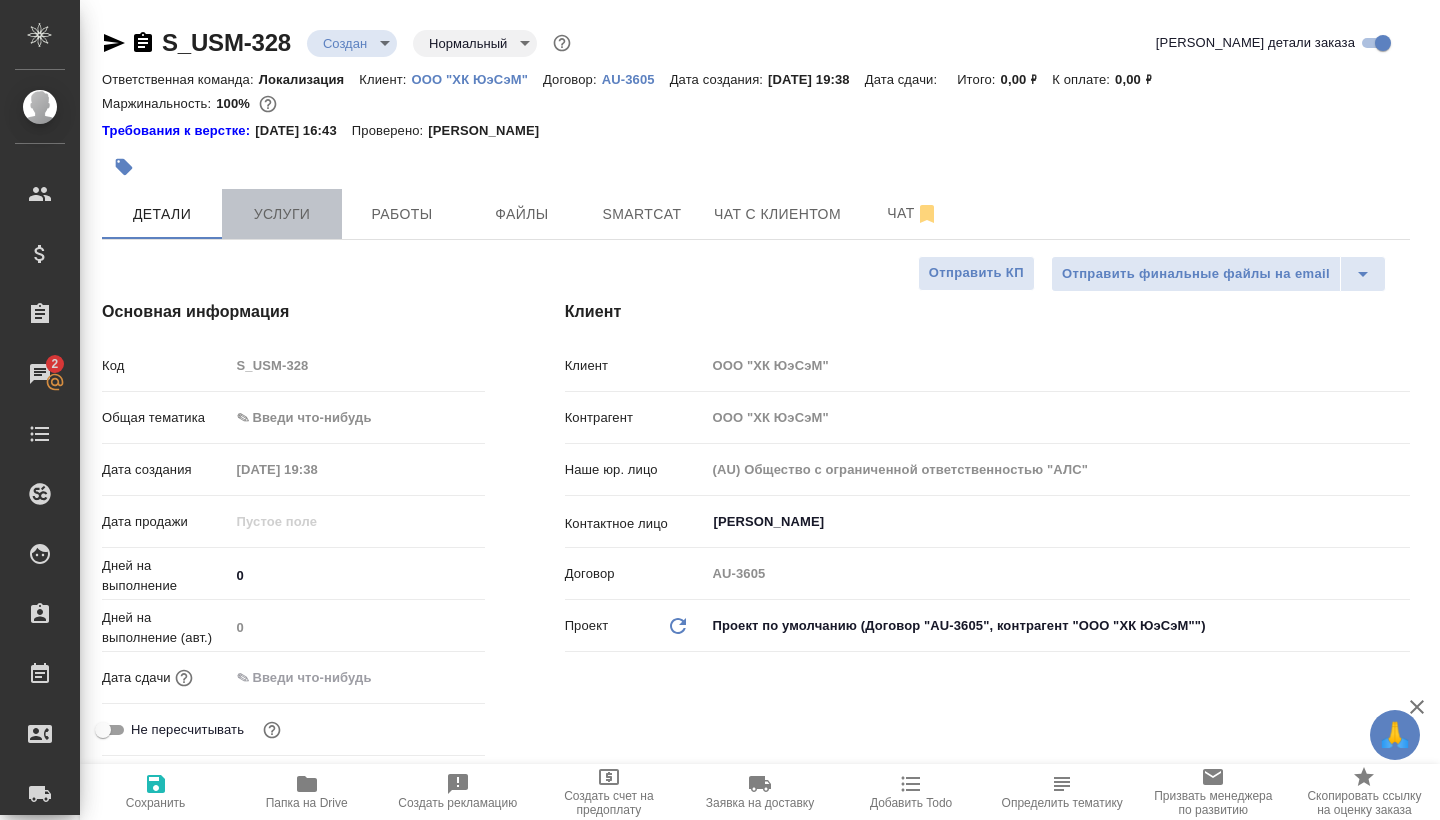 click on "Услуги" at bounding box center (282, 214) 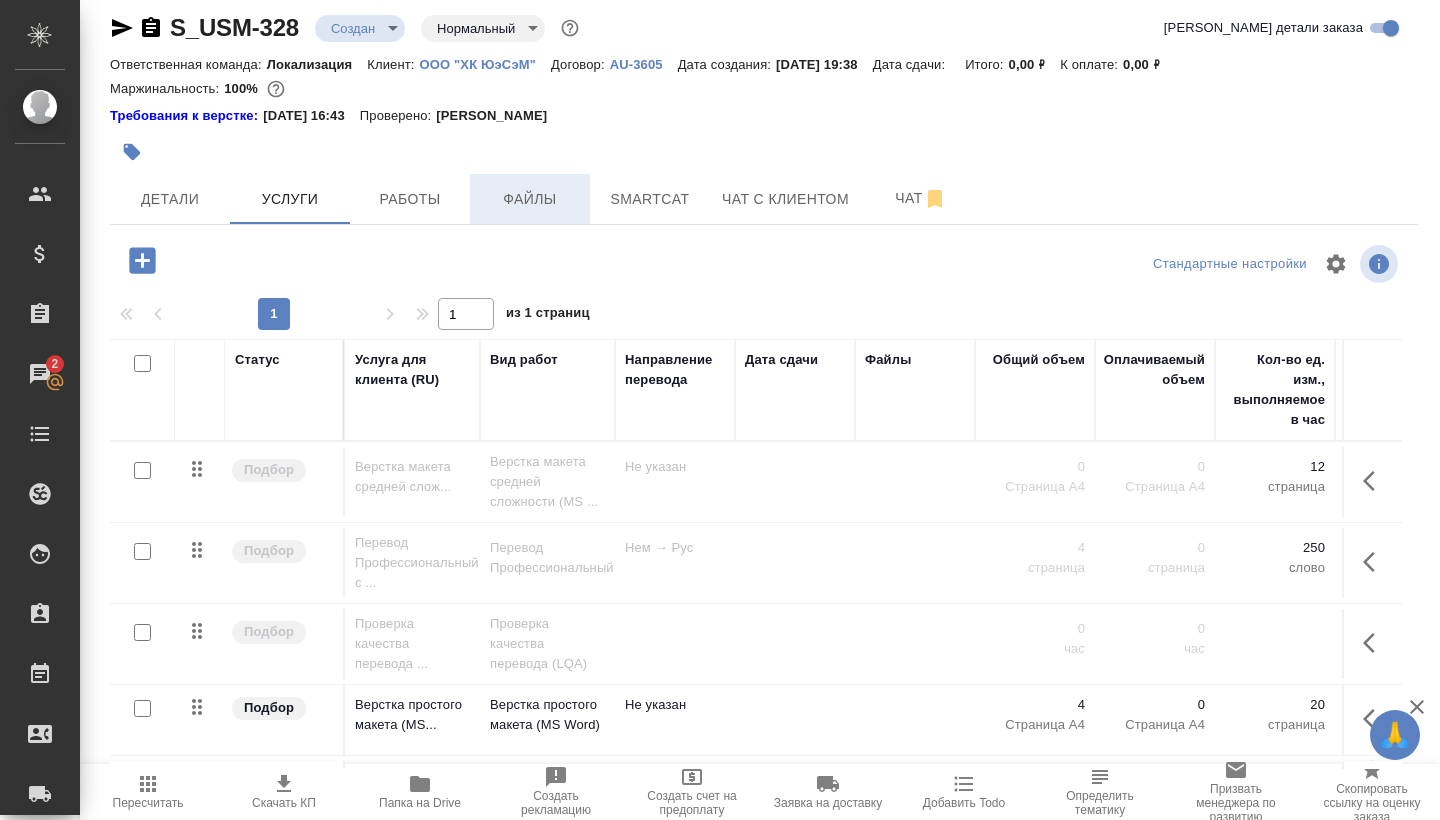 scroll, scrollTop: 15, scrollLeft: 0, axis: vertical 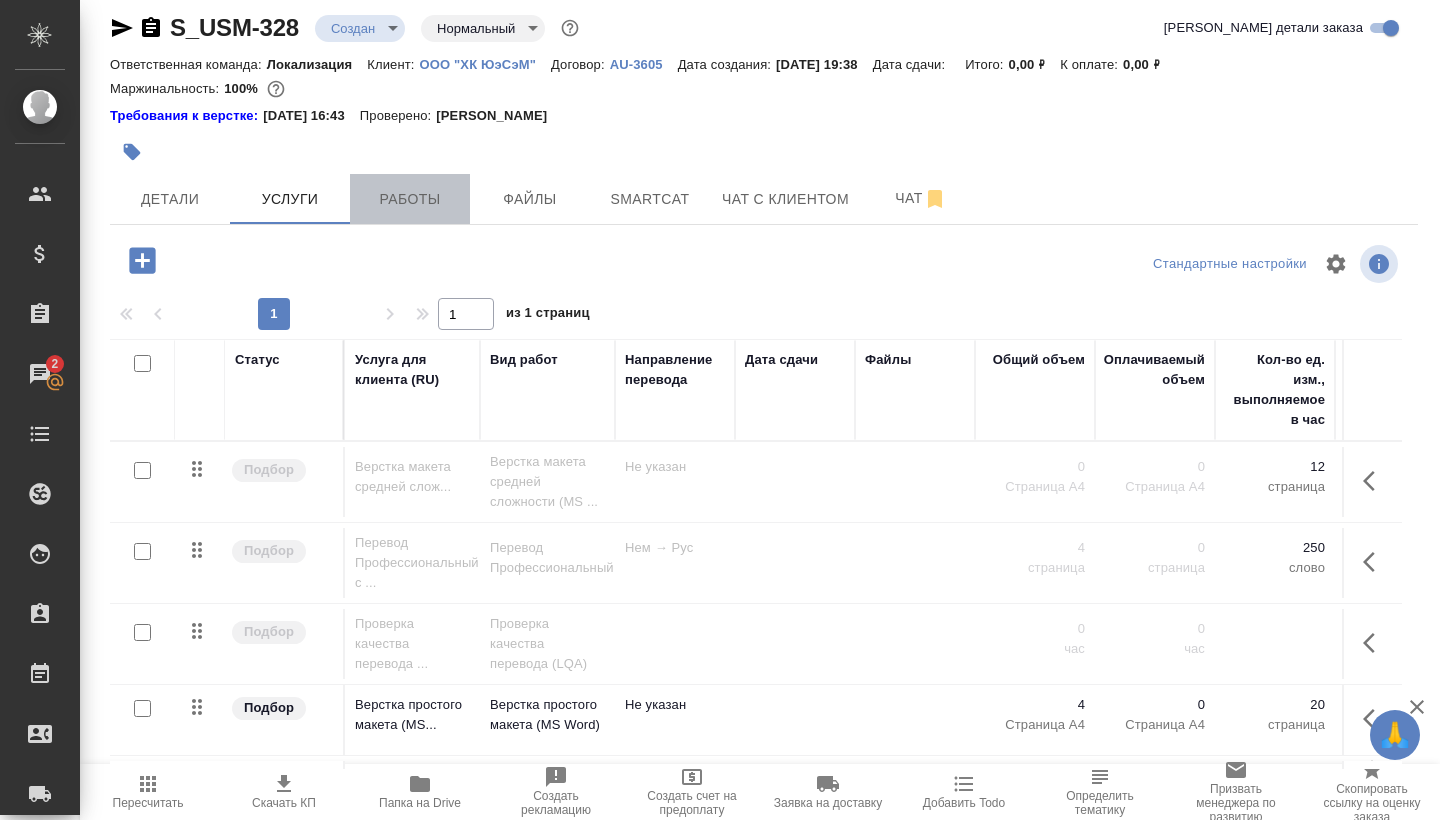 click on "Работы" at bounding box center (410, 199) 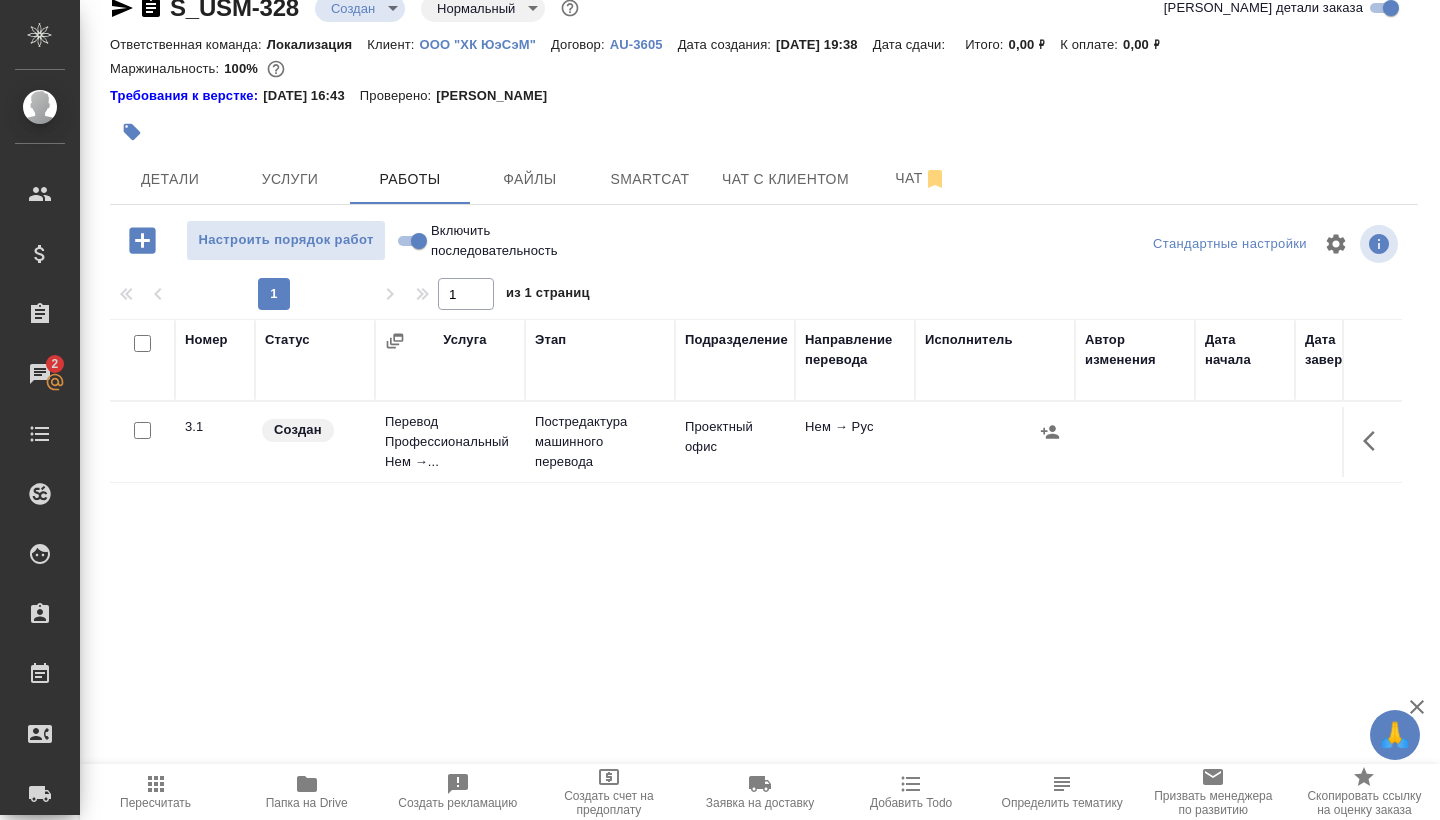 scroll, scrollTop: 35, scrollLeft: 0, axis: vertical 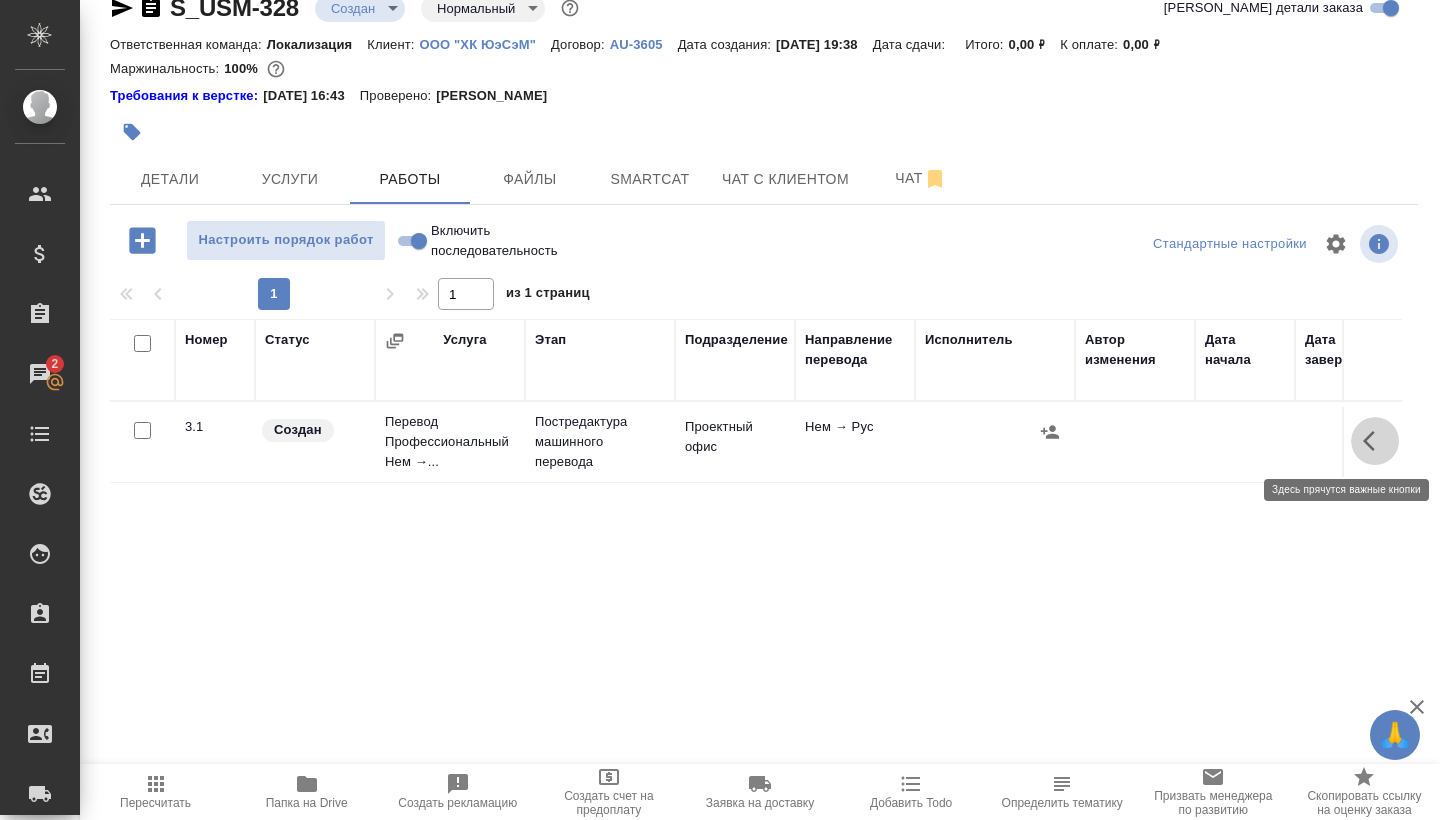 click 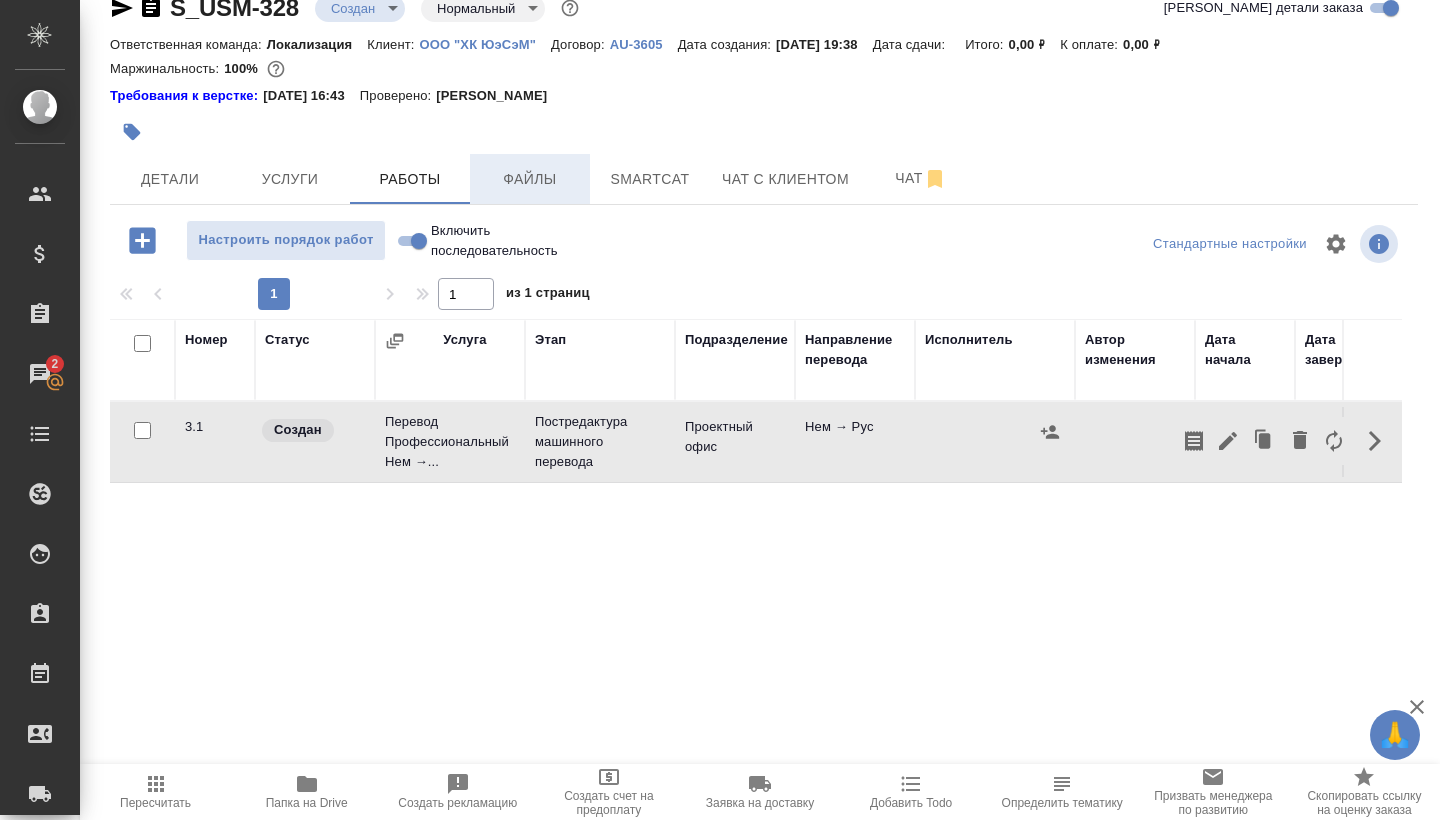 click on "Файлы" at bounding box center (530, 179) 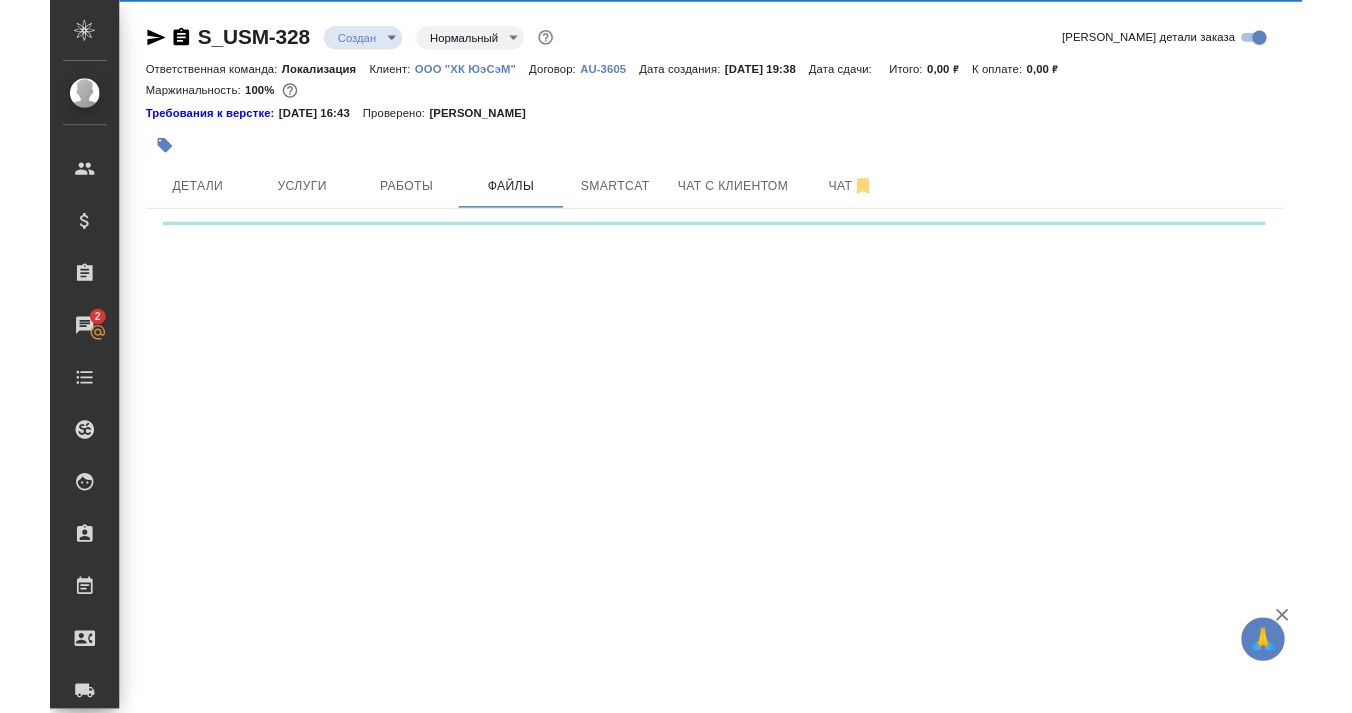 scroll, scrollTop: 0, scrollLeft: 0, axis: both 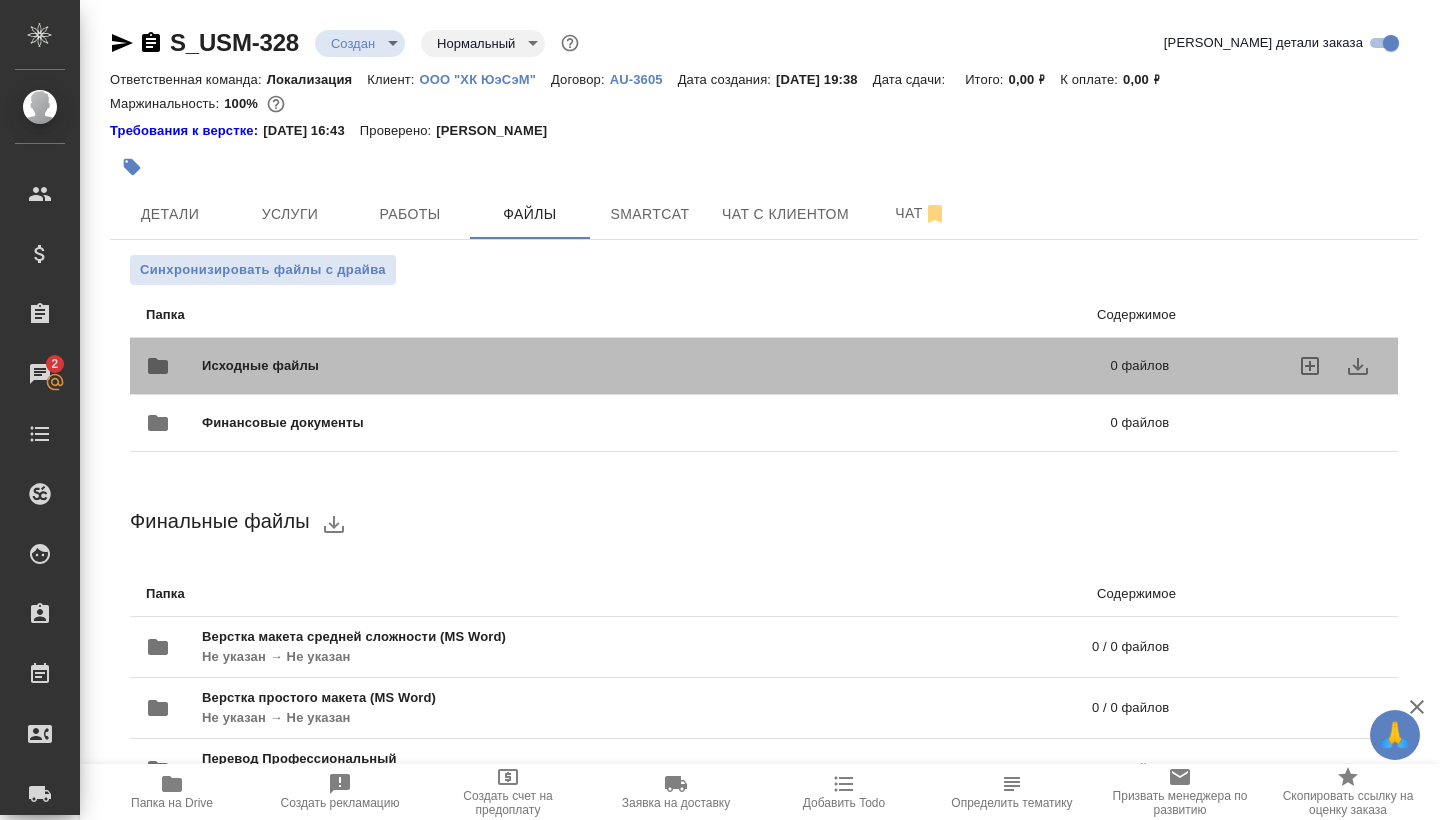click on "Исходные файлы" at bounding box center (458, 366) 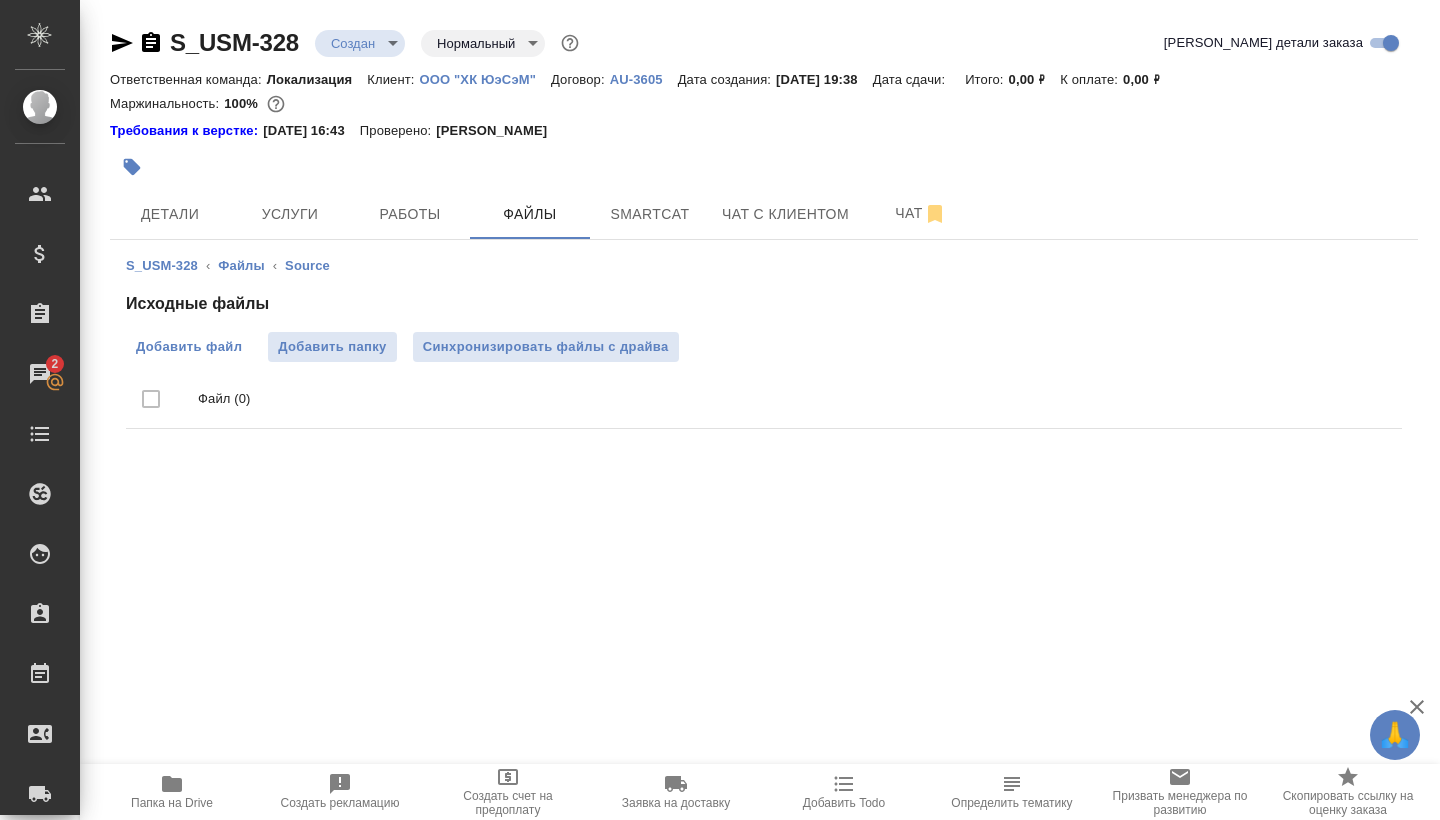 click on "Добавить файл" at bounding box center (189, 347) 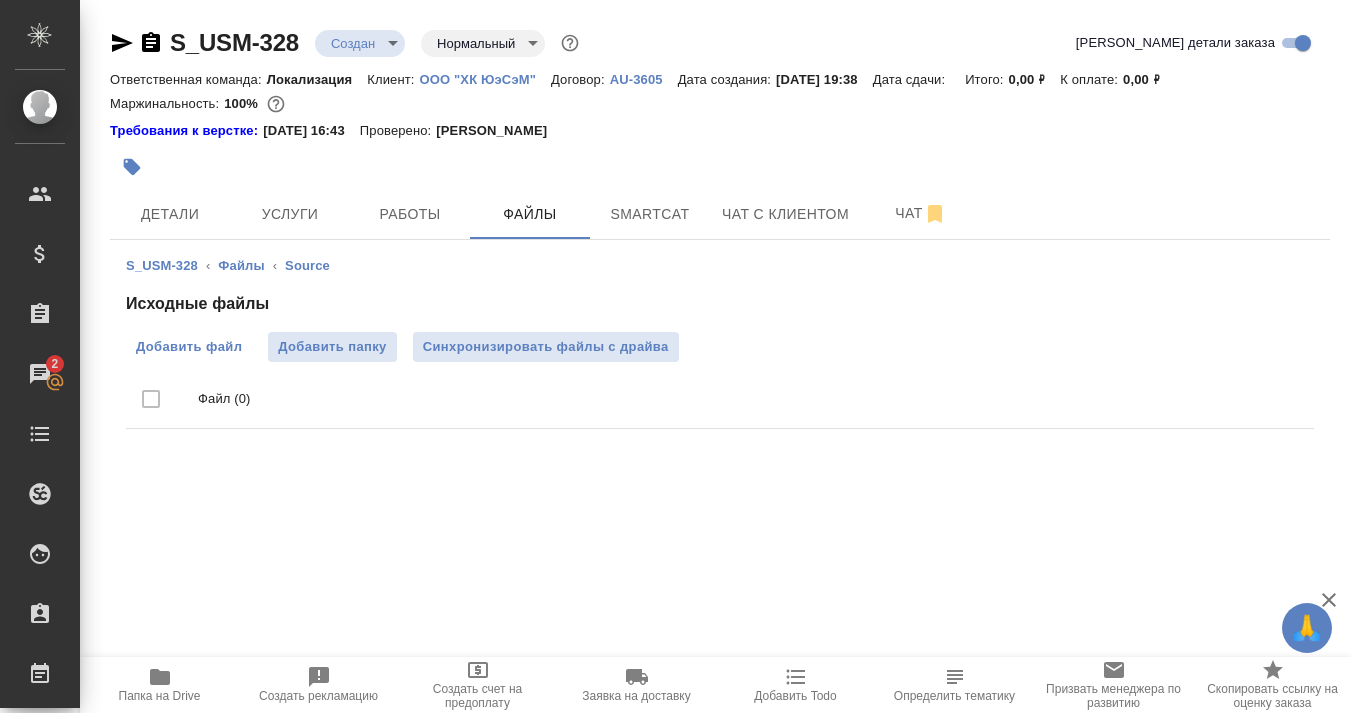 click on "Добавить файл" at bounding box center [189, 347] 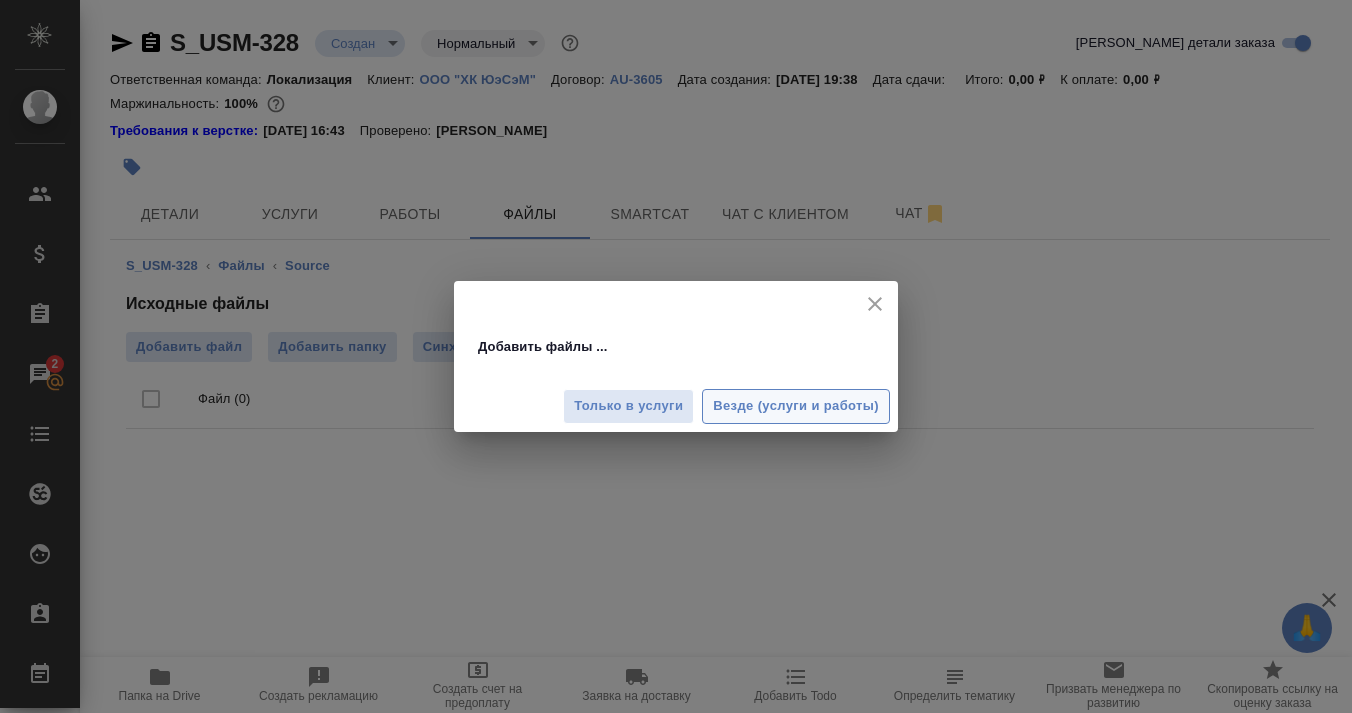 click on "Везде (услуги и работы)" at bounding box center (796, 406) 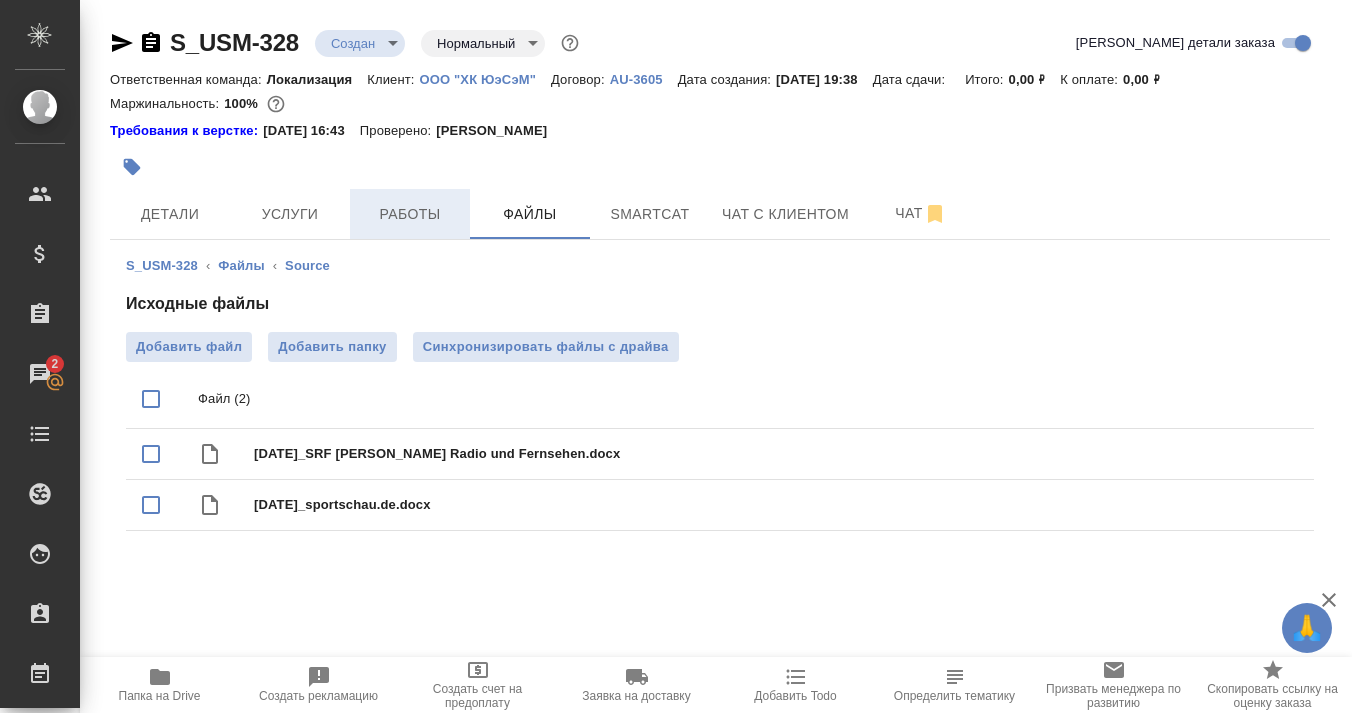 click on "Работы" at bounding box center [410, 214] 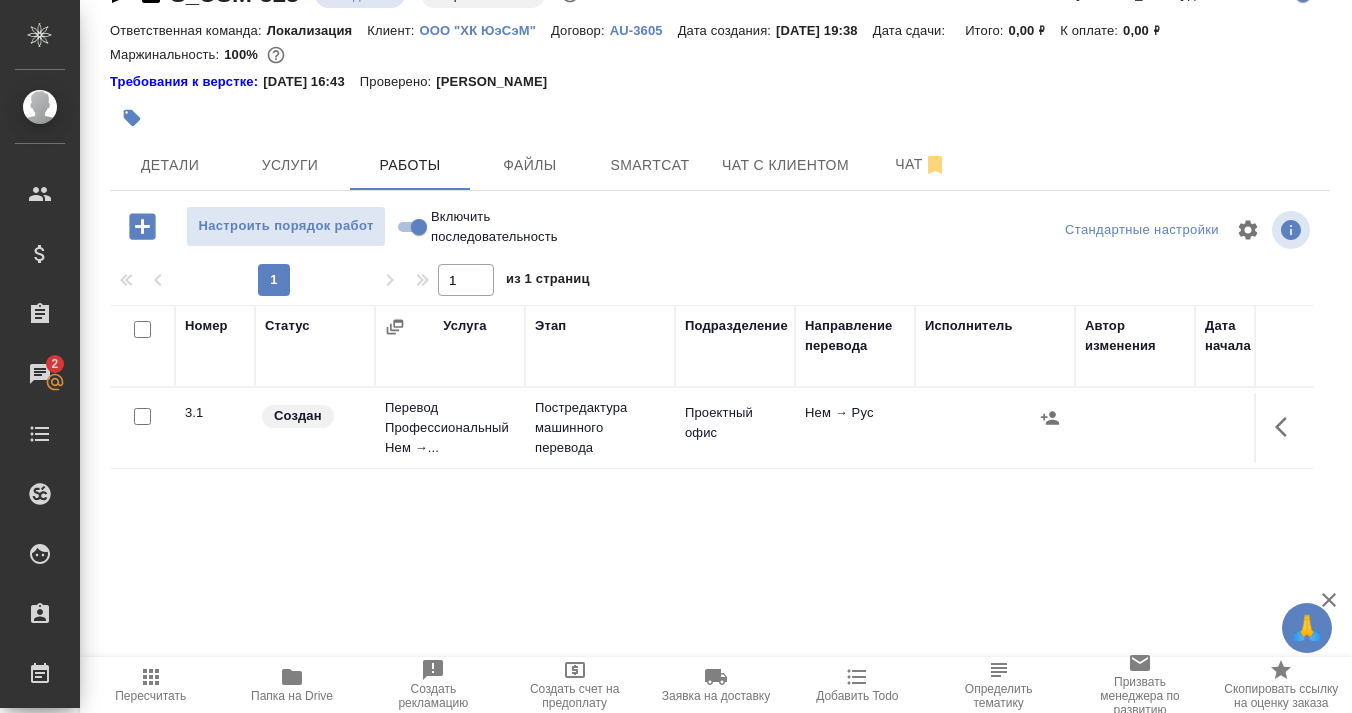 scroll, scrollTop: 49, scrollLeft: 0, axis: vertical 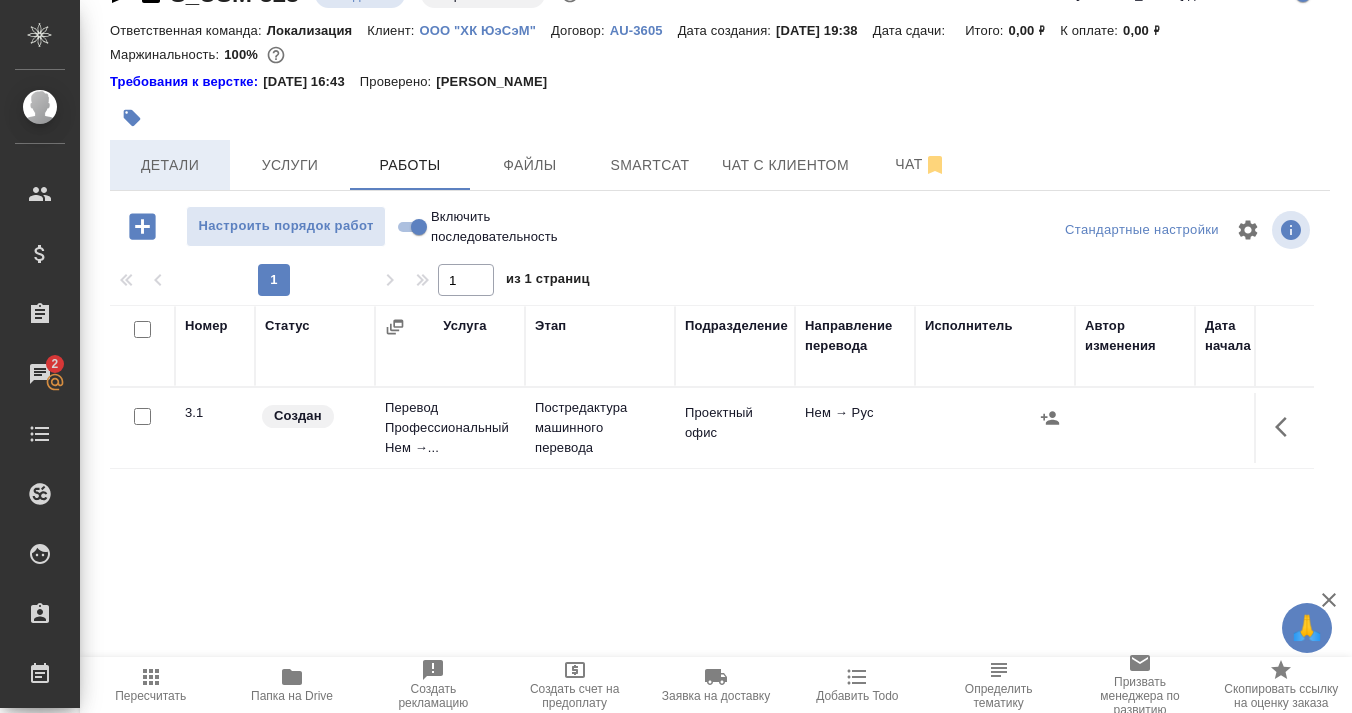 click on "Детали" at bounding box center [170, 165] 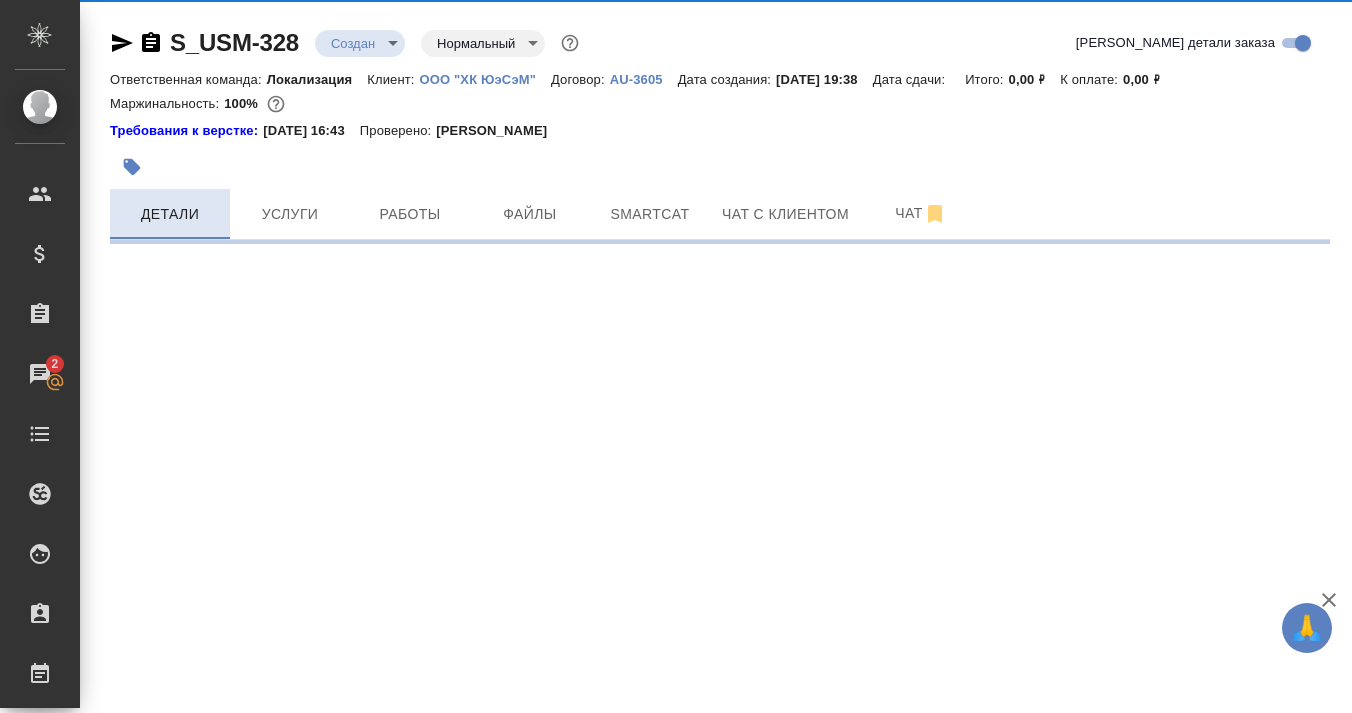 scroll, scrollTop: 0, scrollLeft: 0, axis: both 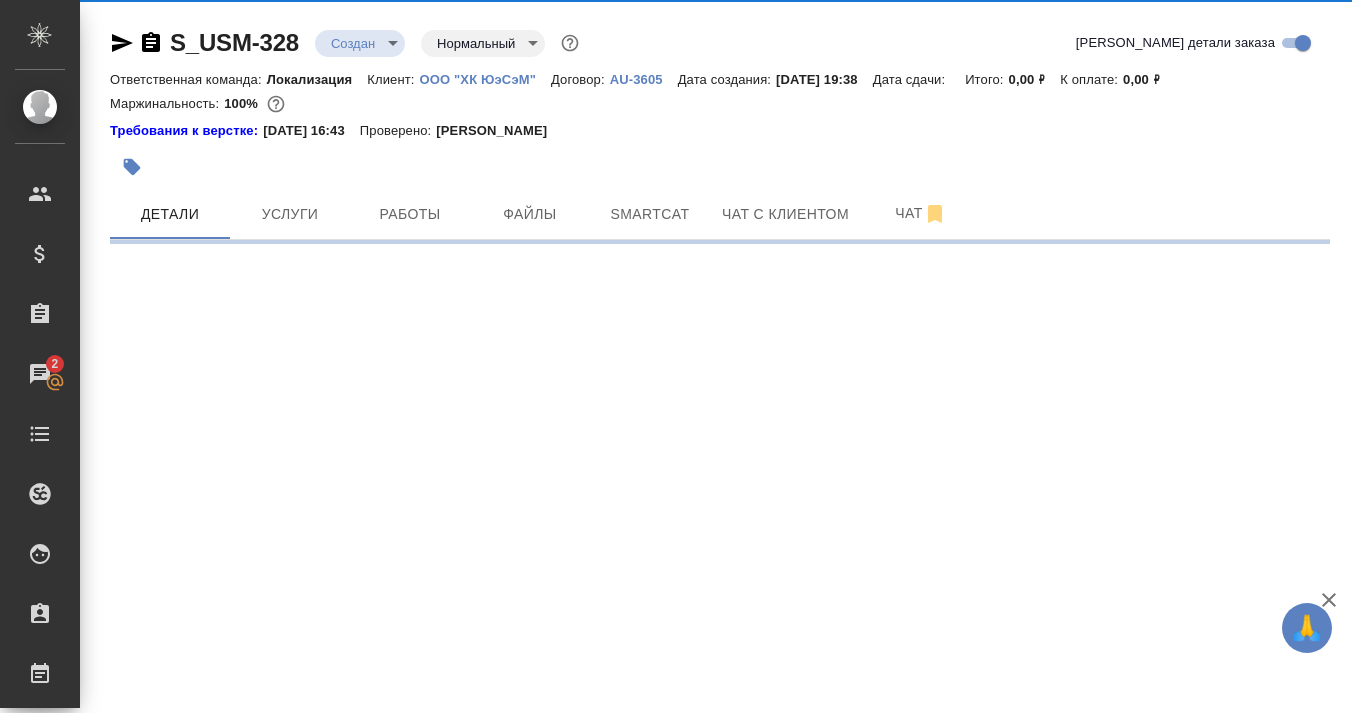 select on "RU" 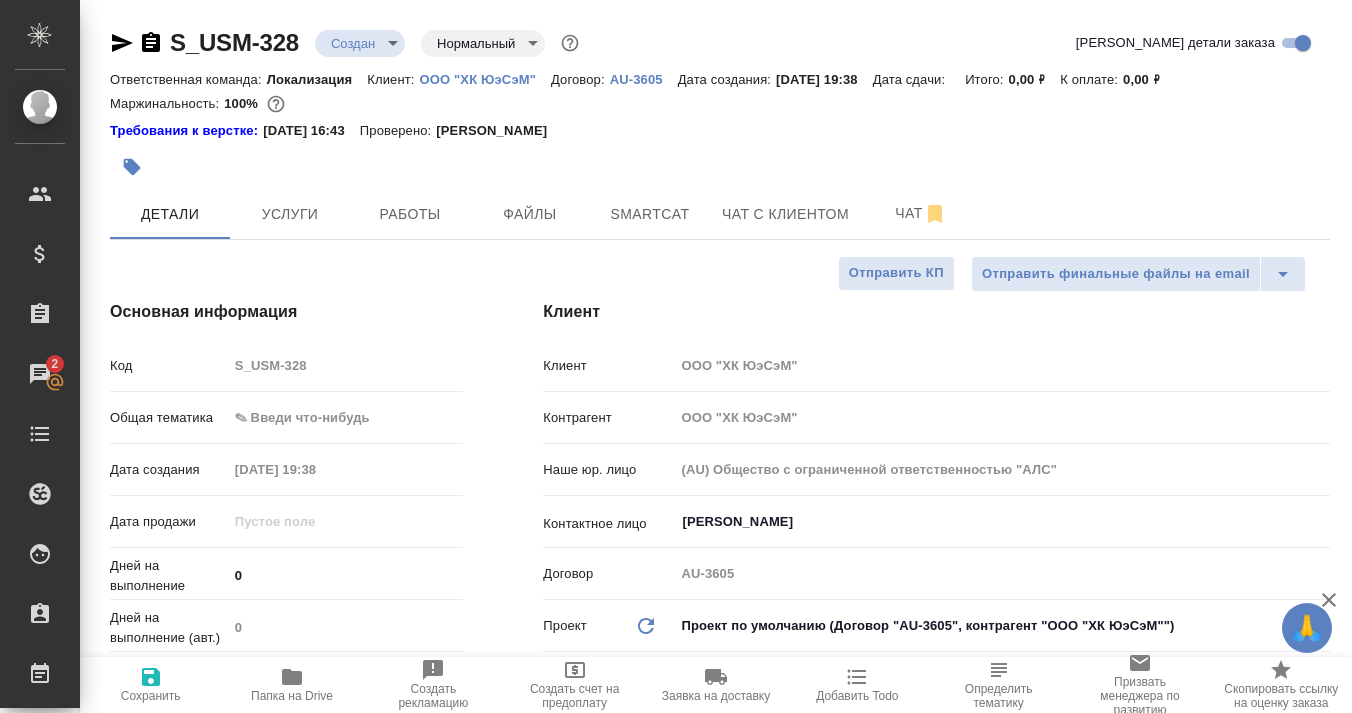 type on "x" 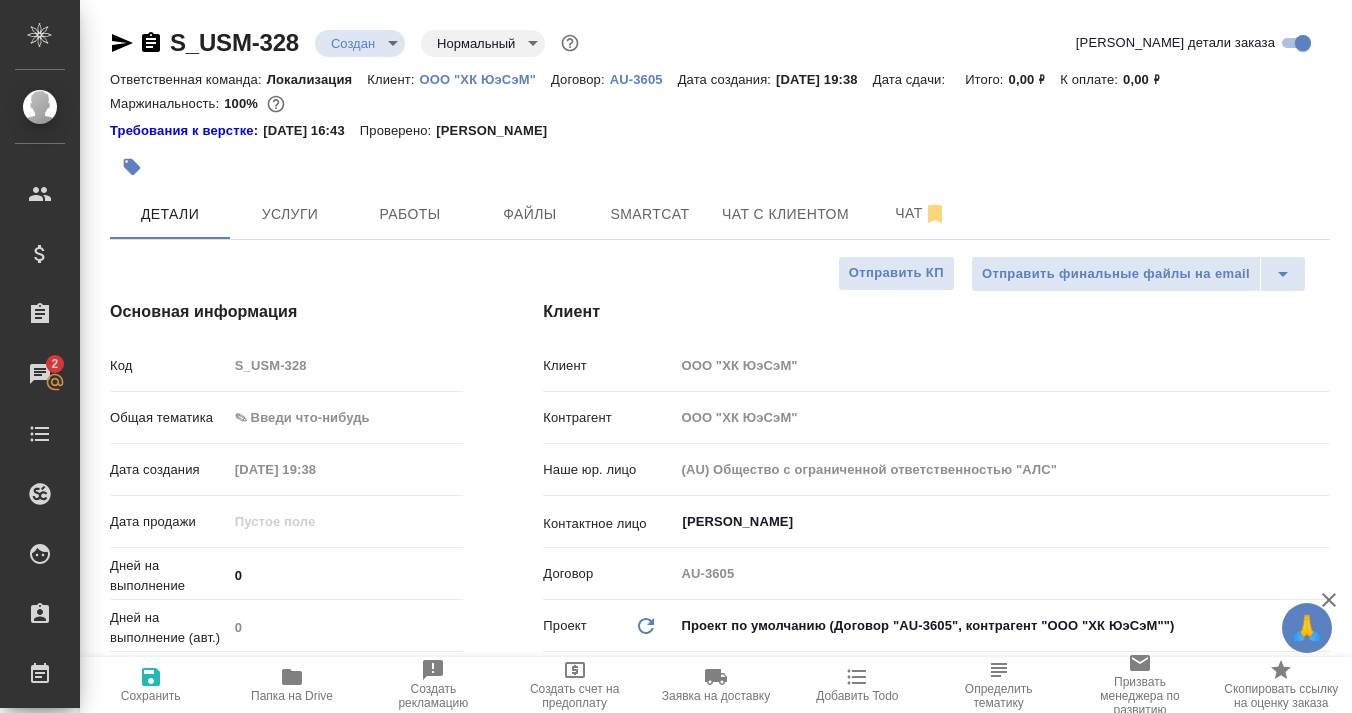 scroll, scrollTop: 40, scrollLeft: 1, axis: both 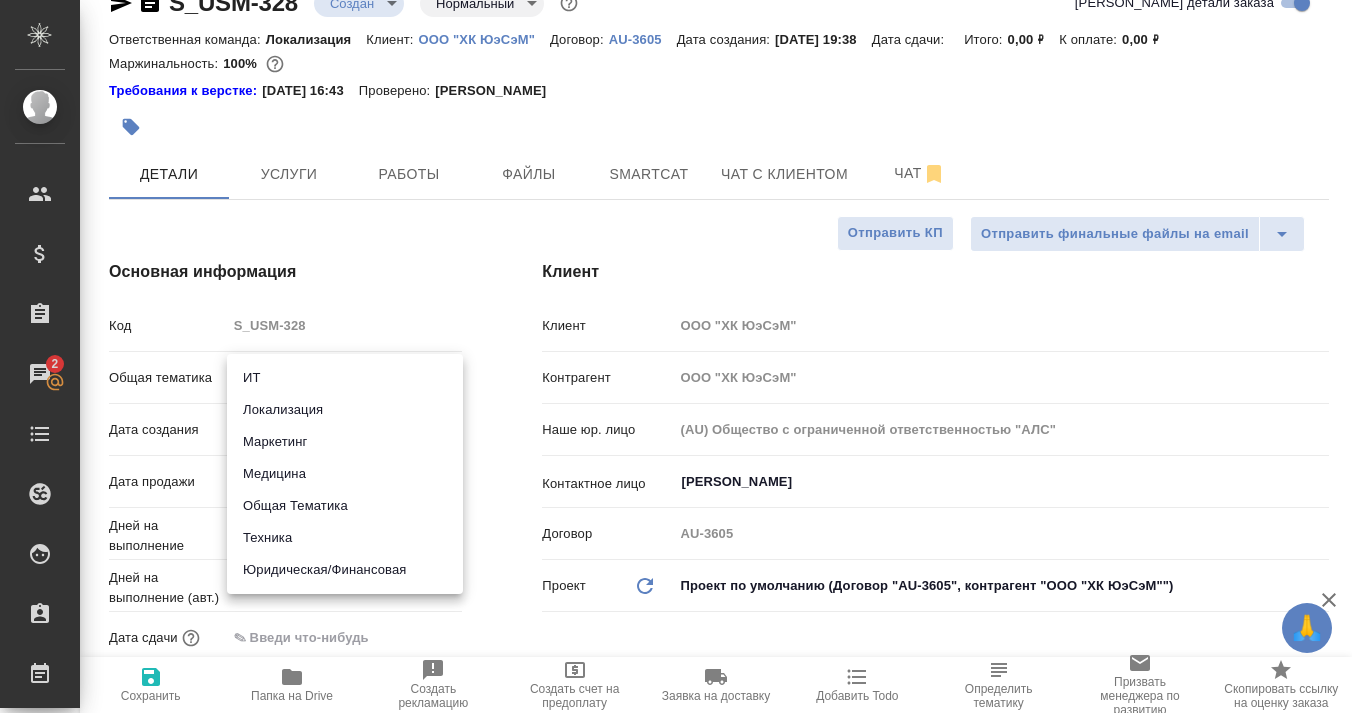 click on "🙏 .cls-1
fill:#fff;
AWATERA Timakov Maksim Клиенты Спецификации Заказы 2 Чаты Todo Проекты SC Исполнители Кандидаты Работы Входящие заявки Заявки на доставку Рекламации Проекты процессинга Конференции Выйти S_USM-328 Создан new Нормальный normal Кратко детали заказа Ответственная команда: Локализация Клиент: ООО "ХК ЮэСэМ" Договор: AU-3605 Дата создания: 17.07.2025, 19:38 Дата сдачи: Итого: 0,00 ₽ К оплате: 0,00 ₽ Маржинальность: 100% Требования к верстке: 05.02.2025 16:43 Проверено: Петрова Валерия Детали Услуги Работы Файлы Smartcat Чат с клиентом Чат Отправить финальные файлы на email Код S_USM-328" at bounding box center (676, 356) 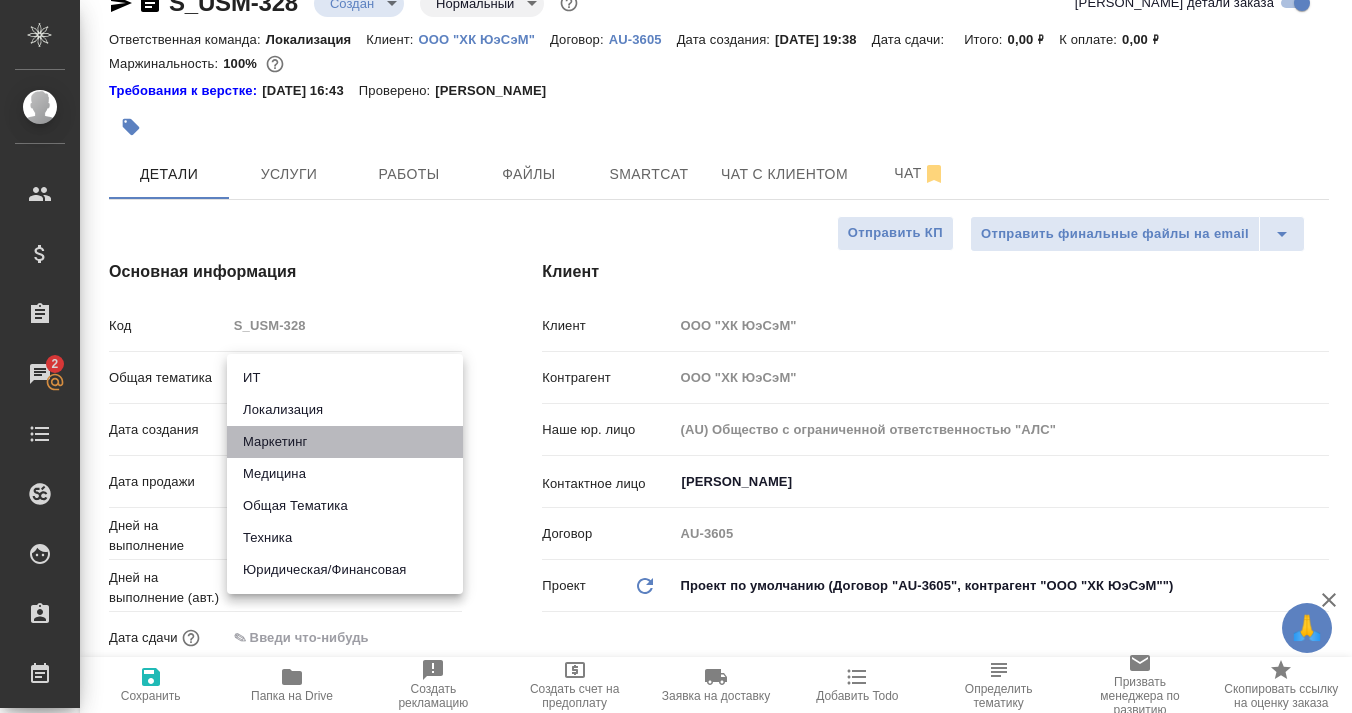 click on "Маркетинг" at bounding box center [345, 442] 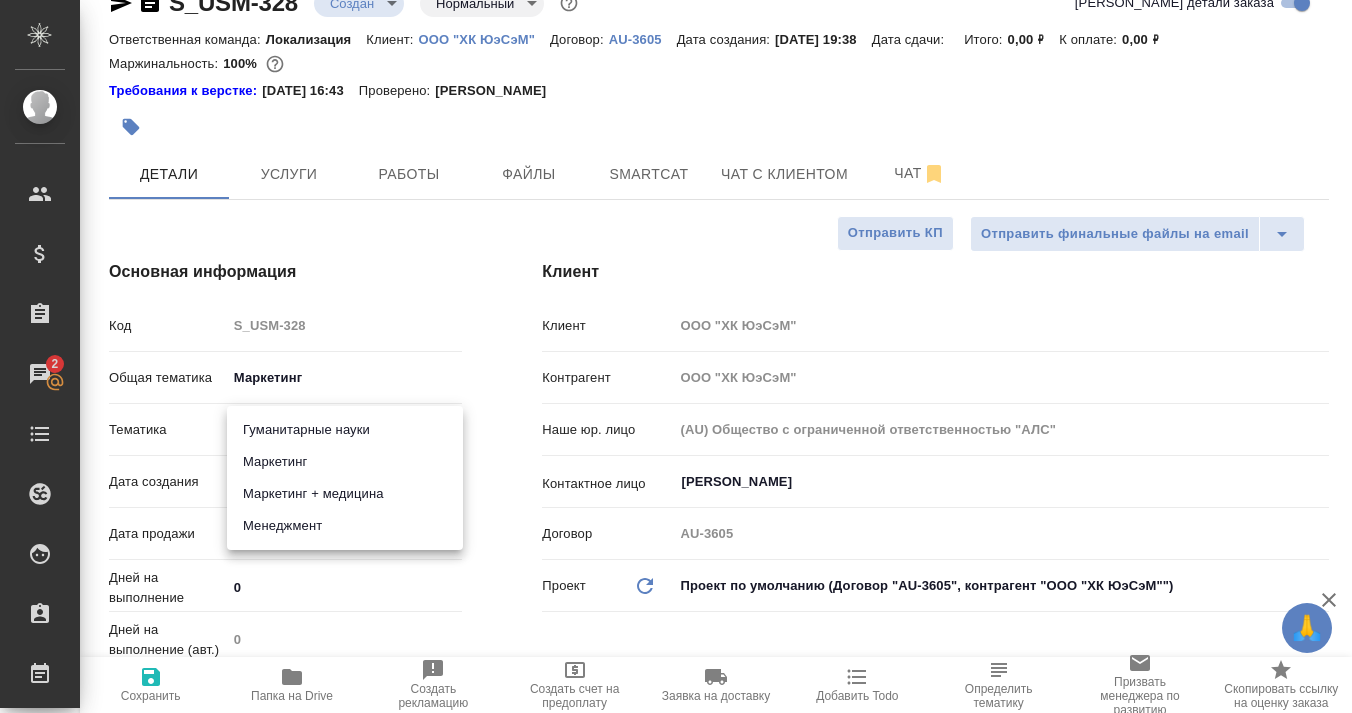 click on "🙏 .cls-1
fill:#fff;
AWATERA Timakov Maksim Клиенты Спецификации Заказы 2 Чаты Todo Проекты SC Исполнители Кандидаты Работы Входящие заявки Заявки на доставку Рекламации Проекты процессинга Конференции Выйти S_USM-328 Создан new Нормальный normal Кратко детали заказа Ответственная команда: Локализация Клиент: ООО "ХК ЮэСэМ" Договор: AU-3605 Дата создания: 17.07.2025, 19:38 Дата сдачи: Итого: 0,00 ₽ К оплате: 0,00 ₽ Маржинальность: 100% Требования к верстке: 05.02.2025 16:43 Проверено: Петрова Валерия Детали Услуги Работы Файлы Smartcat Чат с клиентом Чат Отправить финальные файлы на email Код S_USM-328" at bounding box center (676, 356) 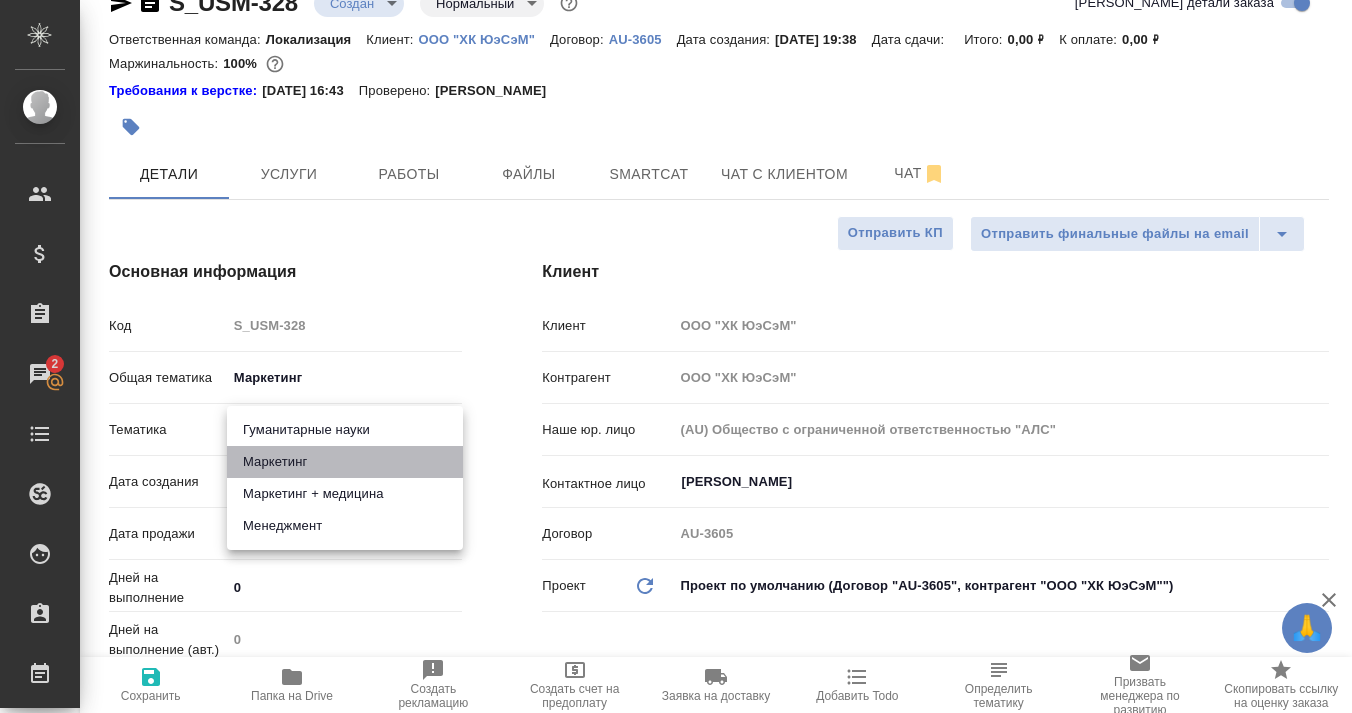 click on "Маркетинг" at bounding box center (345, 462) 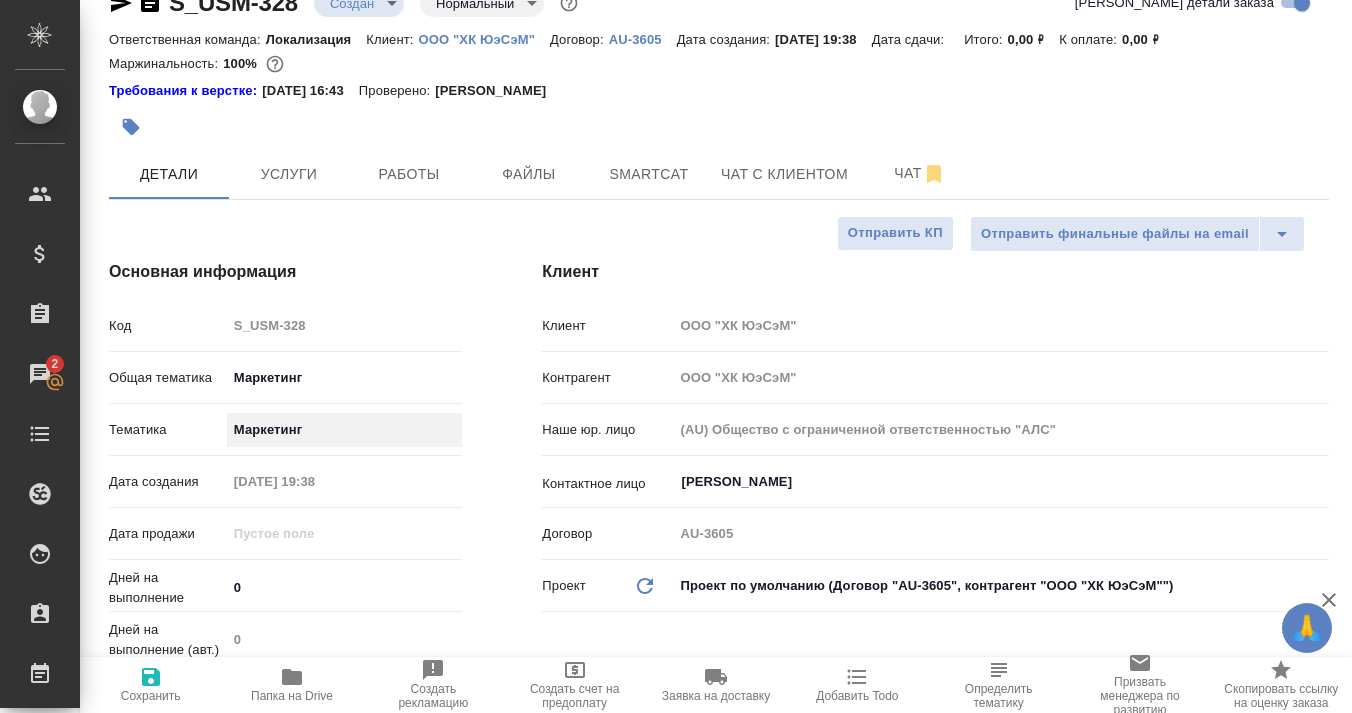 scroll, scrollTop: 1, scrollLeft: 0, axis: vertical 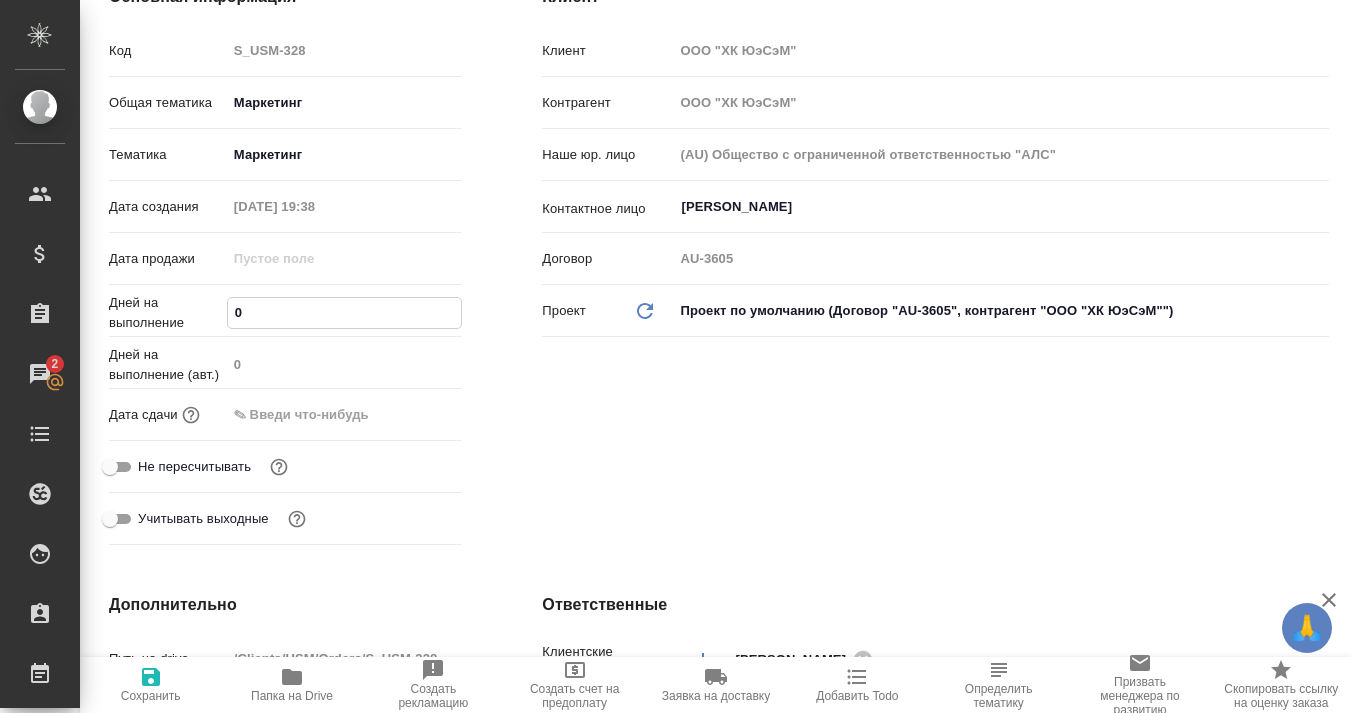 click on "0" at bounding box center [345, 312] 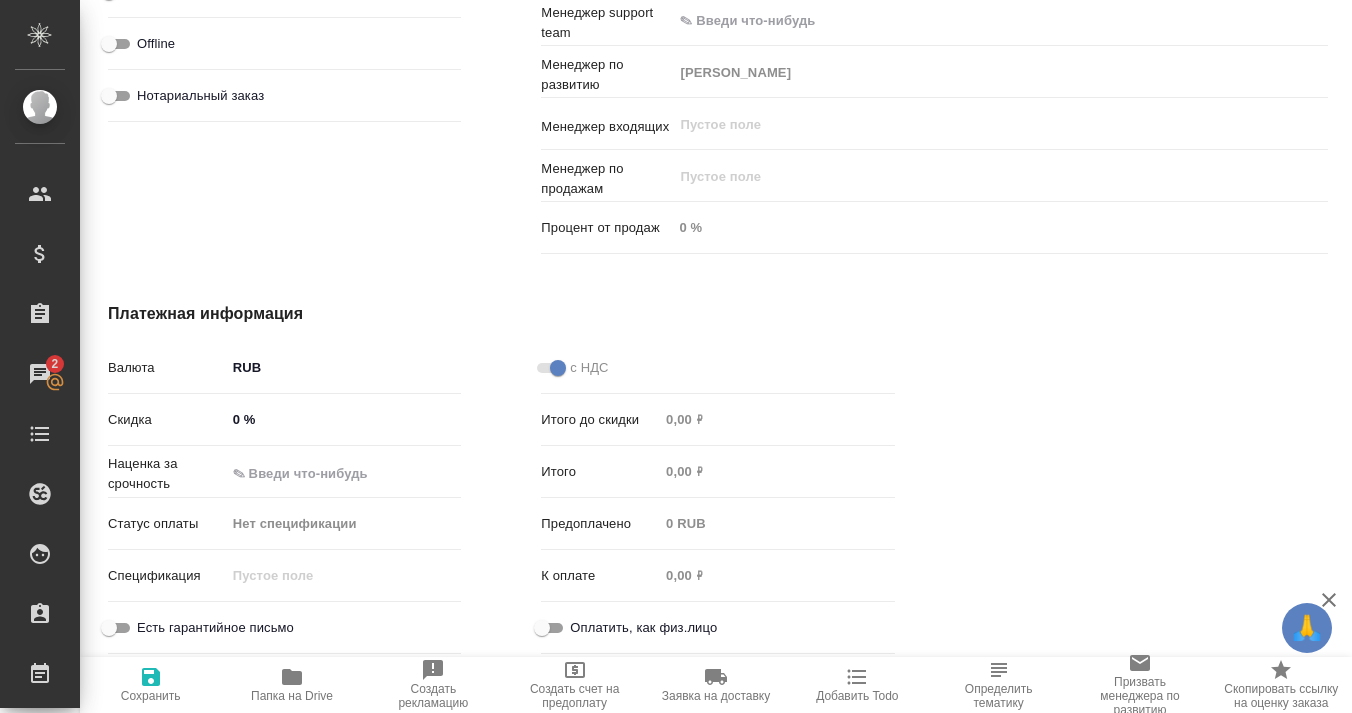 scroll, scrollTop: 1373, scrollLeft: 2, axis: both 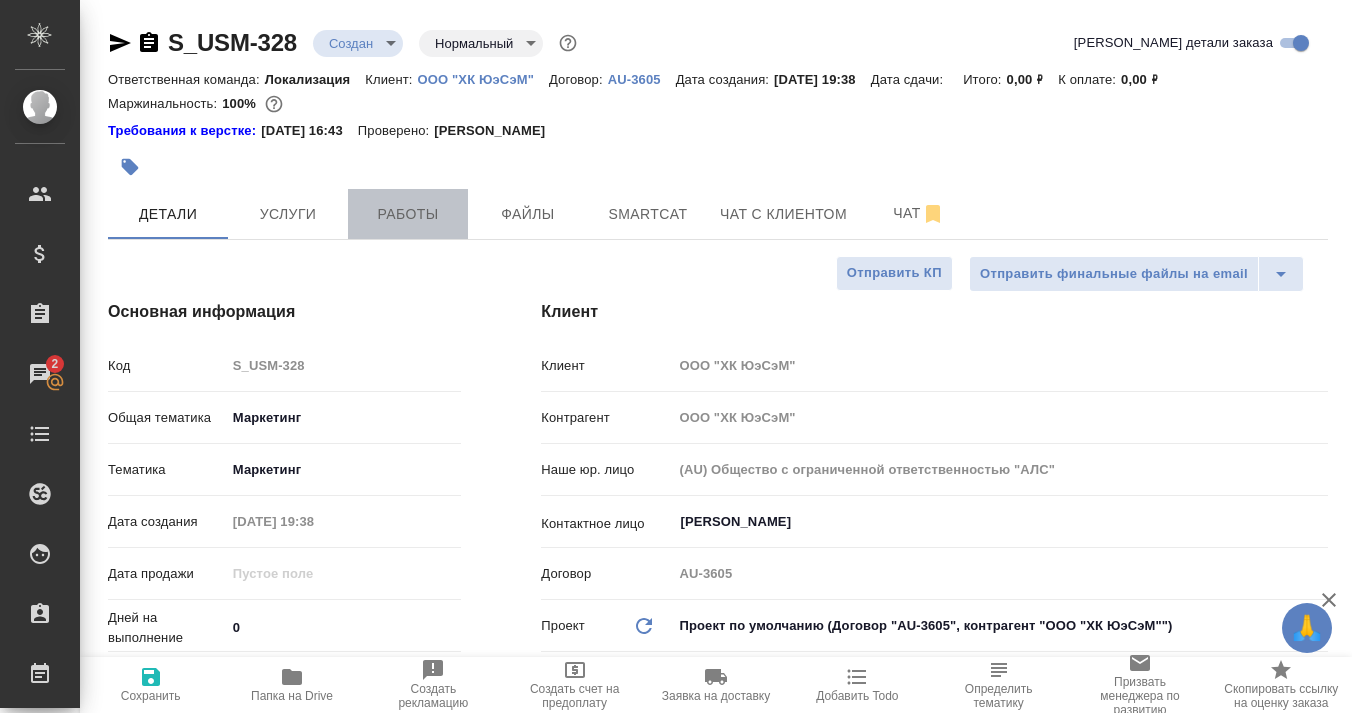 click on "Работы" at bounding box center (408, 214) 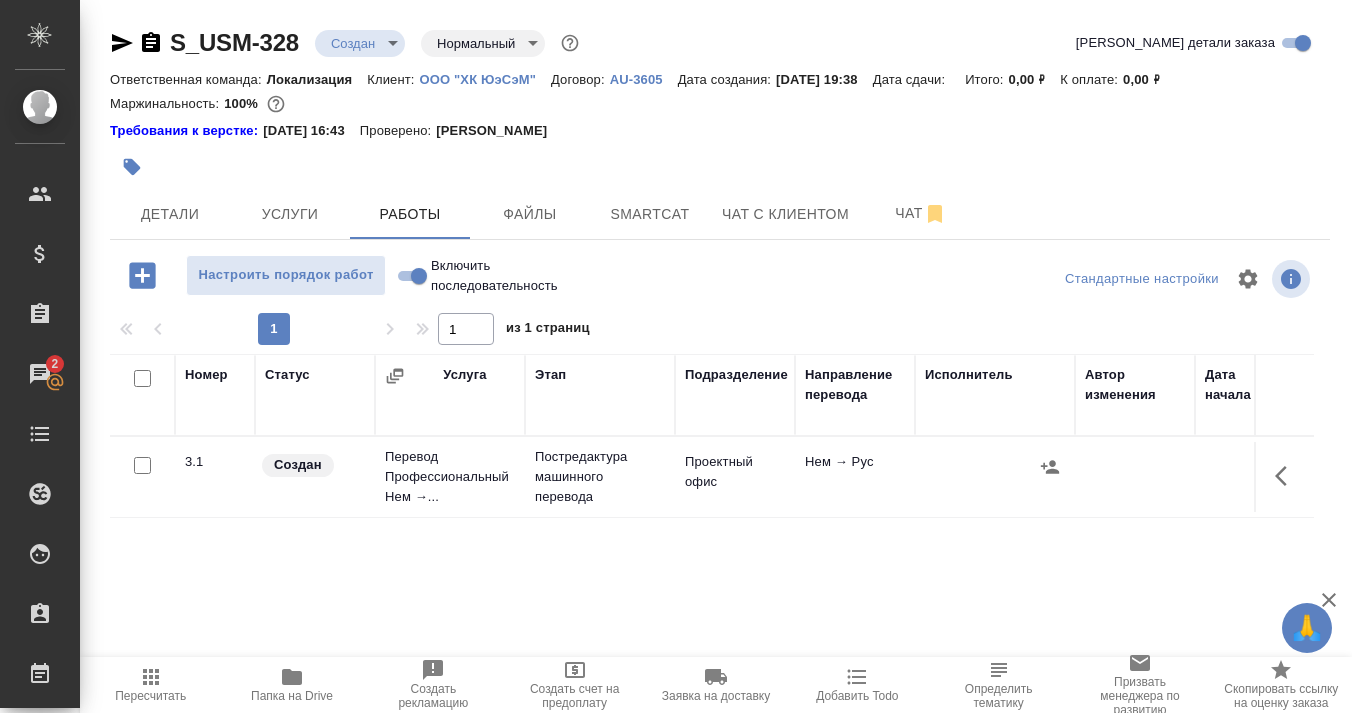 scroll, scrollTop: 0, scrollLeft: 0, axis: both 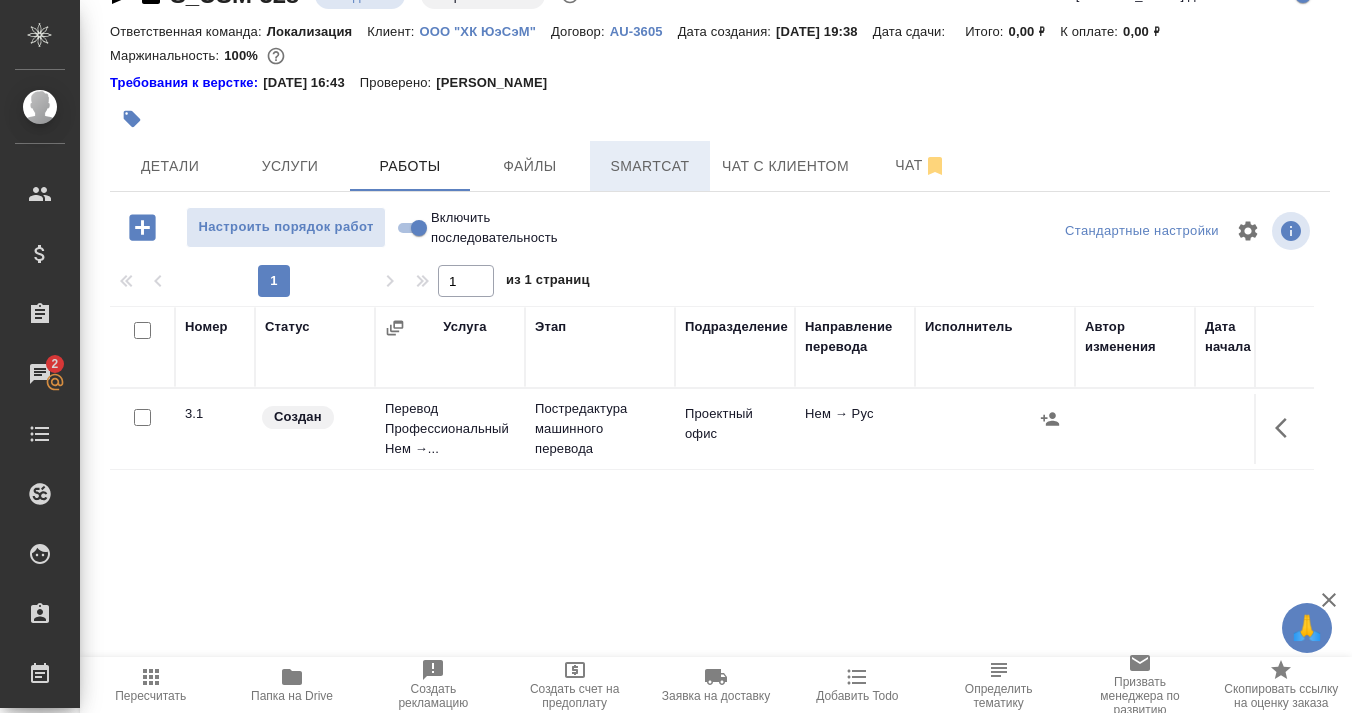 click on "Smartcat" at bounding box center [650, 166] 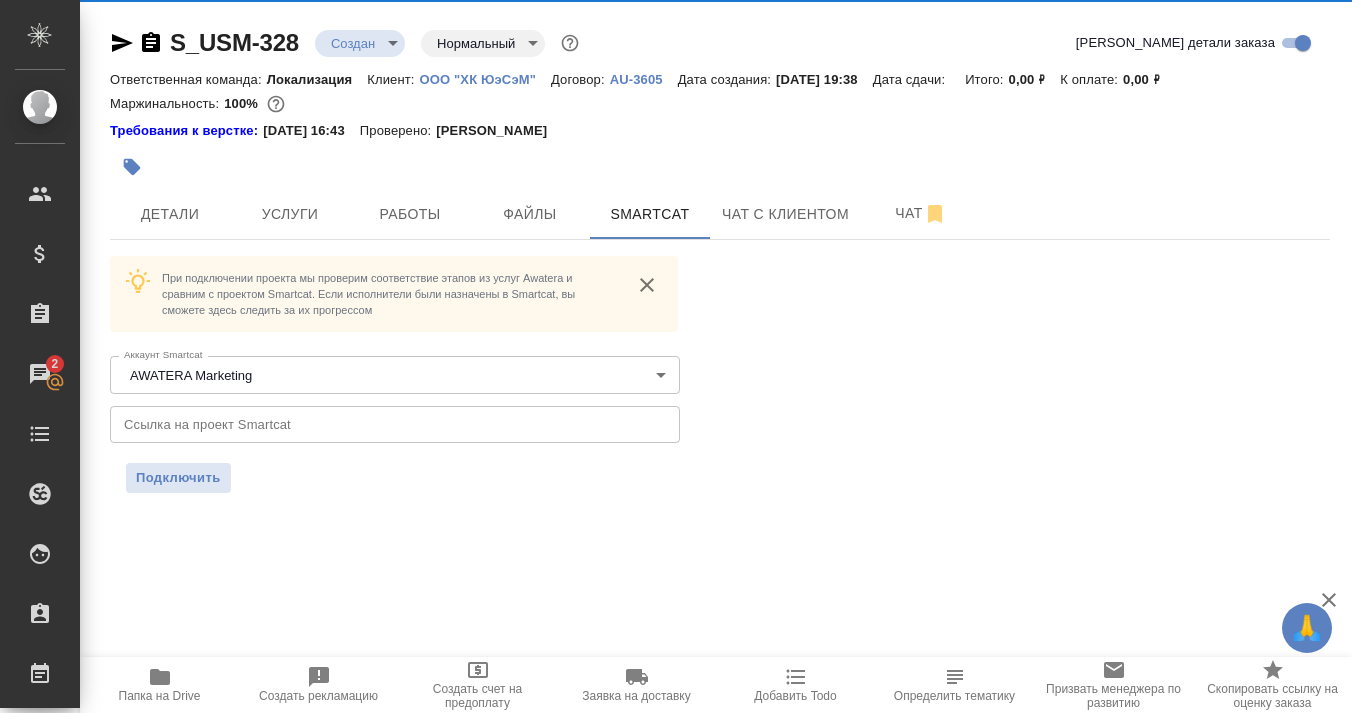 scroll, scrollTop: 0, scrollLeft: 0, axis: both 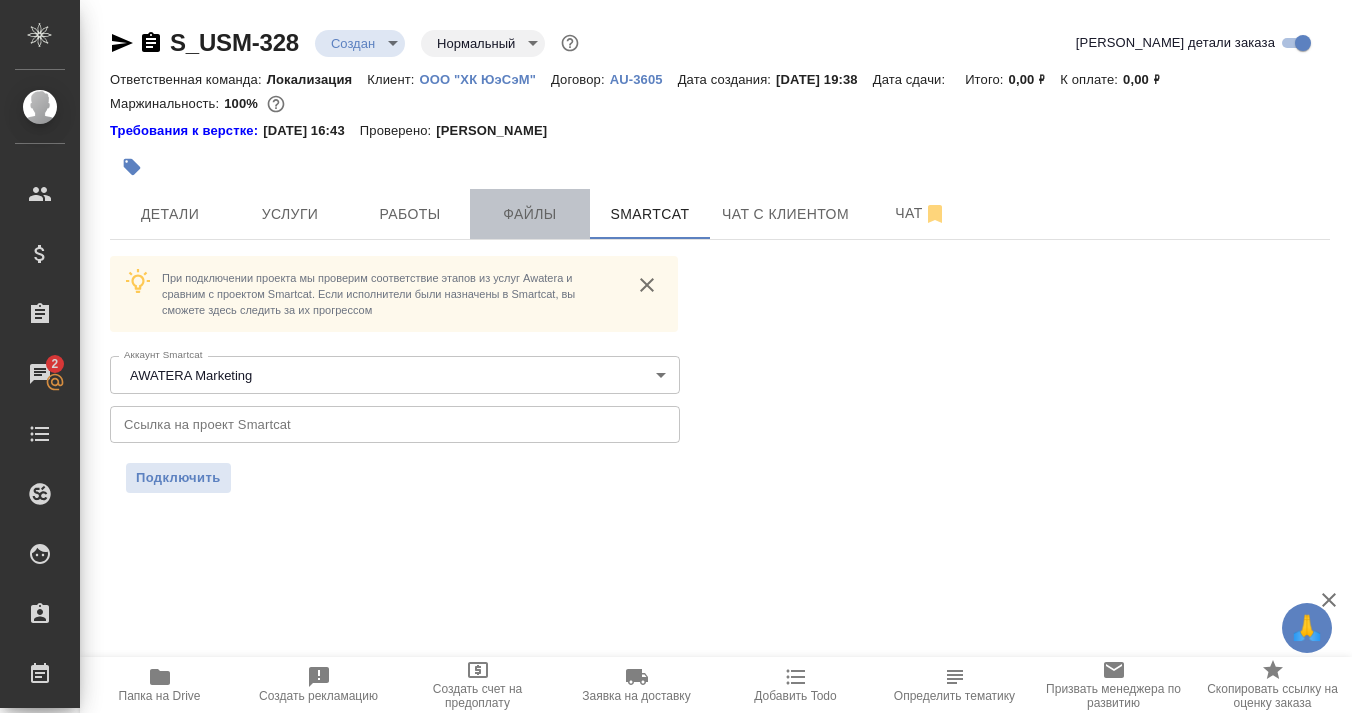 click on "Файлы" at bounding box center (530, 214) 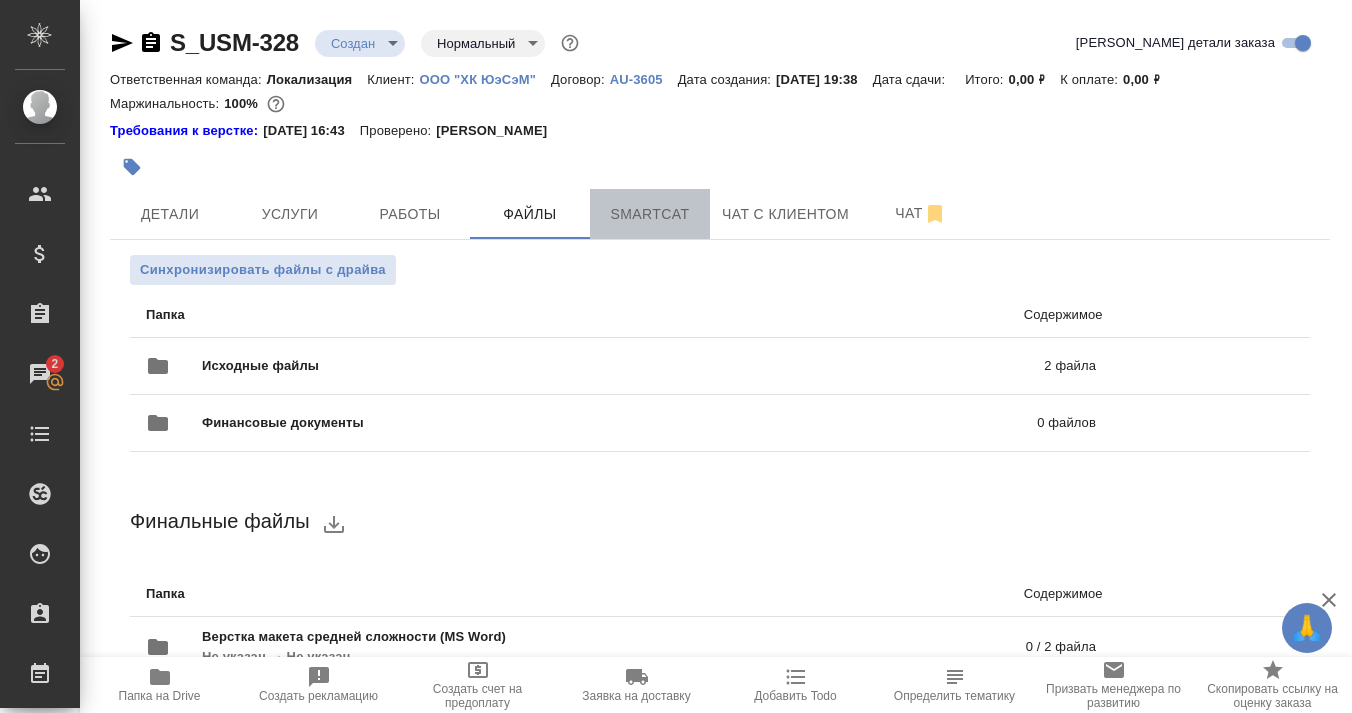 click on "Smartcat" at bounding box center (650, 214) 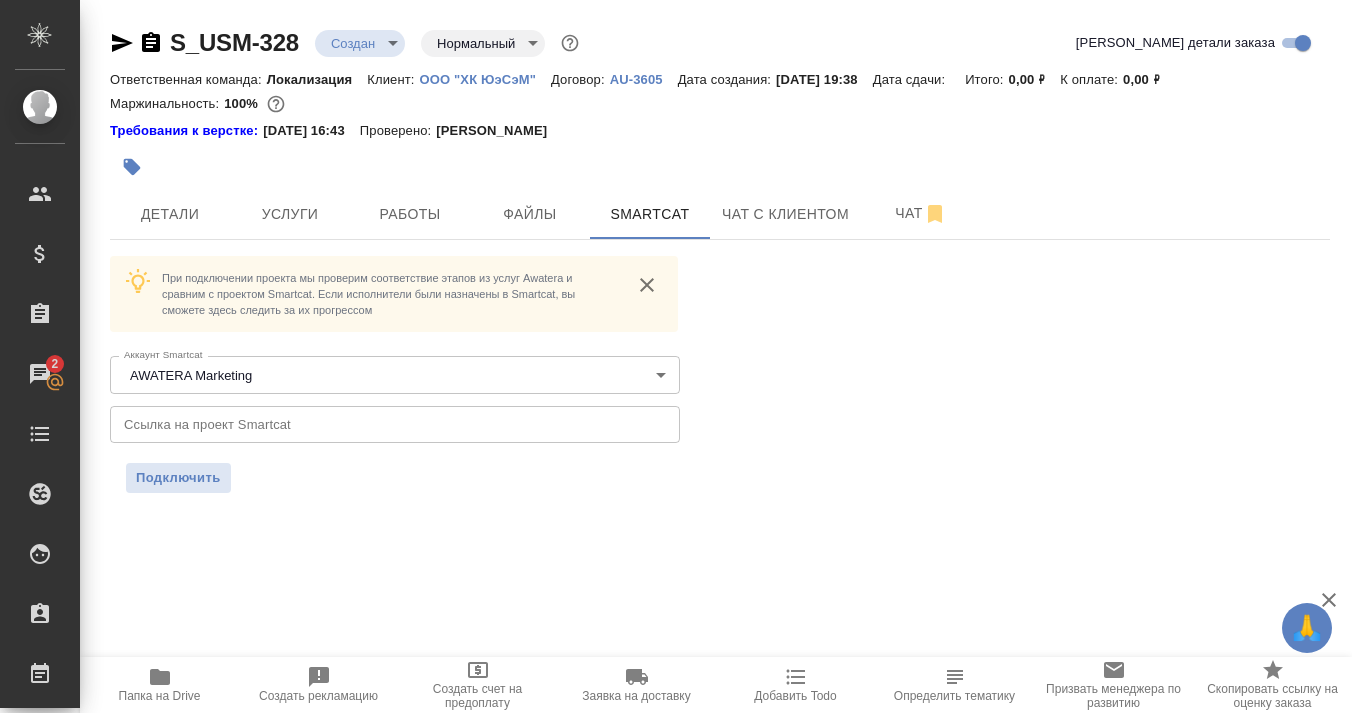 click on "🙏 .cls-1
fill:#fff;
AWATERA Timakov Maksim Клиенты Спецификации Заказы 2 Чаты Todo Проекты SC Исполнители Кандидаты Работы Входящие заявки Заявки на доставку Рекламации Проекты процессинга Конференции Выйти S_USM-328 Создан new Нормальный normal Кратко детали заказа Ответственная команда: Локализация Клиент: ООО "ХК ЮэСэМ" Договор: AU-3605 Дата создания: 17.07.2025, 19:38 Дата сдачи: Итого: 0,00 ₽ К оплате: 0,00 ₽ Маржинальность: 100% Требования к верстке: 05.02.2025 16:43 Проверено: Петрова Валерия Детали Услуги Работы Файлы Smartcat Чат с клиентом Чат Аккаунт Smartcat AWATERA Marketing 5ee7302d78bc4a4c4880ed94 .cls-1" at bounding box center [676, 356] 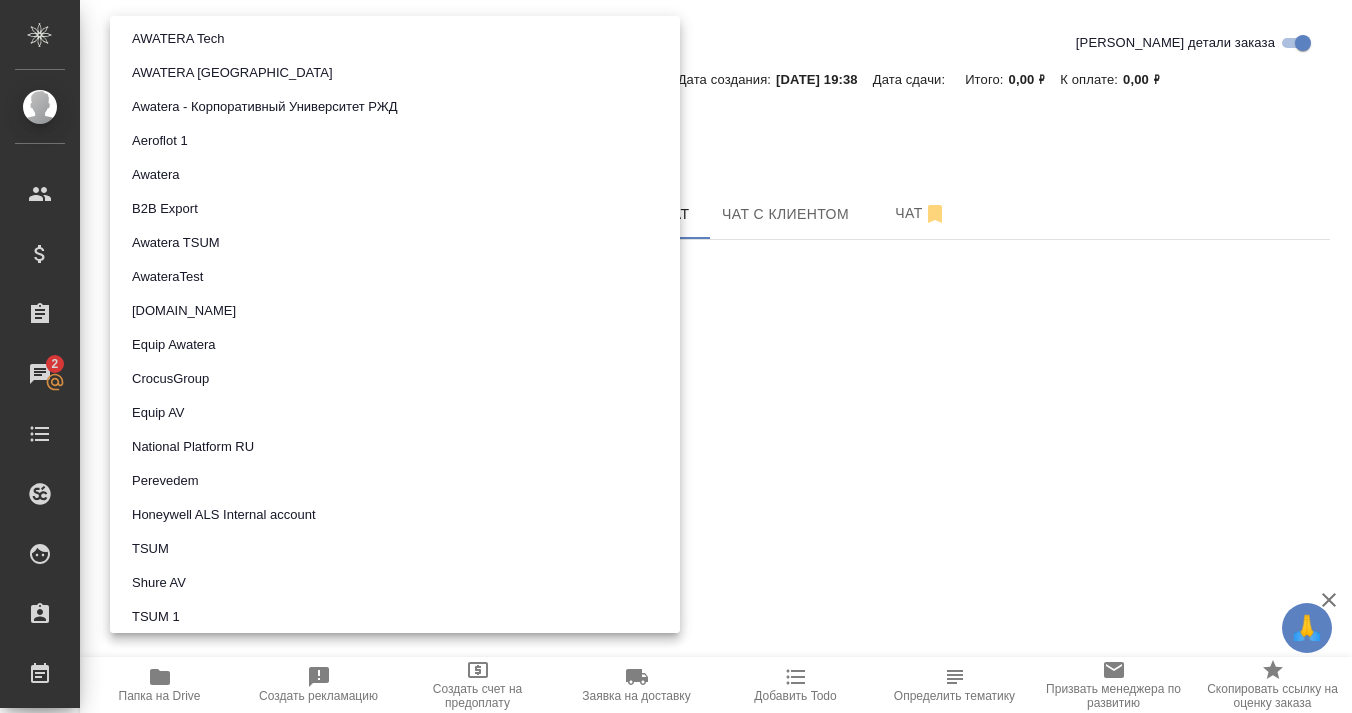 scroll, scrollTop: 462, scrollLeft: 0, axis: vertical 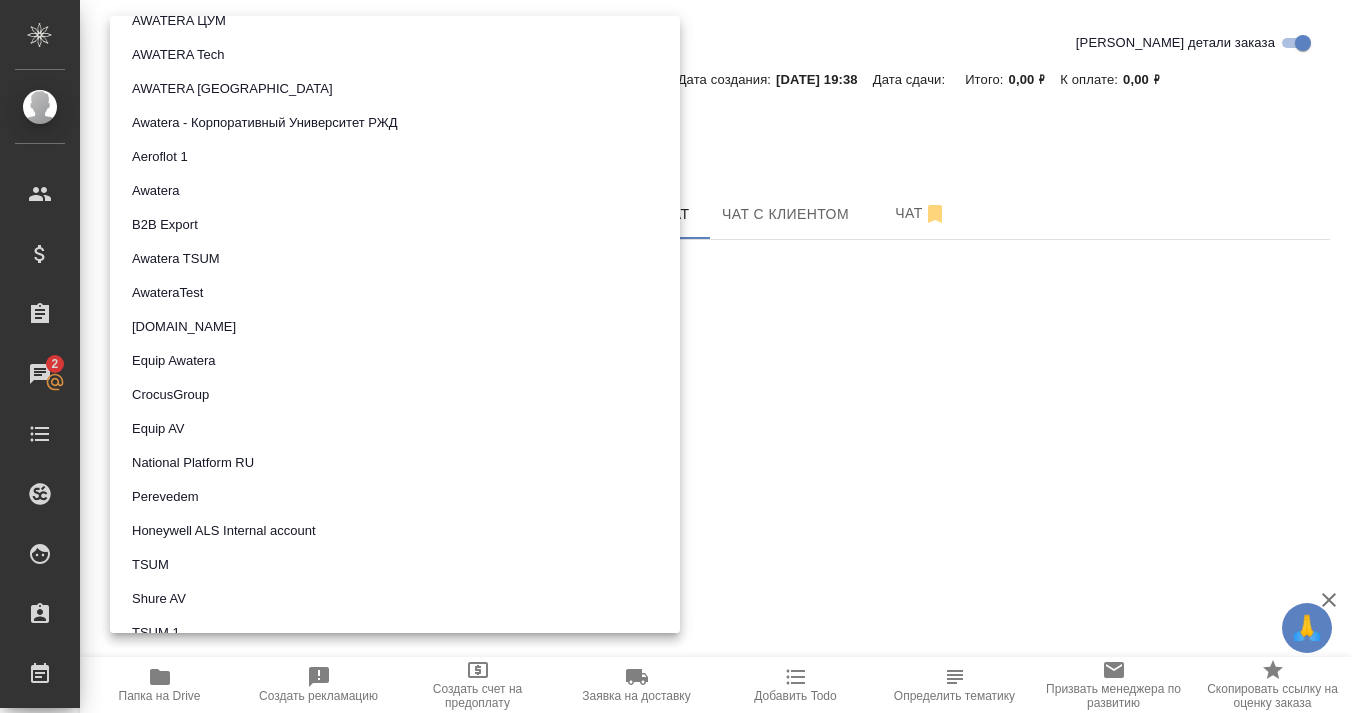 click at bounding box center [676, 356] 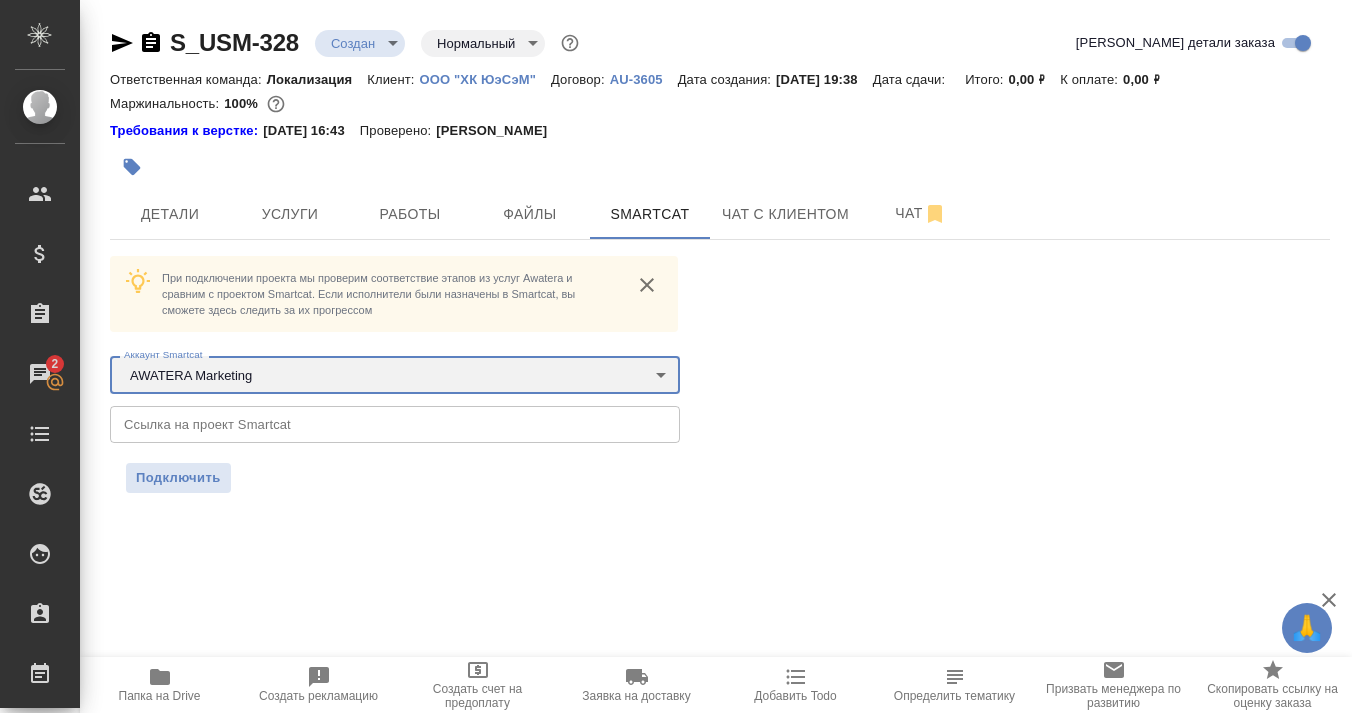 scroll, scrollTop: 0, scrollLeft: 0, axis: both 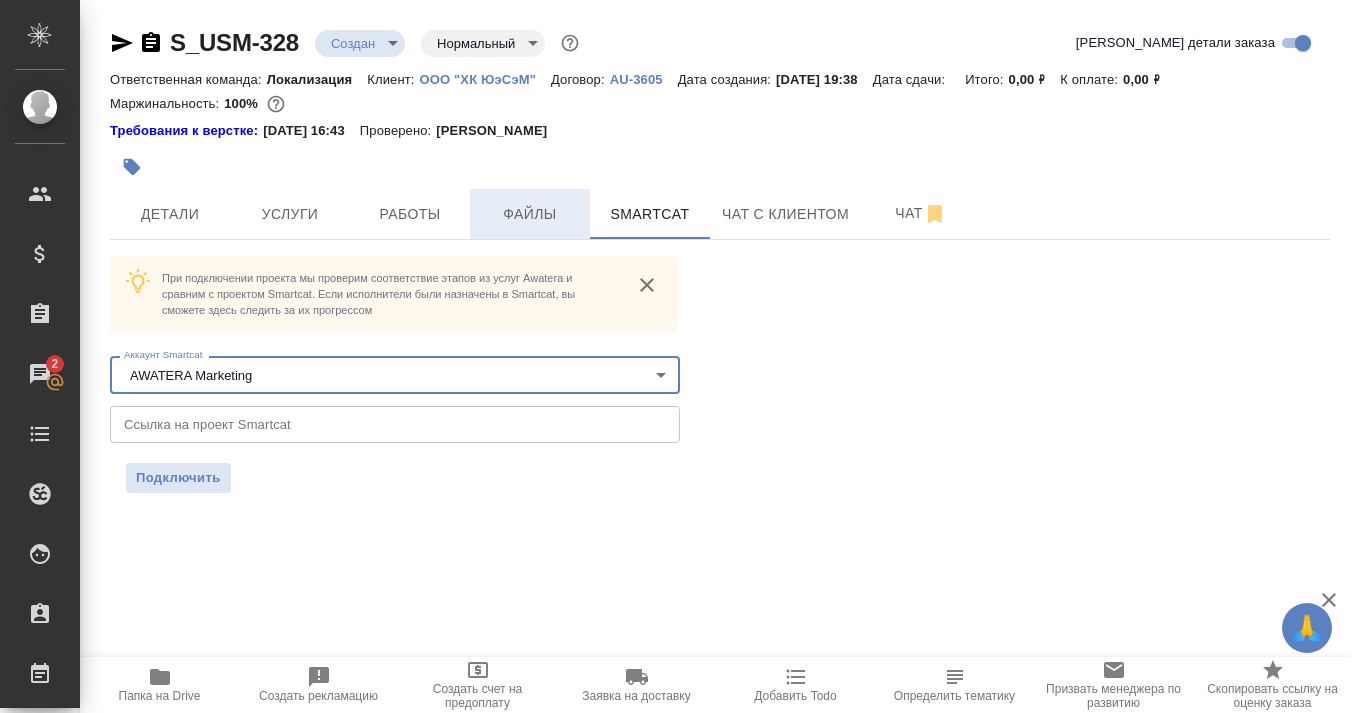 click on "Файлы" at bounding box center (530, 214) 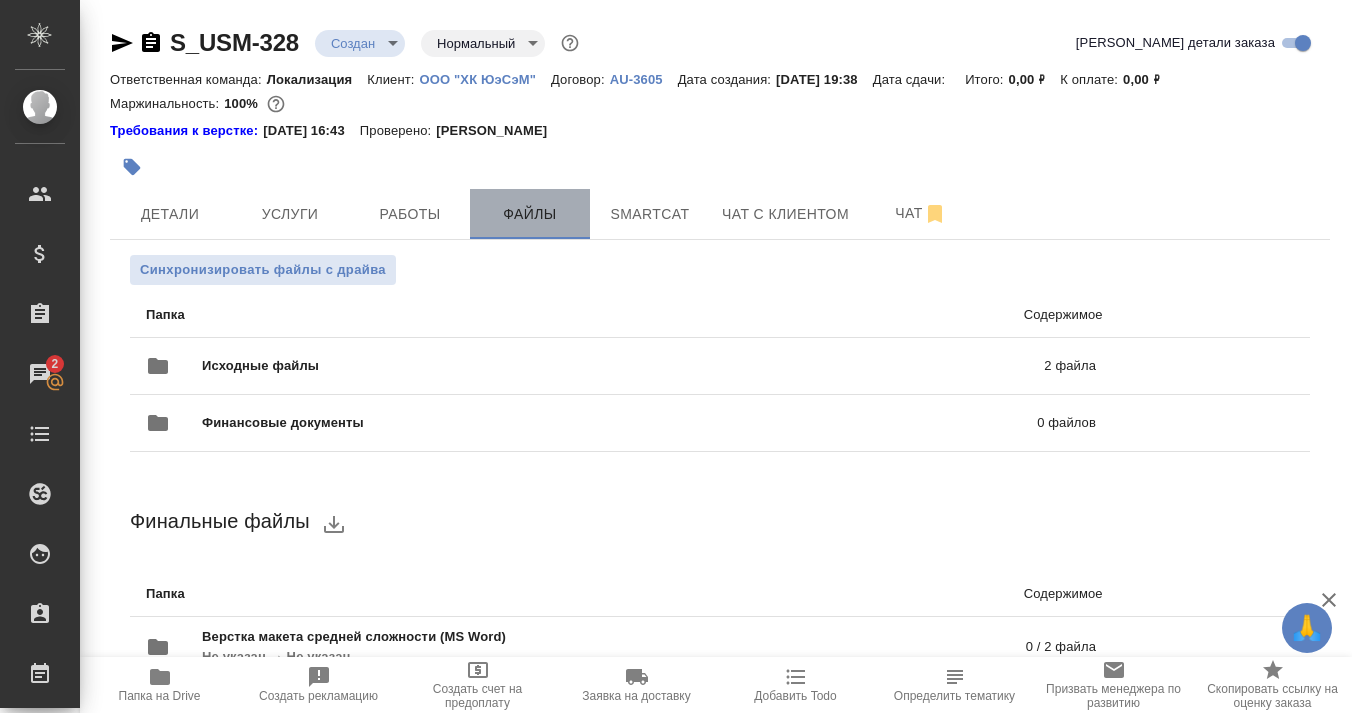 click on "Файлы" at bounding box center (530, 214) 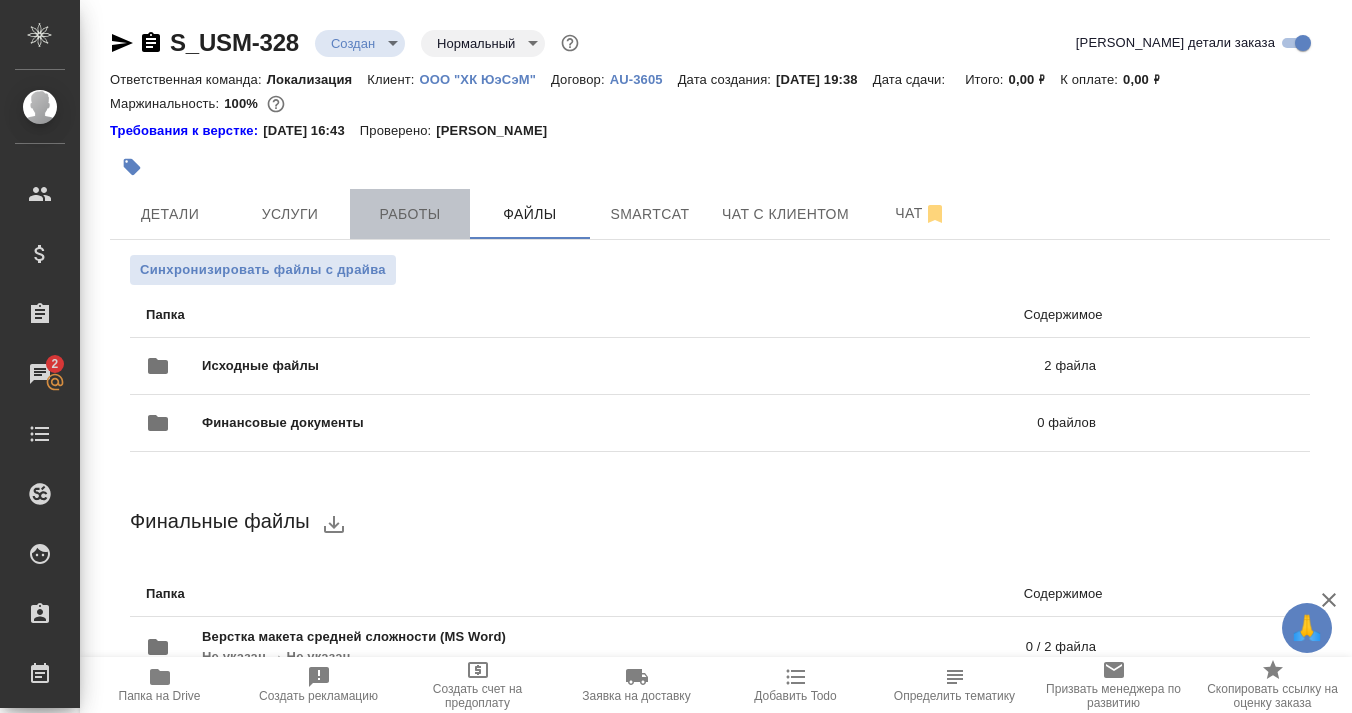 click on "Работы" at bounding box center (410, 214) 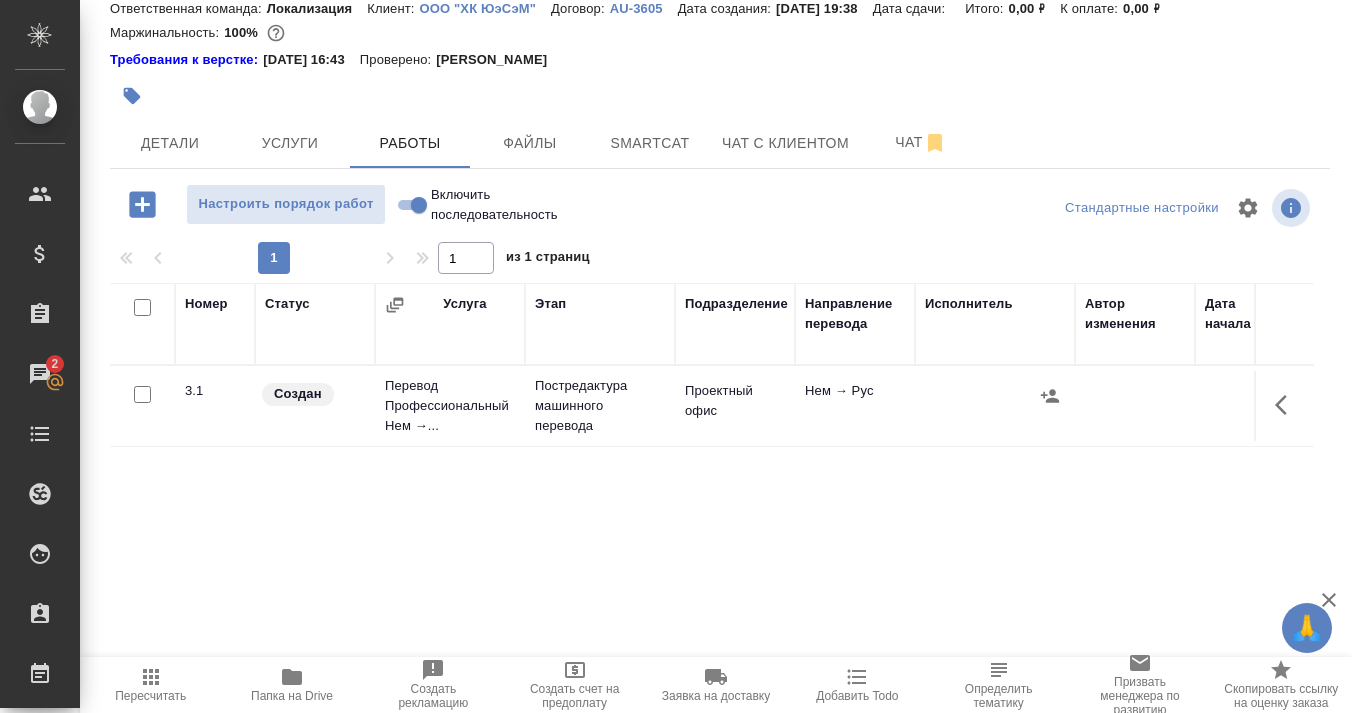 scroll, scrollTop: 85, scrollLeft: 0, axis: vertical 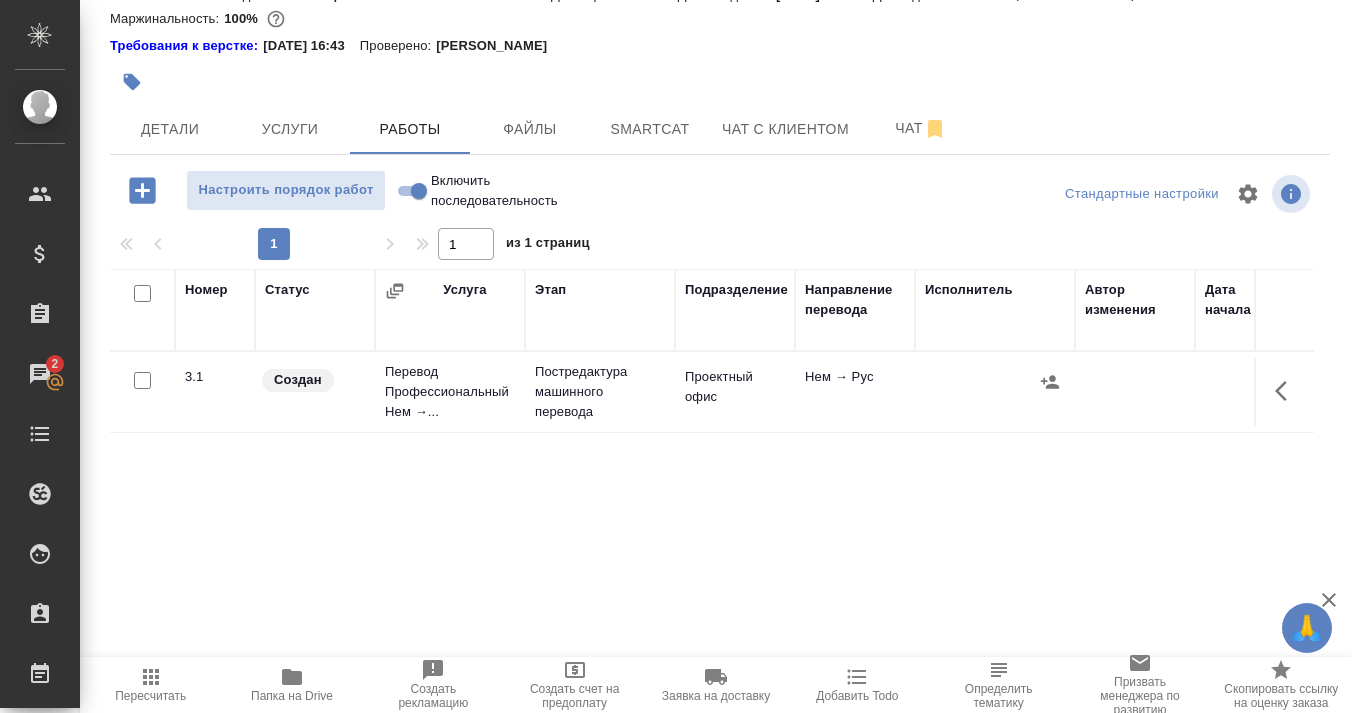 click at bounding box center (142, 380) 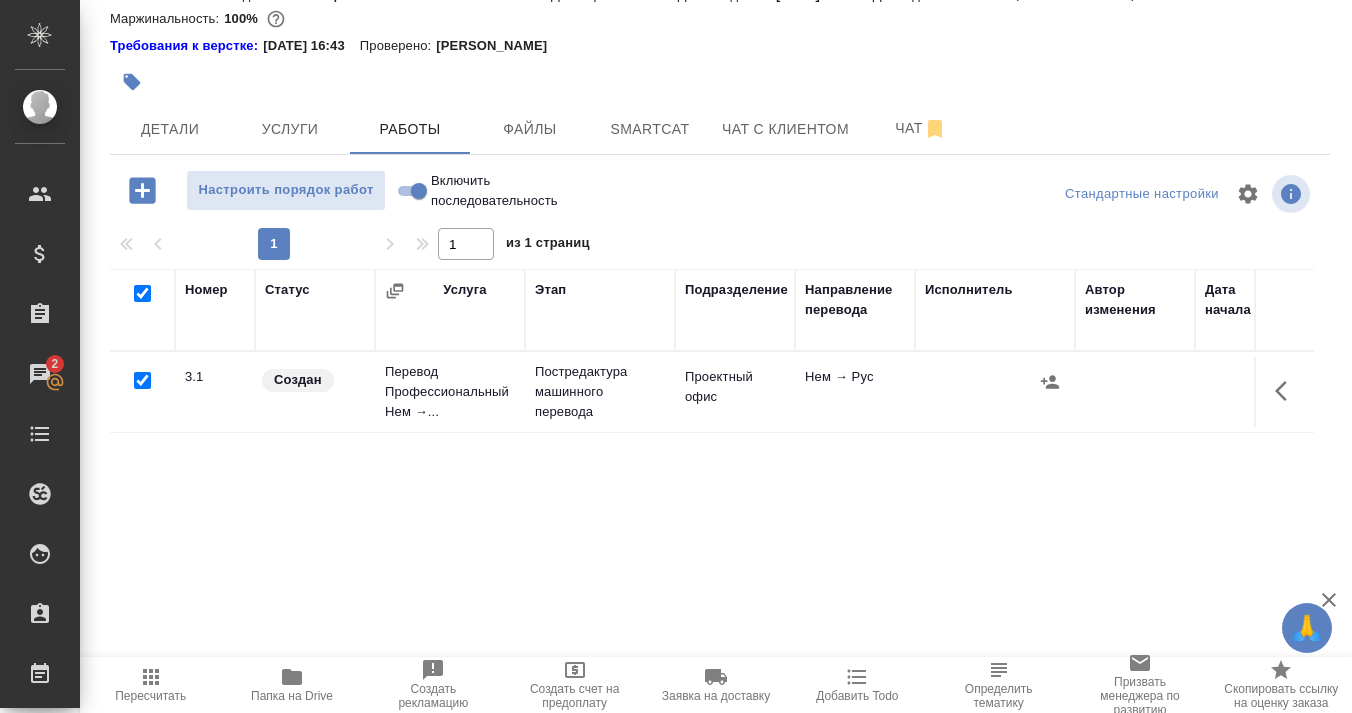 checkbox on "true" 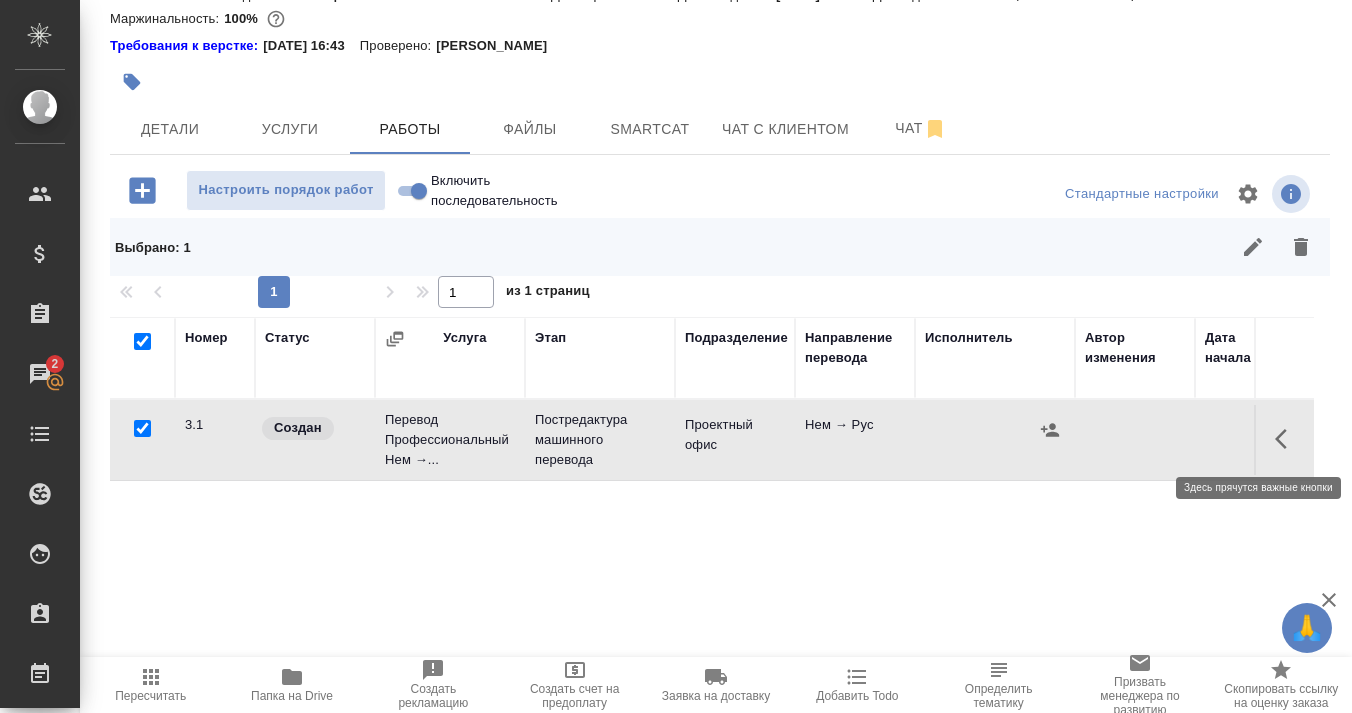 click 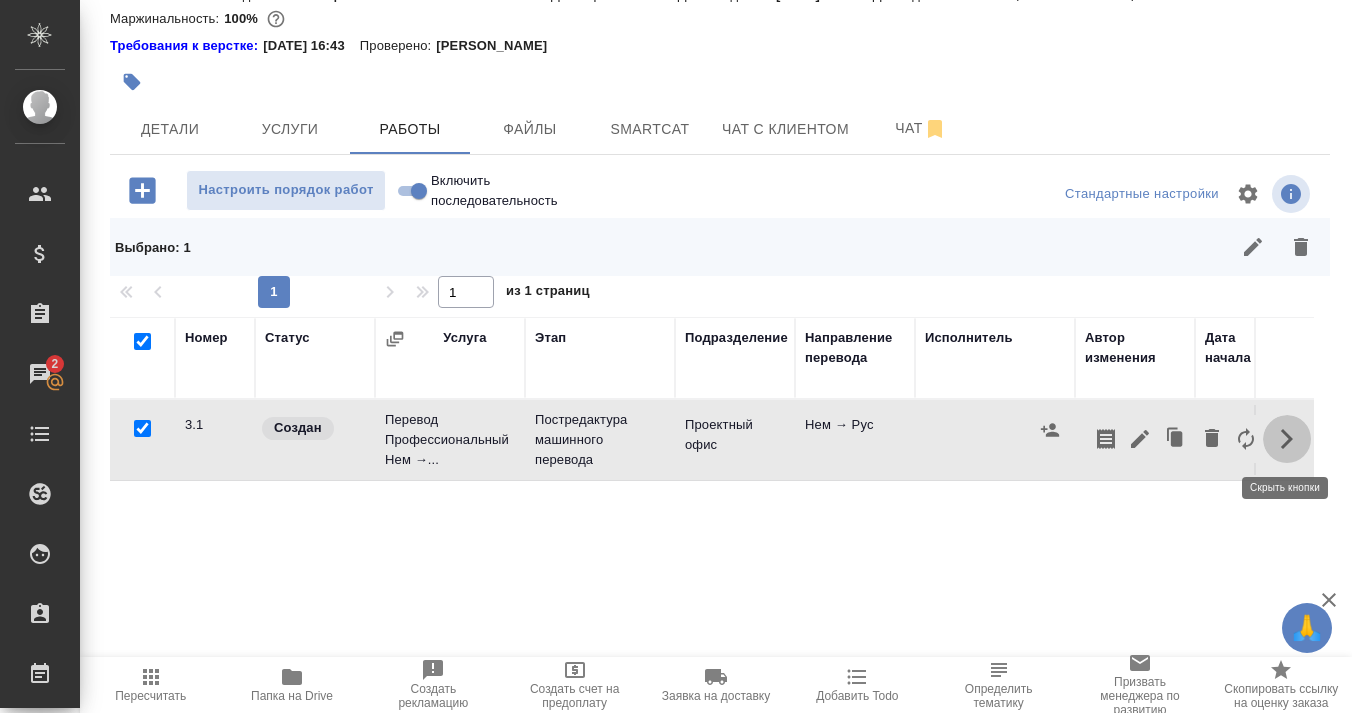 click 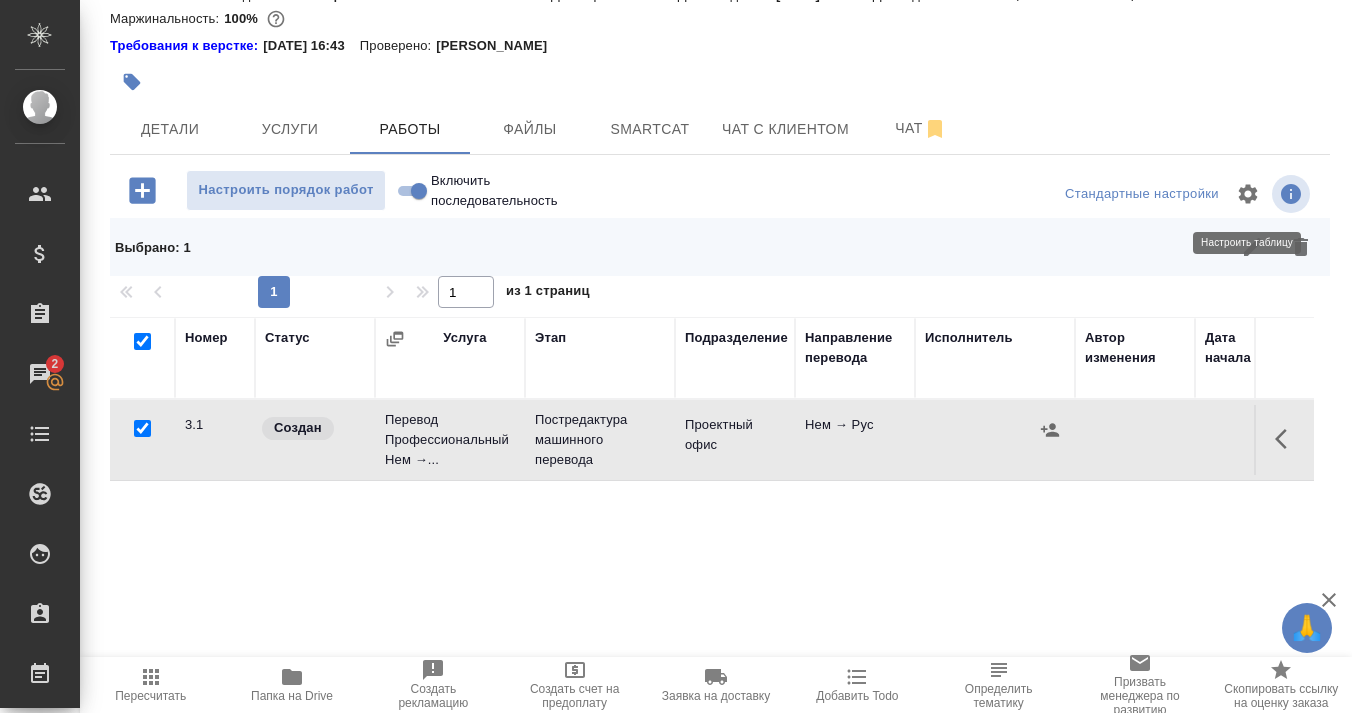 click 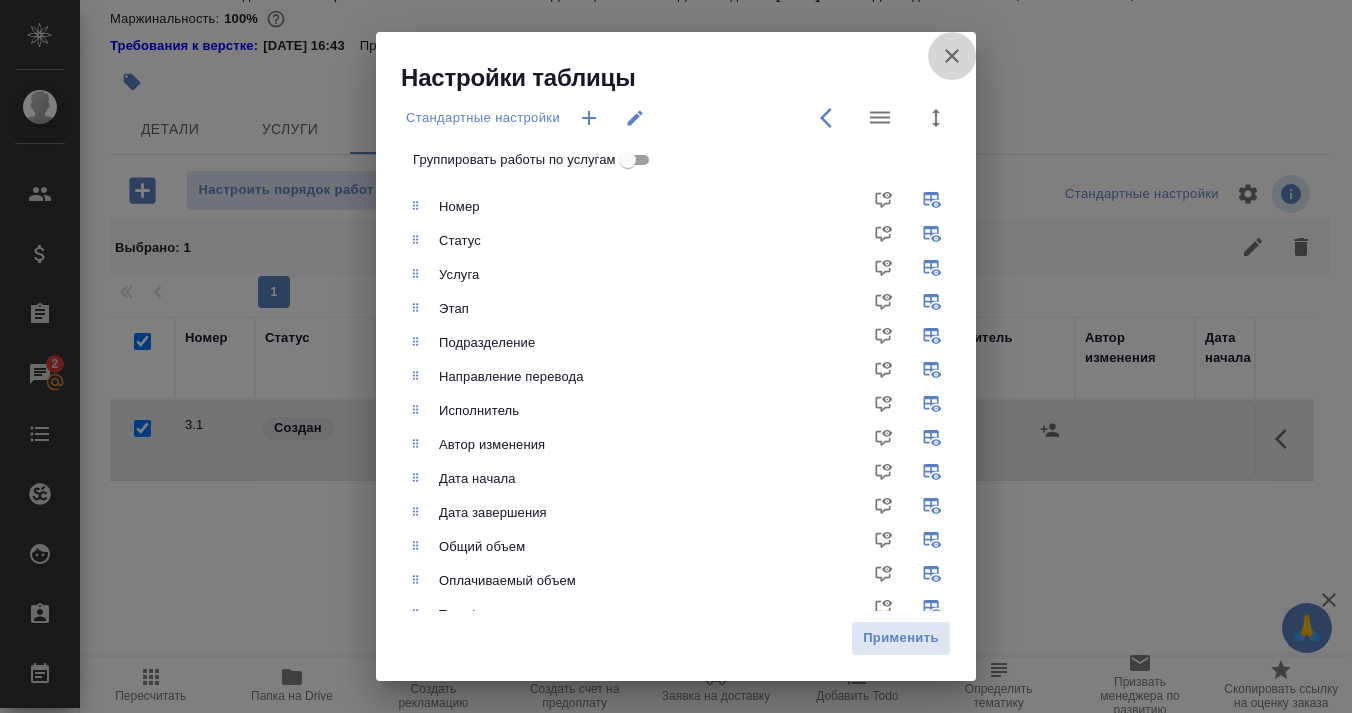 click 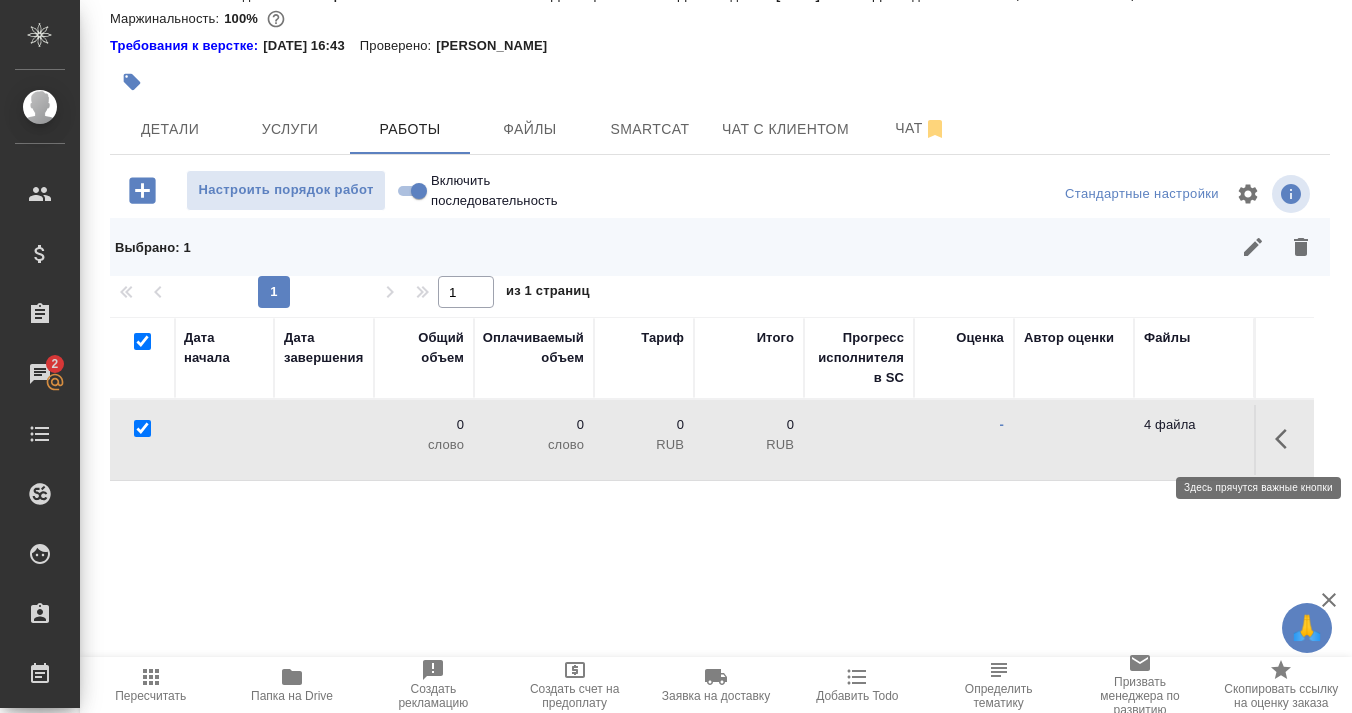 scroll, scrollTop: 0, scrollLeft: 1021, axis: horizontal 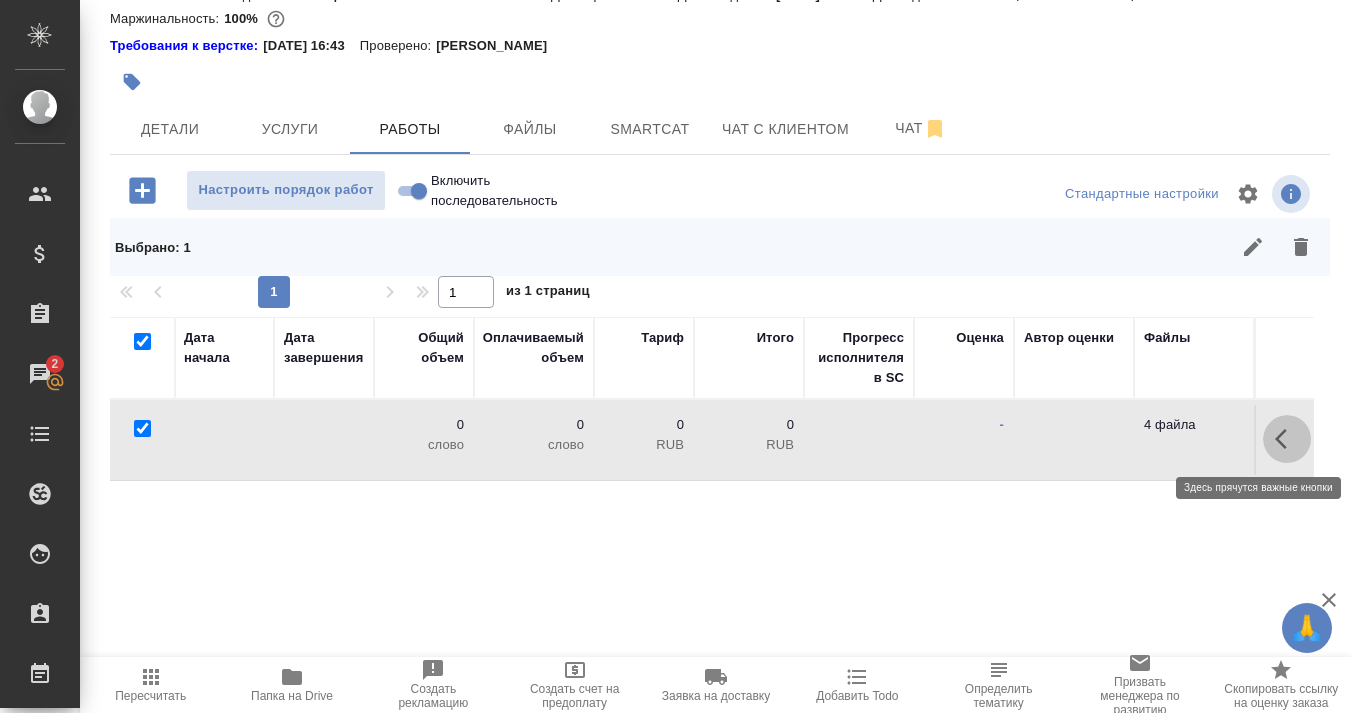 click 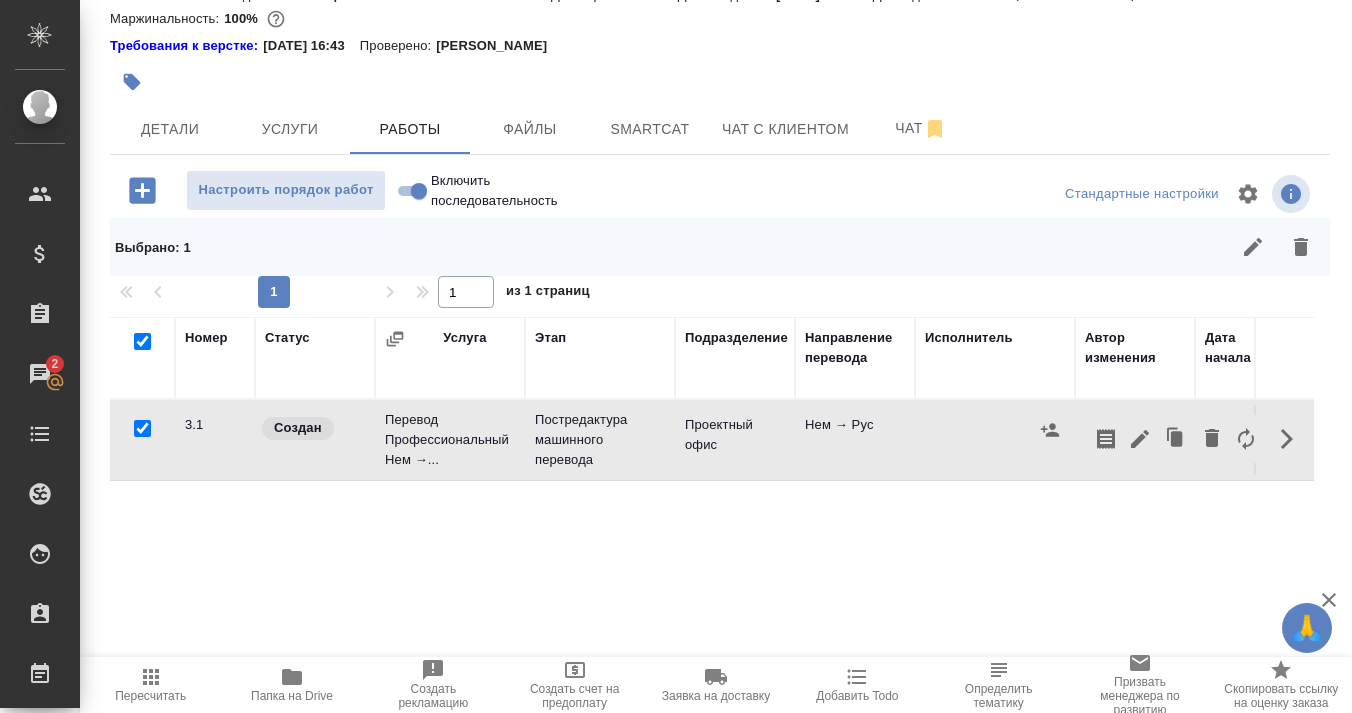 scroll, scrollTop: 0, scrollLeft: 0, axis: both 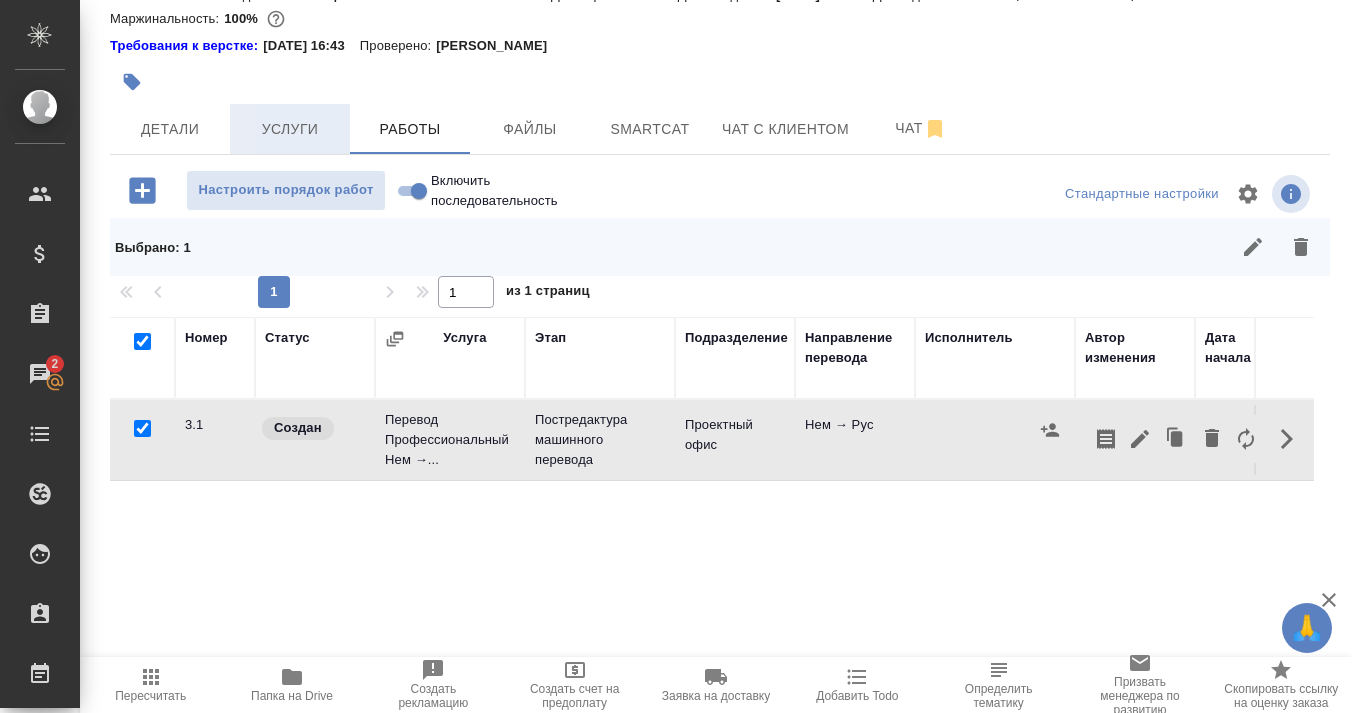 click on "Услуги" at bounding box center [290, 129] 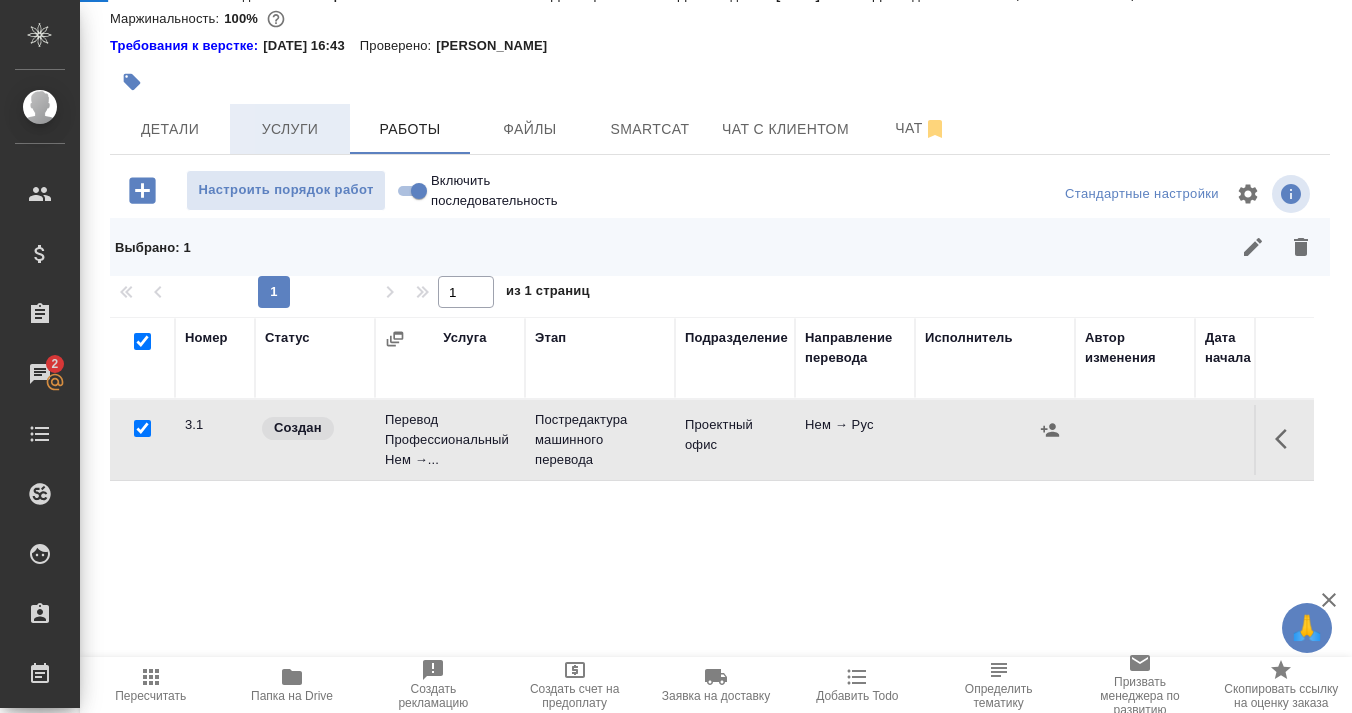 click on "Услуги" at bounding box center (290, 129) 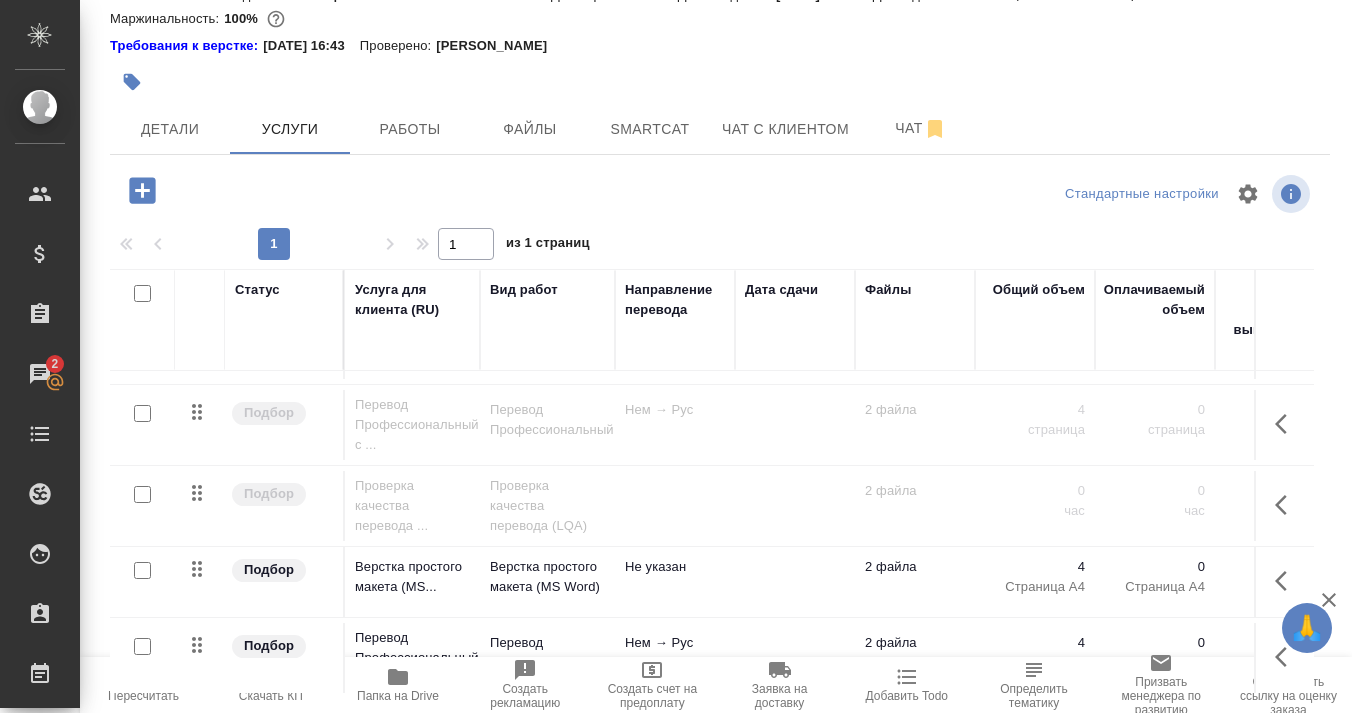 scroll, scrollTop: 68, scrollLeft: 0, axis: vertical 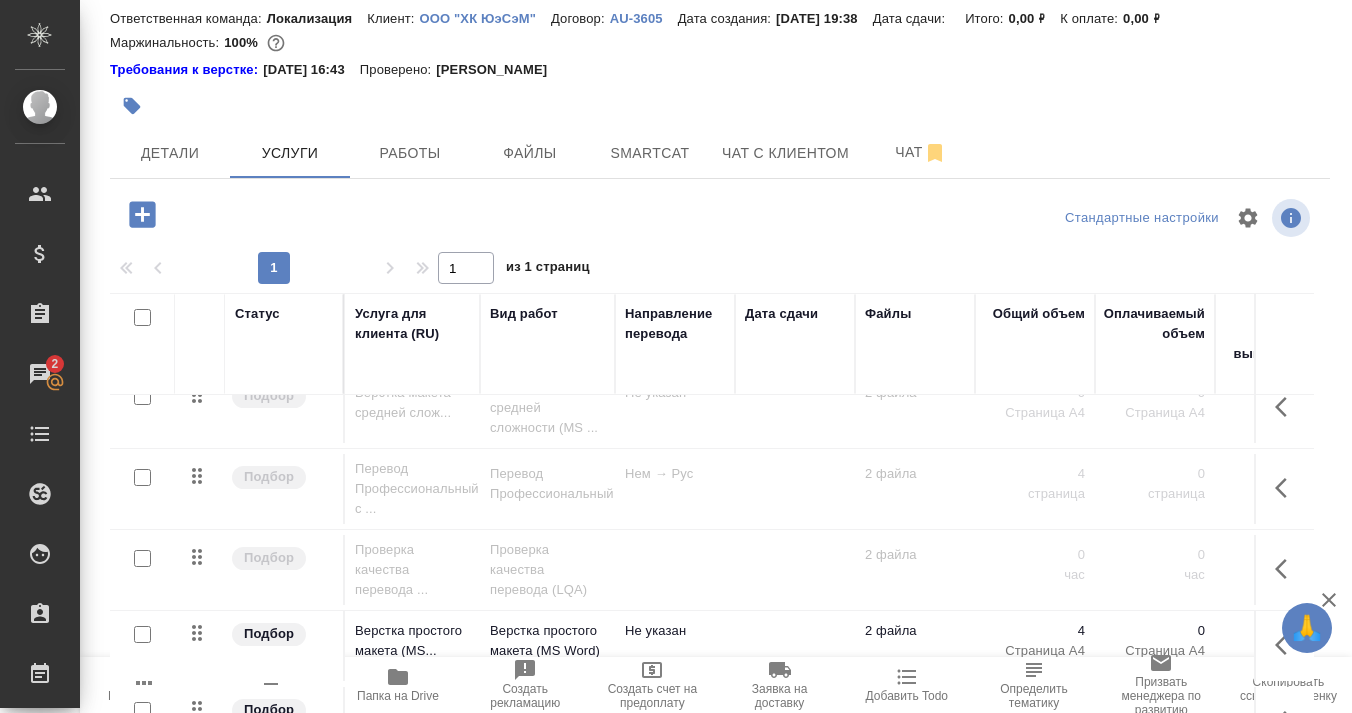 click at bounding box center (142, 477) 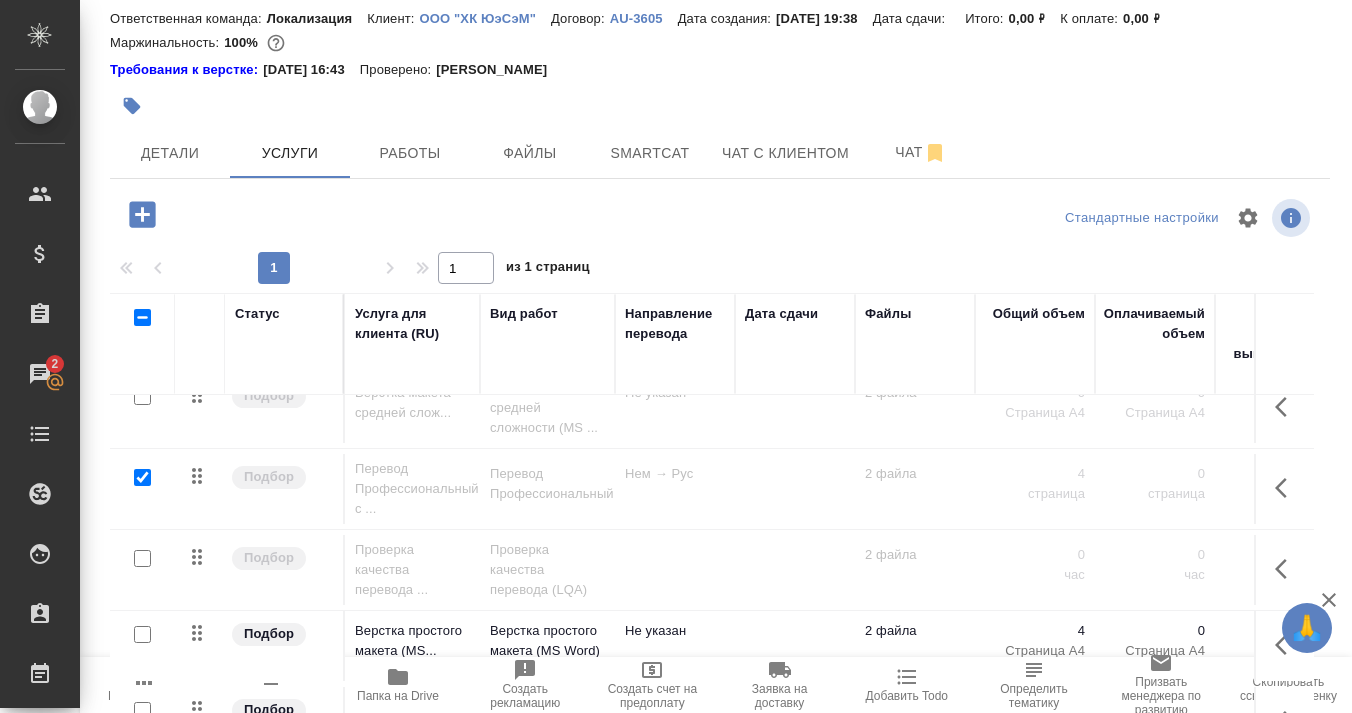 checkbox on "true" 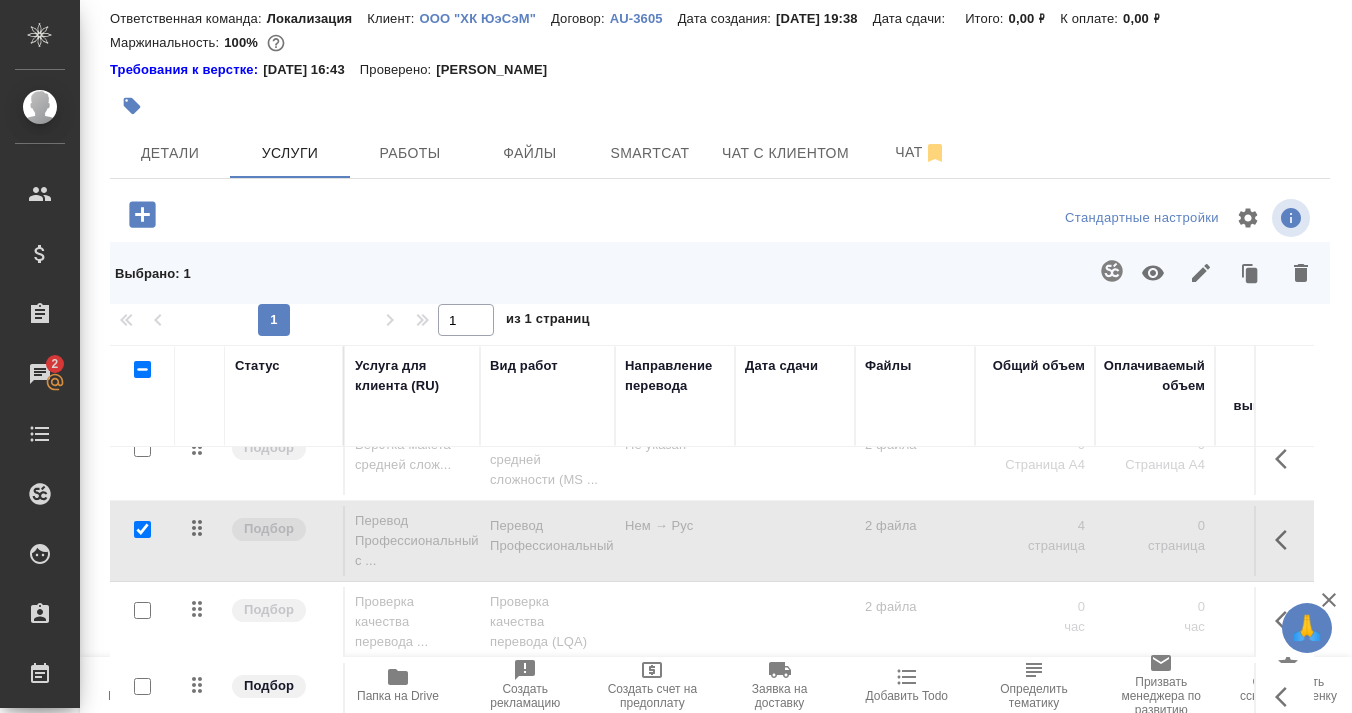 click on "S_USM-328 Создан new Нормальный normal Кратко детали заказа Ответственная команда: Локализация Клиент: ООО "ХК ЮэСэМ" Договор: AU-3605 Дата создания: 17.07.2025, 19:38 Дата сдачи: Итого: 0,00 ₽ К оплате: 0,00 ₽ Маржинальность: 100% Требования к верстке: 05.02.2025 16:43 Проверено: Петрова Валерия Детали Услуги Работы Файлы Smartcat Чат с клиентом Чат Стандартные настройки Выбрано :   1 1 1 из 1 страниц   Статус Услуга для клиента (RU) Вид работ Направление перевода Дата сдачи Файлы Общий объем Оплачиваемый объем Кол-во ед. изм., выполняемое в час Часов на выполнение Стоимость услуги Итого   Подбор" at bounding box center (716, 382) 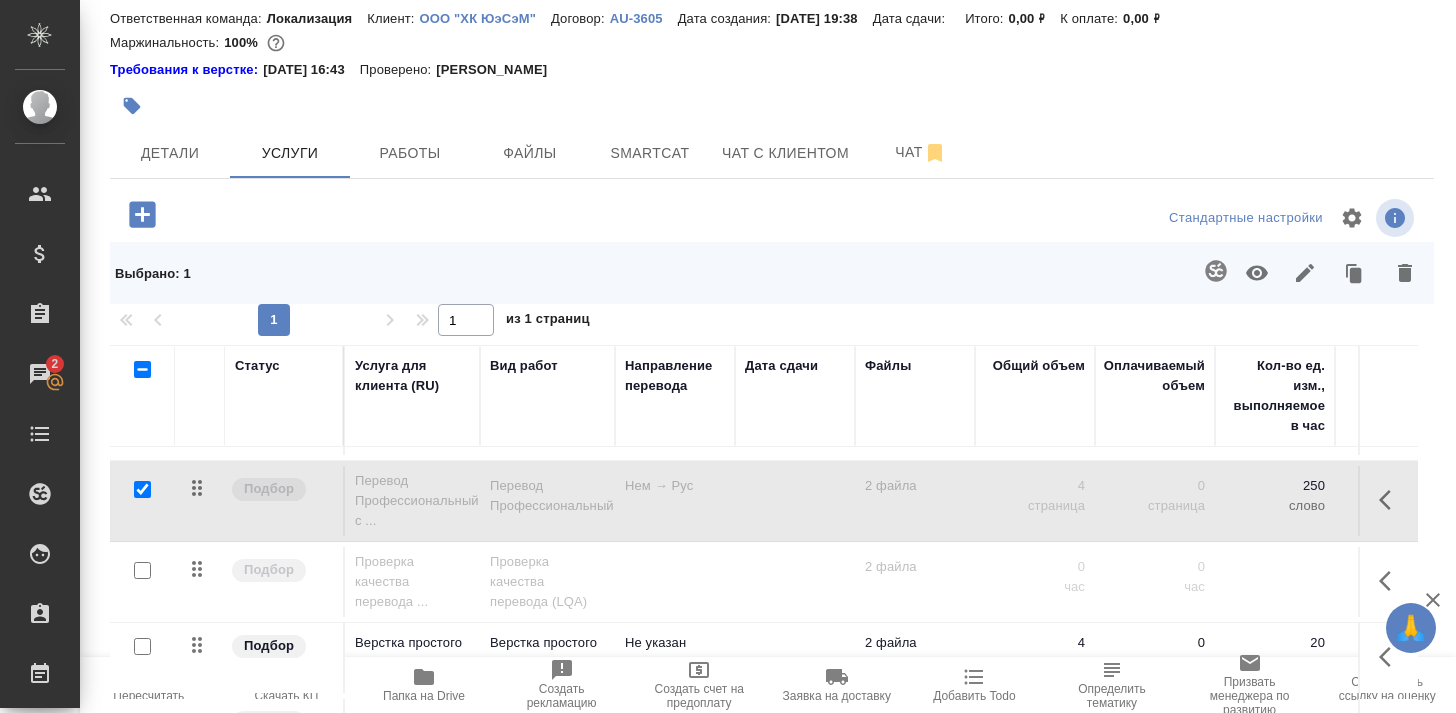 scroll, scrollTop: 68, scrollLeft: 5, axis: both 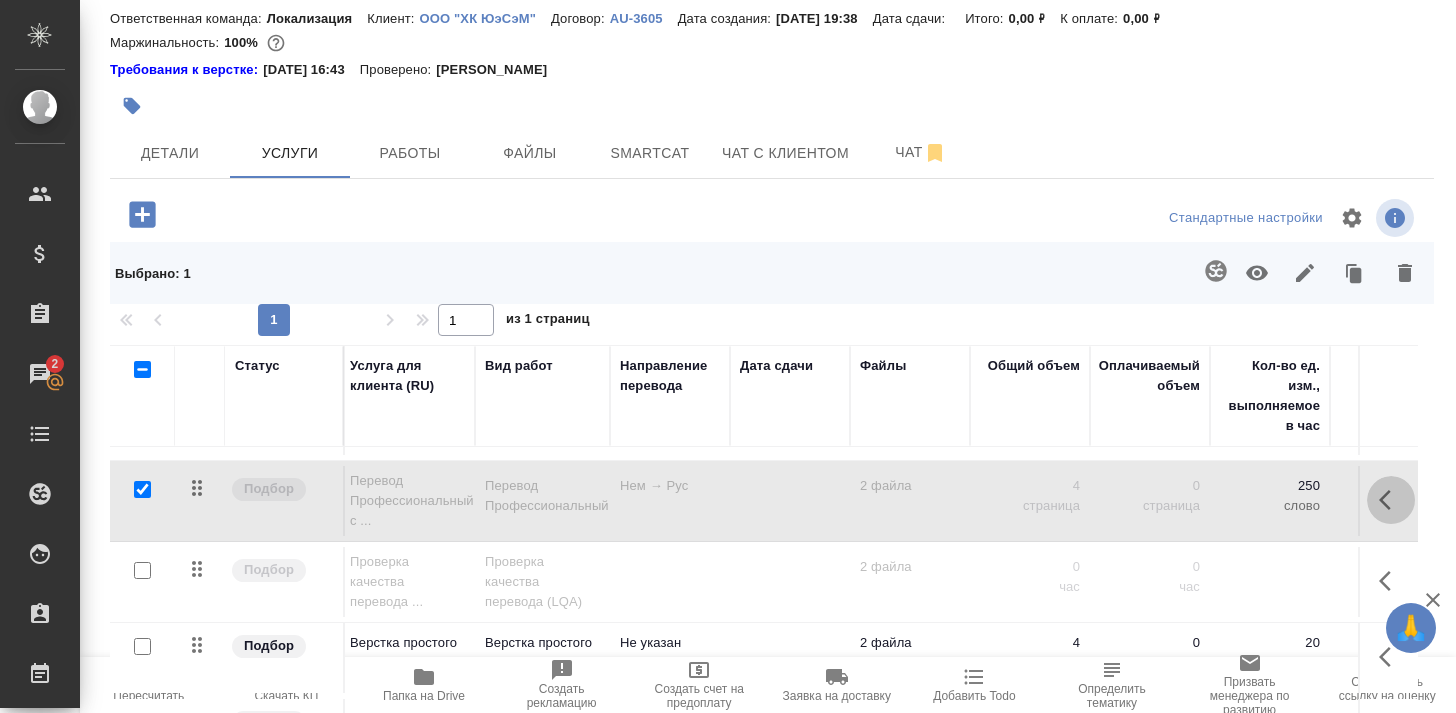 click 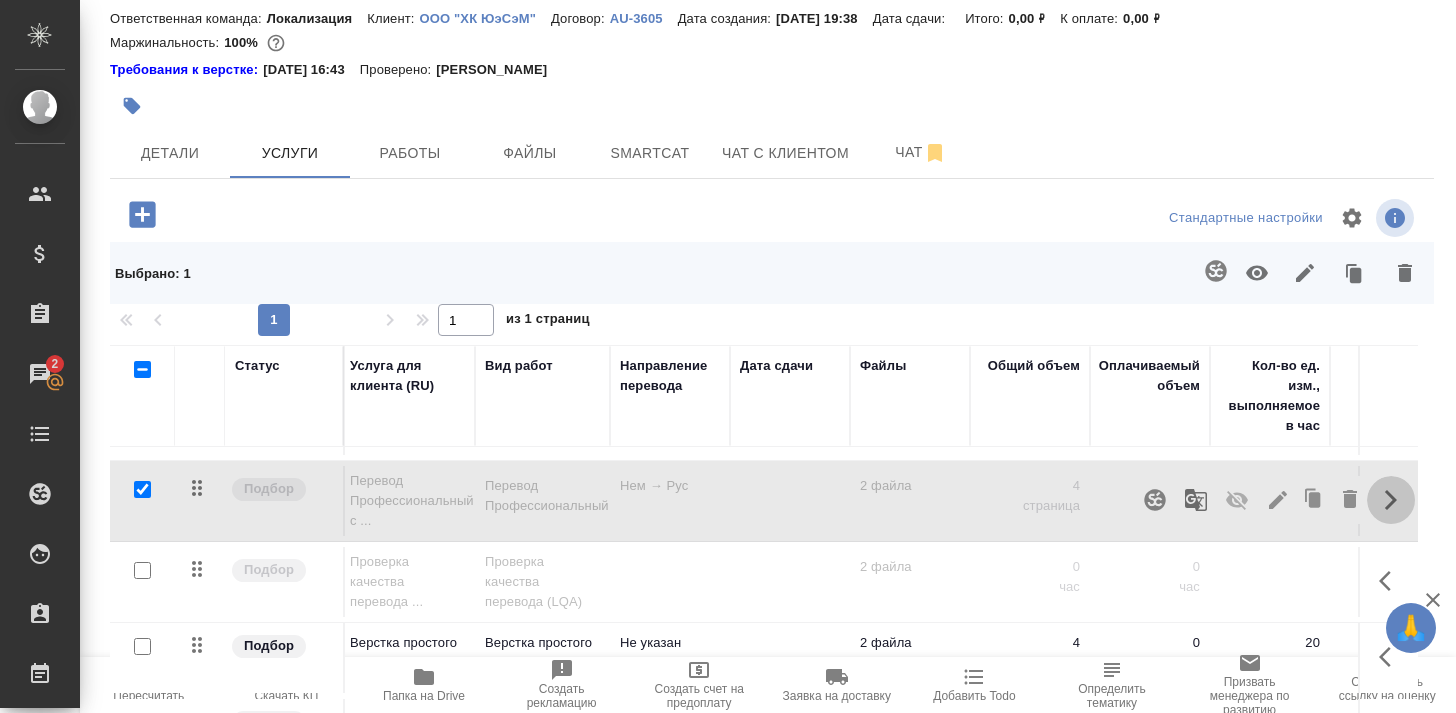 click 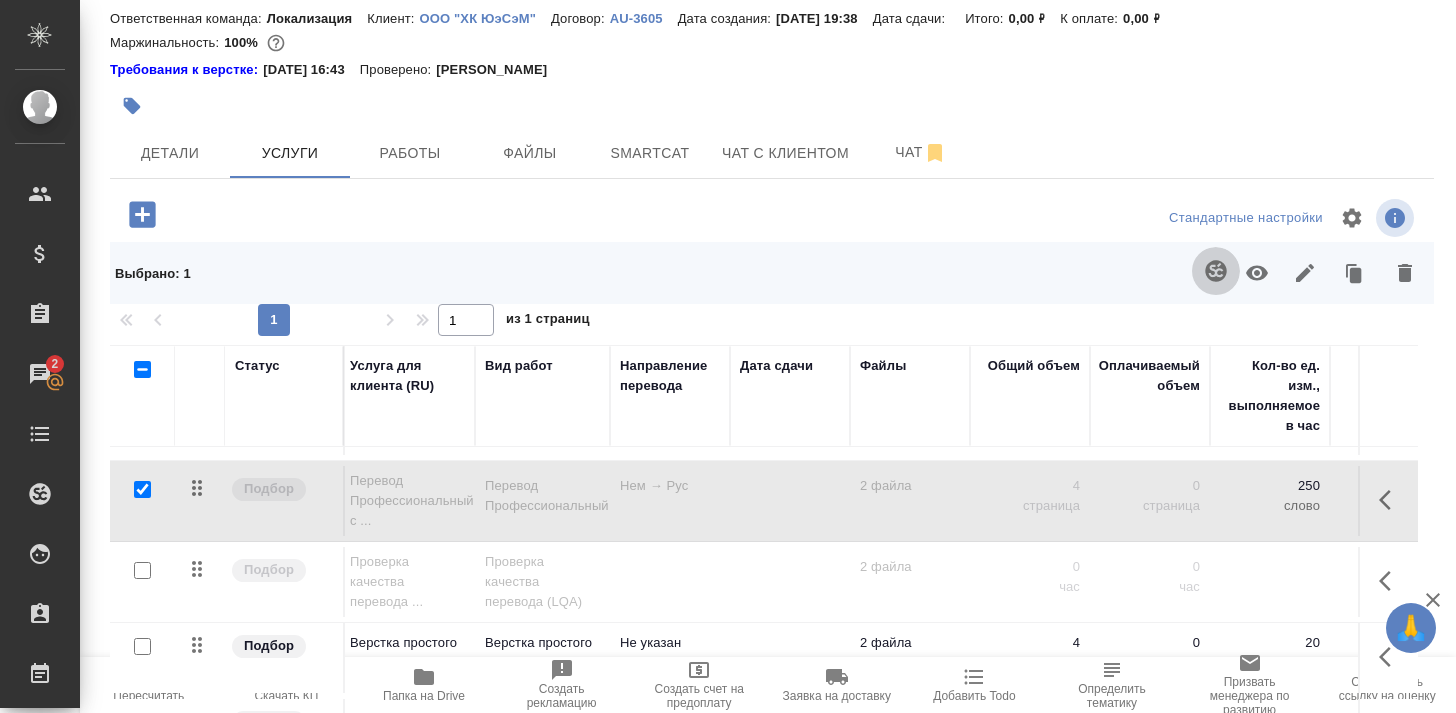click 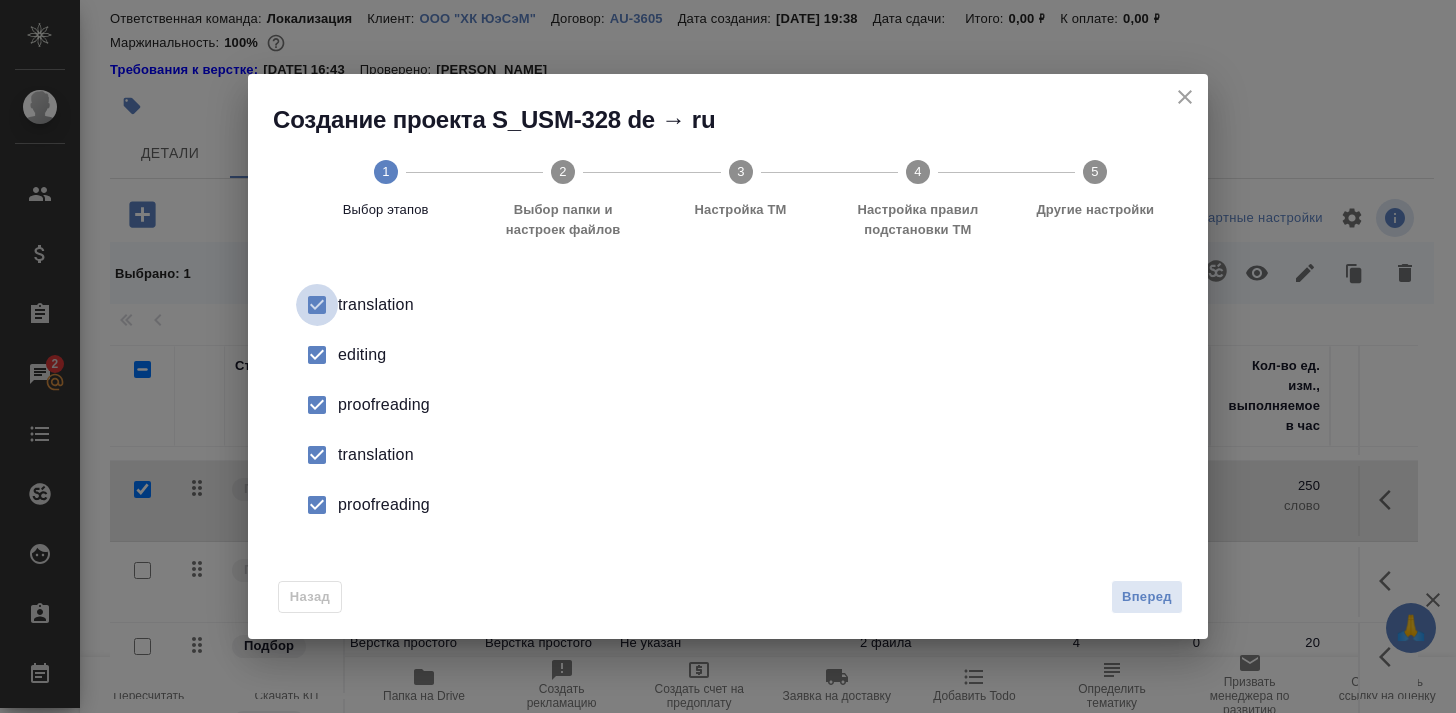 click at bounding box center (317, 305) 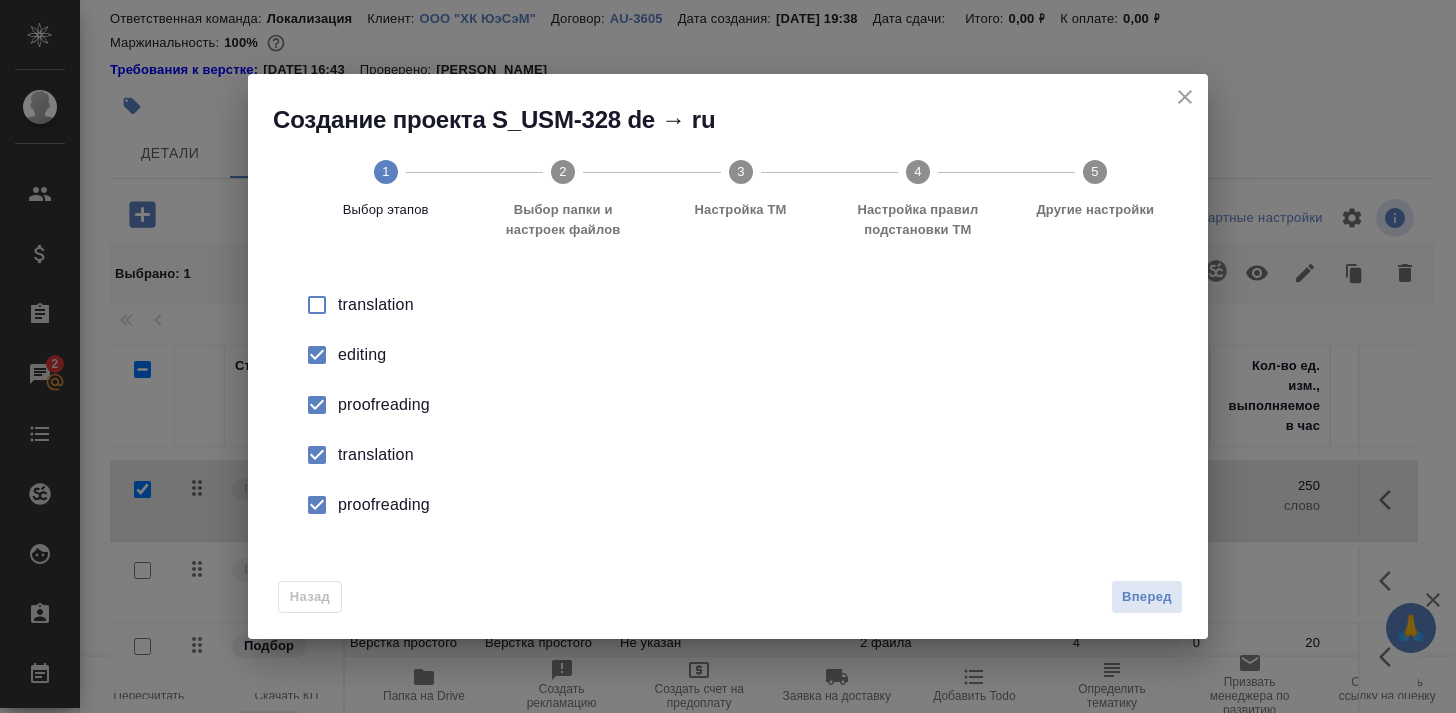 click at bounding box center (317, 405) 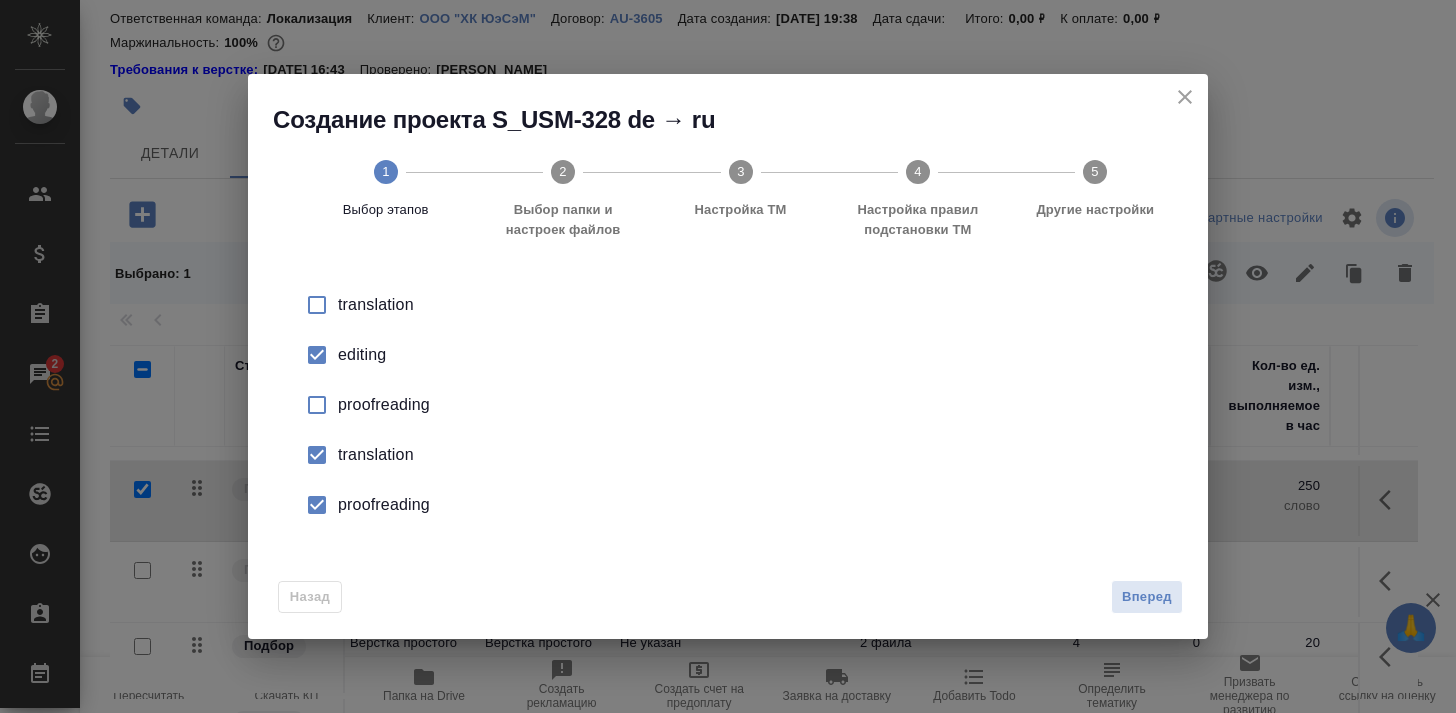 click at bounding box center [317, 455] 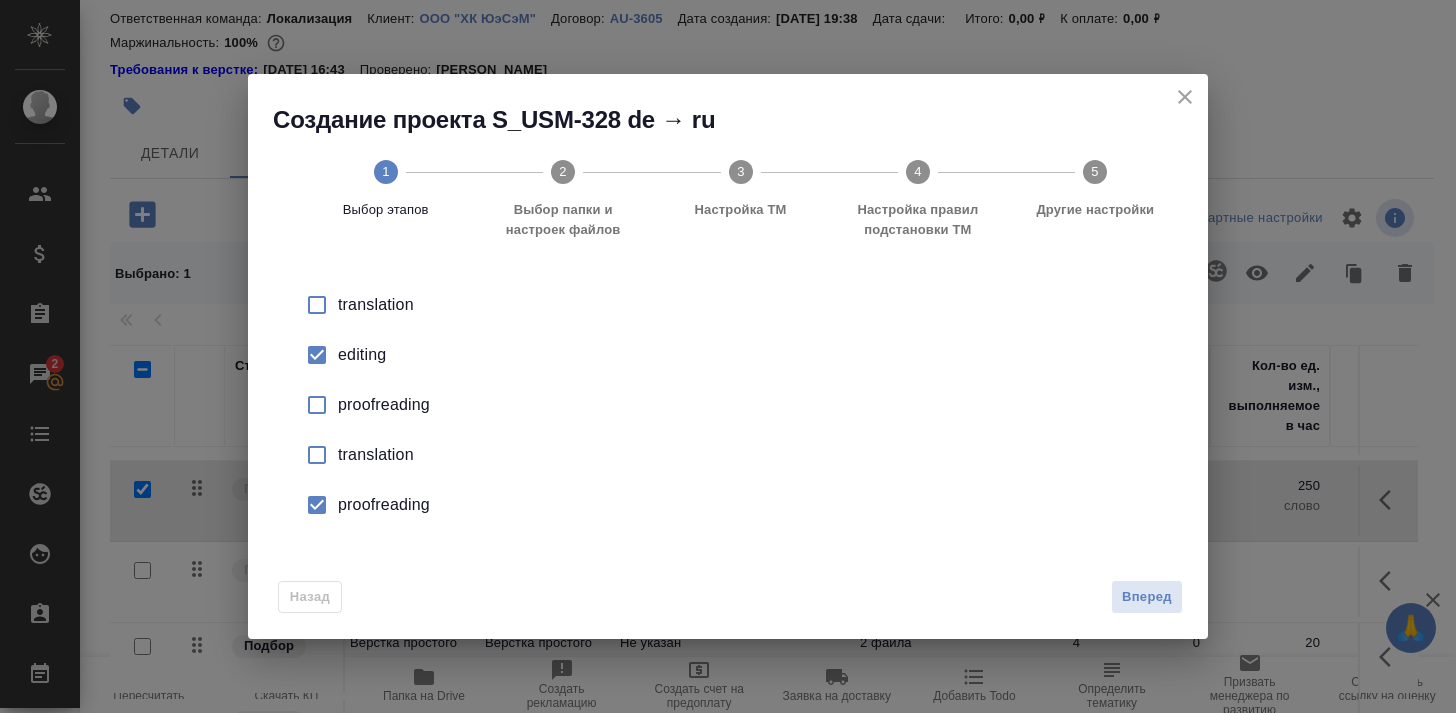 click at bounding box center [317, 505] 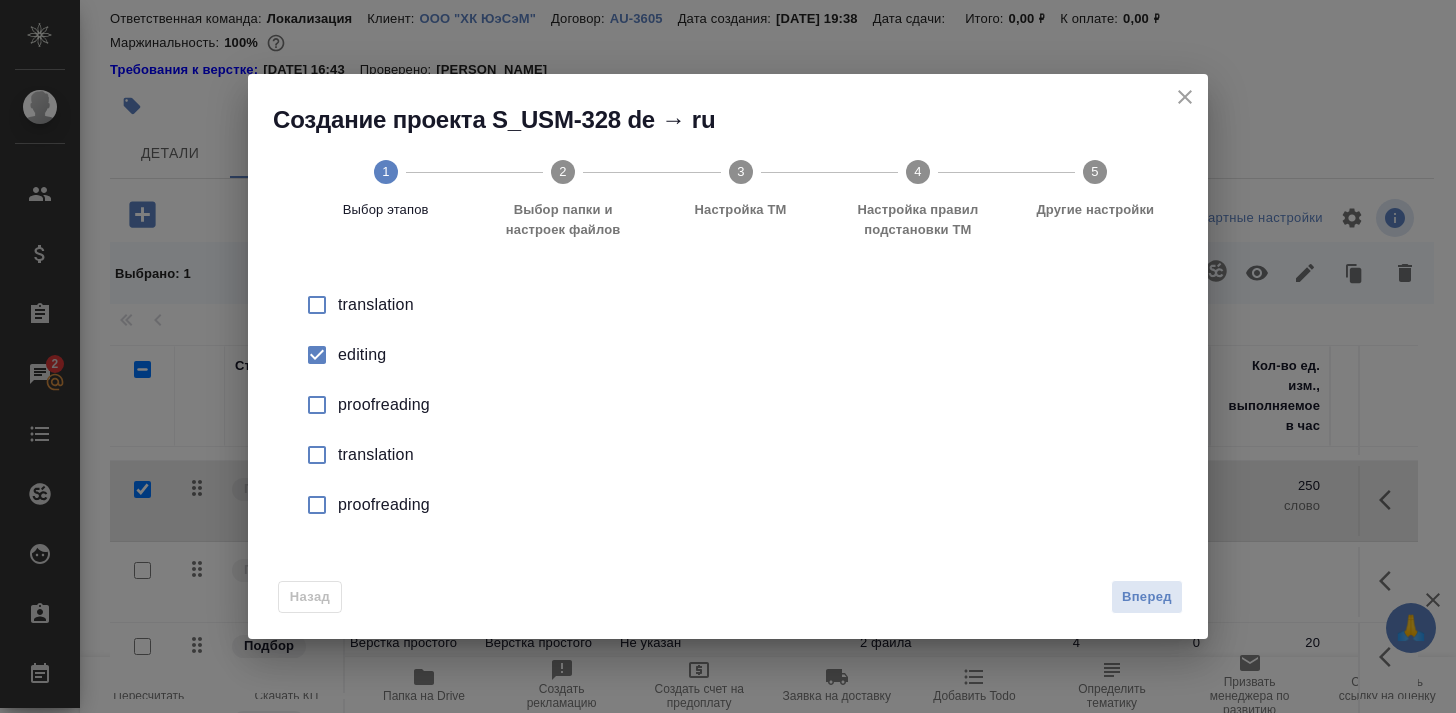 click at bounding box center (317, 405) 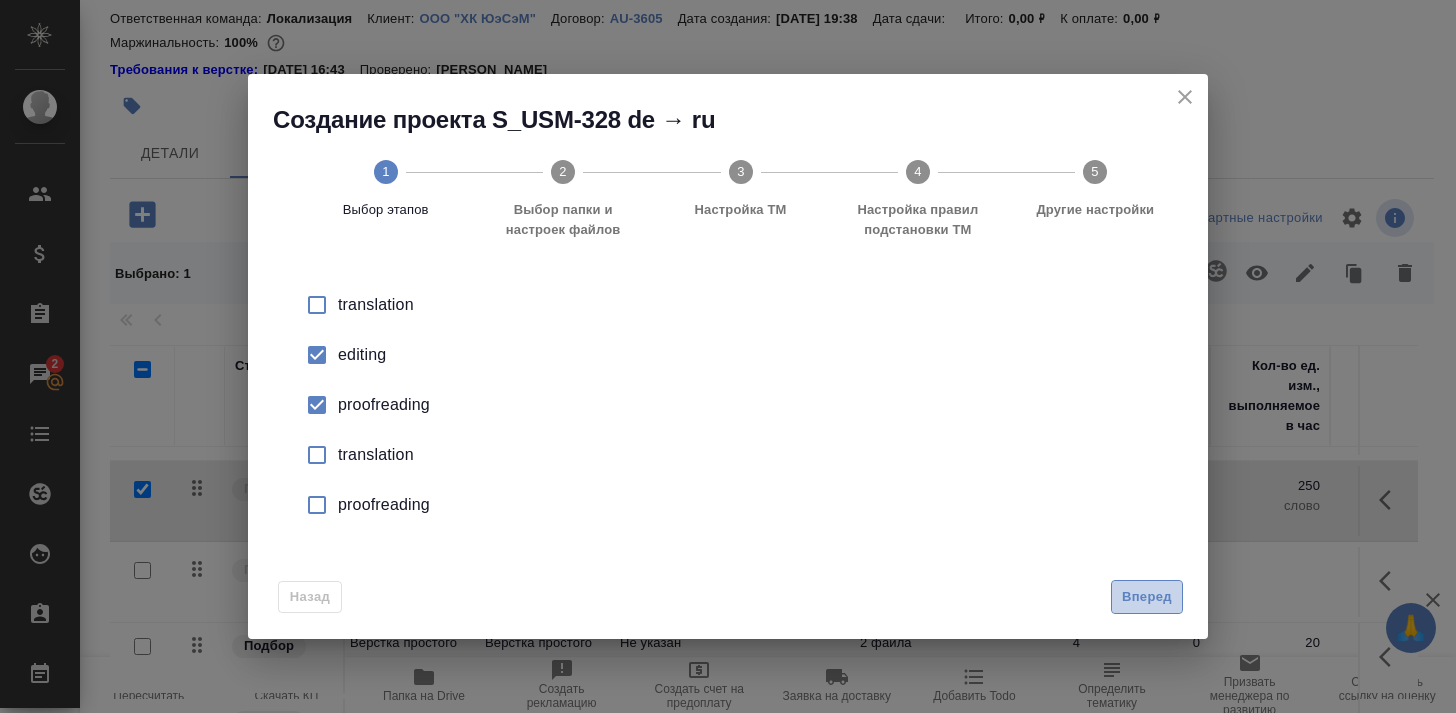 click on "Вперед" at bounding box center [1147, 597] 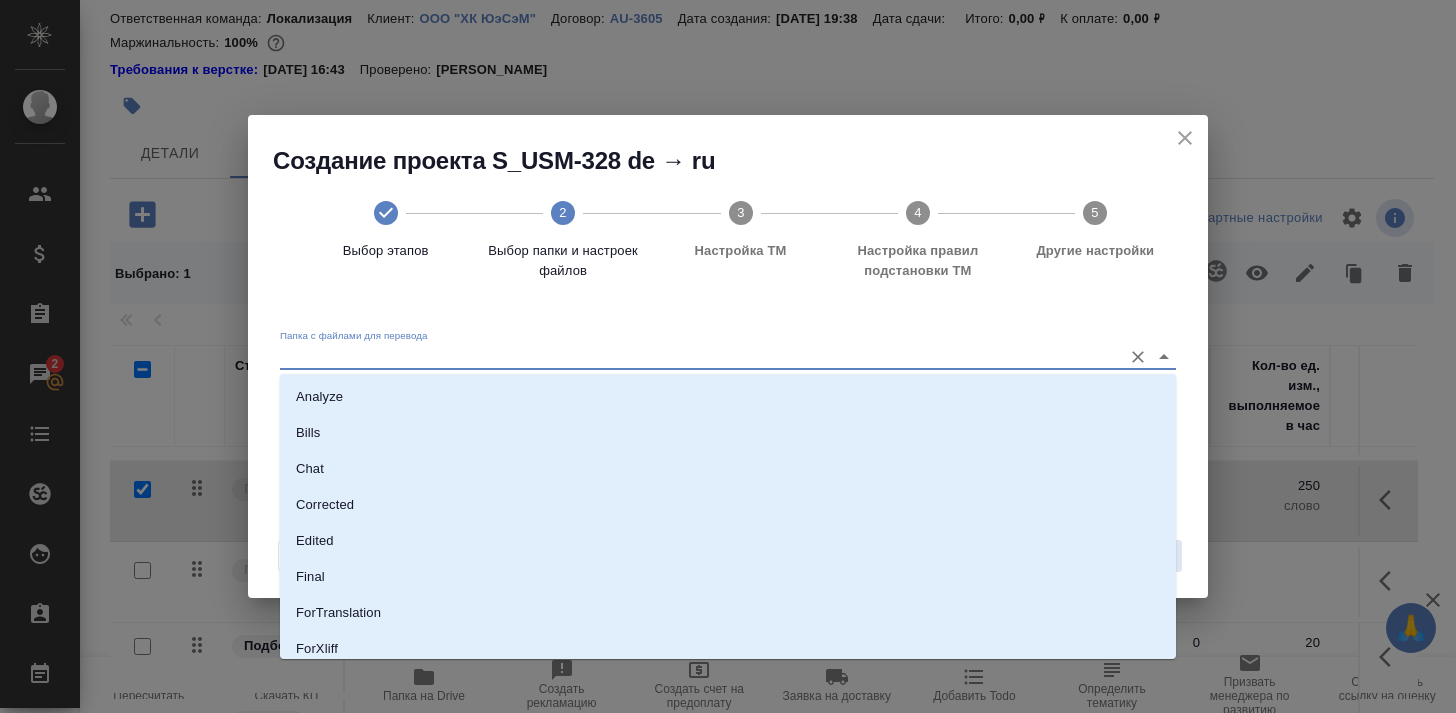click on "Папка с файлами для перевода" at bounding box center [696, 357] 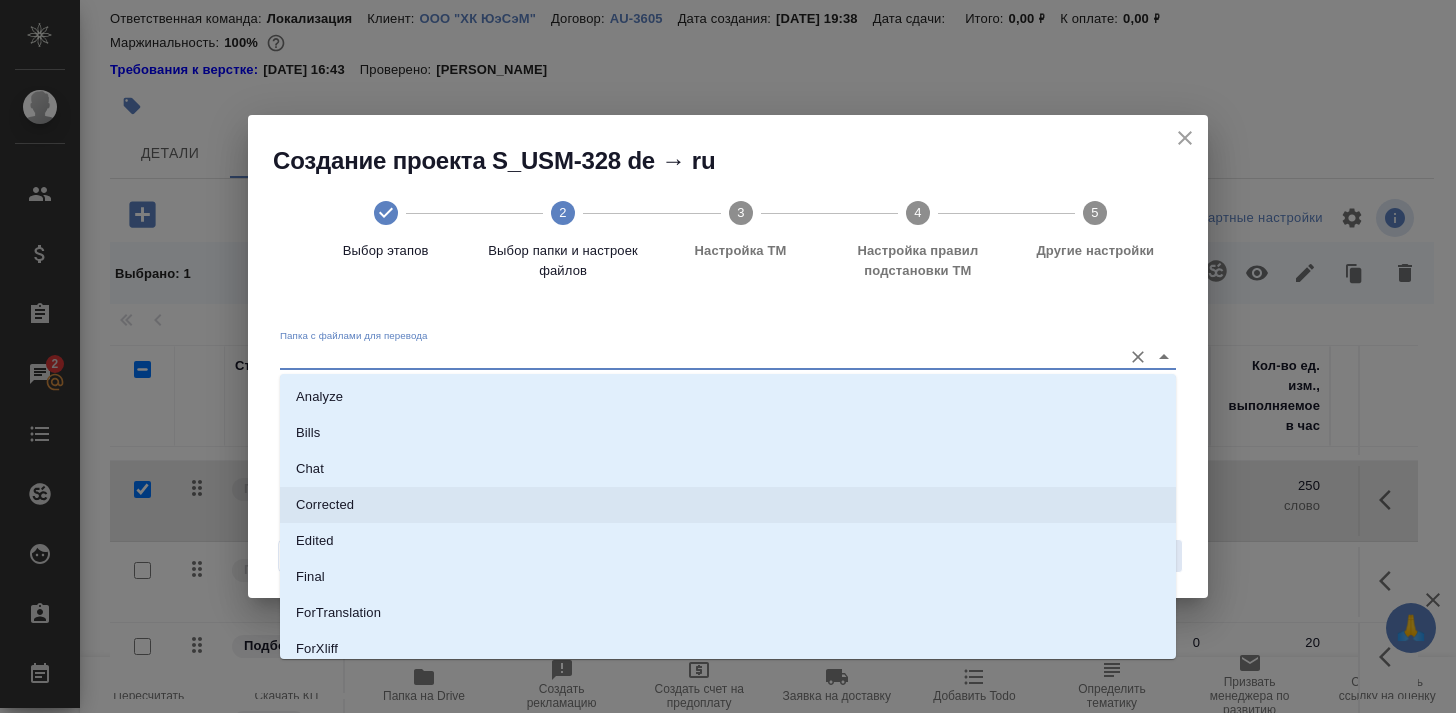 scroll, scrollTop: 0, scrollLeft: 0, axis: both 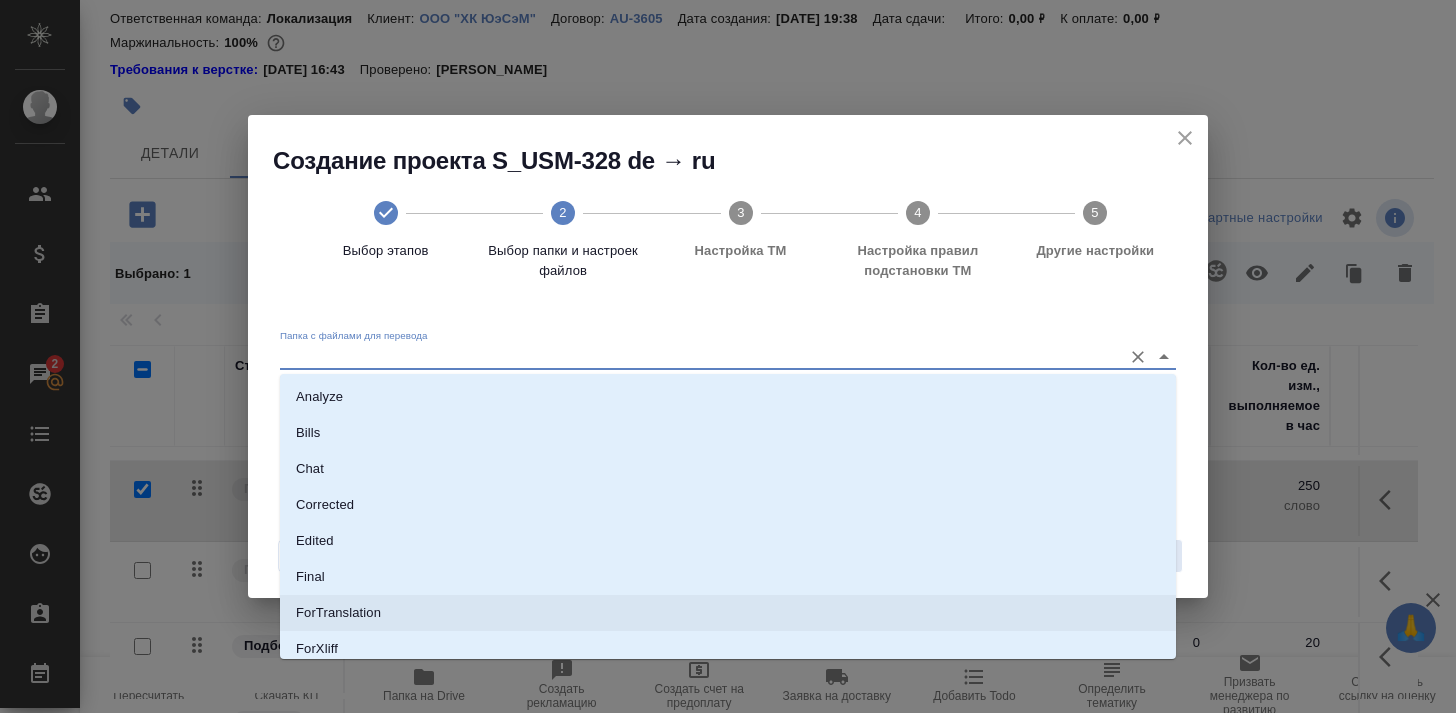 click on "ForTranslation" at bounding box center [728, 613] 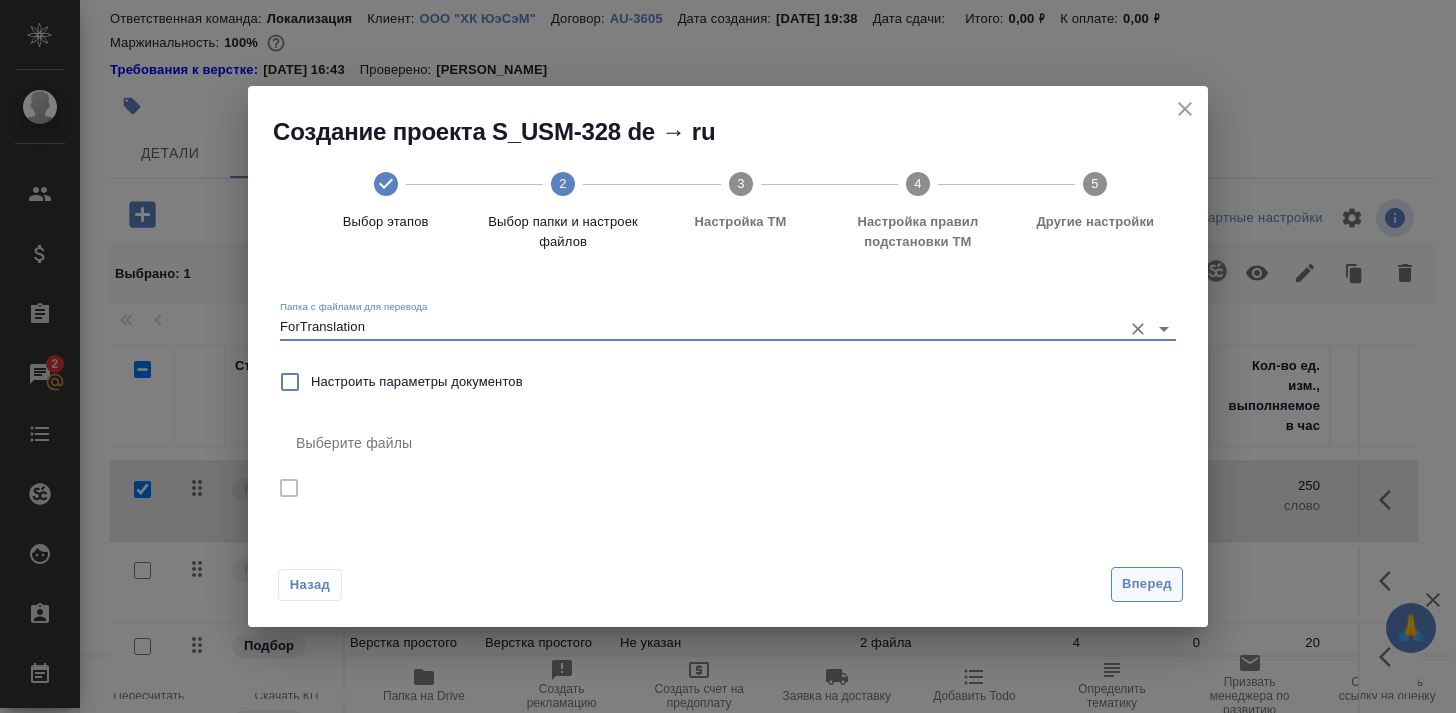 click on "Вперед" at bounding box center [1147, 584] 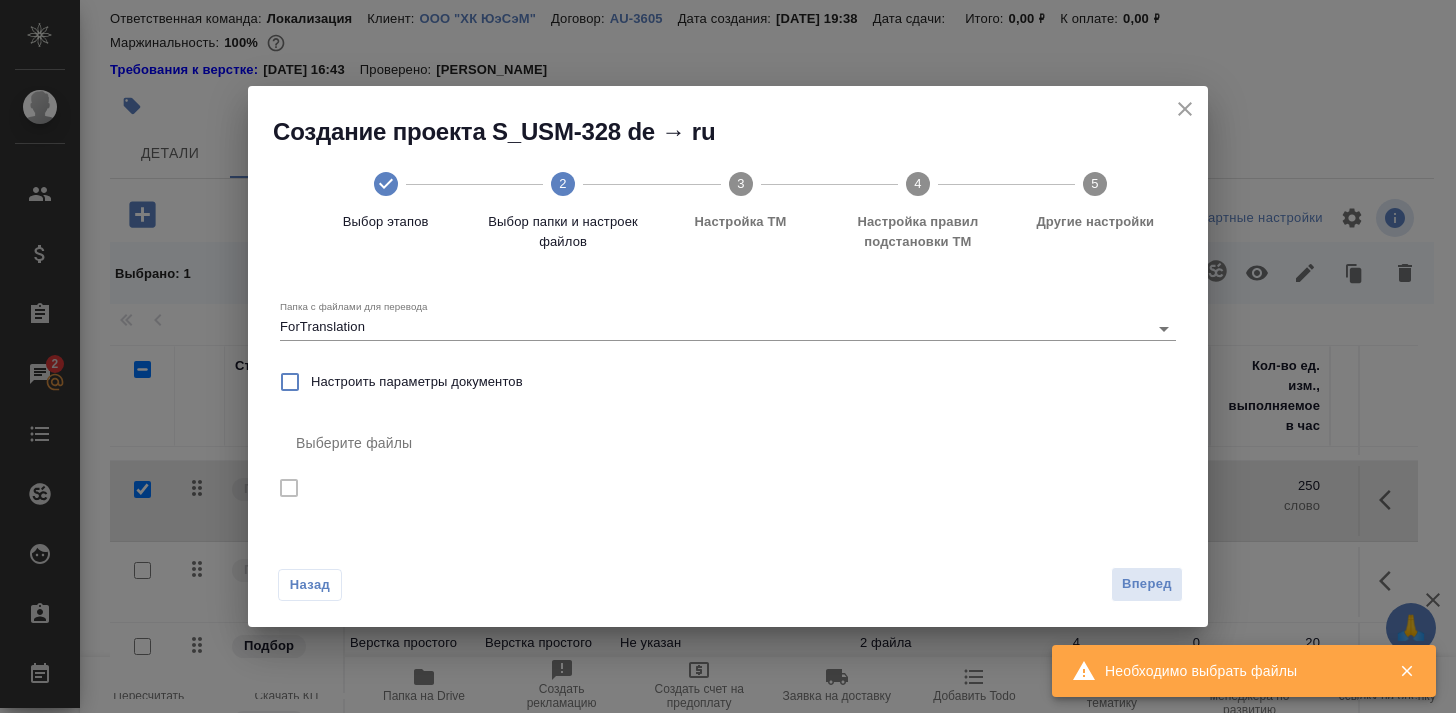 click on "Настроить параметры документов" at bounding box center (290, 382) 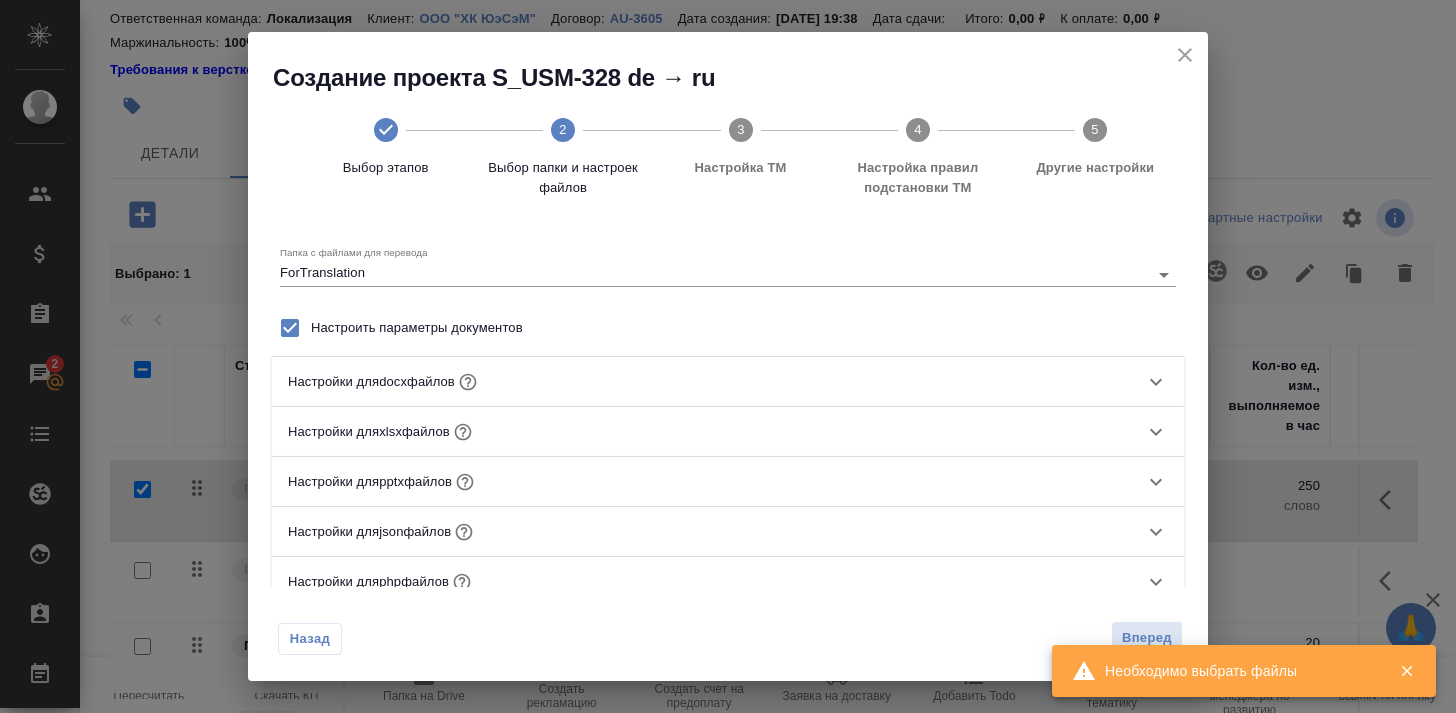 click on "Настройки для  docx  файлов" at bounding box center (371, 382) 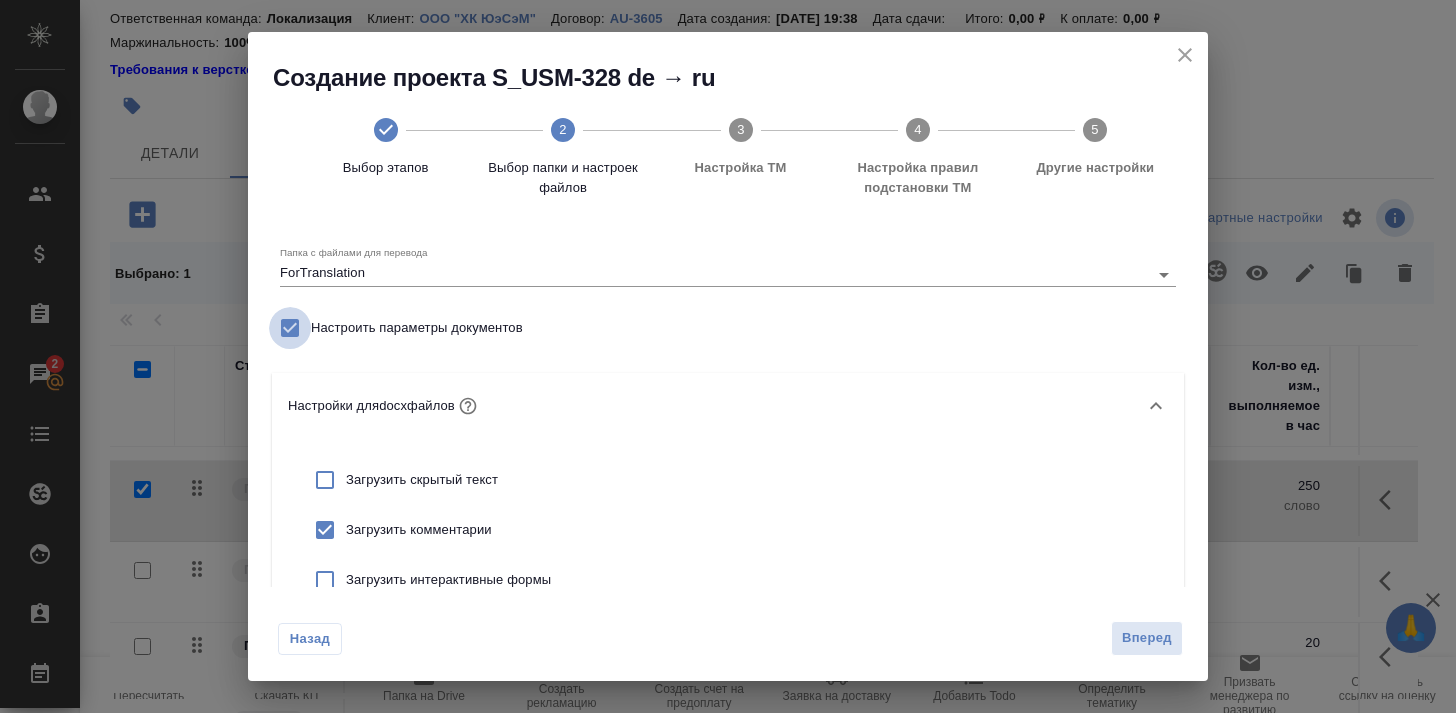 click on "Настроить параметры документов" at bounding box center [290, 328] 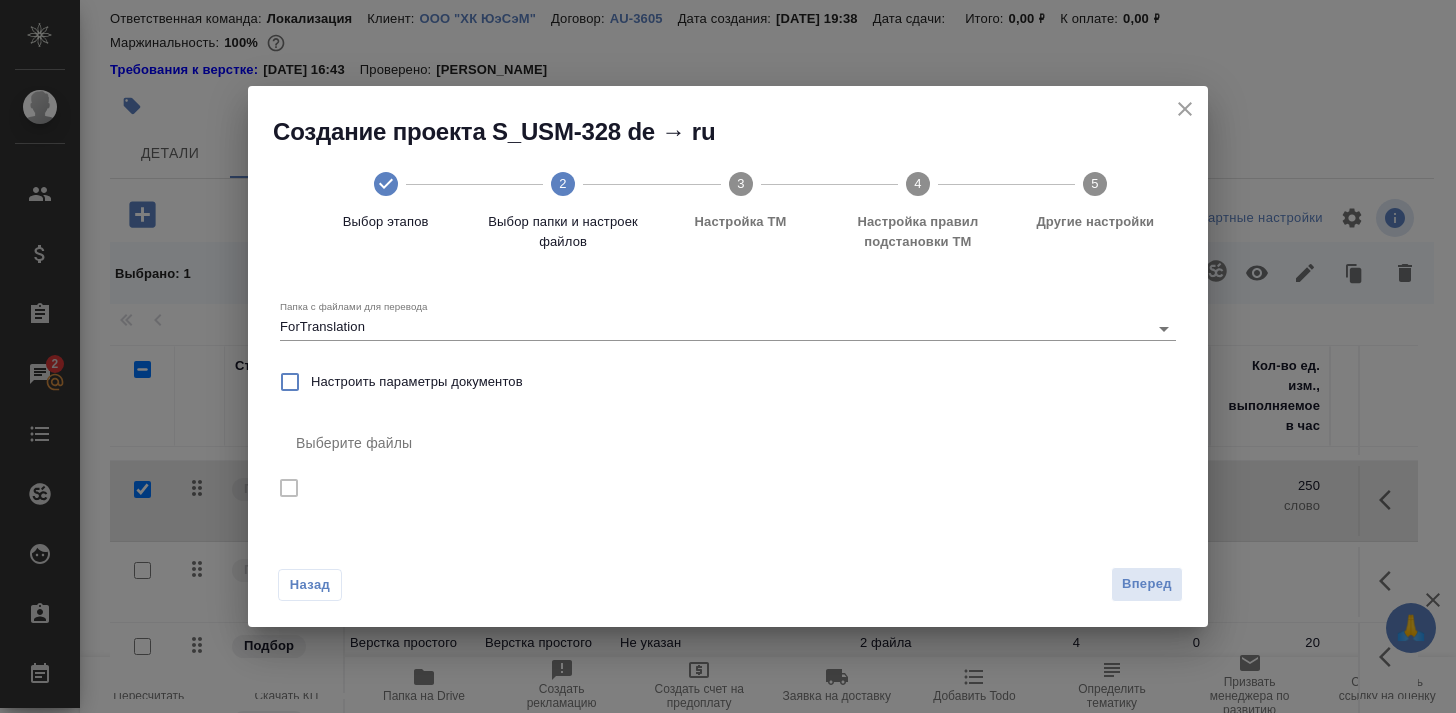 click 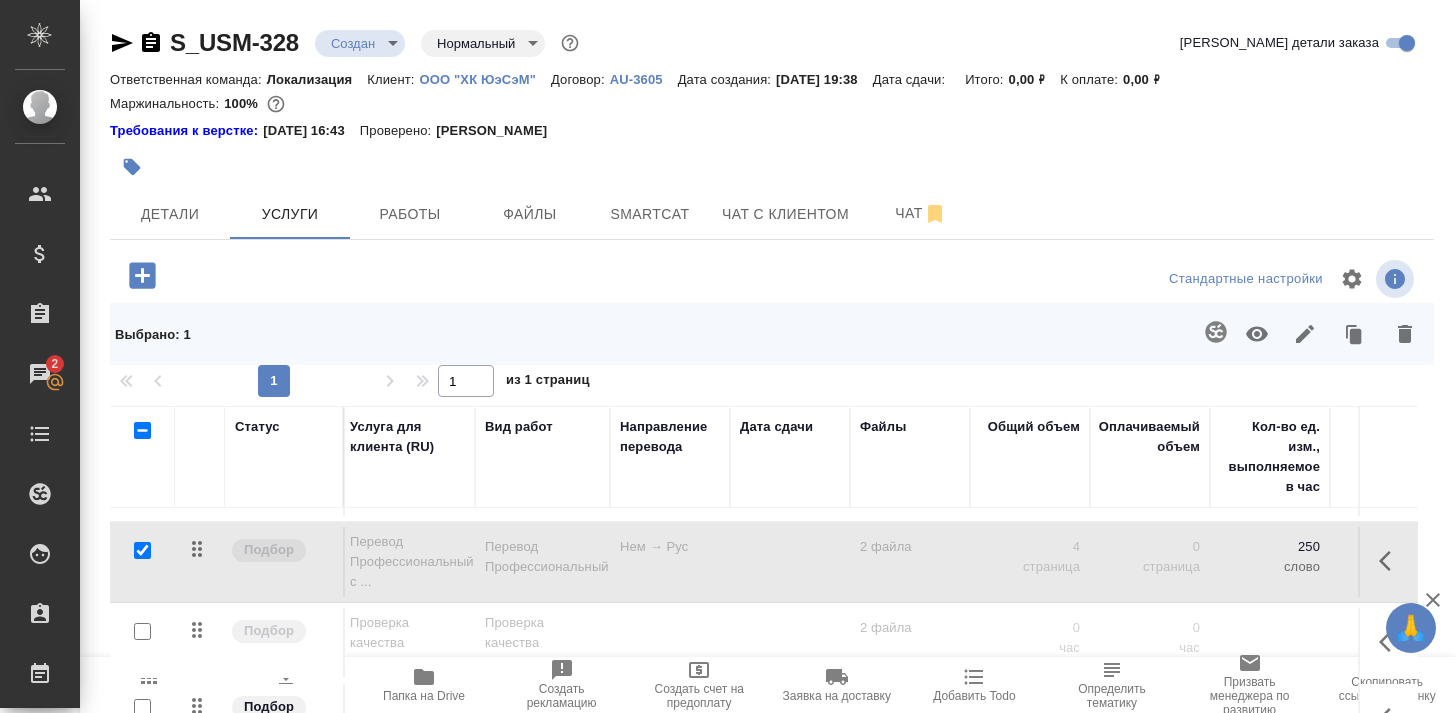 scroll, scrollTop: 0, scrollLeft: 0, axis: both 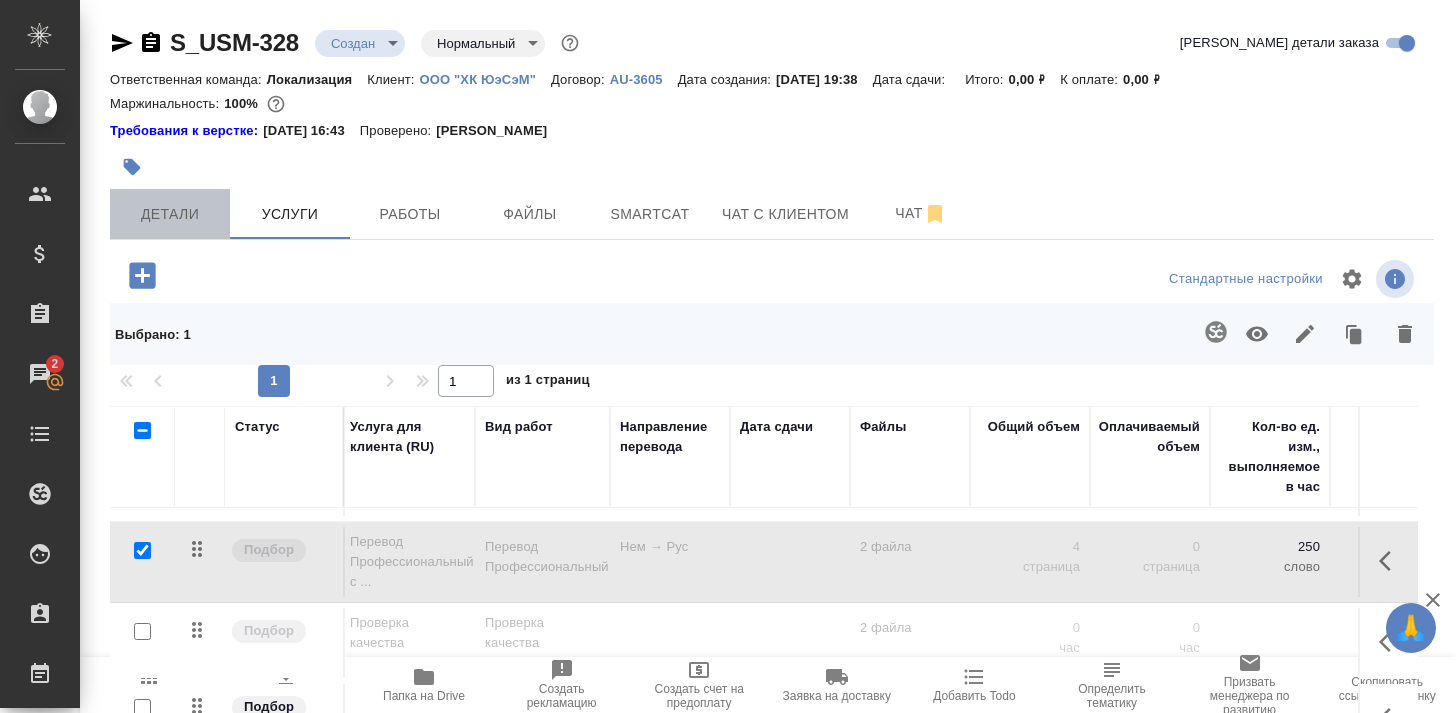 click on "Детали" at bounding box center (170, 214) 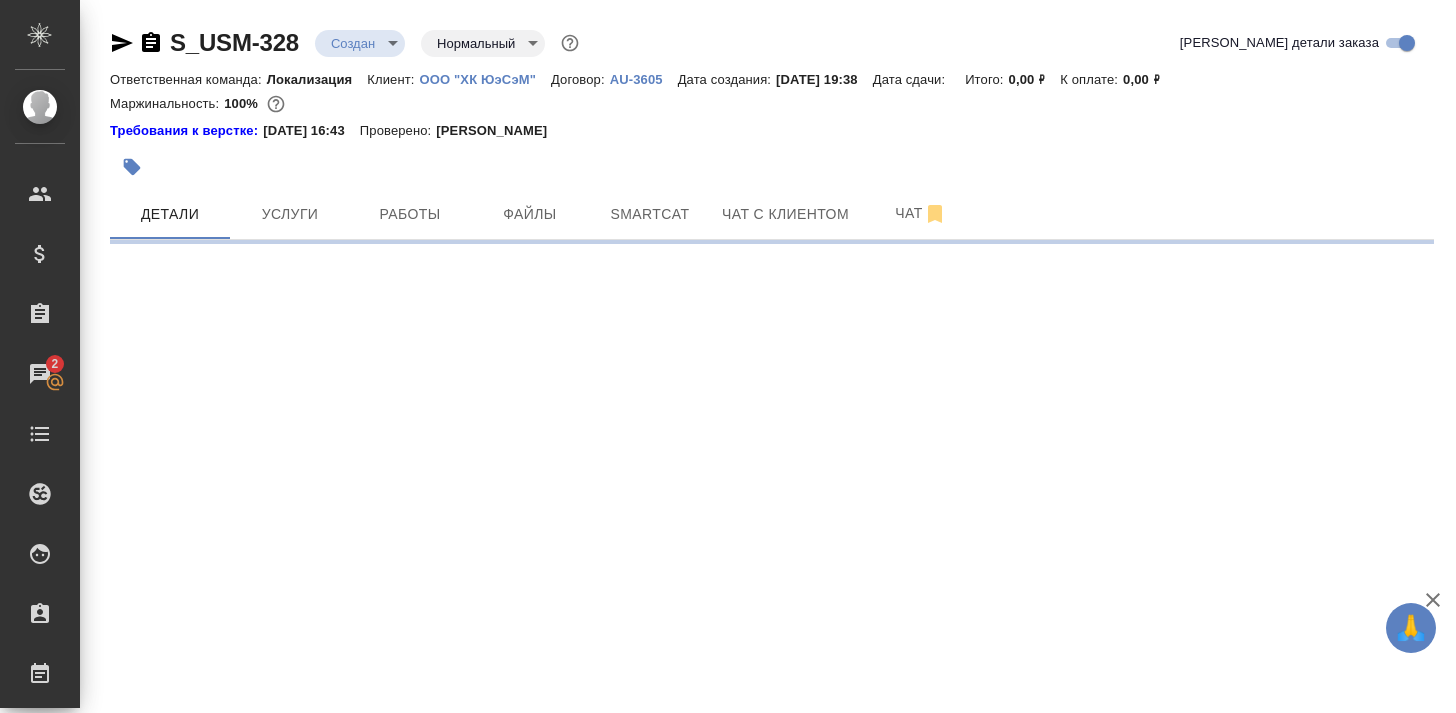 select on "RU" 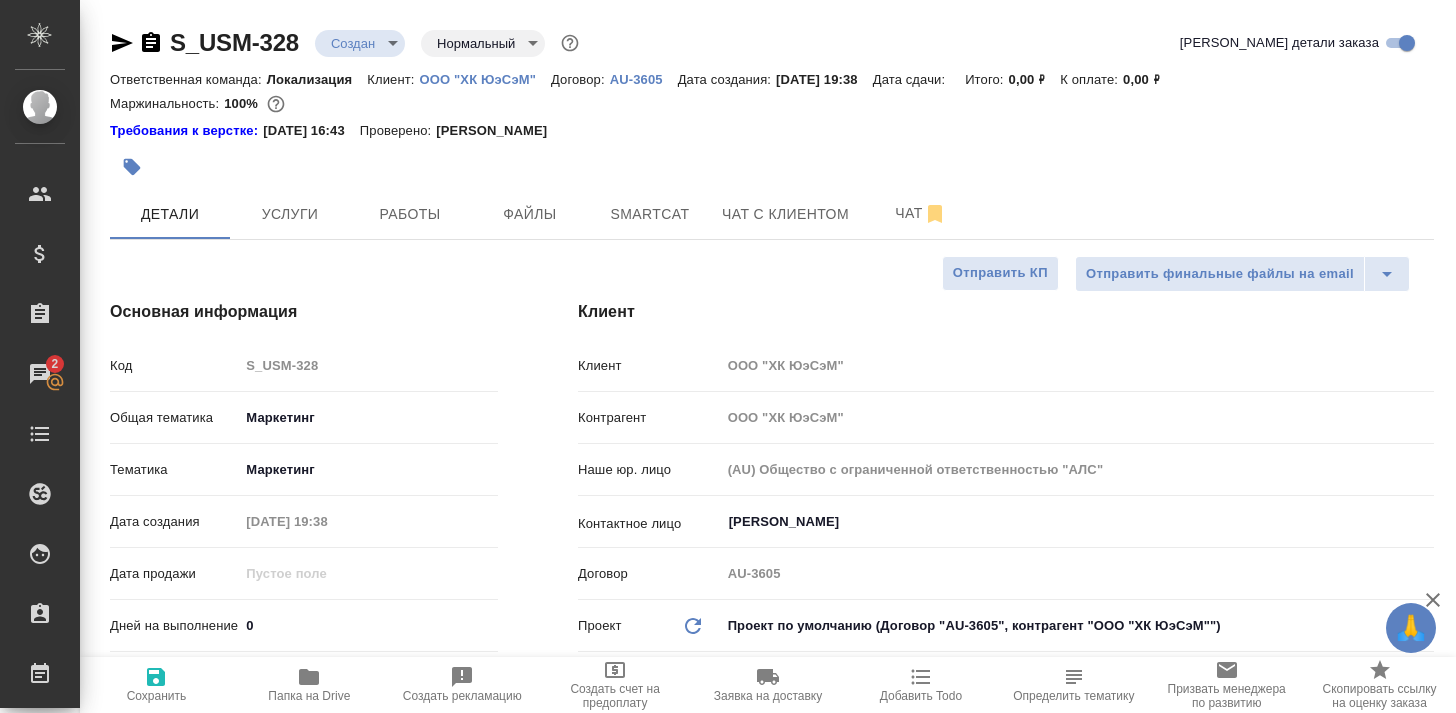 type on "x" 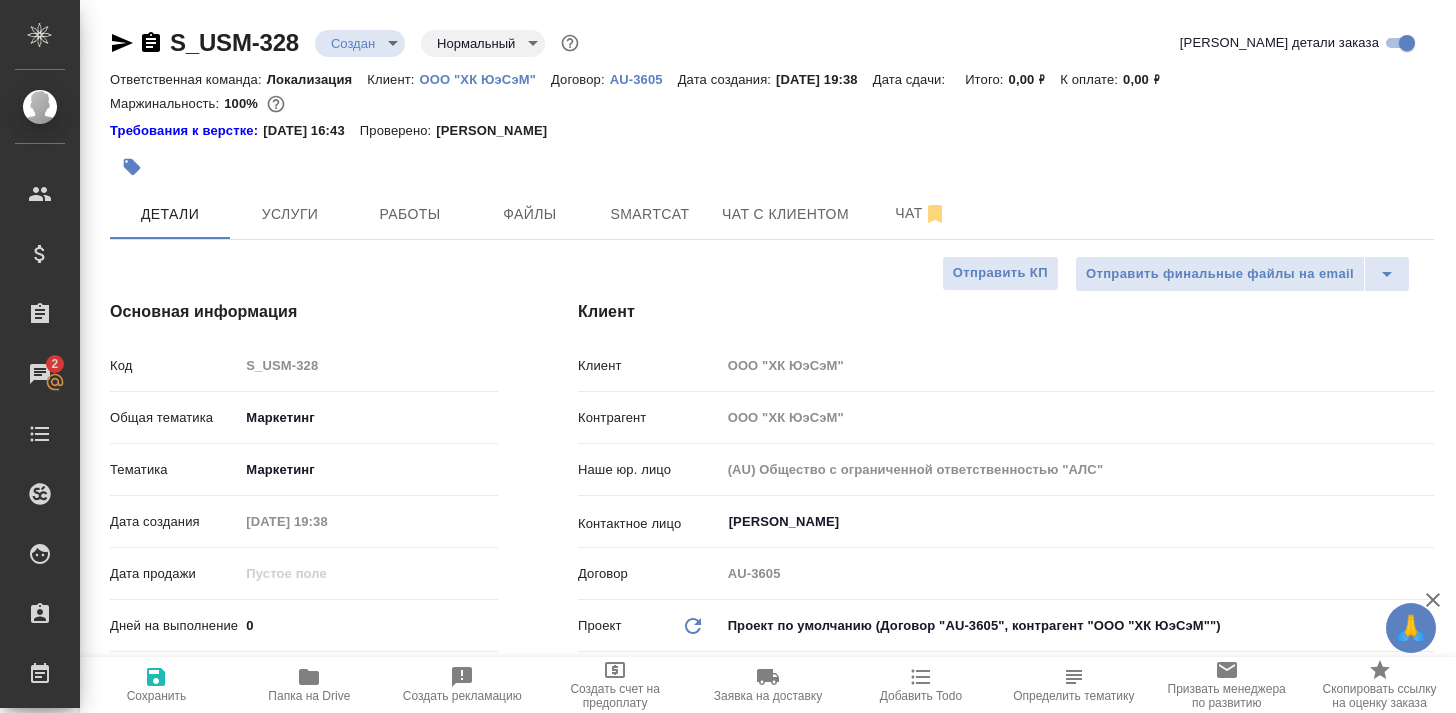 type on "x" 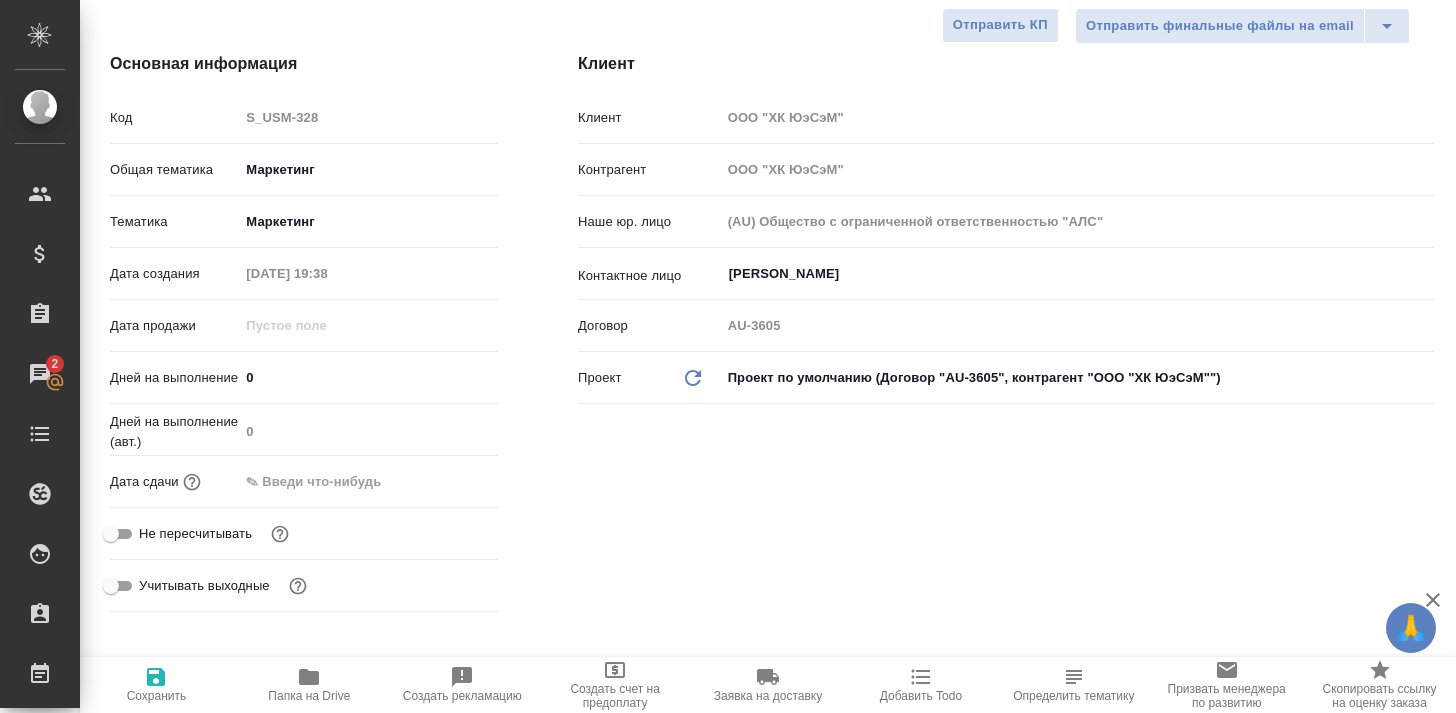 scroll, scrollTop: 264, scrollLeft: 0, axis: vertical 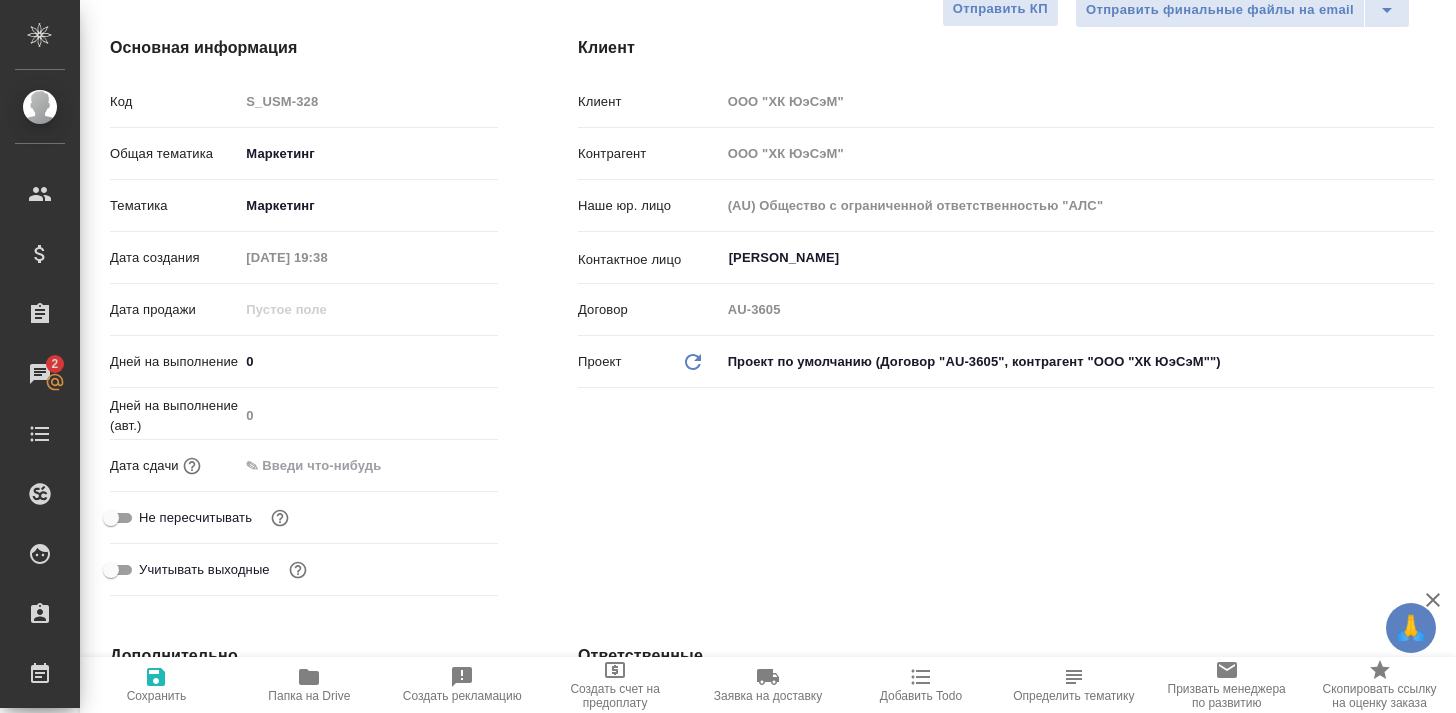 click 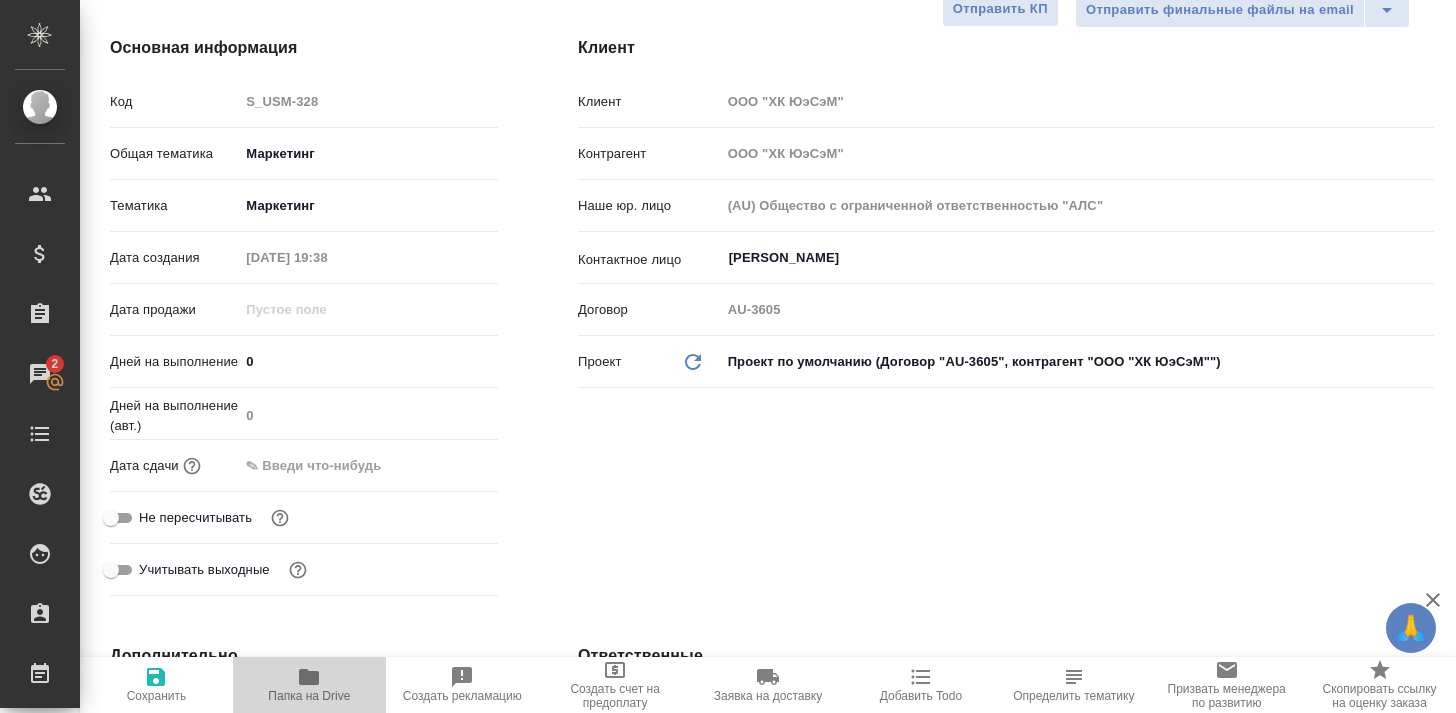 click 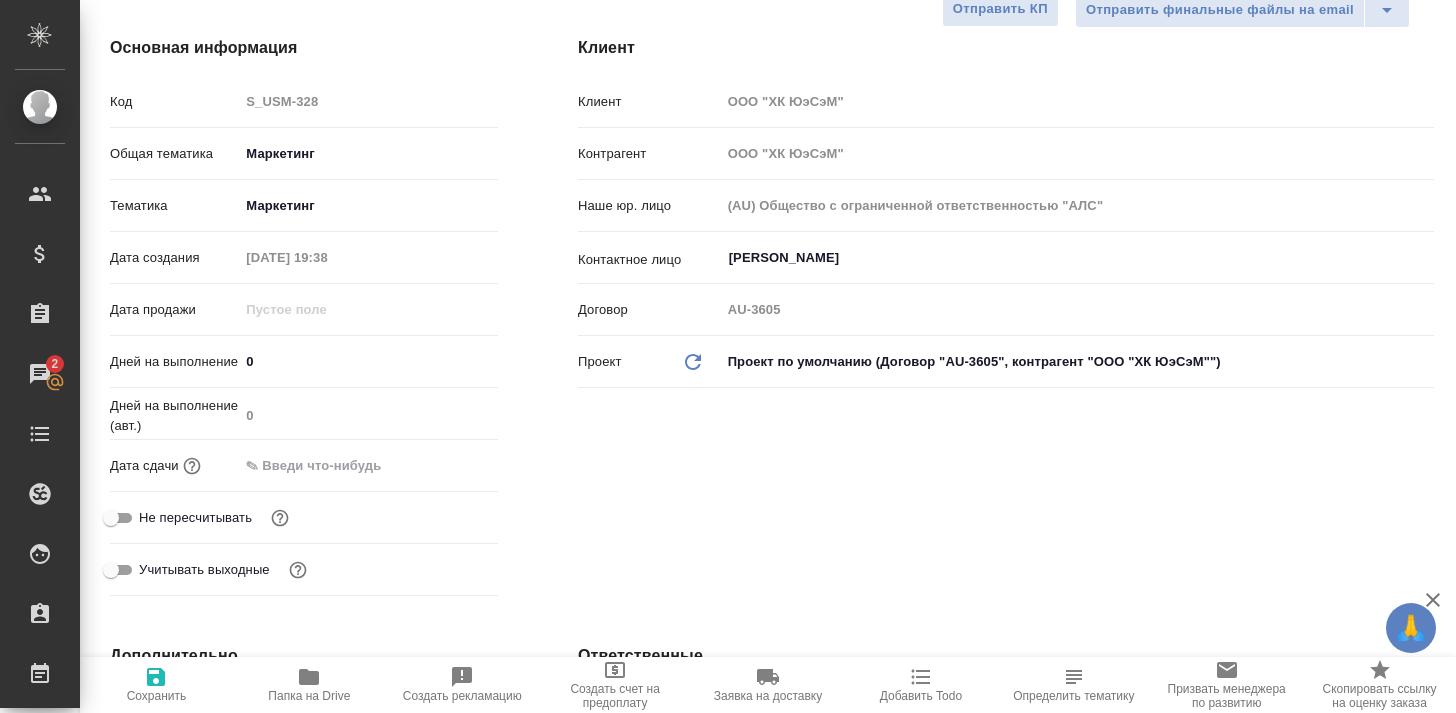 type on "x" 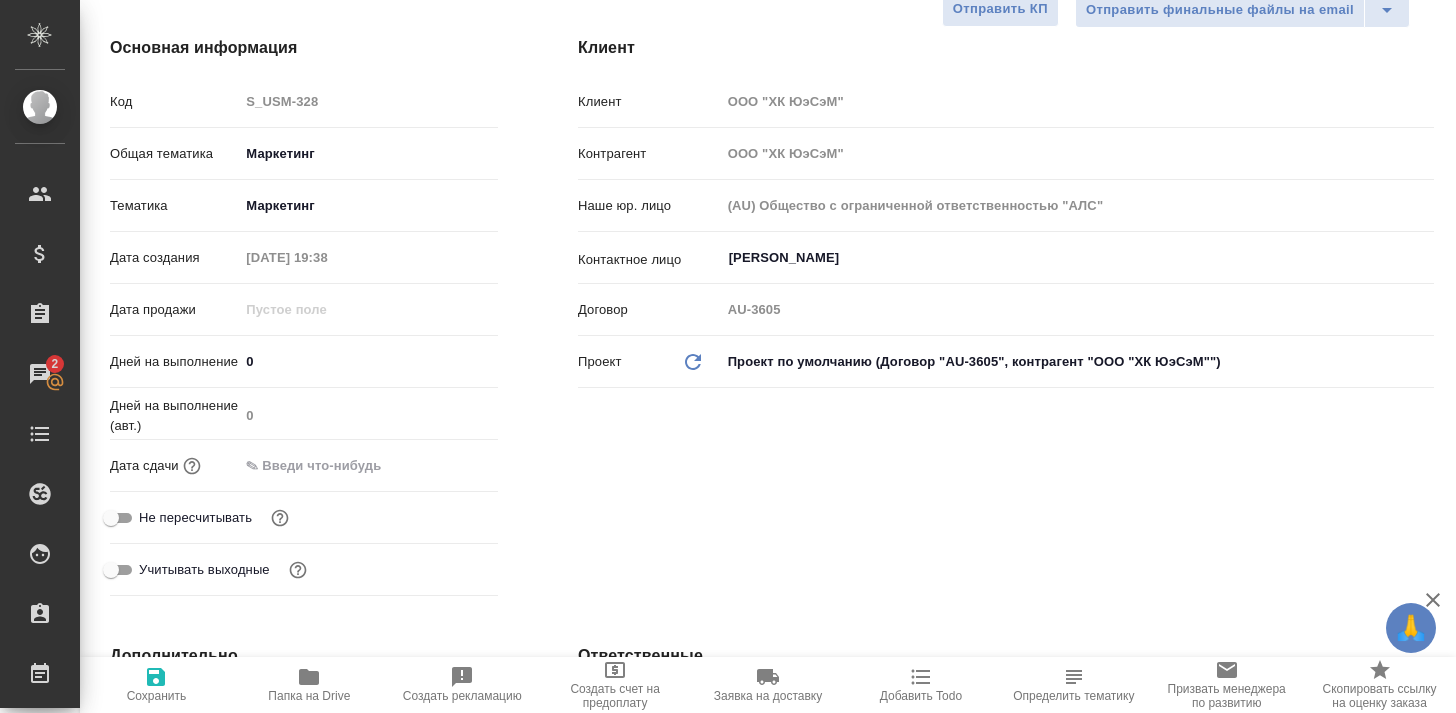 type on "x" 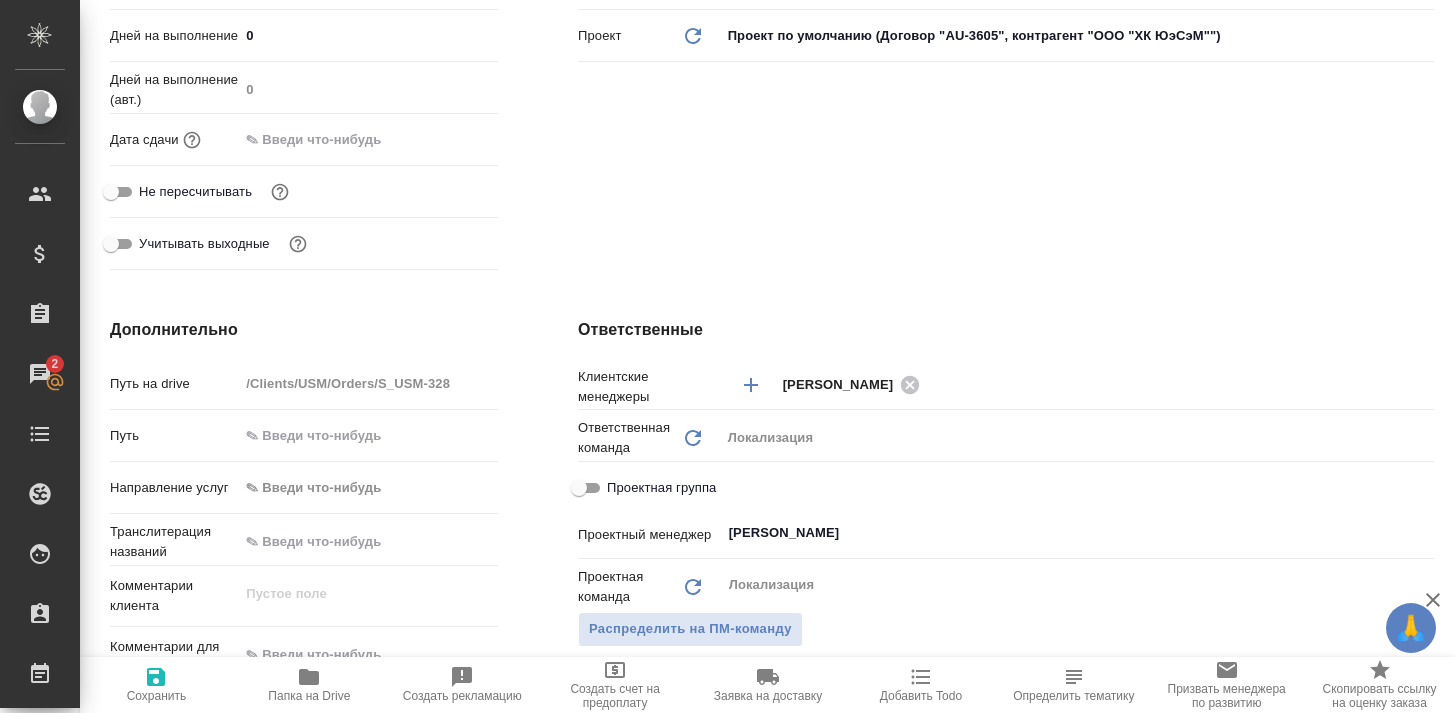 scroll, scrollTop: 699, scrollLeft: 0, axis: vertical 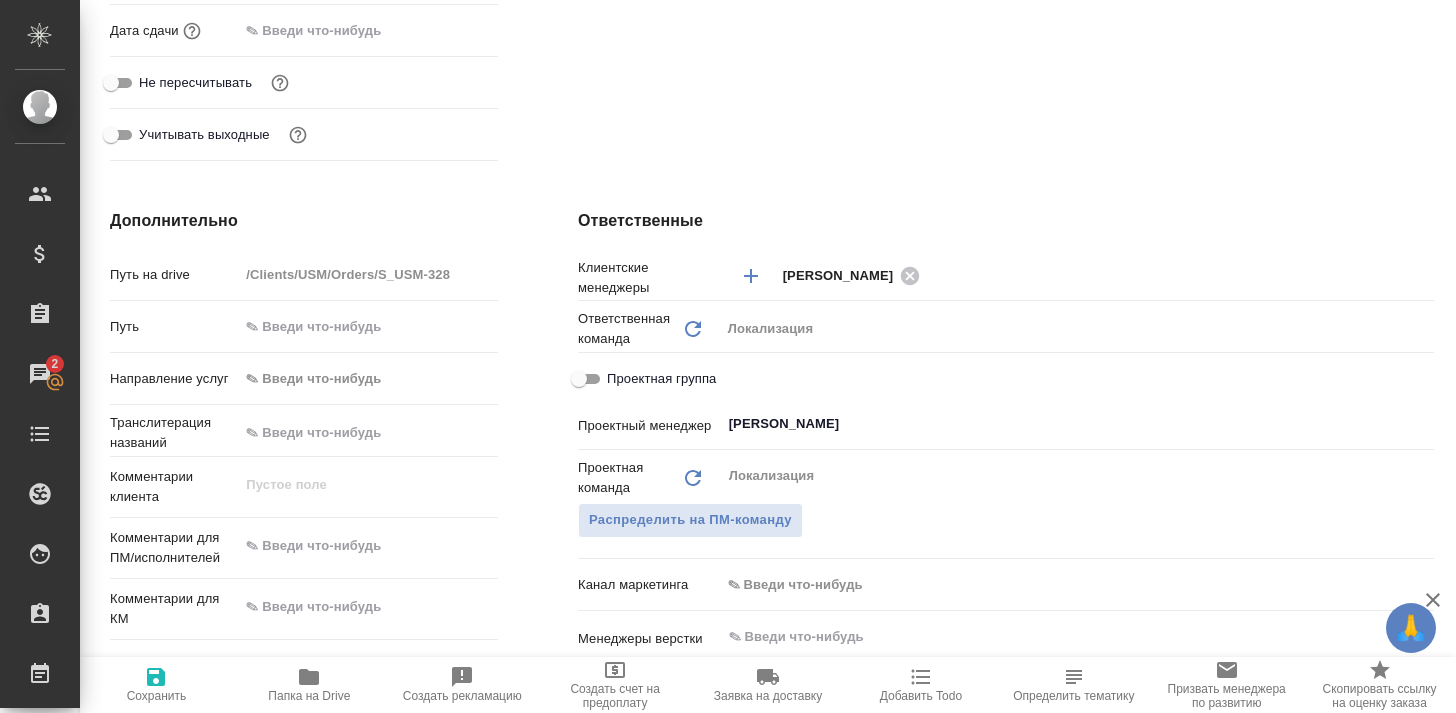 click on "Папка на Drive" at bounding box center (309, 696) 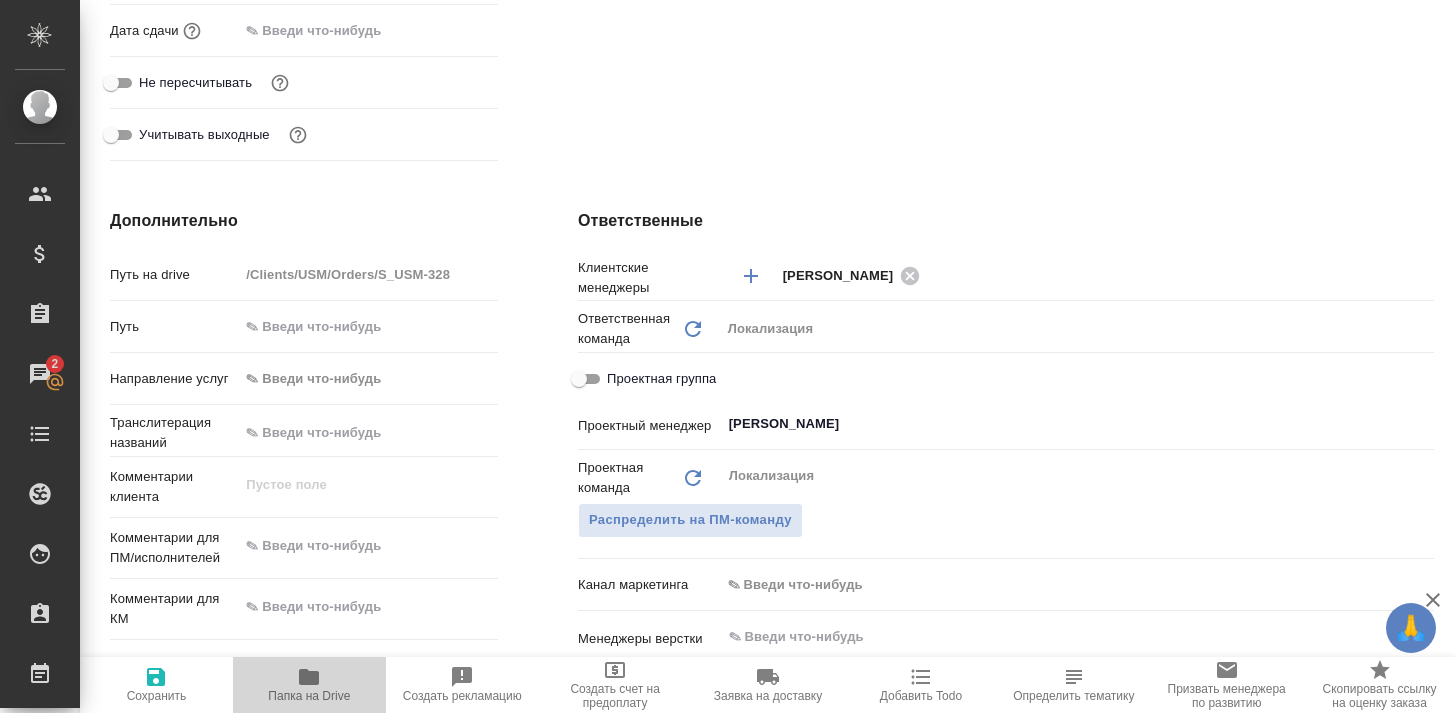 click 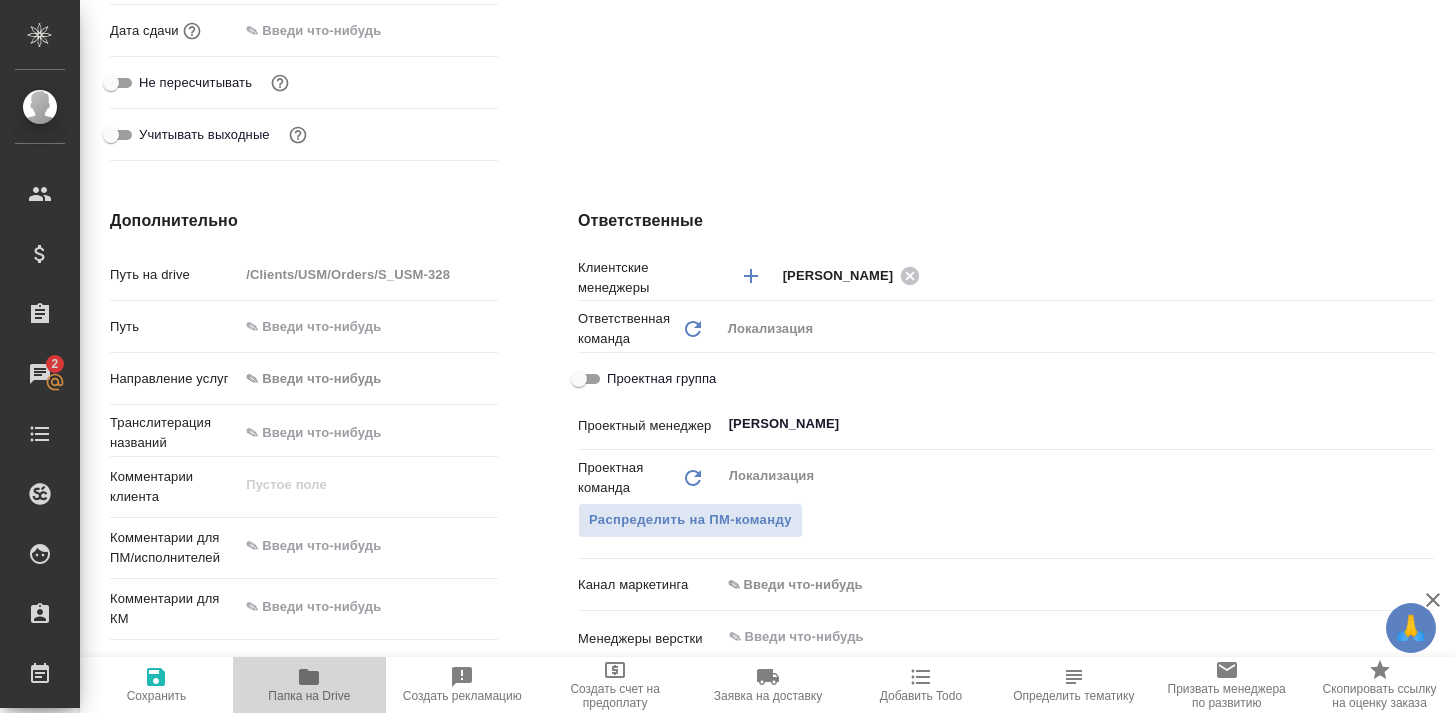 click 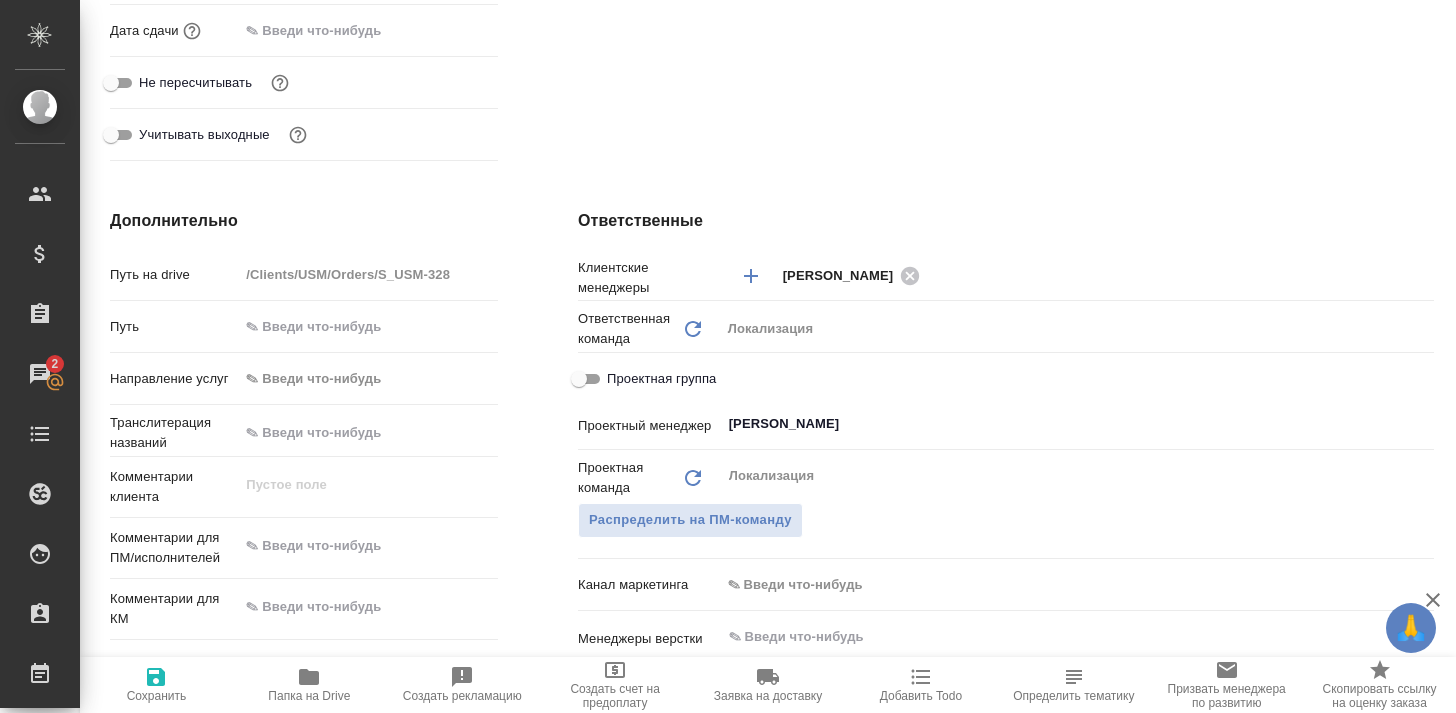 type on "x" 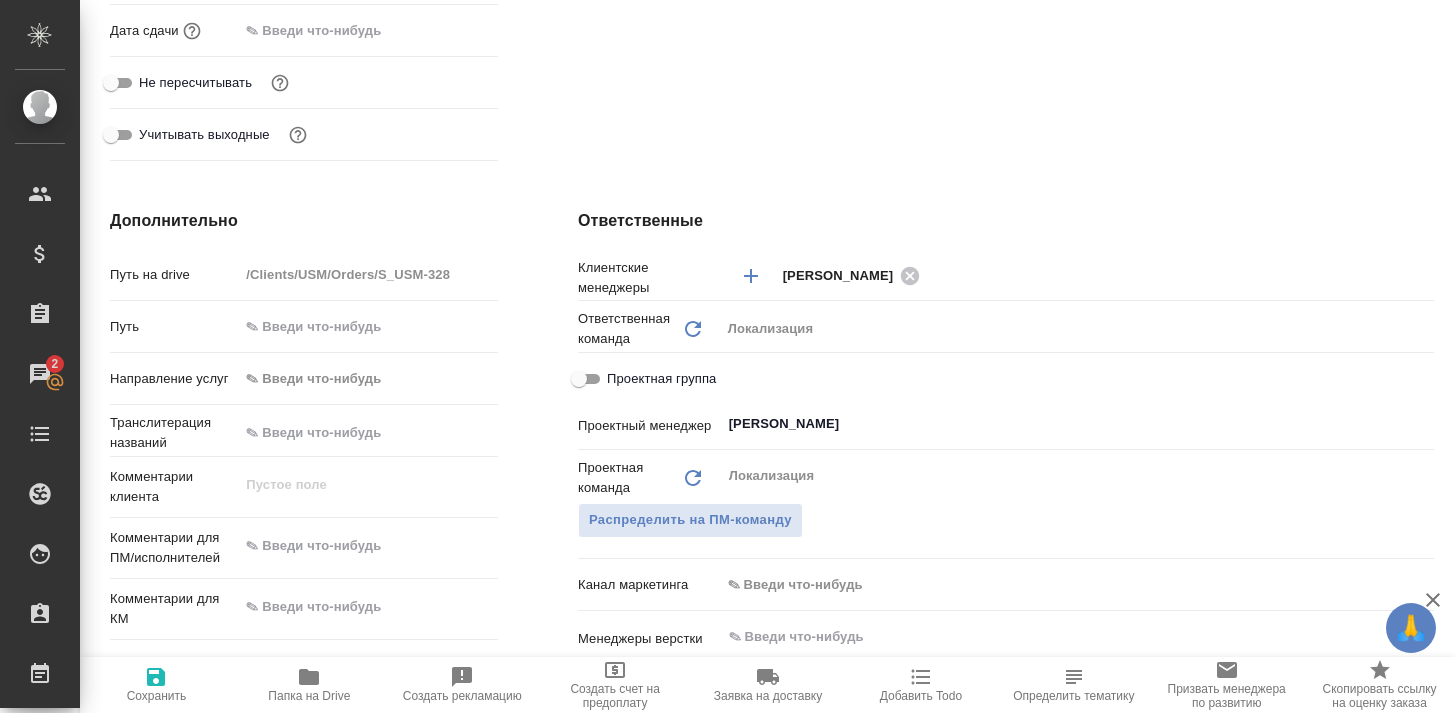 type on "x" 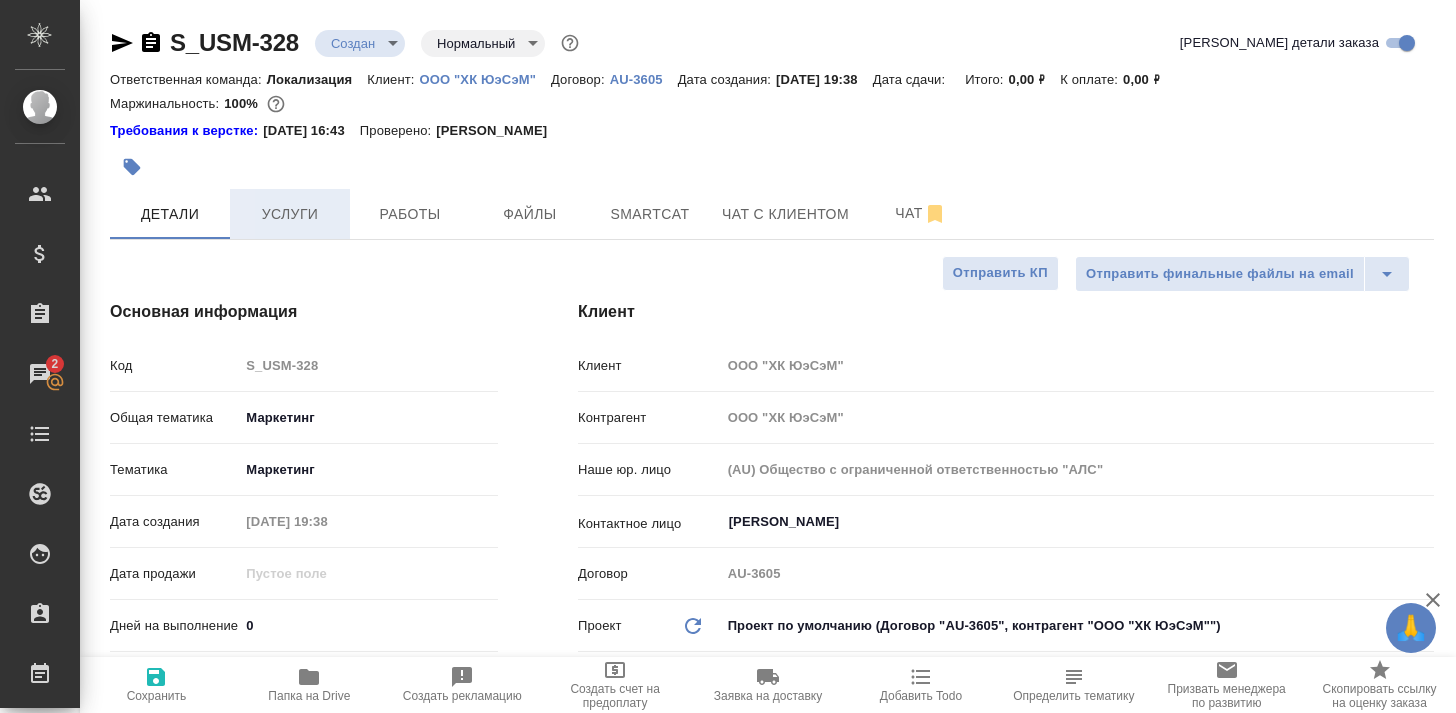 scroll, scrollTop: 0, scrollLeft: 0, axis: both 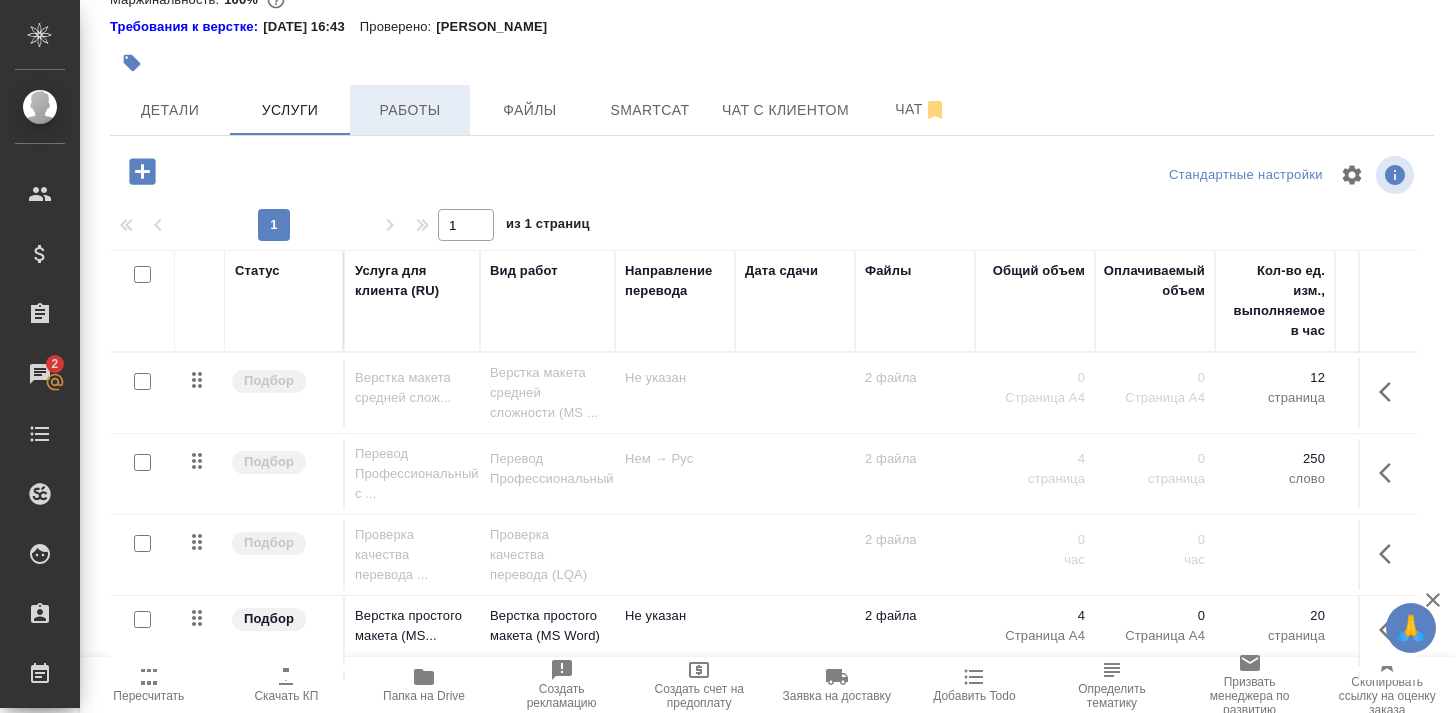 click on "Работы" at bounding box center (410, 110) 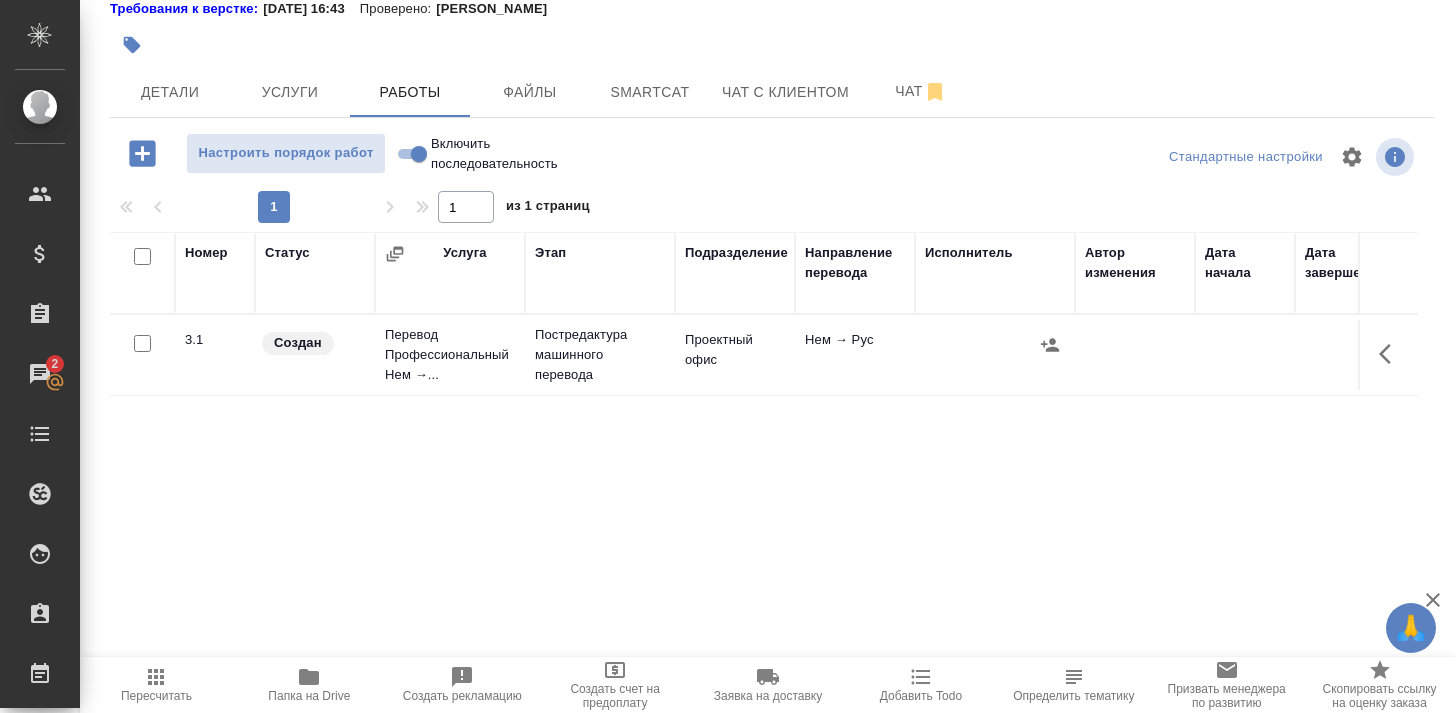 scroll, scrollTop: 134, scrollLeft: 0, axis: vertical 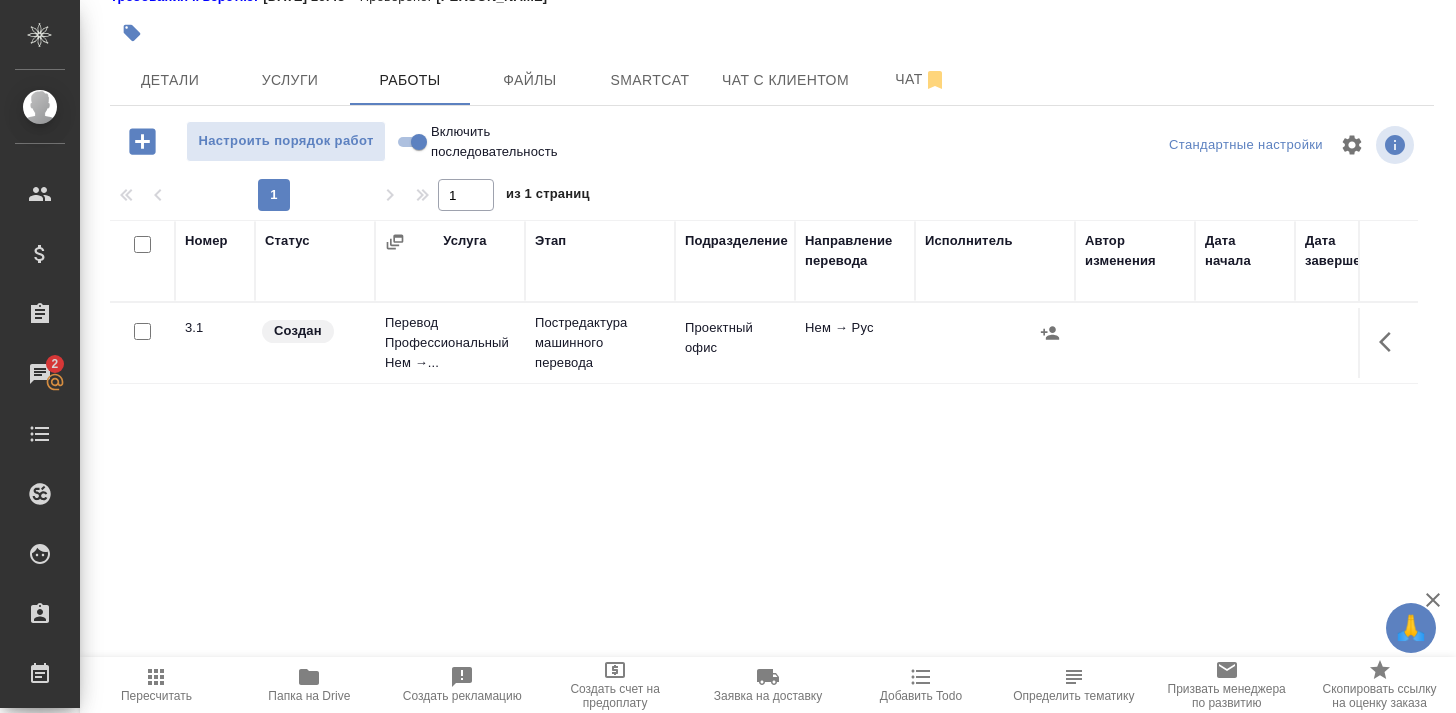 drag, startPoint x: 317, startPoint y: 84, endPoint x: 494, endPoint y: 185, distance: 203.78911 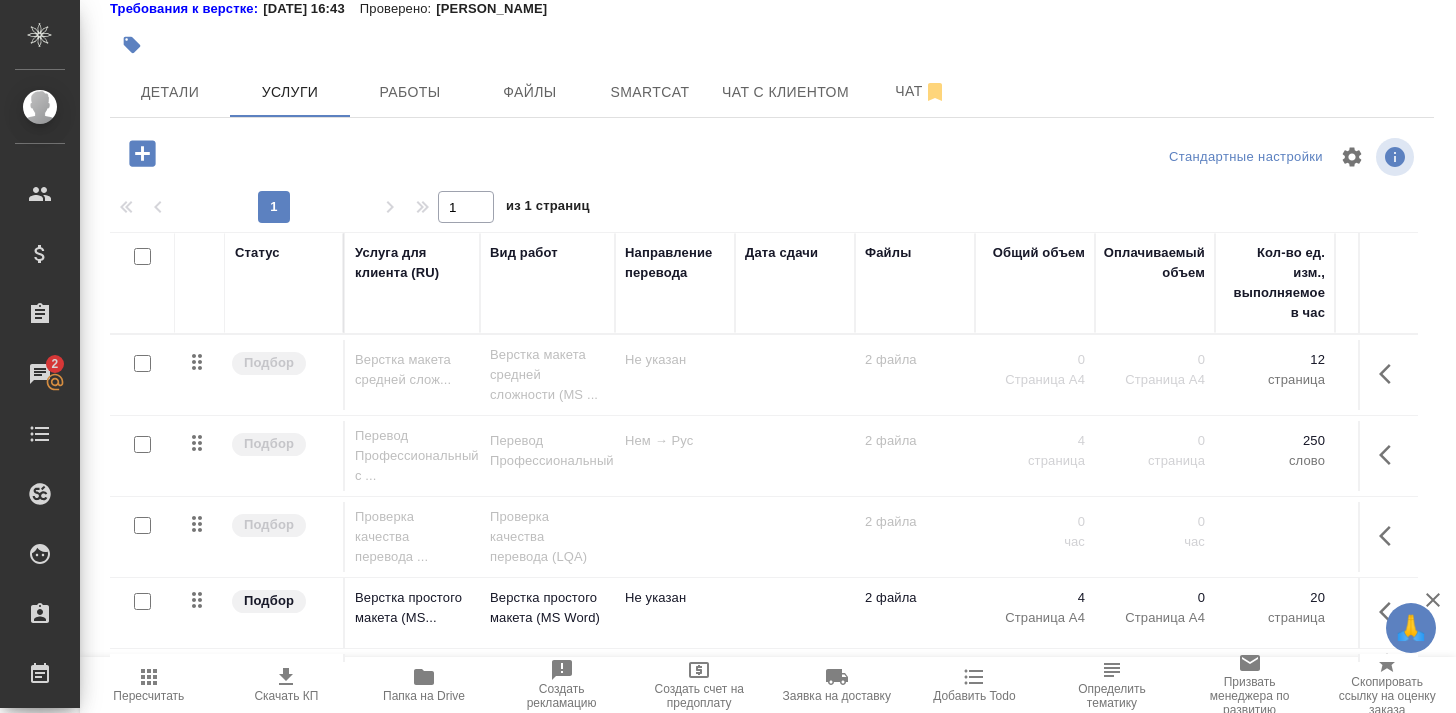 scroll, scrollTop: 122, scrollLeft: 0, axis: vertical 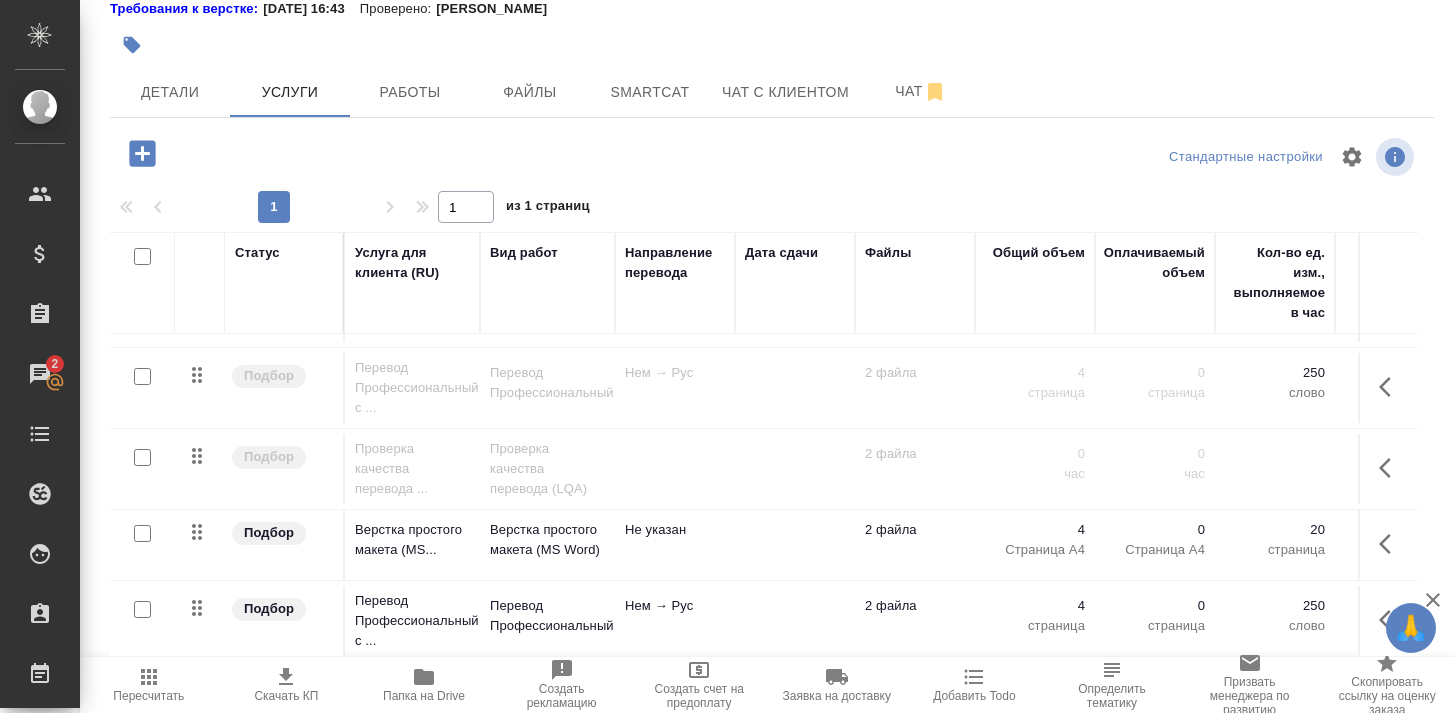 click at bounding box center [142, 609] 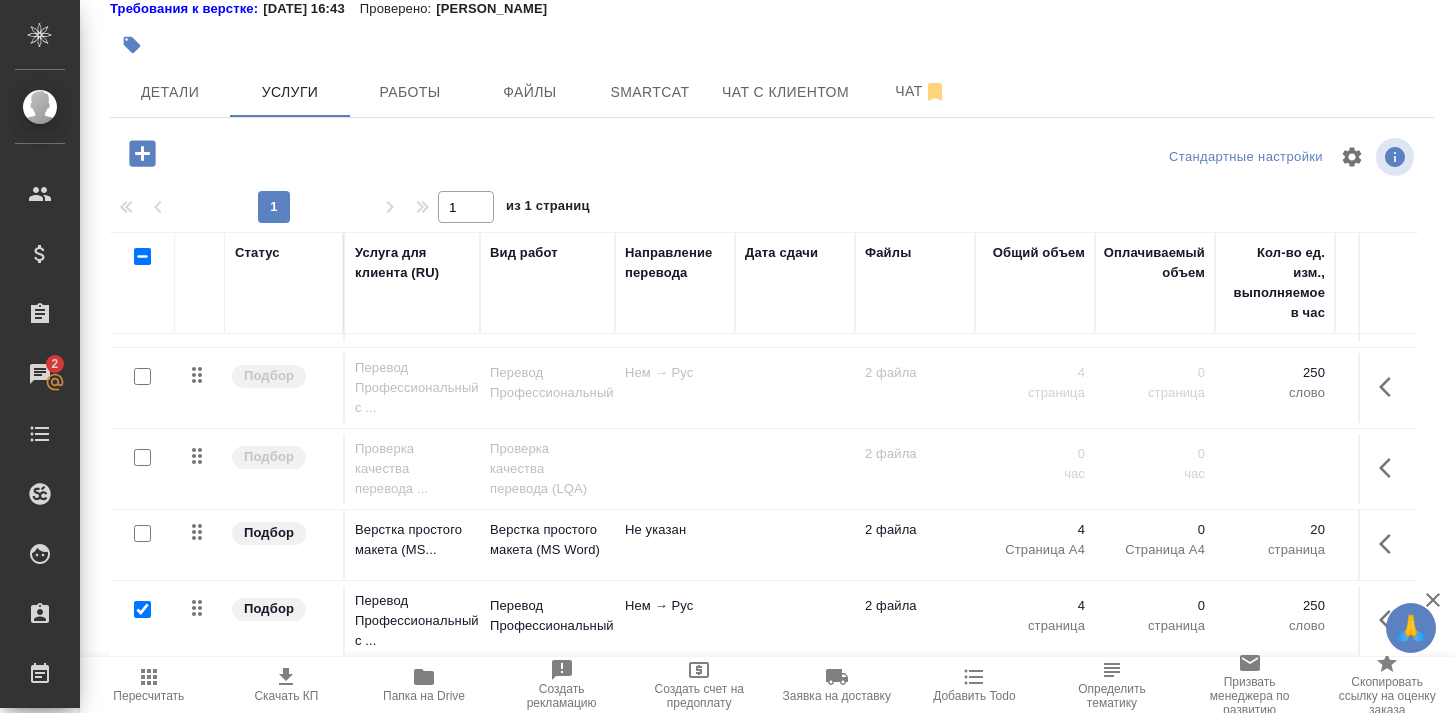 checkbox on "true" 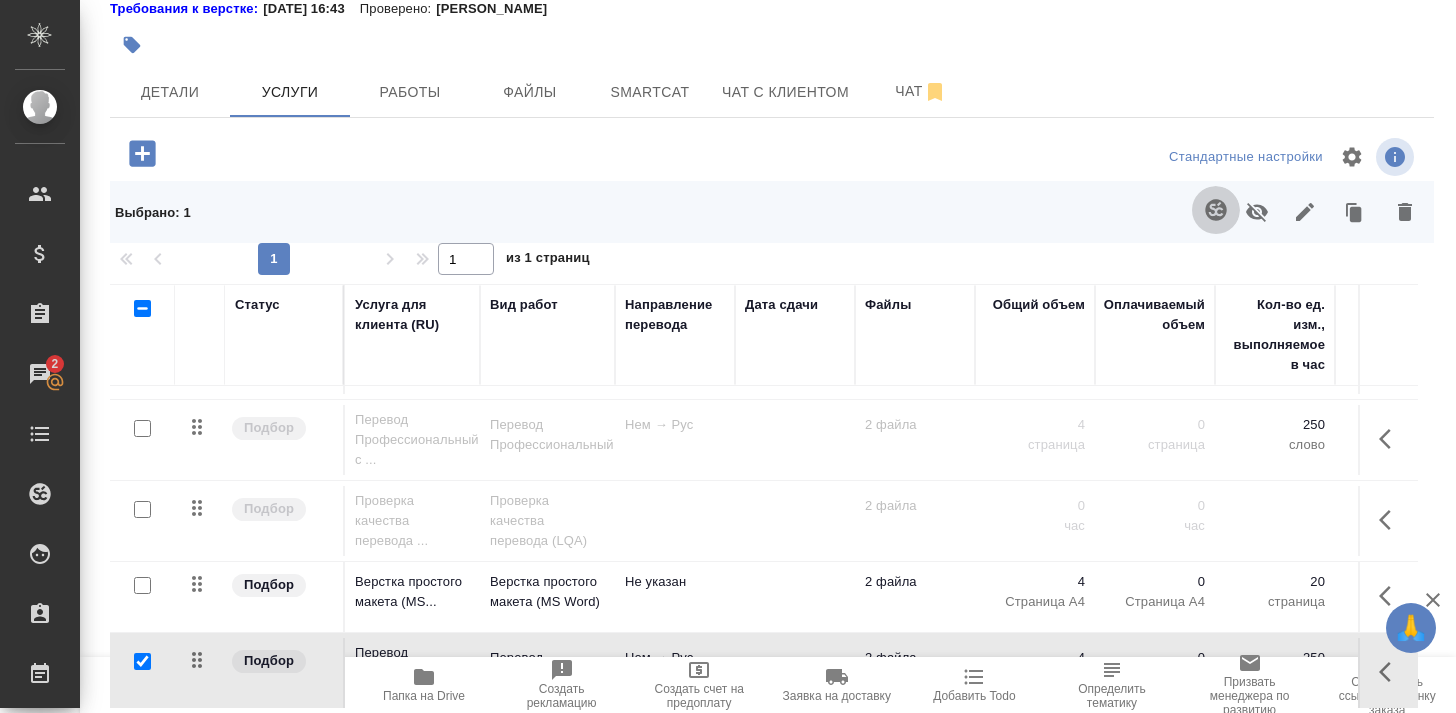click 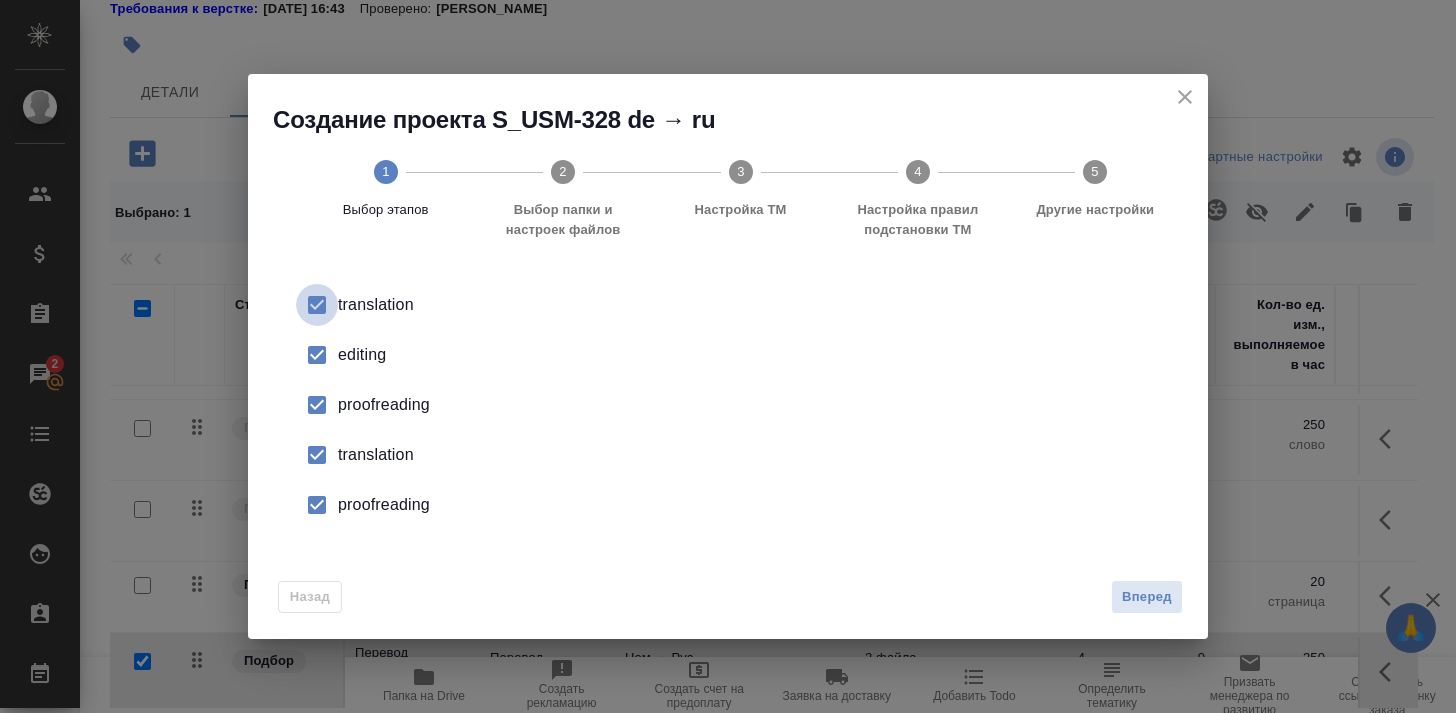 click at bounding box center [317, 305] 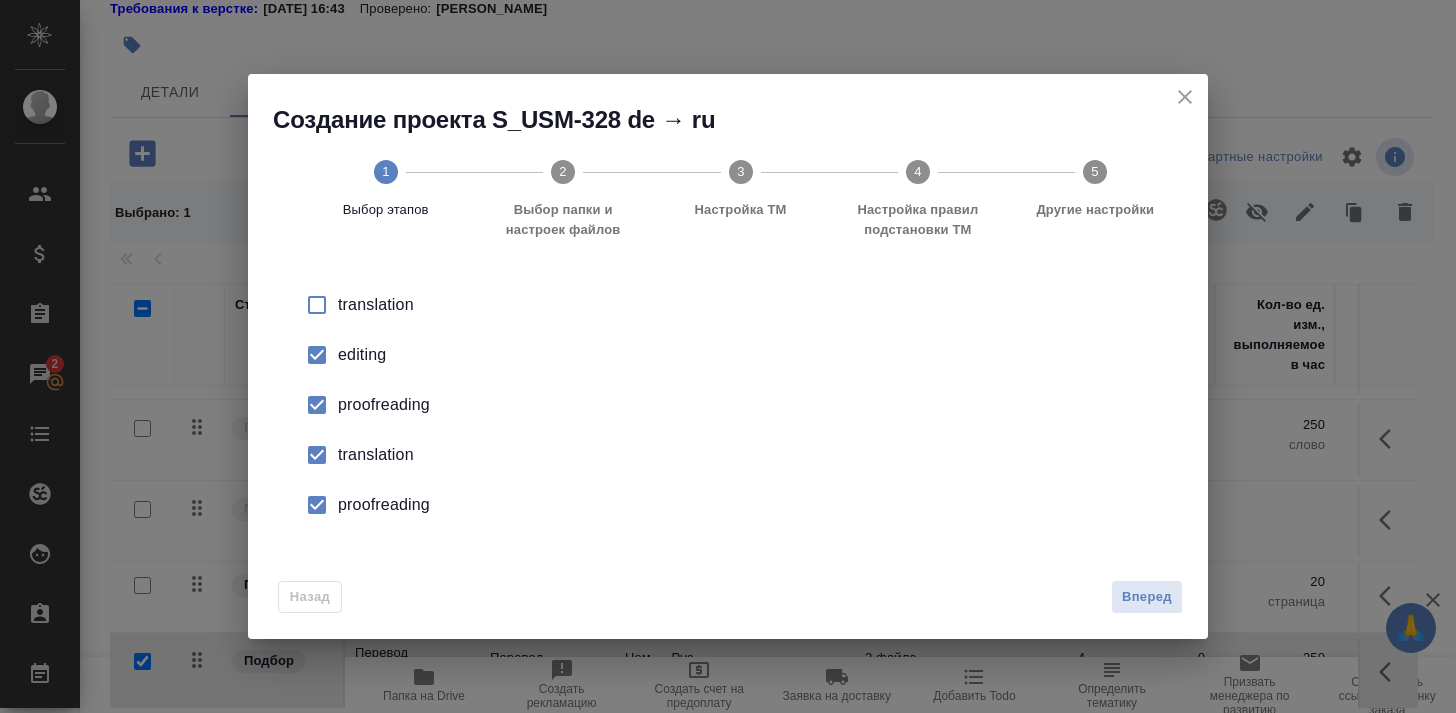 click at bounding box center [317, 505] 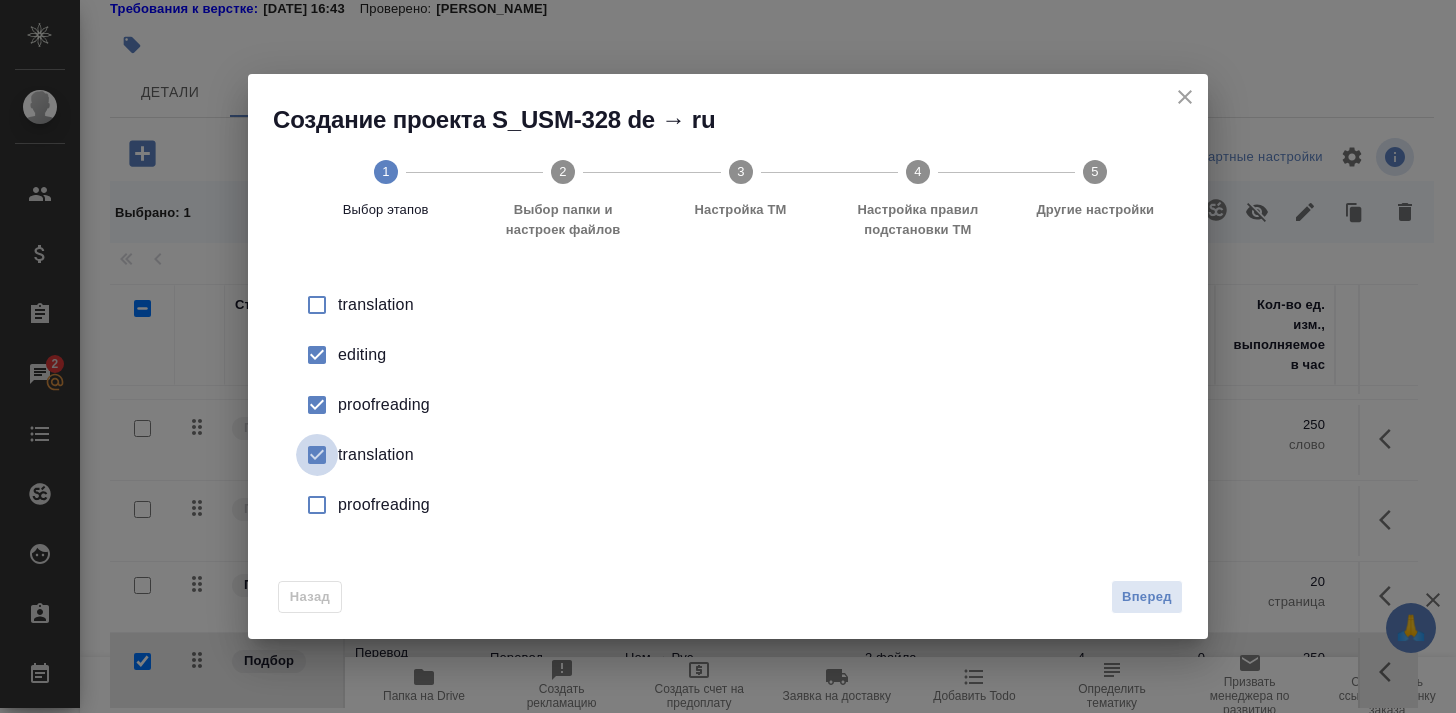 click at bounding box center (317, 455) 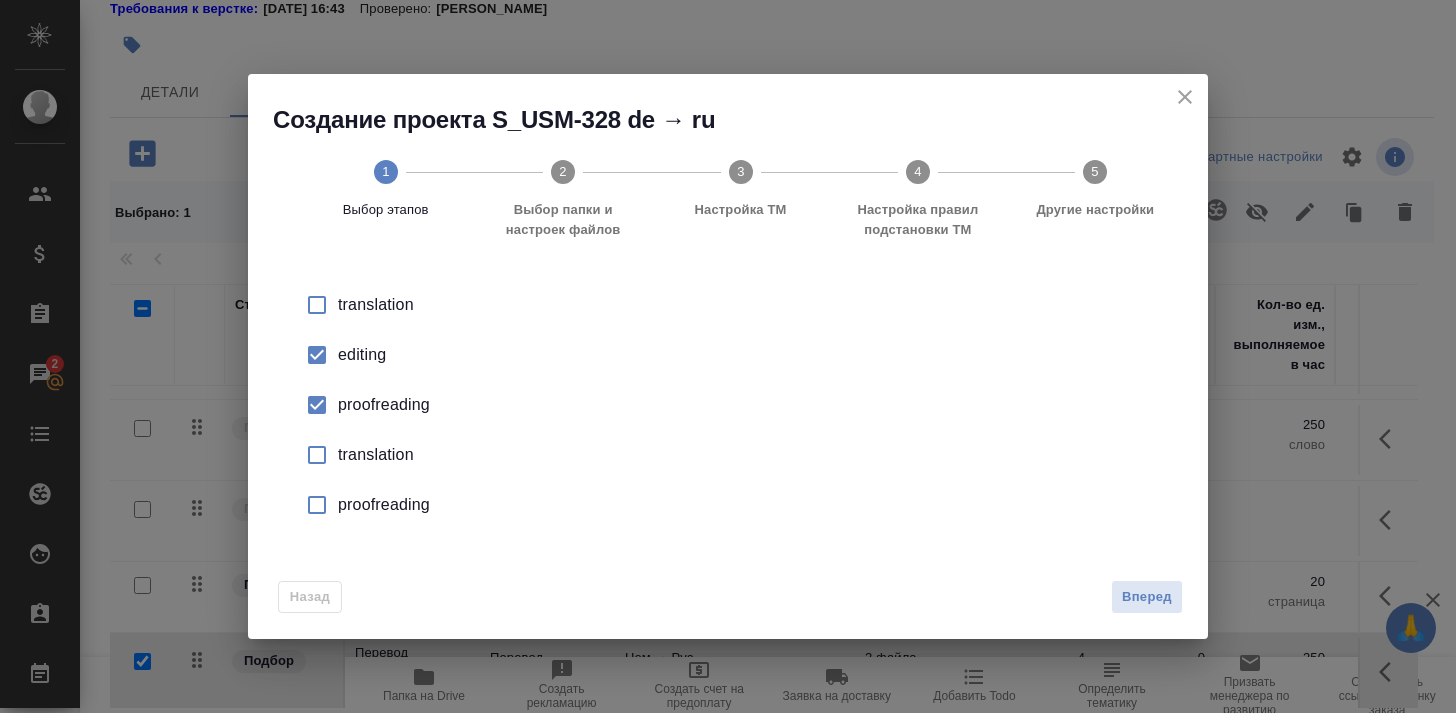 click at bounding box center [317, 405] 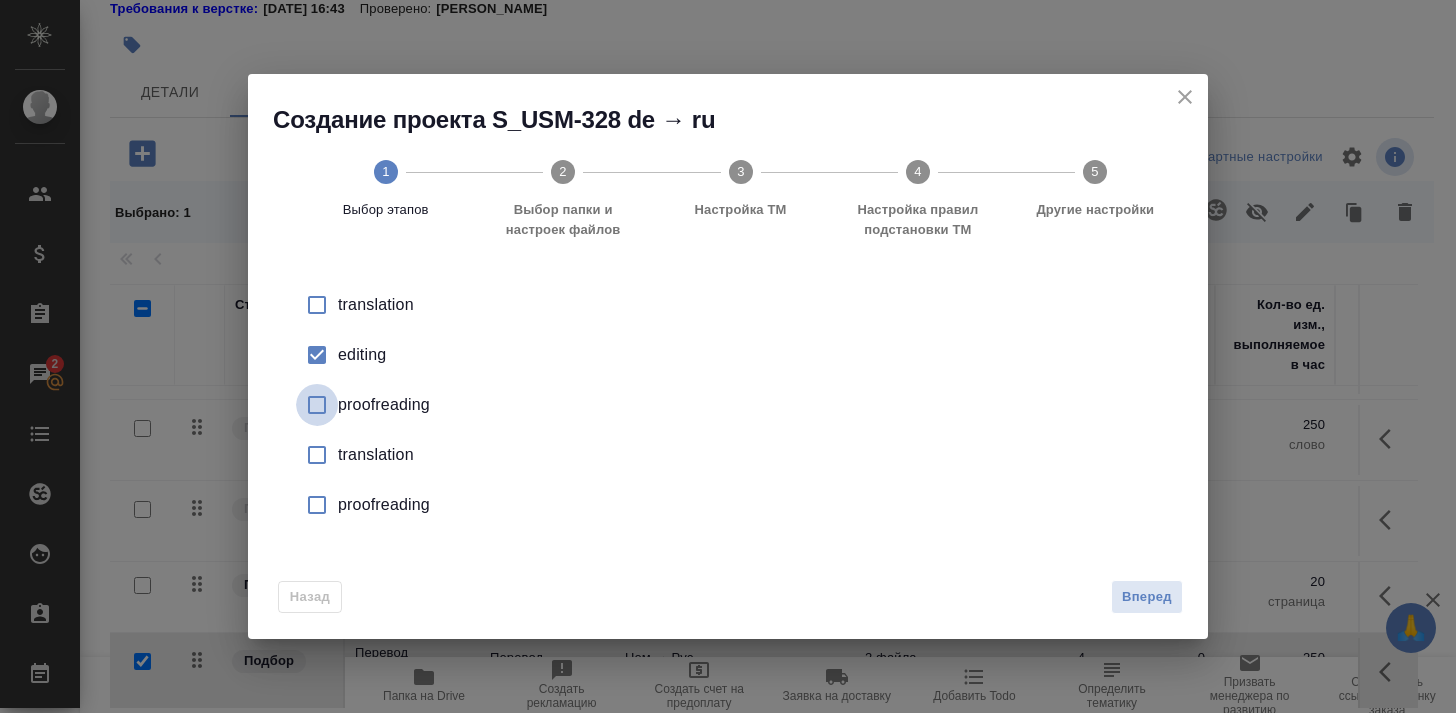 click at bounding box center [317, 405] 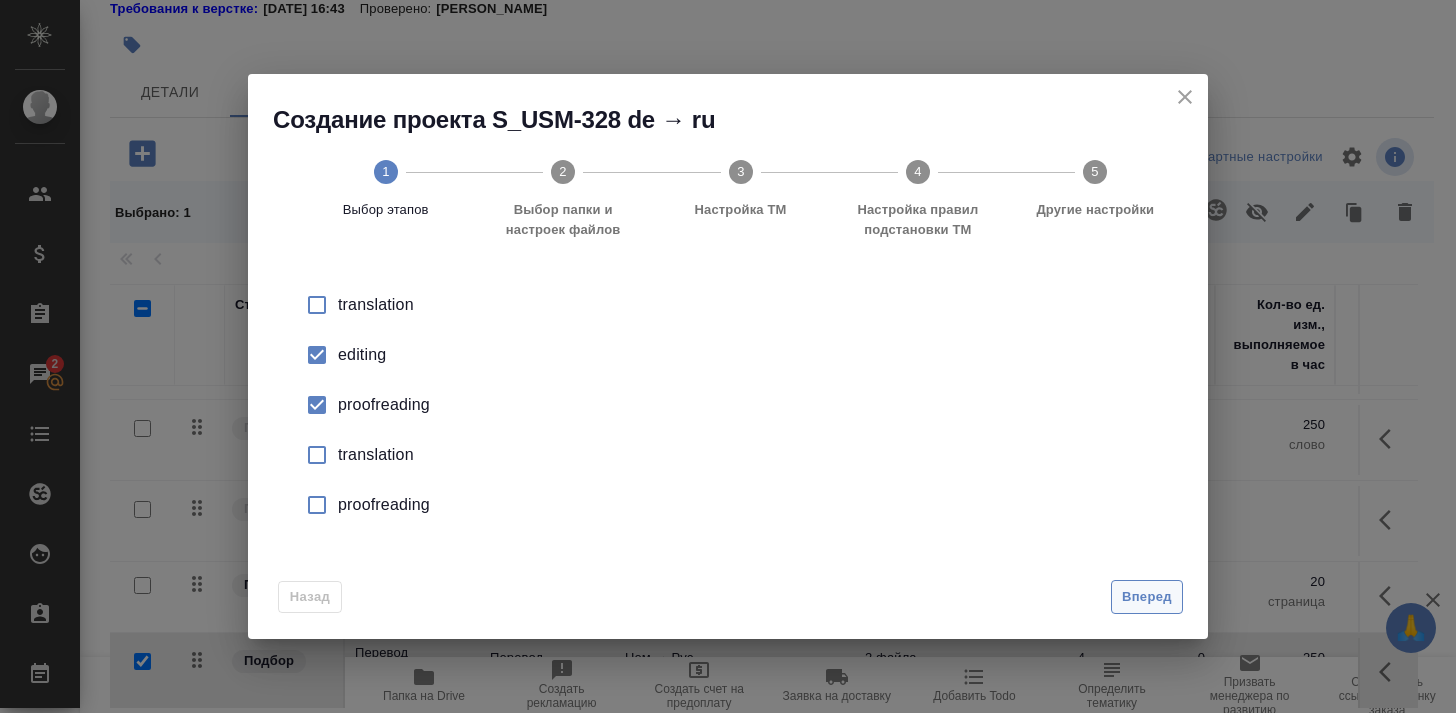 click on "Вперед" at bounding box center [1147, 597] 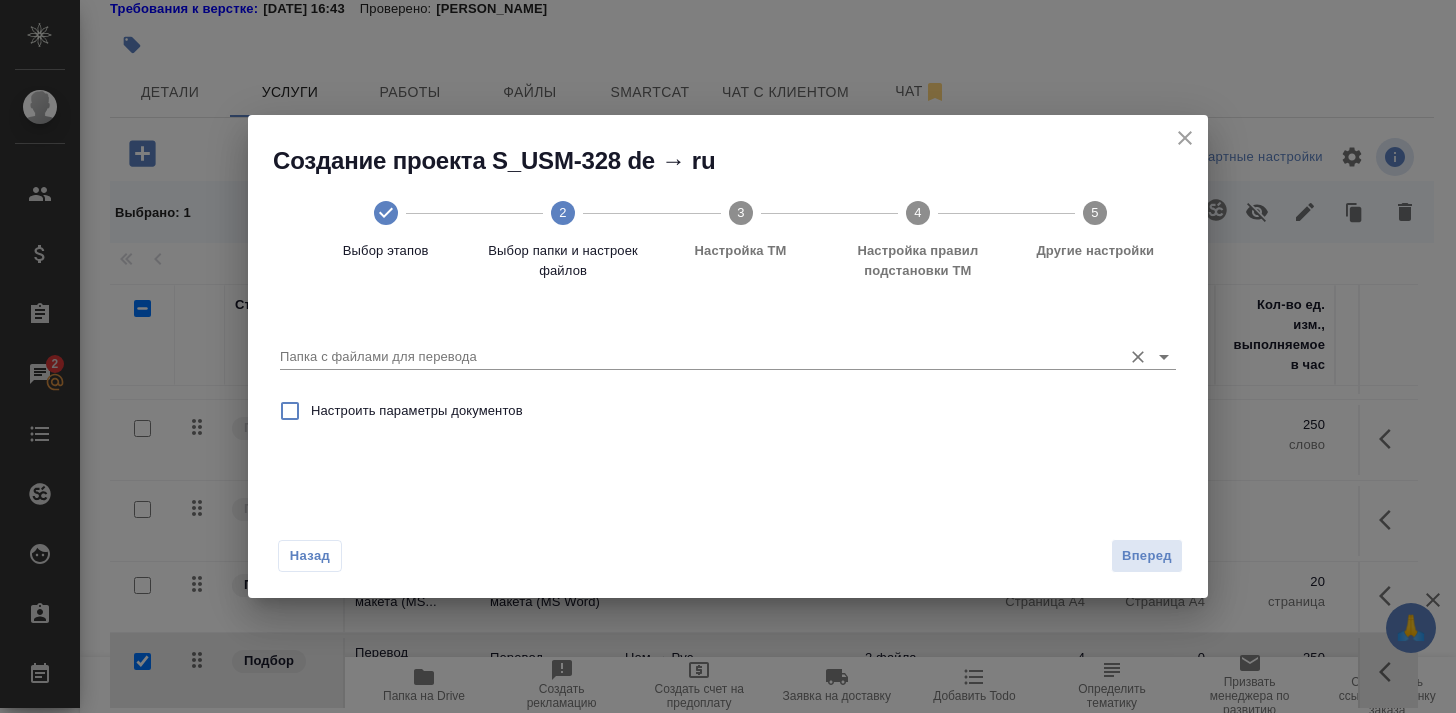 click 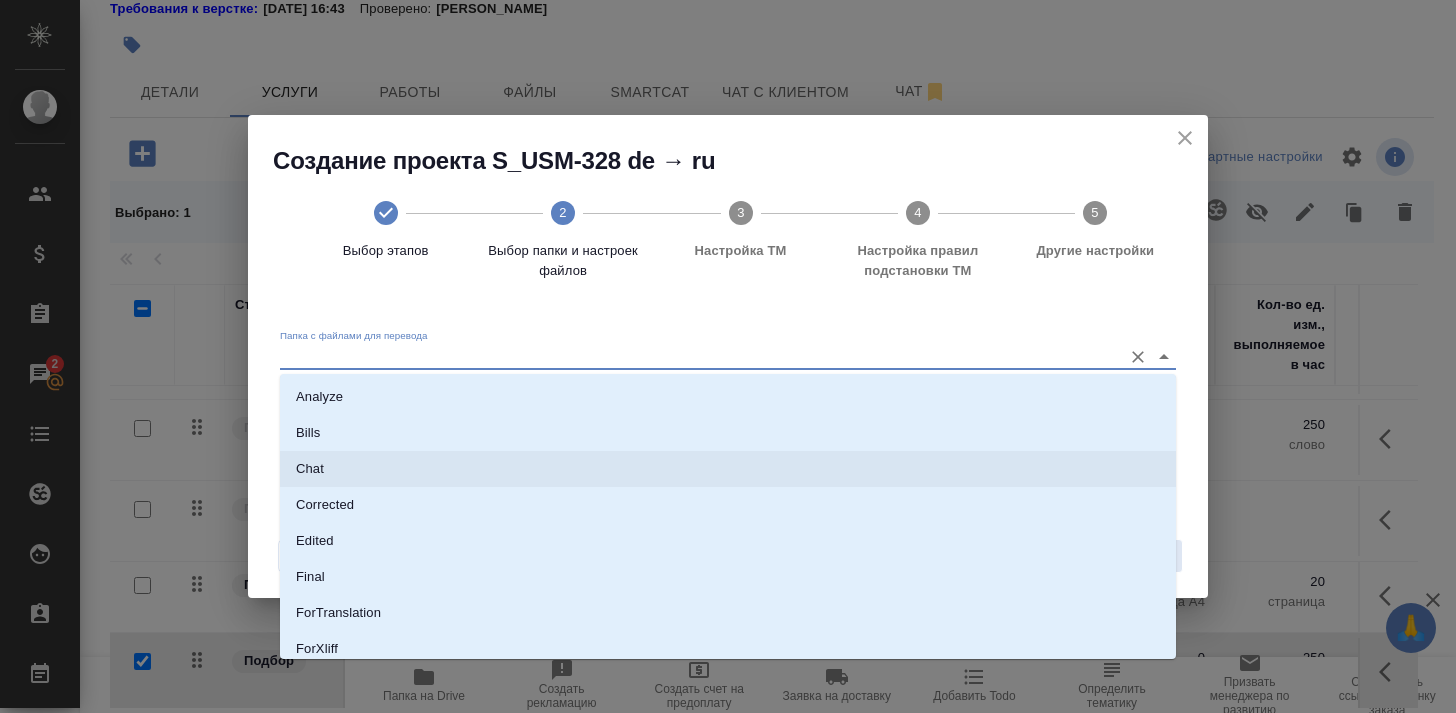 scroll, scrollTop: 71, scrollLeft: 0, axis: vertical 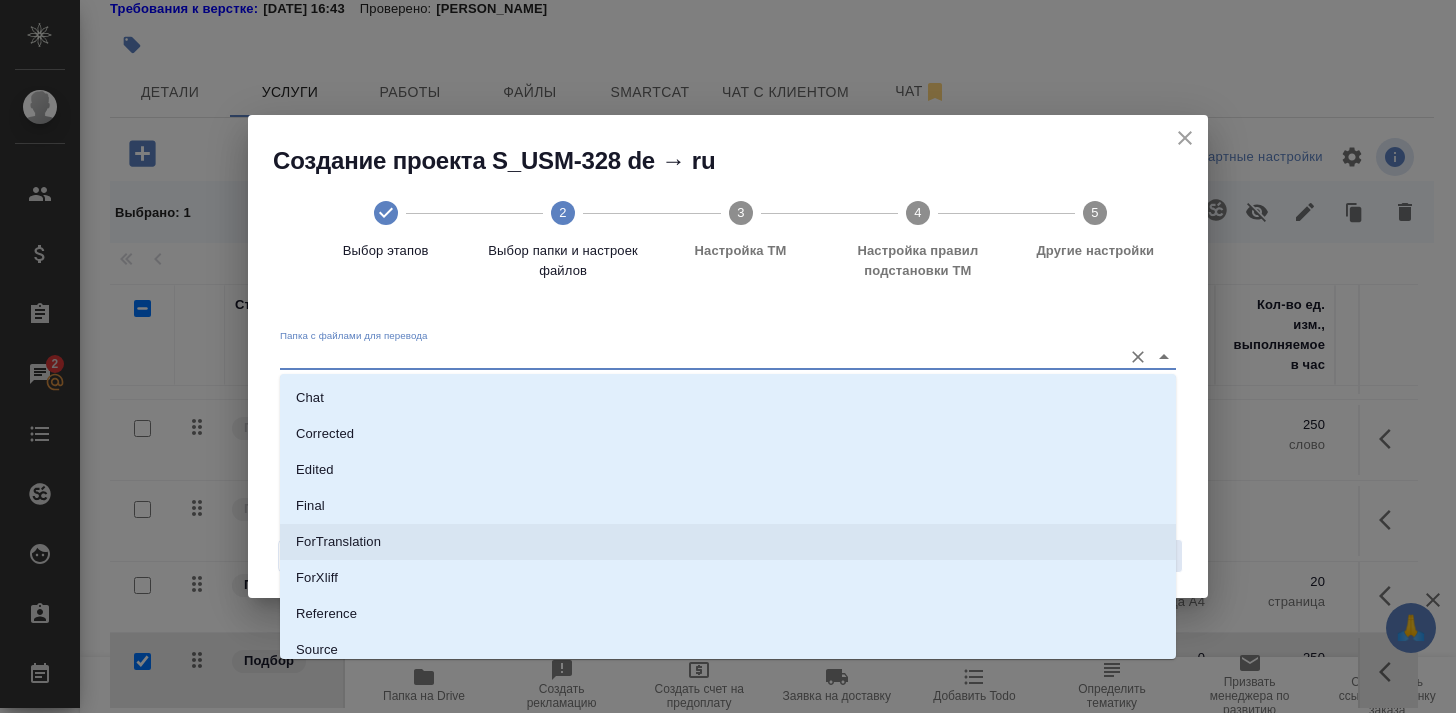 click on "ForTranslation" at bounding box center (338, 542) 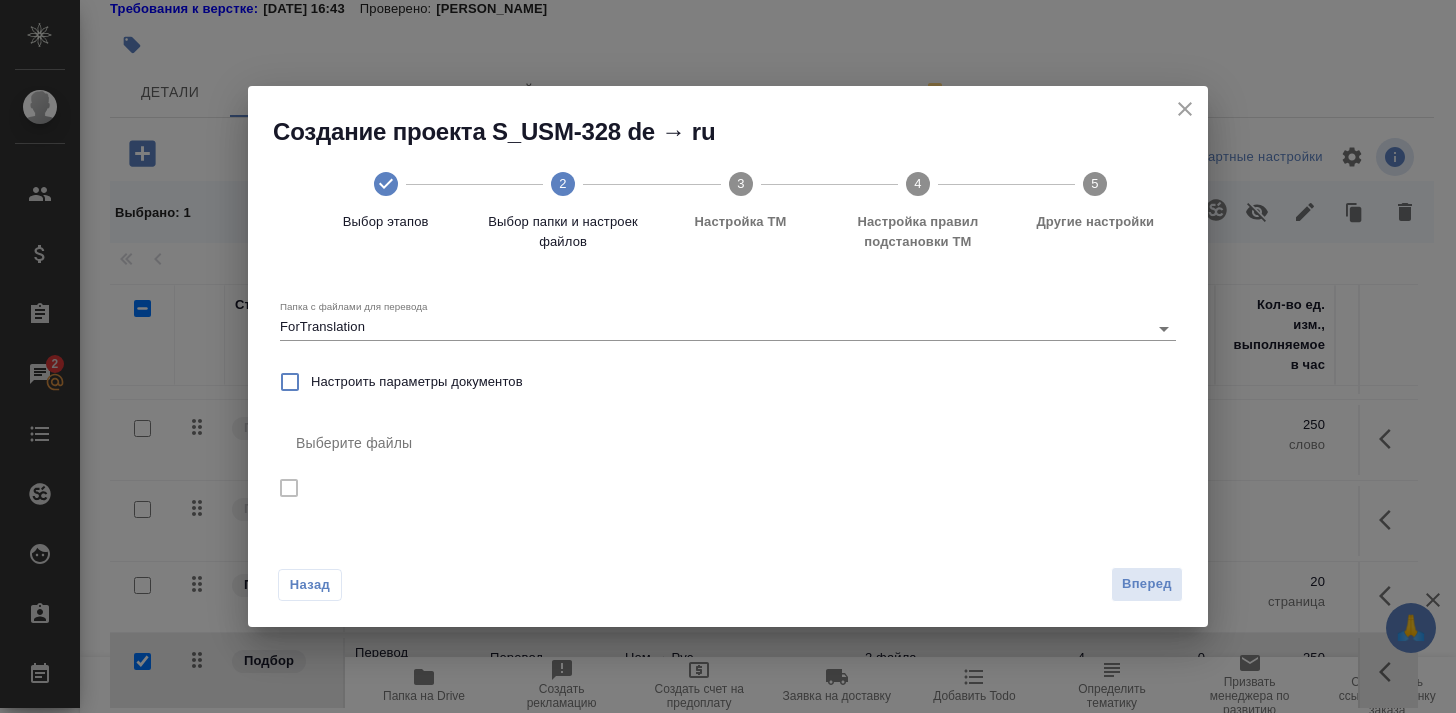click on "Выберите файлы" at bounding box center [728, 468] 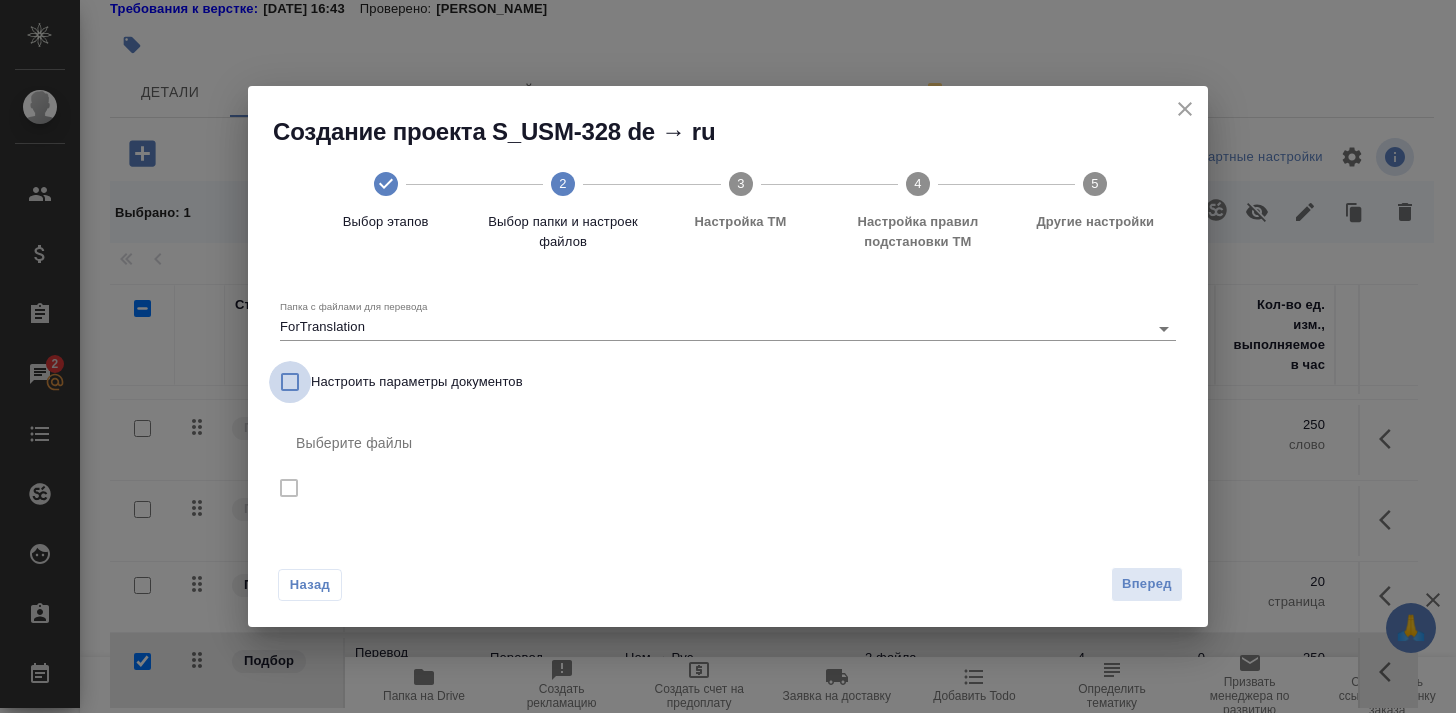 click on "Настроить параметры документов" at bounding box center (290, 382) 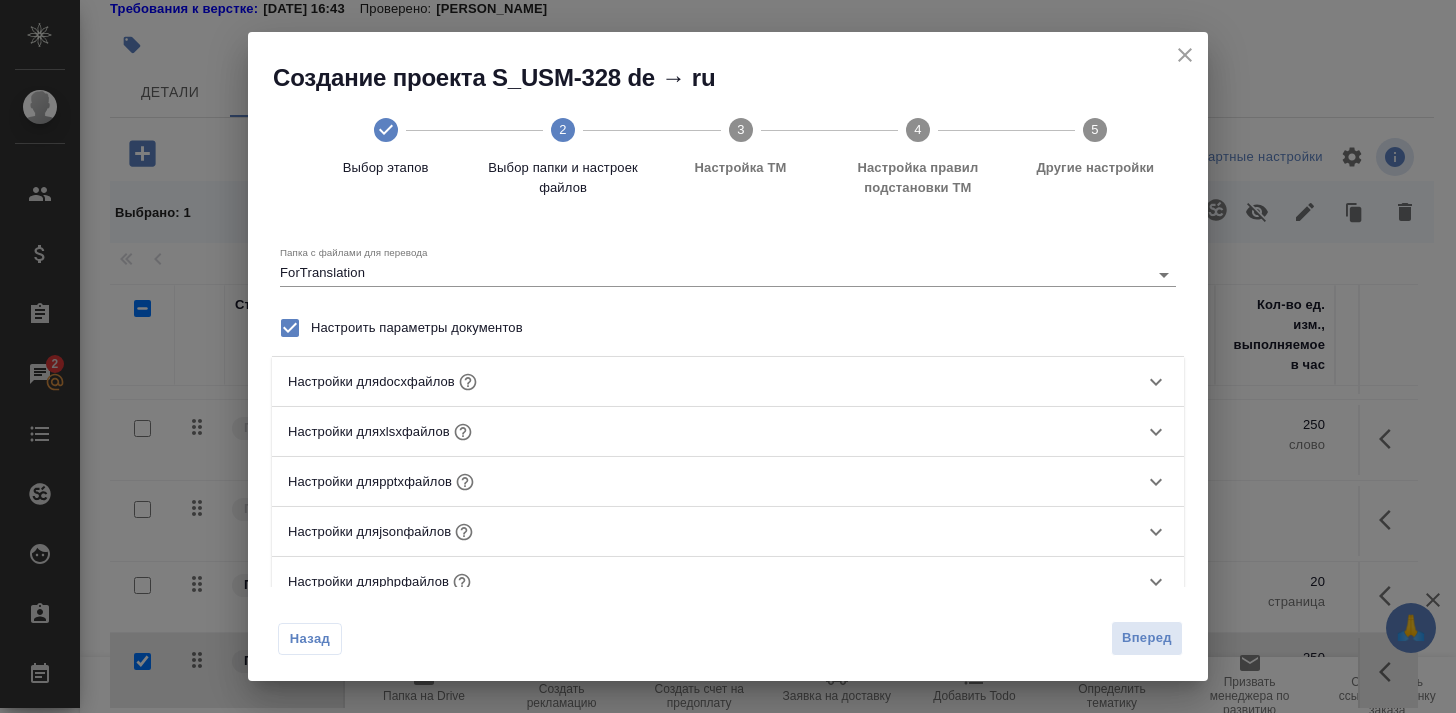 scroll, scrollTop: 0, scrollLeft: 0, axis: both 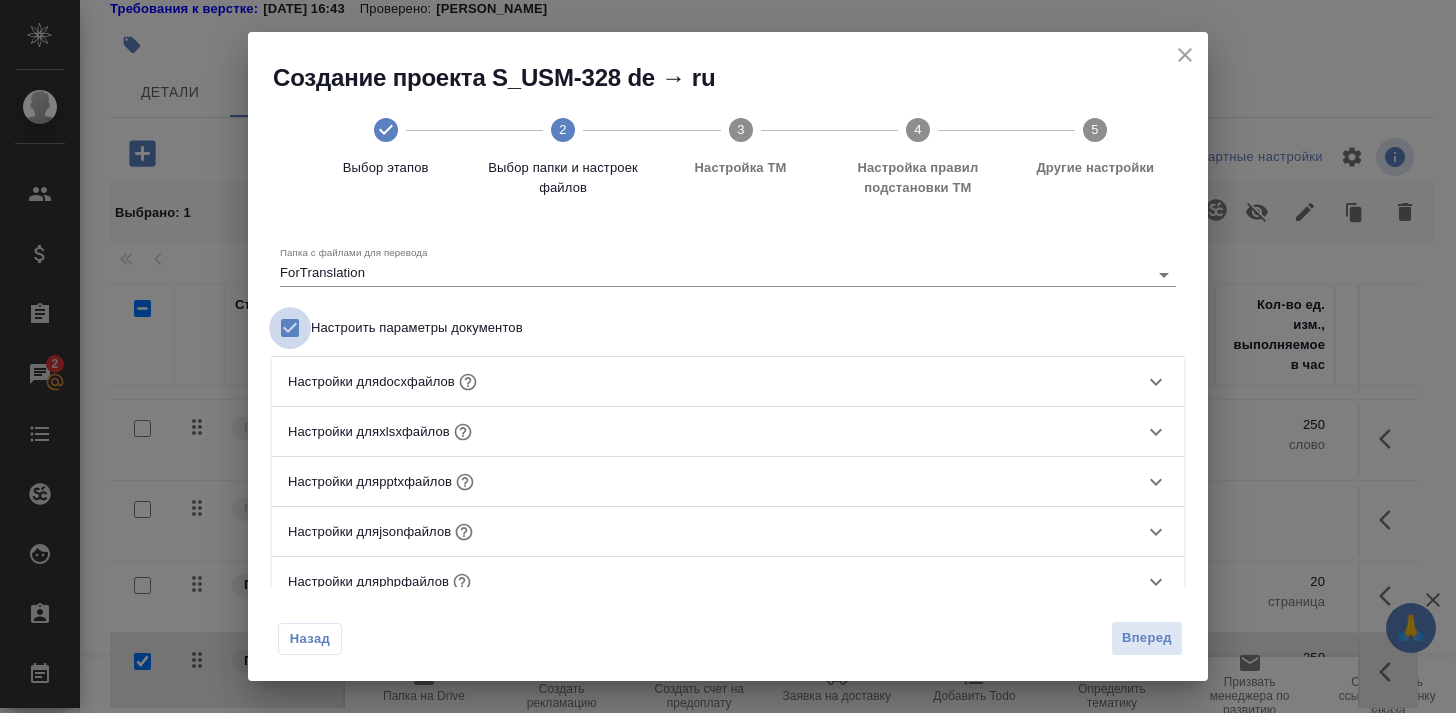 click on "Настроить параметры документов" at bounding box center [290, 328] 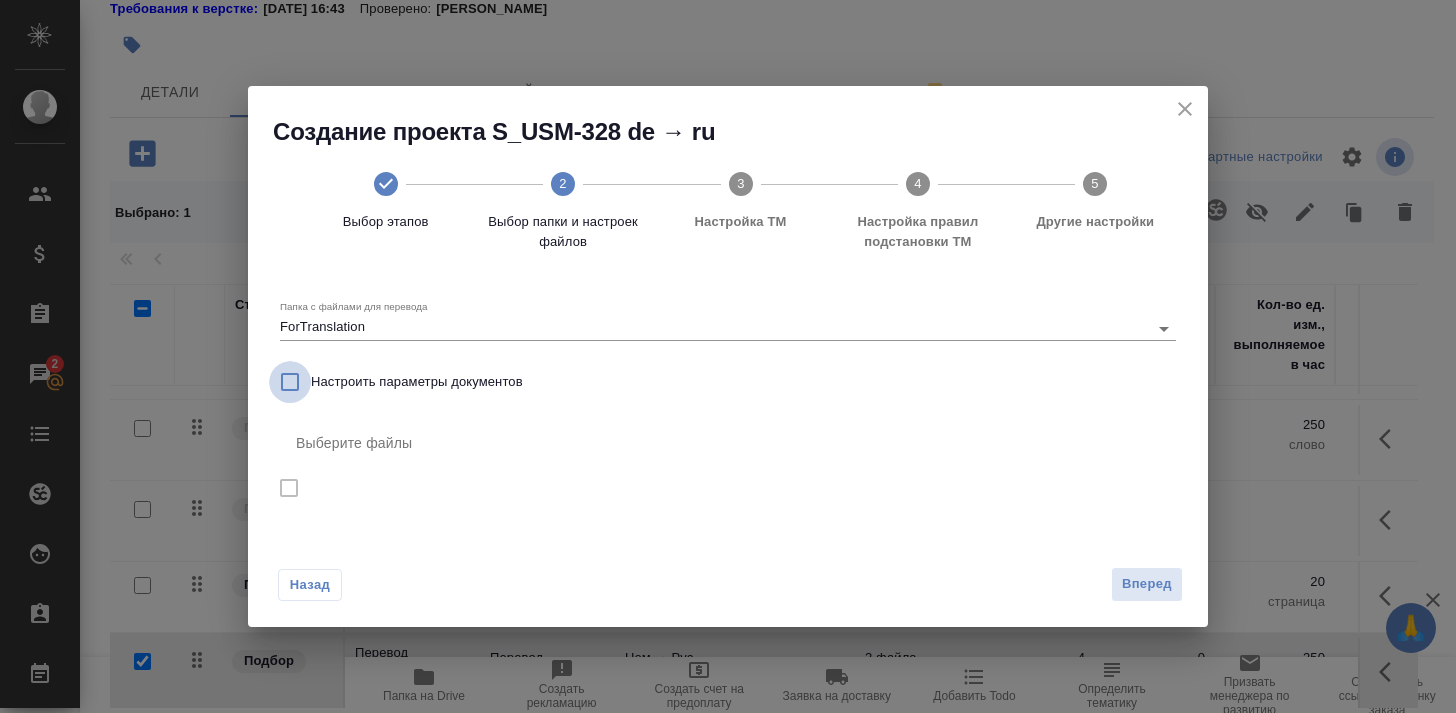 click on "Настроить параметры документов" at bounding box center (290, 382) 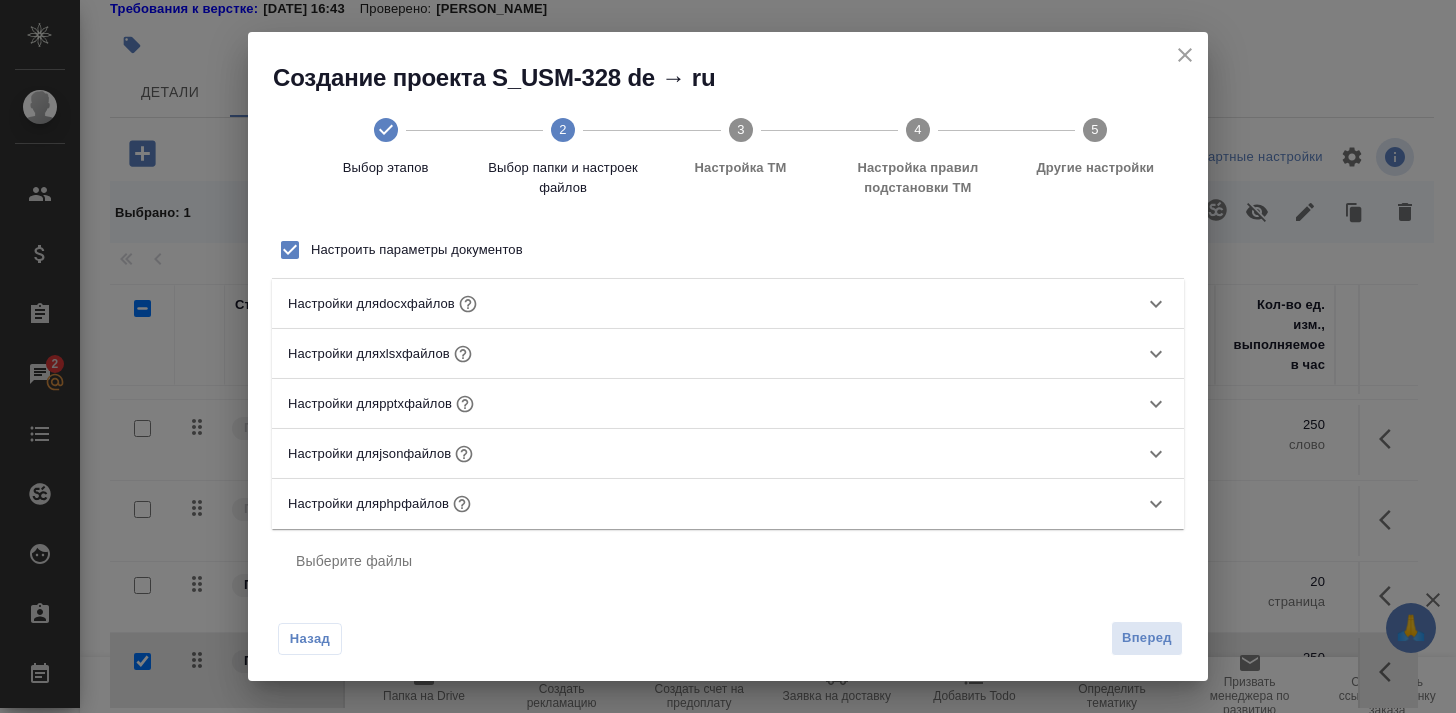 scroll, scrollTop: 115, scrollLeft: 0, axis: vertical 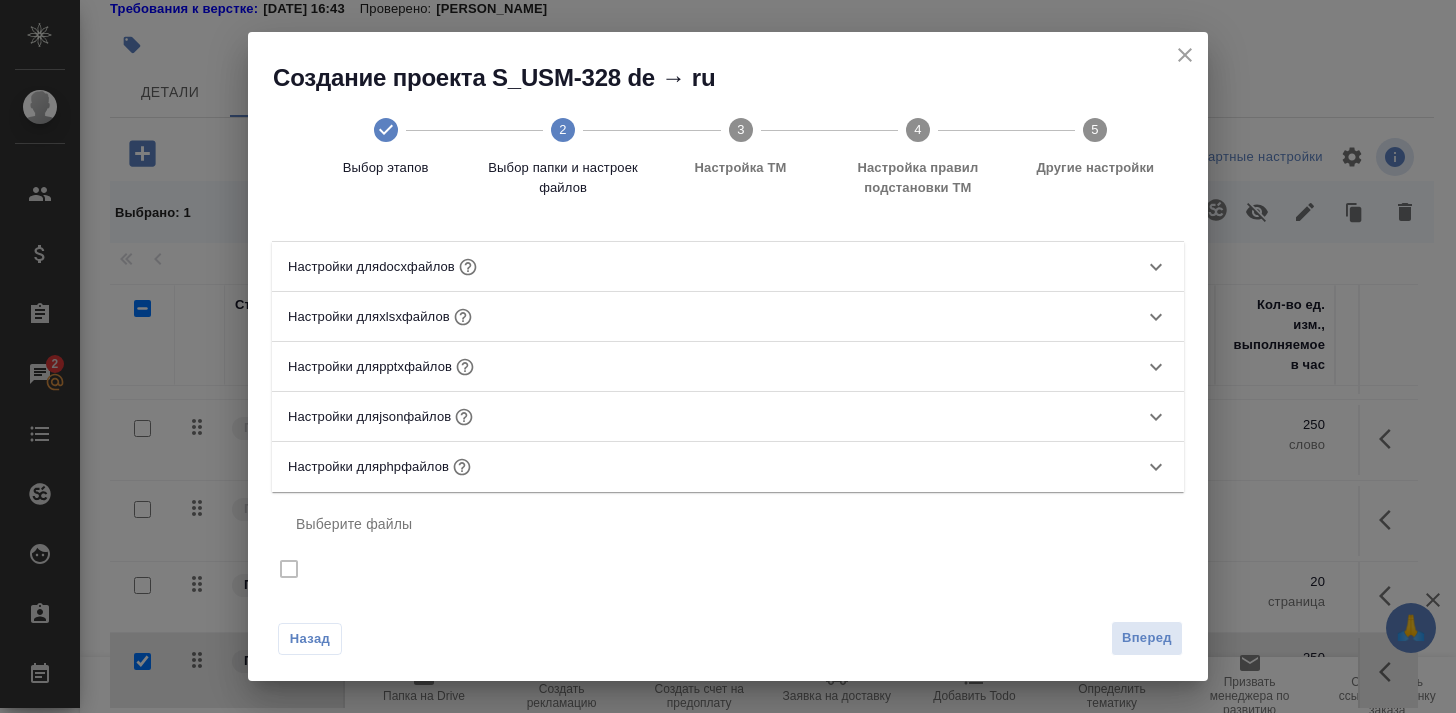 click on "Настройки для  php  файлов" at bounding box center (728, 267) 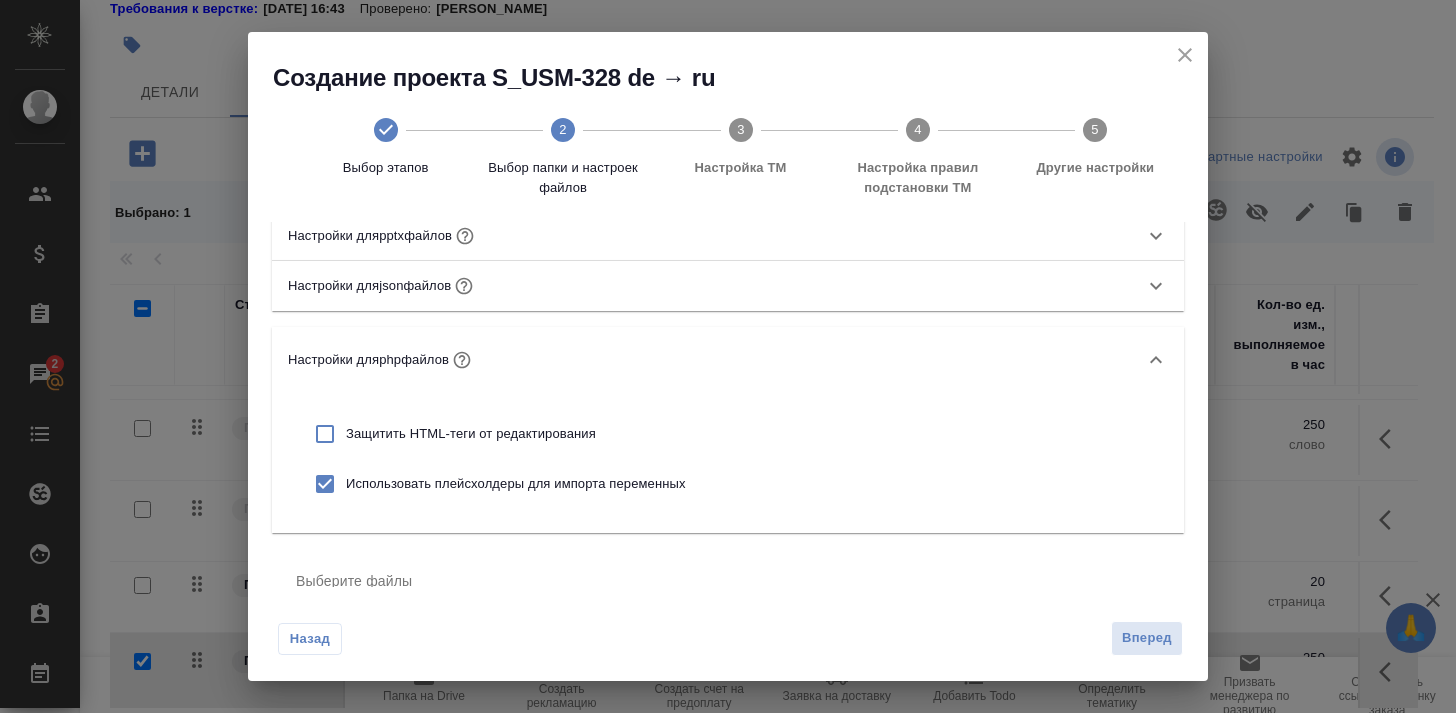 scroll, scrollTop: 248, scrollLeft: 0, axis: vertical 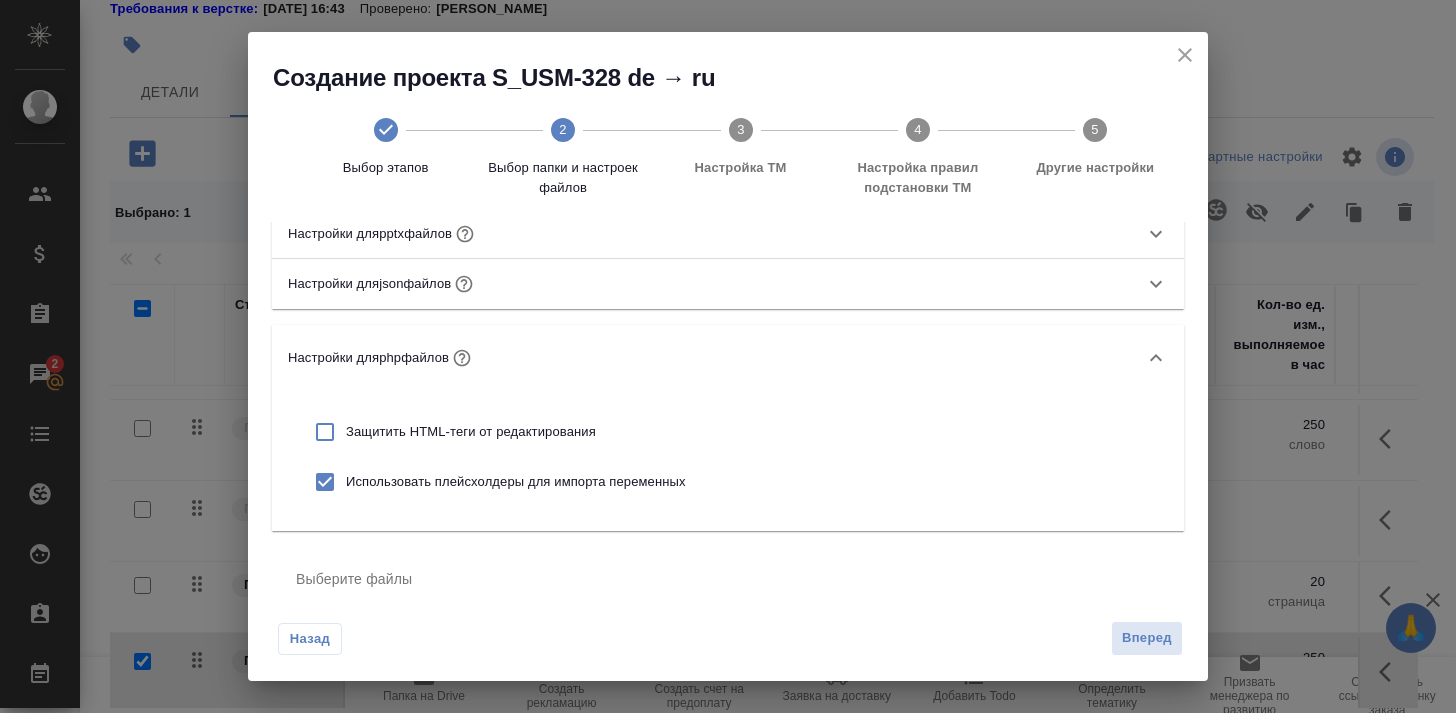 click on "Выберите файлы" at bounding box center [728, 579] 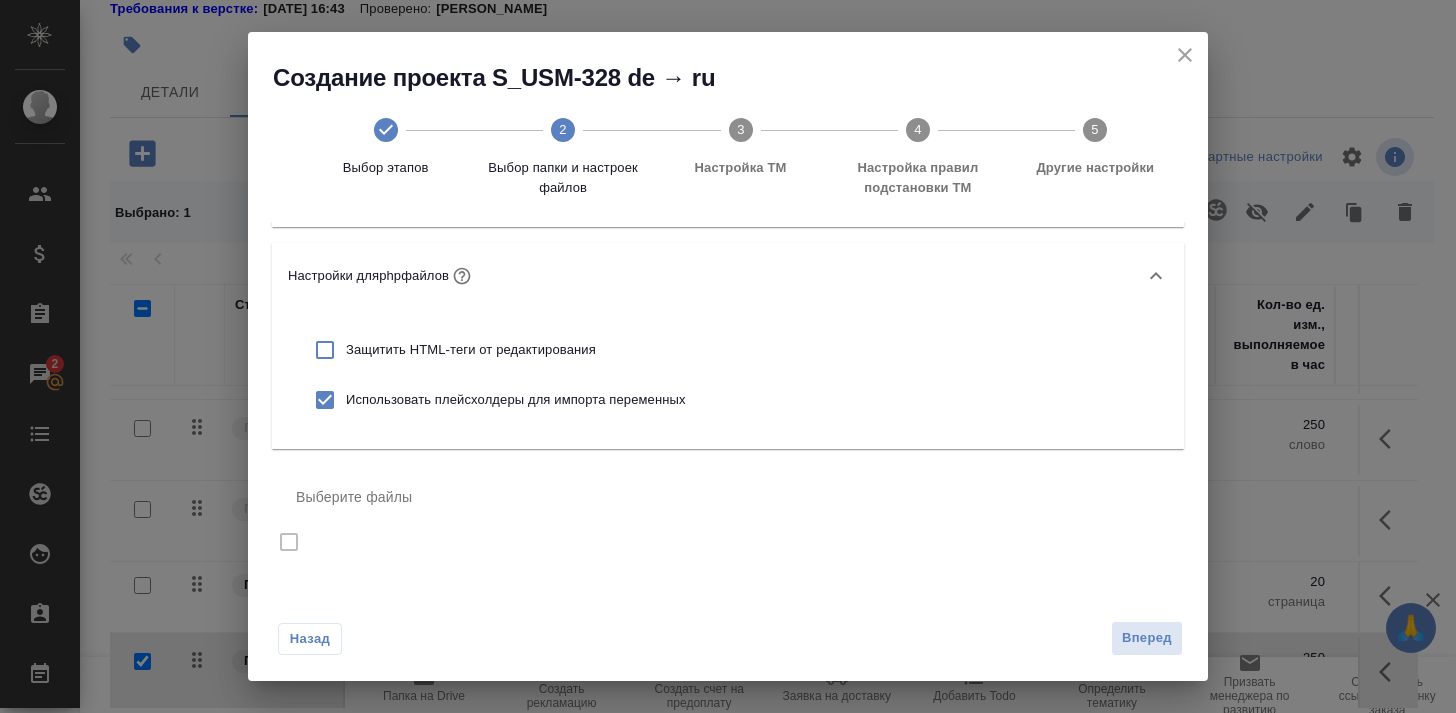 scroll, scrollTop: 329, scrollLeft: 0, axis: vertical 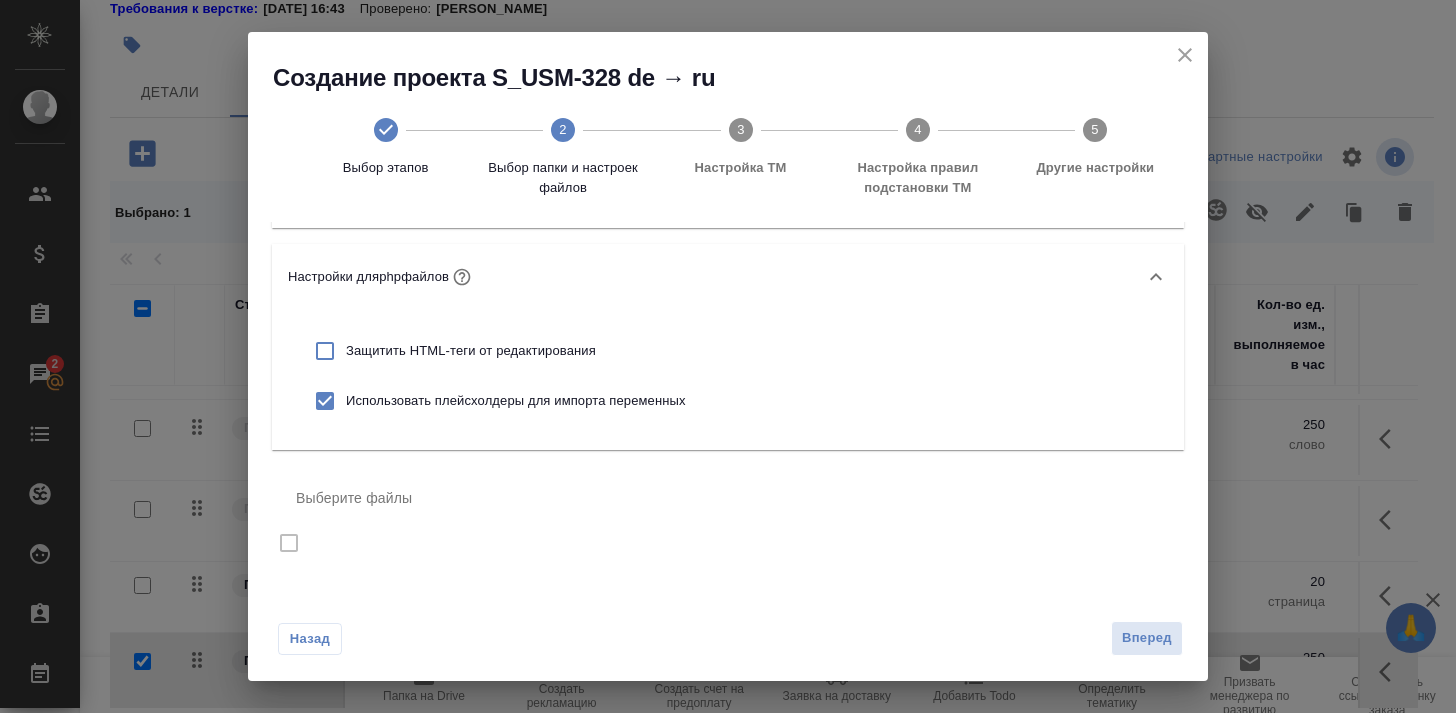 click on "Выберите файлы" at bounding box center [728, 523] 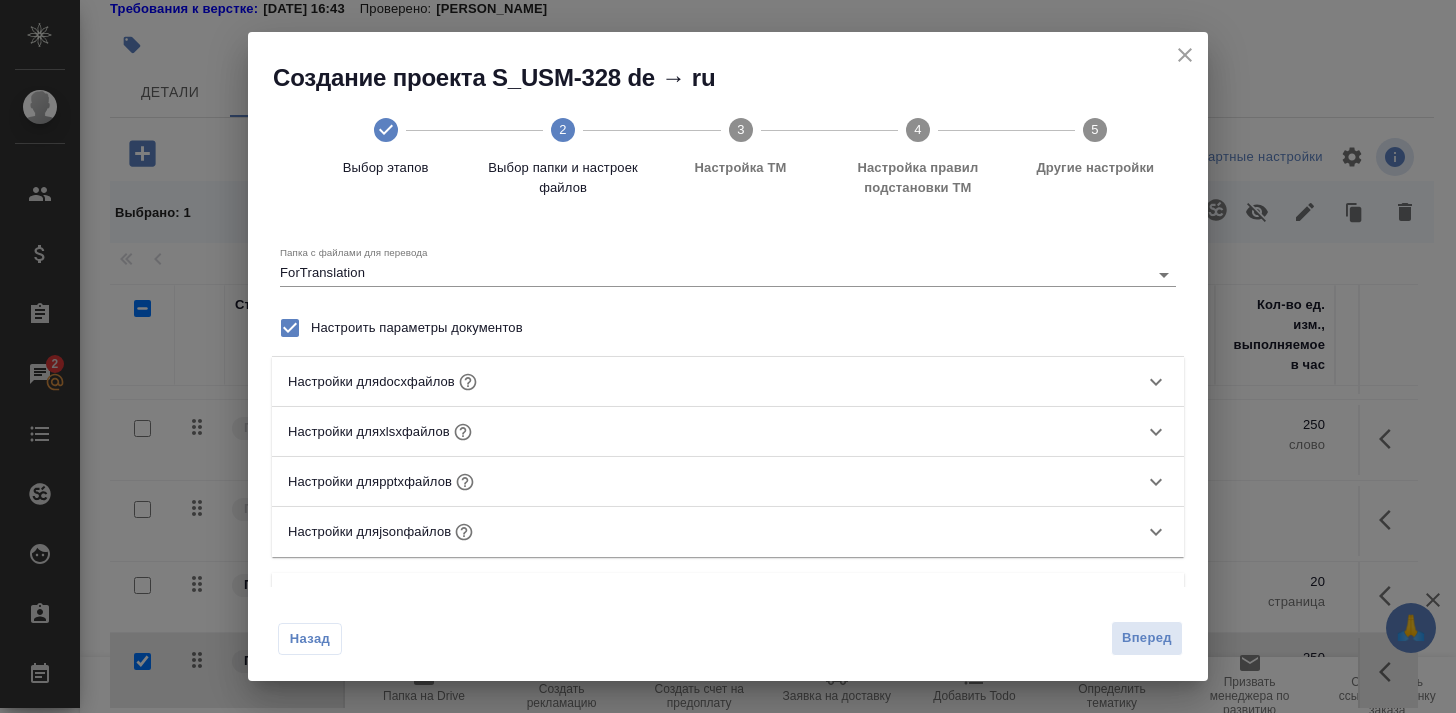 scroll, scrollTop: 0, scrollLeft: 0, axis: both 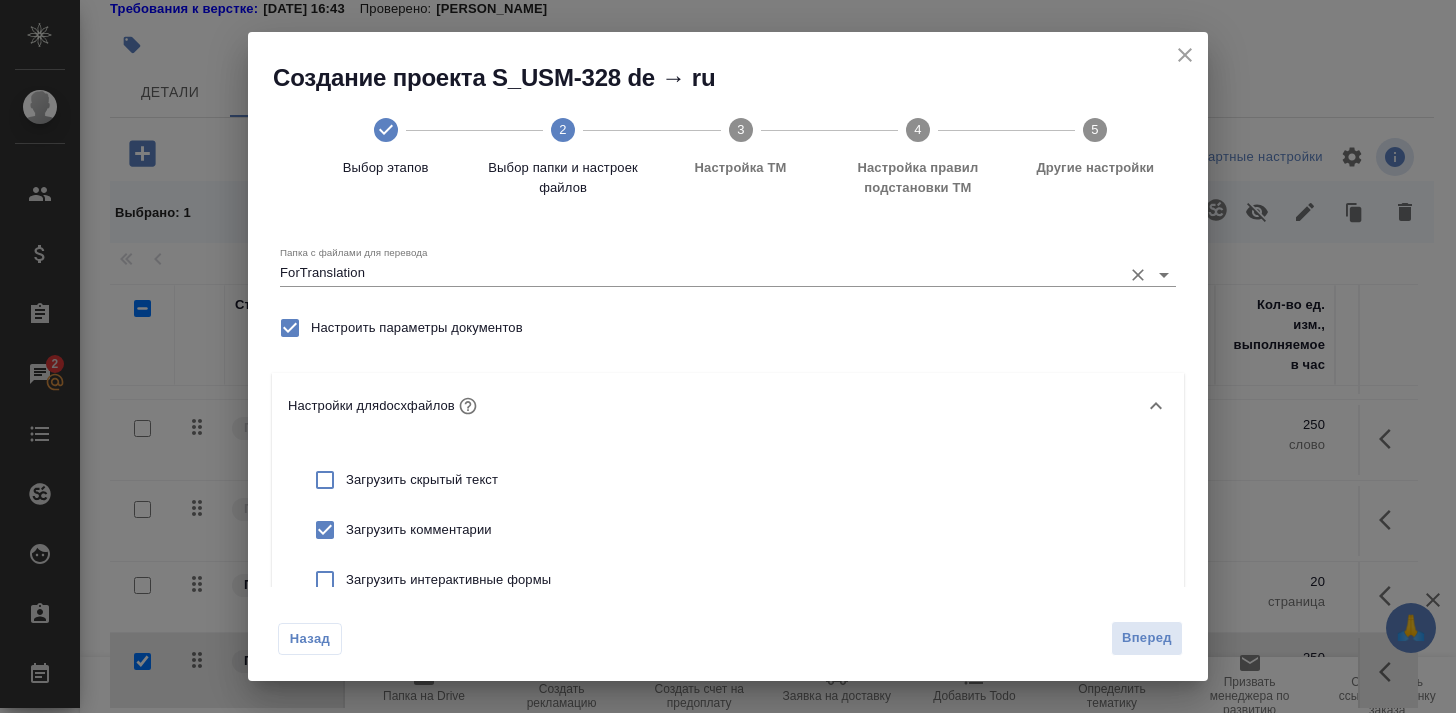 click 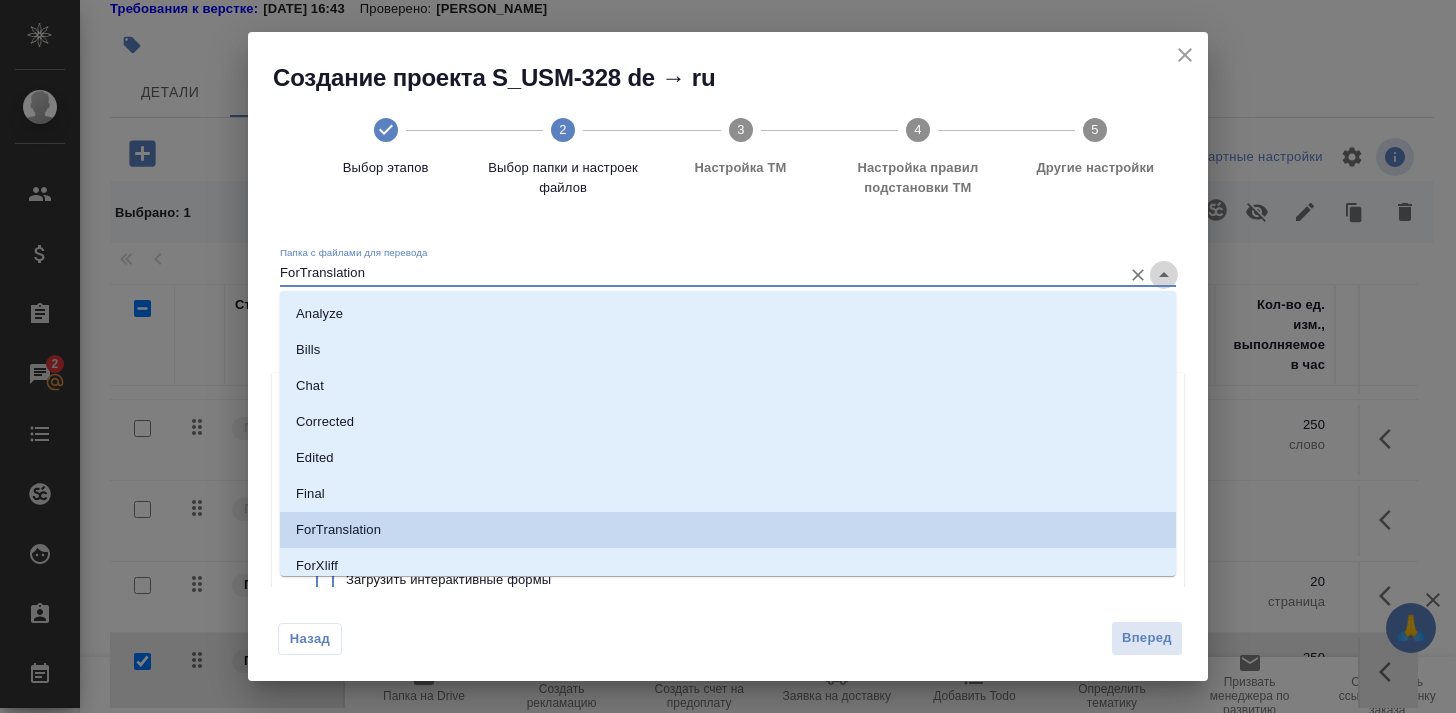 click 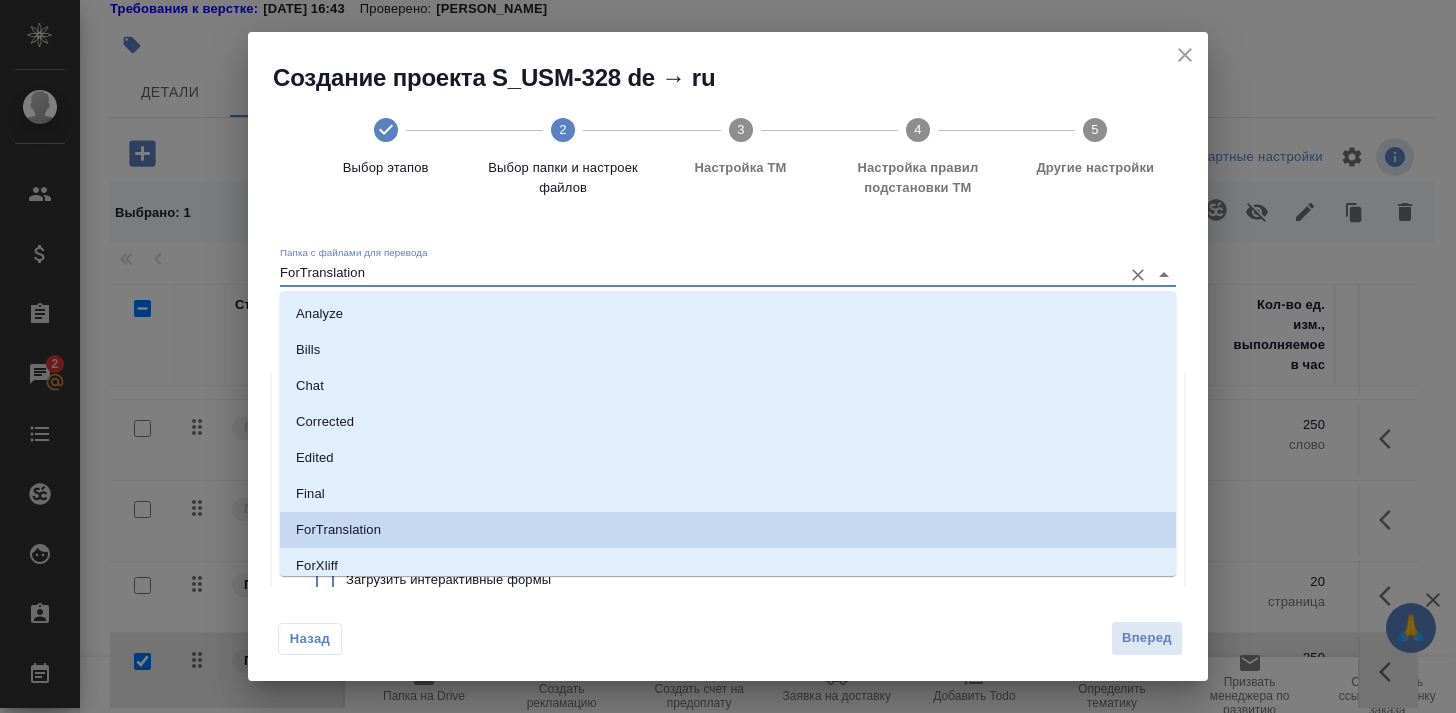 click on "ForTranslation" at bounding box center (696, 274) 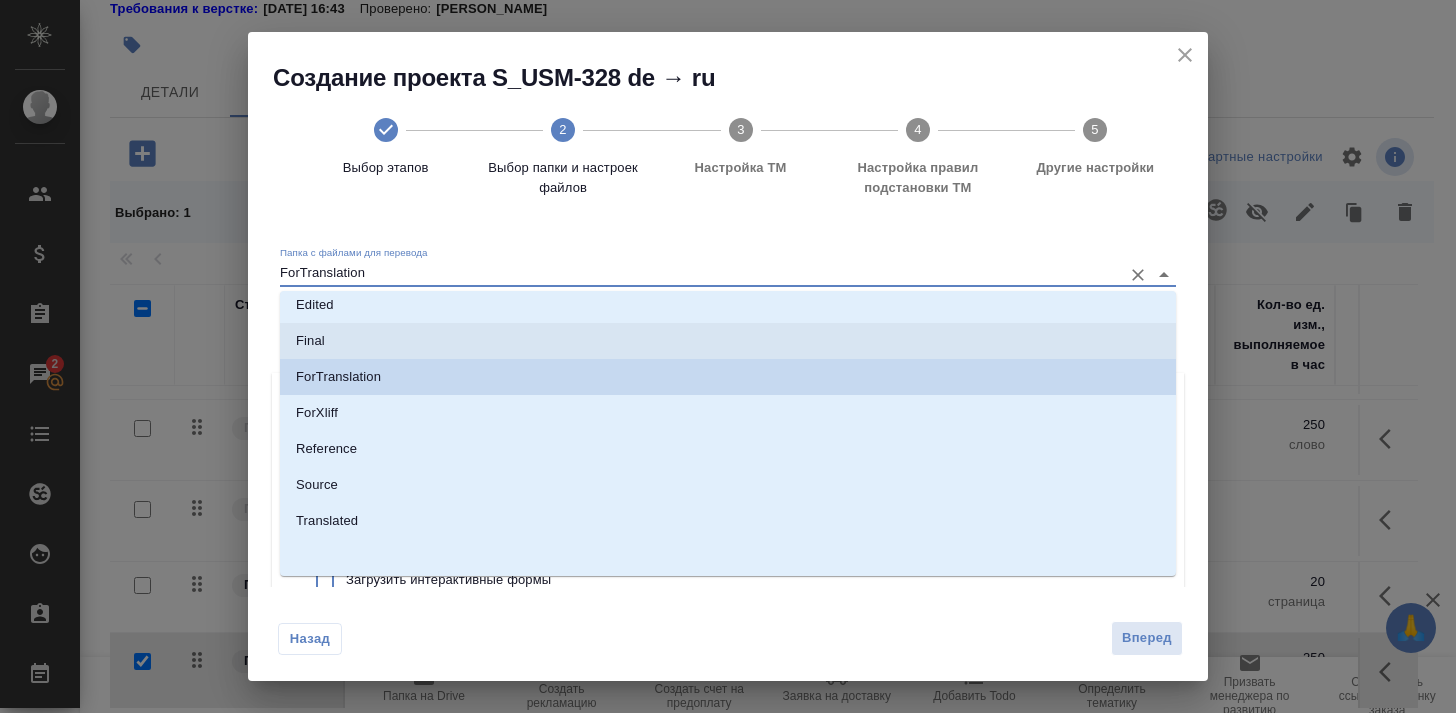 scroll, scrollTop: 153, scrollLeft: 0, axis: vertical 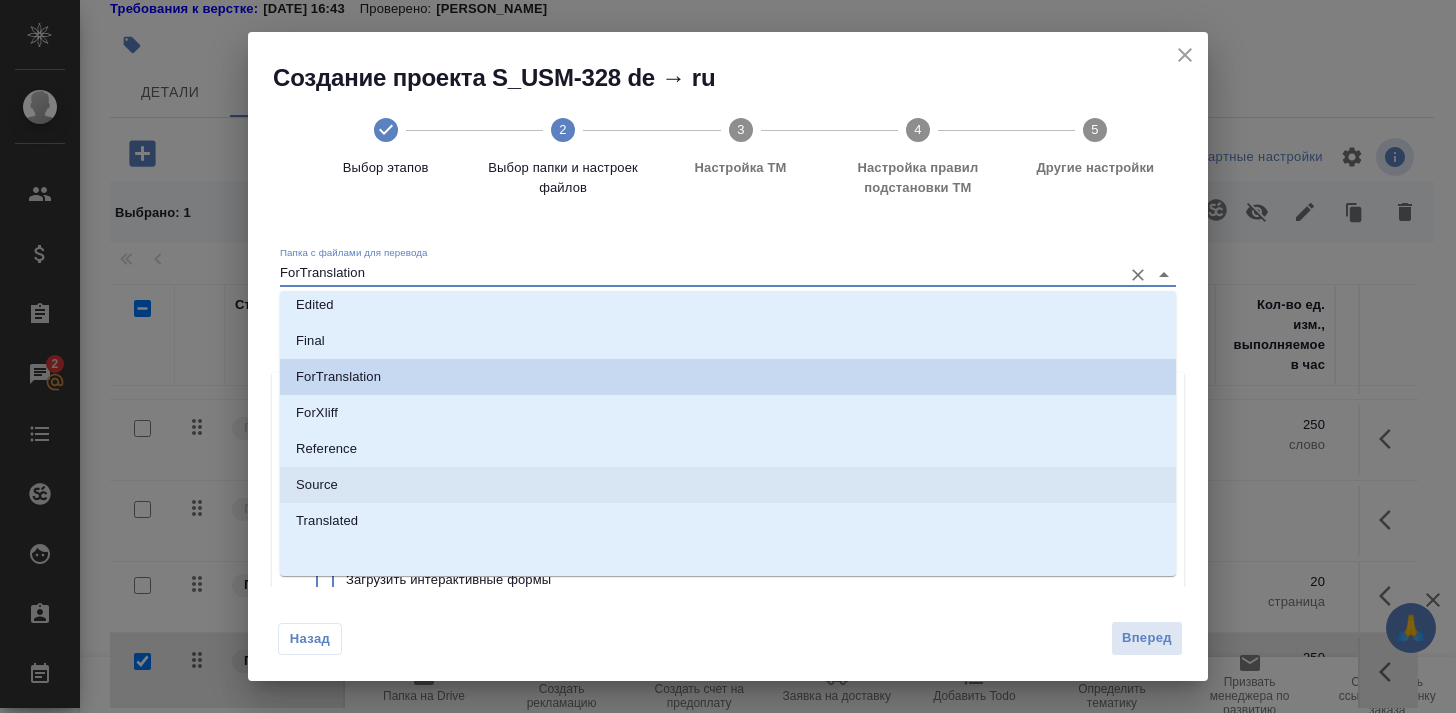 click on "Source" at bounding box center (728, 485) 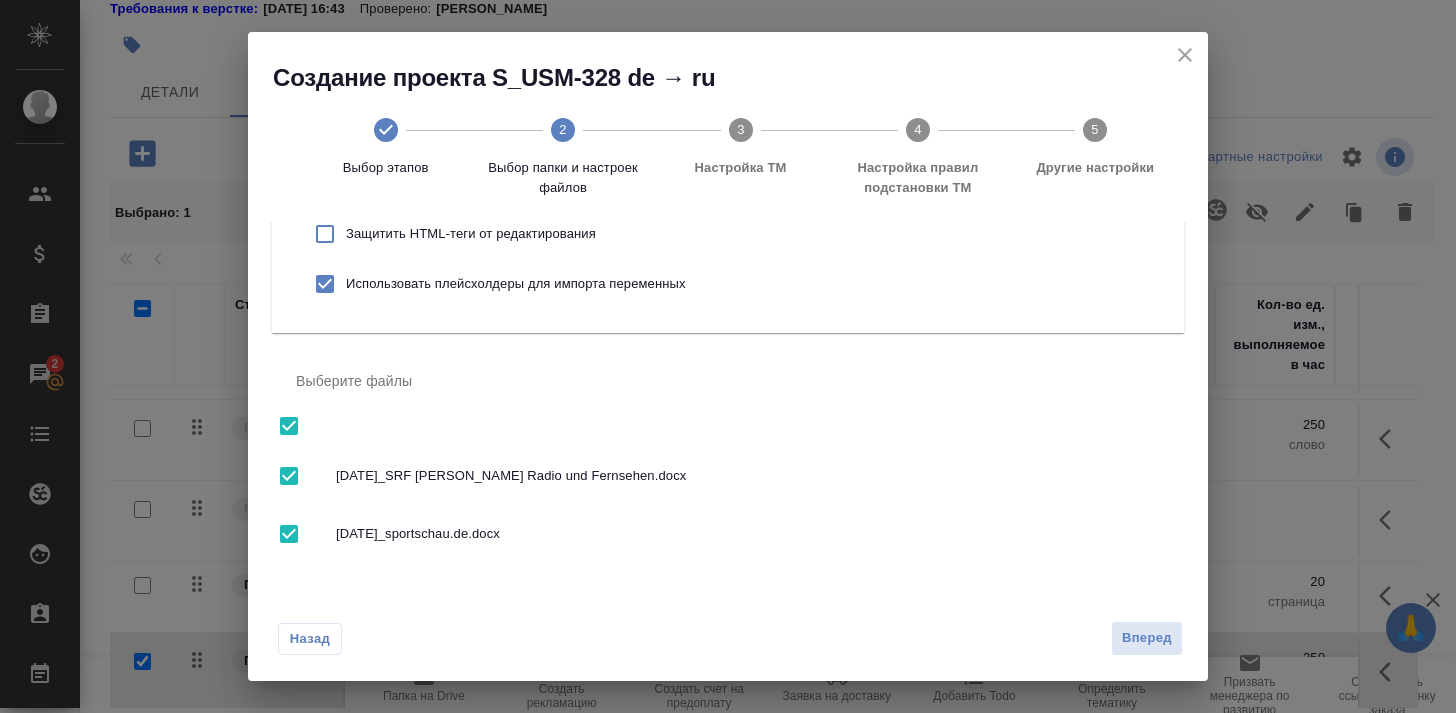 scroll, scrollTop: 933, scrollLeft: 0, axis: vertical 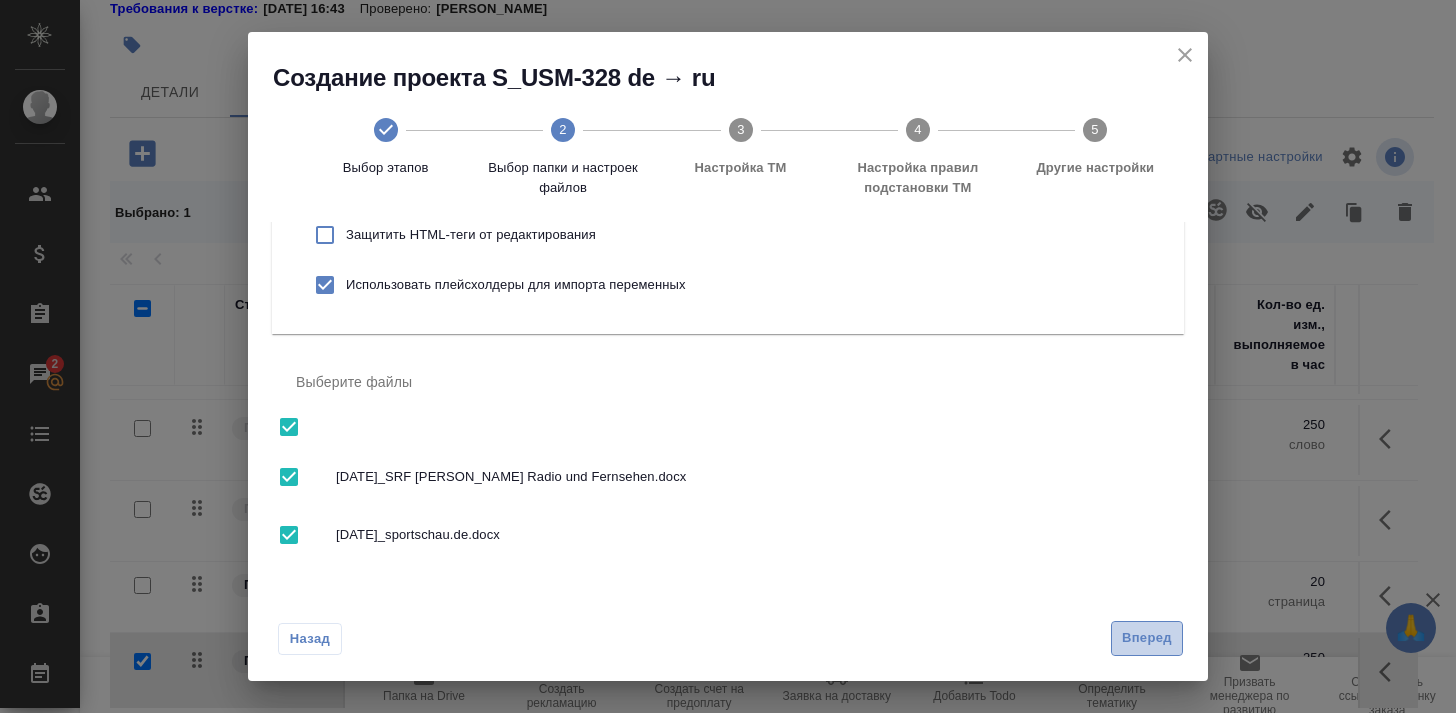 click on "Вперед" at bounding box center [1147, 638] 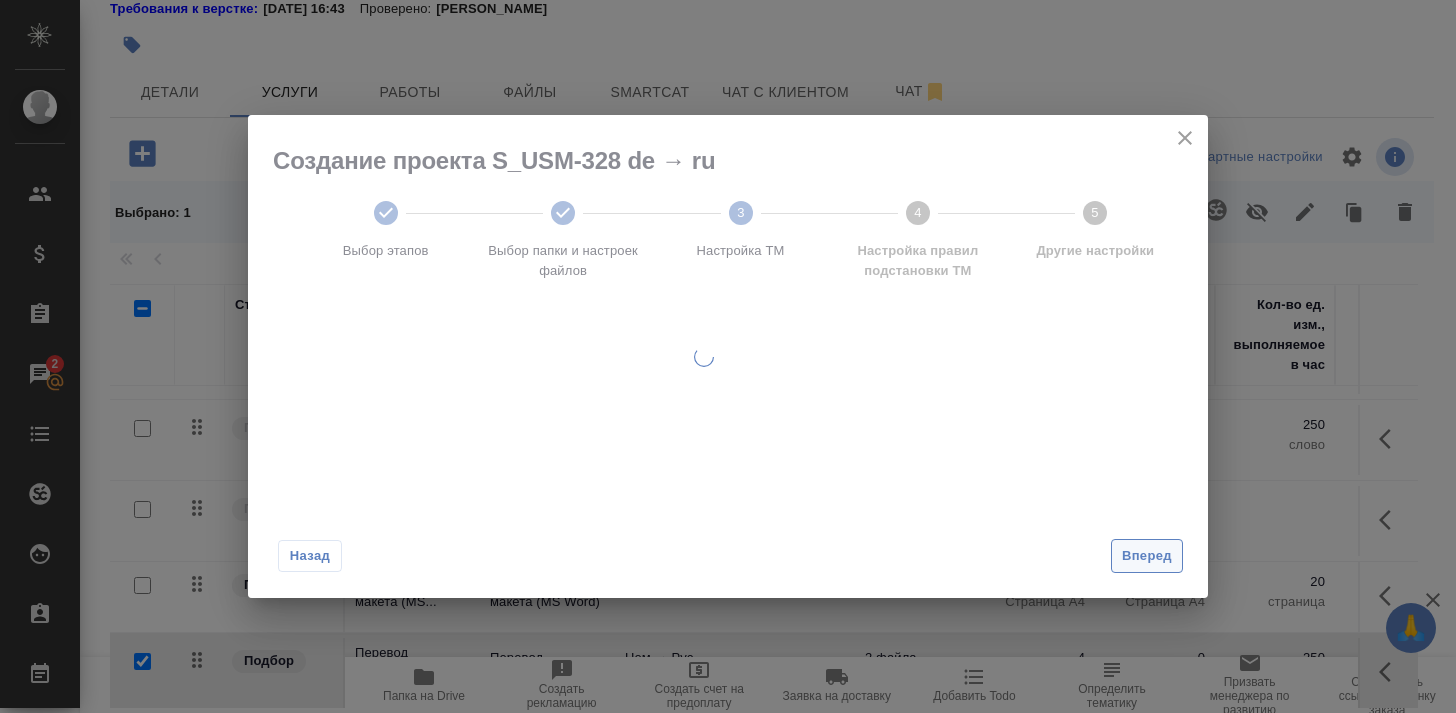 scroll, scrollTop: 0, scrollLeft: 0, axis: both 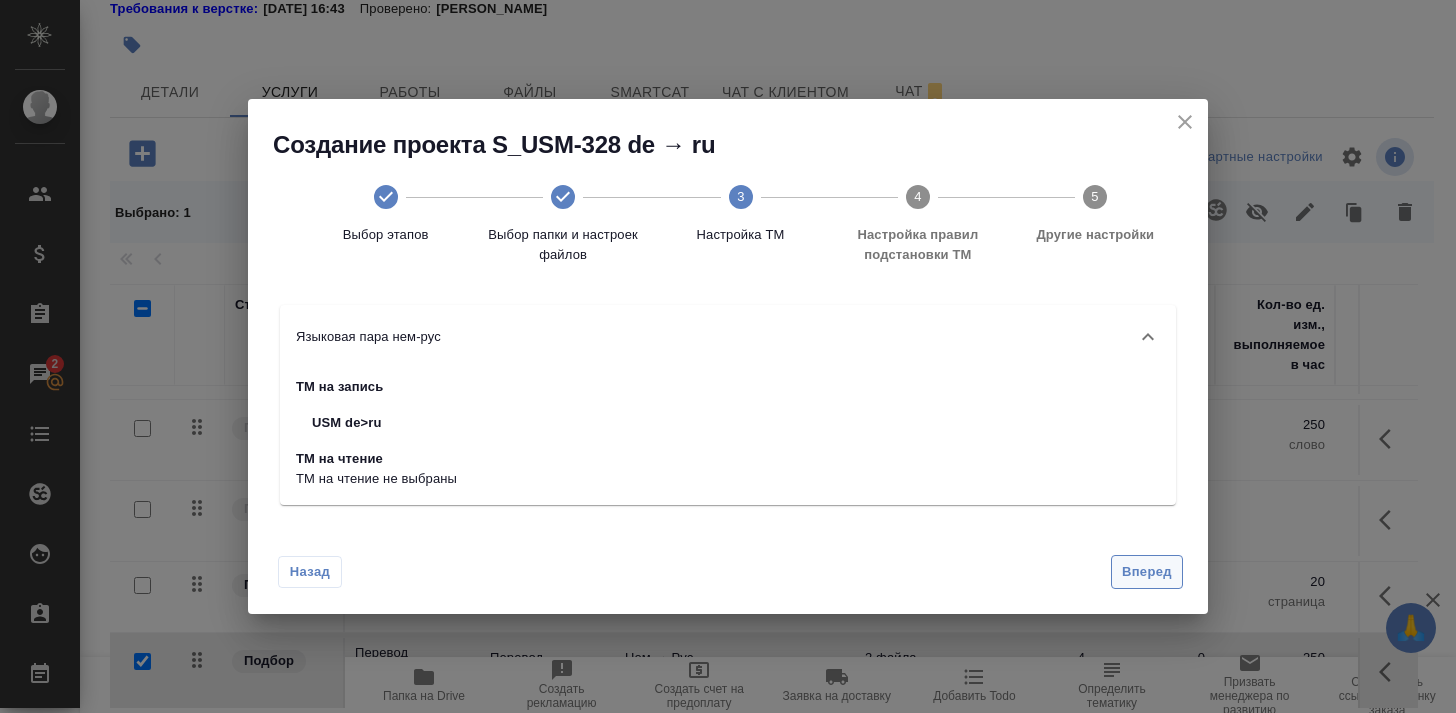 click on "Вперед" at bounding box center (1147, 572) 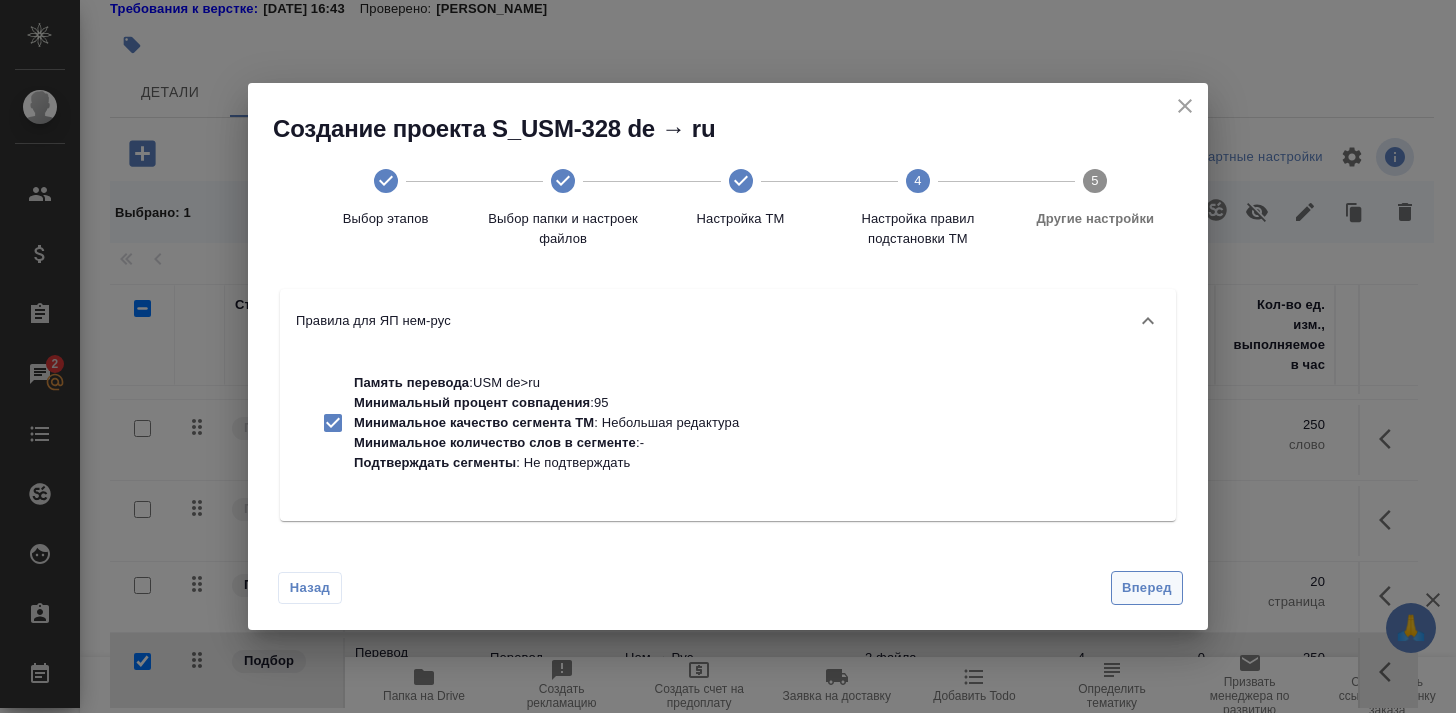 click on "Вперед" at bounding box center (1147, 588) 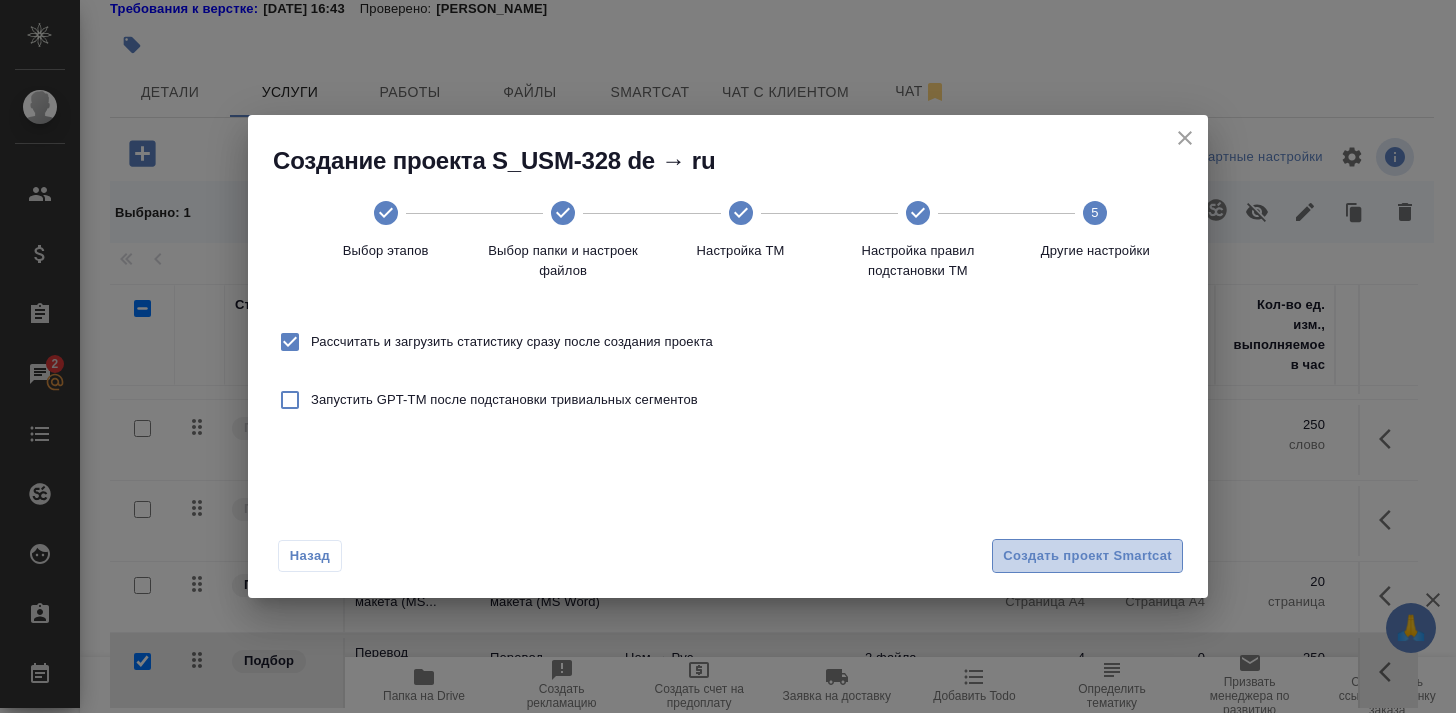 click on "Создать проект Smartcat" at bounding box center [1087, 556] 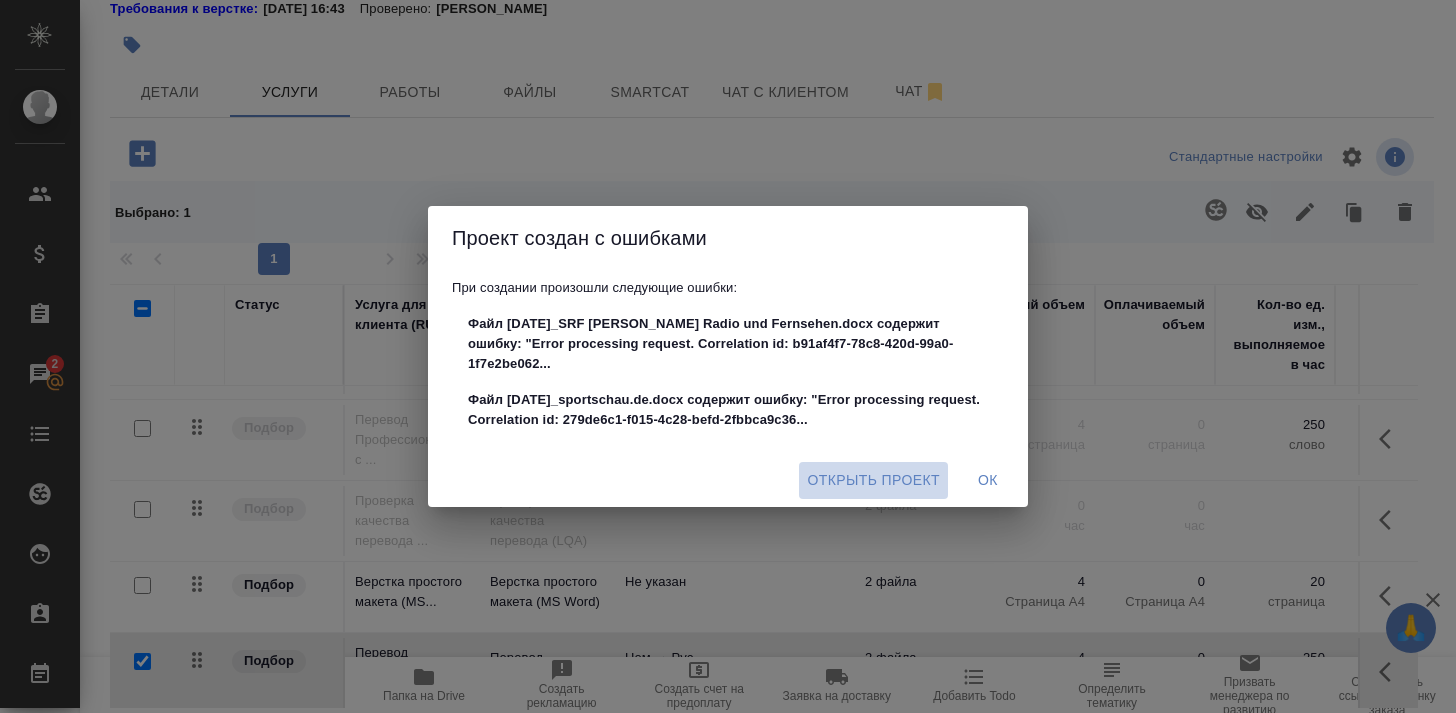 click on "Открыть проект" at bounding box center [873, 480] 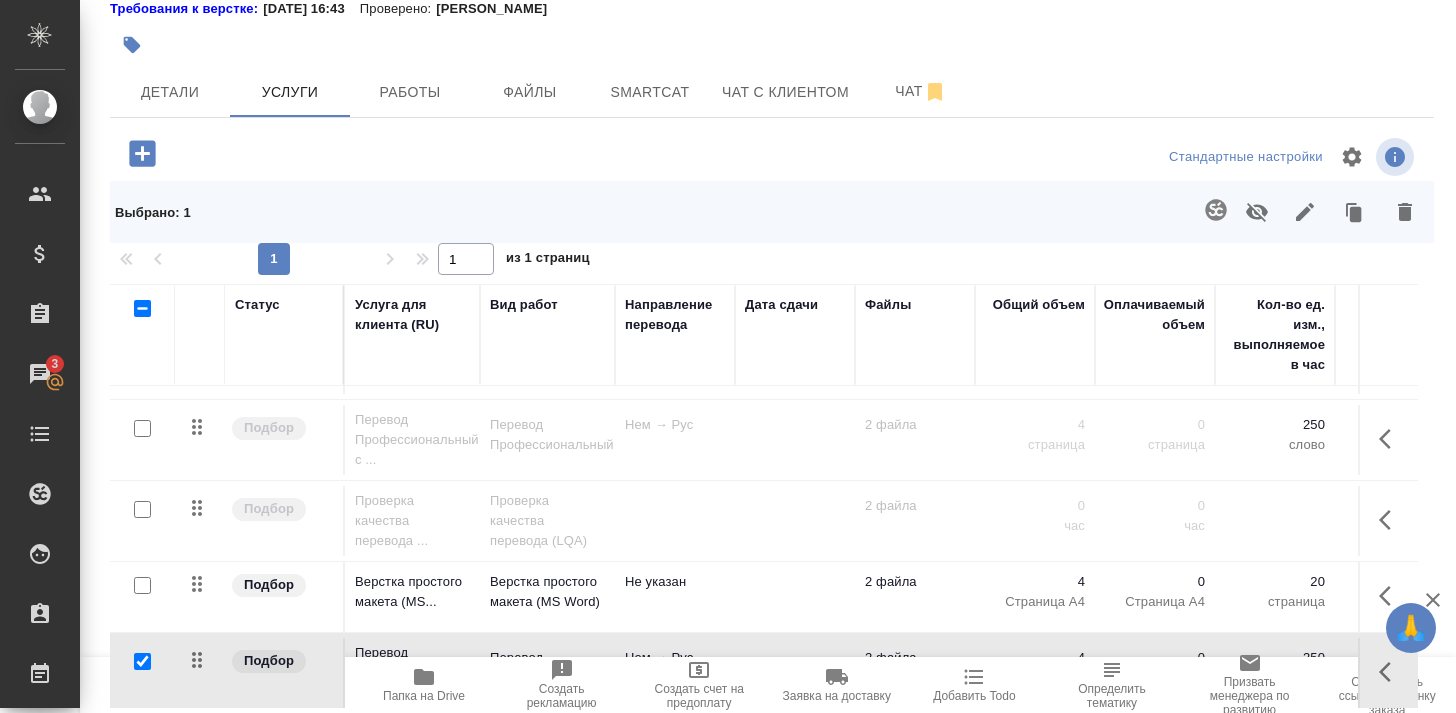 scroll, scrollTop: 31, scrollLeft: 0, axis: vertical 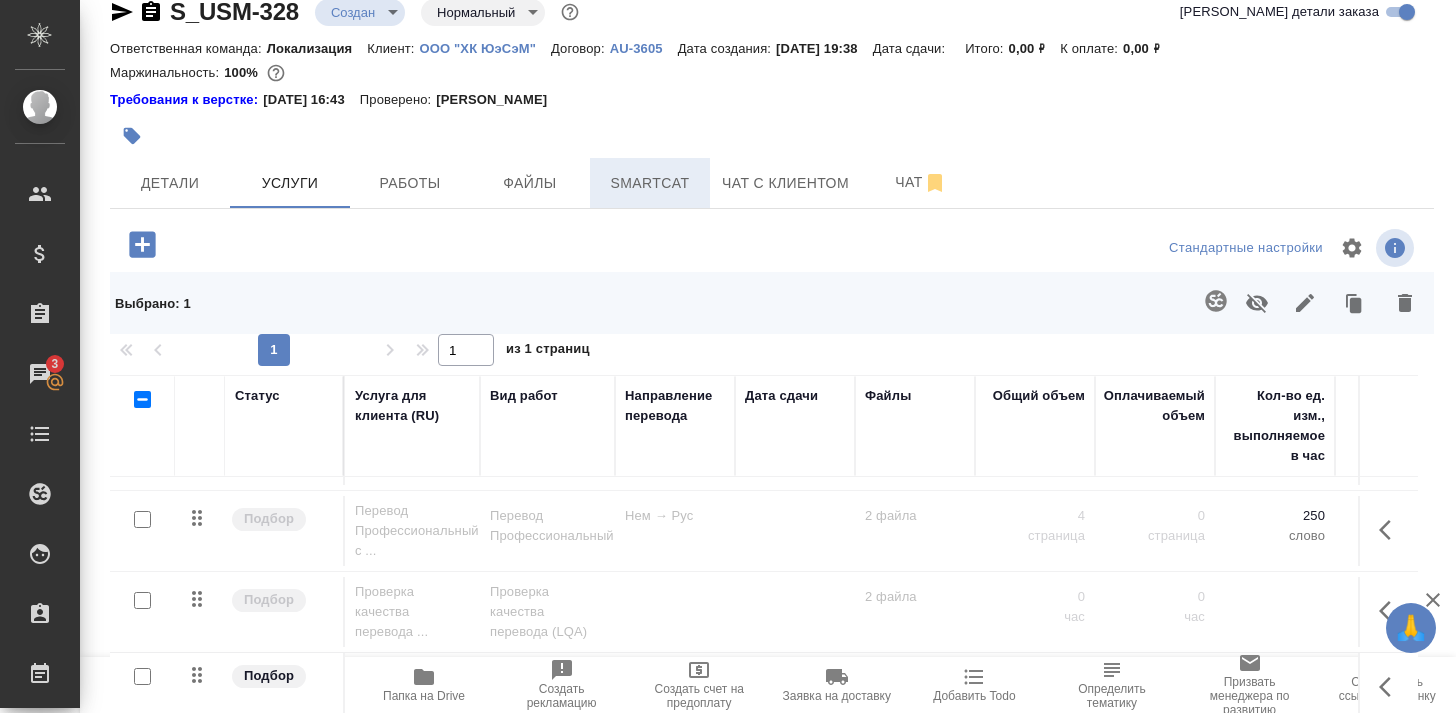 click on "Smartcat" at bounding box center [650, 183] 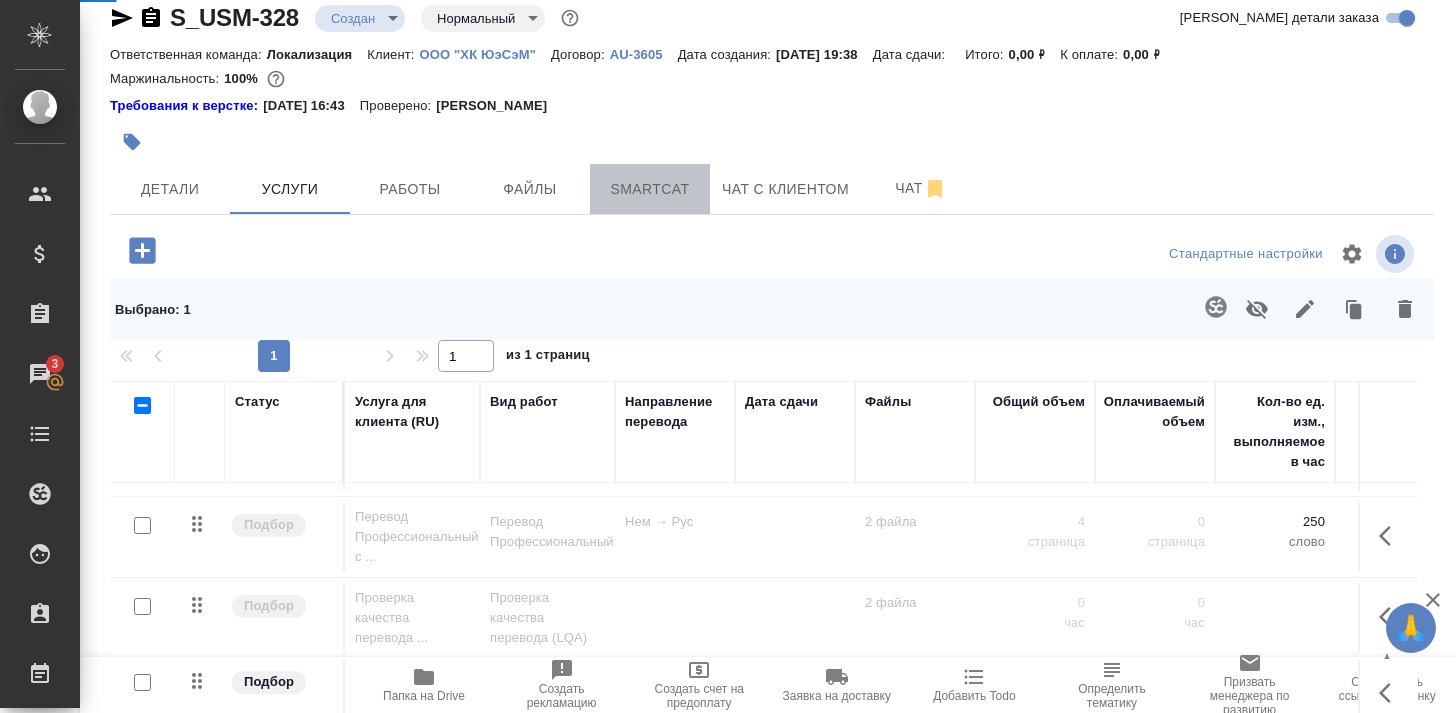 click on "Smartcat" at bounding box center [650, 189] 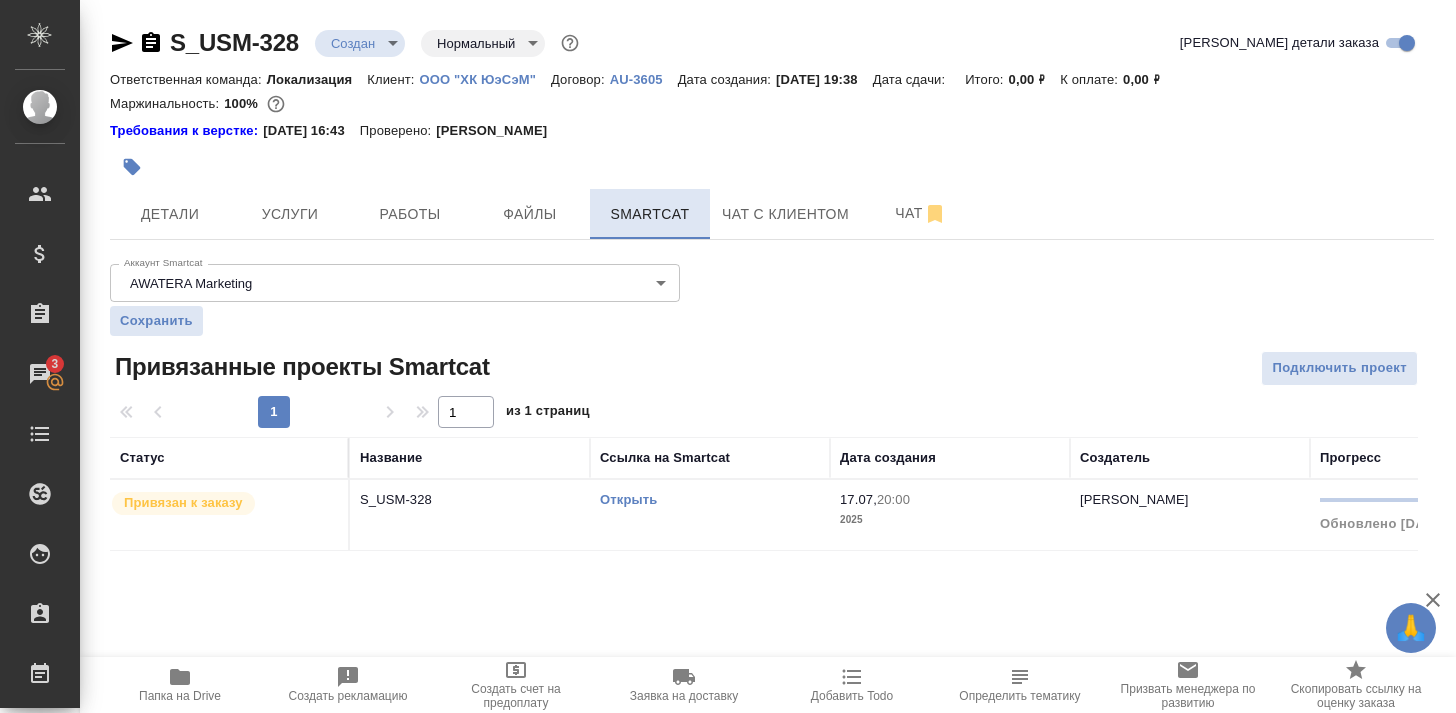 scroll, scrollTop: 0, scrollLeft: 0, axis: both 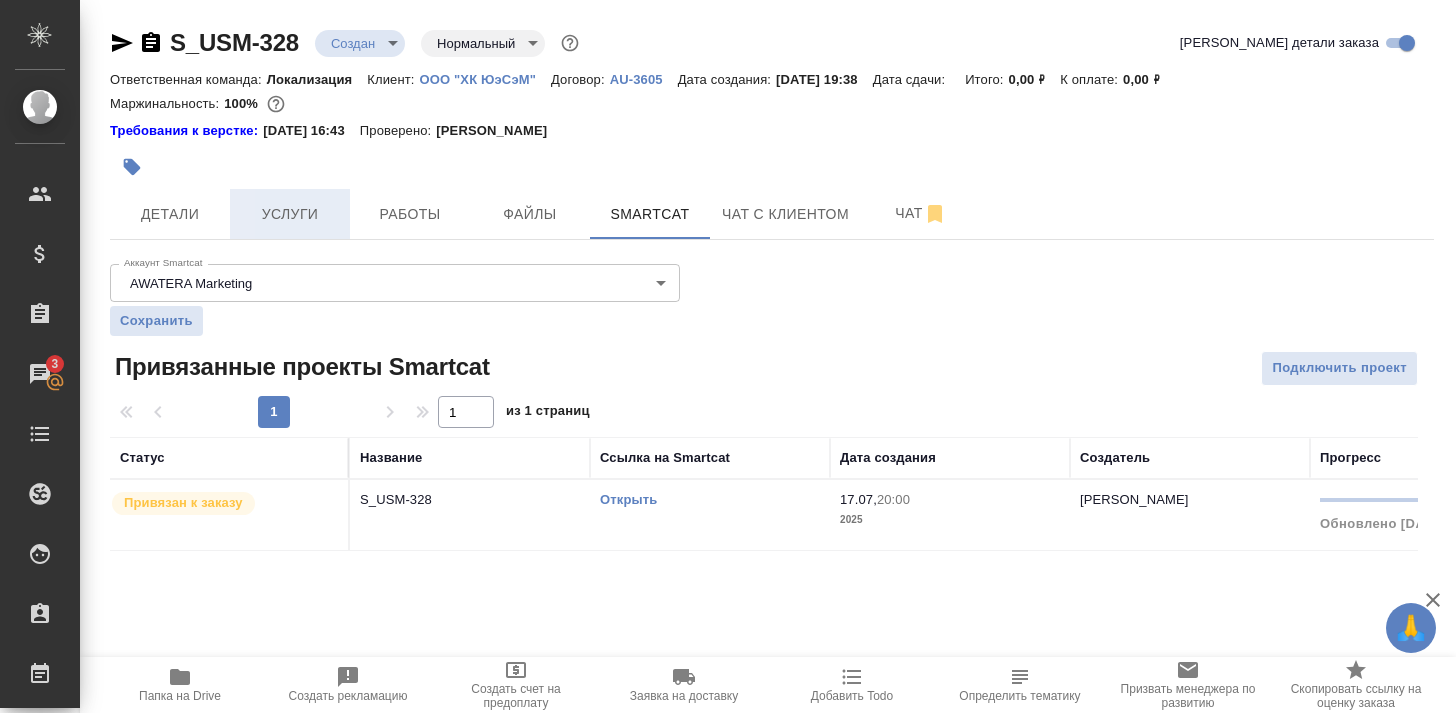 click on "Услуги" at bounding box center (290, 214) 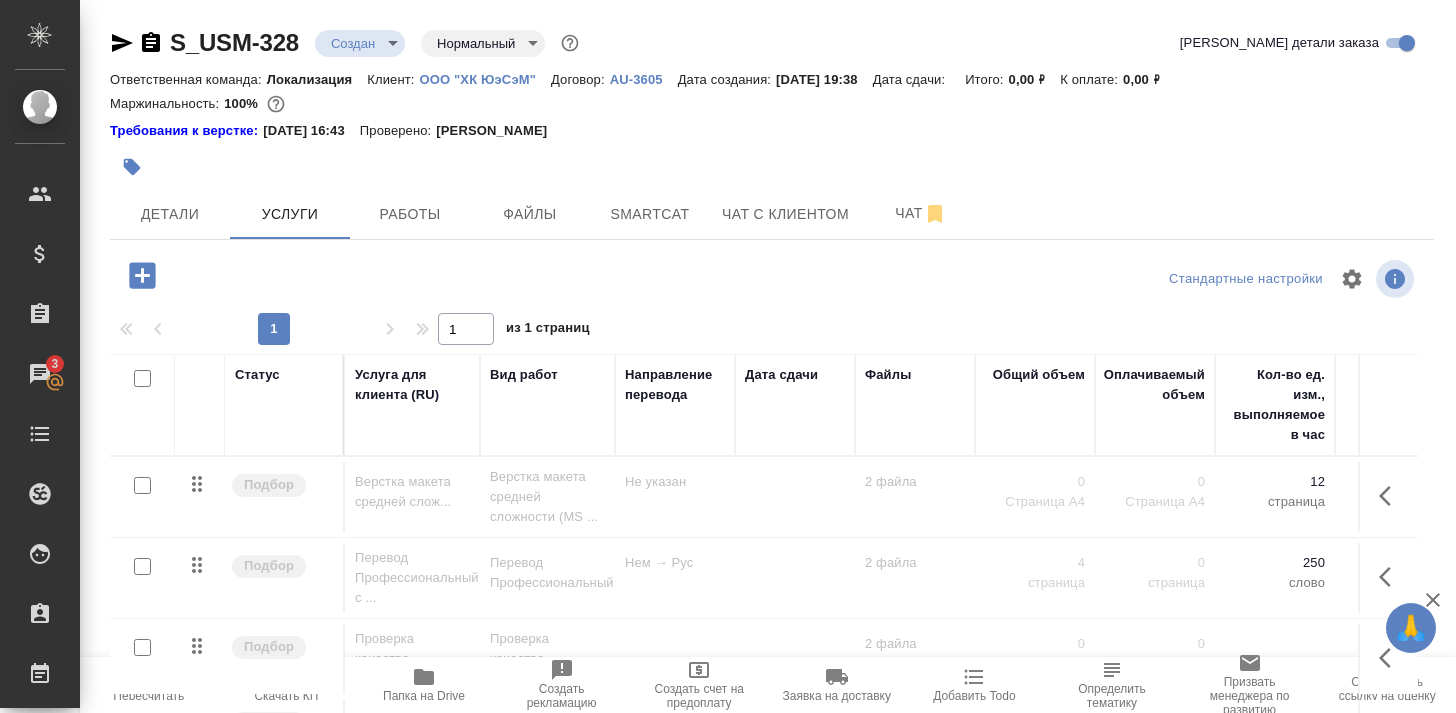 click on "ООО "ХК ЮэСэМ"" at bounding box center (485, 79) 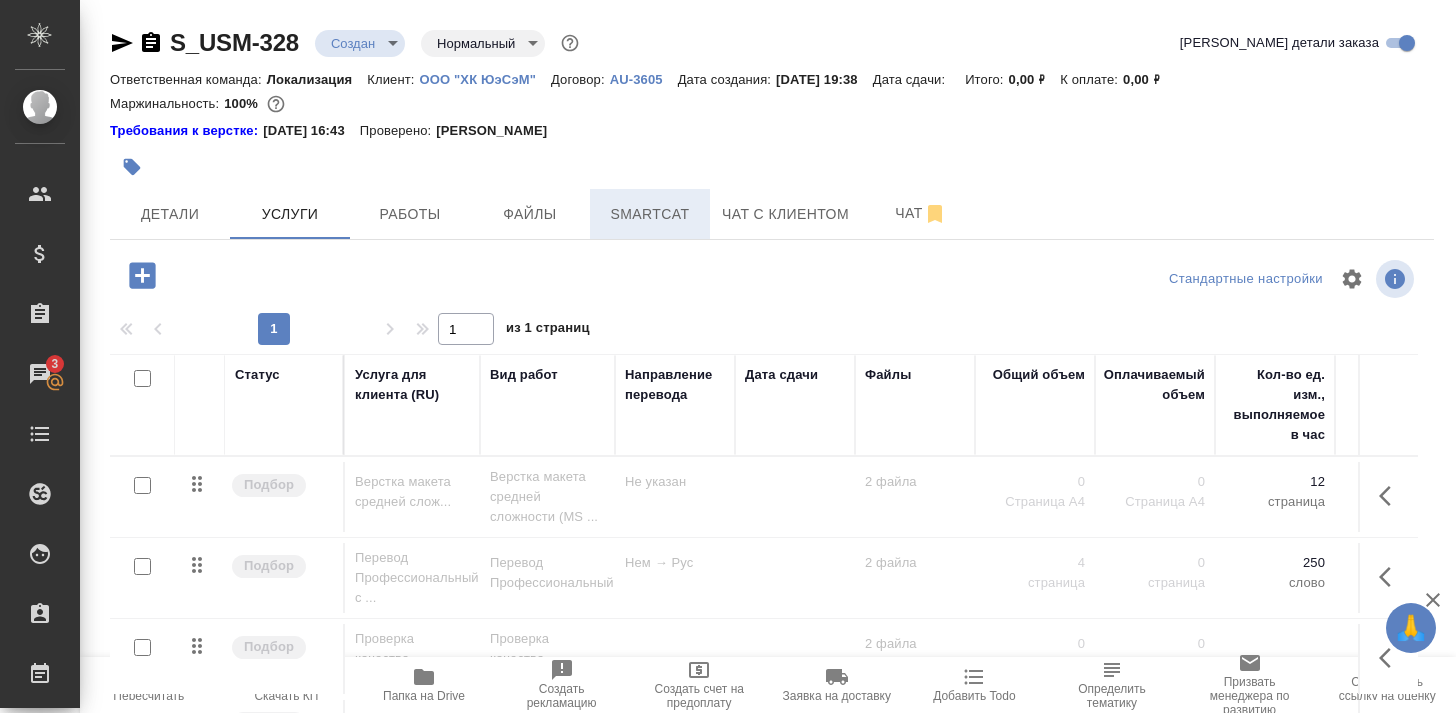 click on "Smartcat" at bounding box center [650, 214] 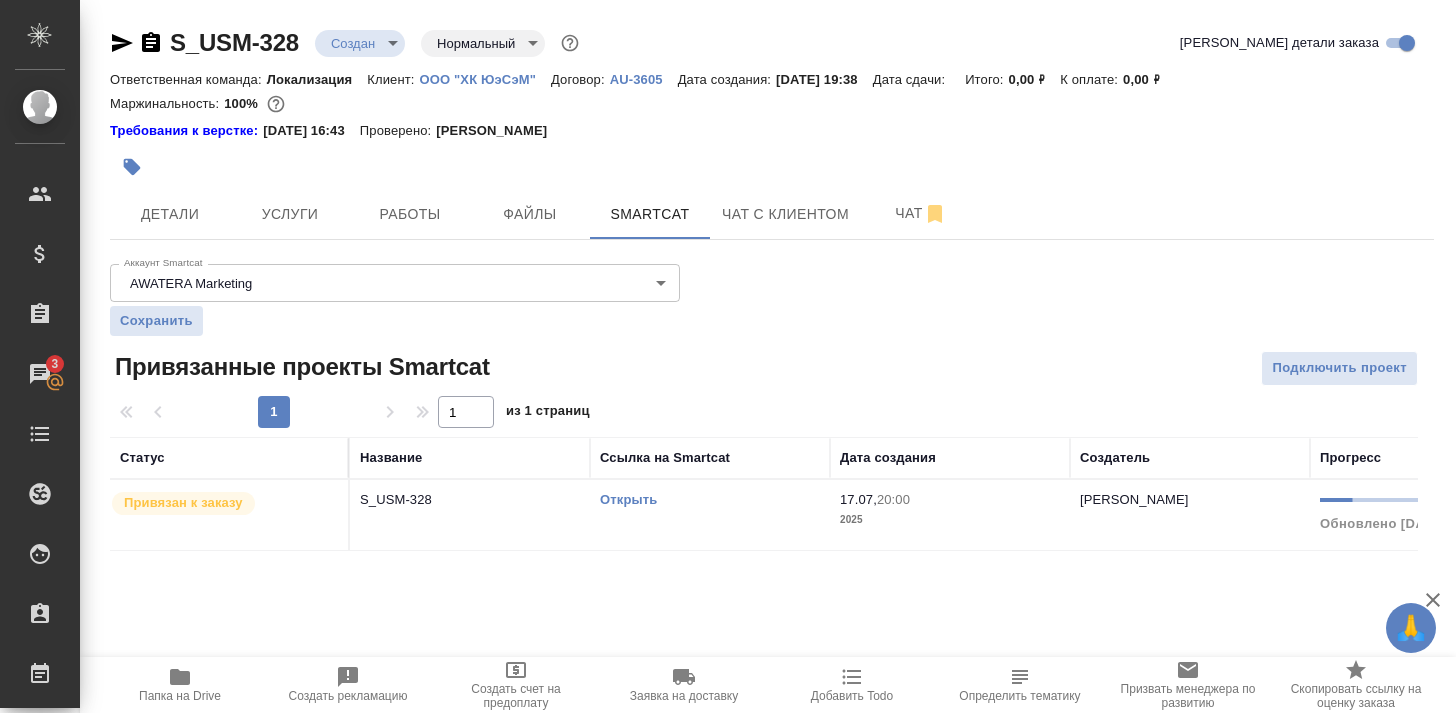 scroll, scrollTop: 0, scrollLeft: 0, axis: both 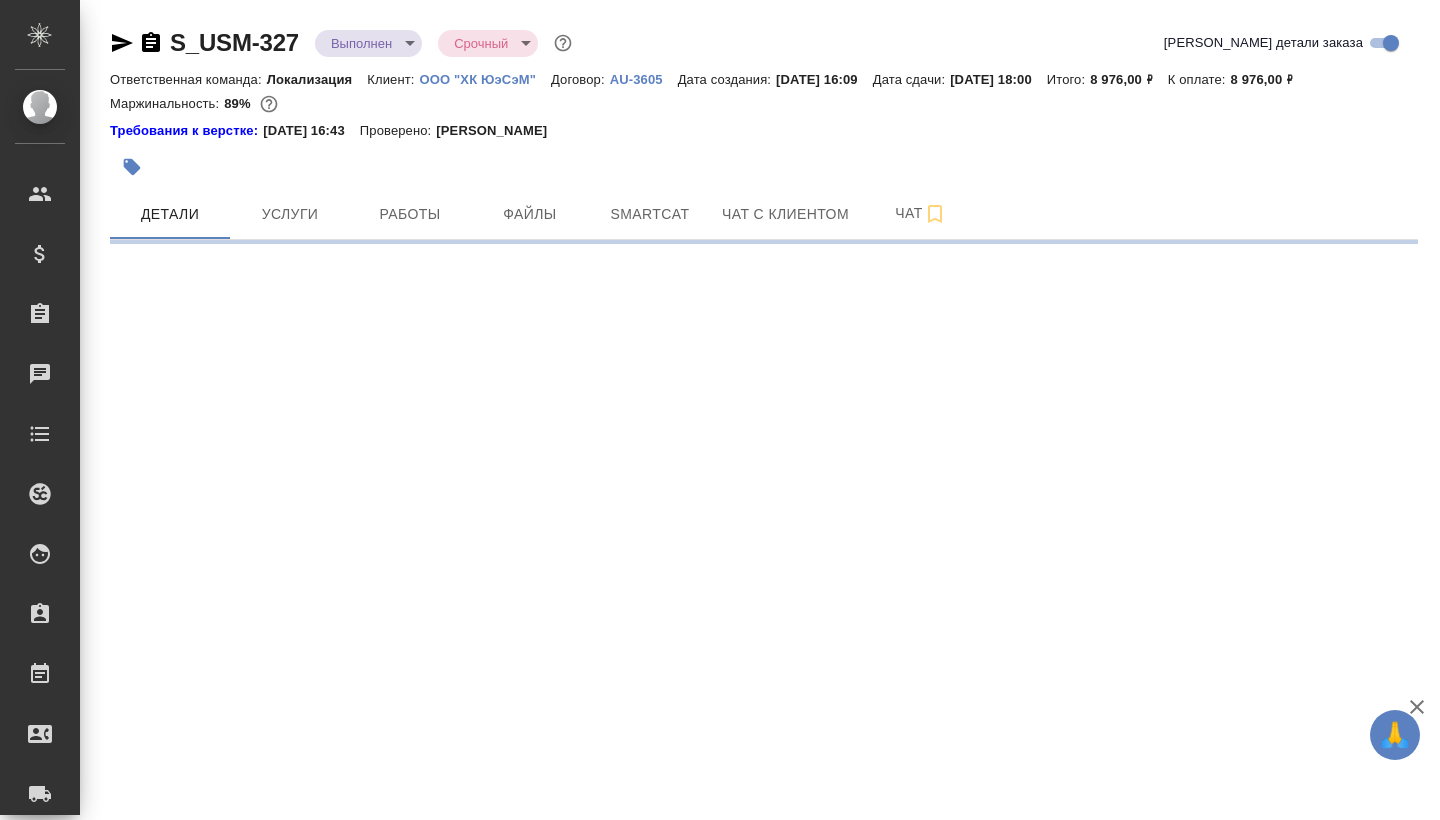 select on "RU" 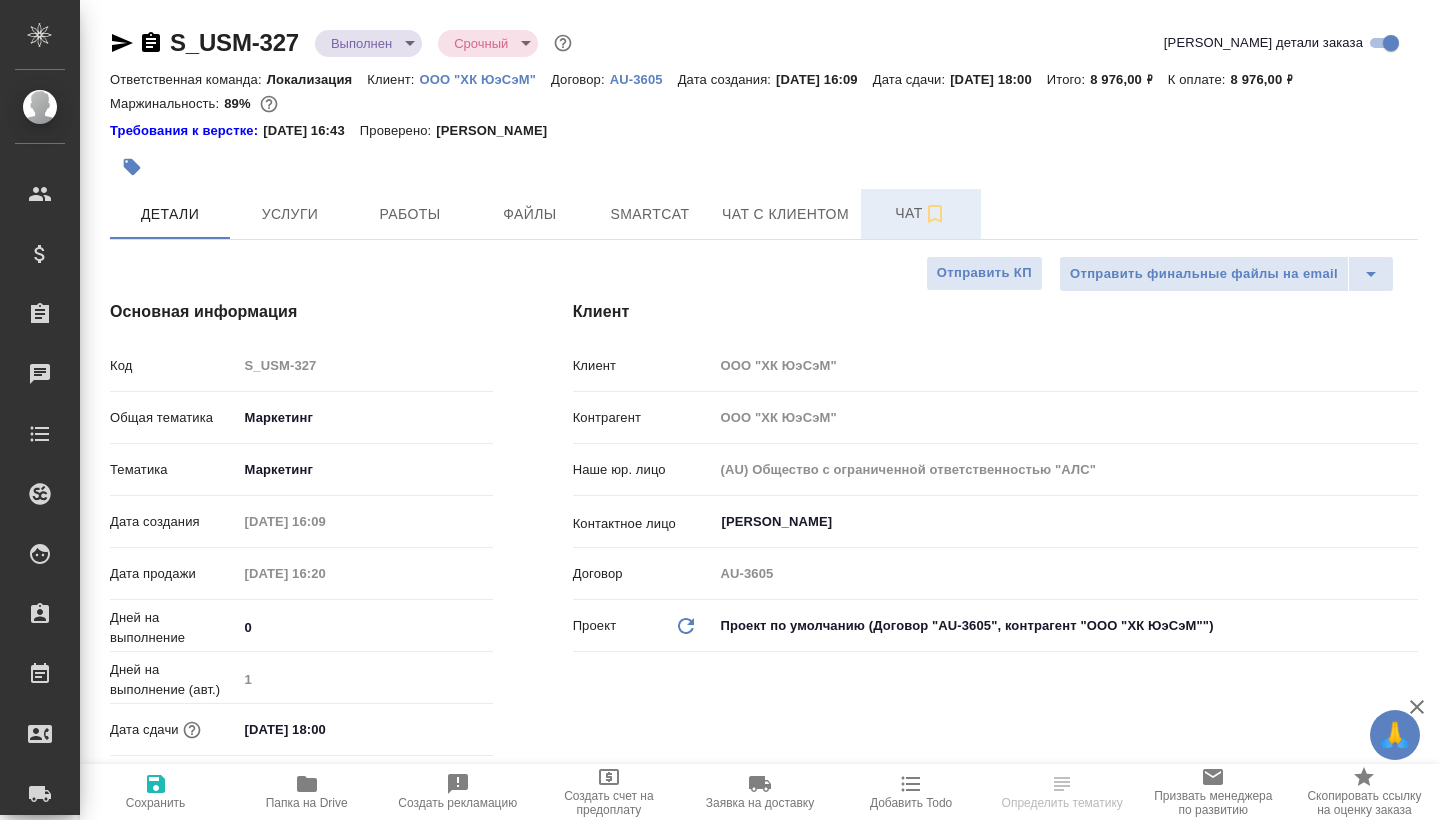 type on "x" 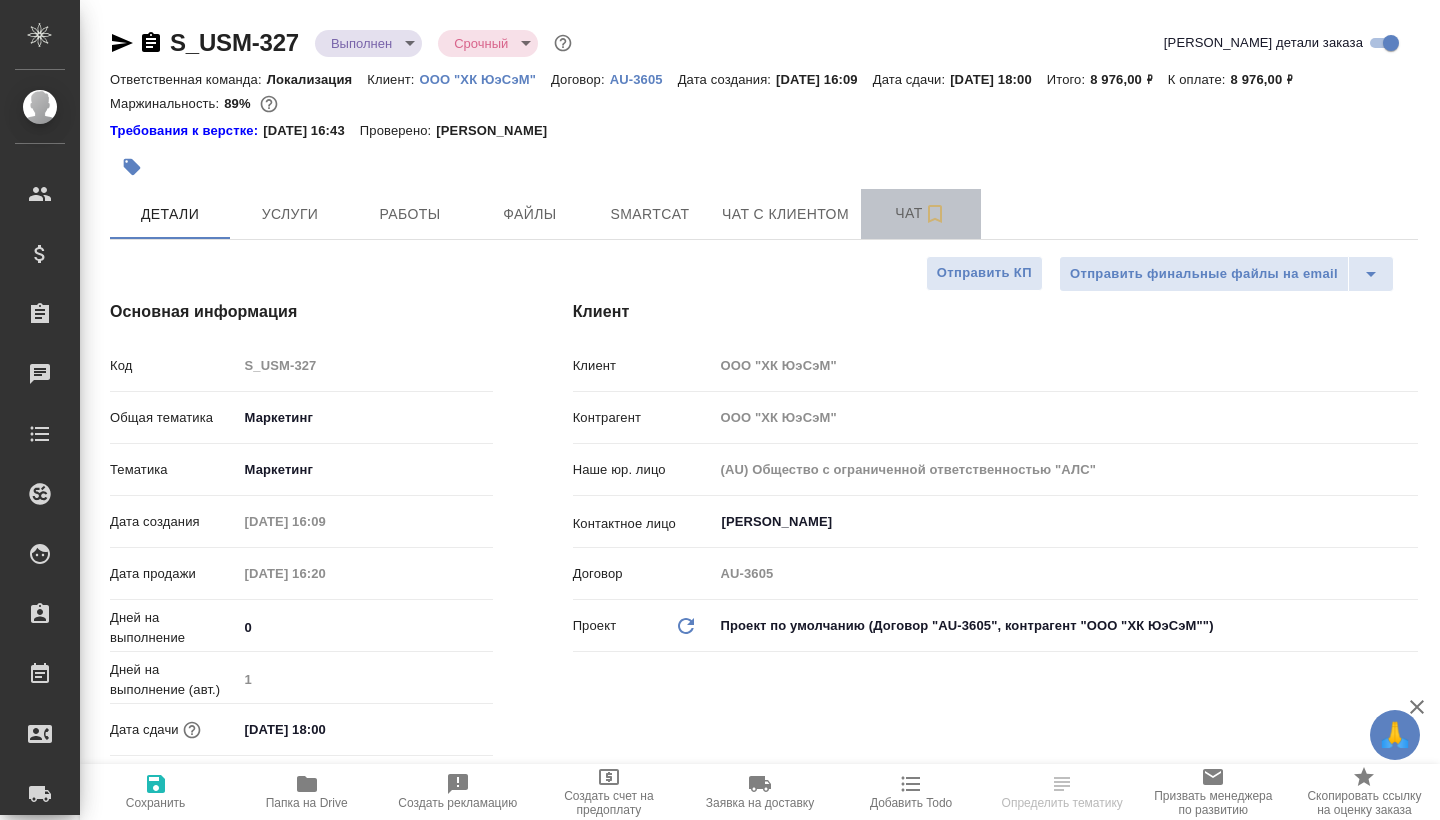 click on "Чат" at bounding box center (921, 213) 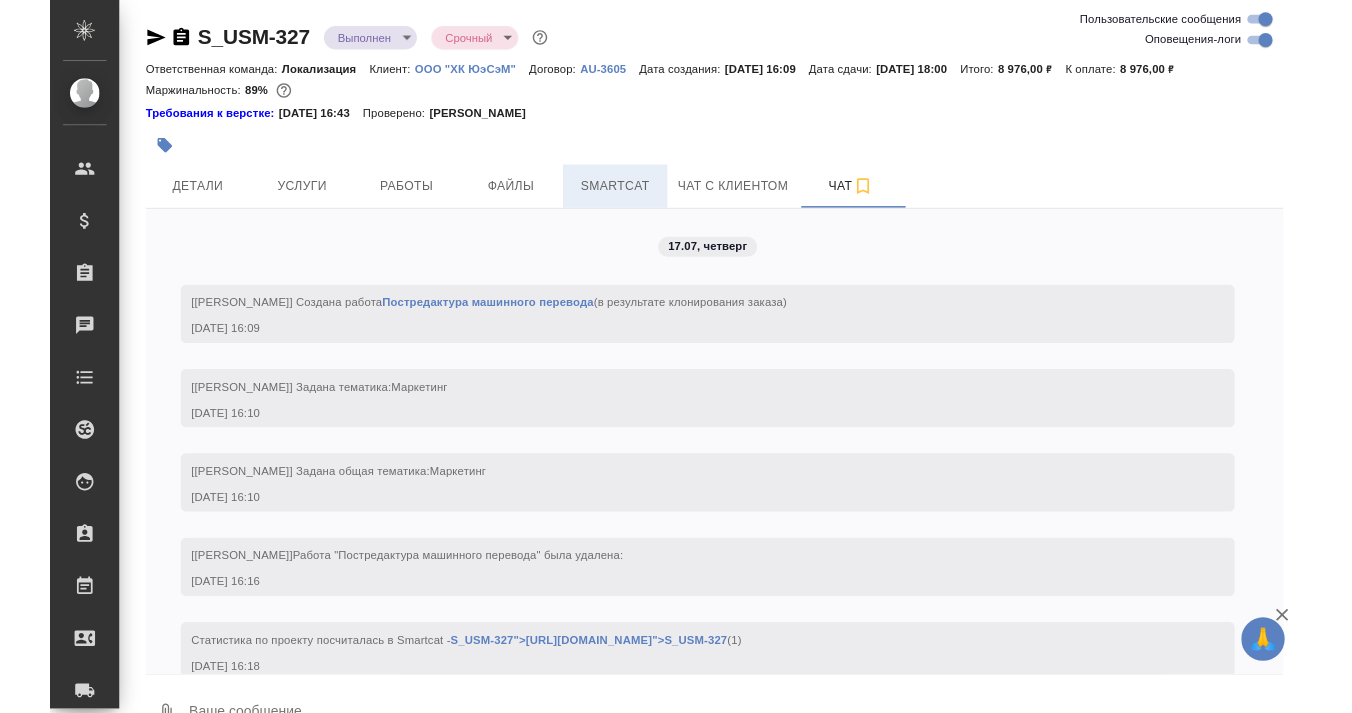 scroll, scrollTop: 3375, scrollLeft: 0, axis: vertical 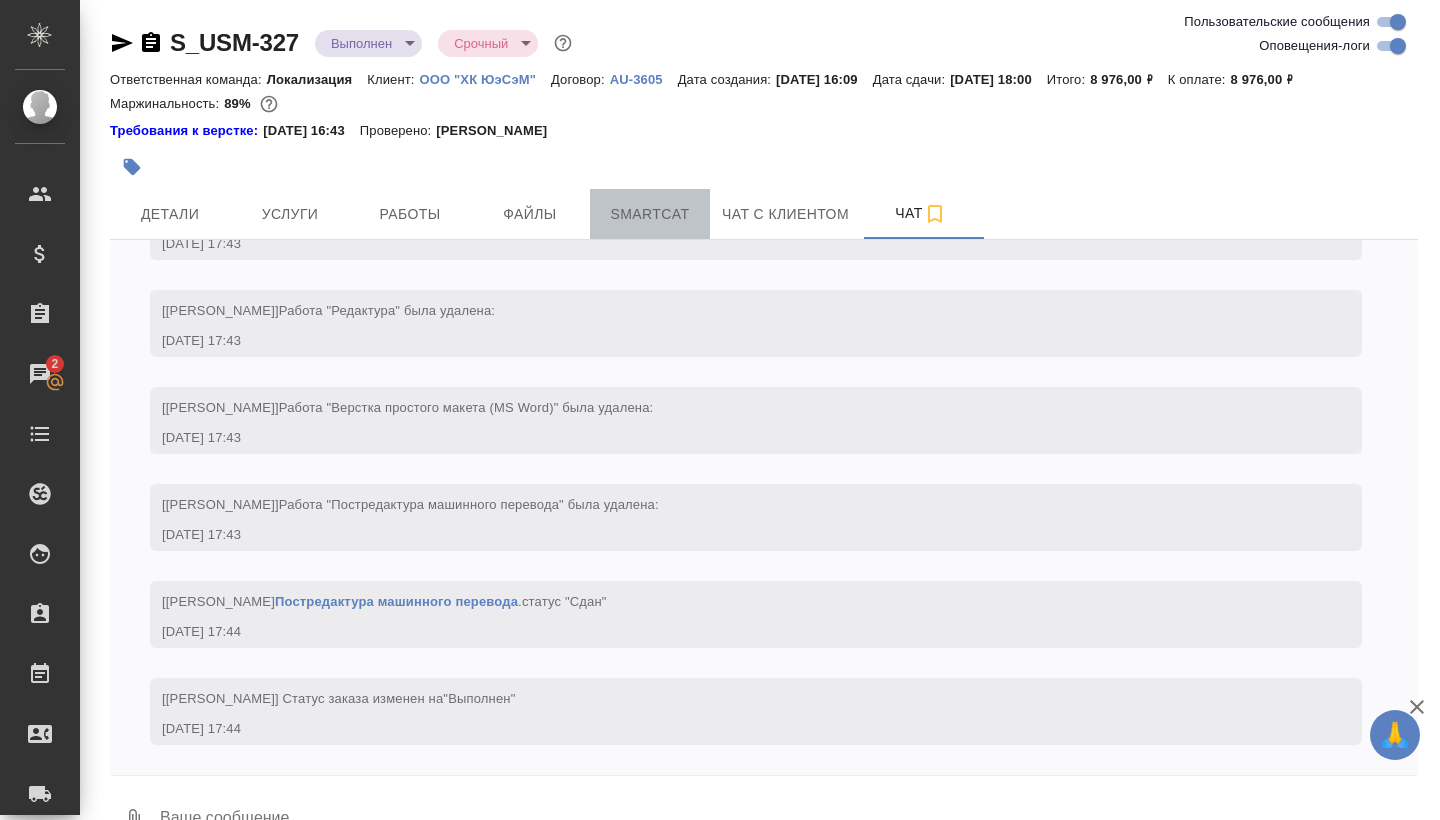 click on "Smartcat" at bounding box center (650, 214) 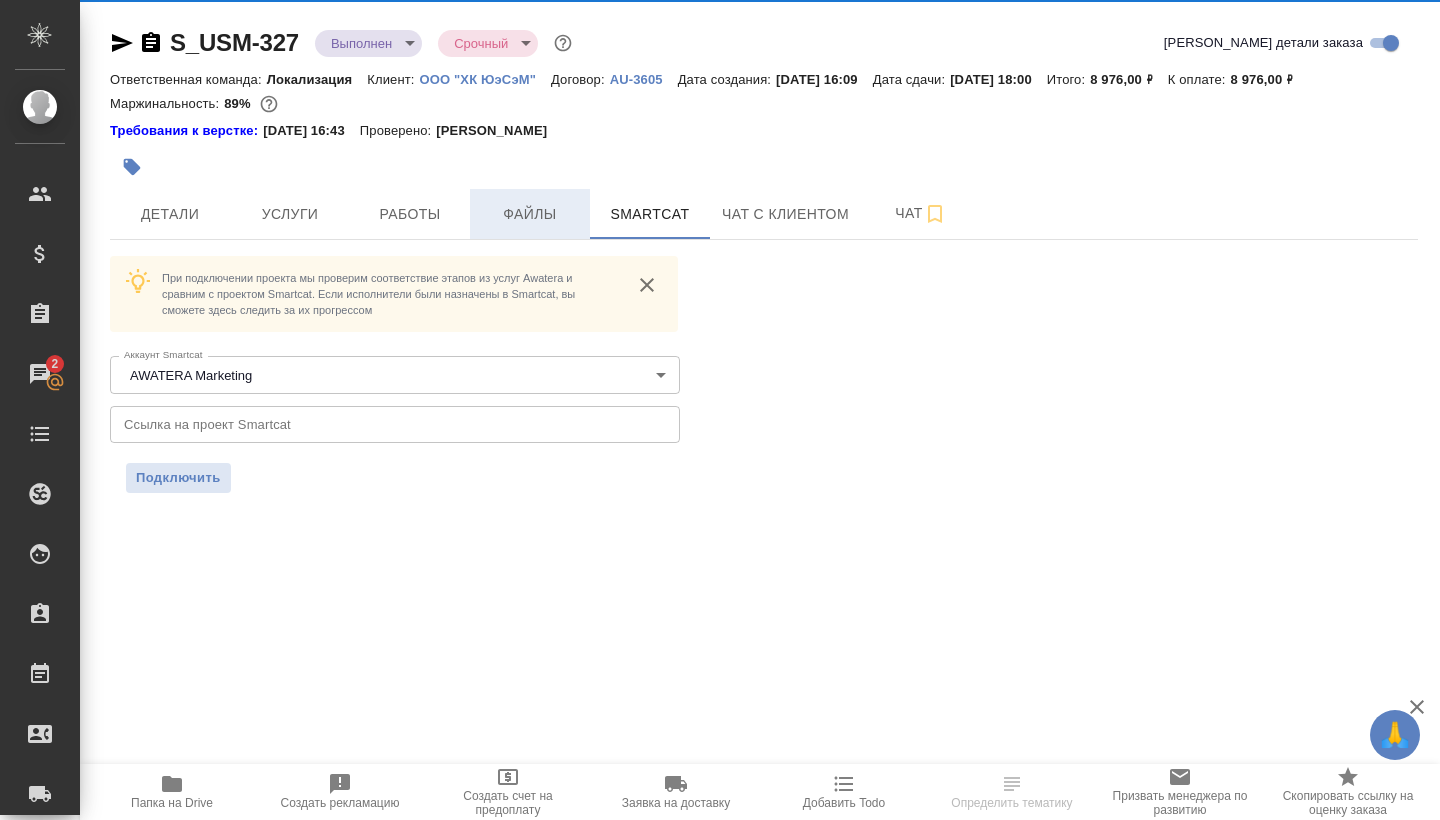 click on "Файлы" at bounding box center (530, 214) 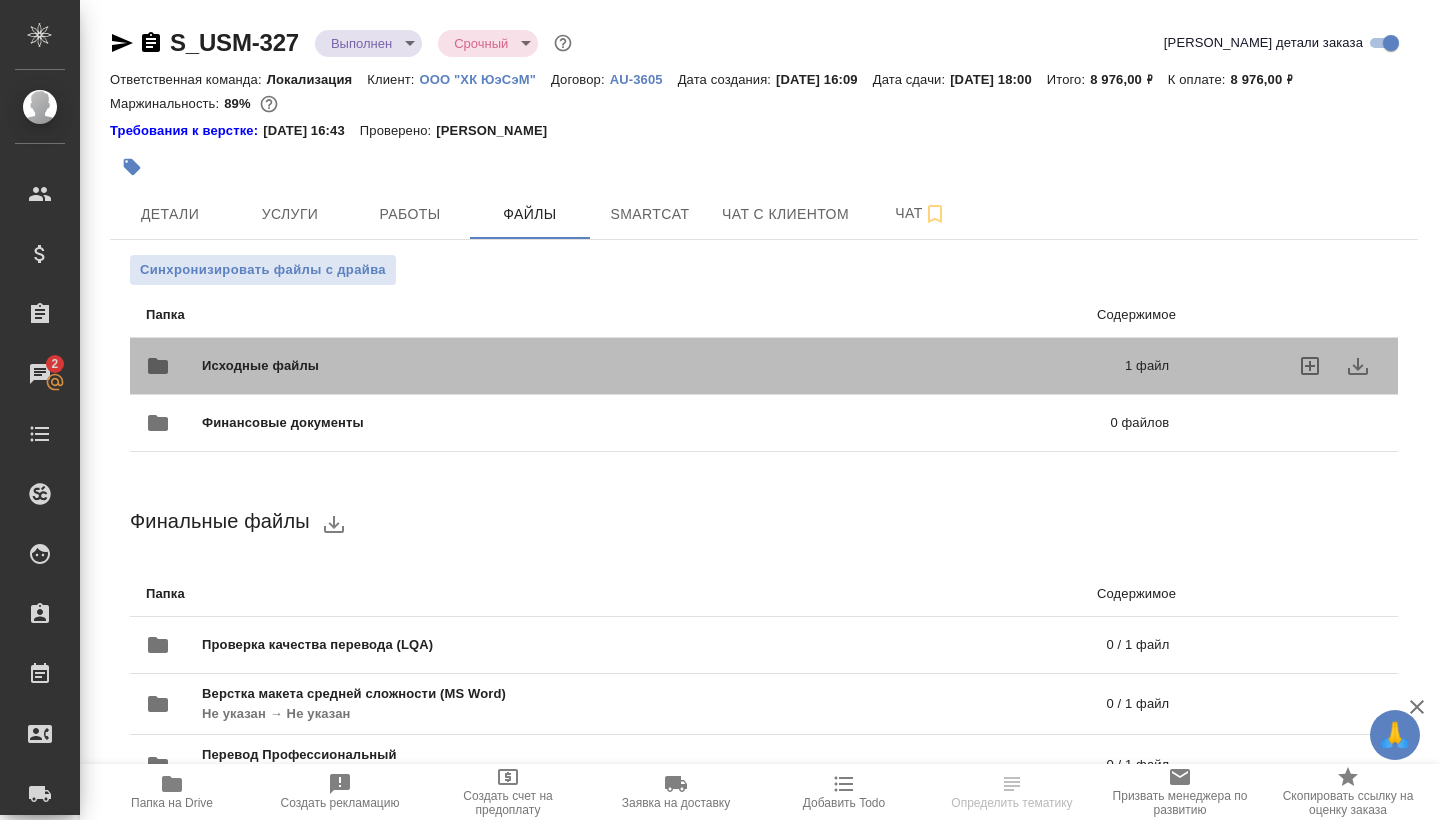 click on "1 файл" at bounding box center (945, 366) 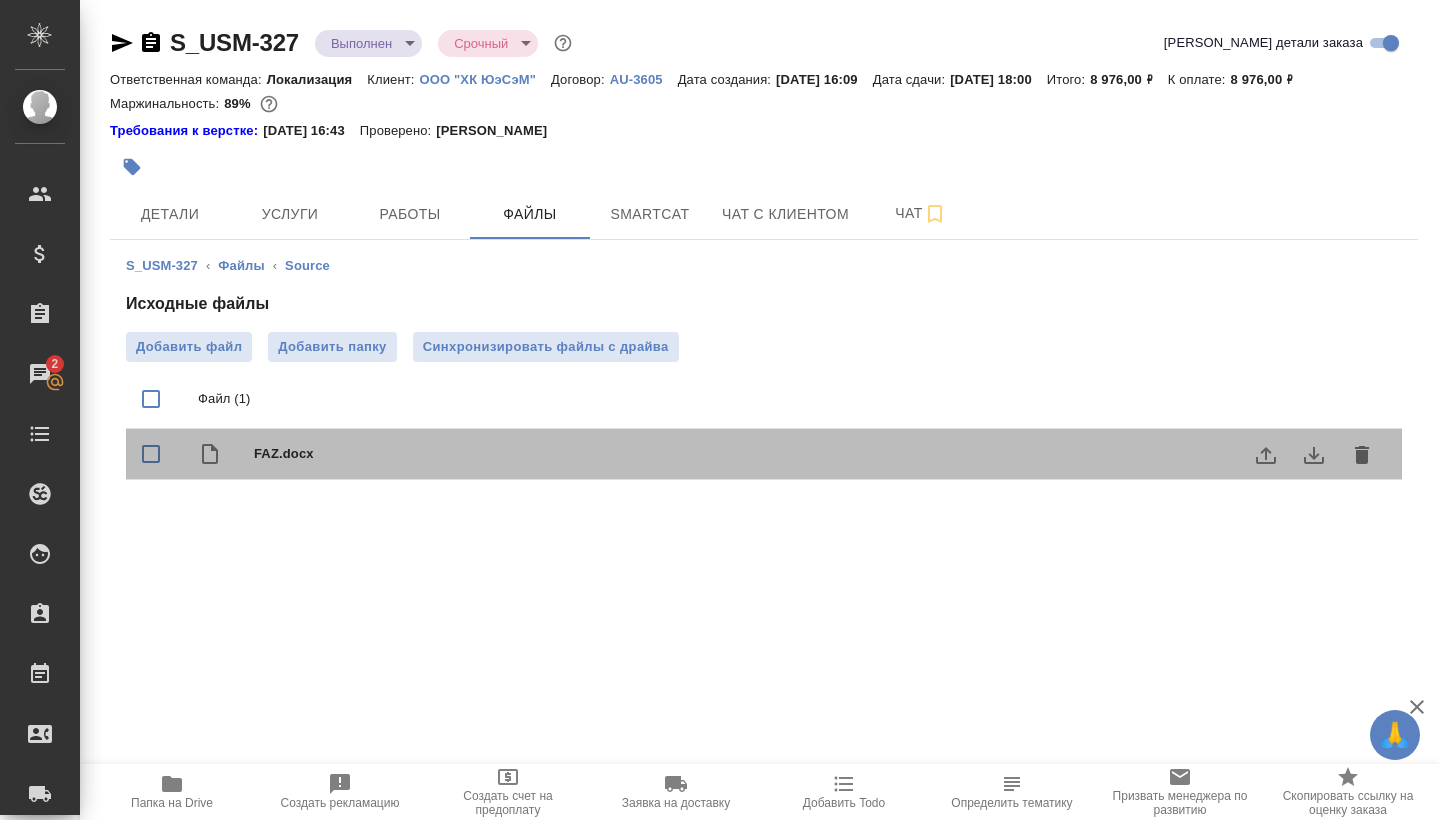 click on "FAZ.docx" at bounding box center [764, 454] 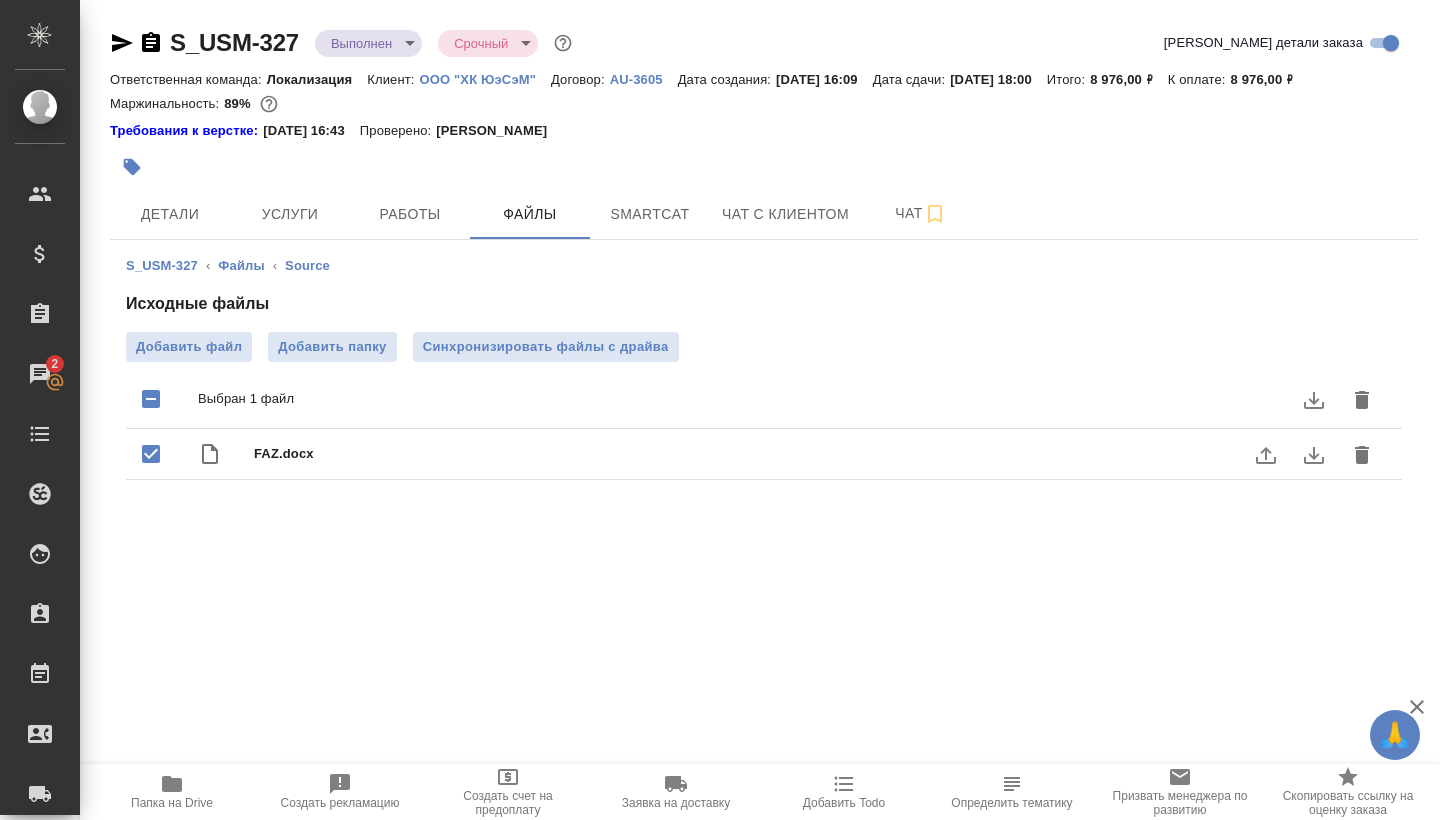 click 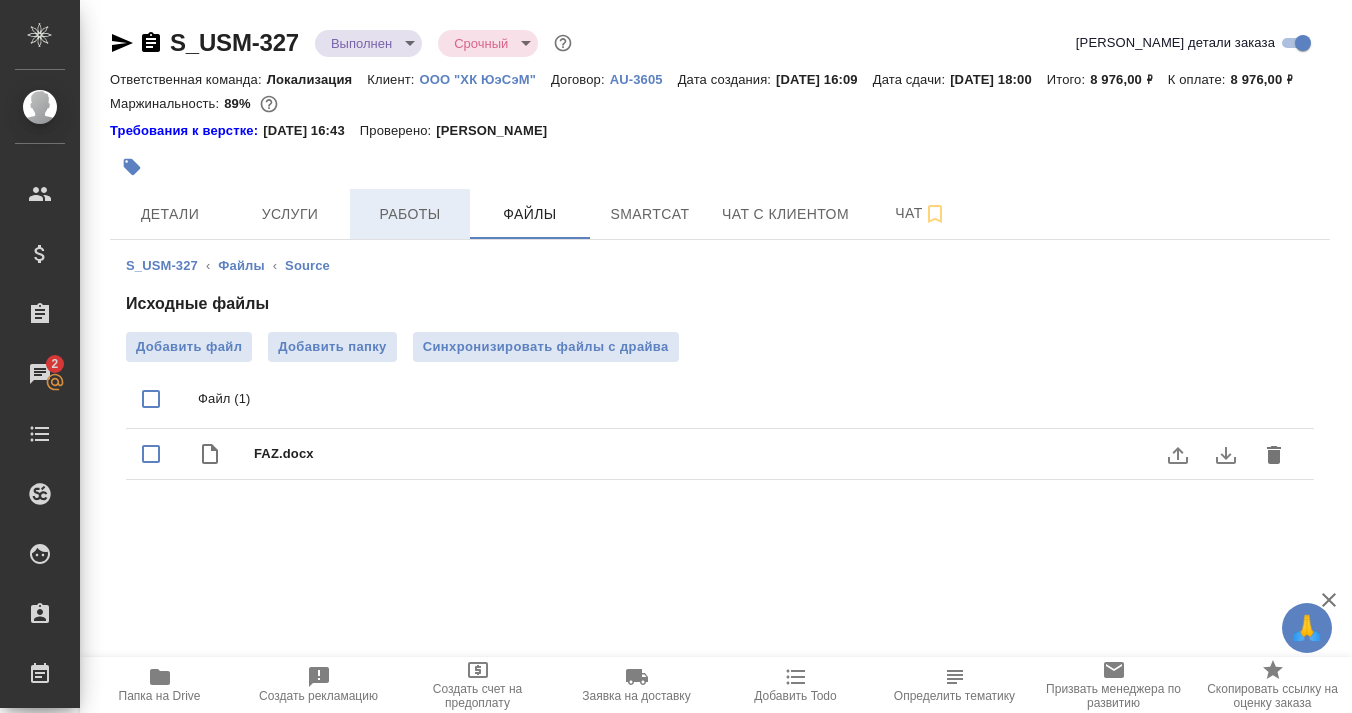 click on "Работы" at bounding box center [410, 214] 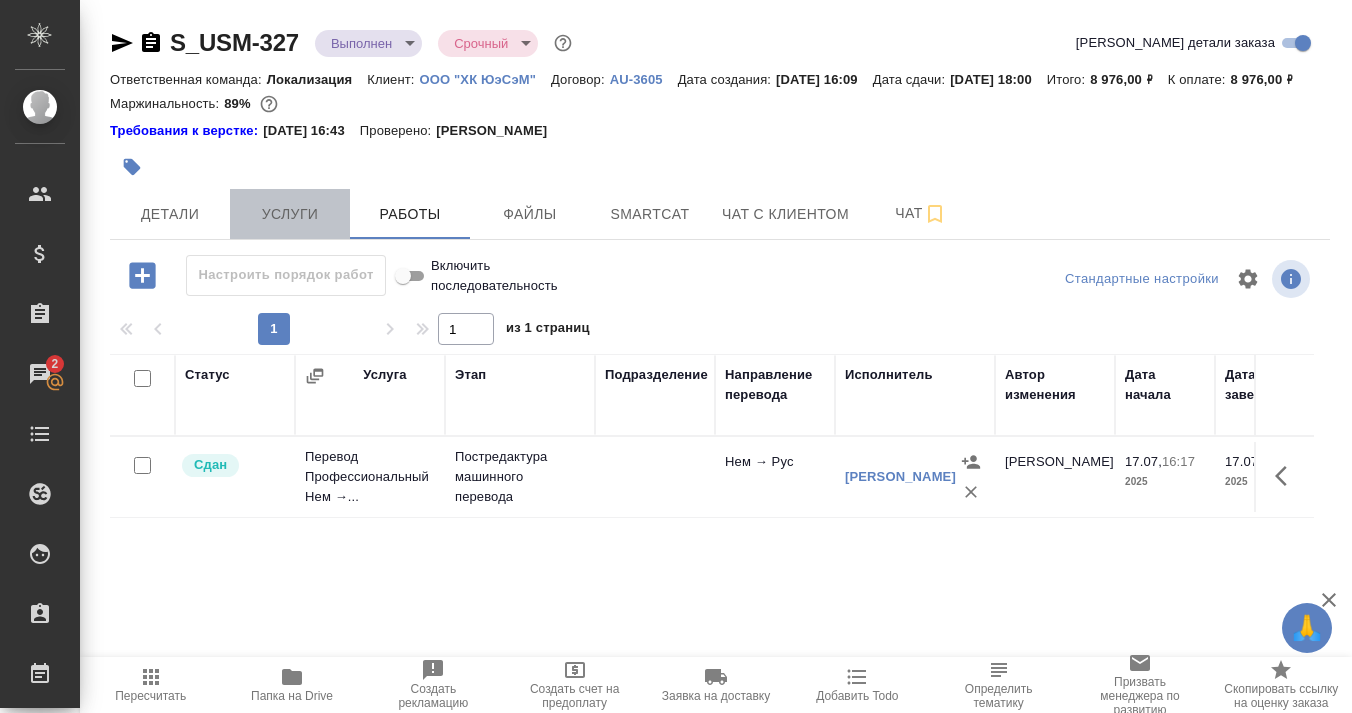 click on "Услуги" at bounding box center [290, 214] 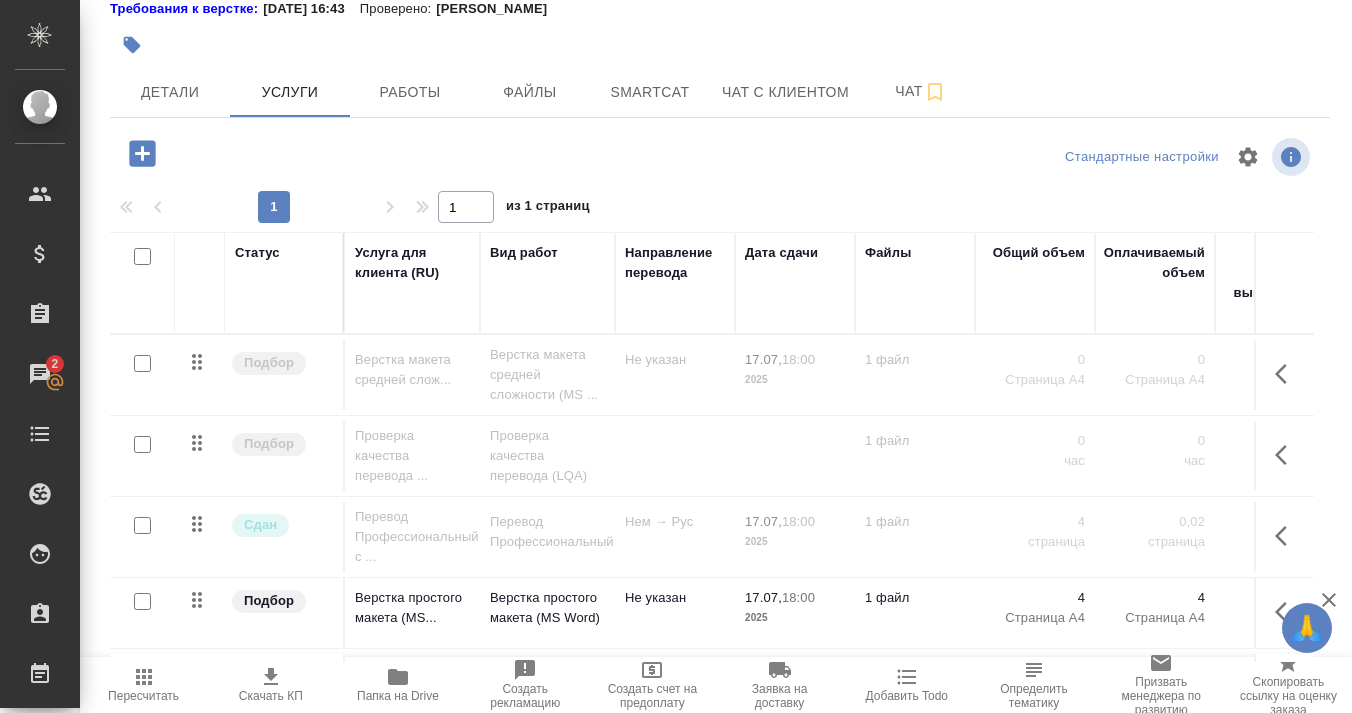 scroll, scrollTop: 146, scrollLeft: 0, axis: vertical 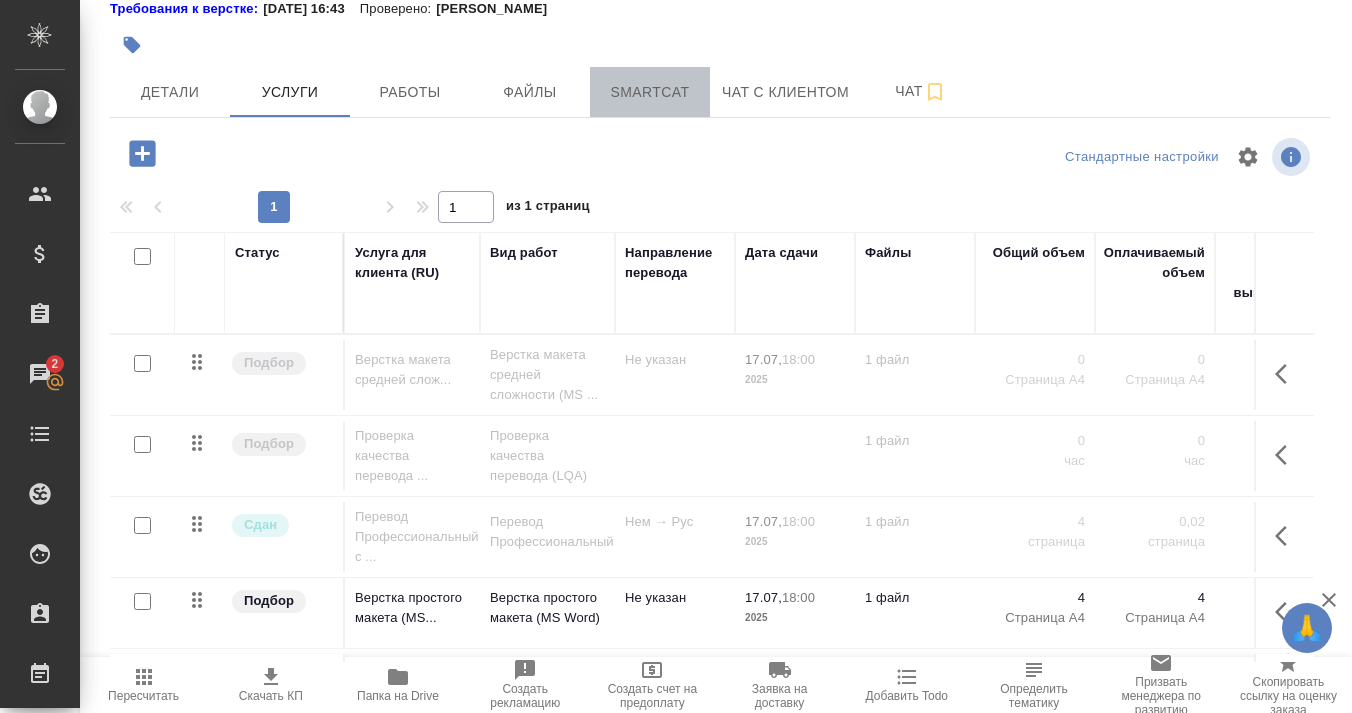 click on "Smartcat" at bounding box center (650, 92) 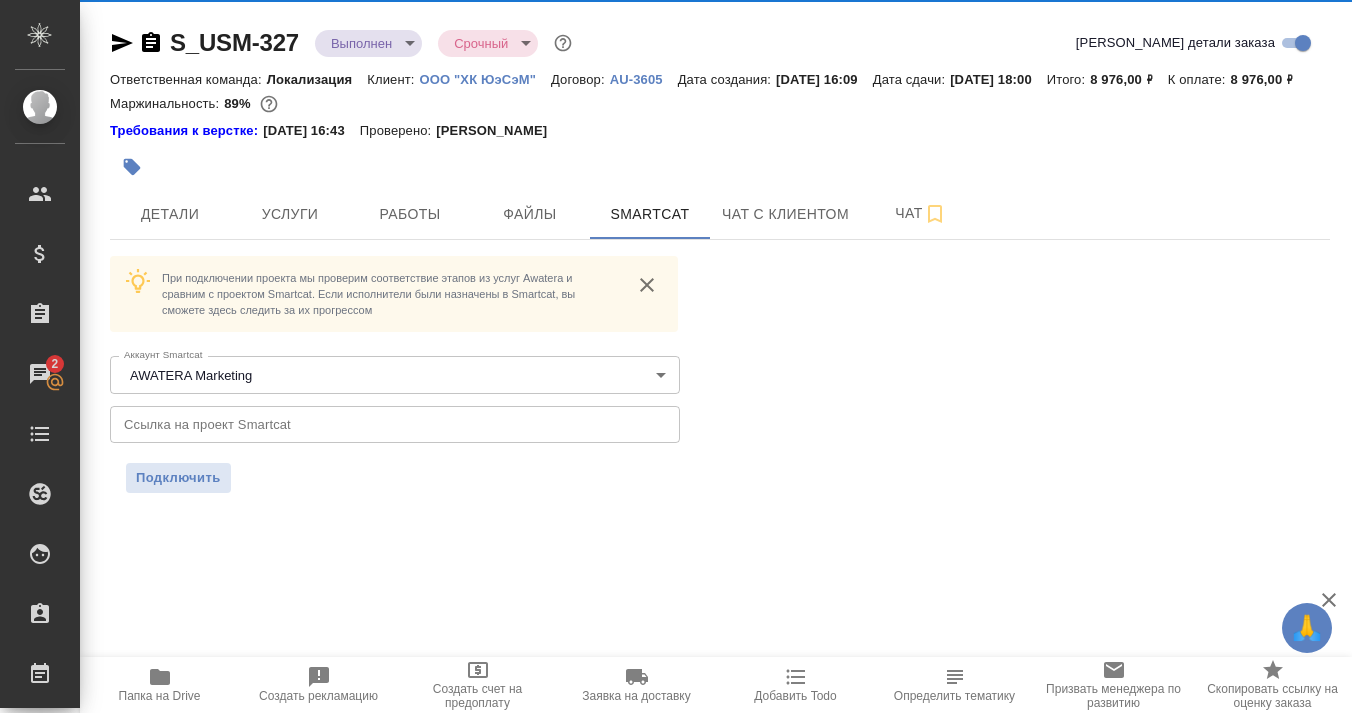 scroll, scrollTop: 0, scrollLeft: 0, axis: both 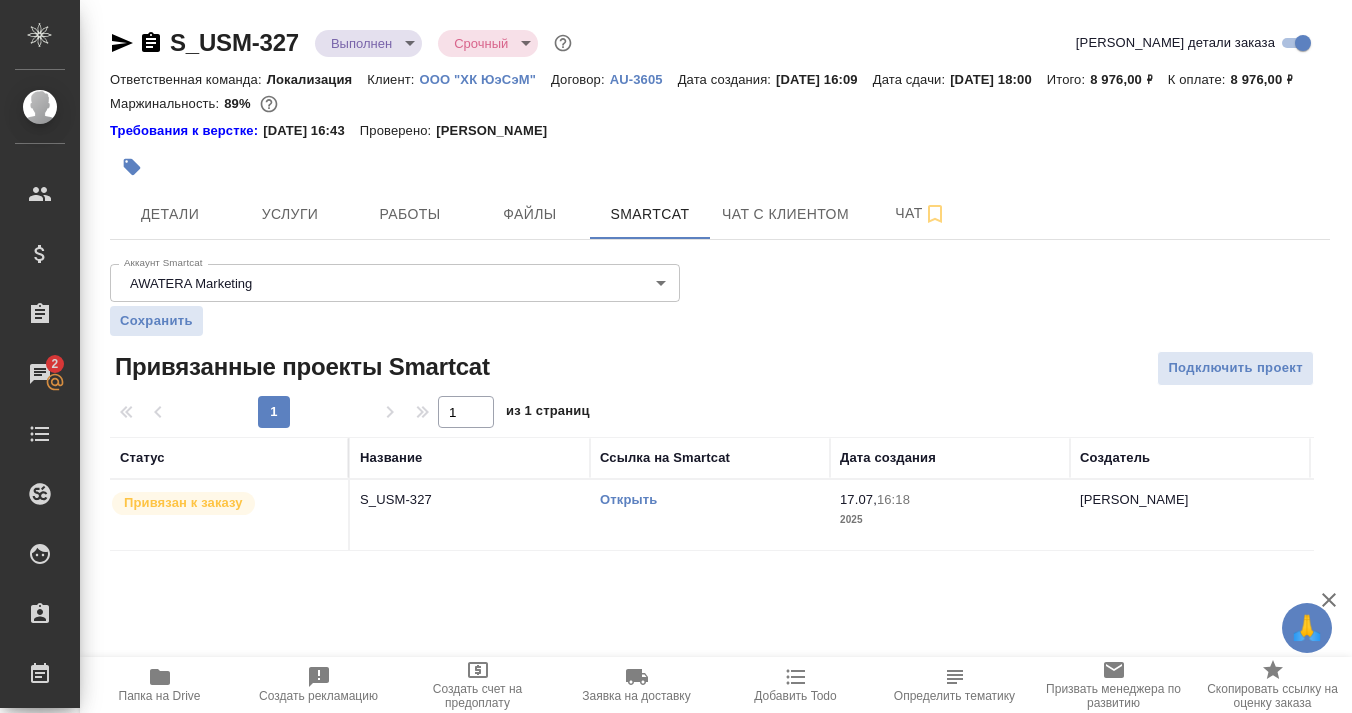 click on "Открыть" at bounding box center (628, 499) 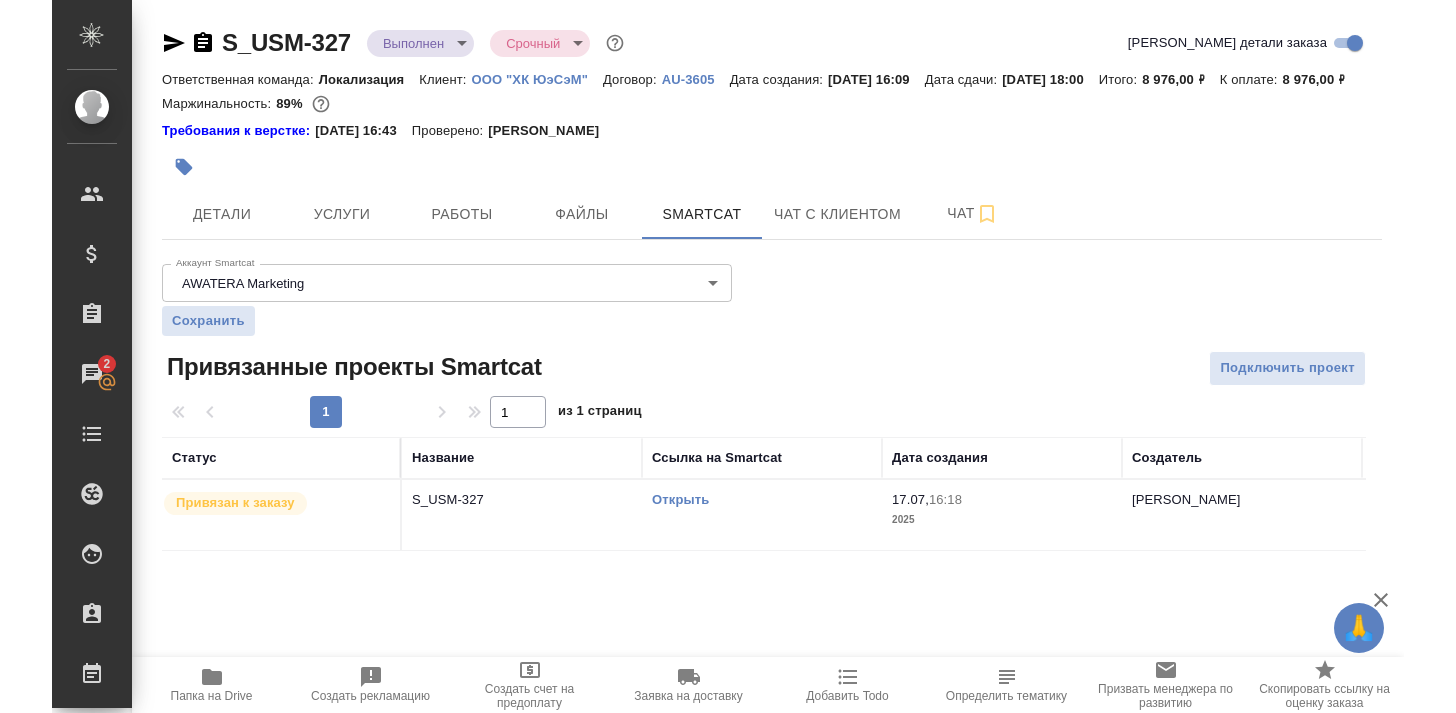 scroll, scrollTop: 0, scrollLeft: 0, axis: both 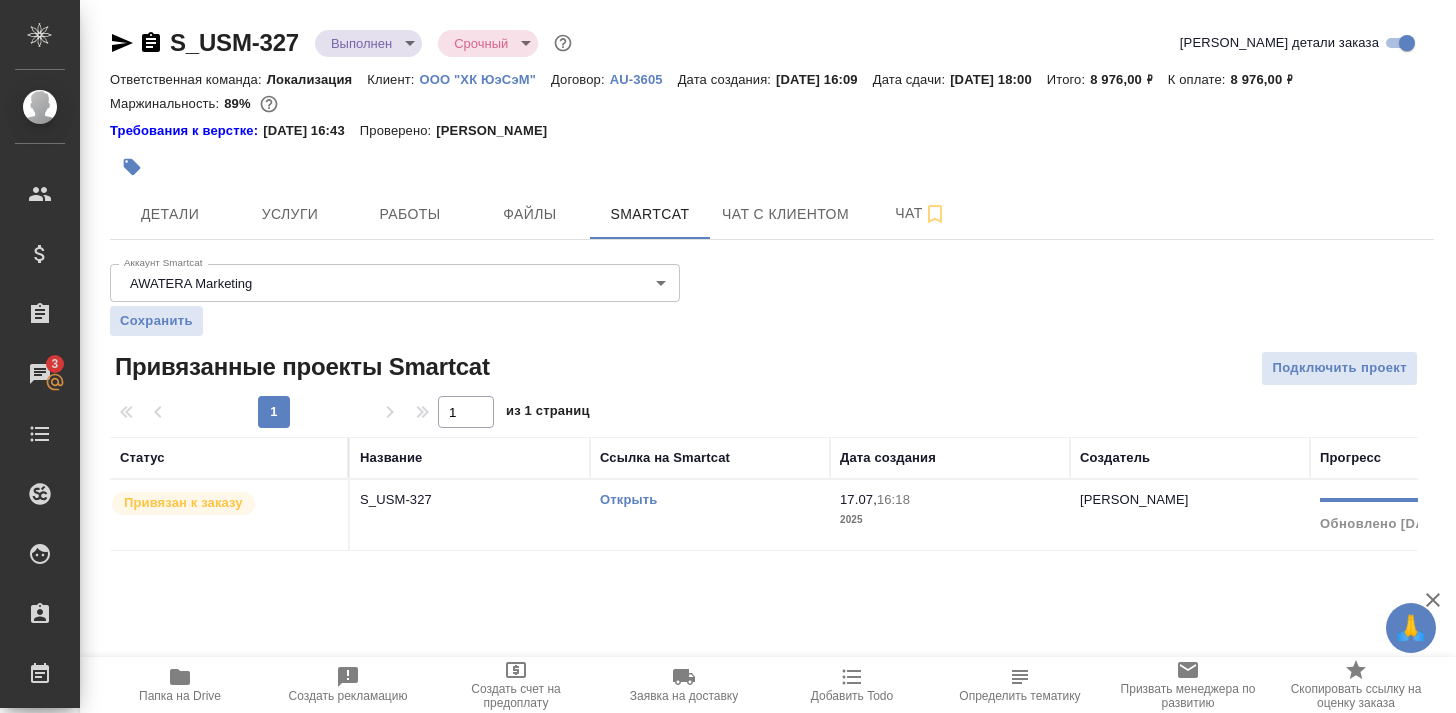 click on "S_USM-327" at bounding box center [470, 515] 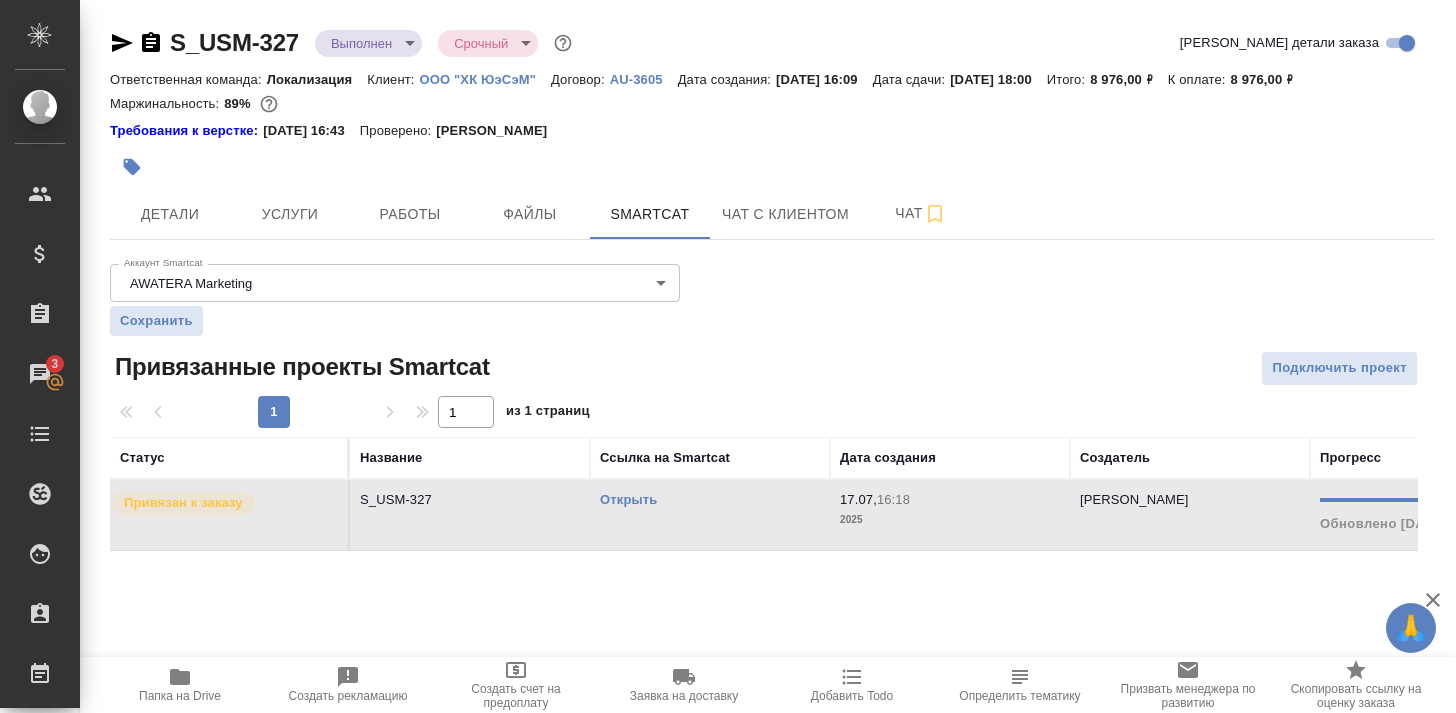 click on "S_USM-327" at bounding box center [470, 515] 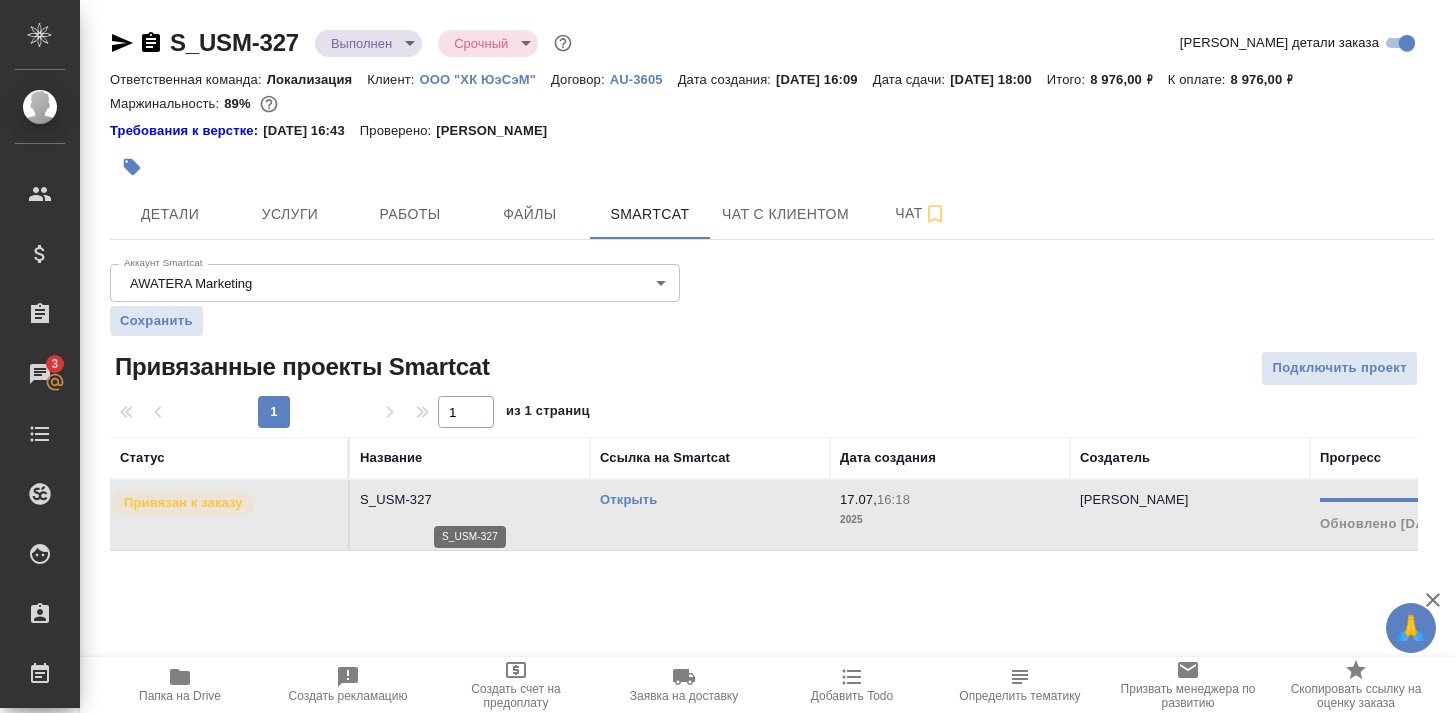 click on "S_USM-327" at bounding box center (470, 500) 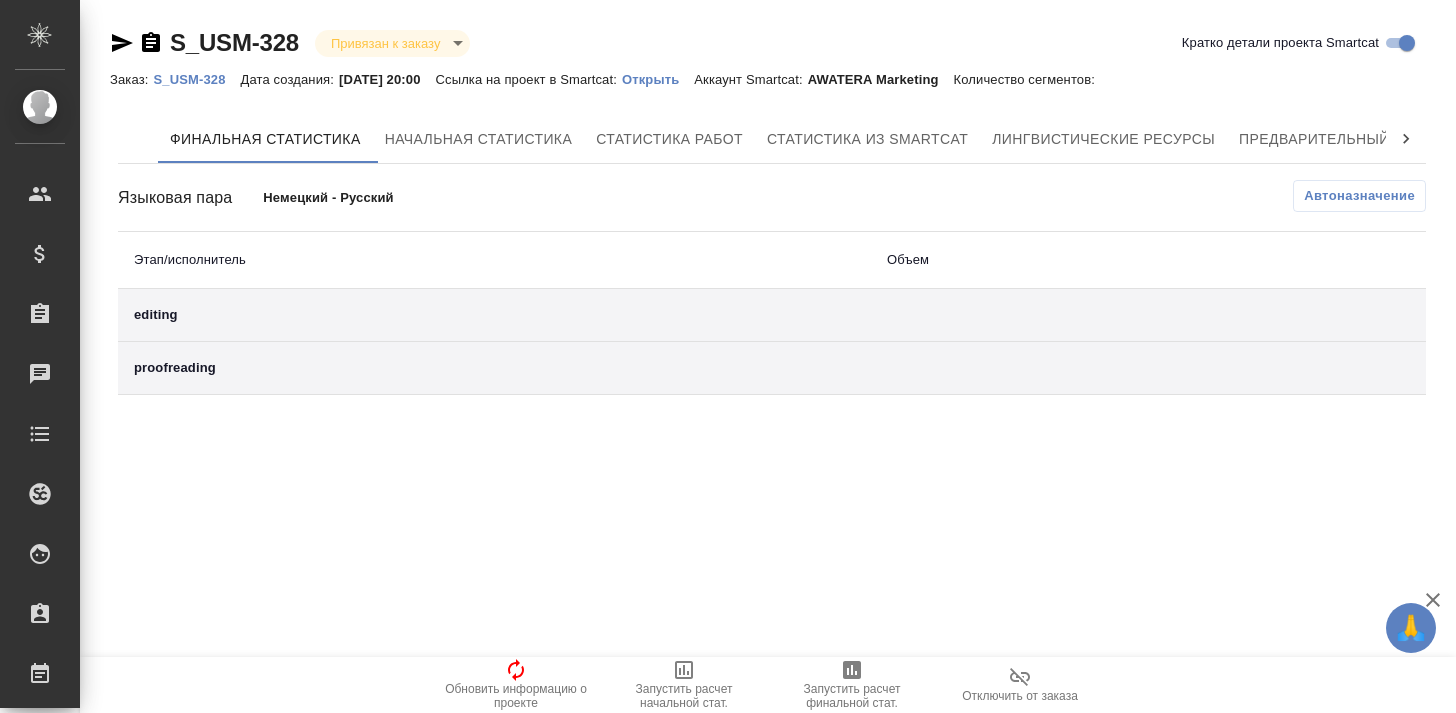 scroll, scrollTop: 0, scrollLeft: 0, axis: both 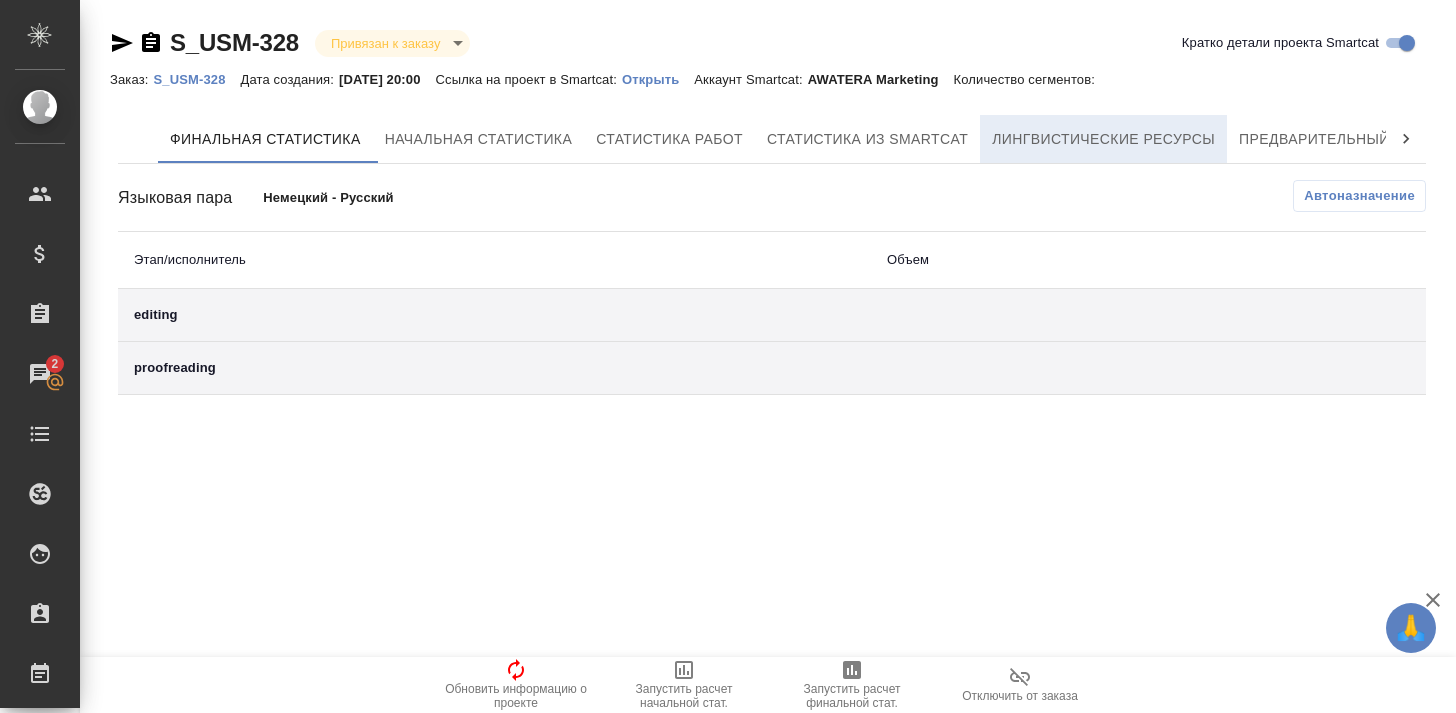 click on "Лингвистические ресурсы" at bounding box center [1103, 139] 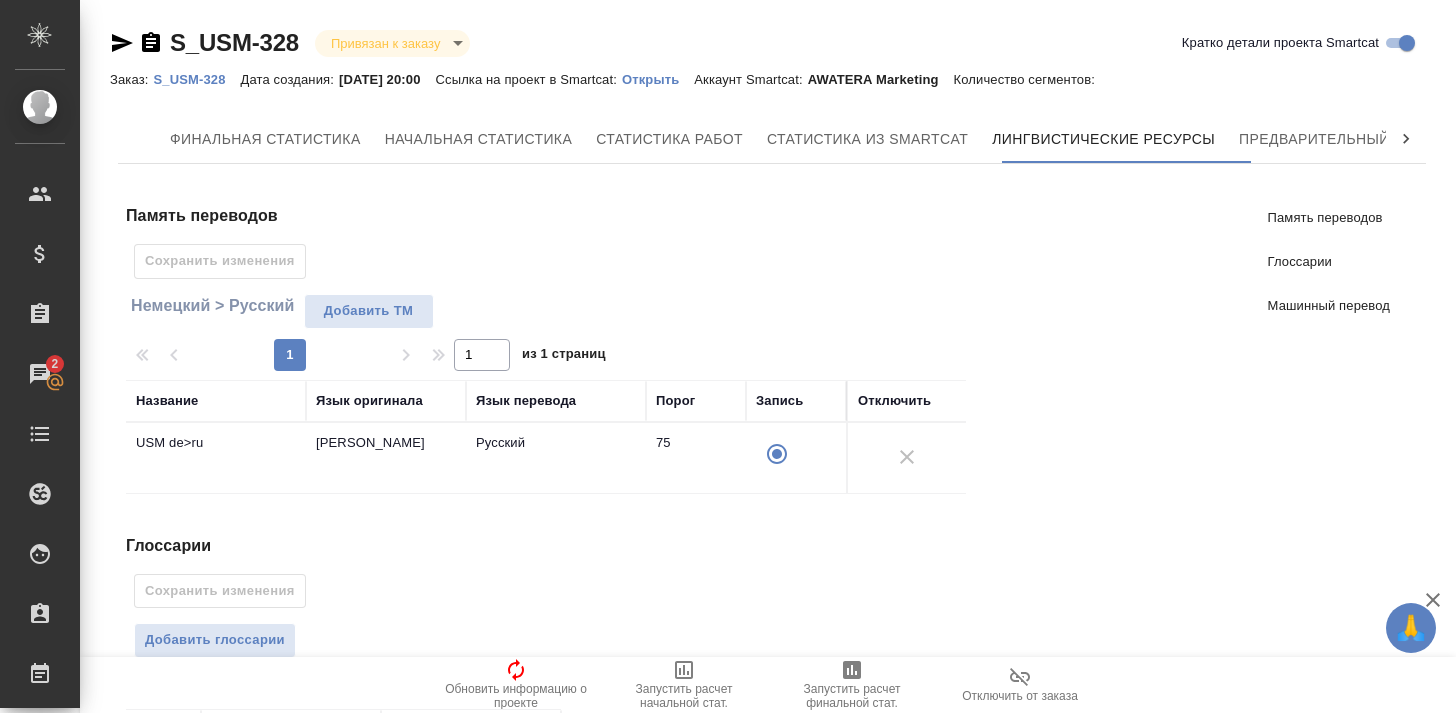 click on "Открыть" at bounding box center (658, 79) 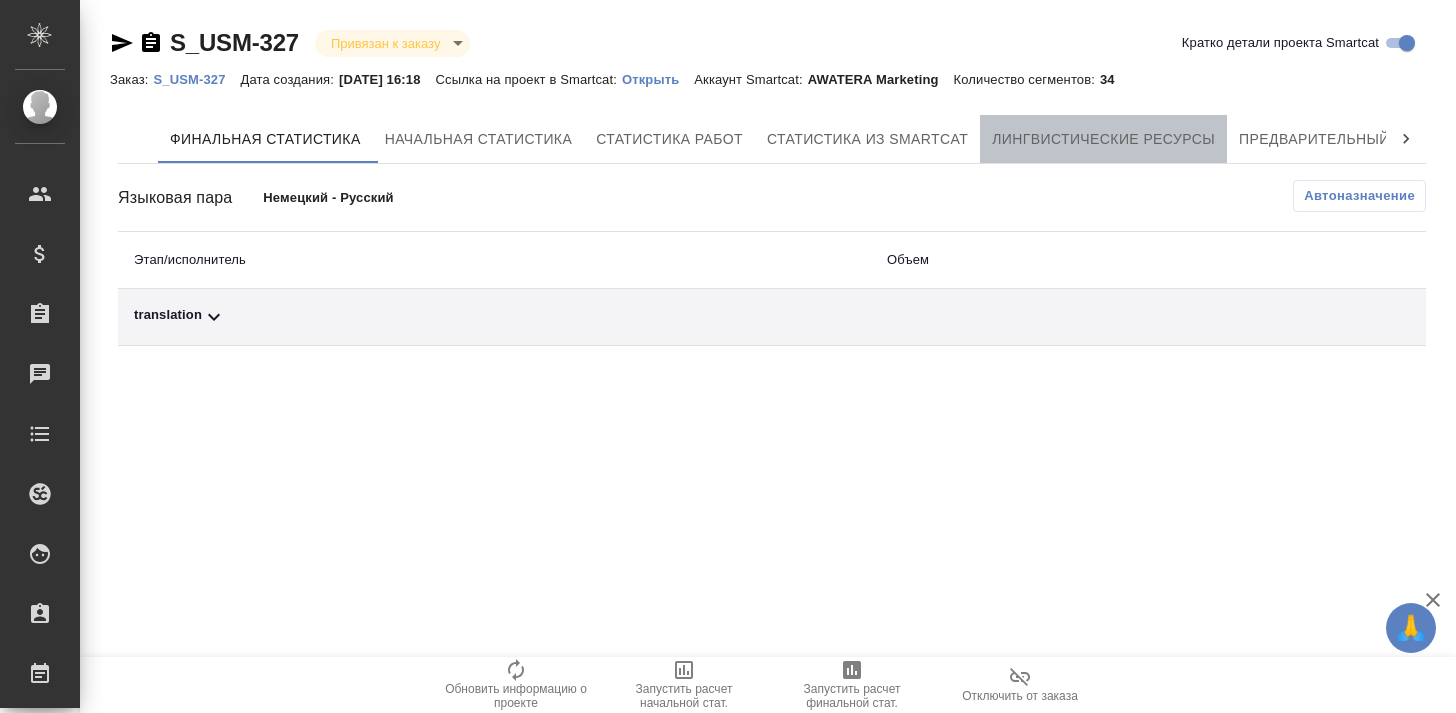 click on "Лингвистические ресурсы" at bounding box center [1103, 139] 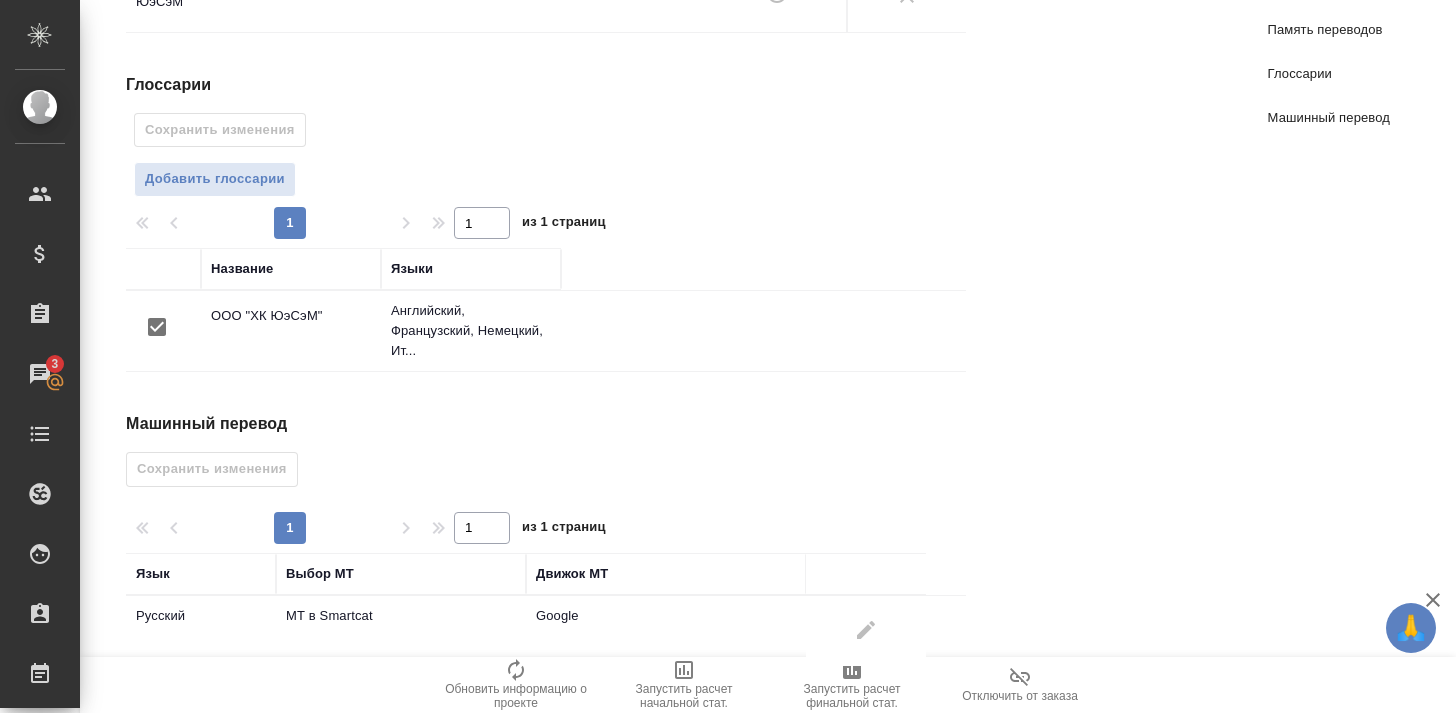 scroll, scrollTop: 528, scrollLeft: 0, axis: vertical 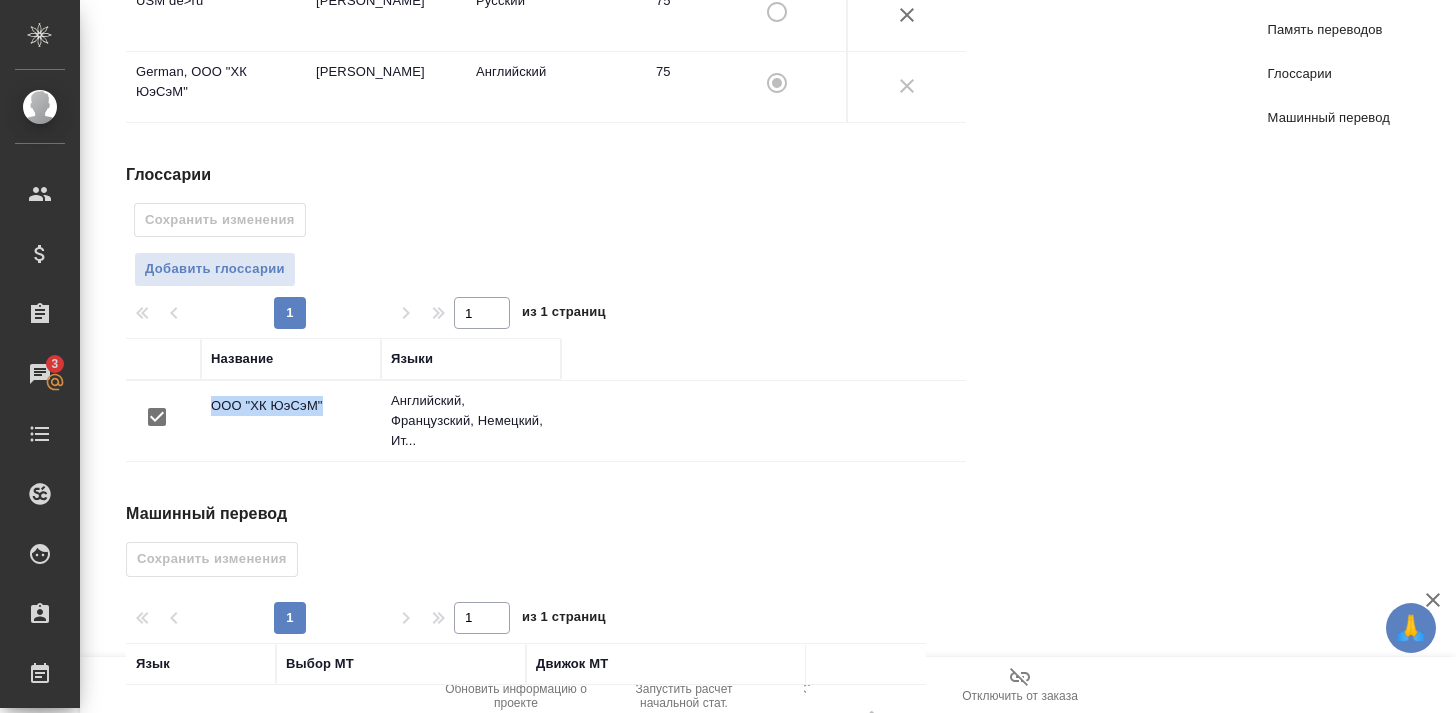 drag, startPoint x: 345, startPoint y: 408, endPoint x: 209, endPoint y: 396, distance: 136.52838 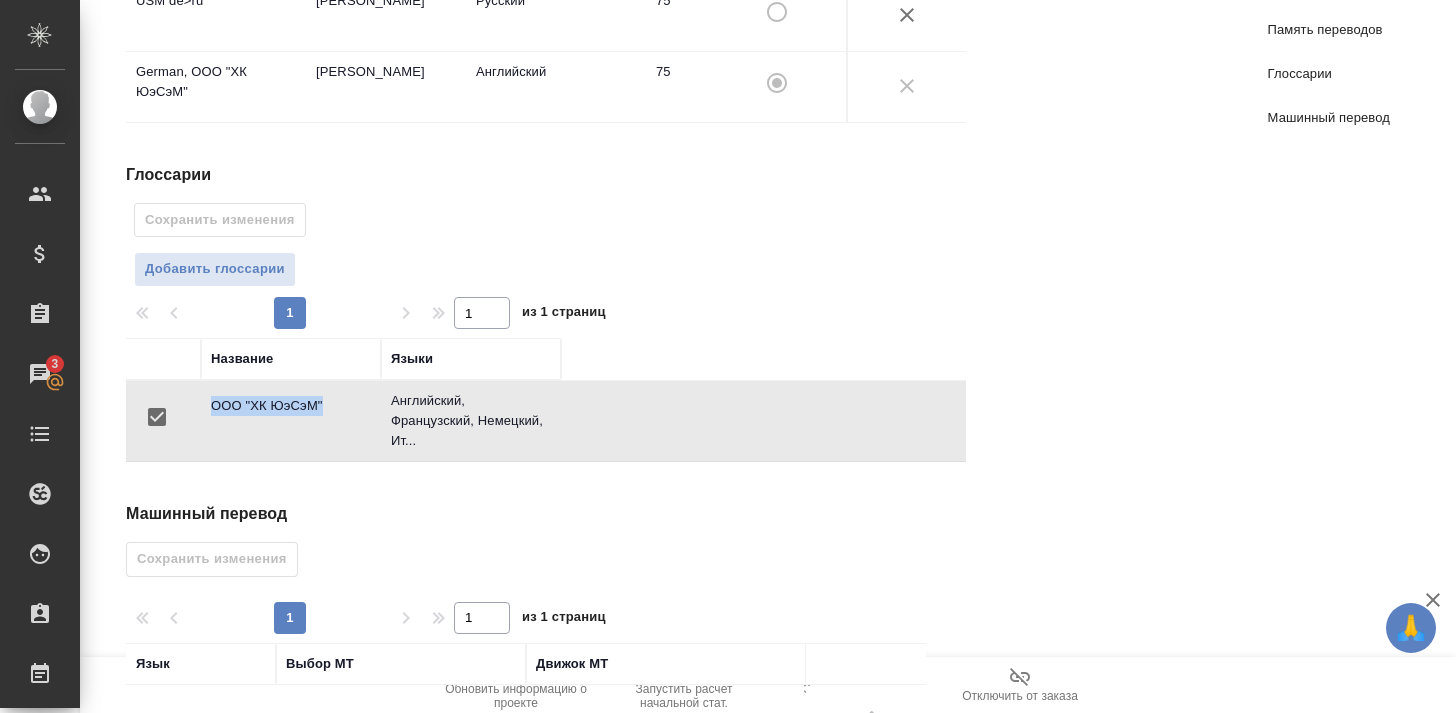 copy on "ООО "ХК ЮэСэМ"" 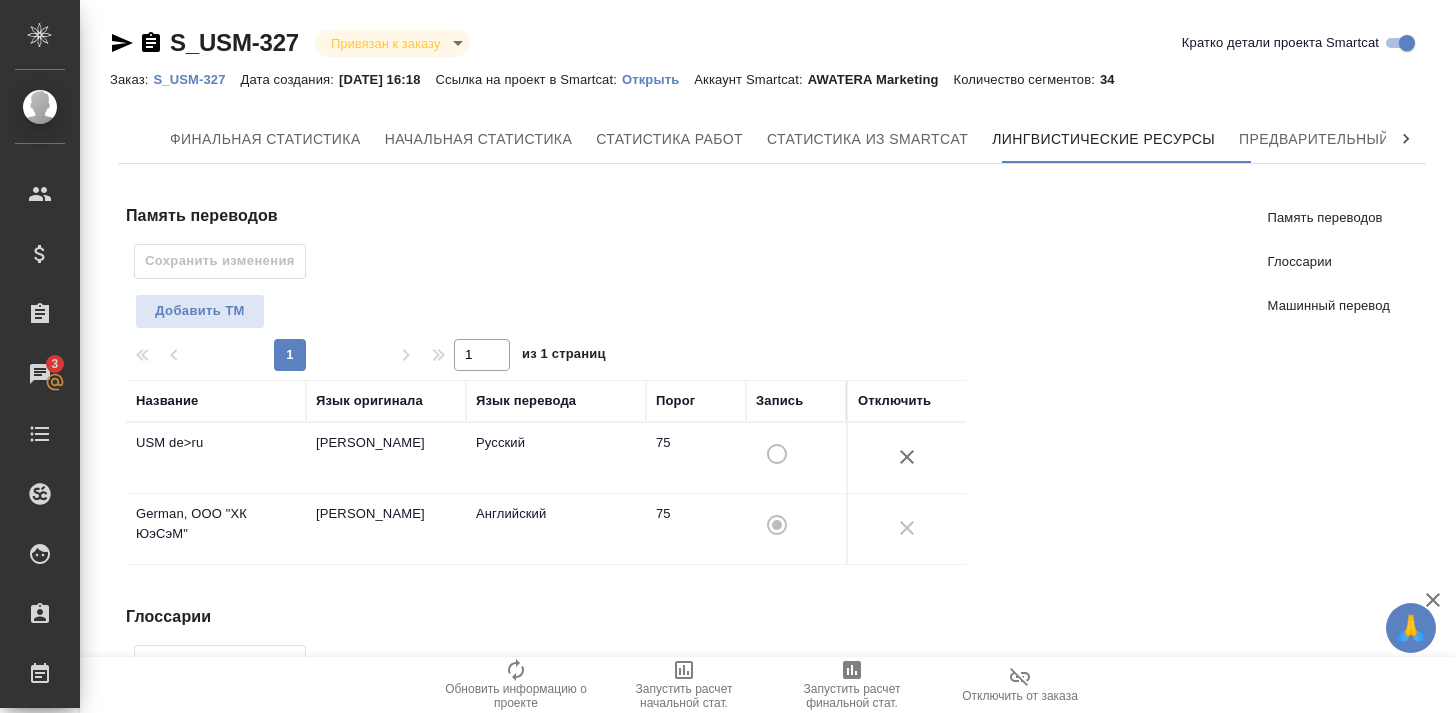scroll, scrollTop: 0, scrollLeft: 0, axis: both 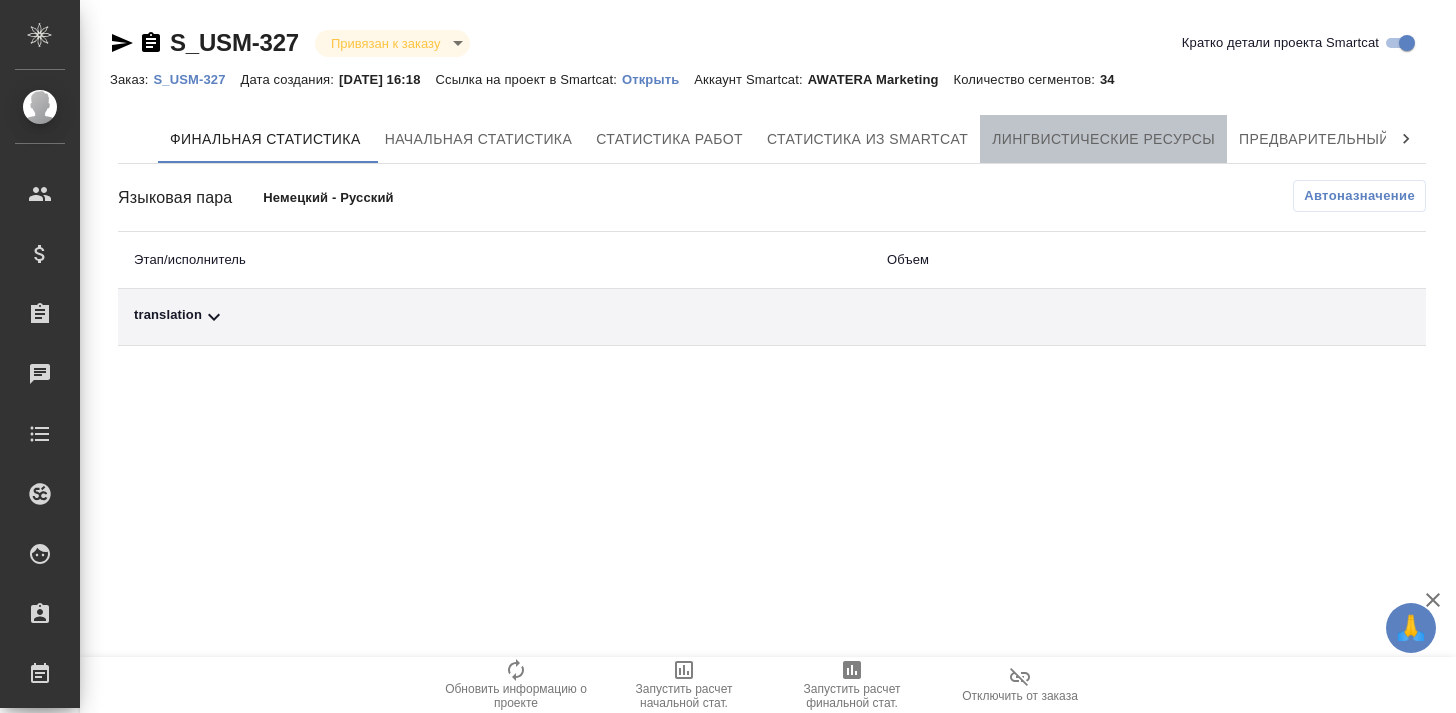 click on "Лингвистические ресурсы" at bounding box center (1103, 139) 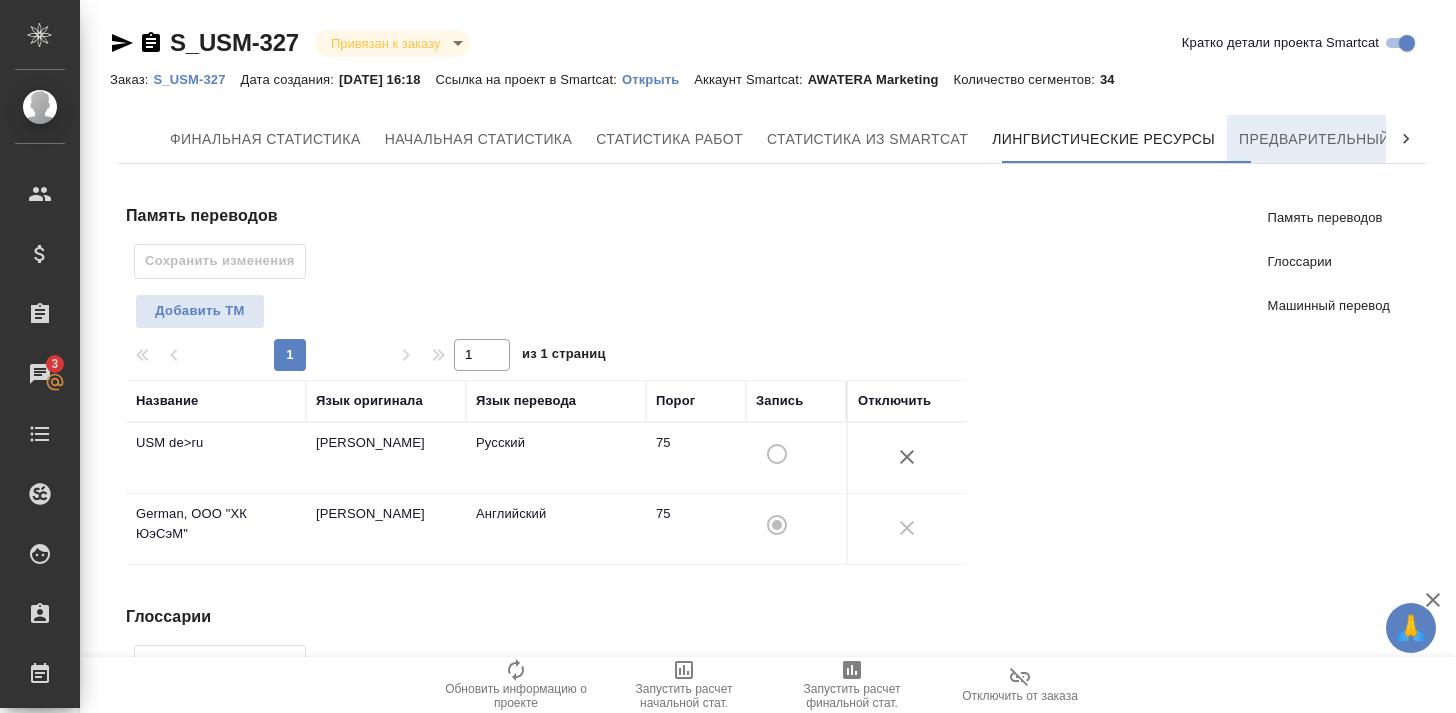 scroll, scrollTop: -1, scrollLeft: 0, axis: vertical 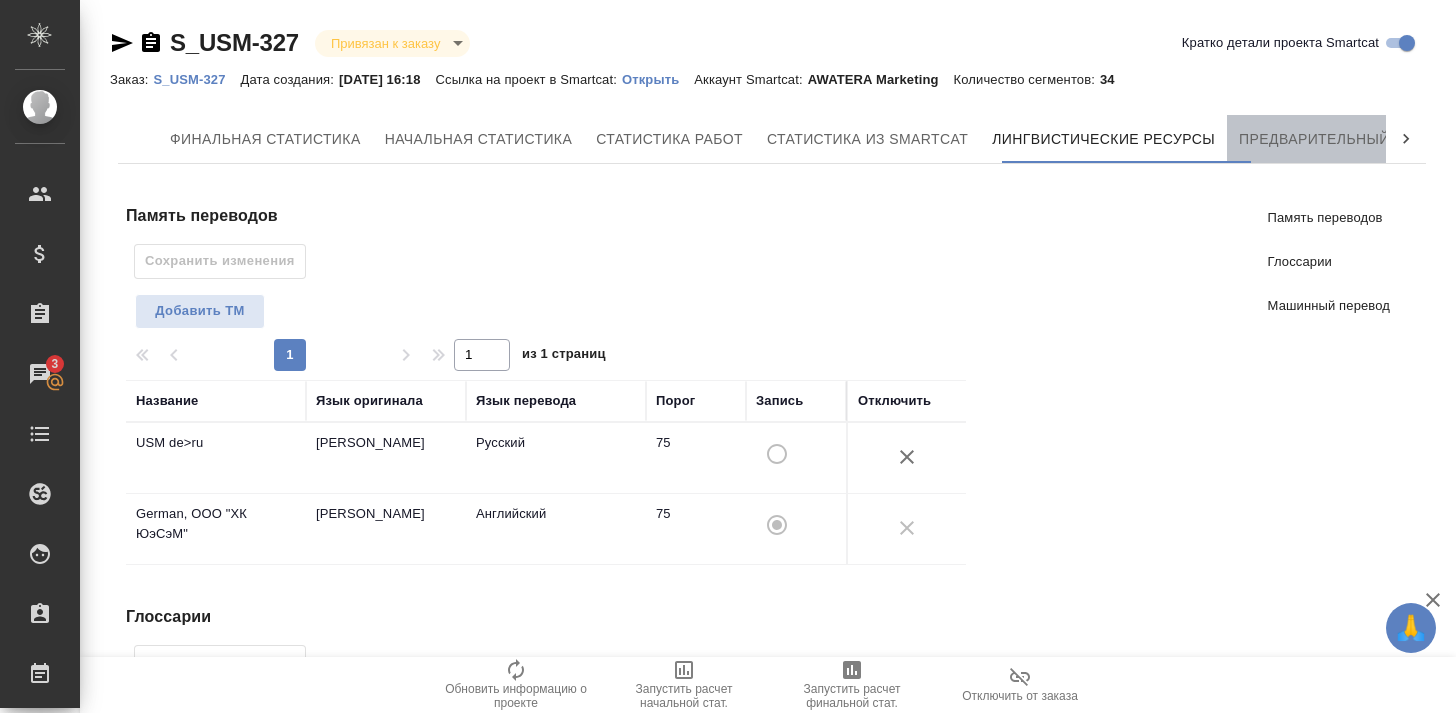 click on "Предварительный перевод" at bounding box center [1351, 139] 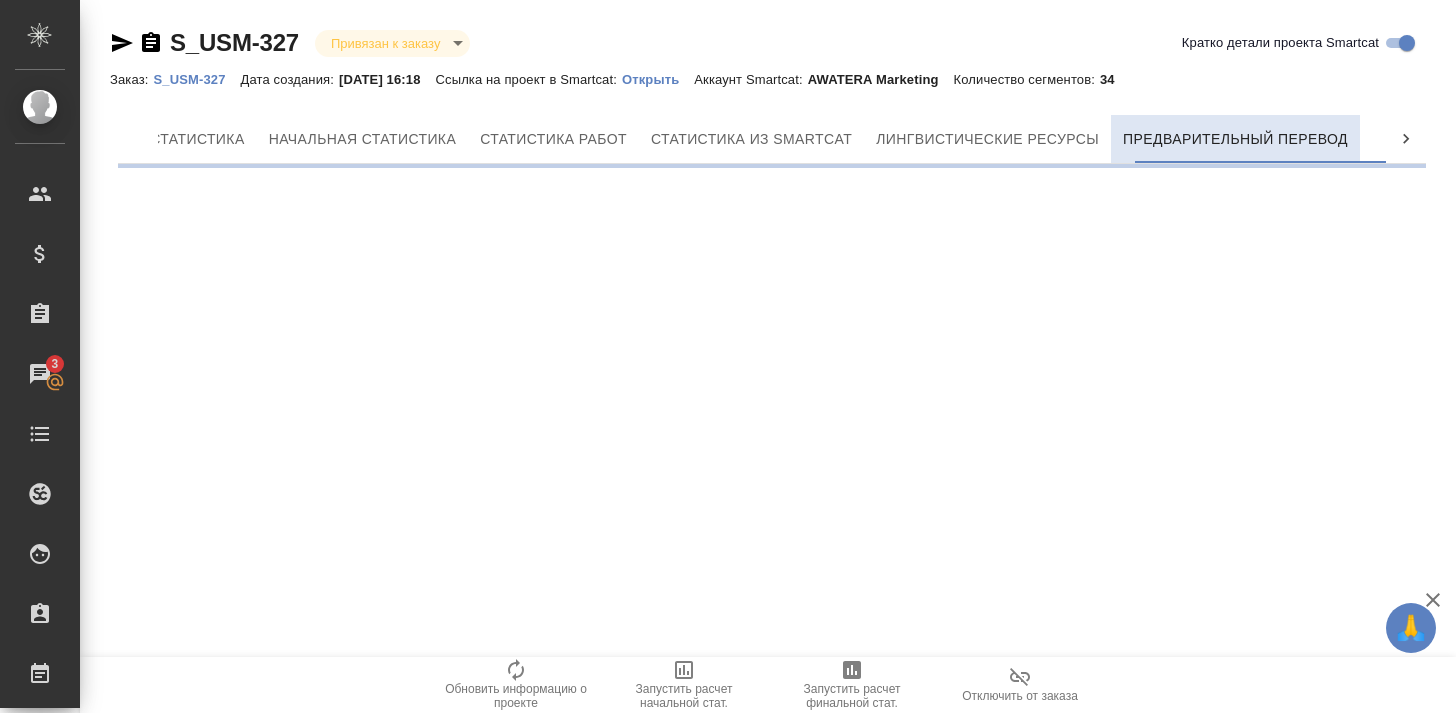 scroll, scrollTop: 0, scrollLeft: 116, axis: horizontal 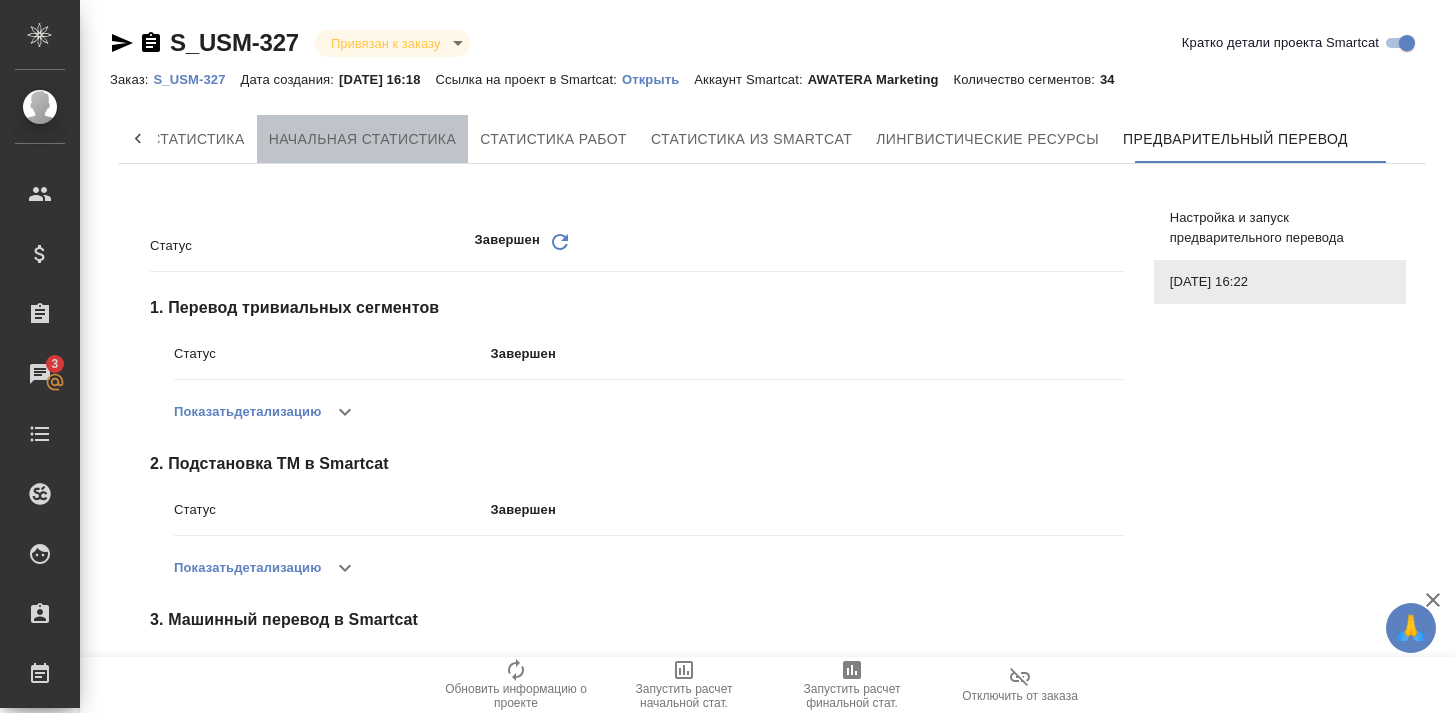 click on "Начальная статистика" at bounding box center [363, 139] 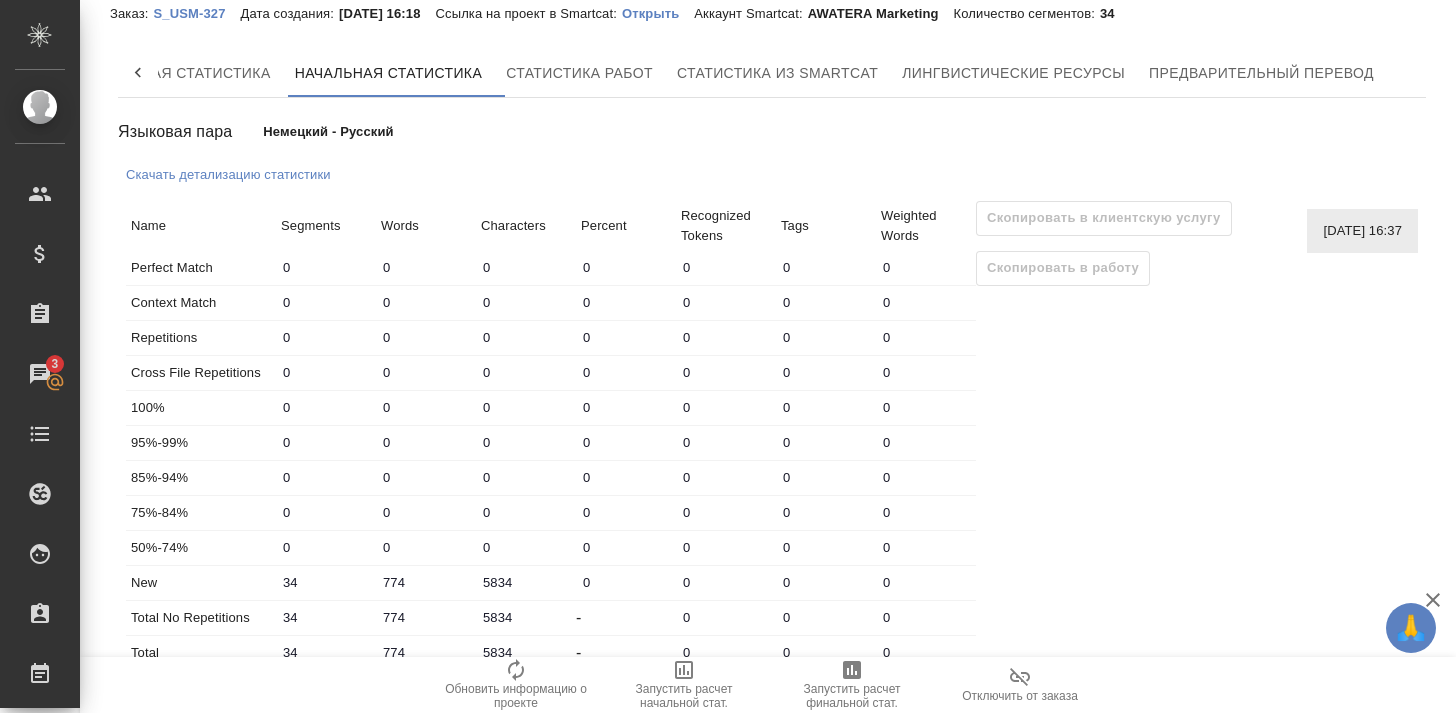 scroll, scrollTop: 67, scrollLeft: 0, axis: vertical 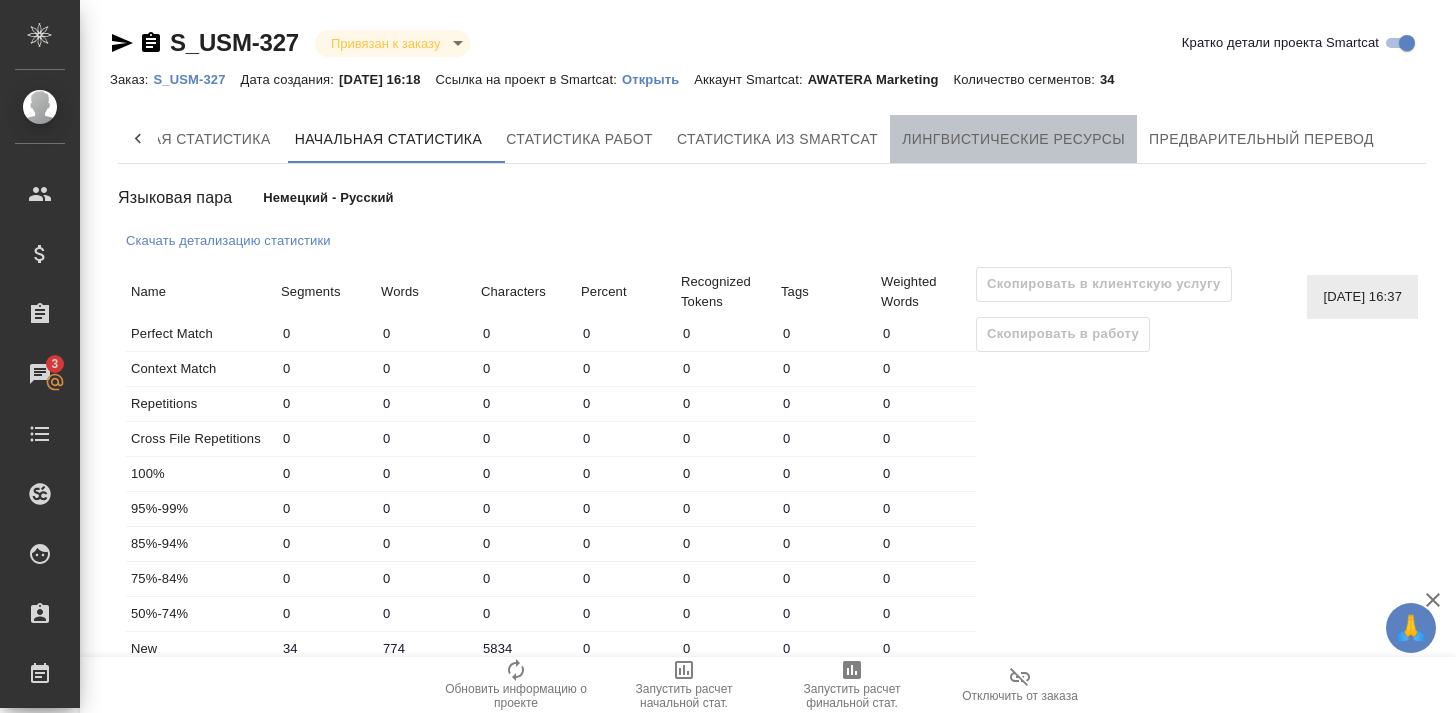 click on "Лингвистические ресурсы" at bounding box center [1013, 139] 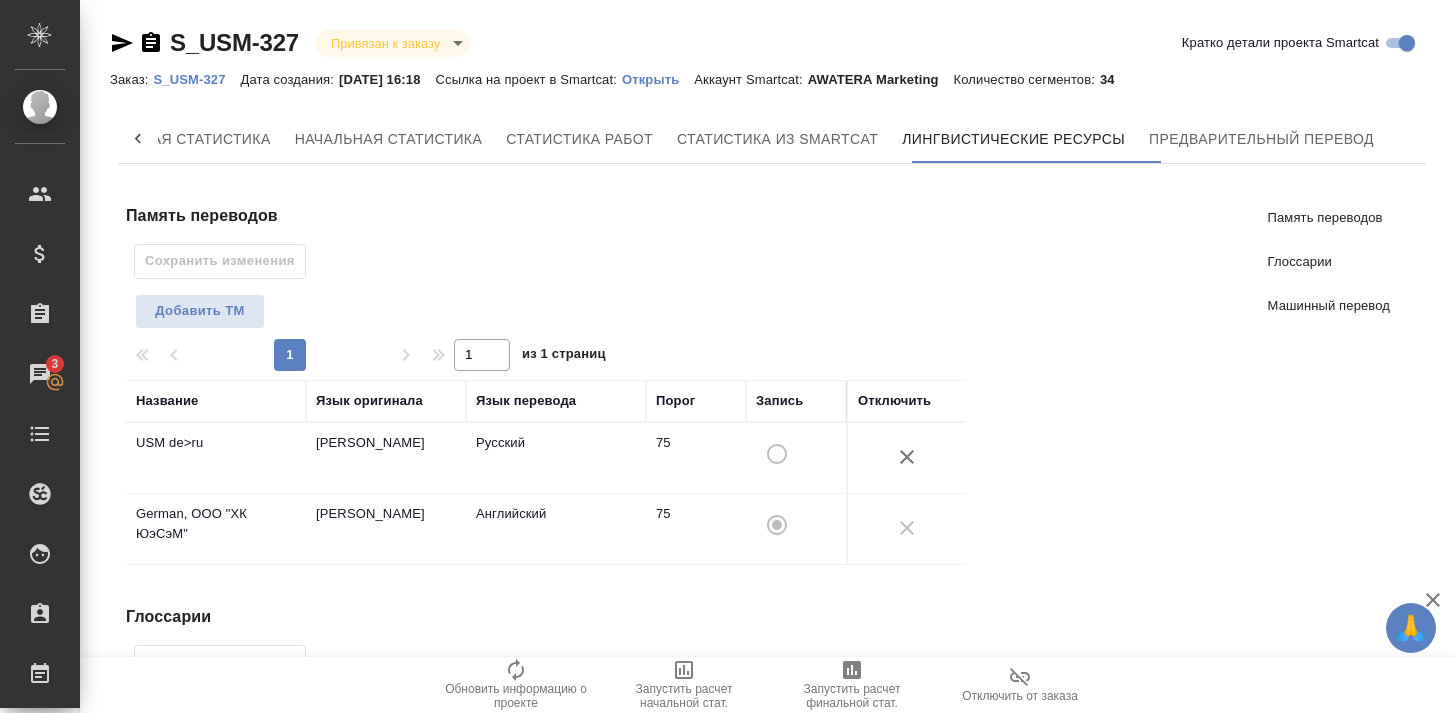 scroll, scrollTop: 0, scrollLeft: 0, axis: both 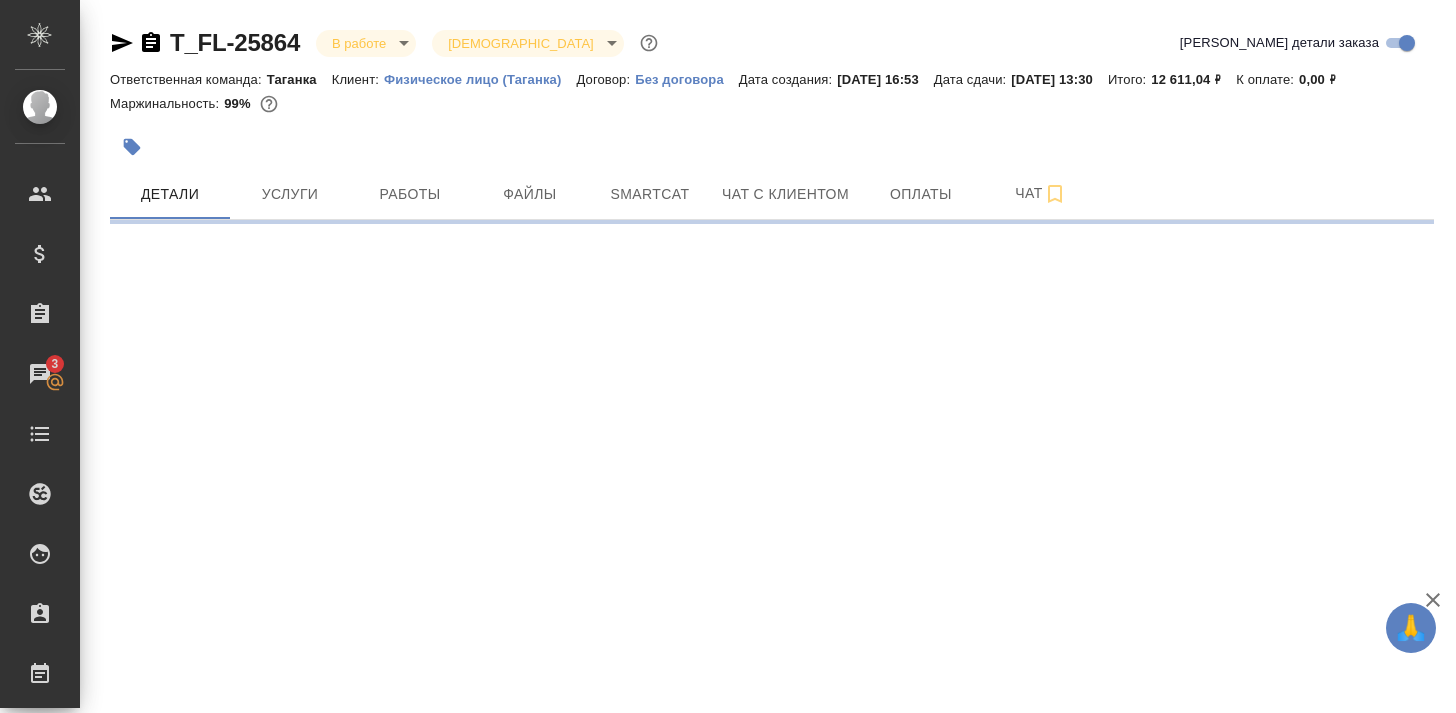 select on "RU" 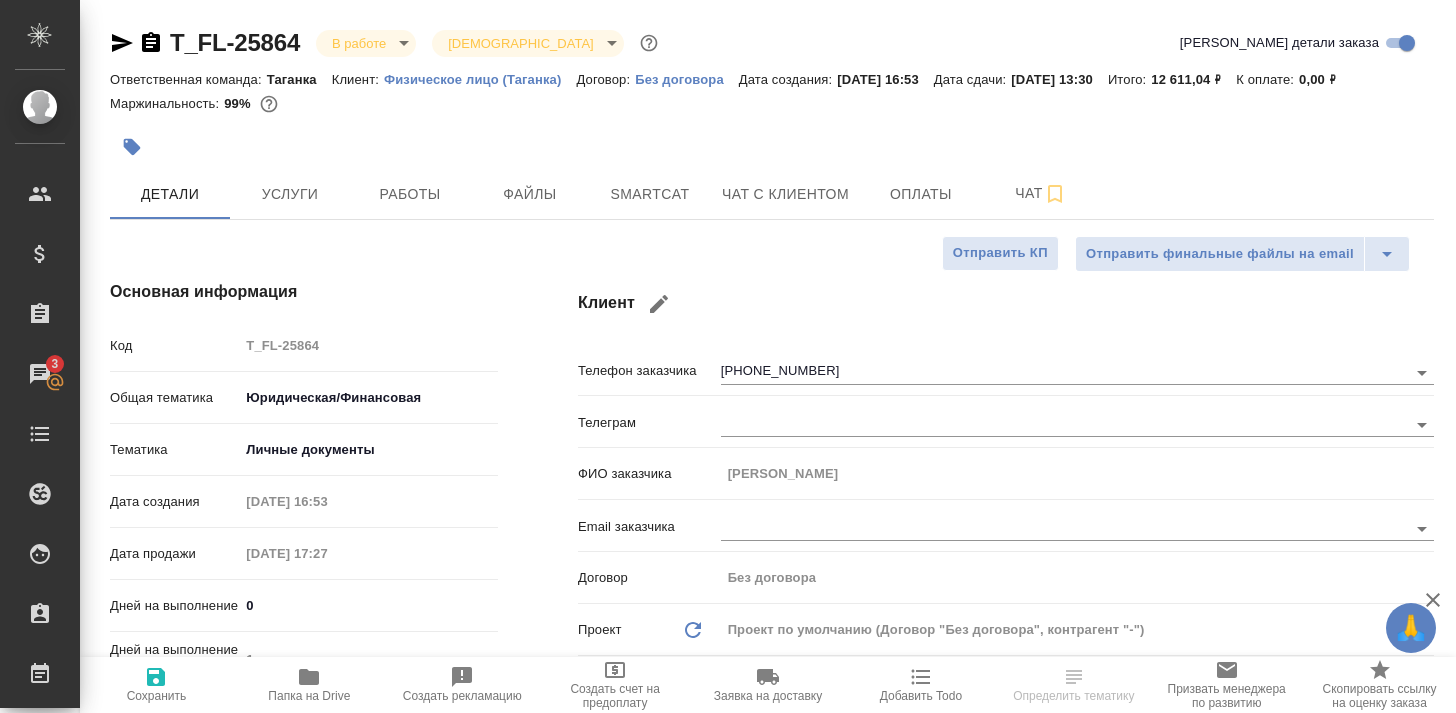 type on "x" 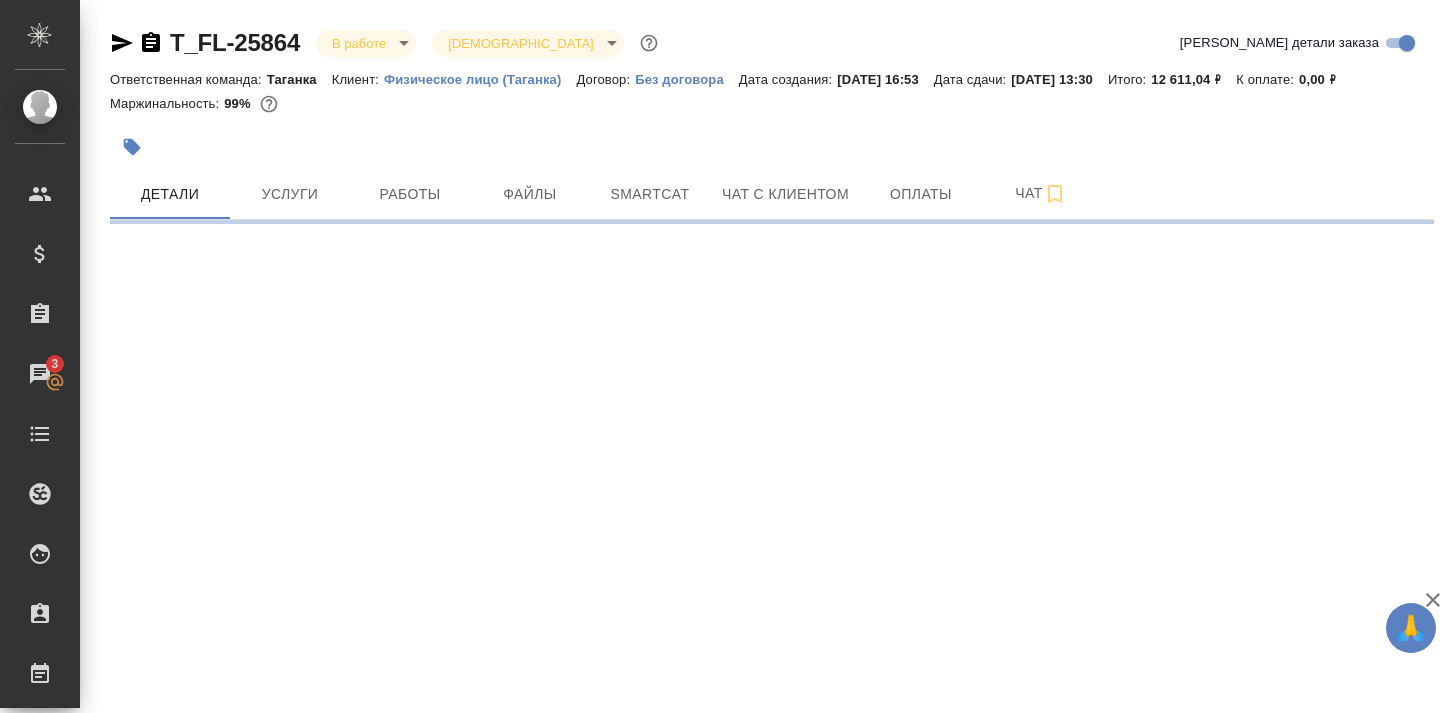 select on "RU" 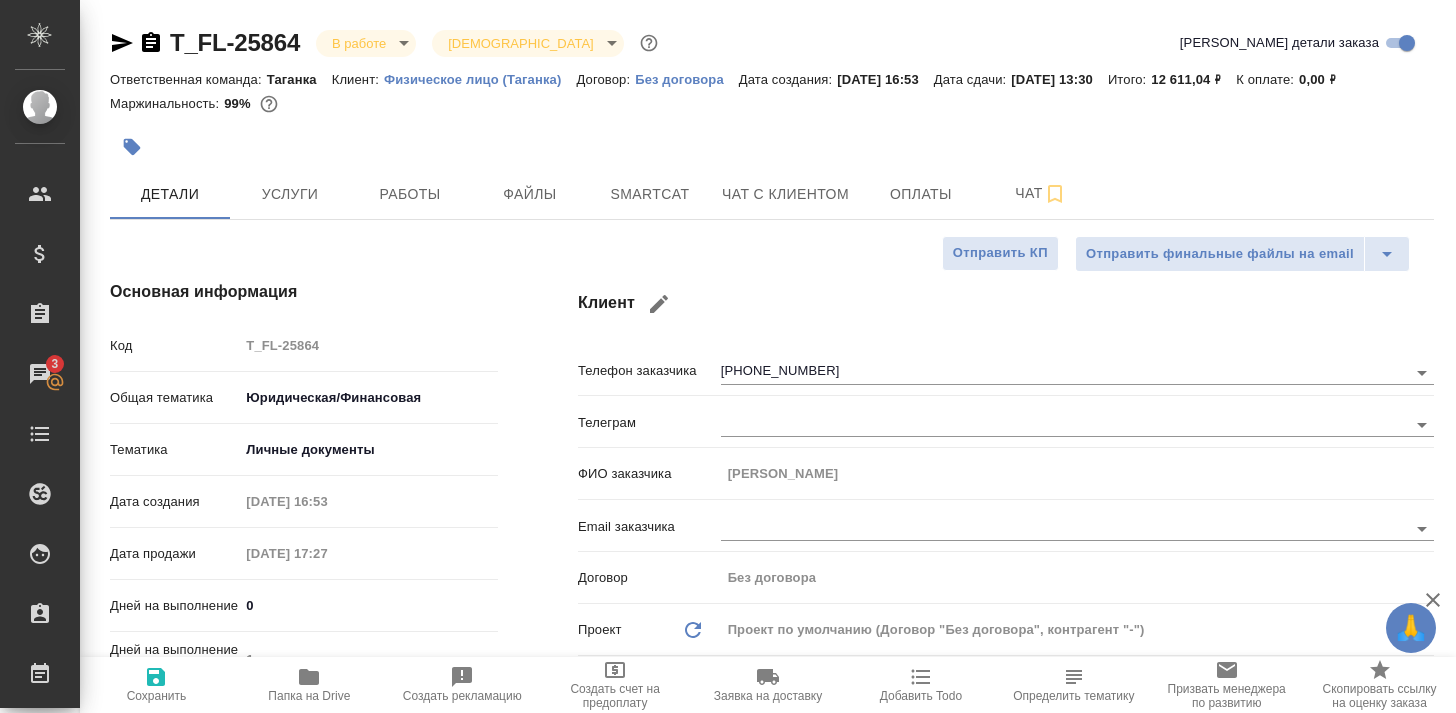 type on "x" 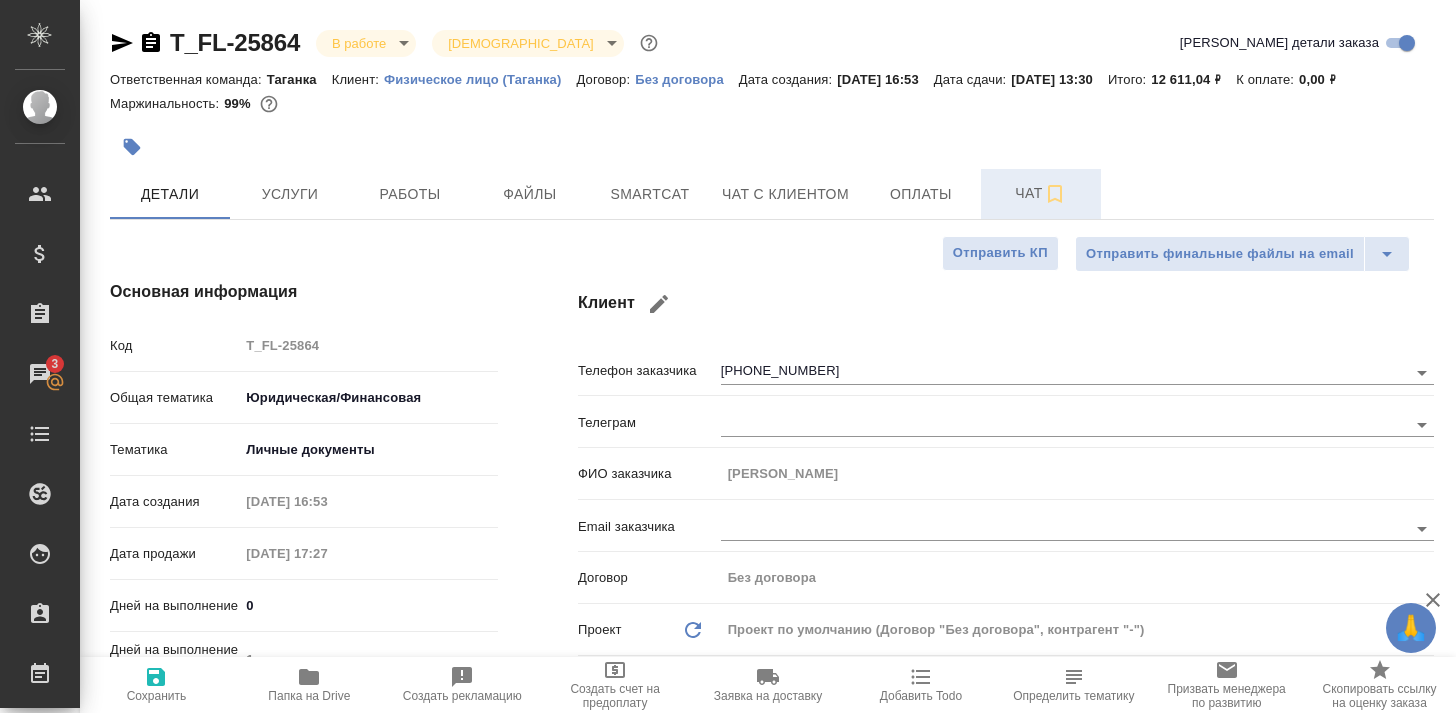 click on "Чат" at bounding box center (1041, 193) 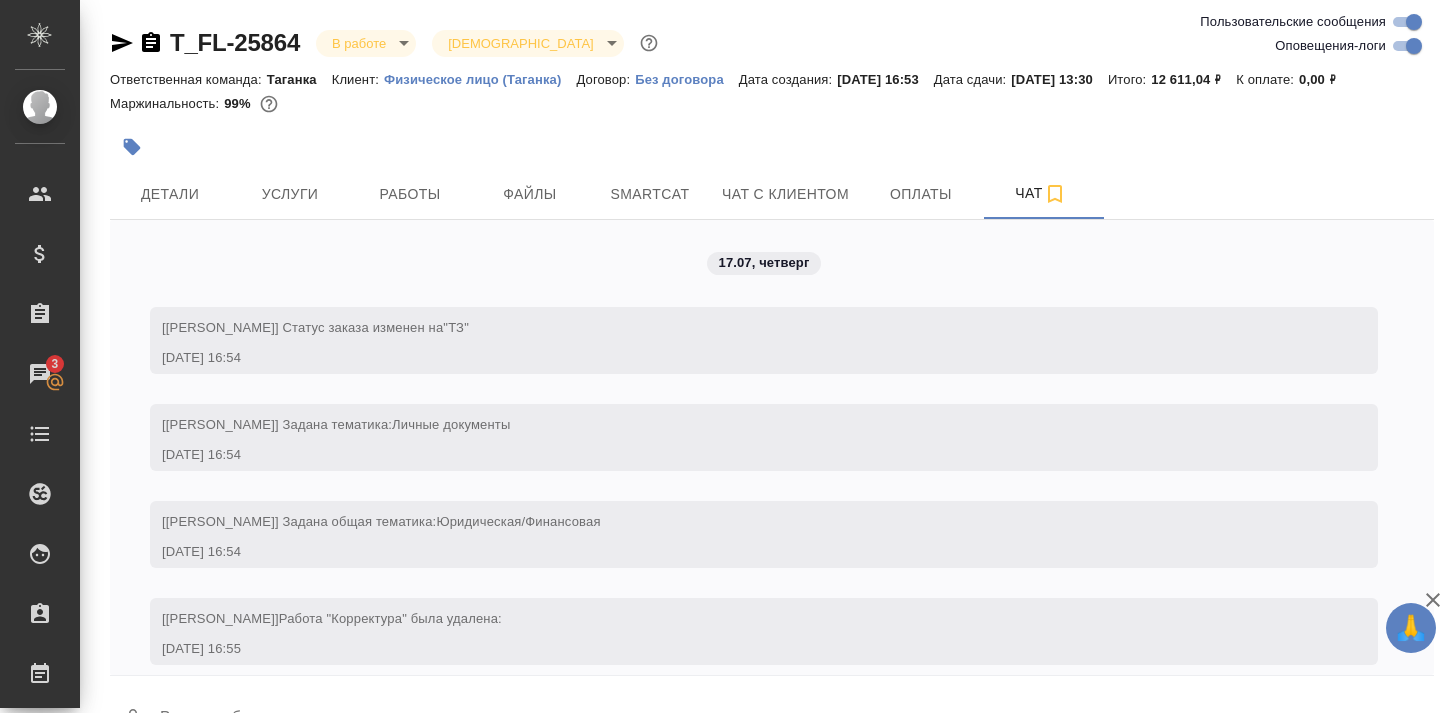scroll, scrollTop: 3697, scrollLeft: 0, axis: vertical 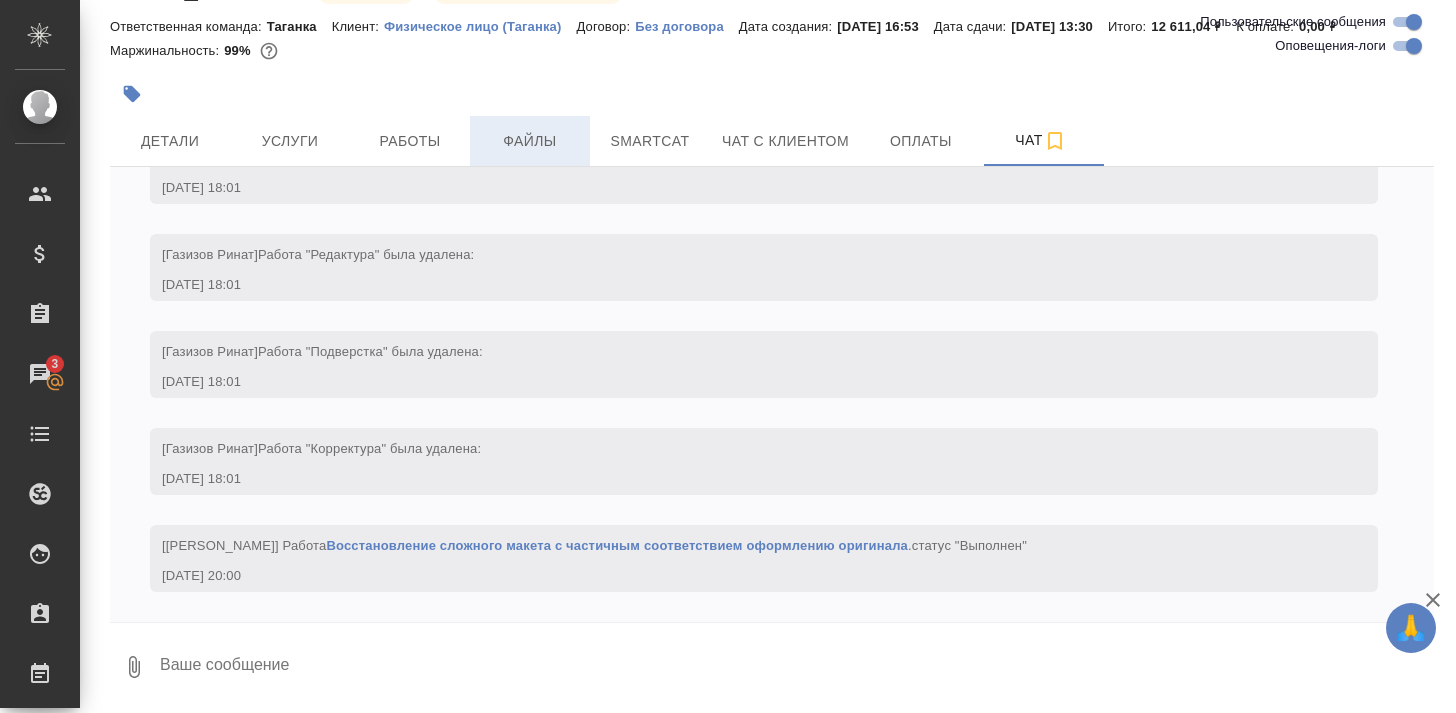 click on "Файлы" at bounding box center [530, 141] 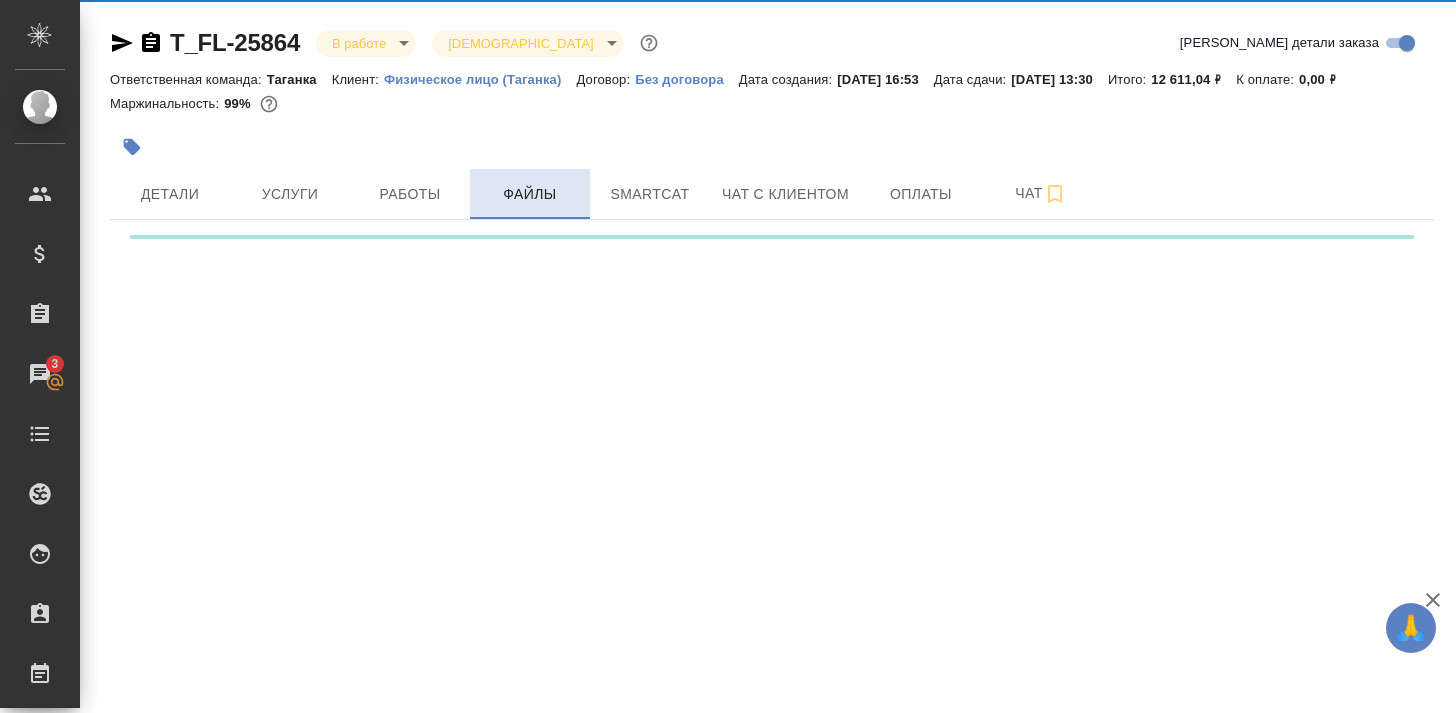 scroll, scrollTop: 0, scrollLeft: 0, axis: both 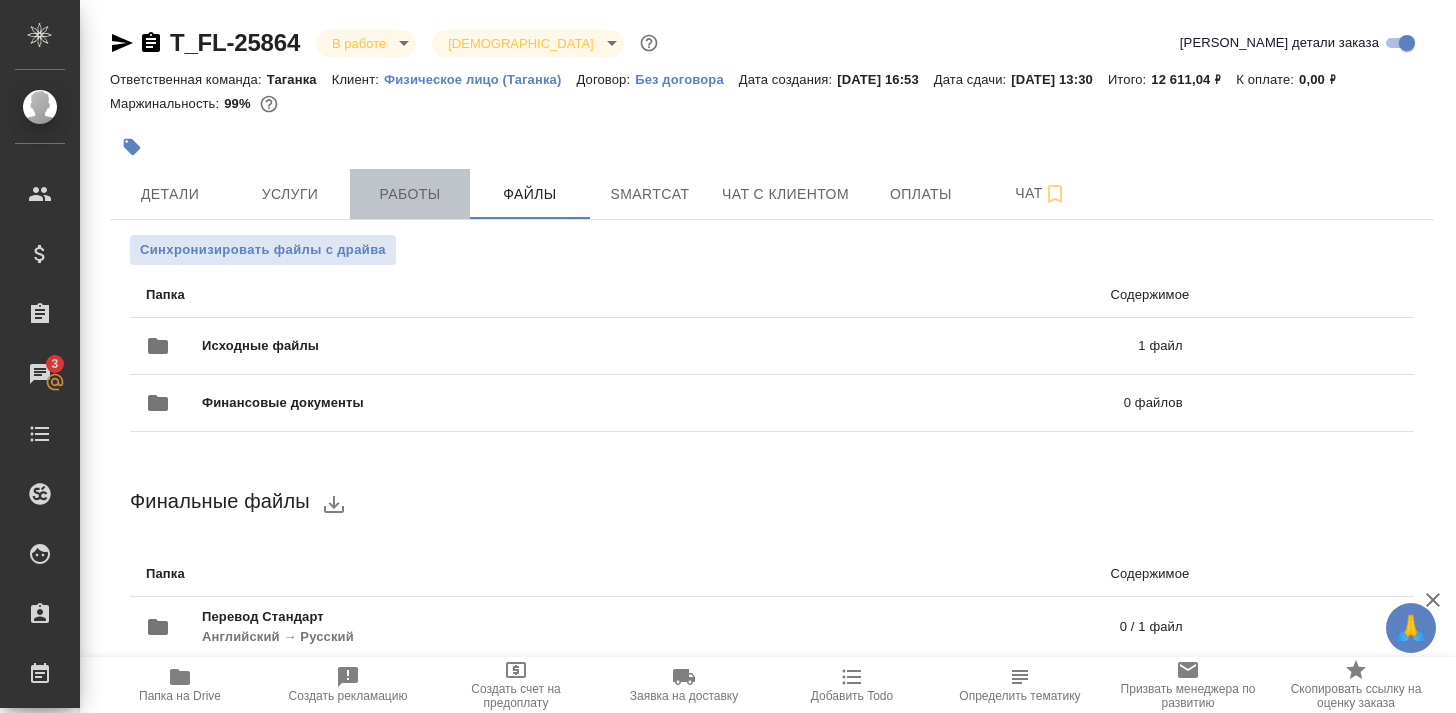 click on "Работы" at bounding box center [410, 194] 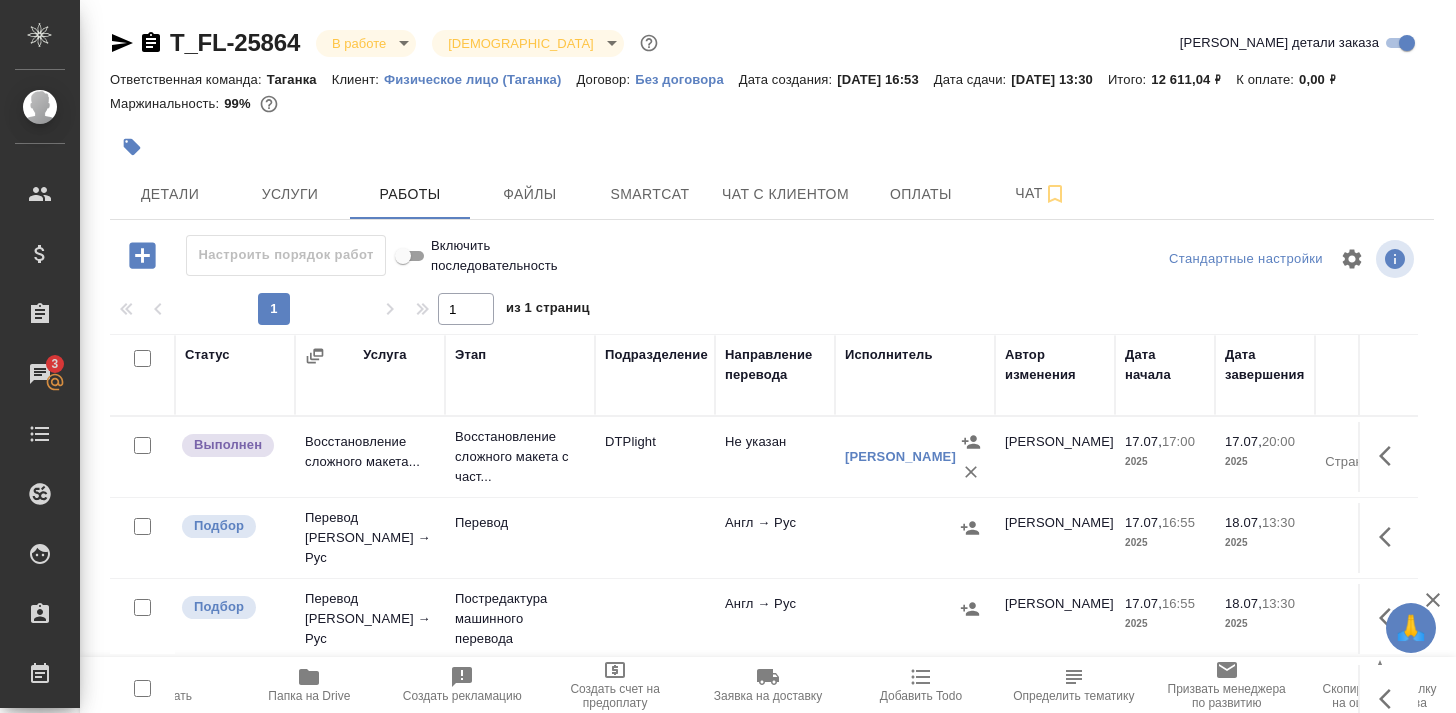 scroll, scrollTop: 0, scrollLeft: 0, axis: both 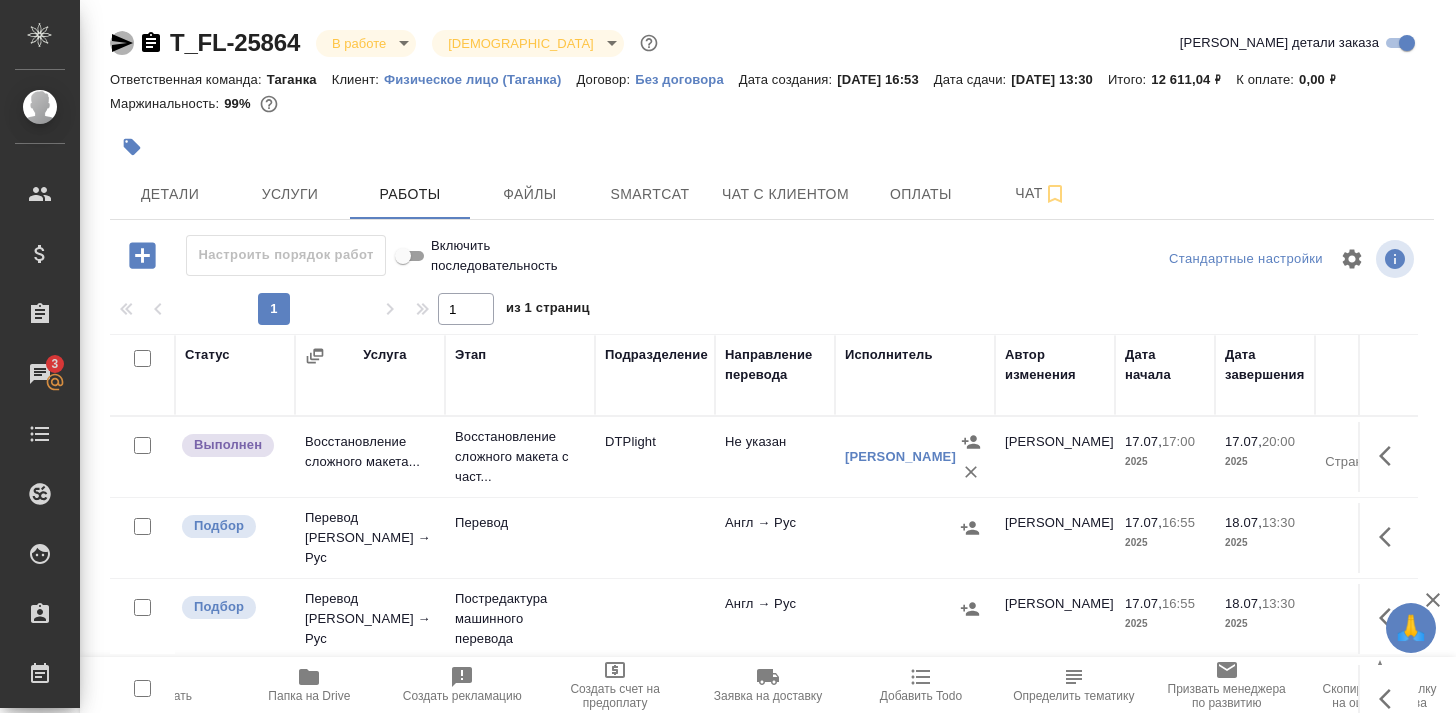 click 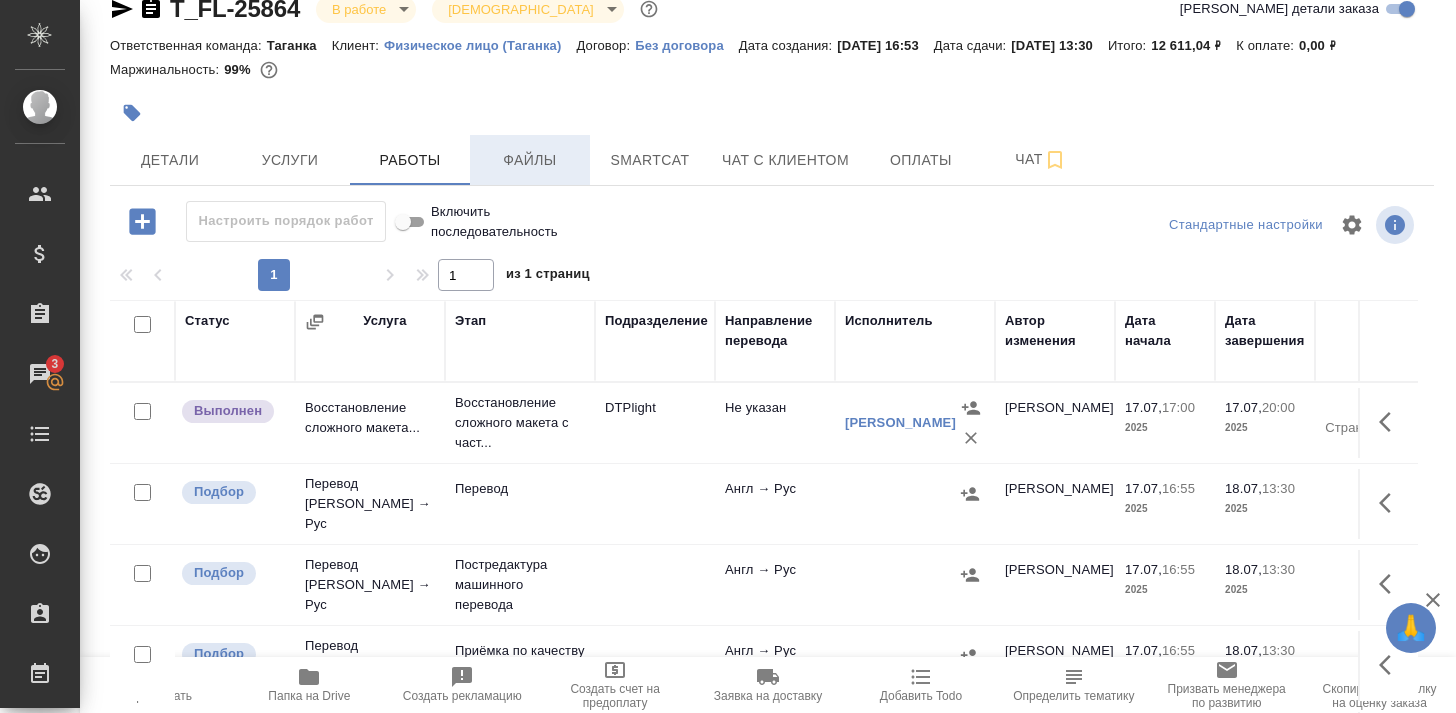 scroll, scrollTop: 30, scrollLeft: 0, axis: vertical 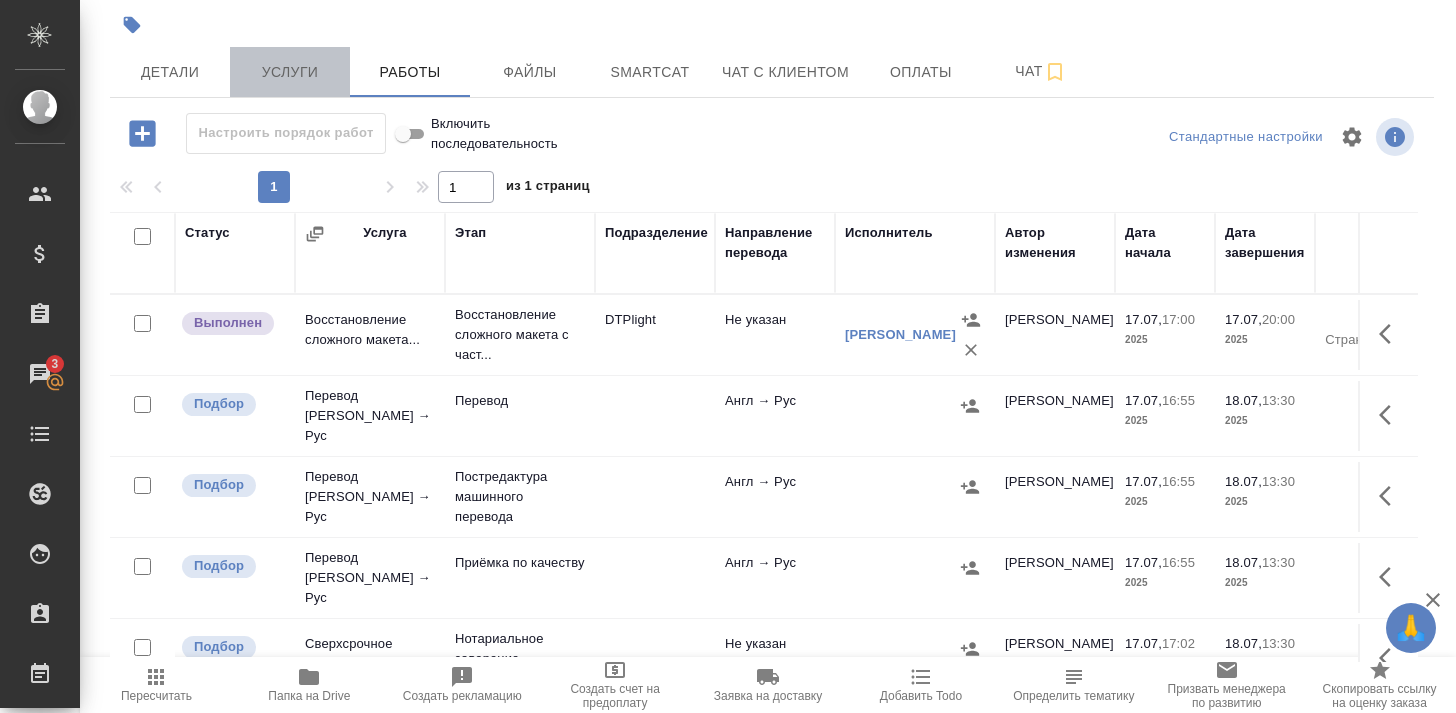 click on "Услуги" at bounding box center (290, 72) 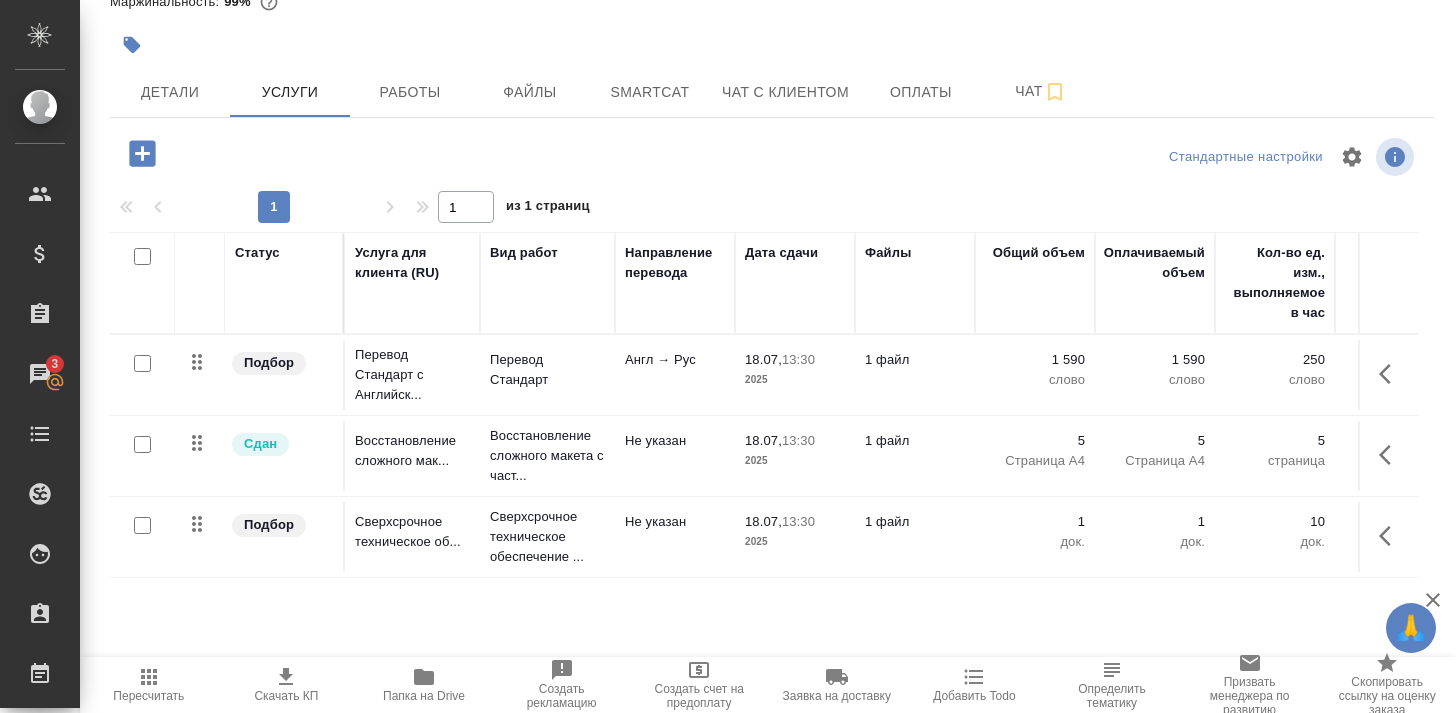 scroll, scrollTop: 102, scrollLeft: 0, axis: vertical 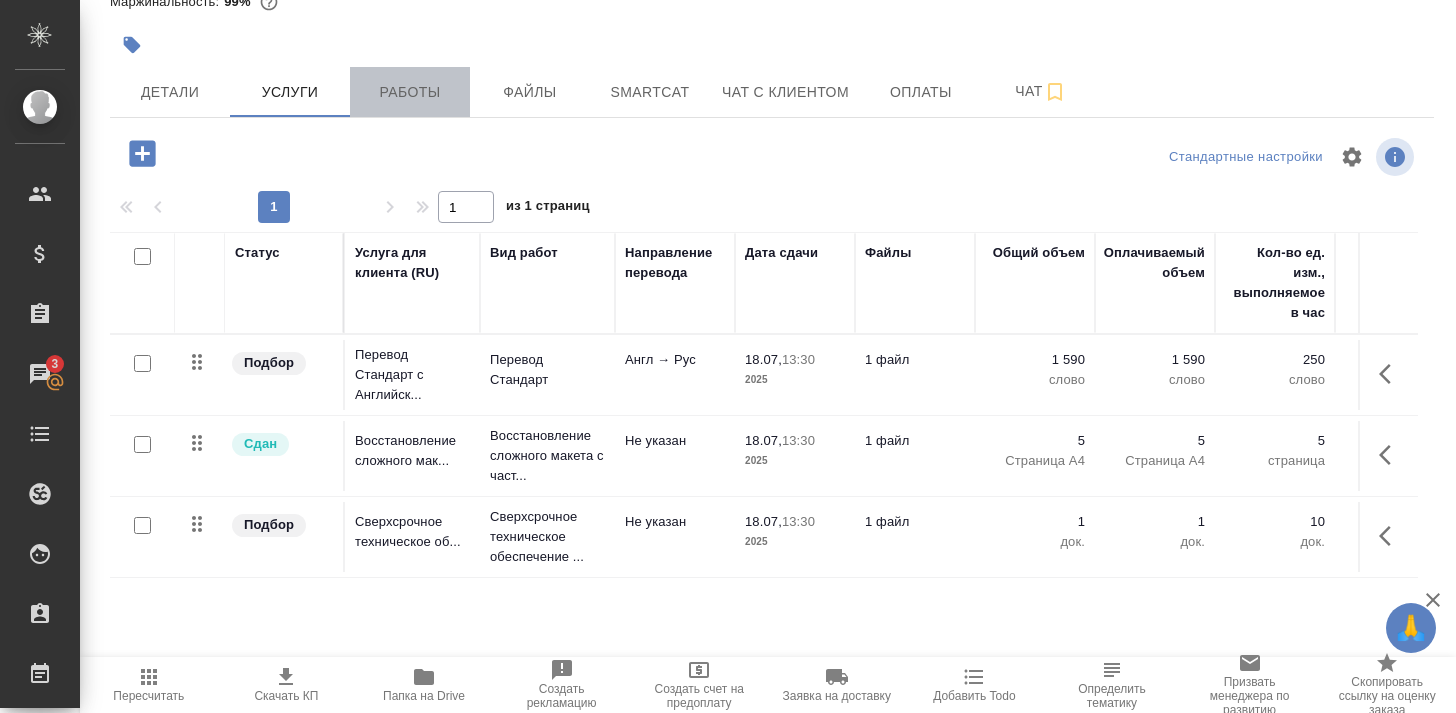 click on "Работы" at bounding box center (410, 92) 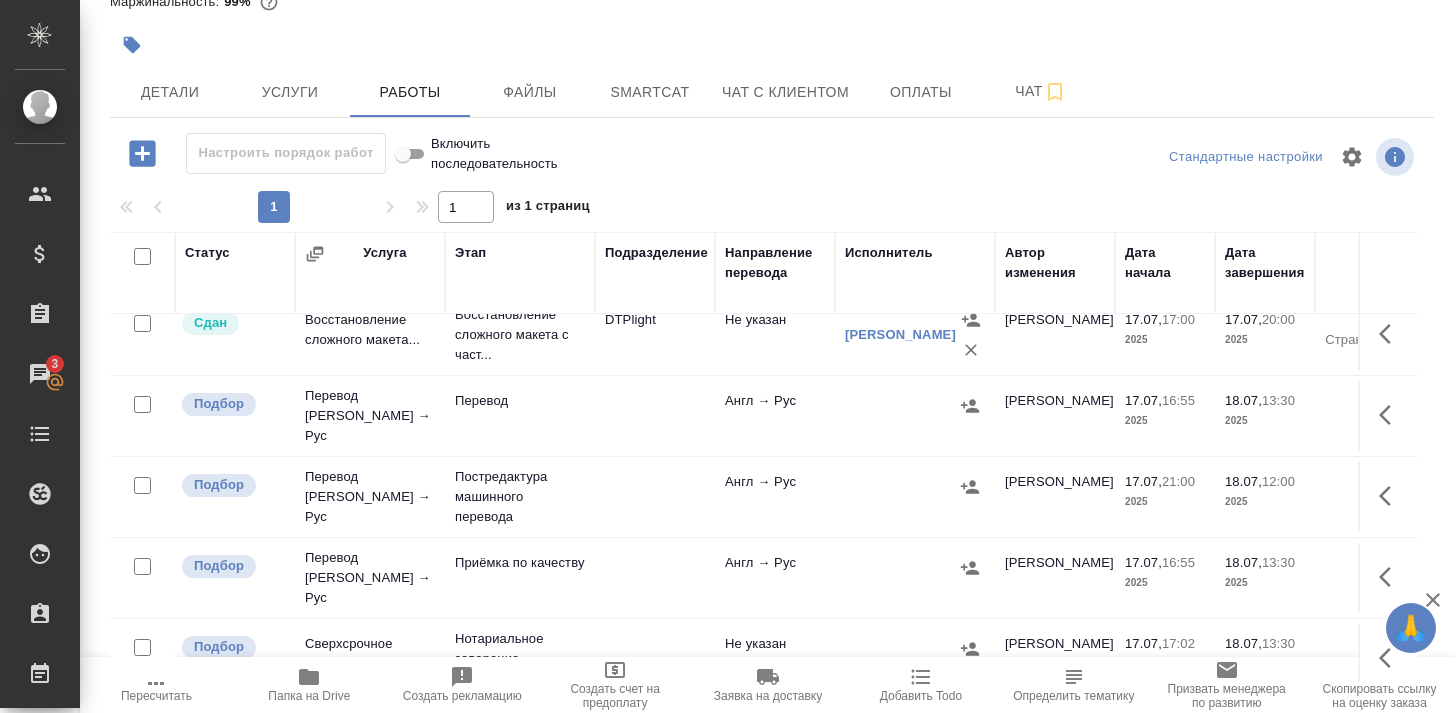 scroll, scrollTop: 18, scrollLeft: 0, axis: vertical 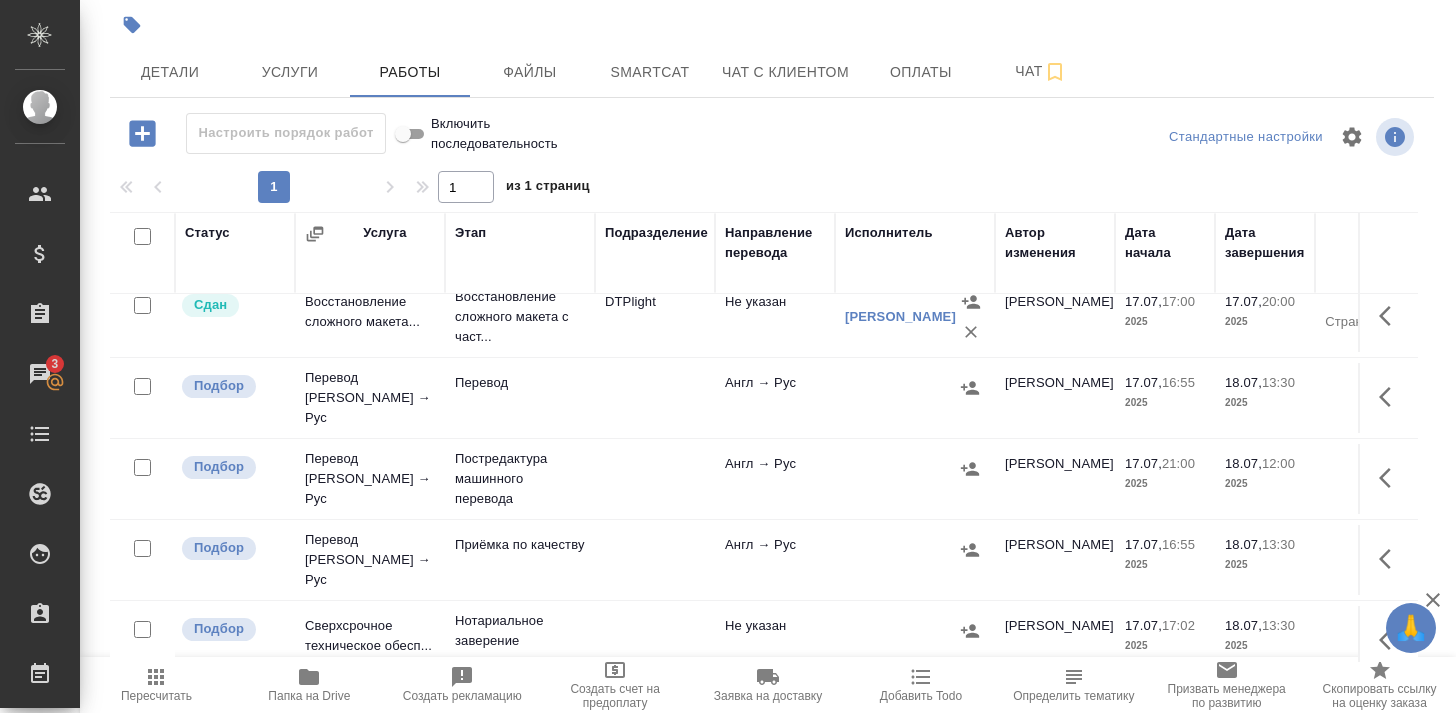 click at bounding box center [142, 467] 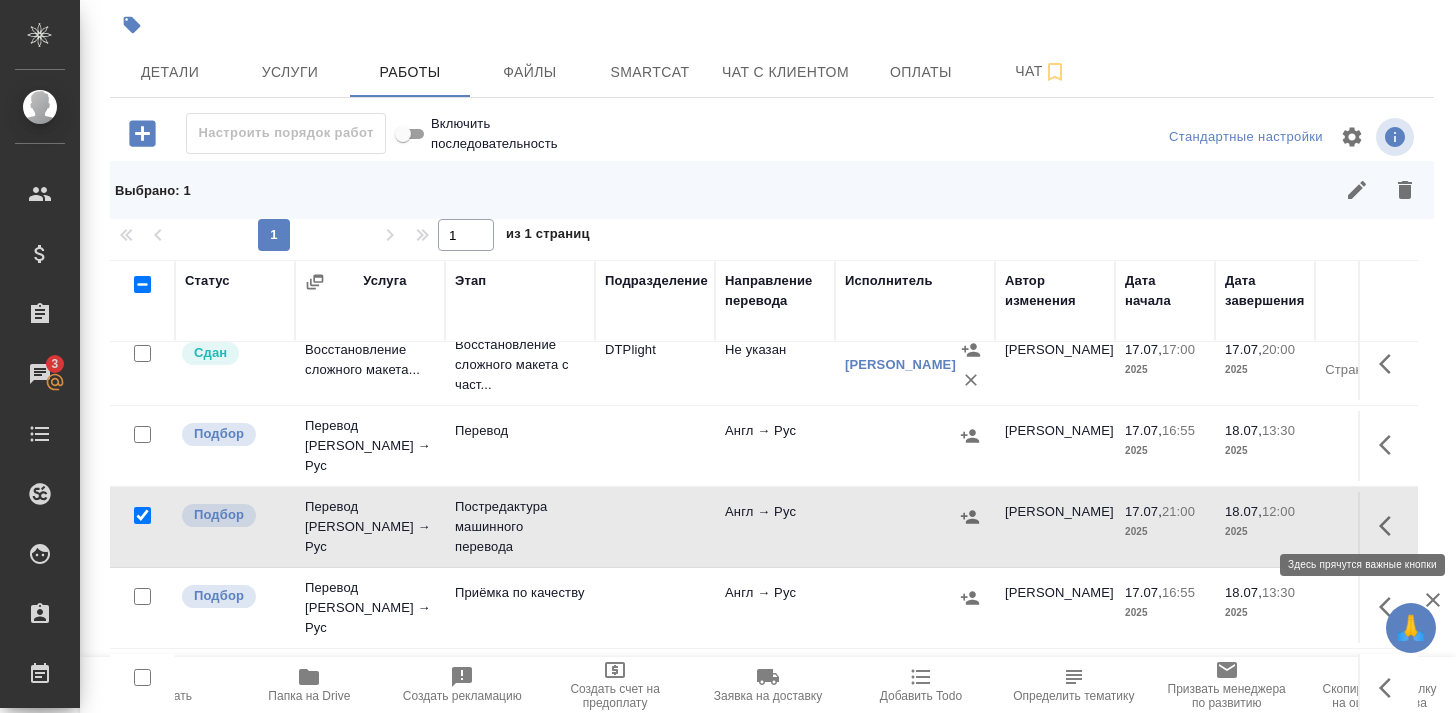 click 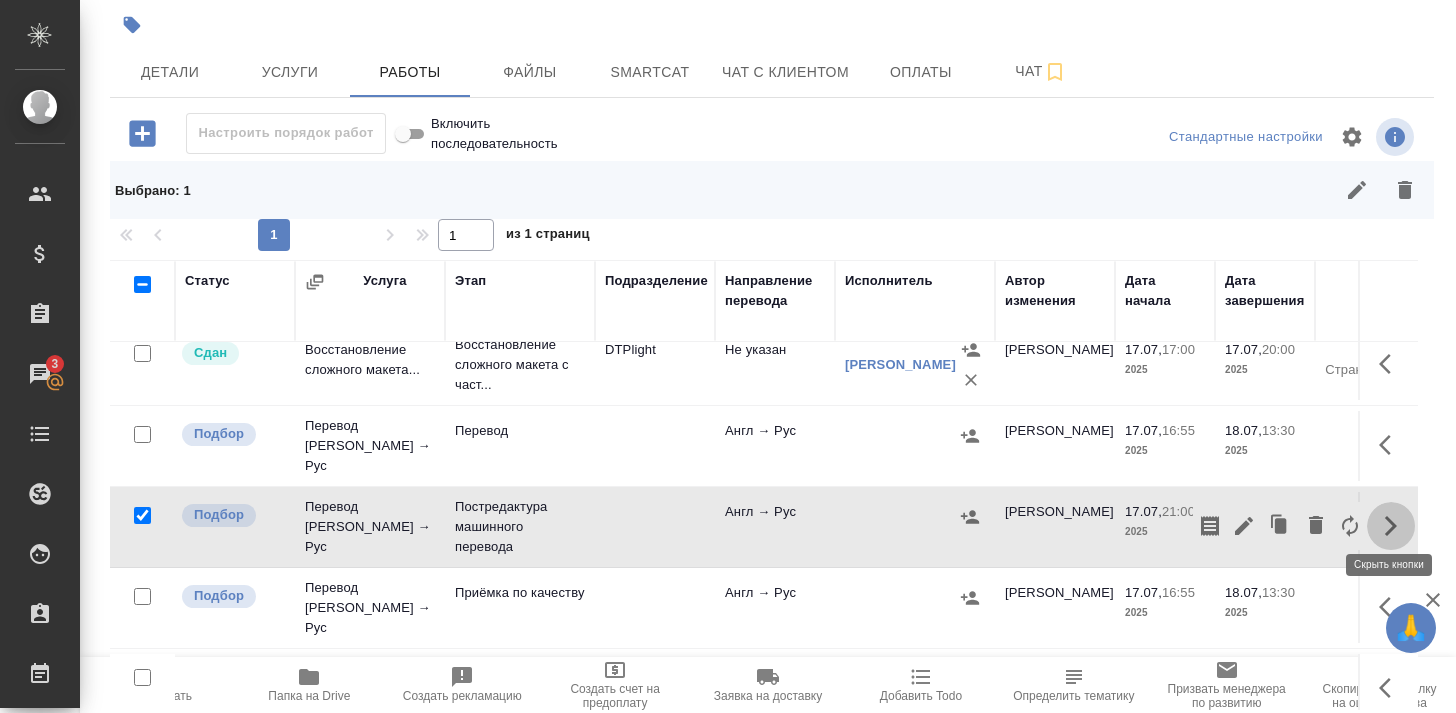 click 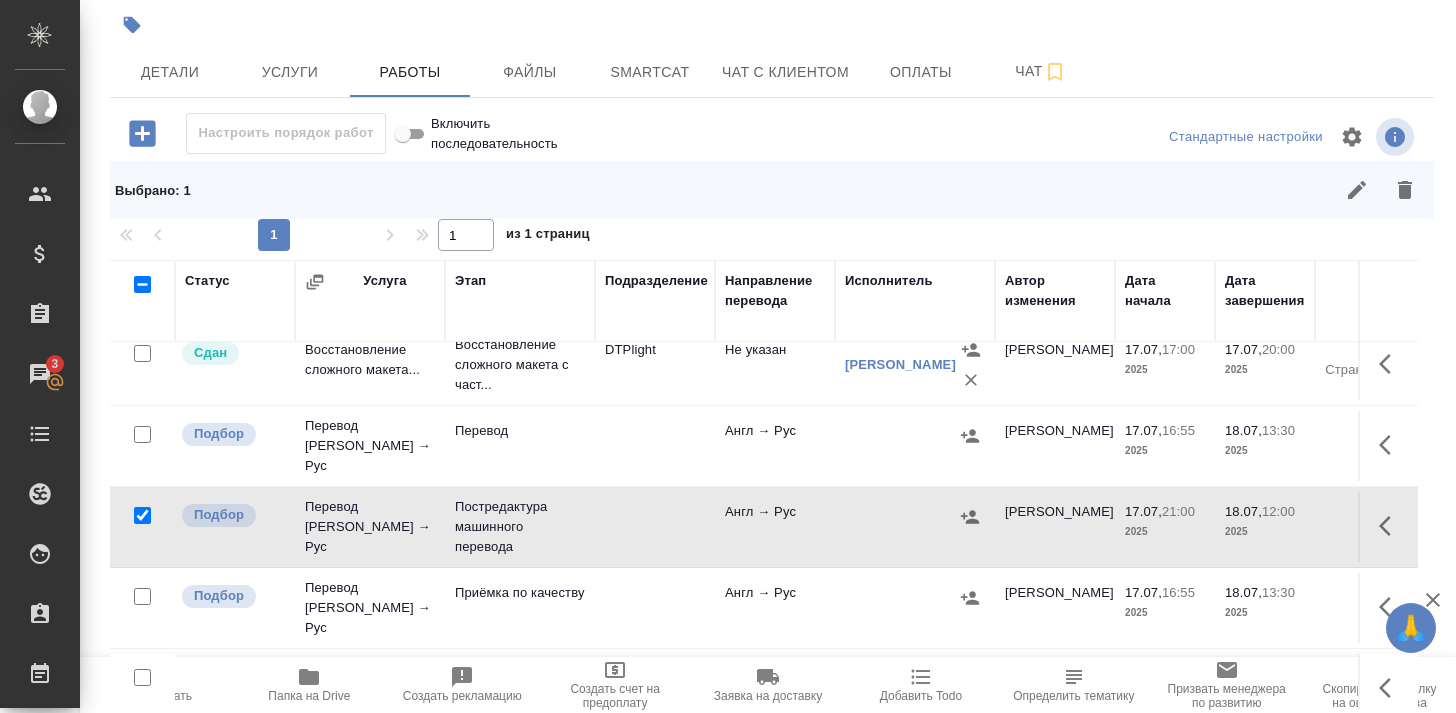 click at bounding box center [142, 515] 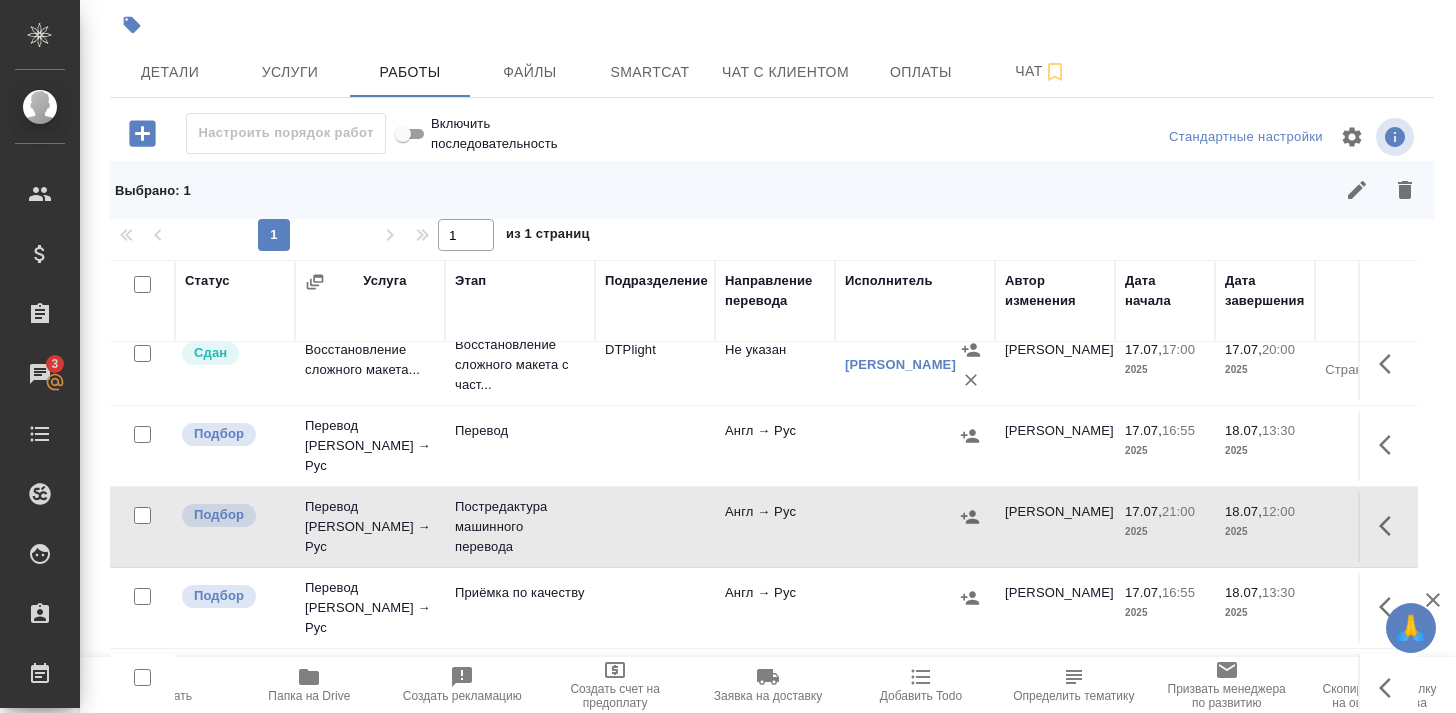 checkbox on "false" 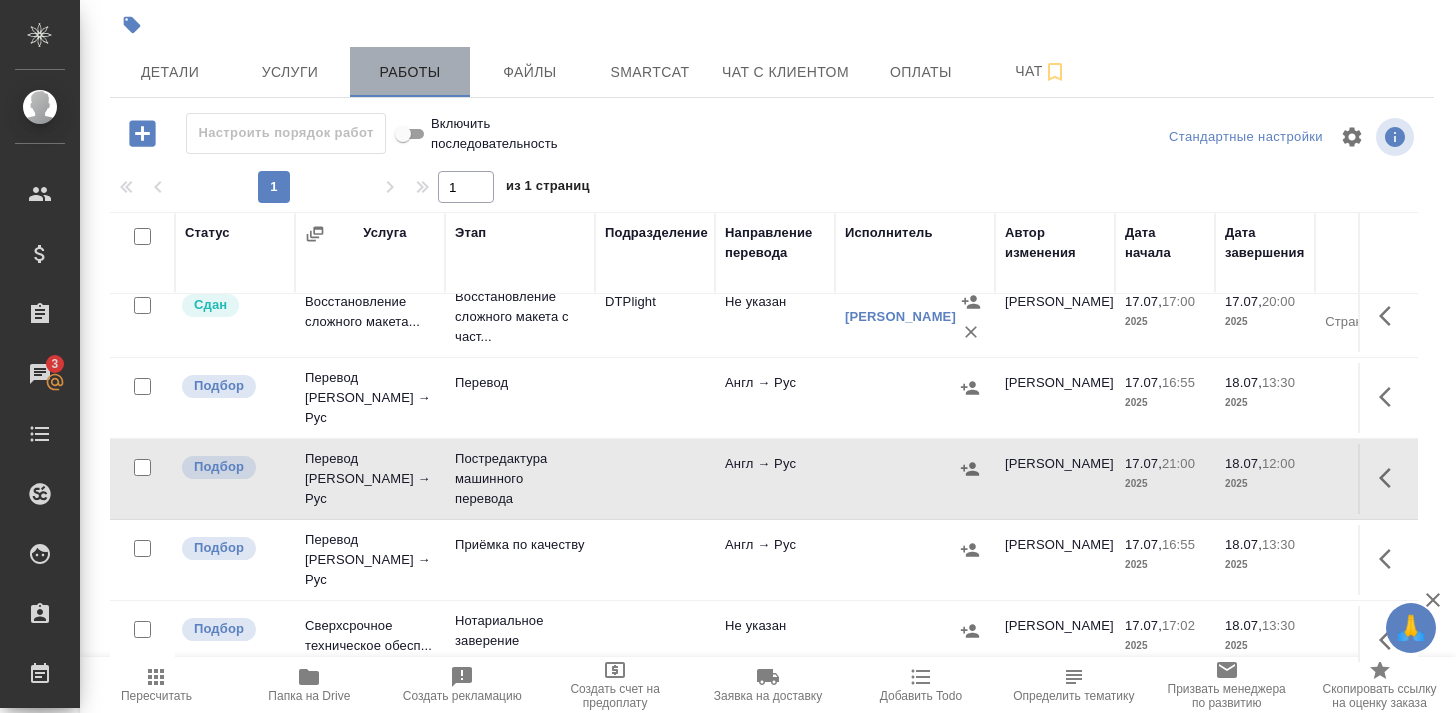 drag, startPoint x: 394, startPoint y: 66, endPoint x: 370, endPoint y: 66, distance: 24 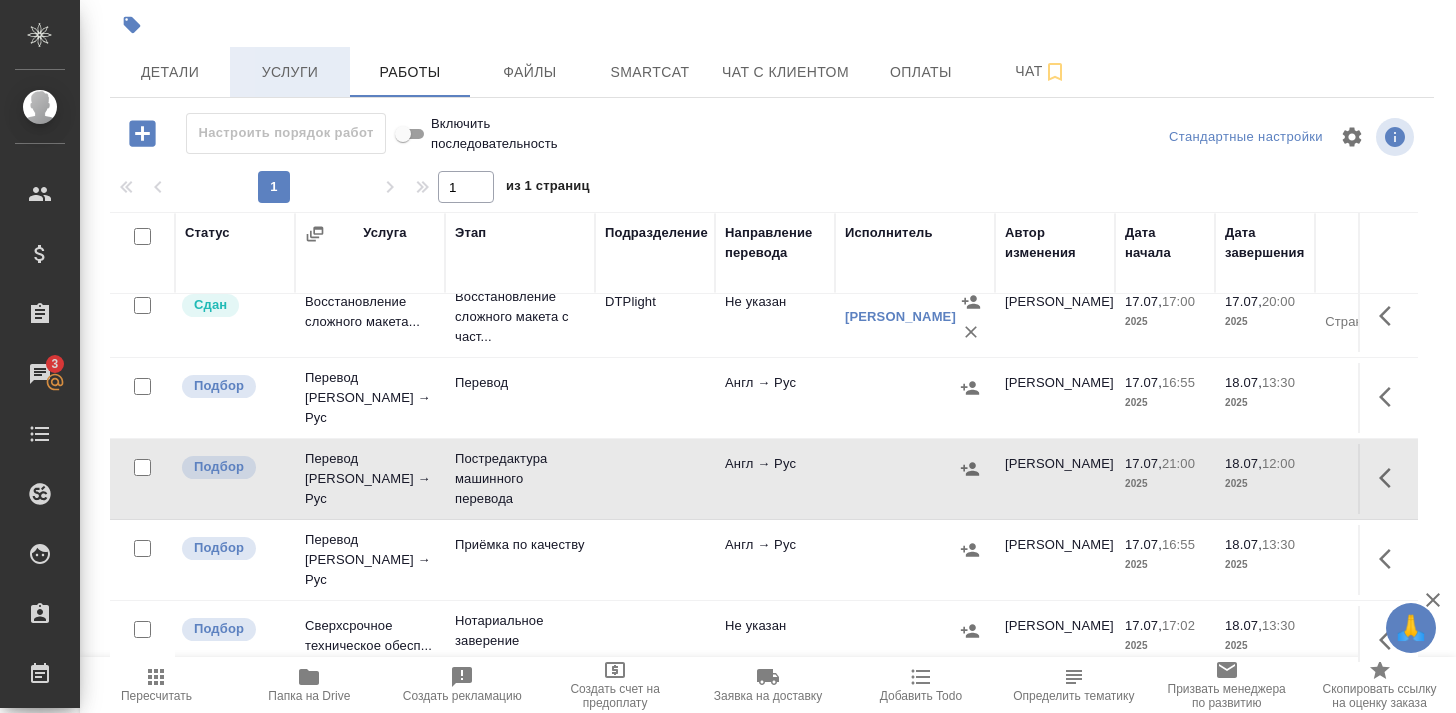 click on "Услуги" at bounding box center [290, 72] 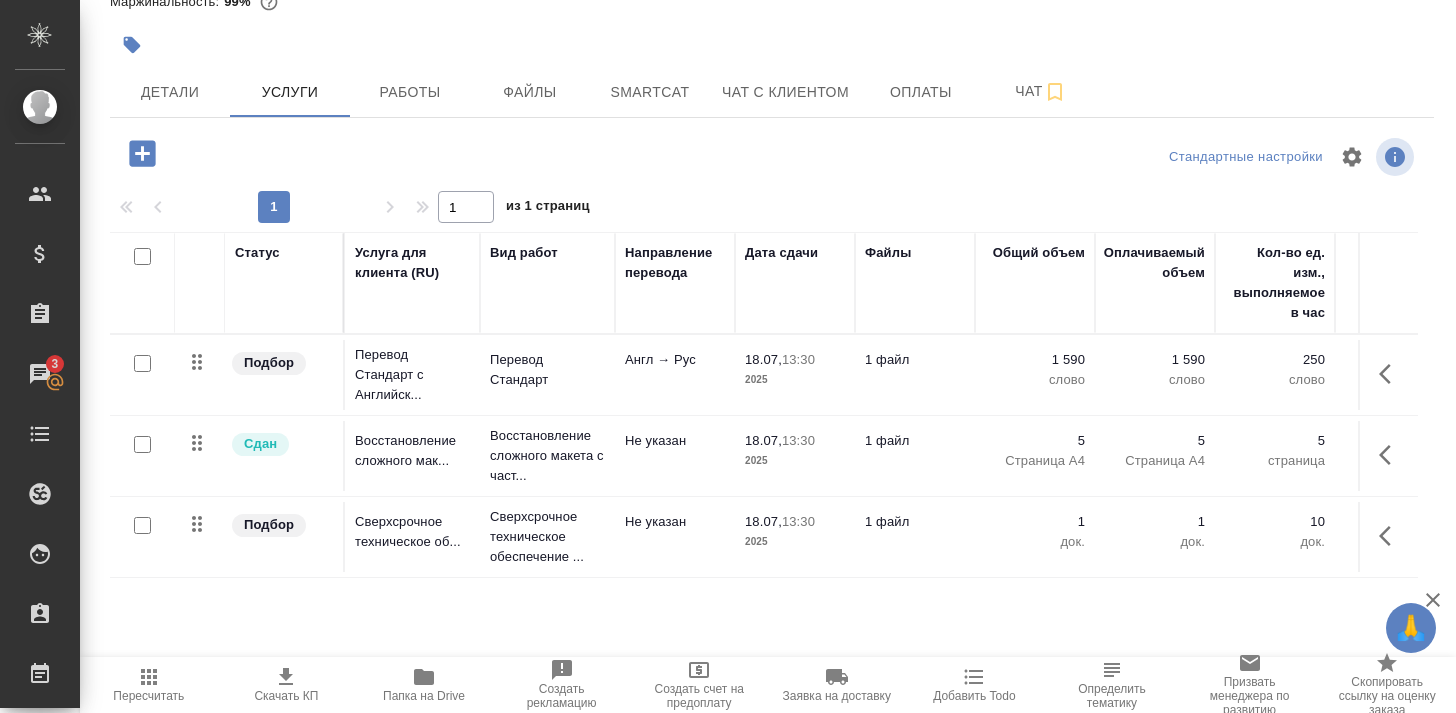 scroll, scrollTop: 102, scrollLeft: 0, axis: vertical 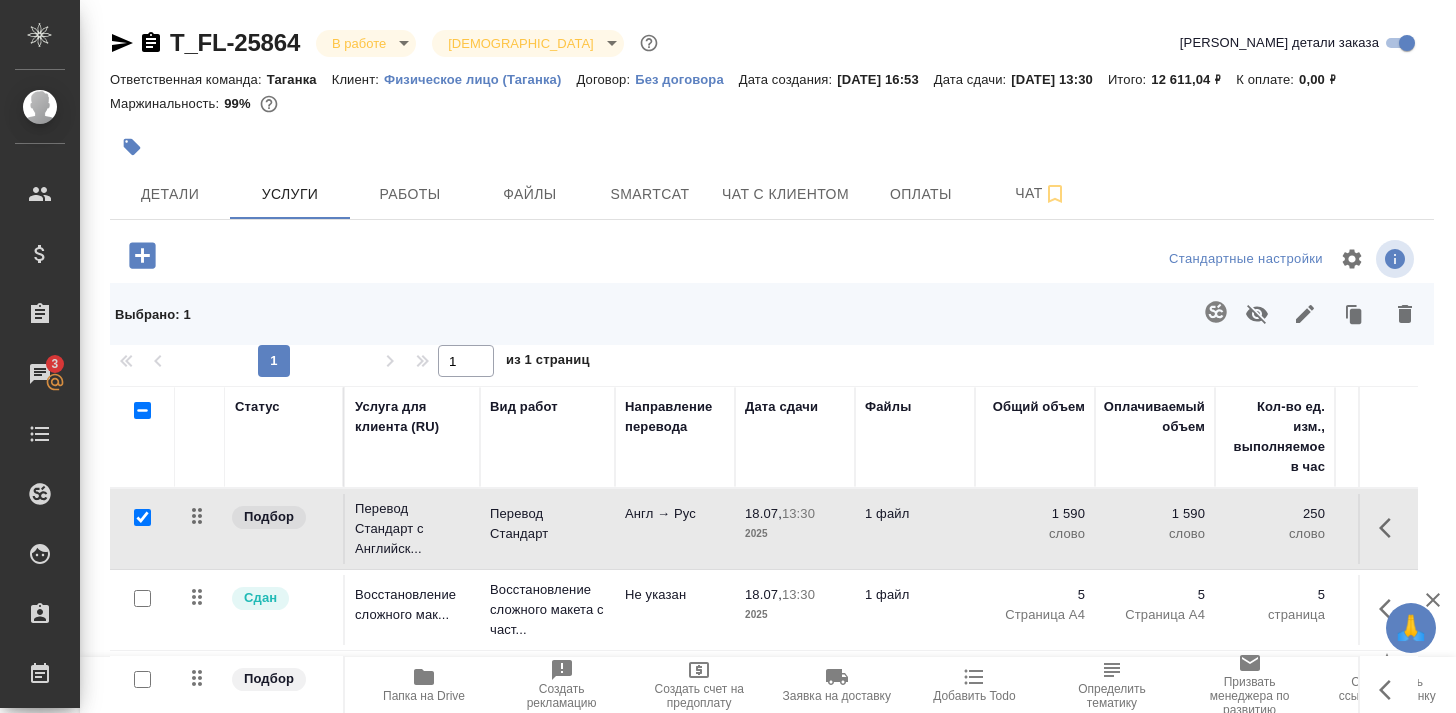 click at bounding box center (142, 517) 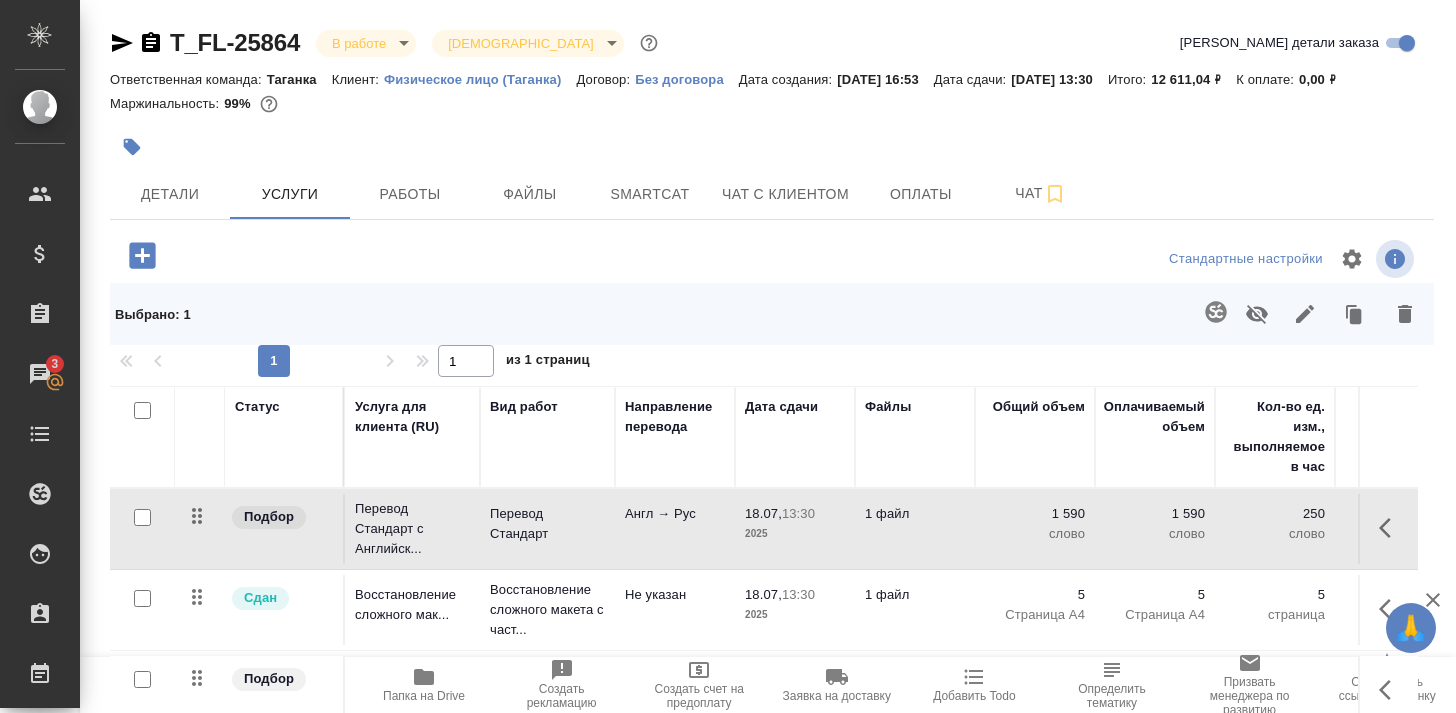 checkbox on "false" 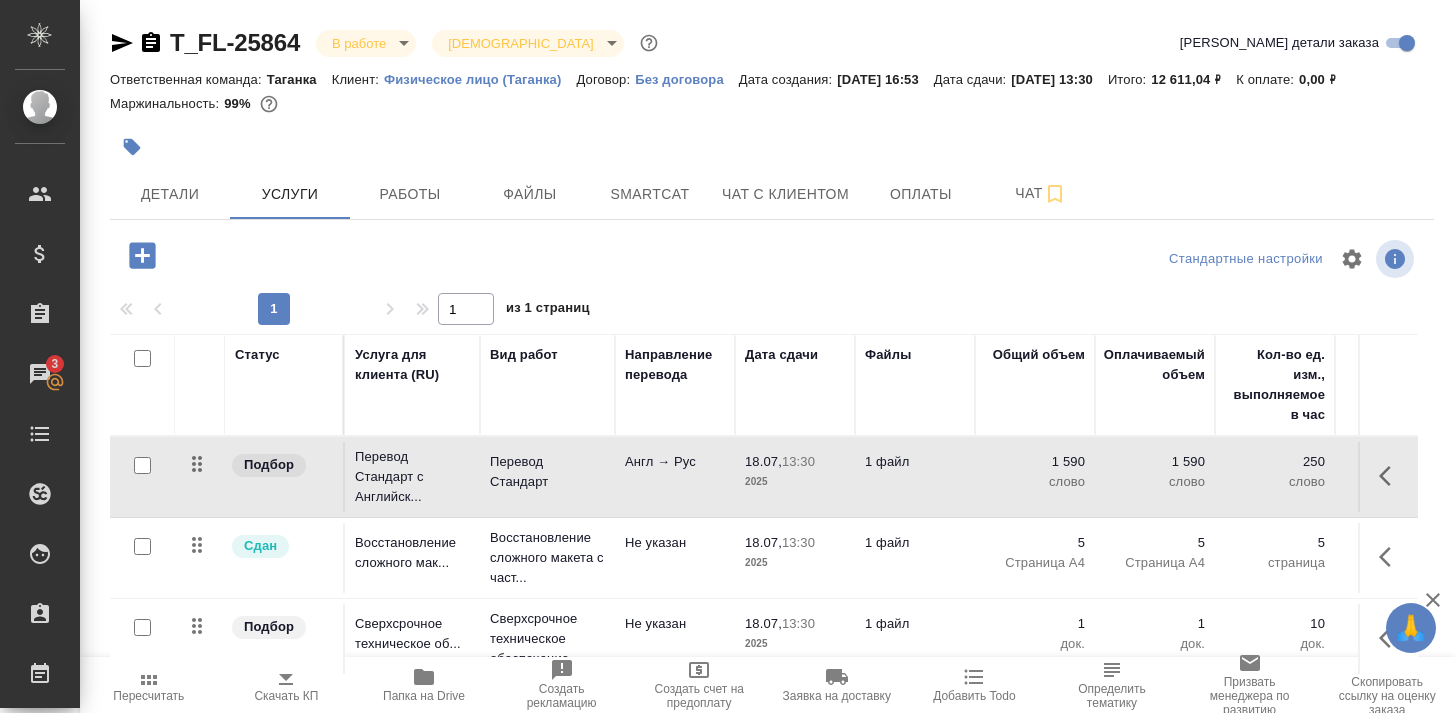 scroll, scrollTop: 0, scrollLeft: 0, axis: both 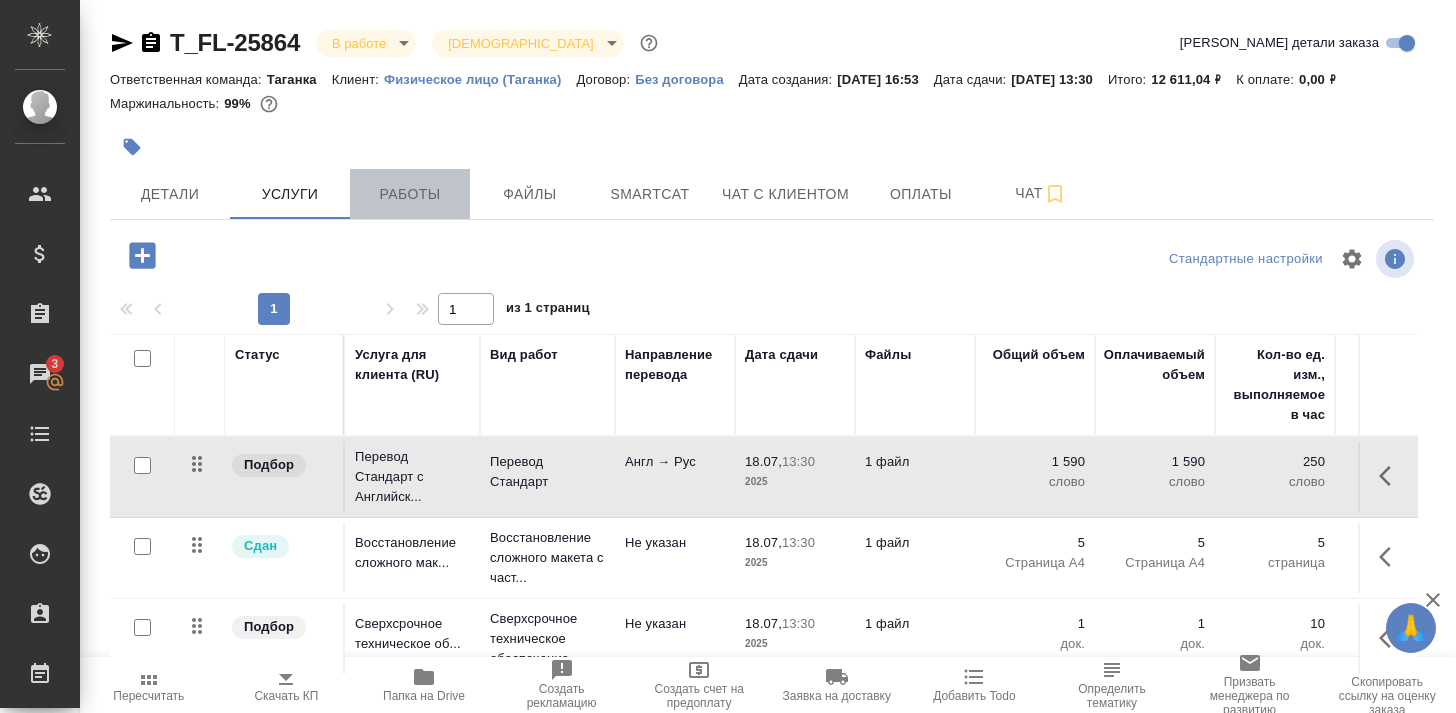 click on "Работы" at bounding box center [410, 194] 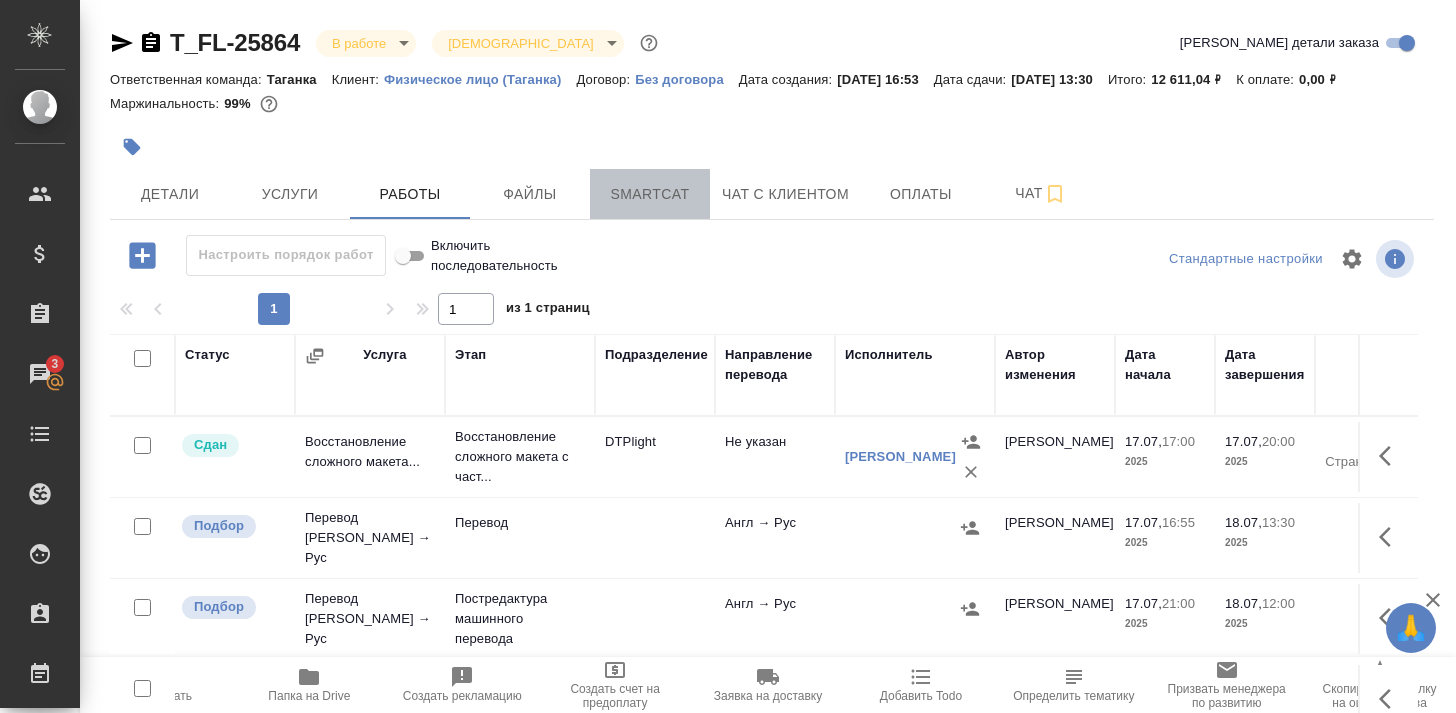 click on "Smartcat" at bounding box center (650, 194) 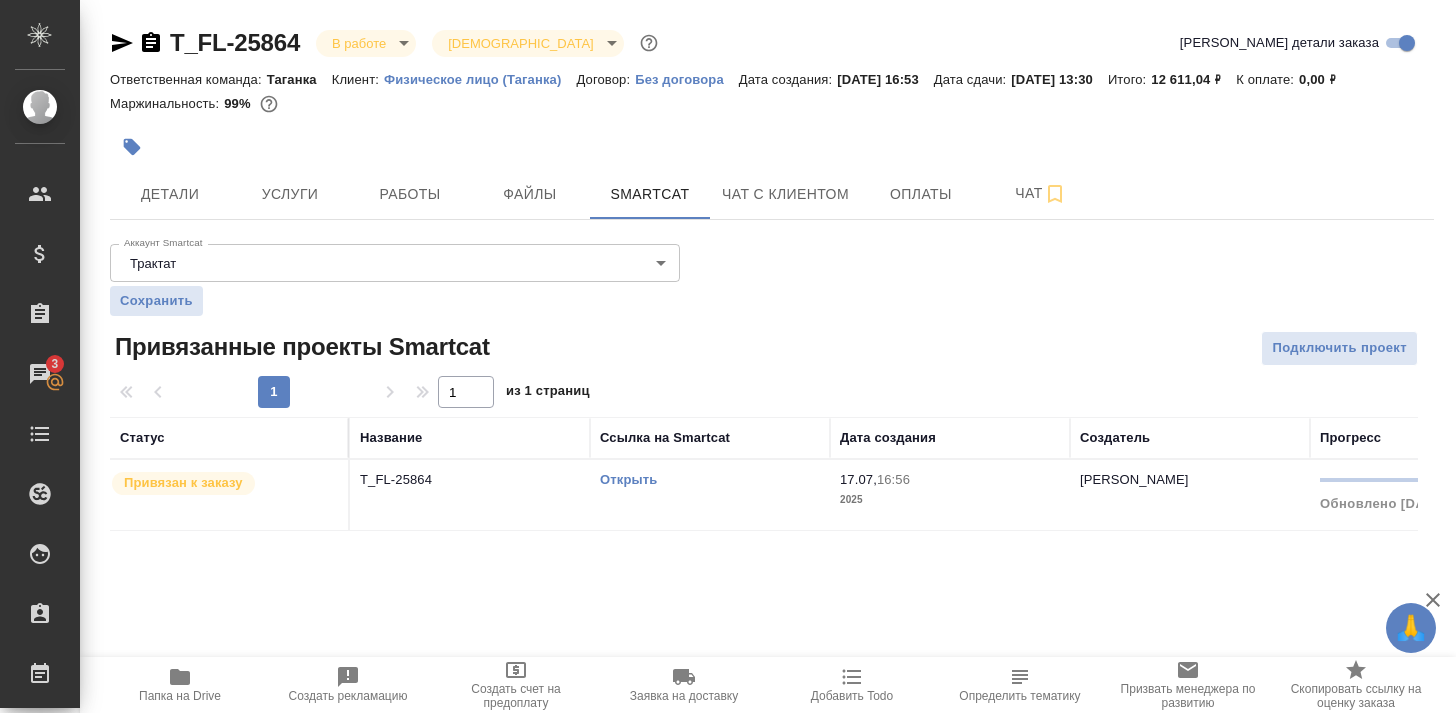 click on "Открыть" at bounding box center [628, 479] 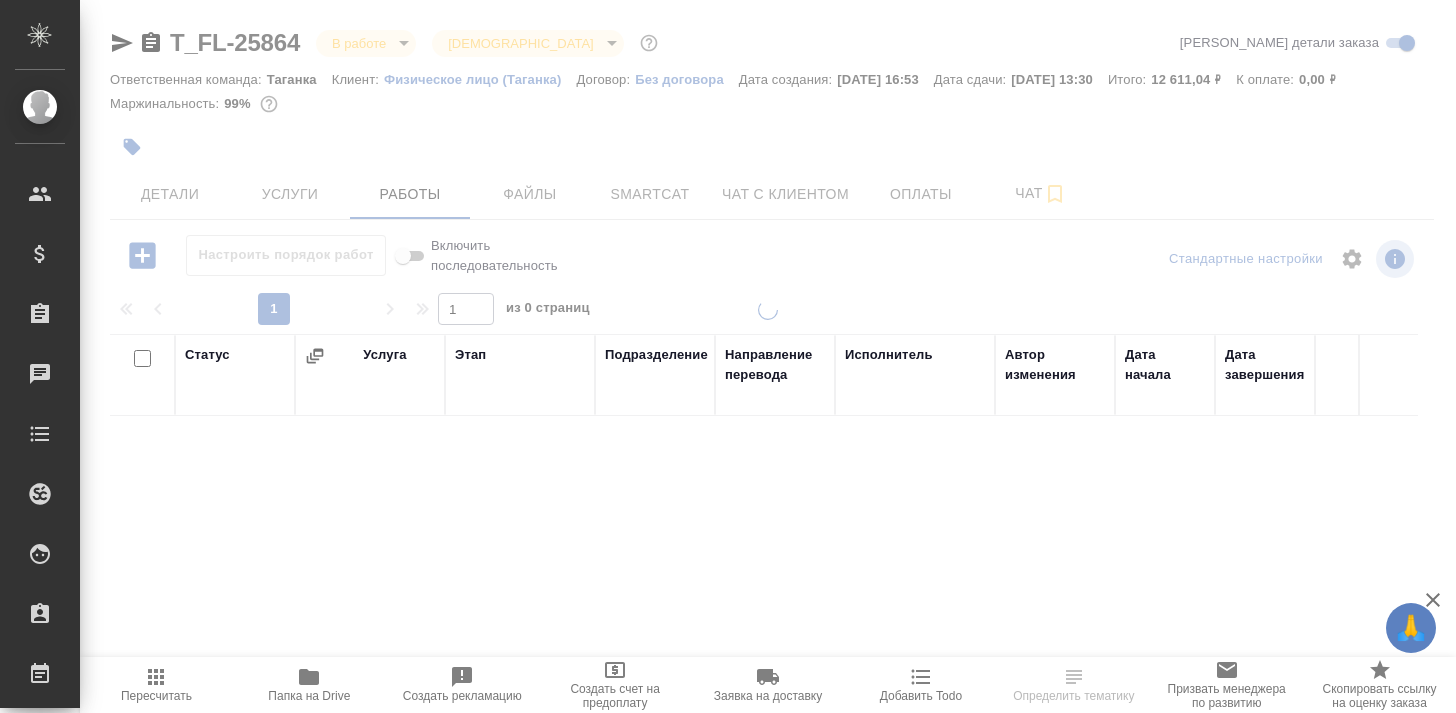 scroll, scrollTop: 0, scrollLeft: 0, axis: both 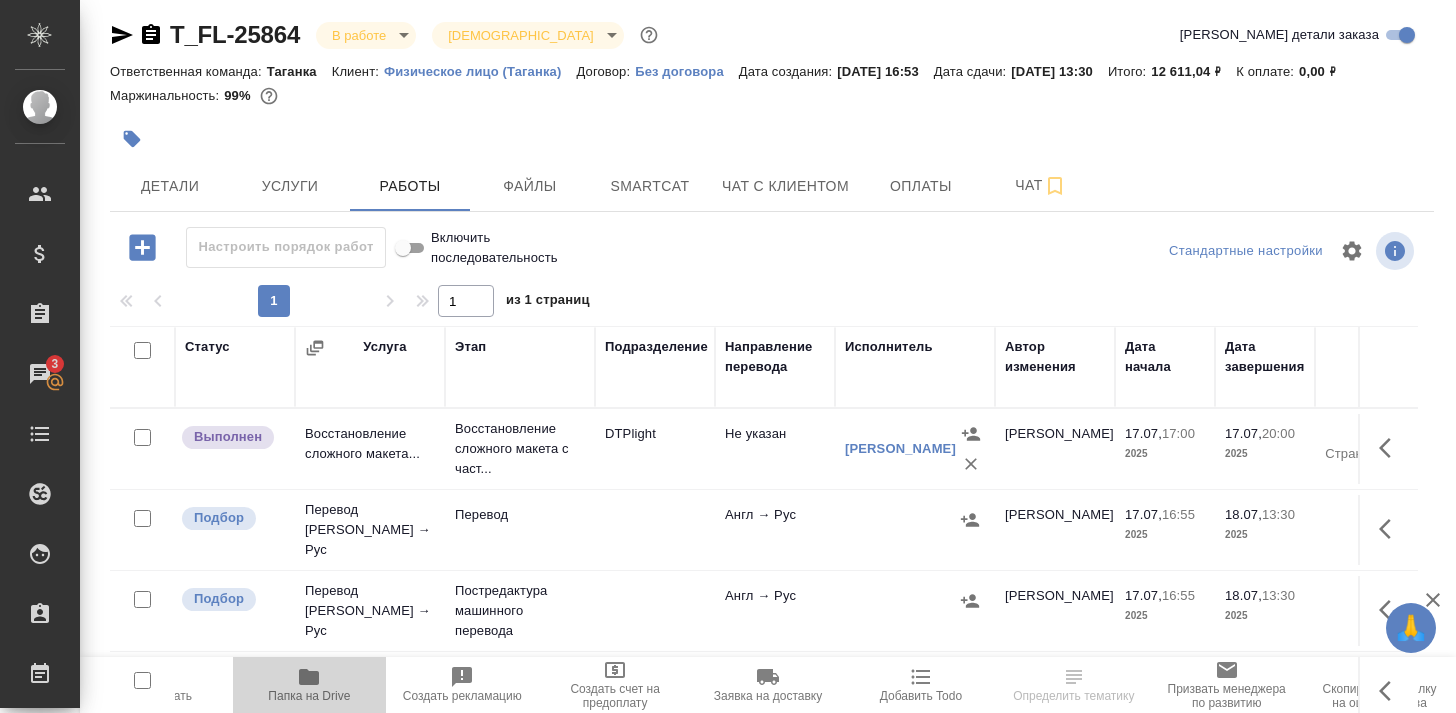 click on "Папка на Drive" at bounding box center (309, 684) 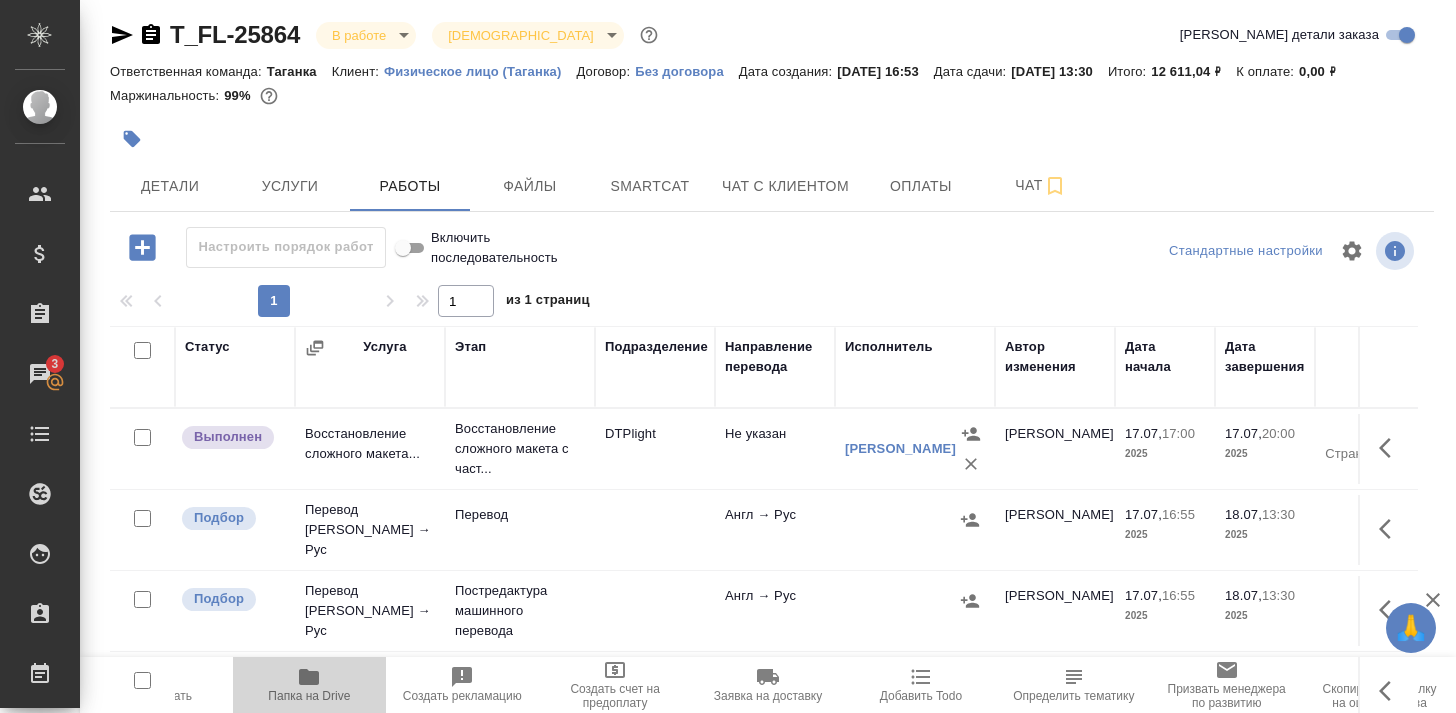 click on "Папка на Drive" at bounding box center (309, 684) 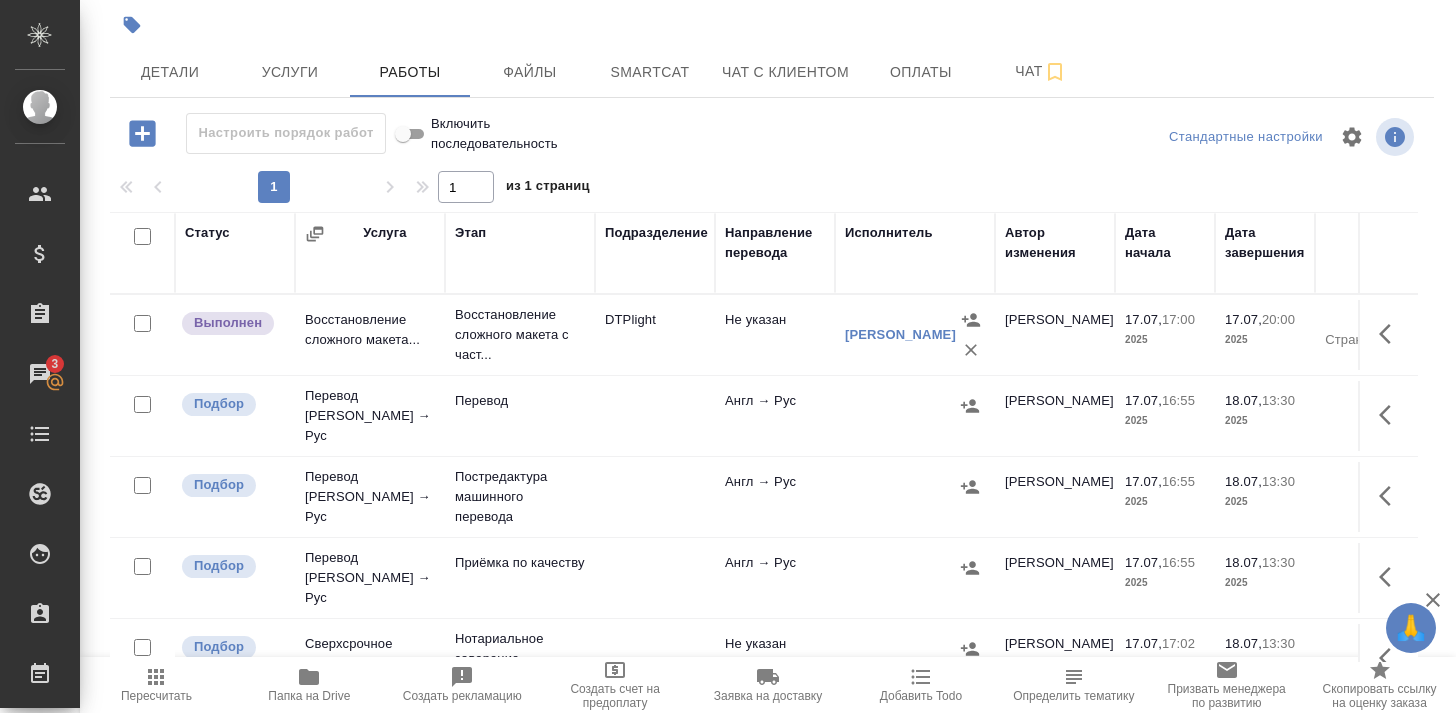 scroll, scrollTop: 122, scrollLeft: 0, axis: vertical 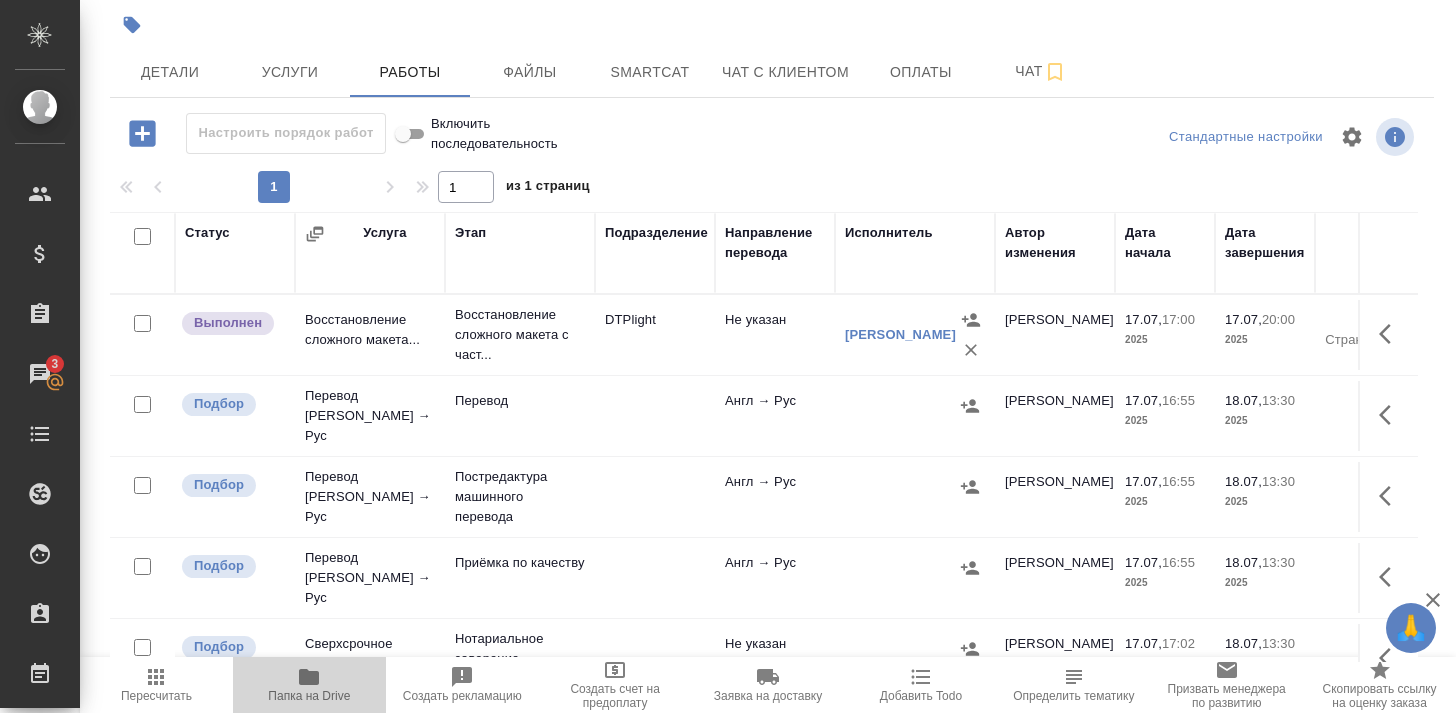 click on "Папка на Drive" at bounding box center (309, 684) 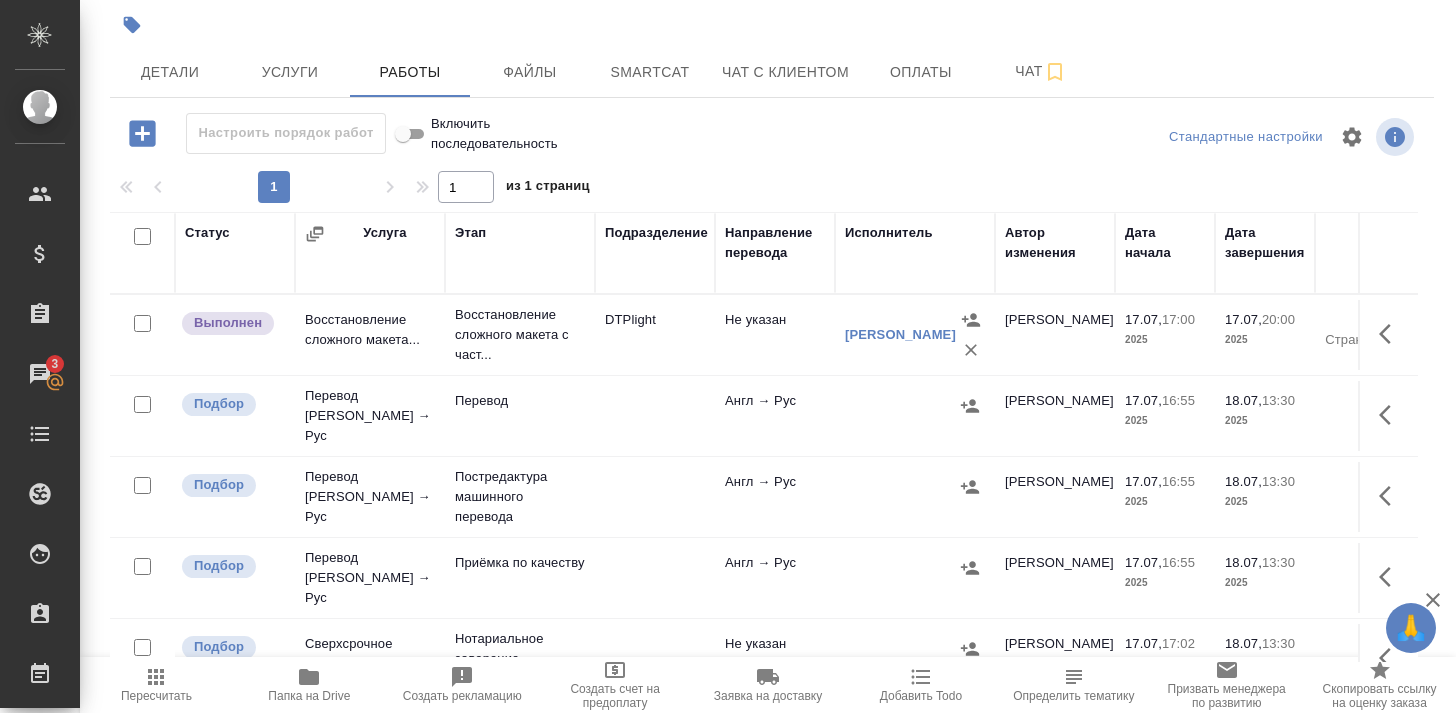 click 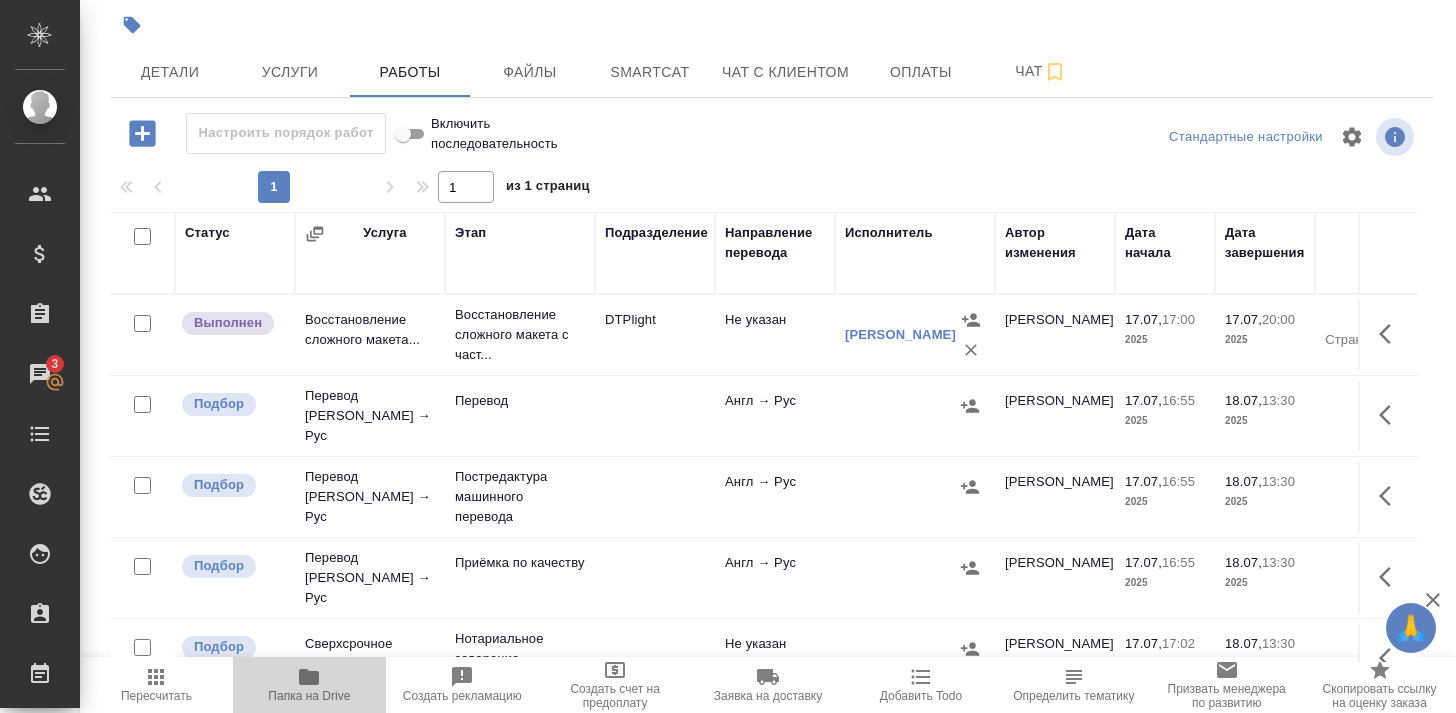 click on "Папка на Drive" at bounding box center (309, 684) 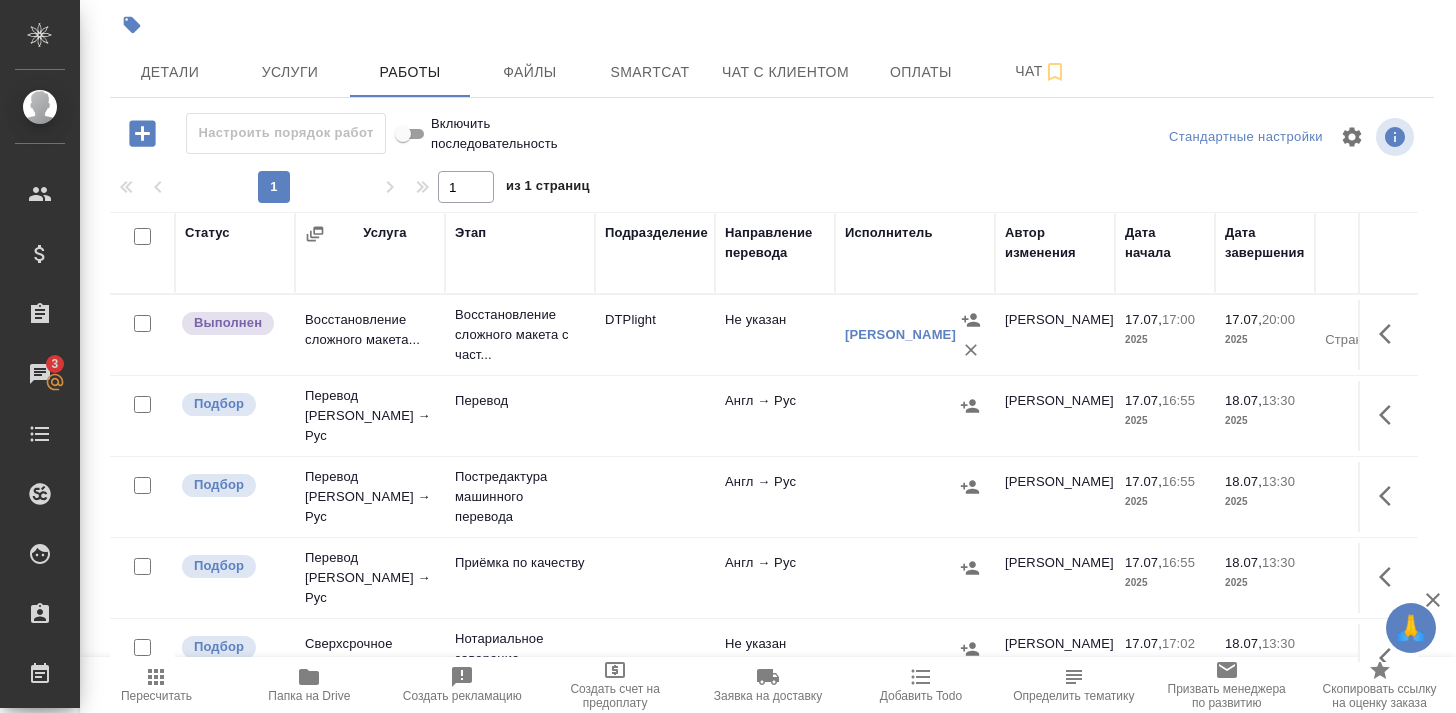 click on "Папка на Drive" at bounding box center (309, 684) 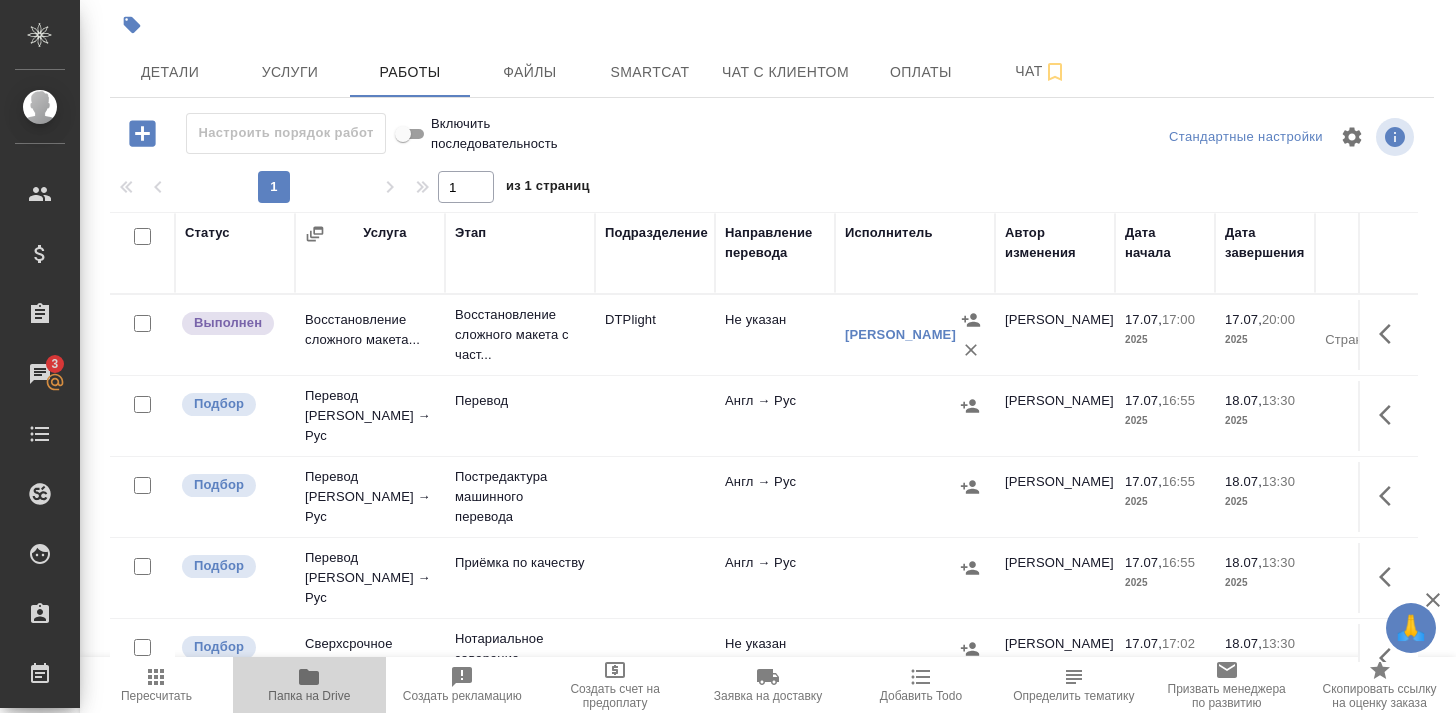 click 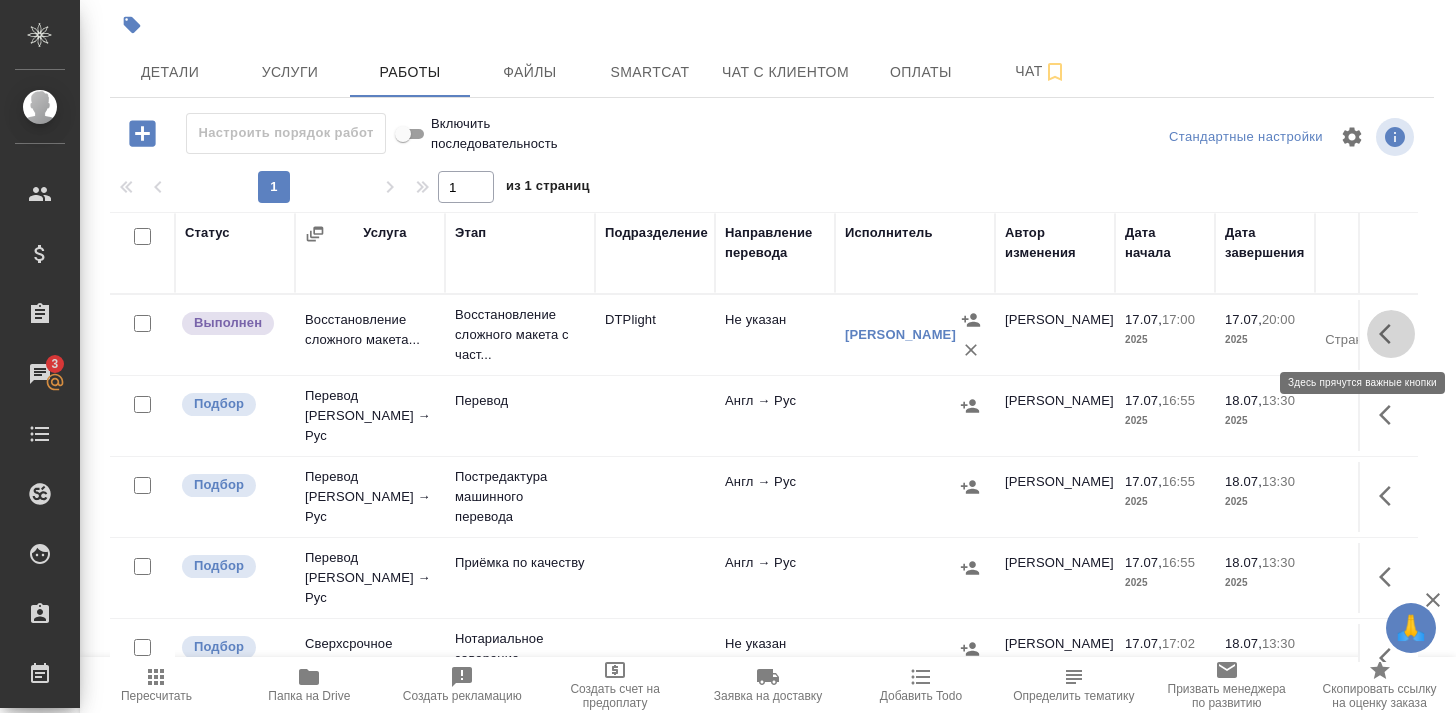 click 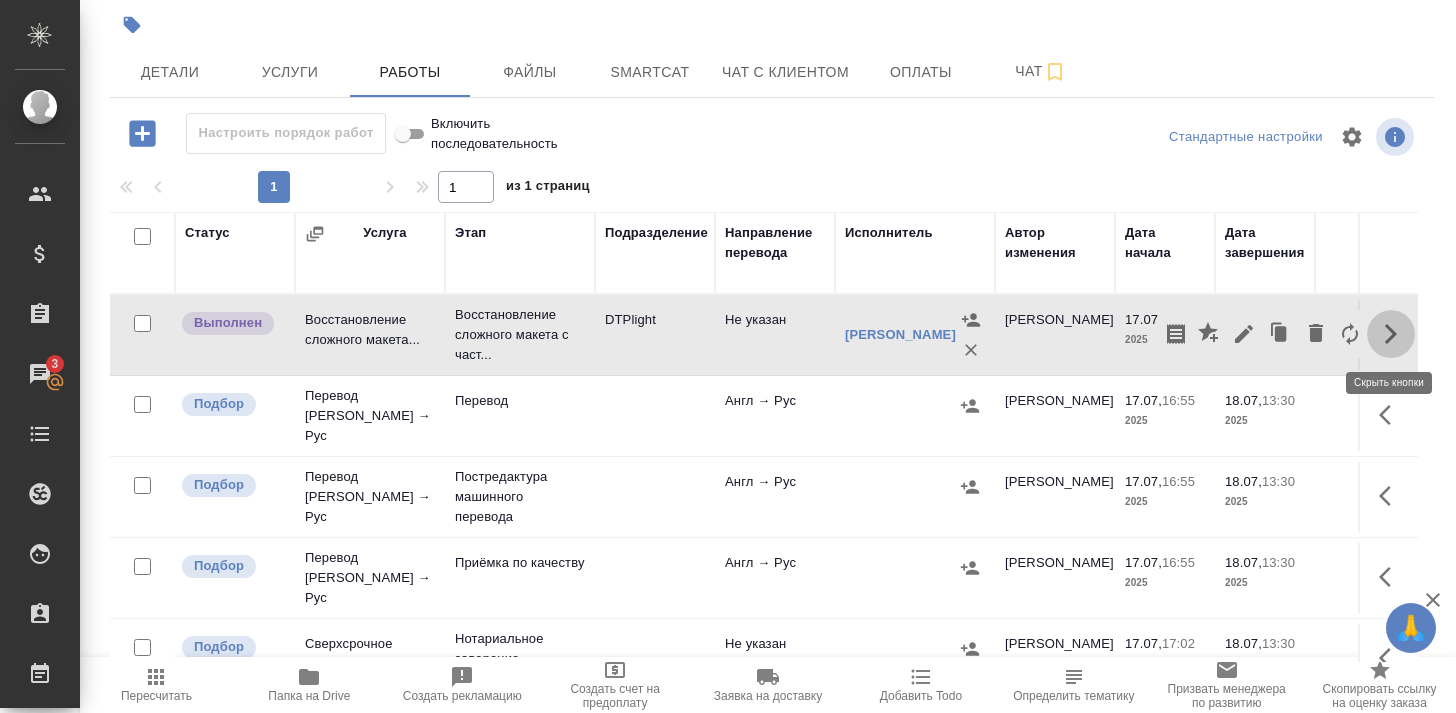 click 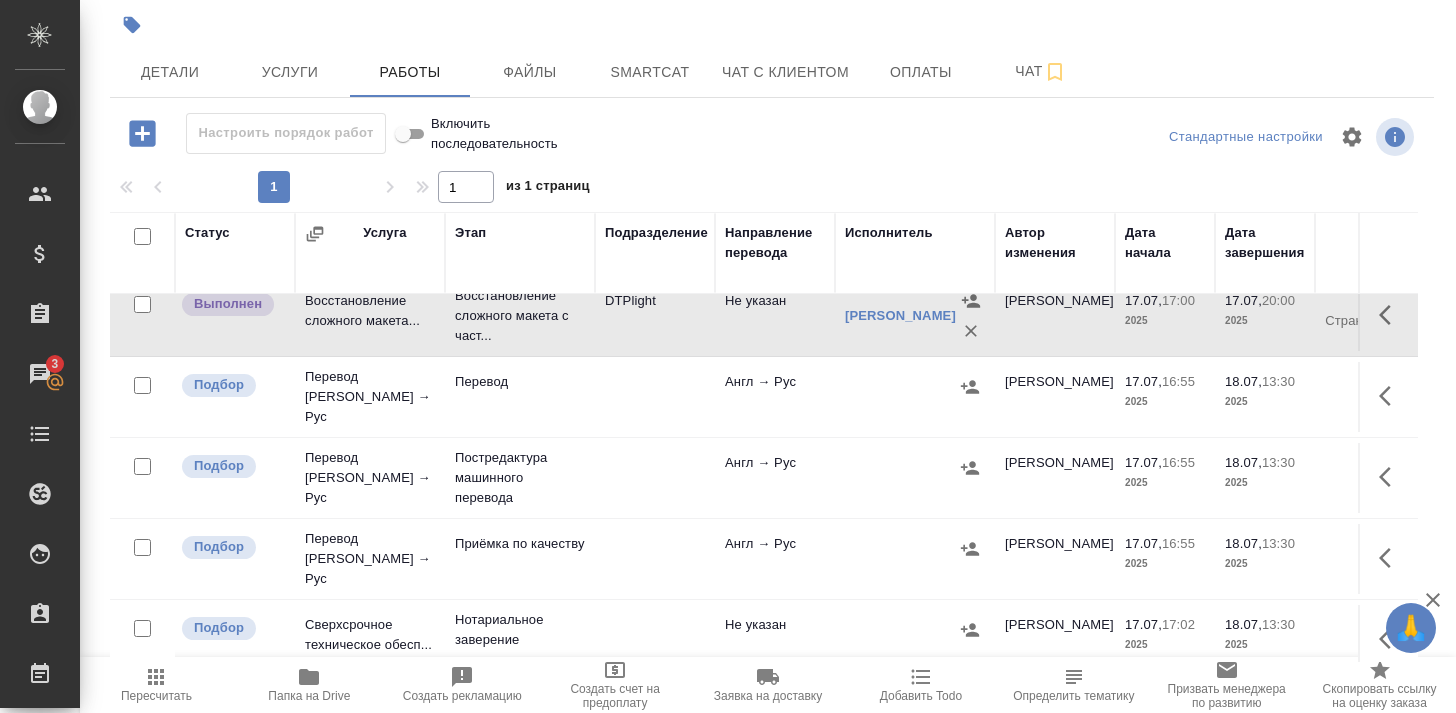 scroll, scrollTop: 18, scrollLeft: 0, axis: vertical 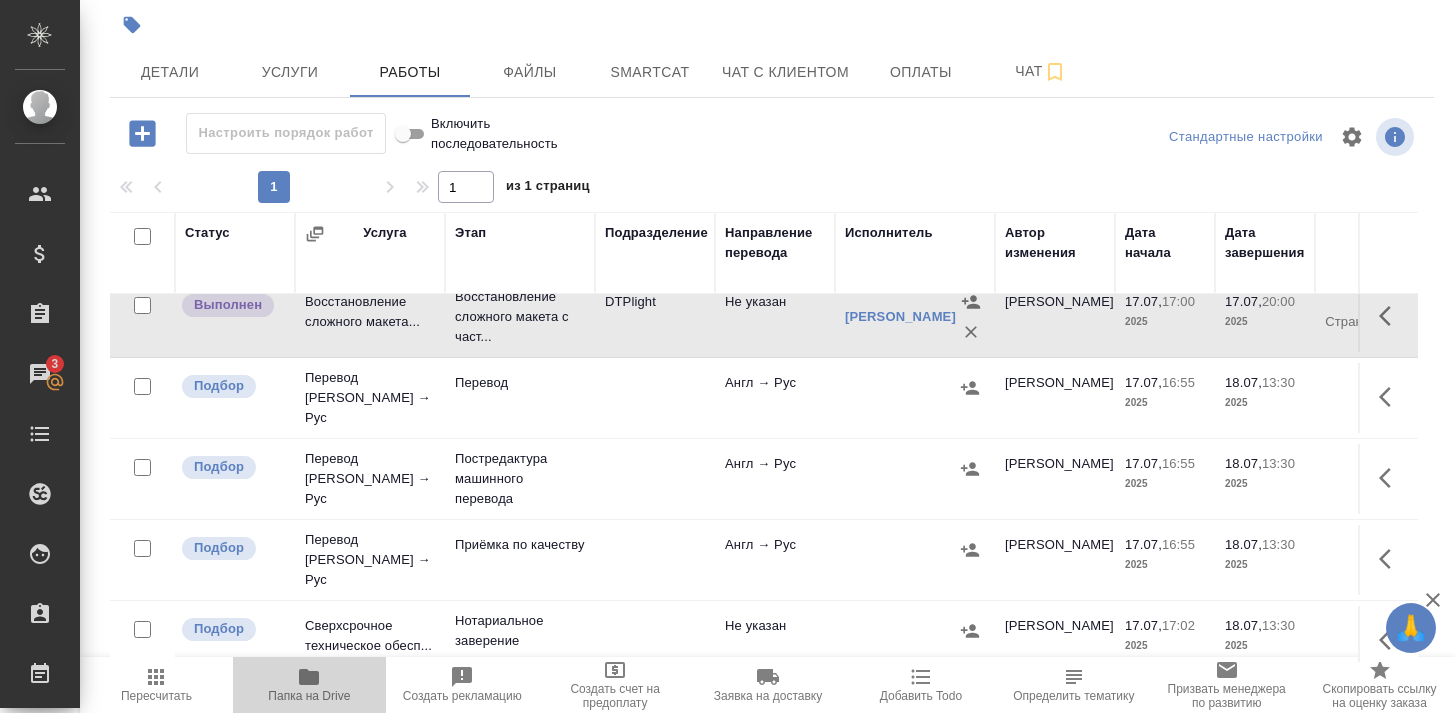 click 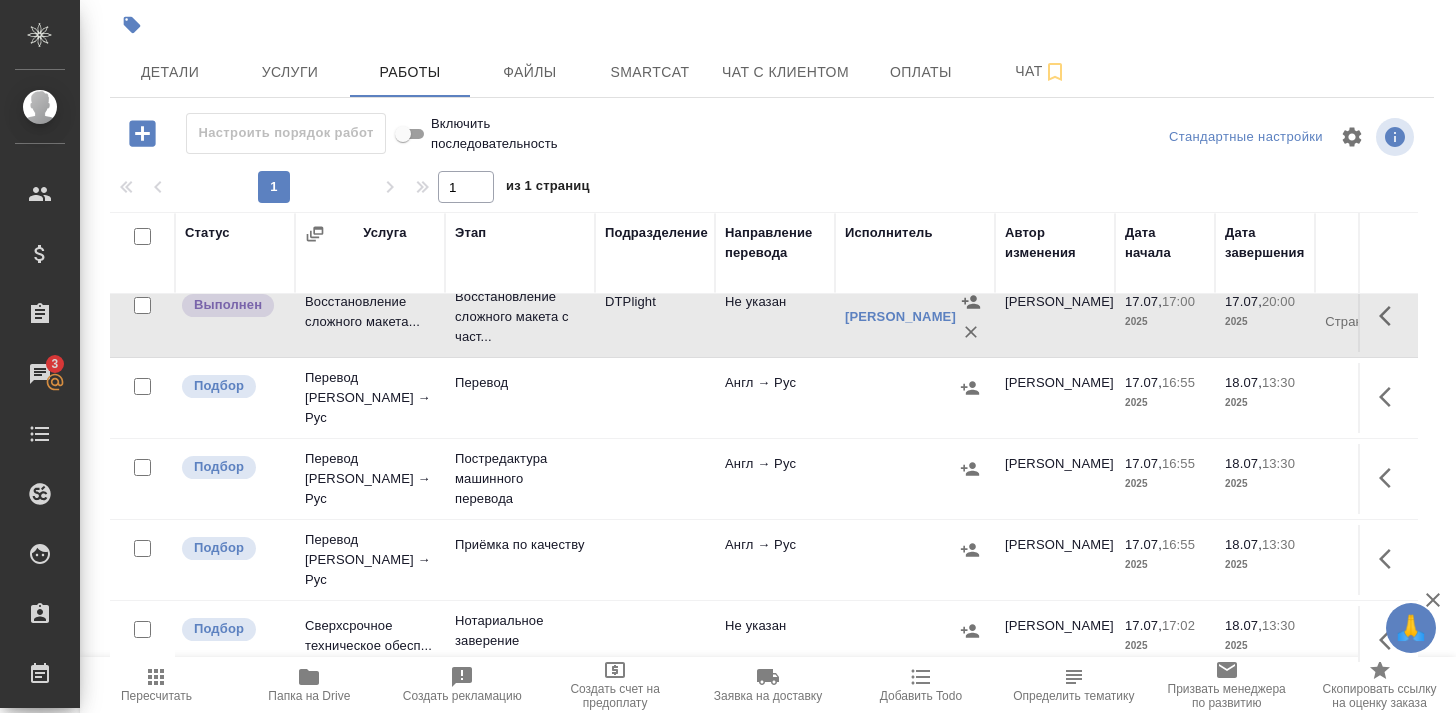 scroll, scrollTop: 0, scrollLeft: 0, axis: both 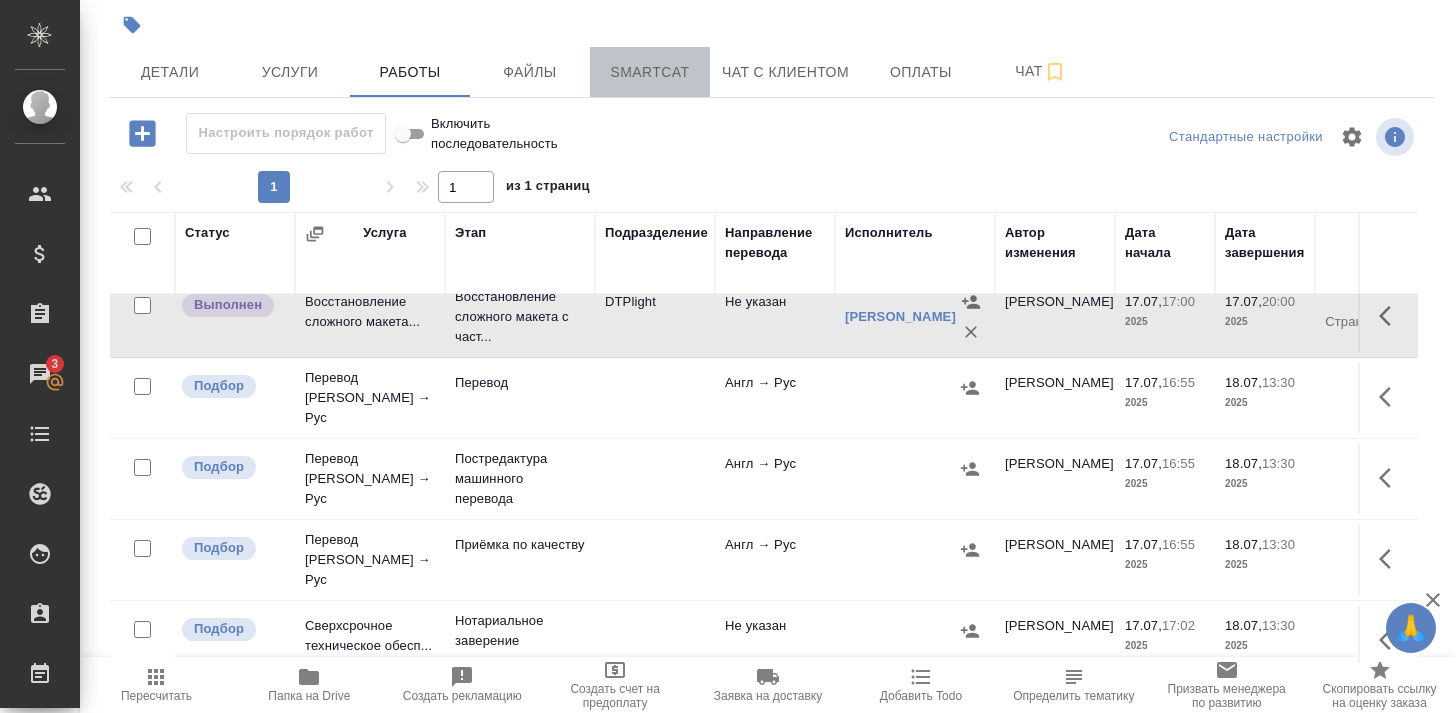 click on "Smartcat" at bounding box center (650, 72) 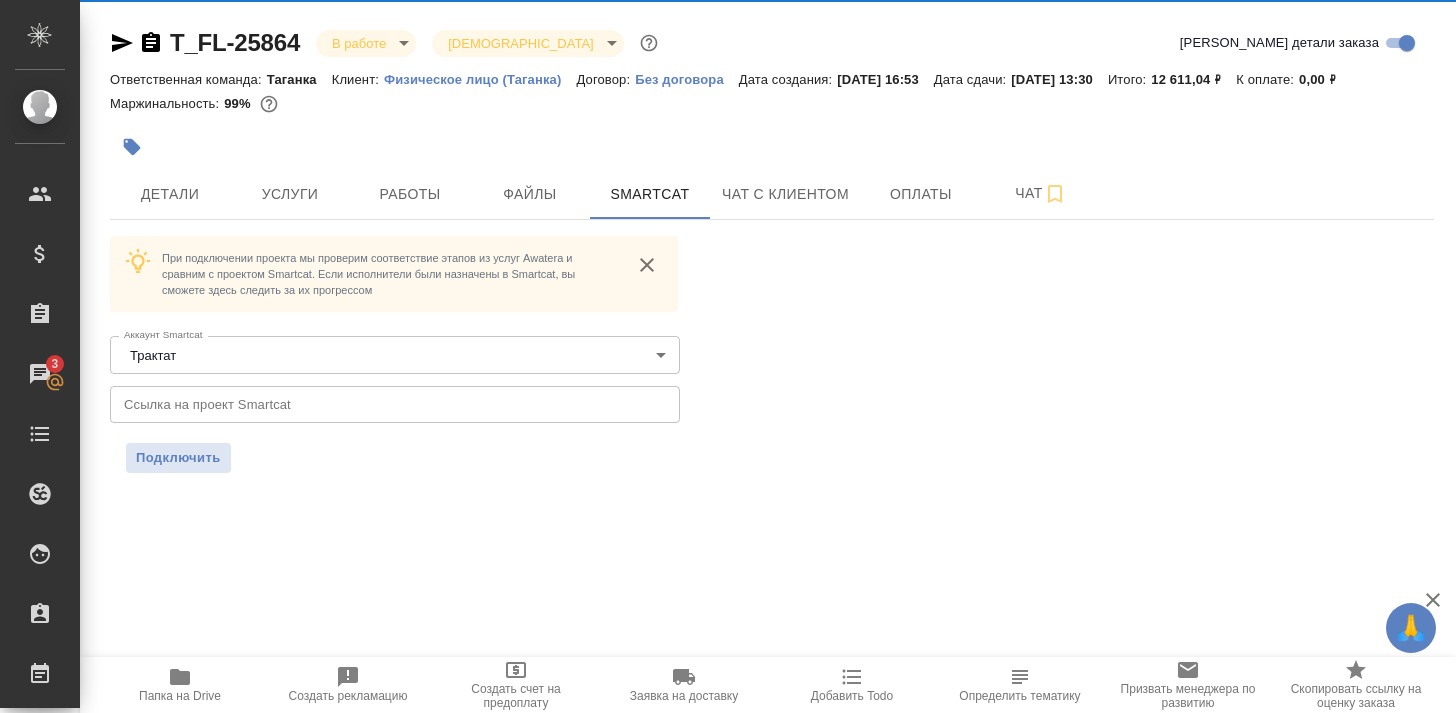 scroll, scrollTop: 0, scrollLeft: 0, axis: both 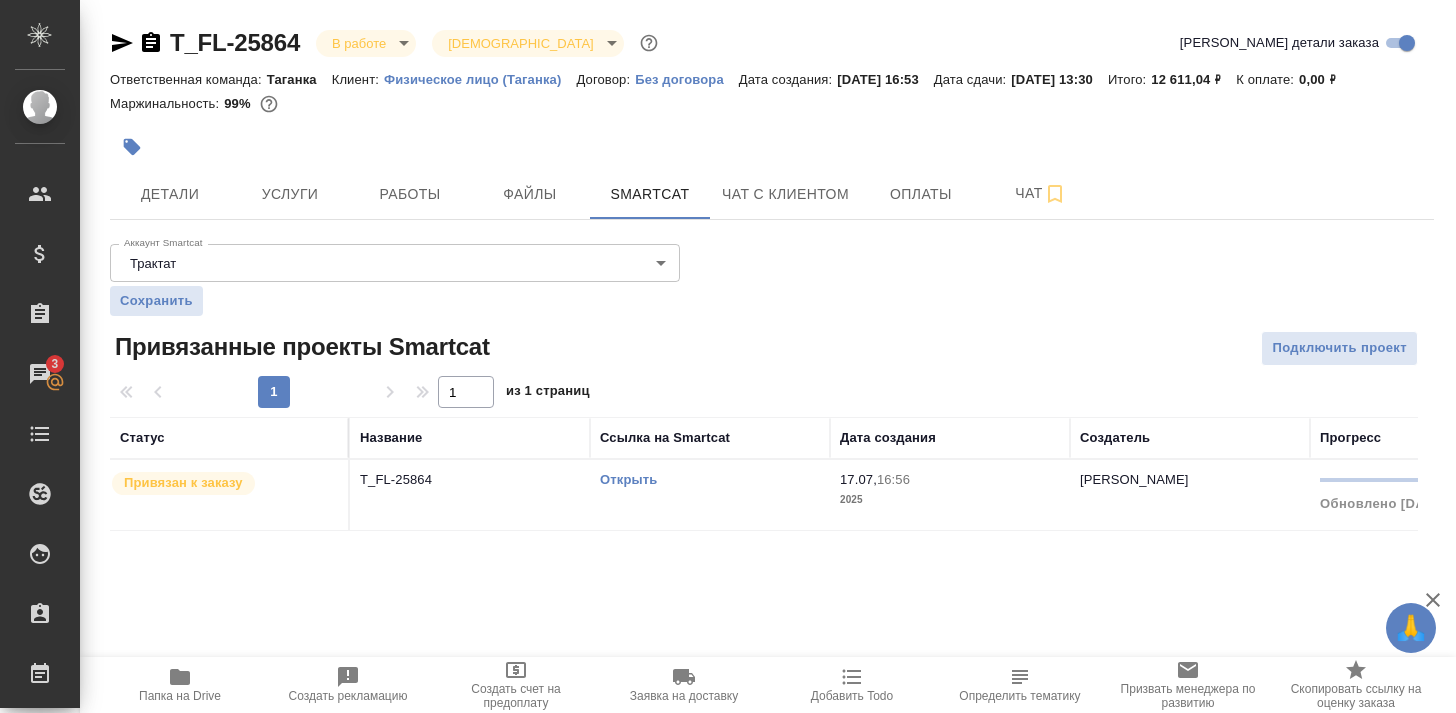 click on "Открыть" at bounding box center (628, 479) 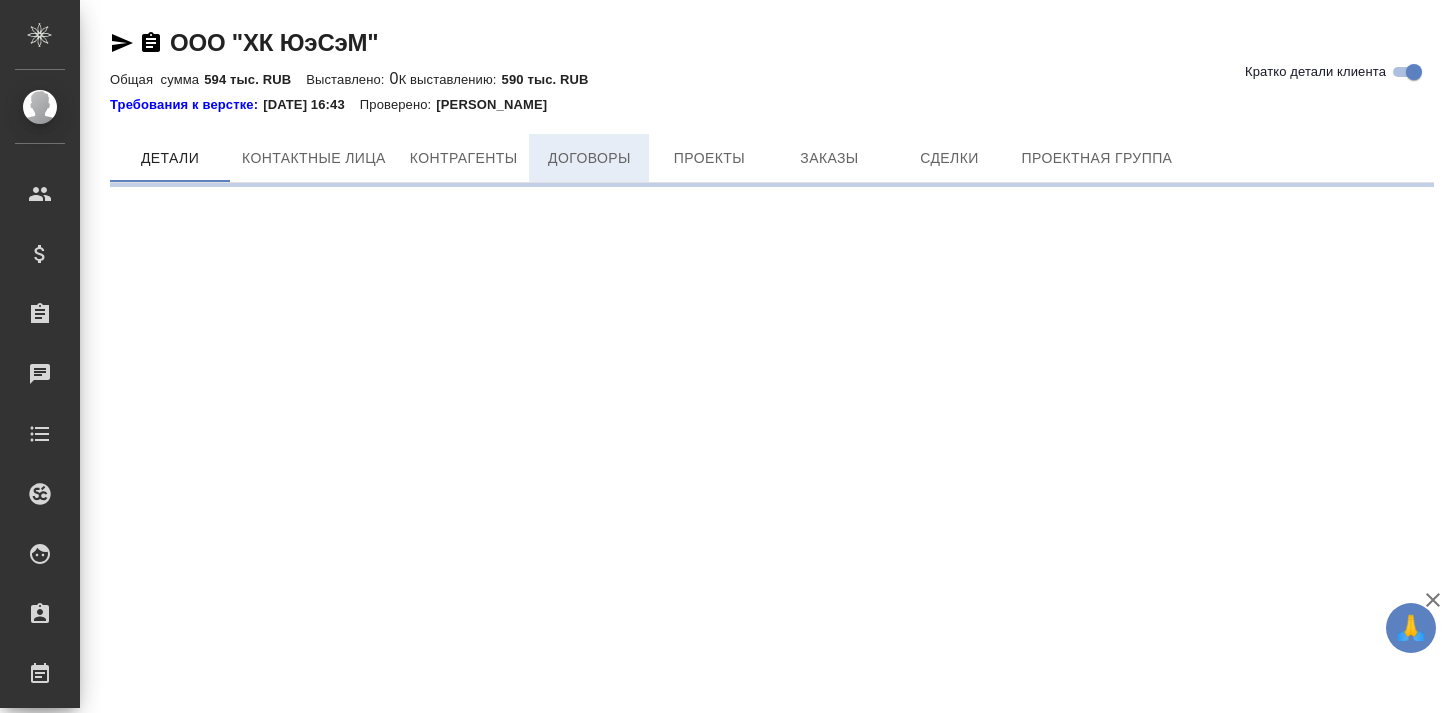 scroll, scrollTop: 0, scrollLeft: 0, axis: both 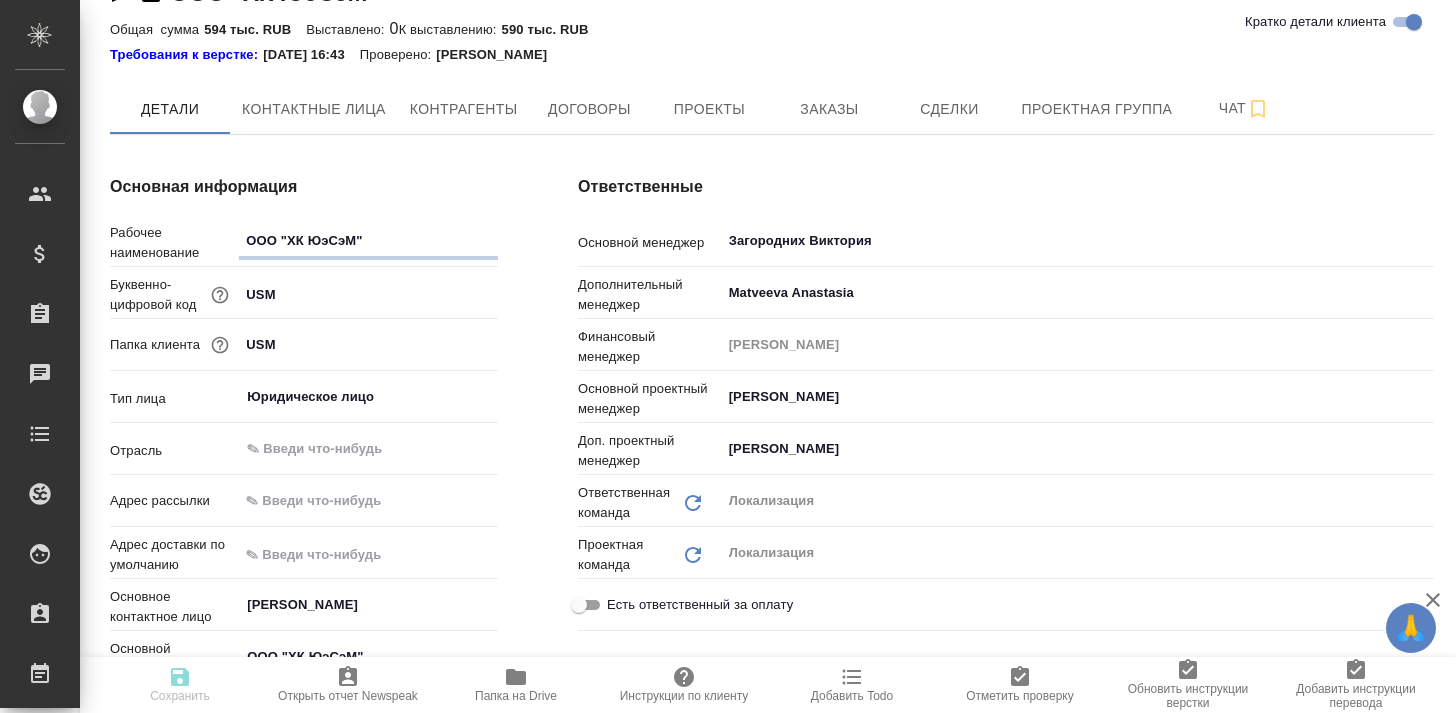 type on "x" 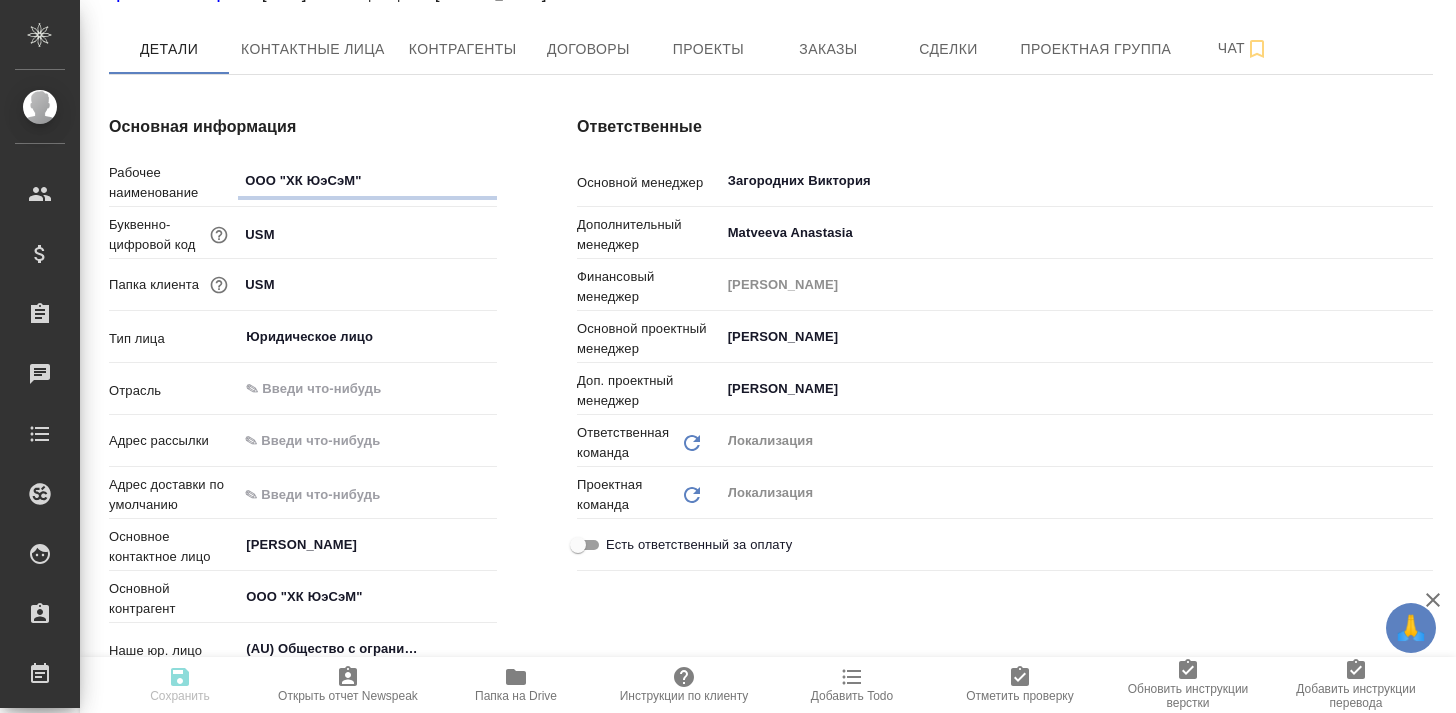 type on "x" 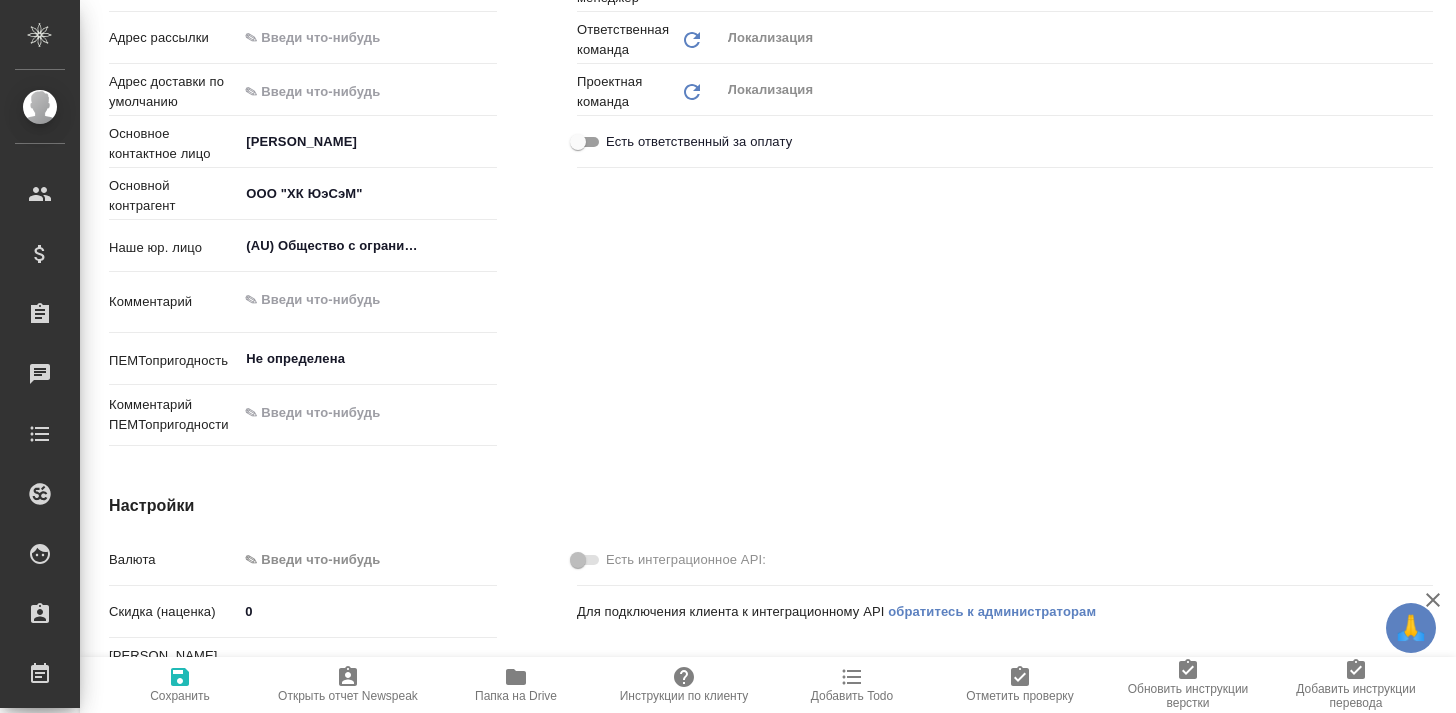 type on "x" 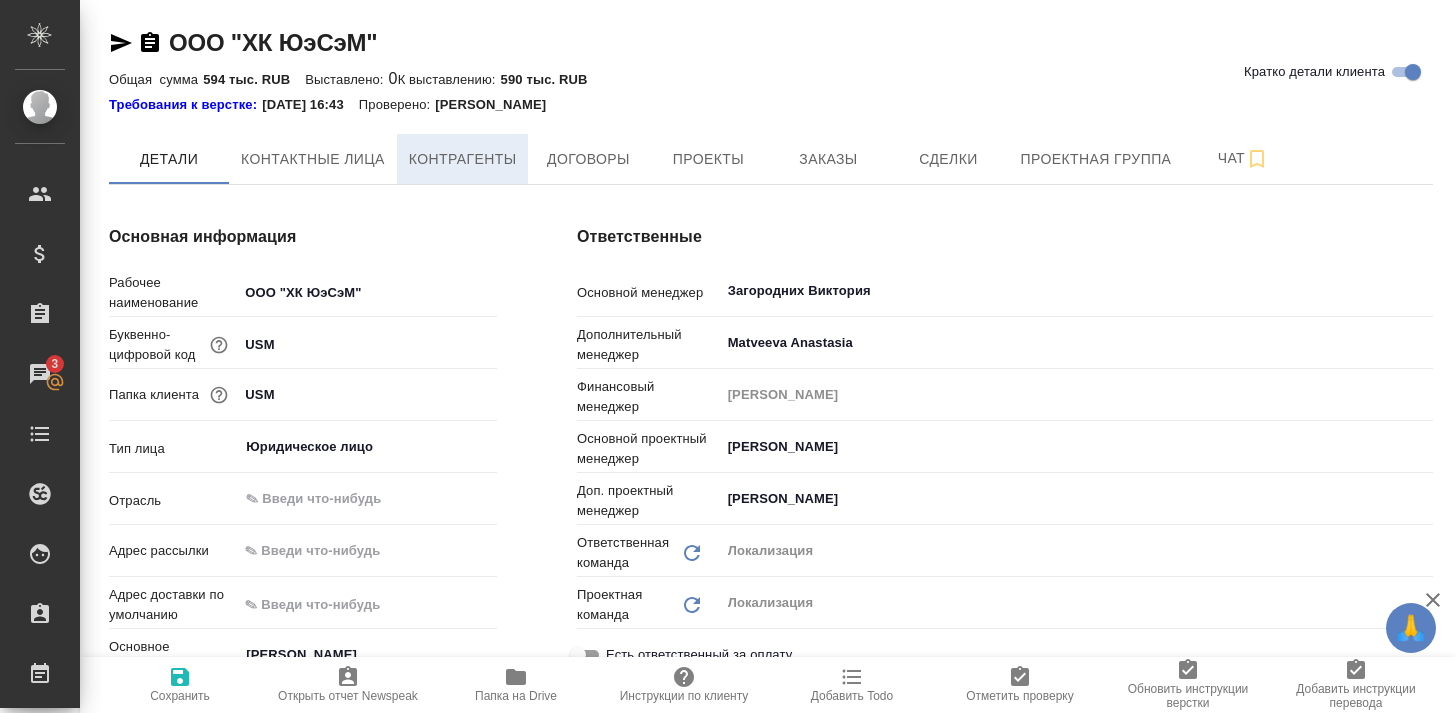 scroll, scrollTop: 0, scrollLeft: 1, axis: horizontal 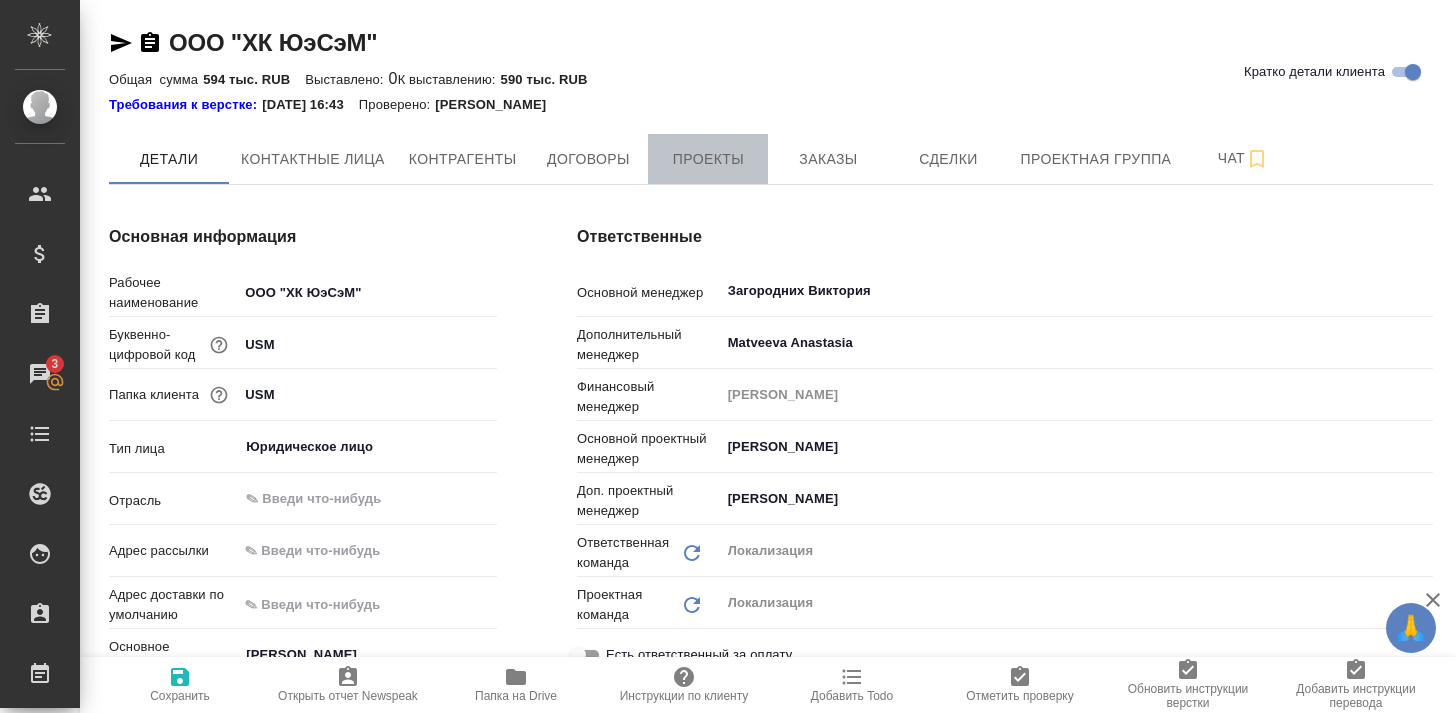 click on "Проекты" at bounding box center (708, 159) 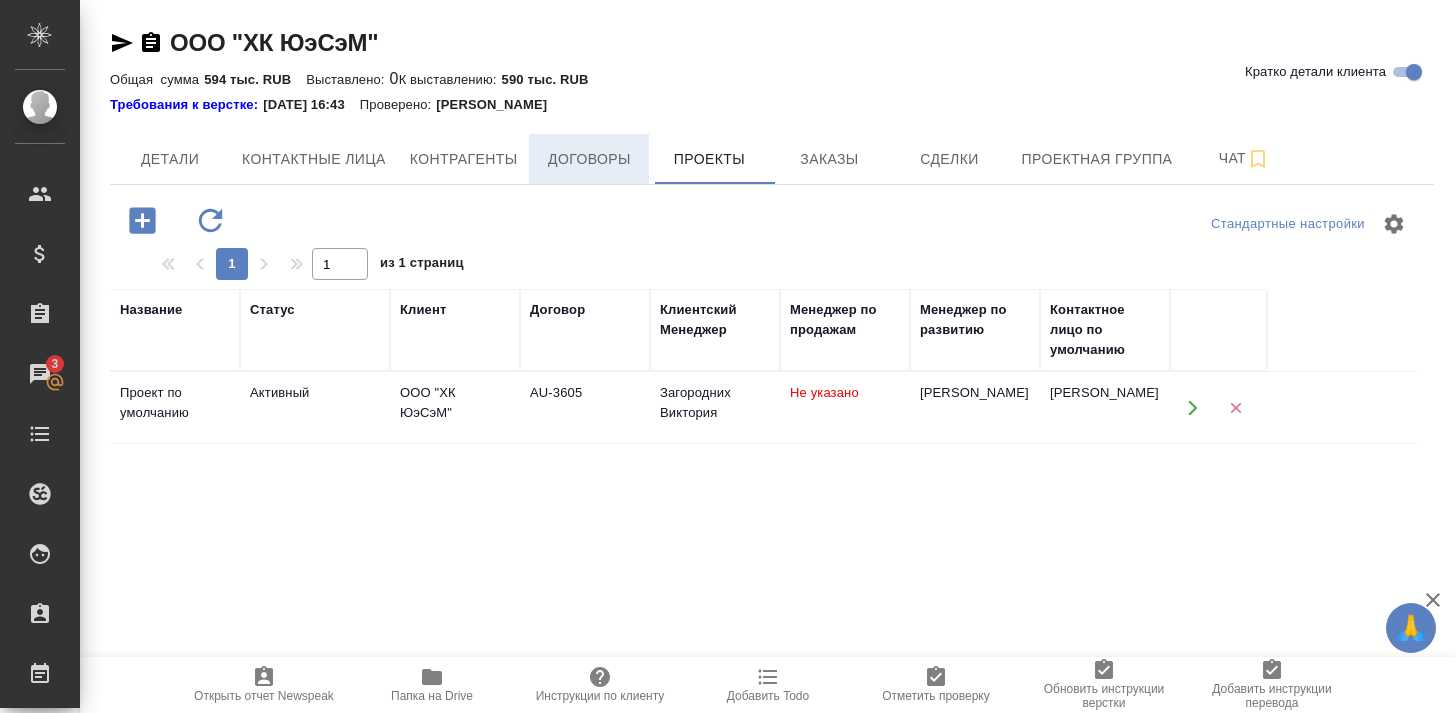 scroll, scrollTop: 0, scrollLeft: 0, axis: both 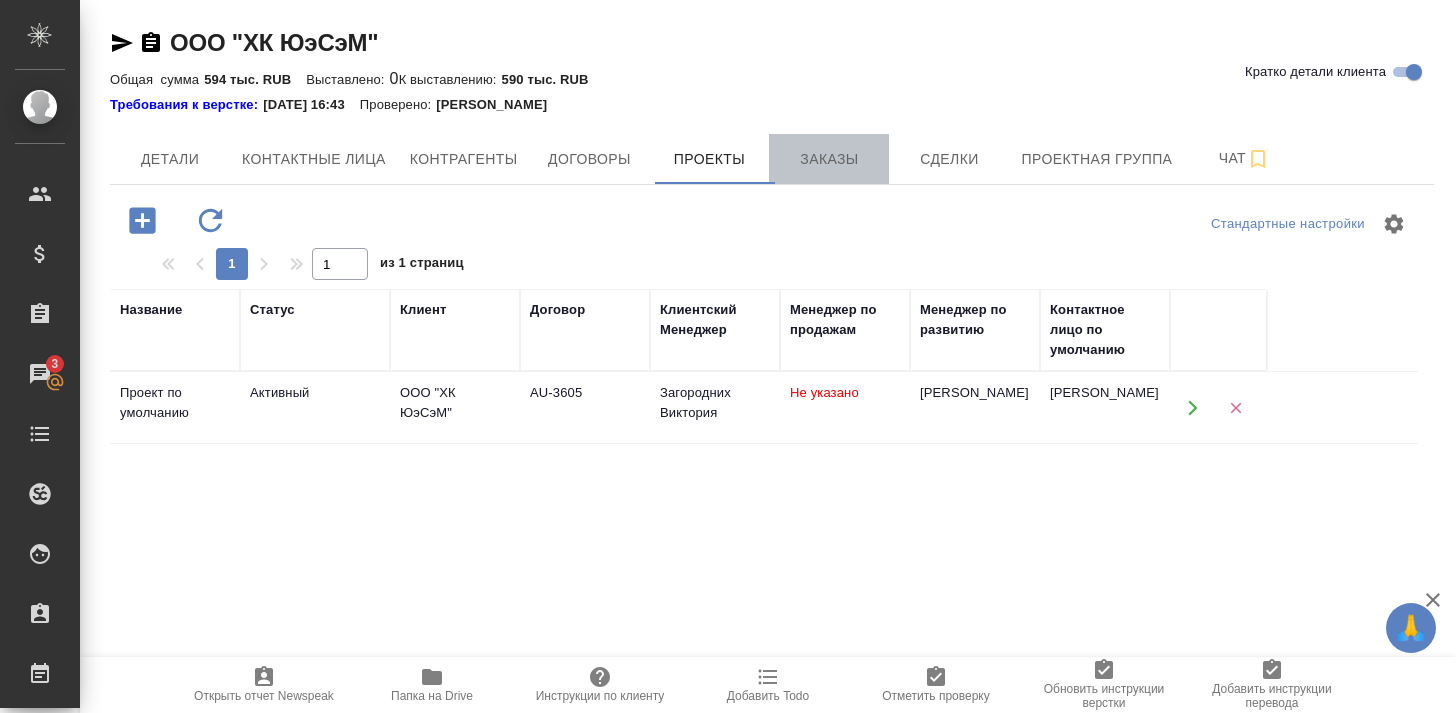 click on "Заказы" at bounding box center [829, 159] 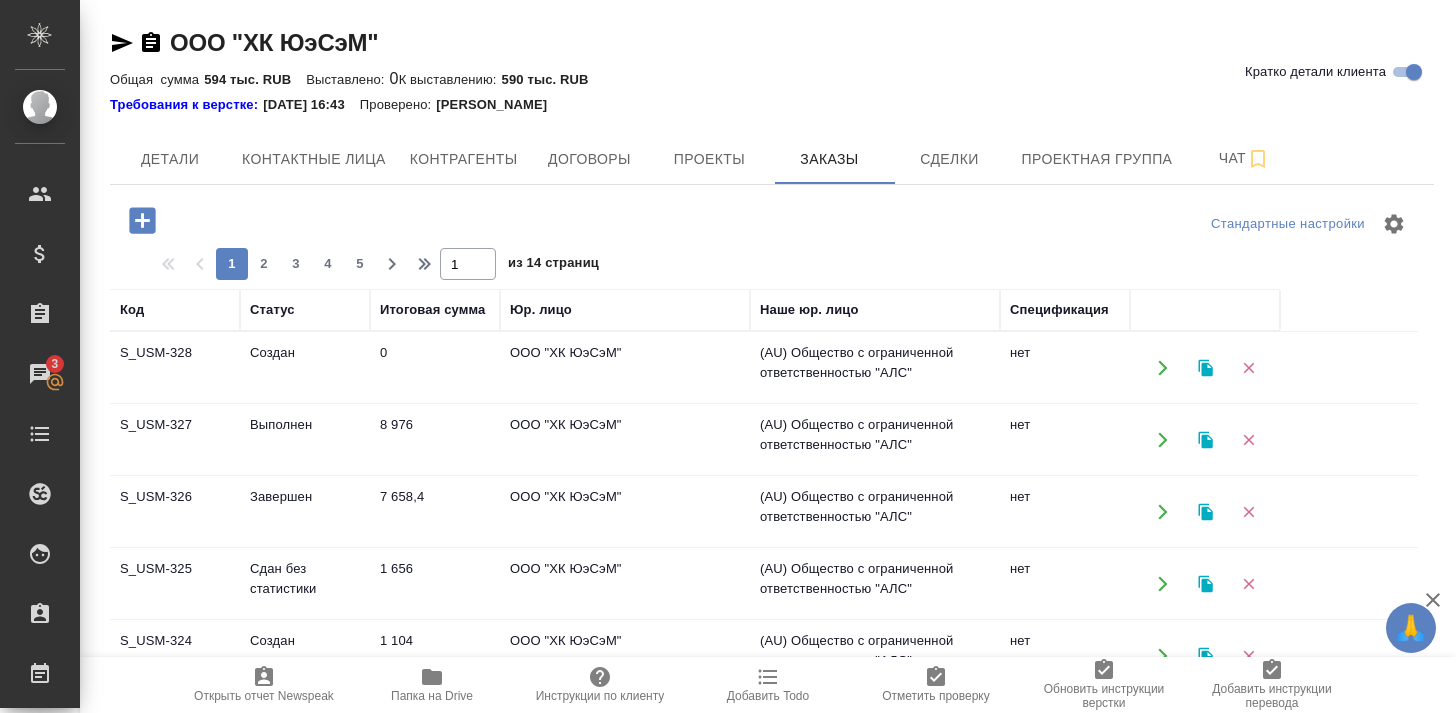 scroll, scrollTop: 0, scrollLeft: 0, axis: both 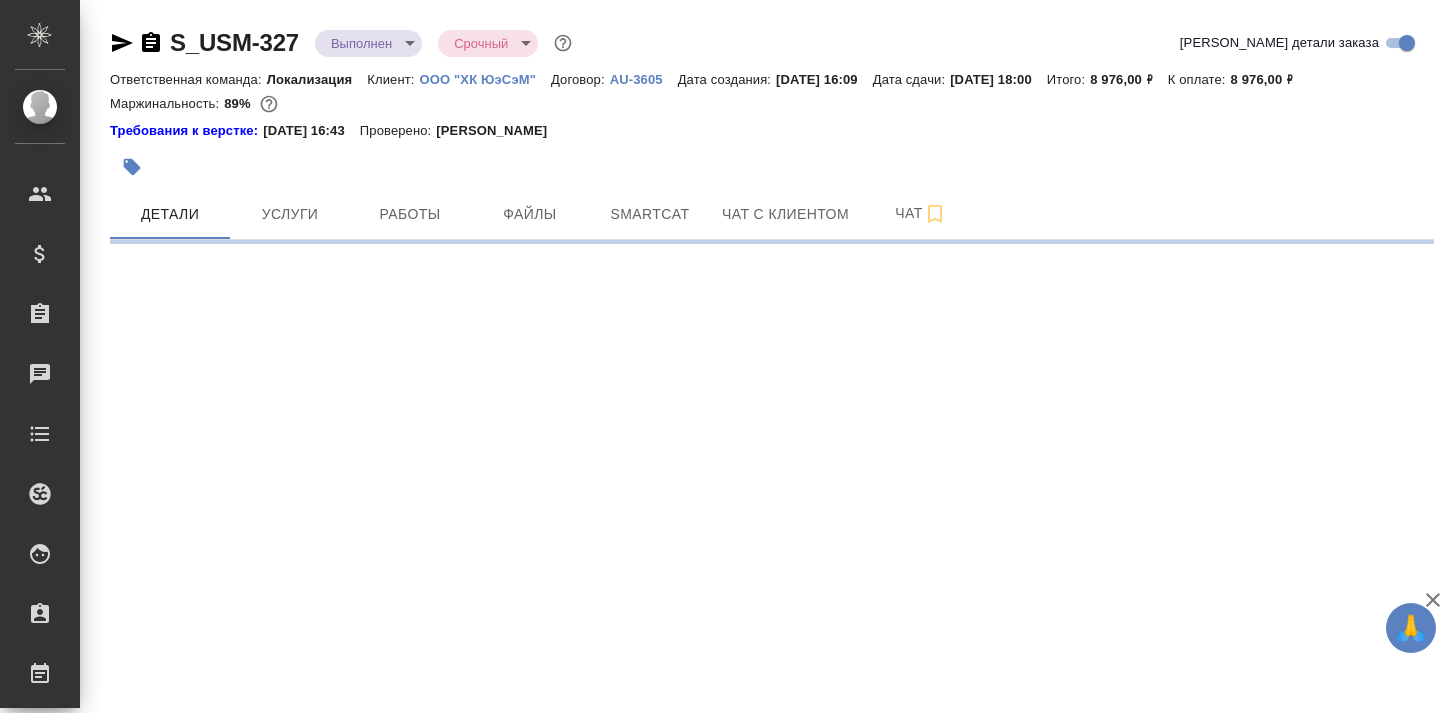 select on "RU" 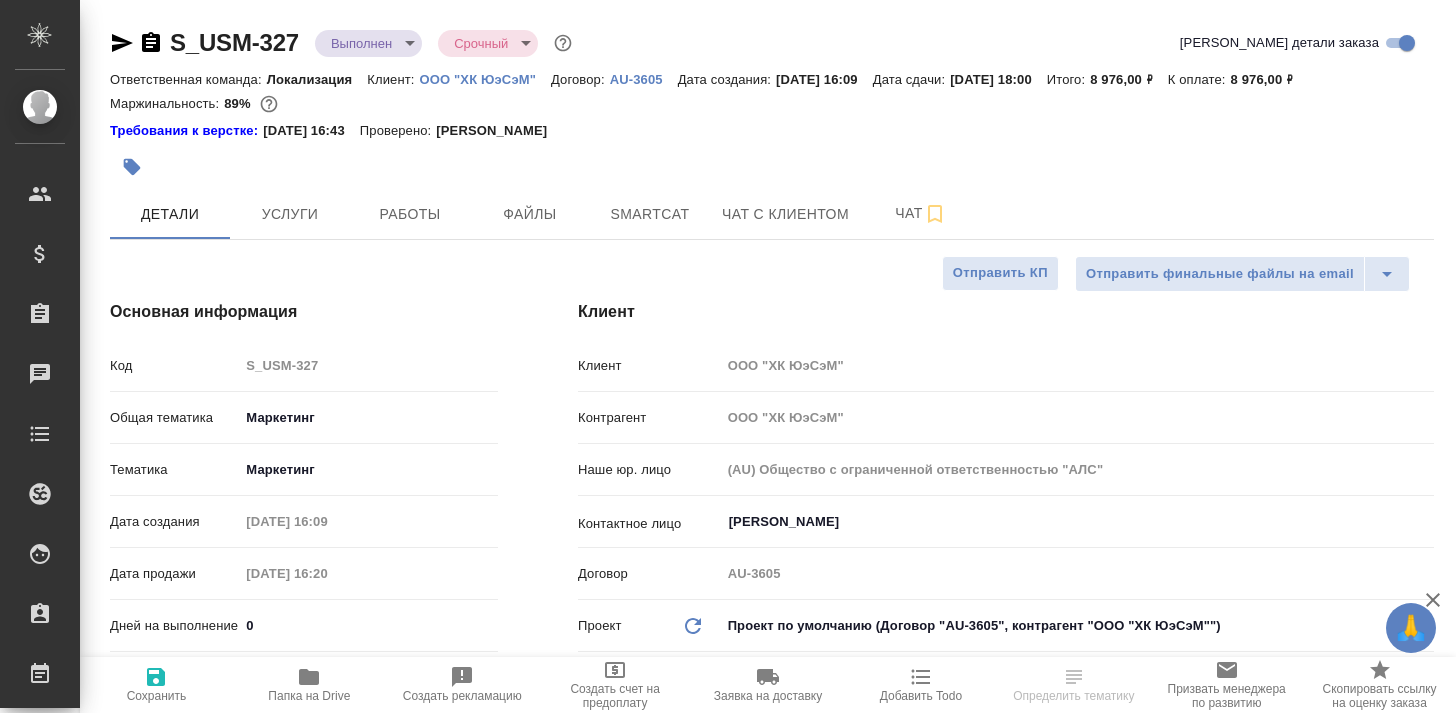 scroll, scrollTop: 68, scrollLeft: 1, axis: both 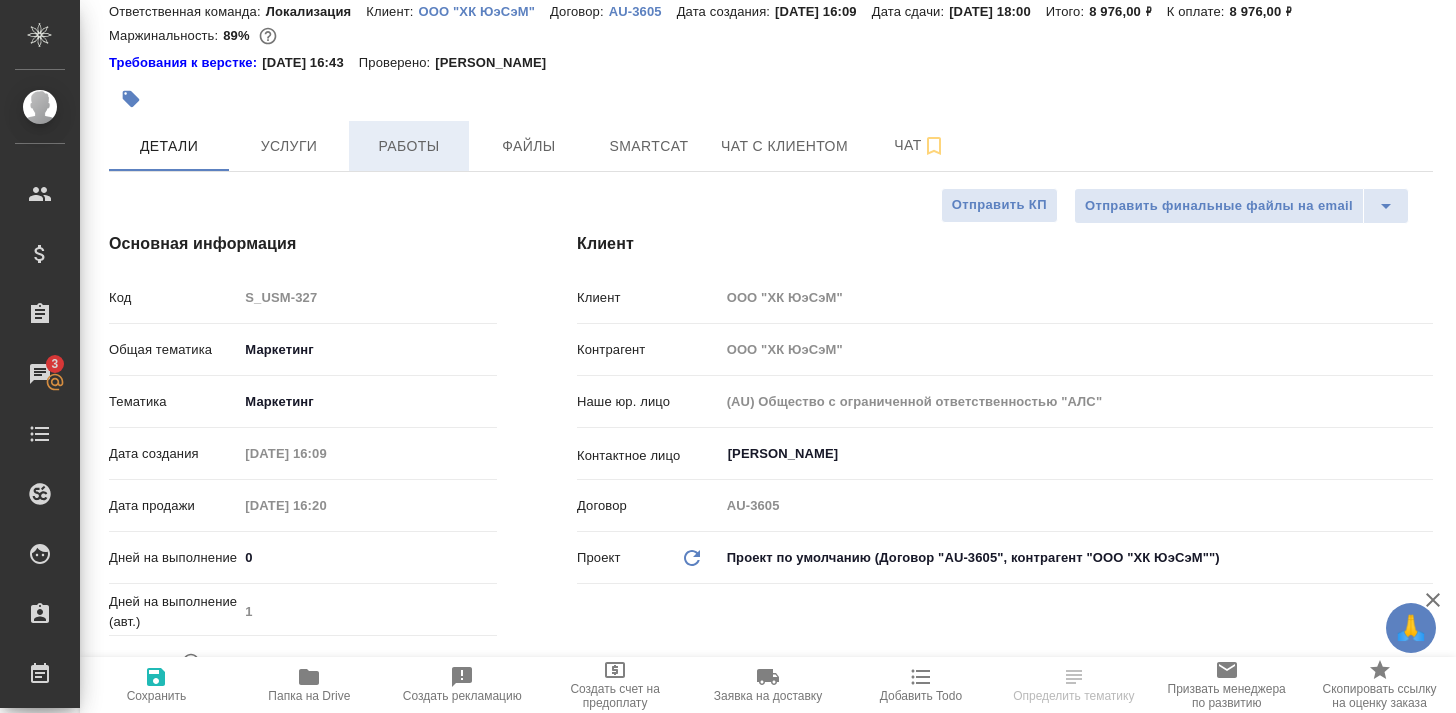 type on "x" 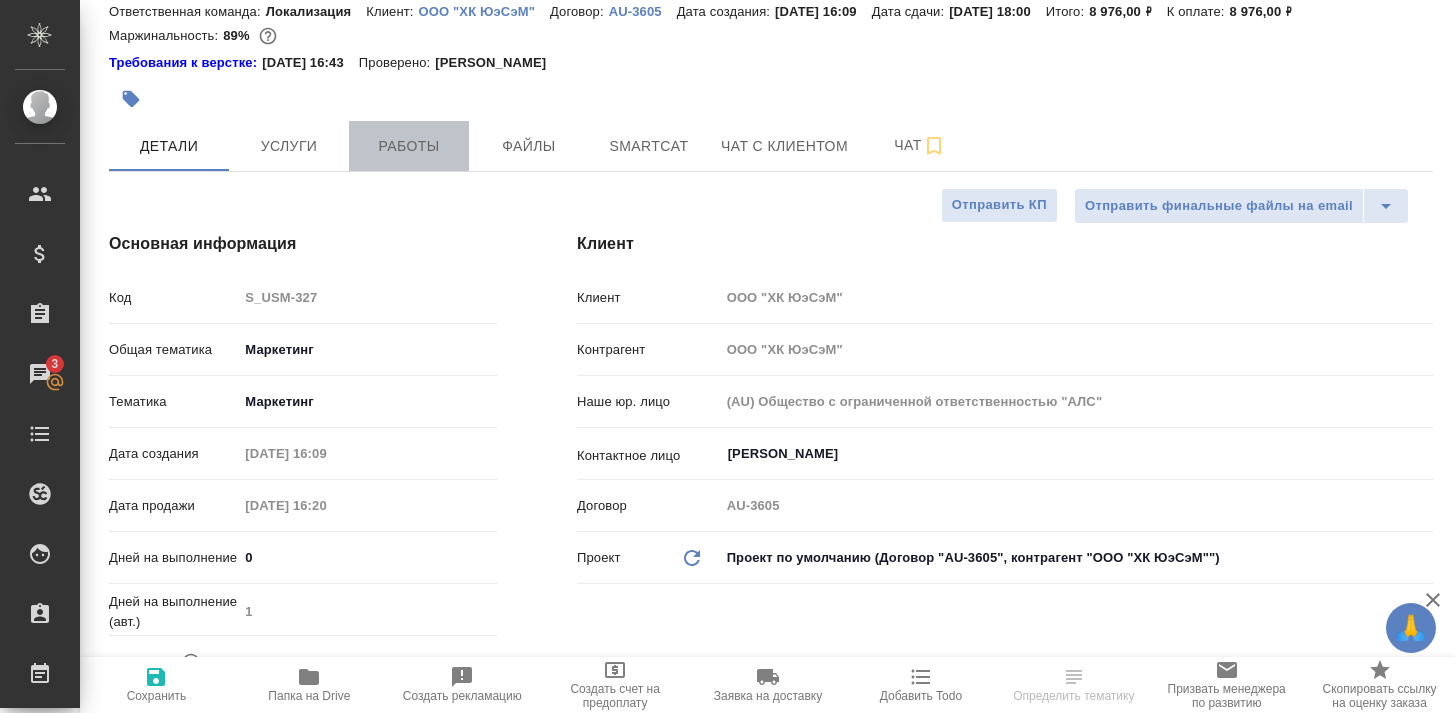 click on "Работы" at bounding box center (409, 146) 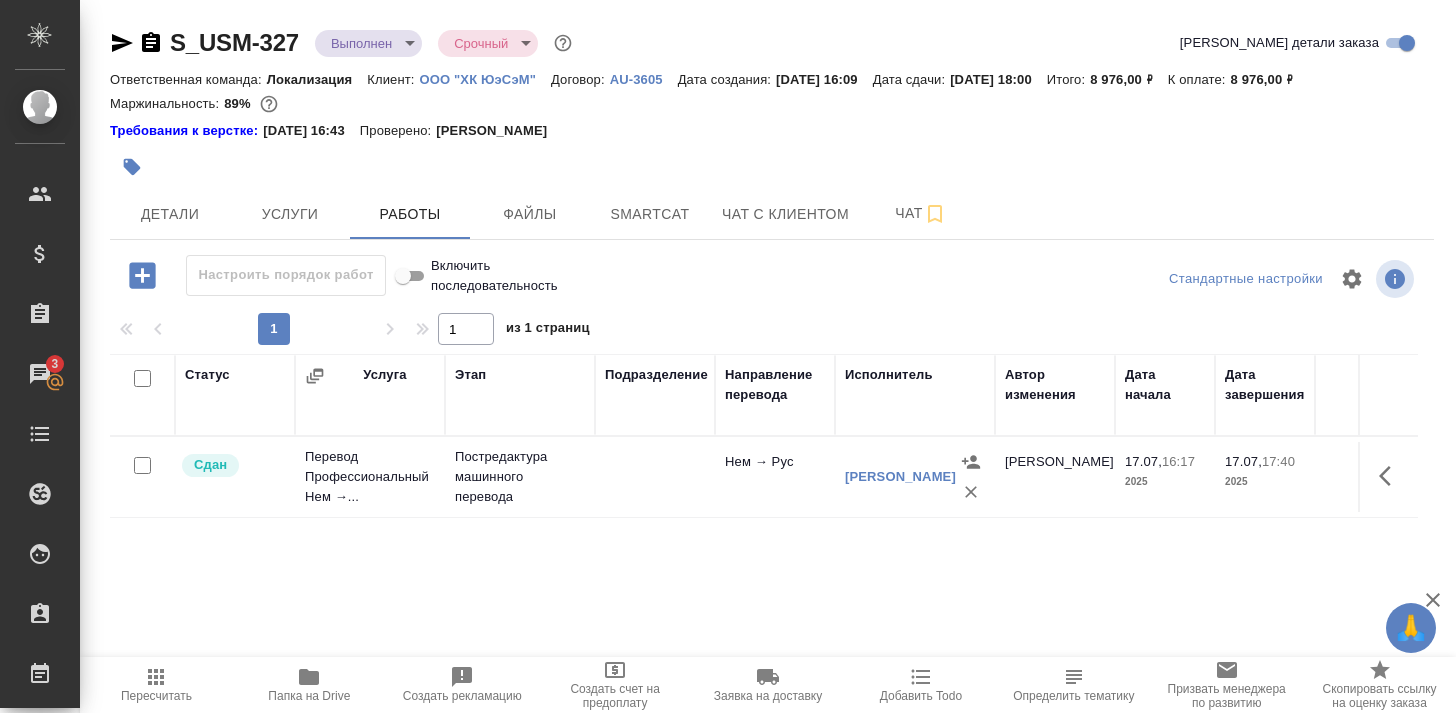 scroll, scrollTop: 0, scrollLeft: 0, axis: both 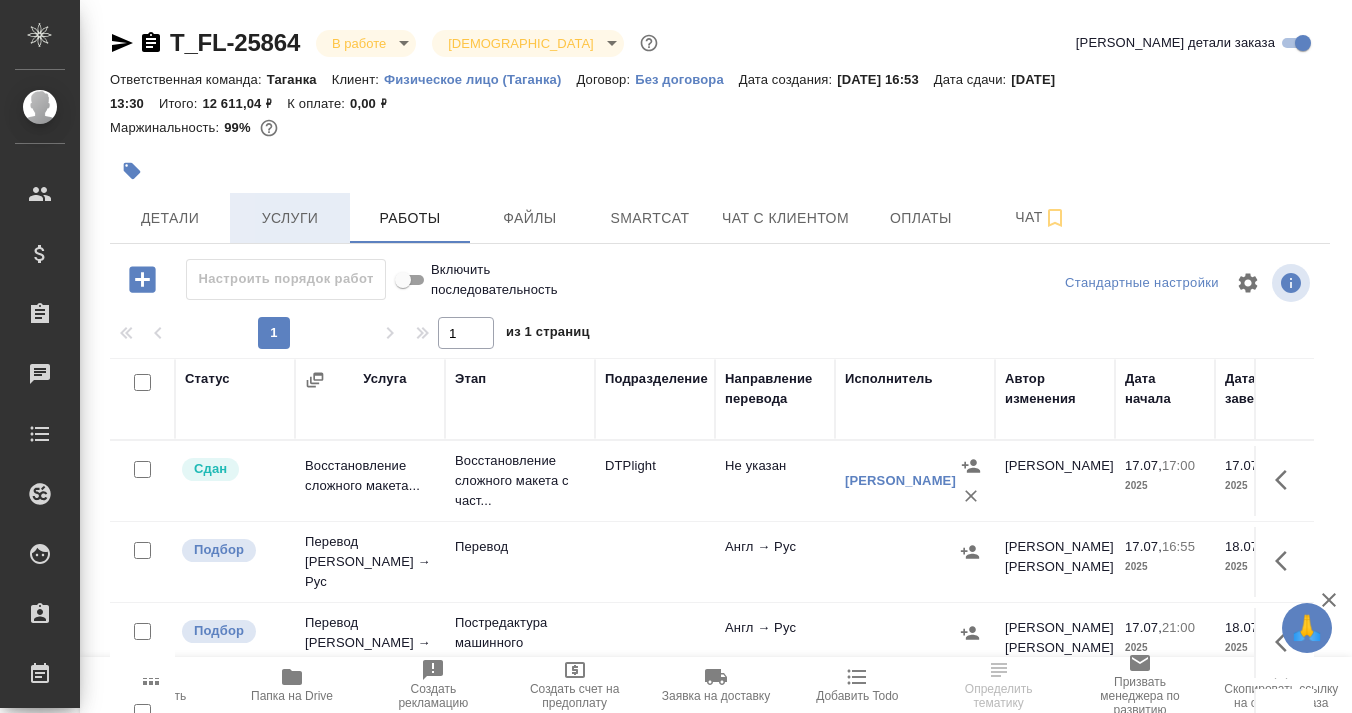 click on "Услуги" at bounding box center (290, 218) 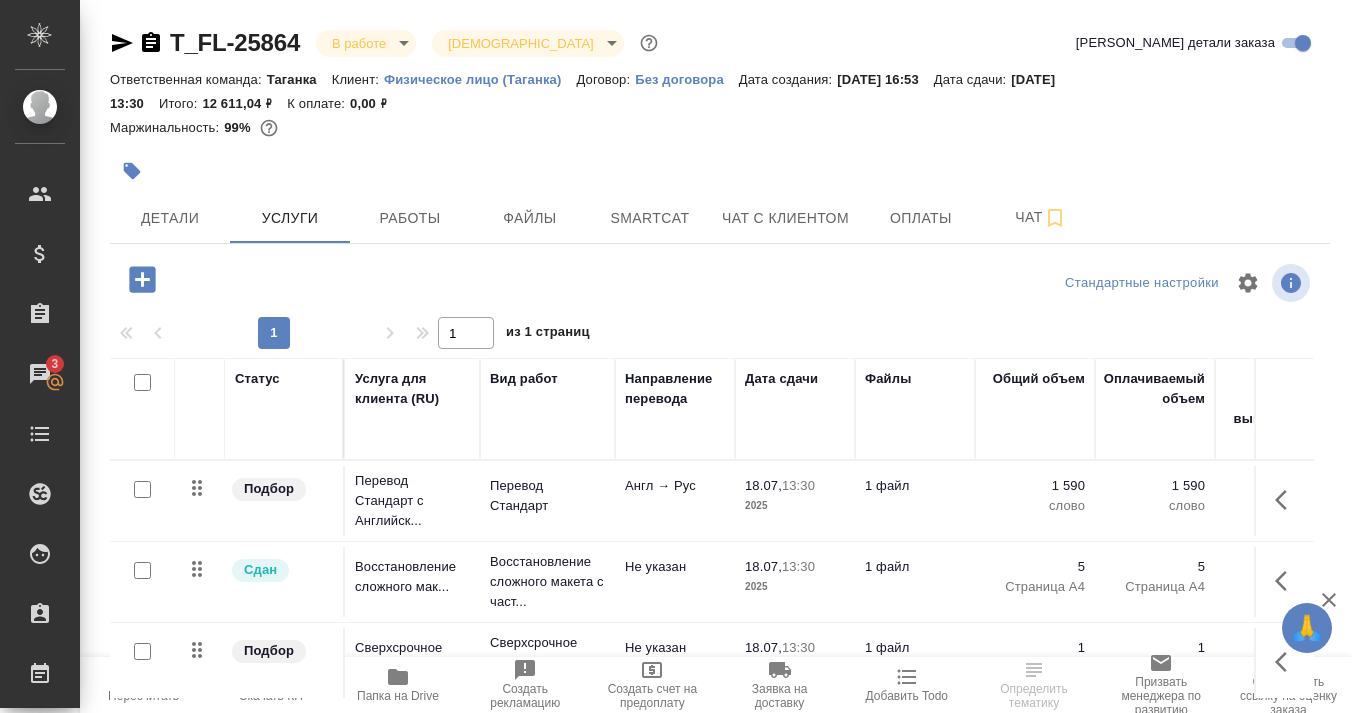 click on "T_FL-25864 В работе inProgress Святая троица holyTrinity [PERSON_NAME] детали заказа Ответственная команда: Таганка Клиент: Физическое лицо (Таганка) Договор: Без договора Дата создания: [DATE] 16:53 Дата сдачи: [DATE] 13:30 Итого: 12 611,04 ₽ К оплате: 0,00 ₽ Маржинальность: 99% Детали Услуги Работы Файлы Smartcat Чат с клиентом Оплаты Чат Стандартные настройки 1 1 из 1 страниц   Статус Услуга для клиента (RU) Вид работ Направление перевода Дата сдачи Файлы Общий объем Оплачиваемый объем Кол-во ед. изм., выполняемое в час Часов на выполнение Стоимость услуги Скидка / наценка Итого   Подбор 18.07,  250" at bounding box center [720, 419] 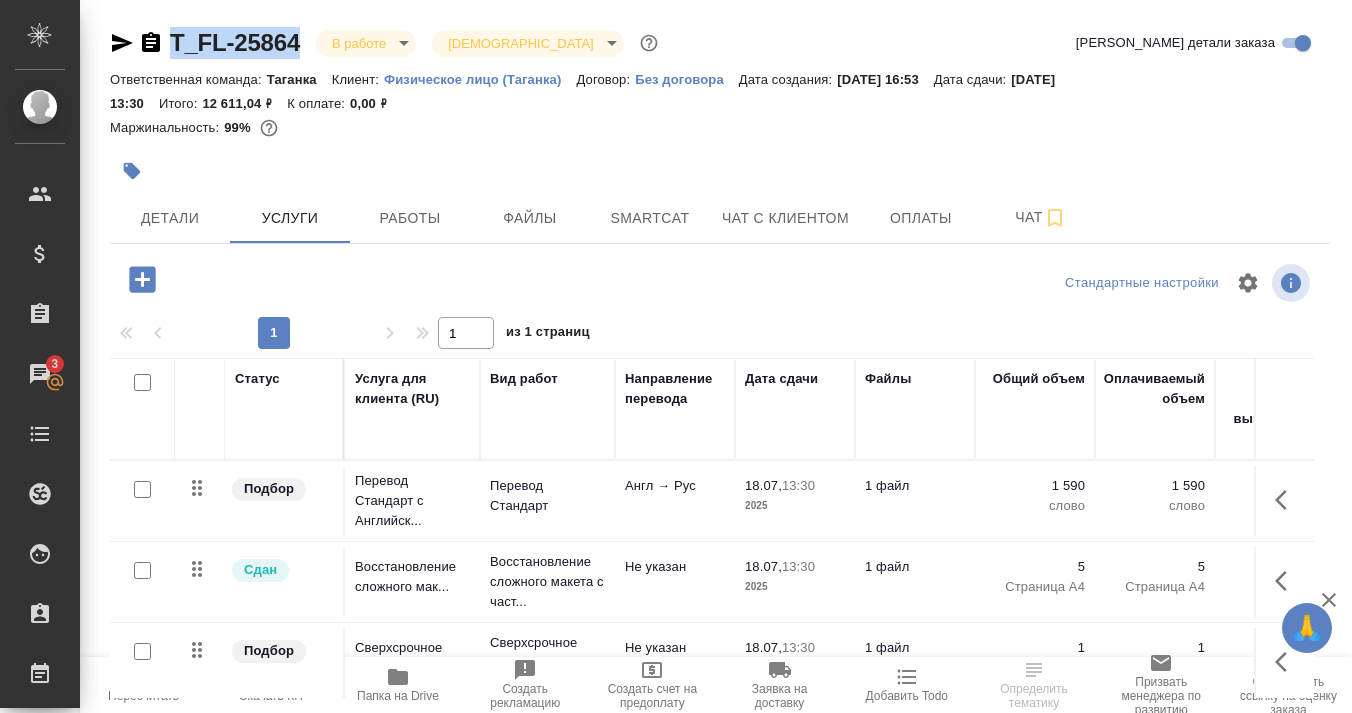 drag, startPoint x: 169, startPoint y: 22, endPoint x: 296, endPoint y: 40, distance: 128.26924 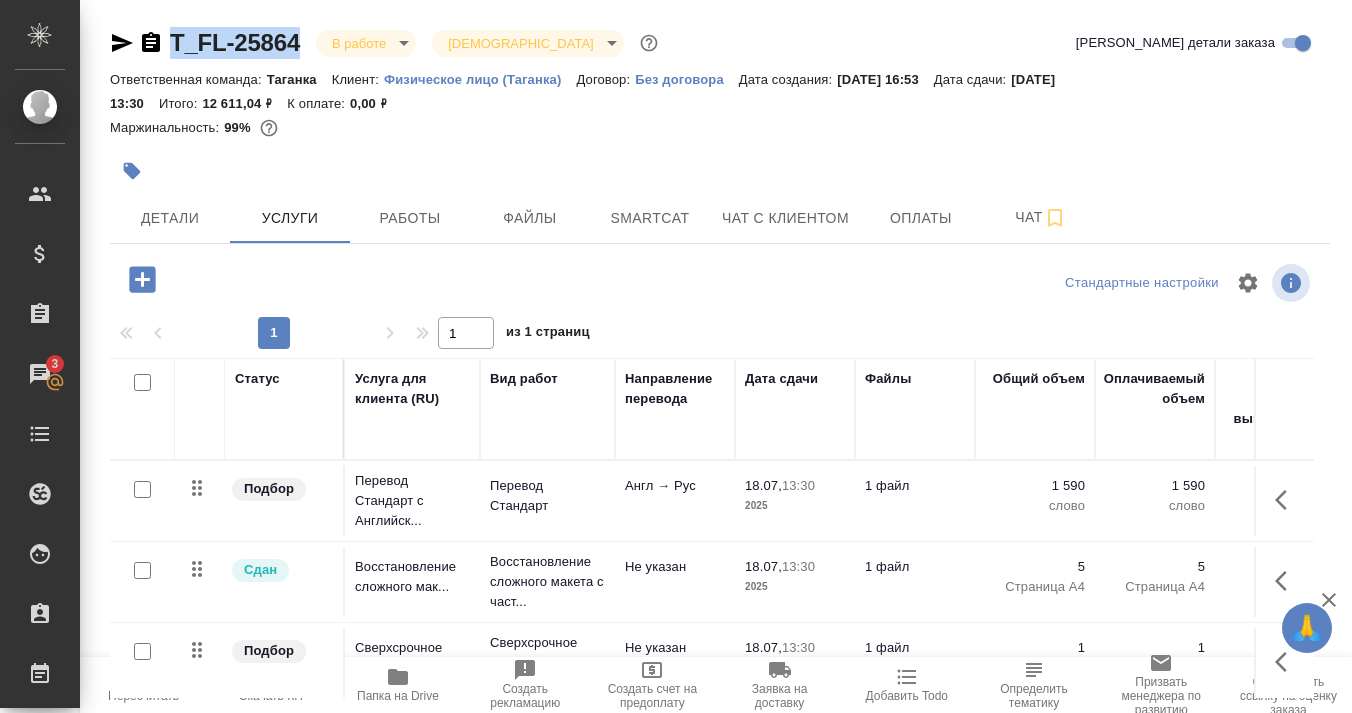 click on "Детали" at bounding box center (170, 218) 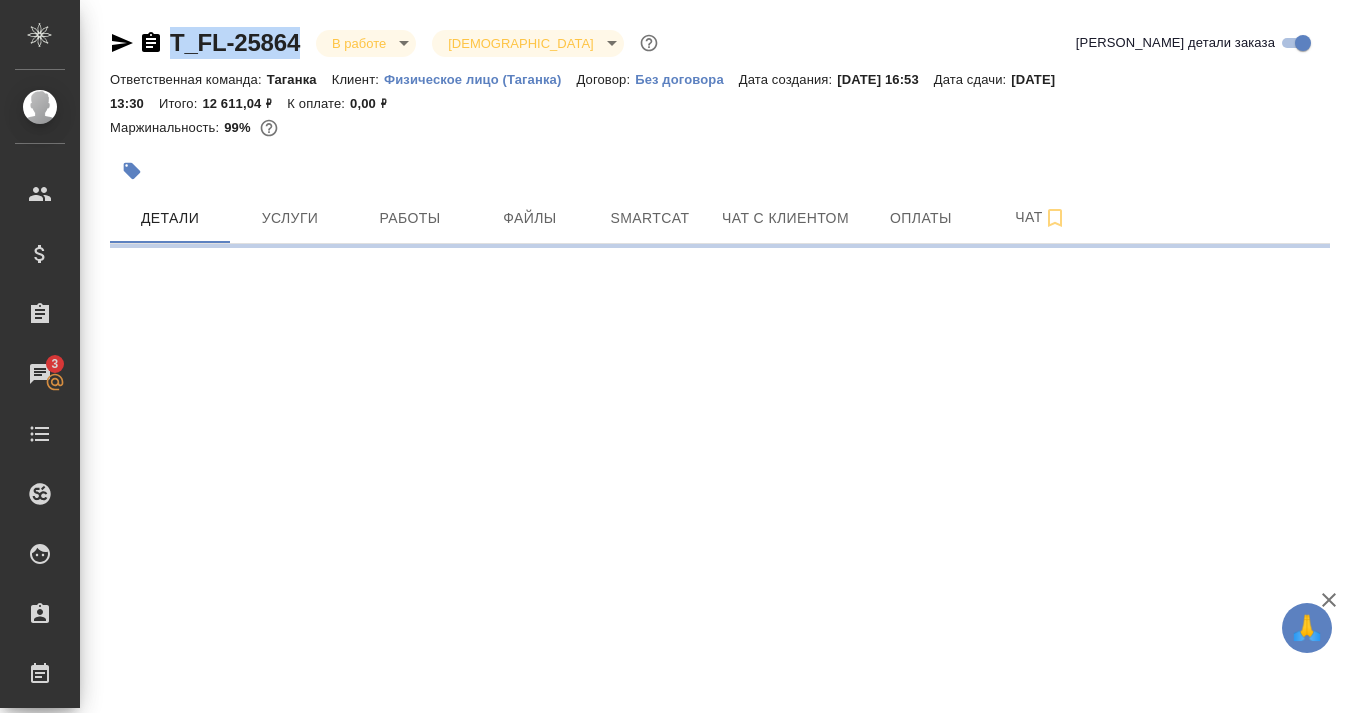 scroll, scrollTop: 2, scrollLeft: 0, axis: vertical 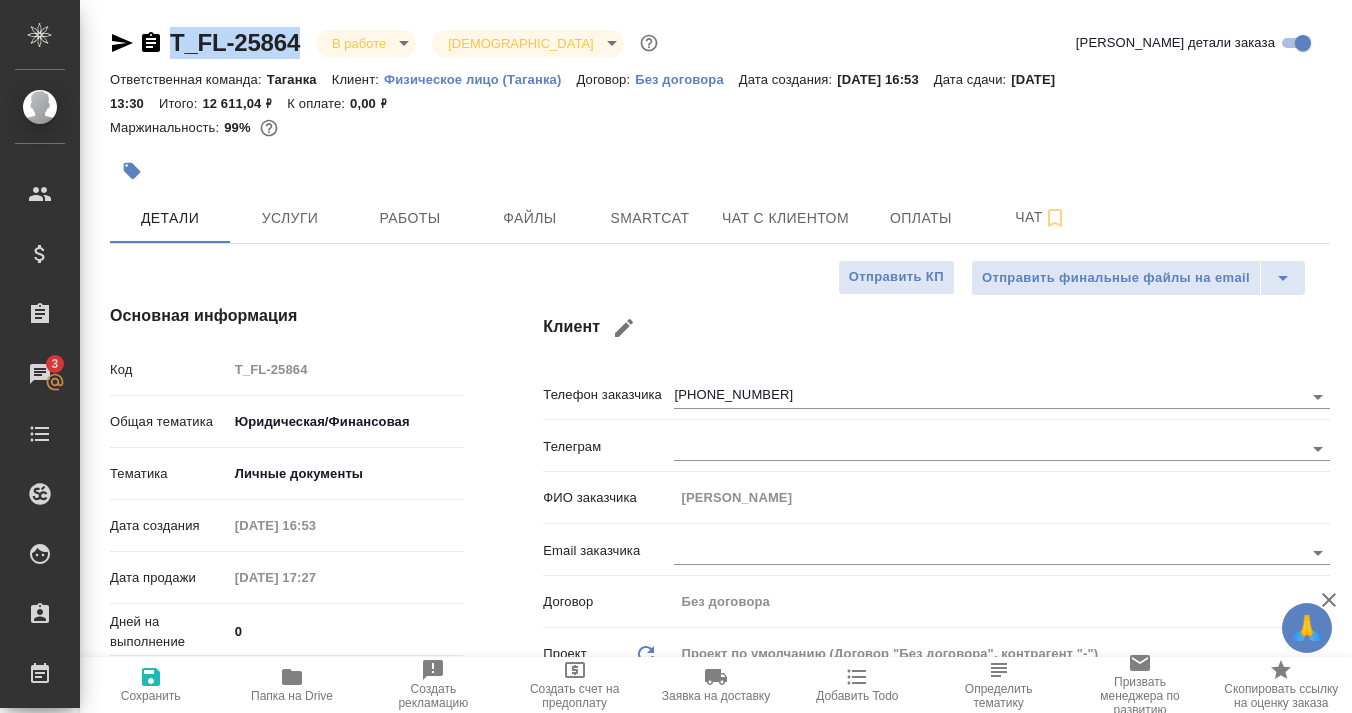 type on "x" 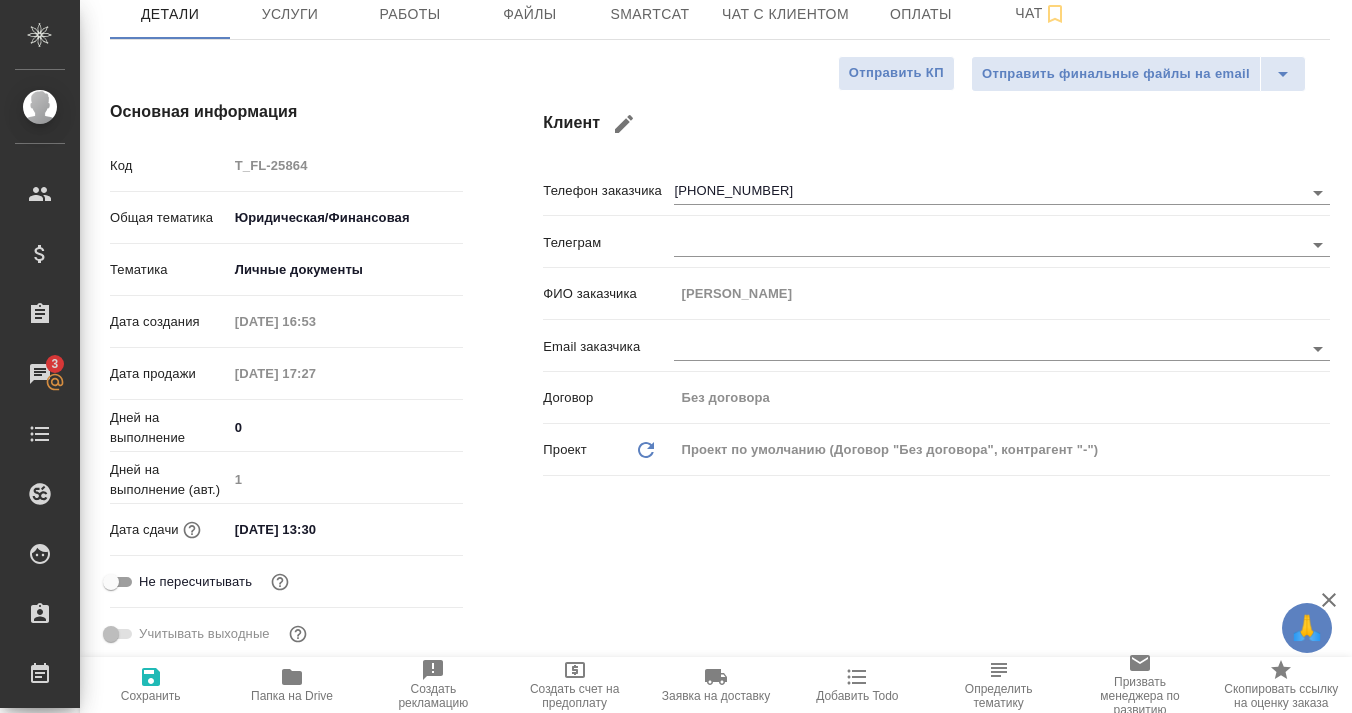 scroll, scrollTop: 1, scrollLeft: 0, axis: vertical 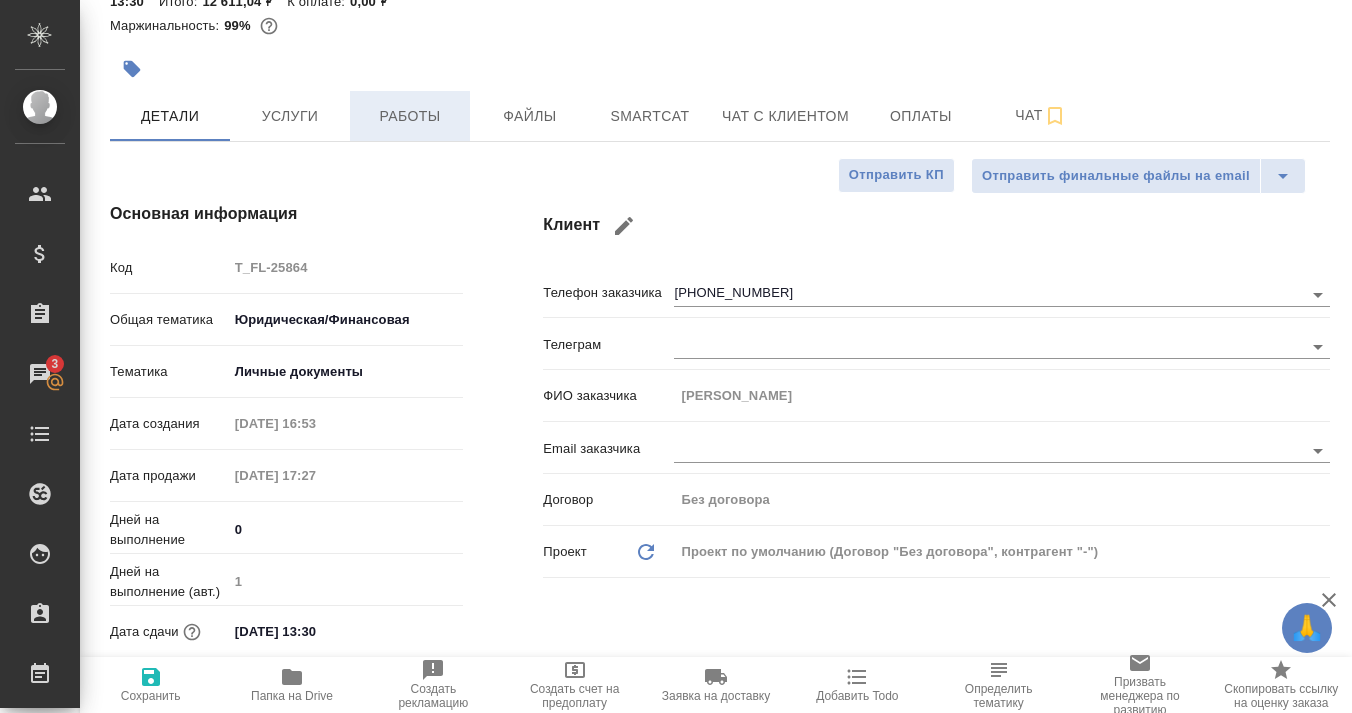 click on "Работы" at bounding box center [410, 116] 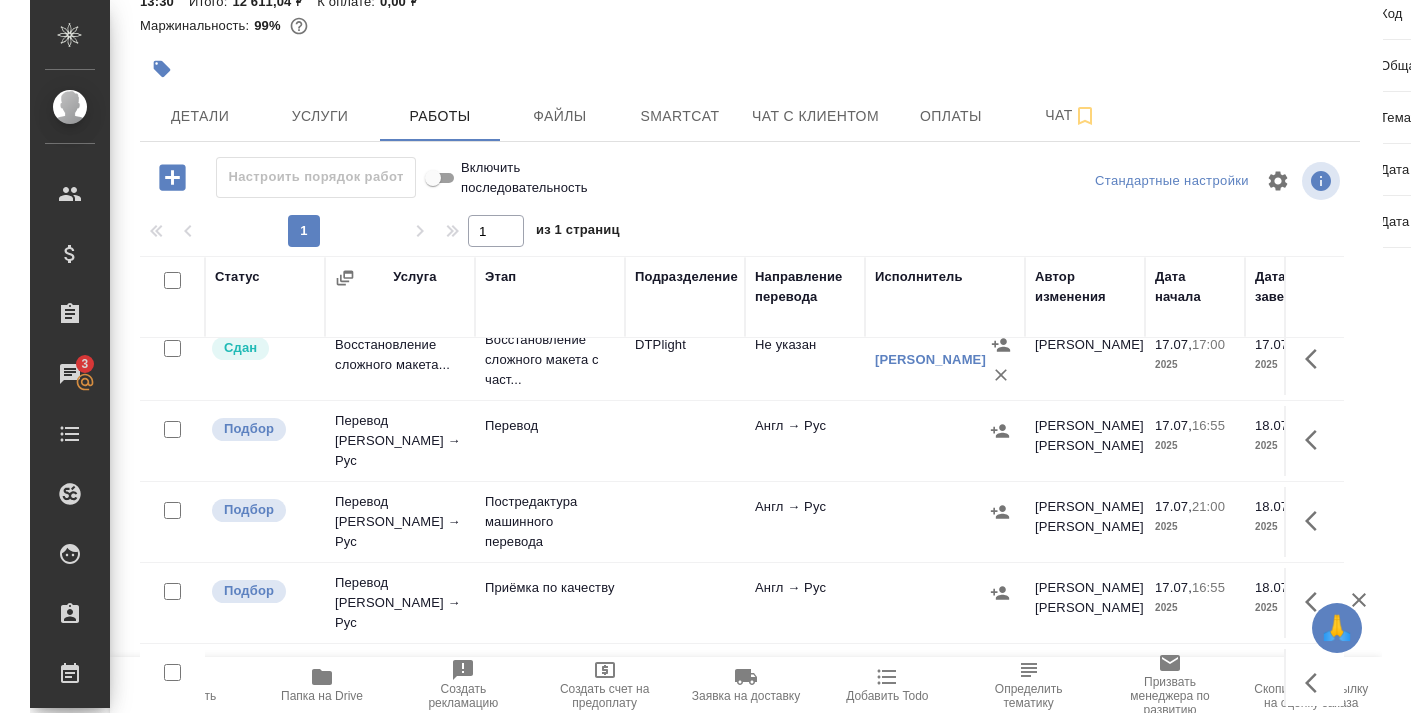 scroll, scrollTop: 18, scrollLeft: 0, axis: vertical 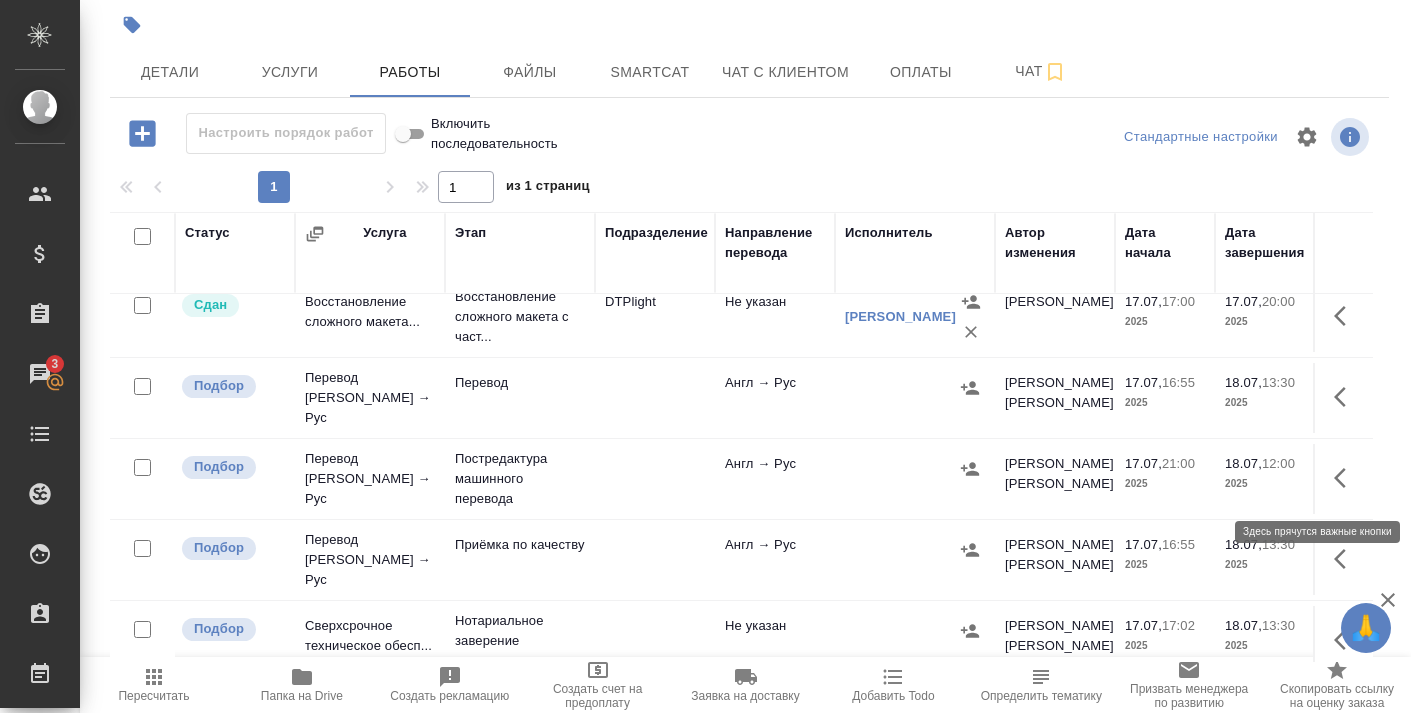 click 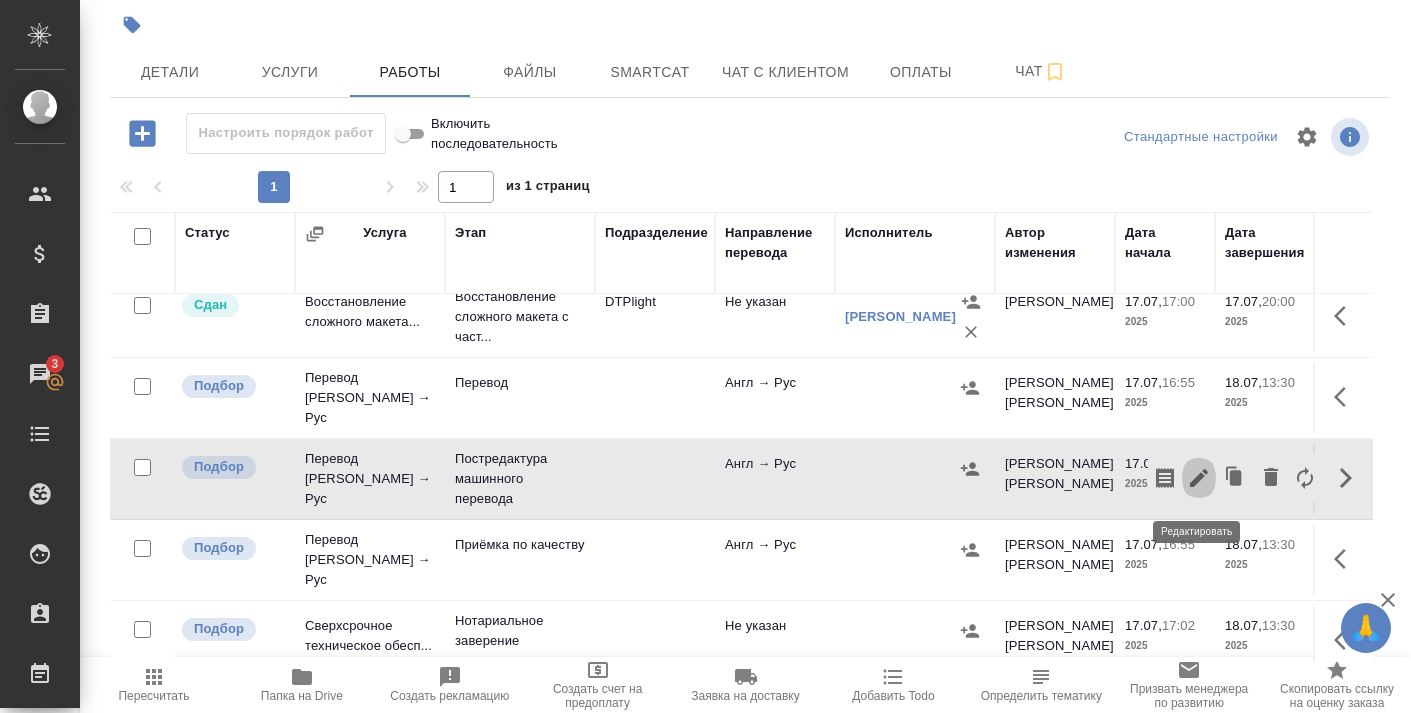 click 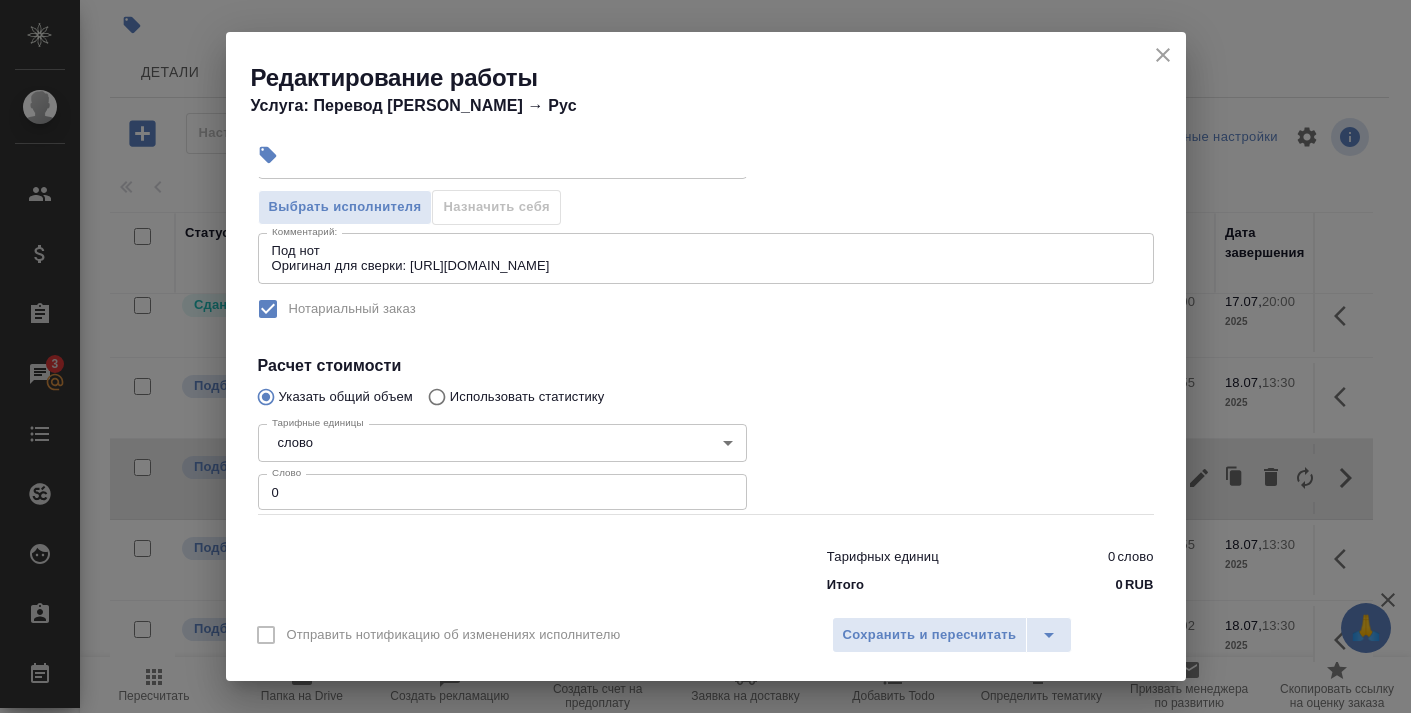 scroll, scrollTop: 264, scrollLeft: 0, axis: vertical 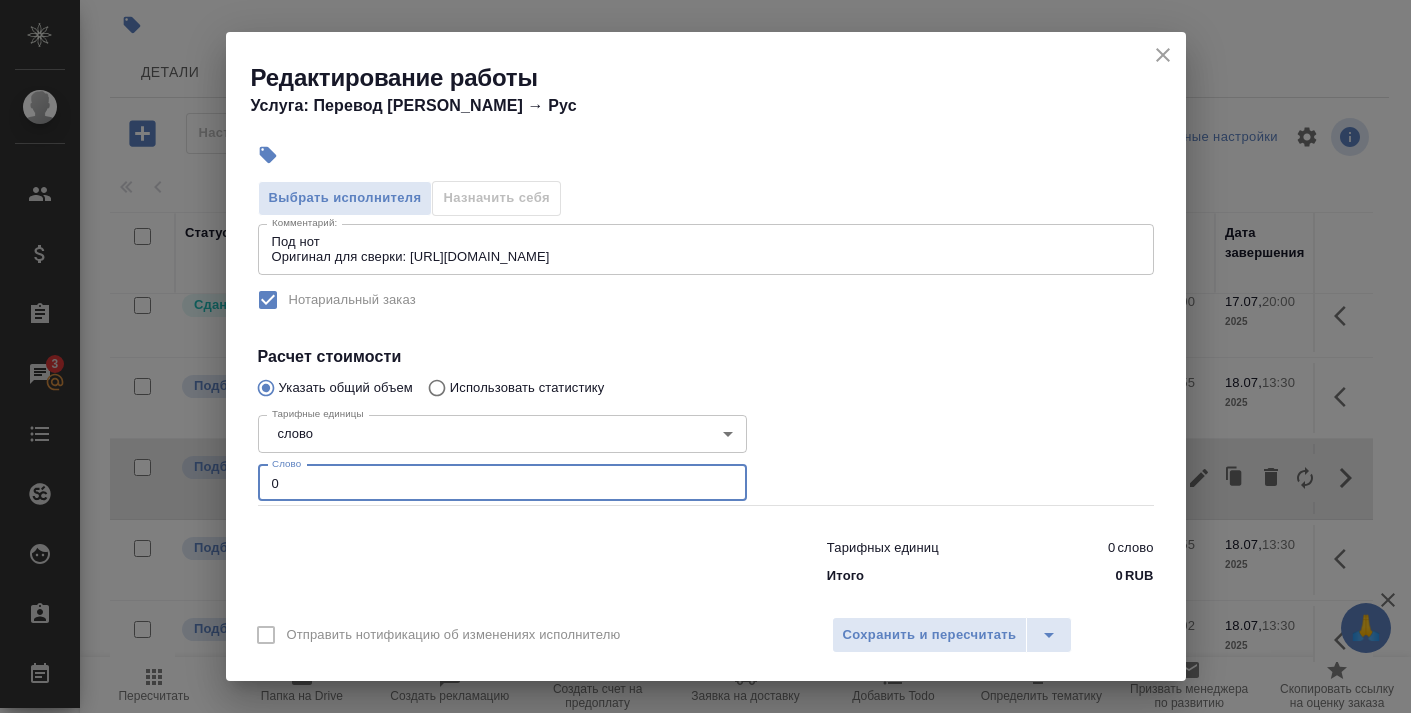 click on "0" at bounding box center (502, 483) 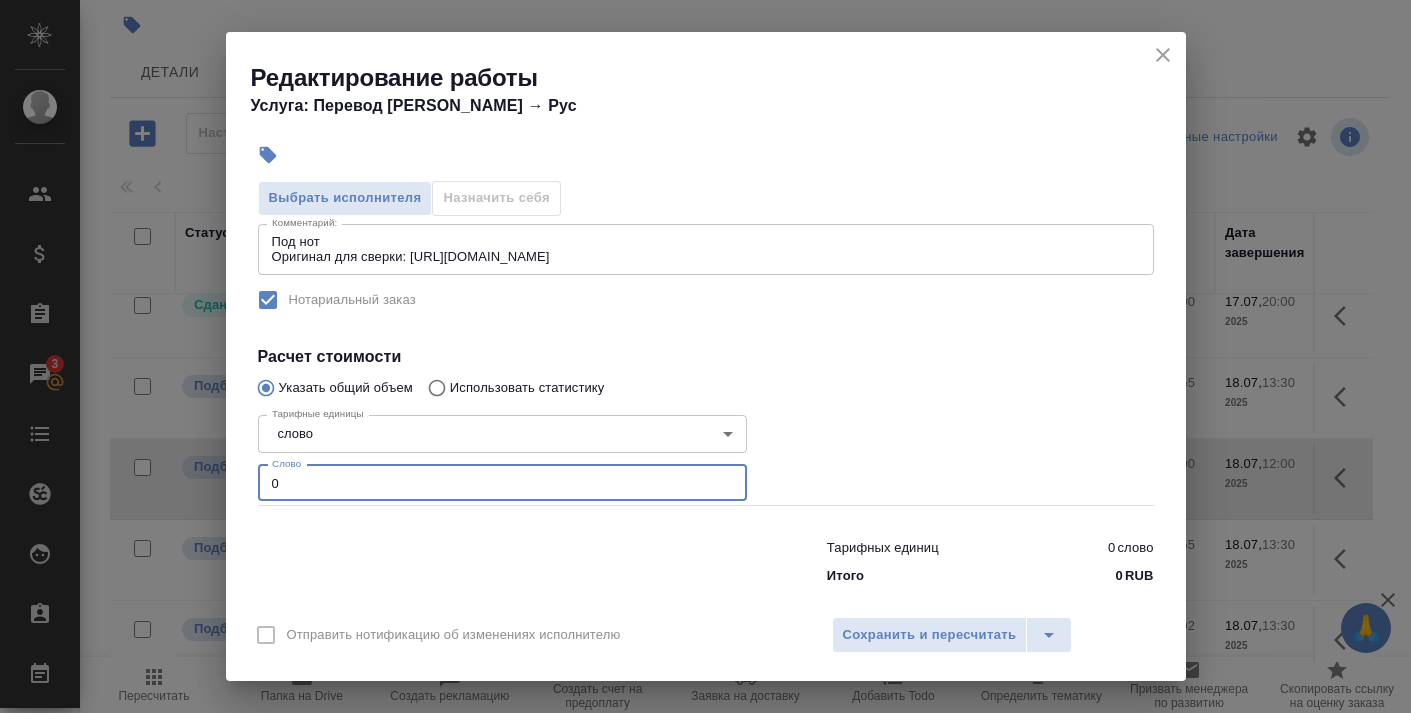 paste on "204.6" 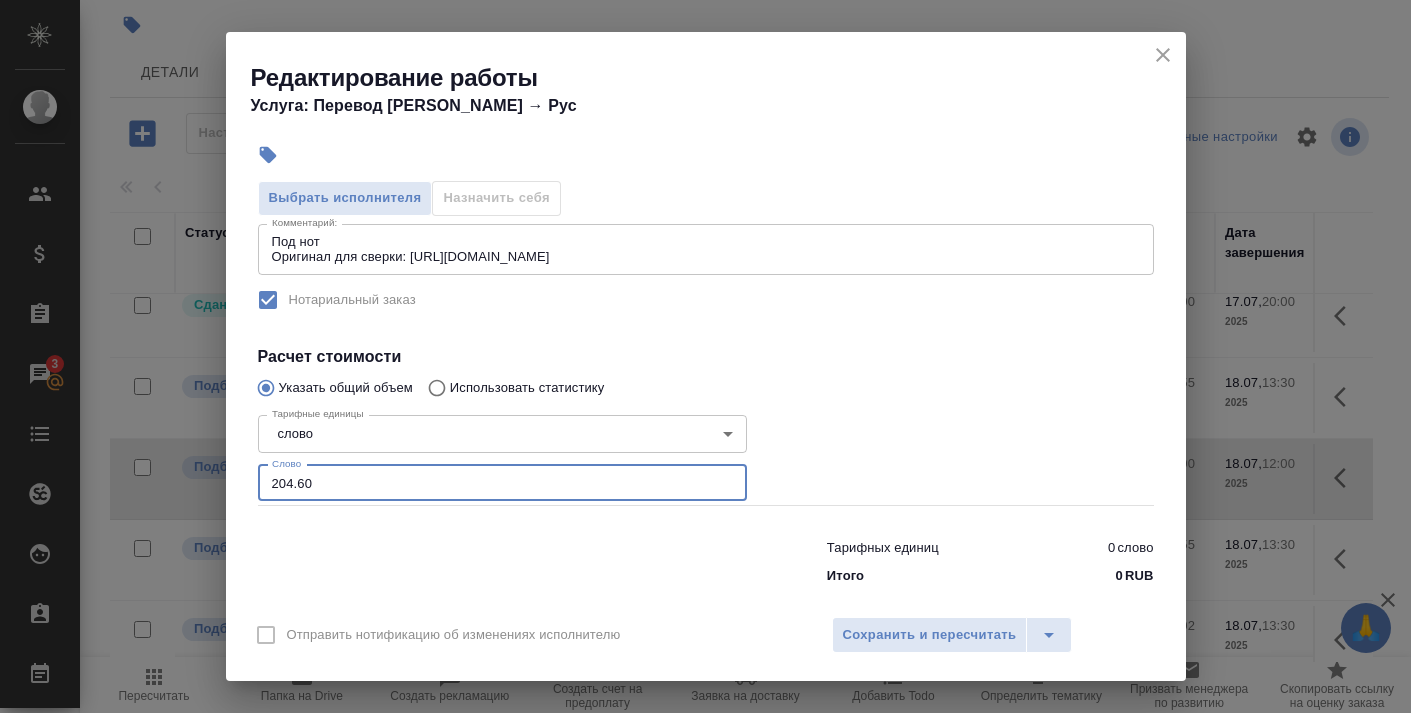 click on "204.60" at bounding box center [502, 483] 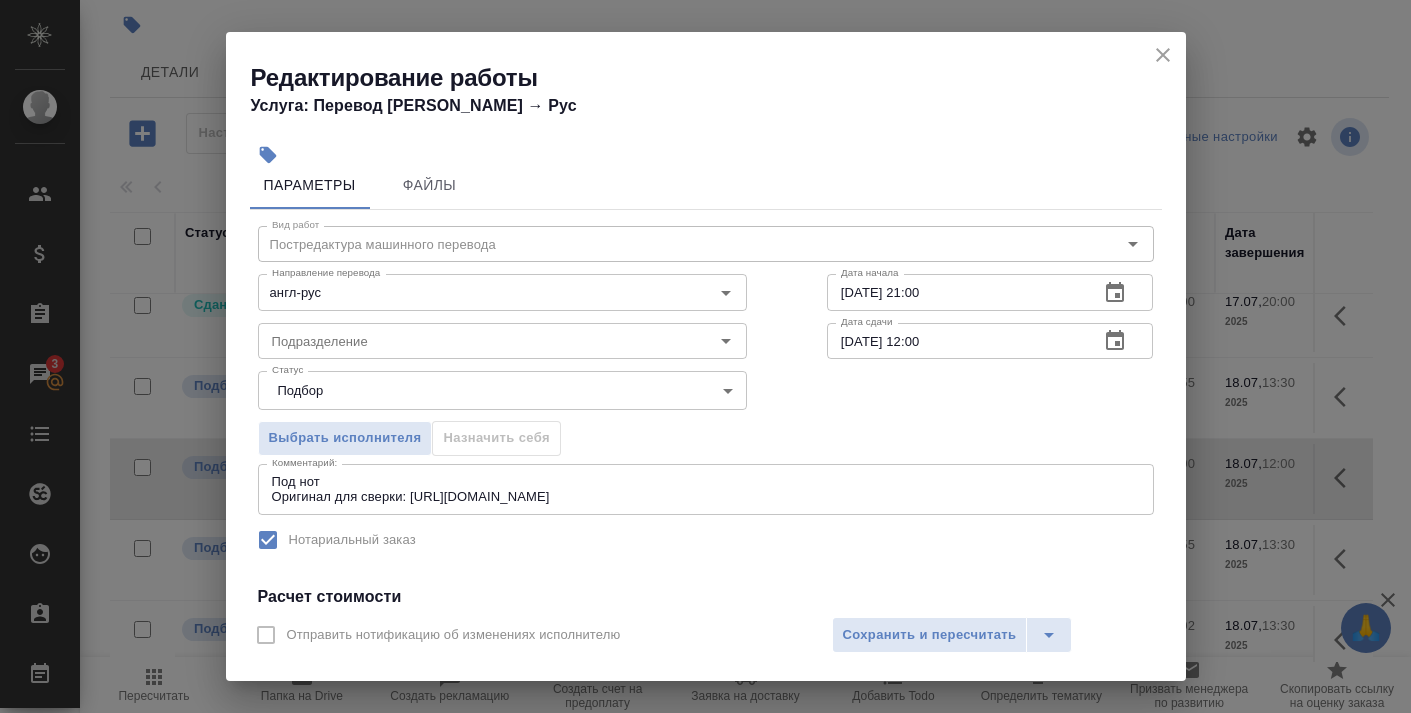 scroll, scrollTop: 0, scrollLeft: 0, axis: both 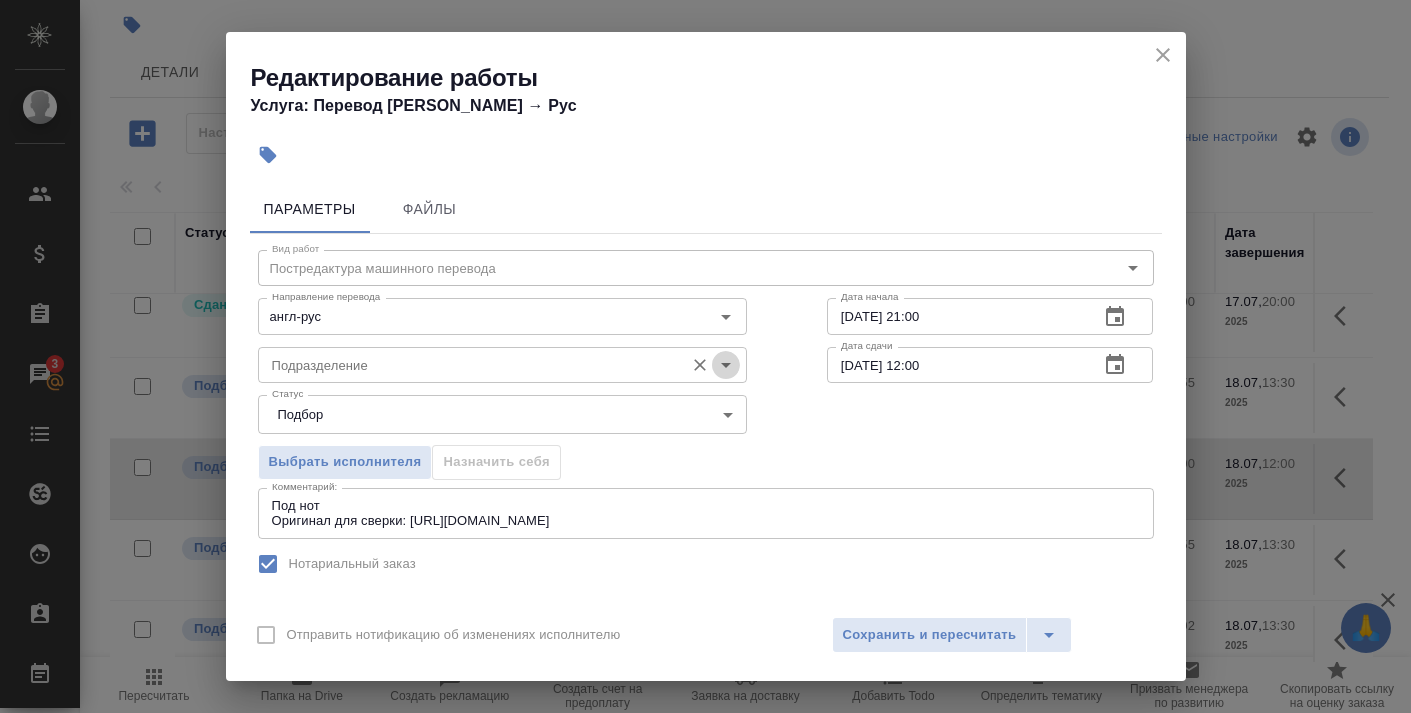 click 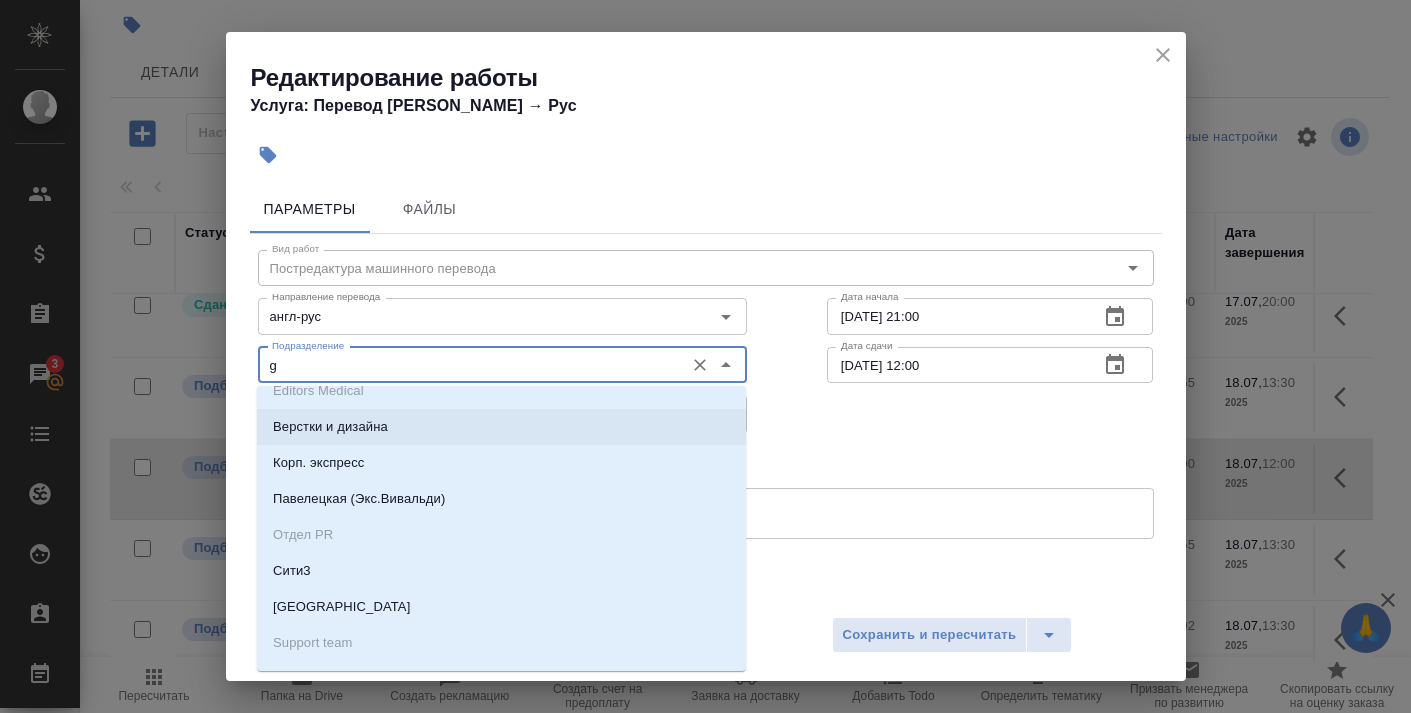 scroll, scrollTop: 0, scrollLeft: 0, axis: both 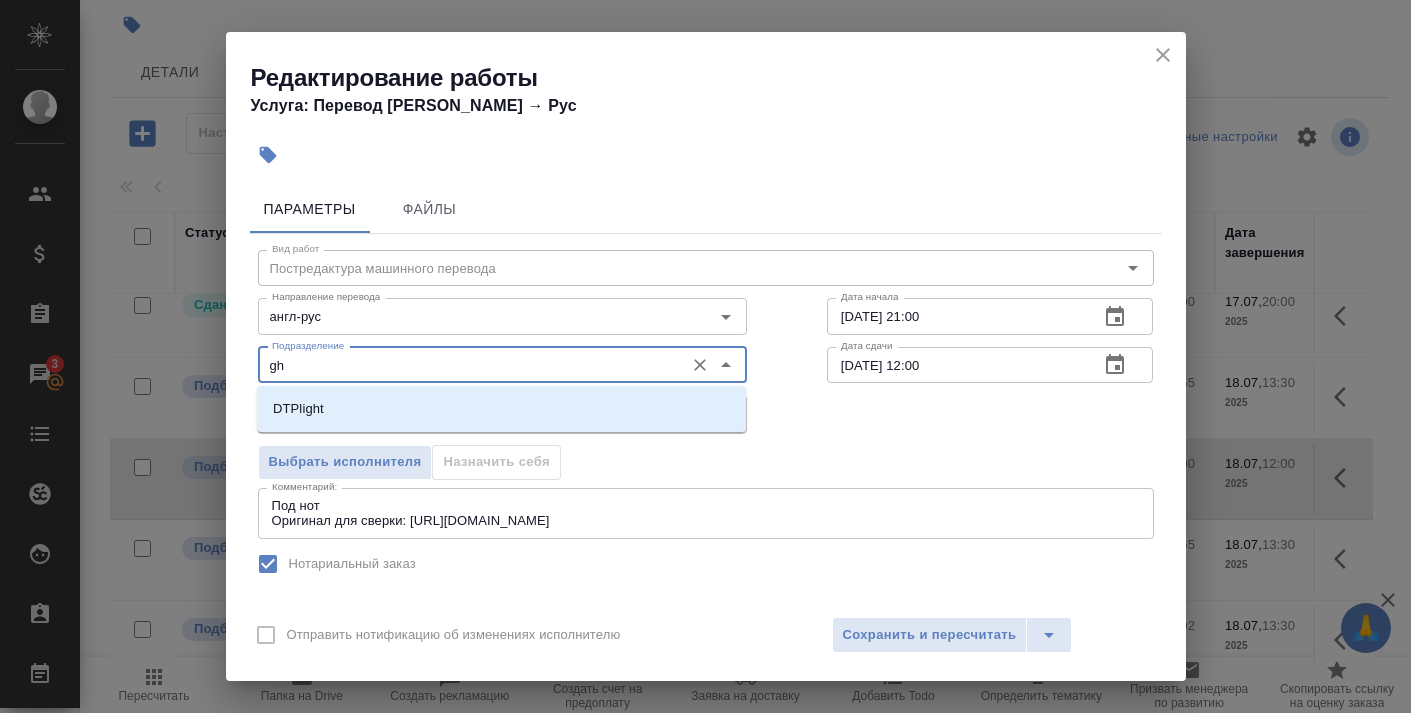 type on "g" 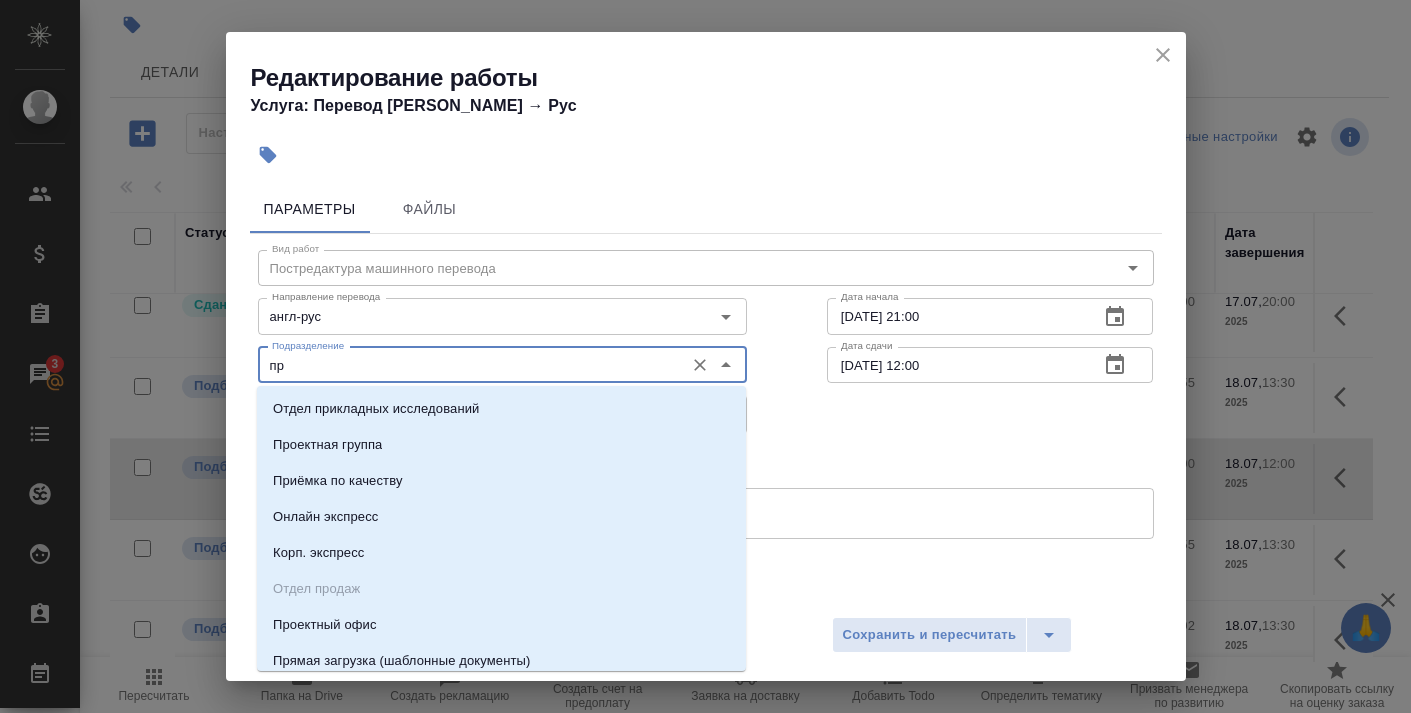 type on "п" 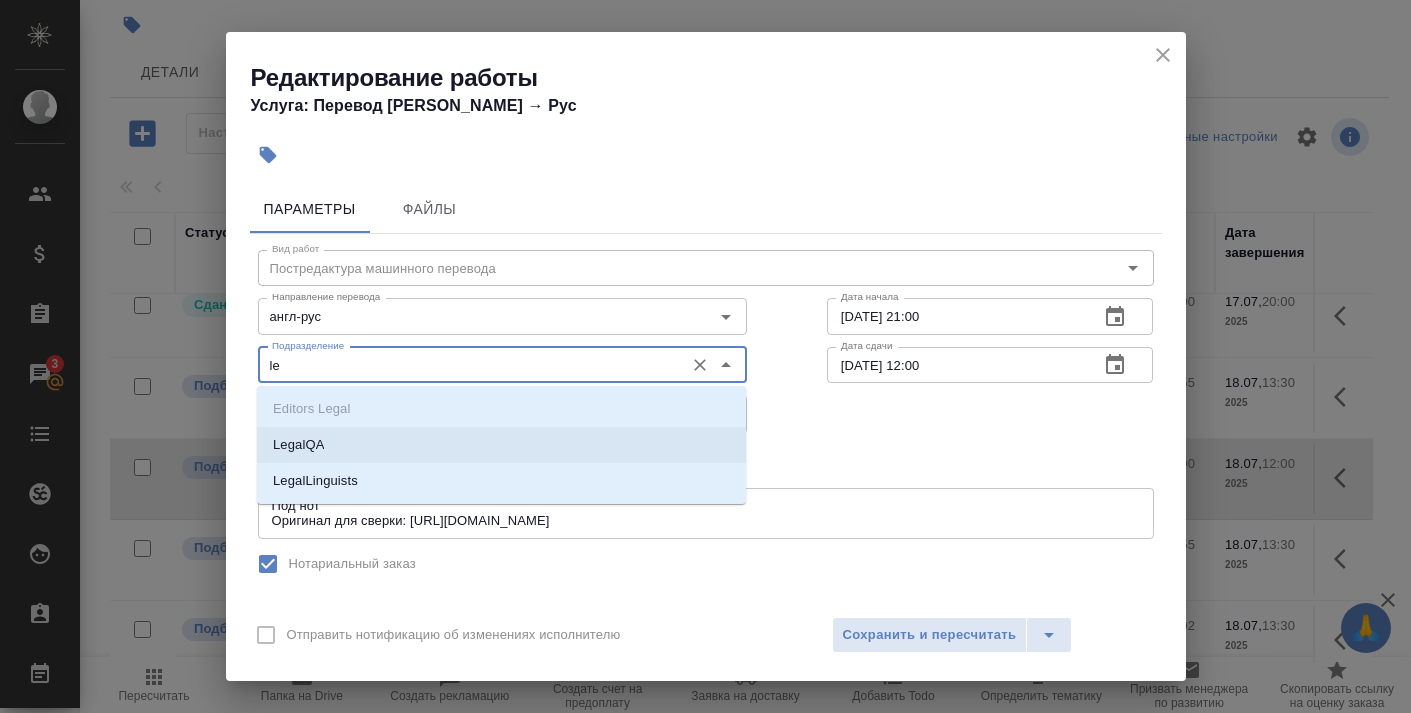 type on "l" 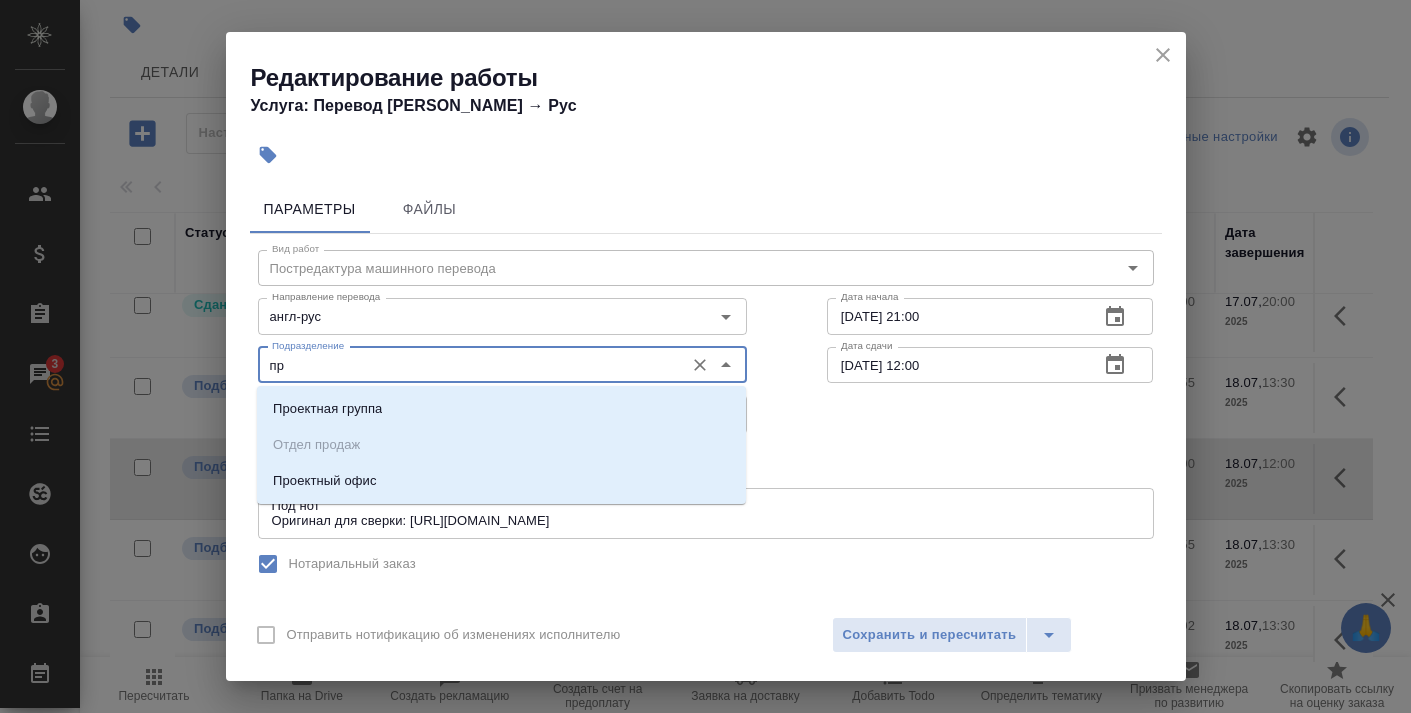 type on "про" 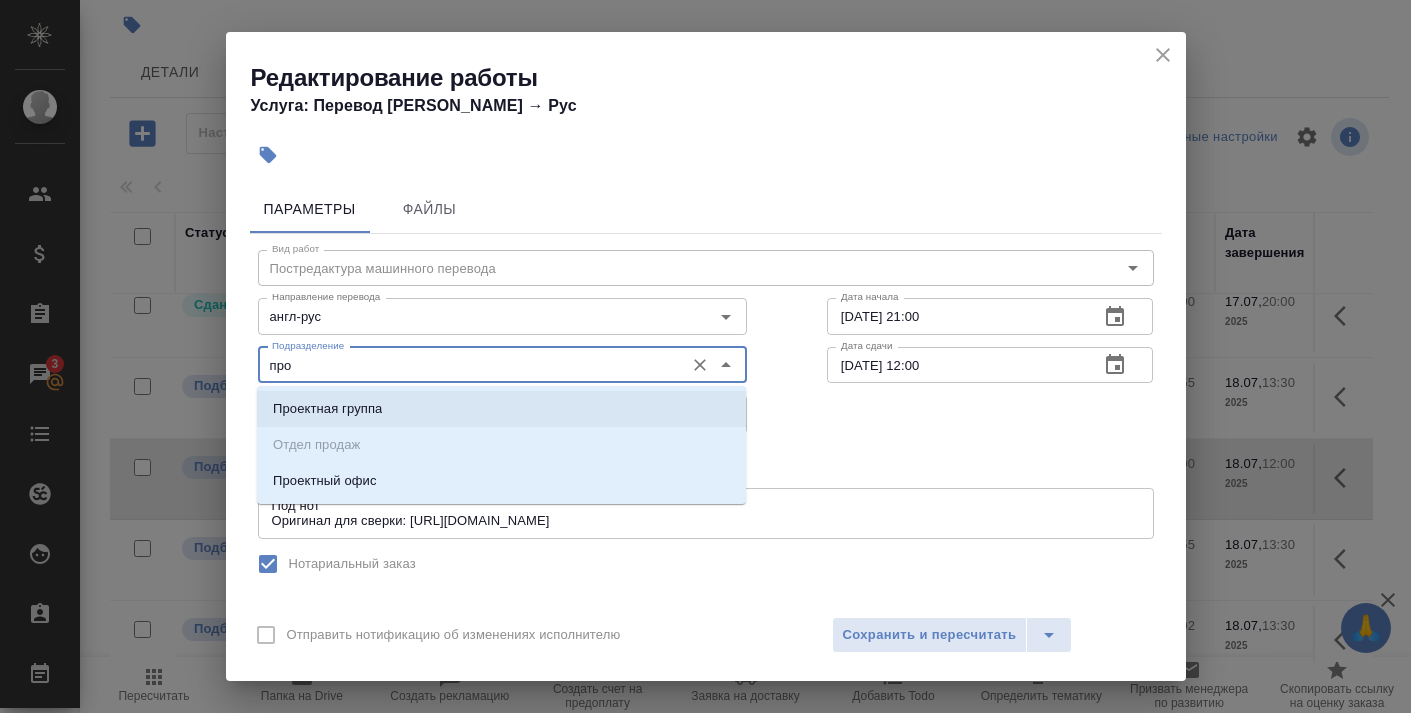 click on "про" at bounding box center [469, 365] 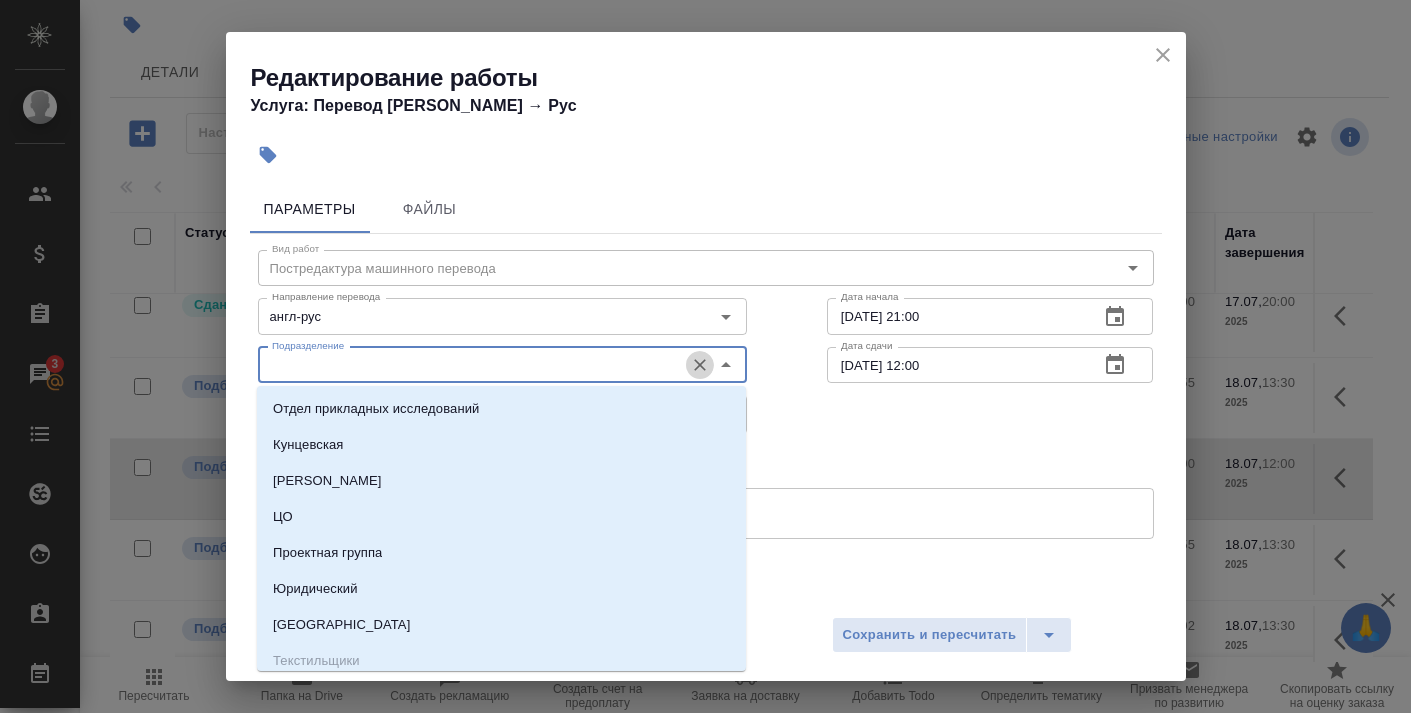 click 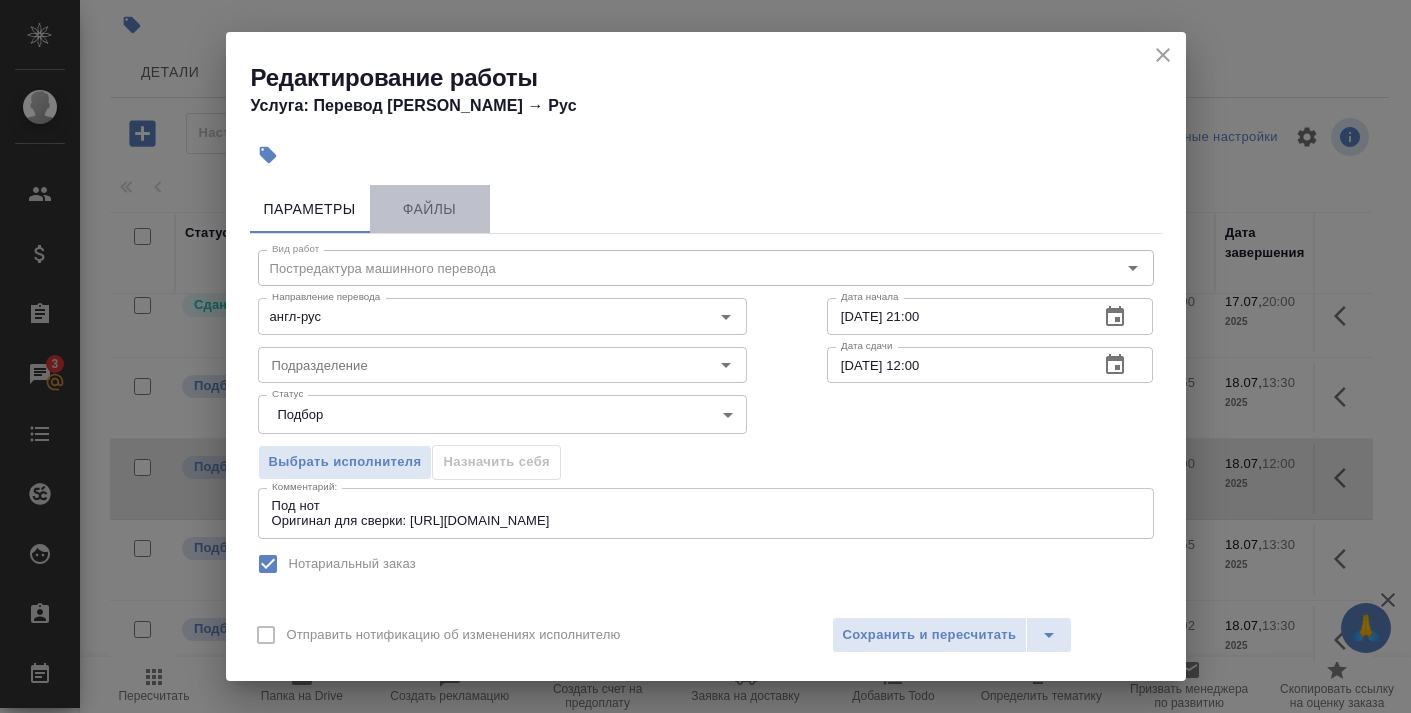 click on "Файлы" at bounding box center [430, 209] 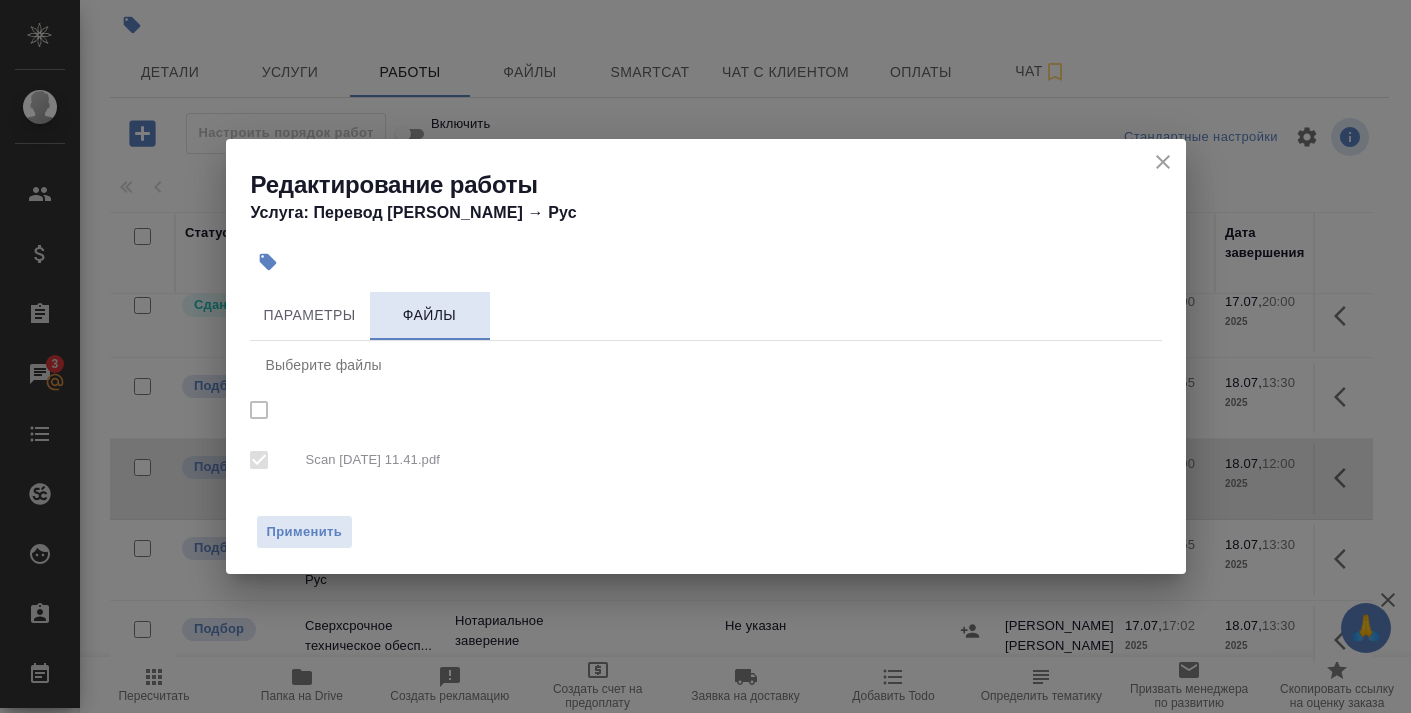checkbox on "true" 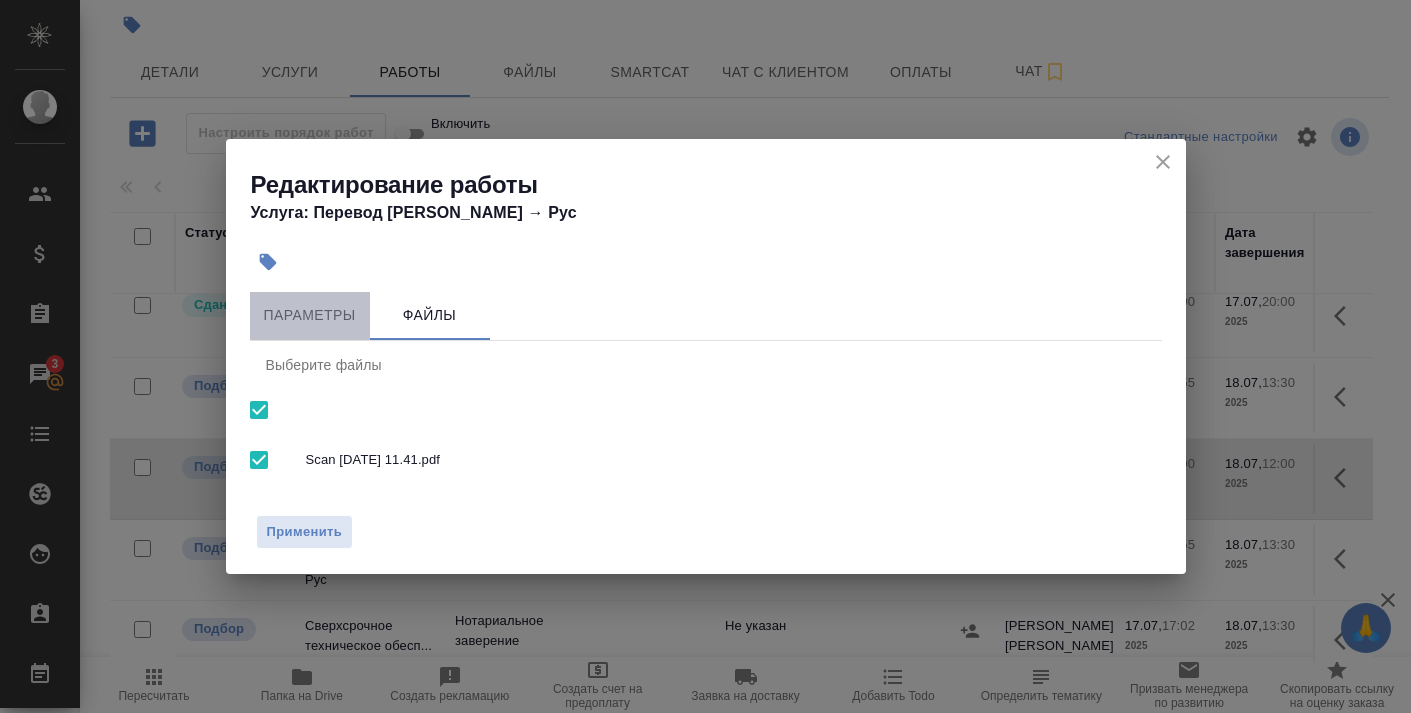 click on "Параметры" at bounding box center (310, 315) 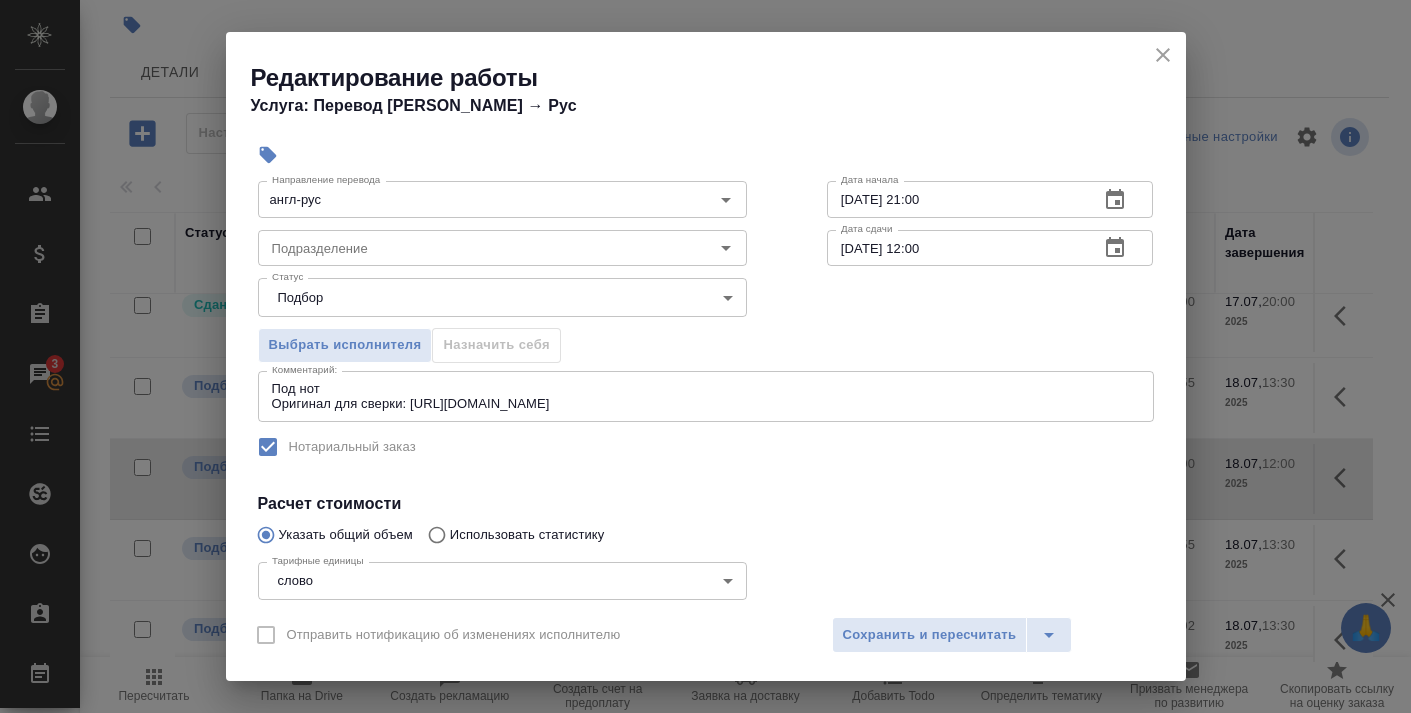 scroll, scrollTop: 114, scrollLeft: 0, axis: vertical 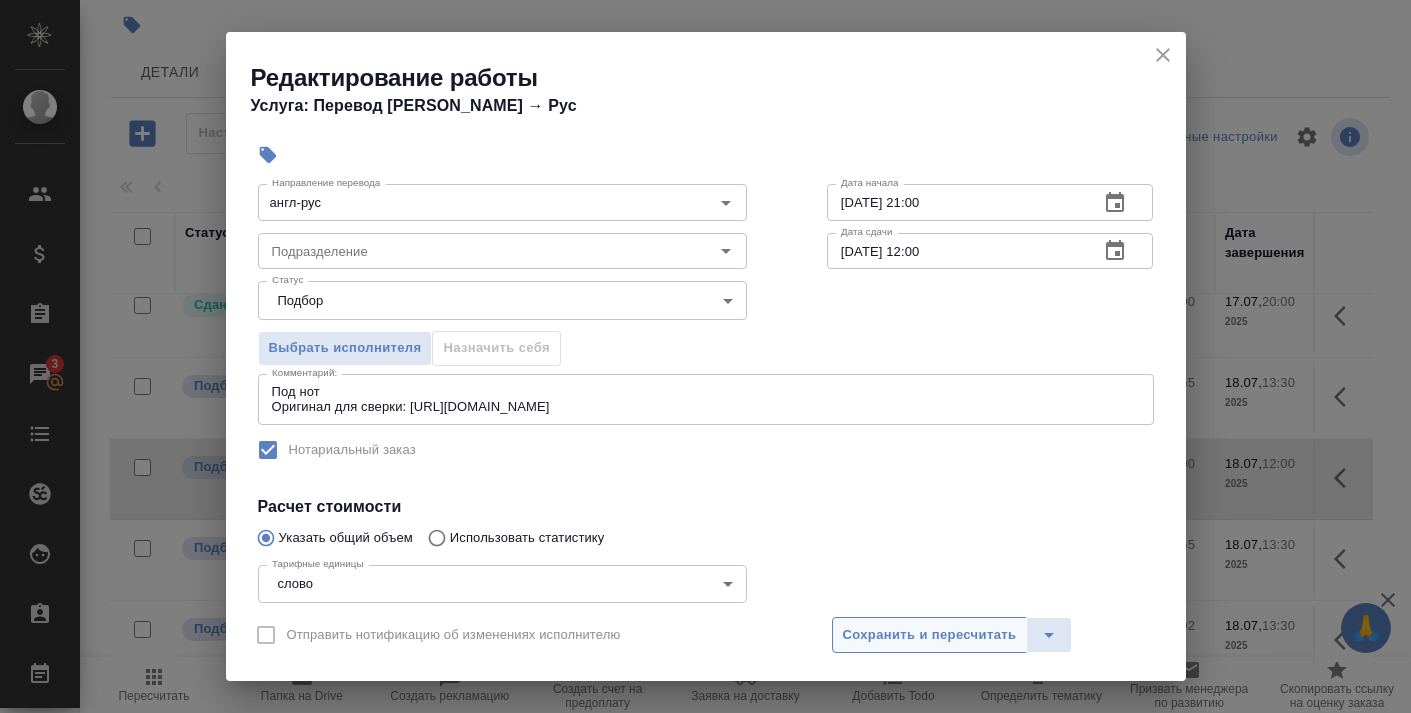 click on "Сохранить и пересчитать" at bounding box center (930, 635) 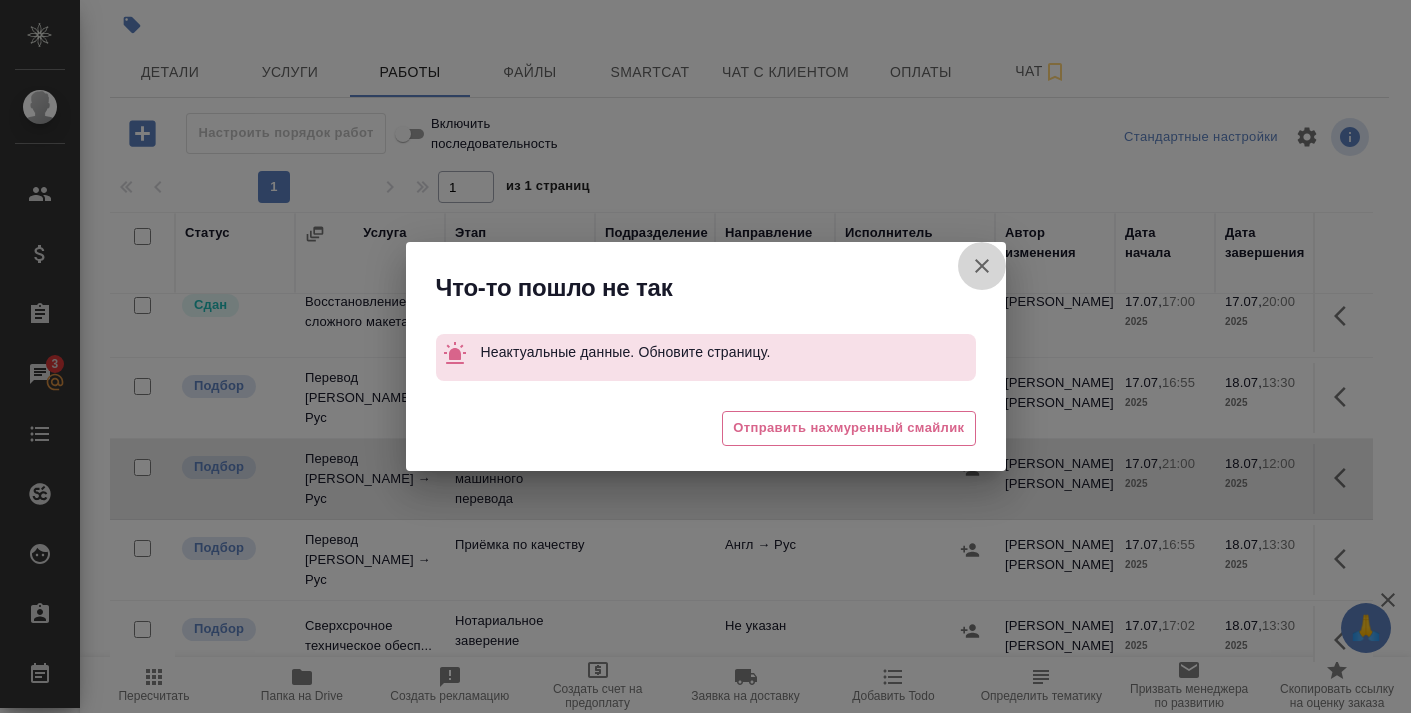 click 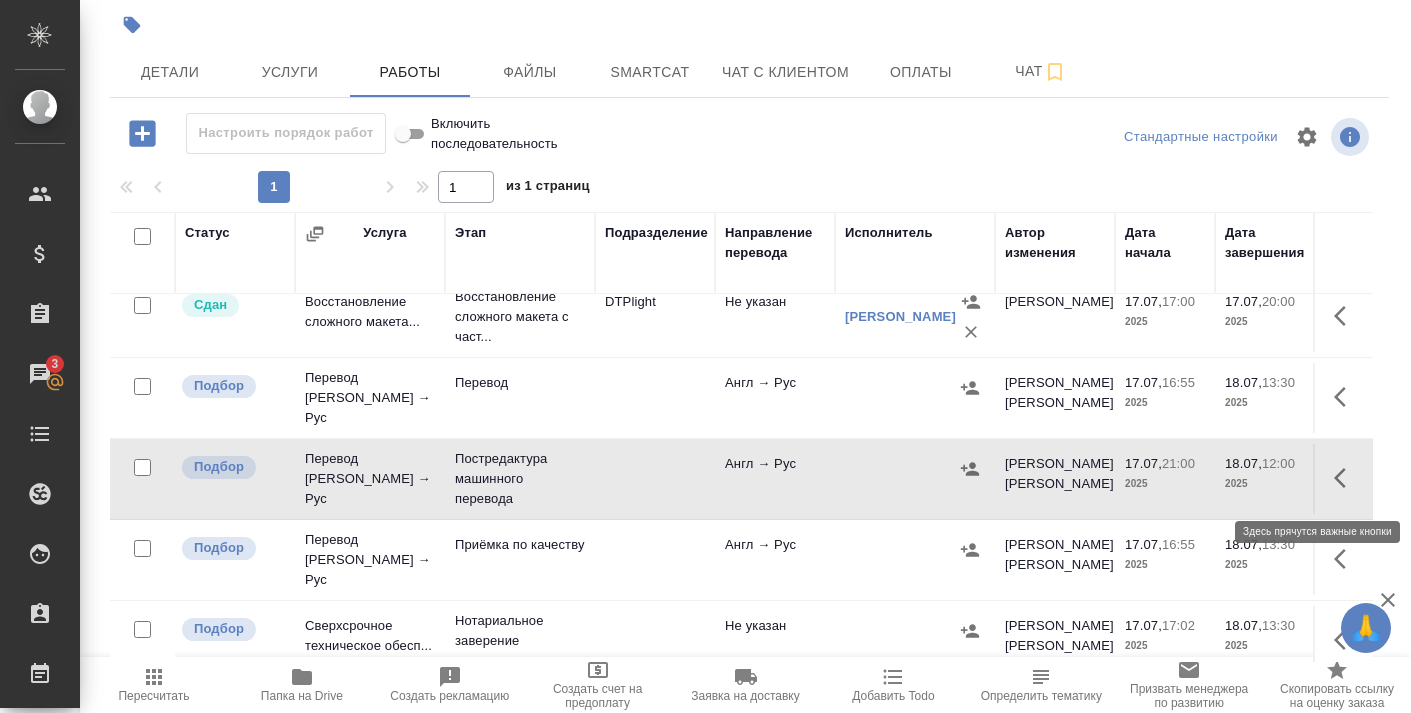click 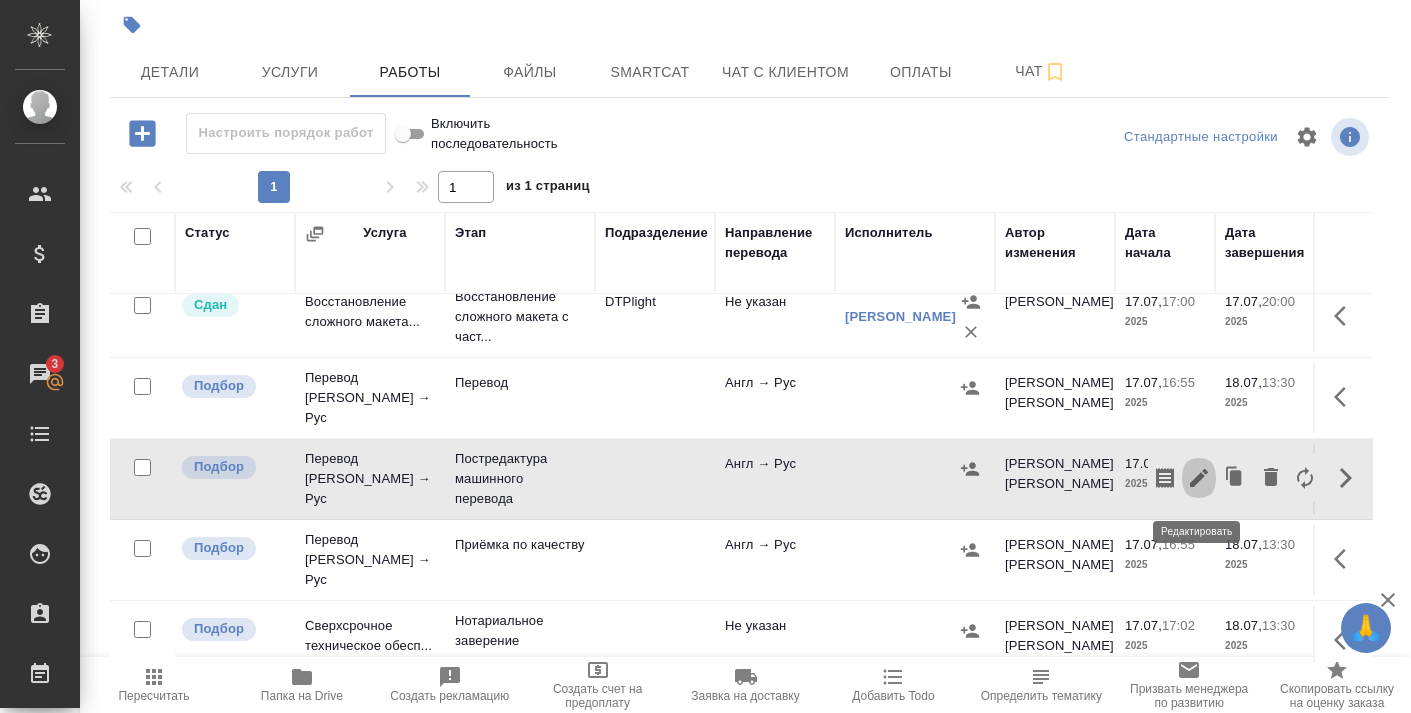 click 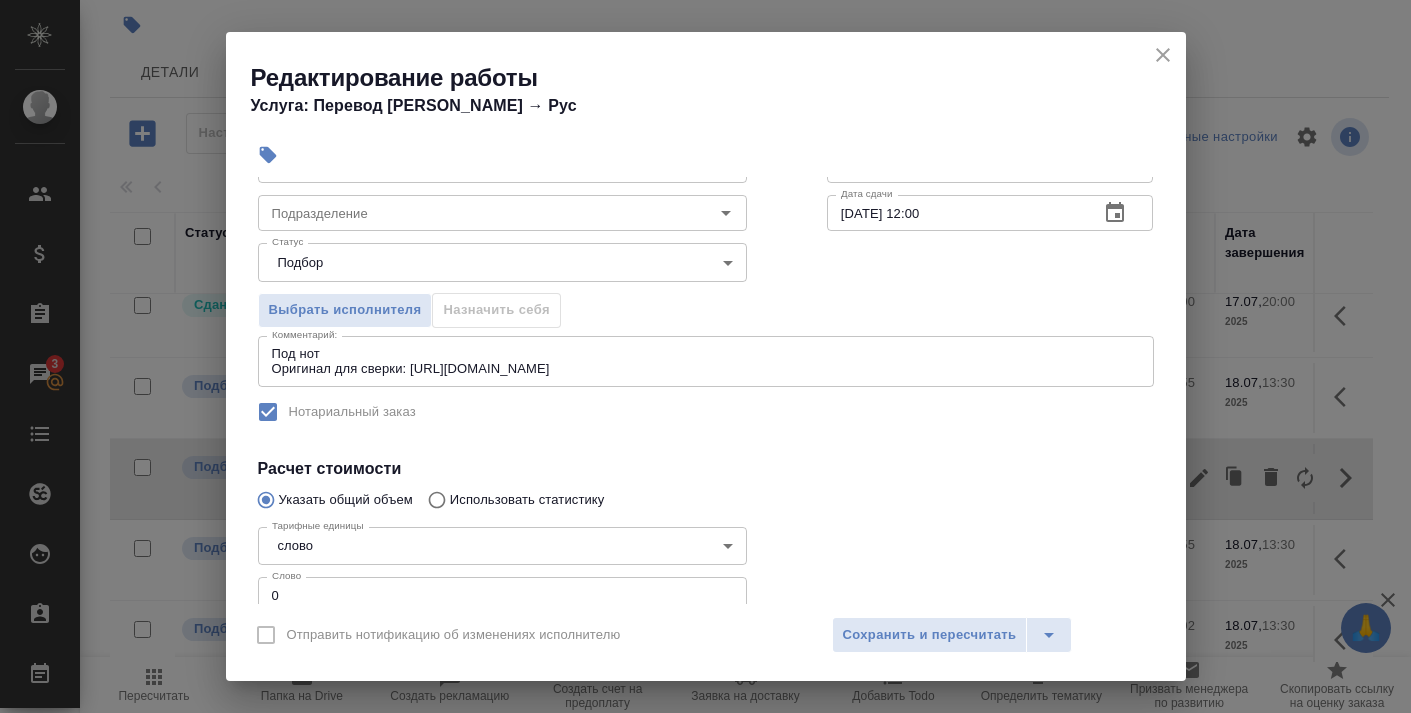 scroll, scrollTop: 180, scrollLeft: 0, axis: vertical 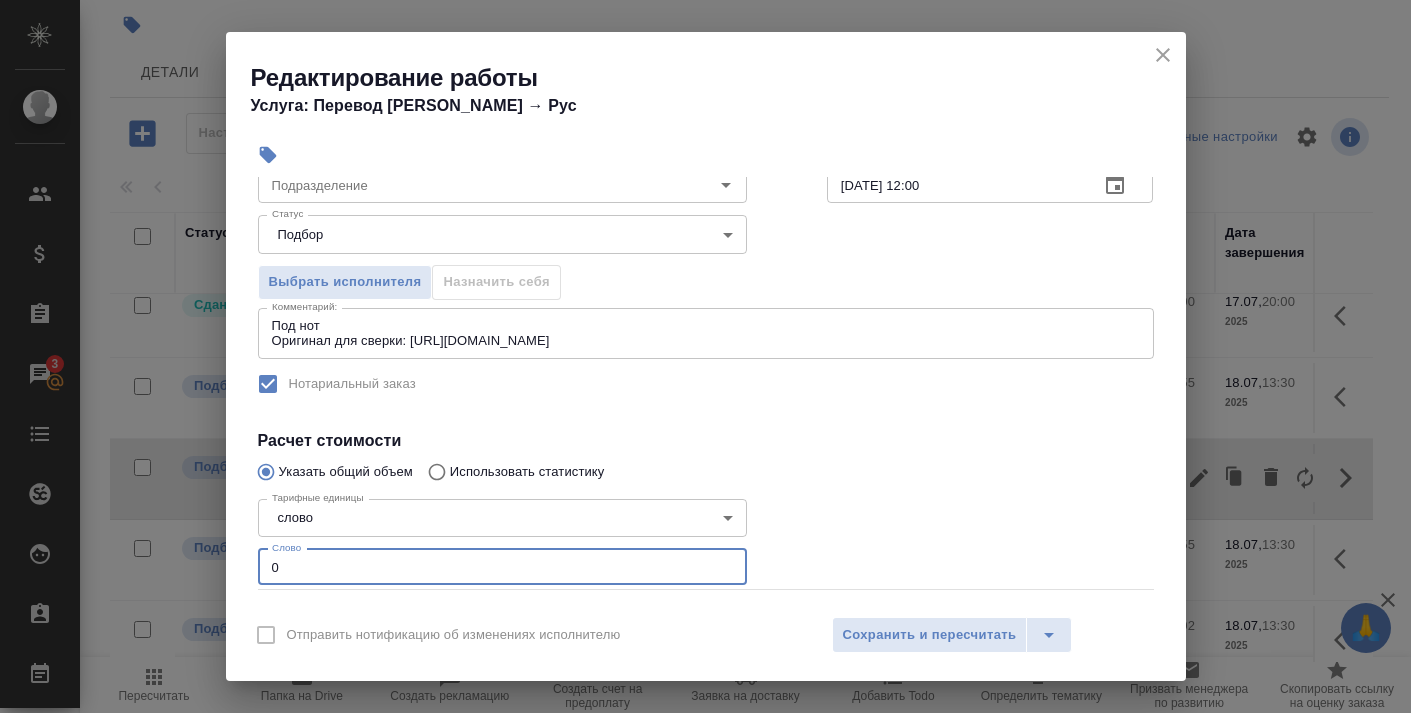 drag, startPoint x: 394, startPoint y: 568, endPoint x: 208, endPoint y: 570, distance: 186.01076 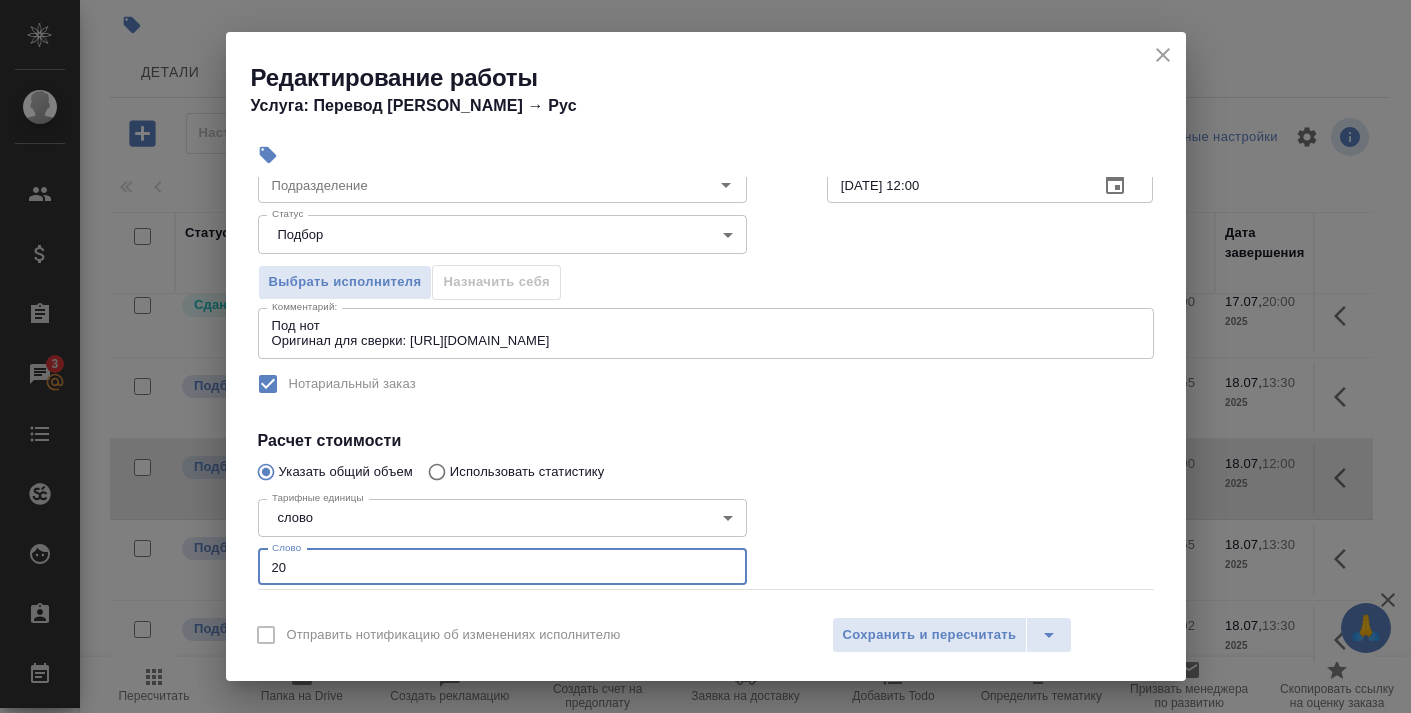type on "204" 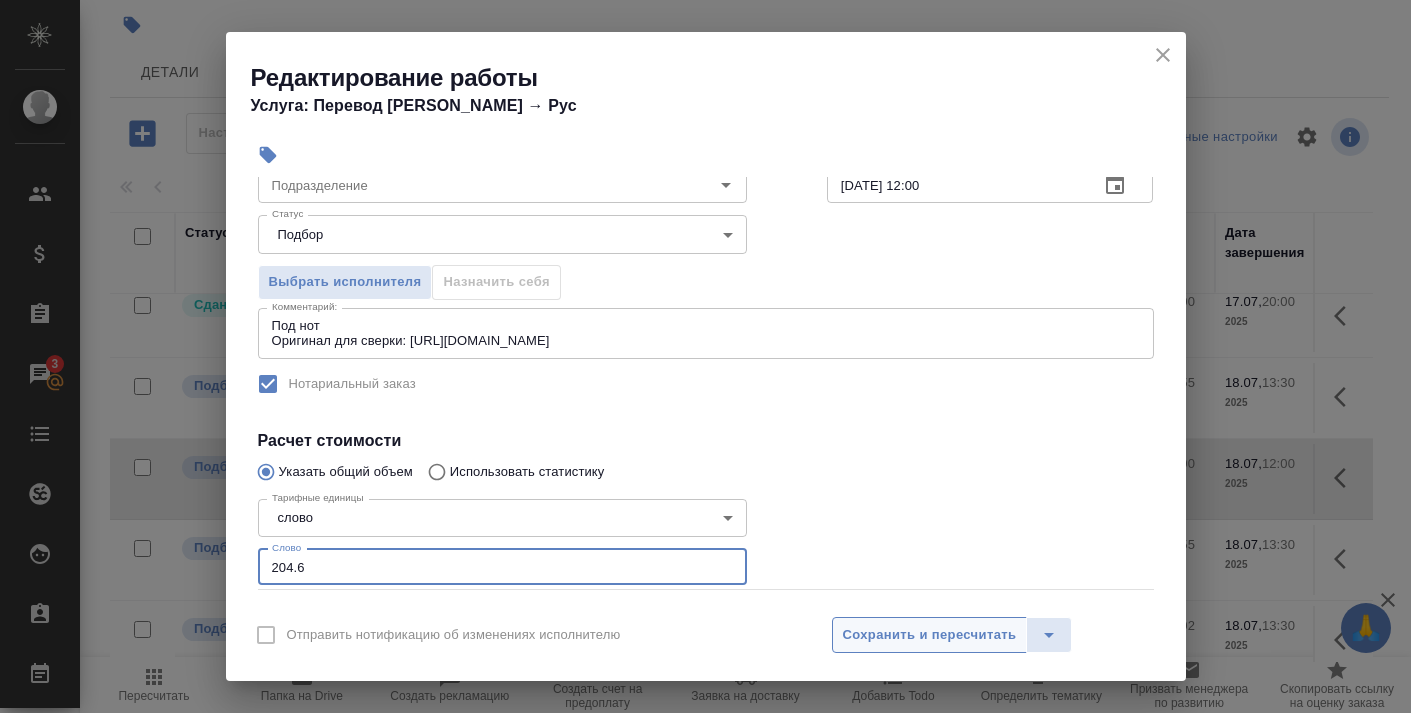 type on "204.6" 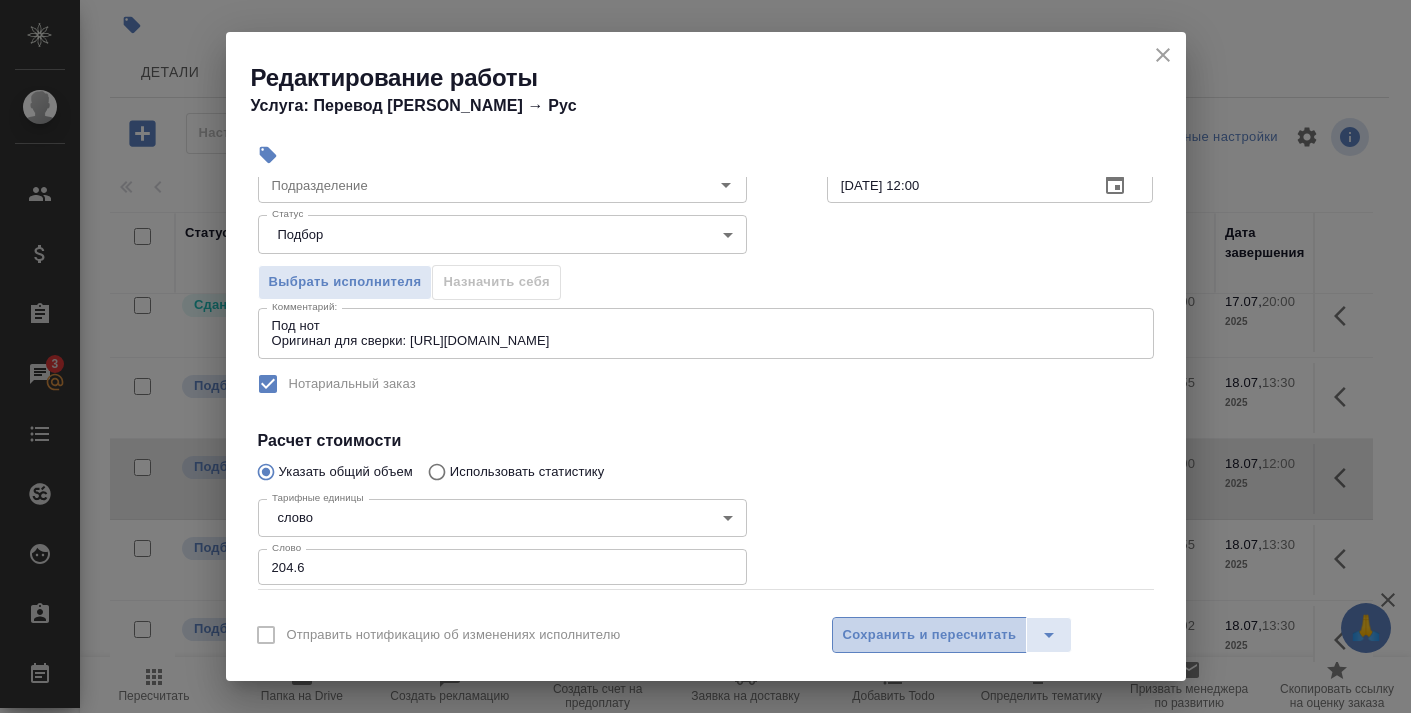 click on "Сохранить и пересчитать" at bounding box center (930, 635) 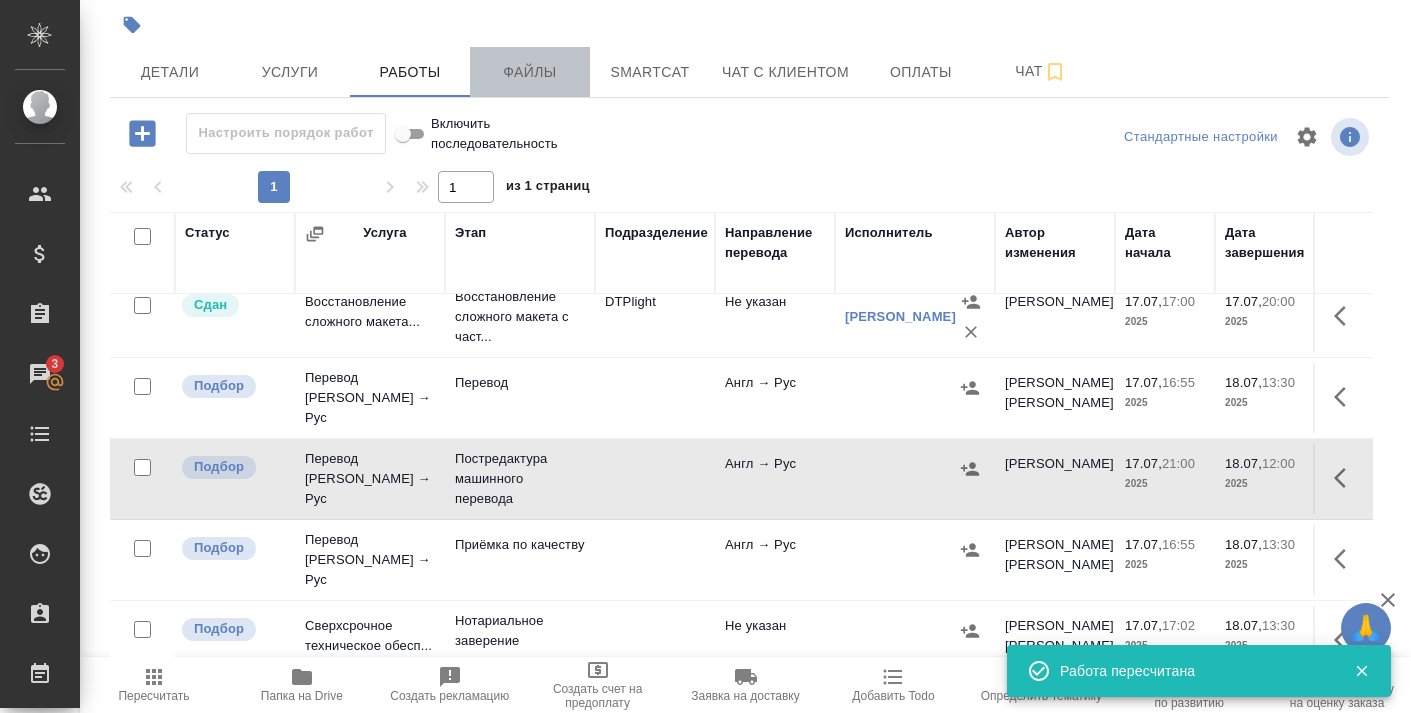 click on "Файлы" at bounding box center [530, 72] 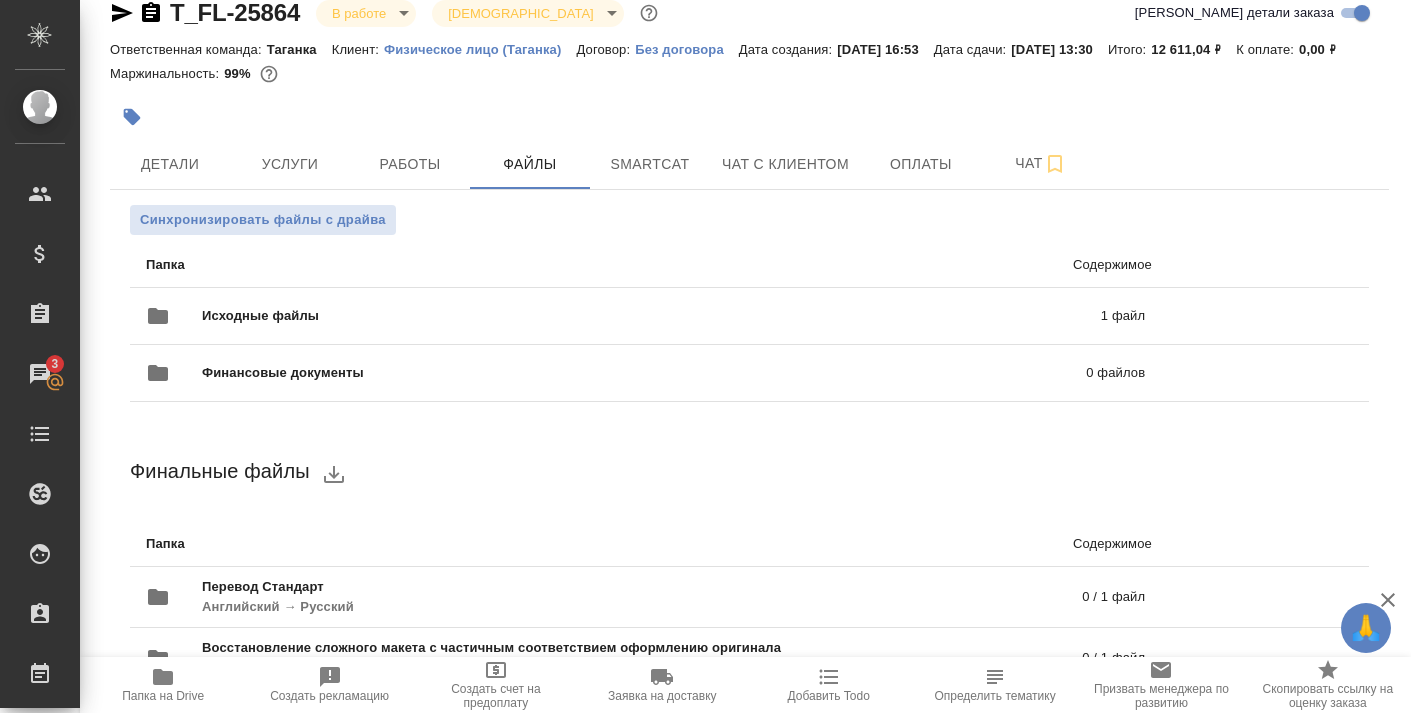 scroll, scrollTop: 28, scrollLeft: 0, axis: vertical 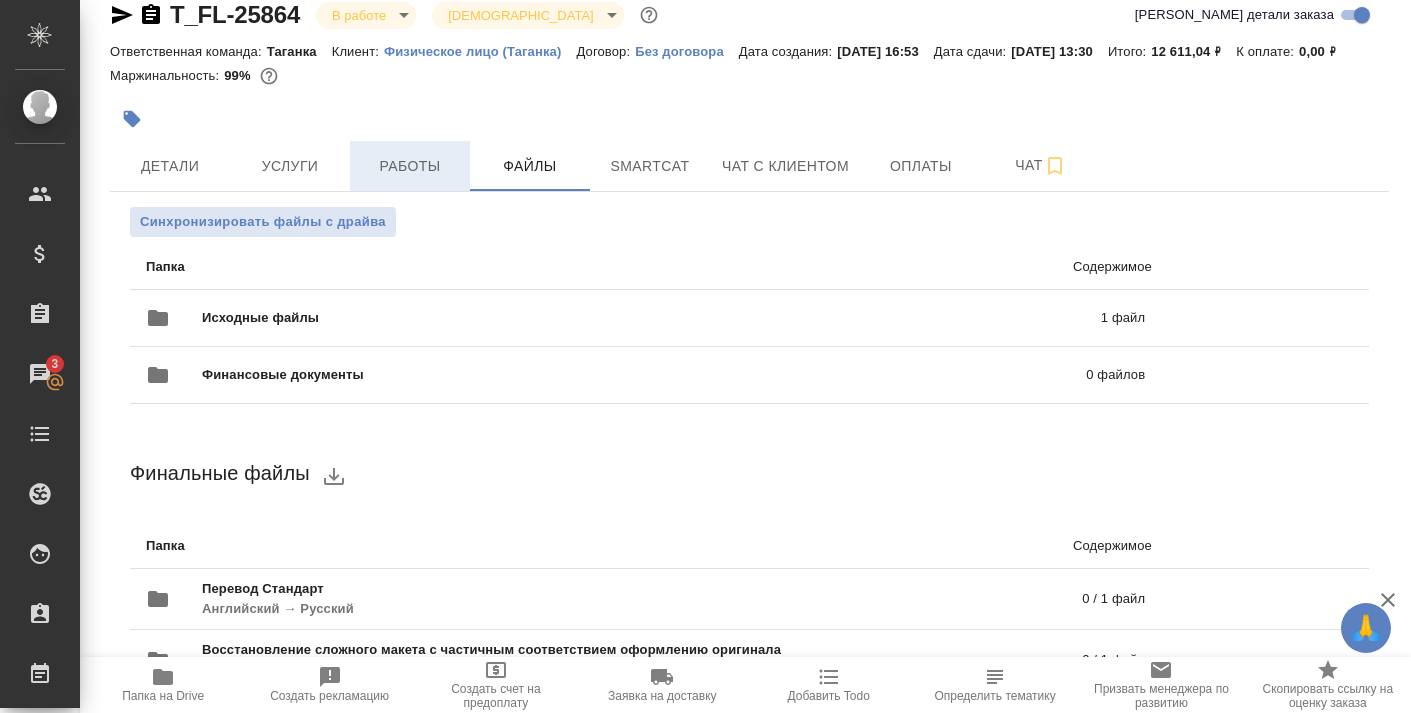 click on "Работы" at bounding box center (410, 166) 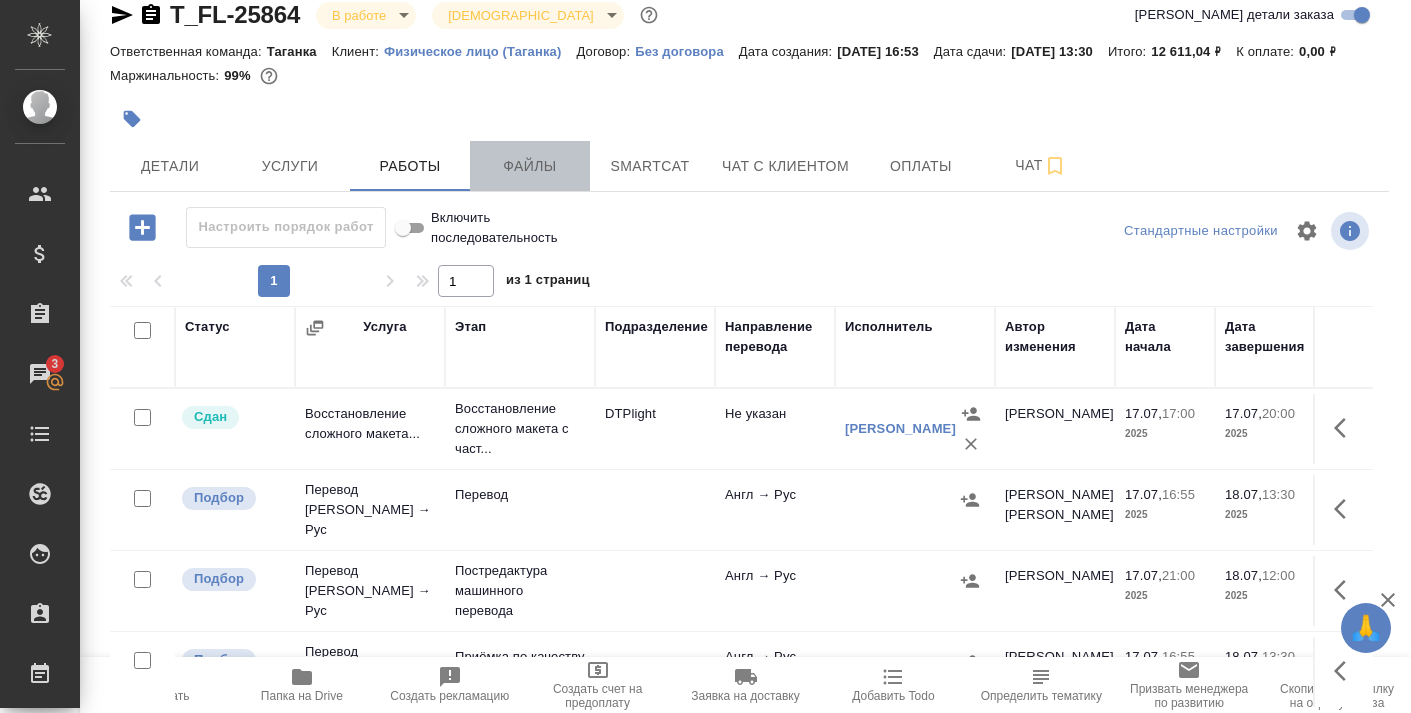 click on "Файлы" at bounding box center [530, 166] 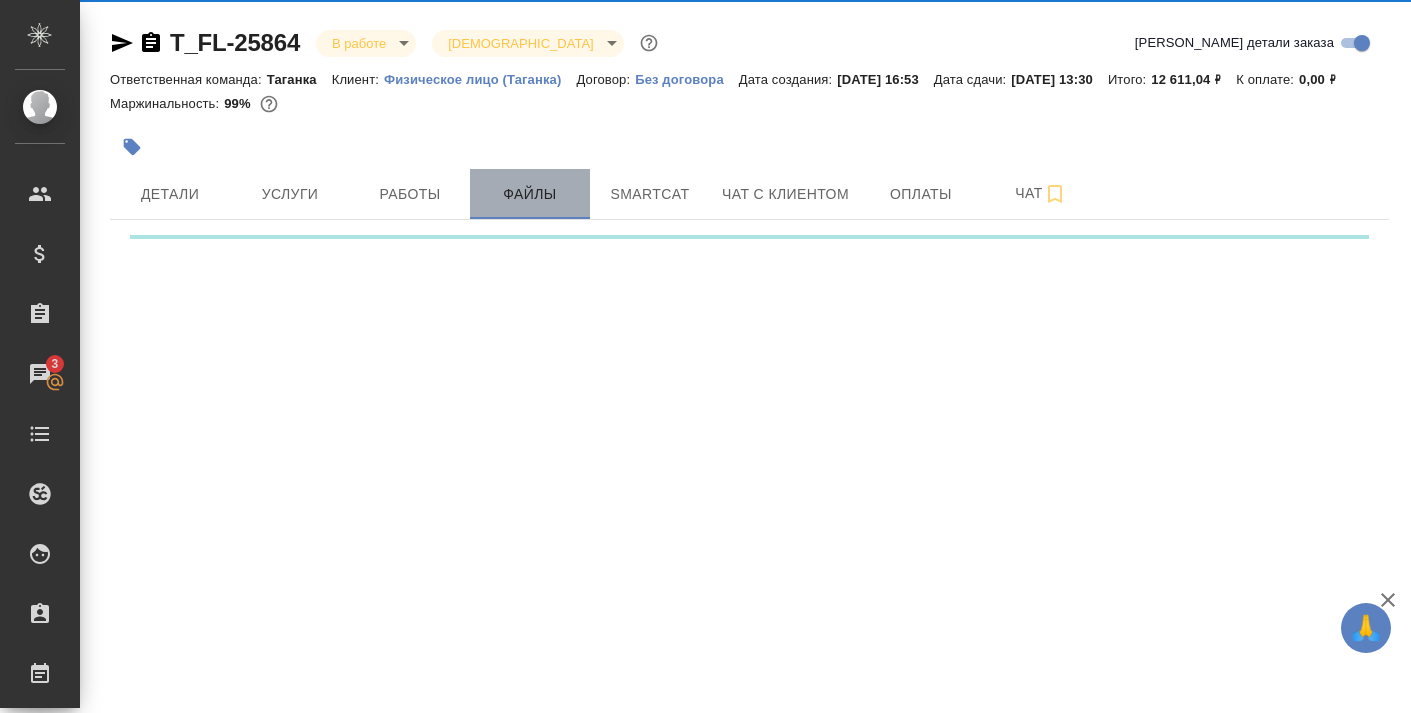 click on "Файлы" at bounding box center (530, 194) 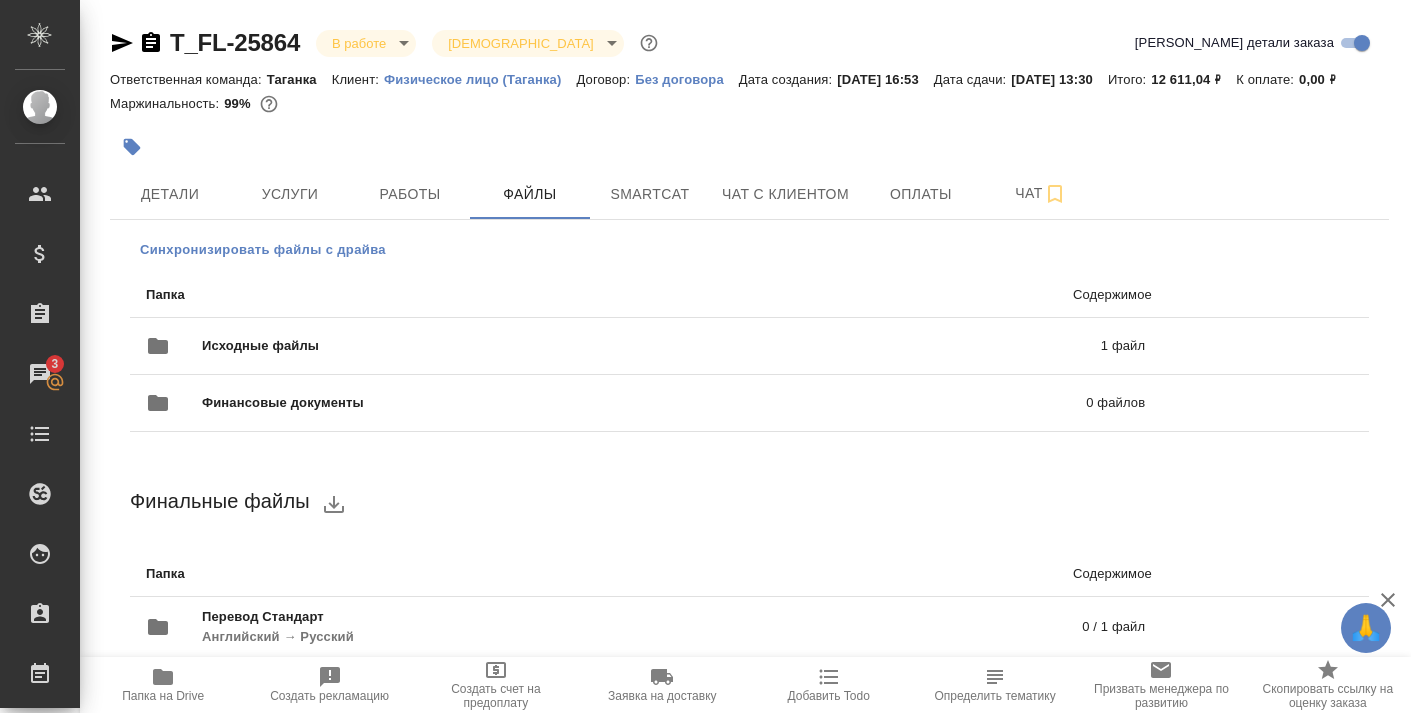 click on "Синхронизировать файлы с драйва" at bounding box center (263, 250) 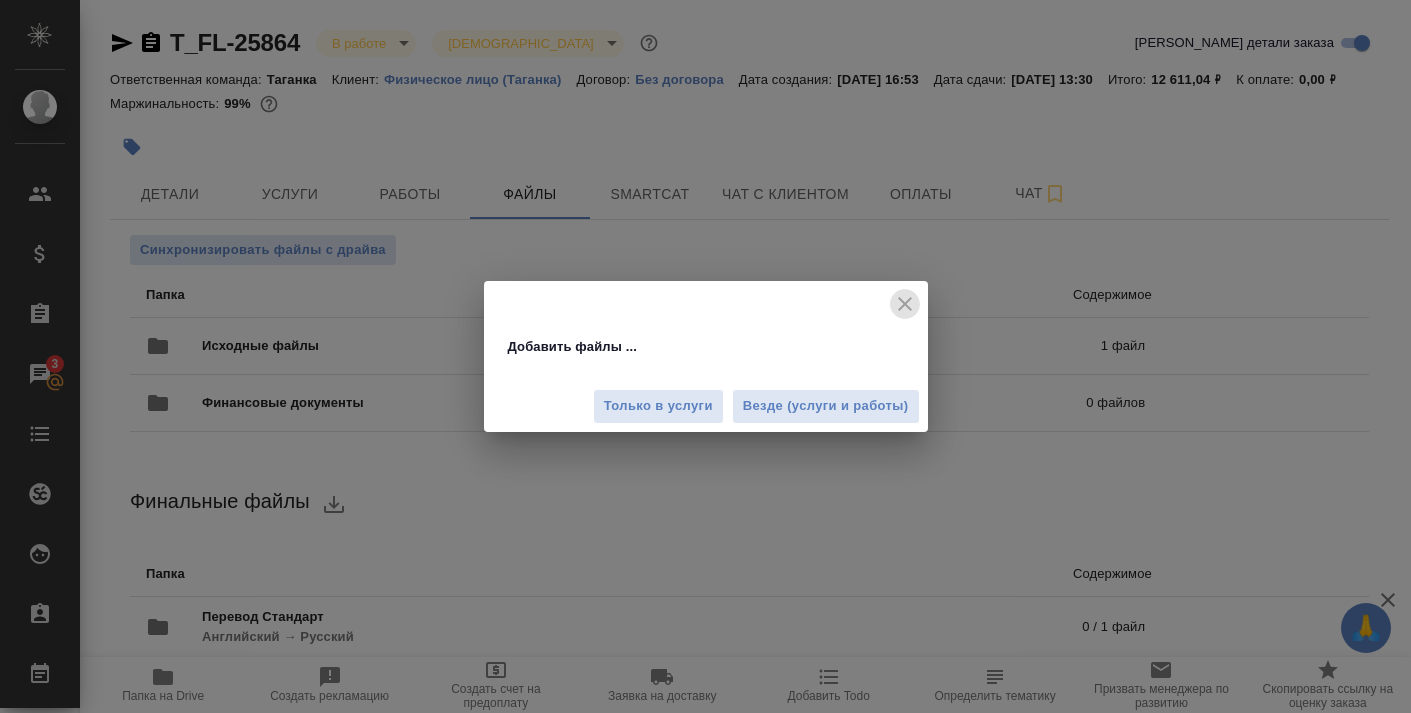 click 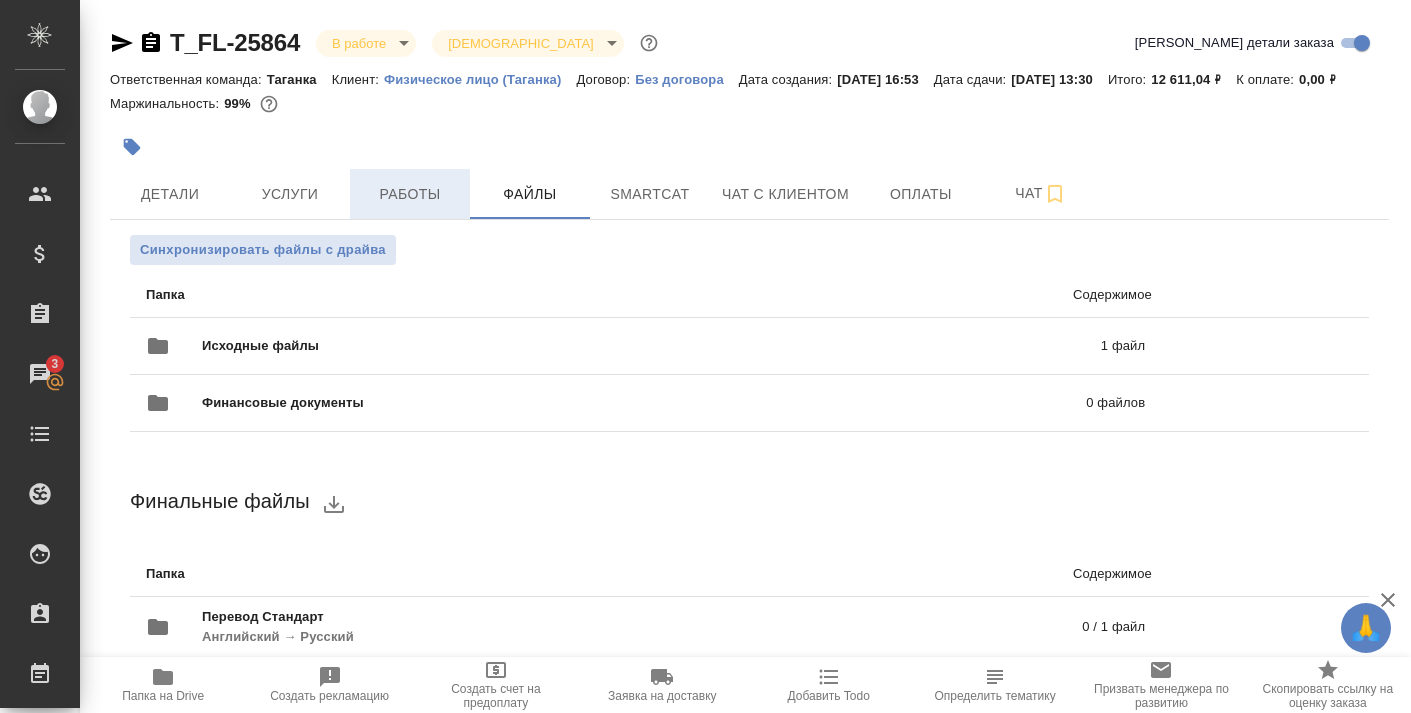 click on "Работы" at bounding box center [410, 194] 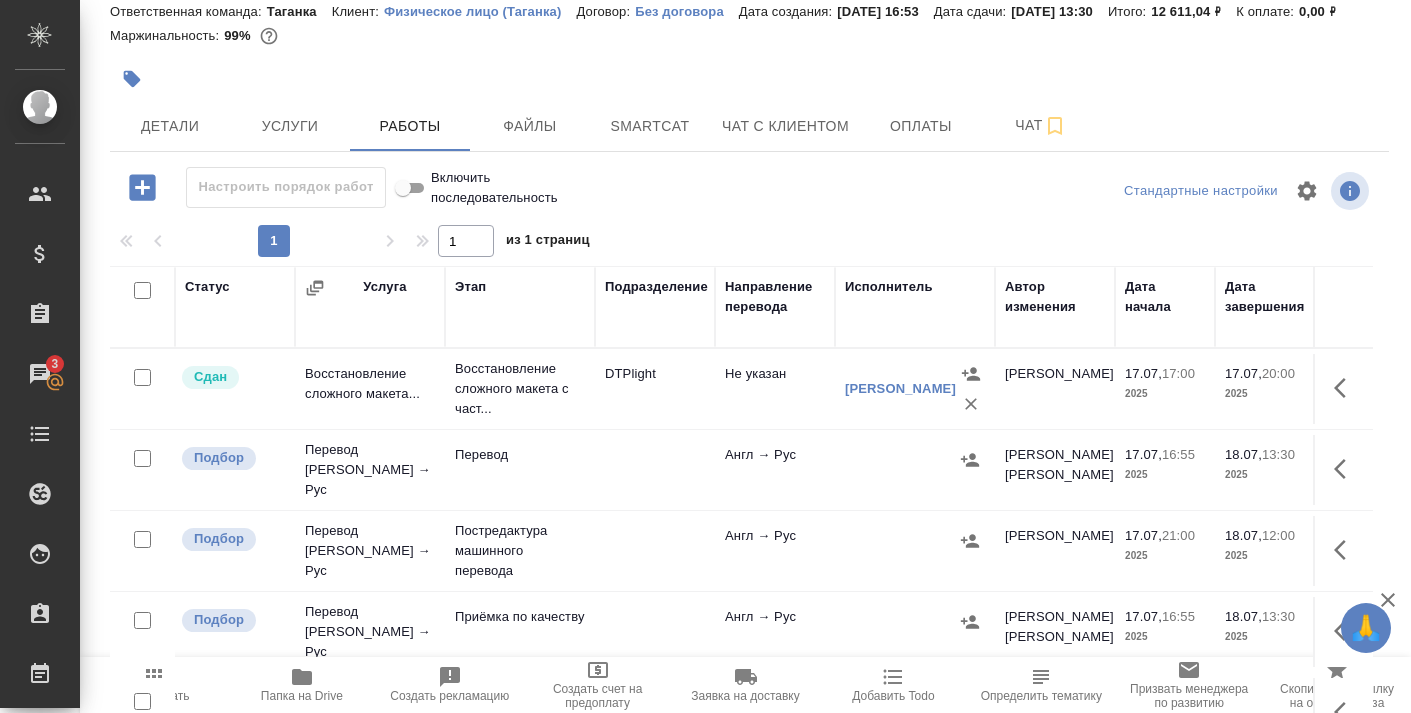 scroll, scrollTop: 69, scrollLeft: 0, axis: vertical 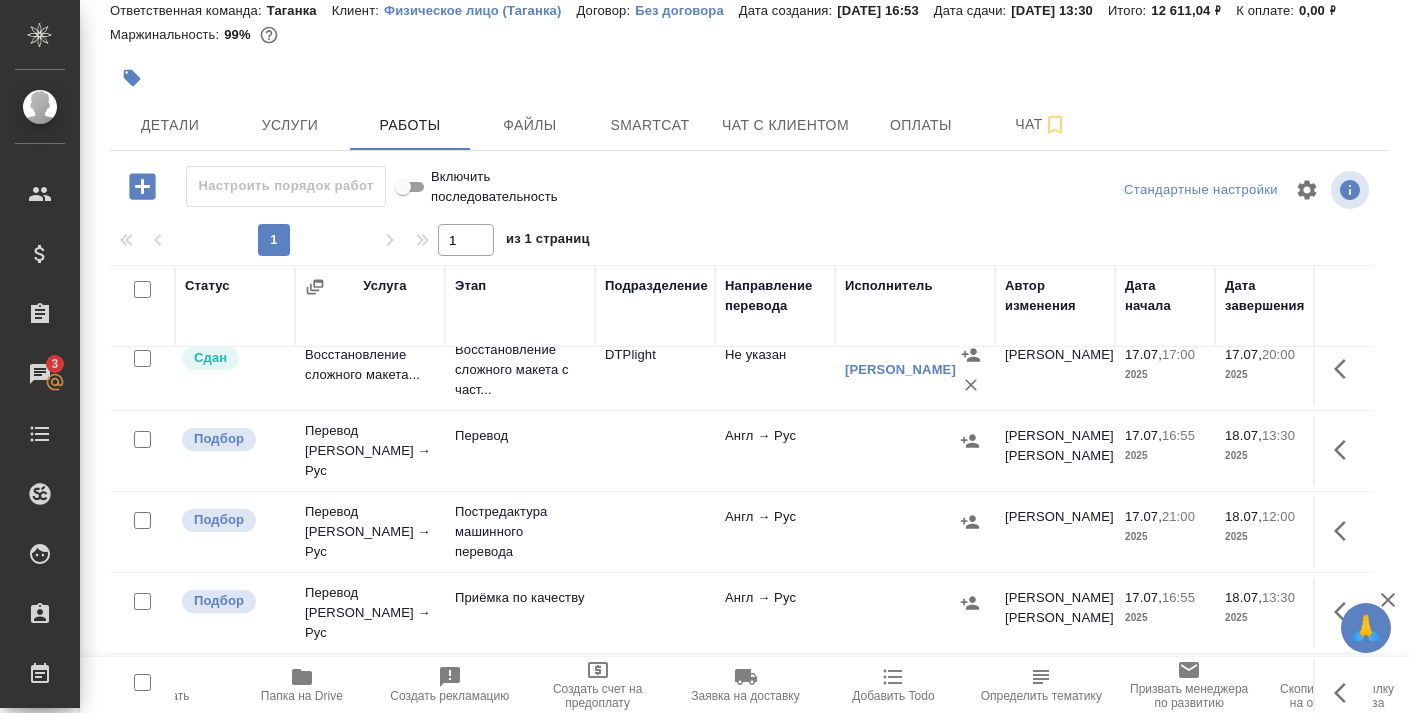 click 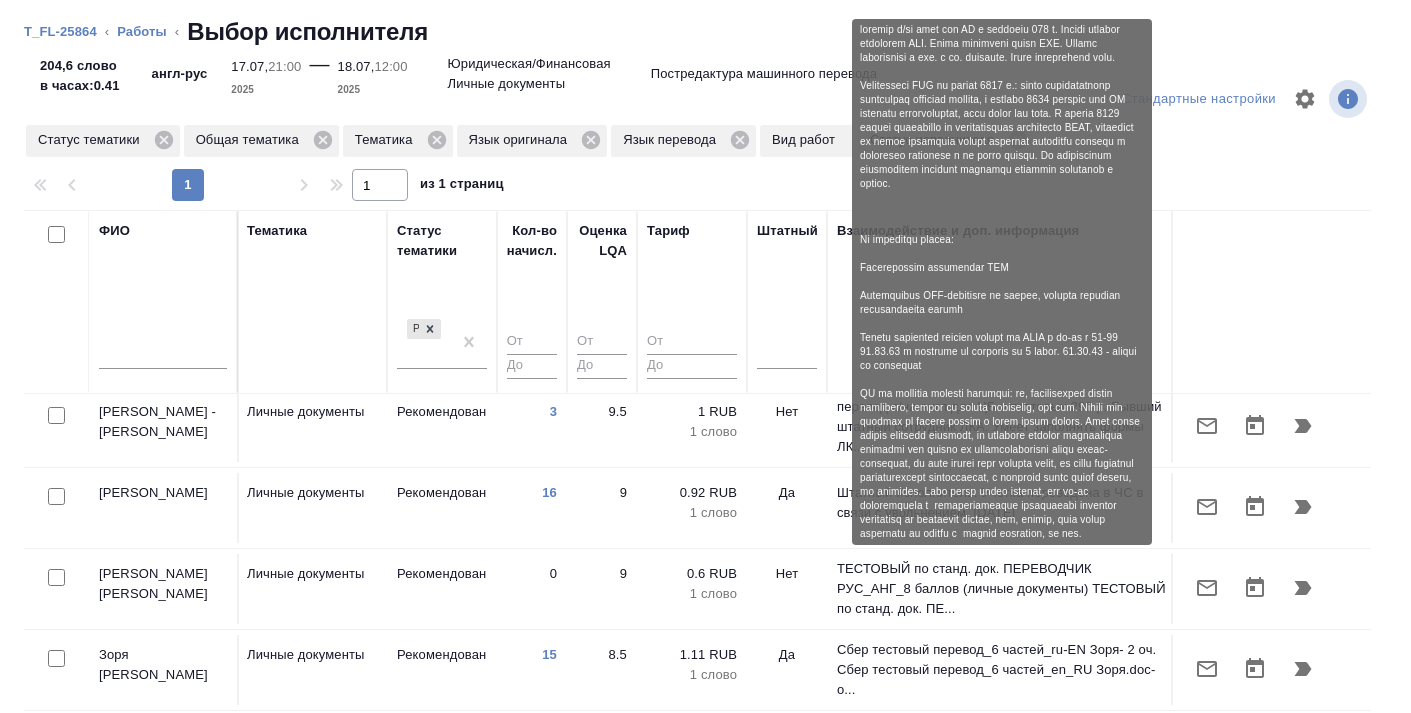 scroll, scrollTop: 8, scrollLeft: 1553, axis: both 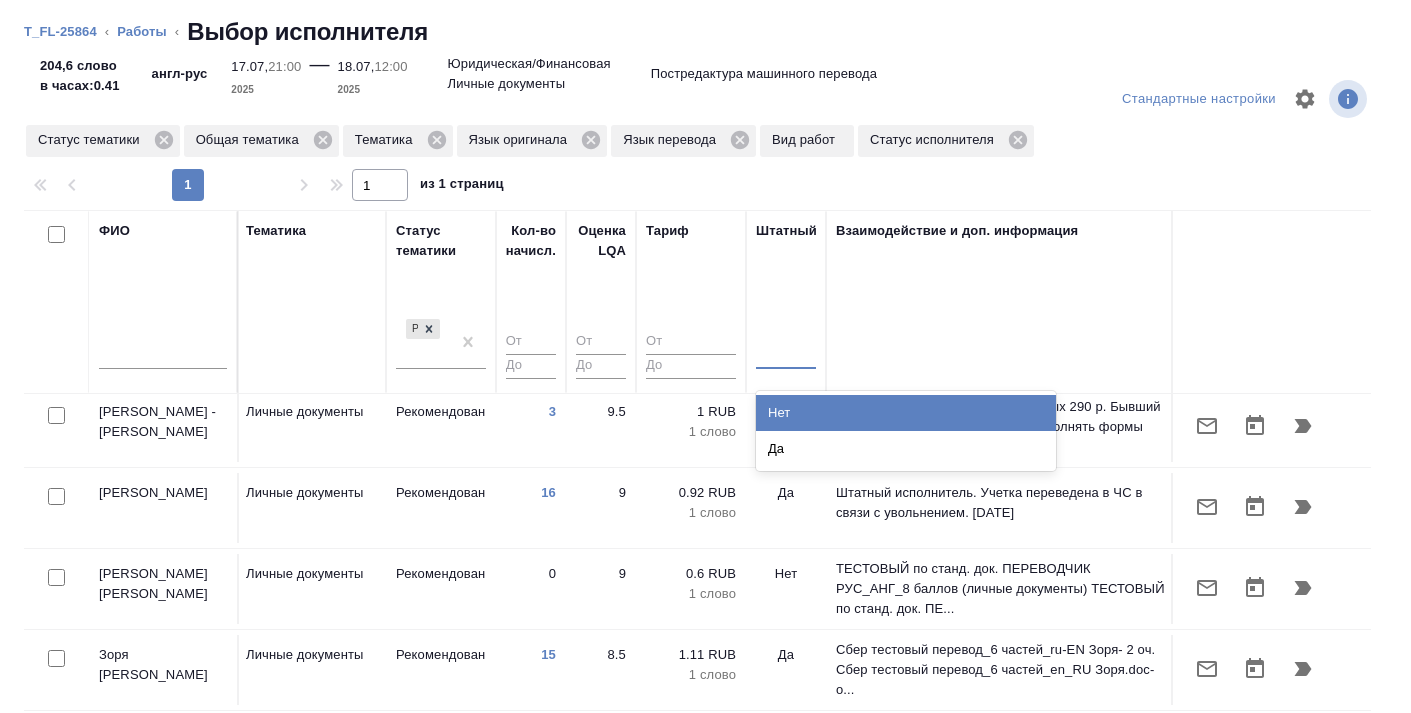 click at bounding box center (786, 349) 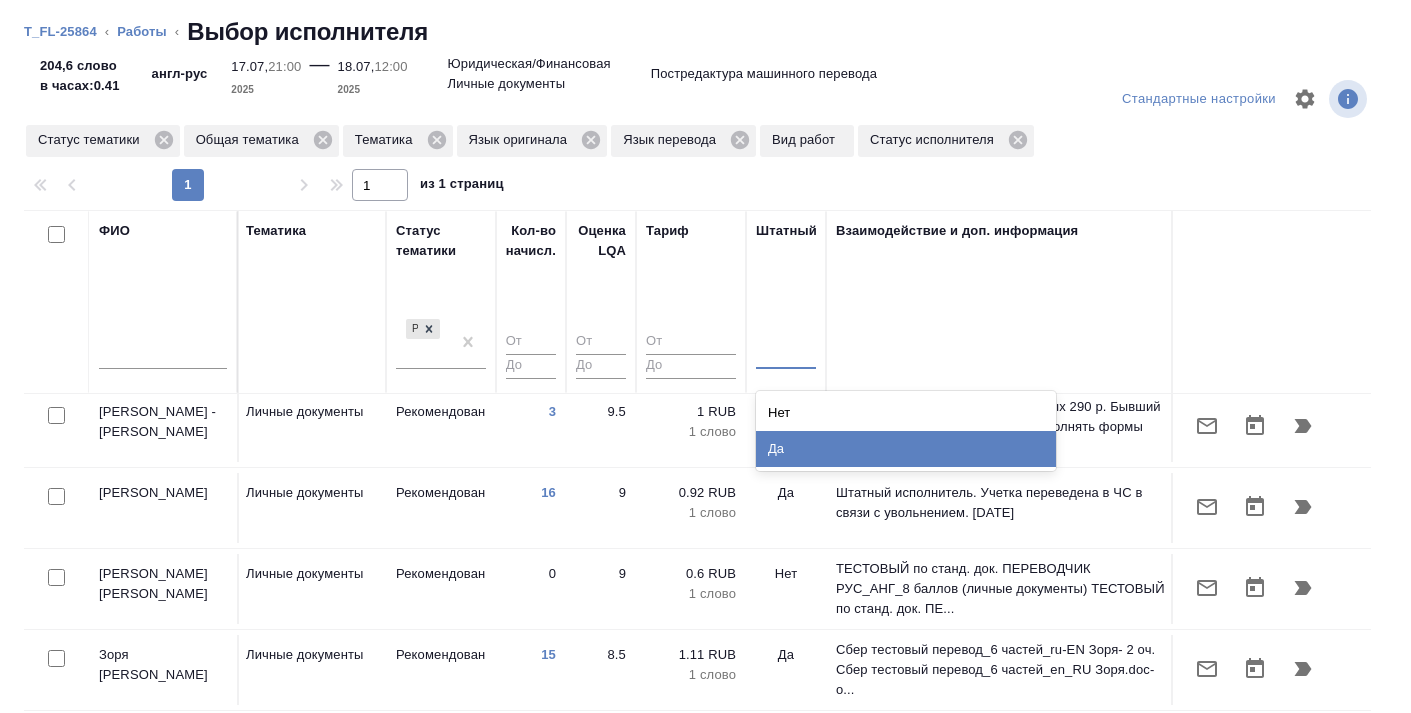 click on "Да" at bounding box center (906, 449) 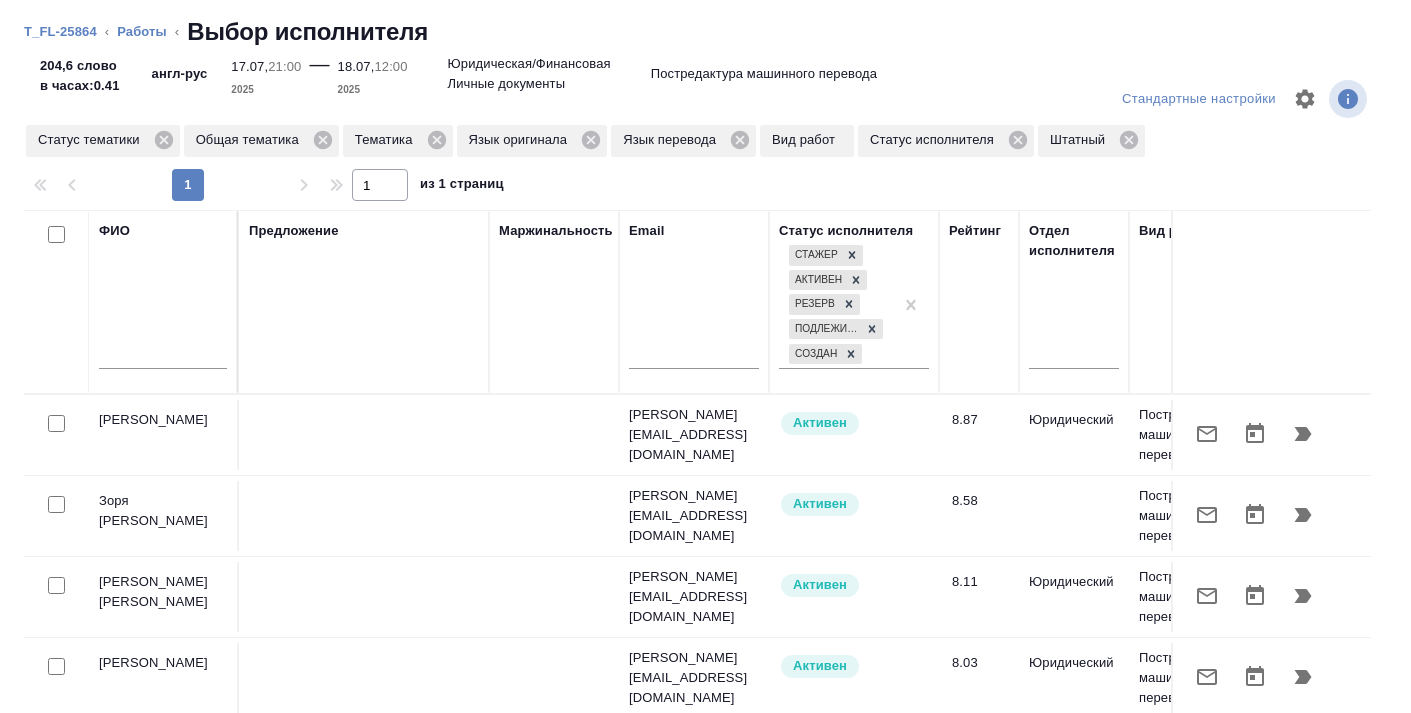 scroll, scrollTop: 0, scrollLeft: 0, axis: both 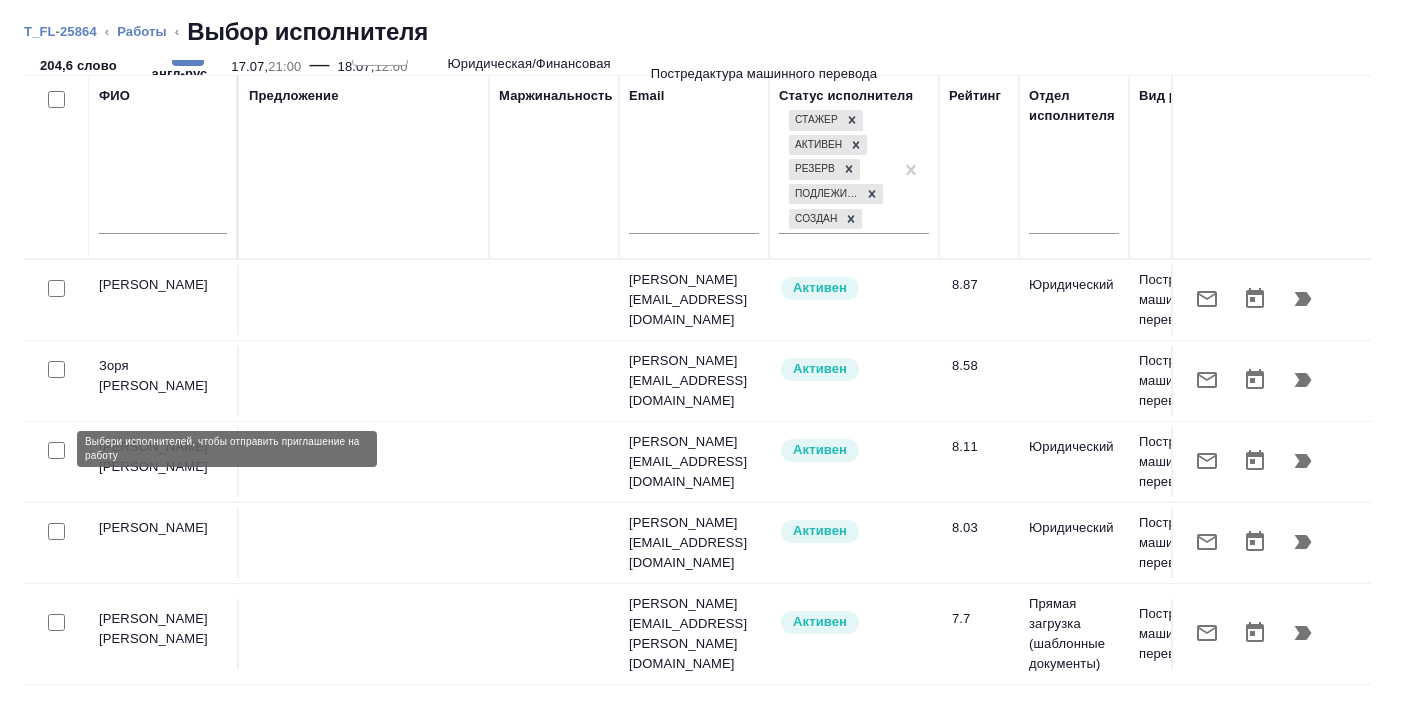 click at bounding box center (56, 450) 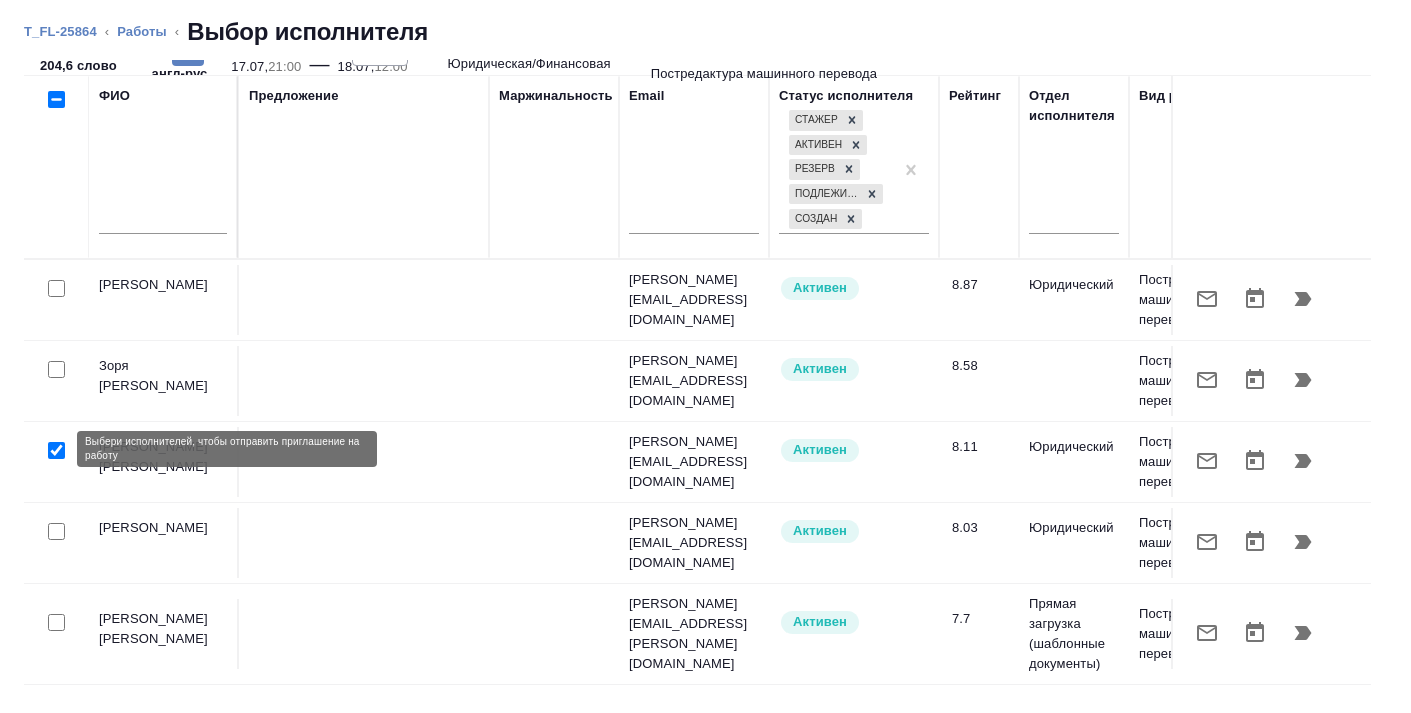 checkbox on "true" 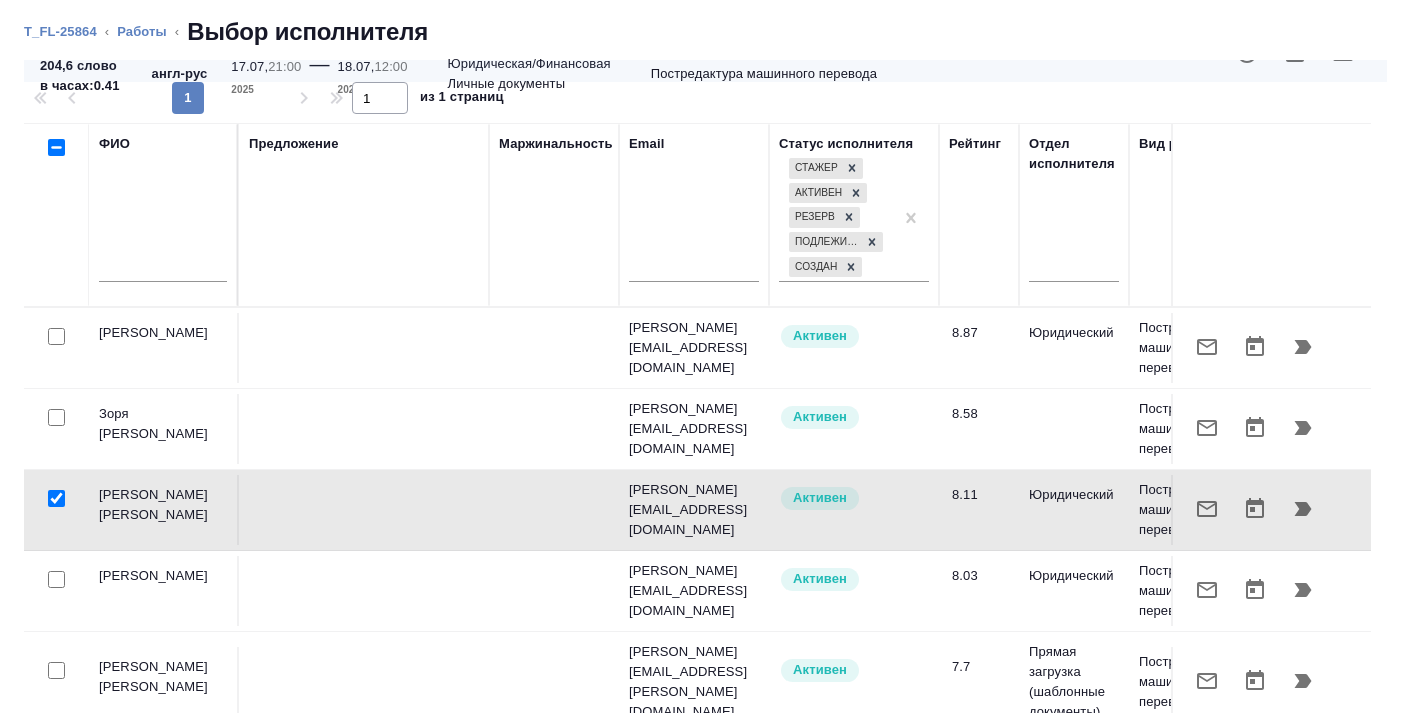 click at bounding box center (56, 348) 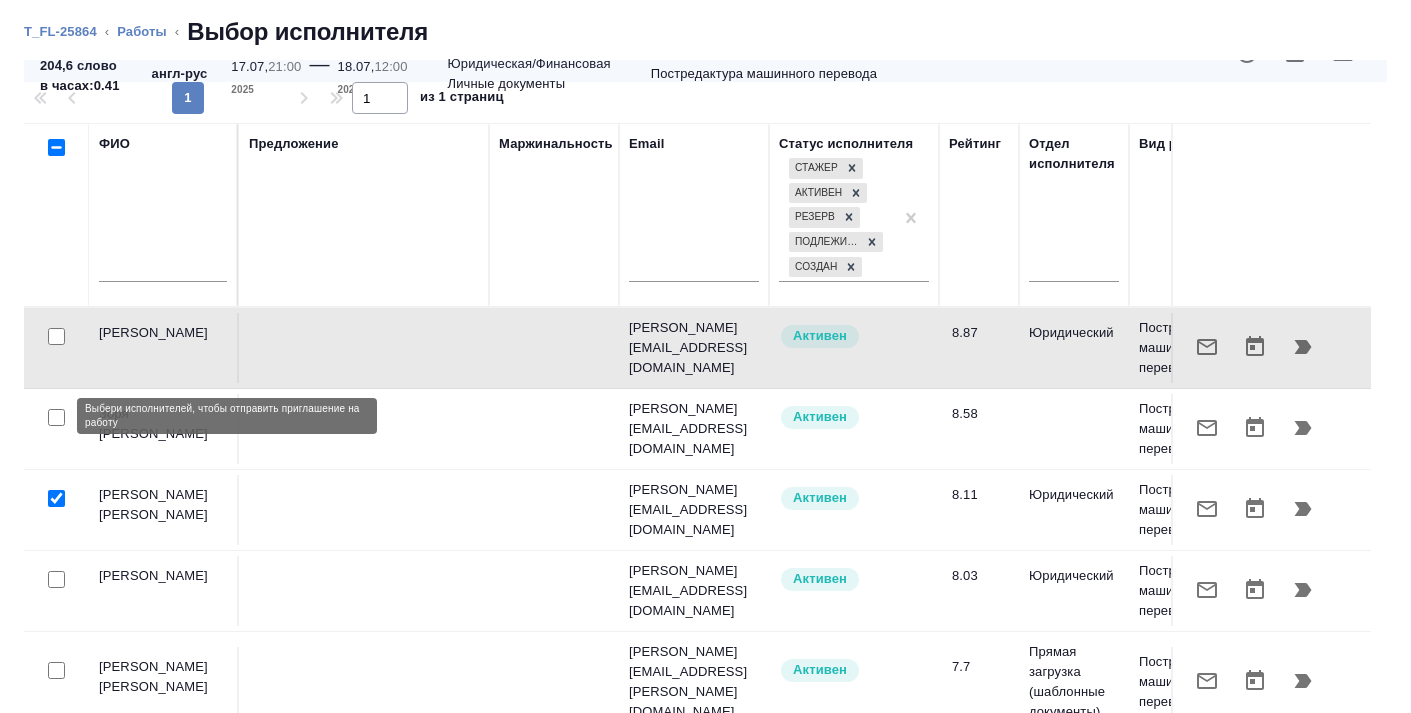 click at bounding box center (56, 417) 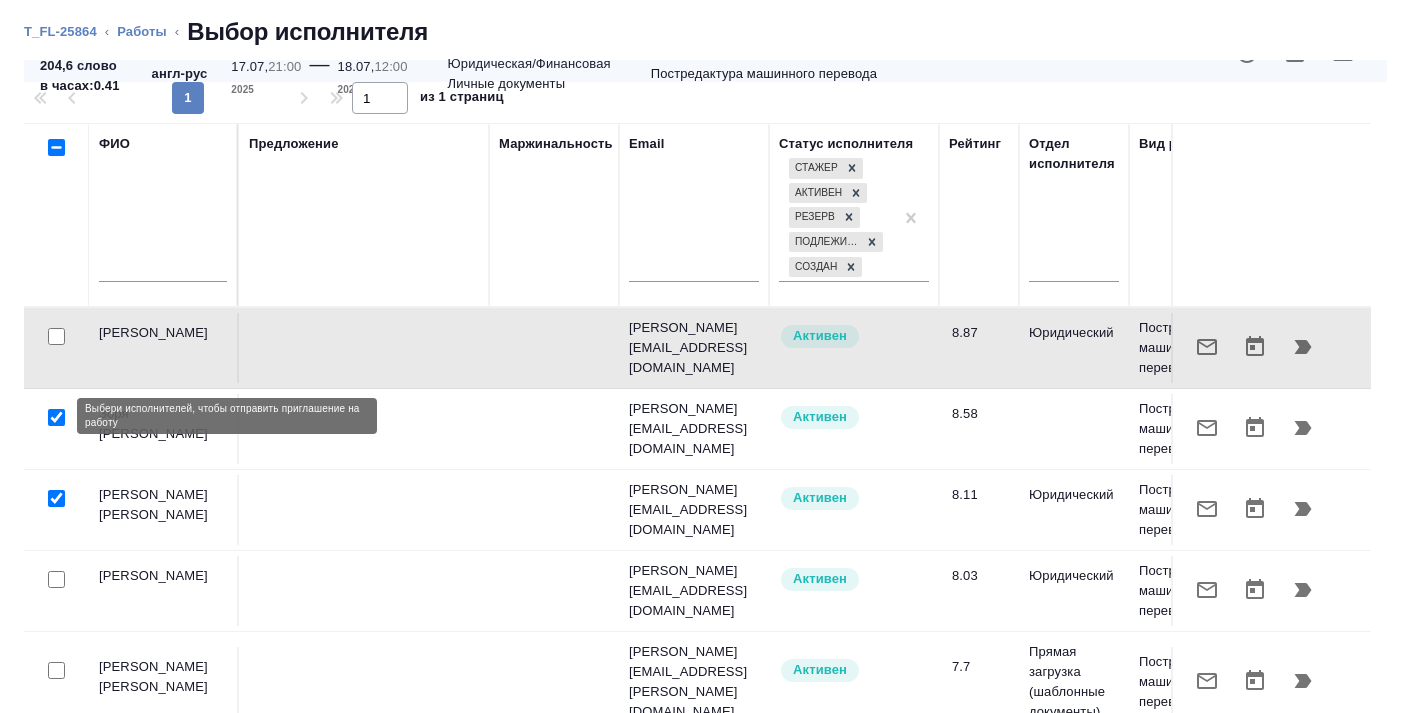 checkbox on "true" 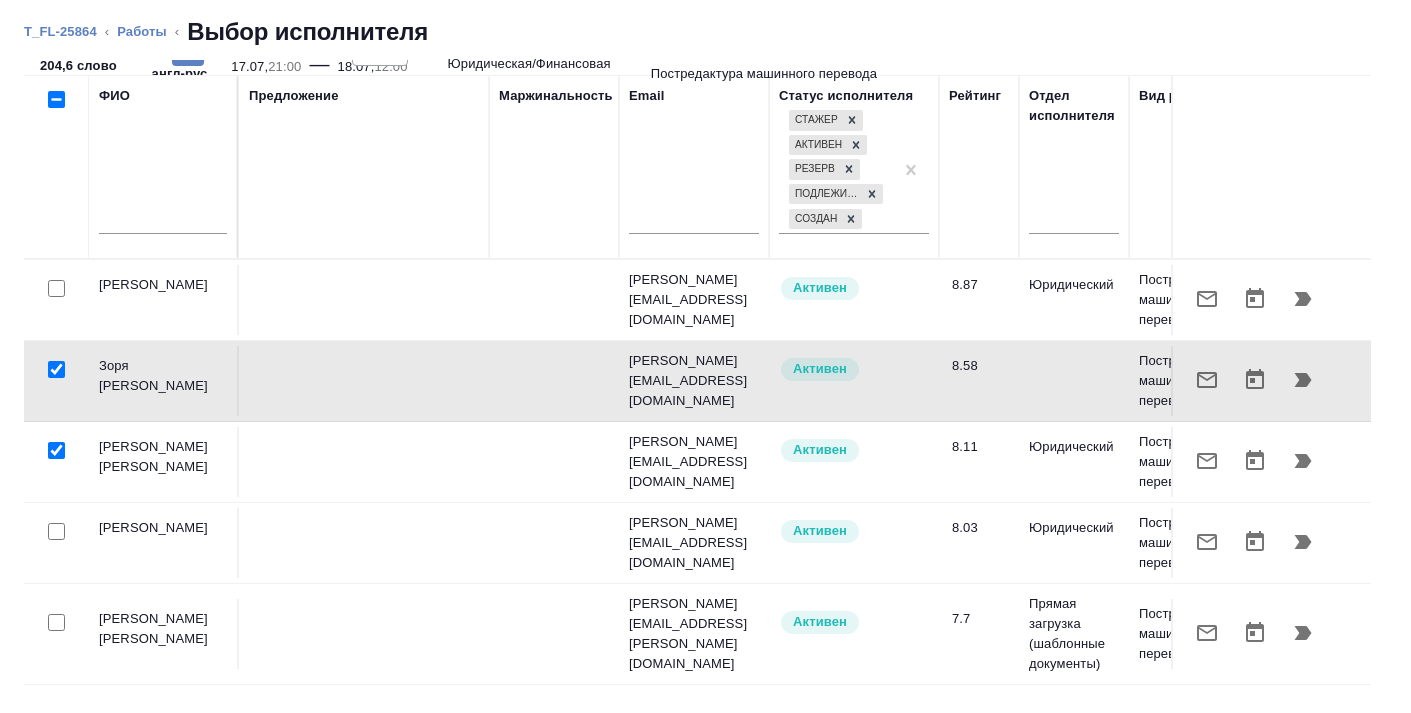 scroll, scrollTop: 183, scrollLeft: 0, axis: vertical 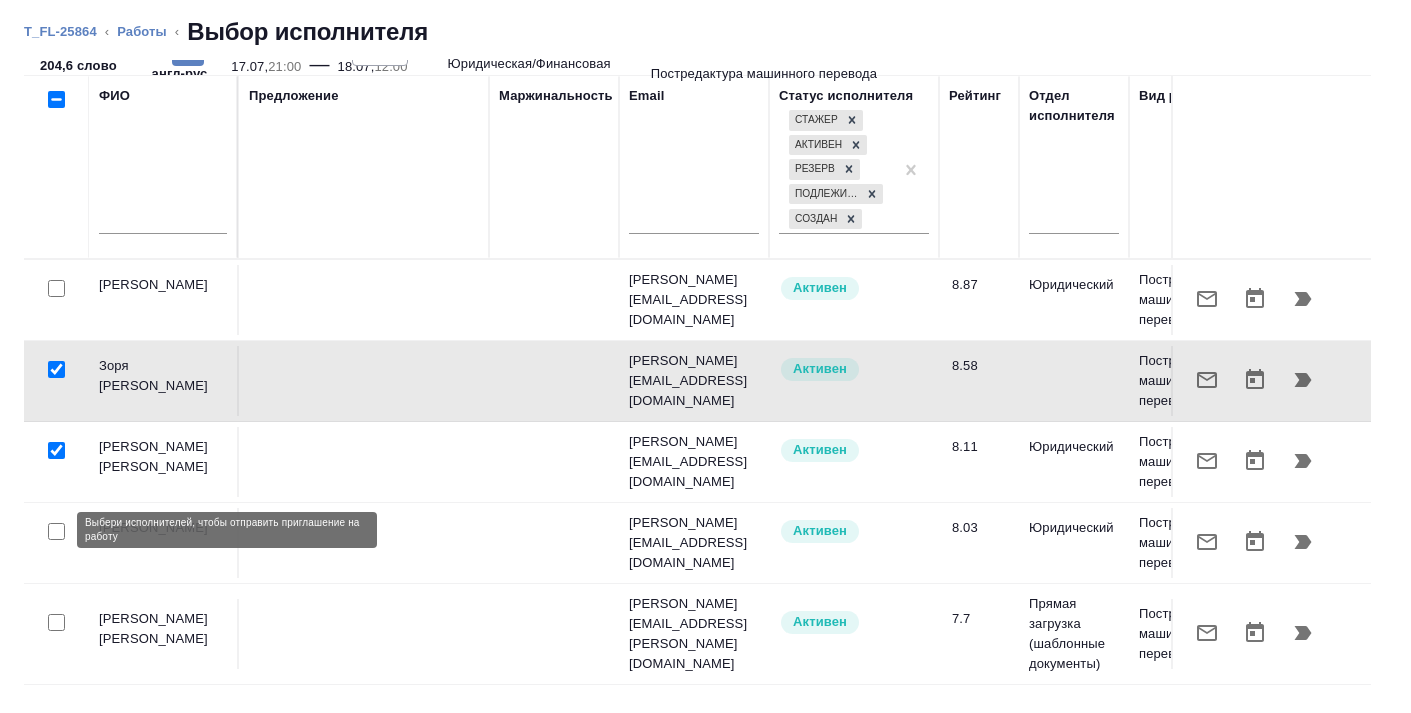 click at bounding box center [56, 531] 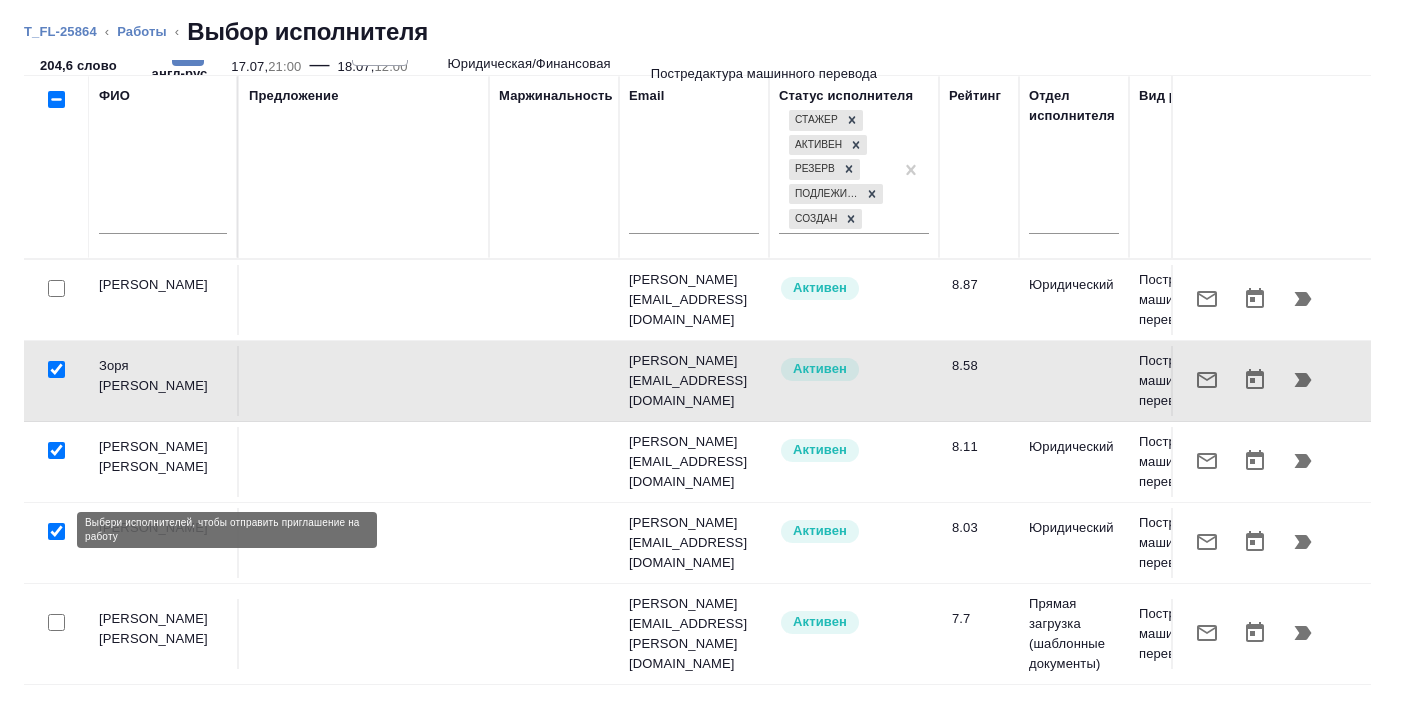 checkbox on "true" 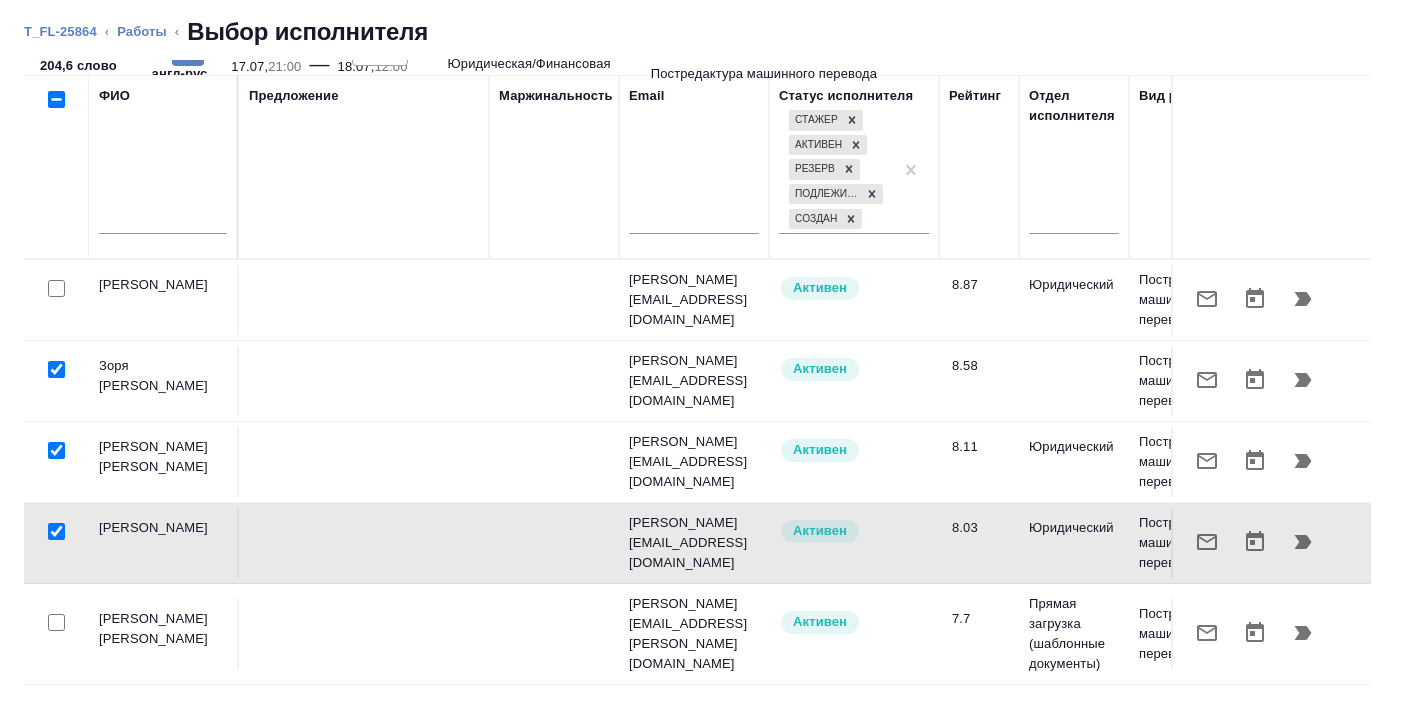 scroll, scrollTop: 0, scrollLeft: 1, axis: horizontal 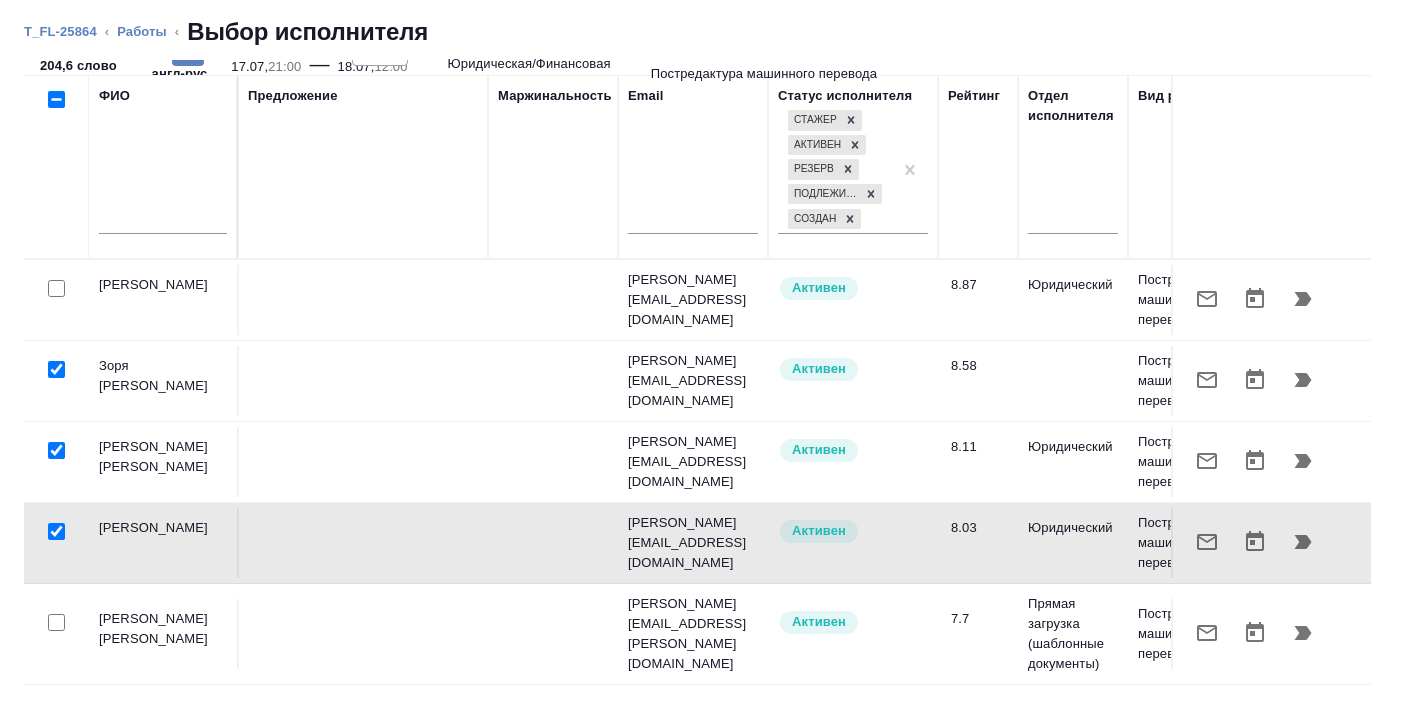 click at bounding box center (56, 289) 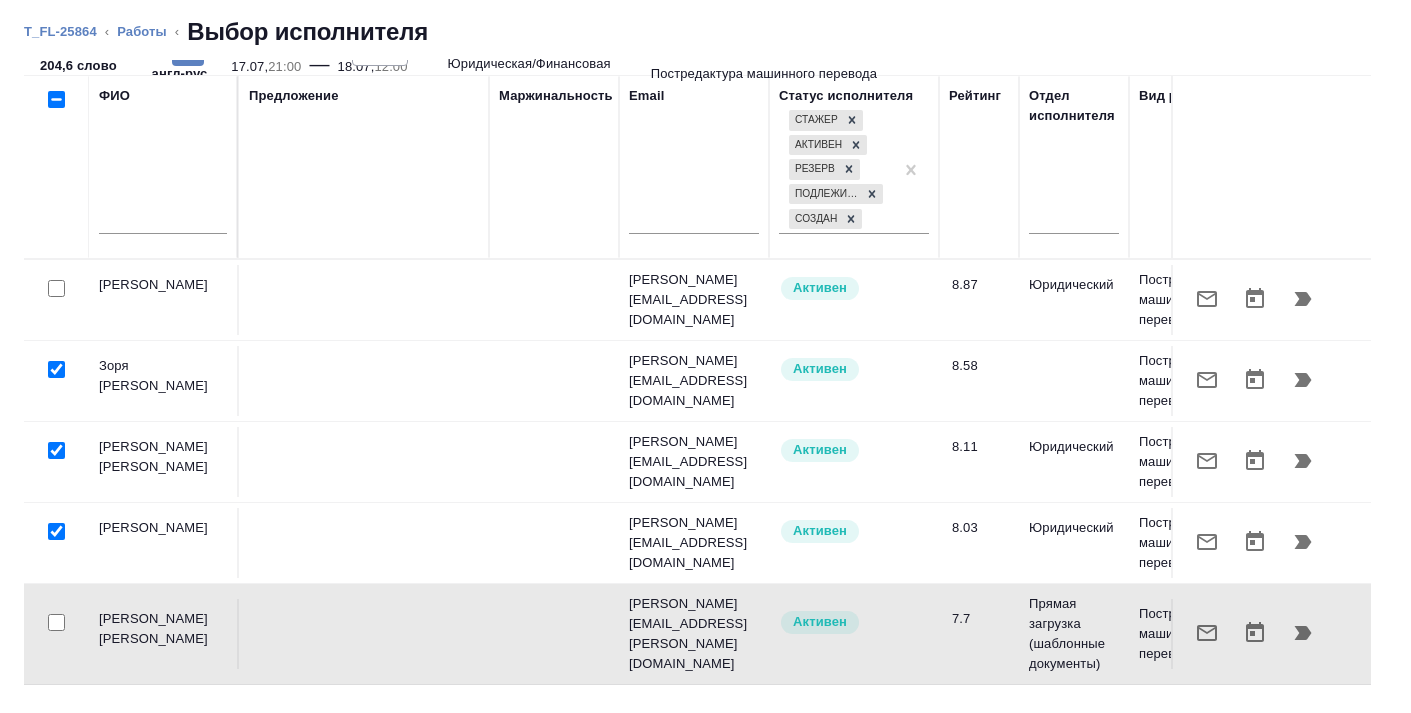 scroll, scrollTop: 0, scrollLeft: 0, axis: both 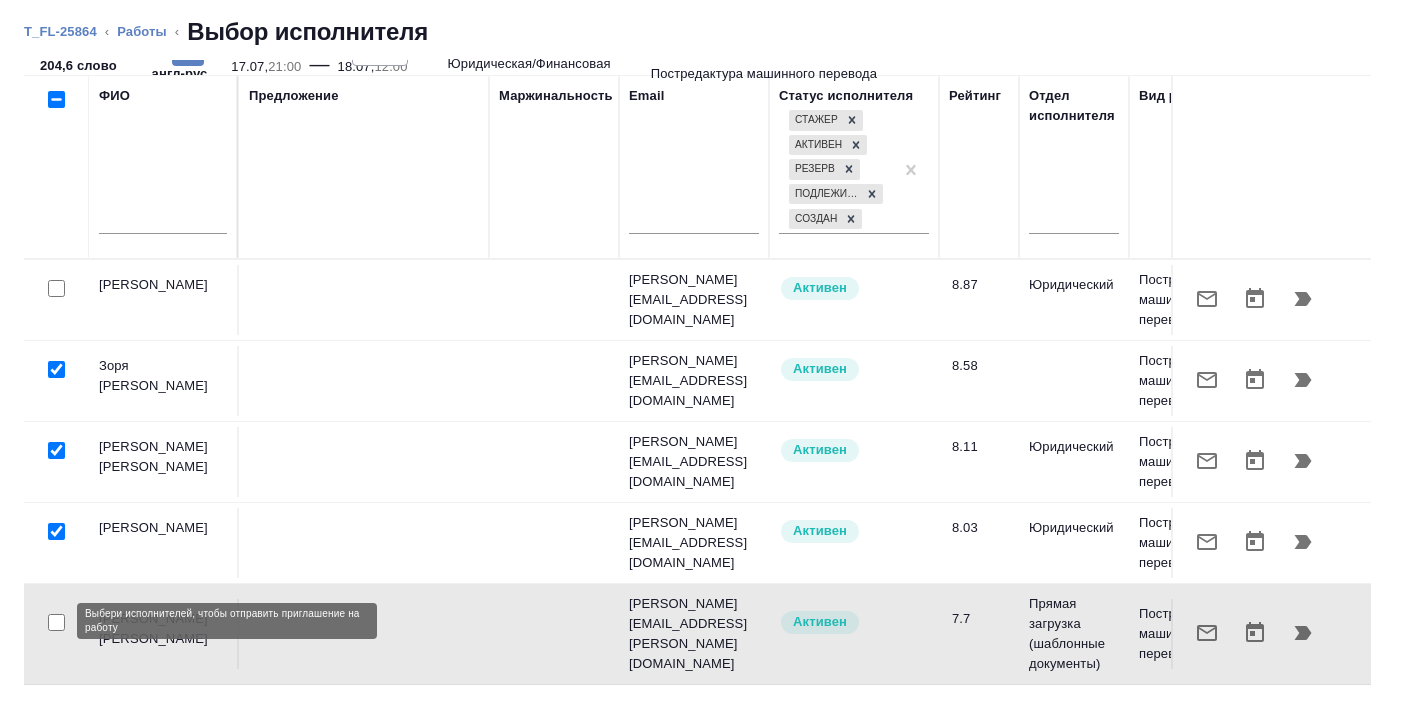 click at bounding box center [56, 622] 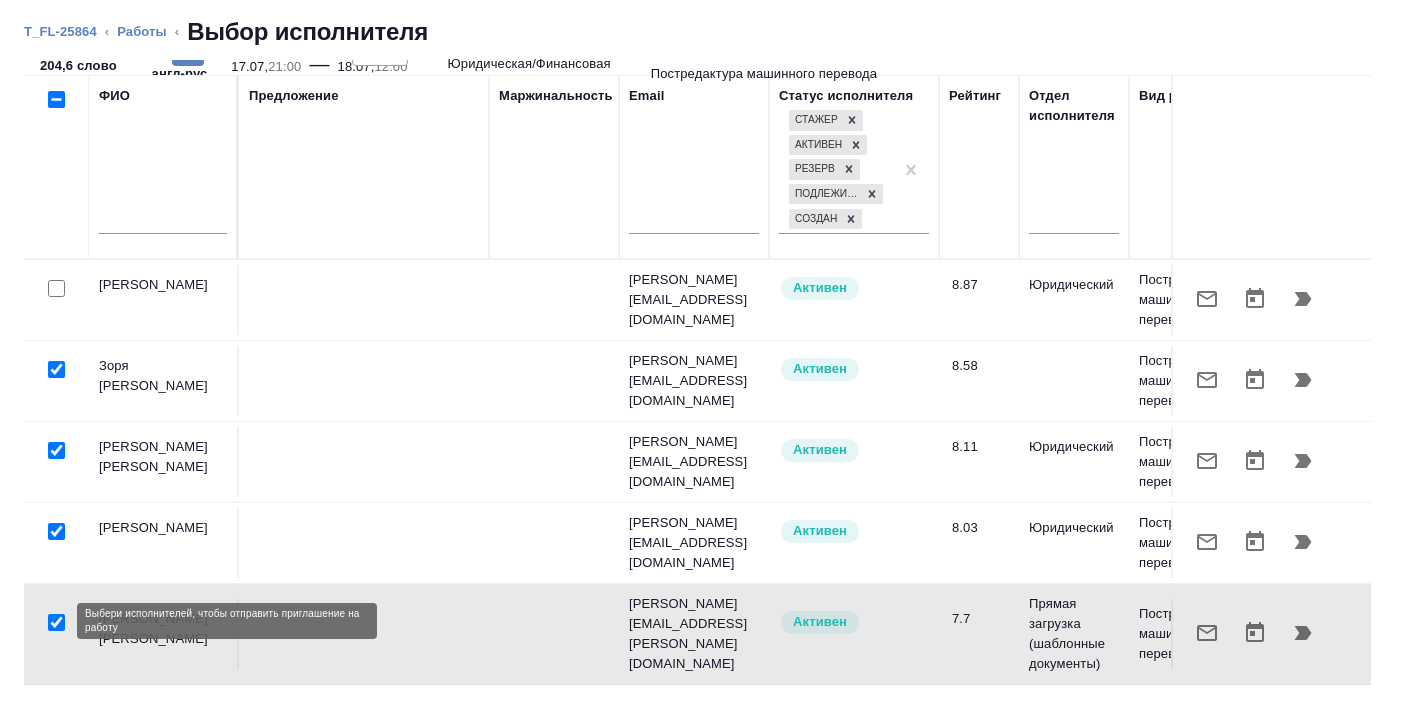 checkbox on "true" 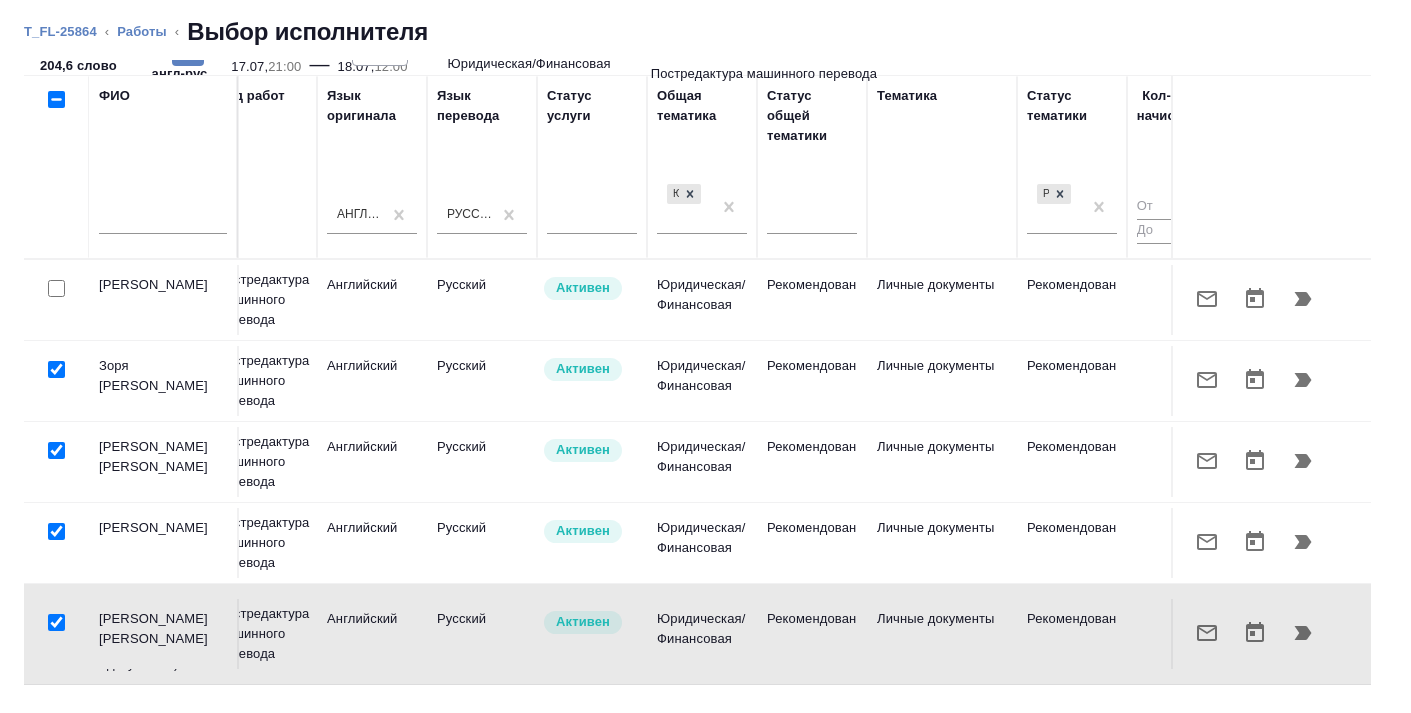 scroll, scrollTop: 0, scrollLeft: 687, axis: horizontal 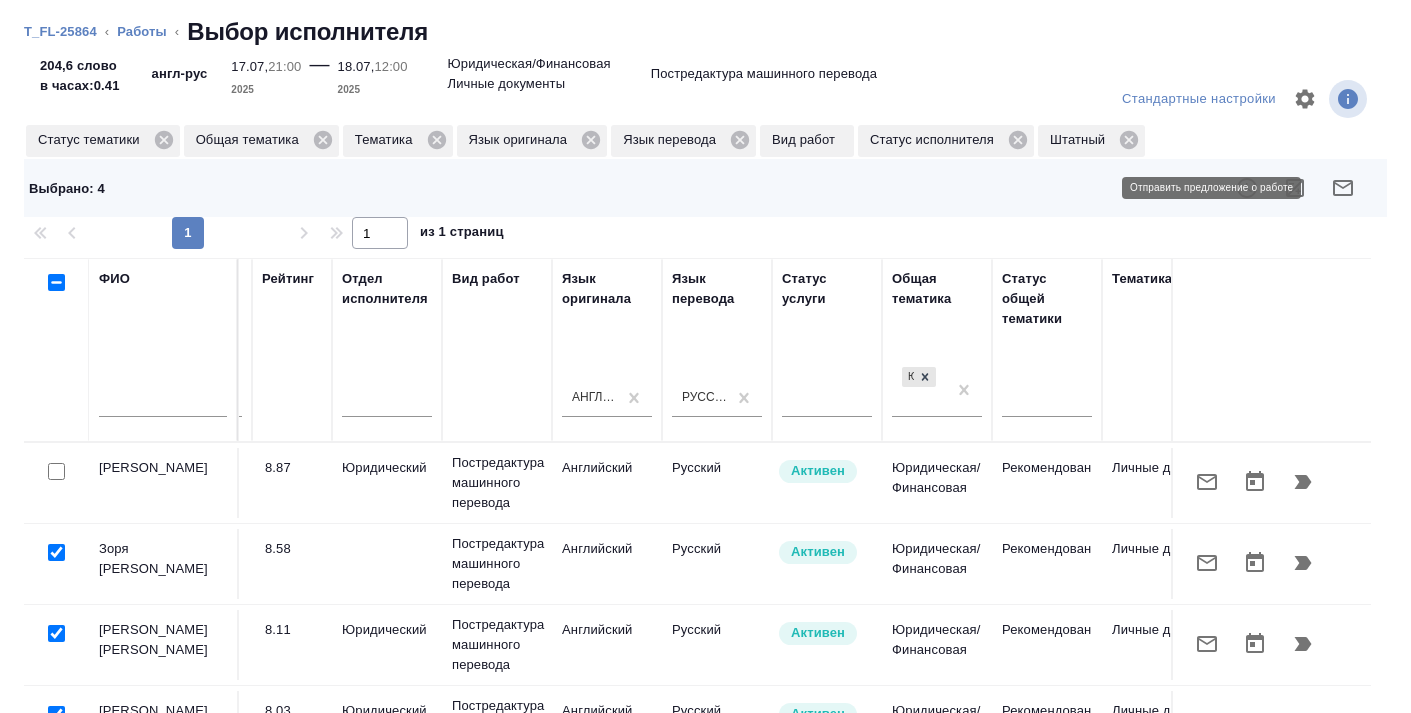 click 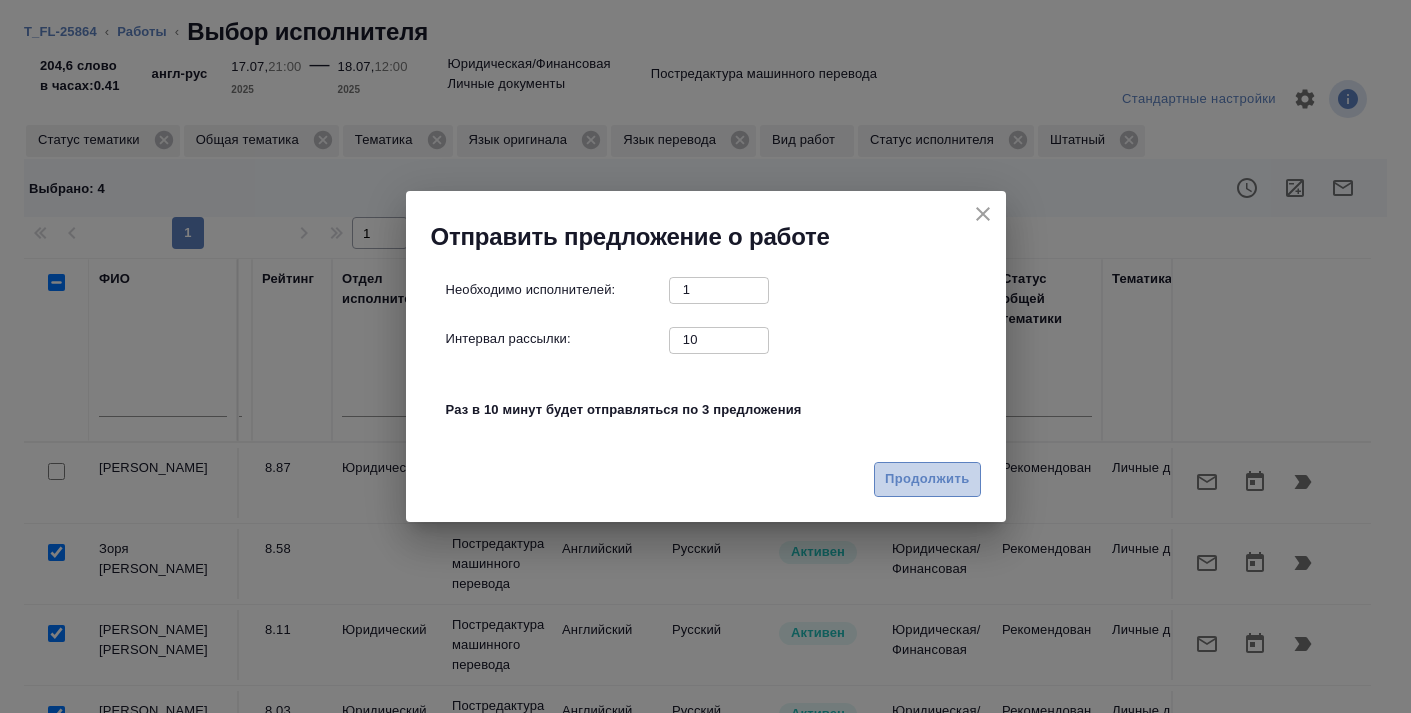 click on "Продолжить" at bounding box center [927, 479] 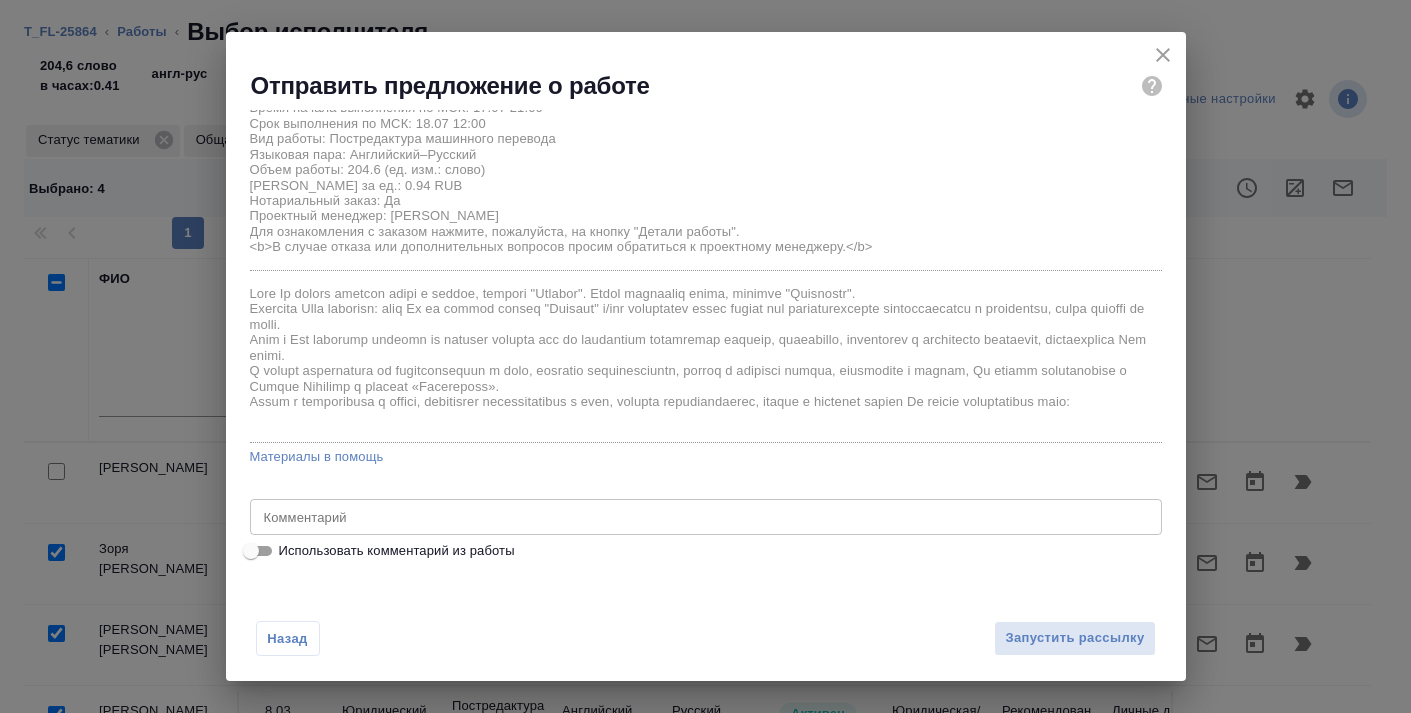 scroll, scrollTop: 74, scrollLeft: 0, axis: vertical 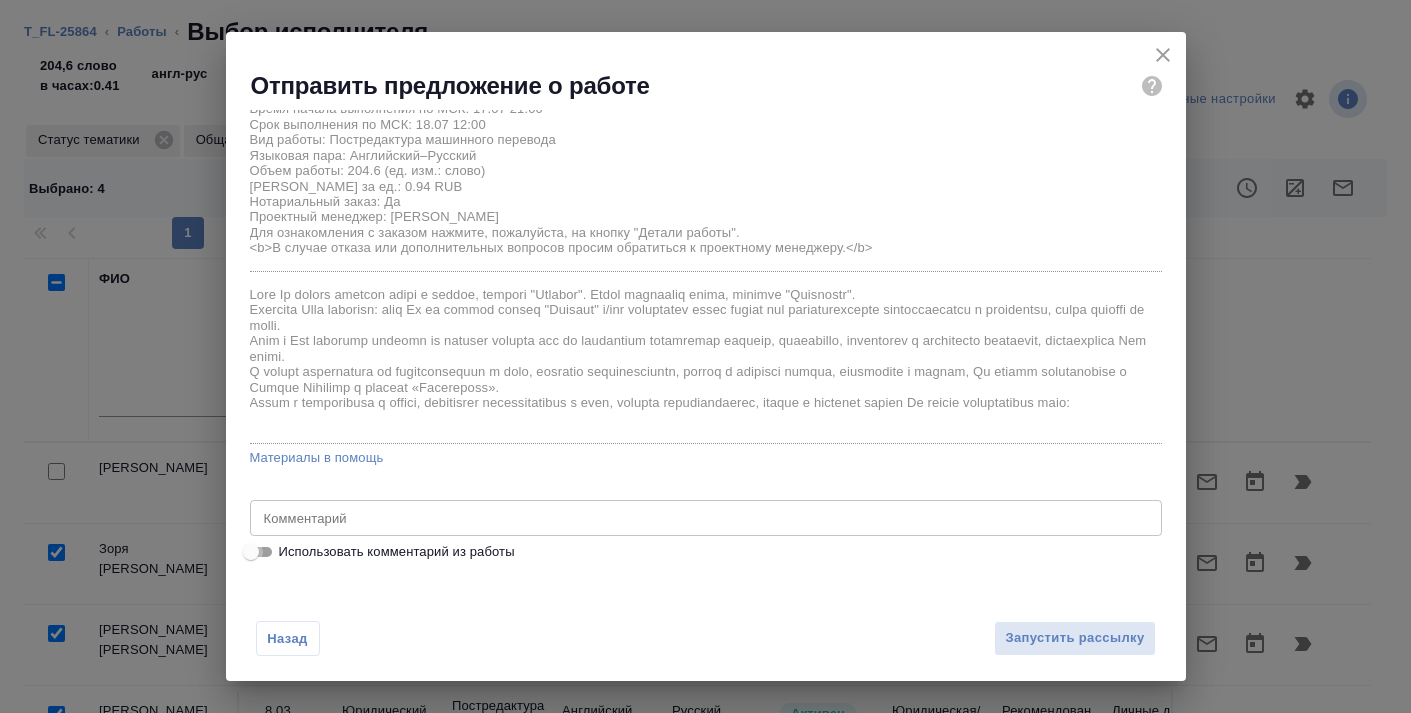 click on "Использовать комментарий из работы" at bounding box center [251, 552] 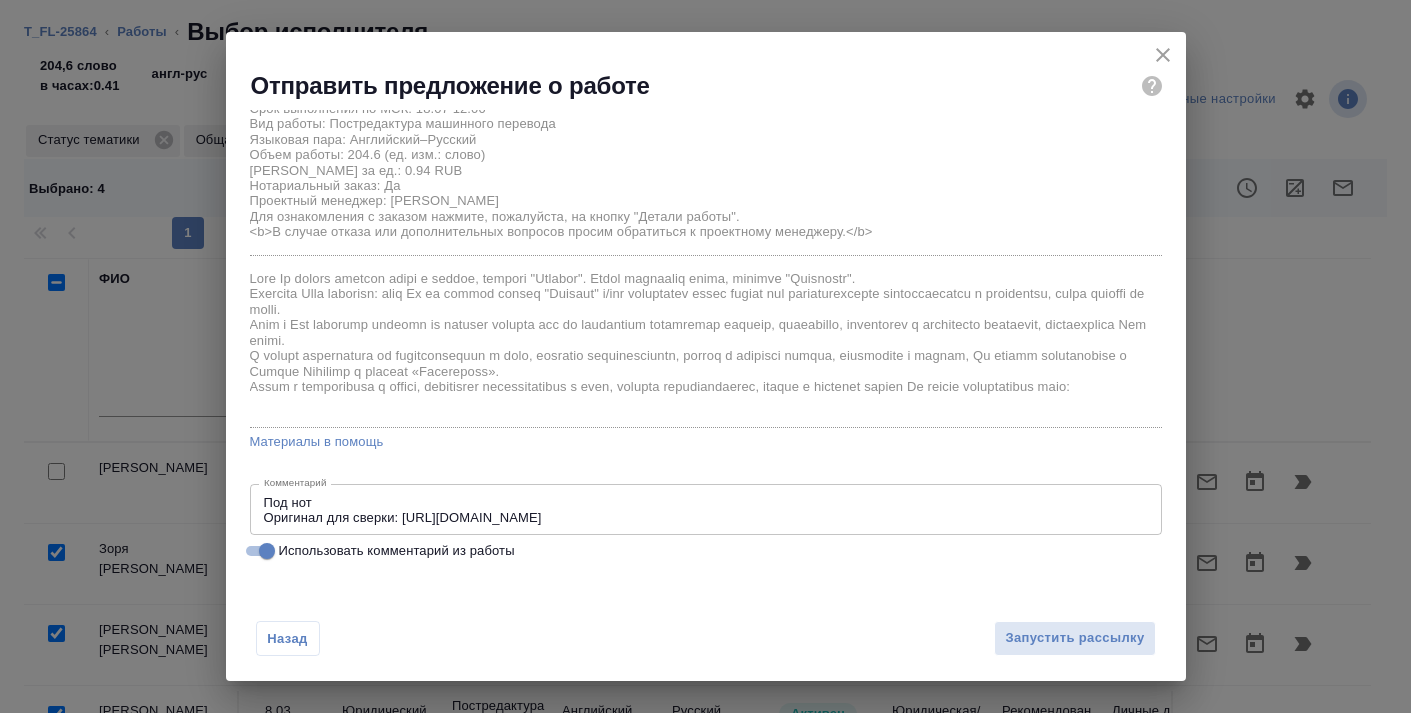 scroll, scrollTop: 89, scrollLeft: 0, axis: vertical 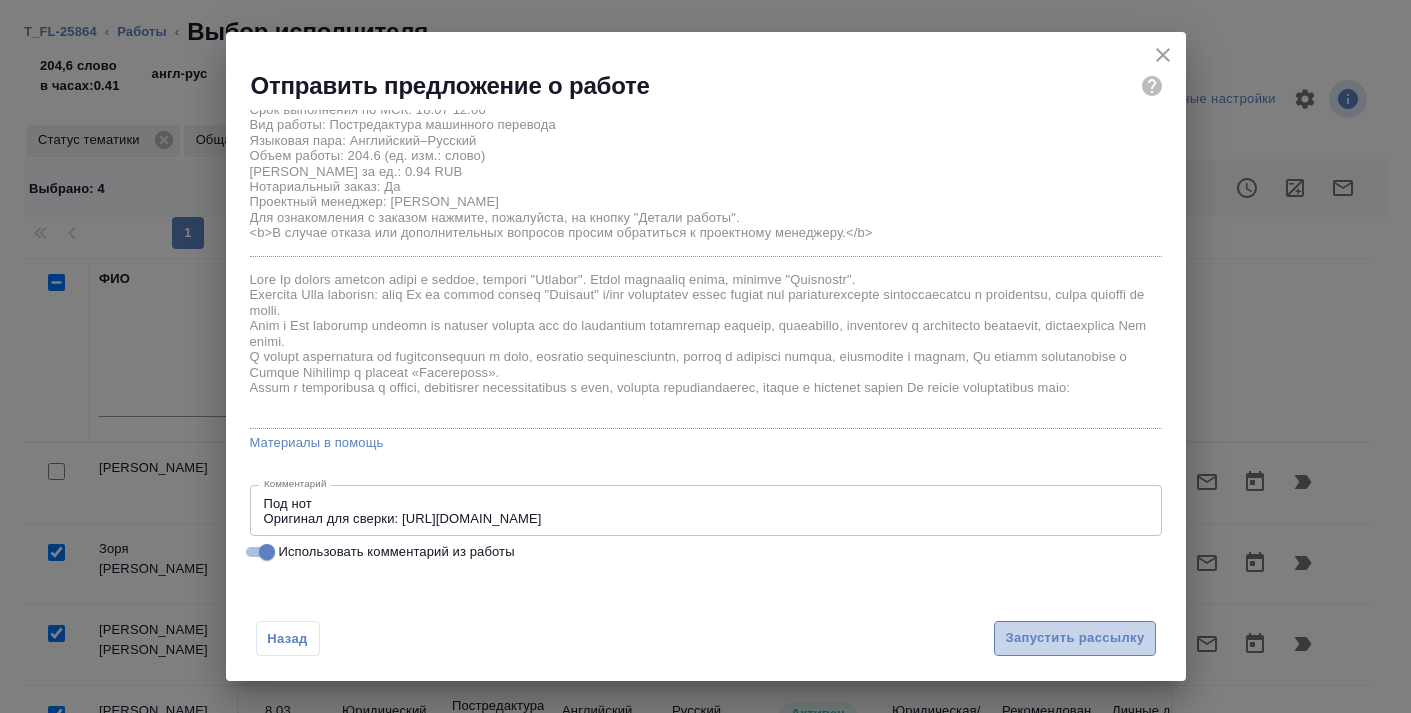 click on "Запустить рассылку" at bounding box center (1074, 638) 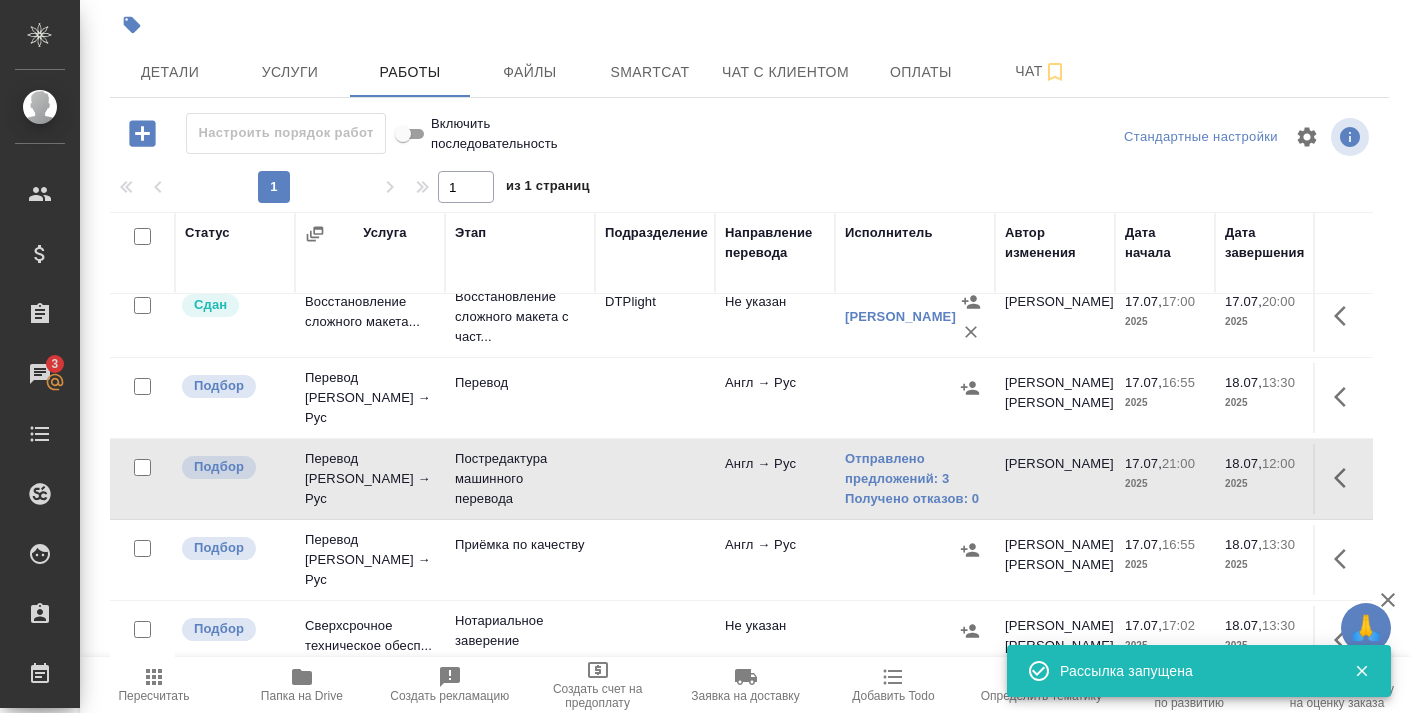 scroll, scrollTop: 148, scrollLeft: 0, axis: vertical 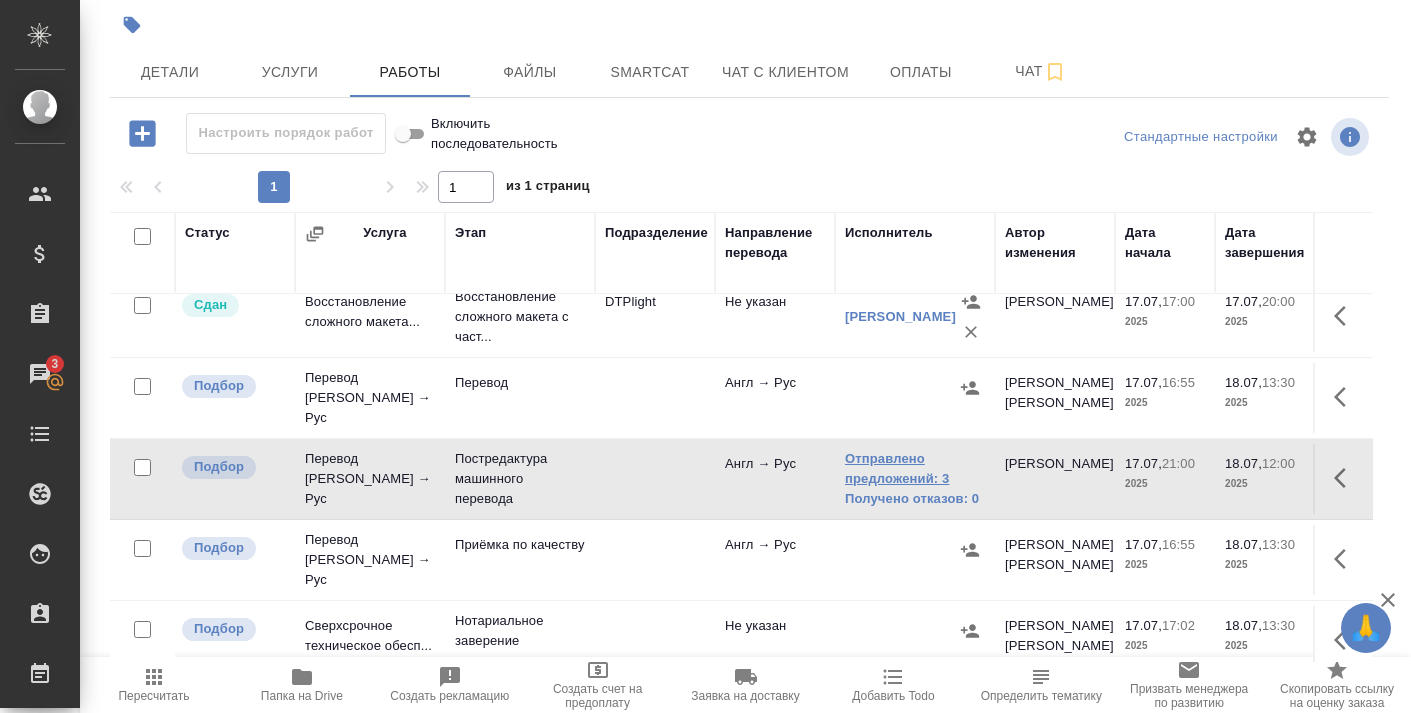 click on "Отправлено предложений: 3" at bounding box center (915, 469) 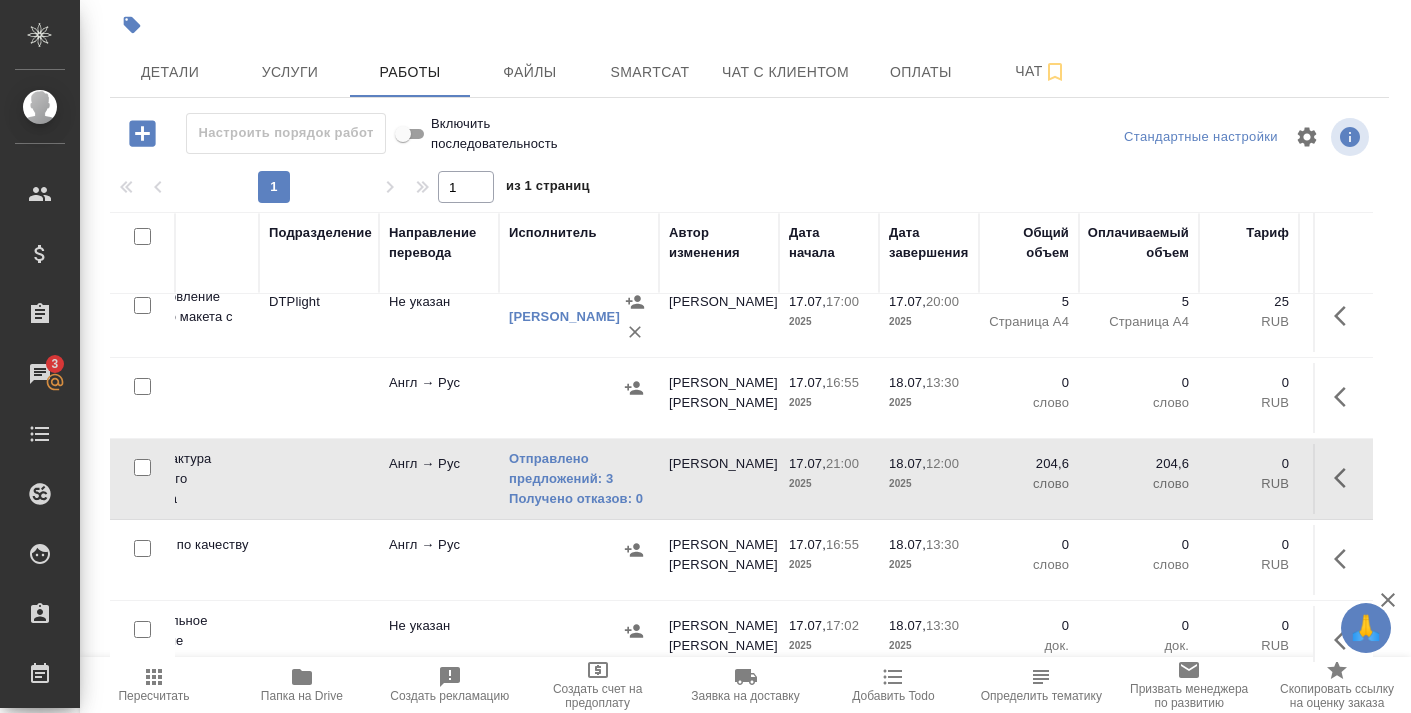 scroll, scrollTop: 18, scrollLeft: 390, axis: both 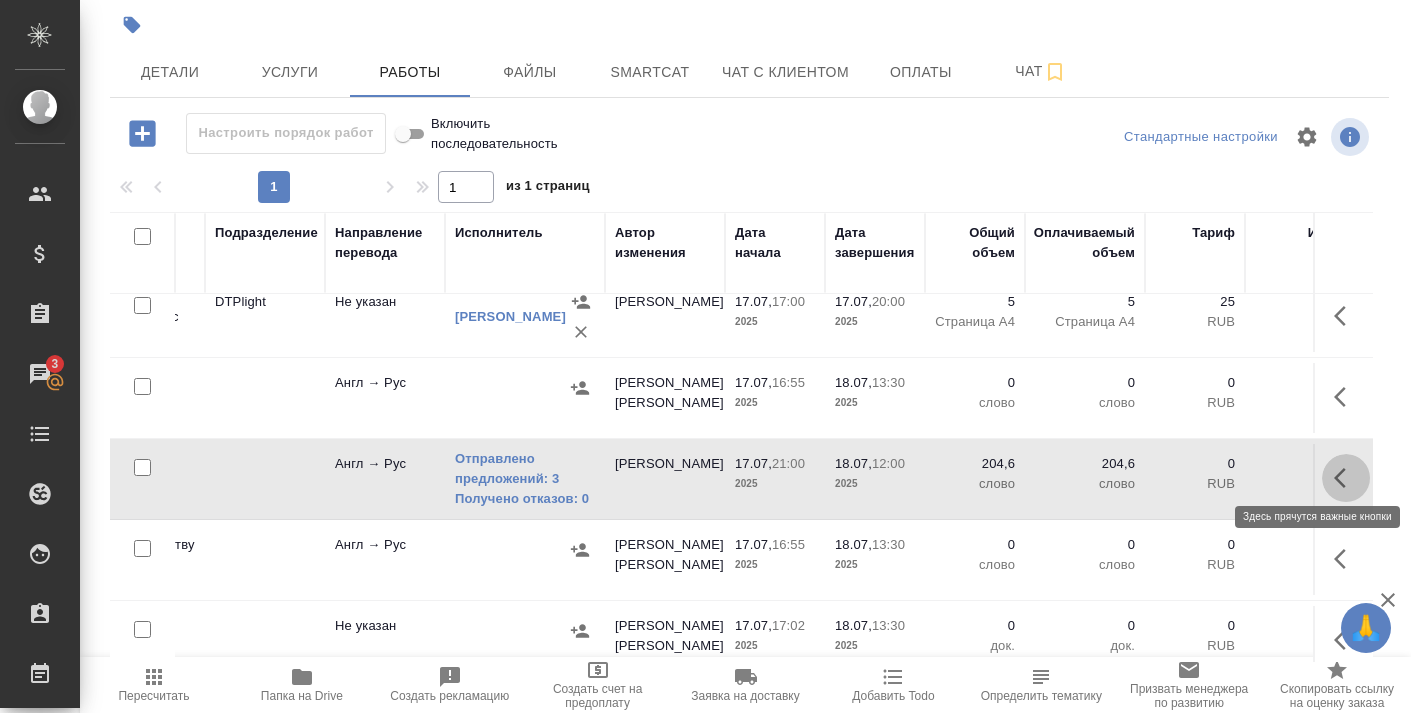 click 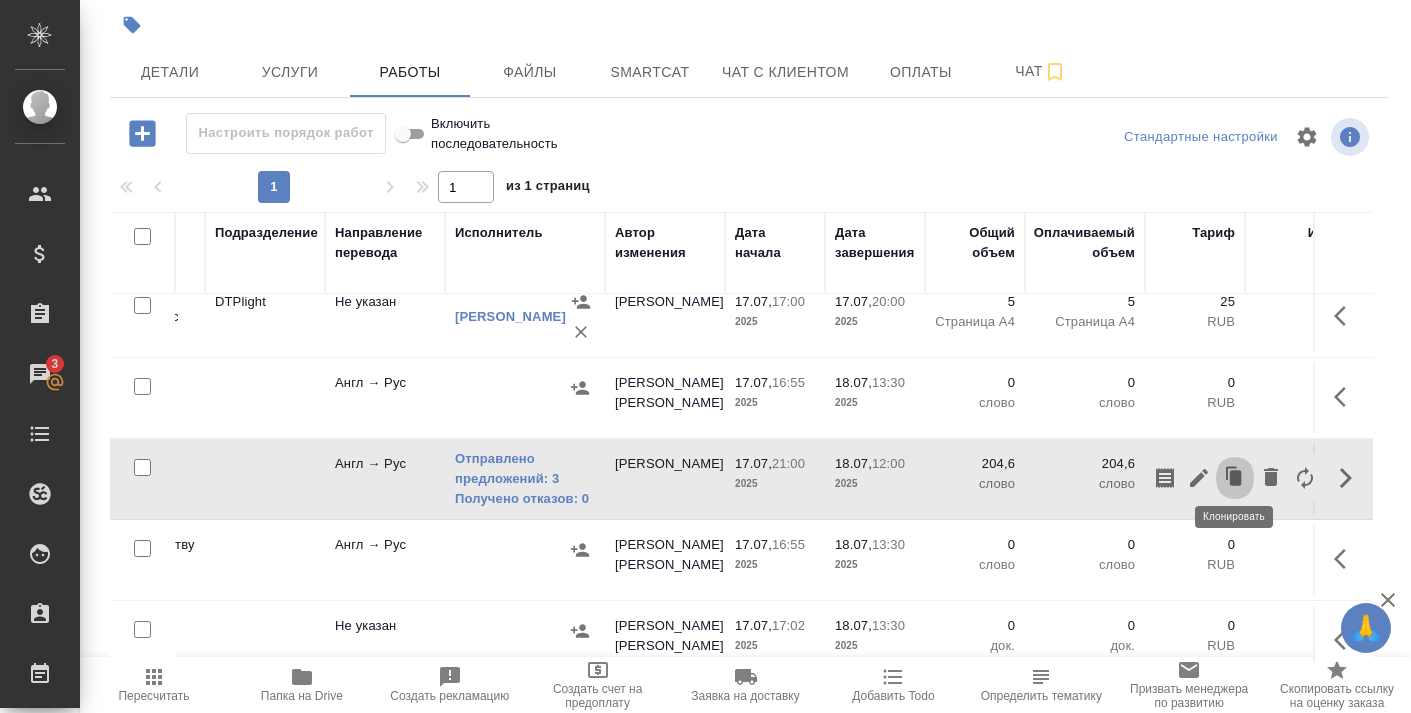 click 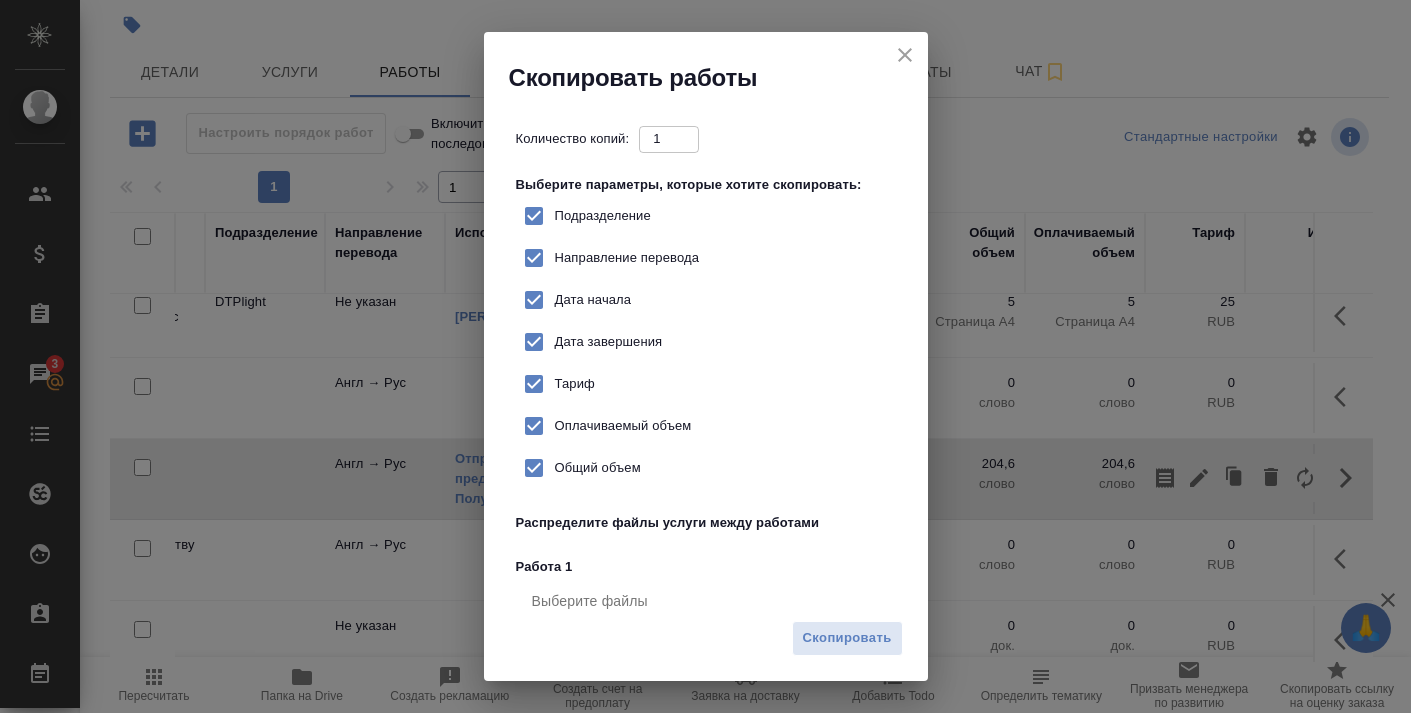 checkbox on "true" 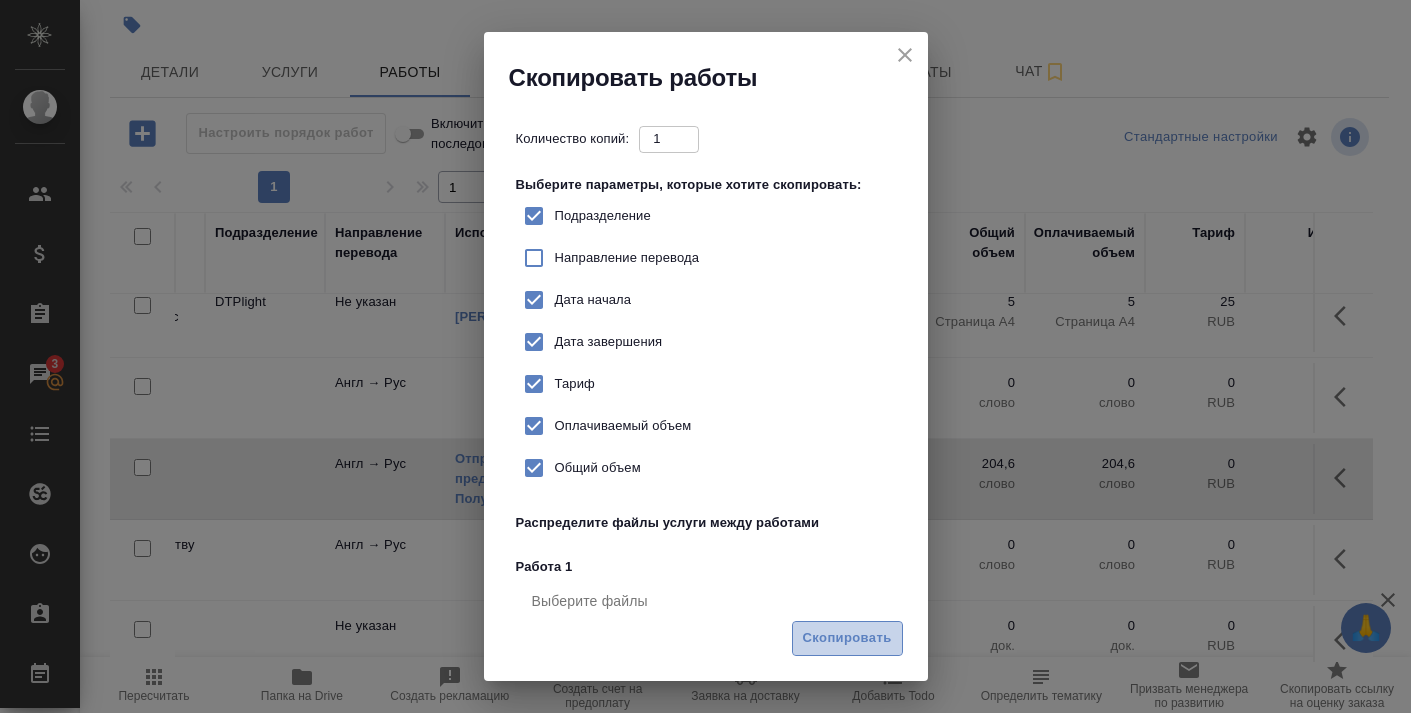 click on "Скопировать" at bounding box center (847, 638) 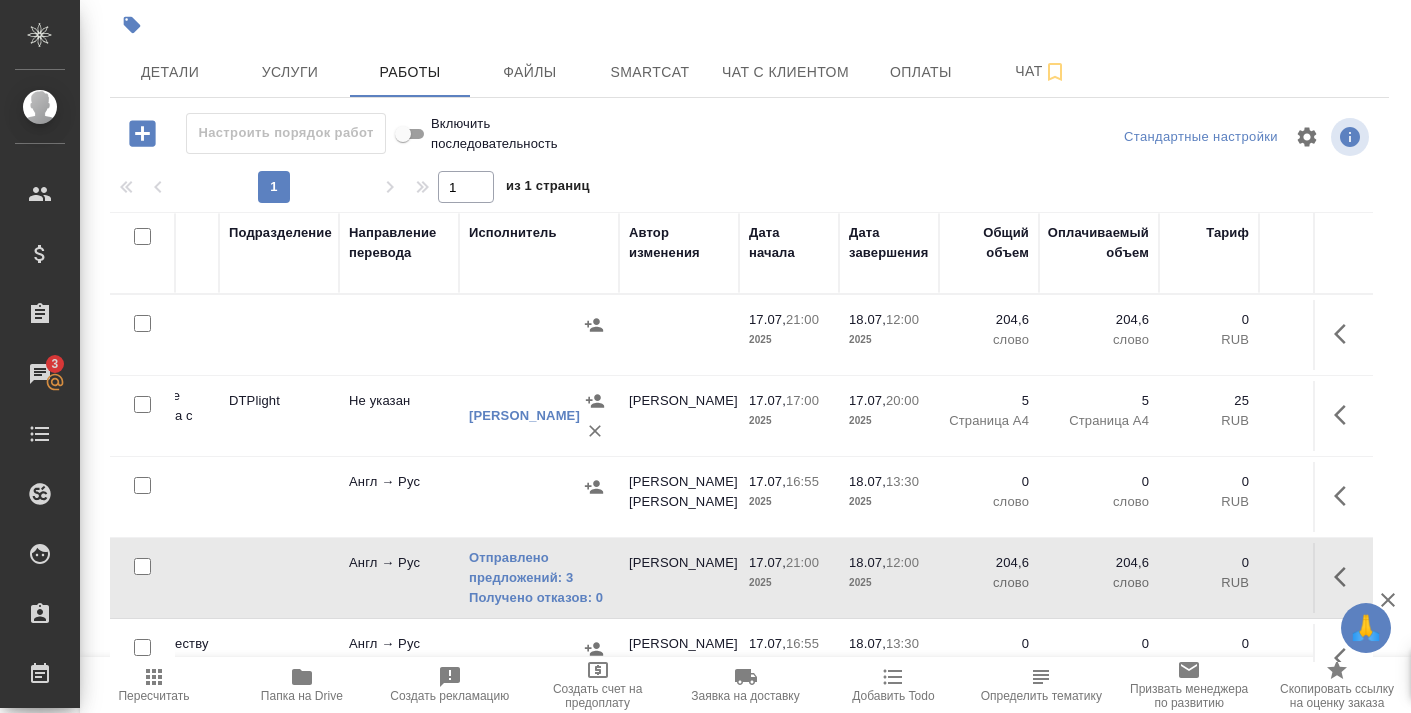 scroll, scrollTop: 0, scrollLeft: 376, axis: horizontal 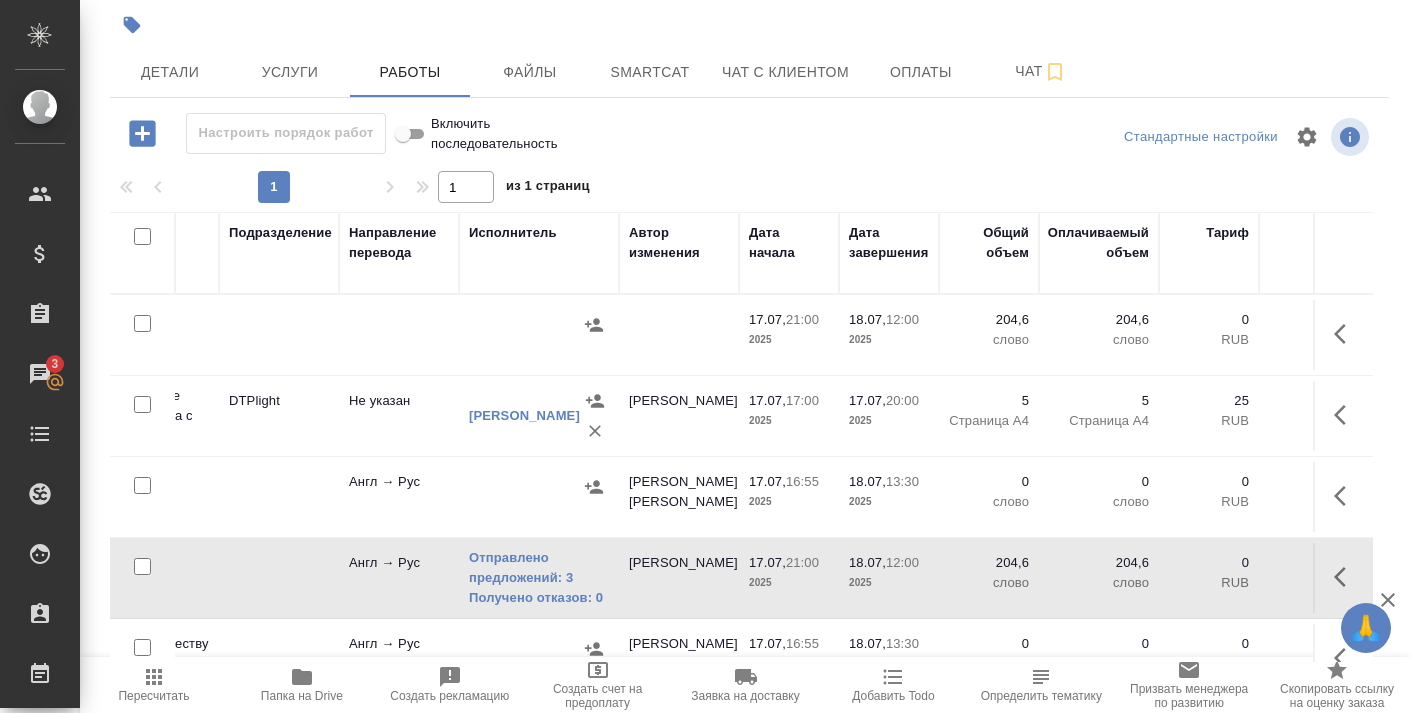 click 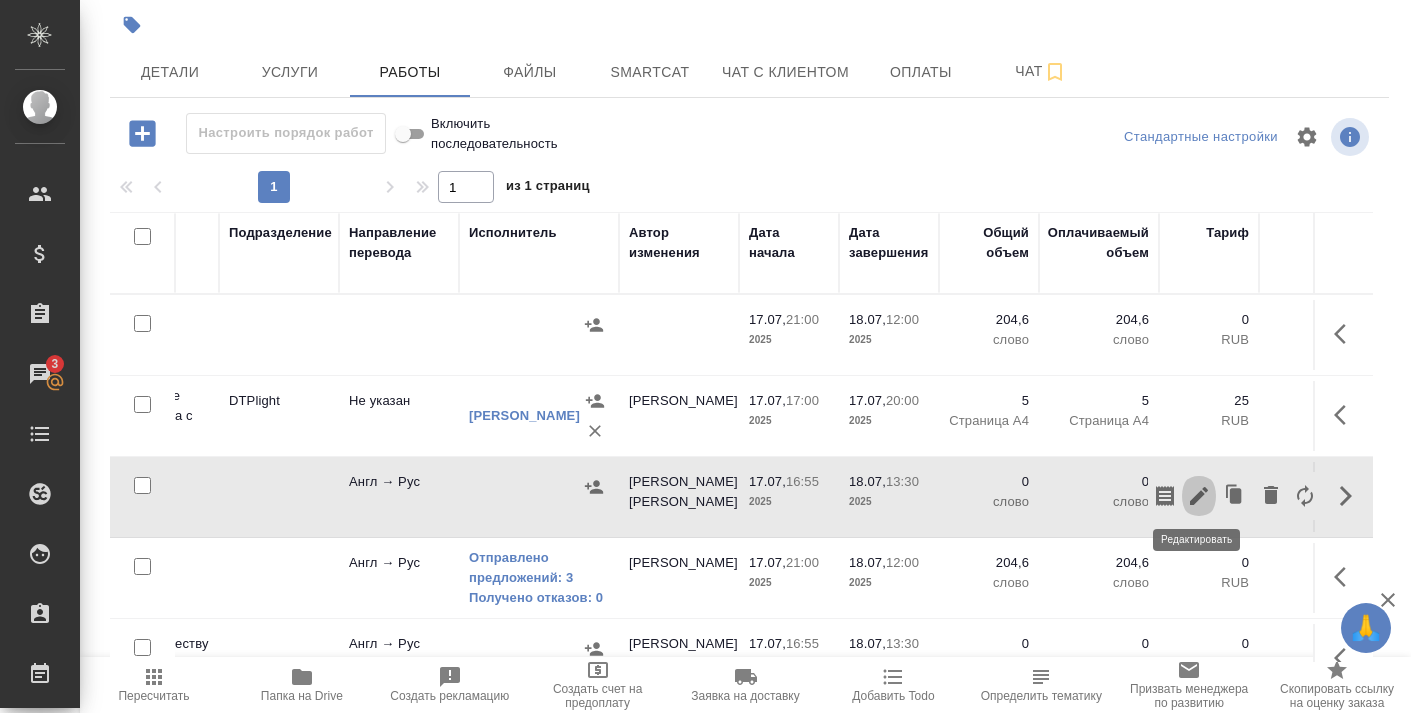 click 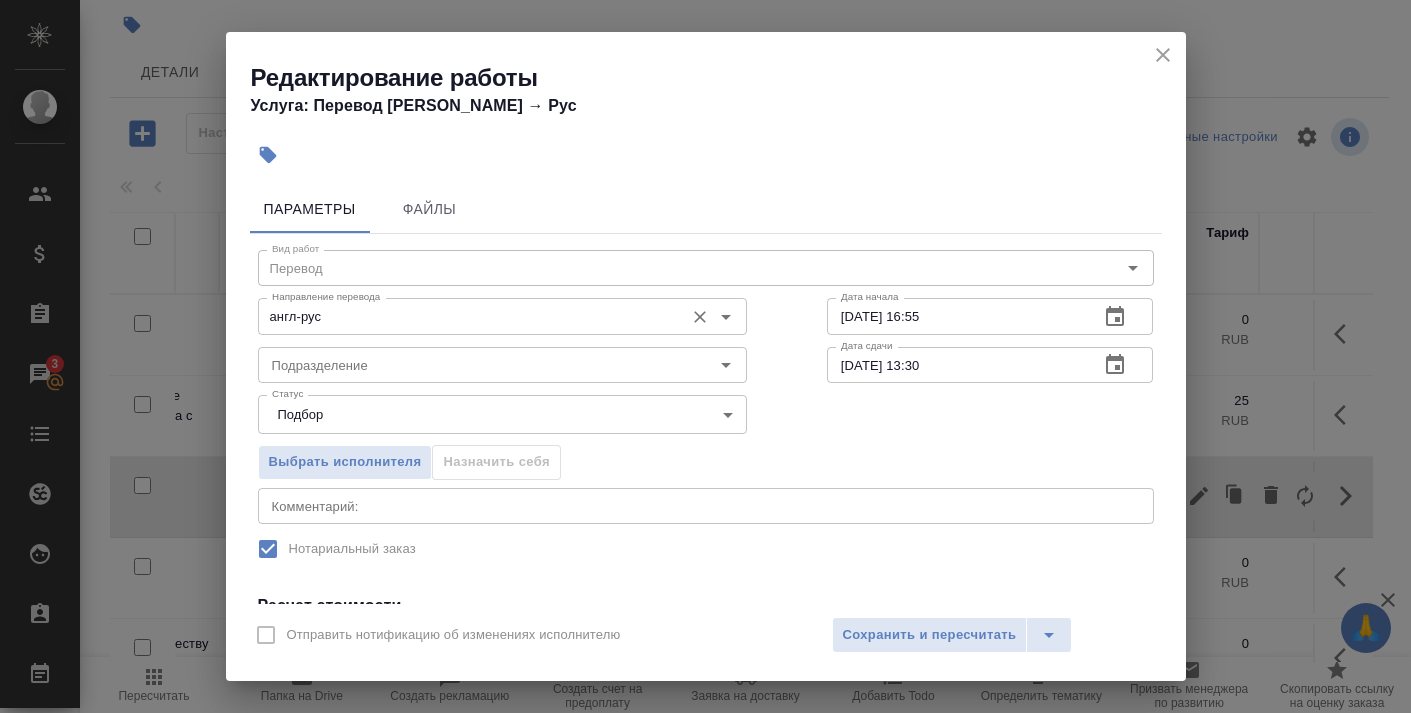 click on "англ-рус Направление перевода" at bounding box center (502, 316) 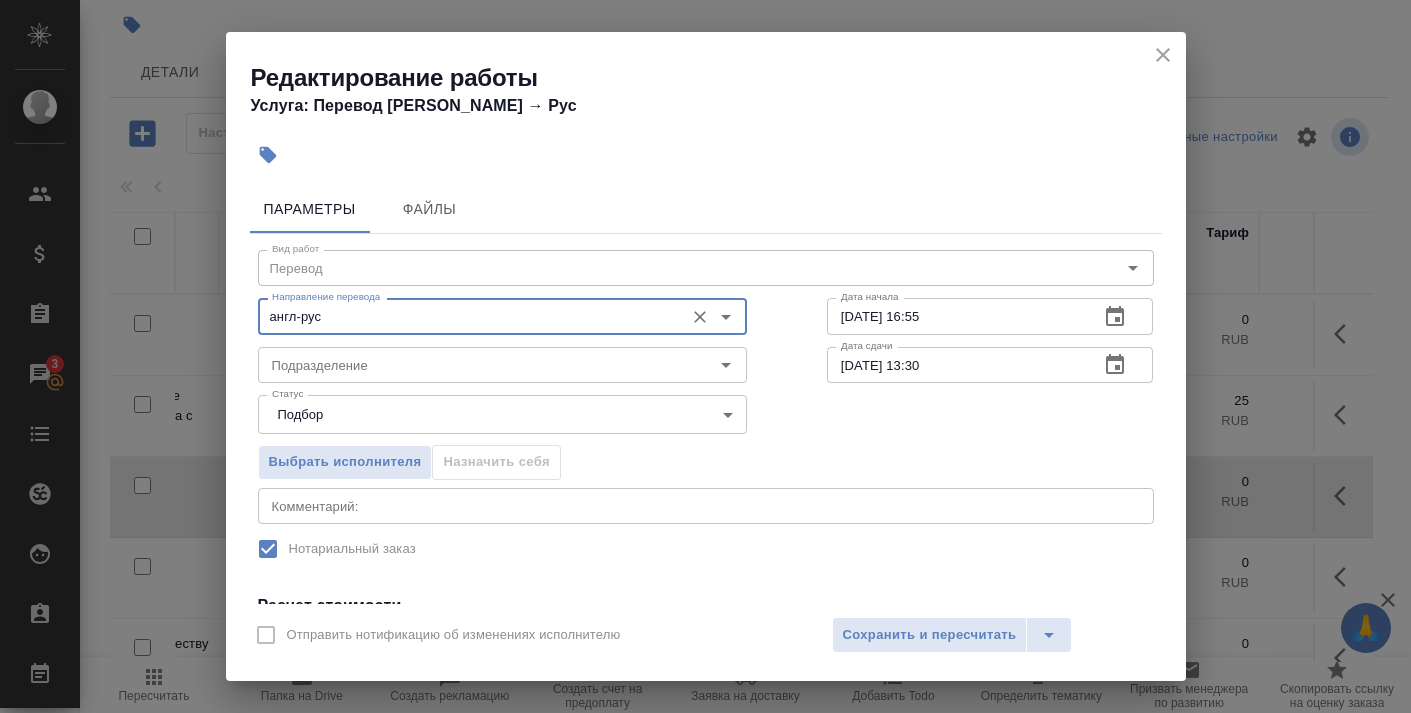 click on "англ-рус" at bounding box center (469, 316) 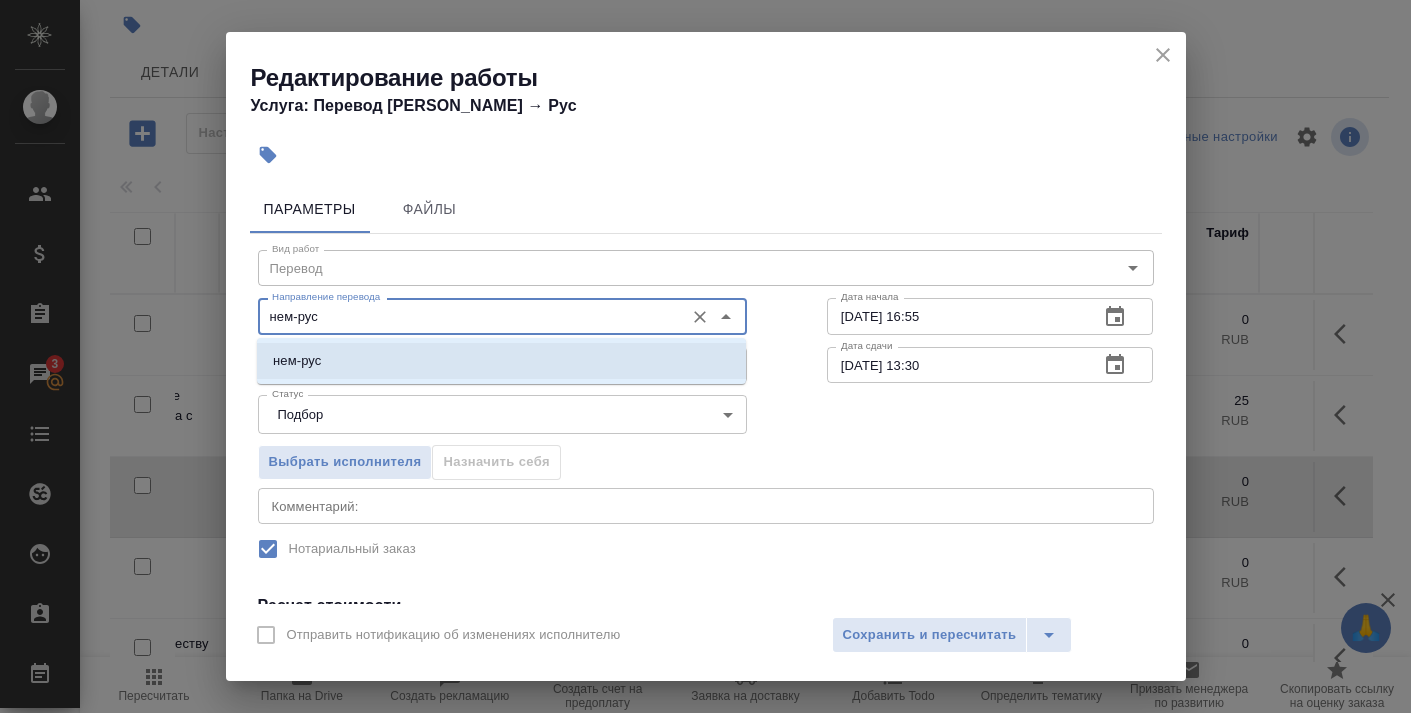 click on "нем-рус" at bounding box center [501, 361] 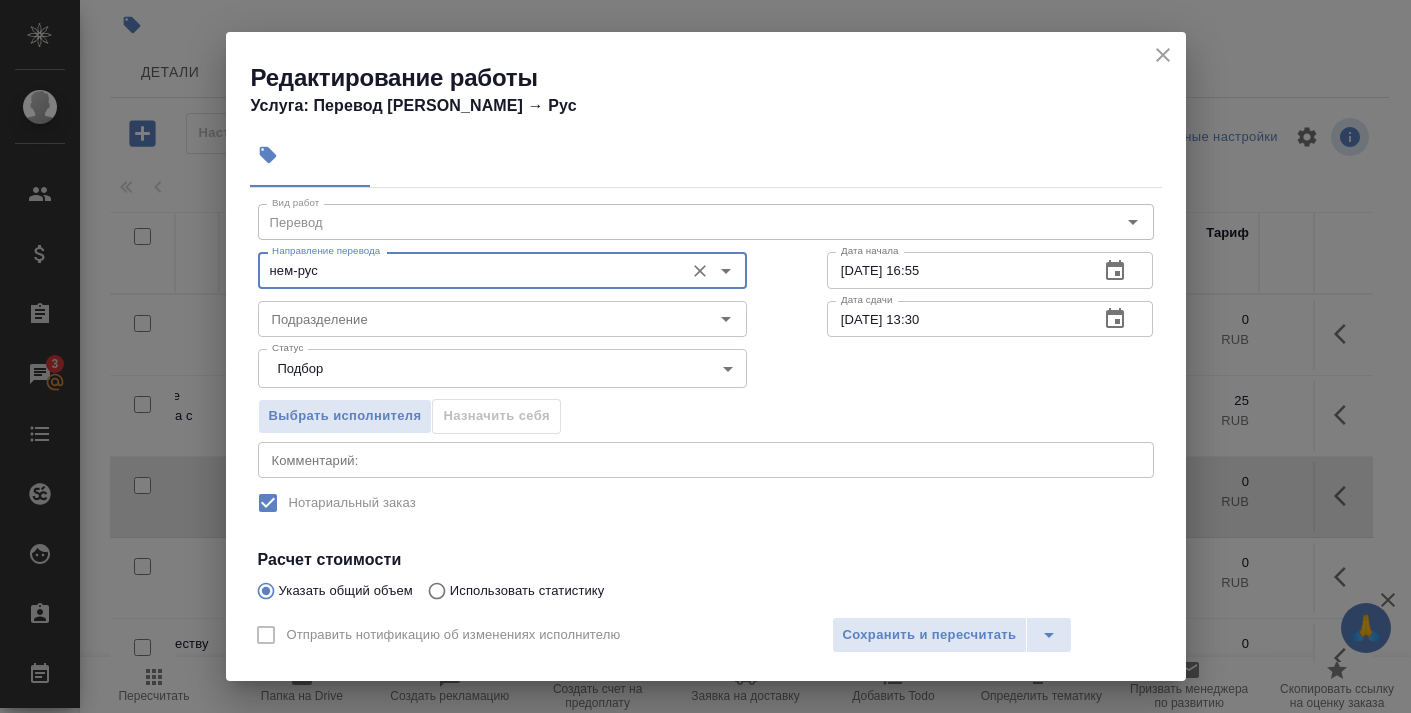 scroll, scrollTop: 50, scrollLeft: 0, axis: vertical 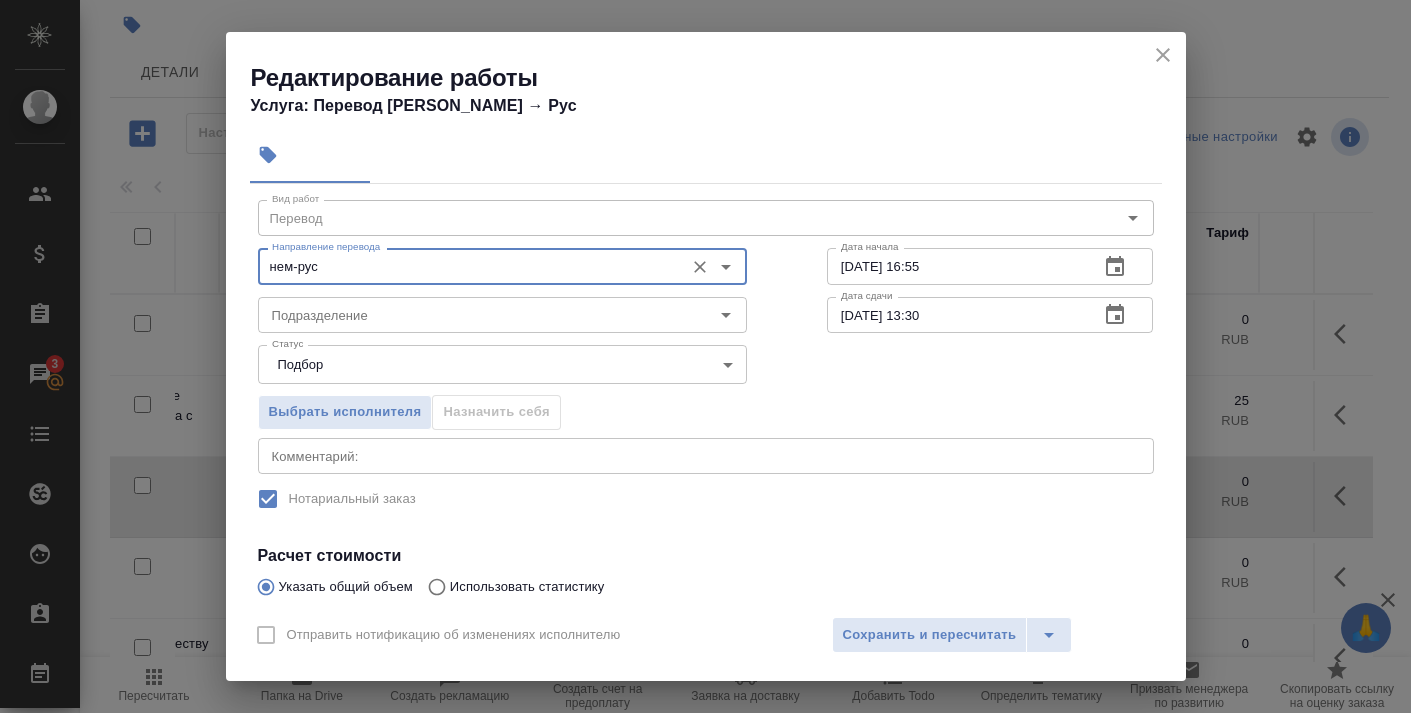 type on "нем-рус" 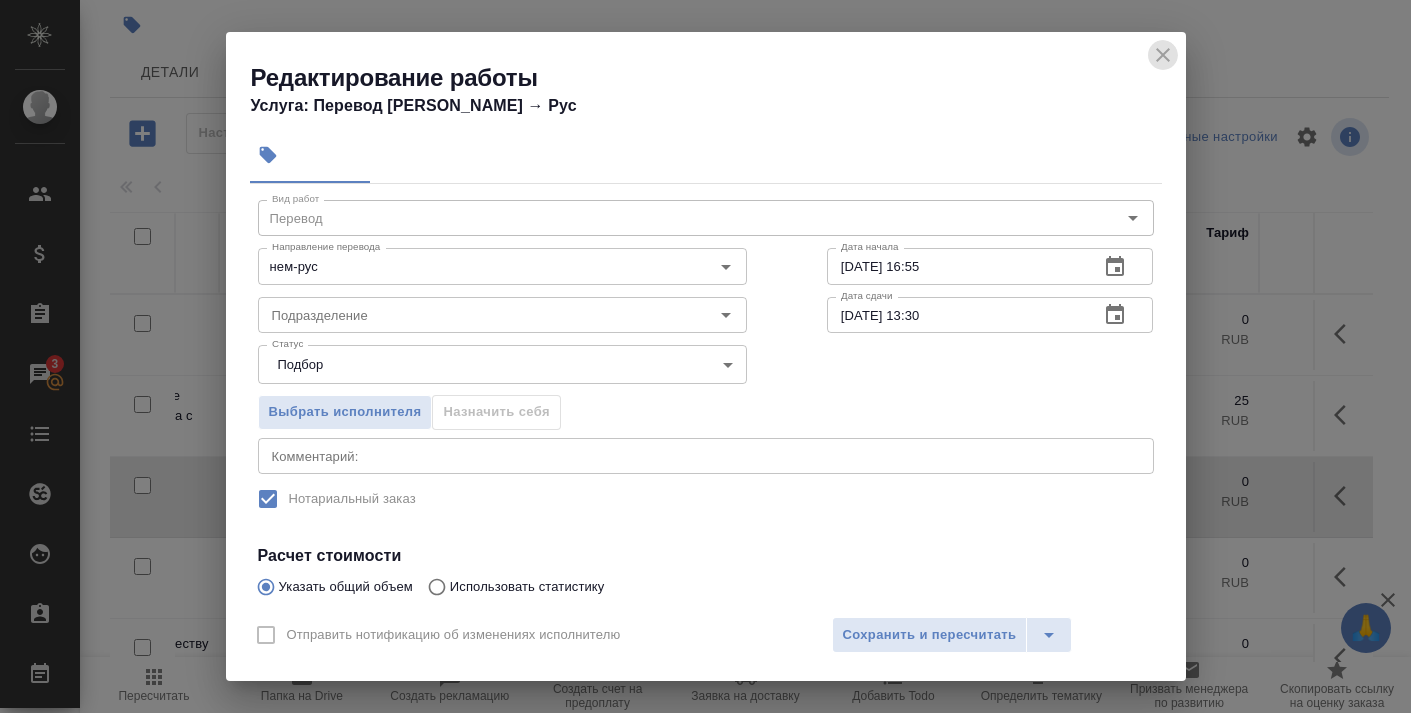 click 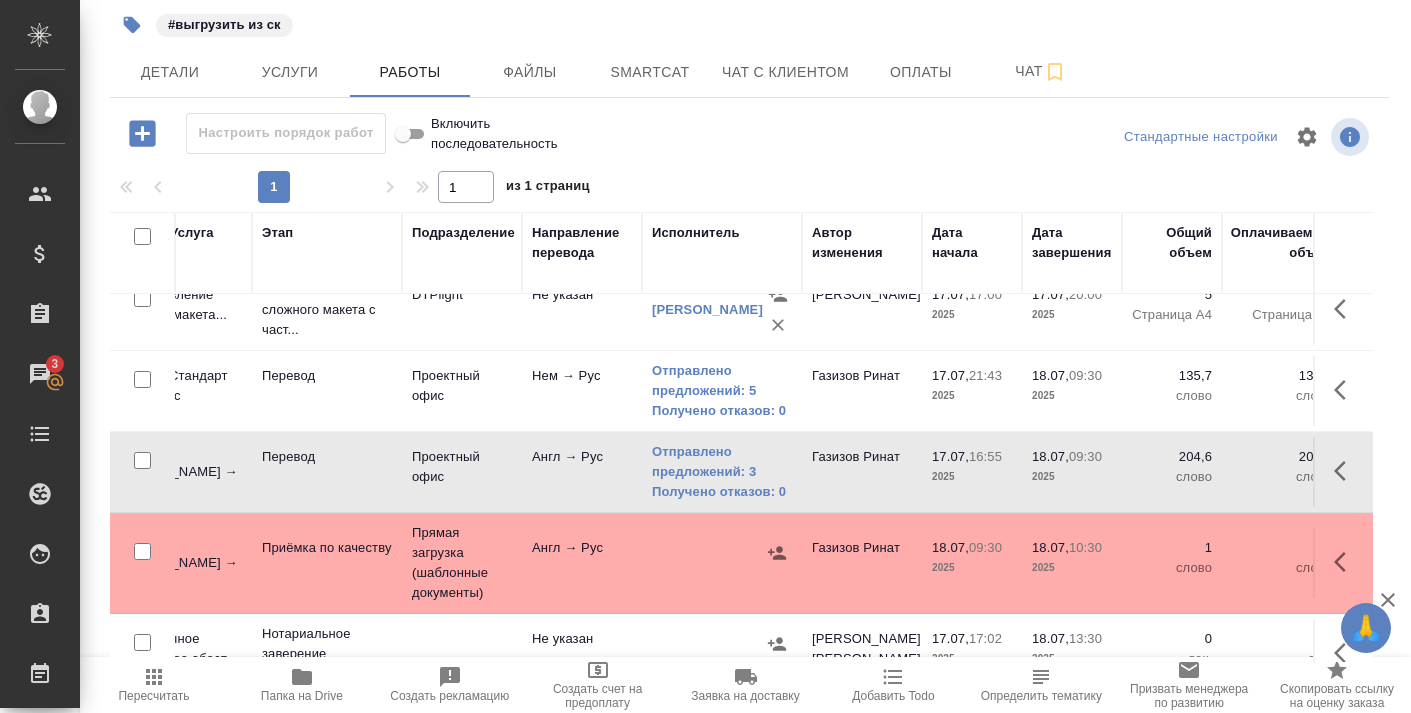 scroll, scrollTop: 27, scrollLeft: 193, axis: both 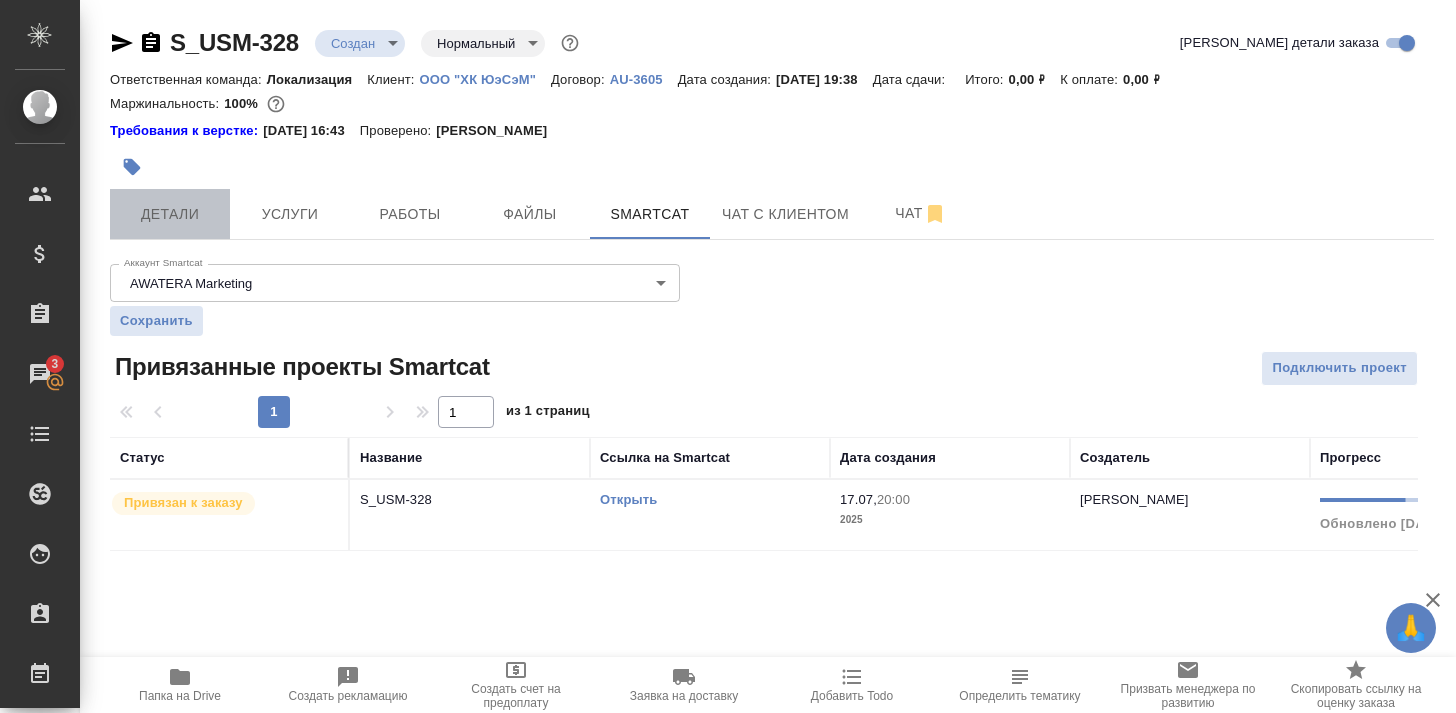 click on "Детали" at bounding box center (170, 214) 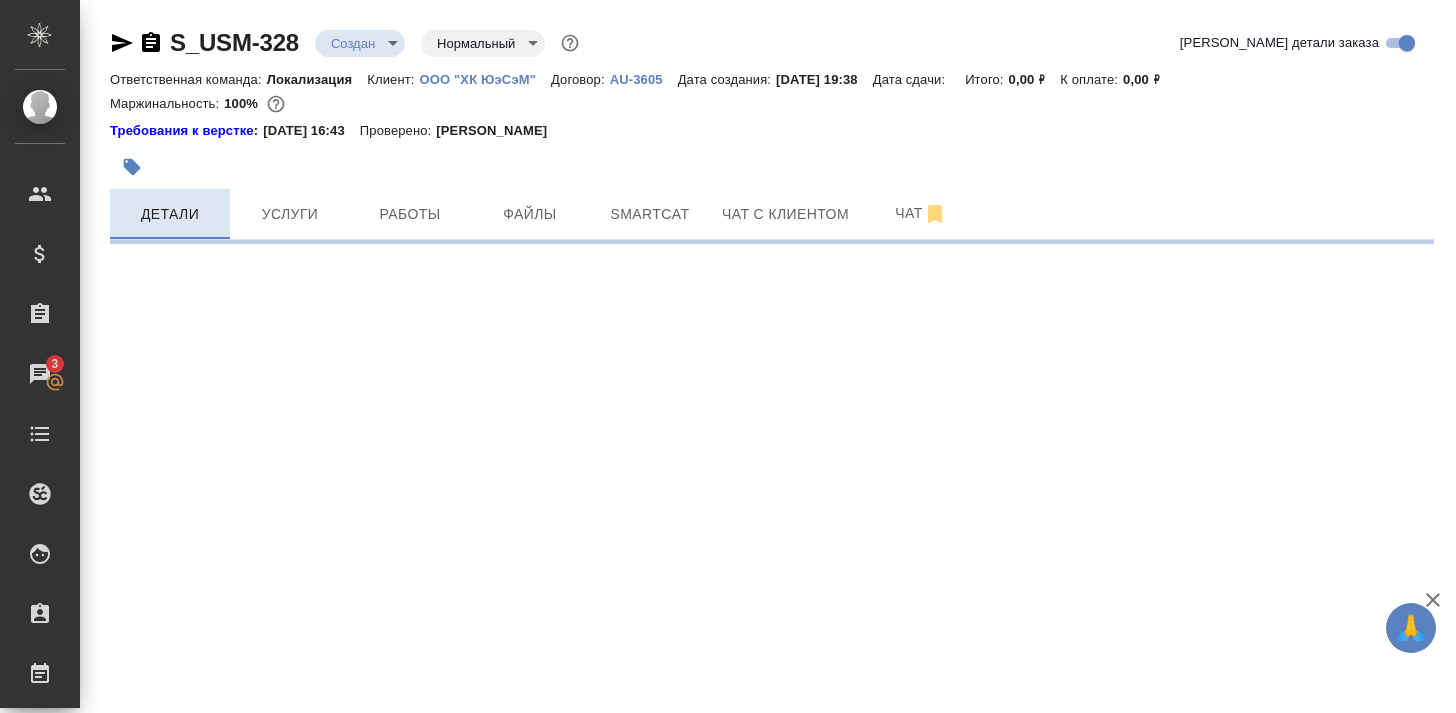 select on "RU" 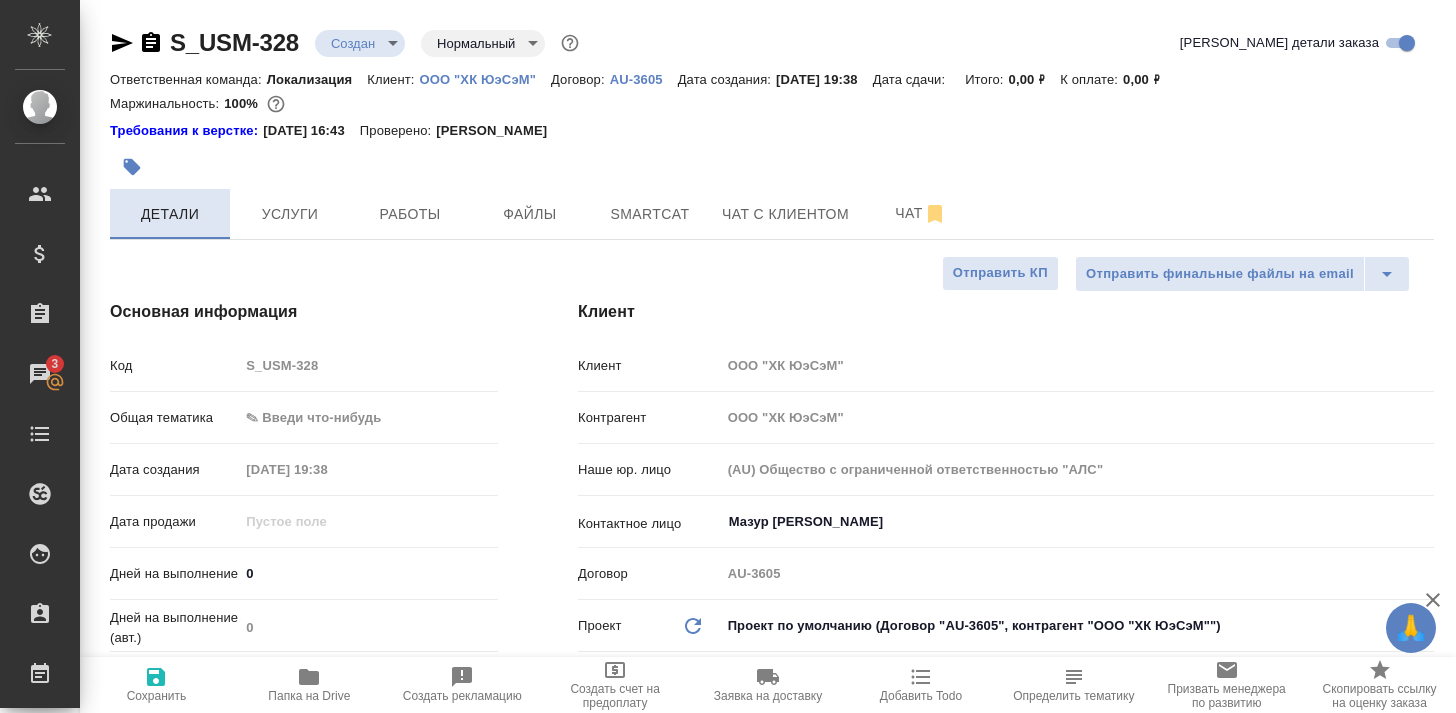 type on "x" 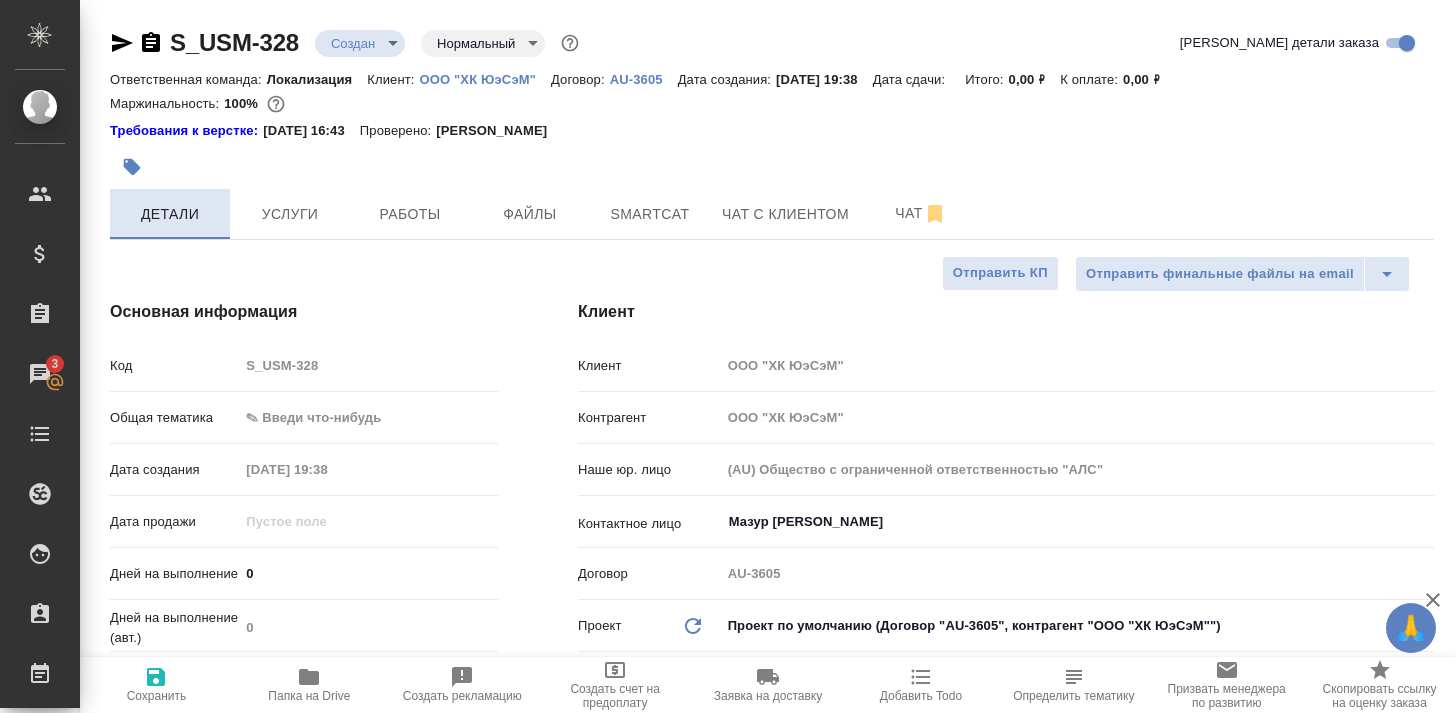 type on "[PERSON_NAME]" 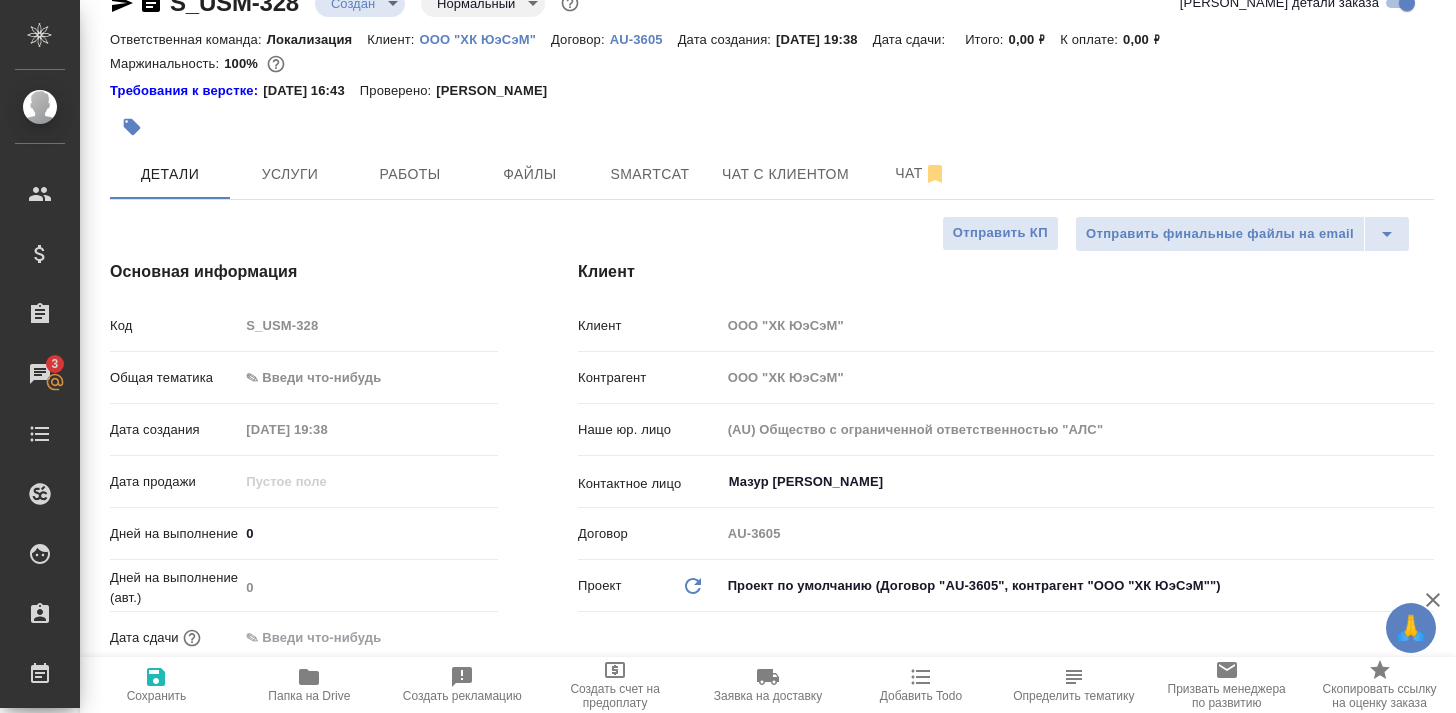 scroll, scrollTop: 40, scrollLeft: 1, axis: both 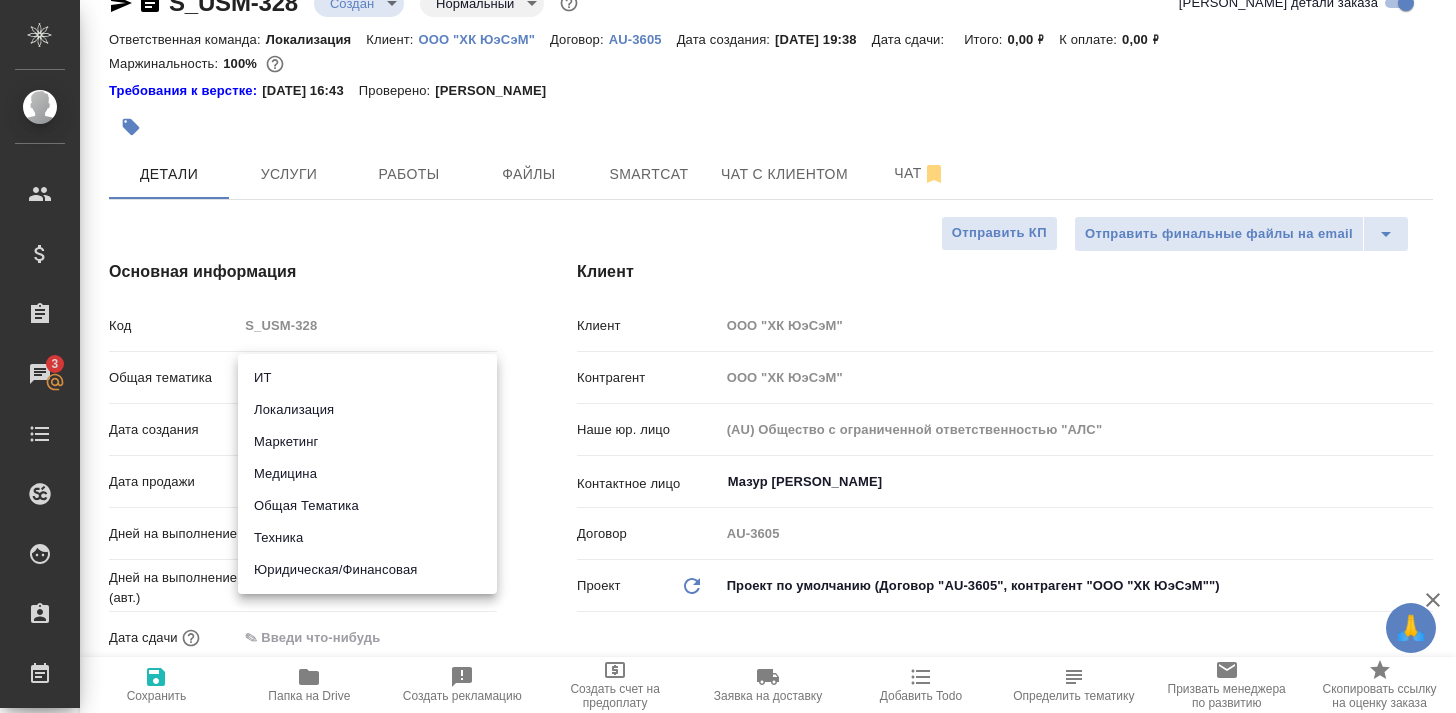 click on "🙏 .cls-1
fill:#fff;
AWATERA Timakov Maksim Клиенты Спецификации Заказы 3 Чаты Todo Проекты SC Исполнители Кандидаты Работы Входящие заявки Заявки на доставку Рекламации Проекты процессинга Конференции Выйти S_USM-328 Создан new Нормальный normal Кратко детали заказа Ответственная команда: Локализация Клиент: ООО "ХК ЮэСэМ" Договор: AU-3605 Дата создания: 17.07.2025, 19:38 Дата сдачи: Итого: 0,00 ₽ К оплате: 0,00 ₽ Маржинальность: 100% Требования к верстке: 05.02.2025 16:43 Проверено: Петрова Валерия Детали Услуги Работы Файлы Smartcat Чат с клиентом Чат Отправить финальные файлы на email Код S_USM-328" at bounding box center (728, 356) 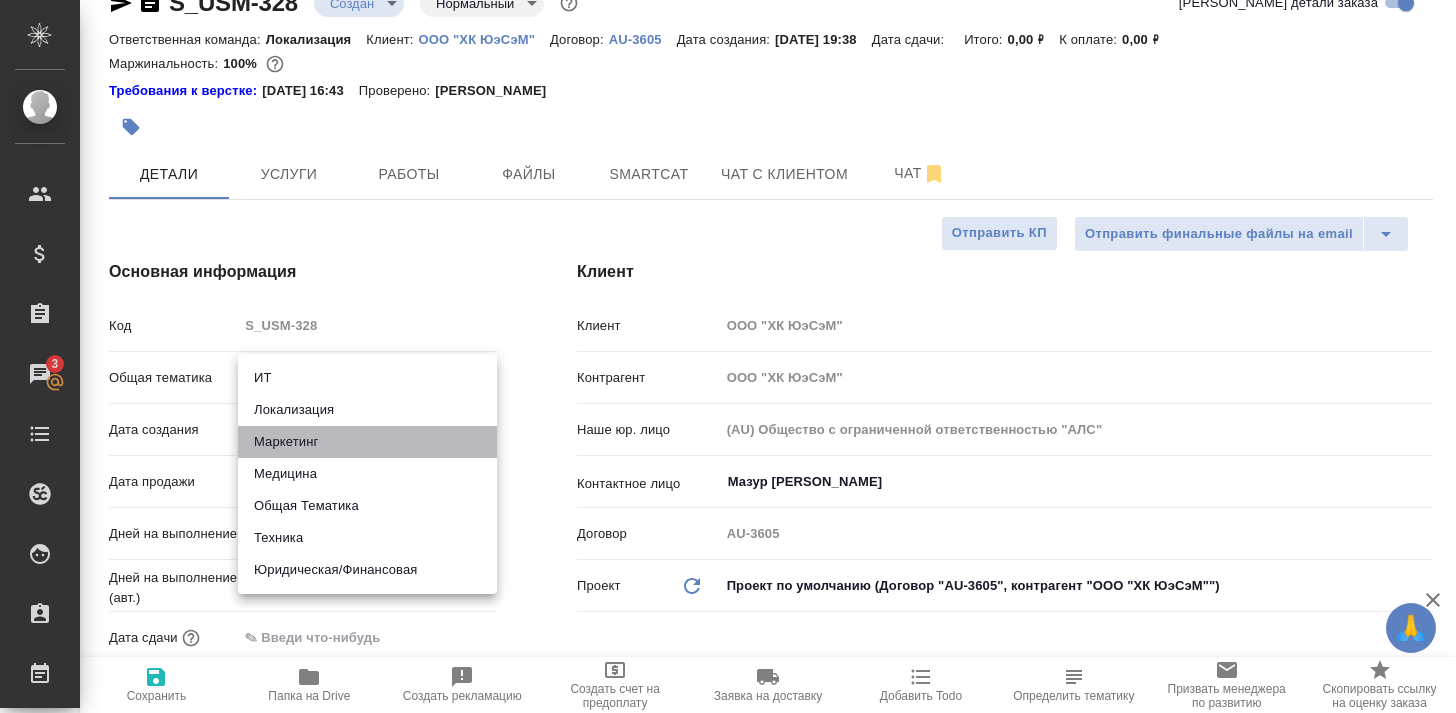 click on "Маркетинг" at bounding box center [367, 442] 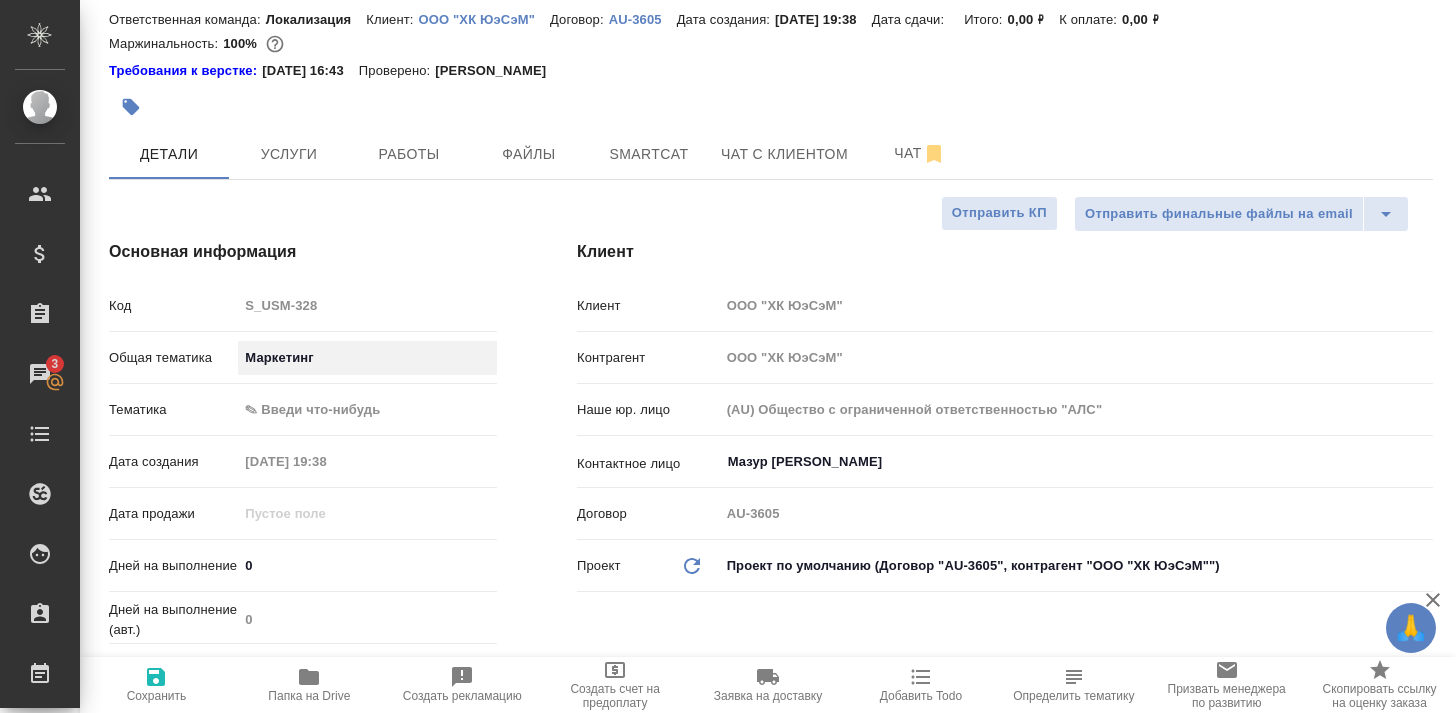 scroll, scrollTop: 71, scrollLeft: 2, axis: both 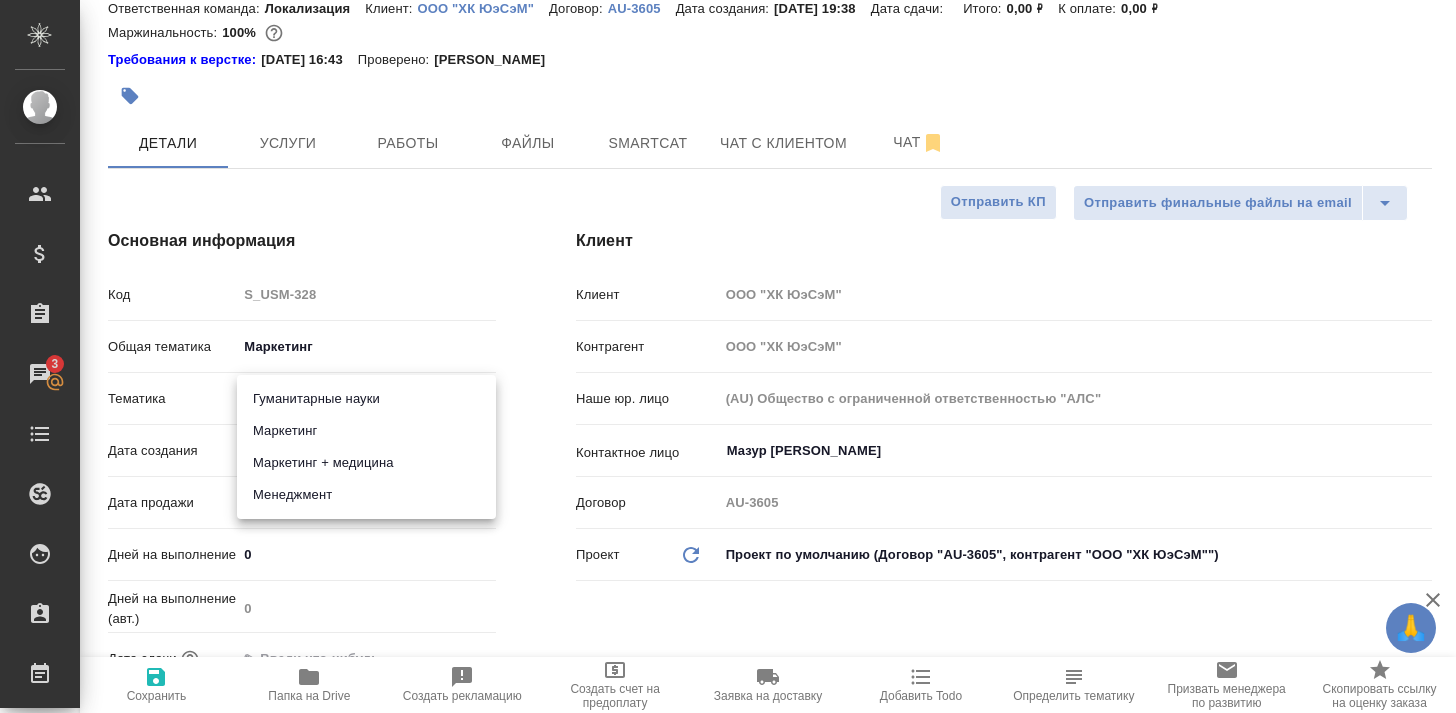 click on "🙏 .cls-1
fill:#fff;
AWATERA Timakov Maksim Клиенты Спецификации Заказы 3 Чаты Todo Проекты SC Исполнители Кандидаты Работы Входящие заявки Заявки на доставку Рекламации Проекты процессинга Конференции Выйти S_USM-328 Создан new Нормальный normal Кратко детали заказа Ответственная команда: Локализация Клиент: ООО "ХК ЮэСэМ" Договор: AU-3605 Дата создания: 17.07.2025, 19:38 Дата сдачи: Итого: 0,00 ₽ К оплате: 0,00 ₽ Маржинальность: 100% Требования к верстке: 05.02.2025 16:43 Проверено: Петрова Валерия Детали Услуги Работы Файлы Smartcat Чат с клиентом Чат Отправить финальные файлы на email Код S_USM-328" at bounding box center (728, 356) 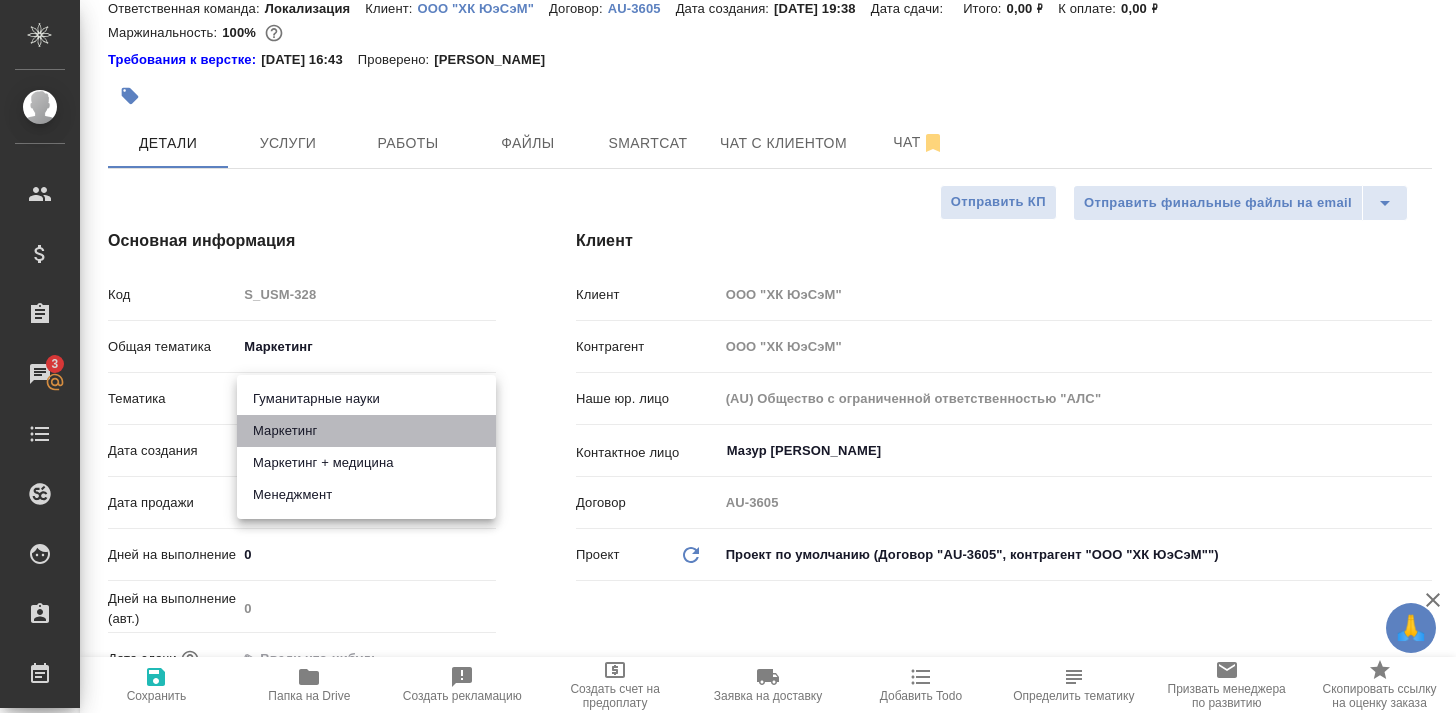 click on "Маркетинг" at bounding box center [366, 431] 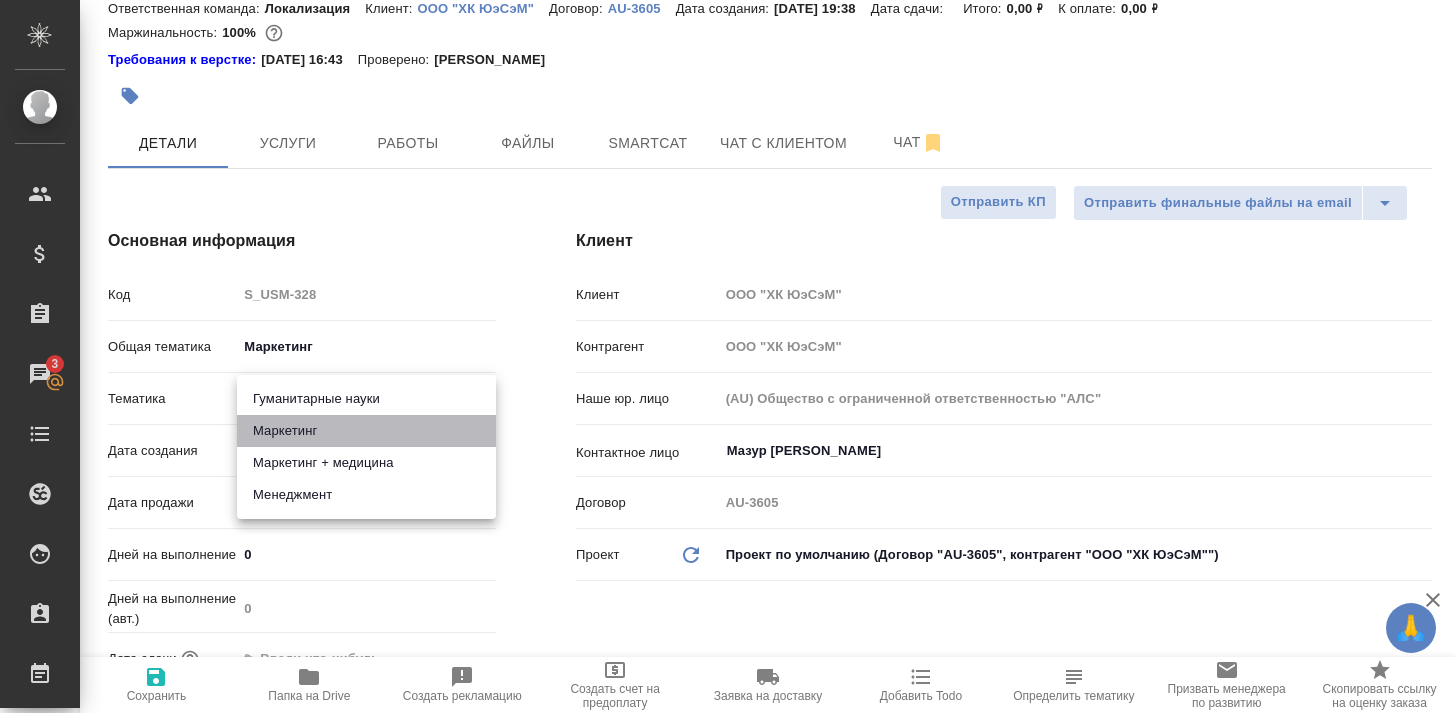 type on "x" 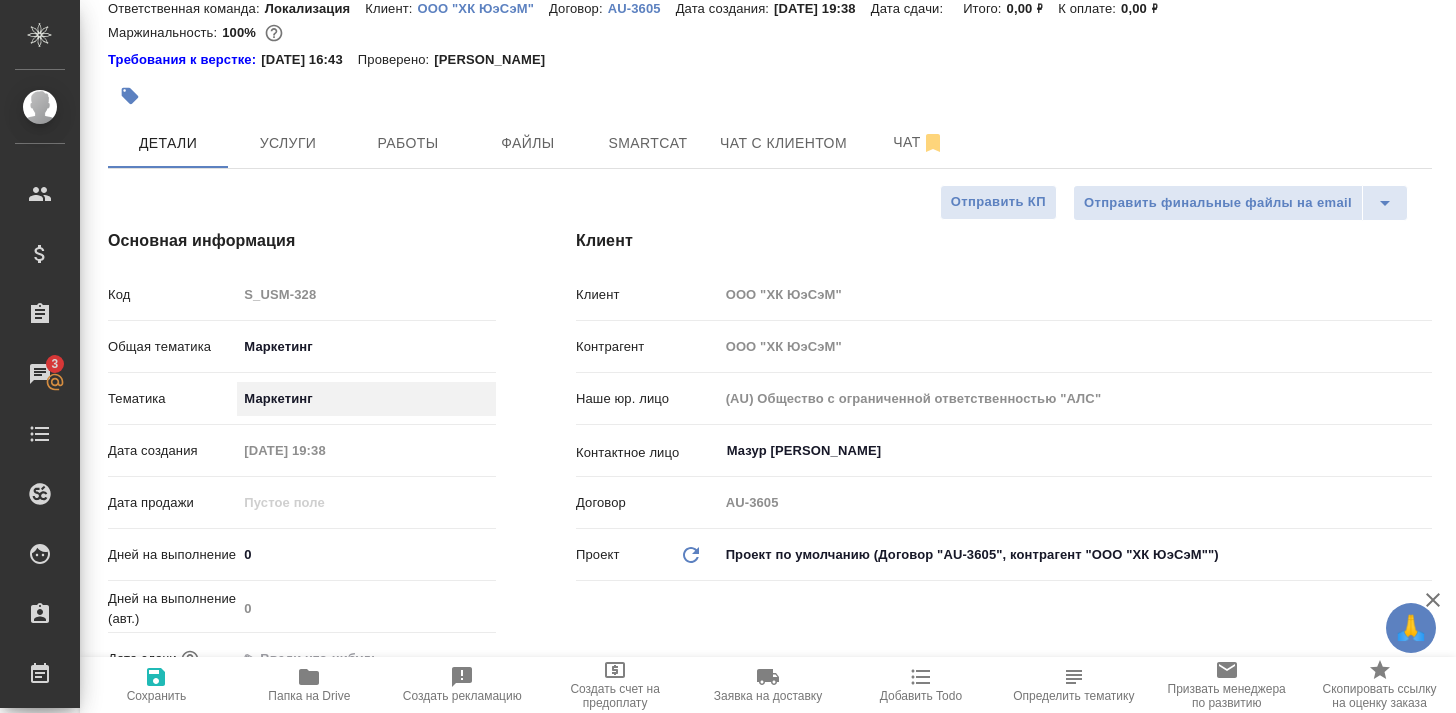 scroll, scrollTop: 3, scrollLeft: 0, axis: vertical 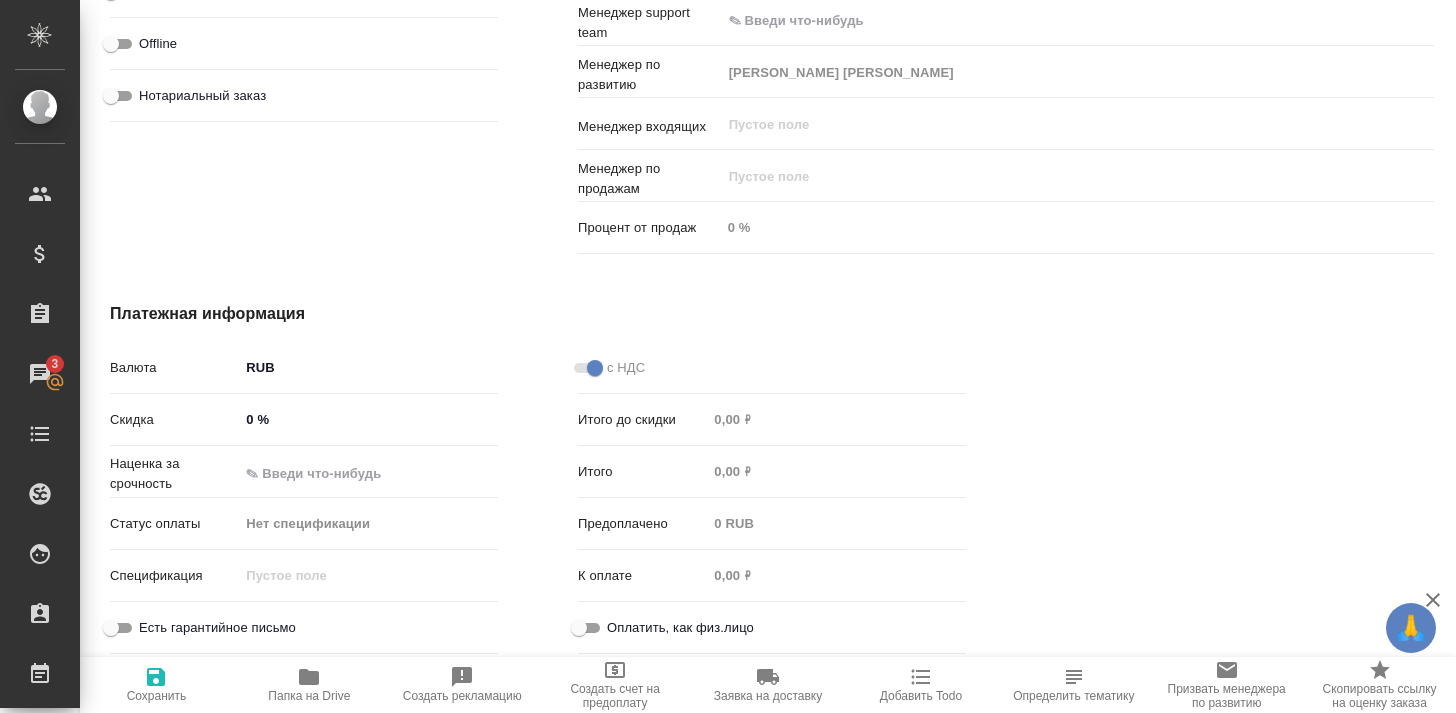 click at bounding box center [368, 474] 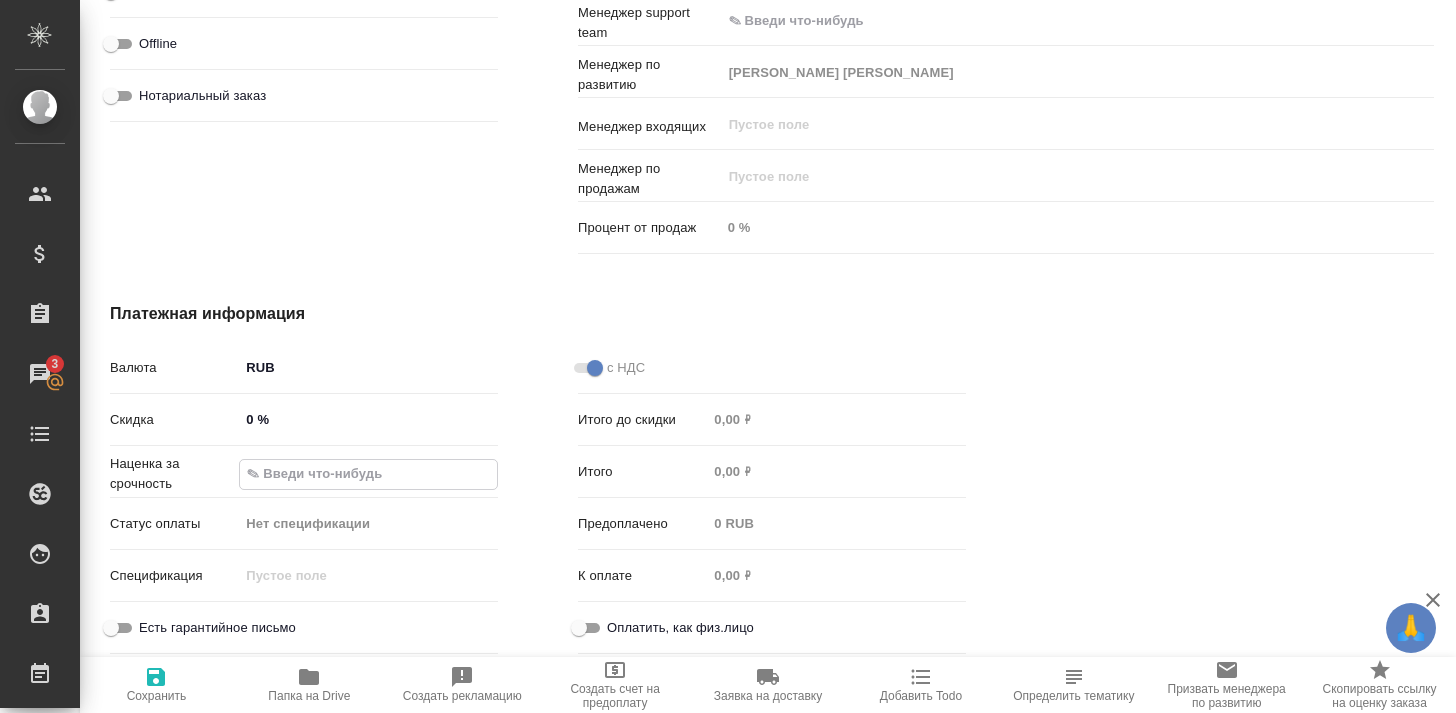 type on "x" 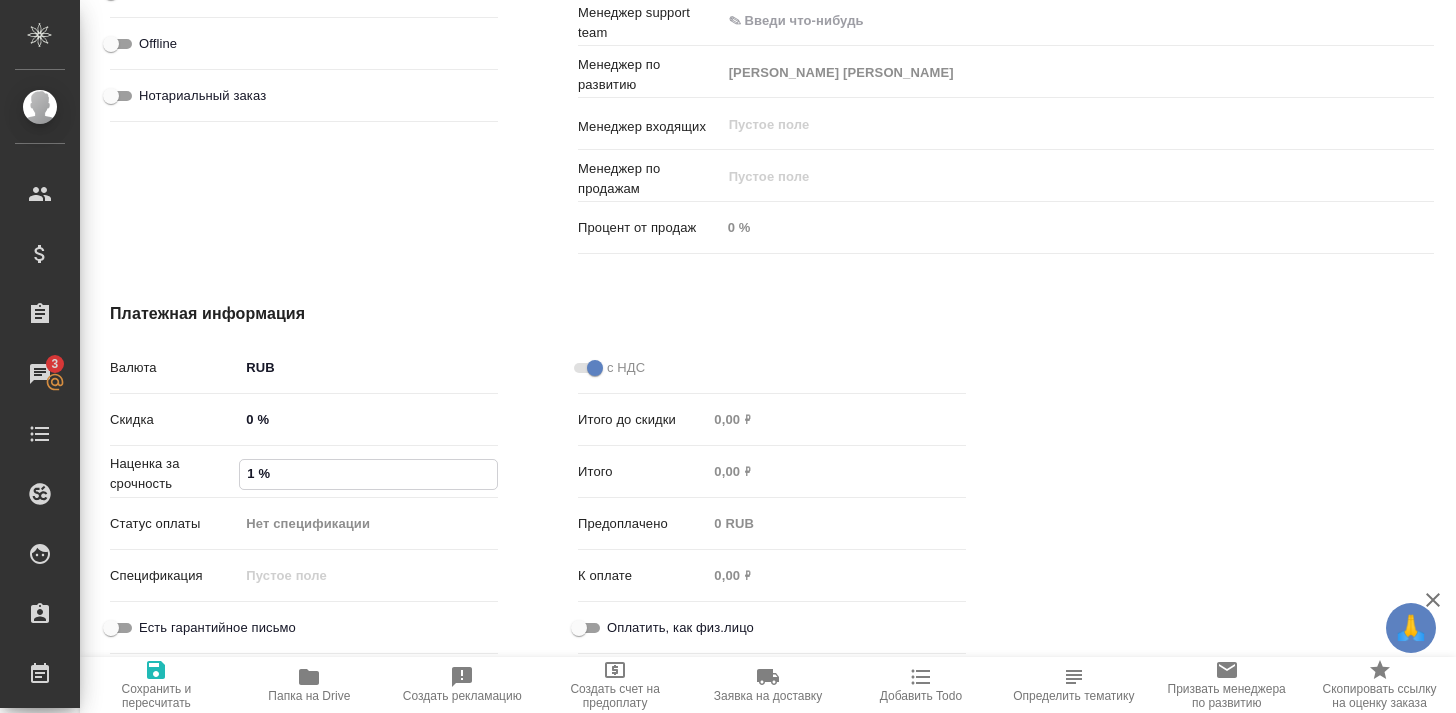 type on "x" 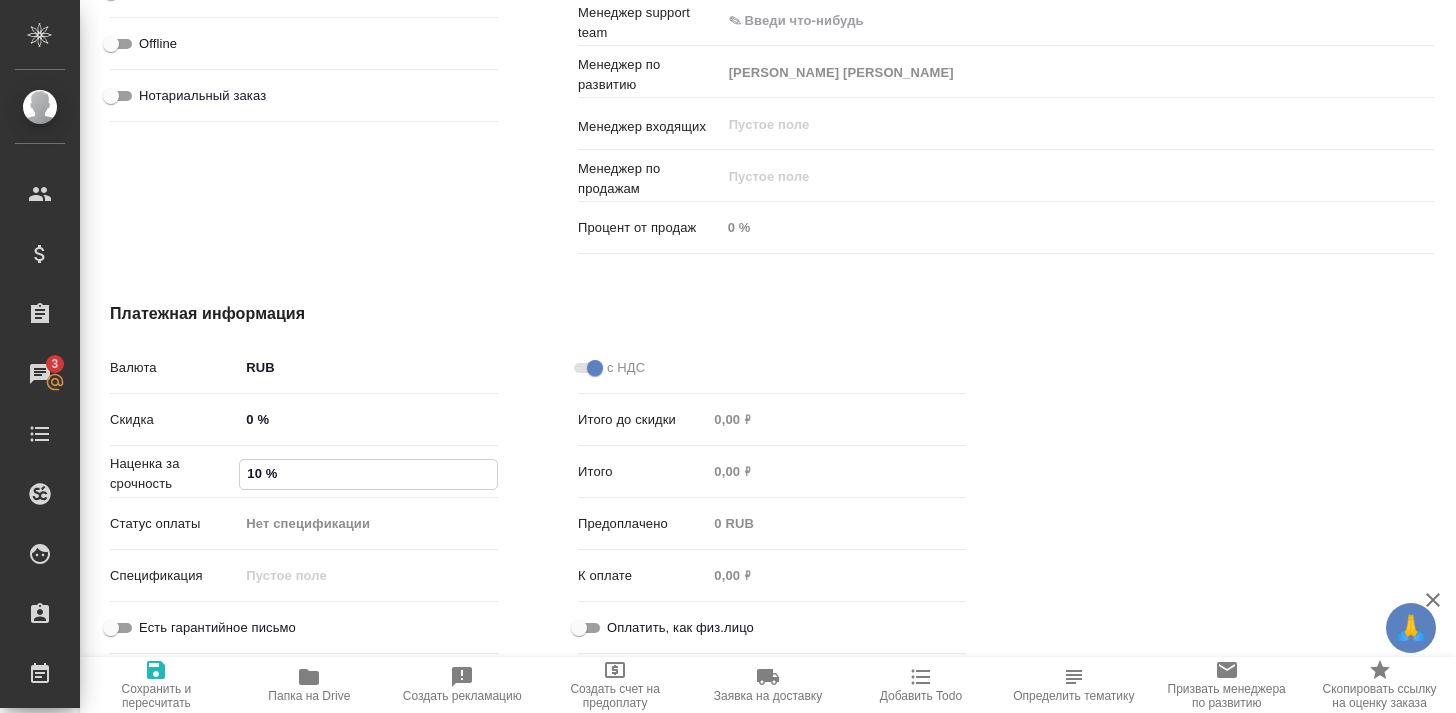 type on "x" 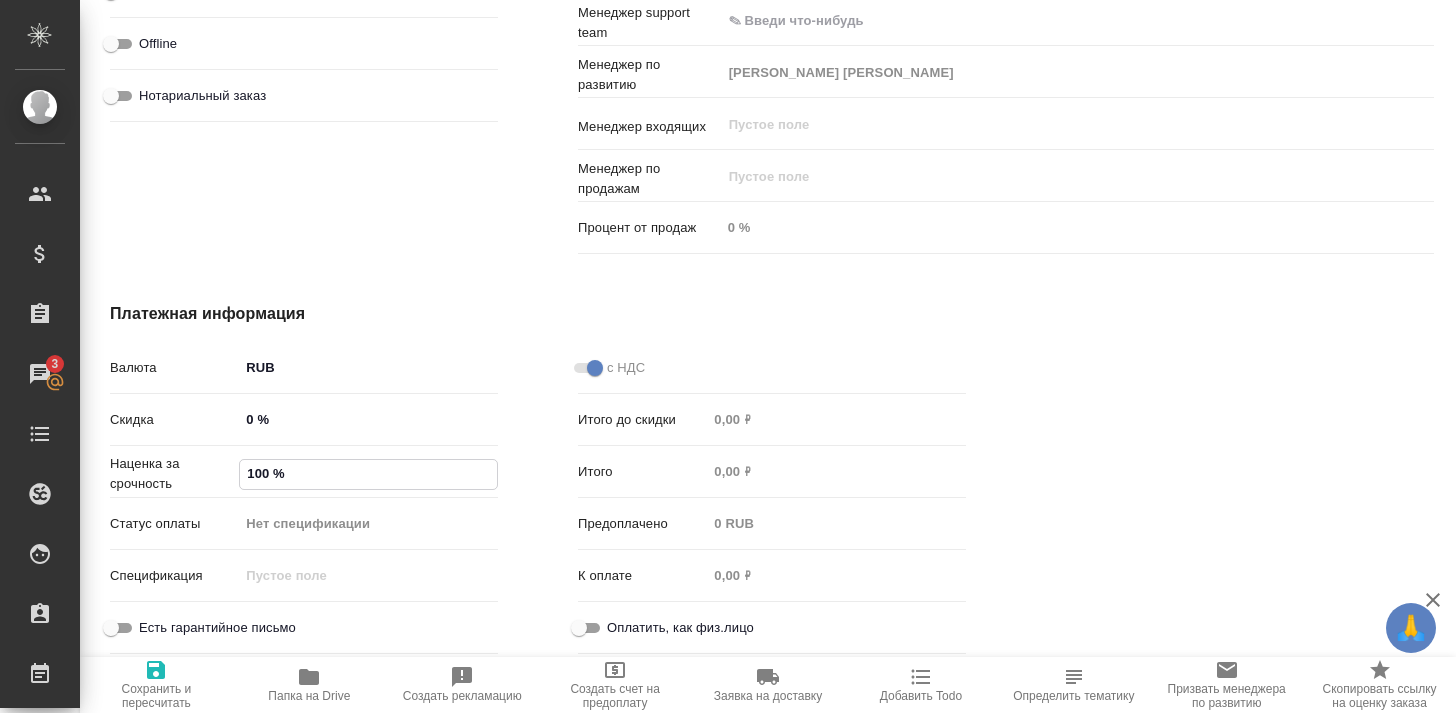 type on "x" 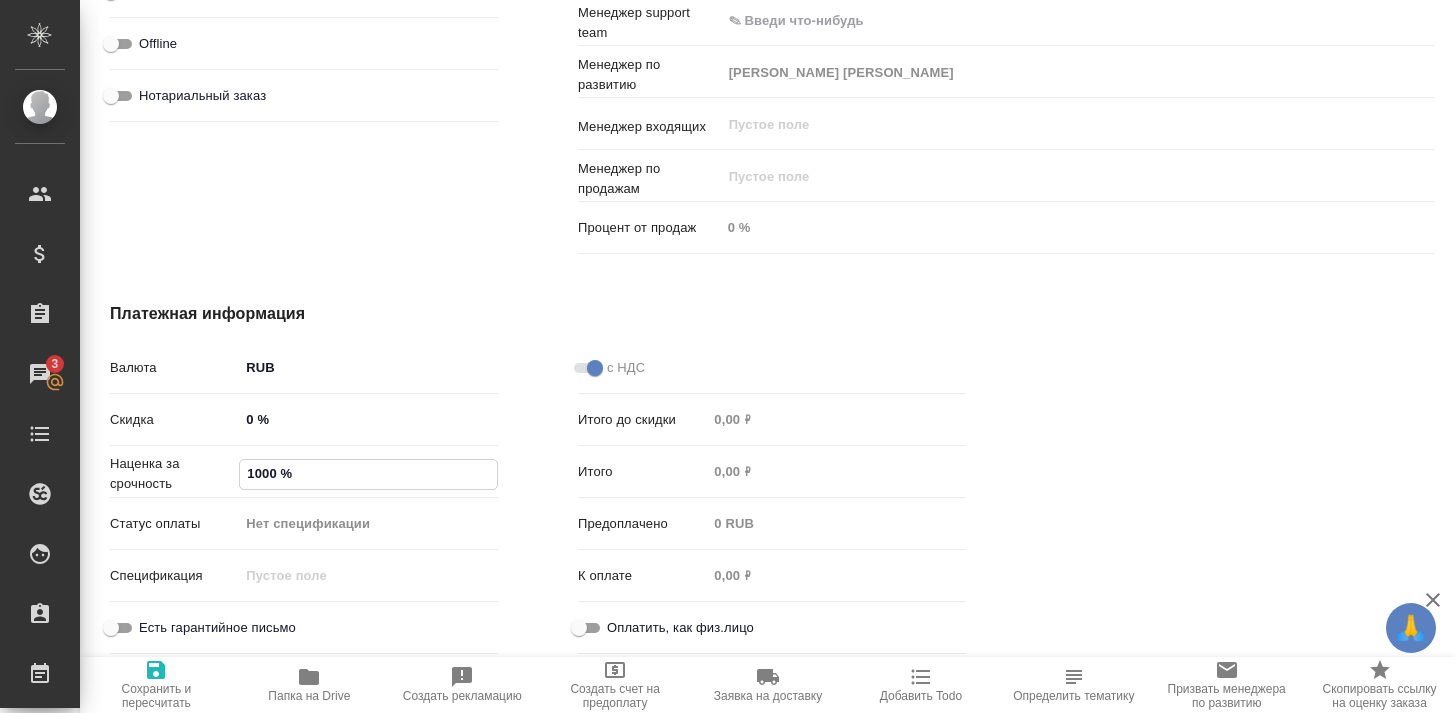 type on "x" 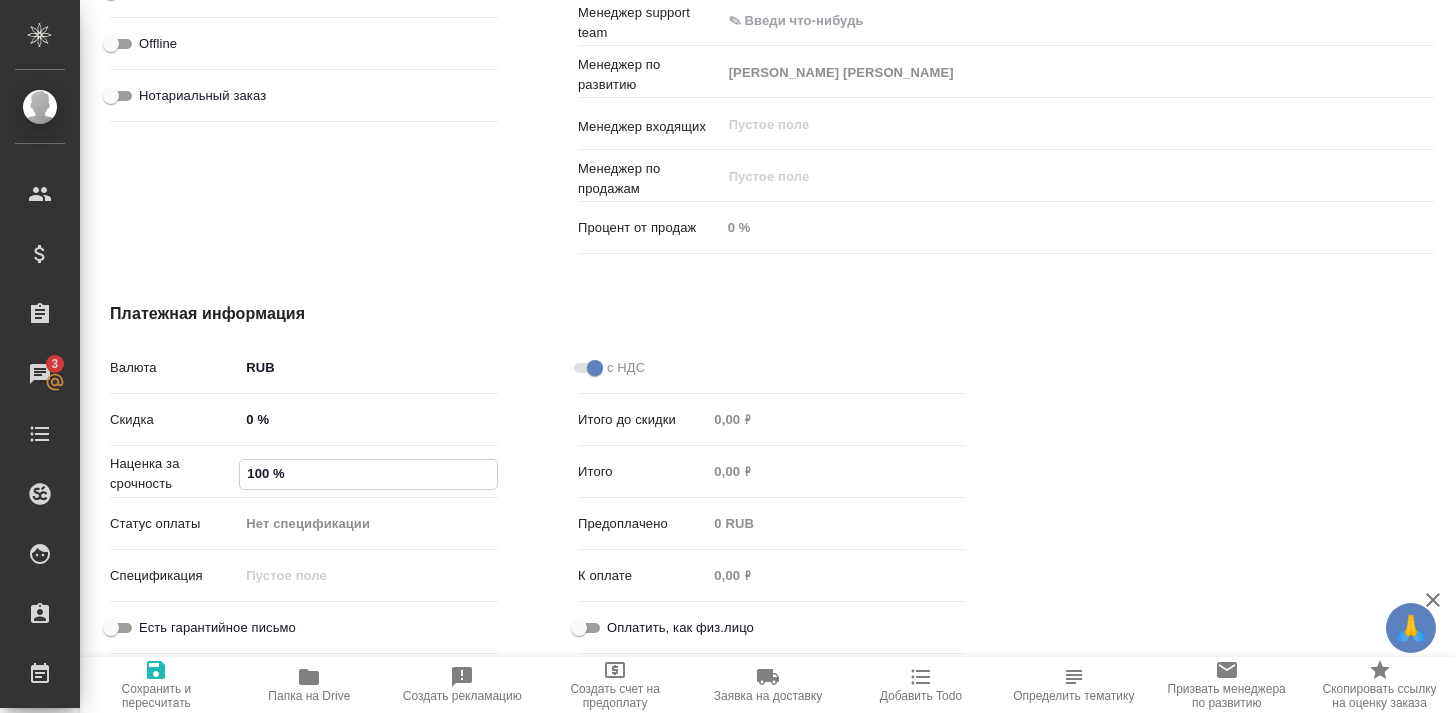 type on "100 %" 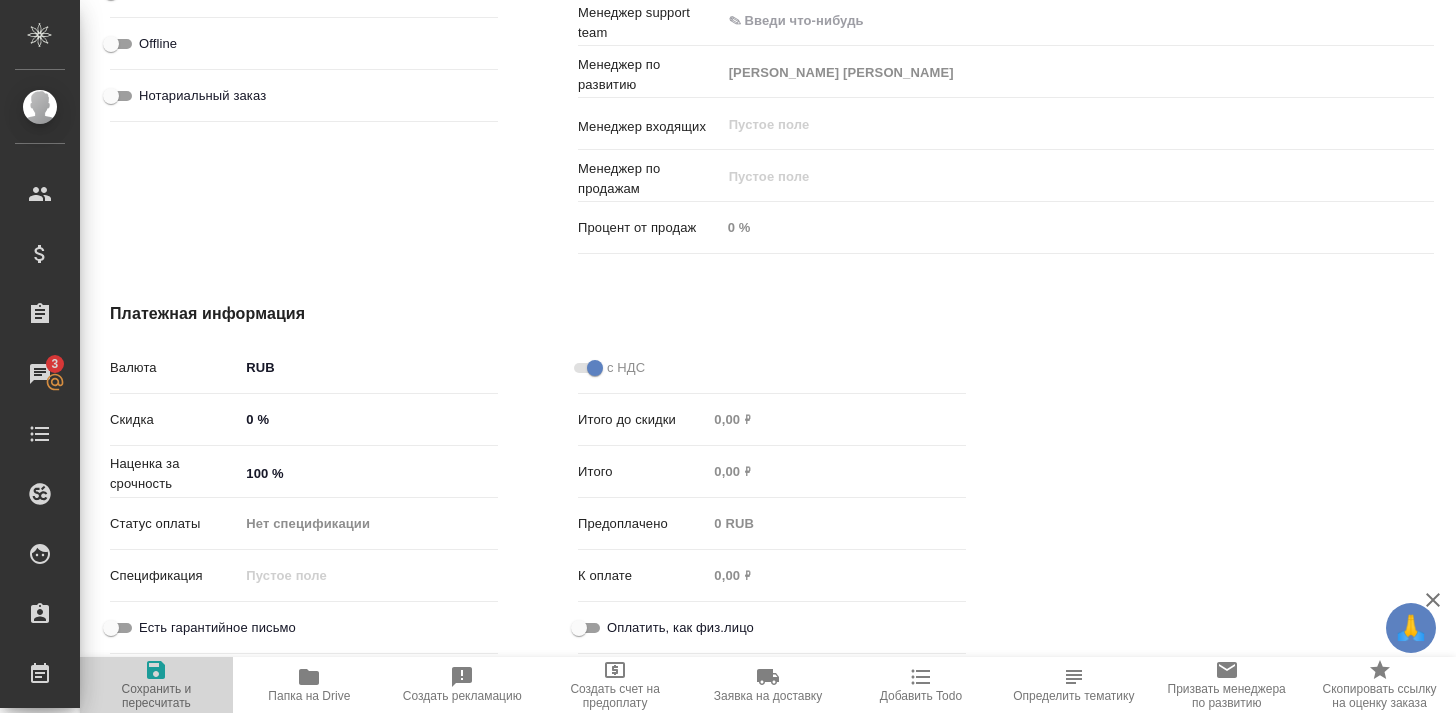 click 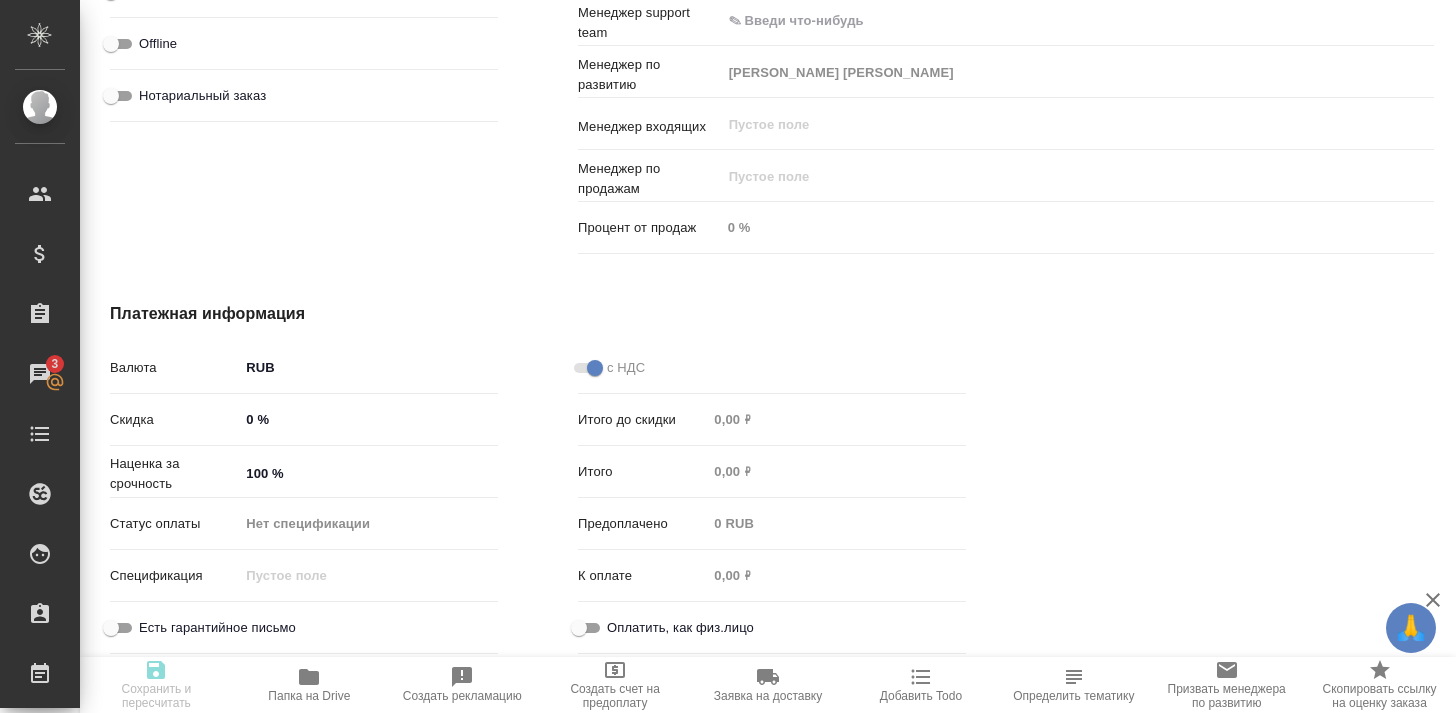 type on "x" 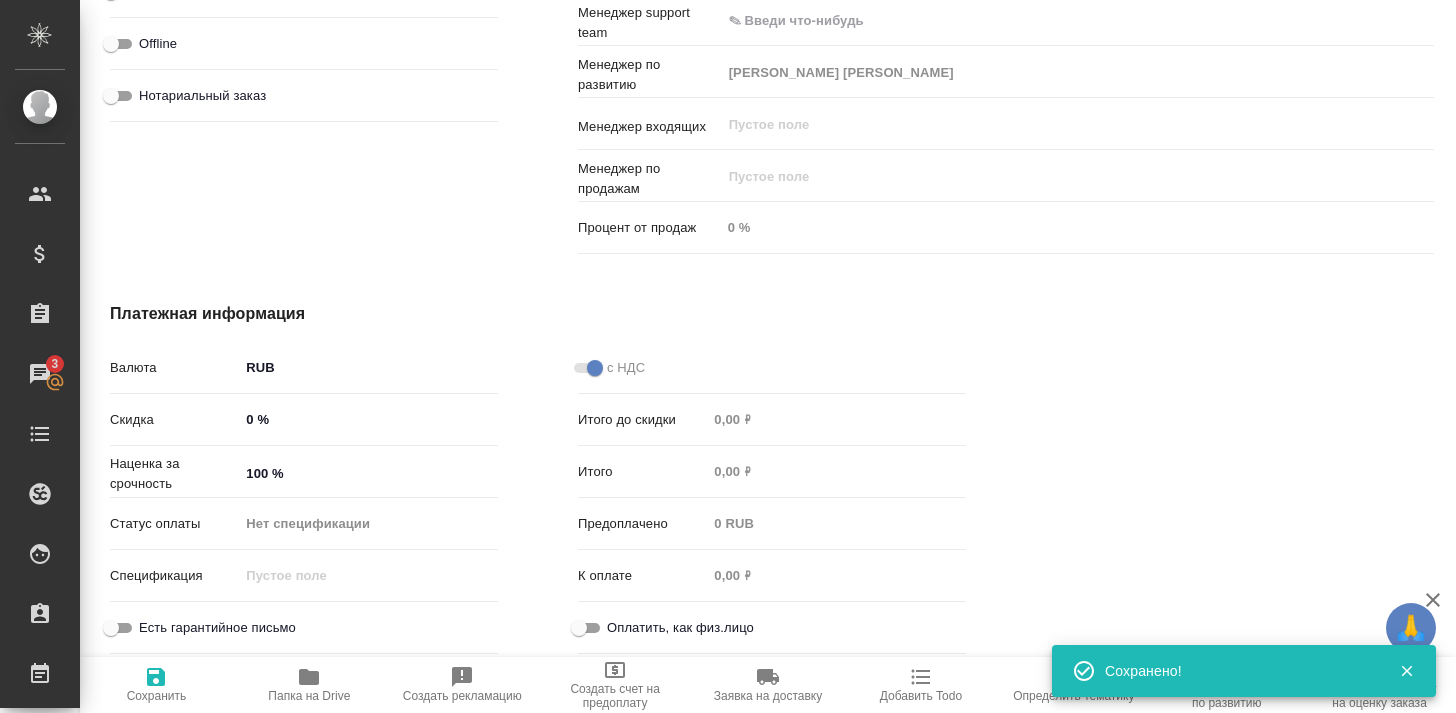 type on "x" 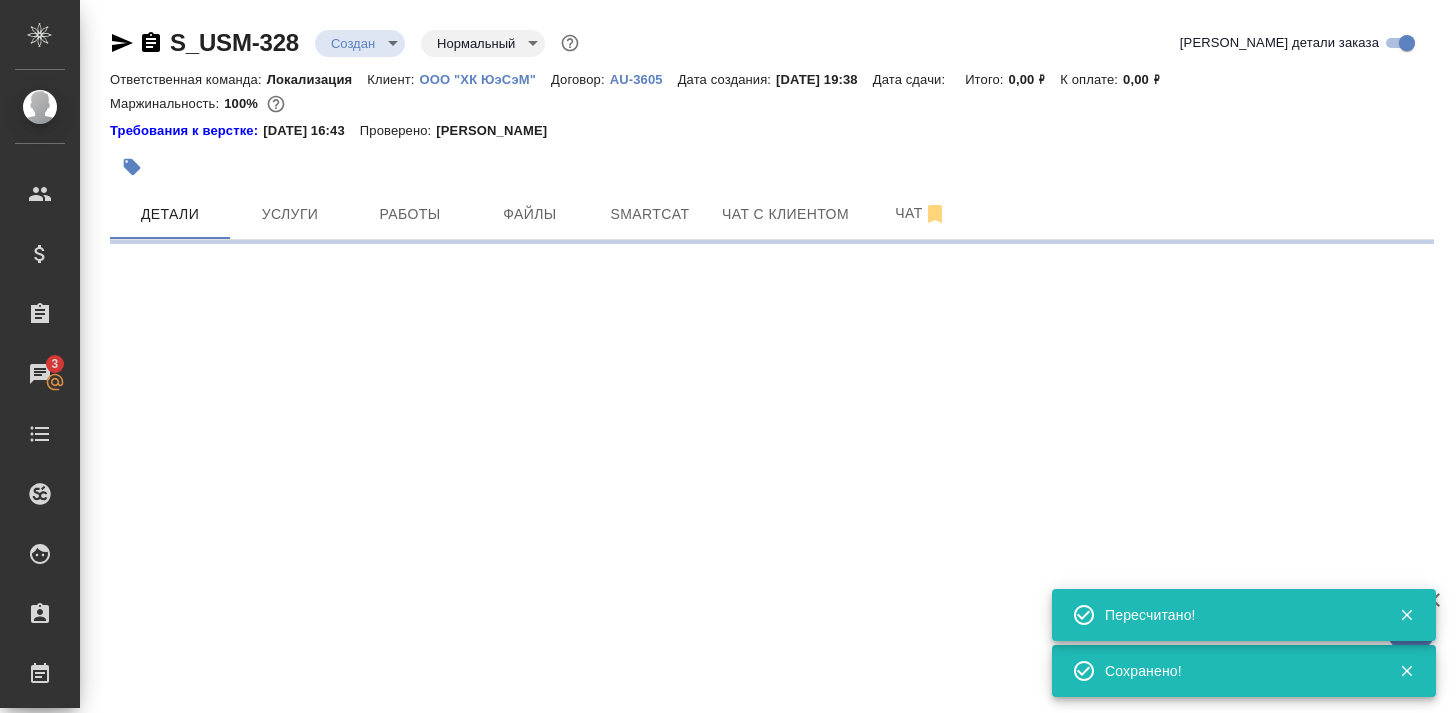 select on "RU" 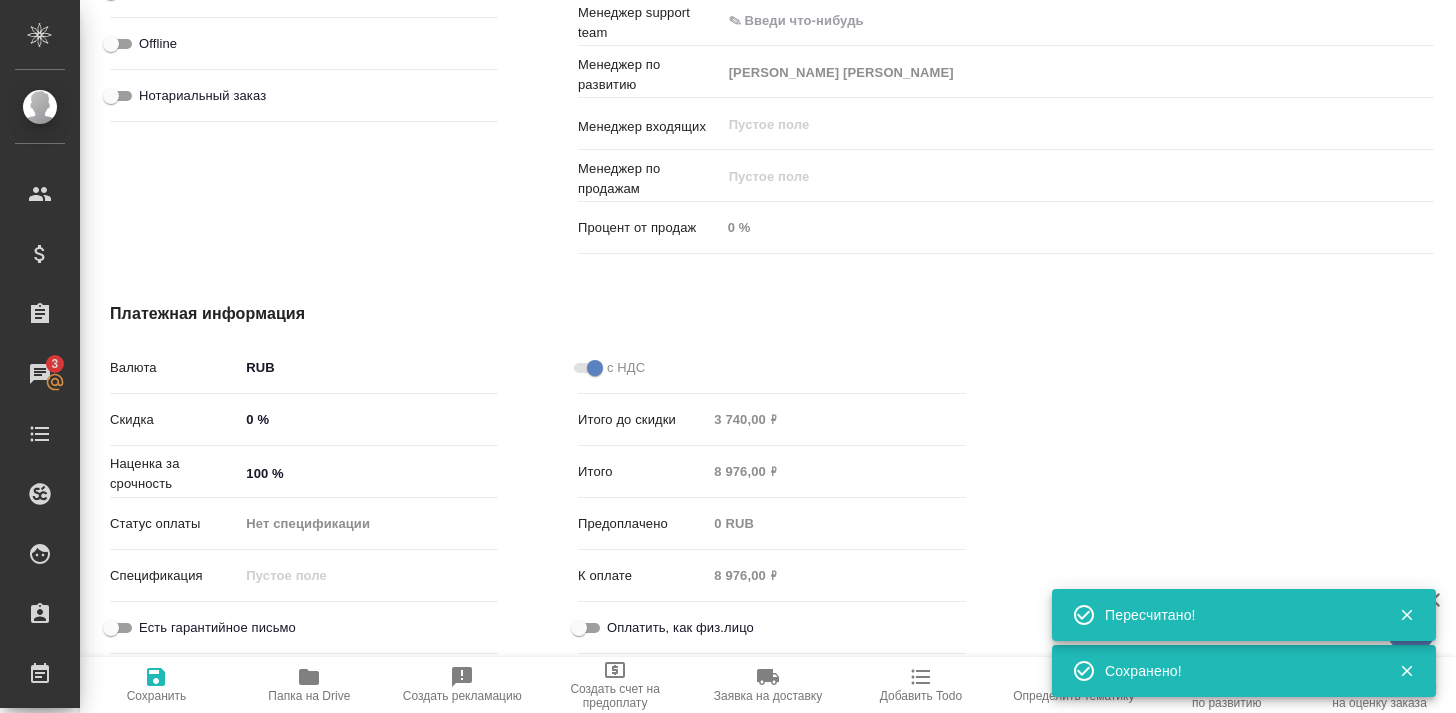 scroll, scrollTop: 0, scrollLeft: 0, axis: both 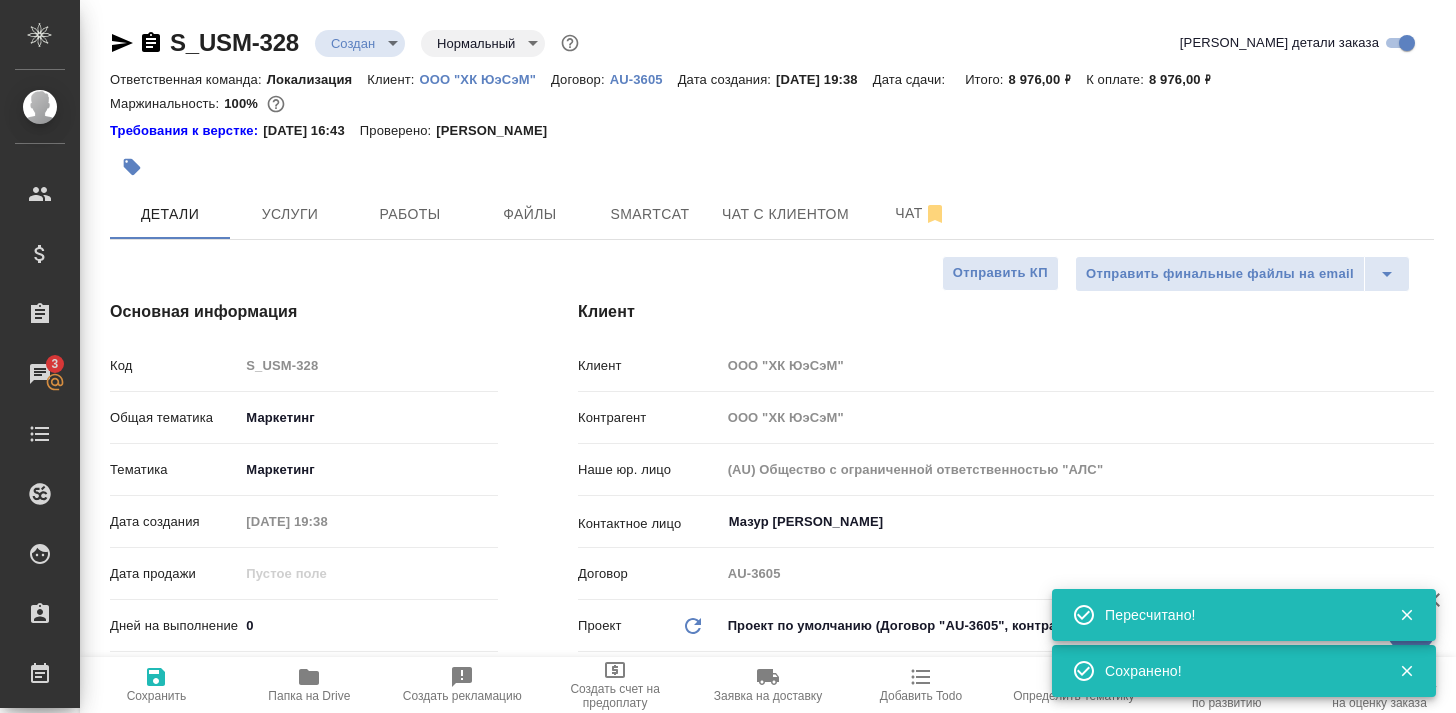 type on "x" 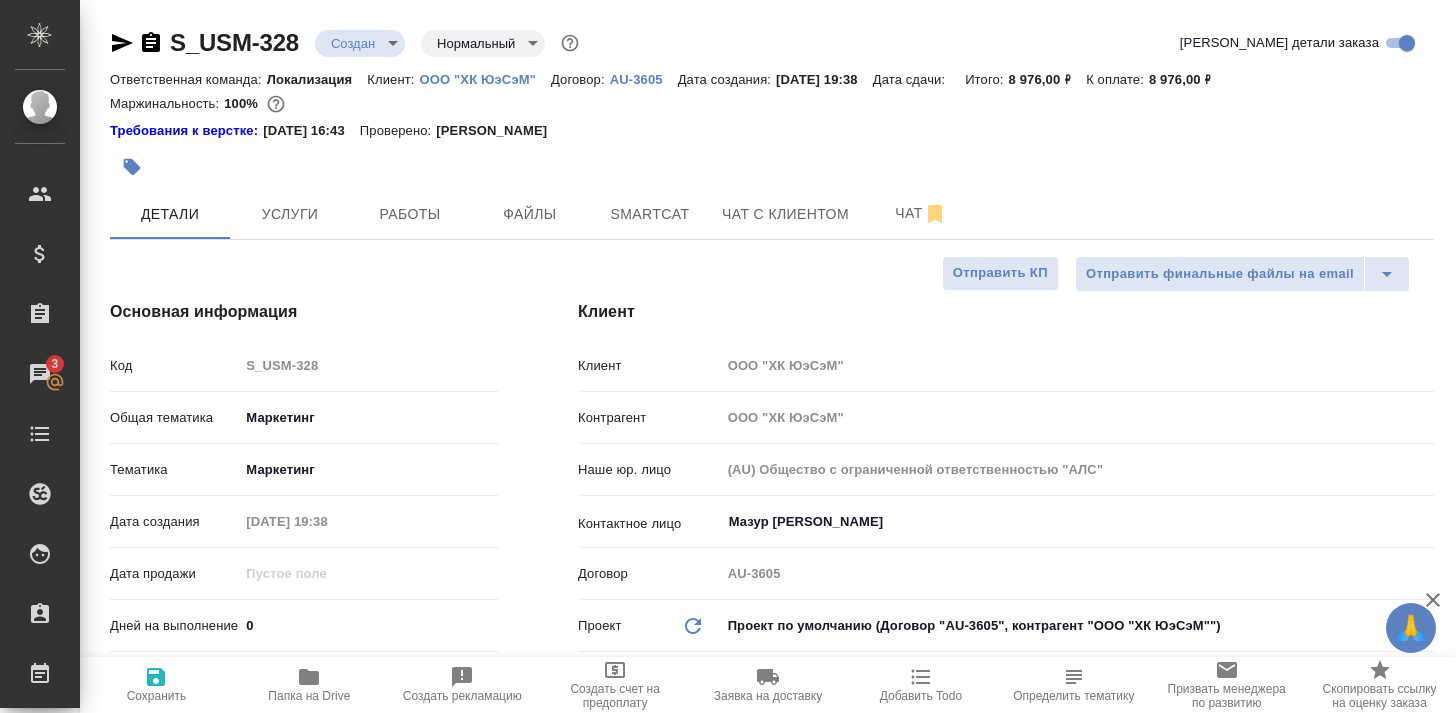 scroll, scrollTop: 0, scrollLeft: 0, axis: both 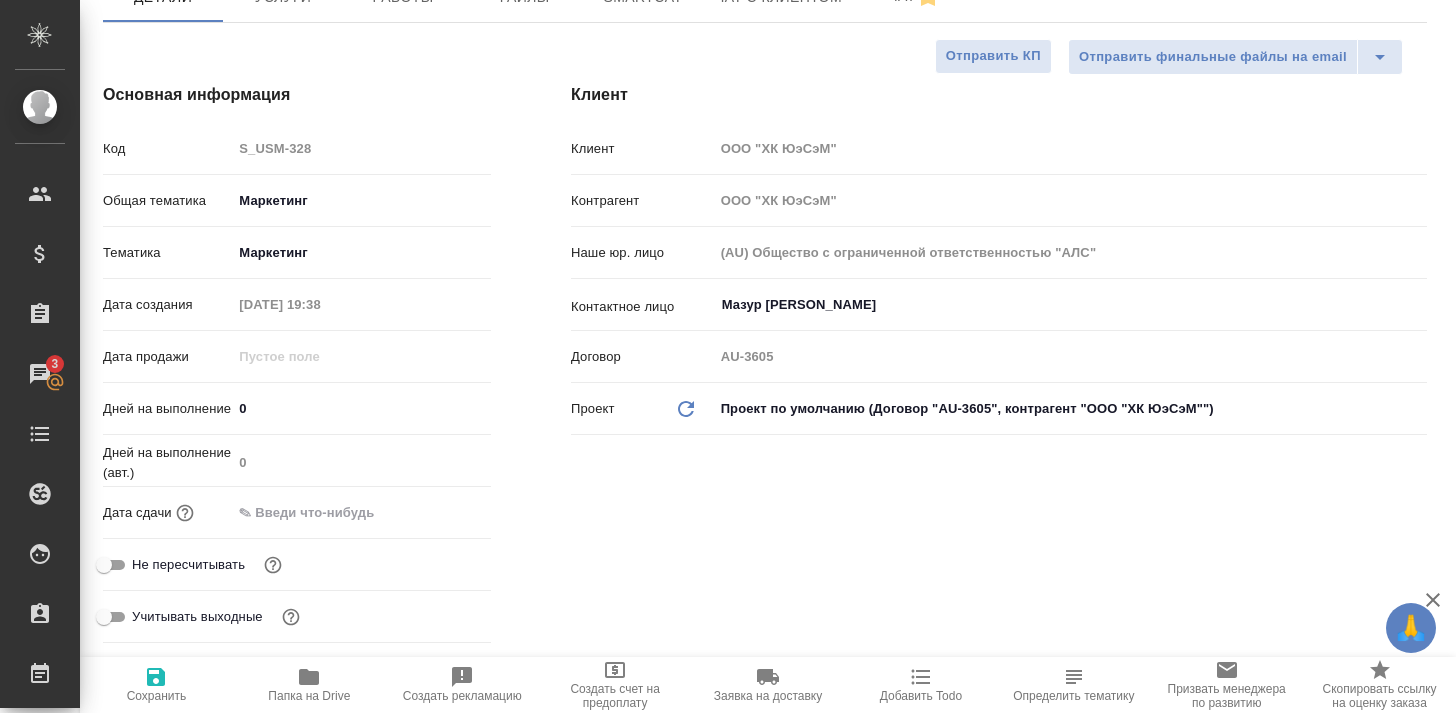 click at bounding box center (319, 512) 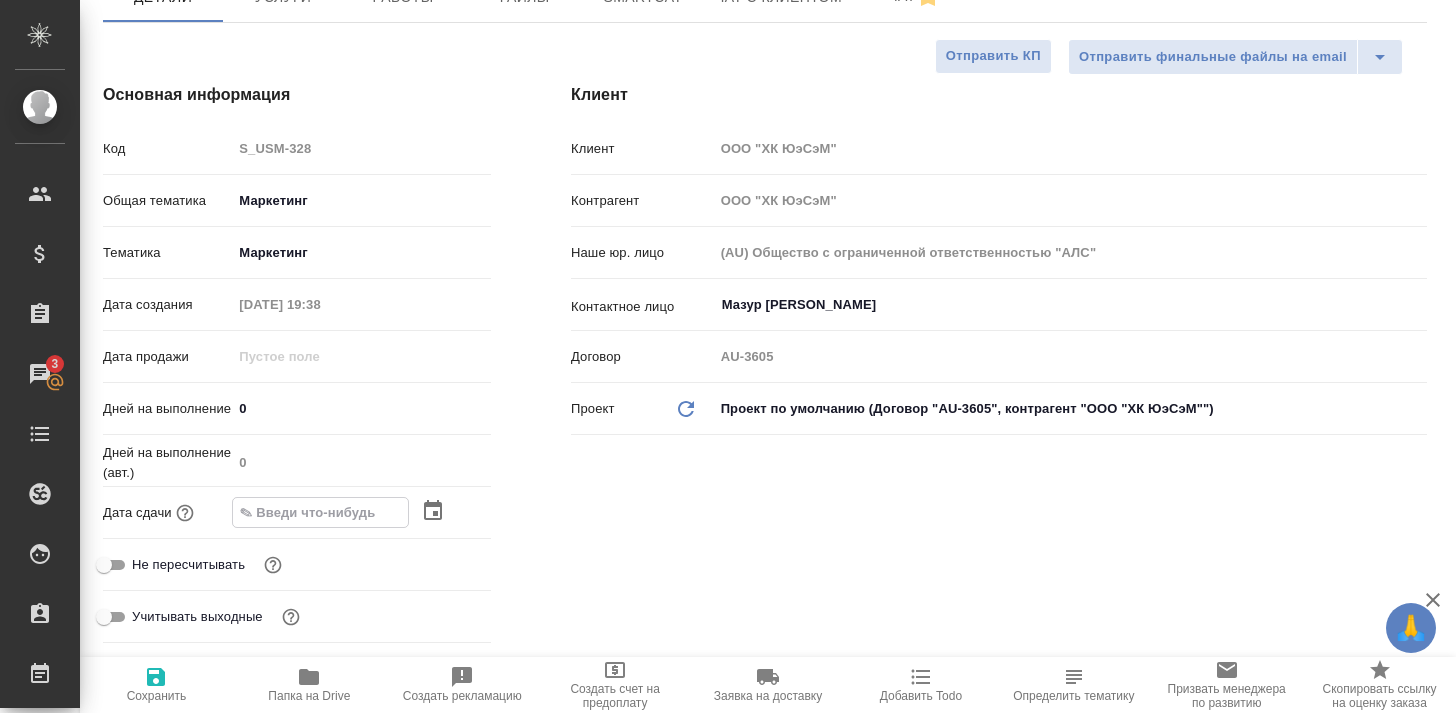 click at bounding box center [320, 512] 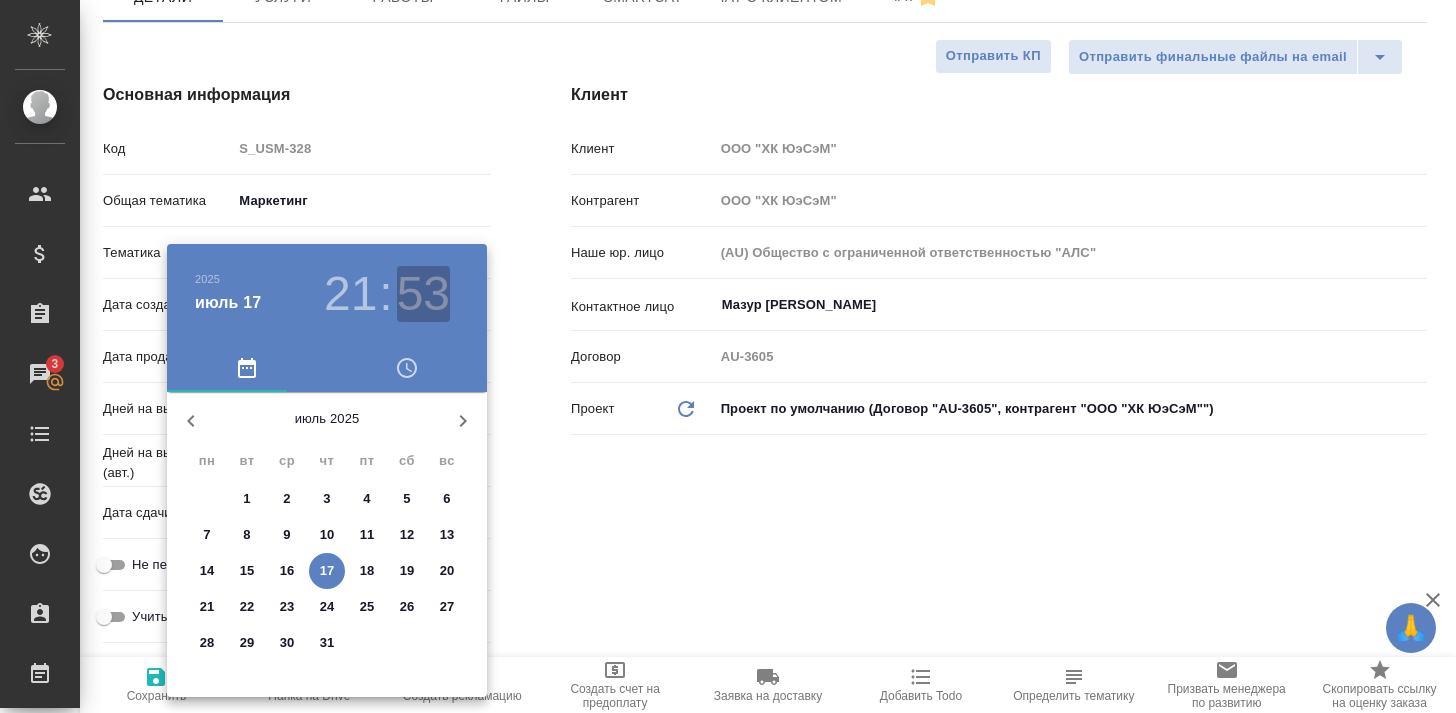 click on "53" at bounding box center [423, 294] 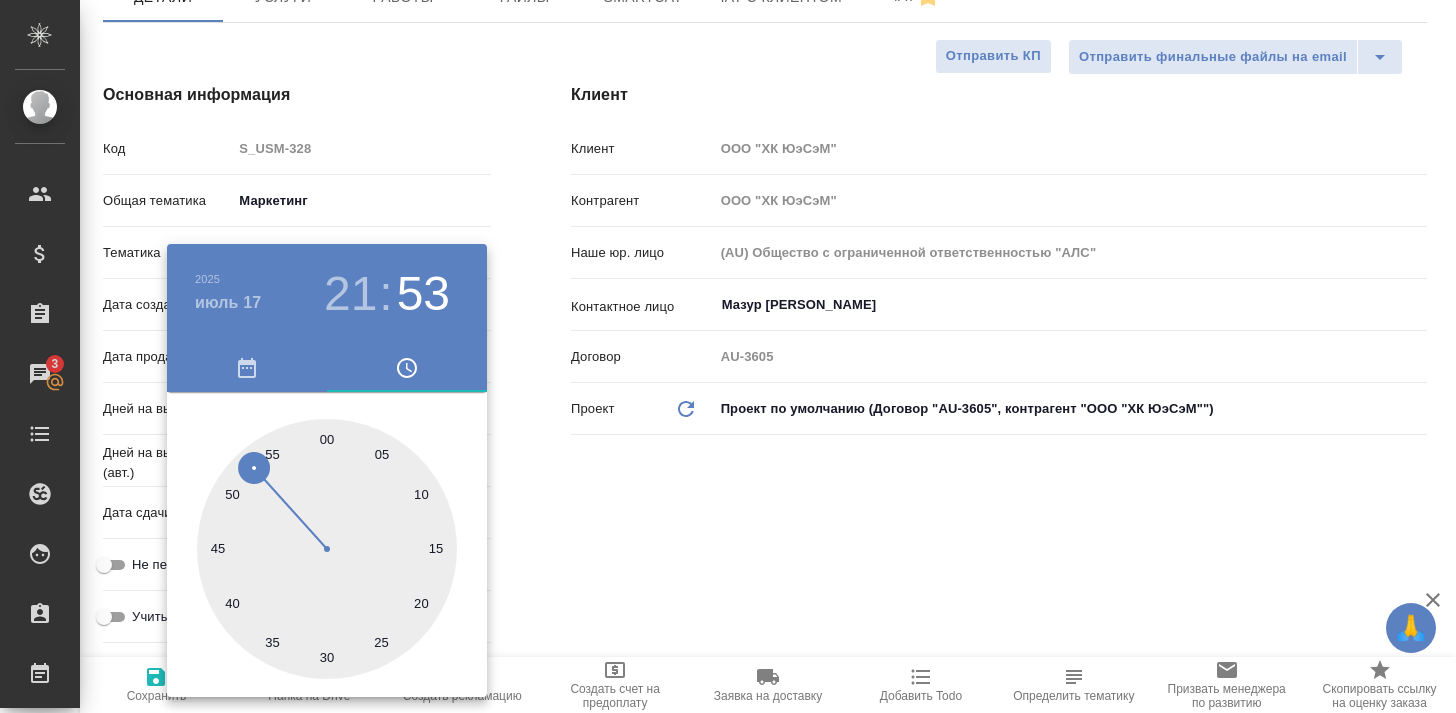 click at bounding box center [327, 549] 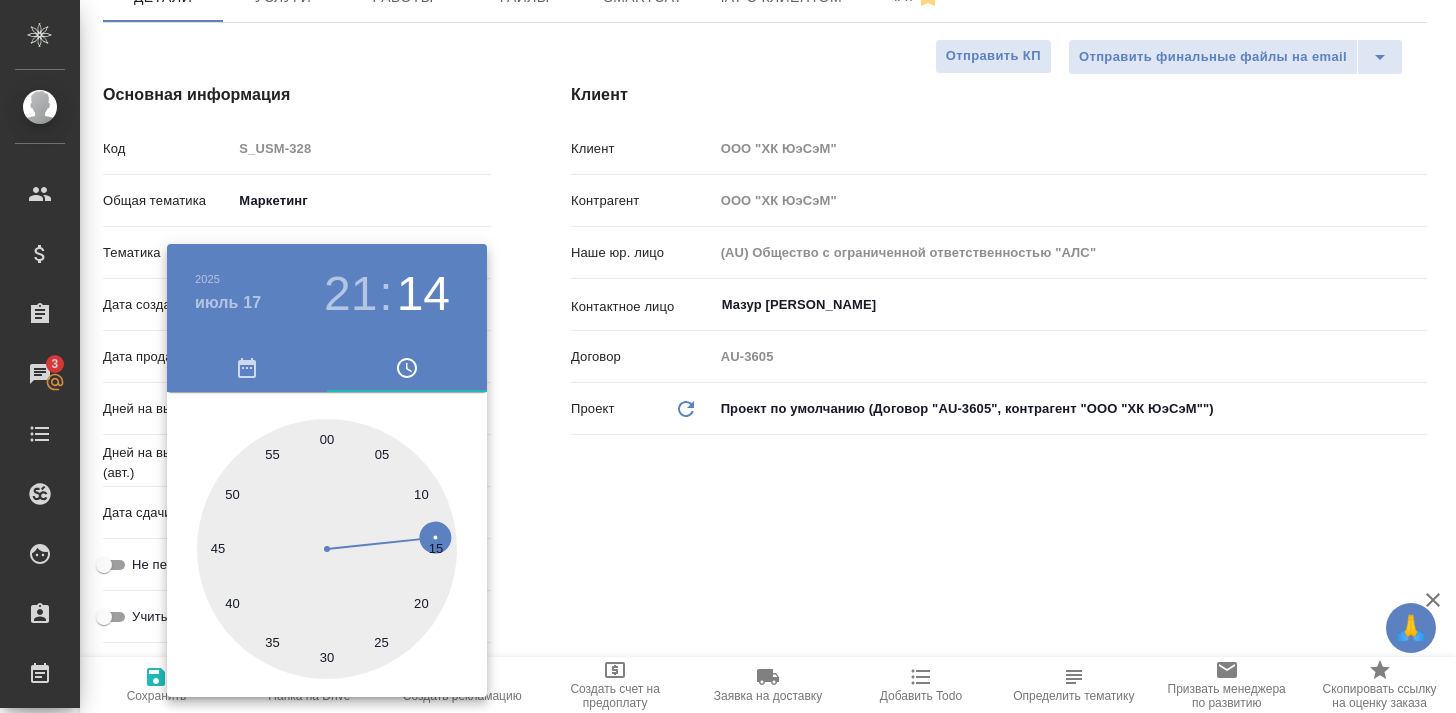 type on "17.07.2025 21:14" 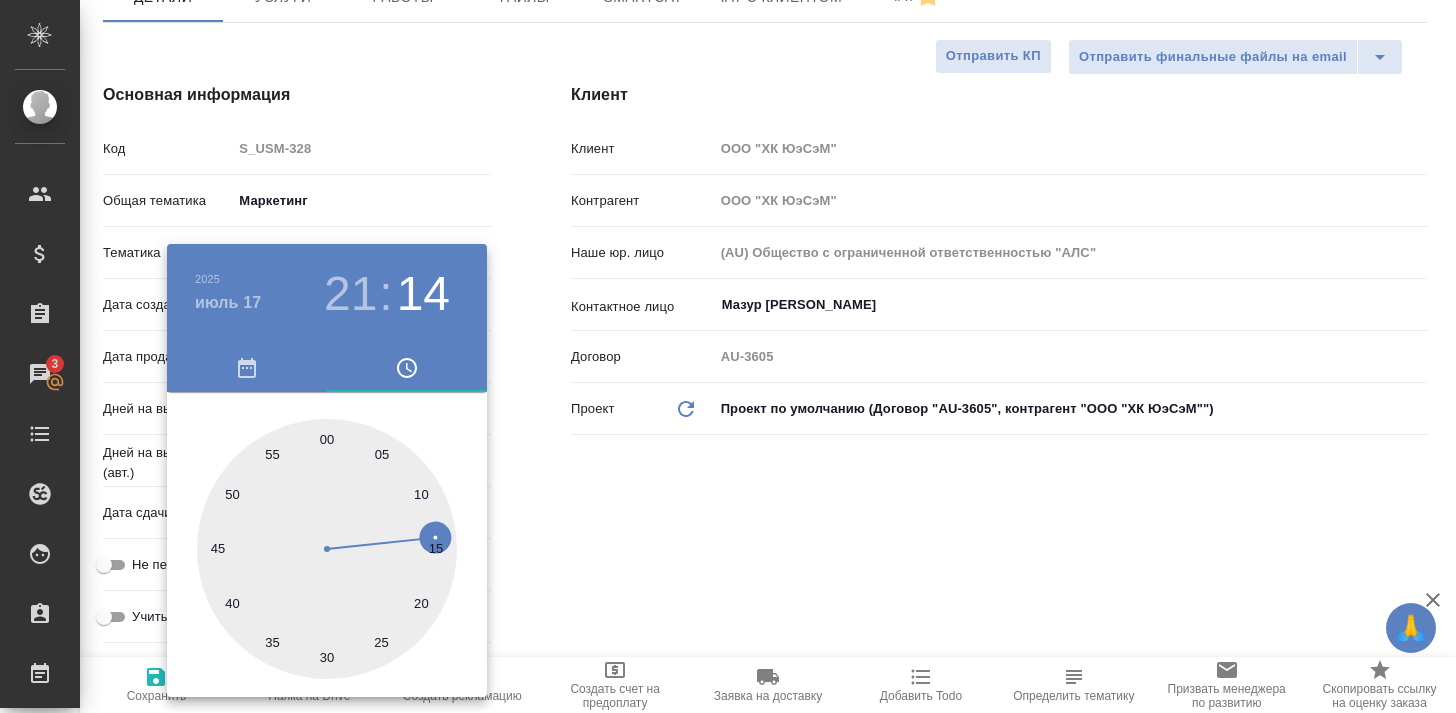 click at bounding box center (327, 549) 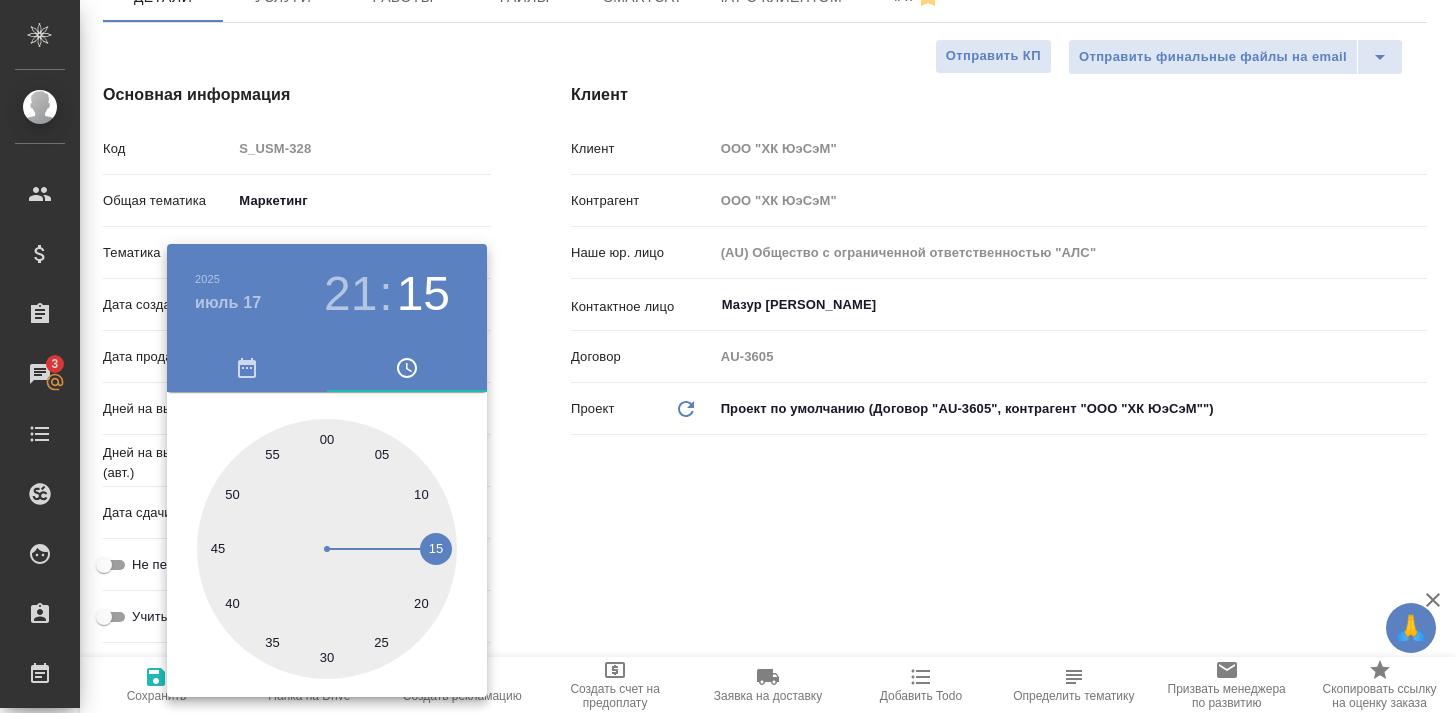 click on "00 05 10 15 20 25 30 35 40 45 50 55" at bounding box center [327, 549] 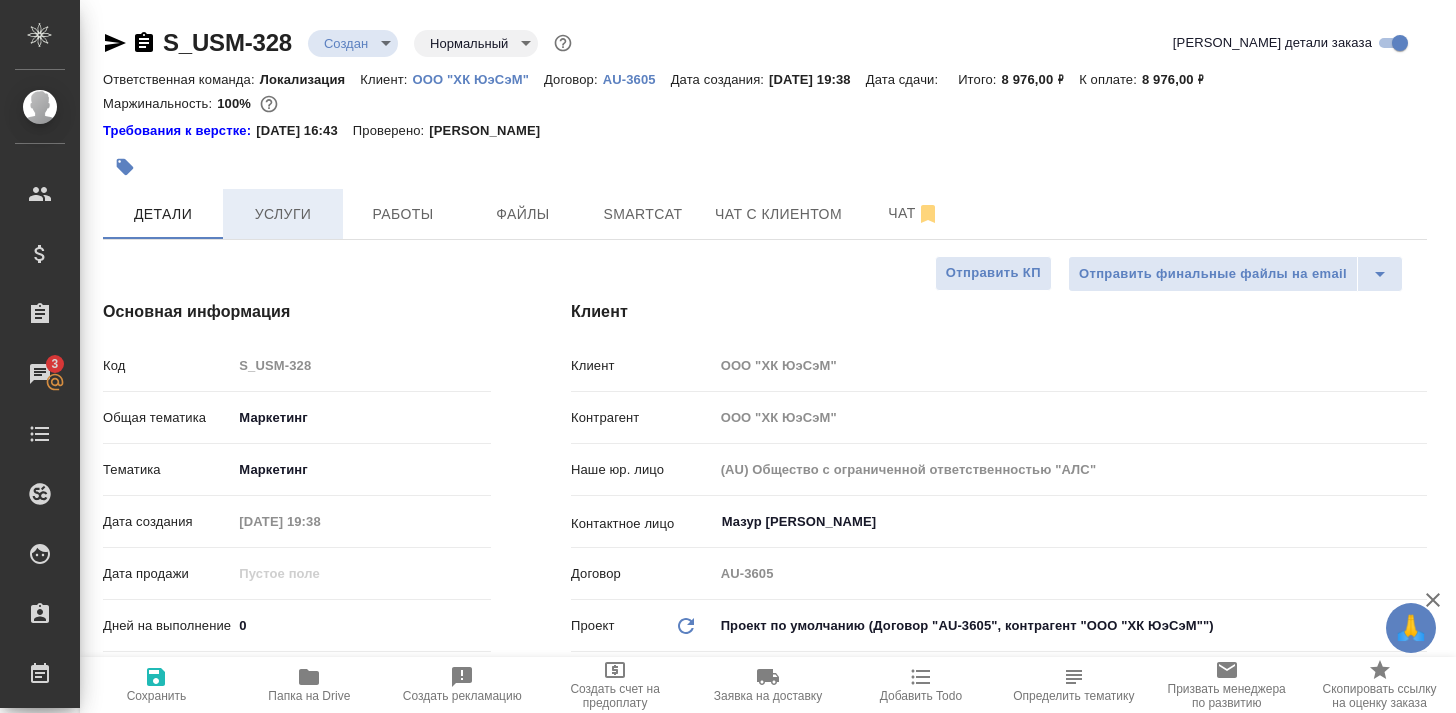 scroll, scrollTop: 0, scrollLeft: 7, axis: horizontal 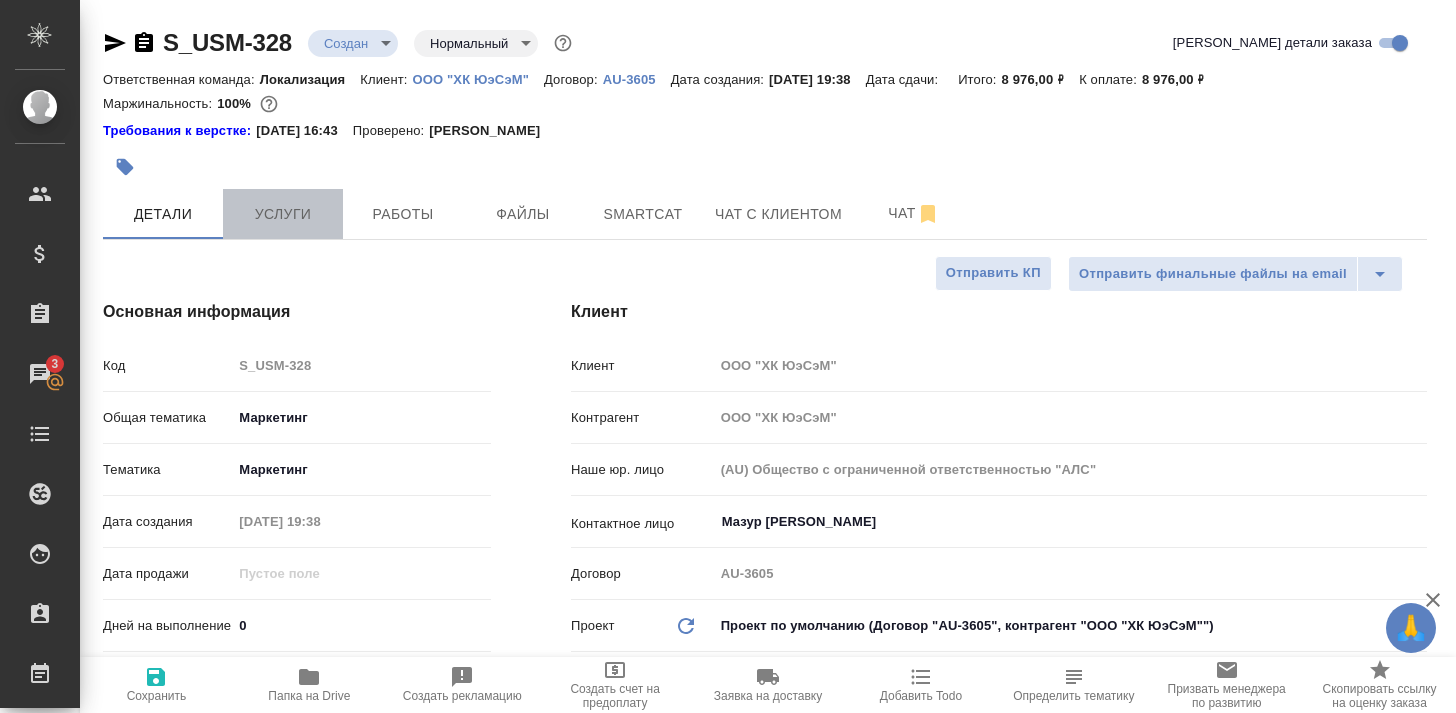 click on "Услуги" at bounding box center (283, 214) 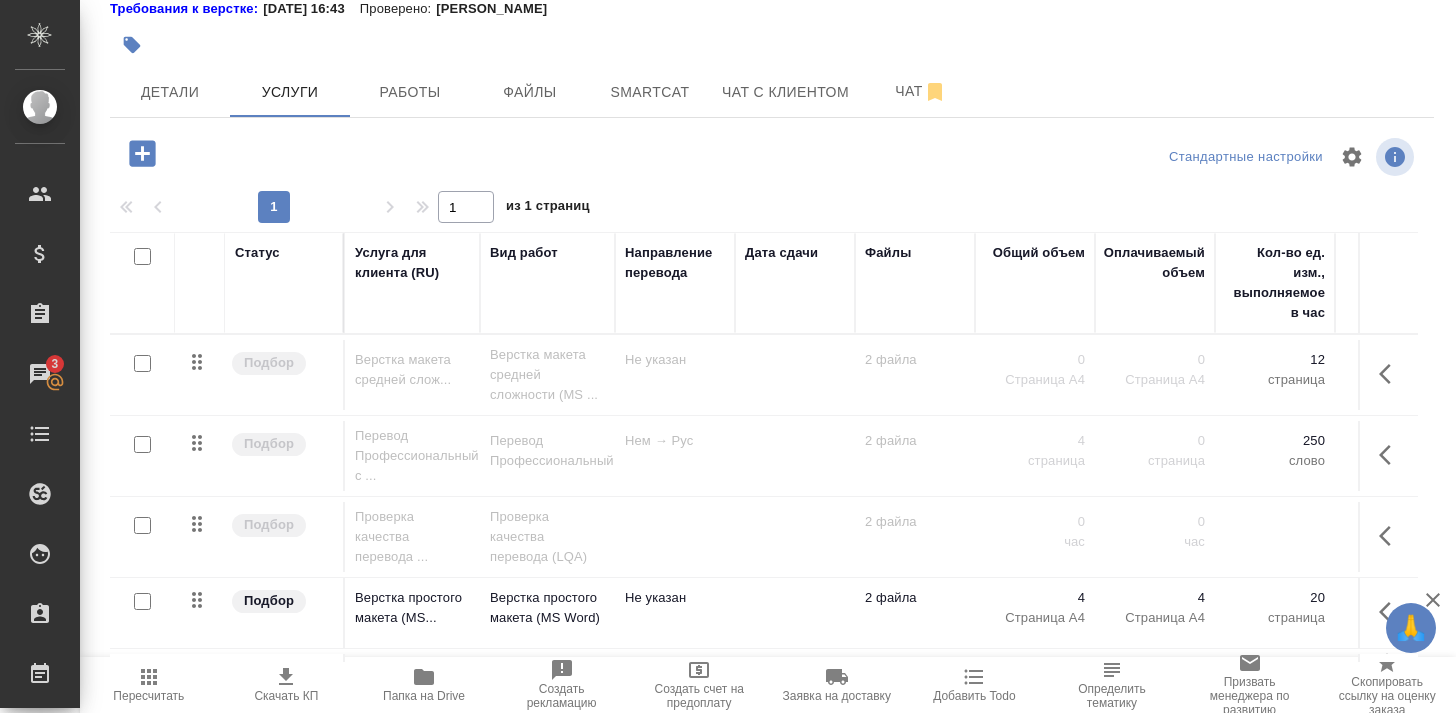 scroll, scrollTop: 122, scrollLeft: 0, axis: vertical 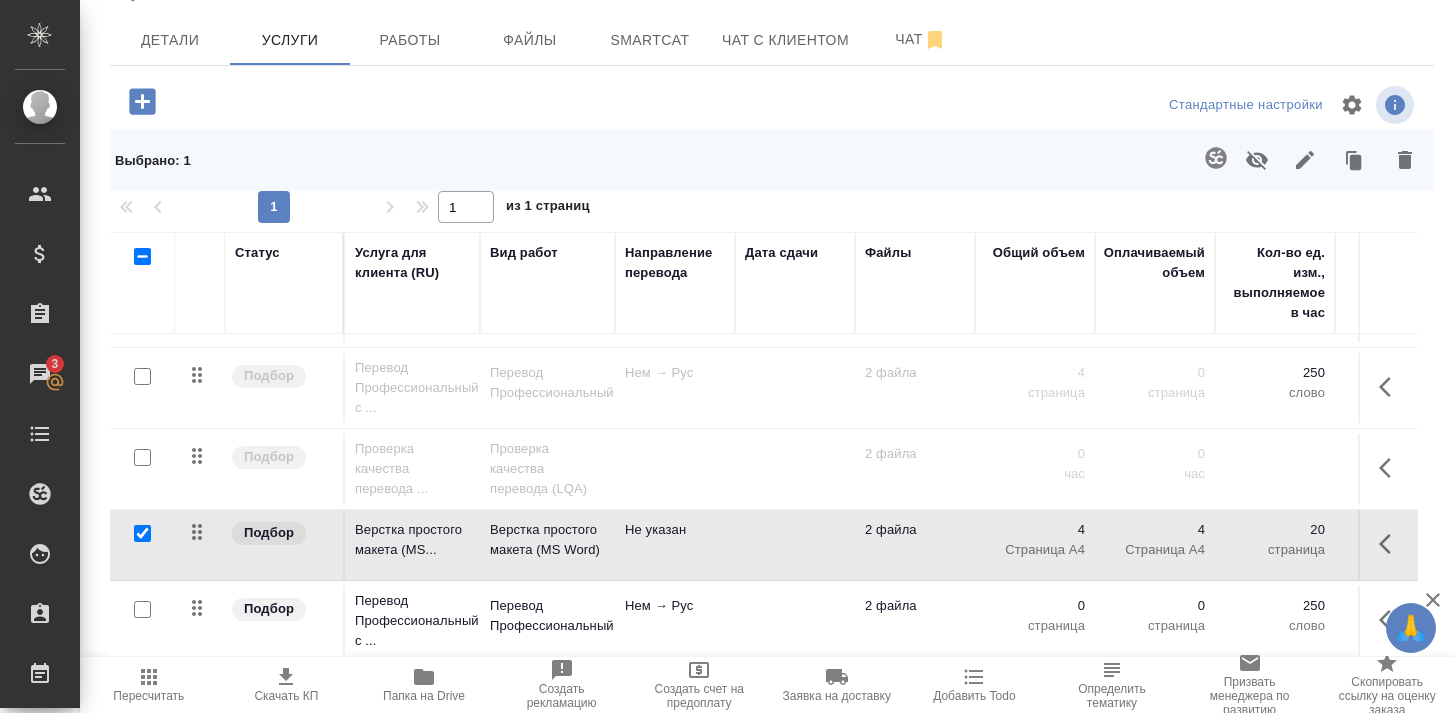 click 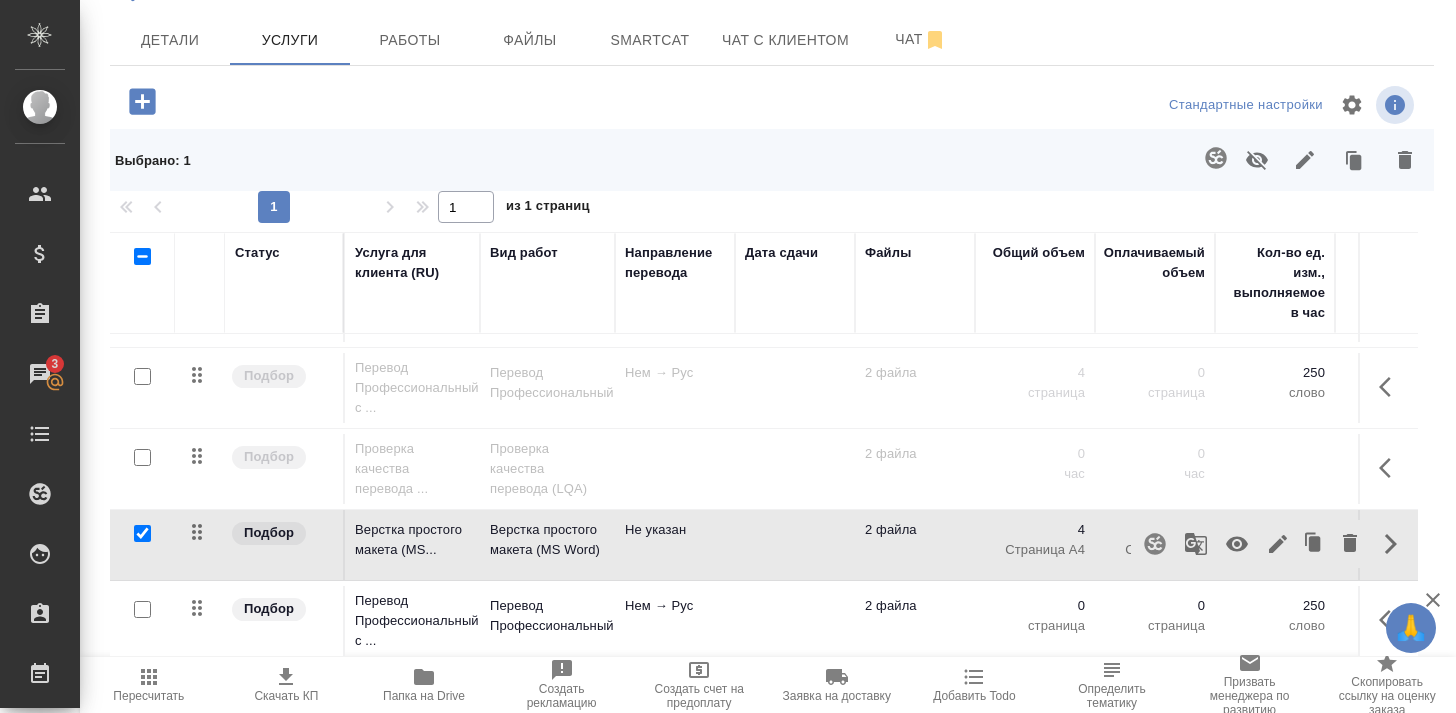 click at bounding box center (142, 533) 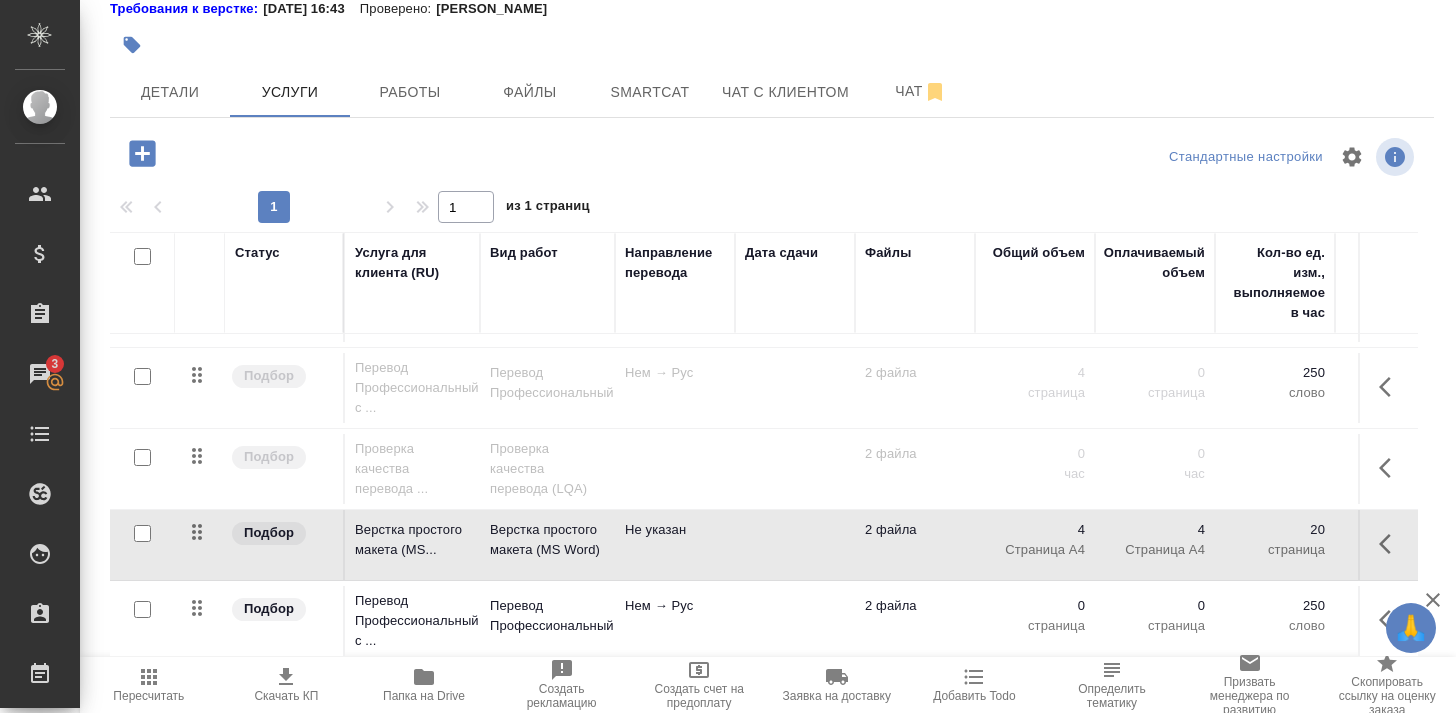 scroll, scrollTop: 122, scrollLeft: 0, axis: vertical 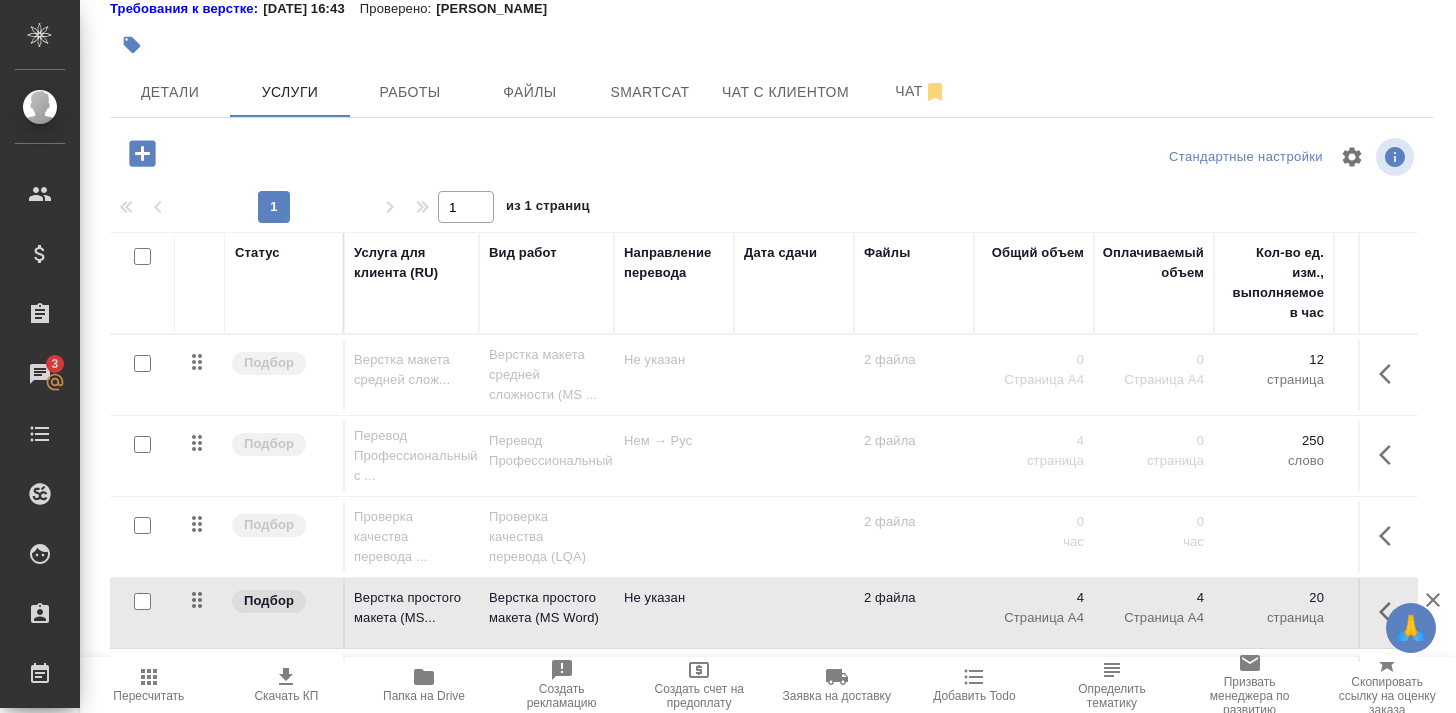 click at bounding box center [200, 375] 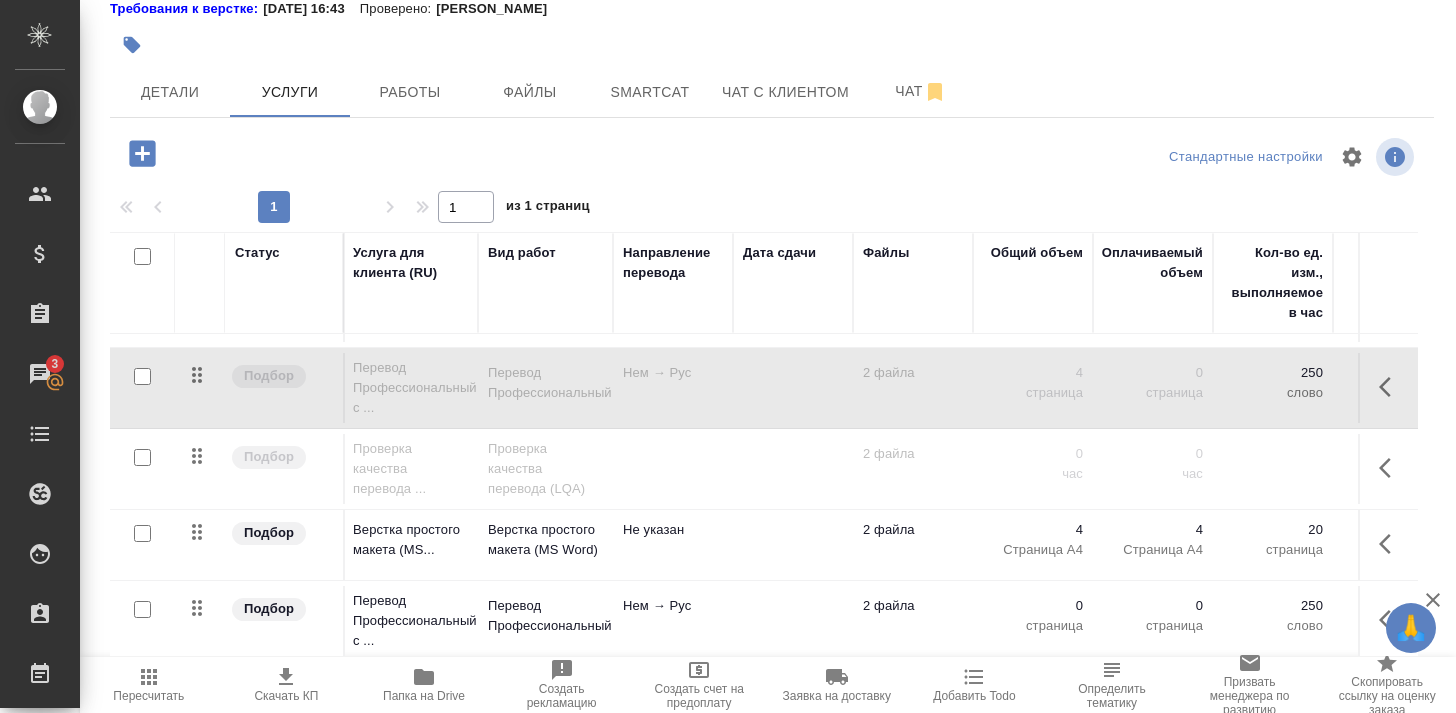 scroll, scrollTop: 68, scrollLeft: 2, axis: both 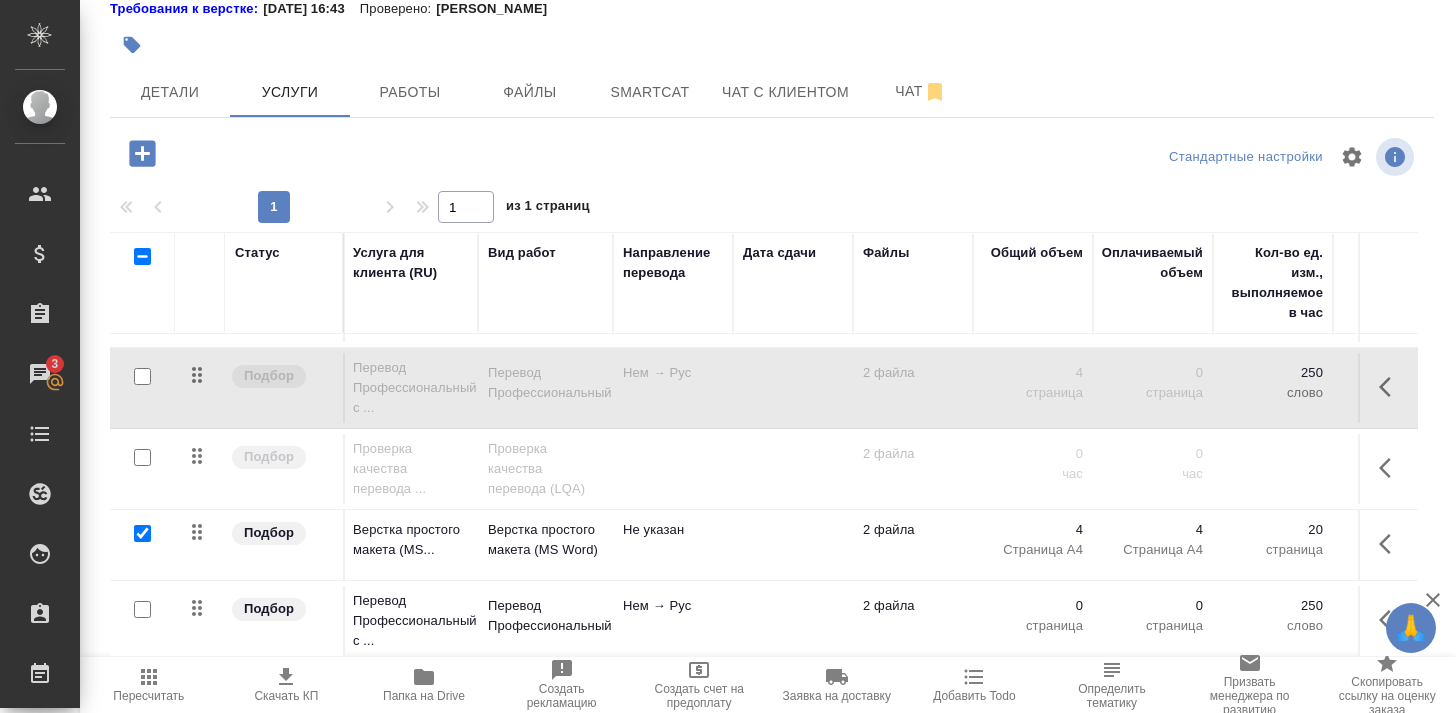 checkbox on "true" 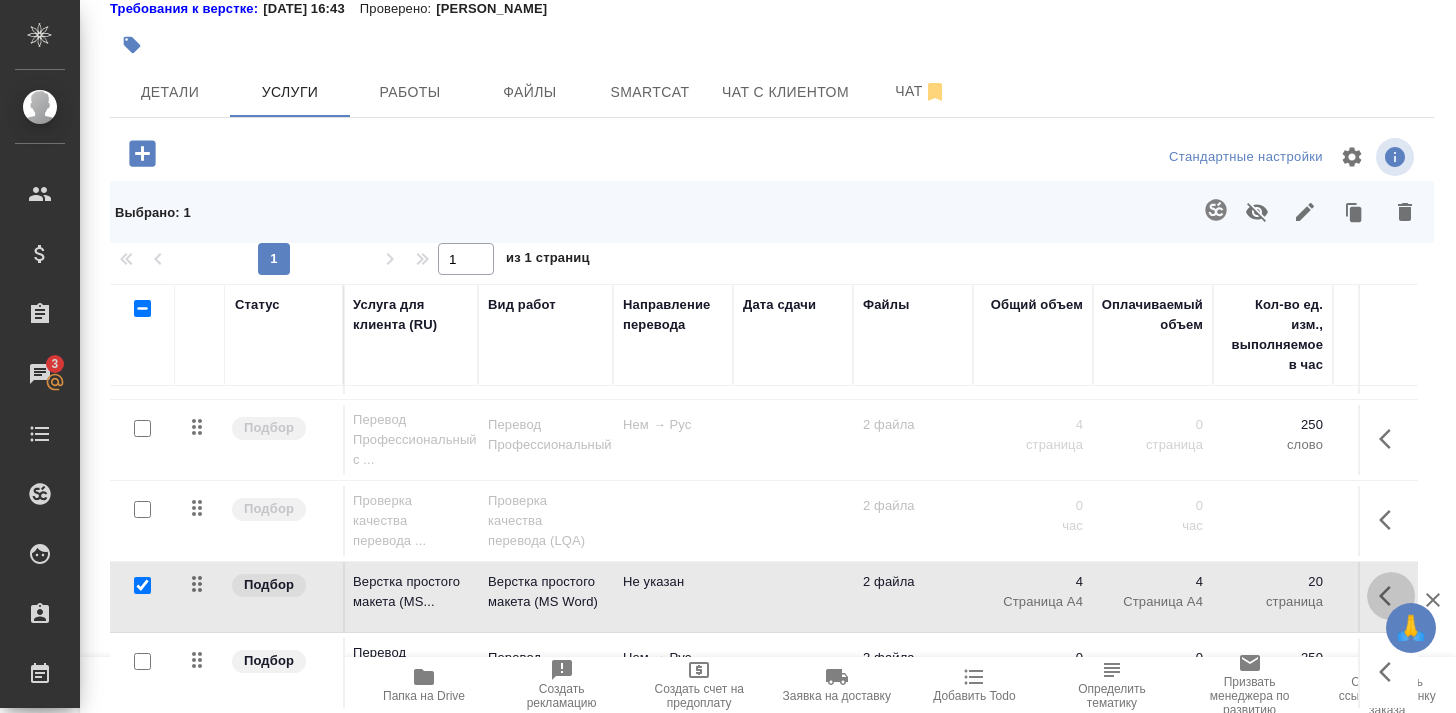 click 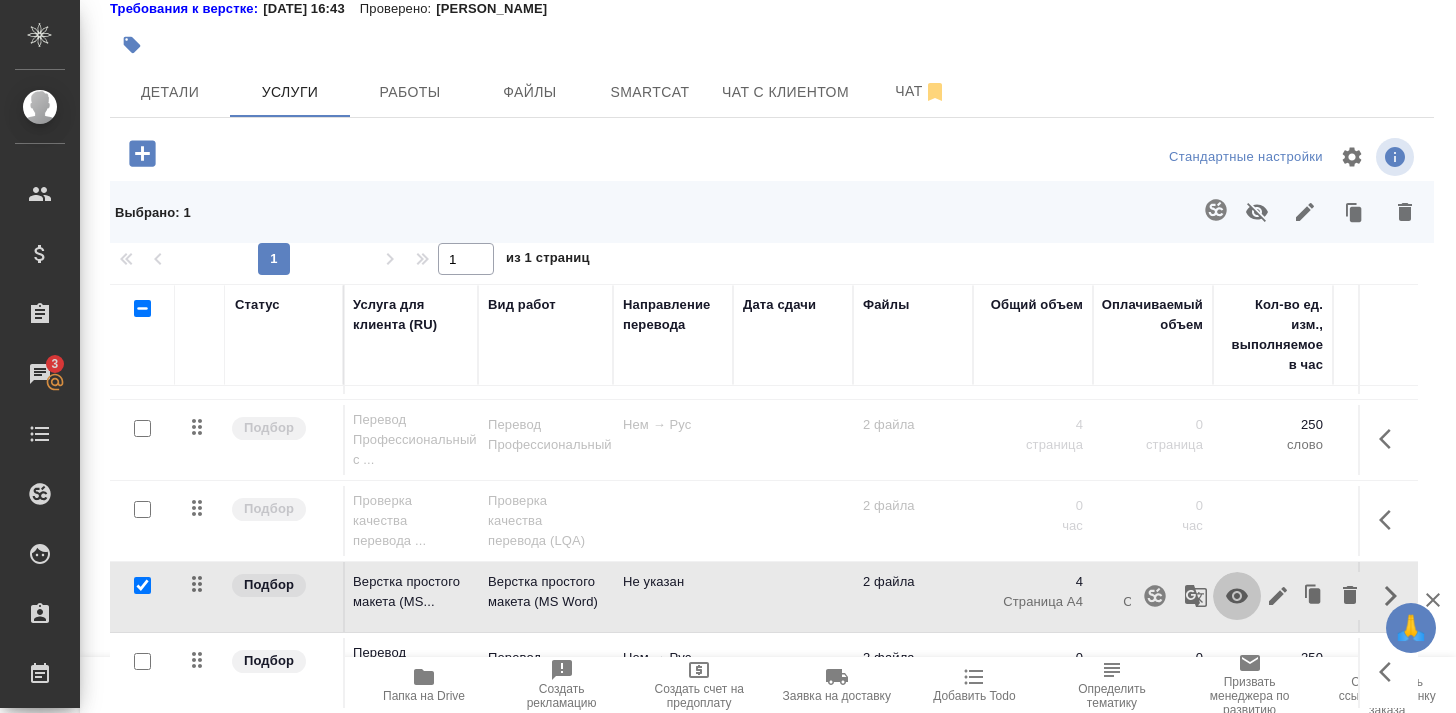 click 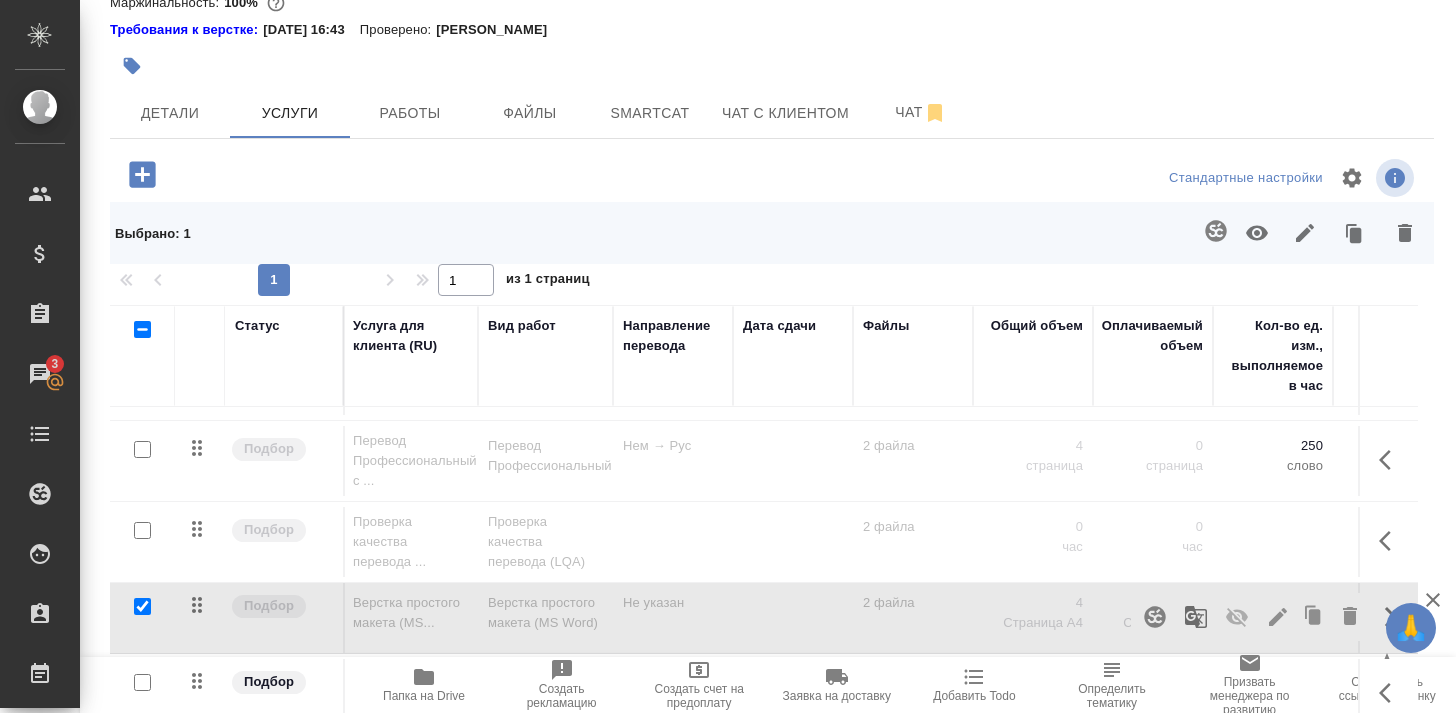scroll, scrollTop: 55, scrollLeft: 0, axis: vertical 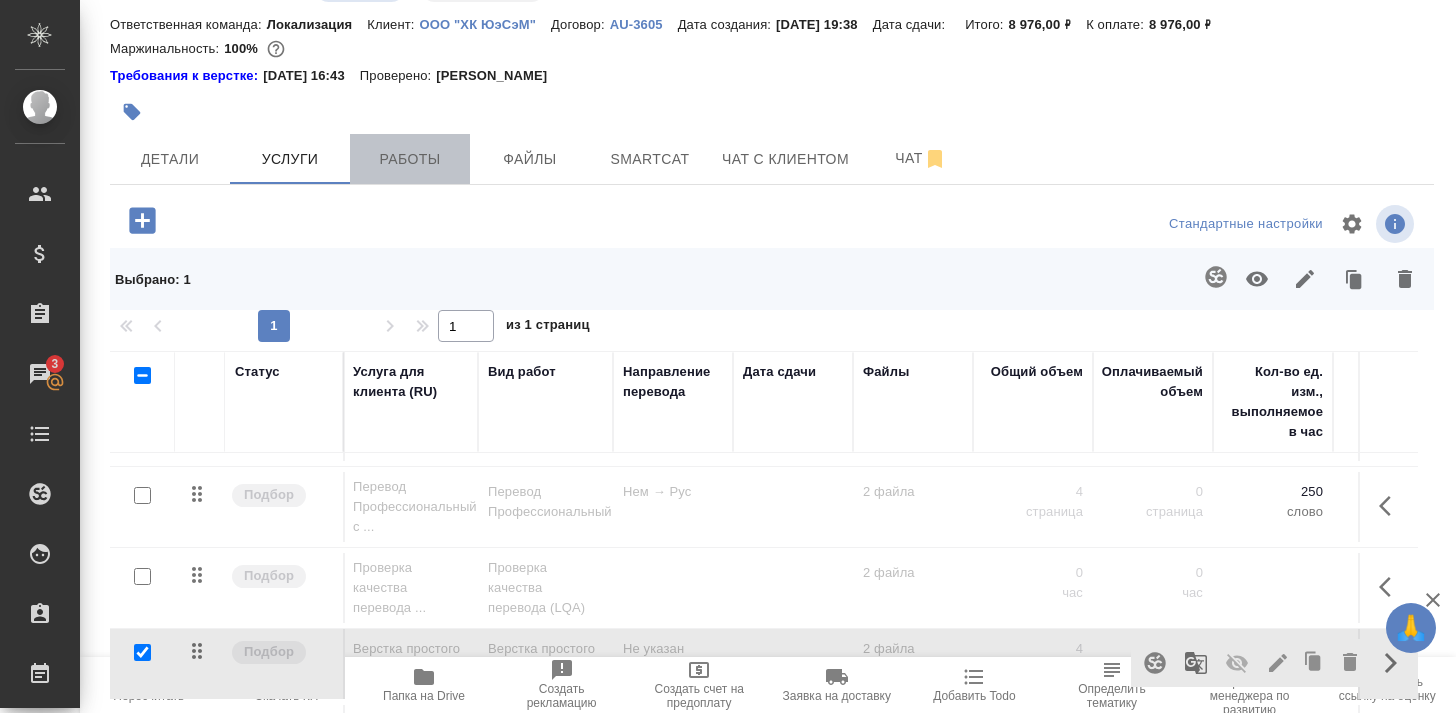 click on "Работы" at bounding box center (410, 159) 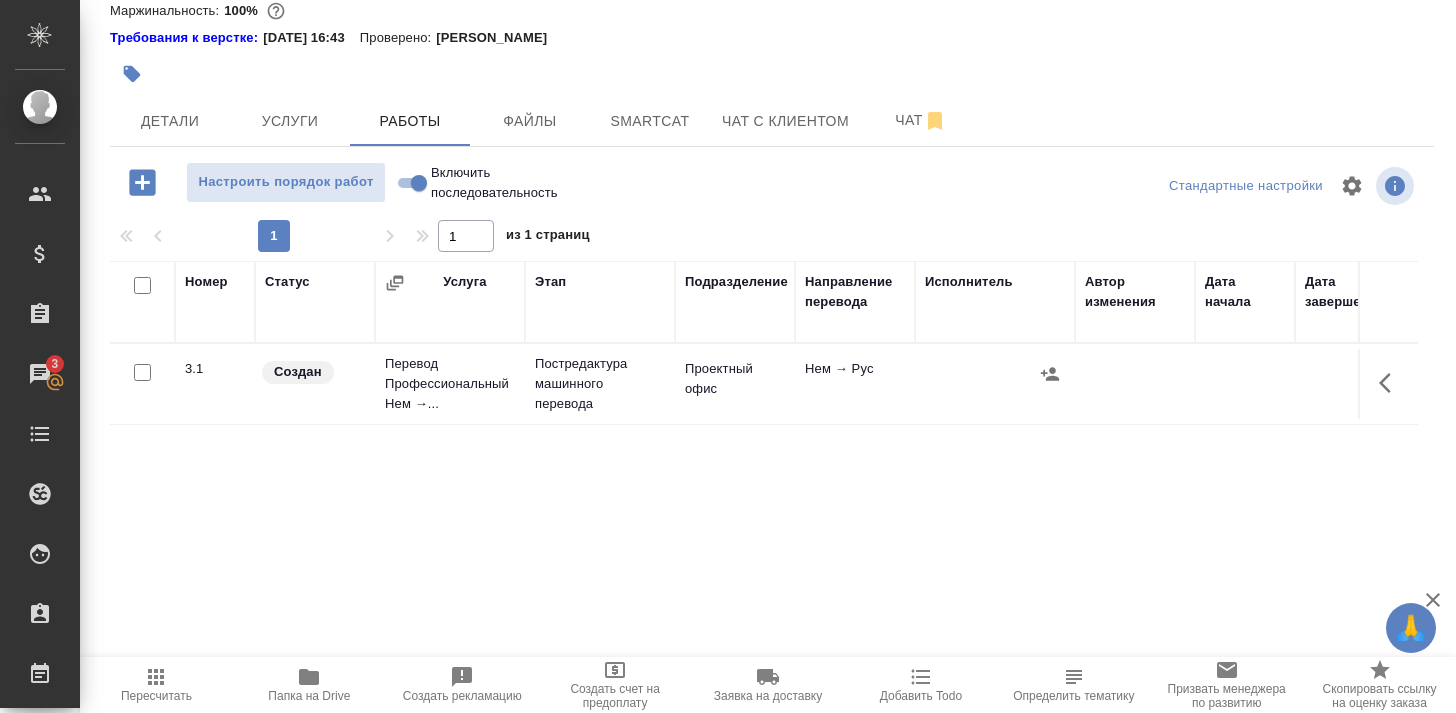 scroll, scrollTop: 91, scrollLeft: 0, axis: vertical 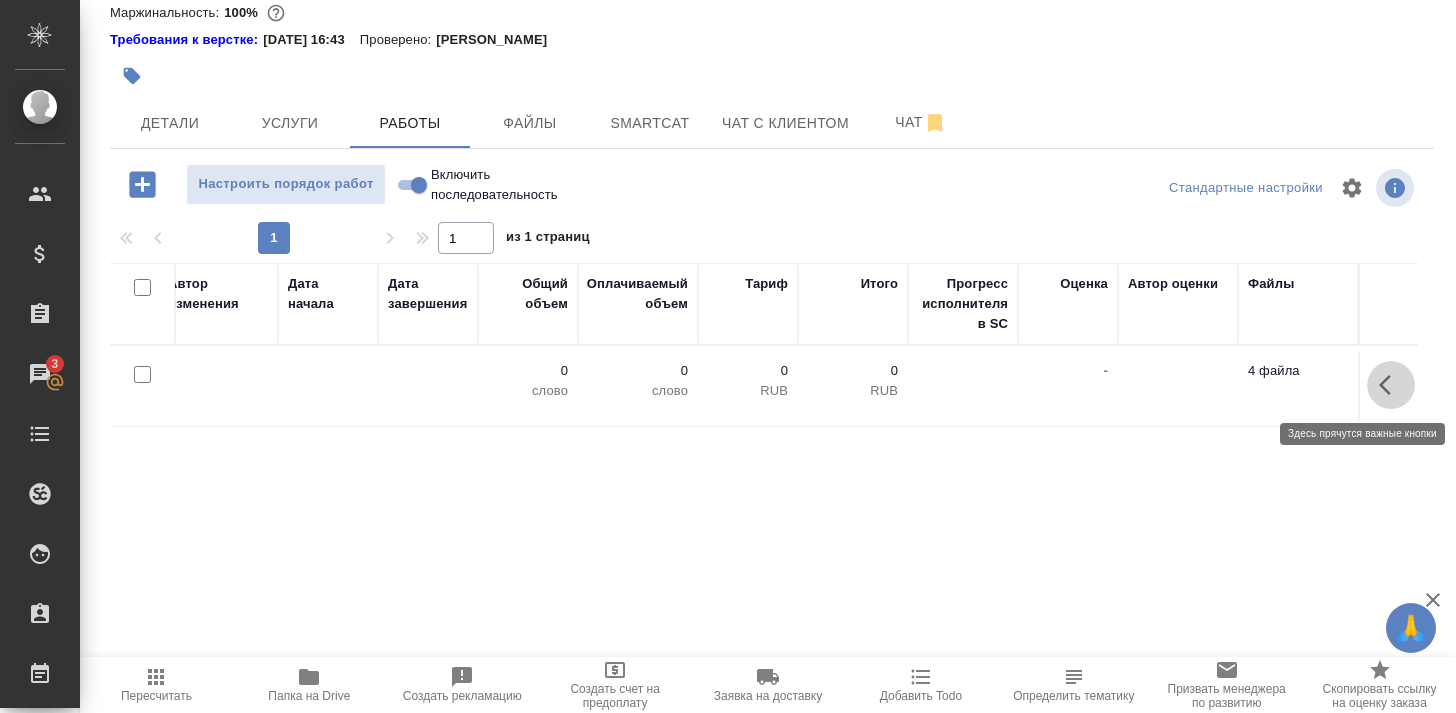 click 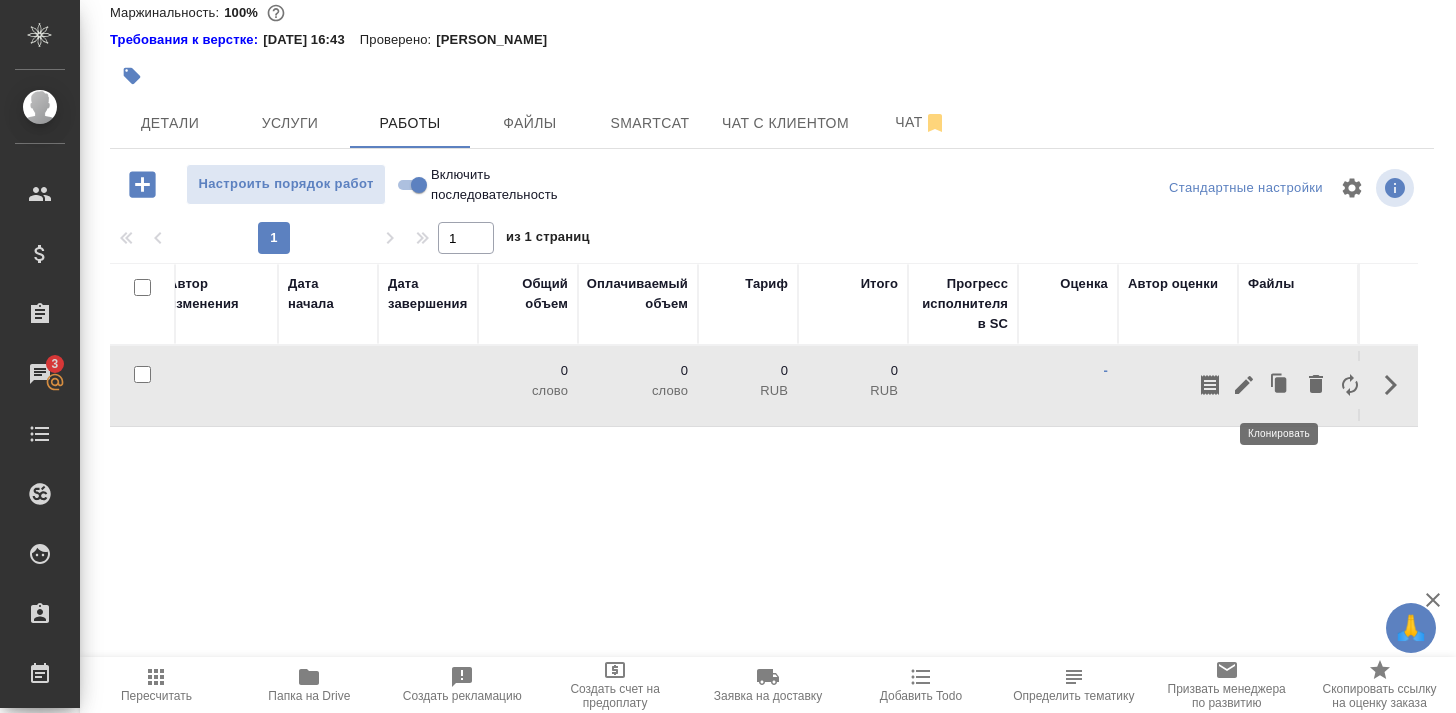 click 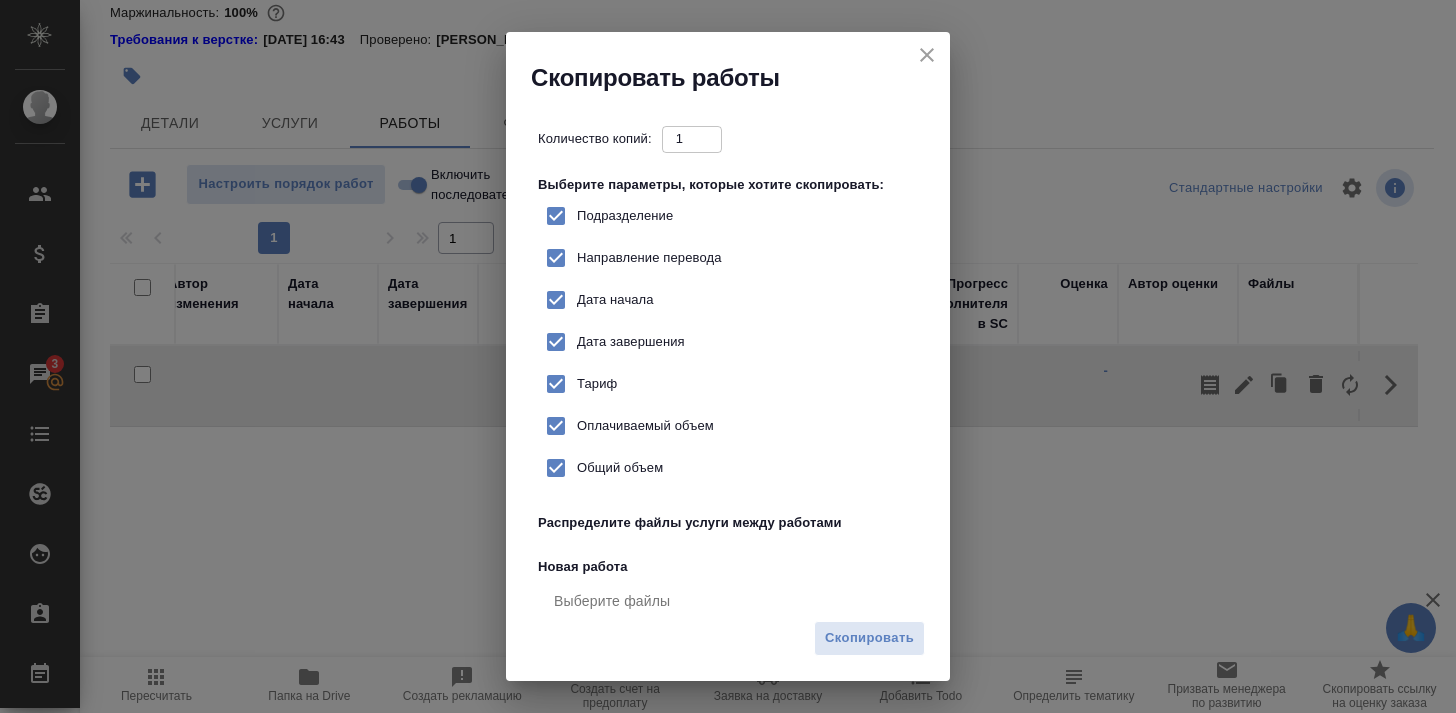 checkbox on "true" 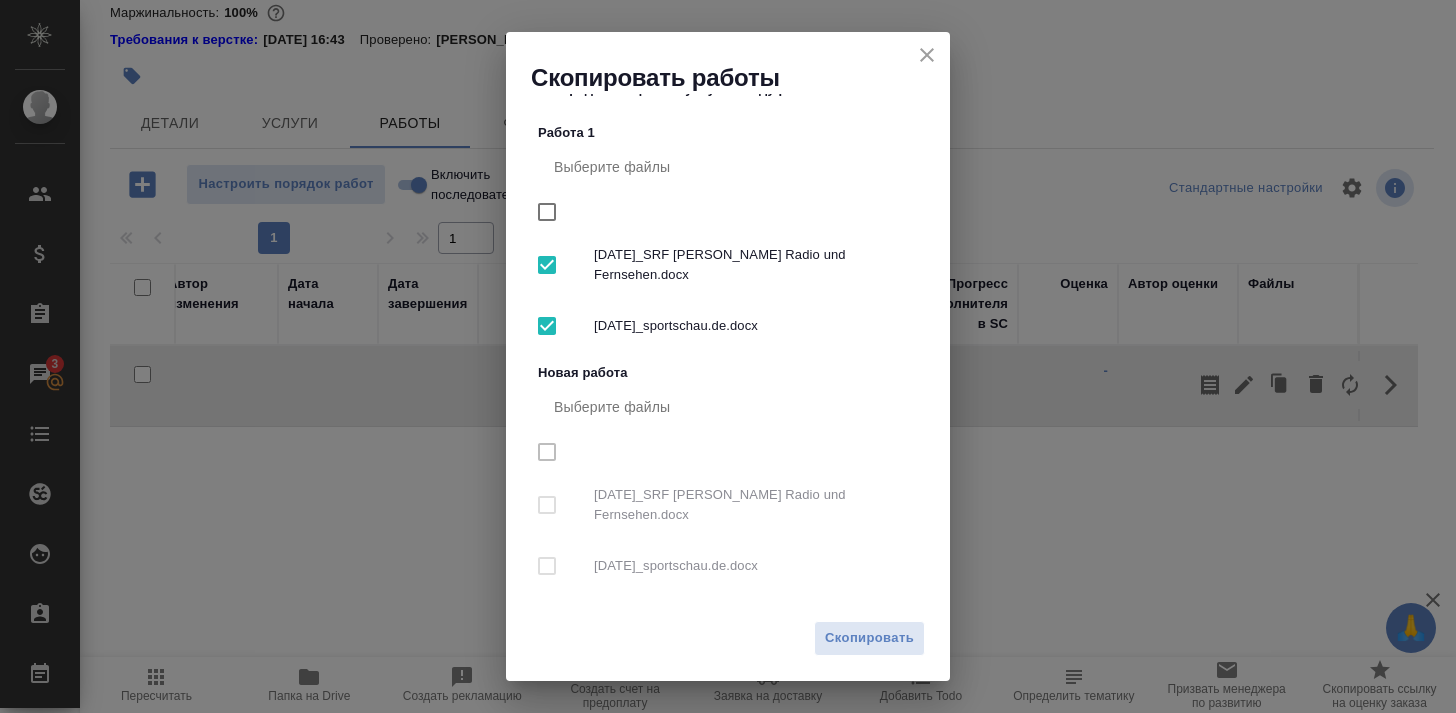 scroll, scrollTop: 433, scrollLeft: 0, axis: vertical 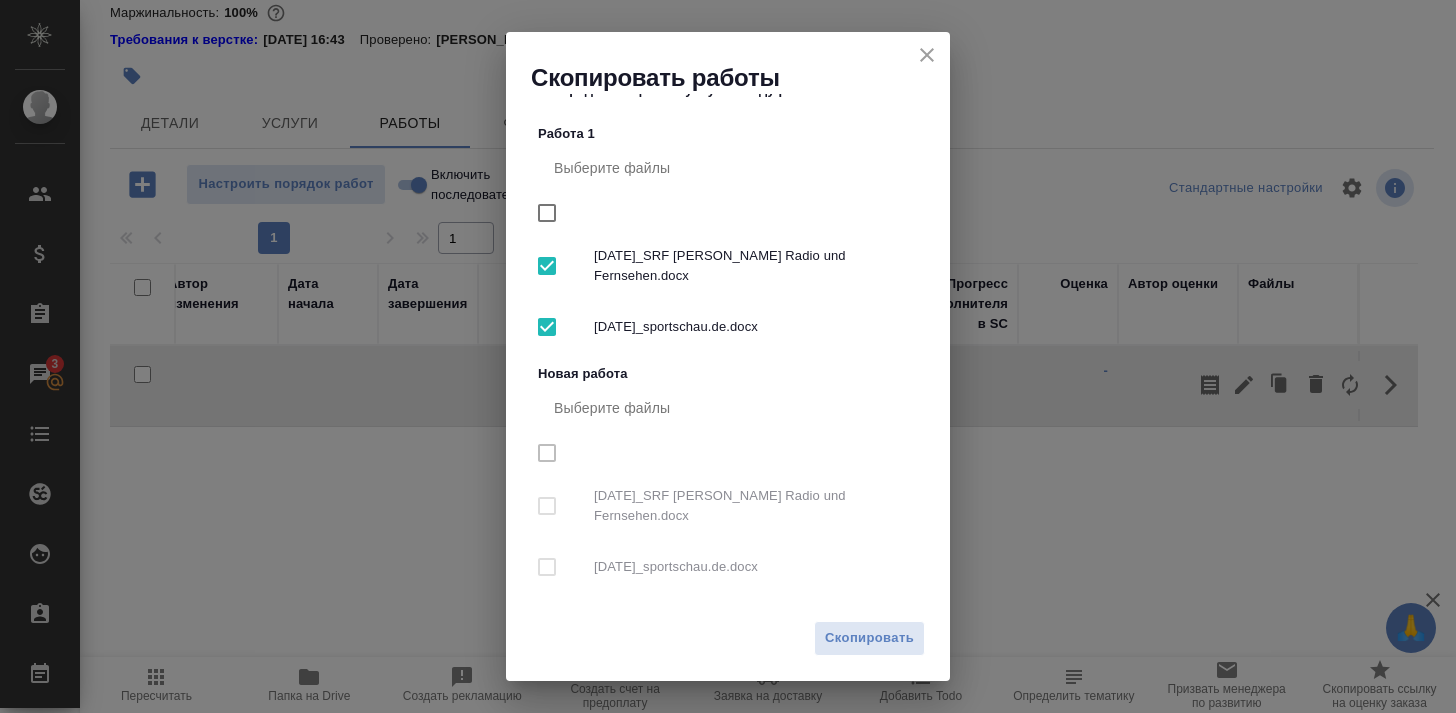 click at bounding box center [547, 266] 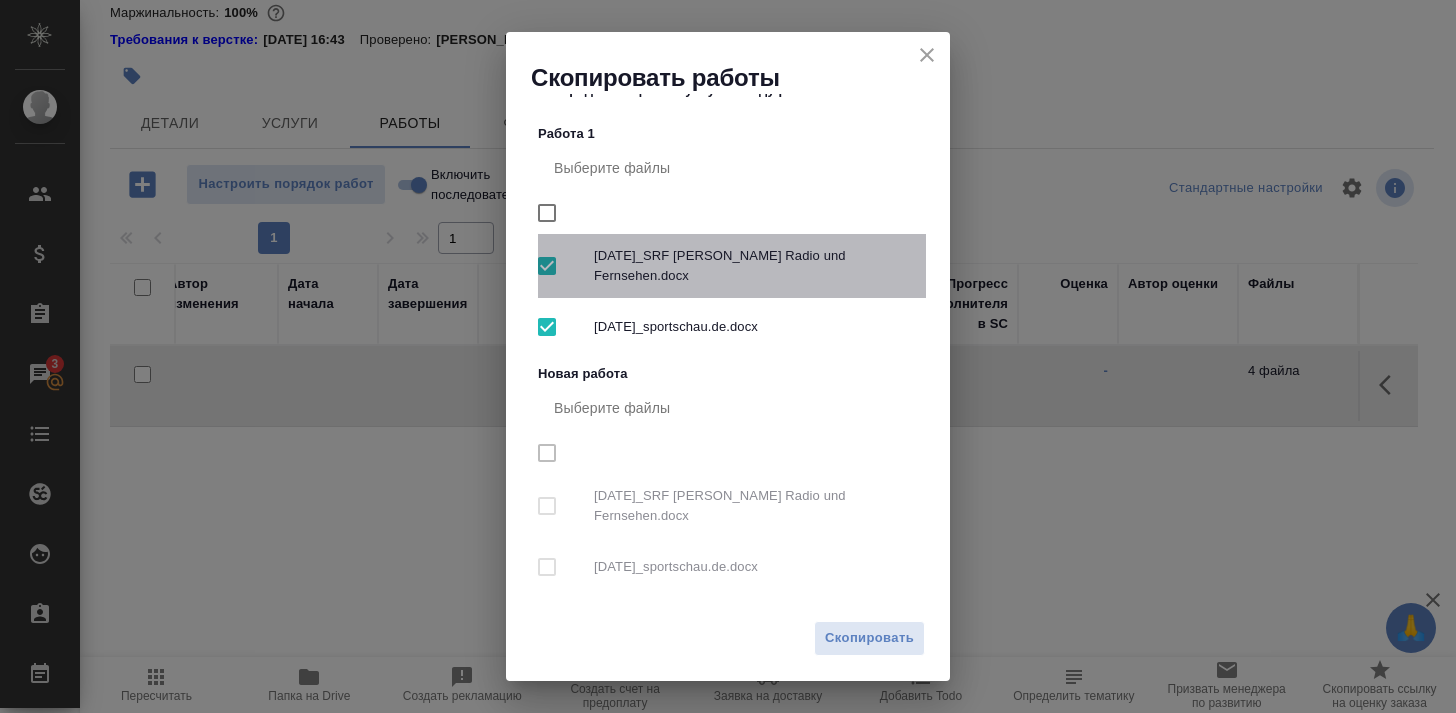 click at bounding box center [547, 266] 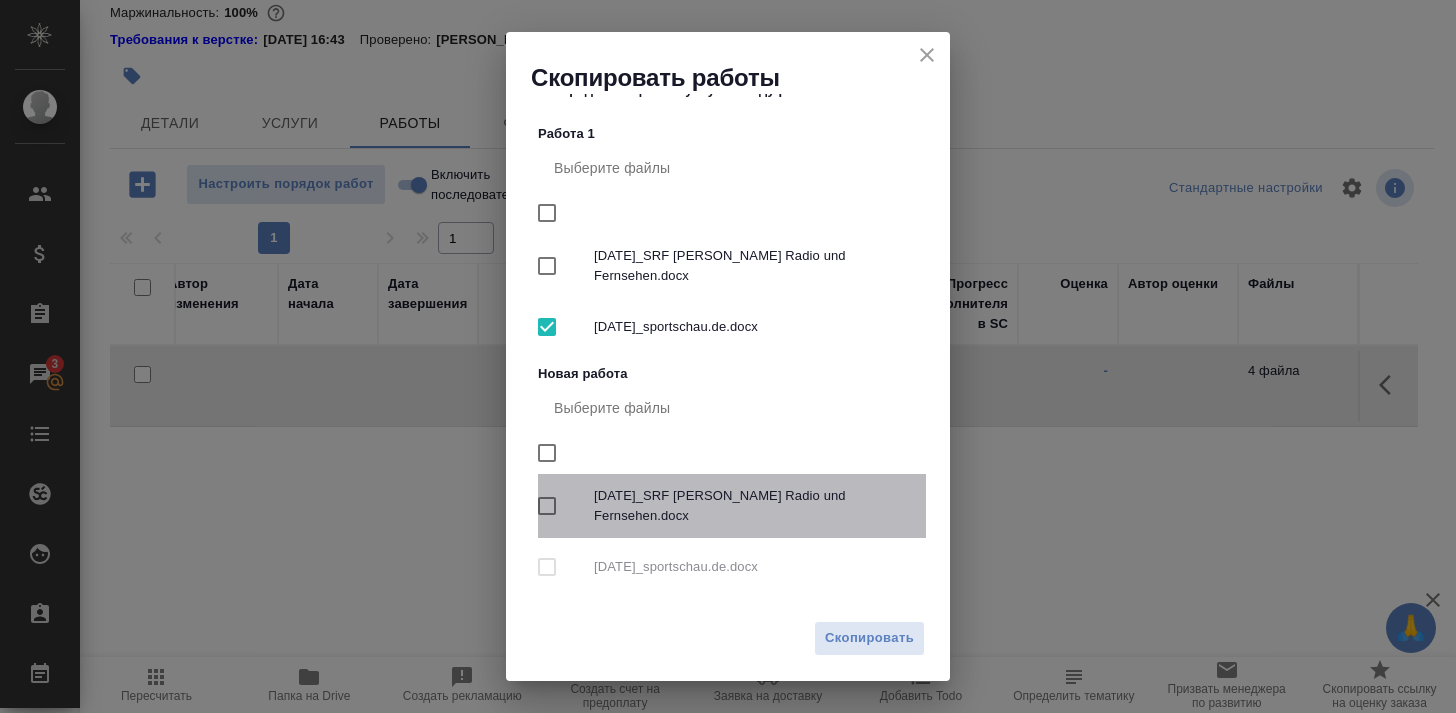 click at bounding box center (547, 506) 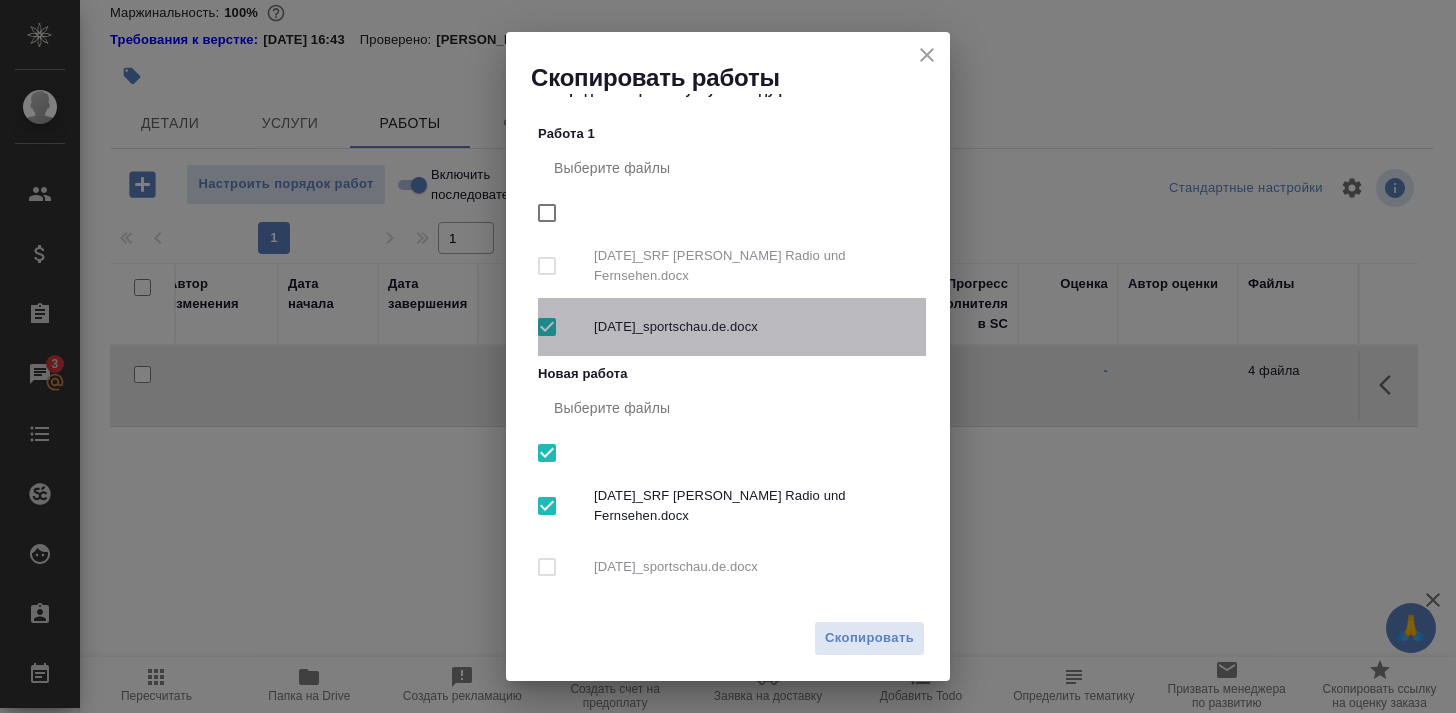 click at bounding box center (547, 327) 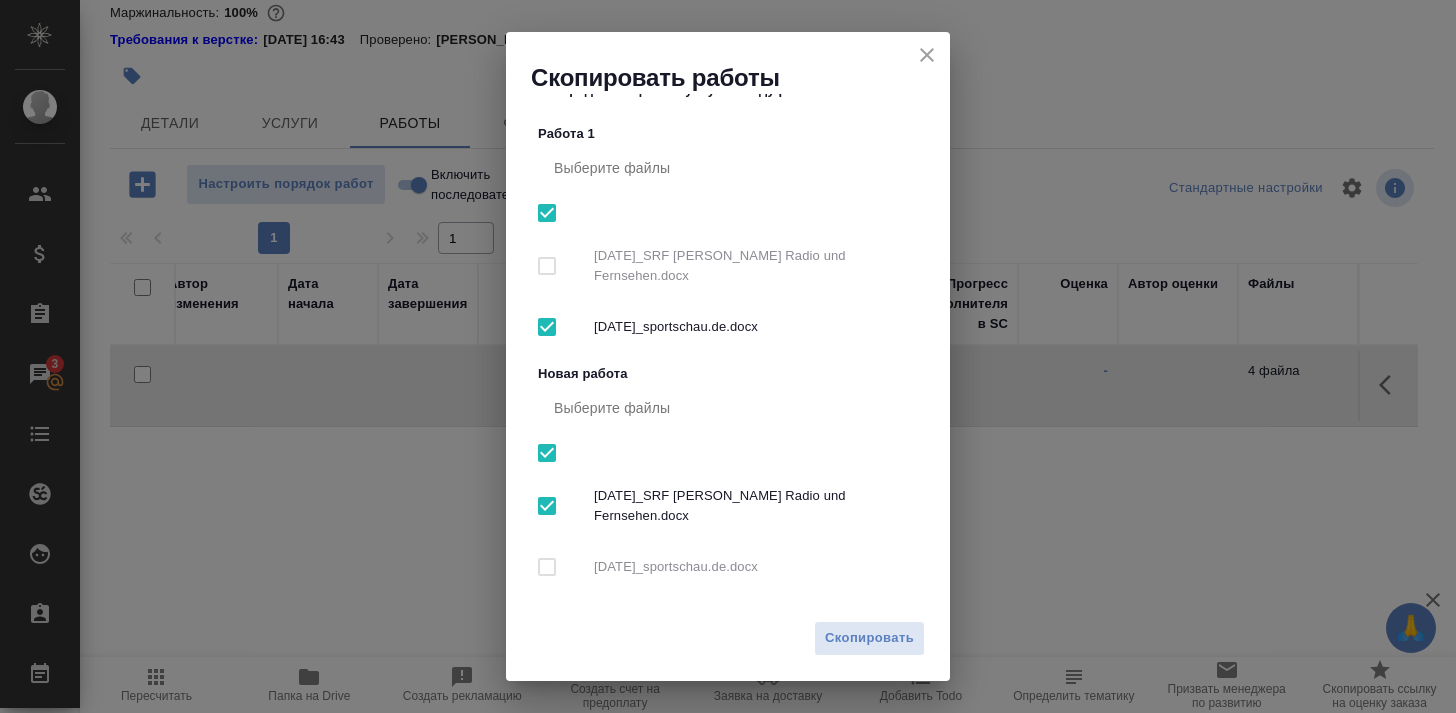click at bounding box center [547, 213] 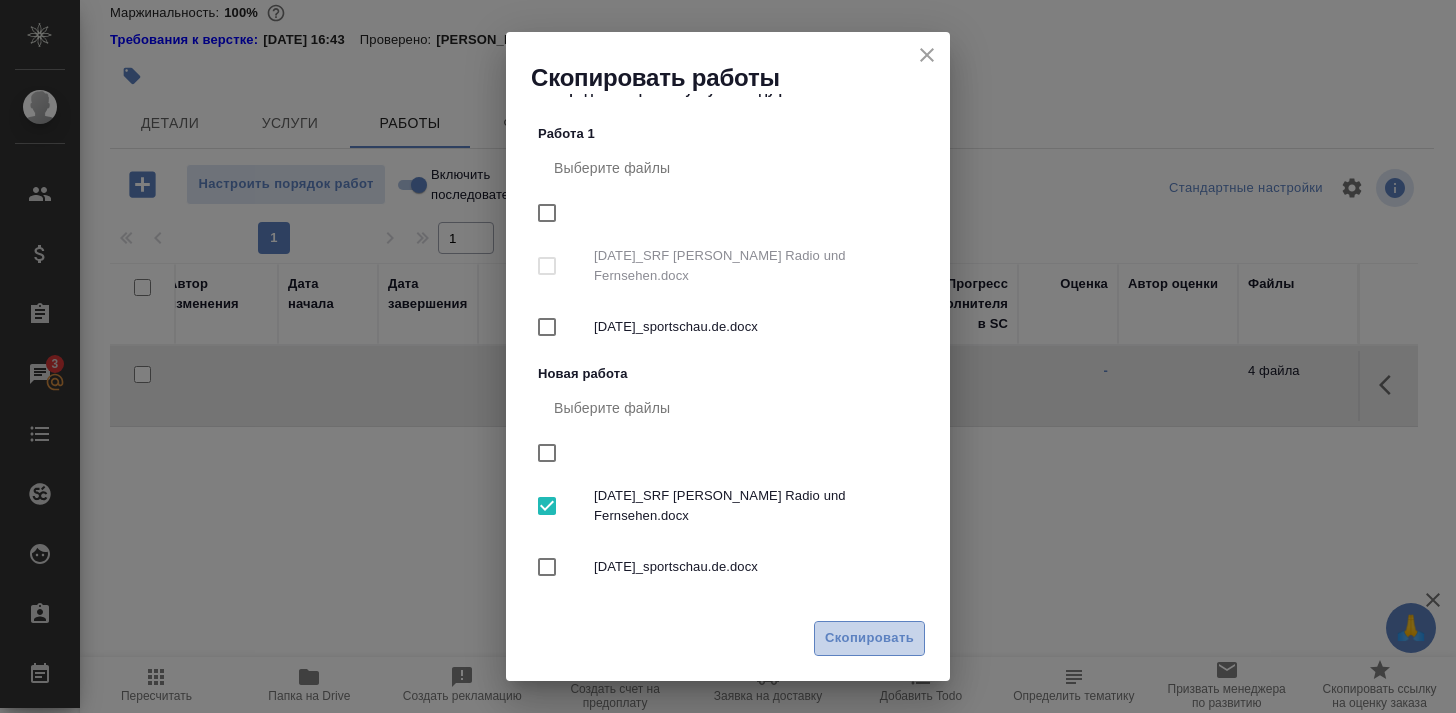click on "Скопировать" at bounding box center (869, 638) 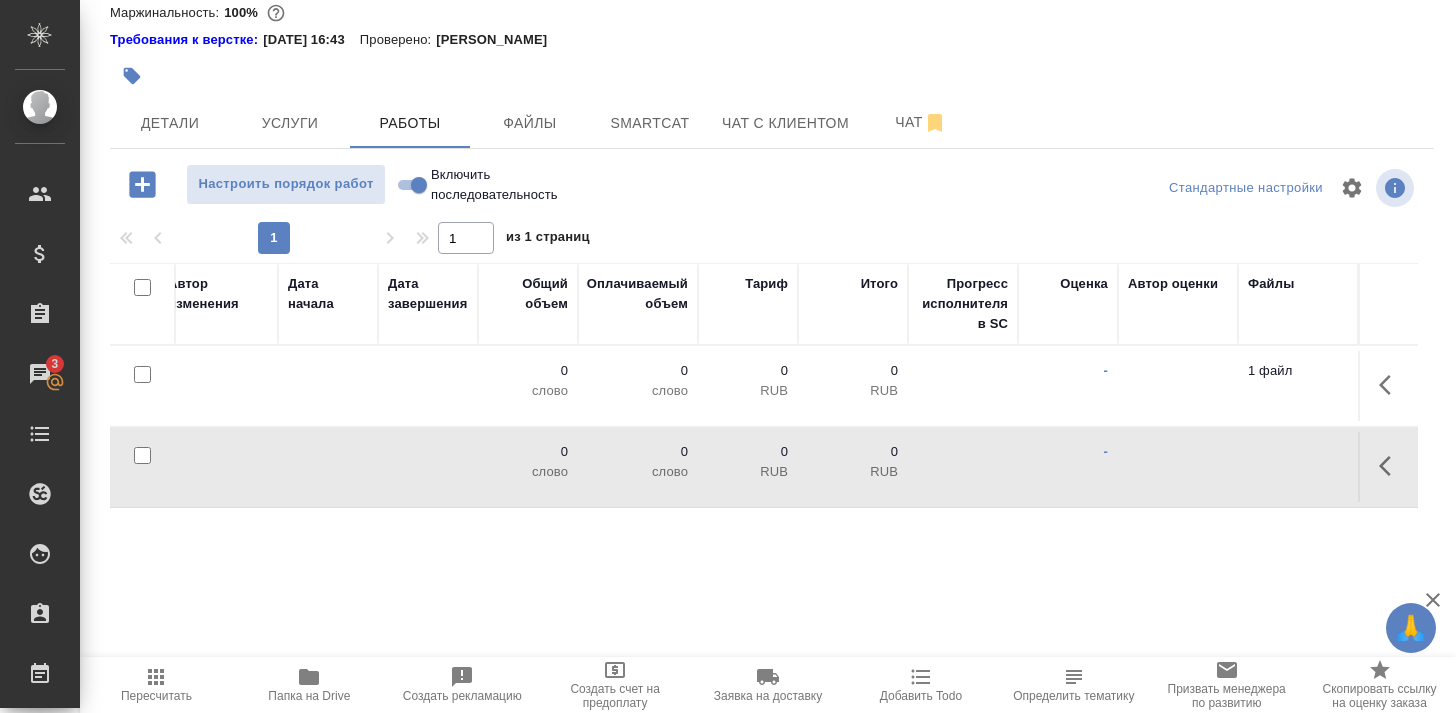 scroll, scrollTop: 0, scrollLeft: 917, axis: horizontal 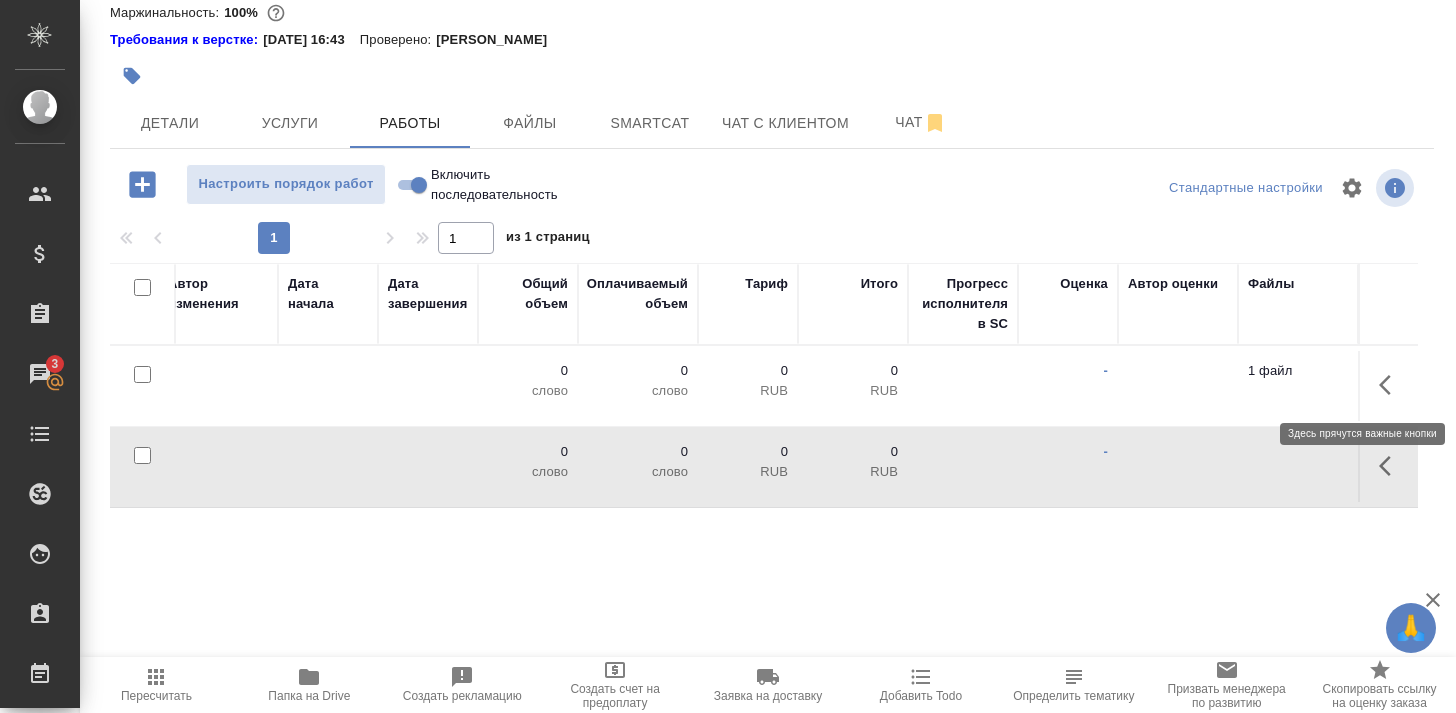 click 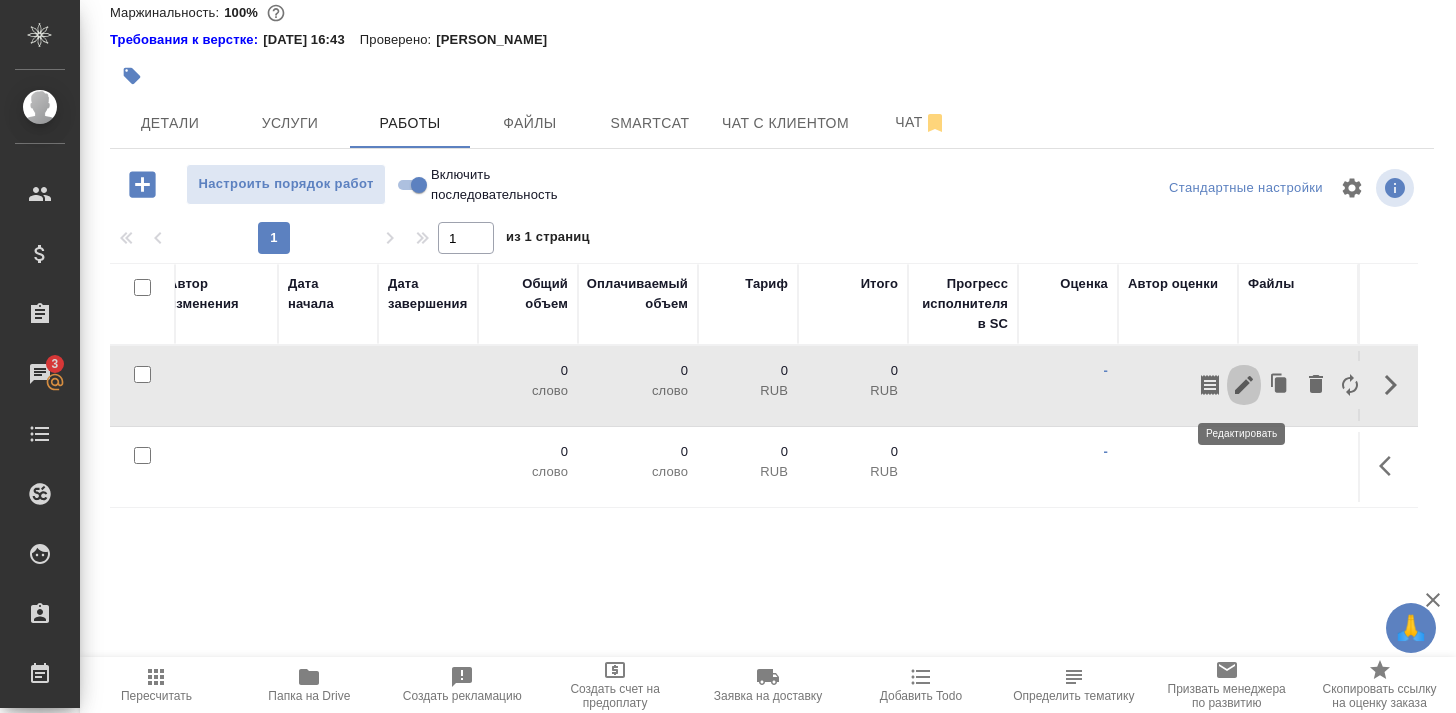 click 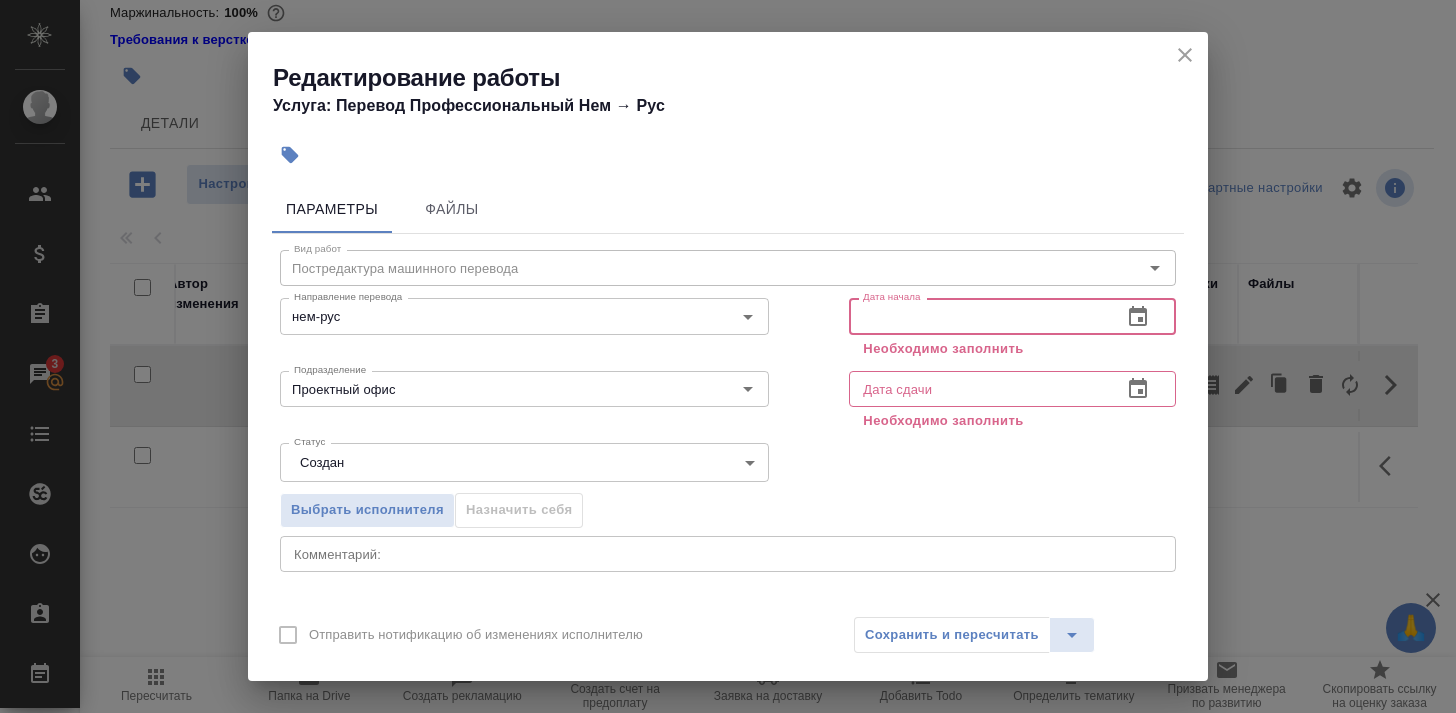 click at bounding box center (977, 316) 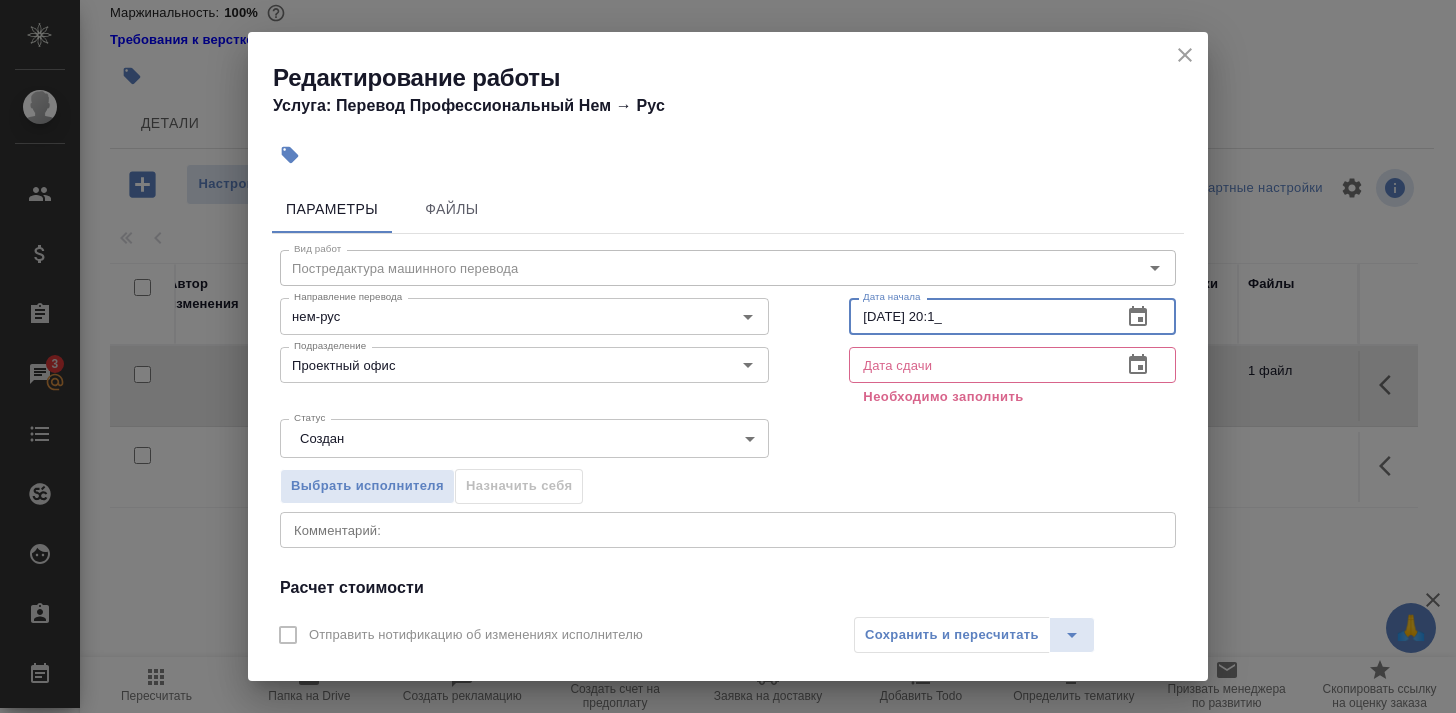 type on "17.07.2025 20:14" 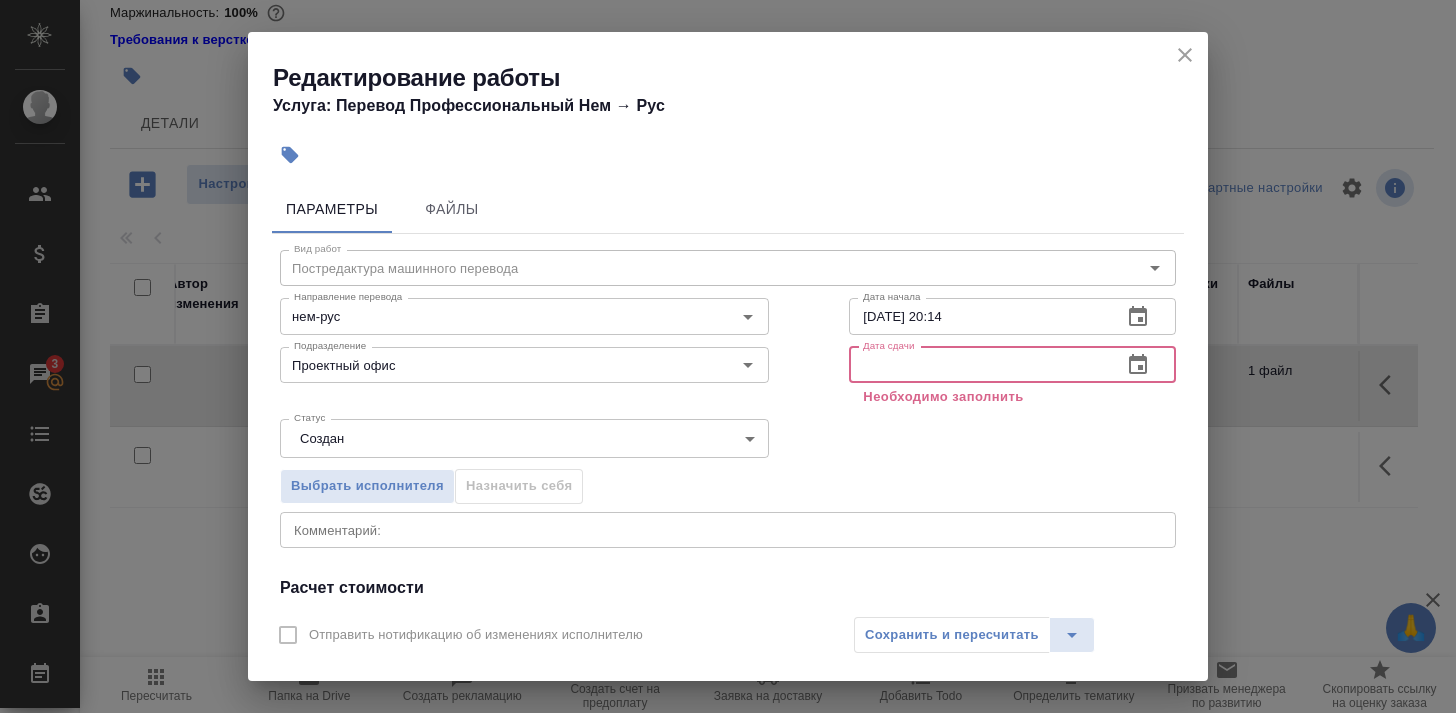click at bounding box center [977, 365] 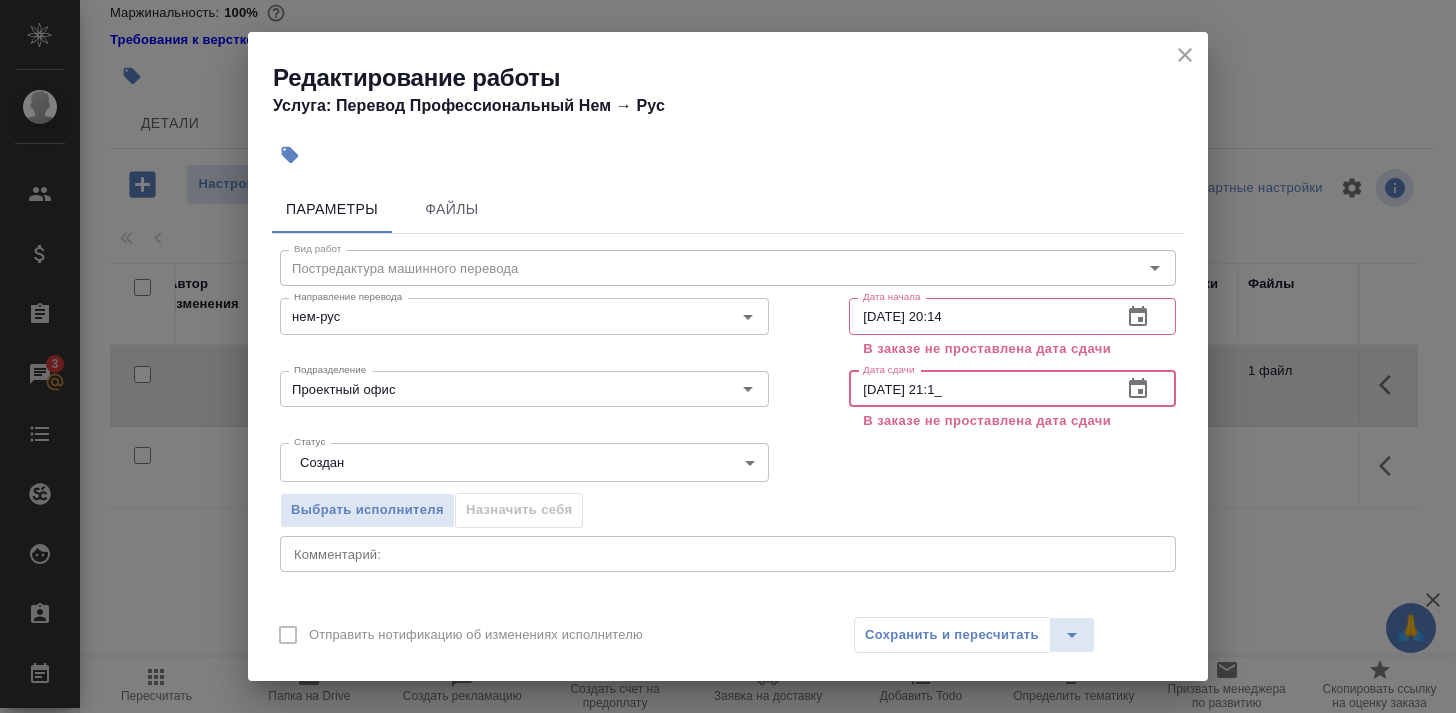 type on "[DATE] 21:15" 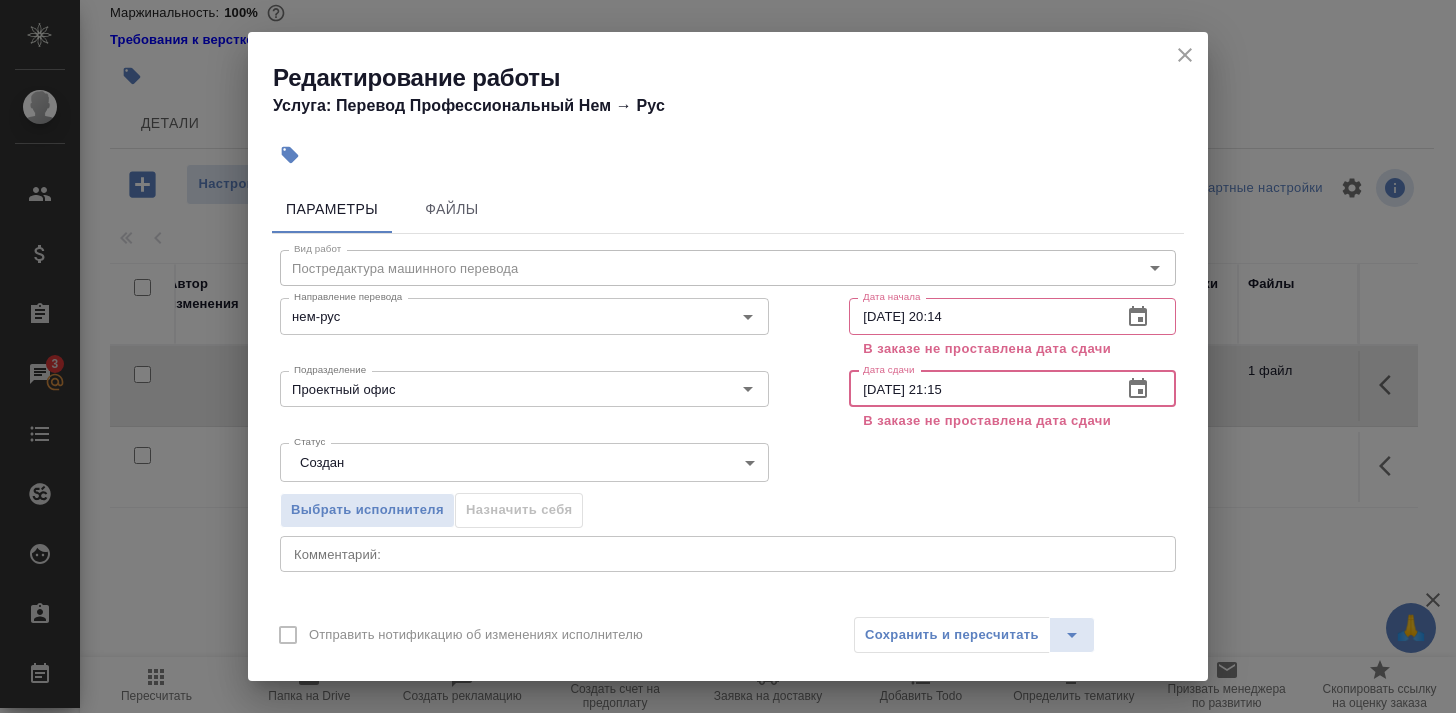 click on "🙏 .cls-1
fill:#fff;
AWATERA Timakov Maksim Клиенты Спецификации Заказы 3 Чаты Todo Проекты SC Исполнители Кандидаты Работы Входящие заявки Заявки на доставку Рекламации Проекты процессинга Конференции Выйти S_USM-328 Создан new Нормальный normal Кратко детали заказа Ответственная команда: Локализация Клиент: ООО "ХК ЮэСэМ" Договор: AU-3605 Дата создания: 17.07.2025, 19:38 Дата сдачи: Итого: 8 976,00 ₽ К оплате: 8 976,00 ₽ Маржинальность: 100% Требования к верстке: 05.02.2025 16:43 Проверено: Петрова Валерия Детали Услуги Работы Файлы Smartcat Чат с клиентом Чат Настроить порядок работ 1 1 Номер   3.1" at bounding box center (728, 356) 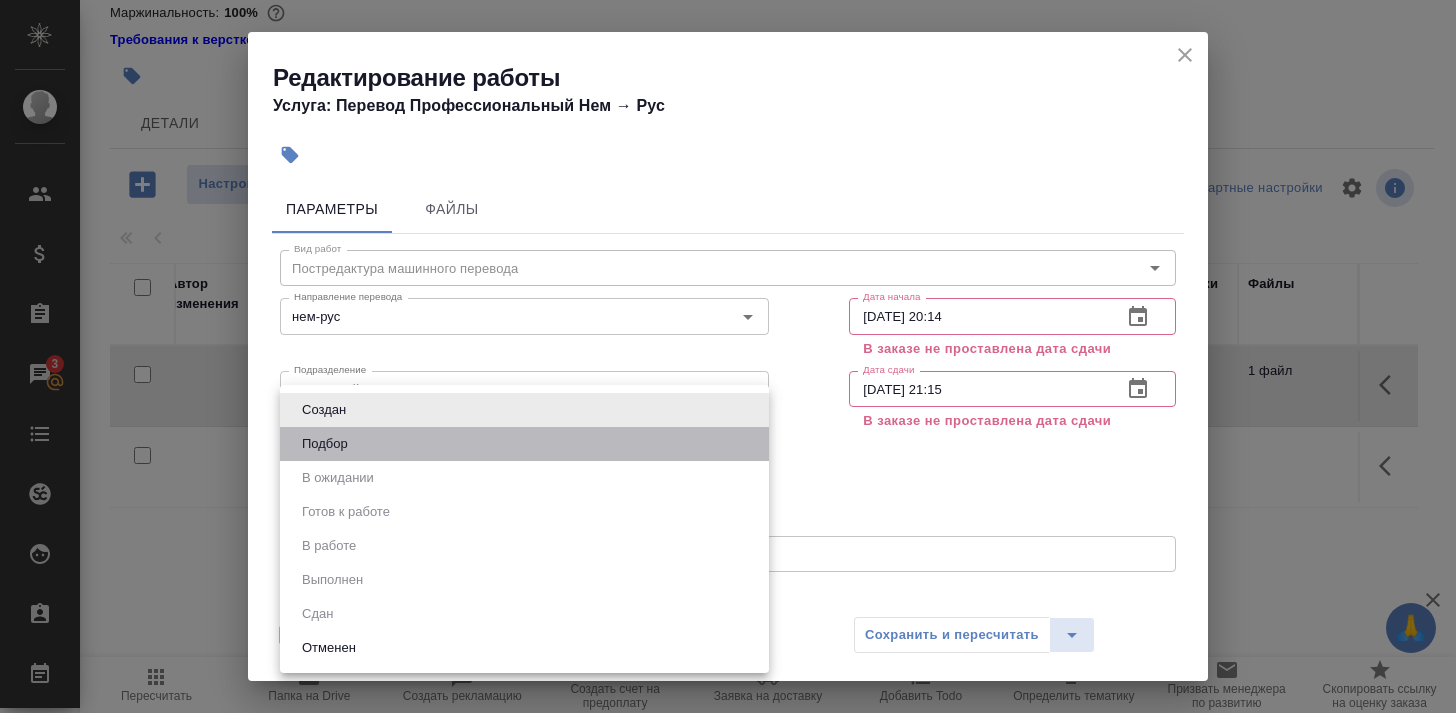 click on "Подбор" at bounding box center [524, 444] 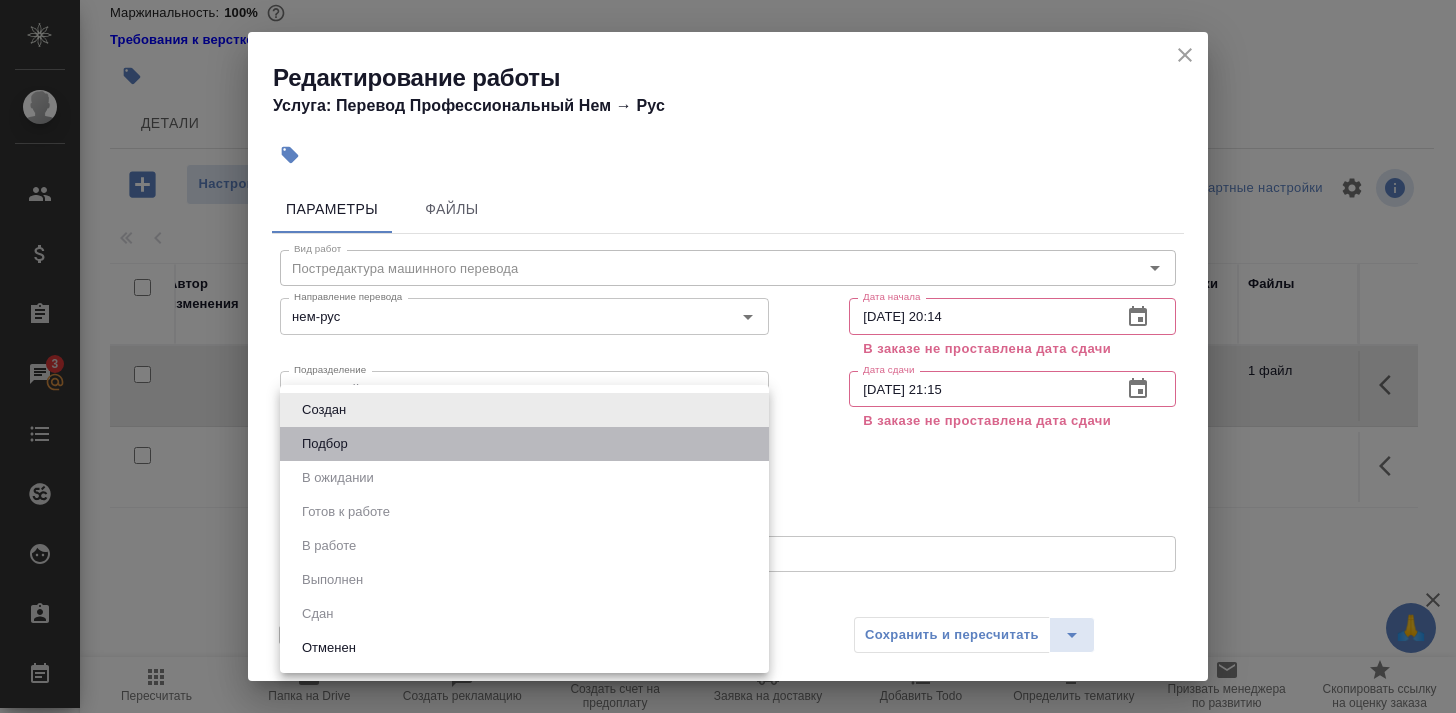 type on "recruiting" 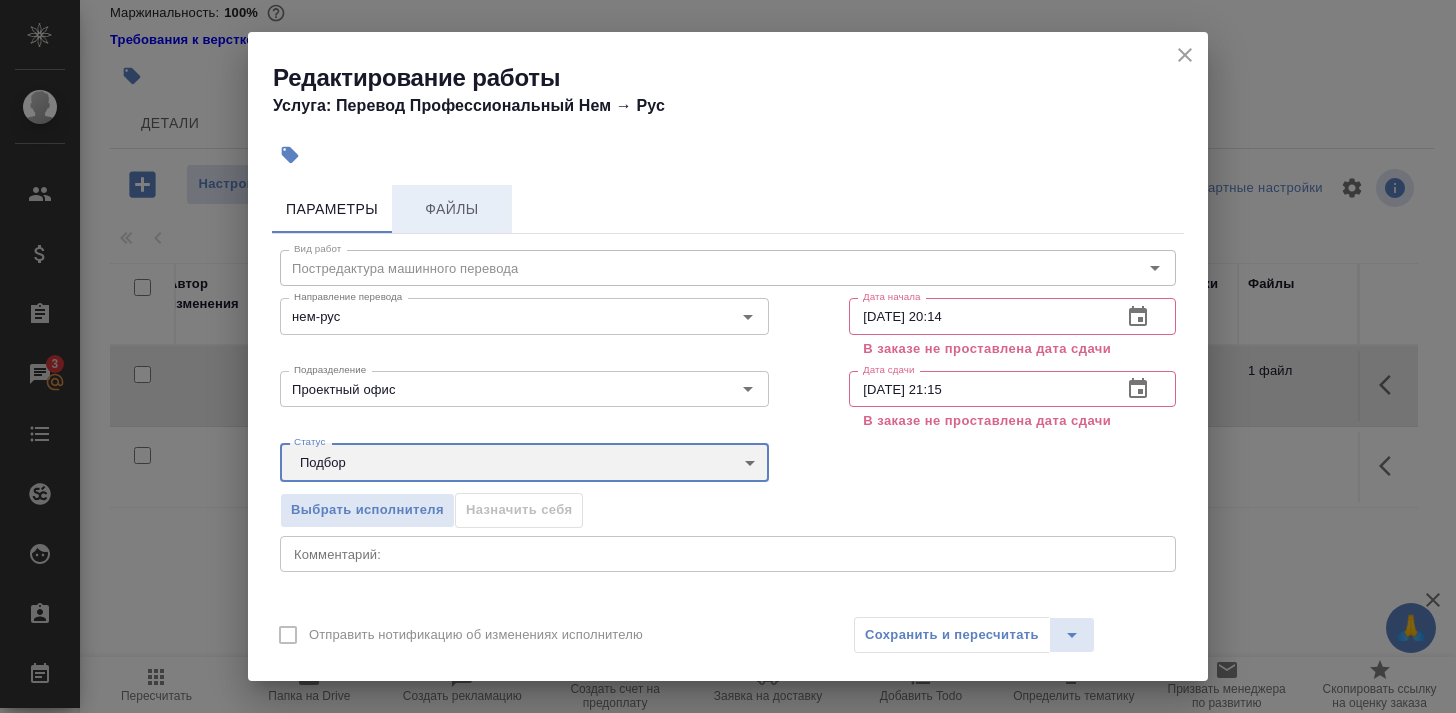 scroll, scrollTop: -1, scrollLeft: 0, axis: vertical 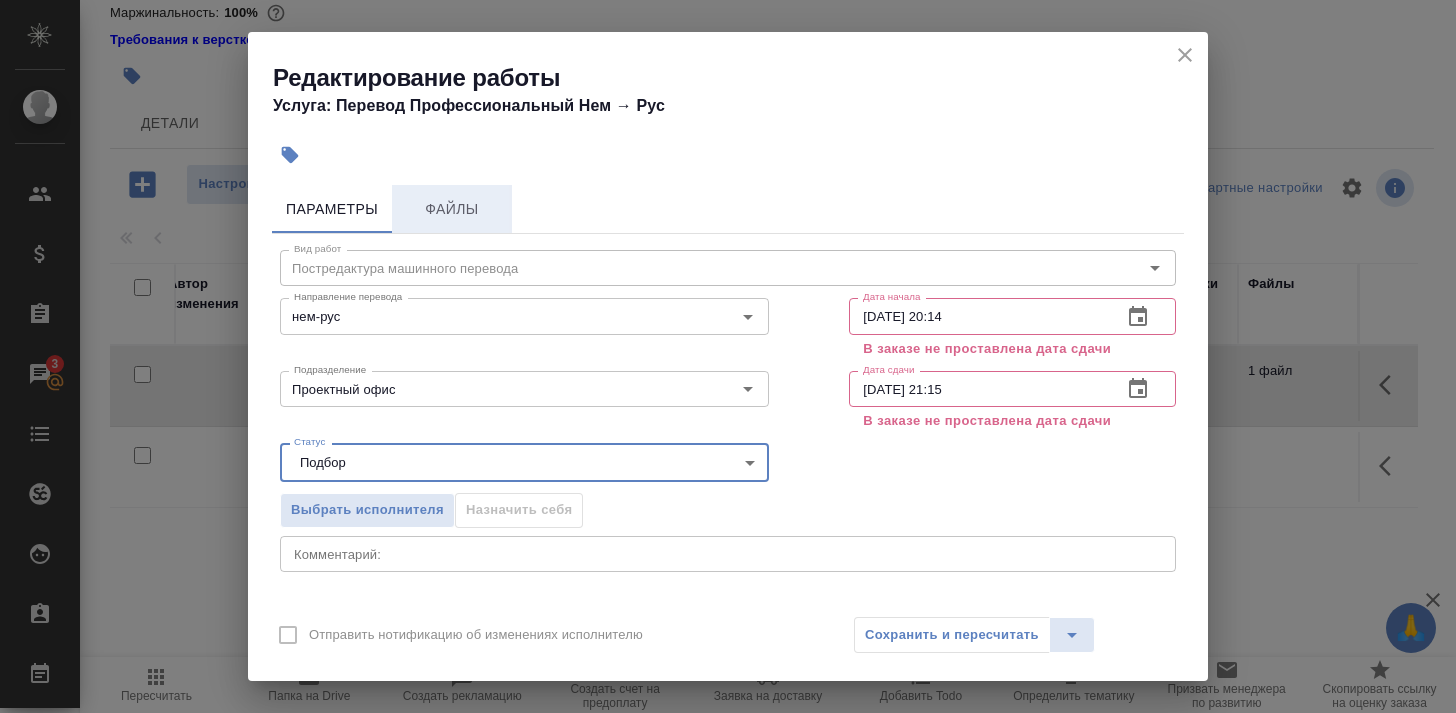 click on "Файлы" at bounding box center (452, 209) 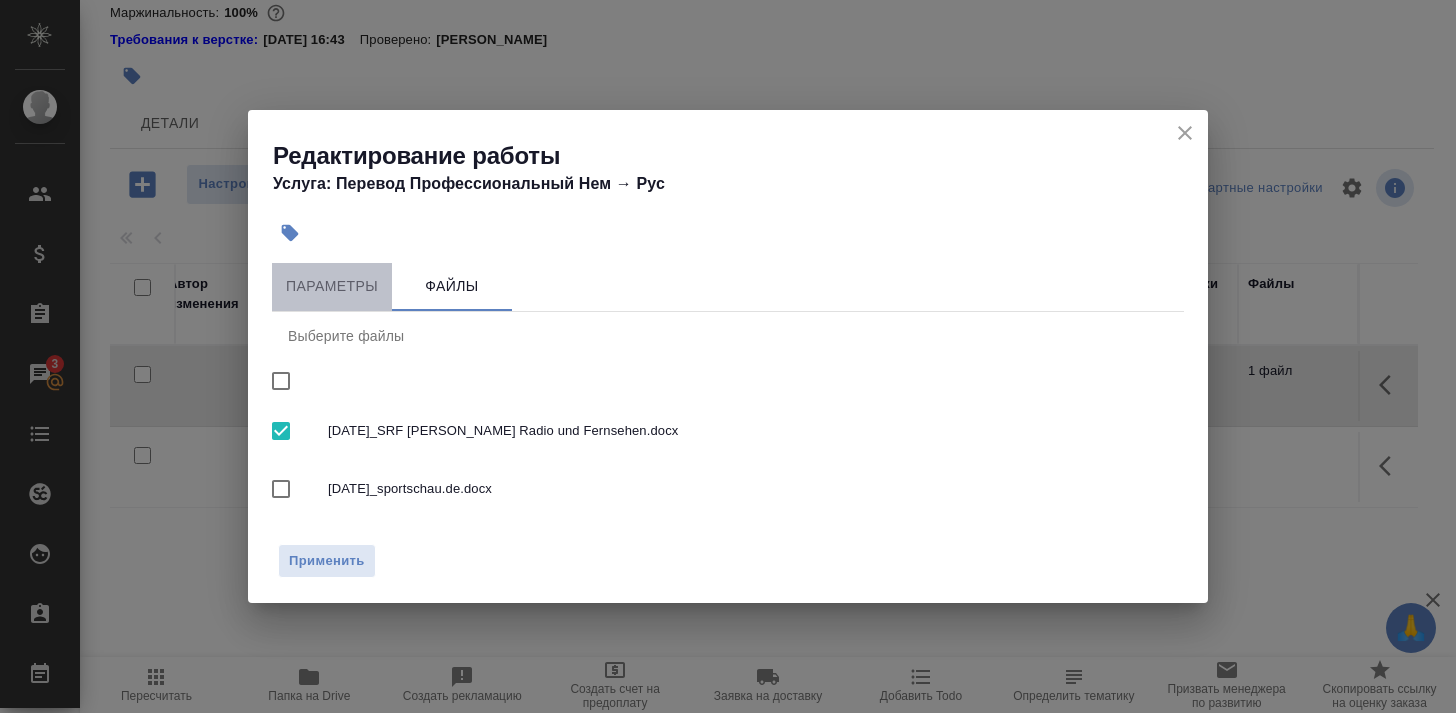 click on "Параметры" at bounding box center (332, 286) 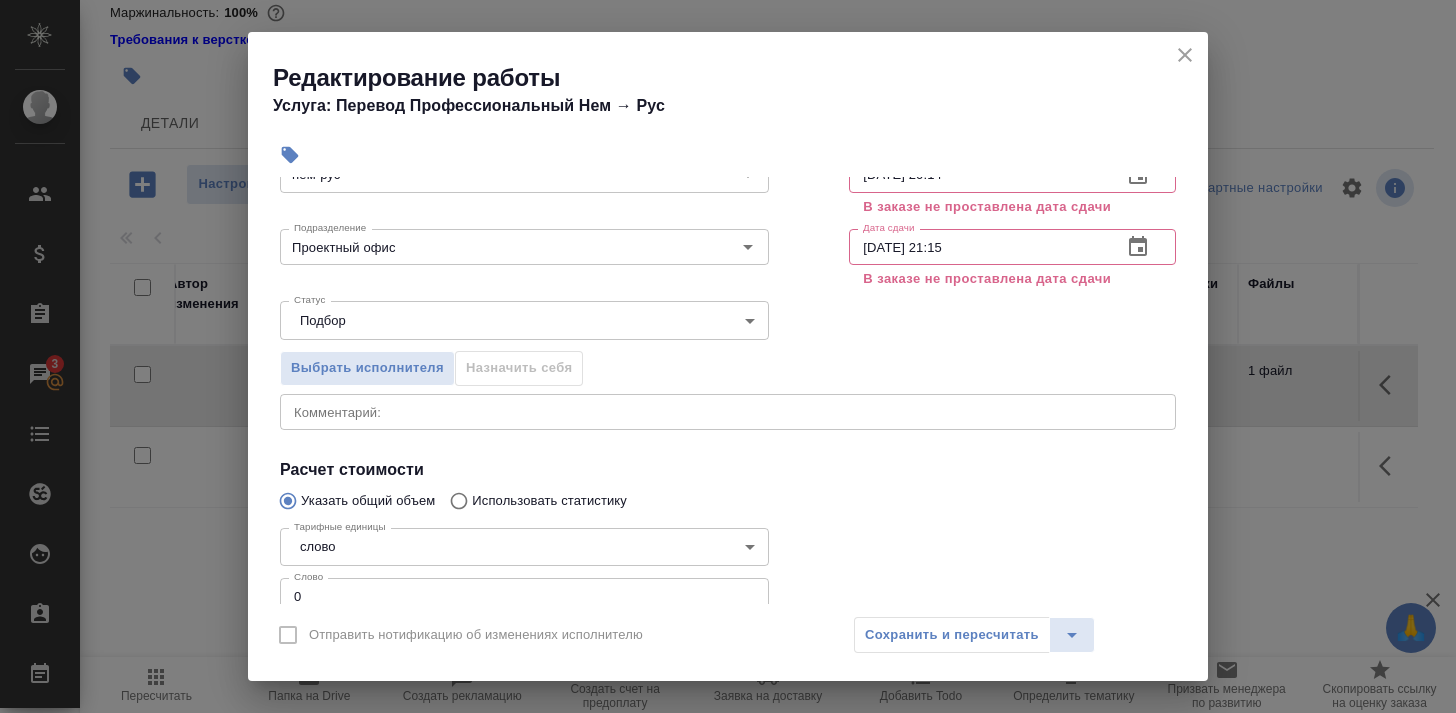 scroll, scrollTop: 143, scrollLeft: 0, axis: vertical 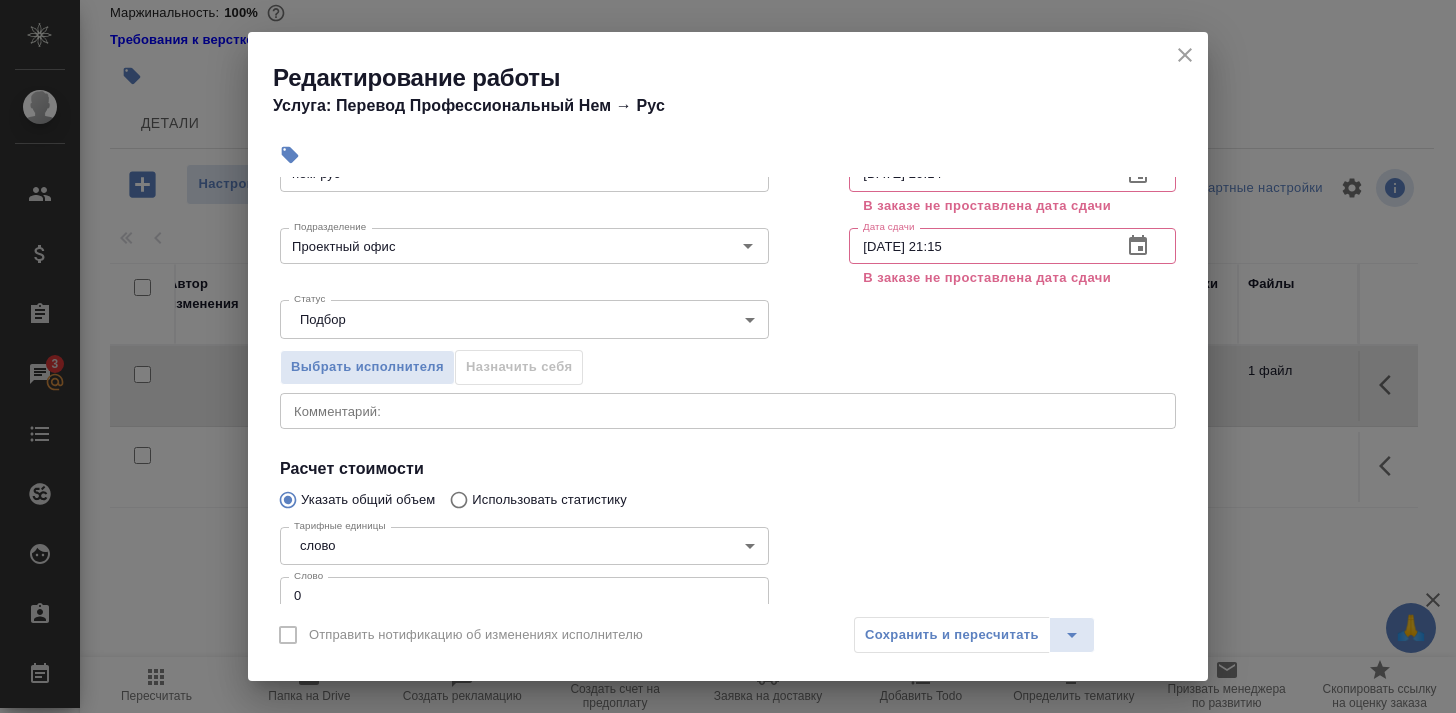 click on "🙏 .cls-1
fill:#fff;
AWATERA Timakov Maksim Клиенты Спецификации Заказы 3 Чаты Todo Проекты SC Исполнители Кандидаты Работы Входящие заявки Заявки на доставку Рекламации Проекты процессинга Конференции Выйти S_USM-328 Создан new Нормальный normal Кратко детали заказа Ответственная команда: Локализация Клиент: ООО "ХК ЮэСэМ" Договор: AU-3605 Дата создания: 17.07.2025, 19:38 Дата сдачи: Итого: 8 976,00 ₽ К оплате: 8 976,00 ₽ Маржинальность: 100% Требования к верстке: 05.02.2025 16:43 Проверено: Петрова Валерия Детали Услуги Работы Файлы Smartcat Чат с клиентом Чат Настроить порядок работ 1 1 Номер   3.1" at bounding box center (728, 356) 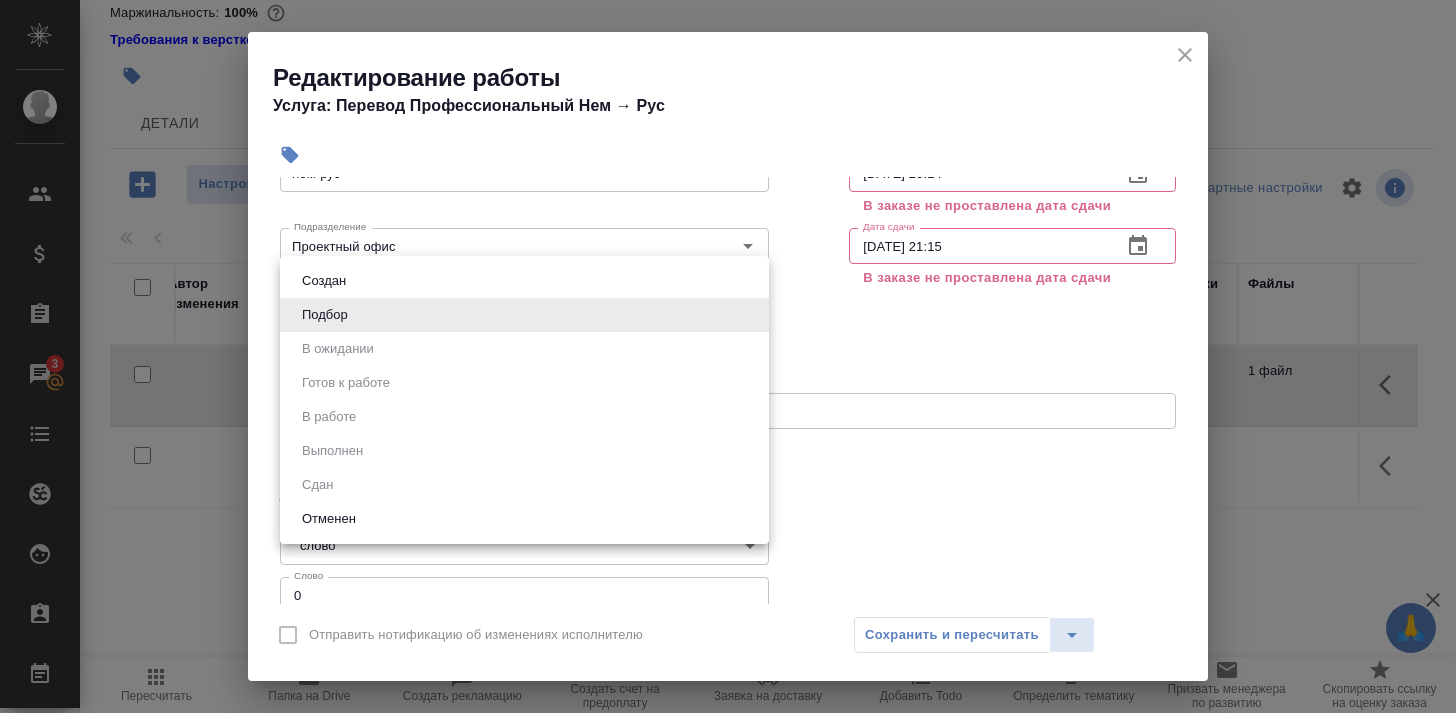 click on "Подбор" at bounding box center [524, 315] 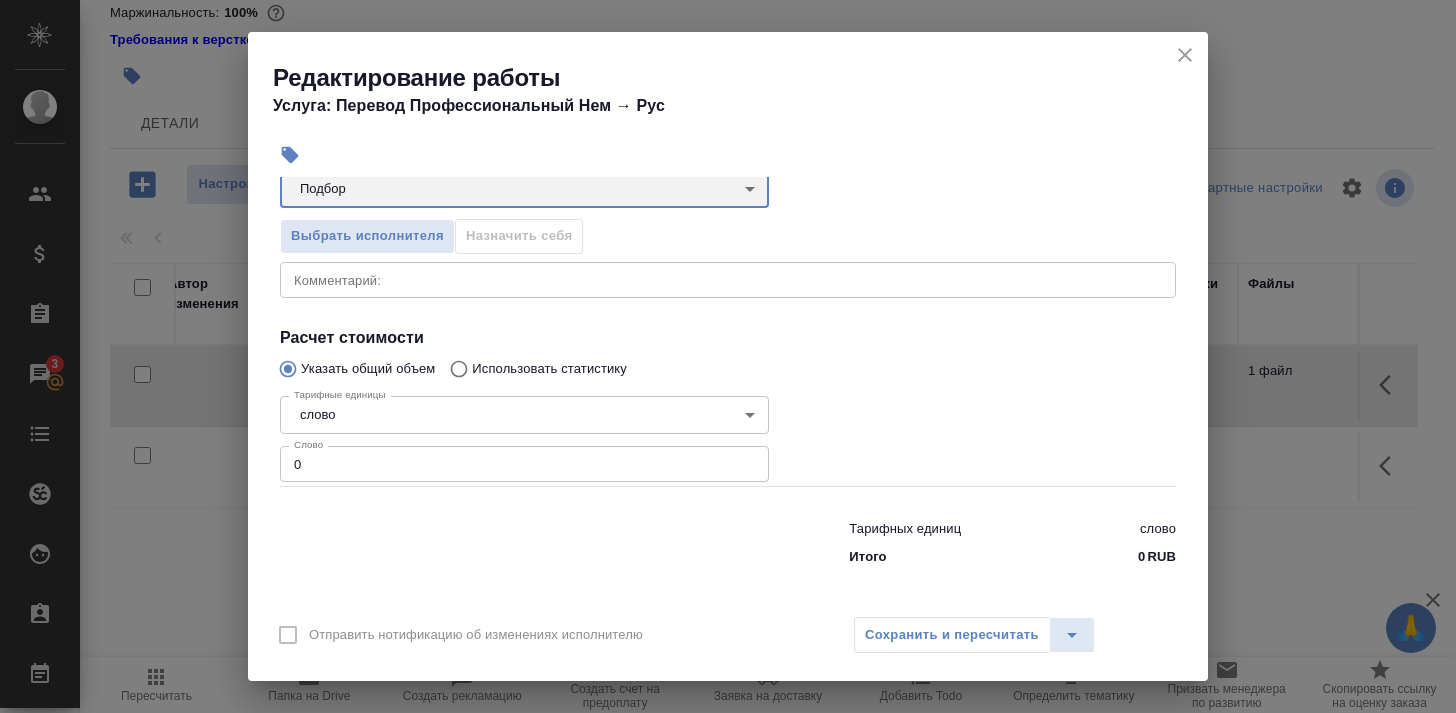 scroll, scrollTop: 276, scrollLeft: 0, axis: vertical 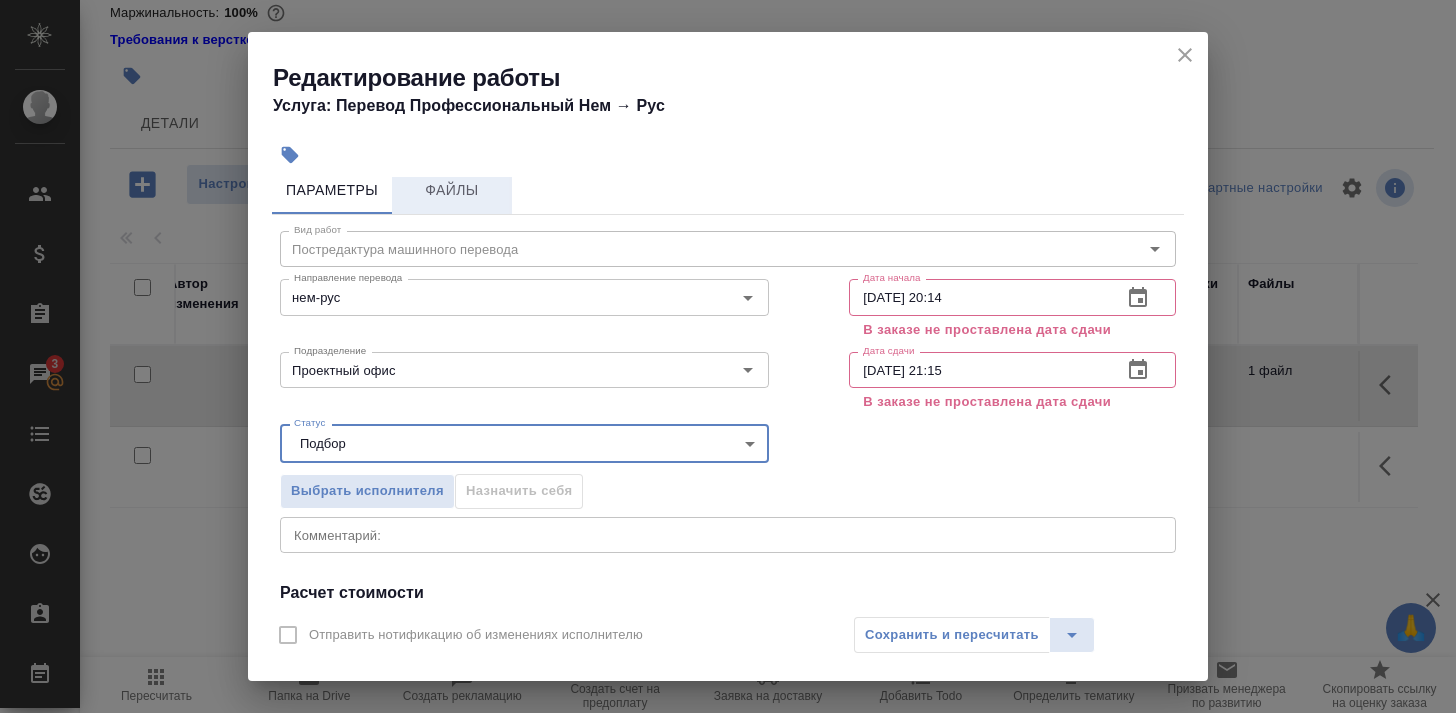 click on "Файлы" at bounding box center [452, 190] 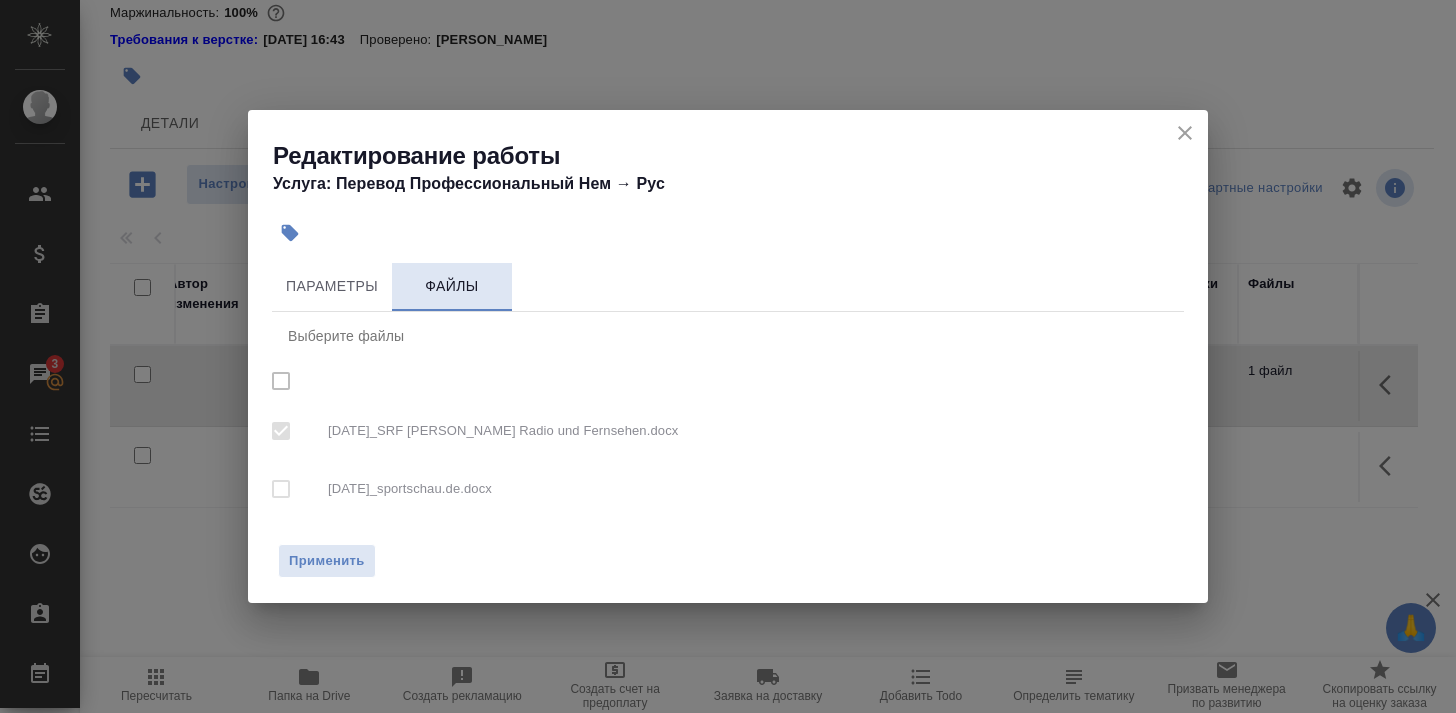 scroll, scrollTop: 0, scrollLeft: 0, axis: both 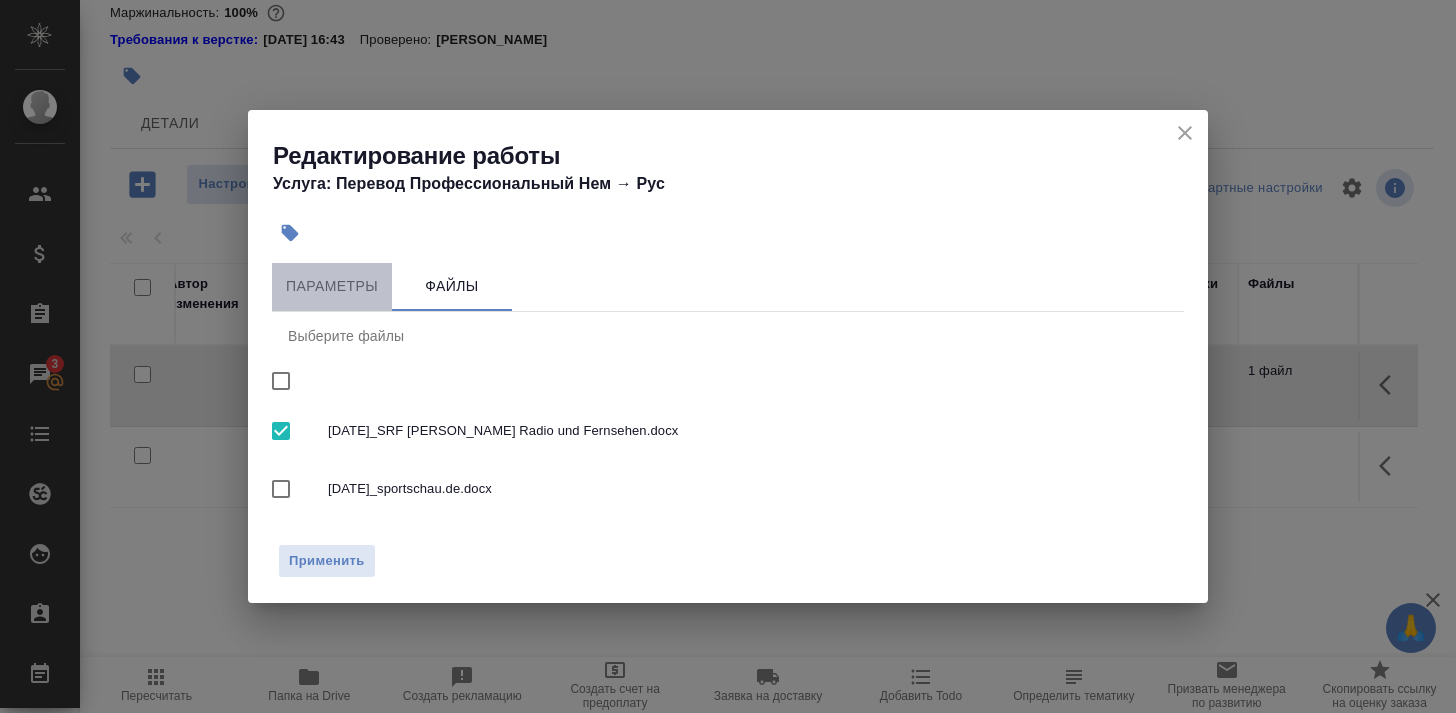 click on "Параметры" at bounding box center (332, 287) 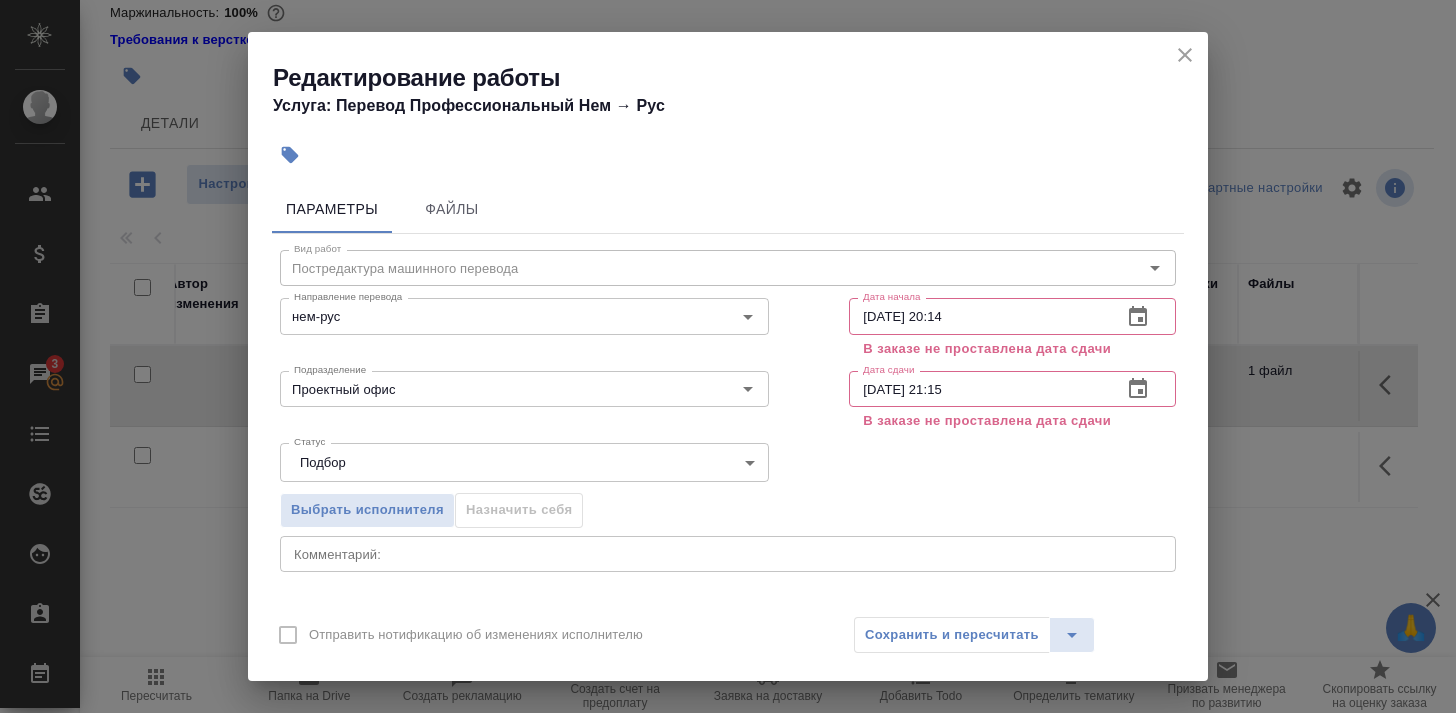 click on "x Комментарий:" at bounding box center (728, 554) 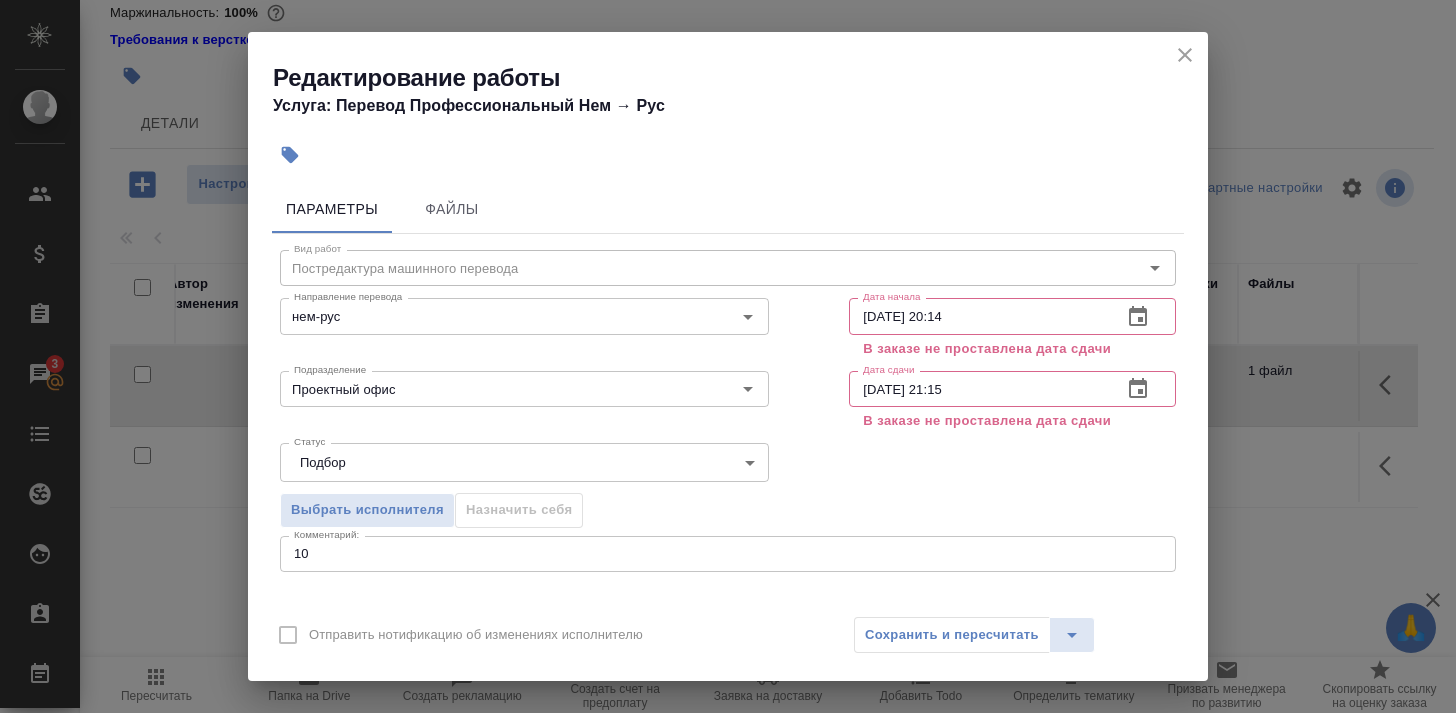 click on "Редактирование работы Услуга: Перевод Профессиональный Нем → Рус Параметры Файлы Вид работ Постредактура машинного перевода Вид работ Направление перевода нем-рус Направление перевода Дата начала 17.07.2025 20:14 Дата начала В заказе не проставлена дата сдачи Подразделение Проектный офис Подразделение Дата сдачи 17.07.2025 21:15 Дата сдачи В заказе не проставлена дата сдачи Статус Подбор recruiting Статус Выбрать исполнителя Назначить себя Комментарий: 10 x Комментарий: Расчет стоимости Указать общий объем Использовать статистику Тарифные единицы слово 5a8b1489cc6b4906c91bfd90" at bounding box center [728, 356] 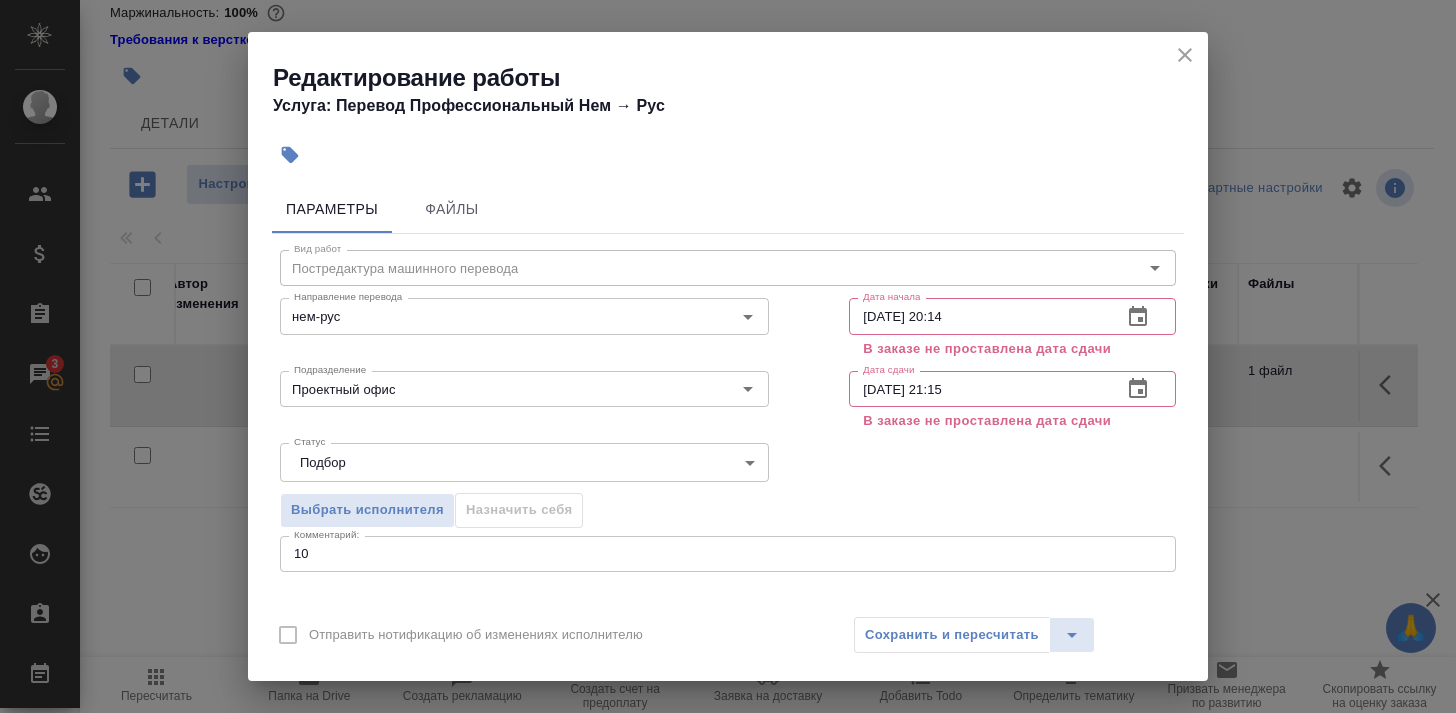 click on "10" at bounding box center (728, 553) 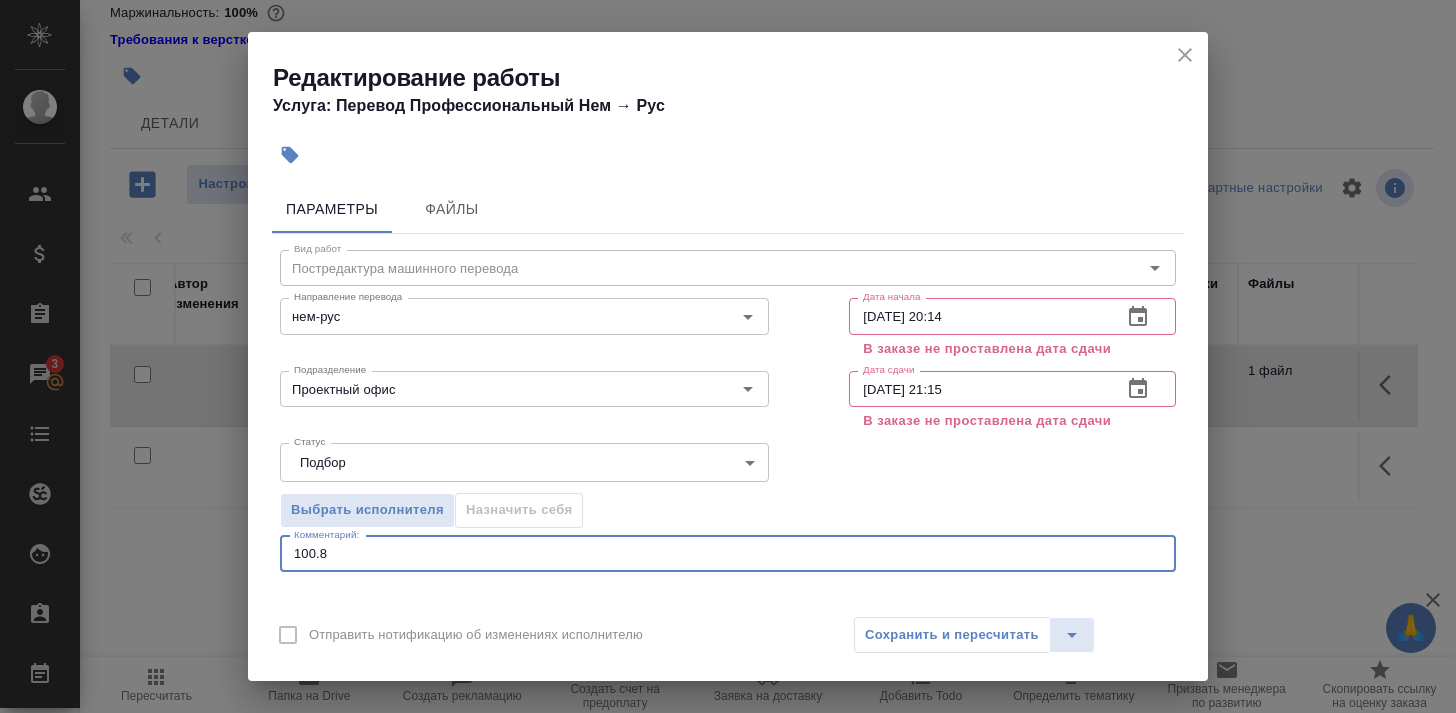 type on "100.8" 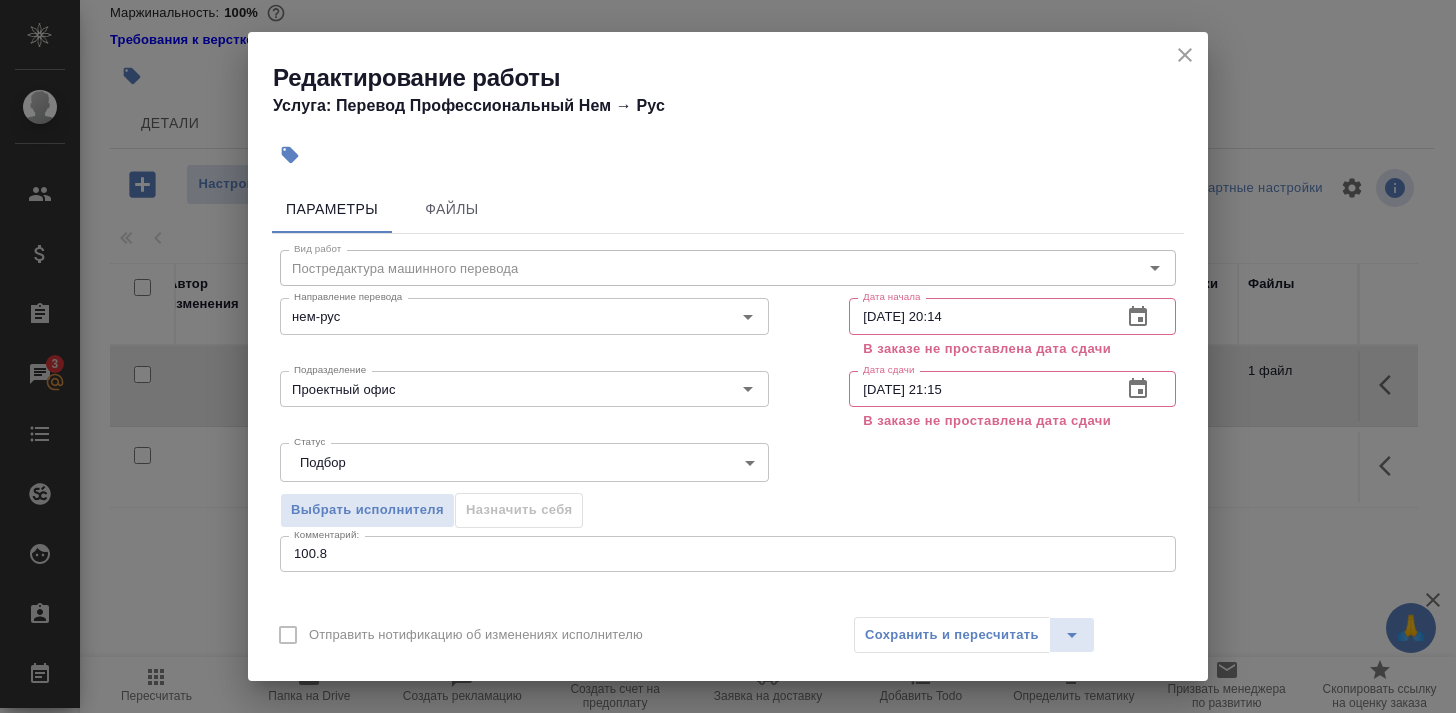 click on "100.8 x Комментарий:" at bounding box center (728, 554) 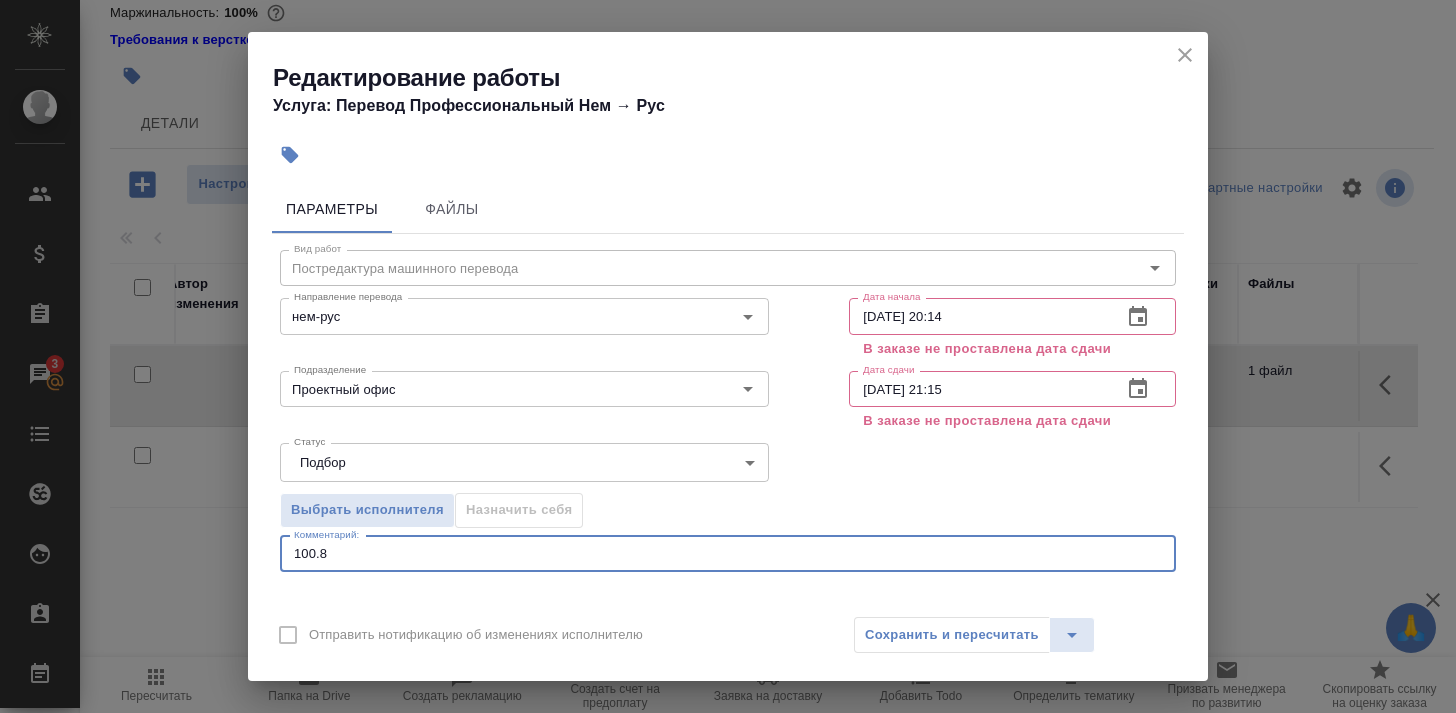 click 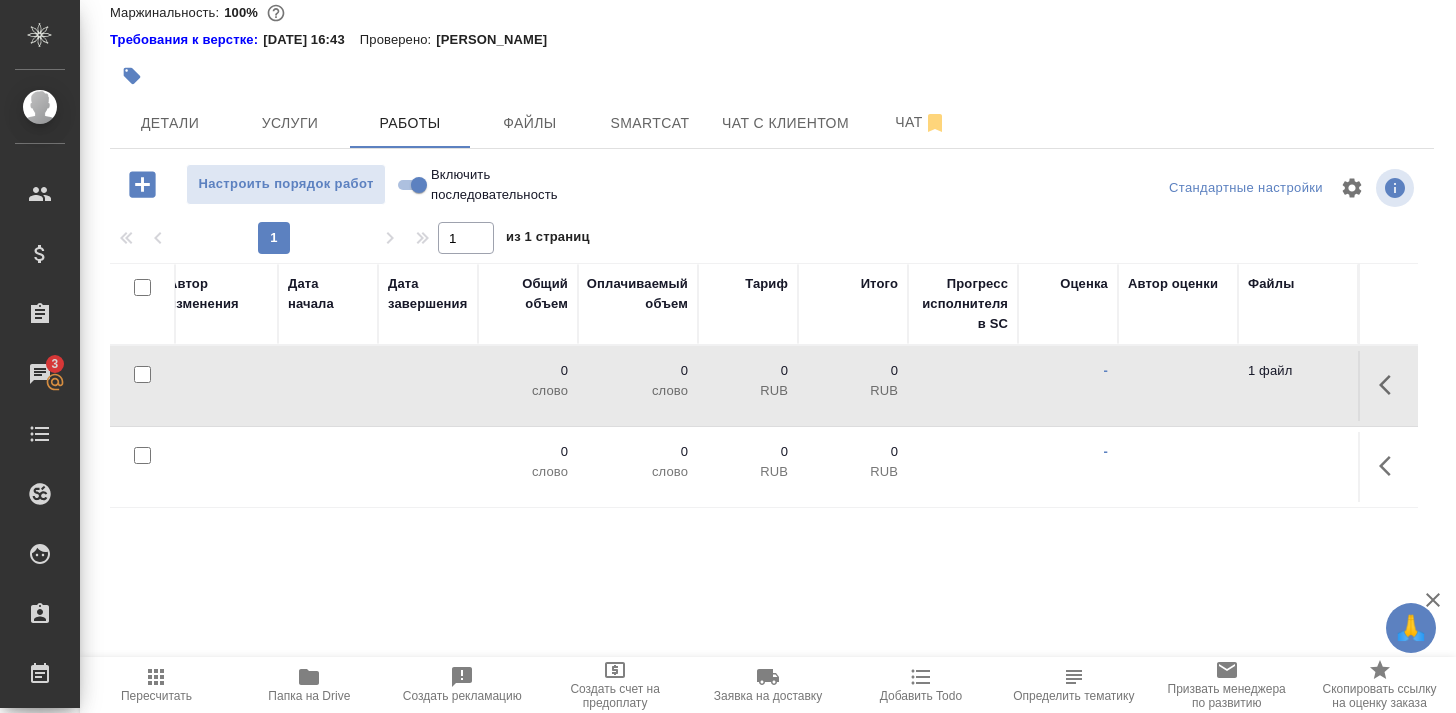 scroll, scrollTop: 0, scrollLeft: 917, axis: horizontal 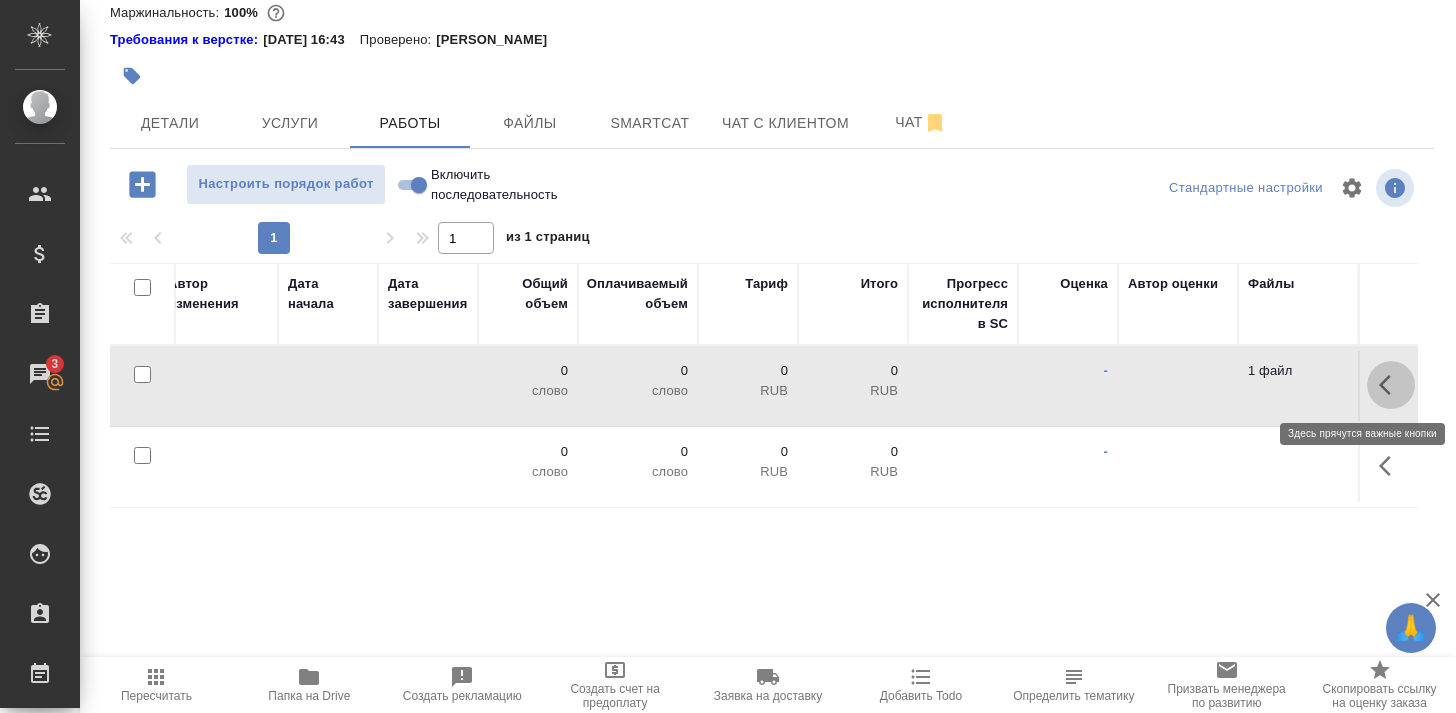 click 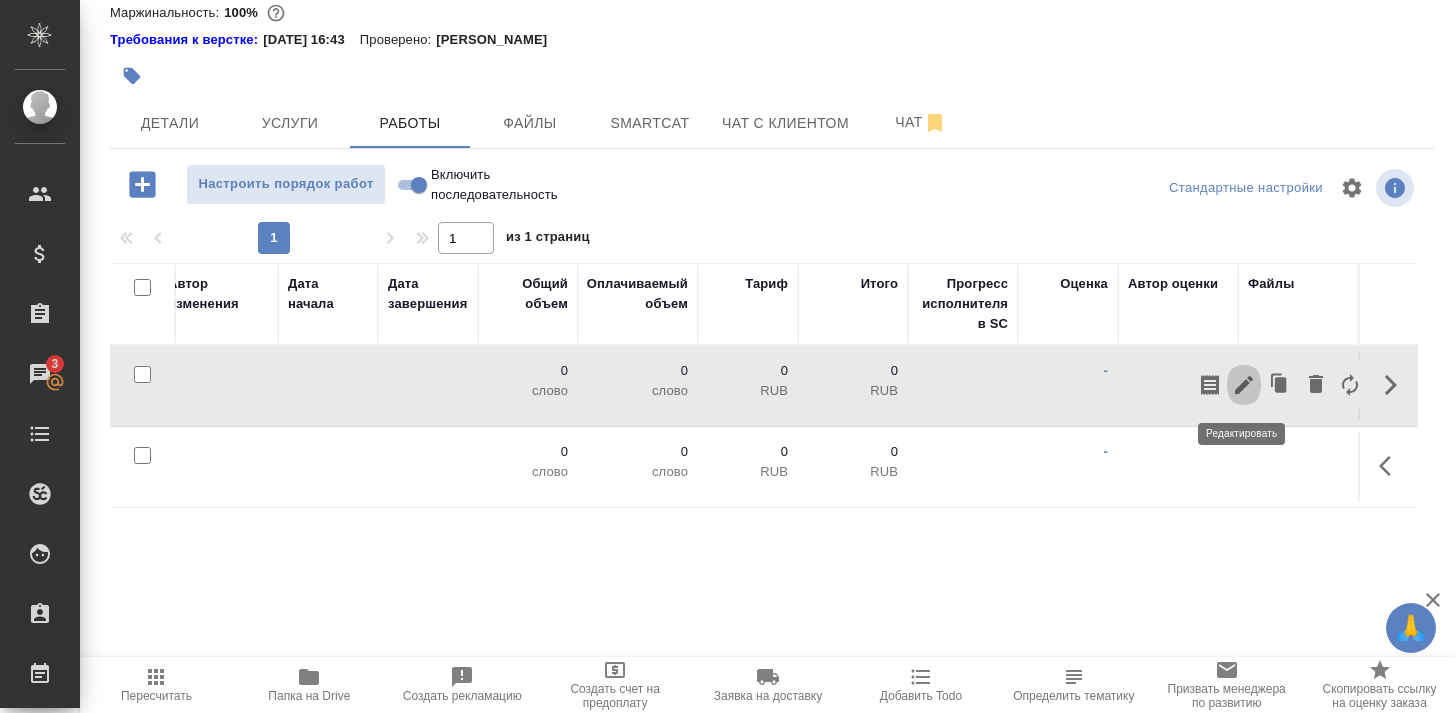 click 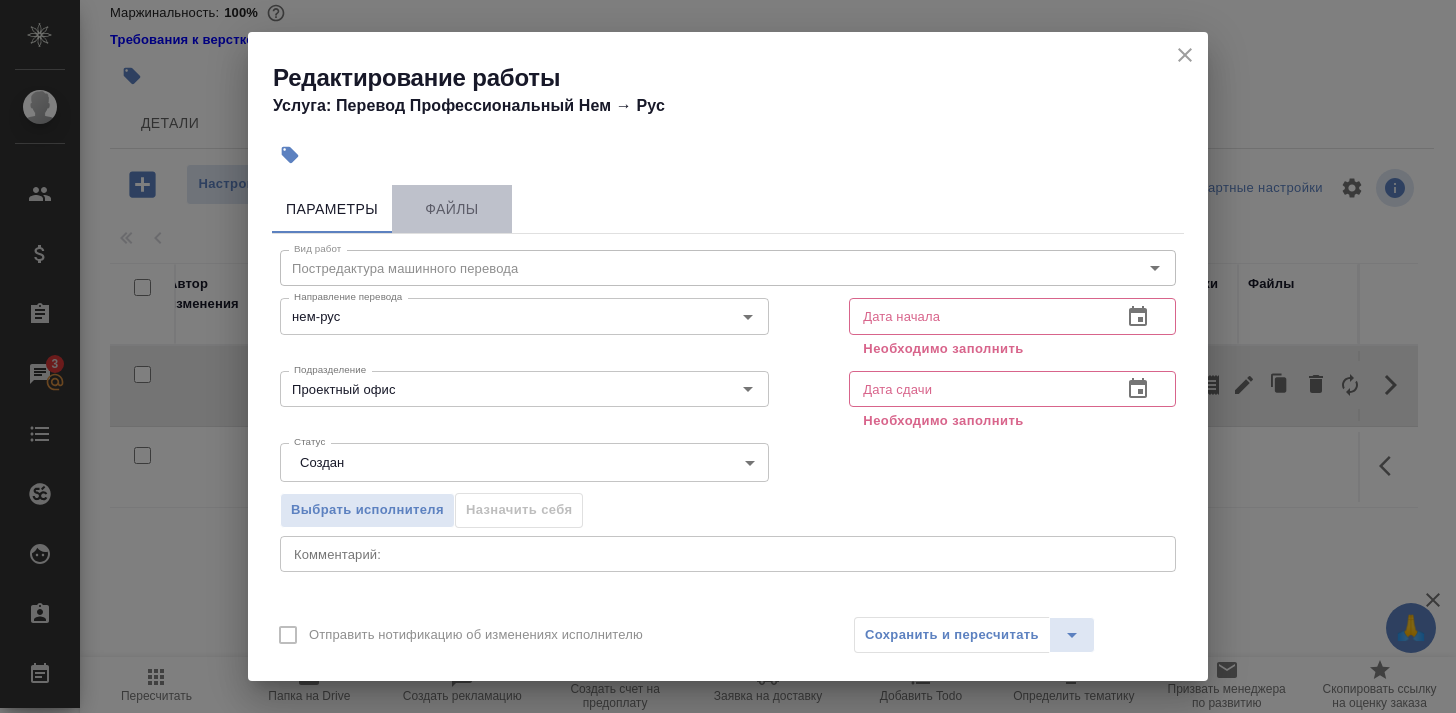 click on "Файлы" at bounding box center (452, 209) 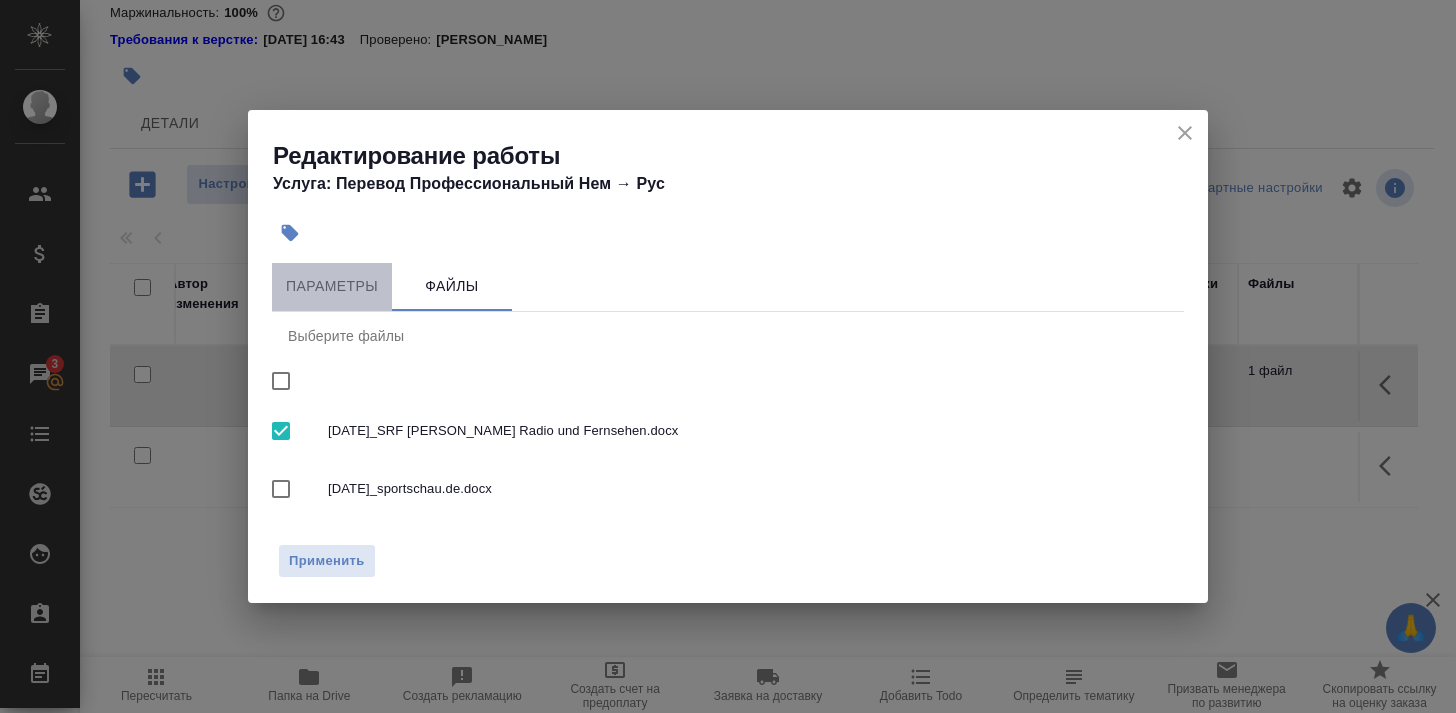 click on "Параметры" at bounding box center (332, 287) 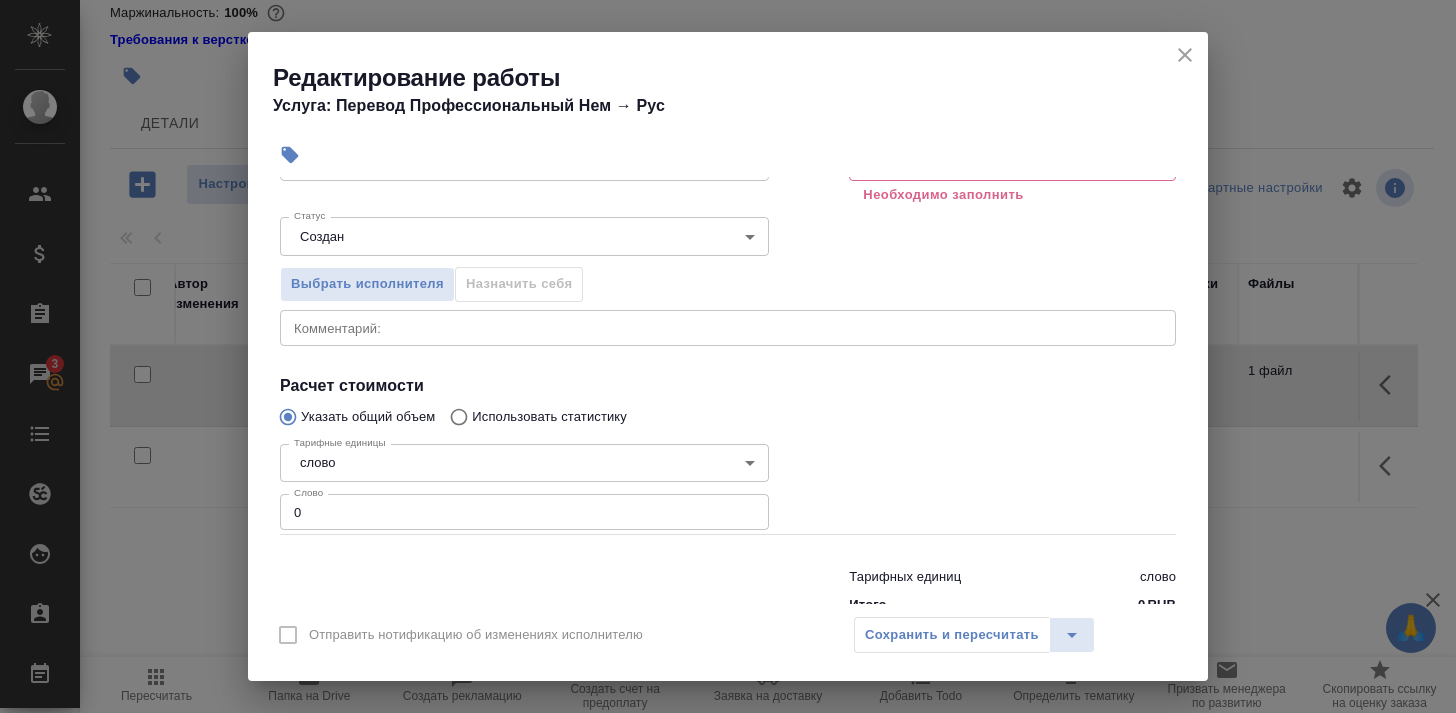 scroll, scrollTop: 229, scrollLeft: 0, axis: vertical 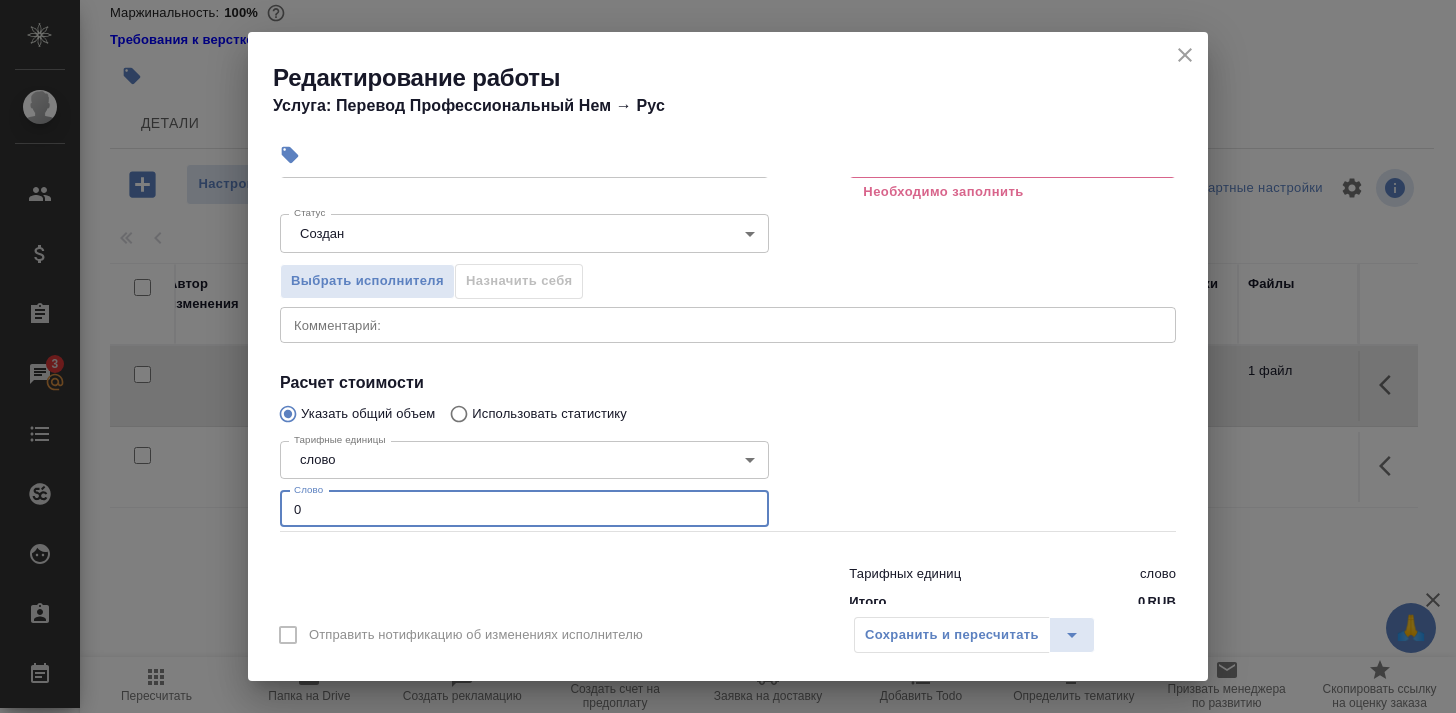 click on "0" at bounding box center (524, 509) 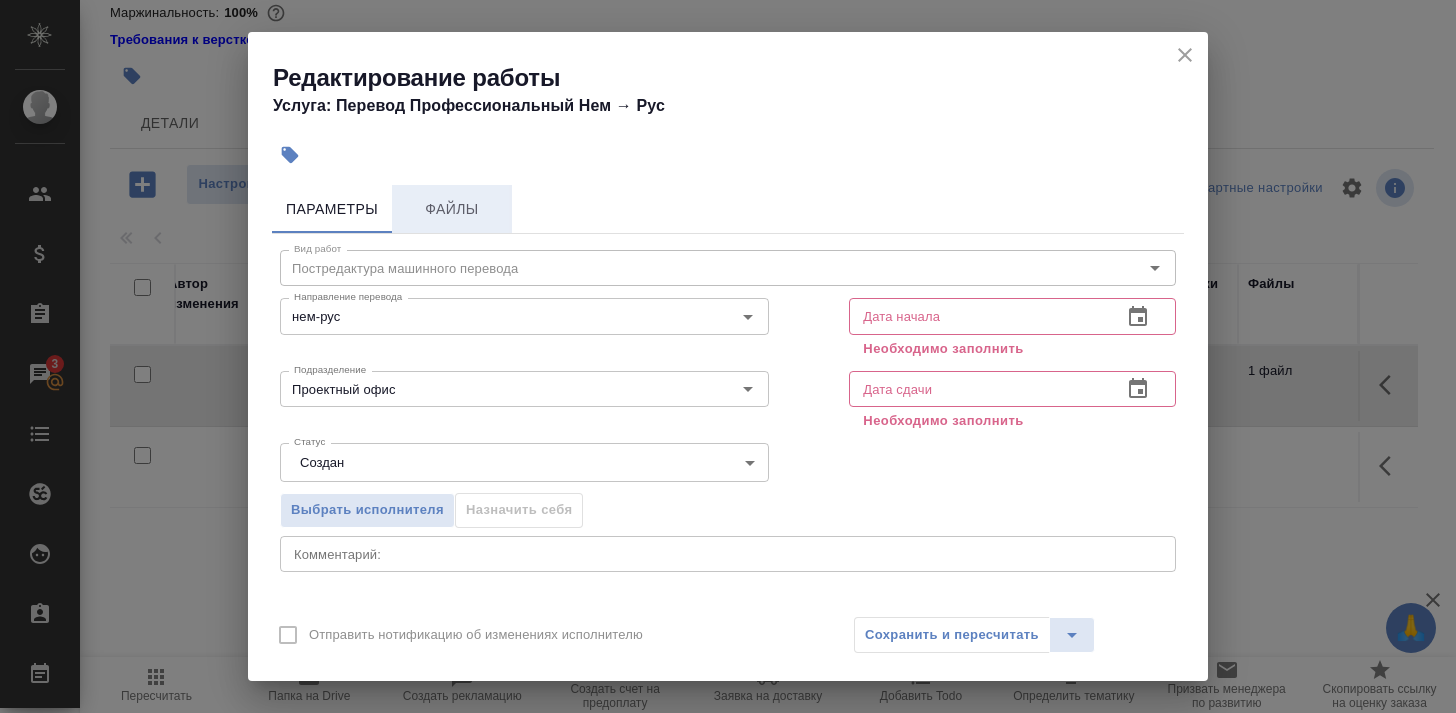 scroll, scrollTop: 0, scrollLeft: 0, axis: both 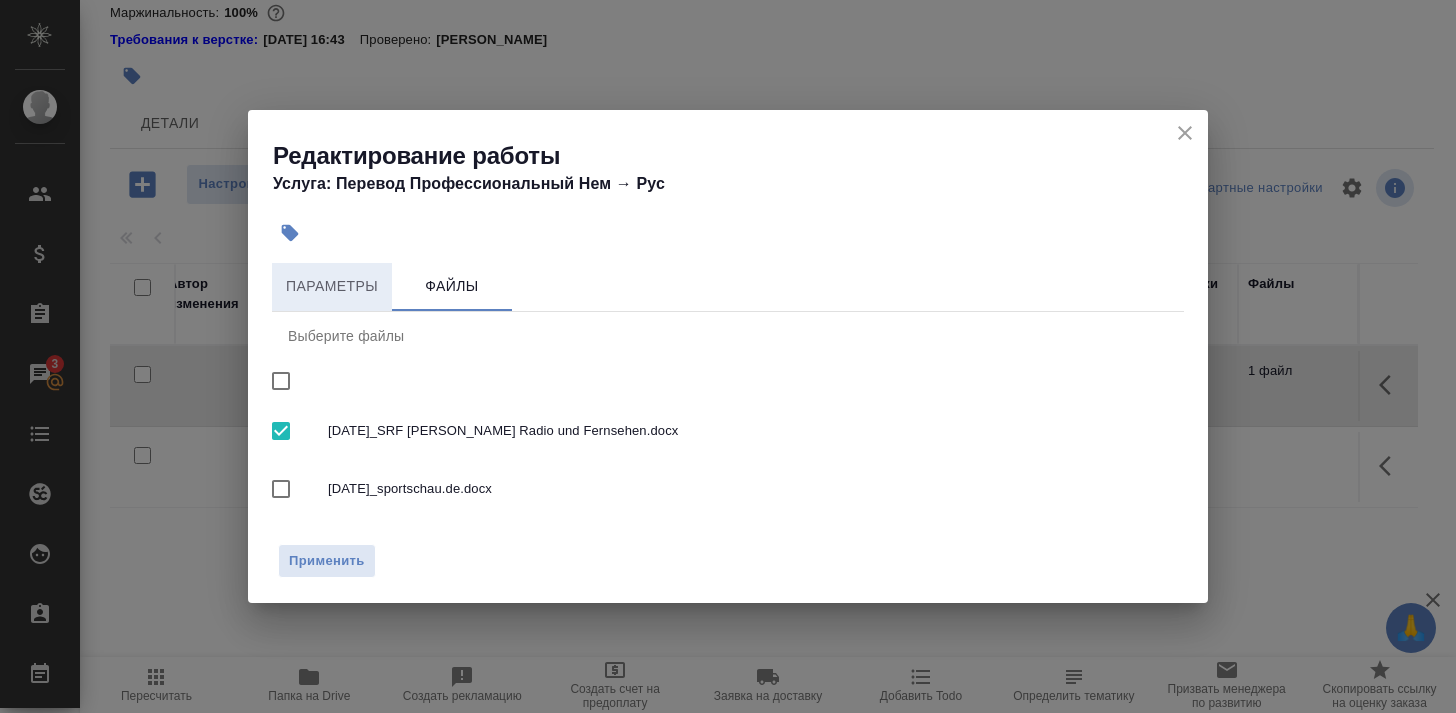 click on "Параметры" at bounding box center (332, 286) 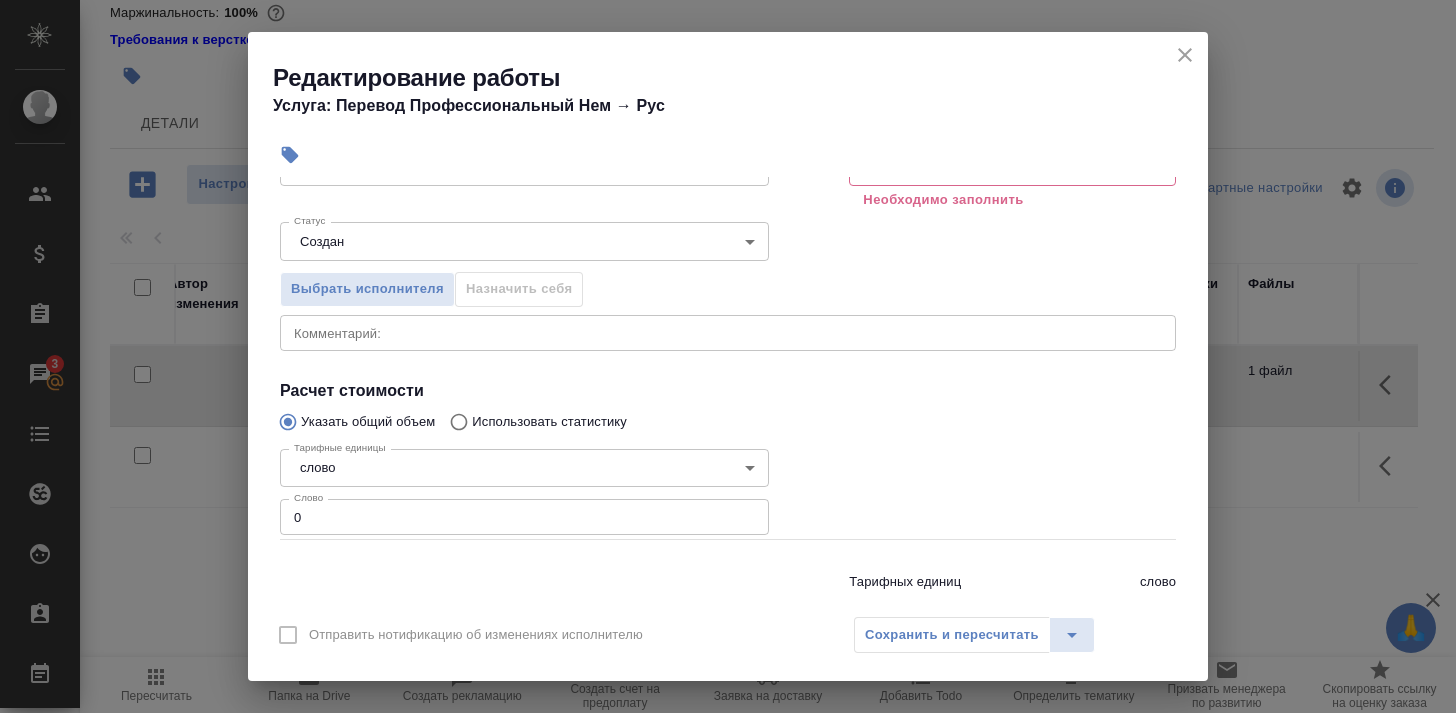 scroll, scrollTop: 229, scrollLeft: 0, axis: vertical 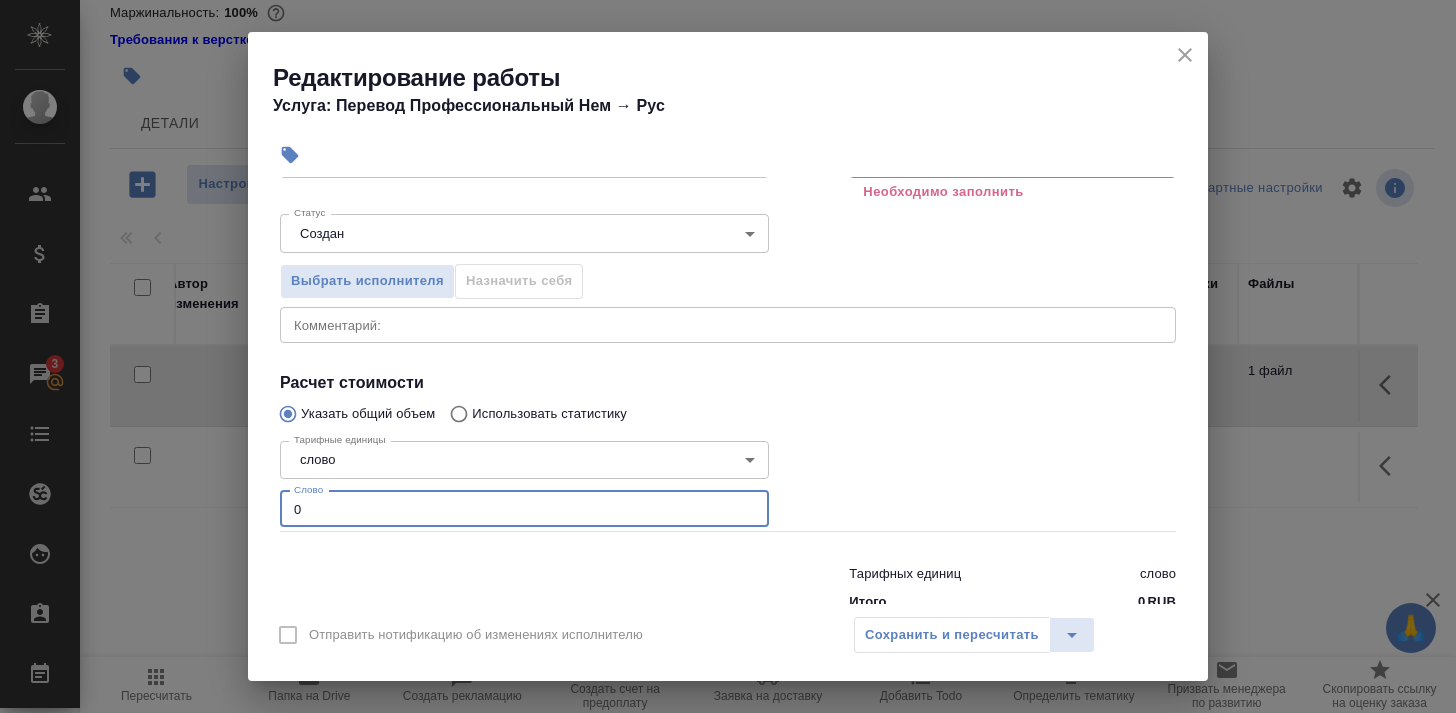 click on "0" at bounding box center [524, 509] 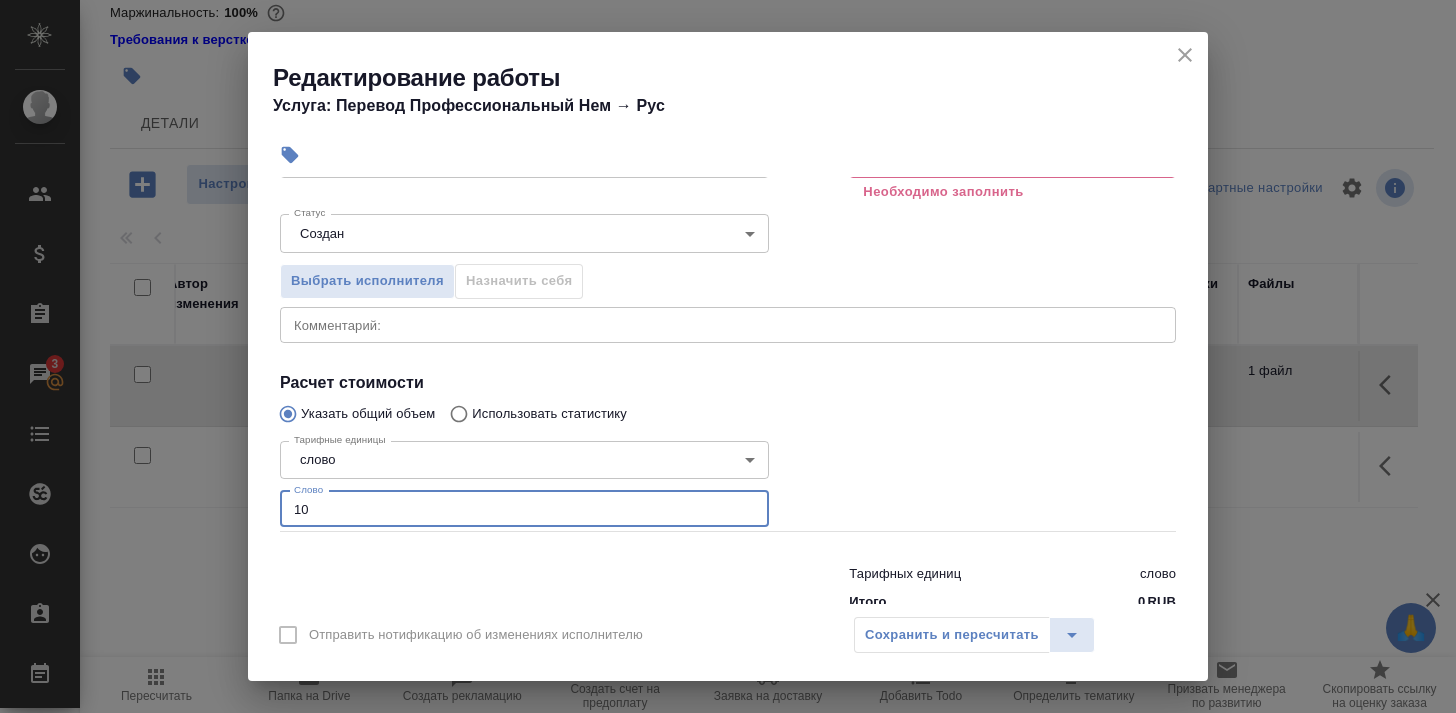 type on "100" 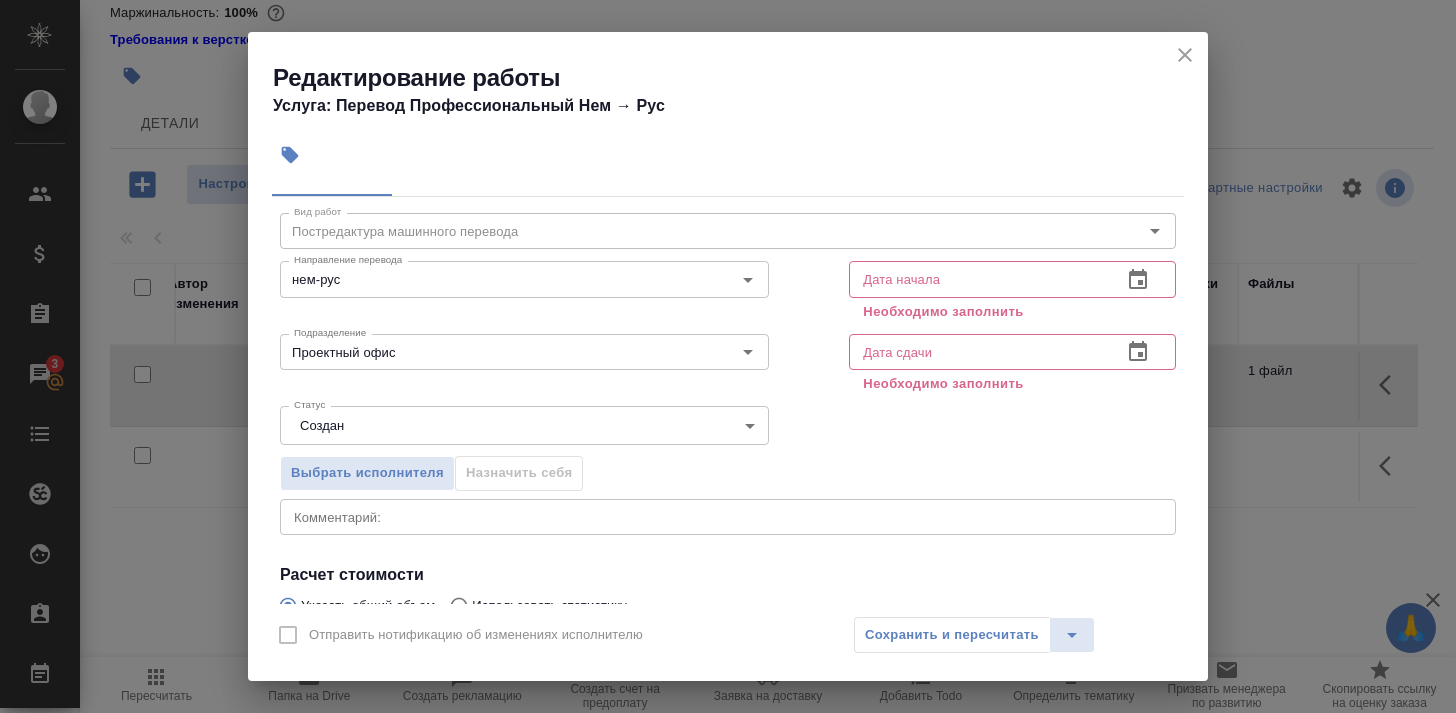 scroll, scrollTop: 36, scrollLeft: 0, axis: vertical 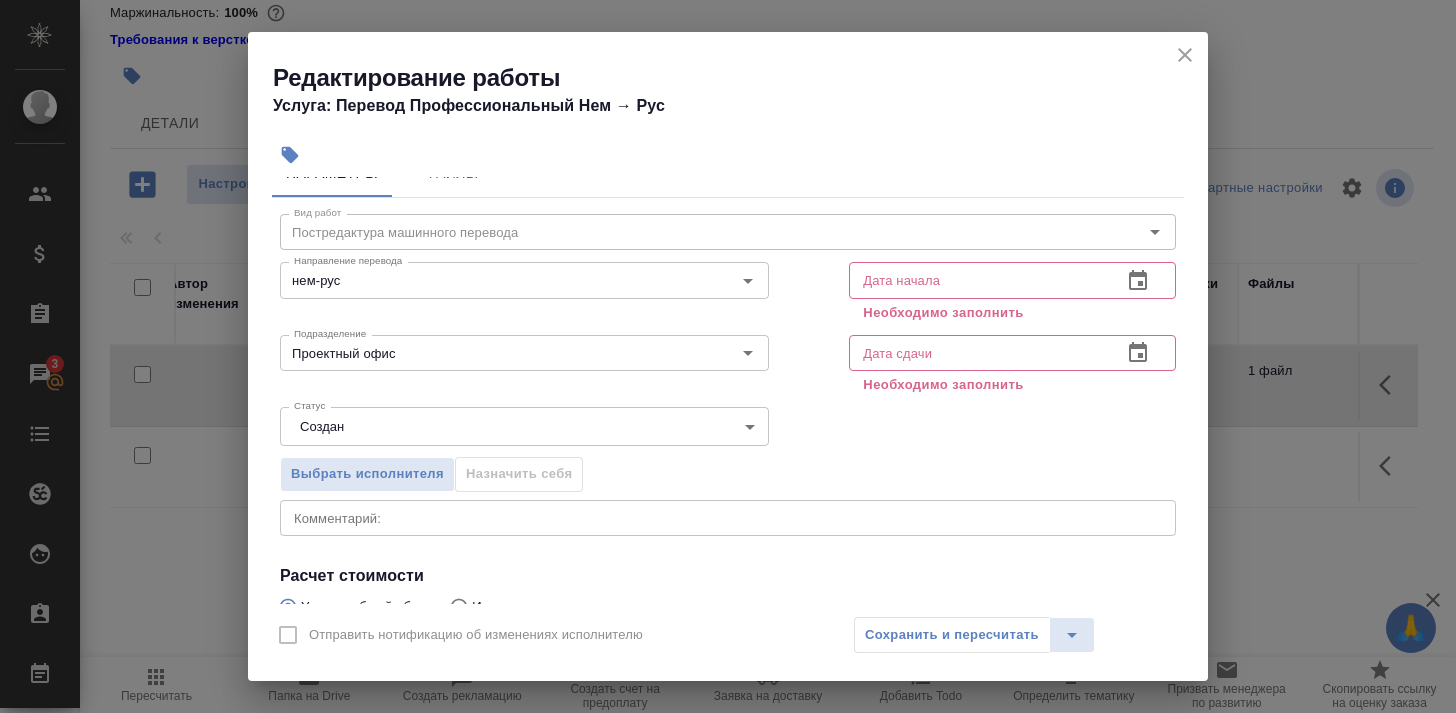 type on "100.8" 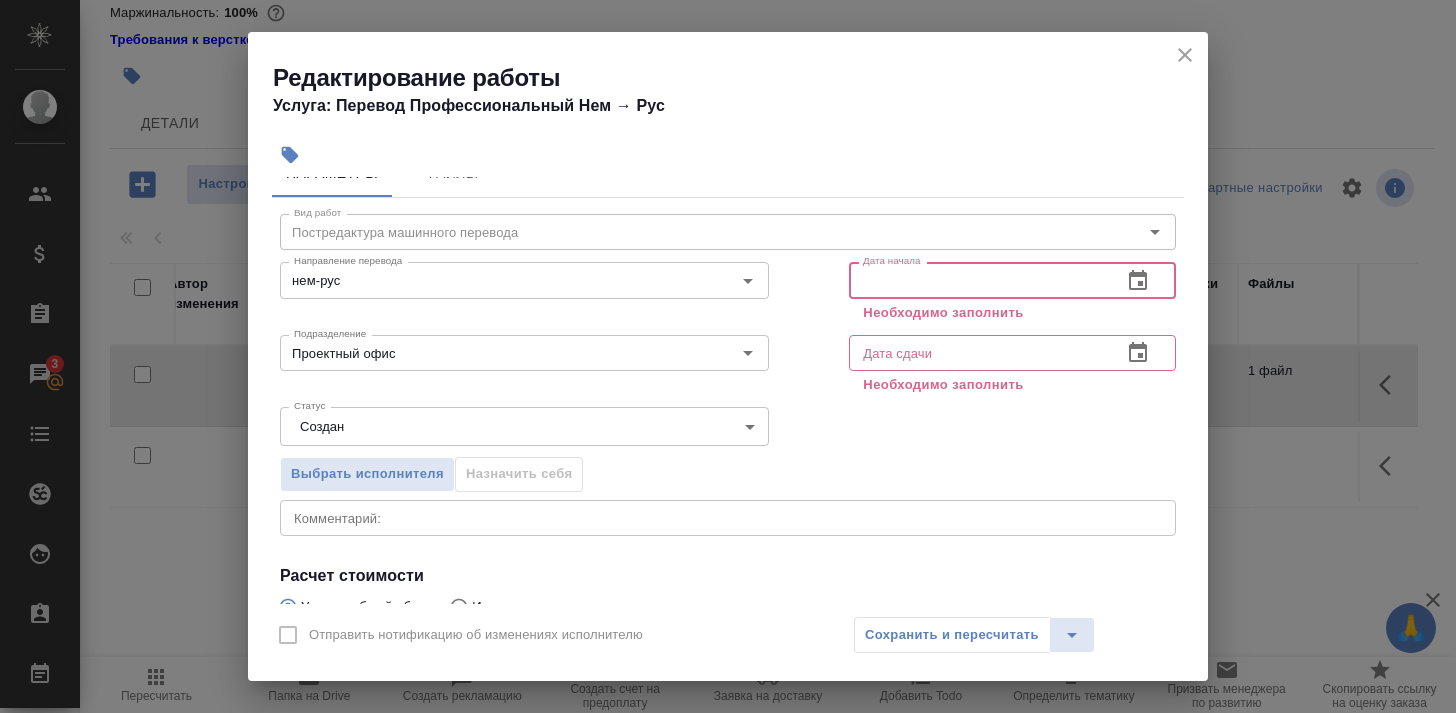 click at bounding box center (977, 280) 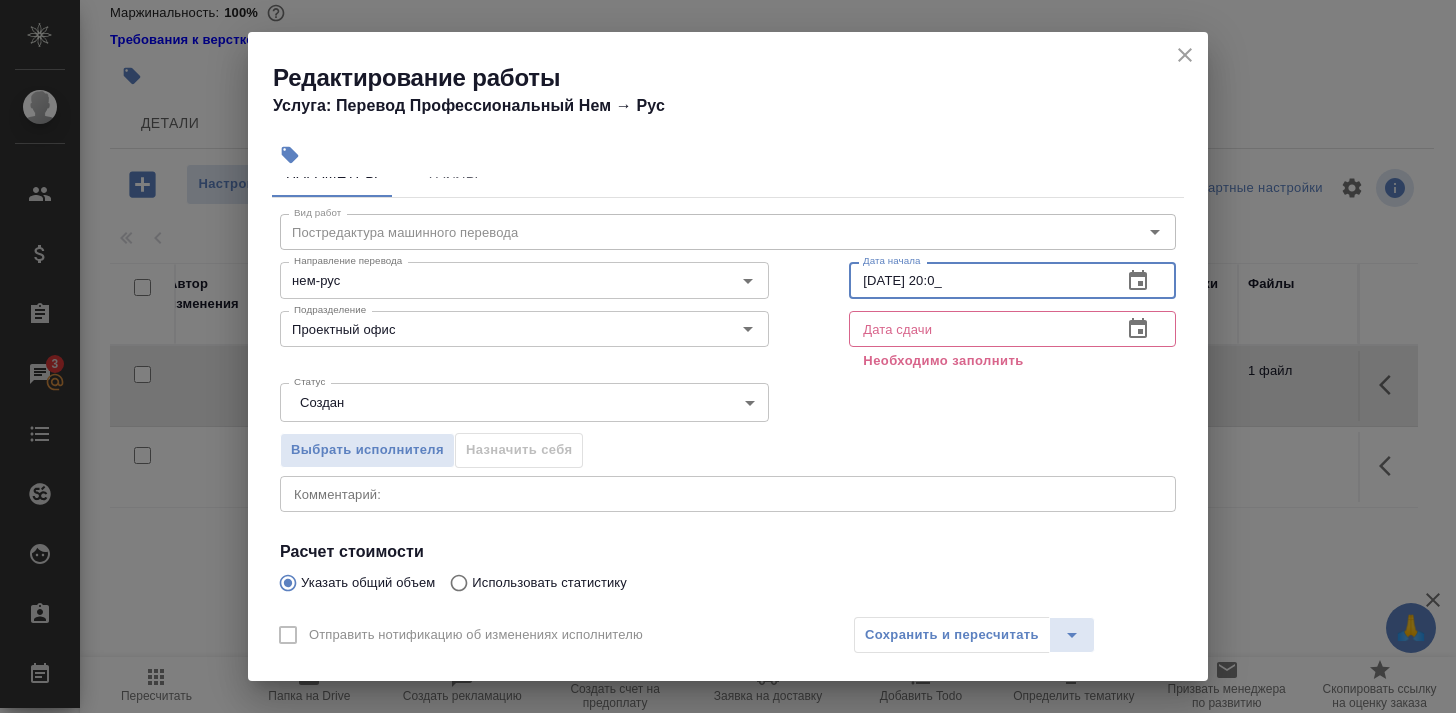 type on "[DATE] 20:00" 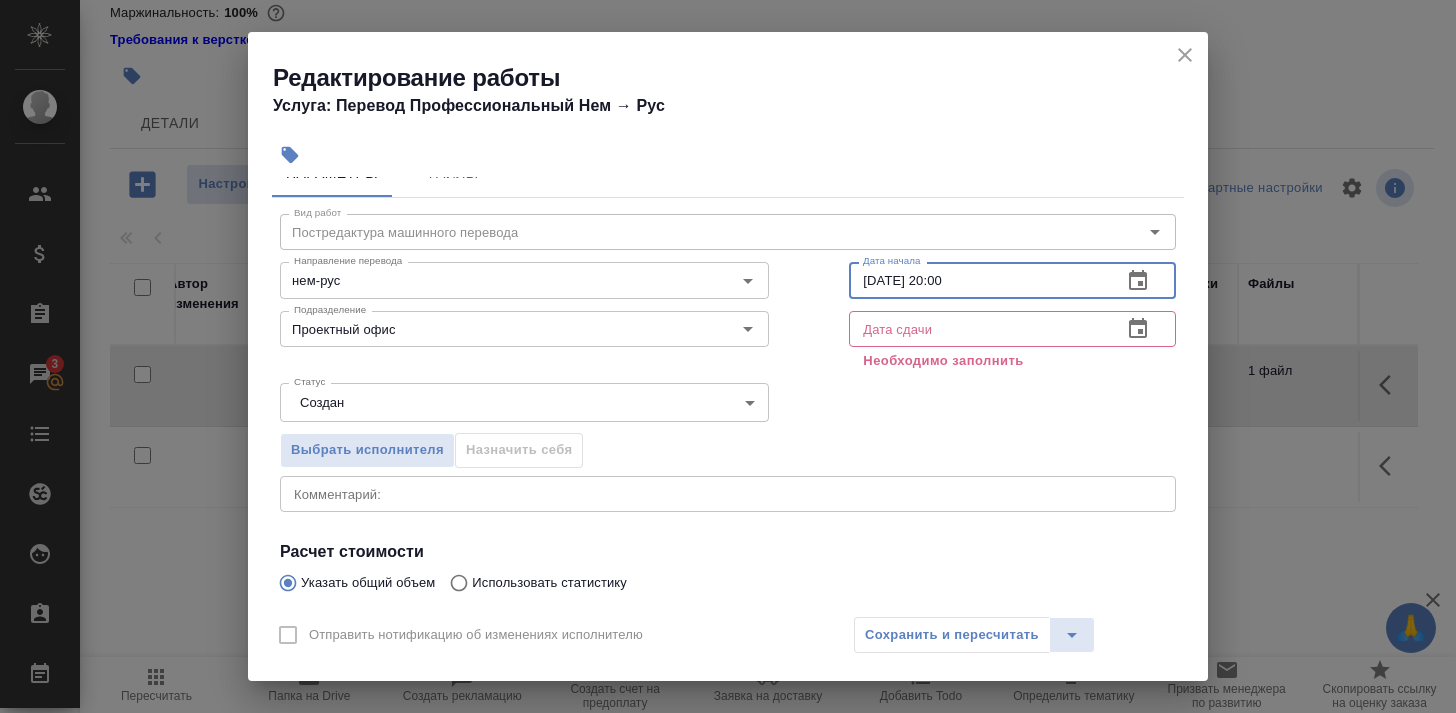 click at bounding box center (977, 329) 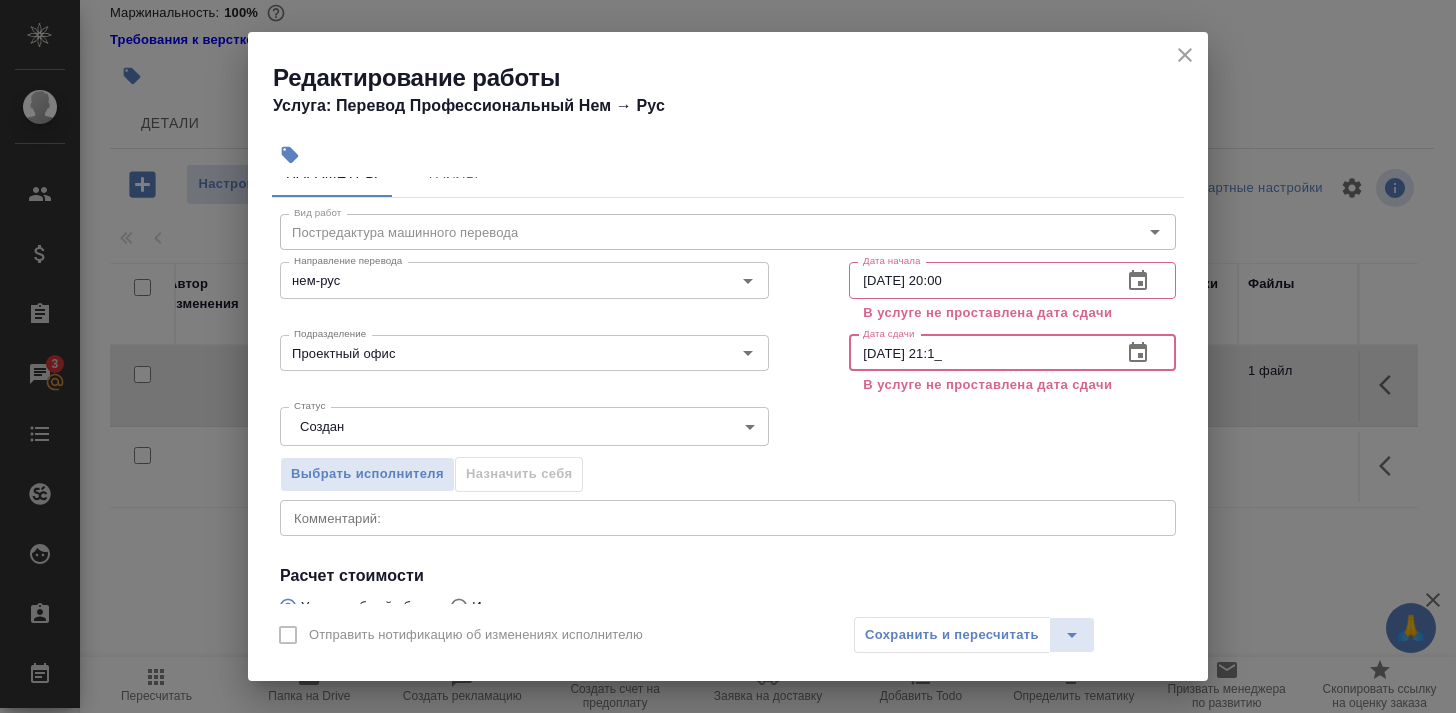 type on "[DATE] 21:15" 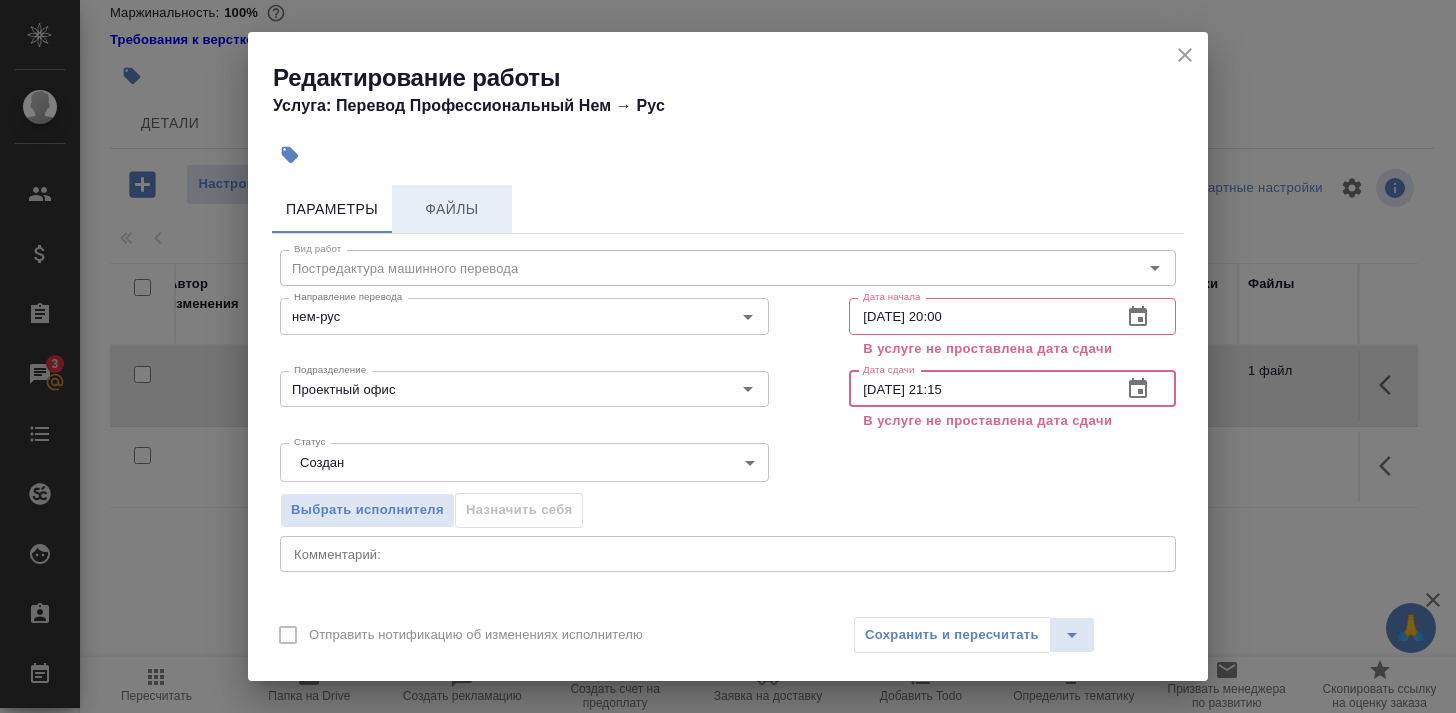 scroll, scrollTop: 0, scrollLeft: 0, axis: both 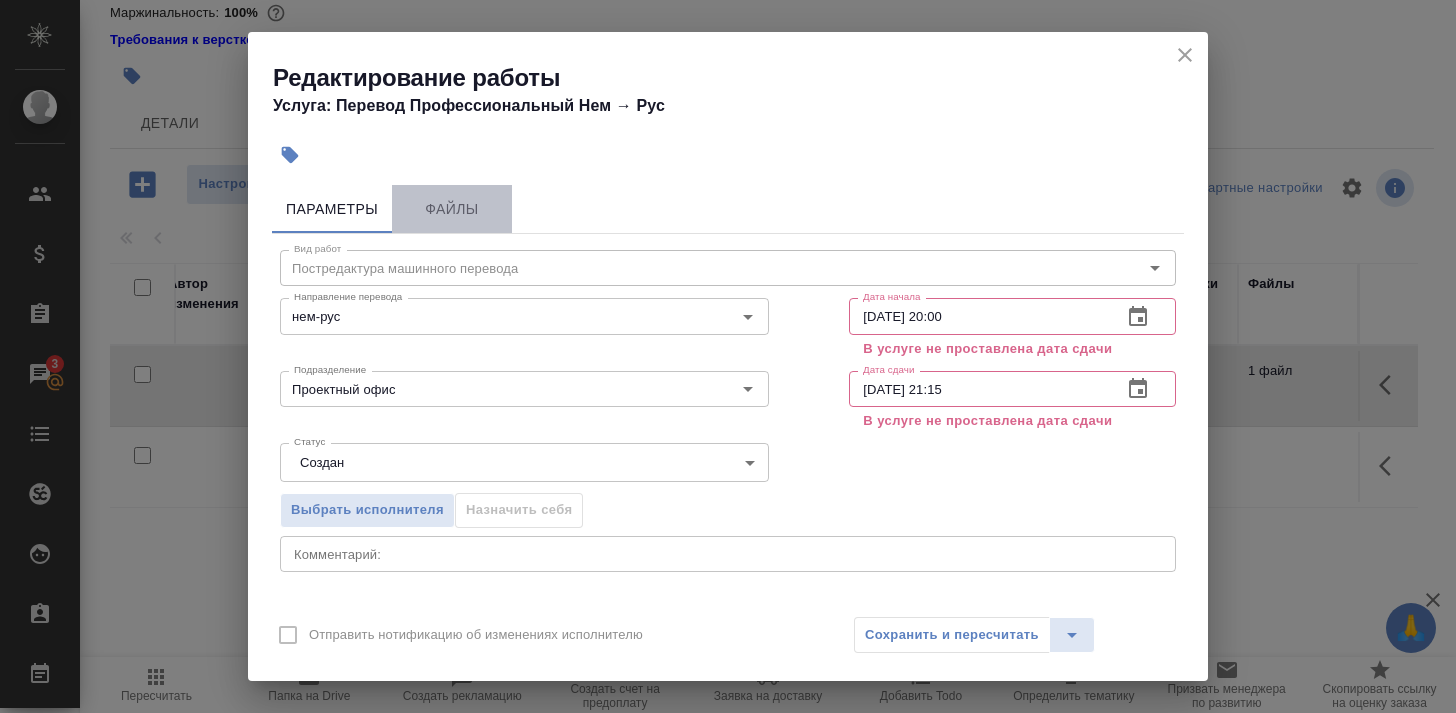 click on "Файлы" at bounding box center [452, 209] 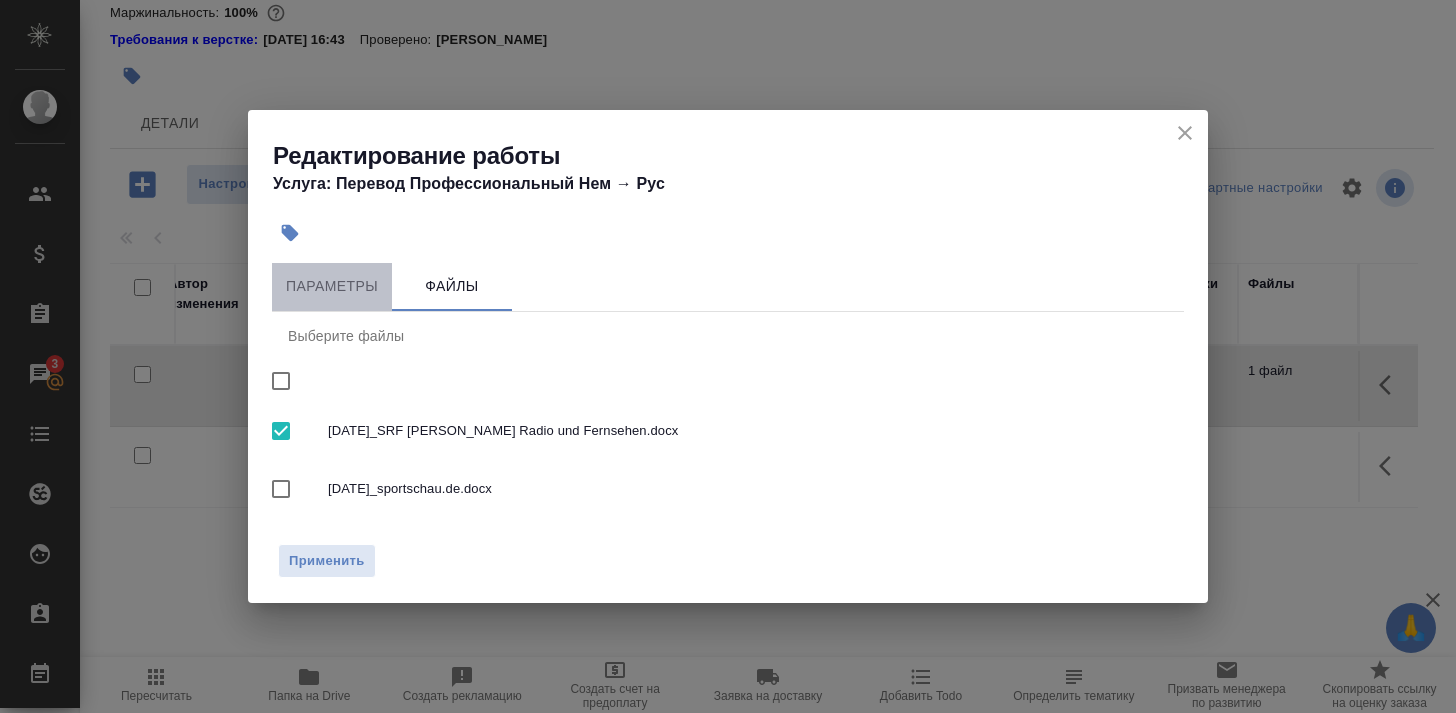 click on "Параметры" at bounding box center [332, 286] 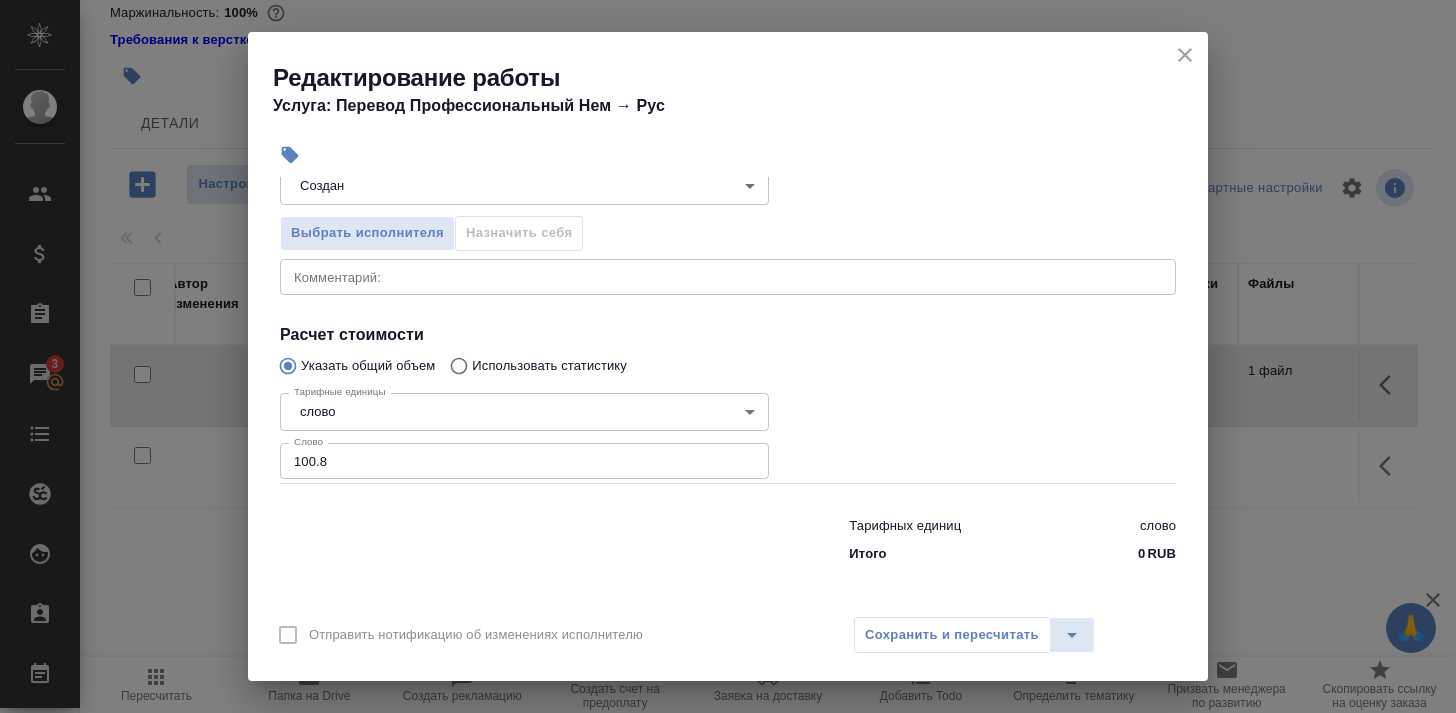 scroll, scrollTop: 280, scrollLeft: 0, axis: vertical 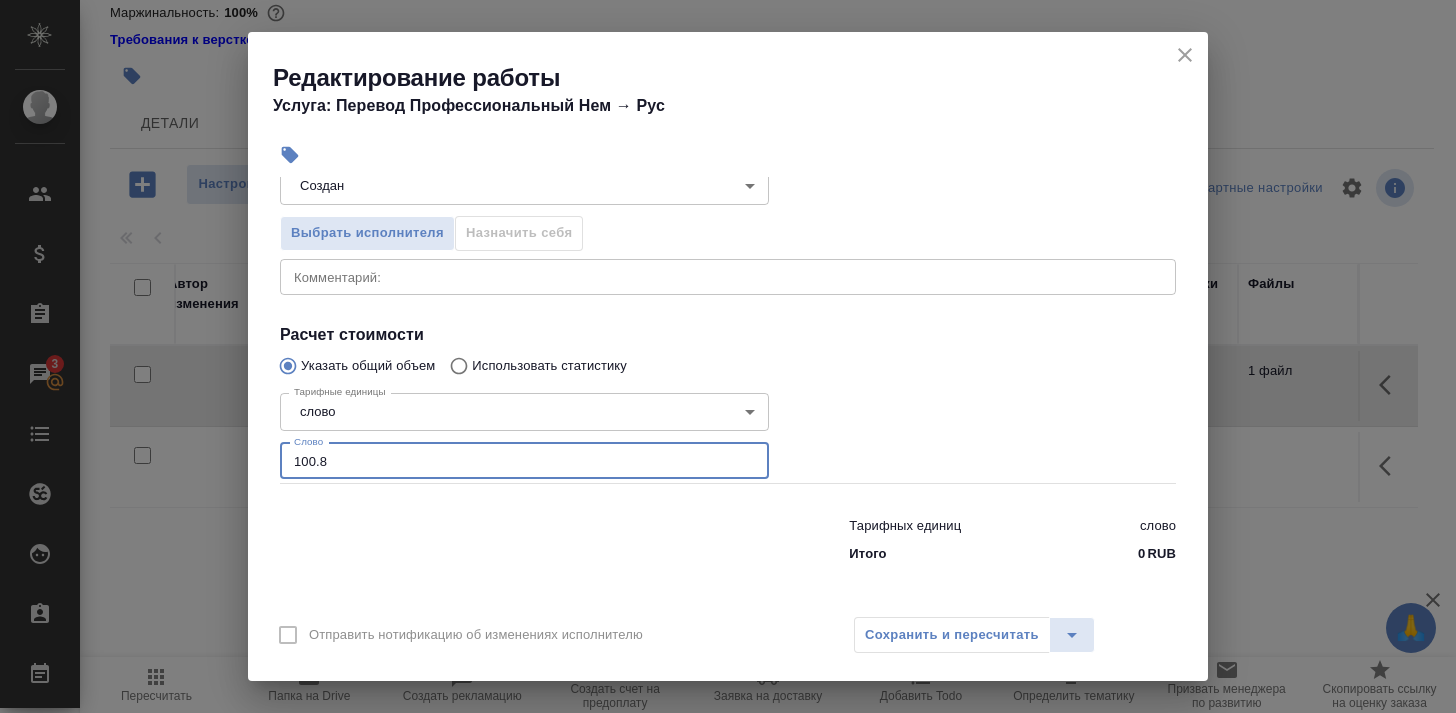 click on "100.8" at bounding box center [524, 461] 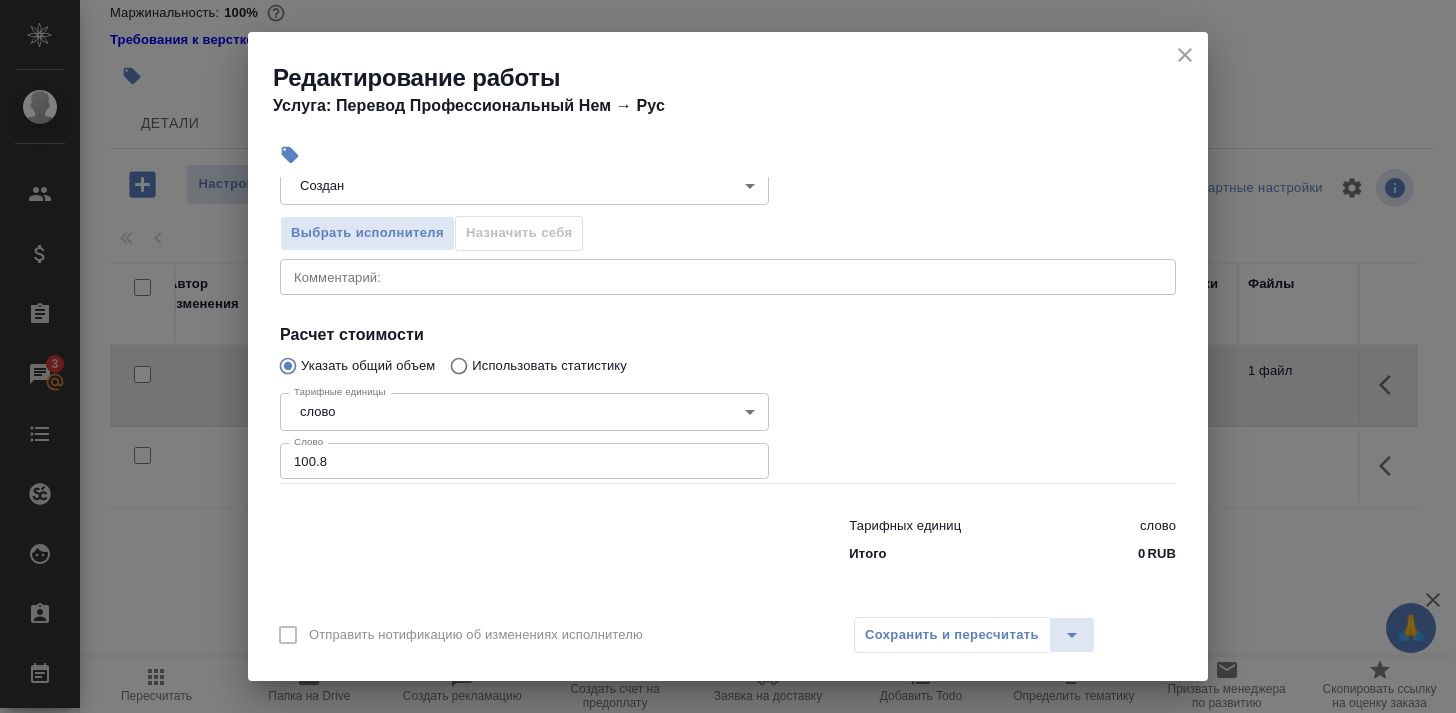 click on "Сохранить и пересчитать" at bounding box center (974, 635) 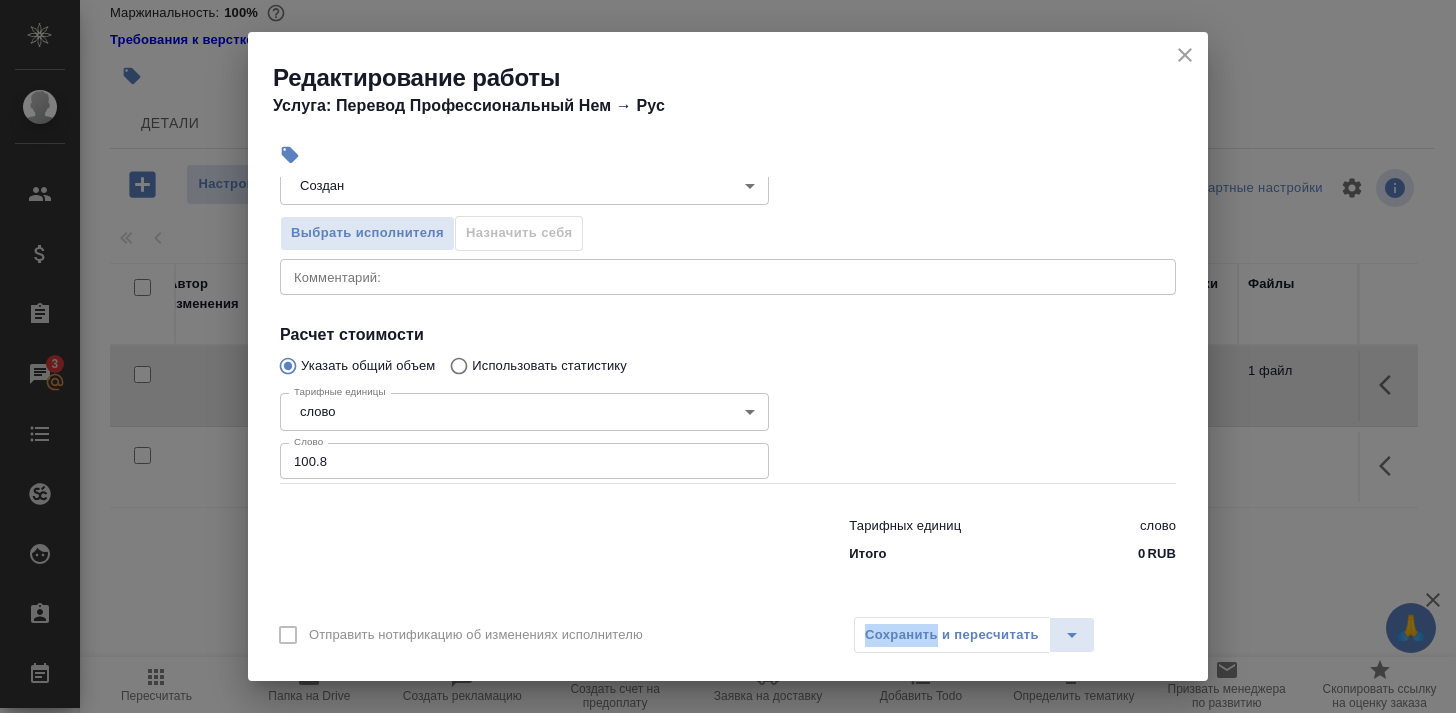 click on "Сохранить и пересчитать" at bounding box center (974, 635) 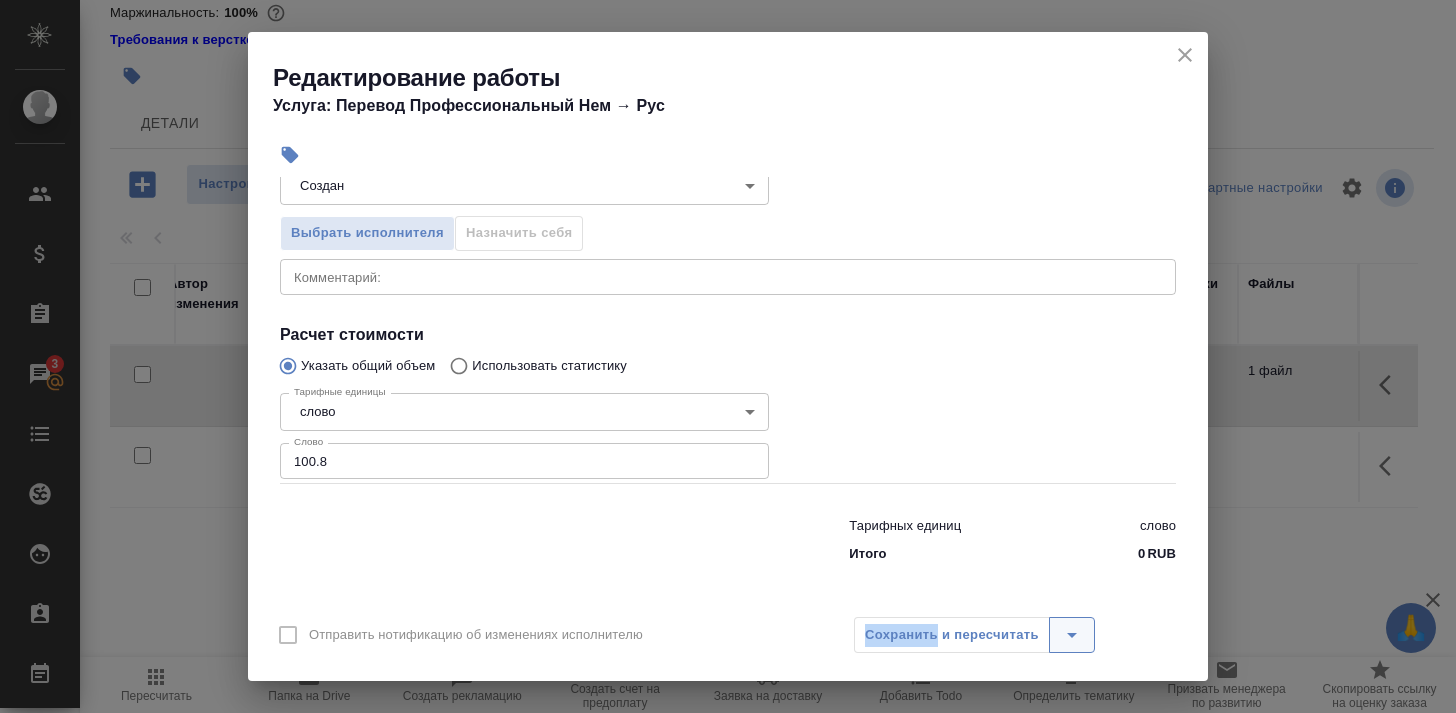 click 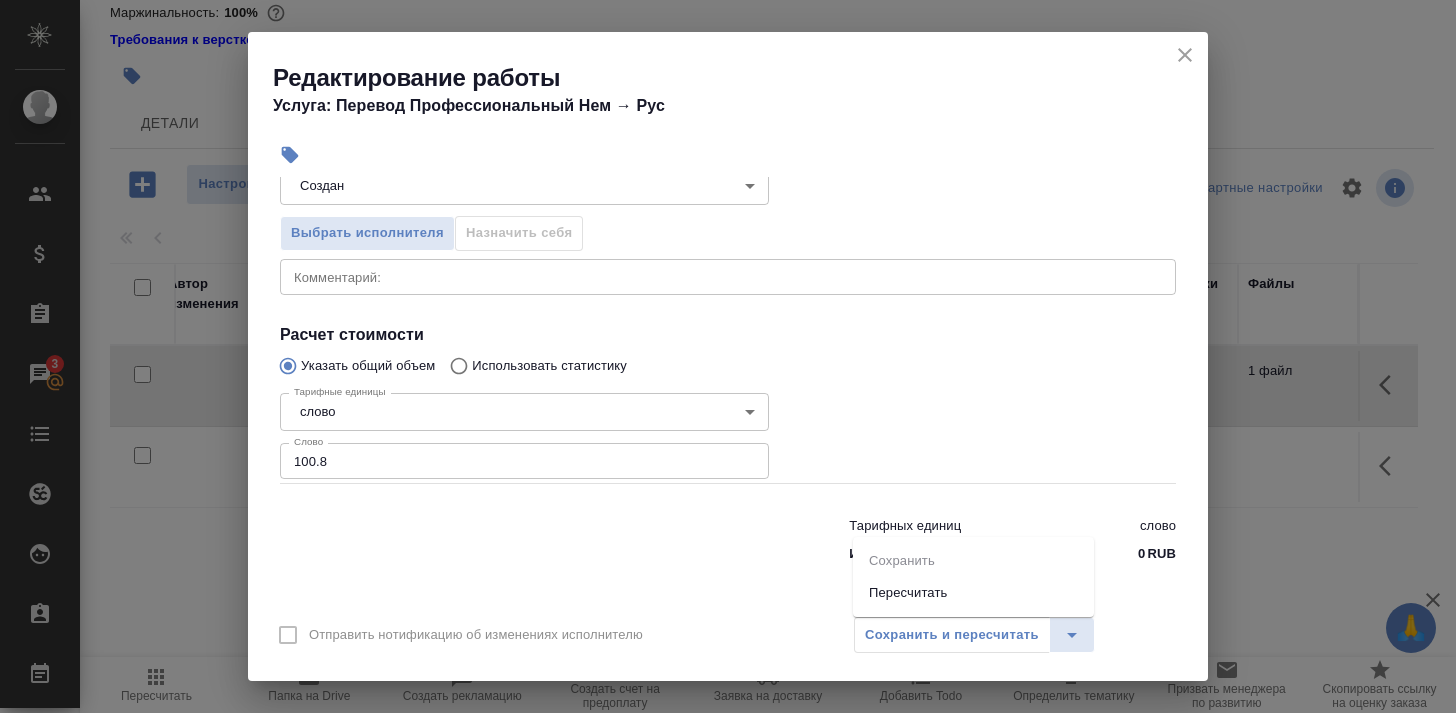 click on "Сохранить и пересчитать" at bounding box center (974, 635) 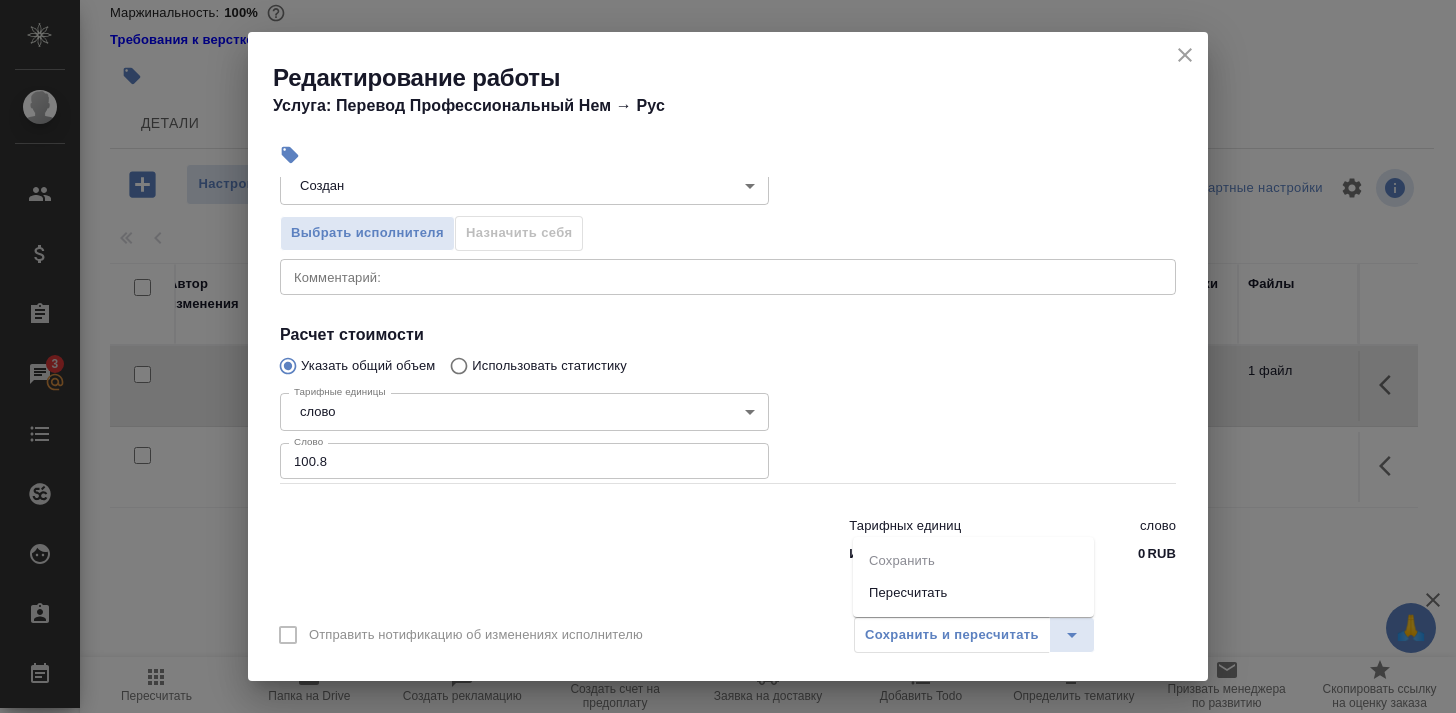 click at bounding box center (1012, 434) 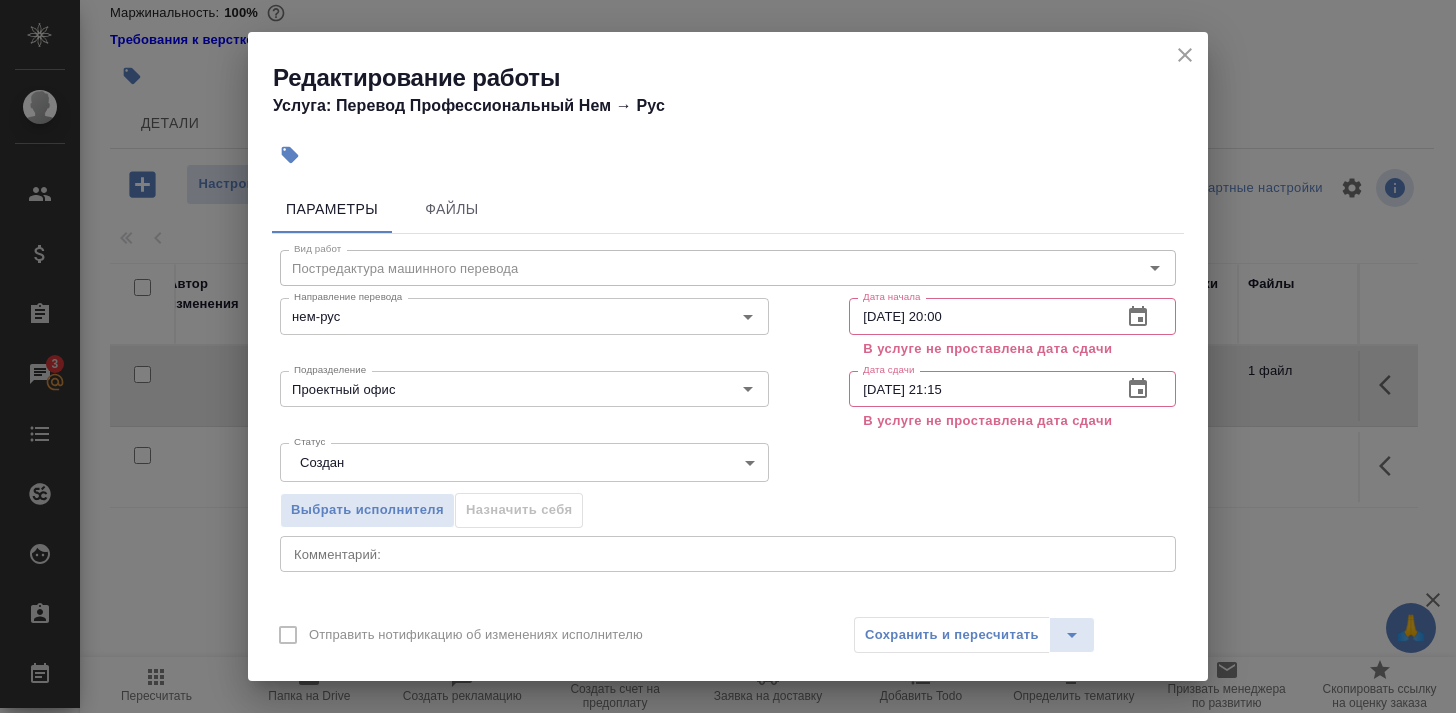 scroll, scrollTop: 0, scrollLeft: 0, axis: both 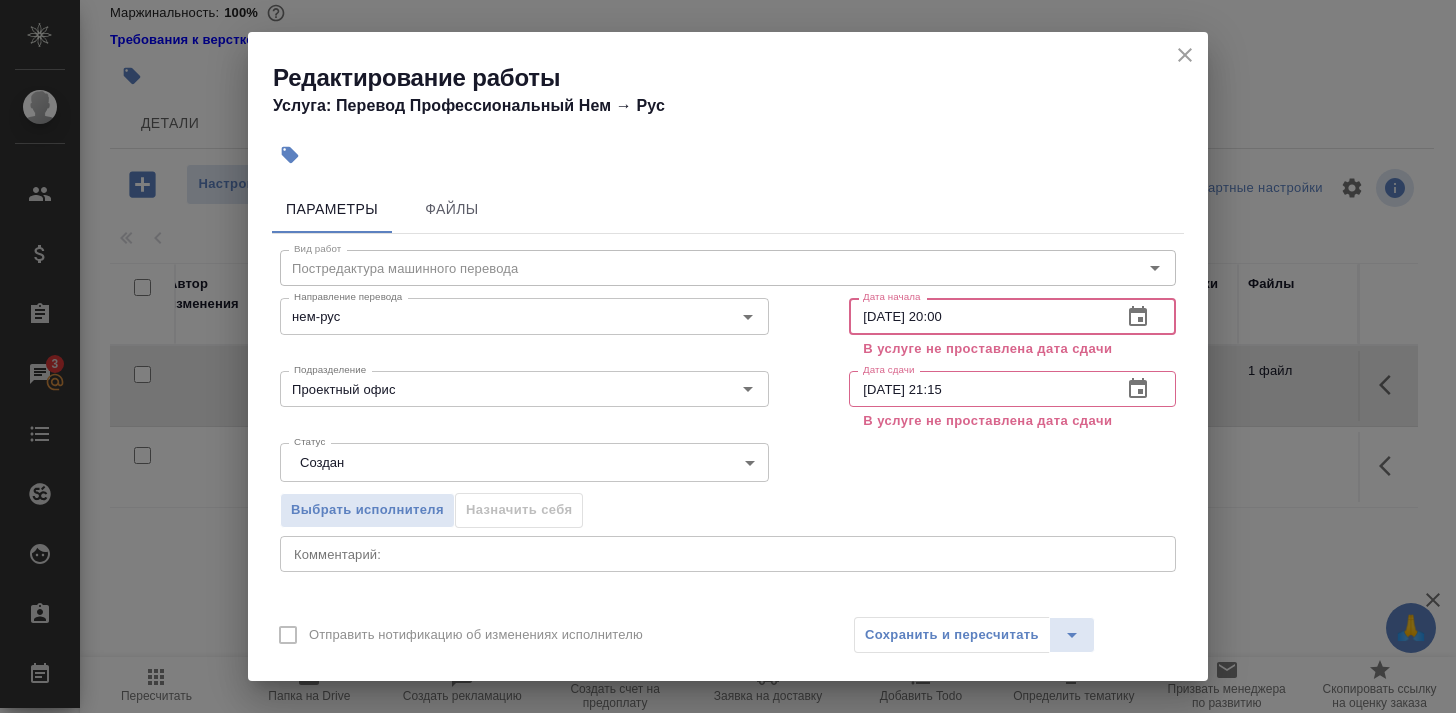 click on "[DATE] 20:00" at bounding box center [977, 316] 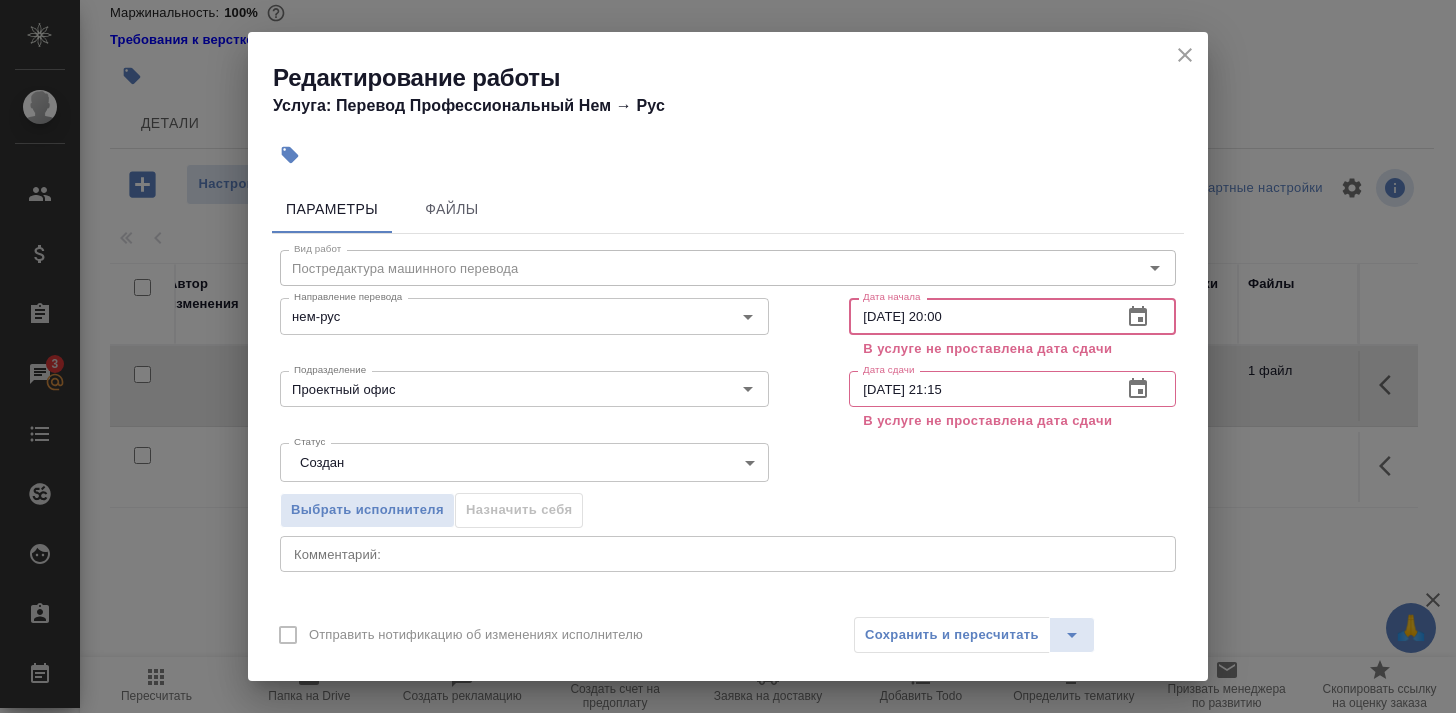 click 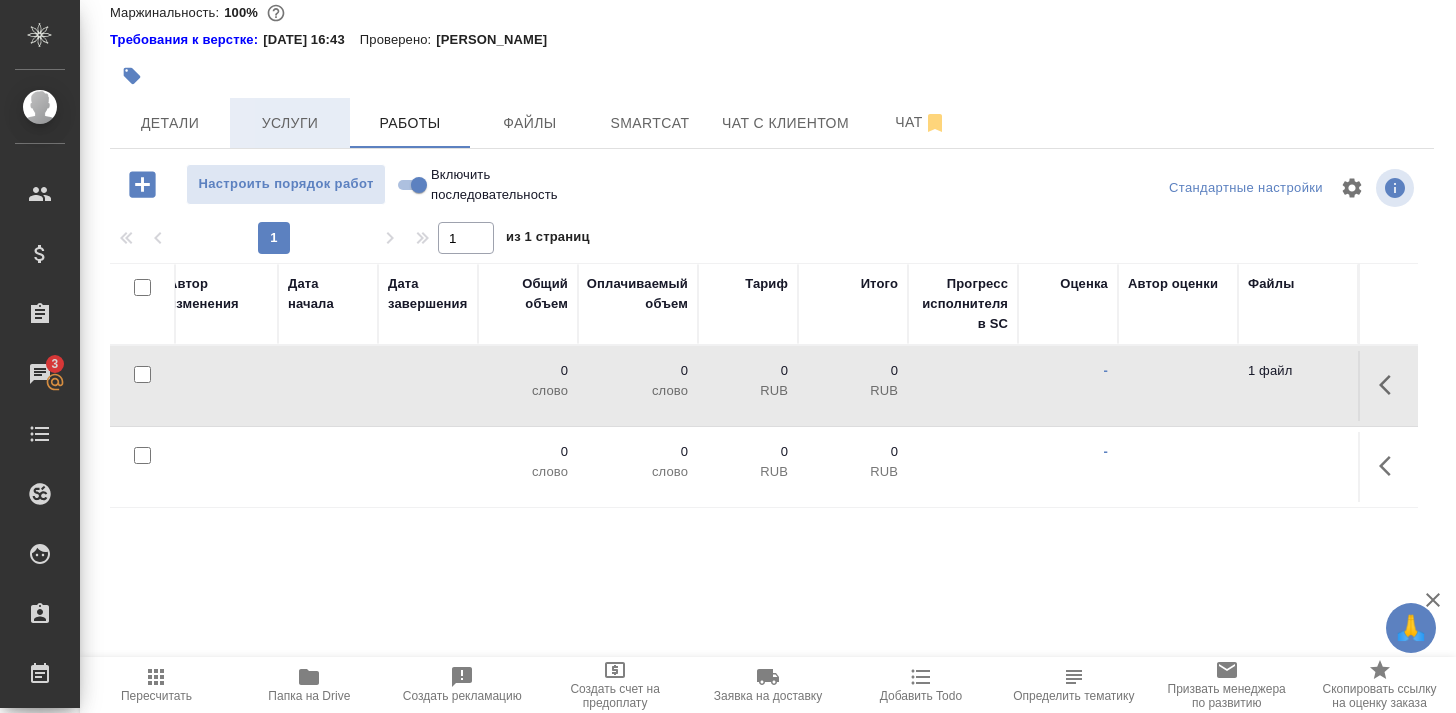 click on "Услуги" at bounding box center (290, 123) 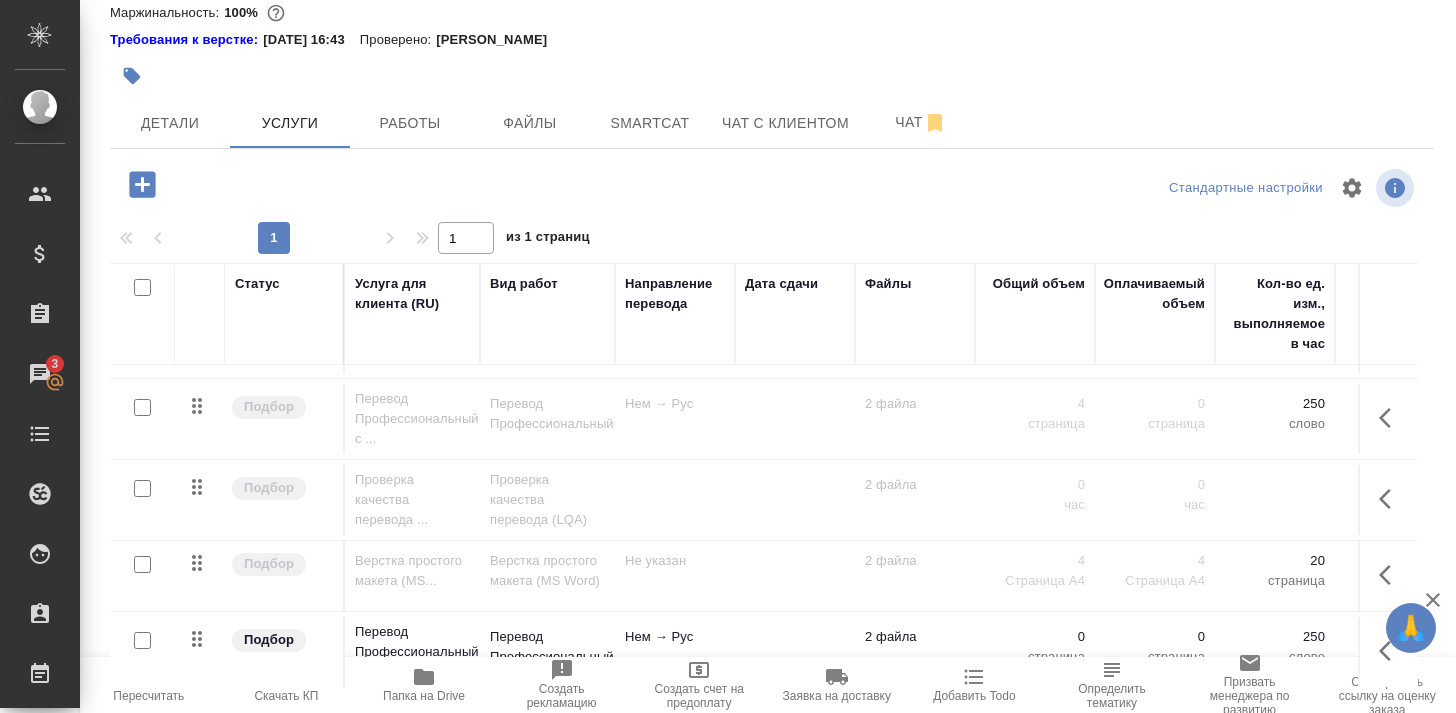 scroll, scrollTop: 68, scrollLeft: 0, axis: vertical 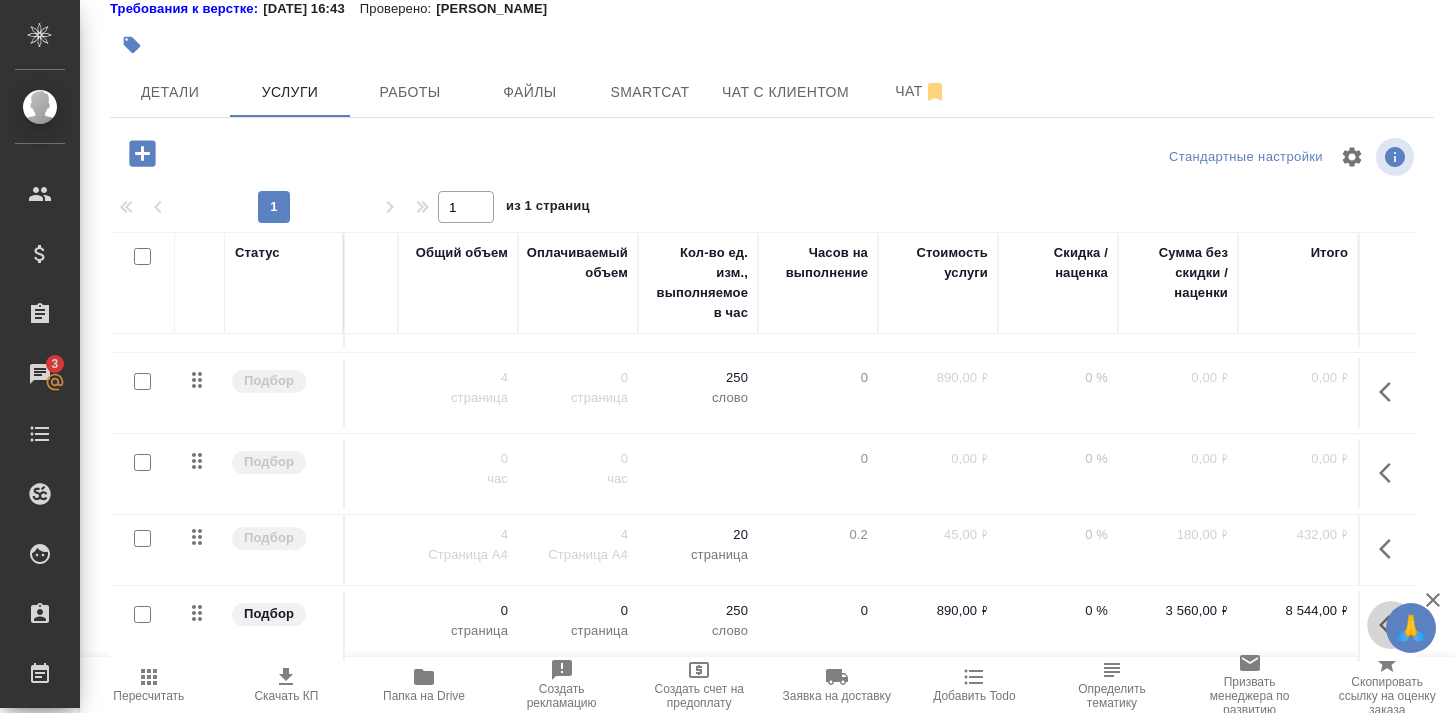 click at bounding box center (1391, 625) 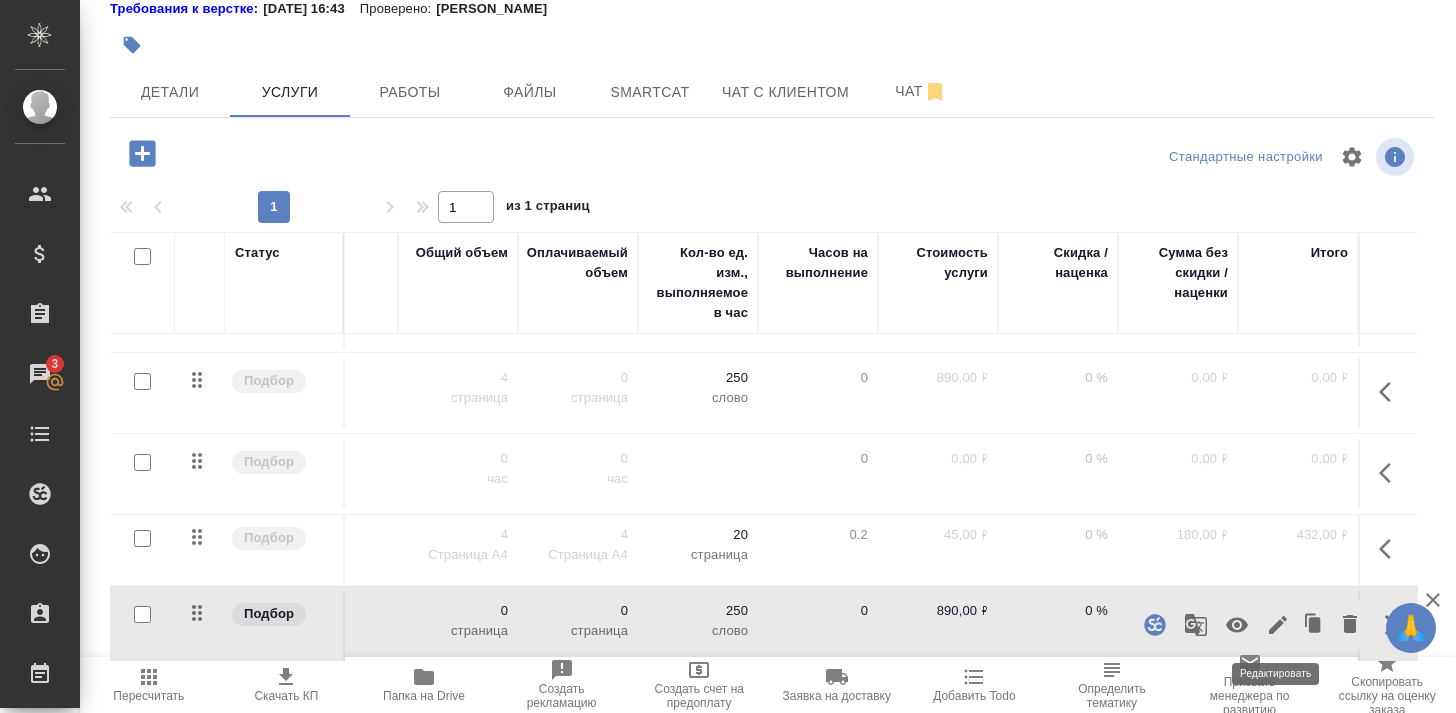 click 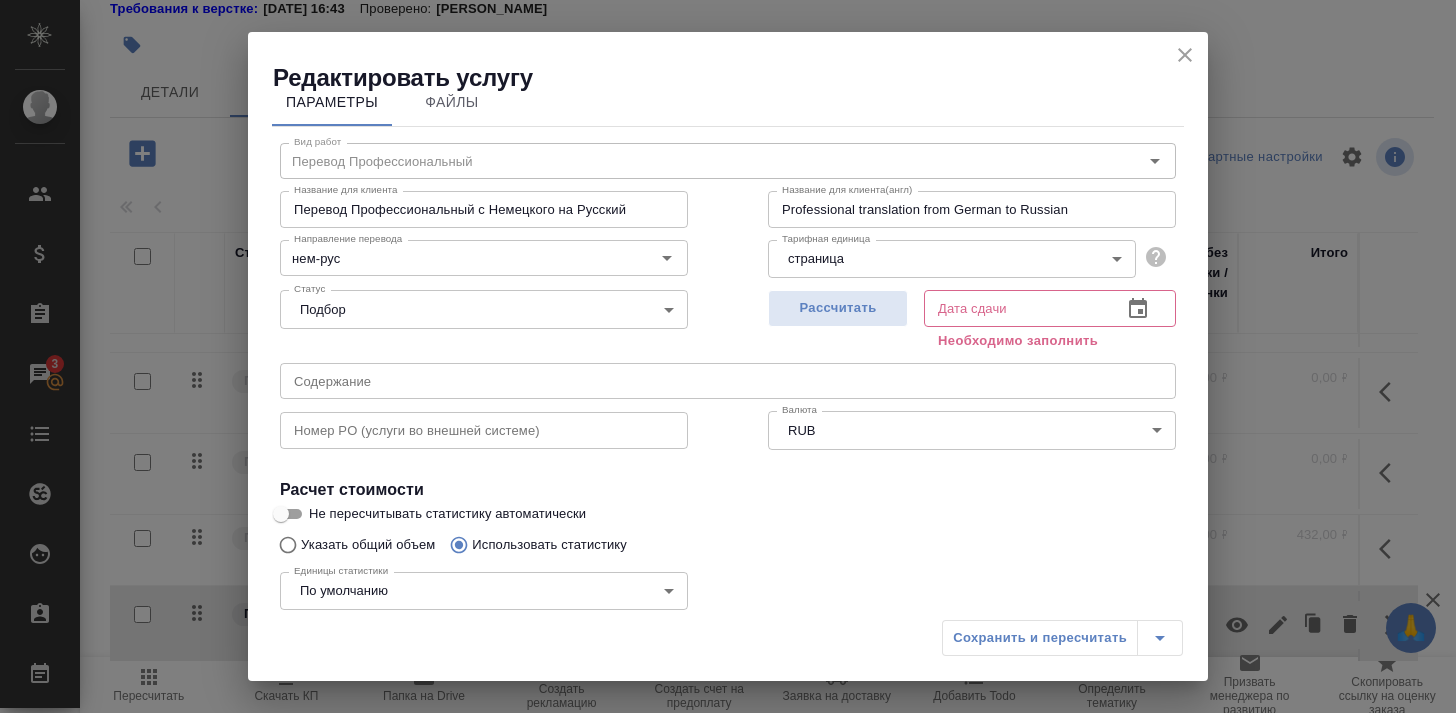 scroll, scrollTop: 40, scrollLeft: 0, axis: vertical 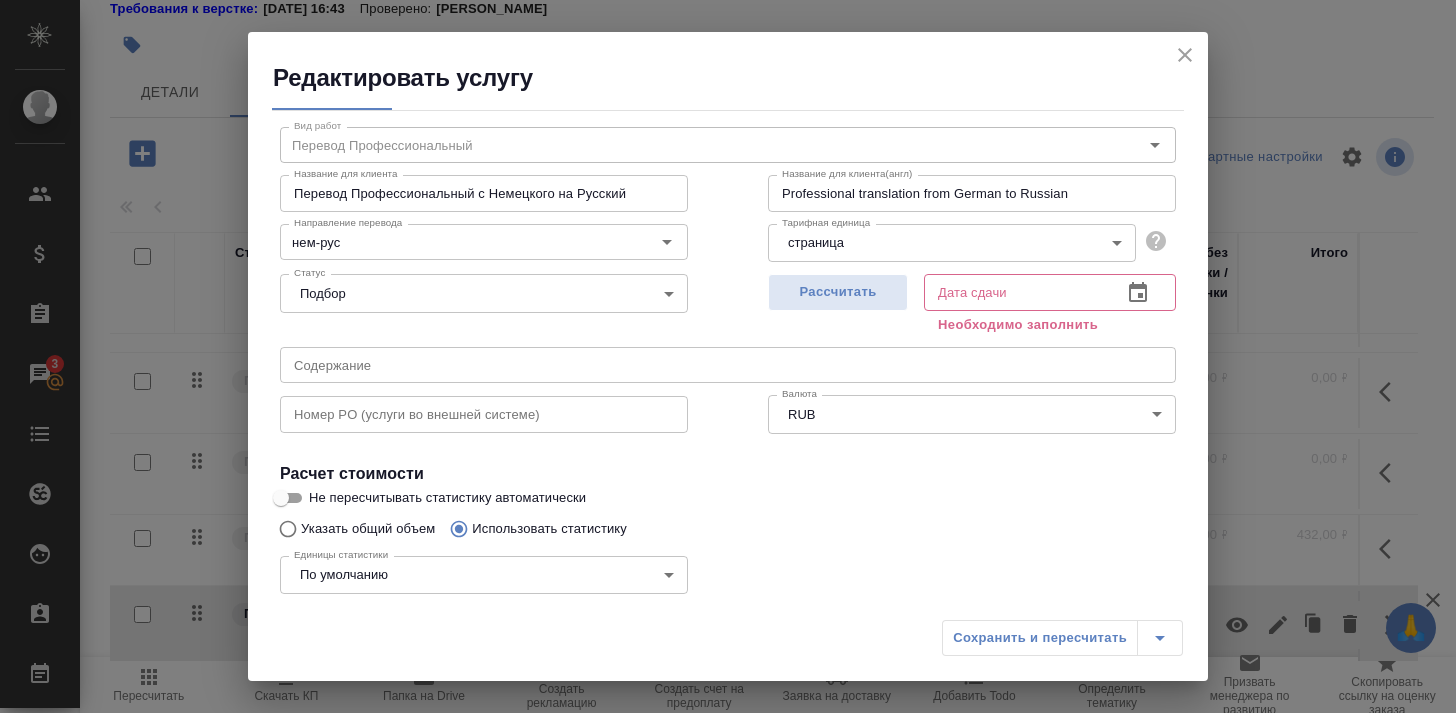 click at bounding box center [1015, 292] 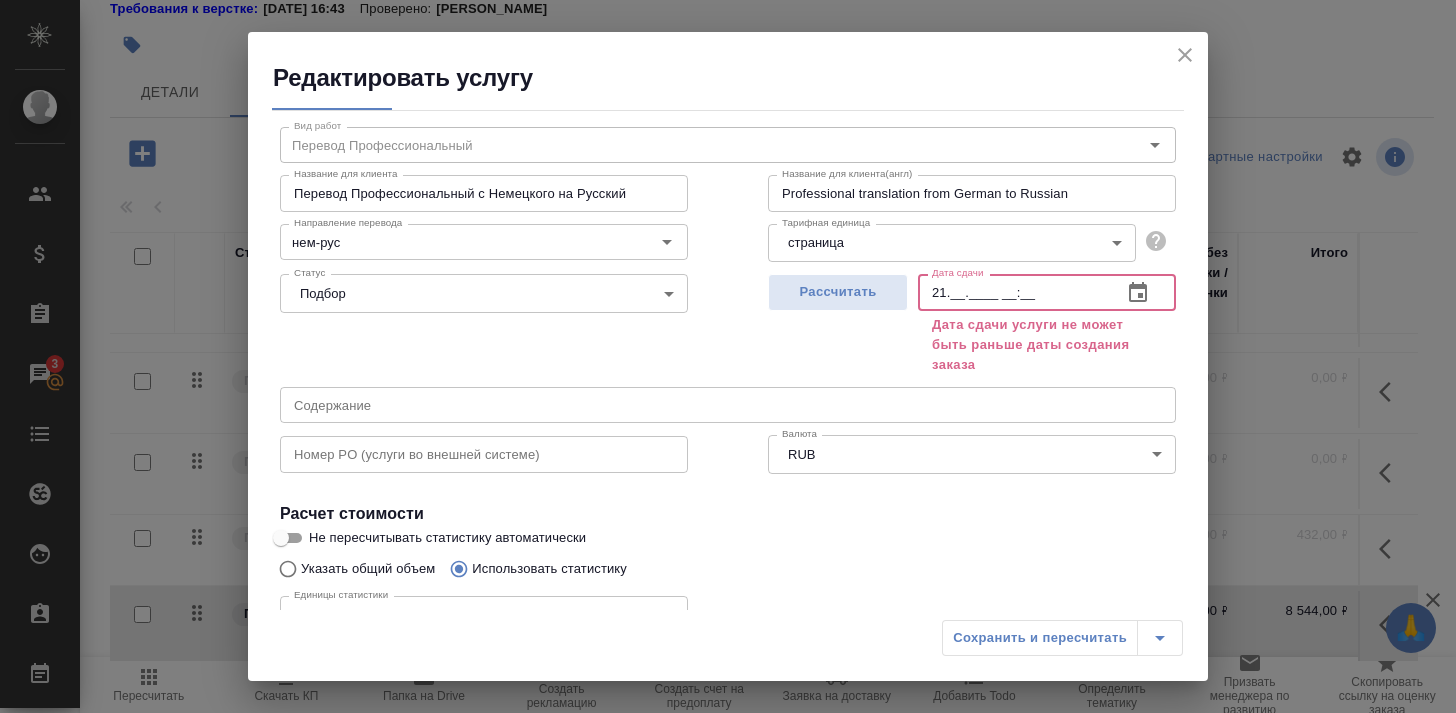 type on "2_.__.____ __:__" 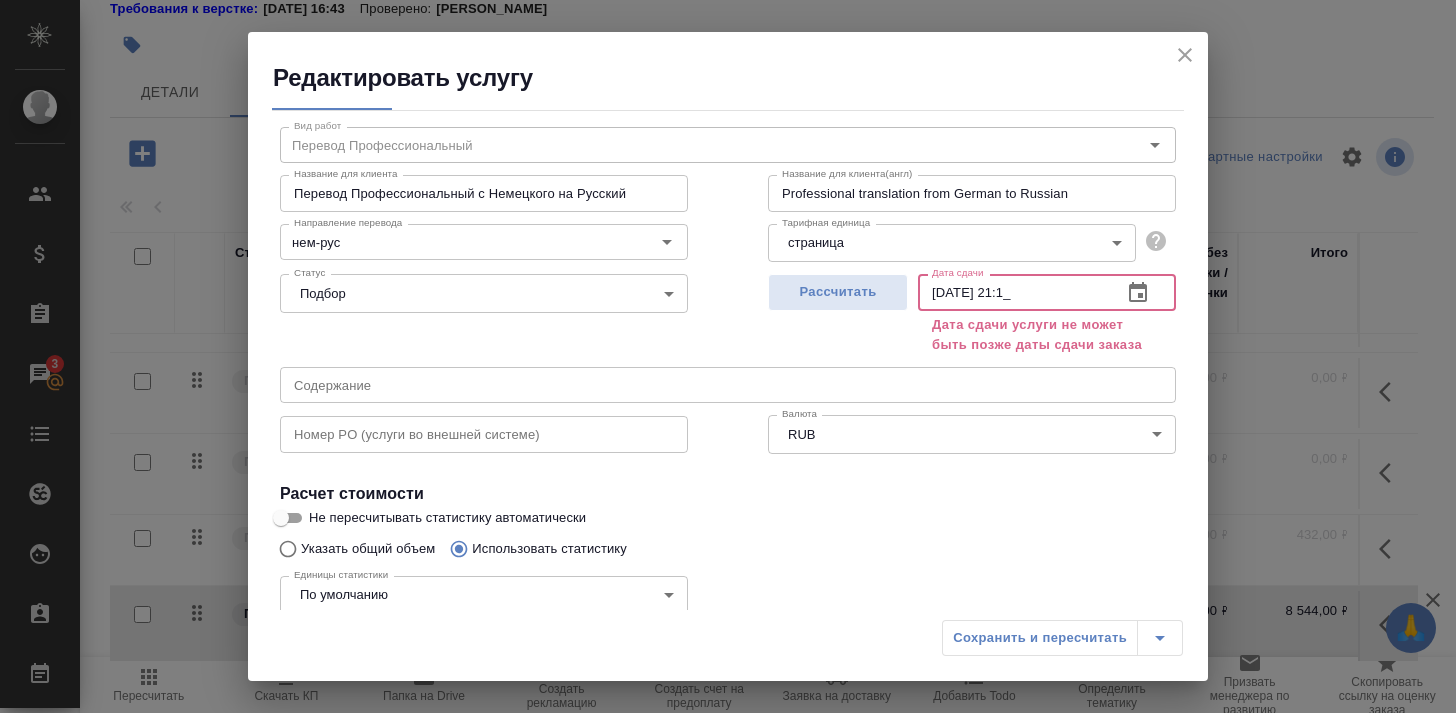 type on "[DATE] 21:15" 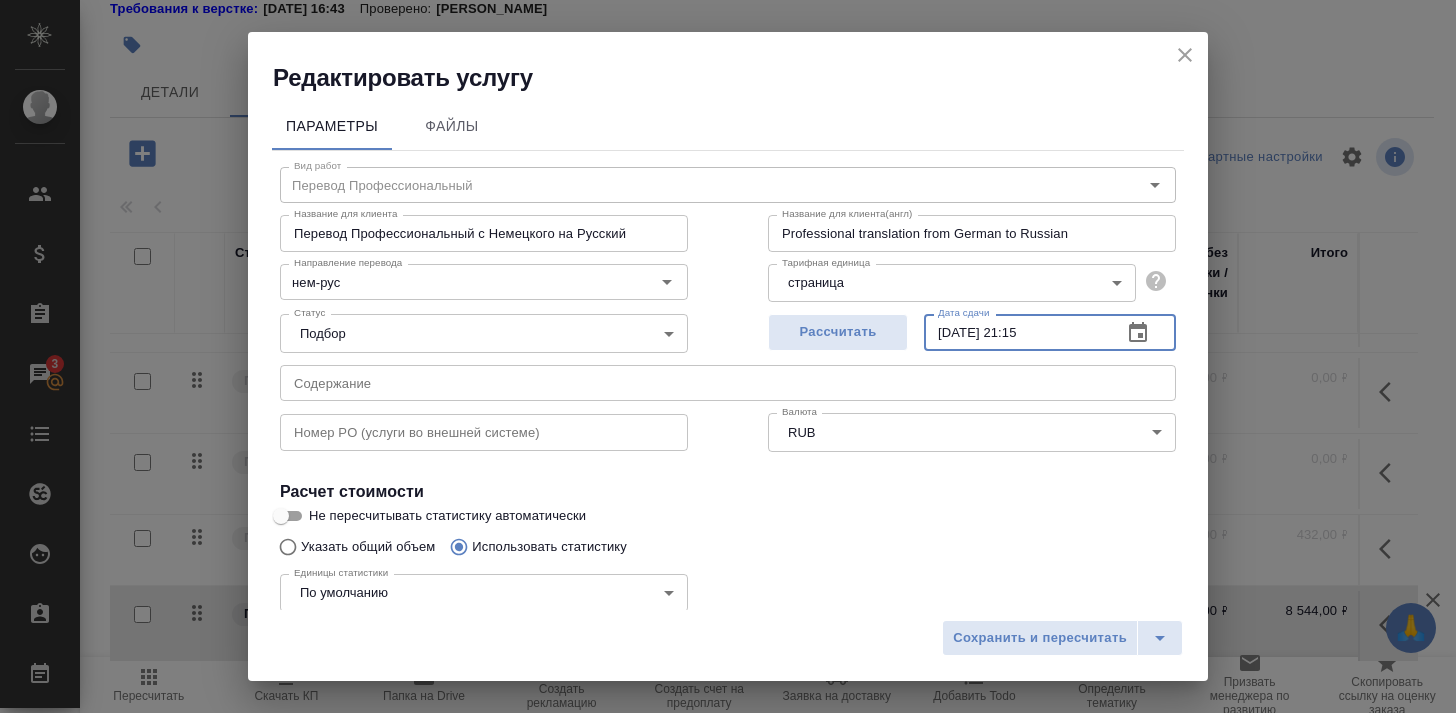 scroll, scrollTop: 0, scrollLeft: 0, axis: both 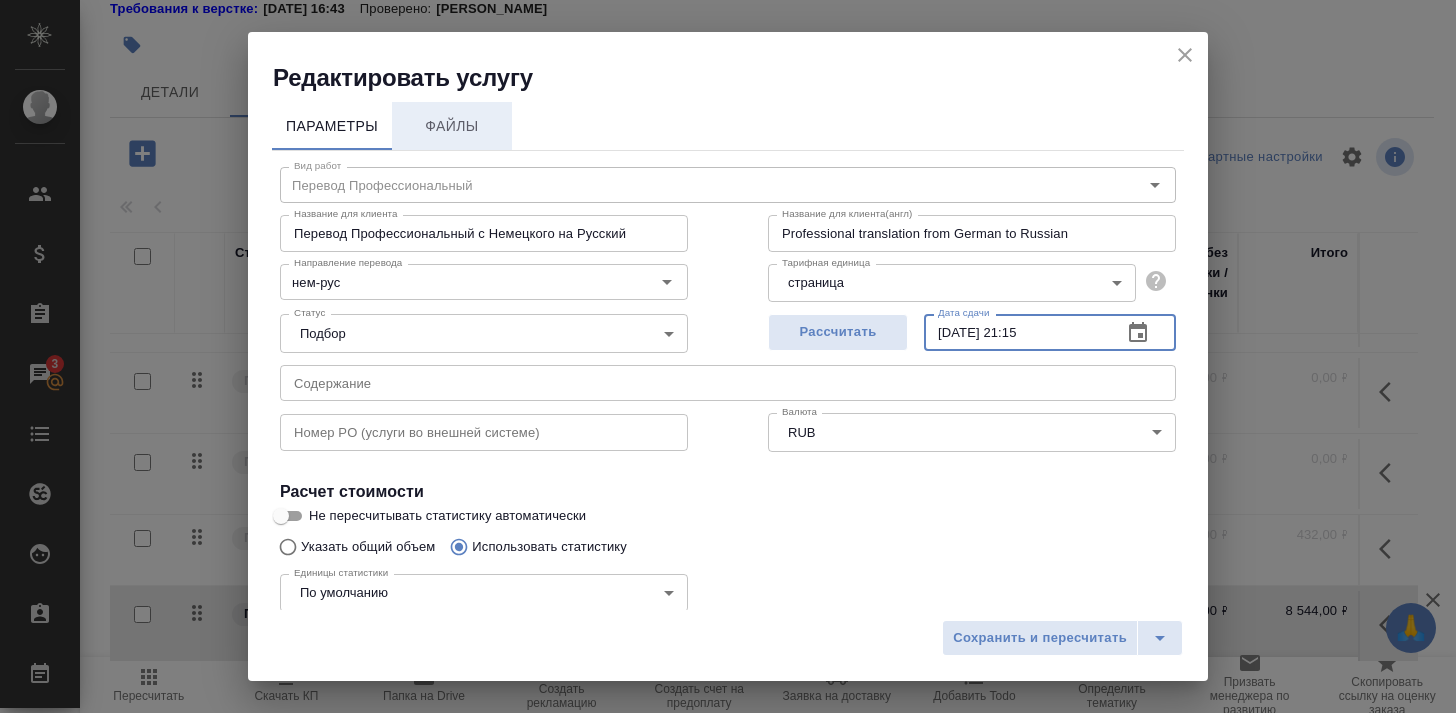 click on "Файлы" at bounding box center [452, 126] 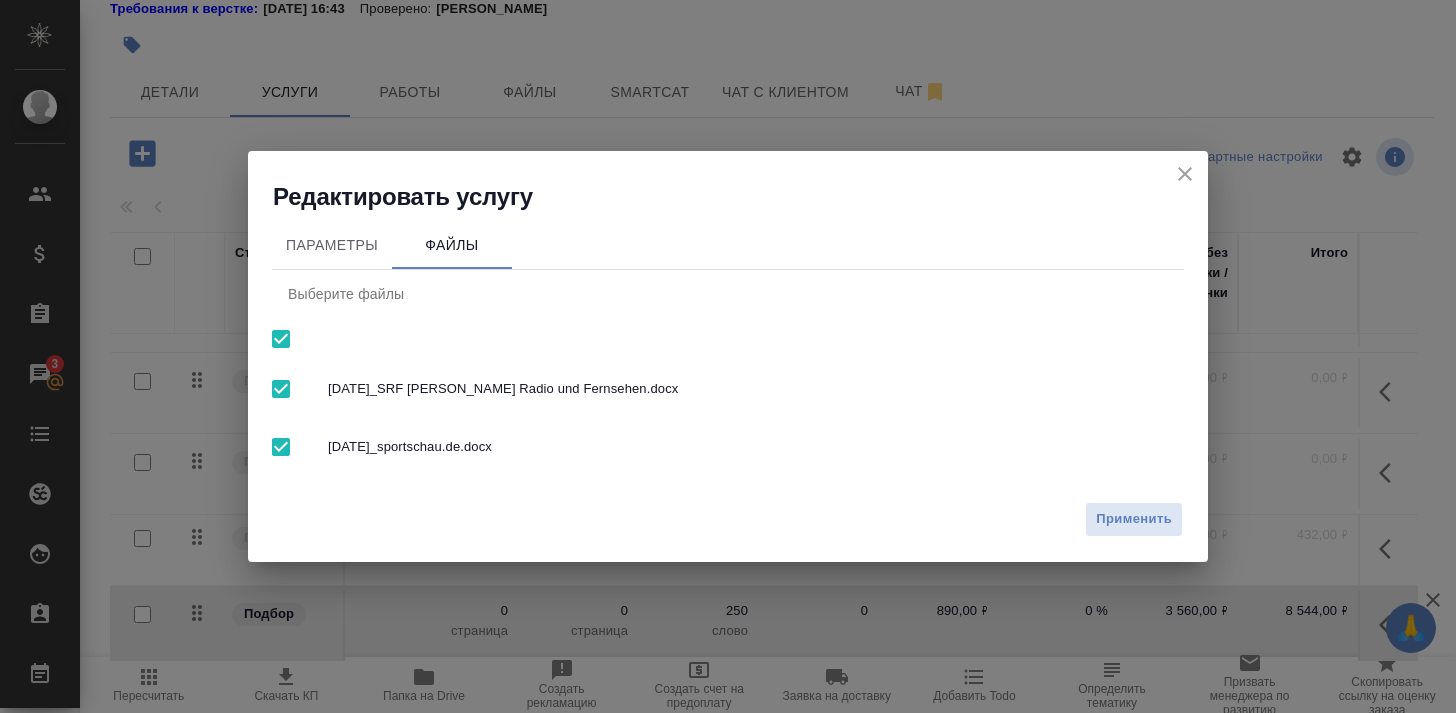 click at bounding box center (281, 339) 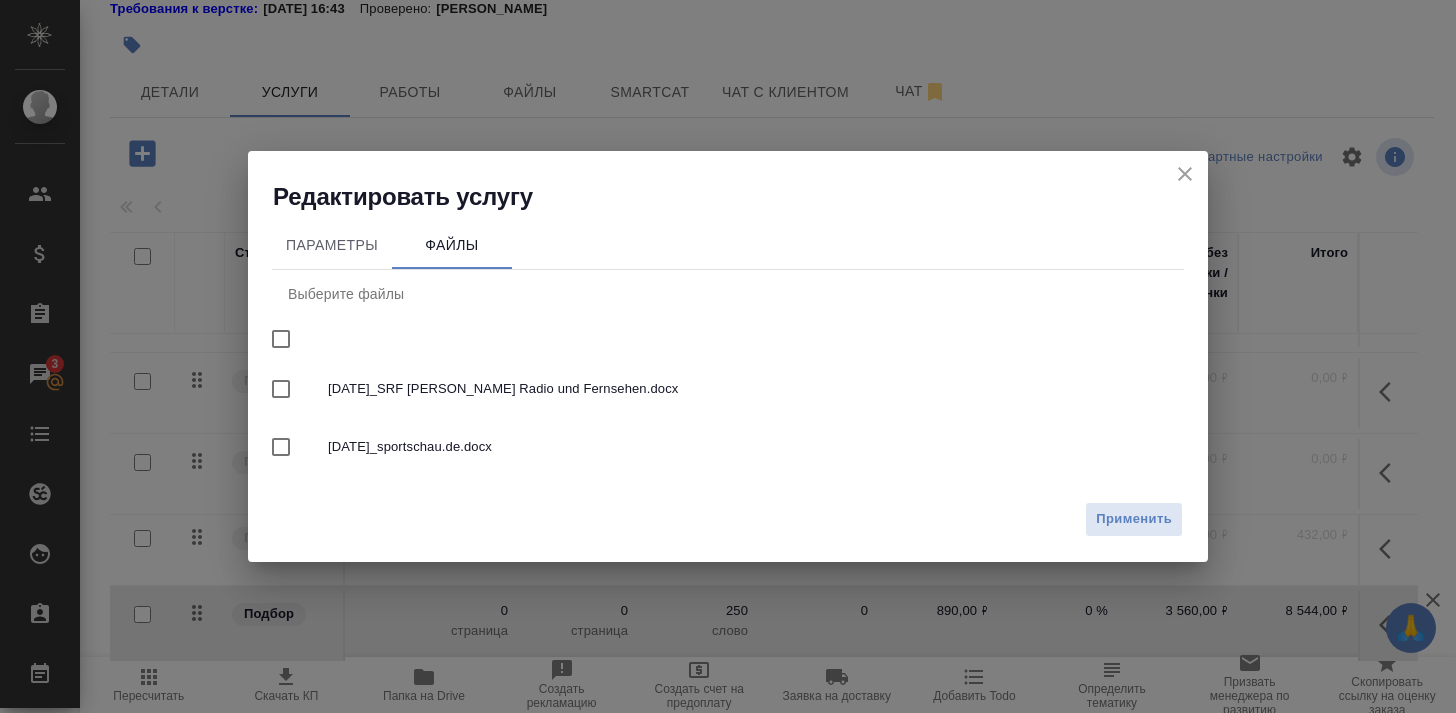 click at bounding box center (281, 339) 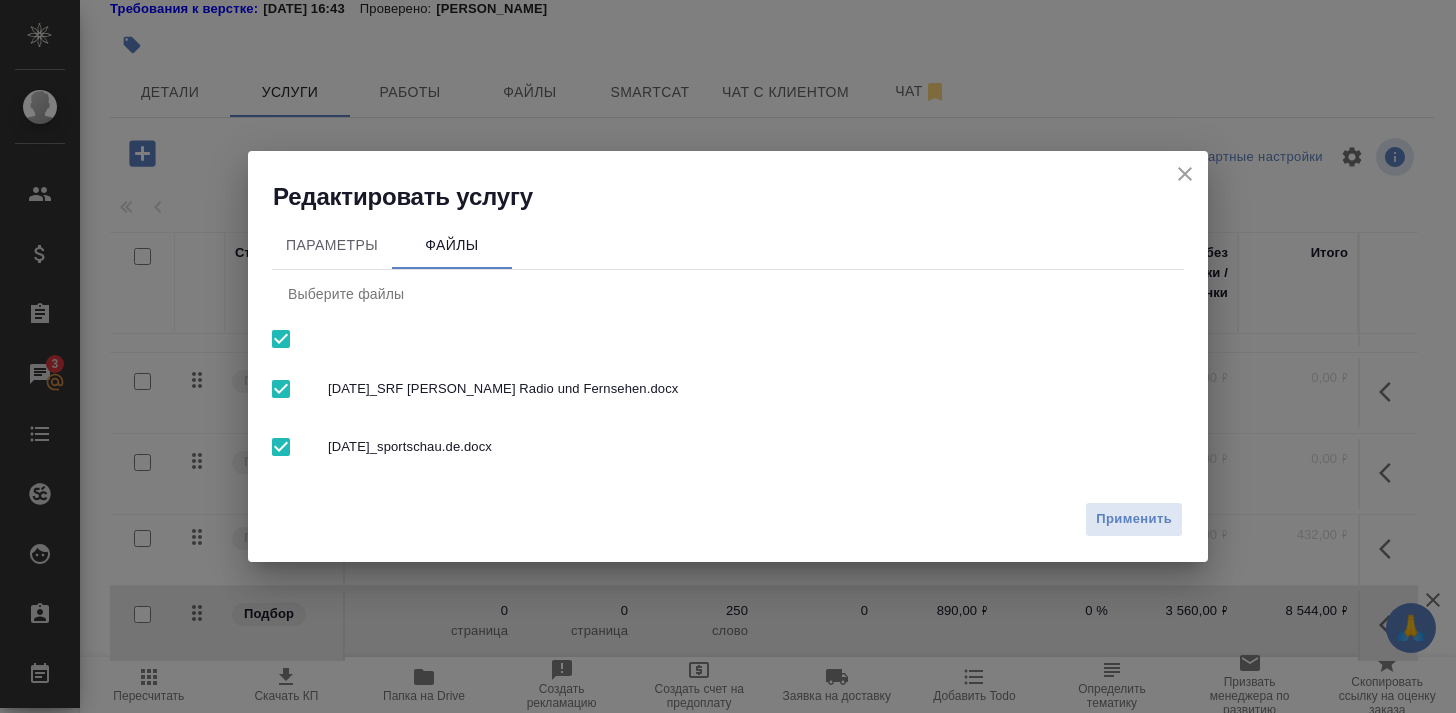 checkbox on "true" 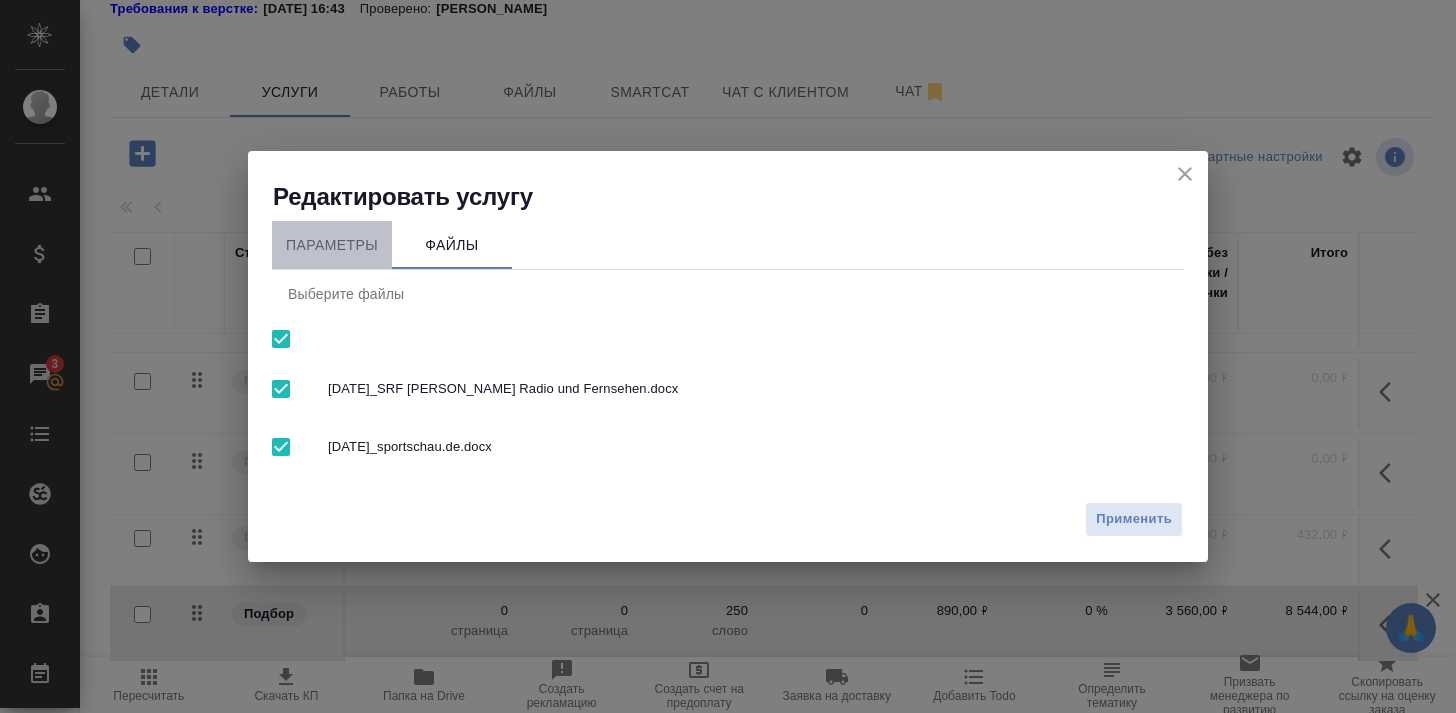 click on "Параметры" at bounding box center (332, 245) 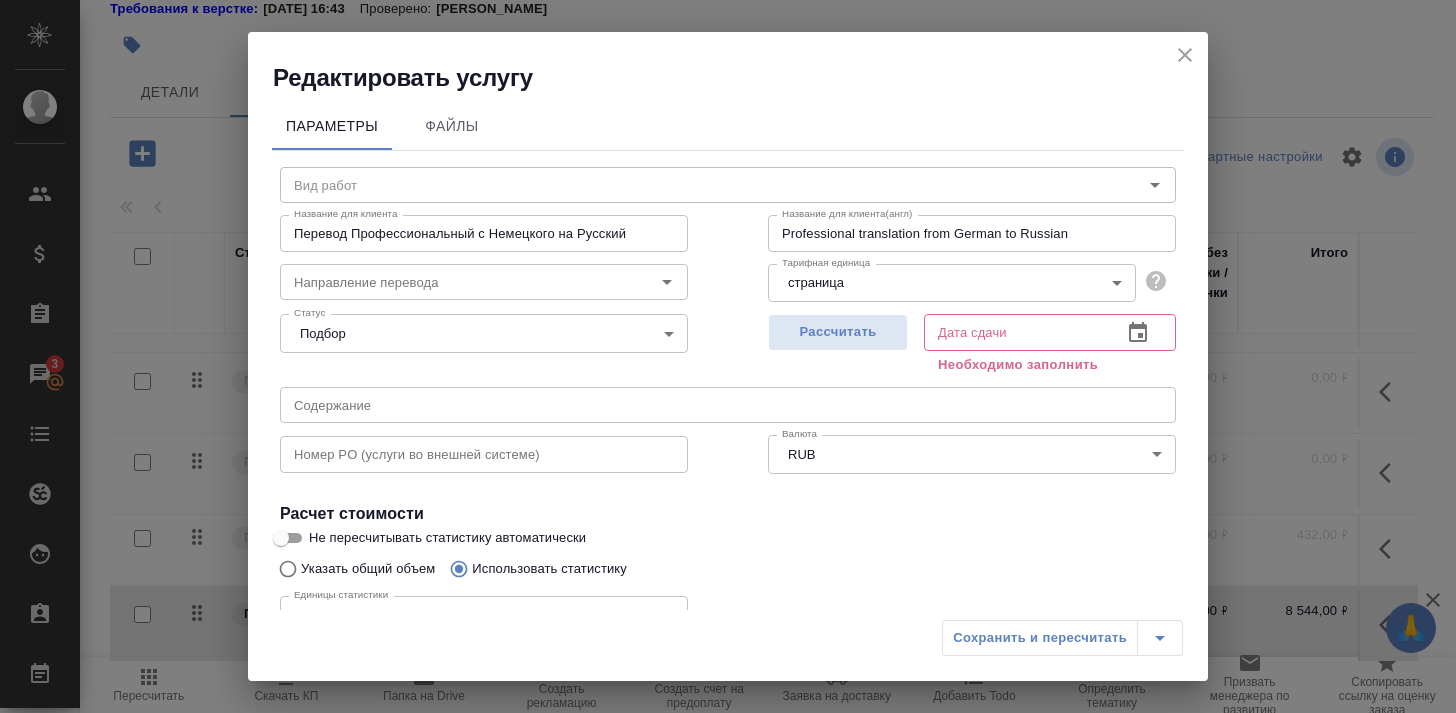 type on "Перевод Профессиональный" 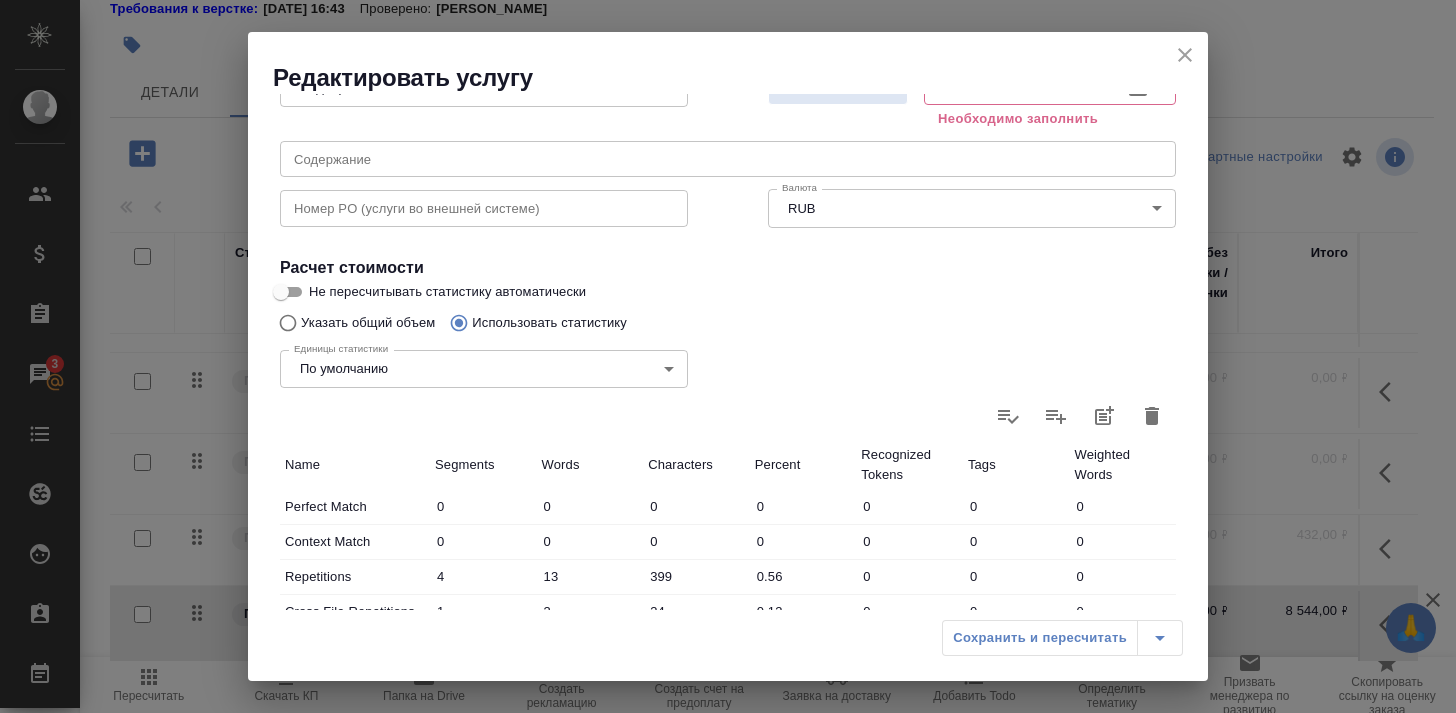 scroll, scrollTop: 239, scrollLeft: 0, axis: vertical 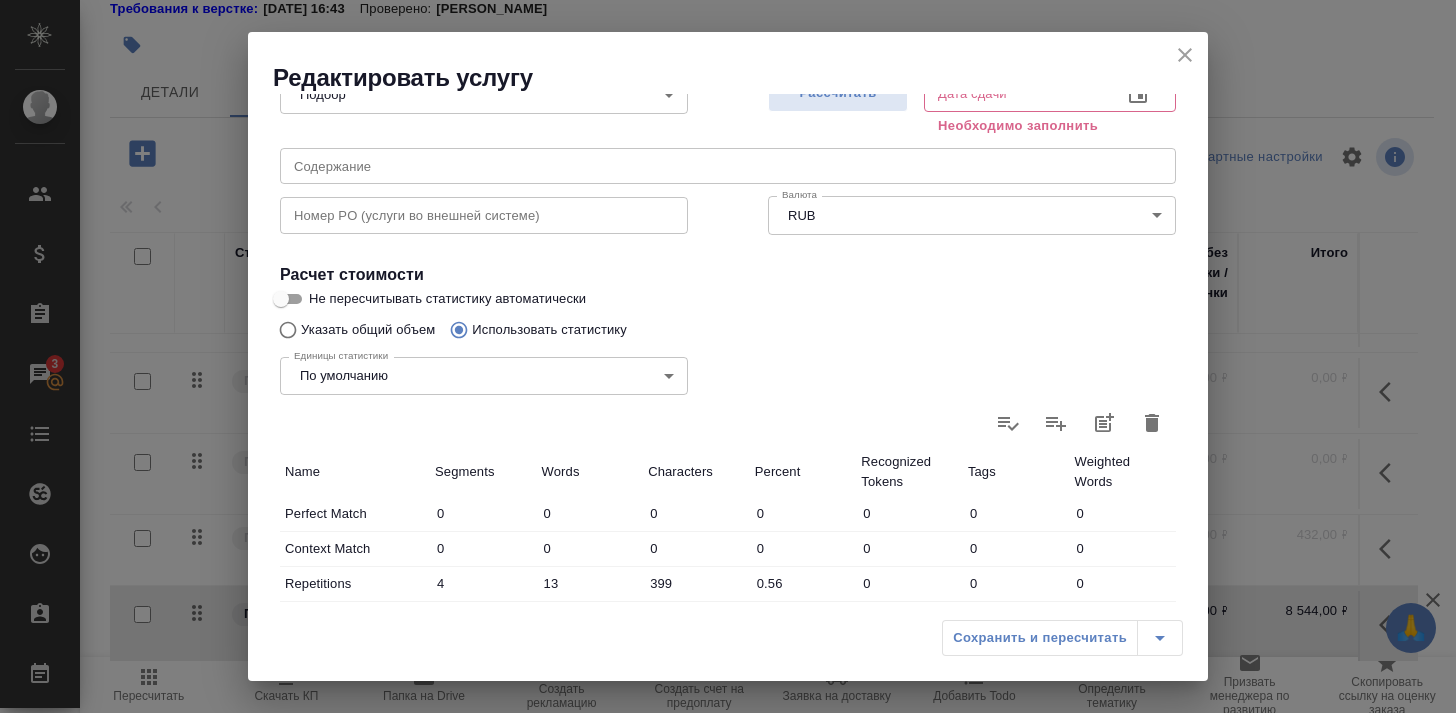 click on "🙏 .cls-1
fill:#fff;
AWATERA Timakov Maksim Клиенты Спецификации Заказы 3 Чаты Todo Проекты SC Исполнители Кандидаты Работы Входящие заявки Заявки на доставку Рекламации Проекты процессинга Конференции Выйти S_USM-328 Создан new Нормальный normal Кратко детали заказа Ответственная команда: Локализация Клиент: ООО "ХК ЮэСэМ" Договор: AU-3605 Дата создания: 17.07.2025, 19:38 Дата сдачи: 17.07.2025, 21:15 Итого: 8 976,00 ₽ К оплате: 8 976,00 ₽ Маржинальность: 100% Требования к верстке: 05.02.2025 16:43 Проверено: Петрова Валерия Детали Услуги Работы Файлы Smartcat Чат с клиентом Чат Стандартные настройки 1 1" at bounding box center (728, 356) 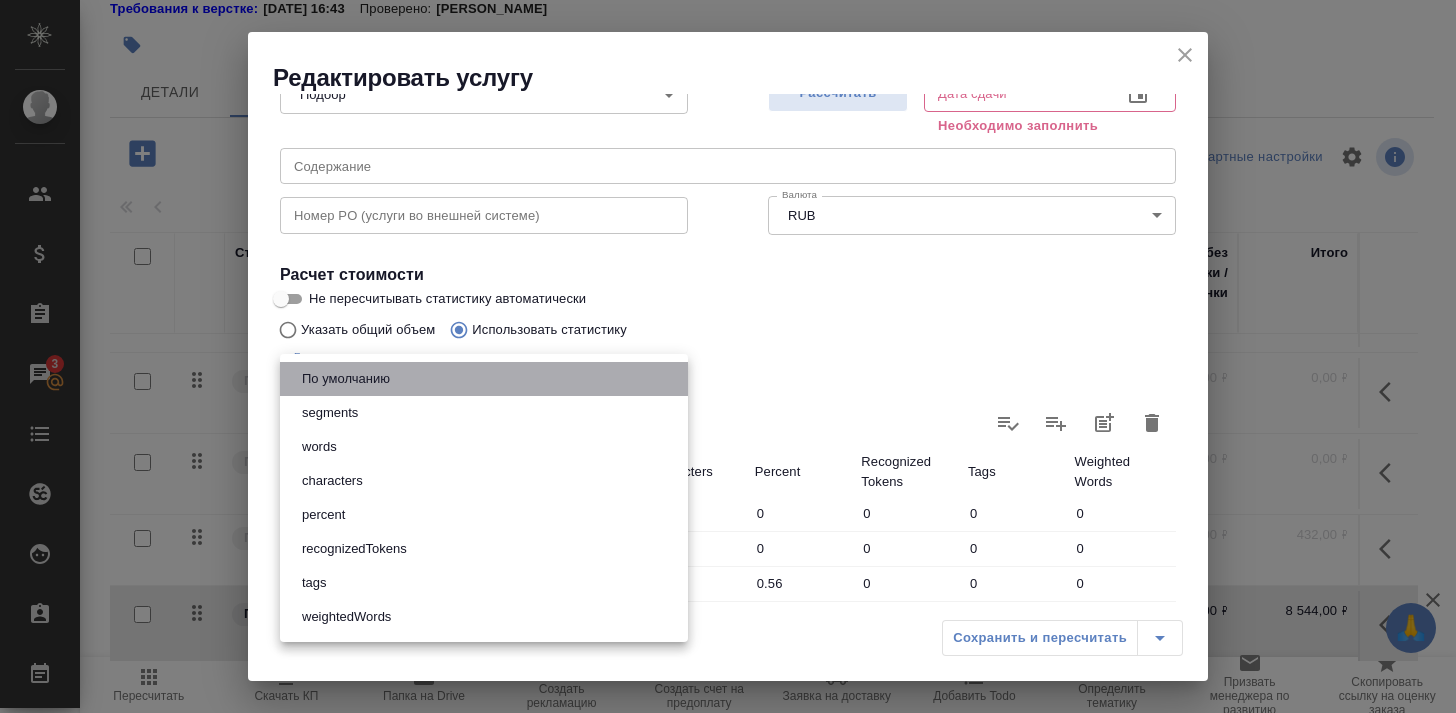 click on "По умолчанию" at bounding box center [484, 379] 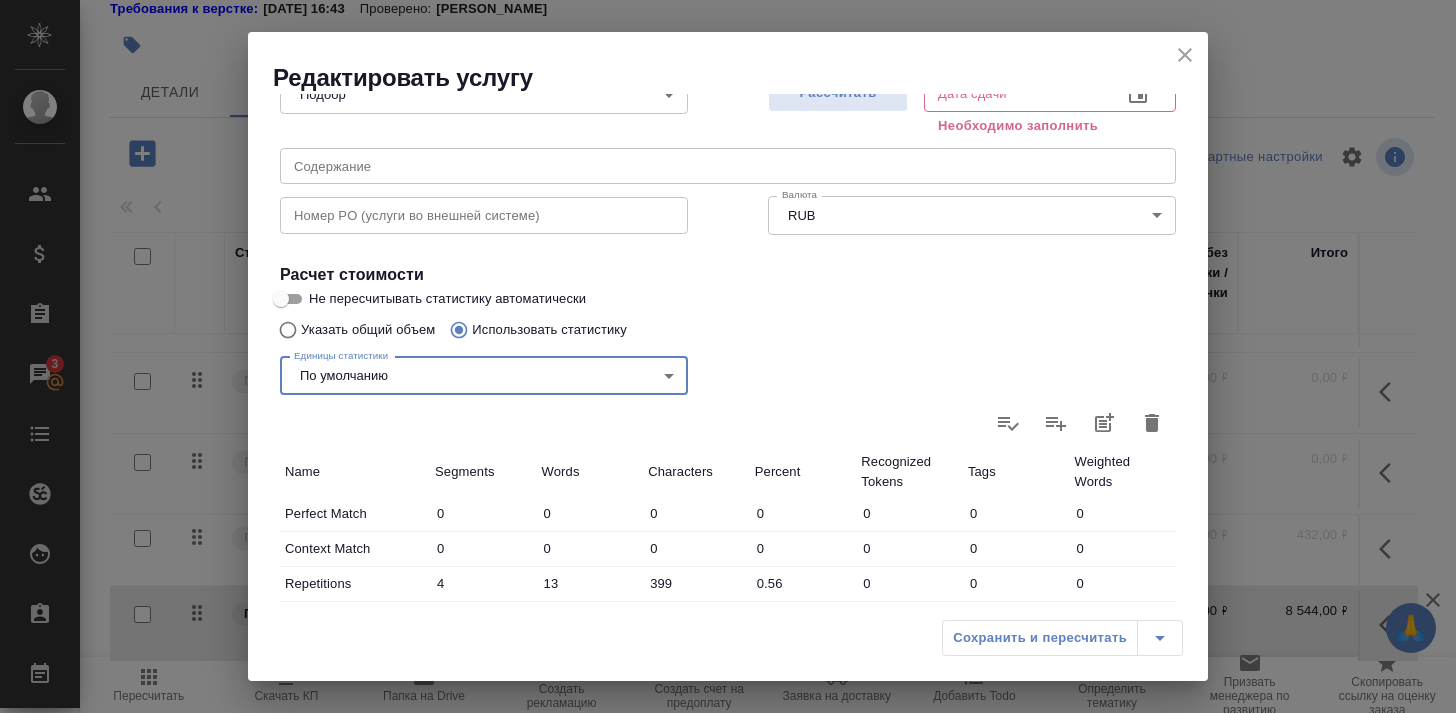 click on "🙏 .cls-1
fill:#fff;
AWATERA Timakov Maksim Клиенты Спецификации Заказы 3 Чаты Todo Проекты SC Исполнители Кандидаты Работы Входящие заявки Заявки на доставку Рекламации Проекты процессинга Конференции Выйти S_USM-328 Создан new Нормальный normal Кратко детали заказа Ответственная команда: Локализация Клиент: ООО "ХК ЮэСэМ" Договор: AU-3605 Дата создания: 17.07.2025, 19:38 Дата сдачи: 17.07.2025, 21:15 Итого: 8 976,00 ₽ К оплате: 8 976,00 ₽ Маржинальность: 100% Требования к верстке: 05.02.2025 16:43 Проверено: Петрова Валерия Детали Услуги Работы Файлы Smartcat Чат с клиентом Чат Стандартные настройки 1 1" at bounding box center [728, 356] 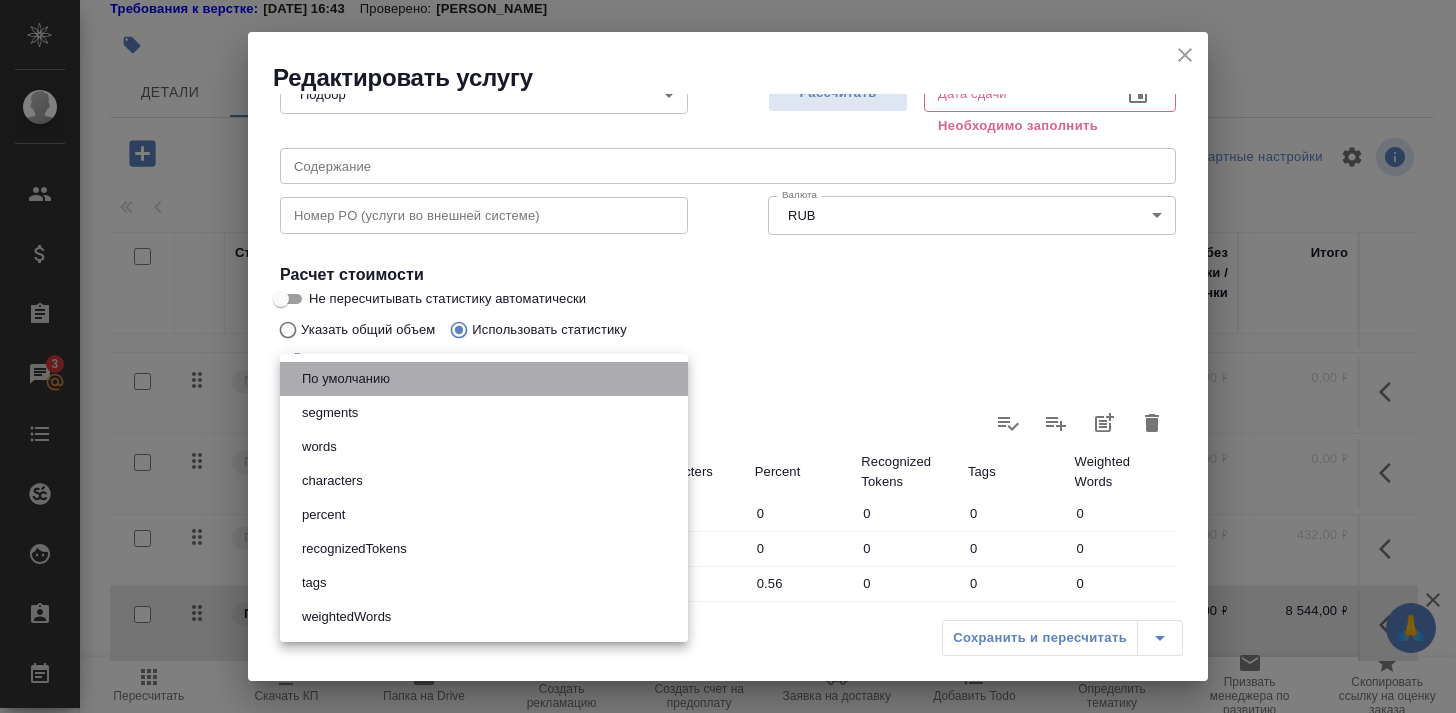 click on "По умолчанию" at bounding box center (484, 379) 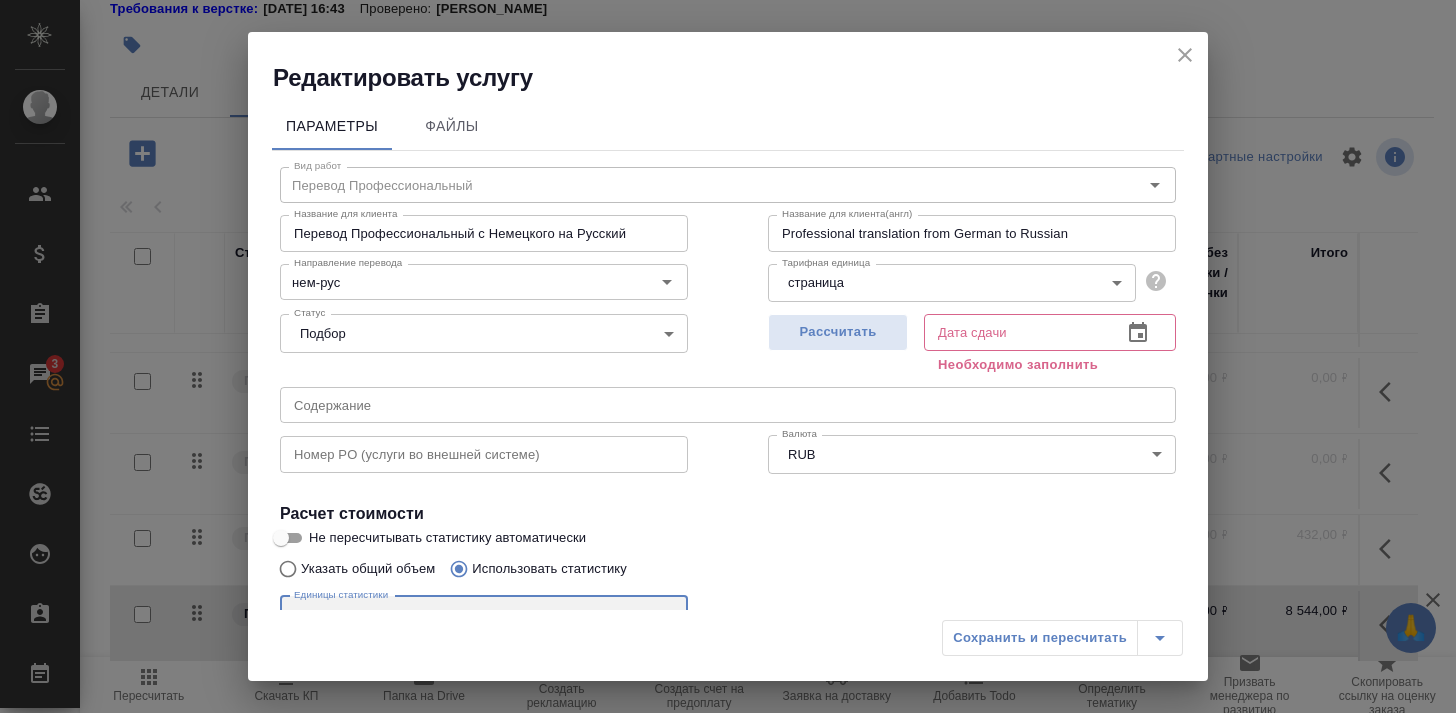 scroll, scrollTop: 0, scrollLeft: 0, axis: both 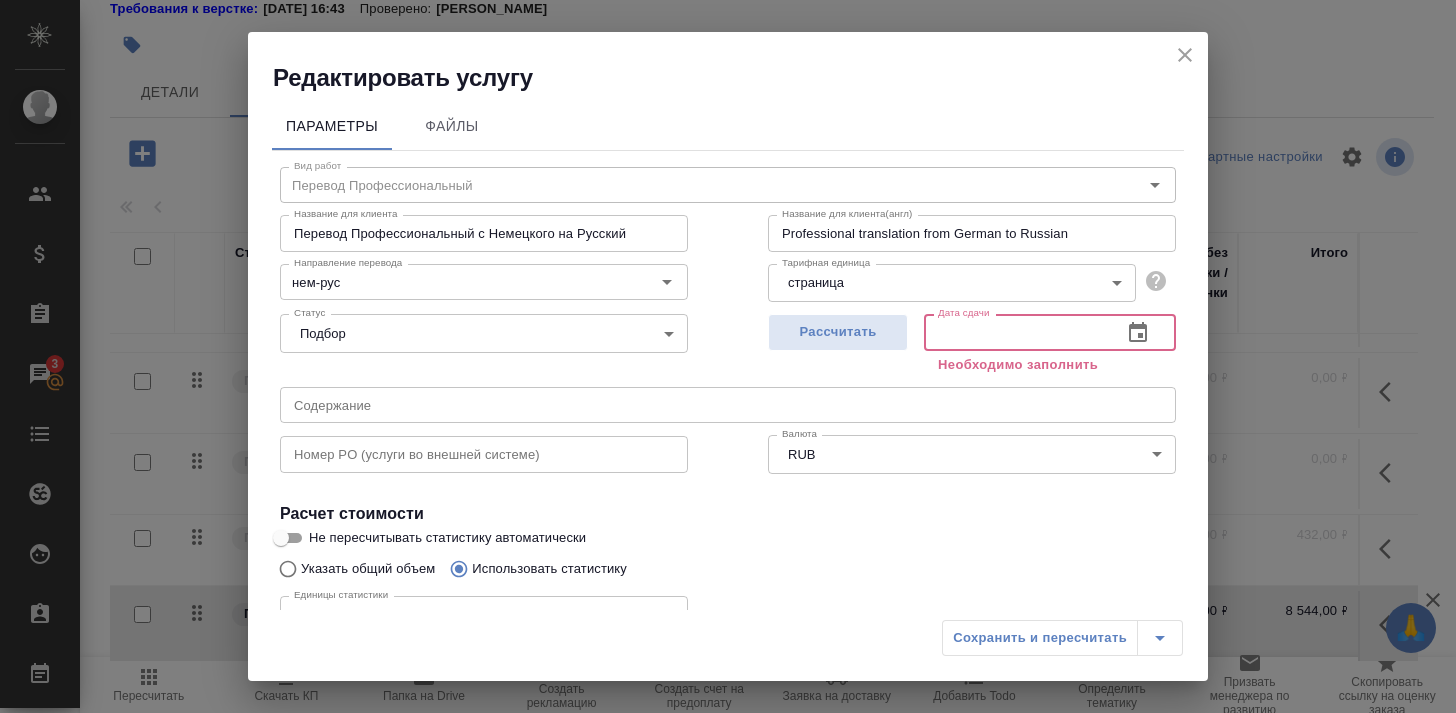 click at bounding box center (1015, 332) 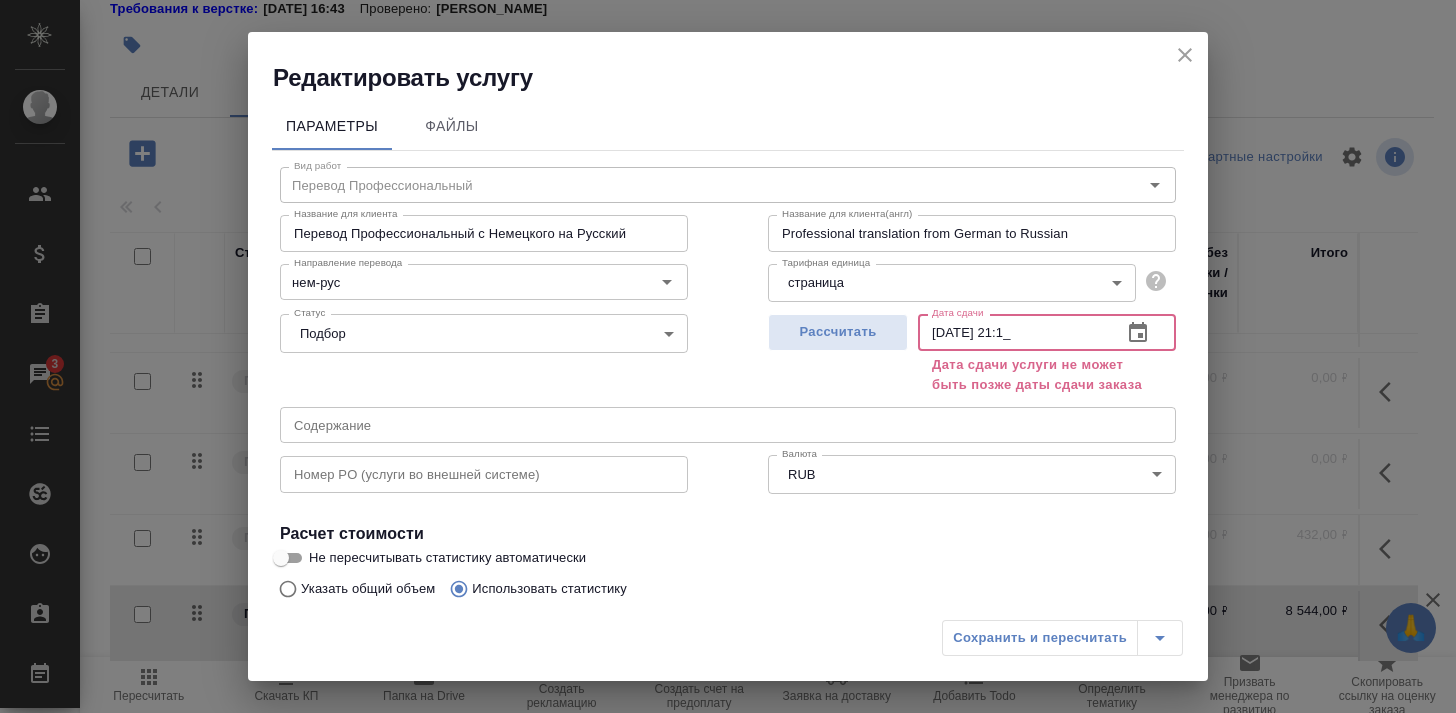type on "[DATE] 21:15" 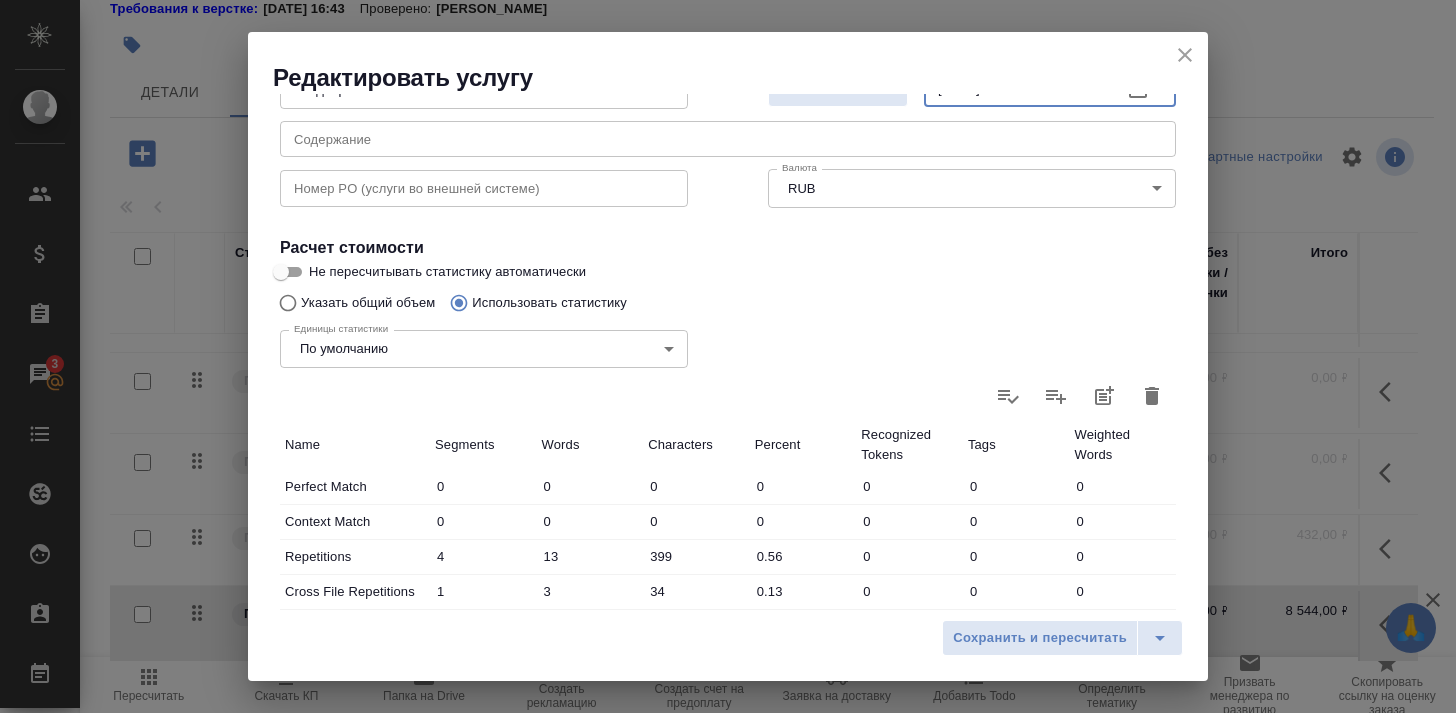 scroll, scrollTop: 245, scrollLeft: 0, axis: vertical 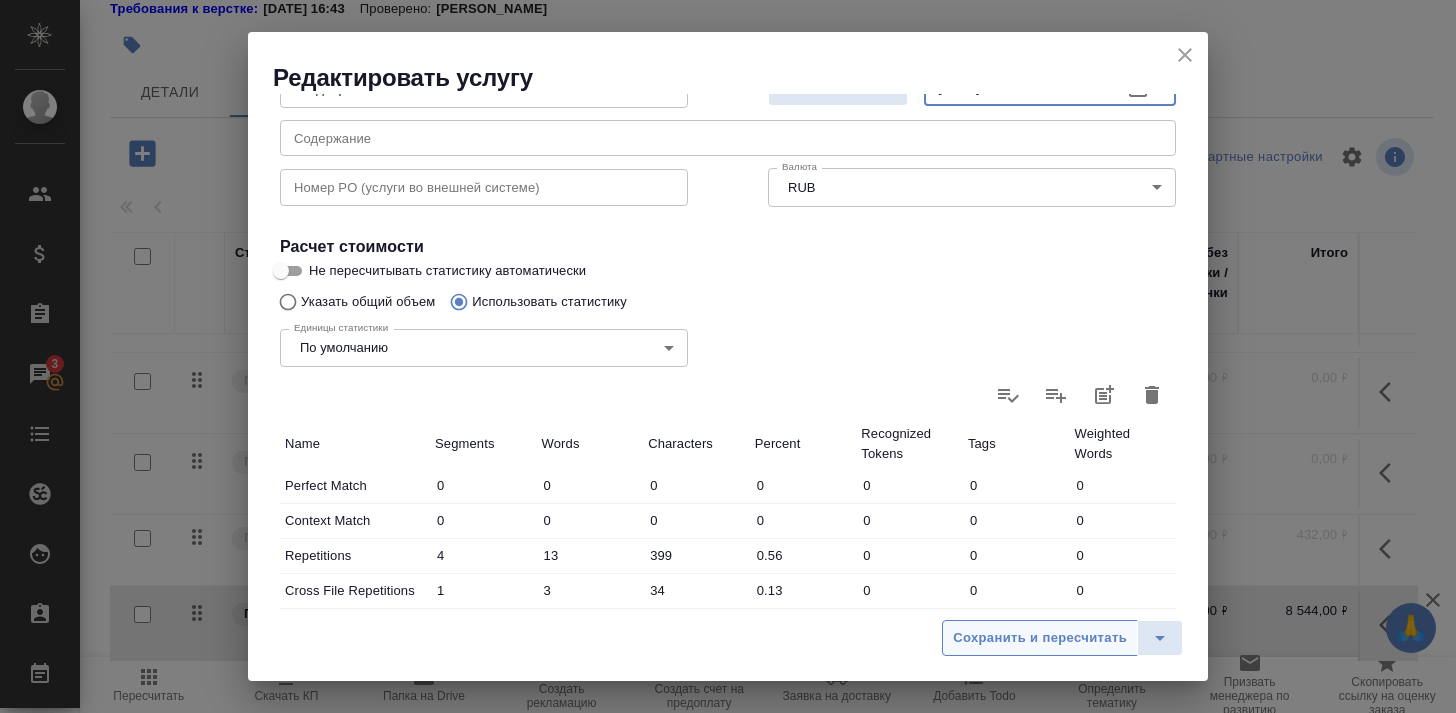 click on "Сохранить и пересчитать" at bounding box center (1040, 638) 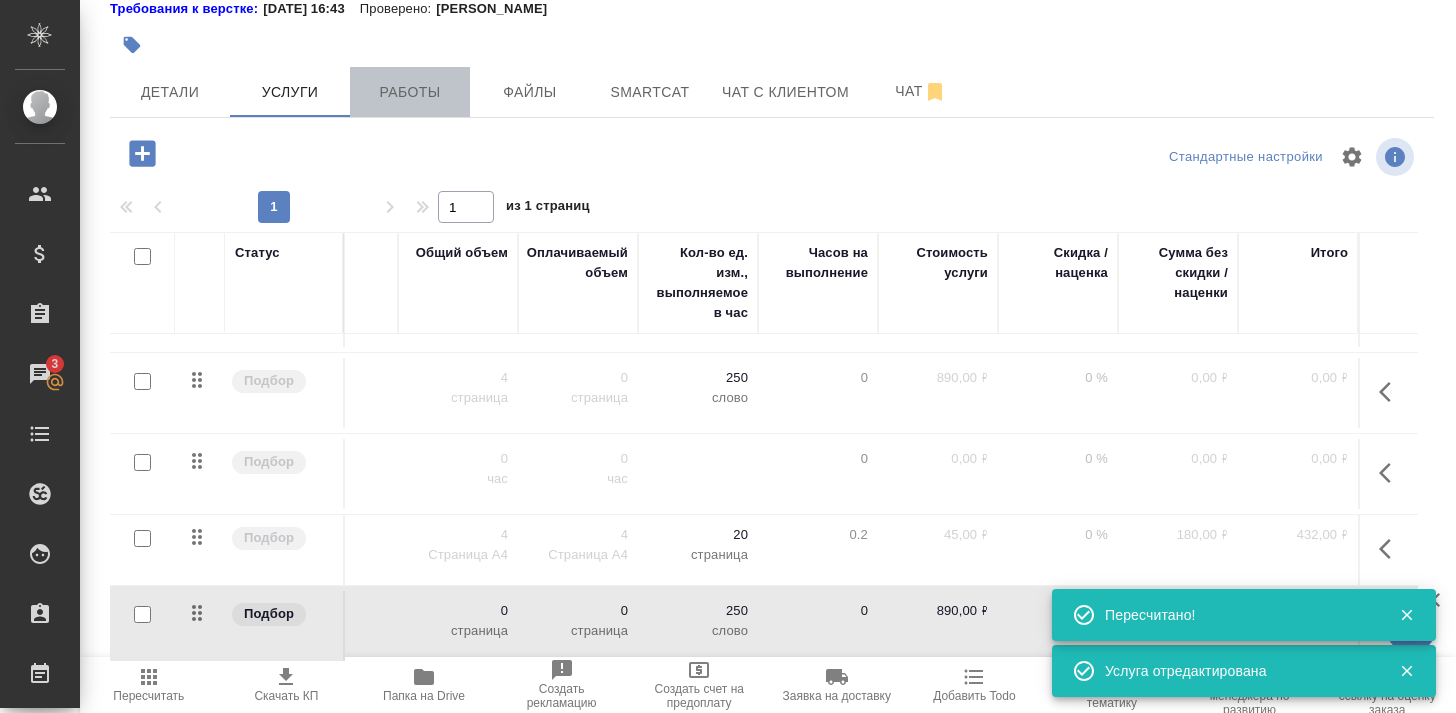 click on "Работы" at bounding box center [410, 92] 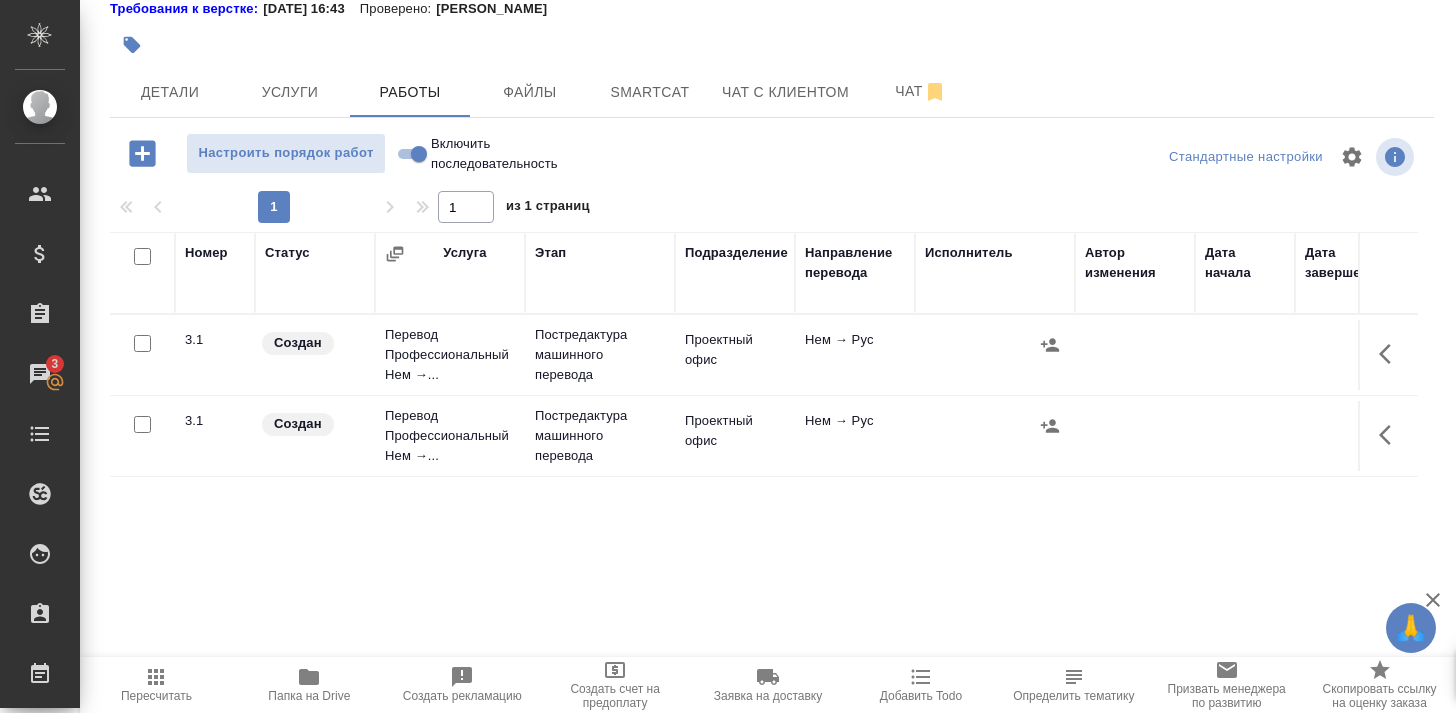 click at bounding box center (995, 345) 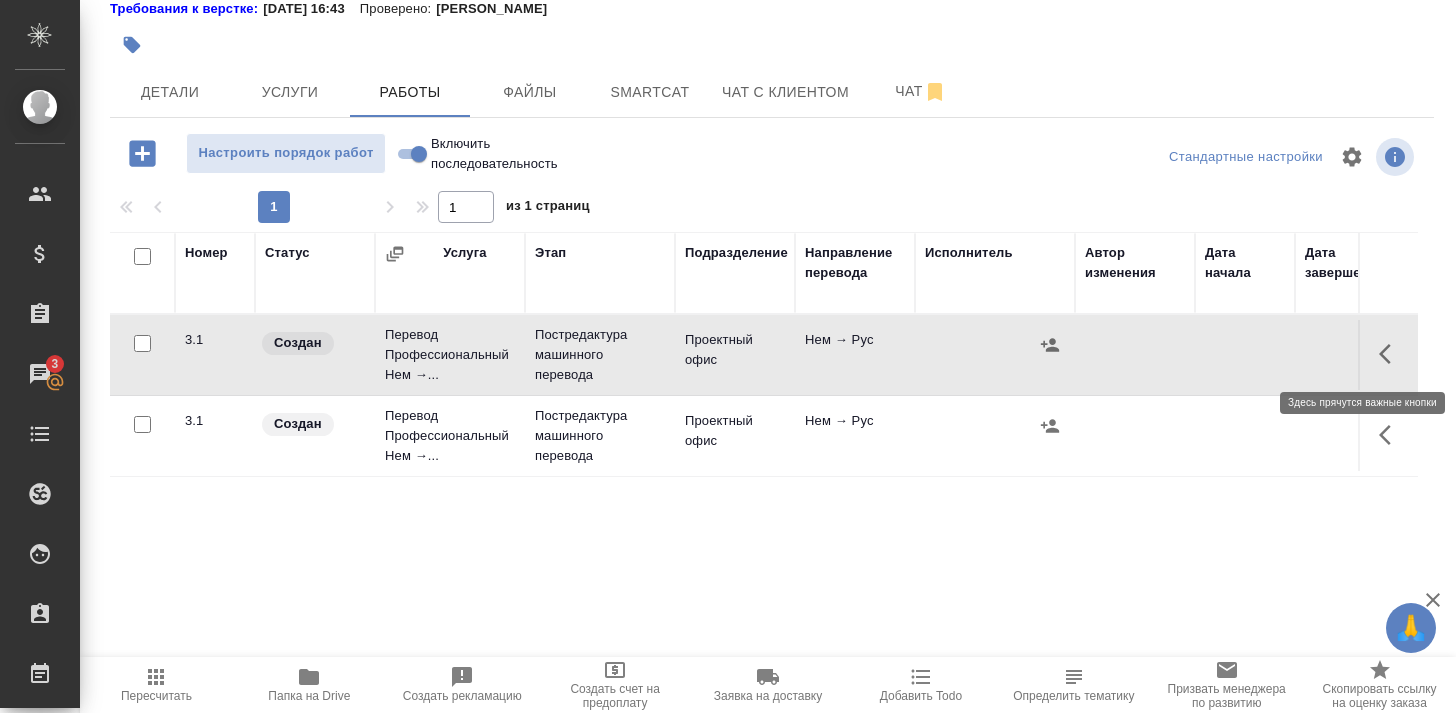 click 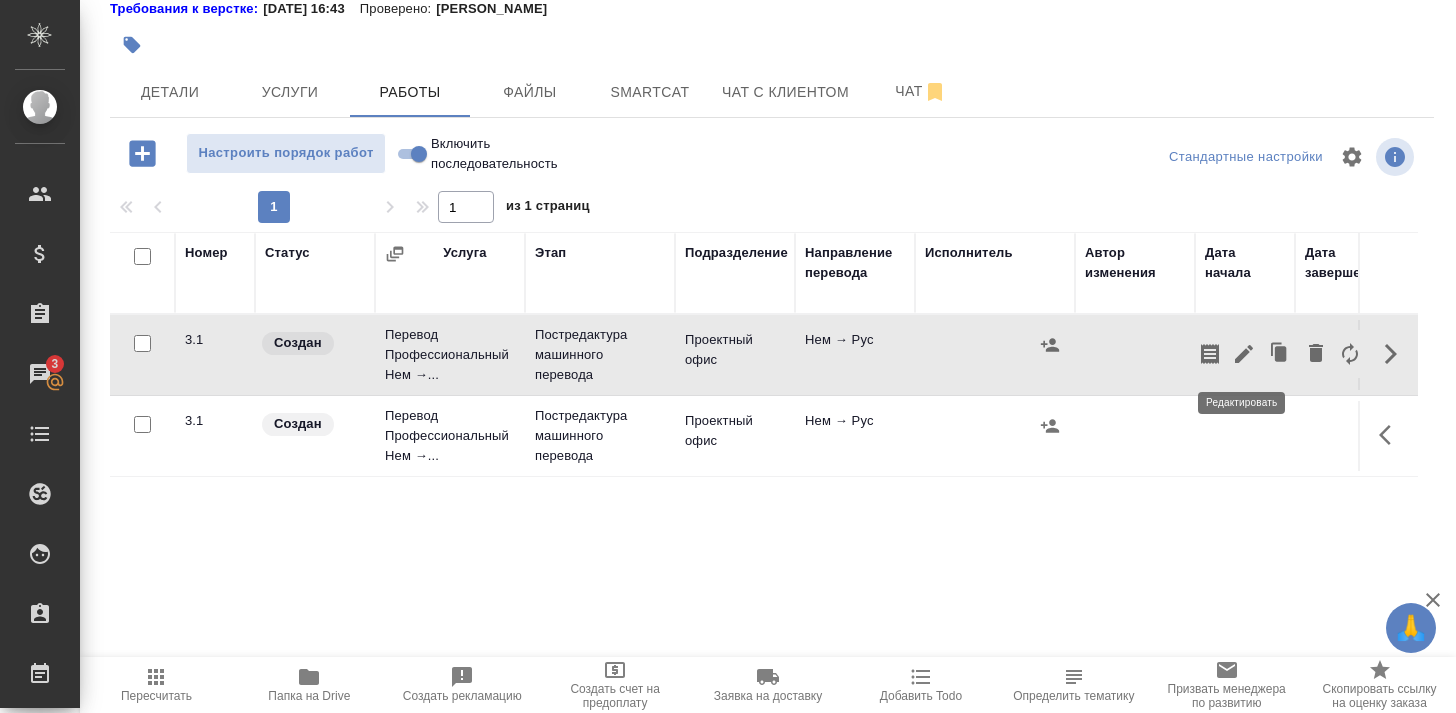 click 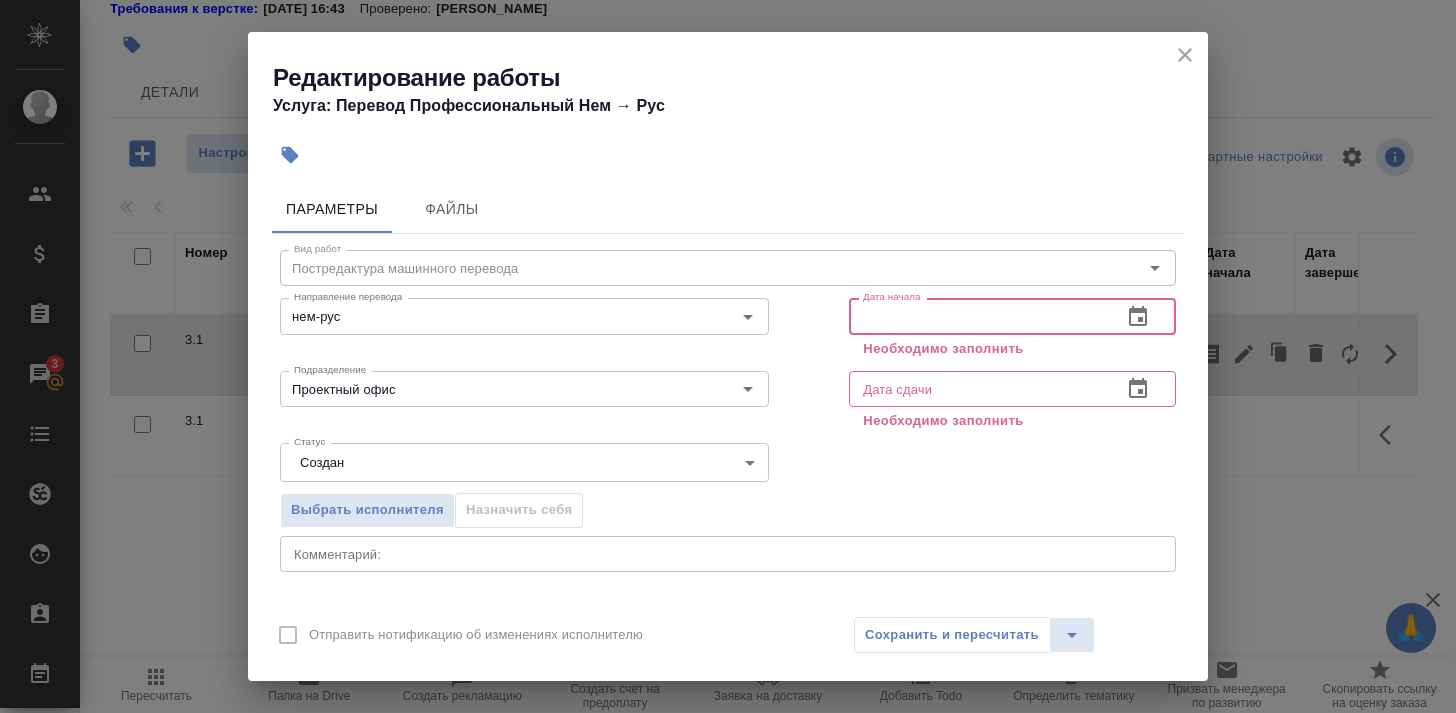 click at bounding box center (977, 316) 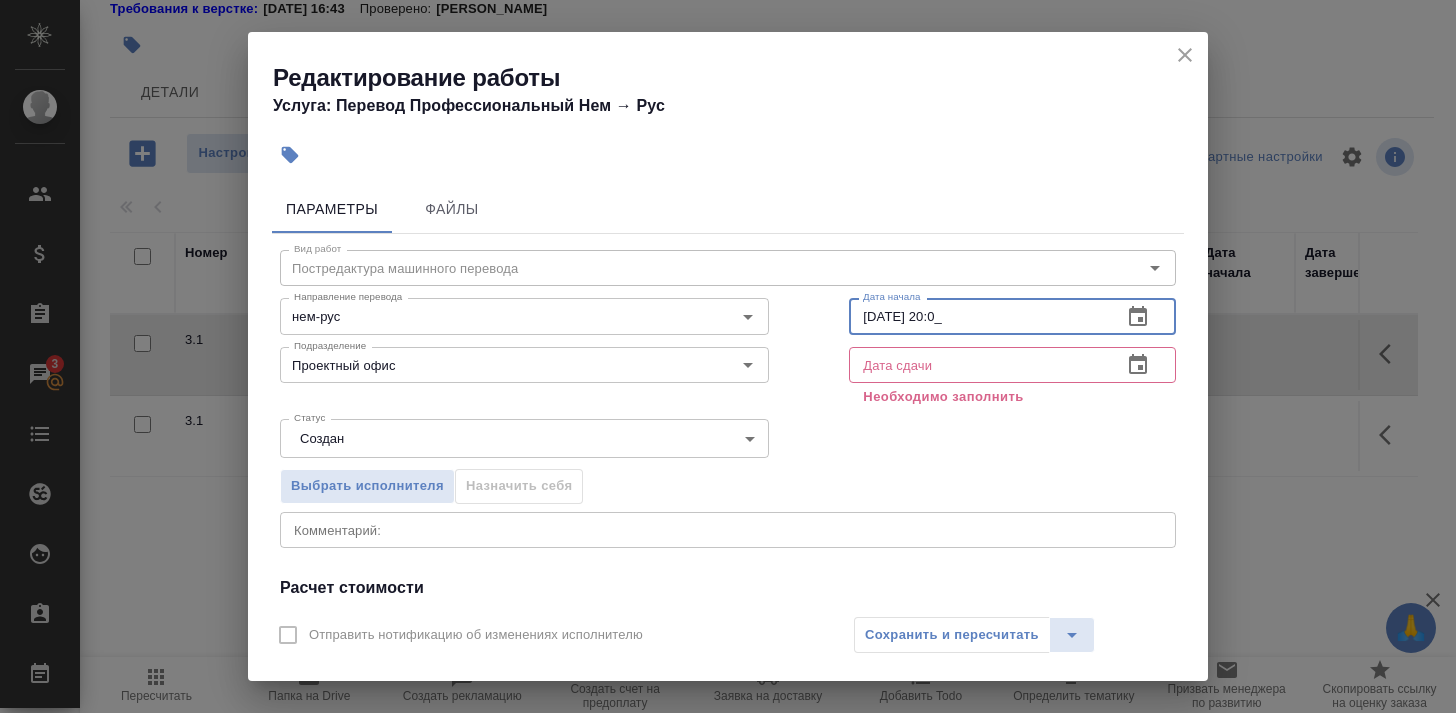 type on "[DATE] 20:00" 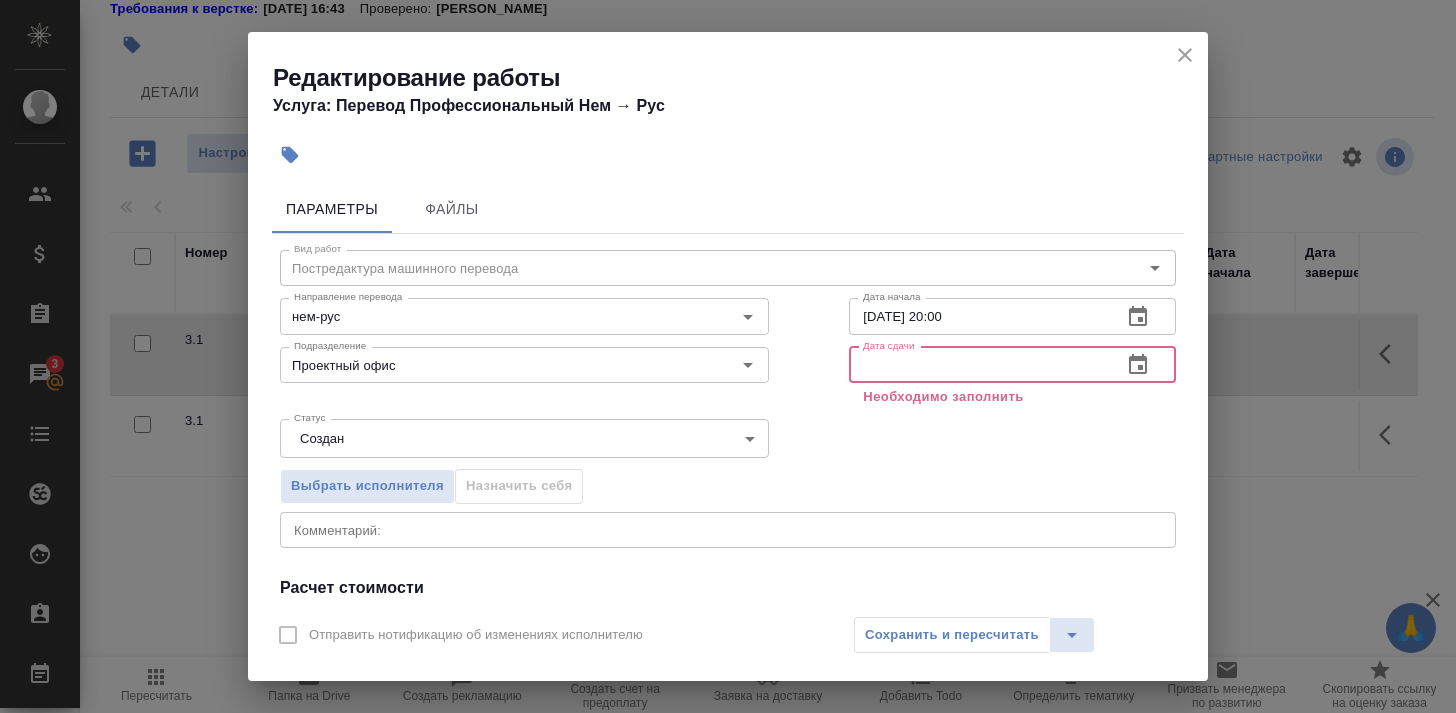 click at bounding box center [977, 365] 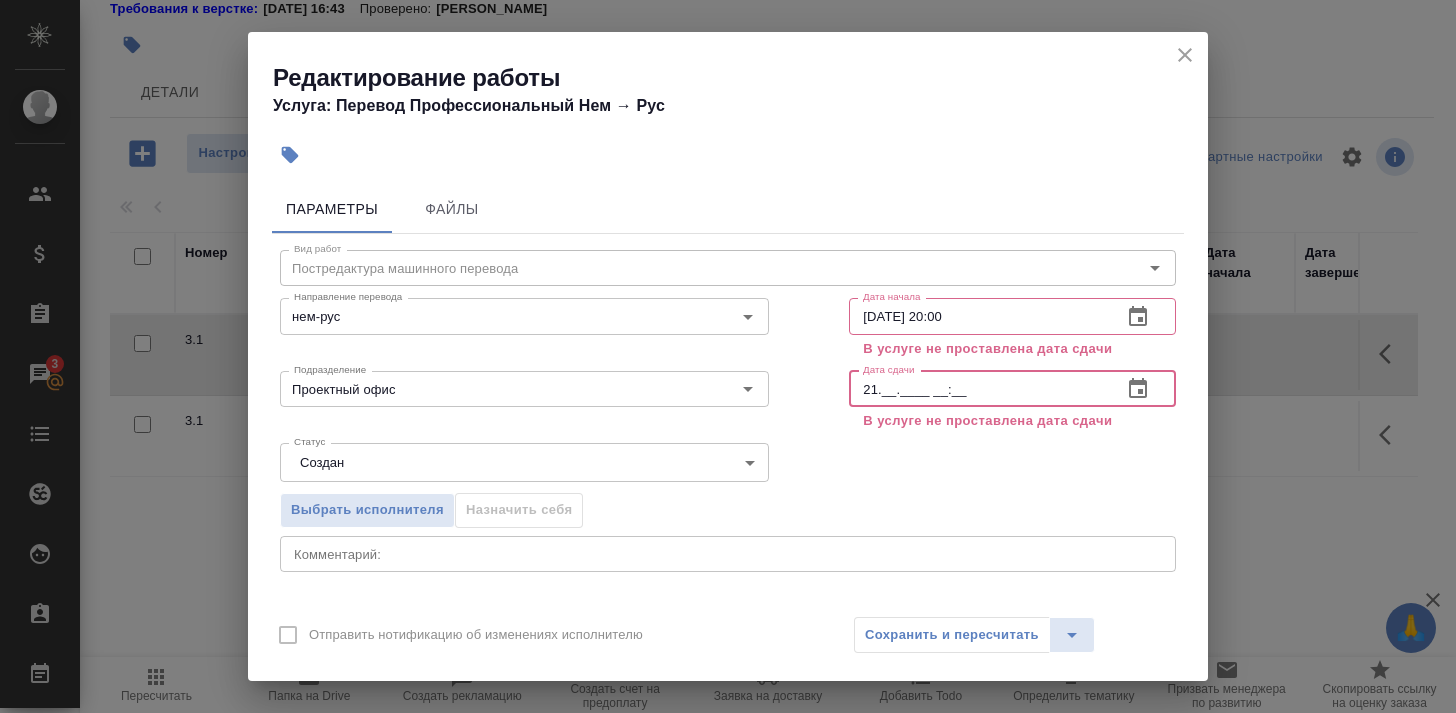 type on "2_.__.____ __:__" 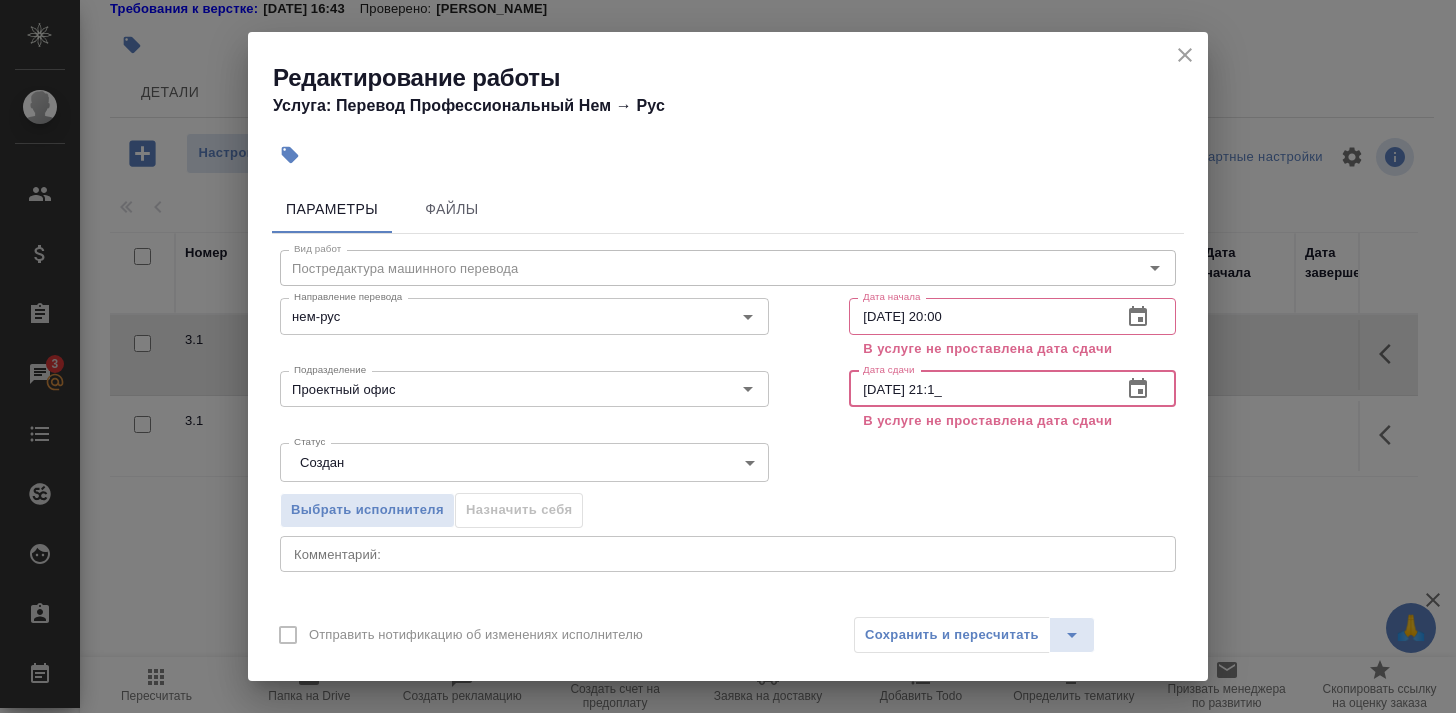 type on "[DATE] 21:15" 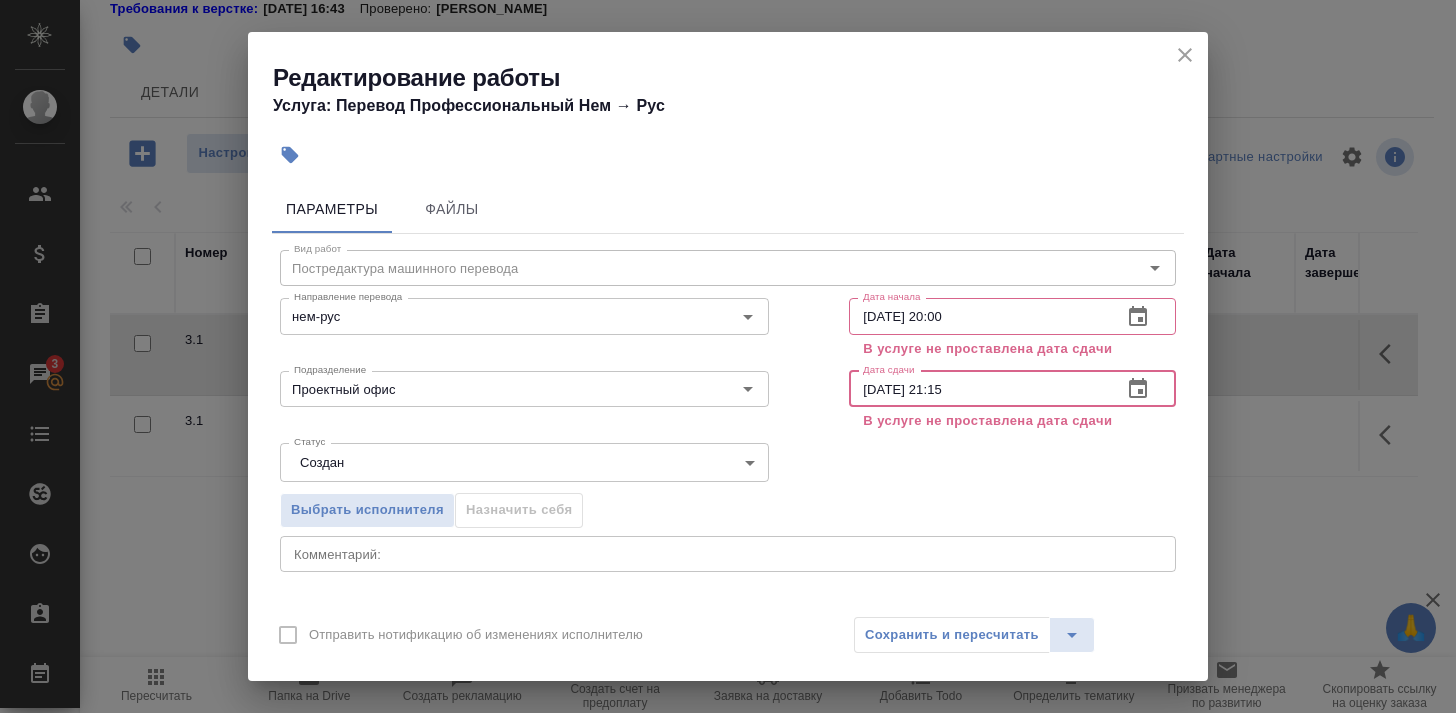 click on "[DATE] 21:15" at bounding box center (977, 389) 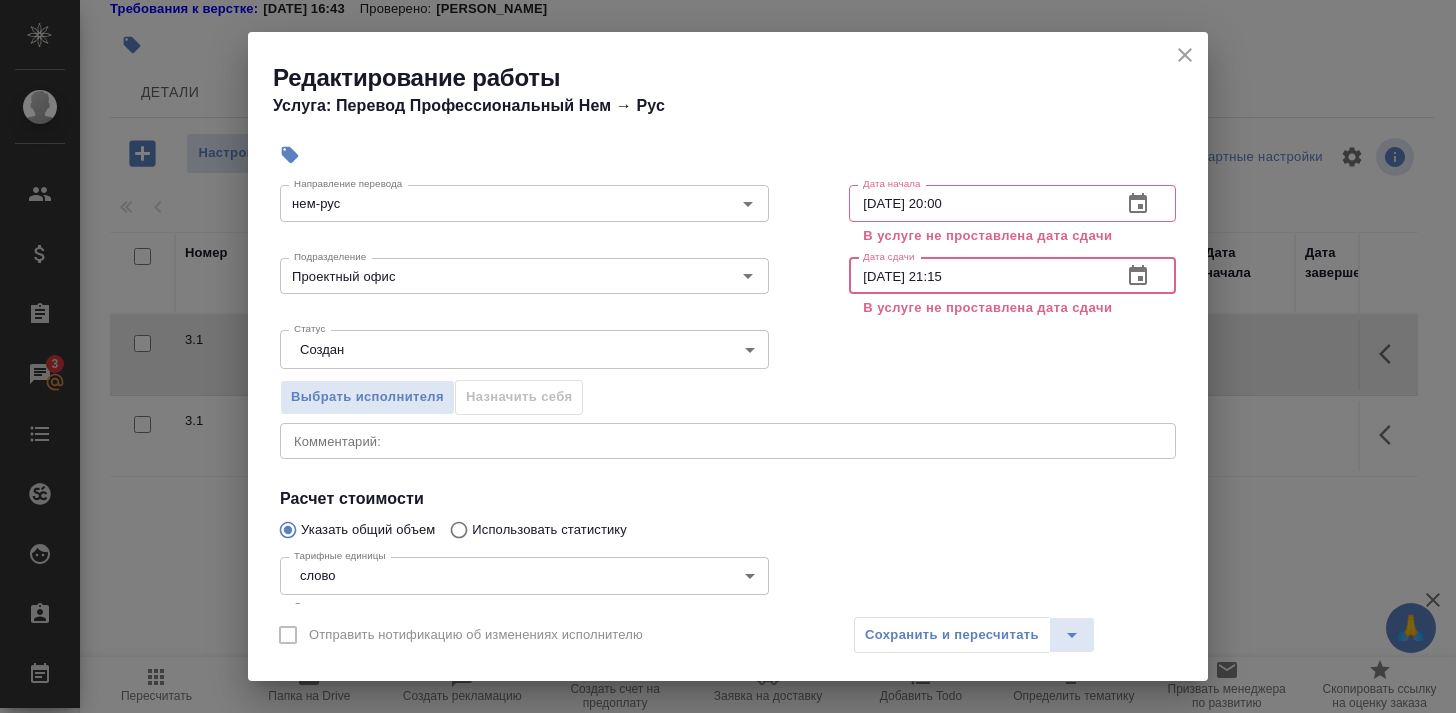 scroll, scrollTop: 181, scrollLeft: 0, axis: vertical 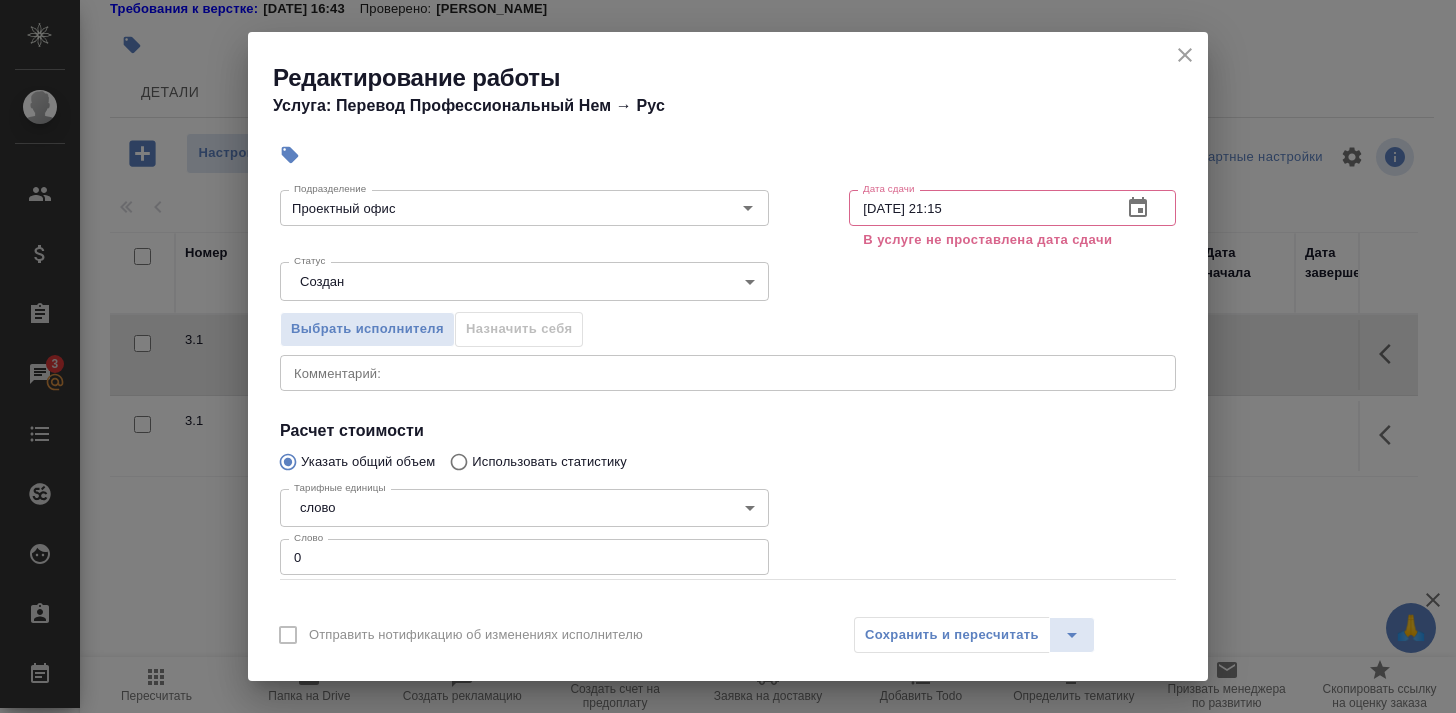 click on "Сохранить и пересчитать" at bounding box center [974, 635] 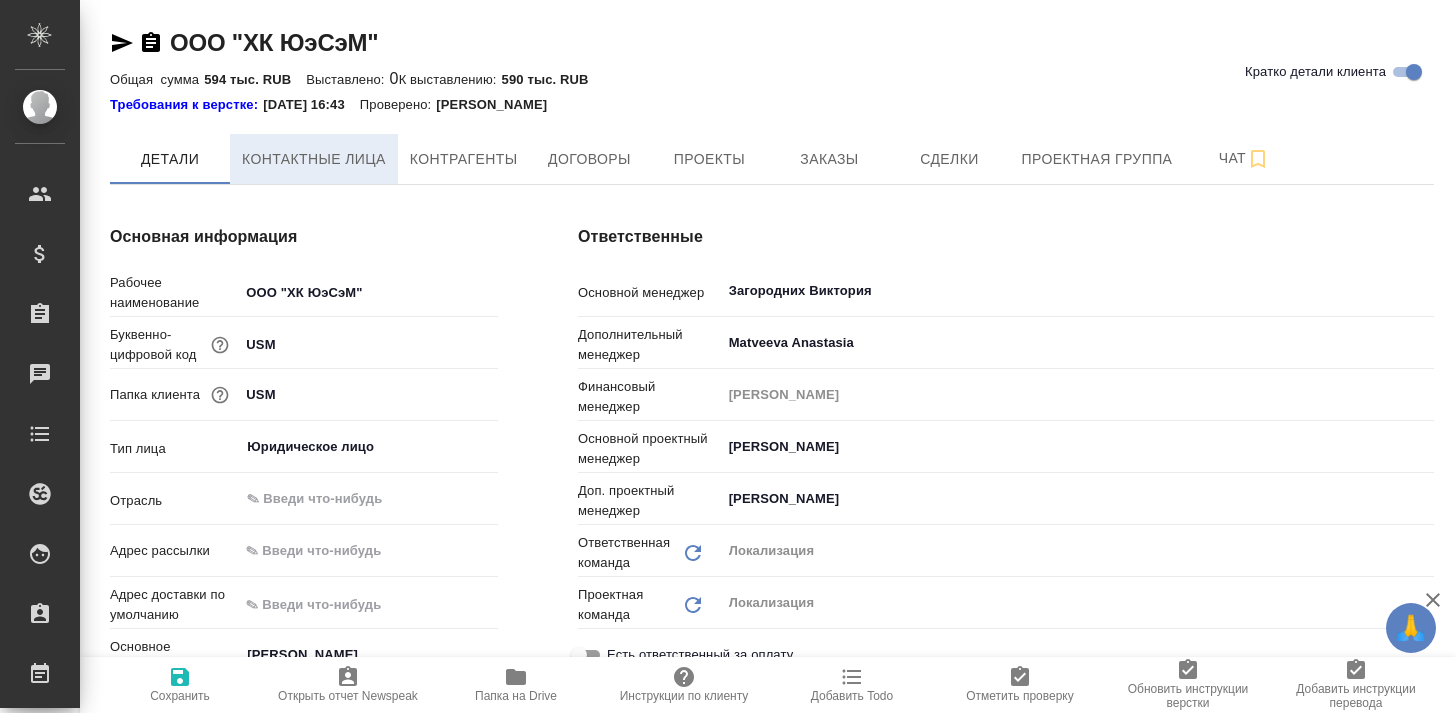 scroll, scrollTop: 0, scrollLeft: 0, axis: both 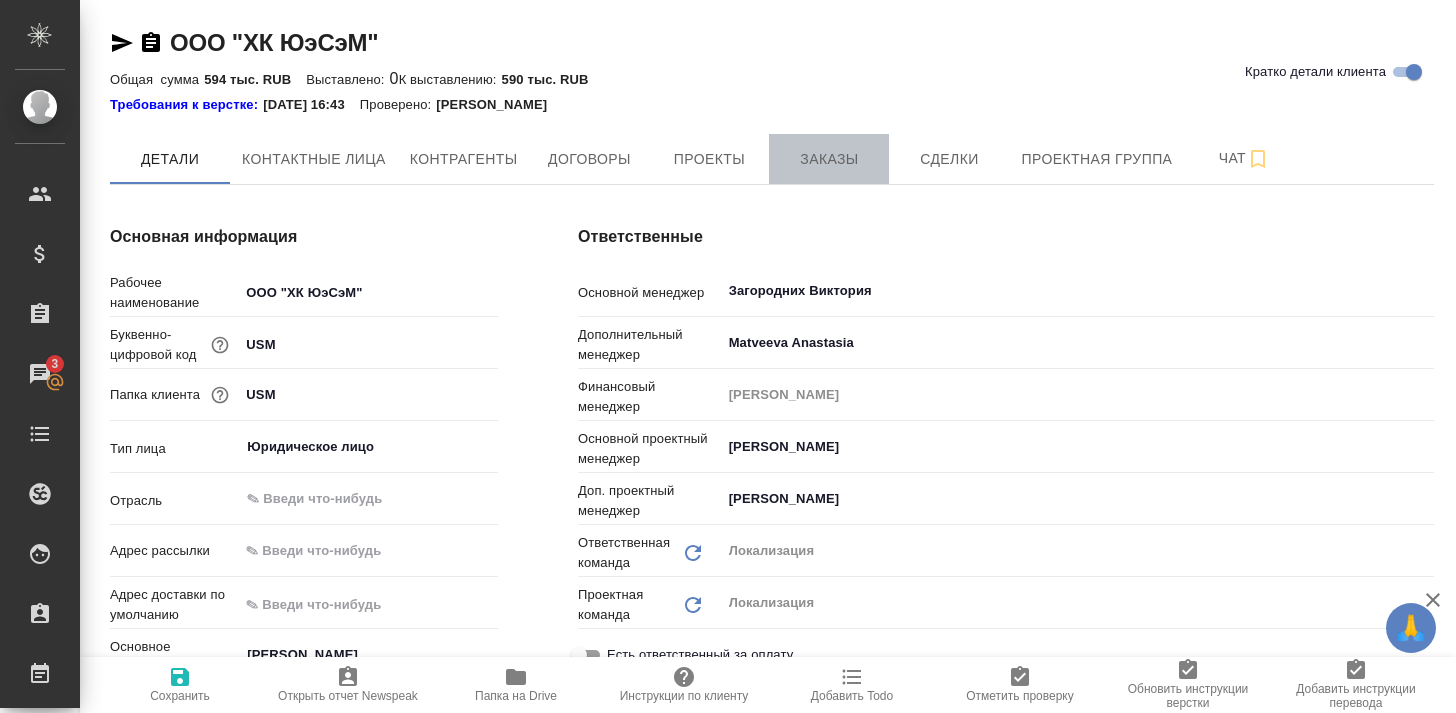 click on "Заказы" at bounding box center (829, 159) 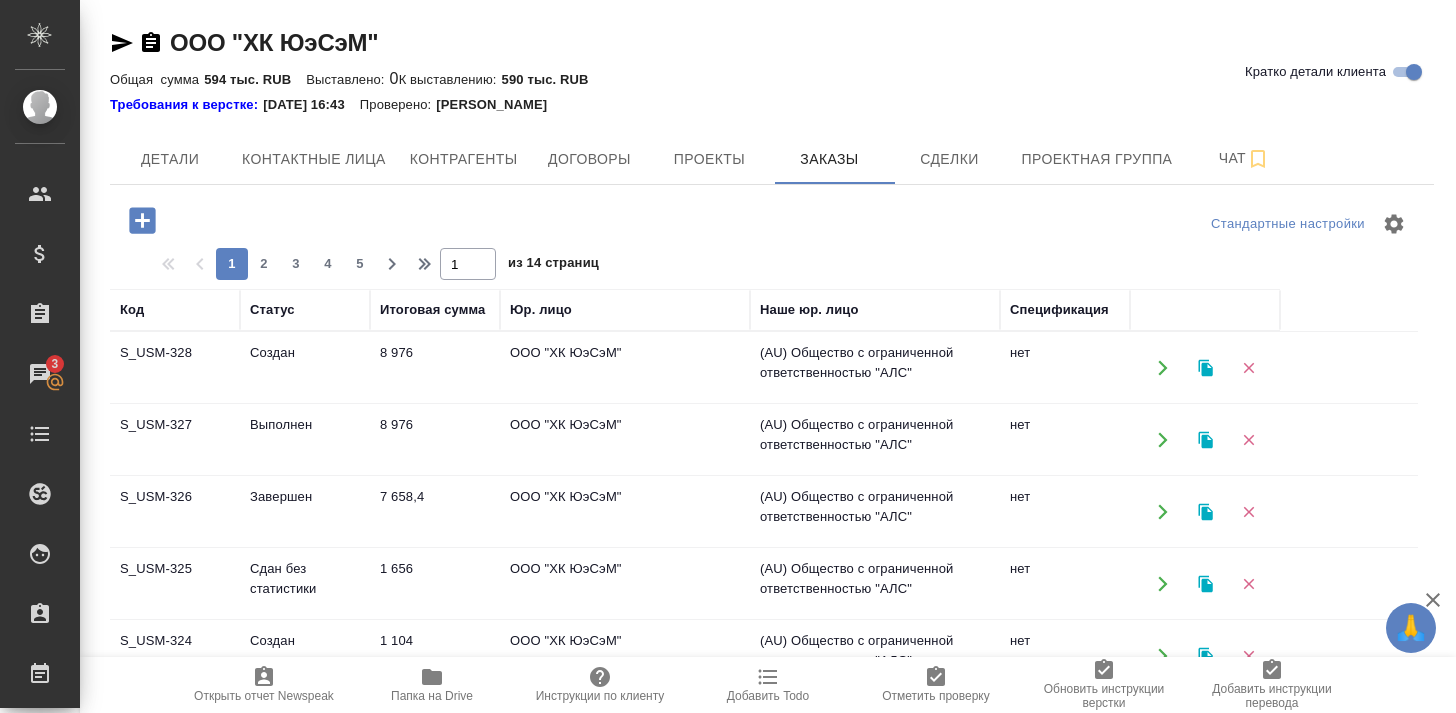 scroll, scrollTop: 44, scrollLeft: 0, axis: vertical 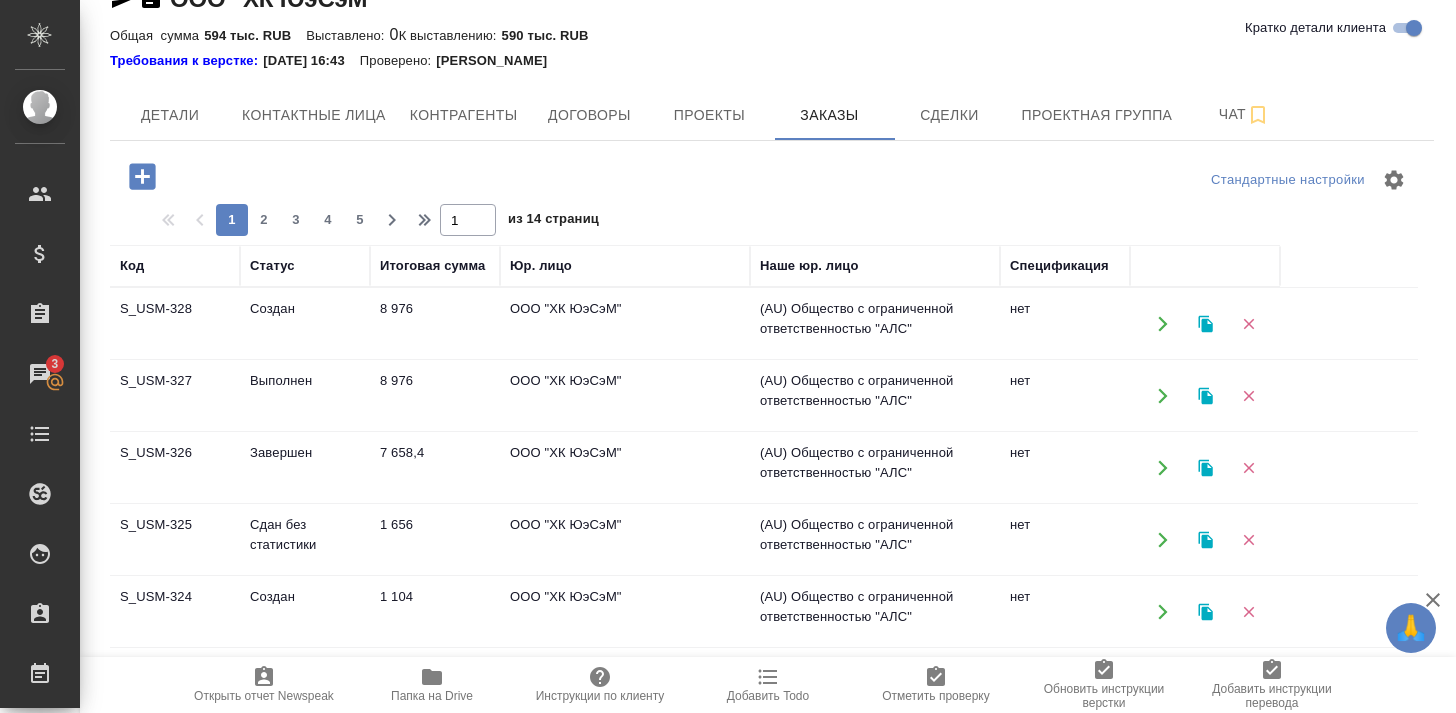 click 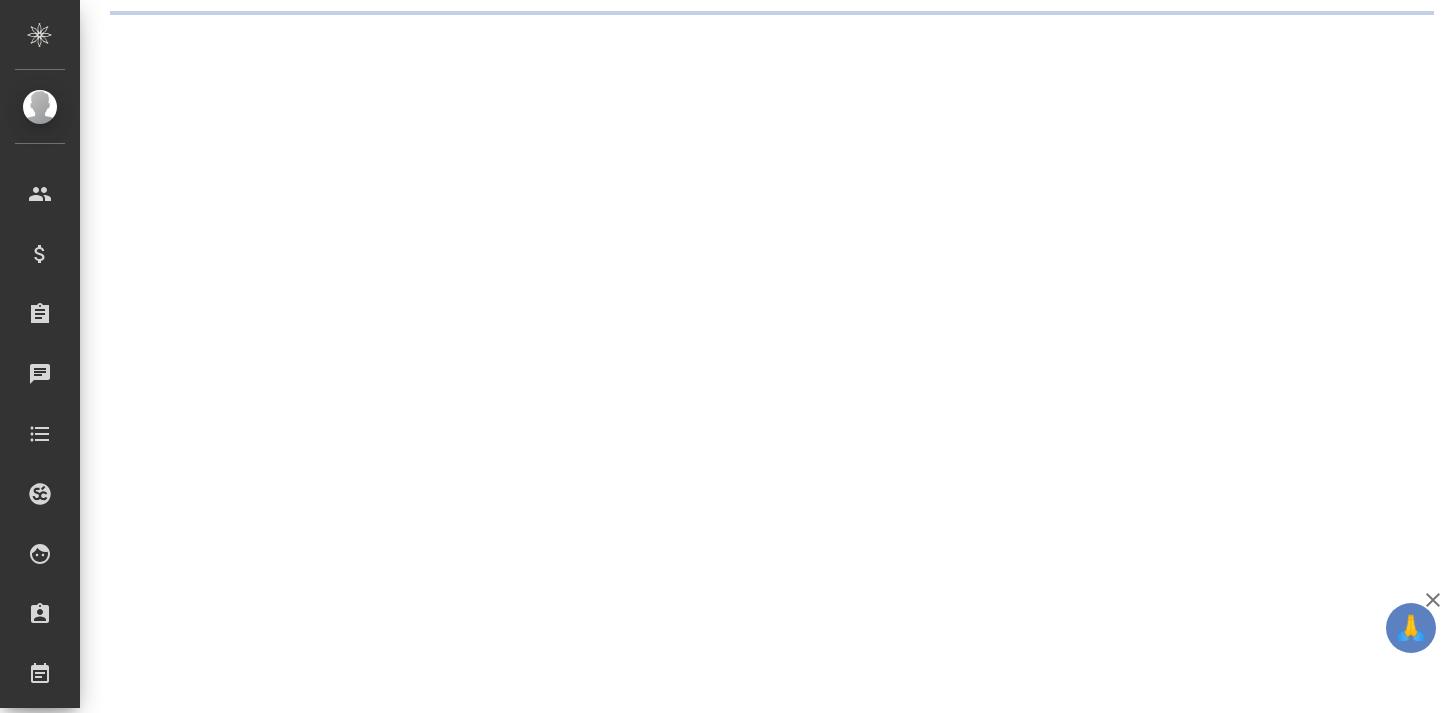 scroll, scrollTop: 0, scrollLeft: 0, axis: both 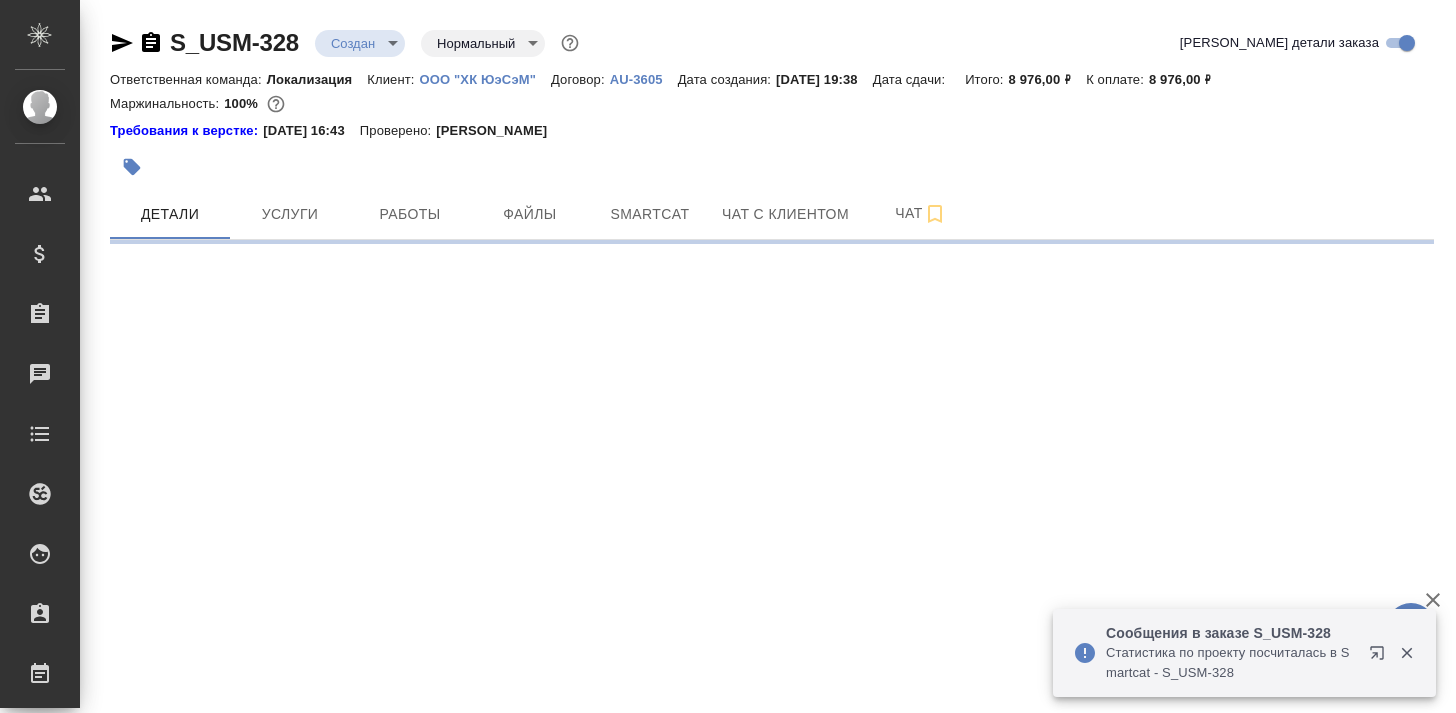 select on "RU" 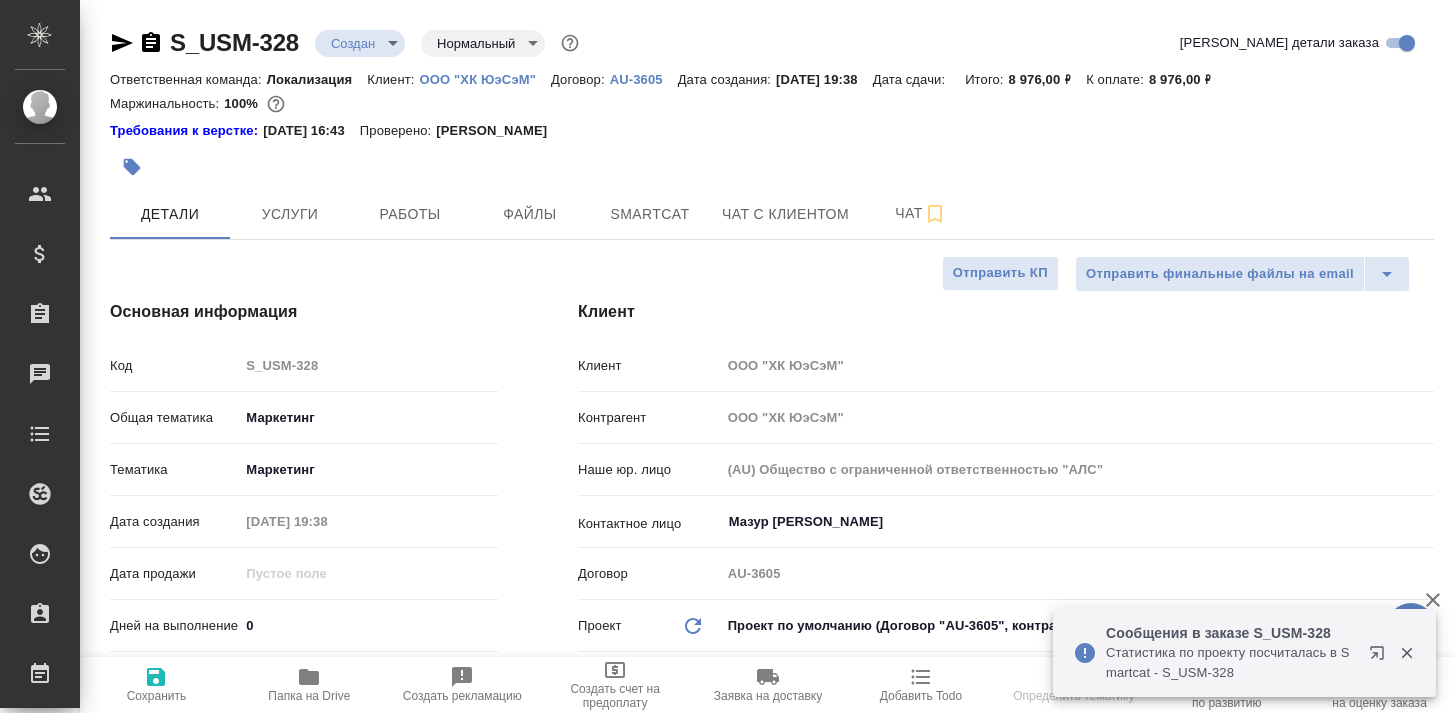 type on "x" 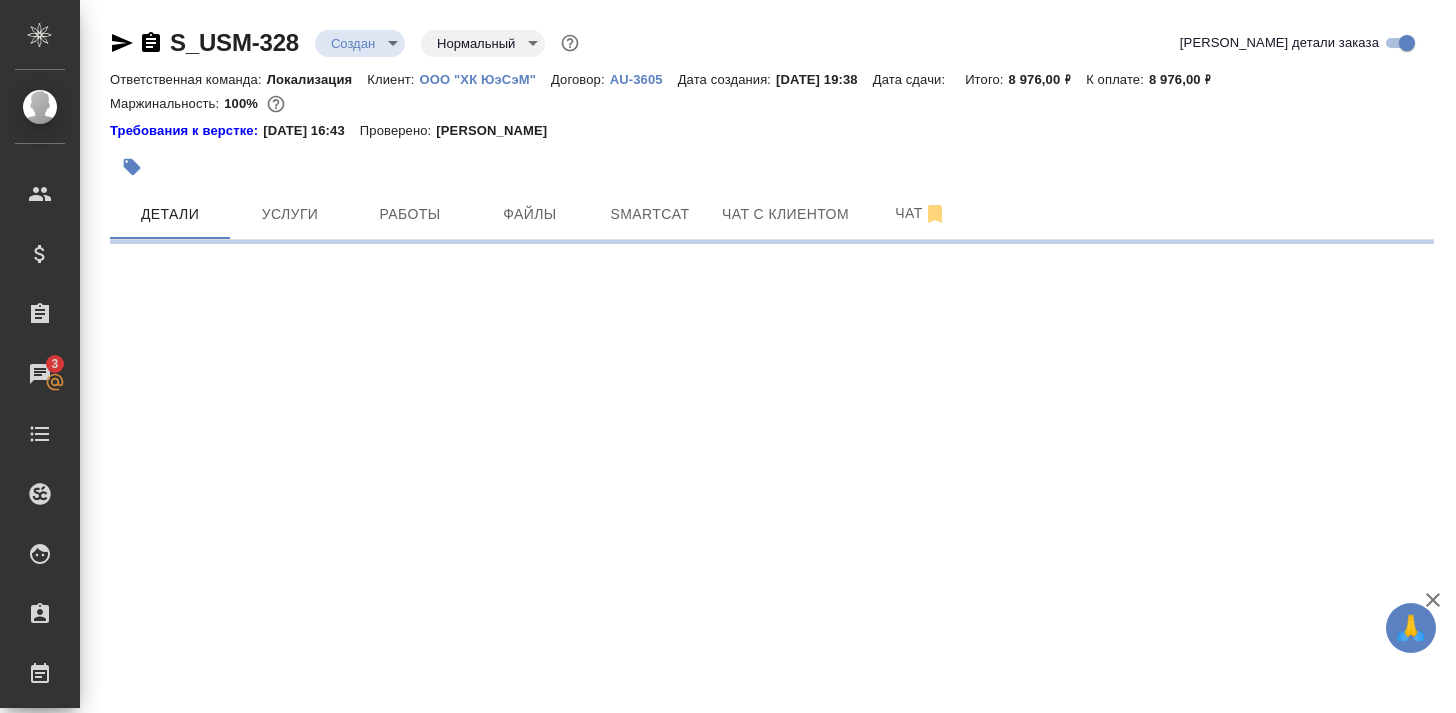 scroll, scrollTop: 0, scrollLeft: 0, axis: both 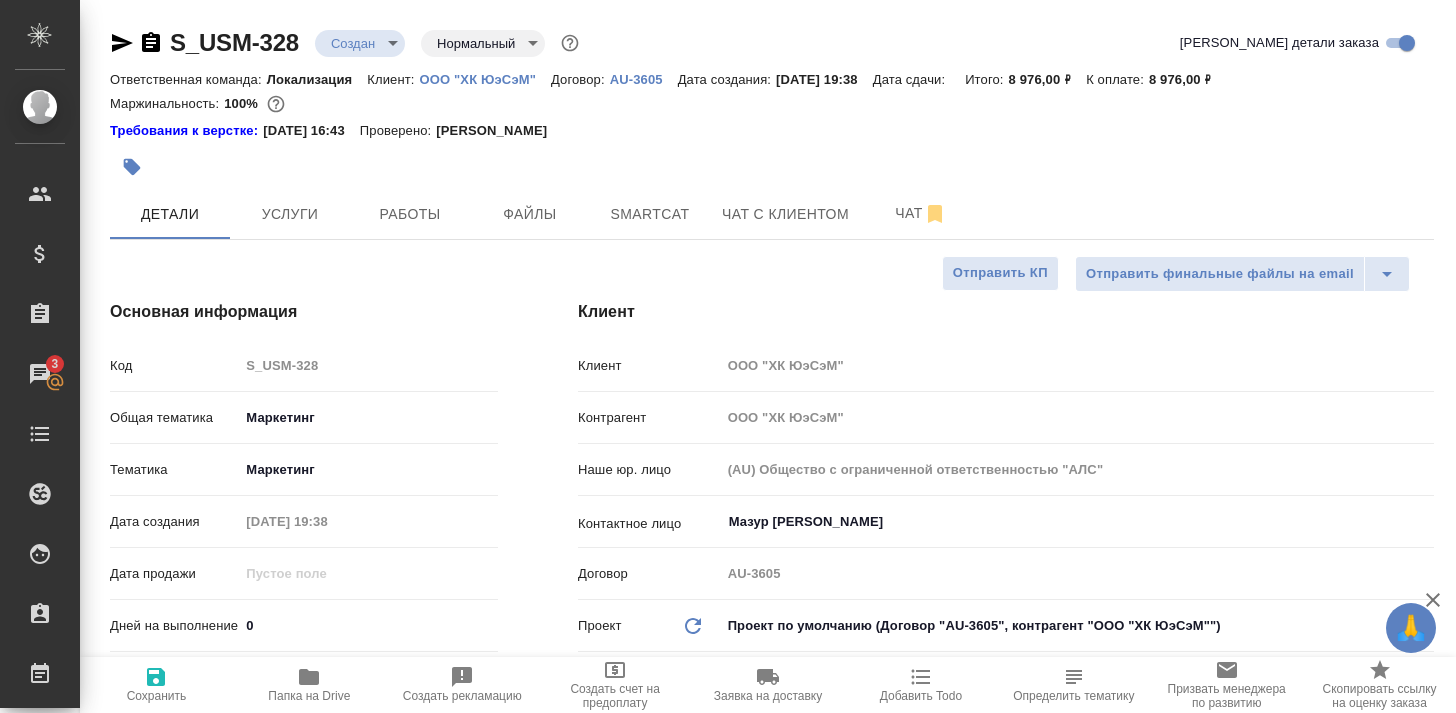 type on "x" 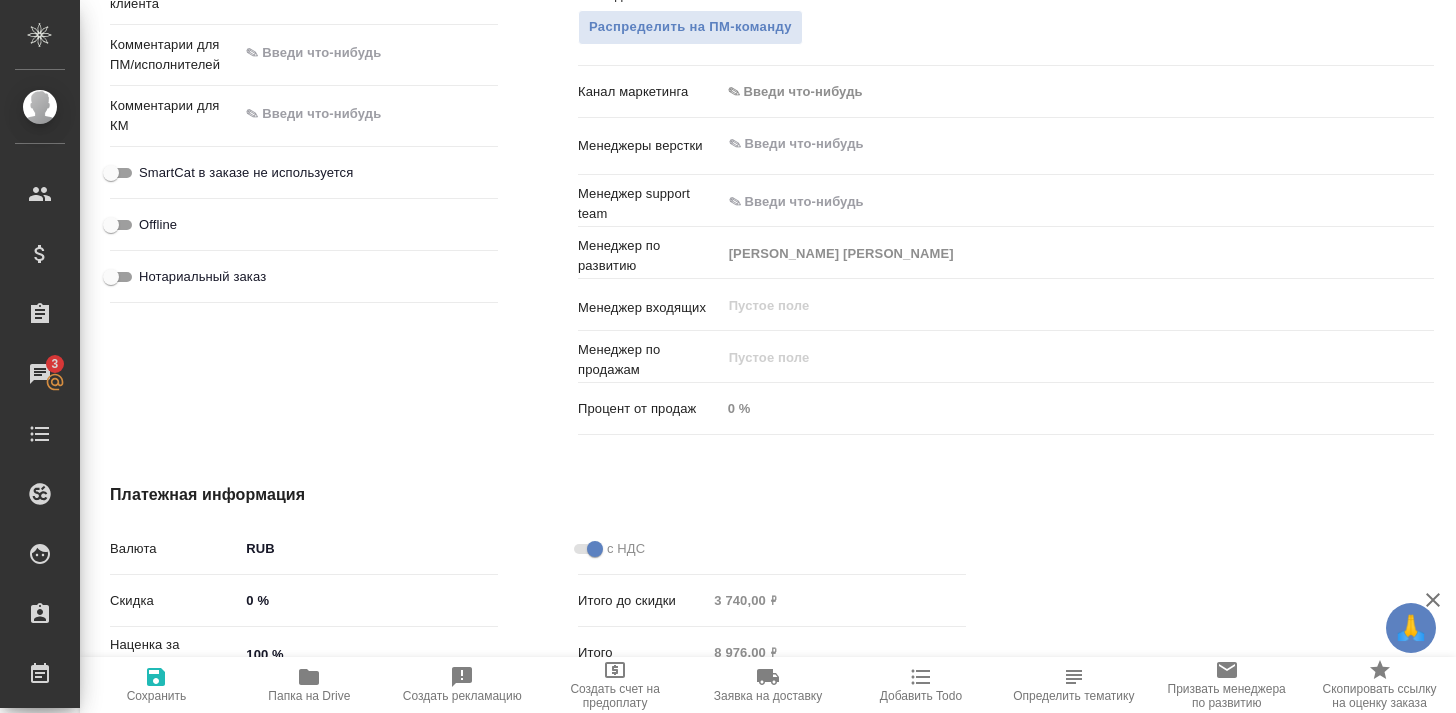 scroll, scrollTop: 1397, scrollLeft: 0, axis: vertical 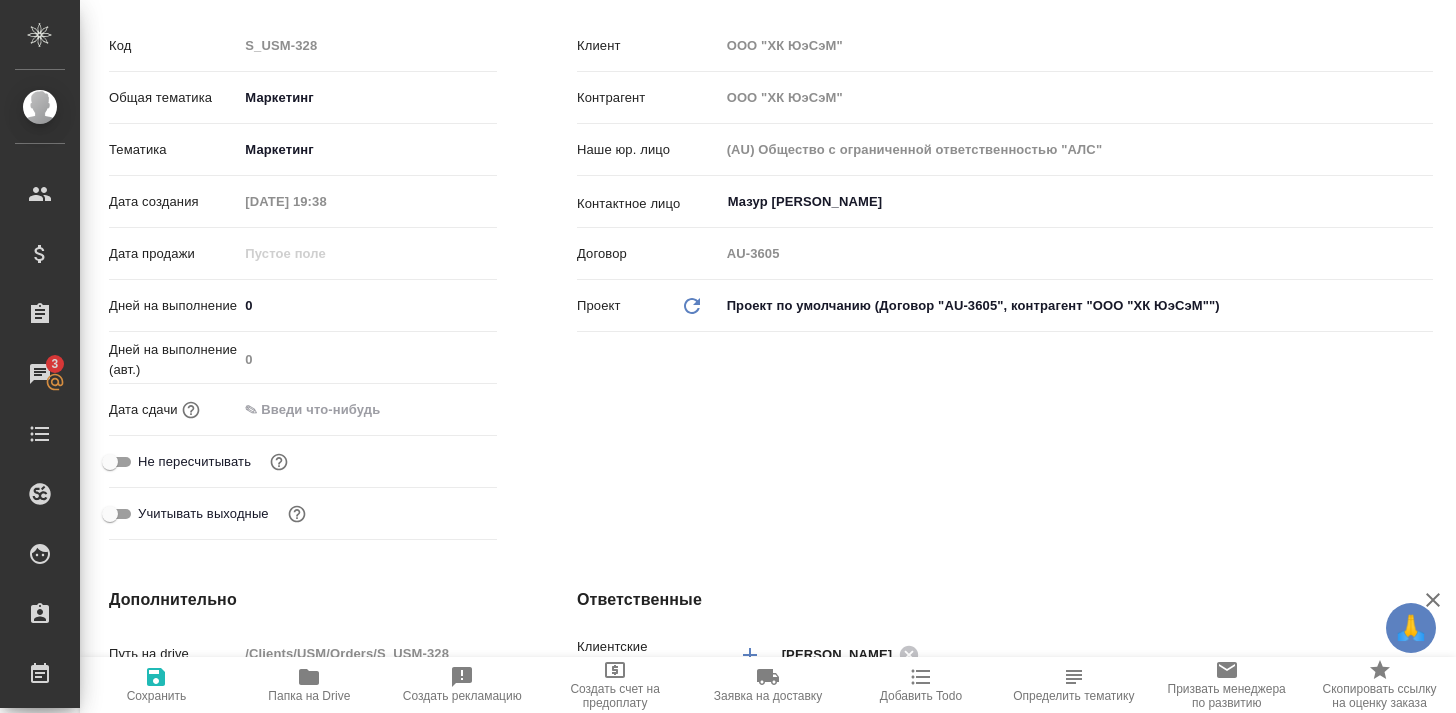 click at bounding box center [325, 409] 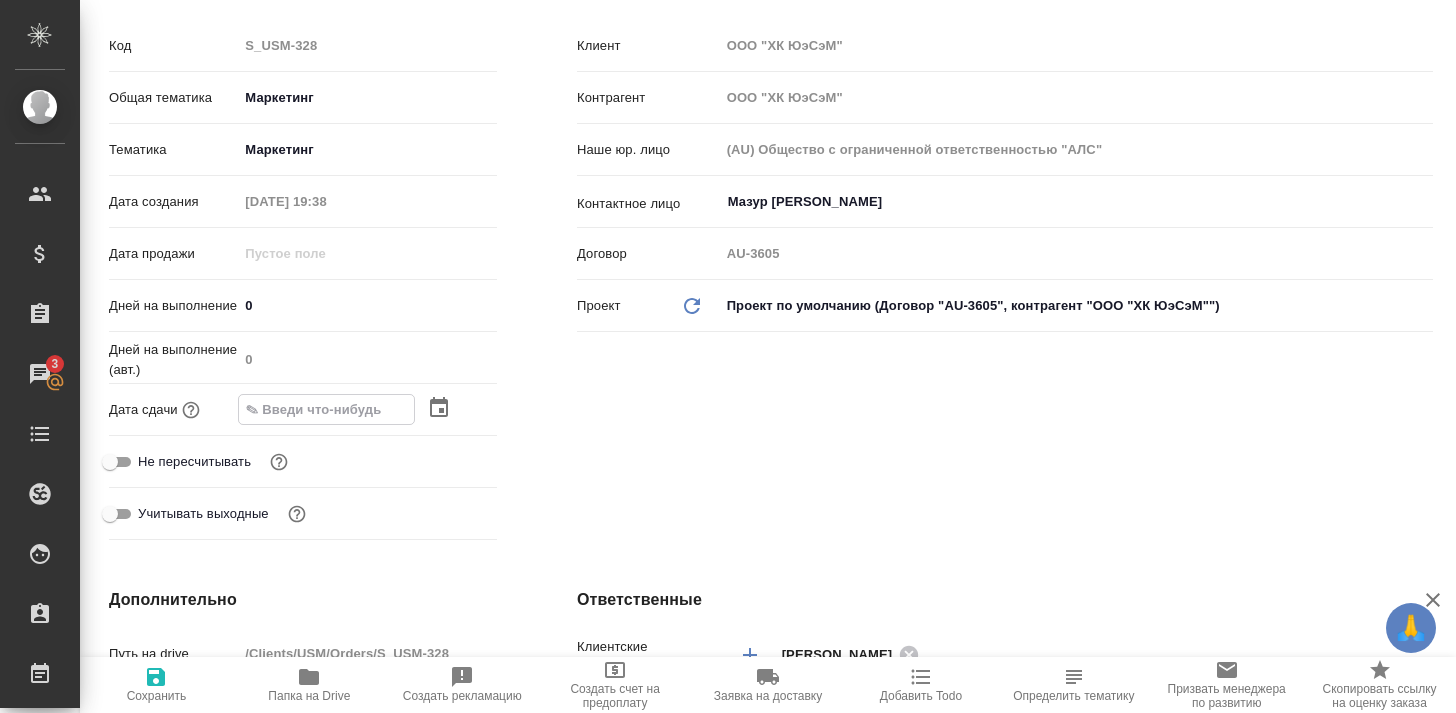 type on "2_.__.____ __:__" 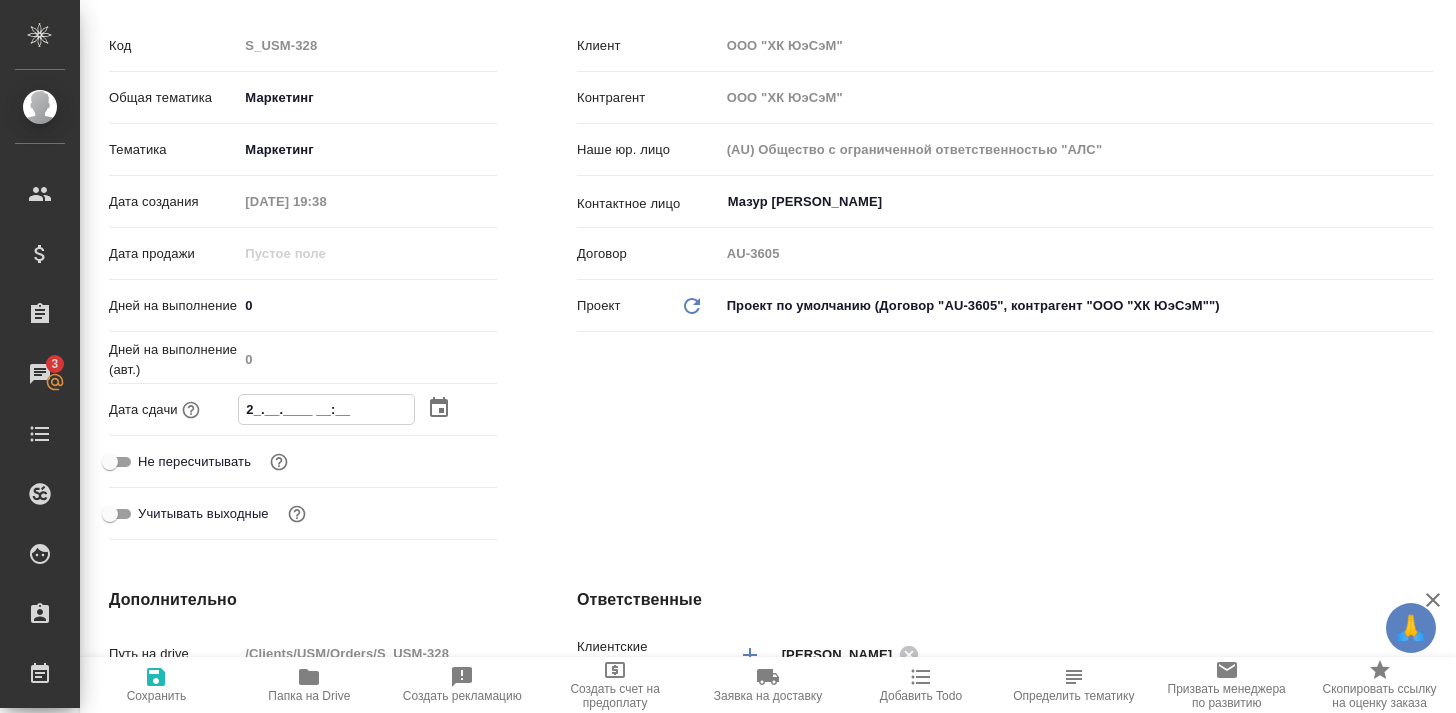 type on "21.__.____ __:__" 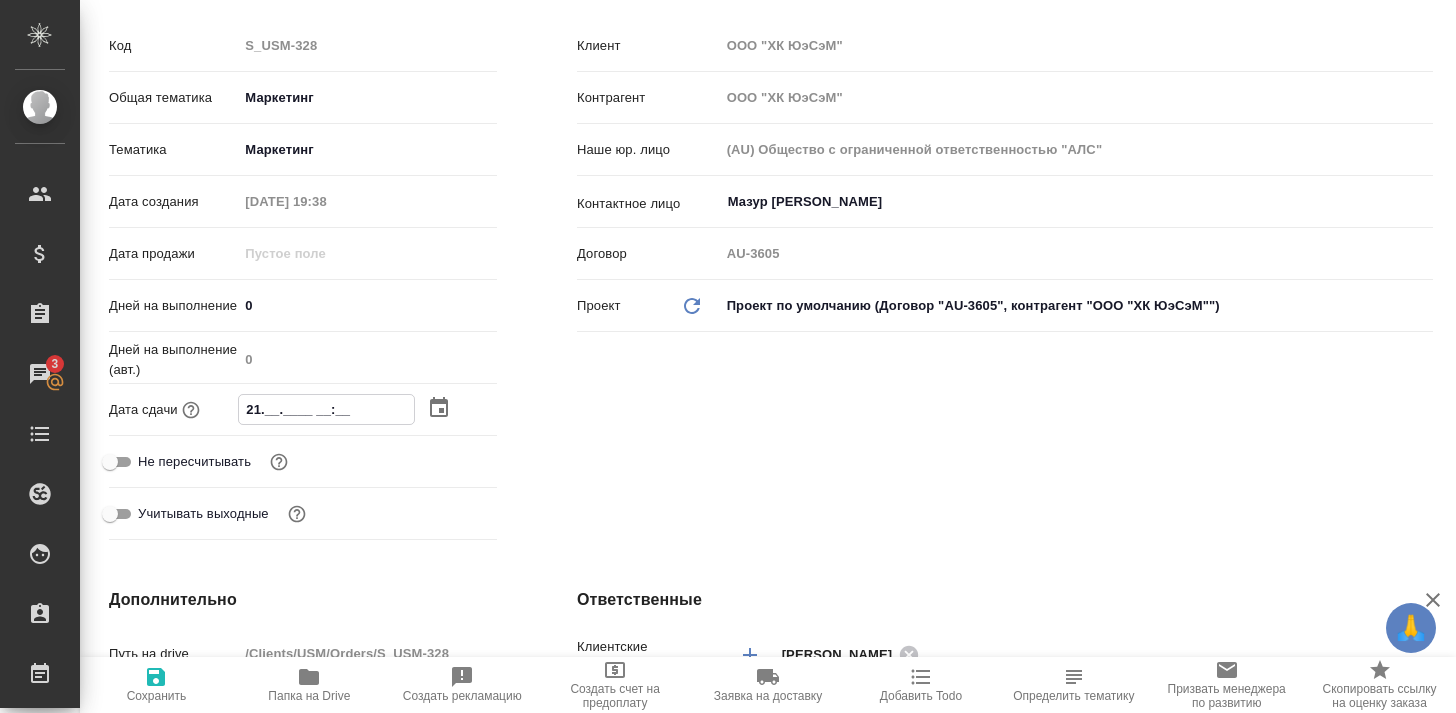 click on "21.__.____ __:__" at bounding box center (326, 409) 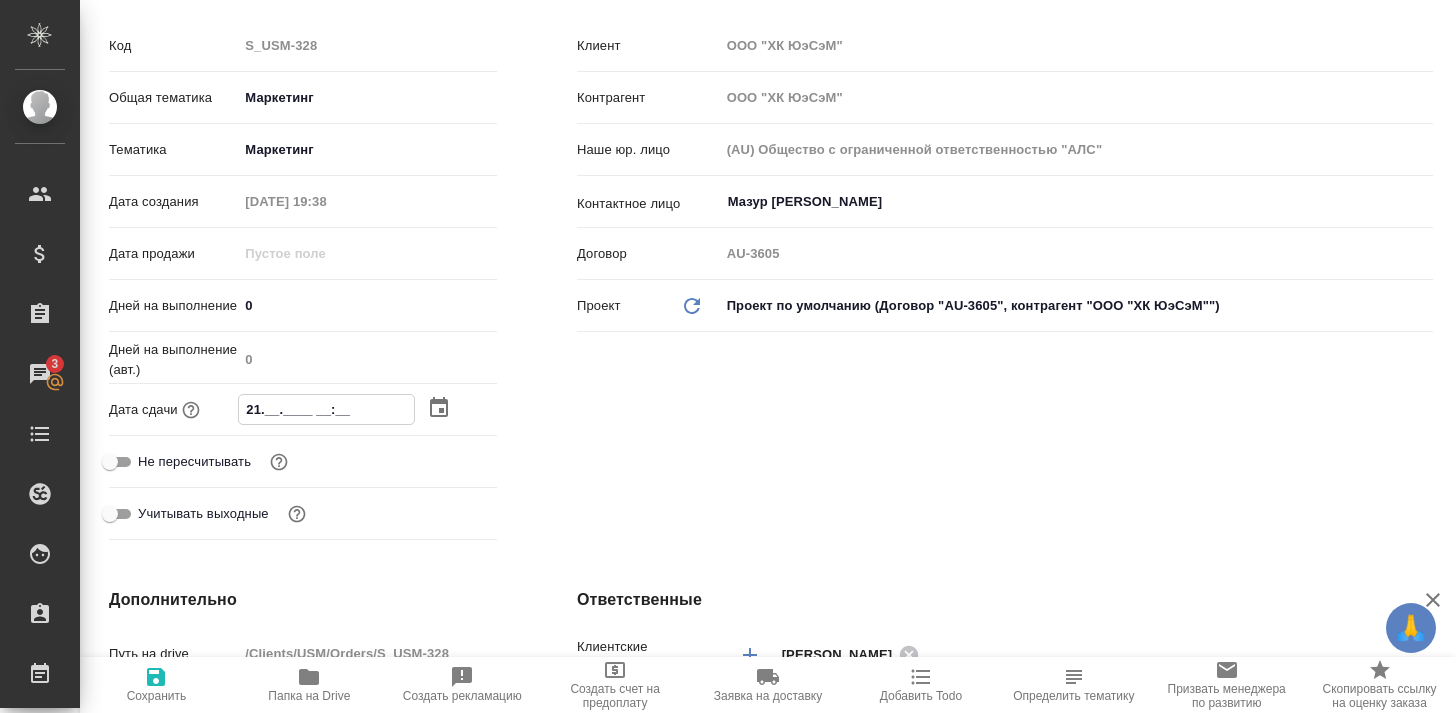 click on "21.__.____ __:__" at bounding box center [326, 409] 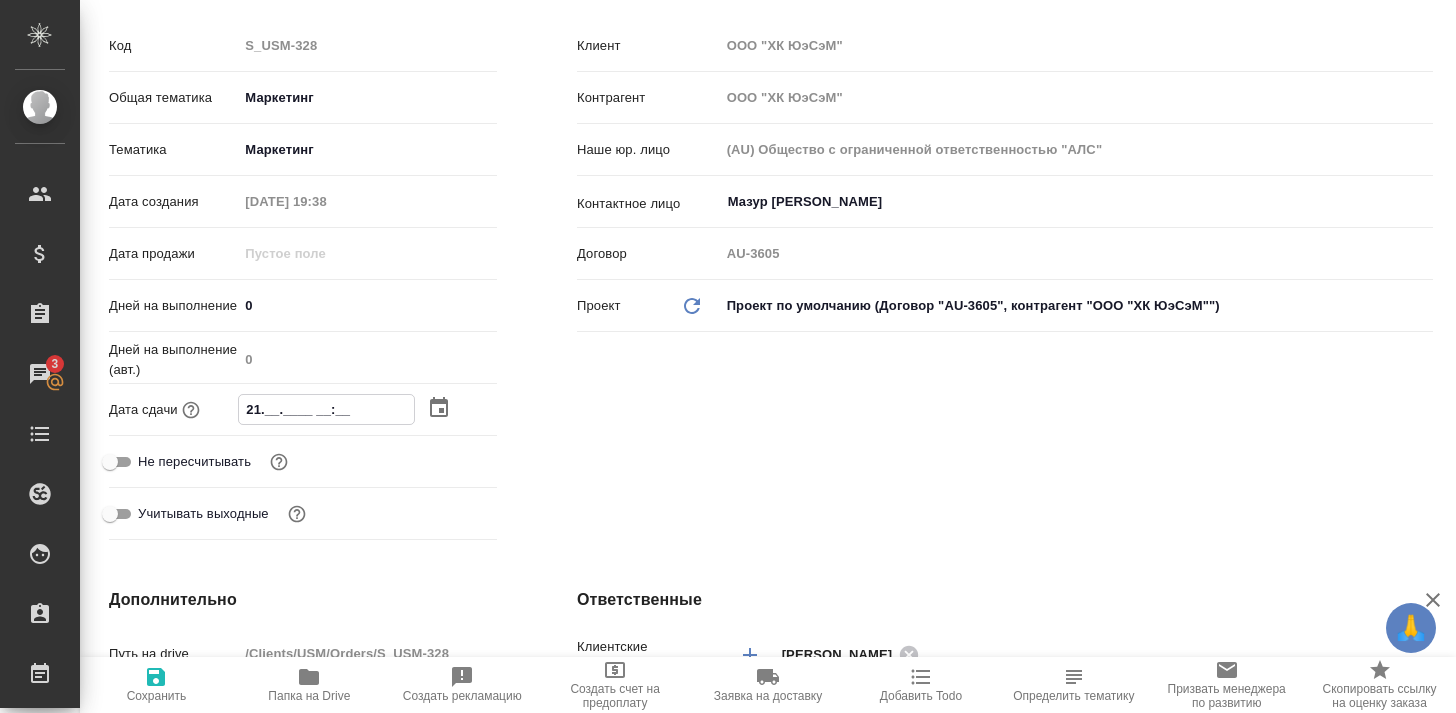 type 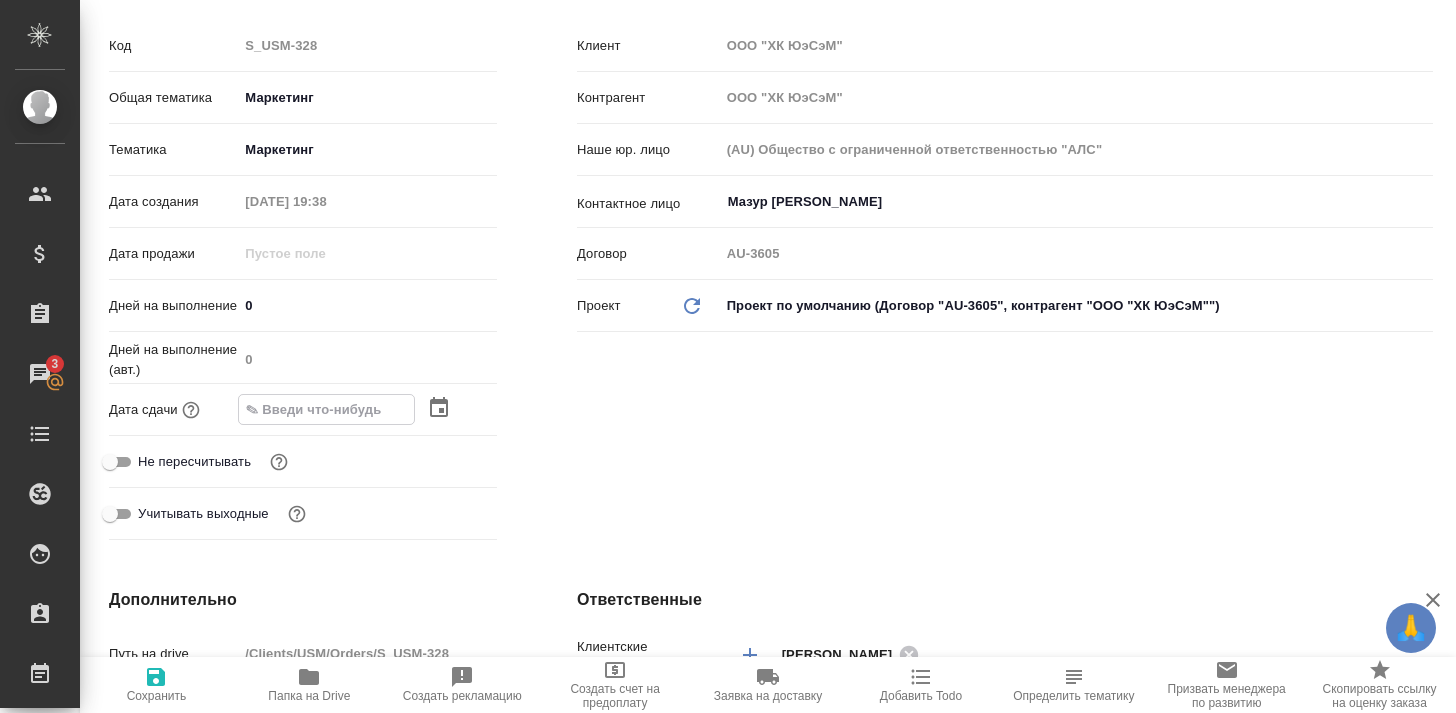type on "1_.__.____ __:__" 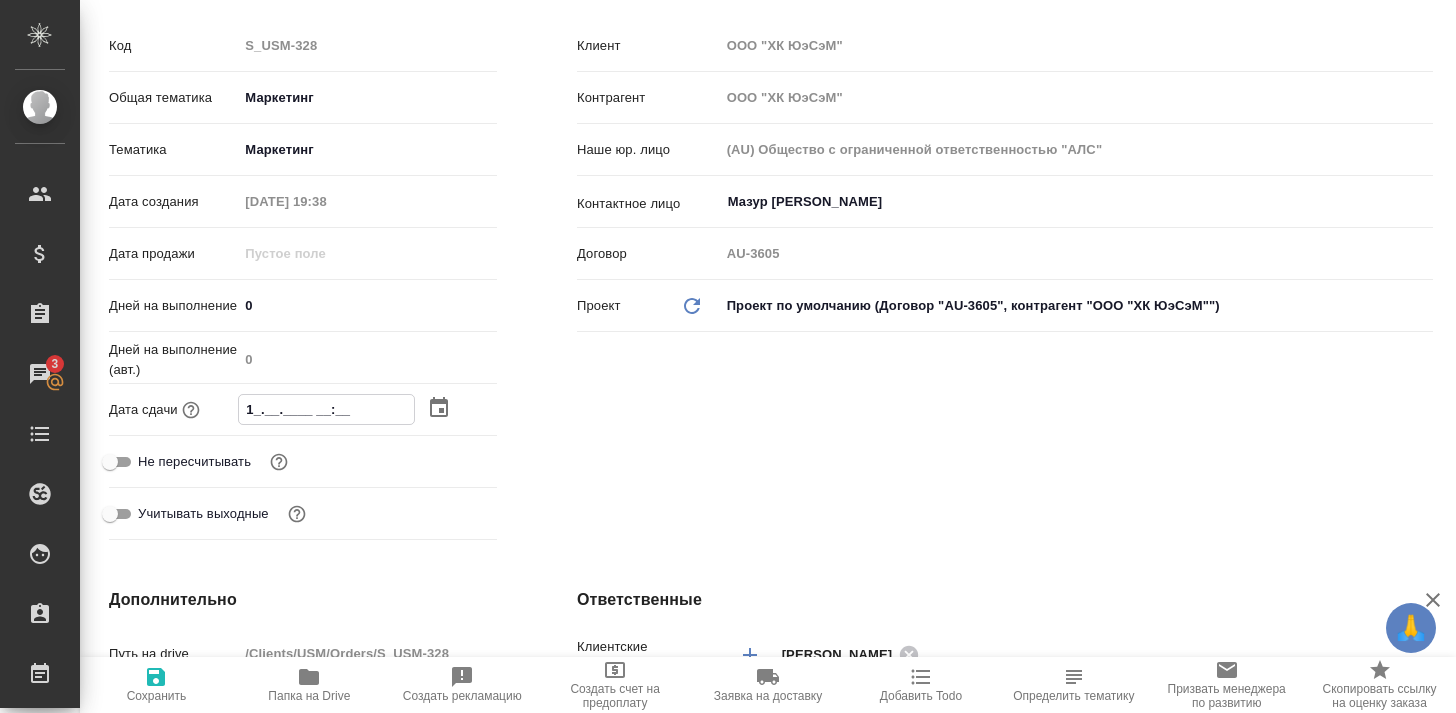 type on "17.__.____ __:__" 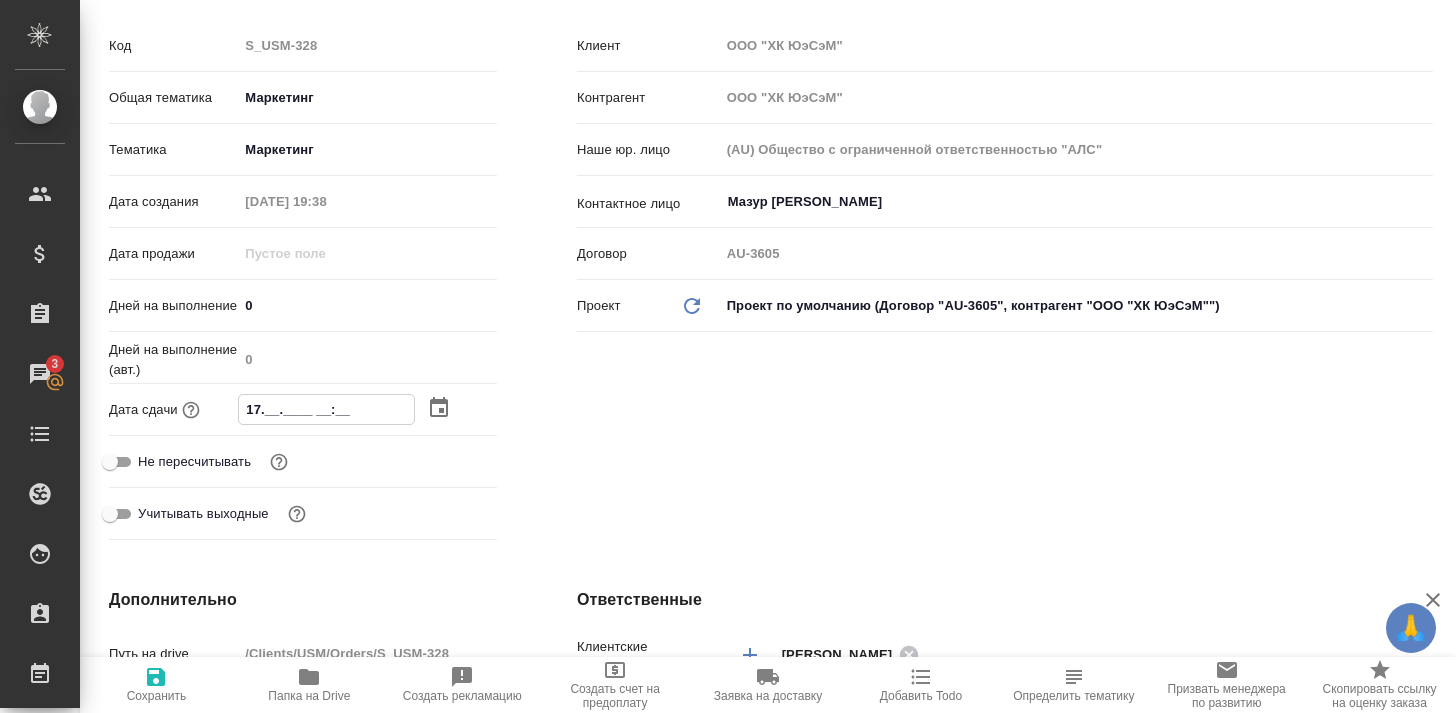 type on "17.0_.____ __:__" 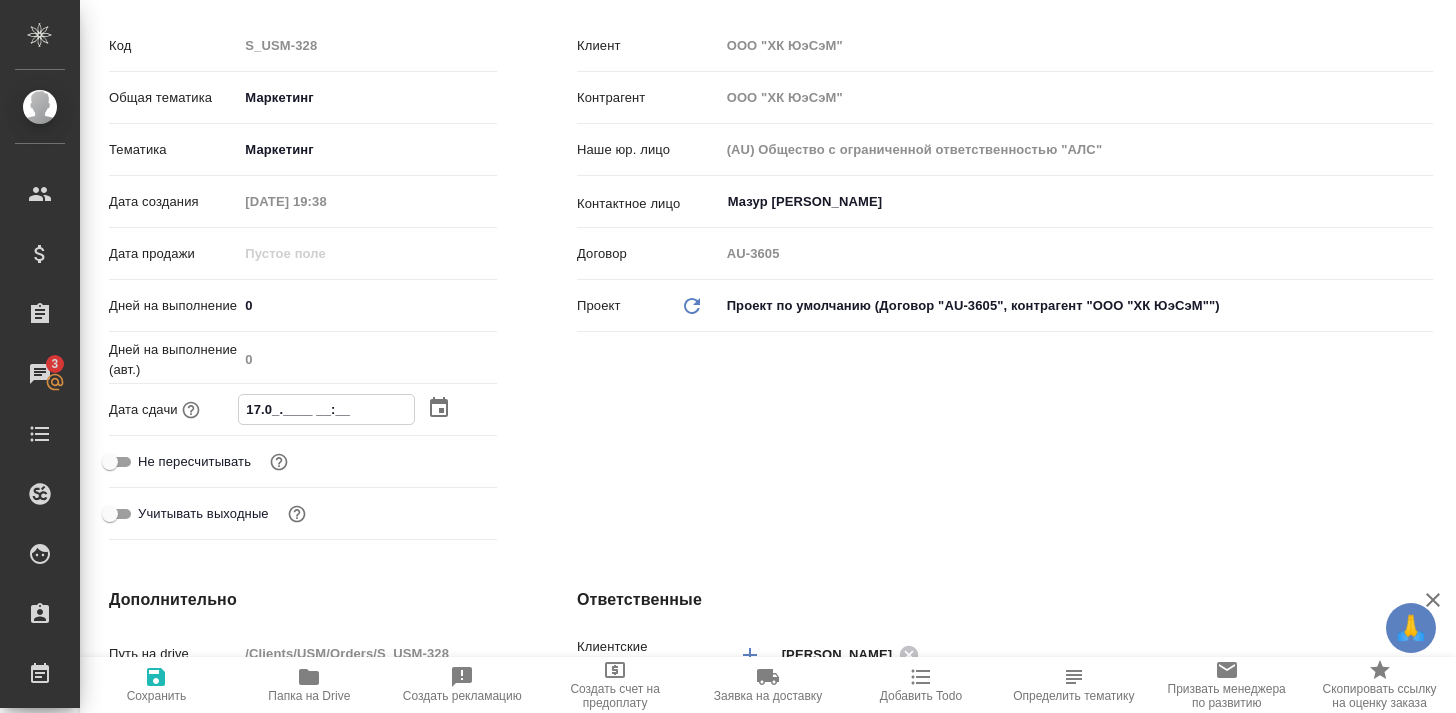 type on "17.07.____ __:__" 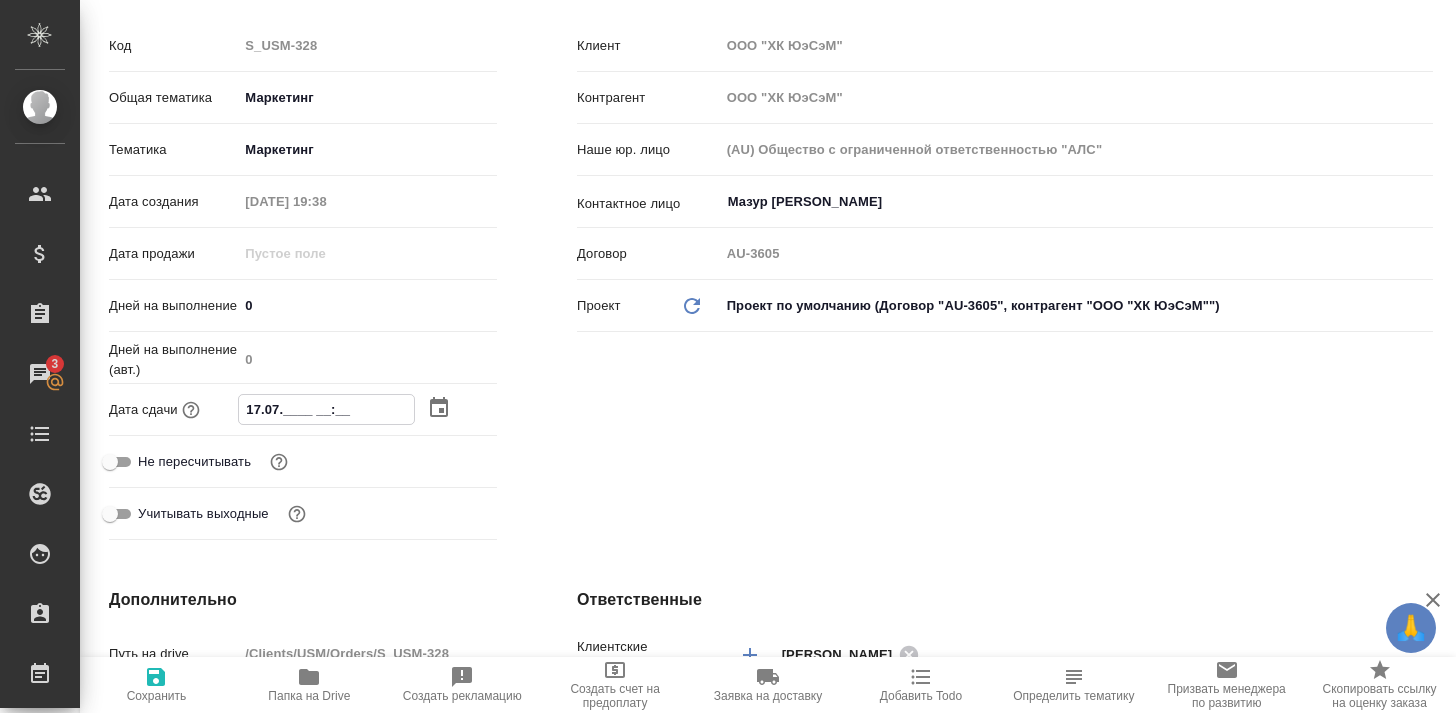 type on "17.07.2___ __:__" 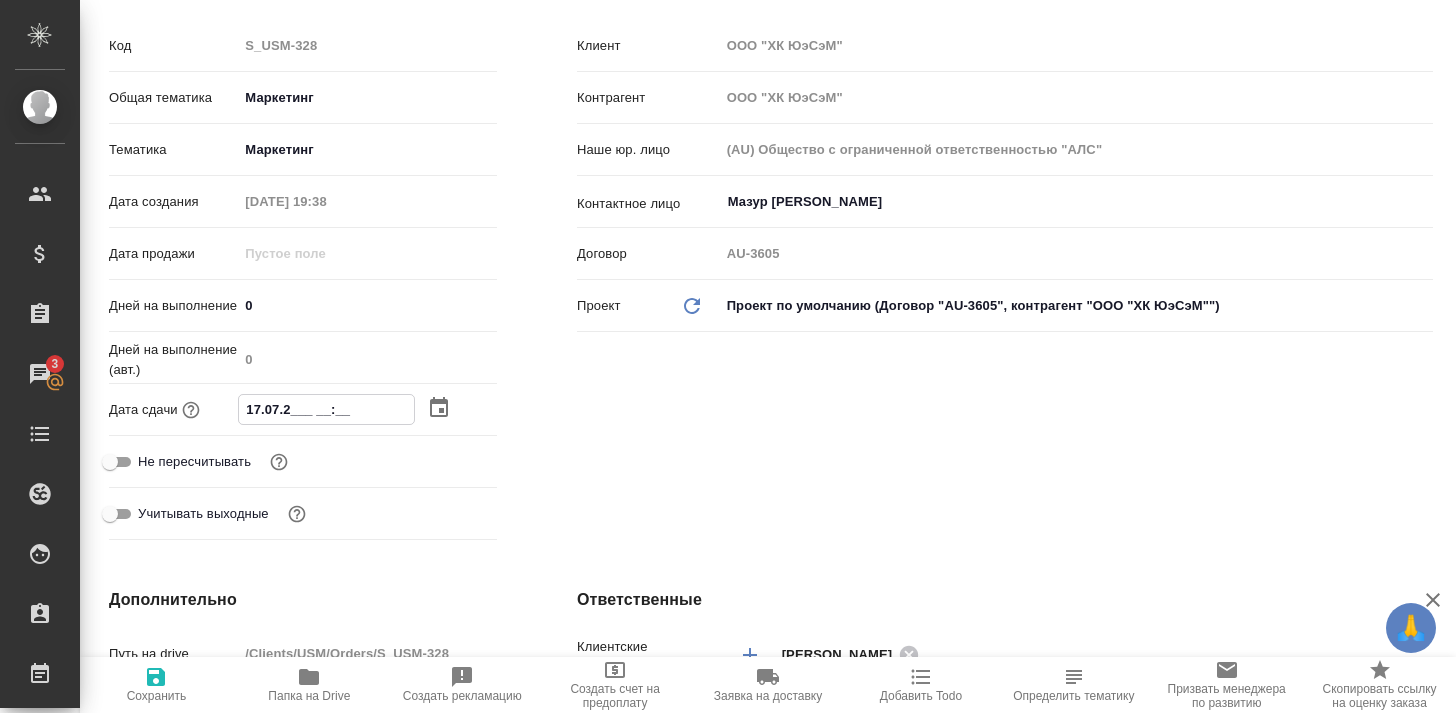 type on "x" 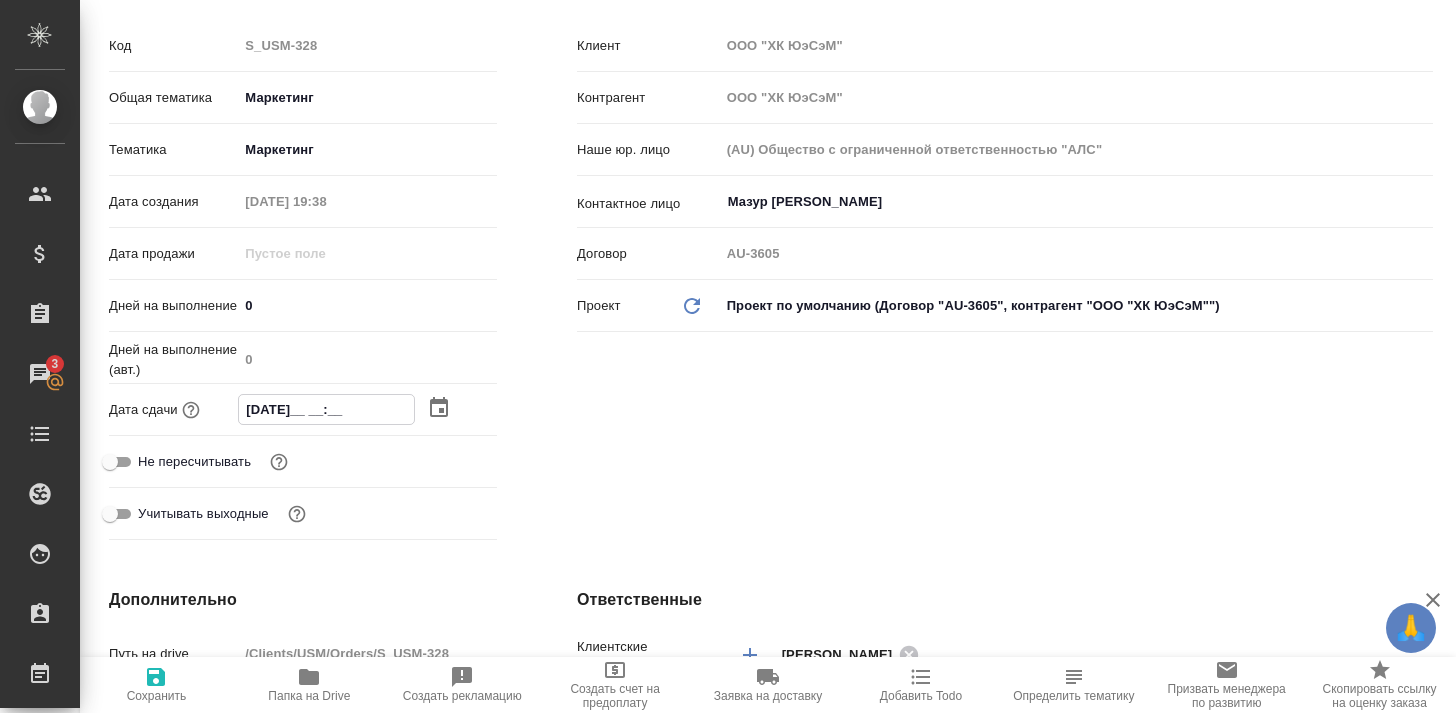 type on "17.07.202_ __:__" 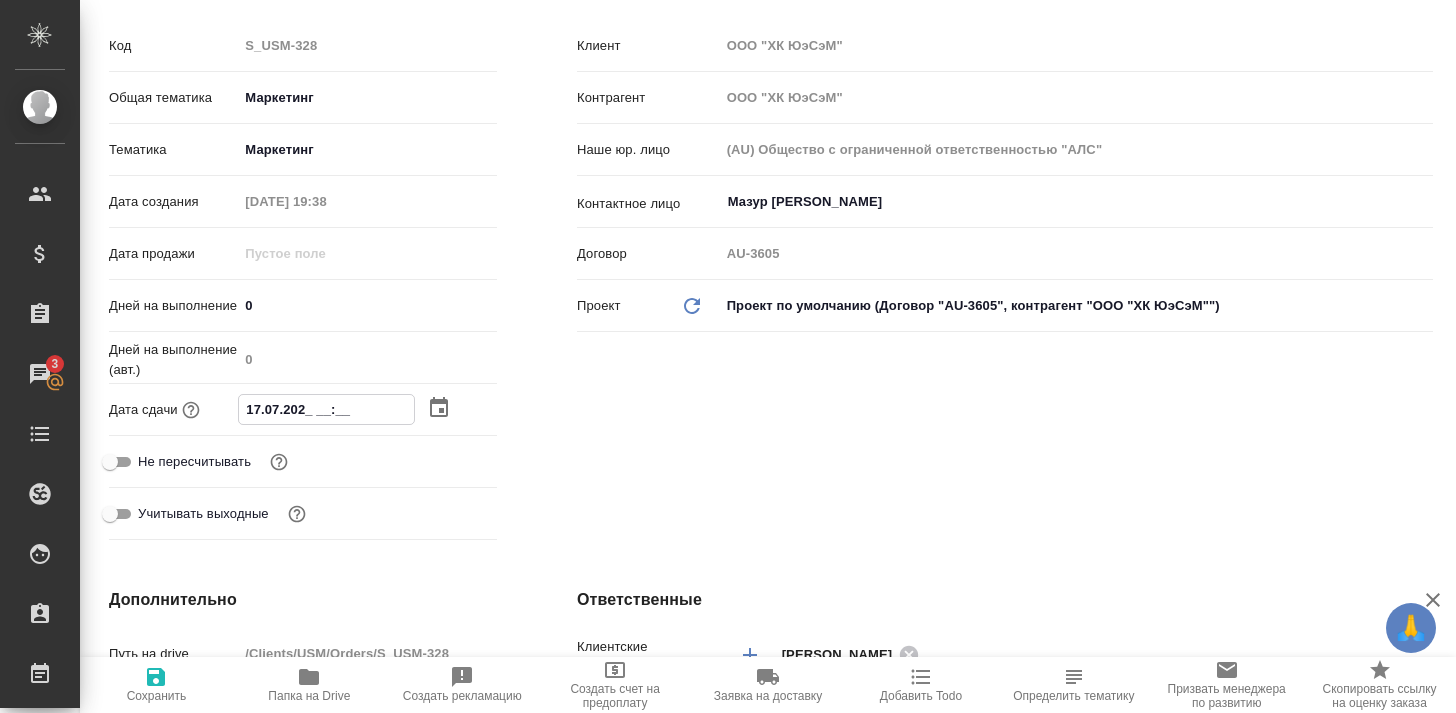 type on "[DATE] __:__" 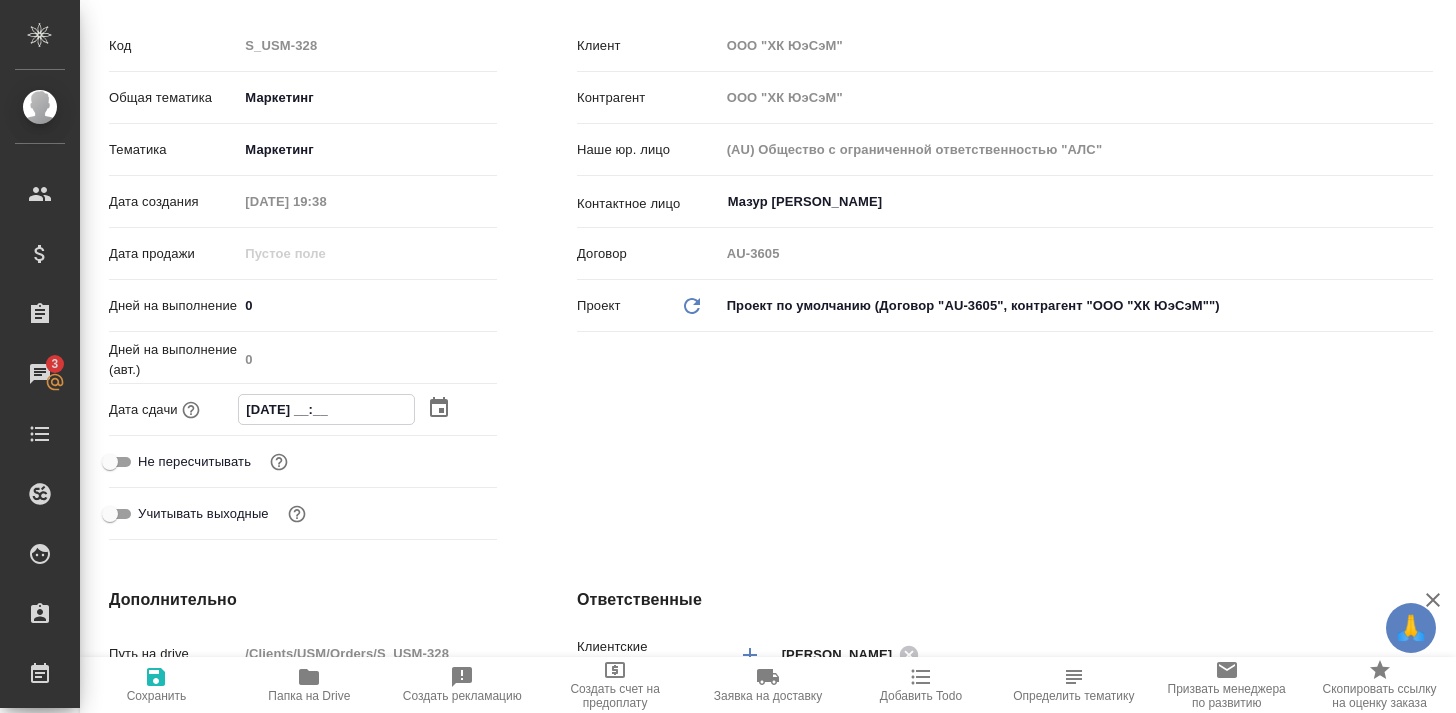 type on "[DATE] 2_:__" 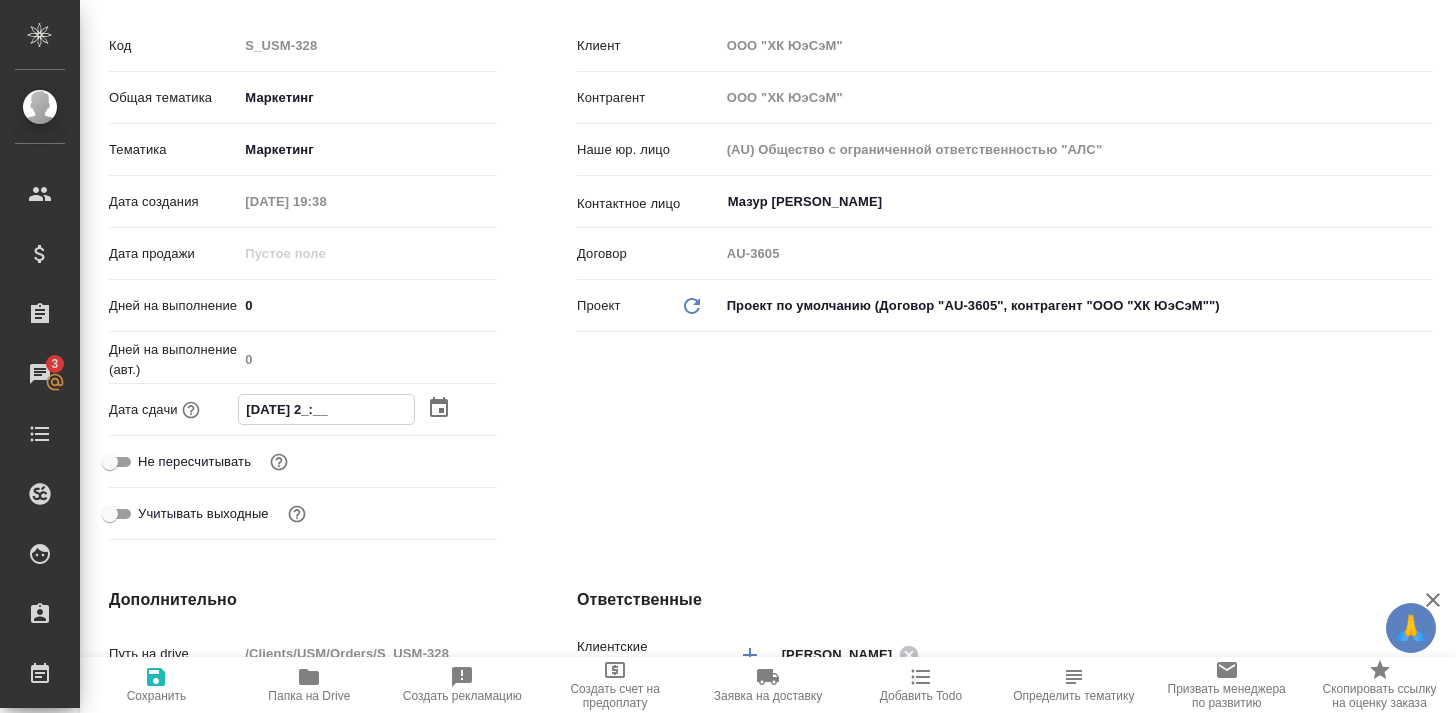 type on "[DATE] 21:__" 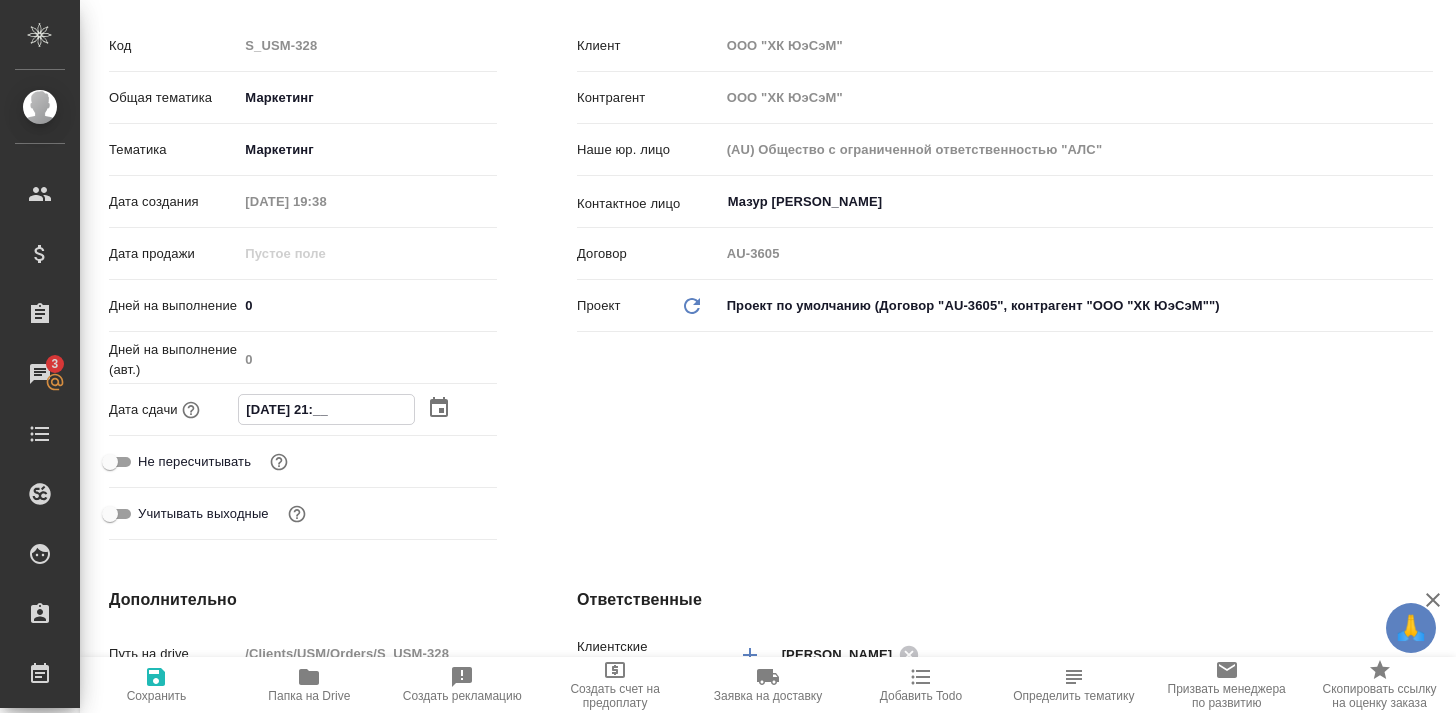 type on "17.07.2025 21:1_" 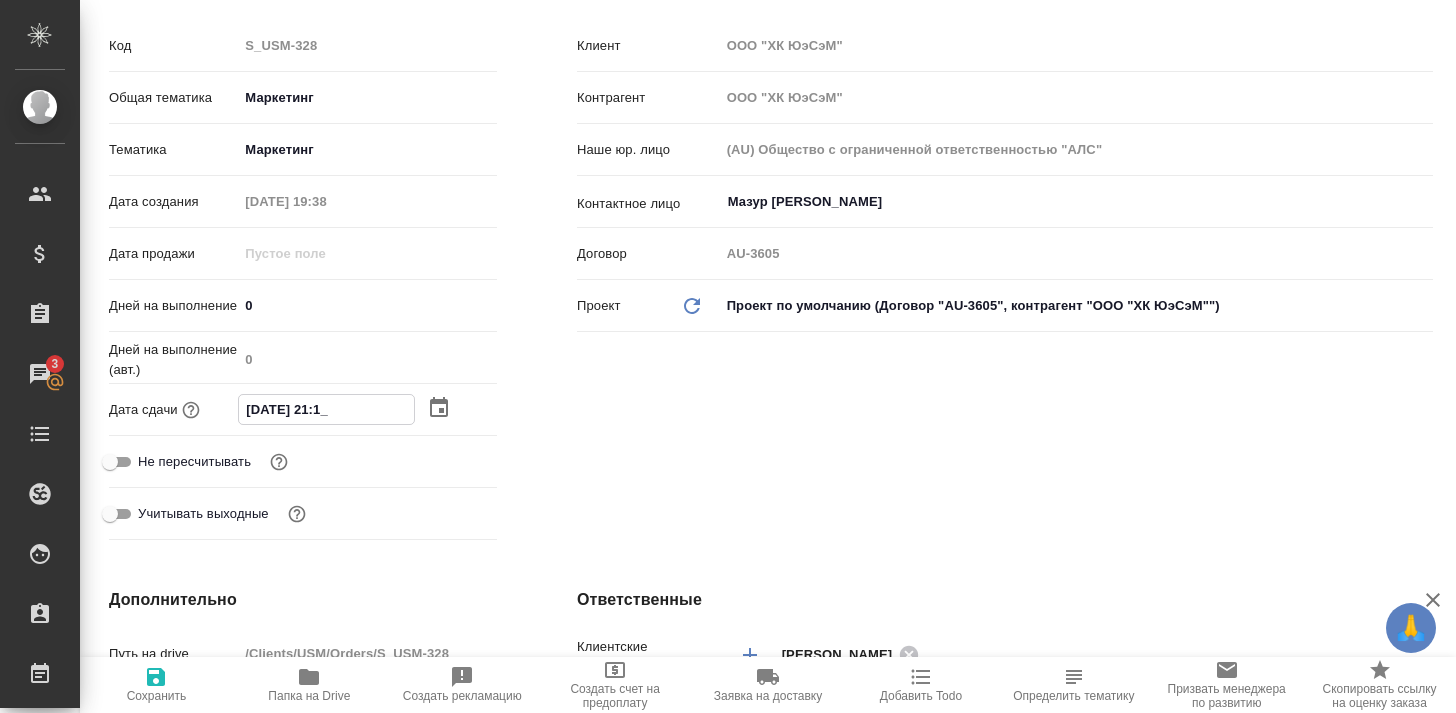 type on "17.07.2025 21:15" 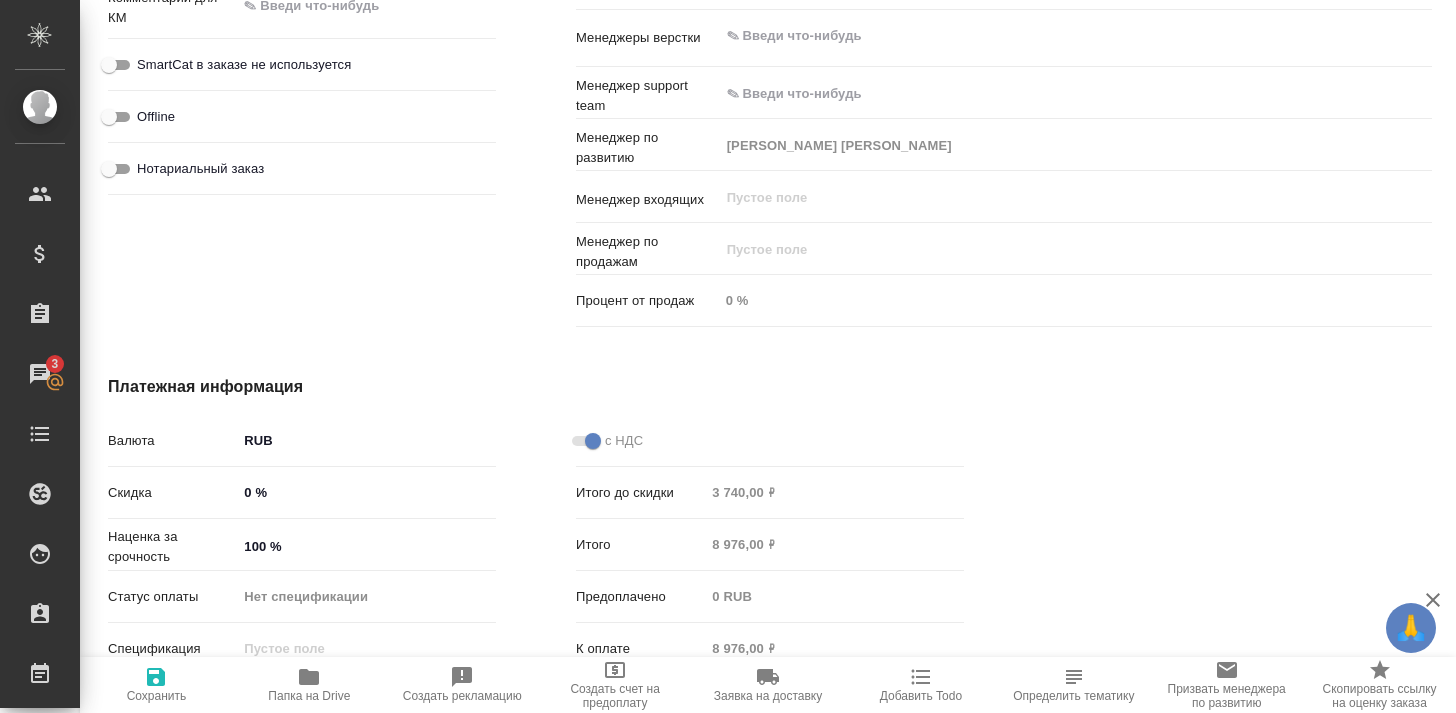 scroll, scrollTop: 1310, scrollLeft: 2, axis: both 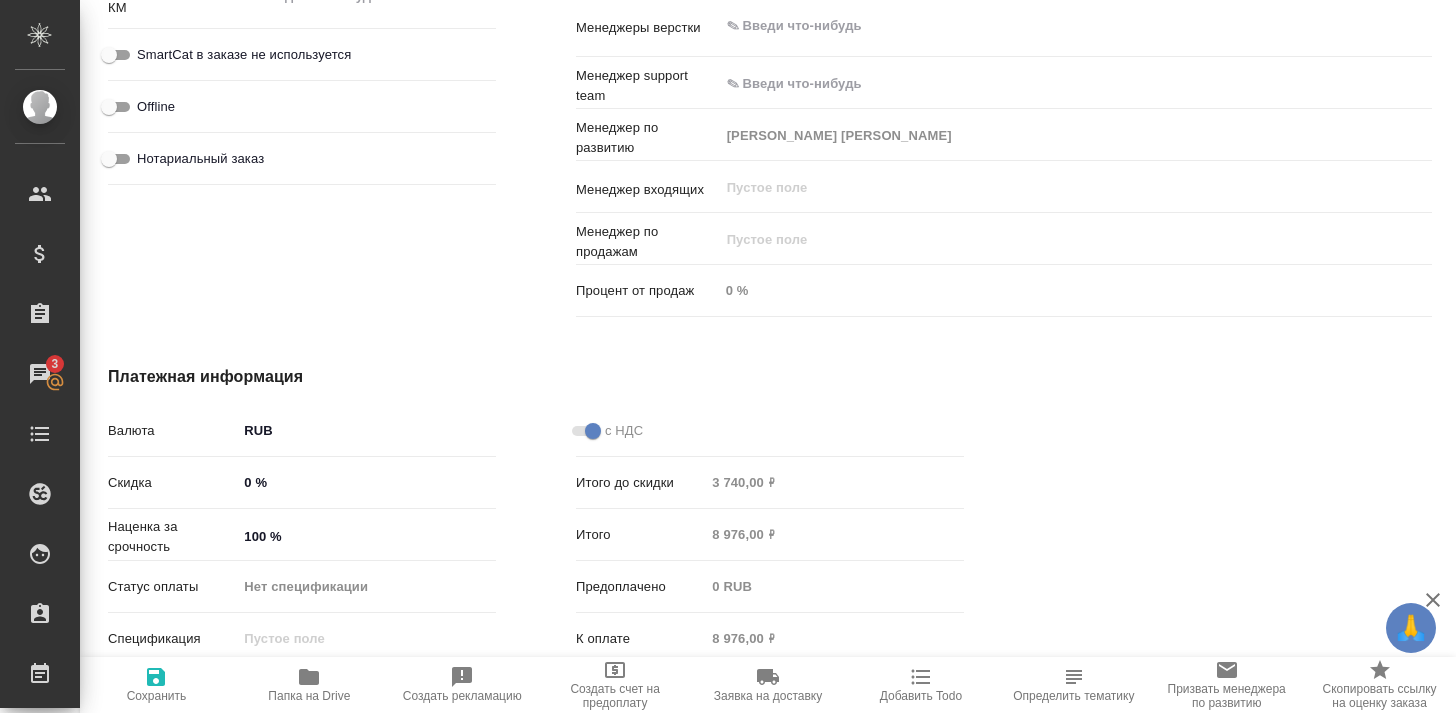 click 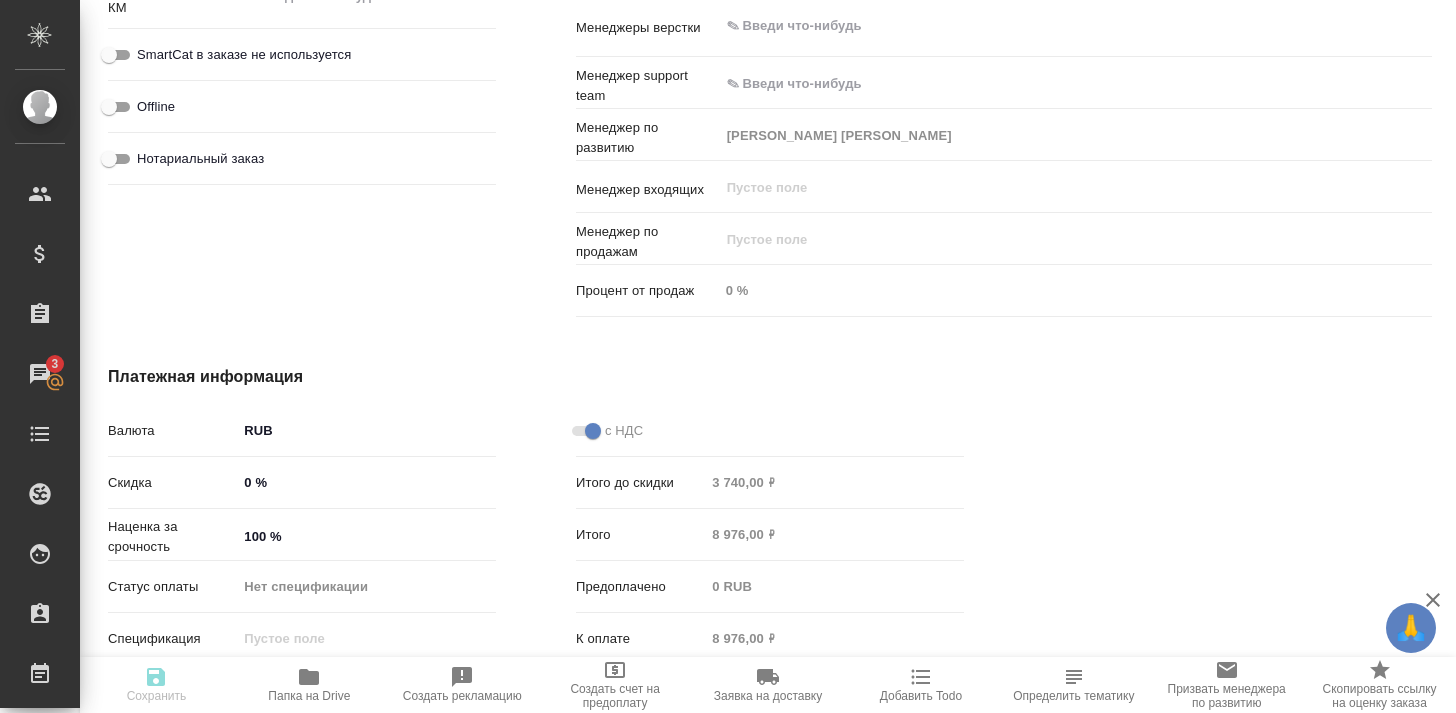type on "x" 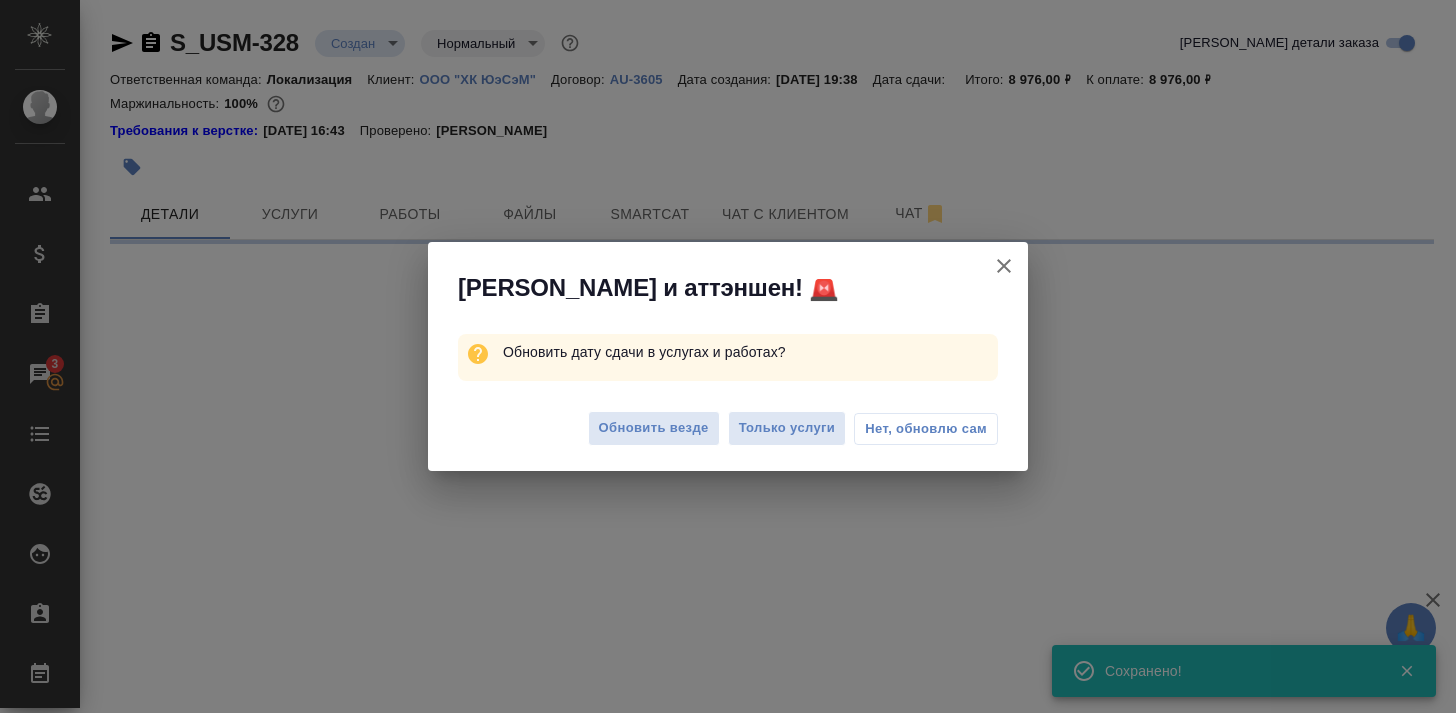 scroll, scrollTop: 0, scrollLeft: 0, axis: both 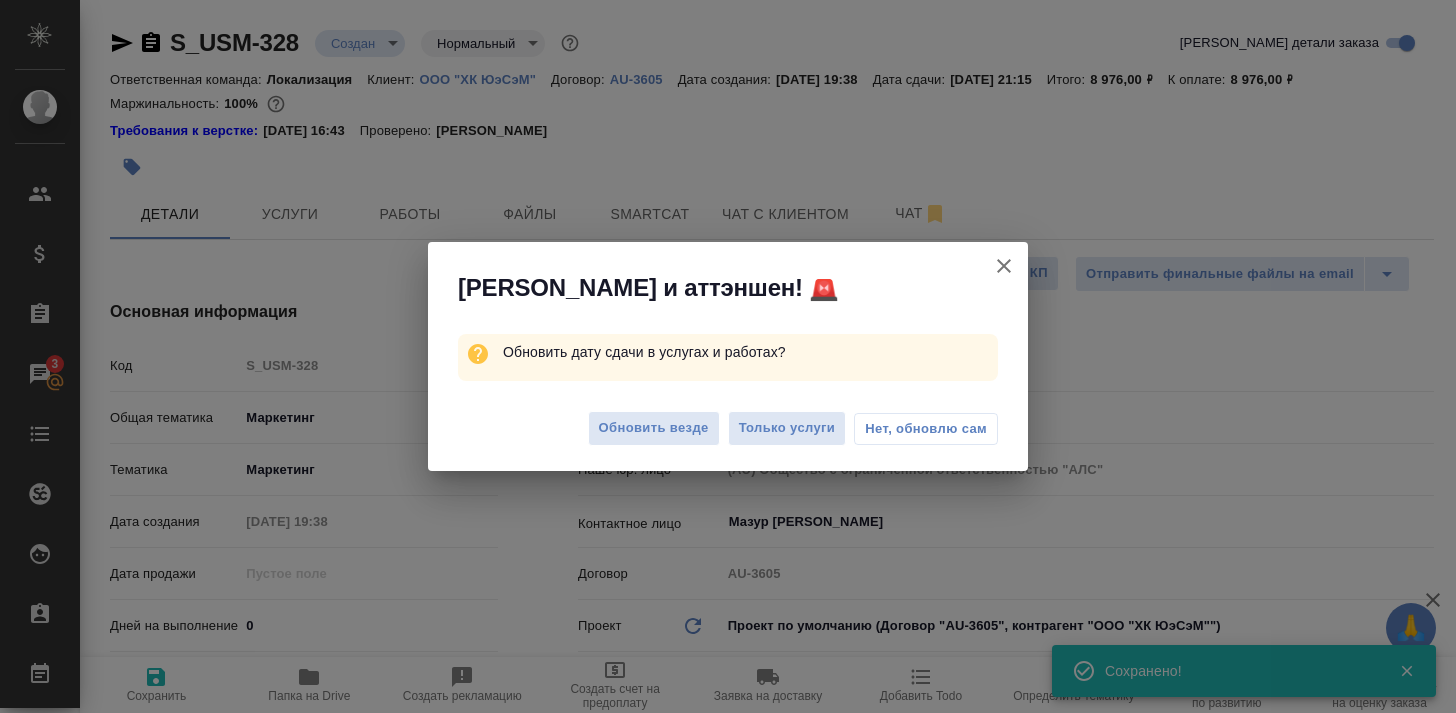 type on "x" 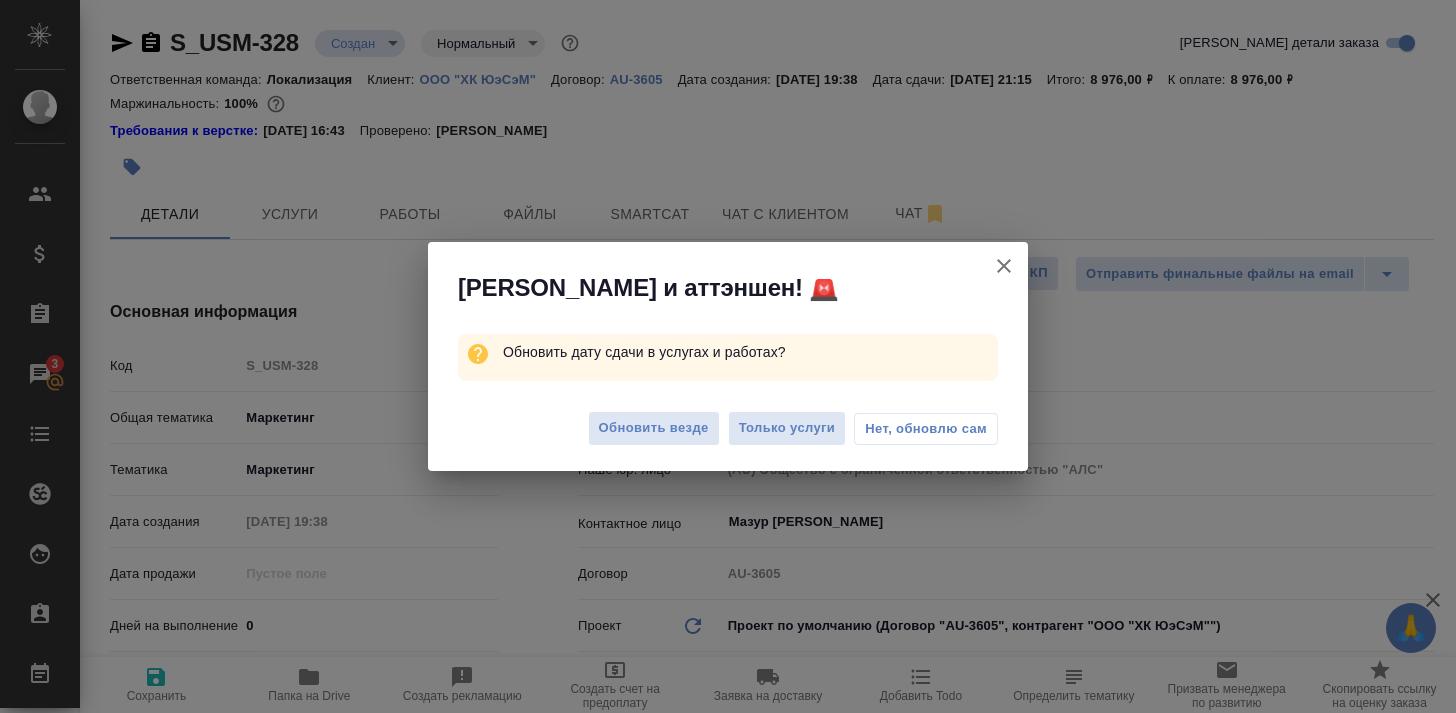 click on "Нет, обновлю сам" at bounding box center (926, 429) 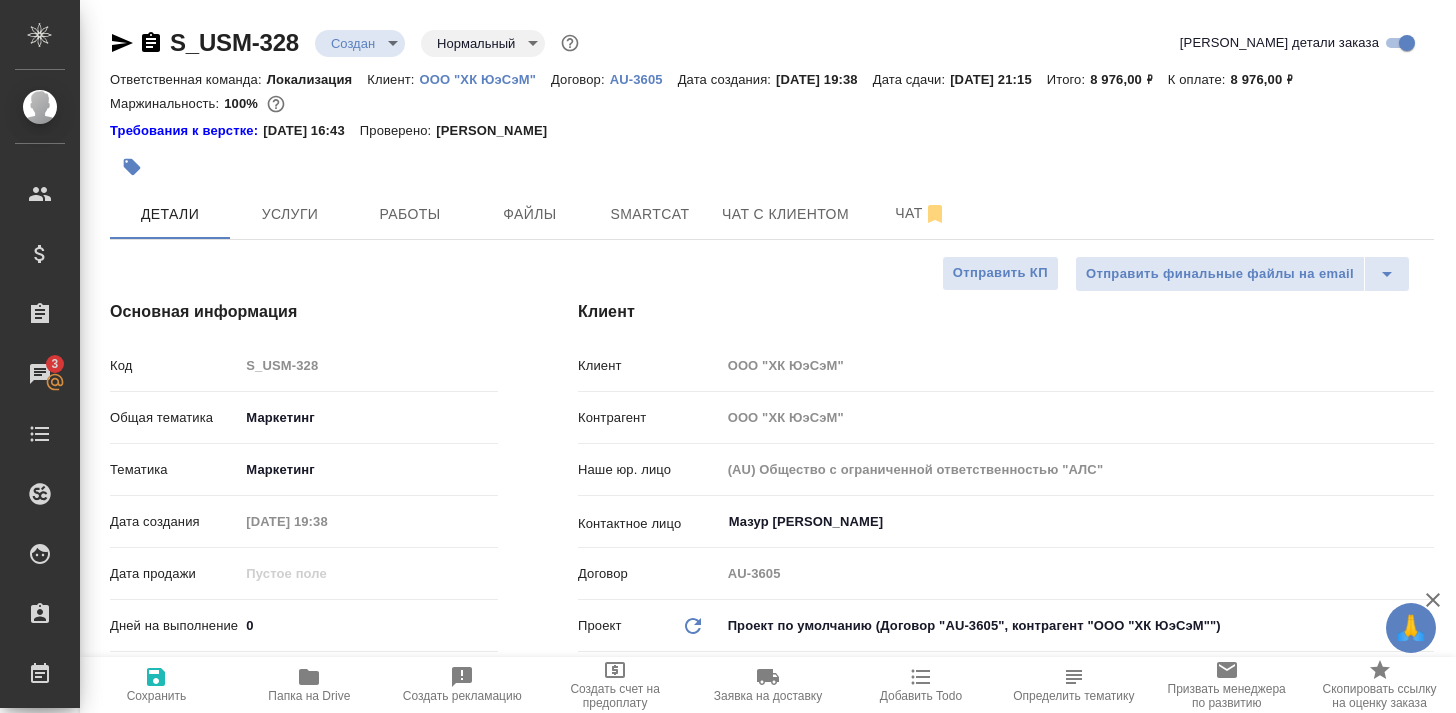 type on "x" 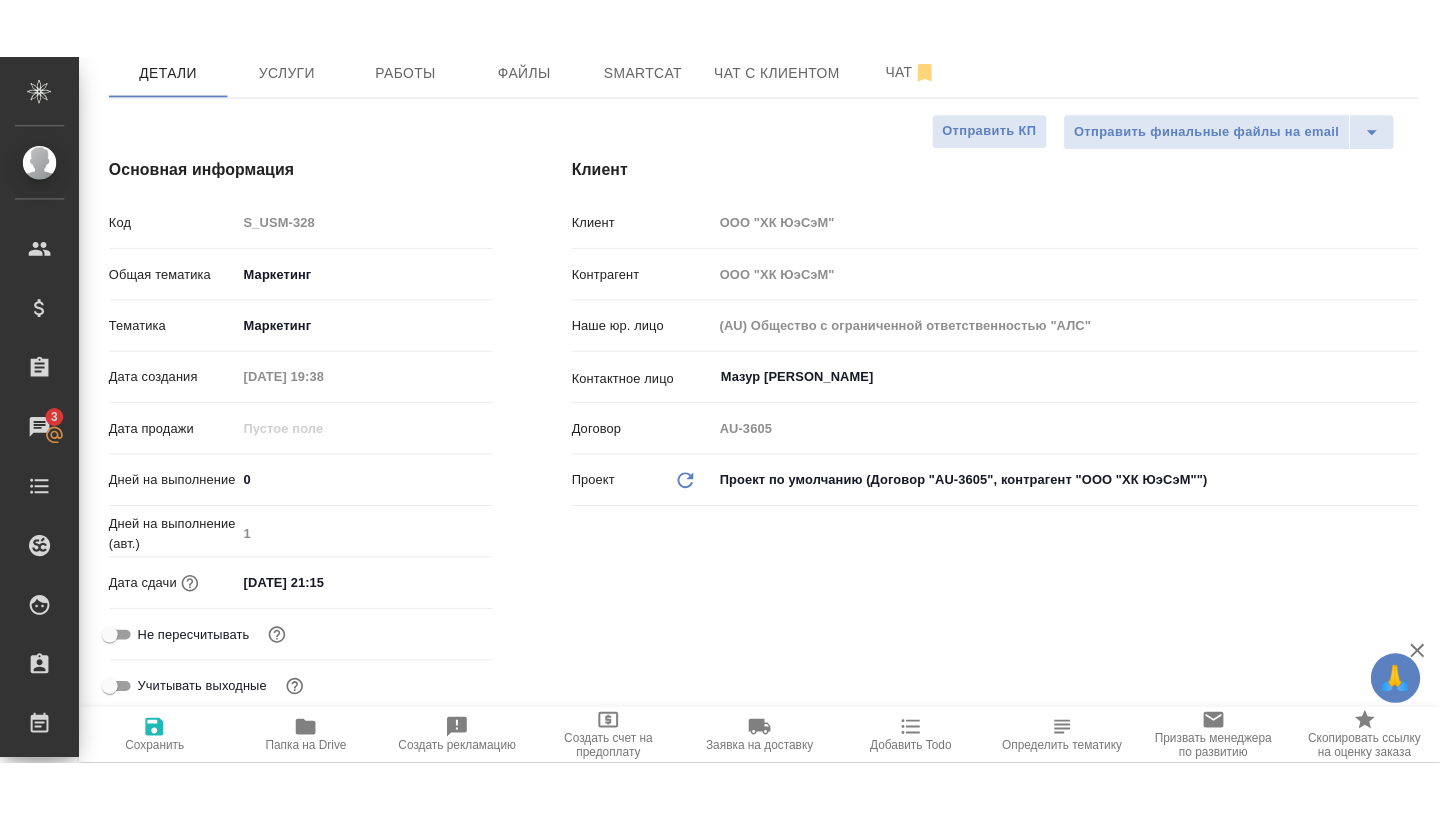 scroll, scrollTop: 166, scrollLeft: 0, axis: vertical 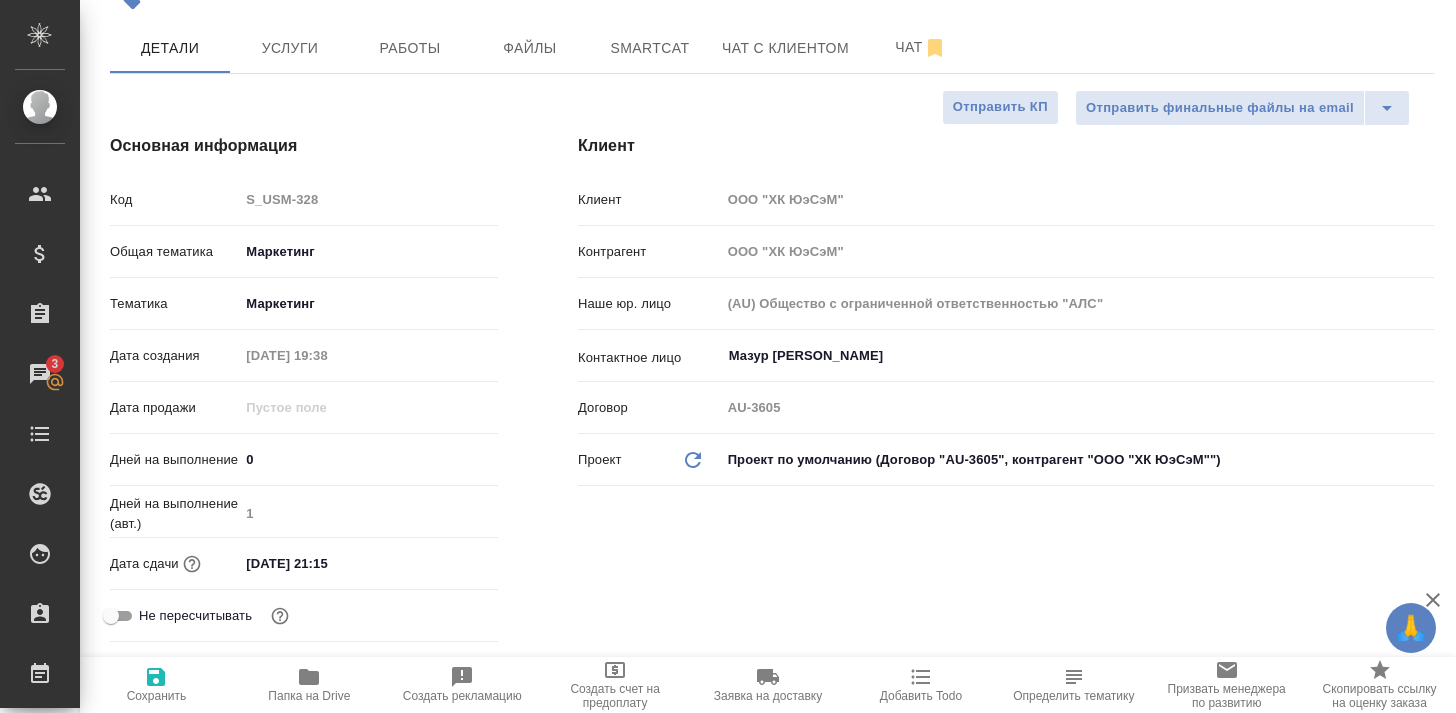 type on "x" 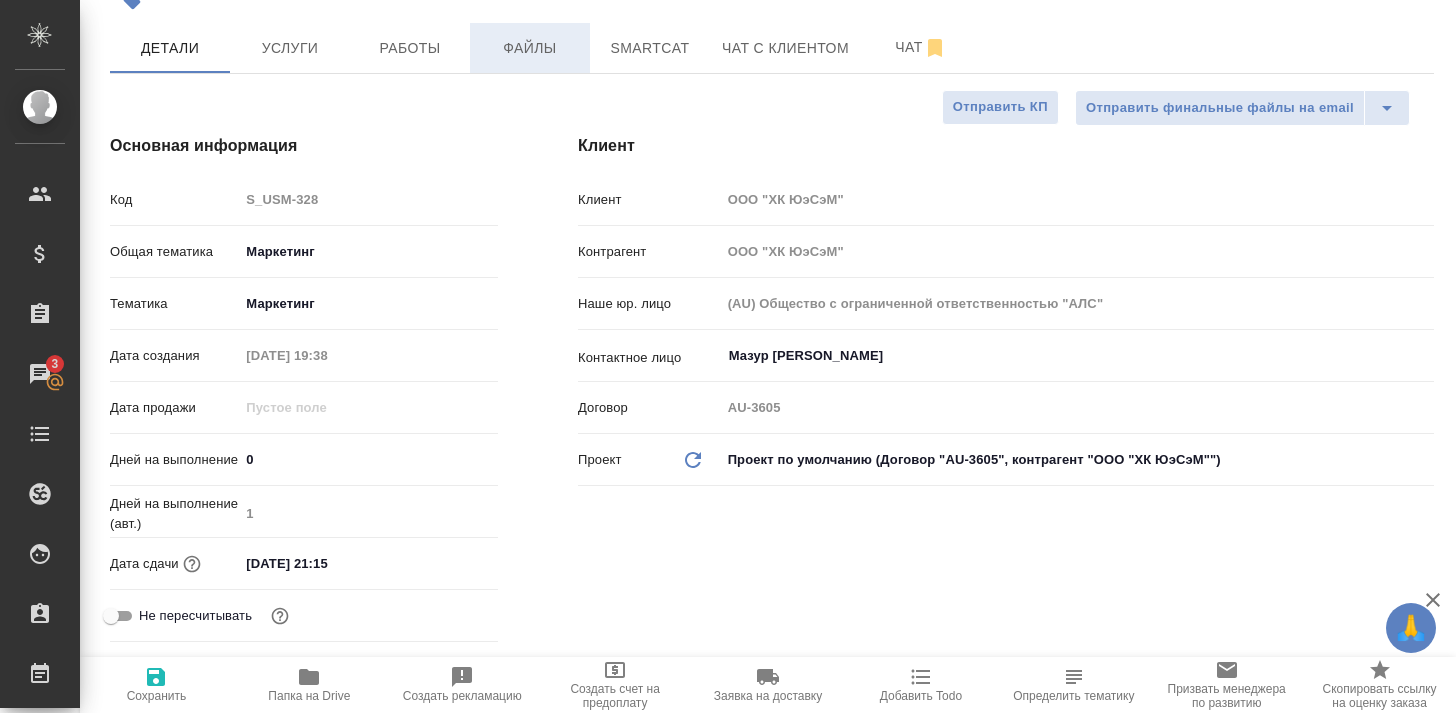 type on "x" 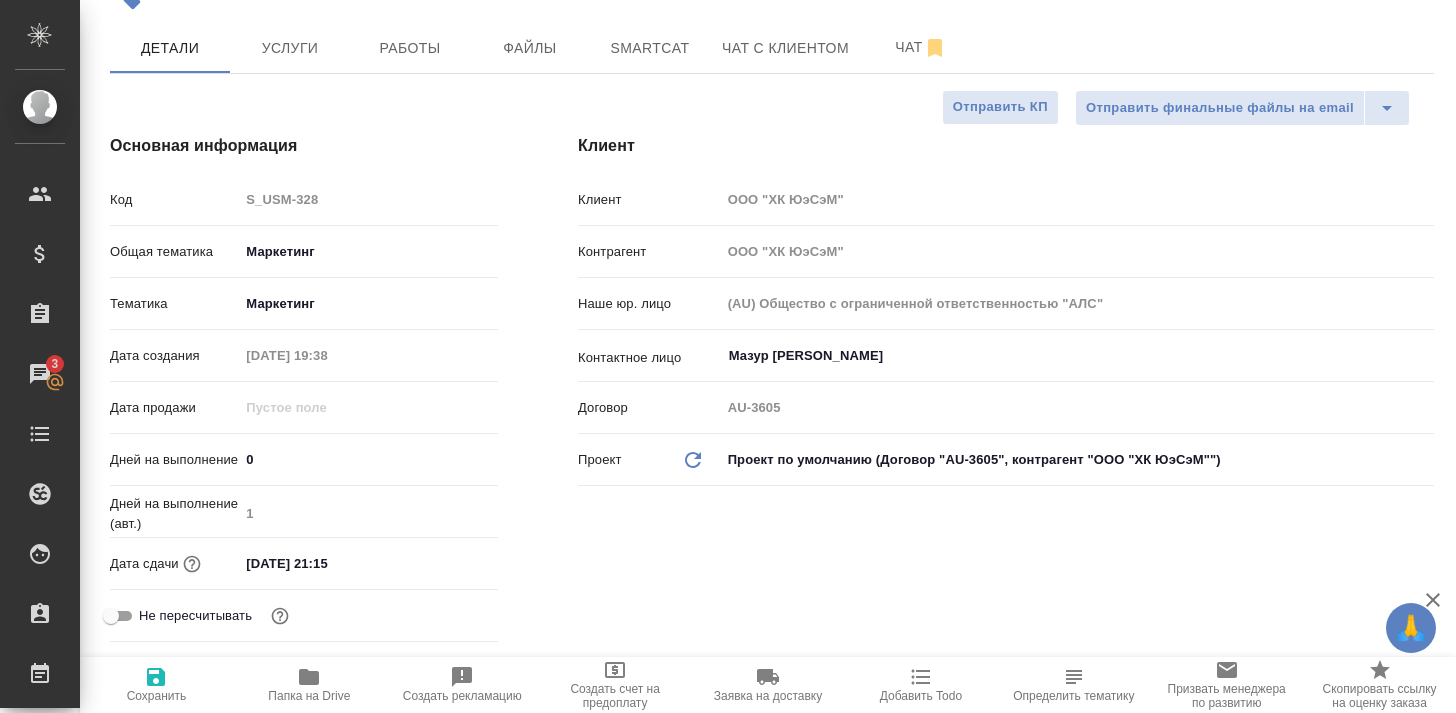 type on "x" 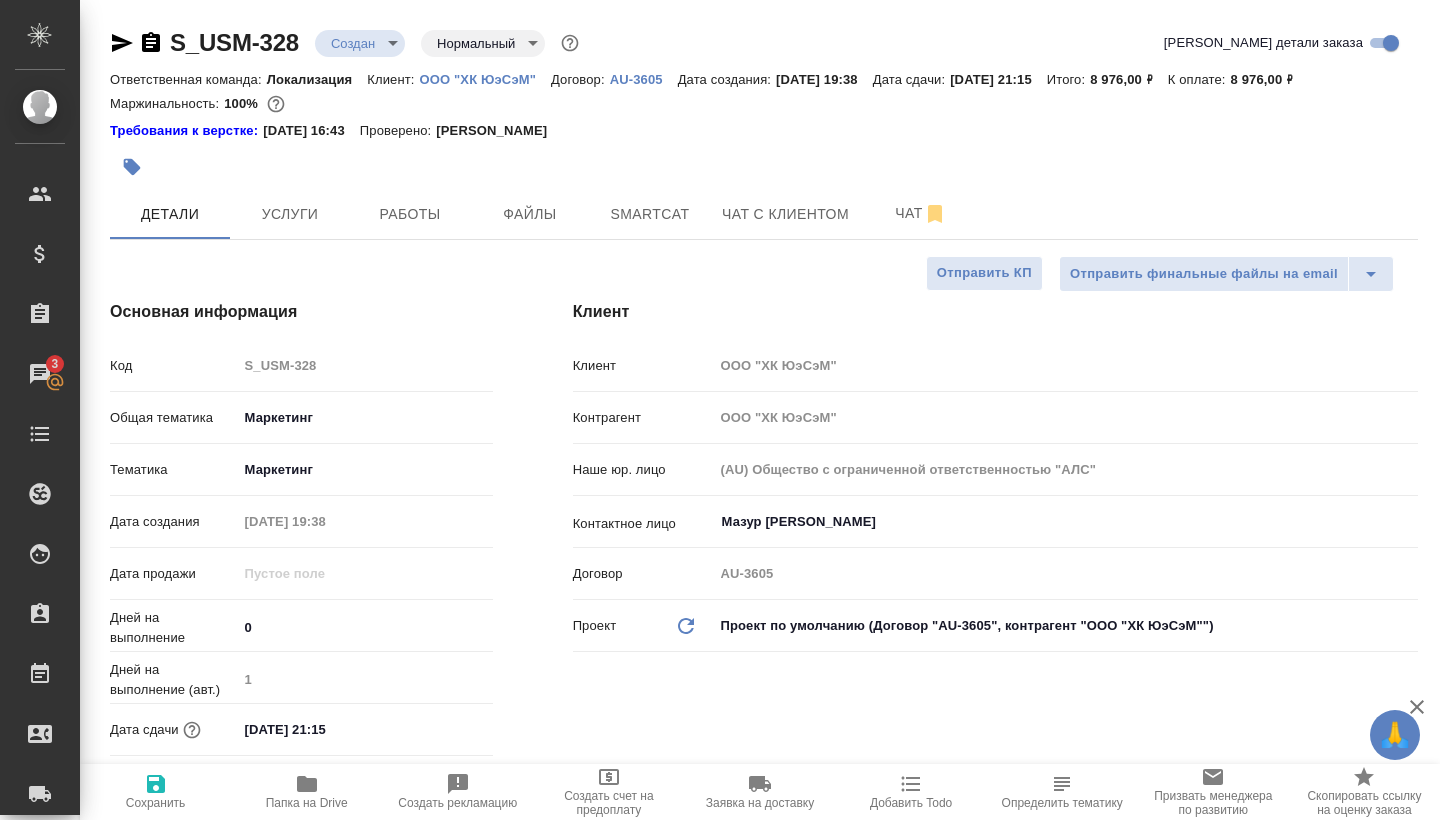scroll, scrollTop: 0, scrollLeft: 0, axis: both 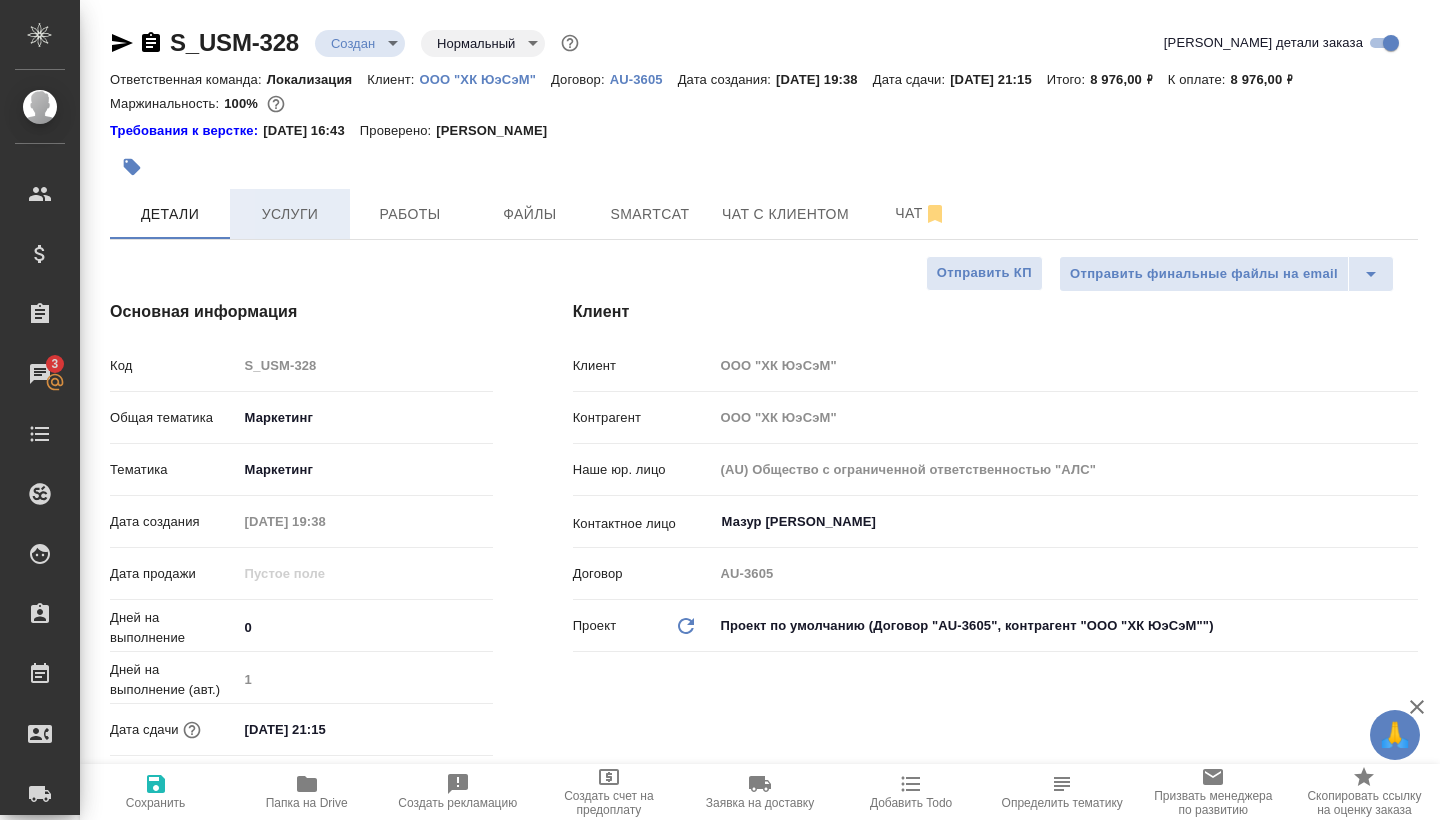 click on "Услуги" at bounding box center (290, 214) 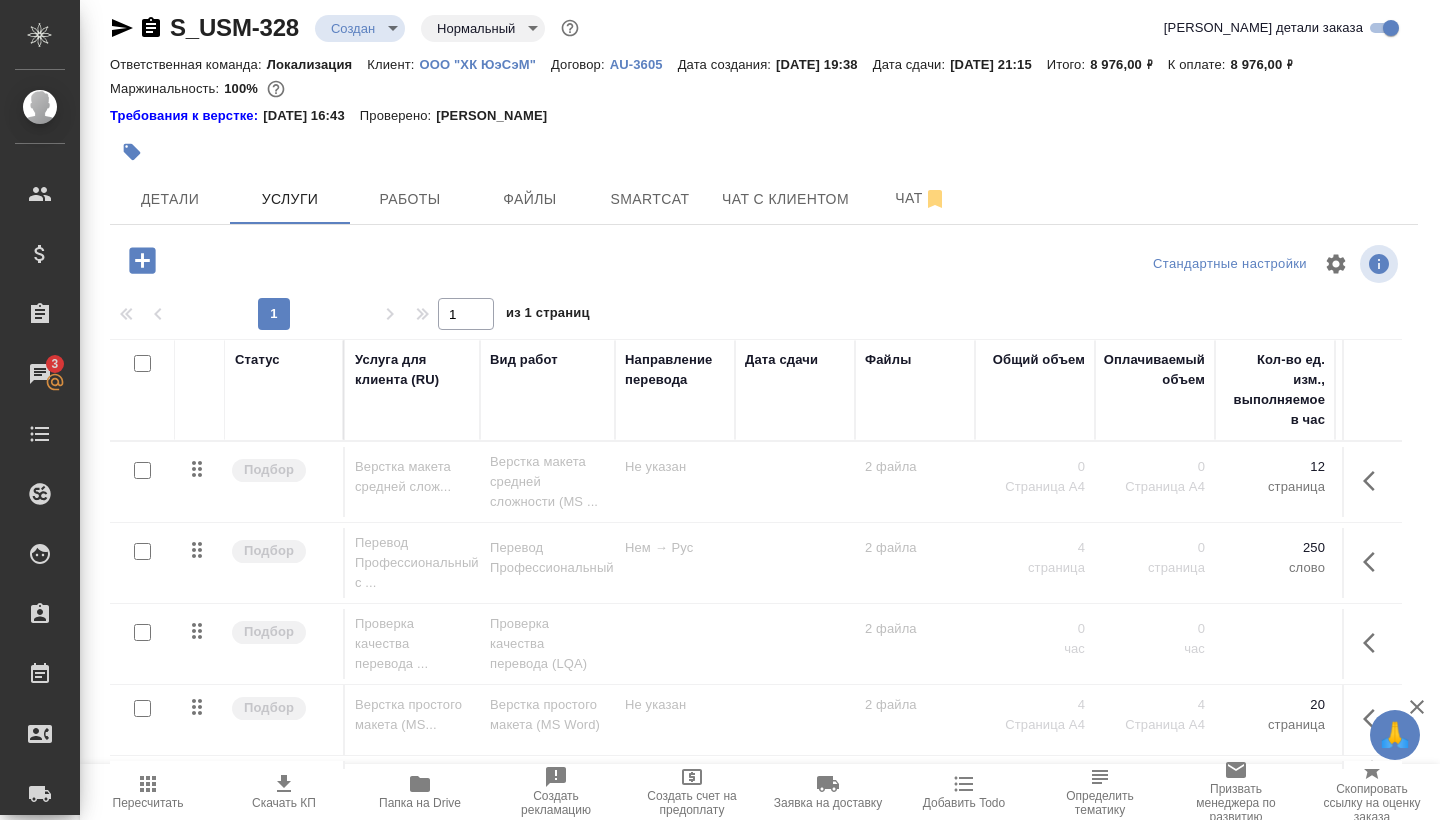 scroll, scrollTop: 15, scrollLeft: 0, axis: vertical 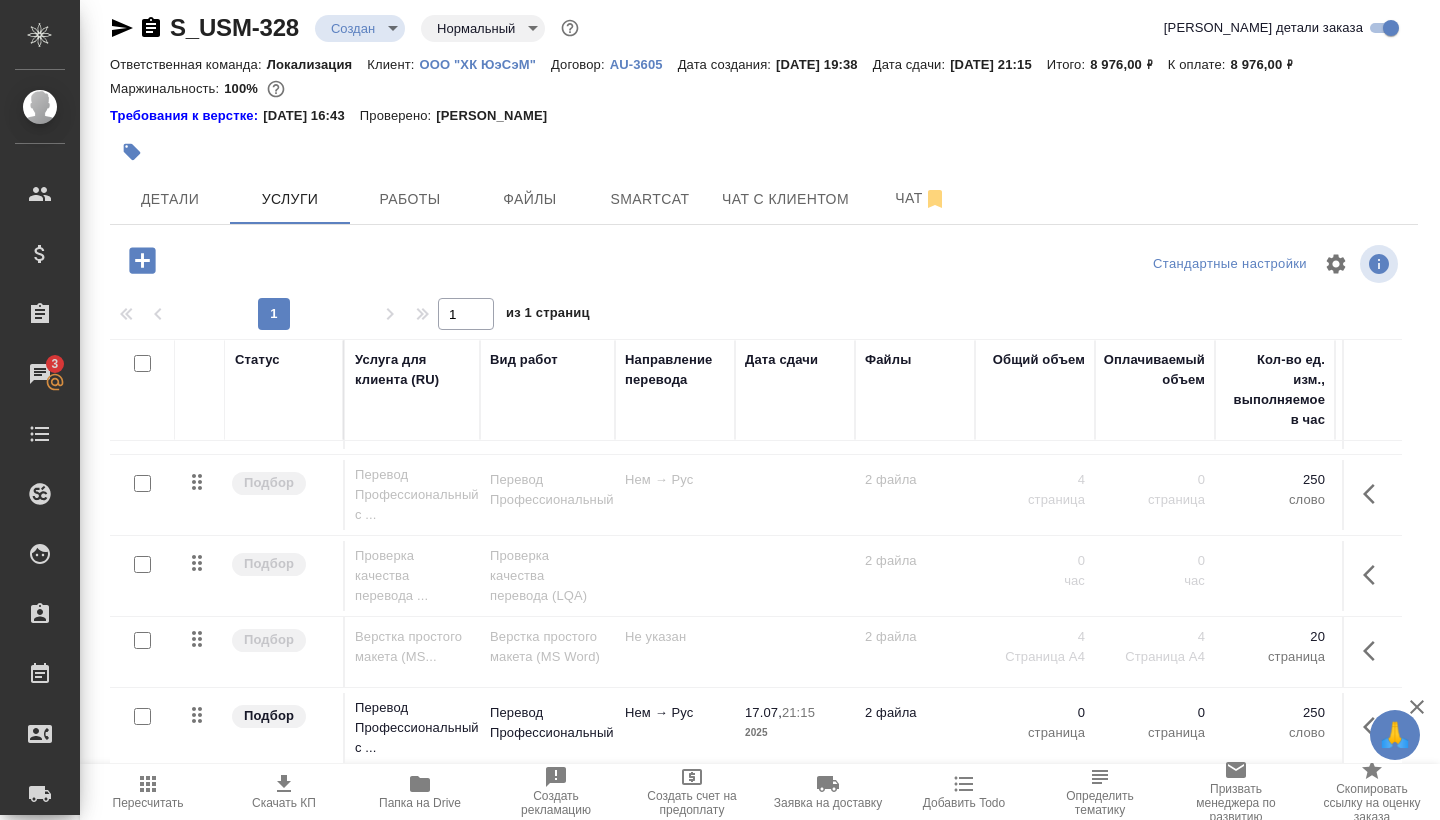 click 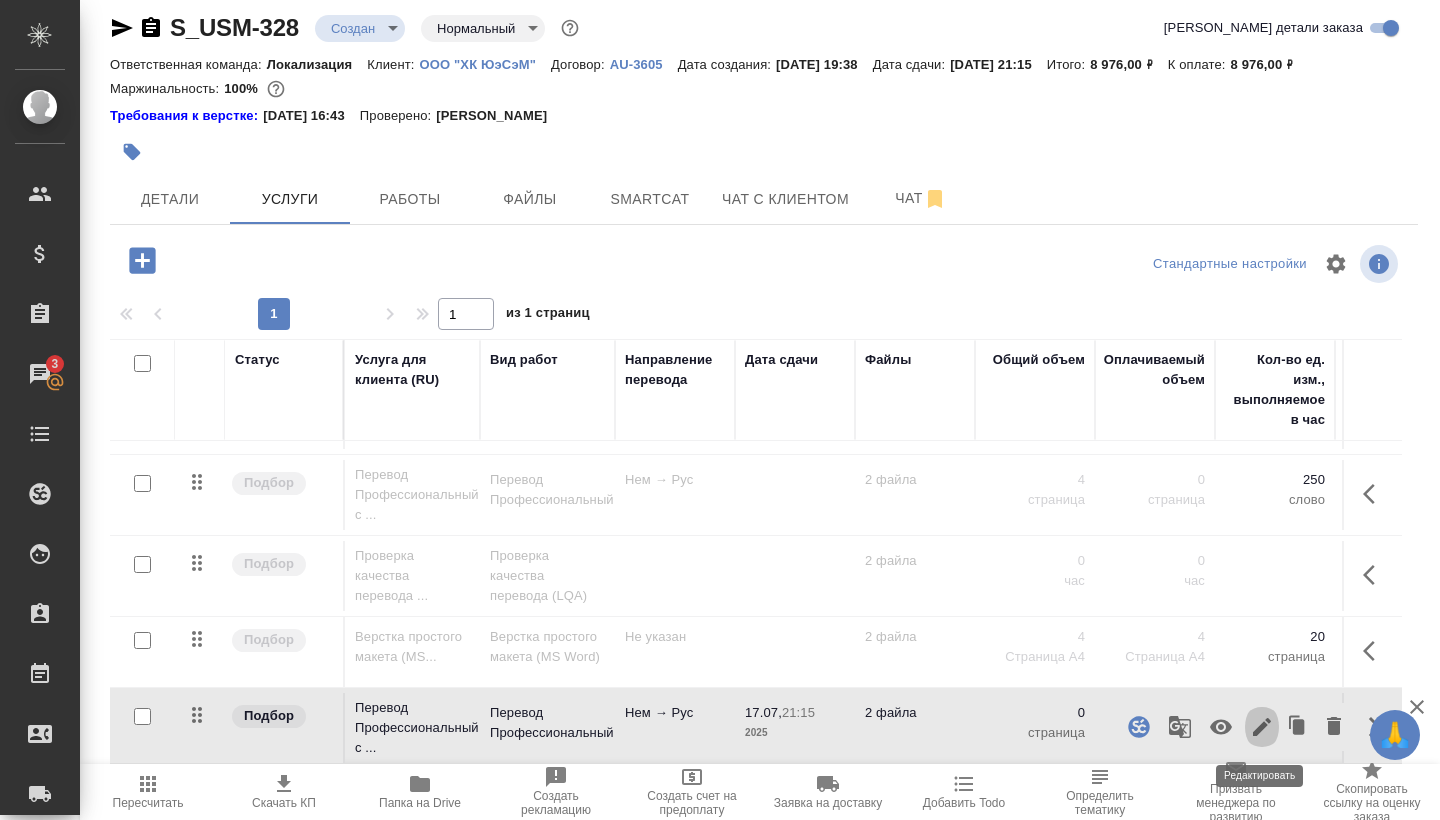 click 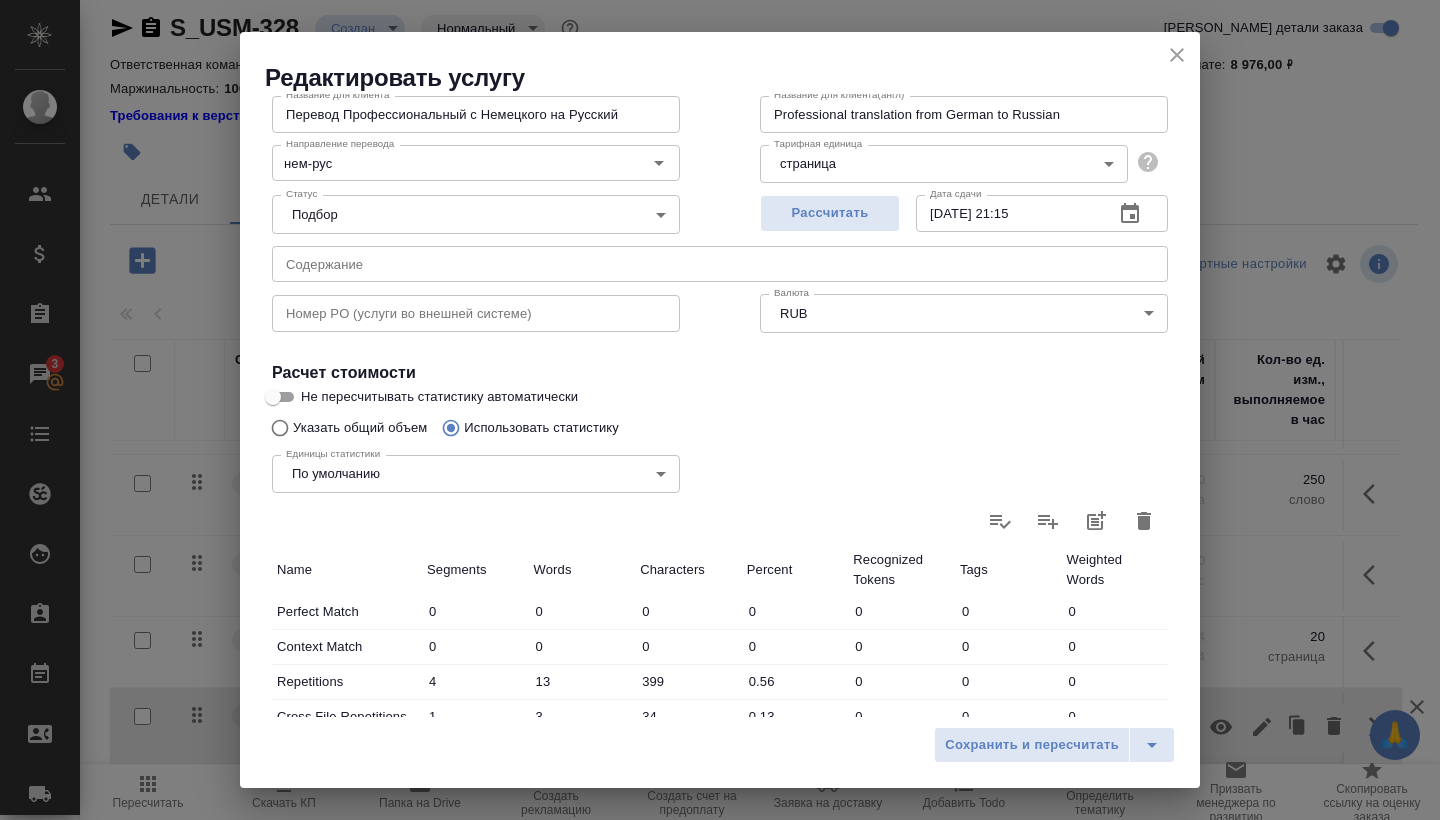 scroll, scrollTop: 0, scrollLeft: 0, axis: both 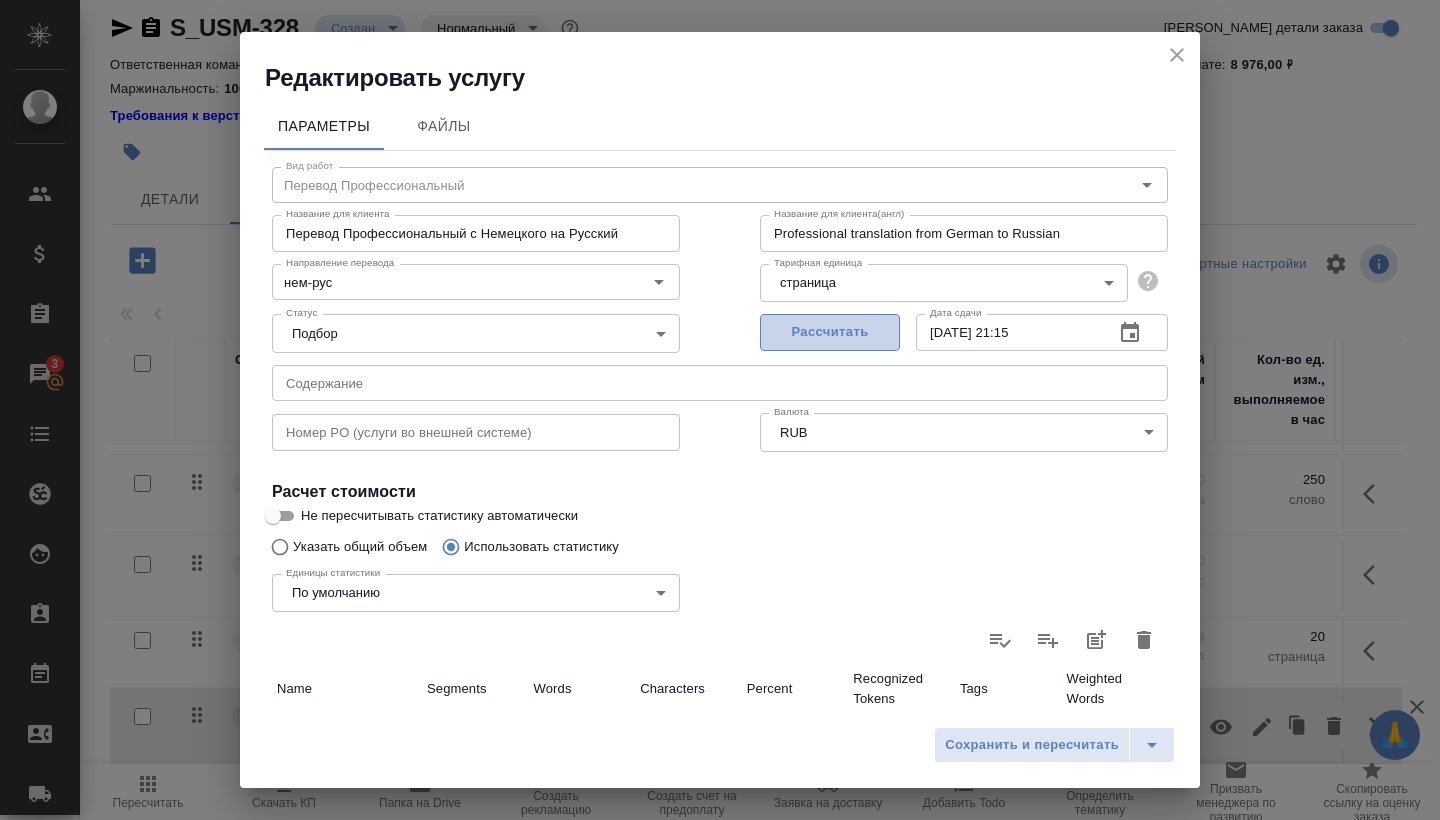 click on "Рассчитать" at bounding box center [830, 332] 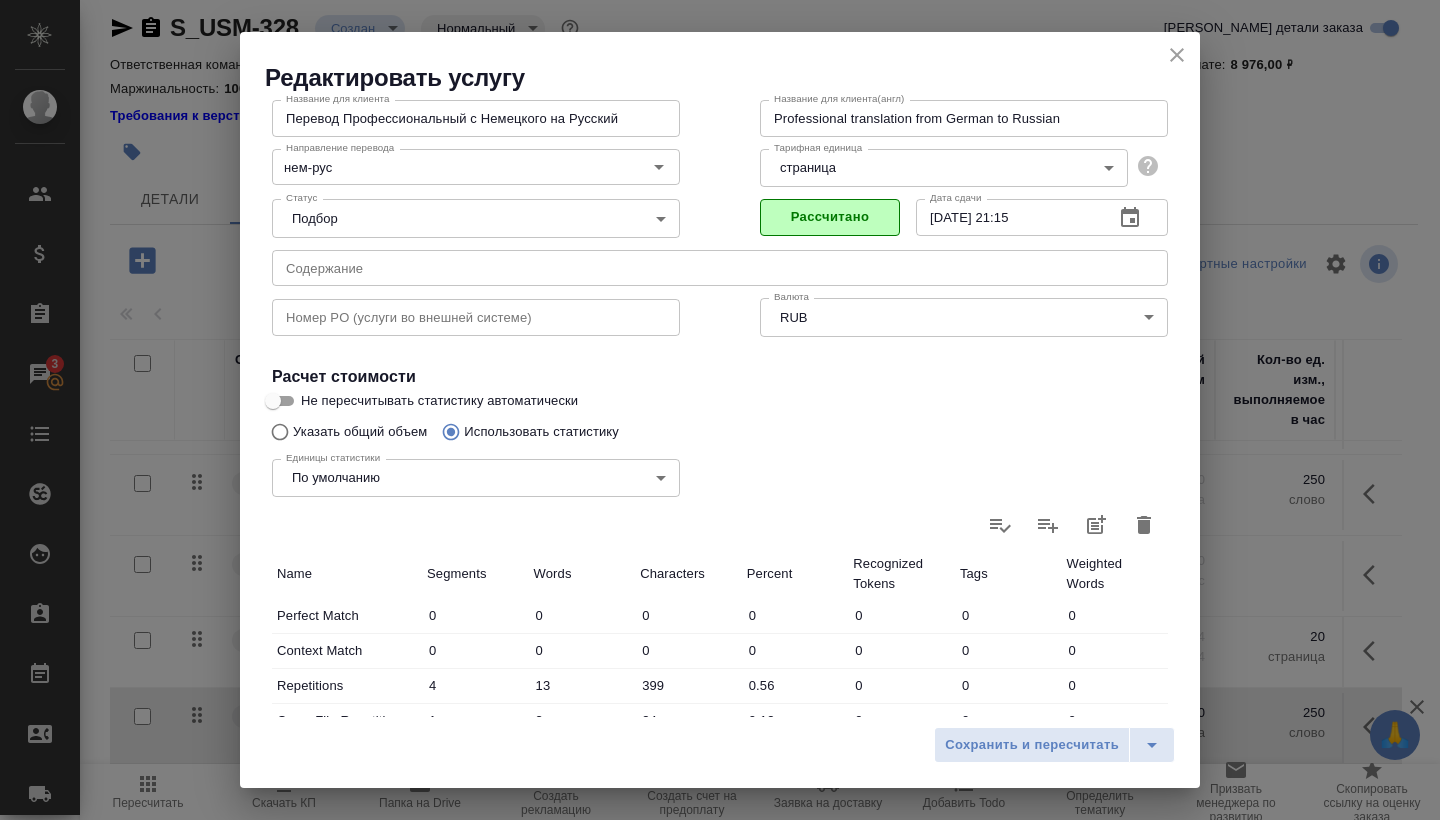 scroll, scrollTop: 162, scrollLeft: 0, axis: vertical 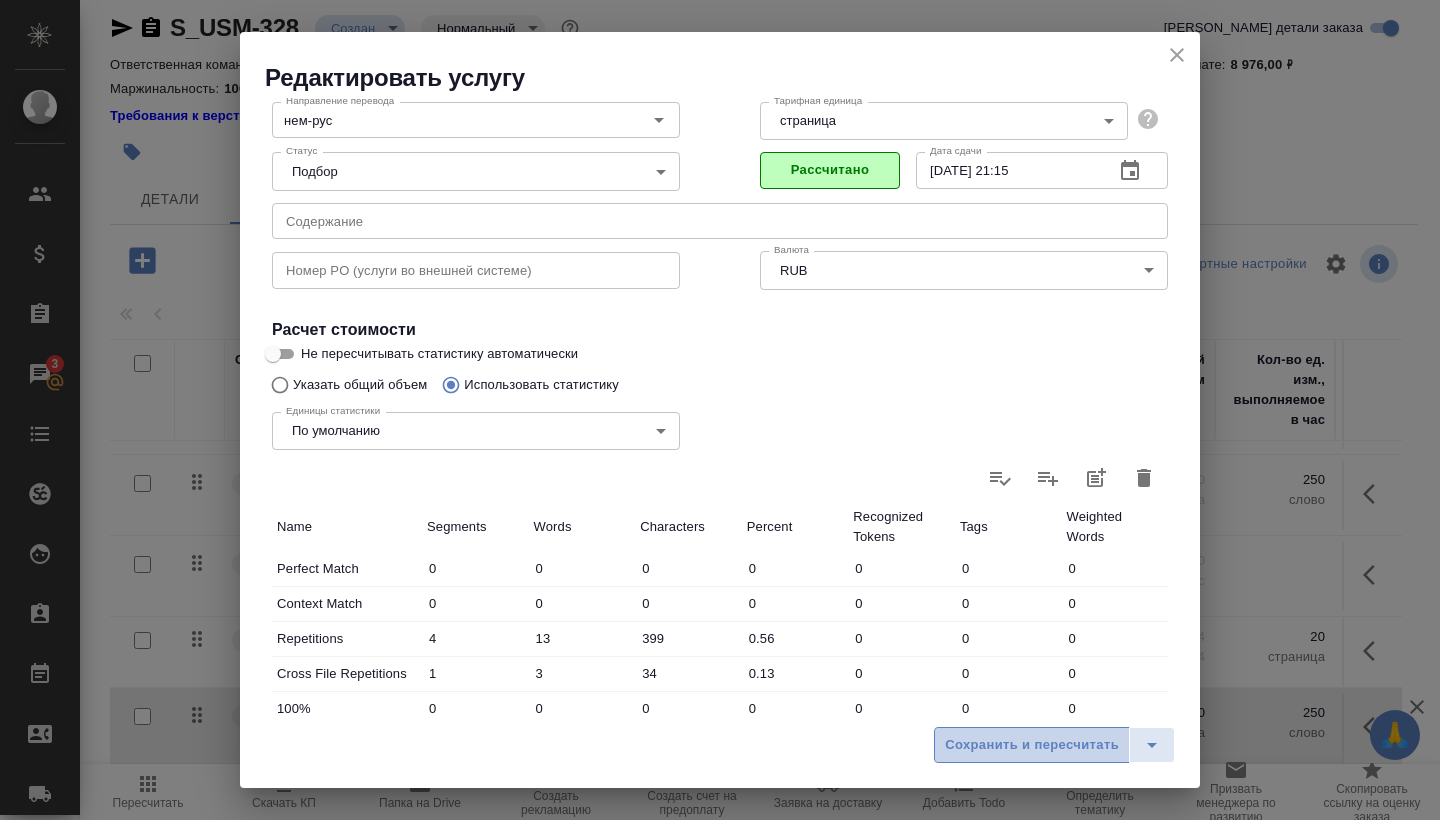 click on "Сохранить и пересчитать" at bounding box center [1032, 745] 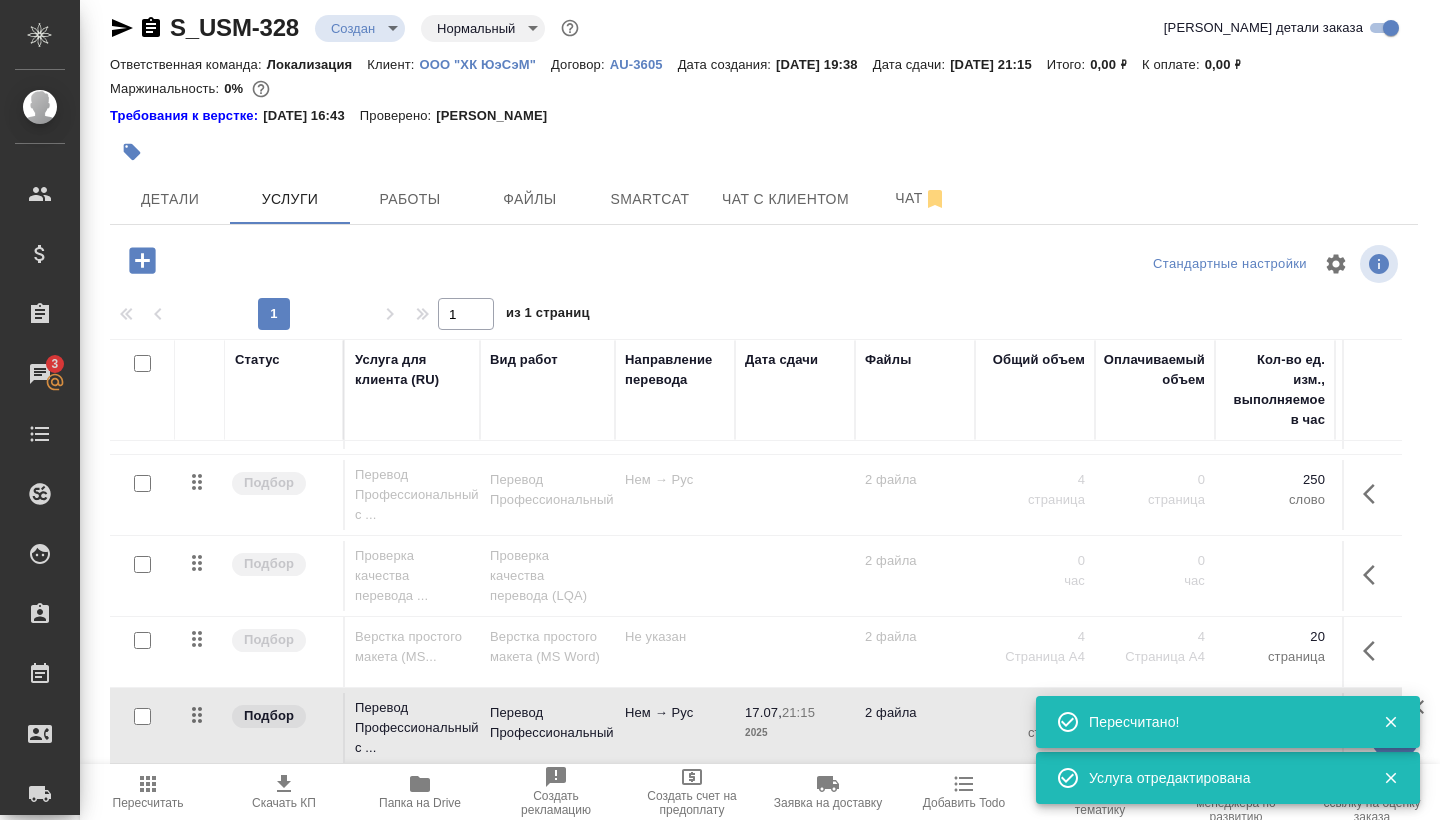 scroll, scrollTop: 0, scrollLeft: 0, axis: both 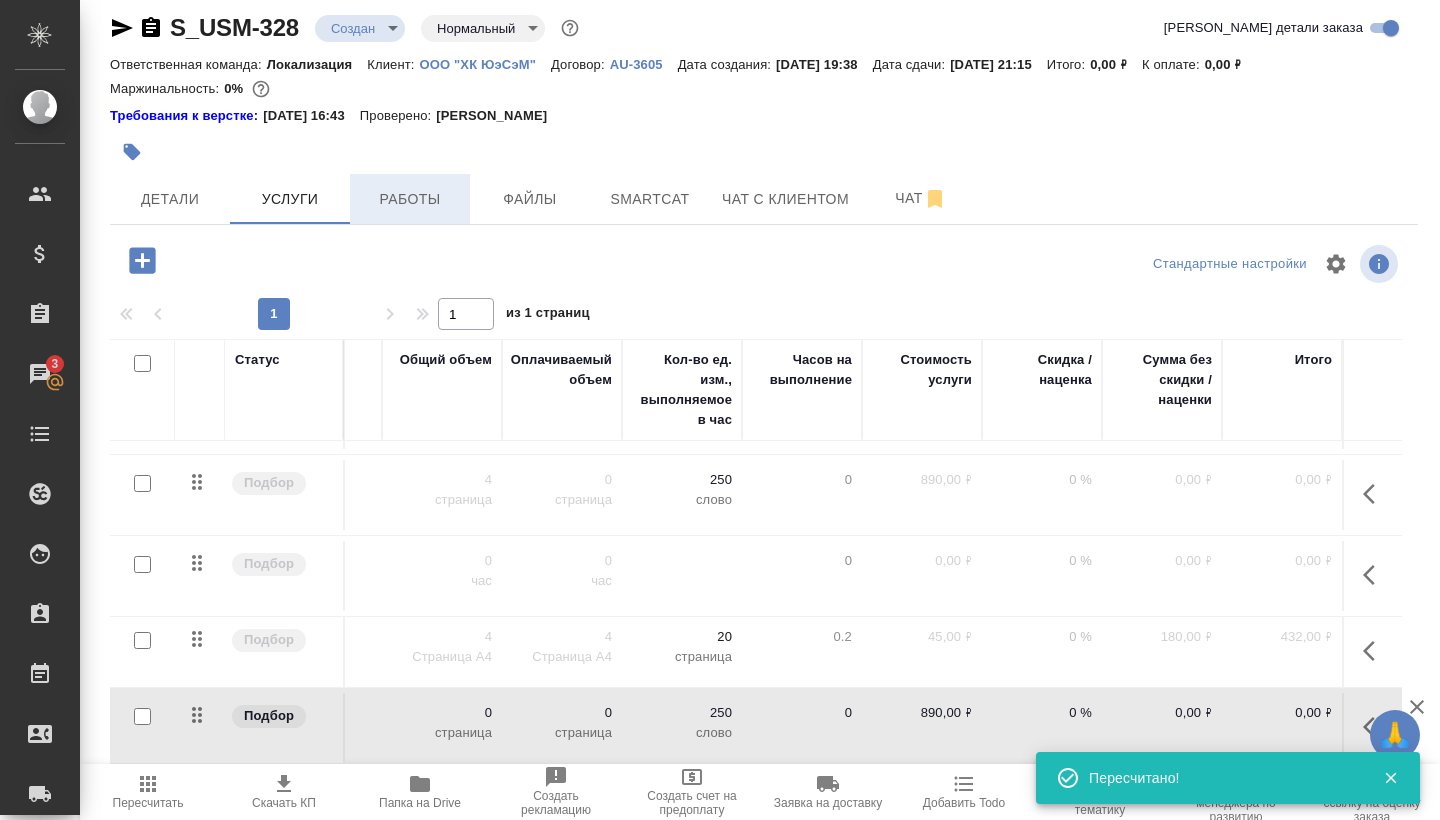 click on "Работы" at bounding box center (410, 199) 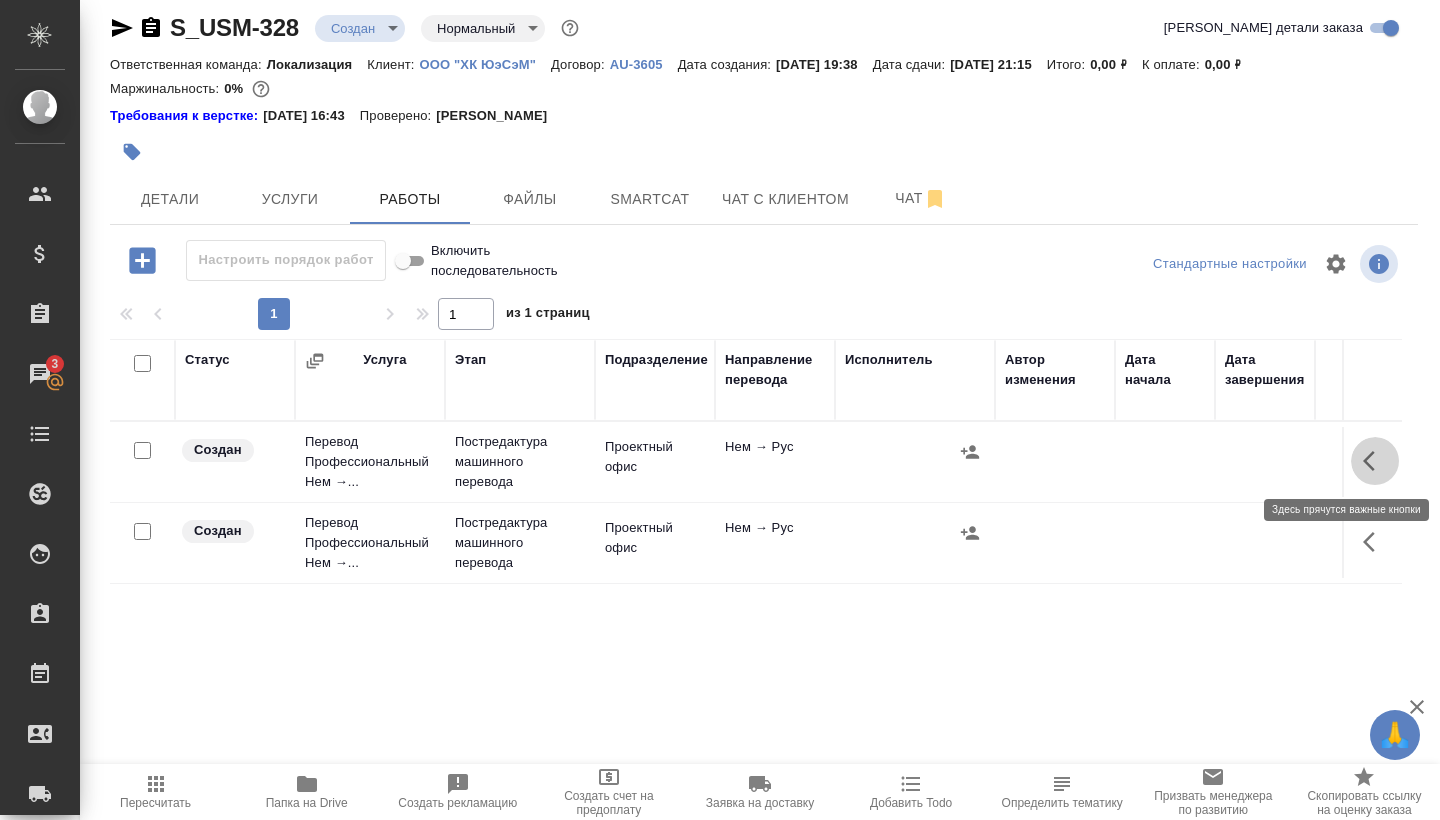 click at bounding box center (1375, 461) 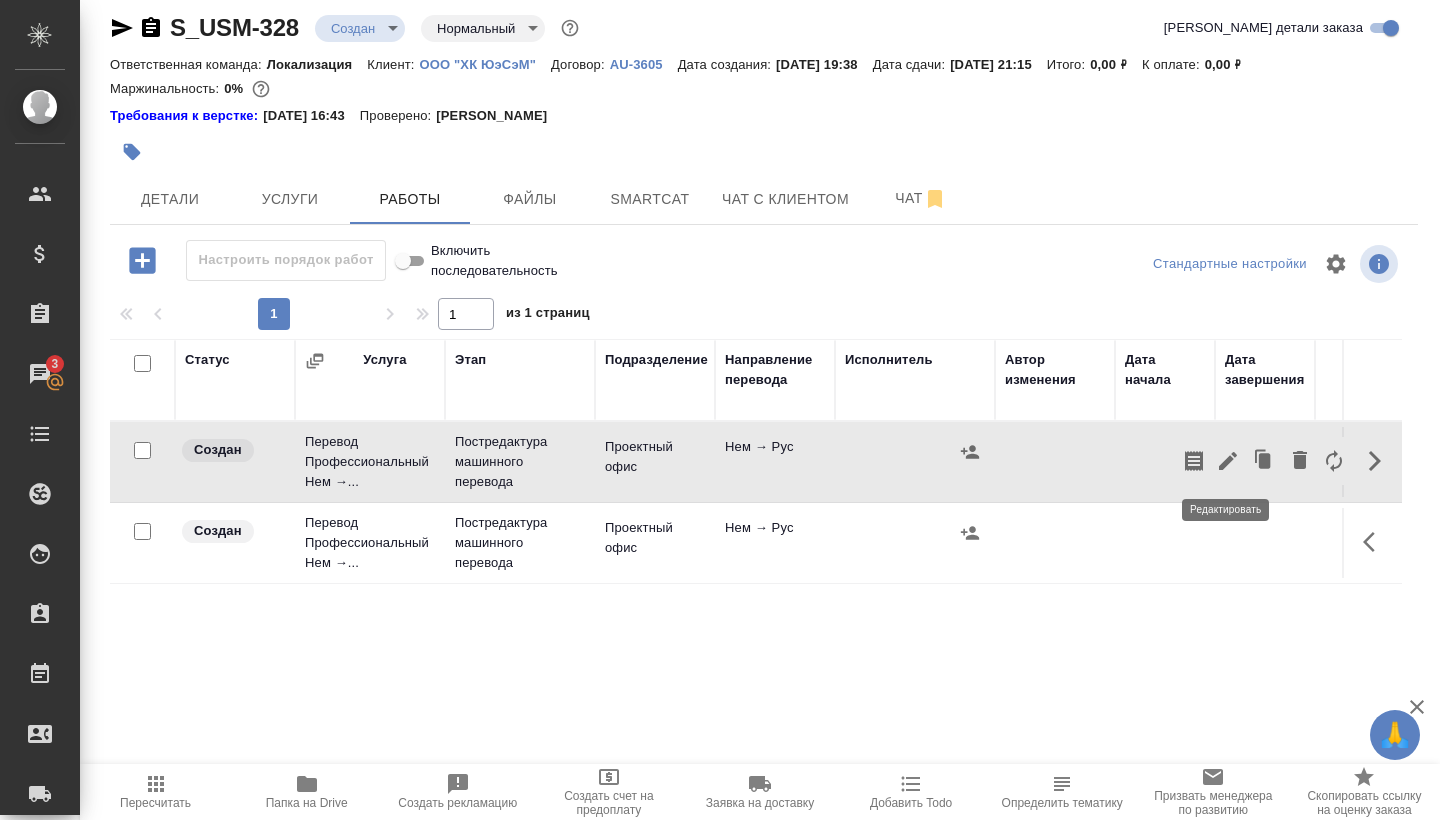 click 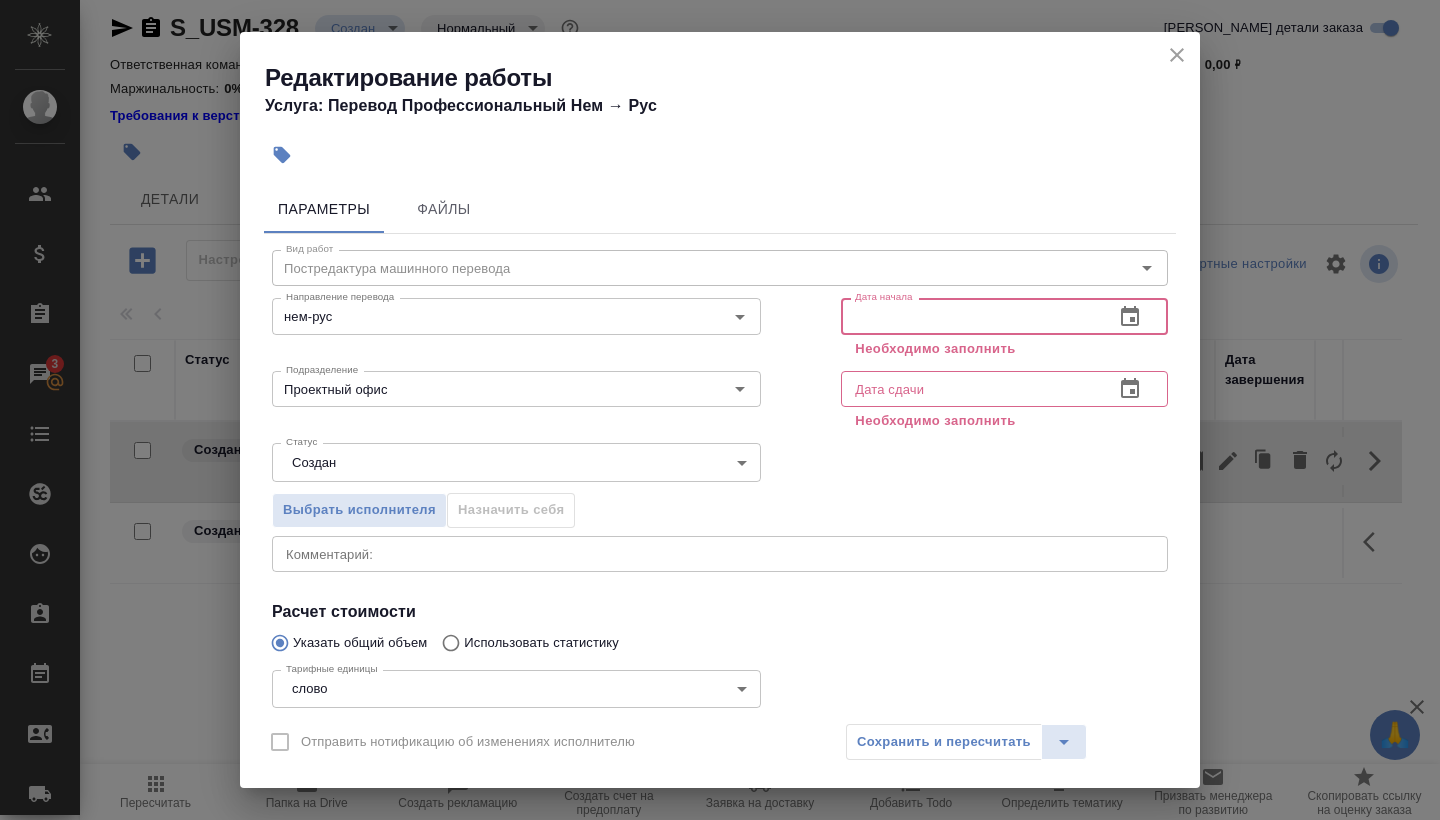 click at bounding box center [969, 316] 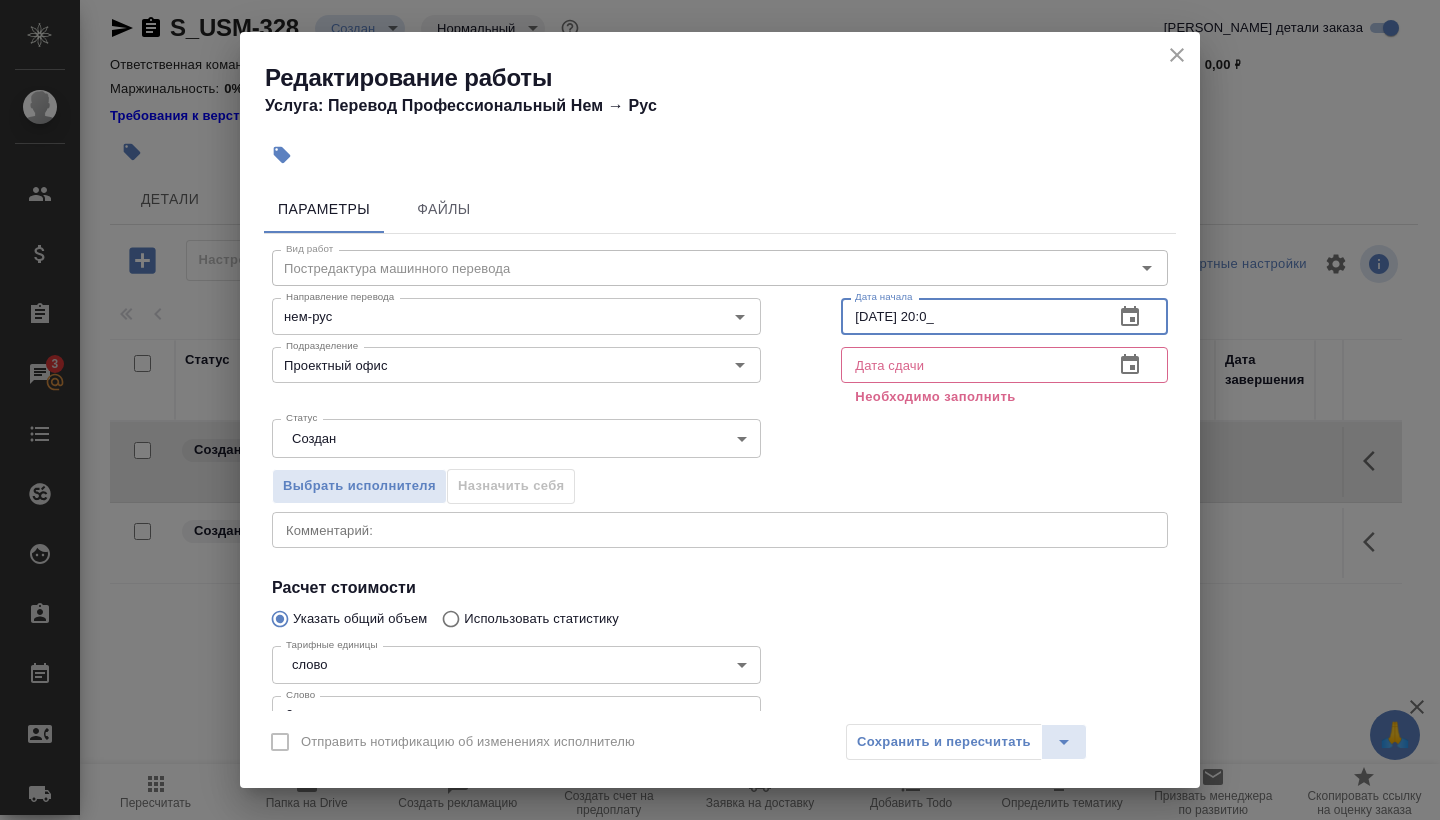 type on "[DATE] 20:00" 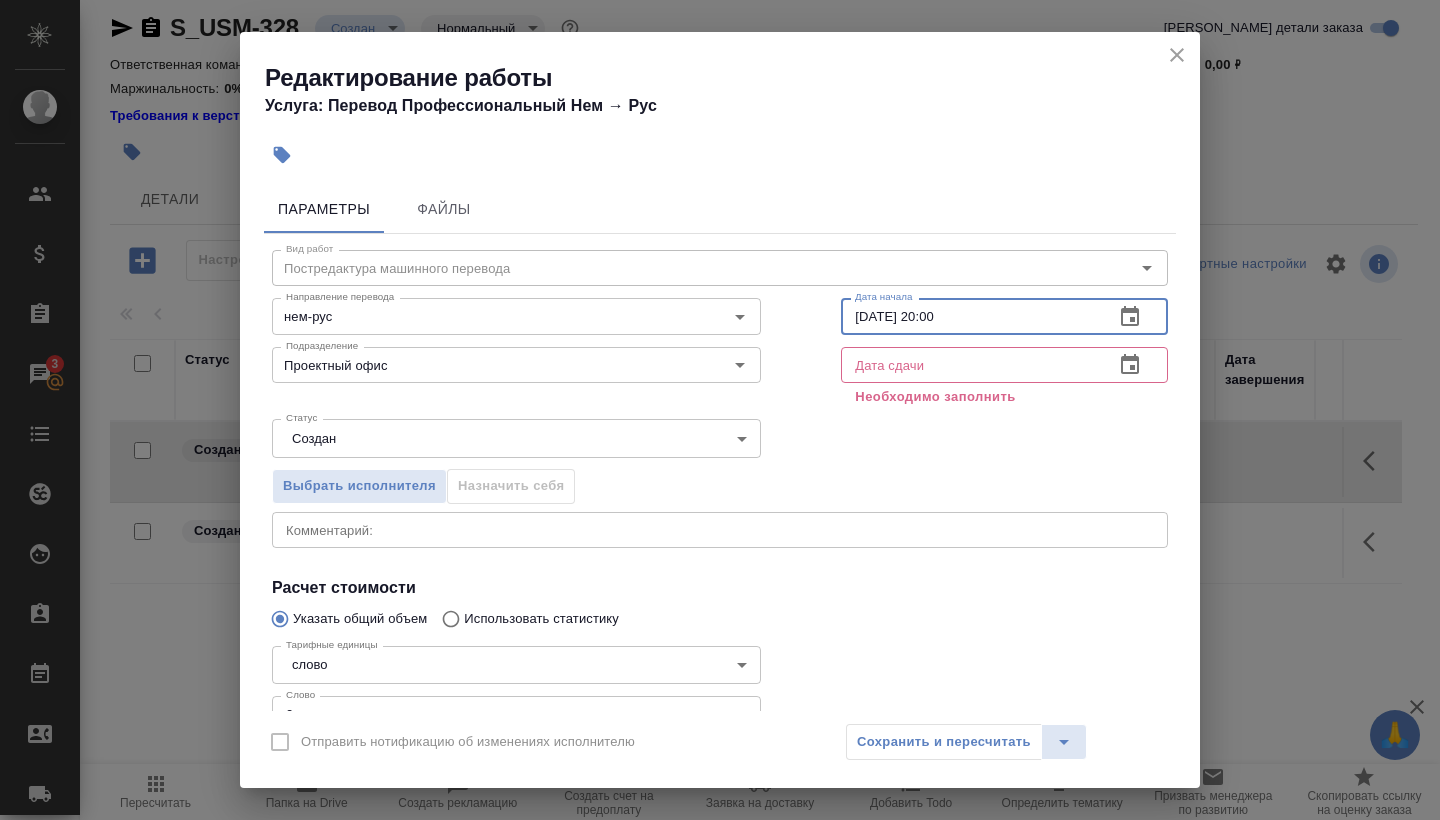 click at bounding box center (969, 365) 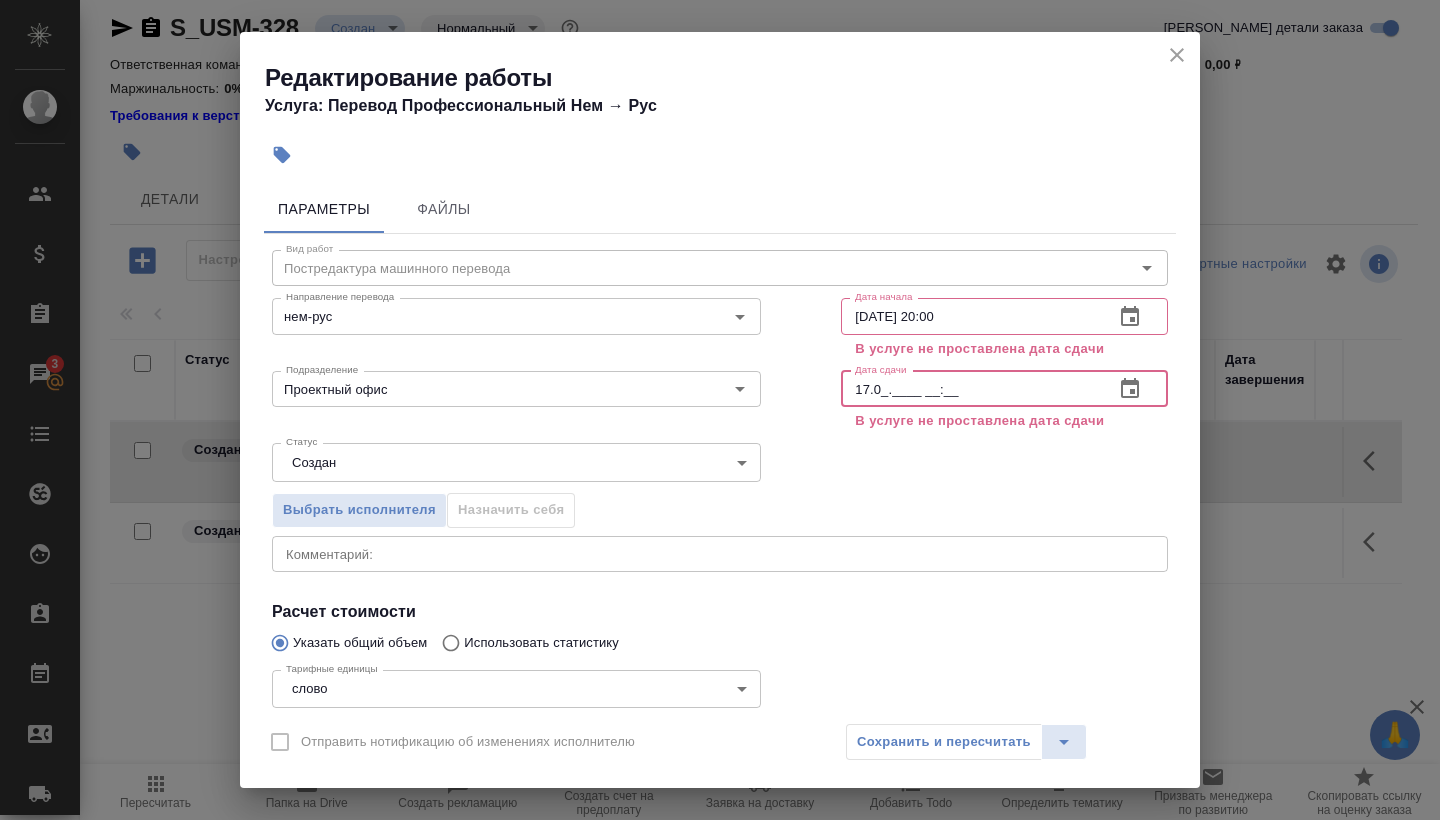 type on "17.07.____ __:__" 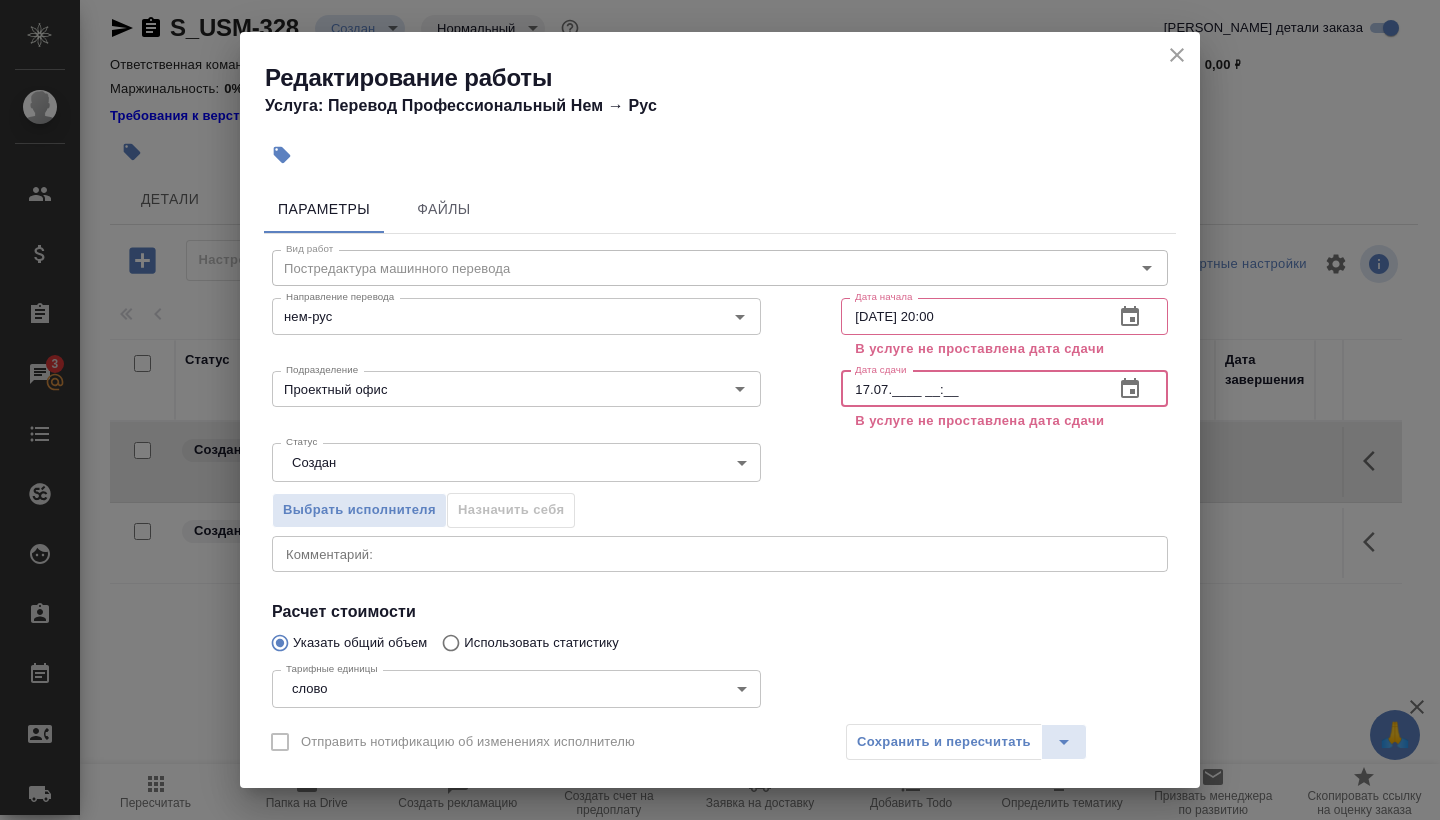 click 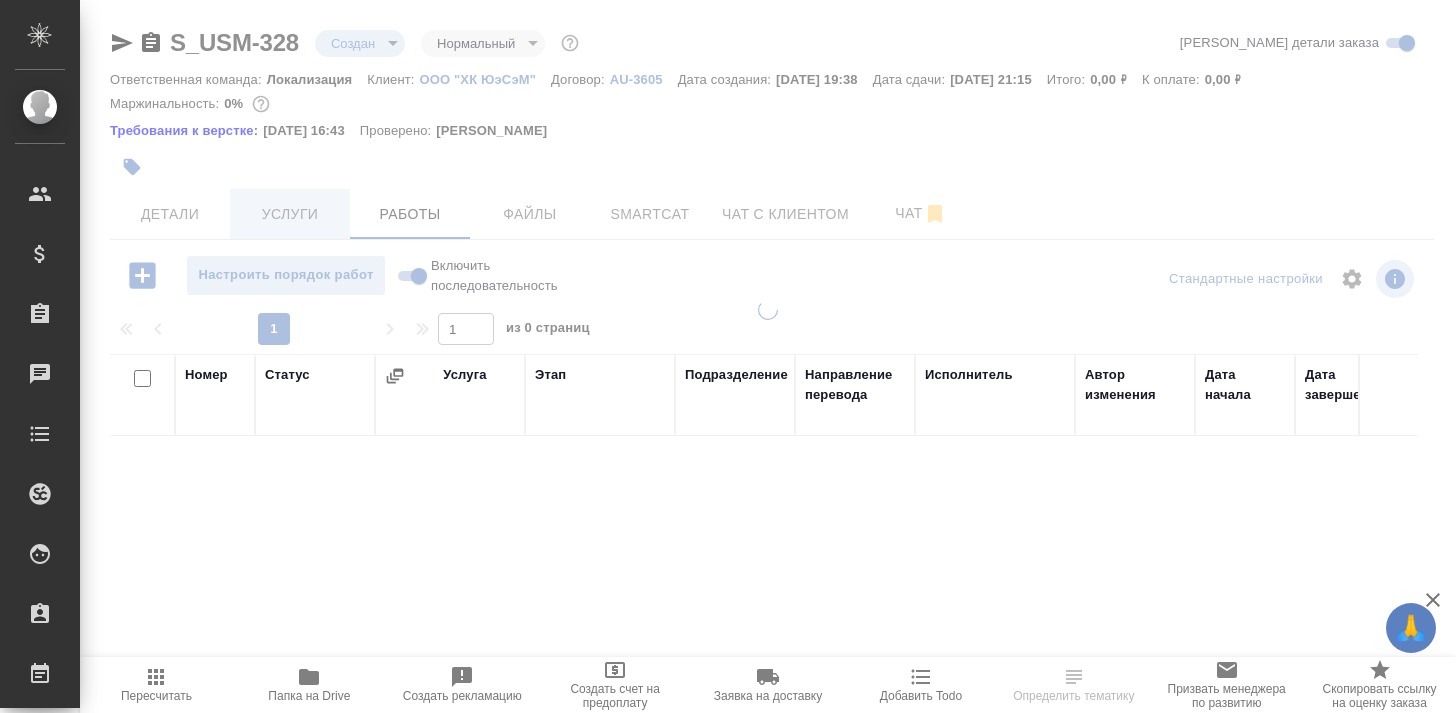 scroll, scrollTop: 0, scrollLeft: 0, axis: both 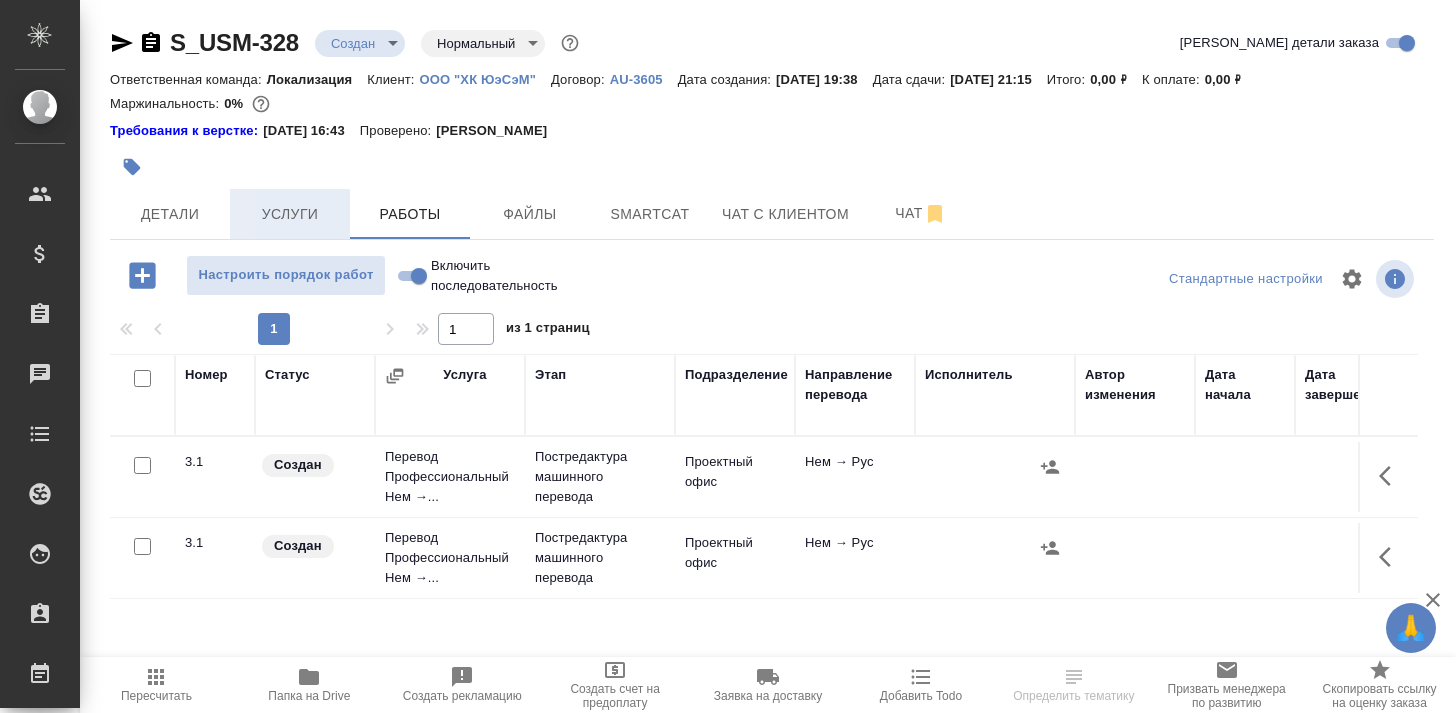 click on "Услуги" at bounding box center (290, 214) 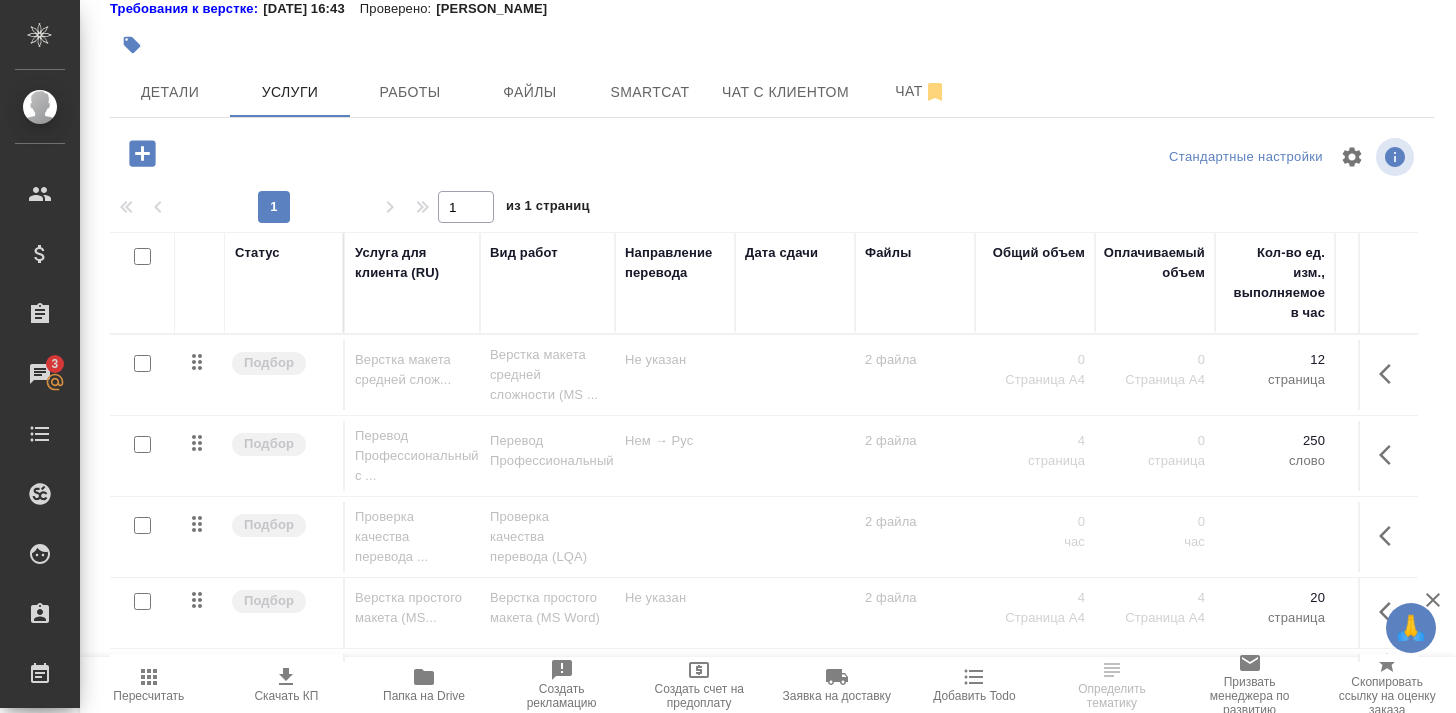 scroll, scrollTop: 122, scrollLeft: 0, axis: vertical 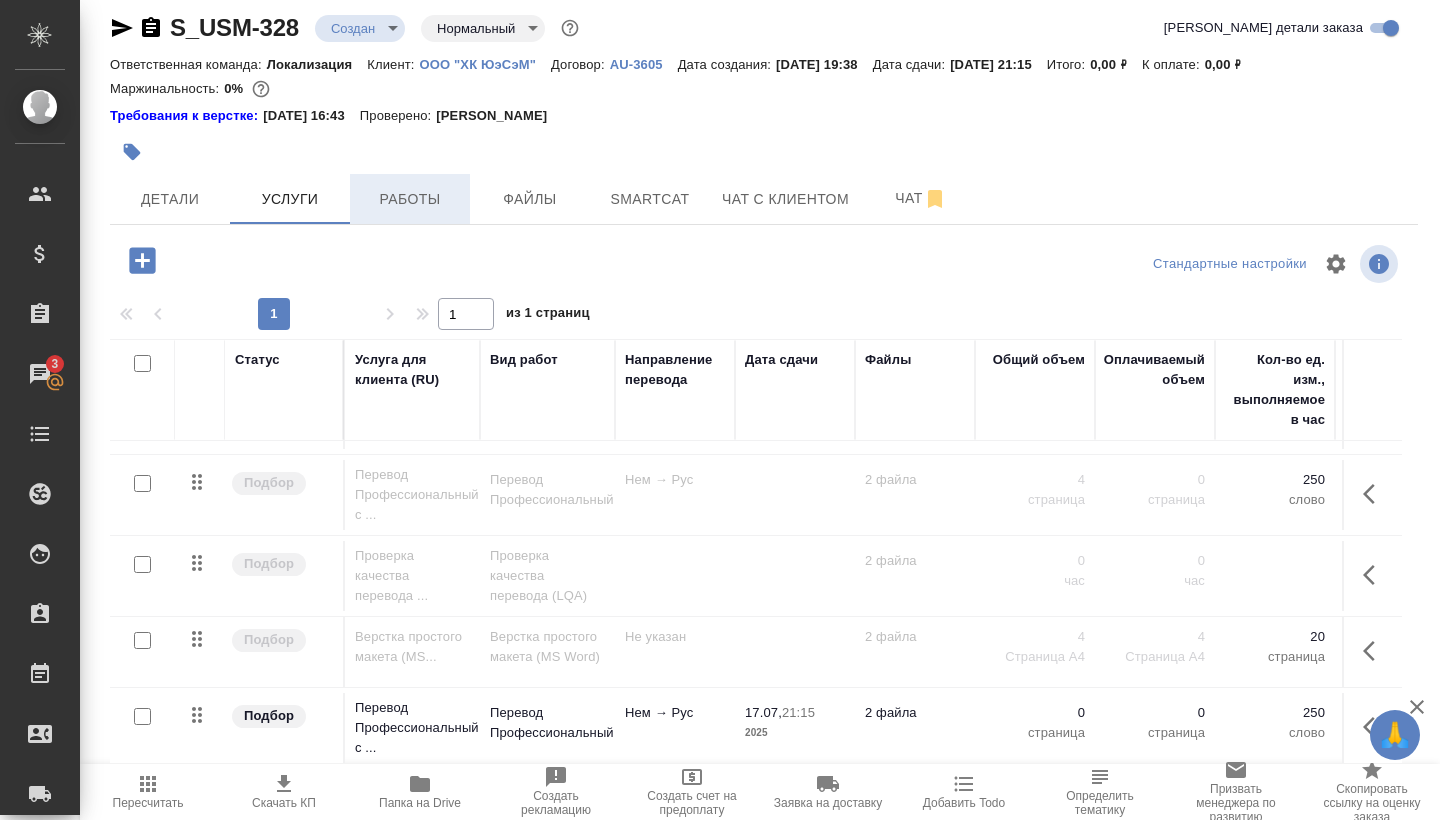 click on "Работы" at bounding box center (410, 199) 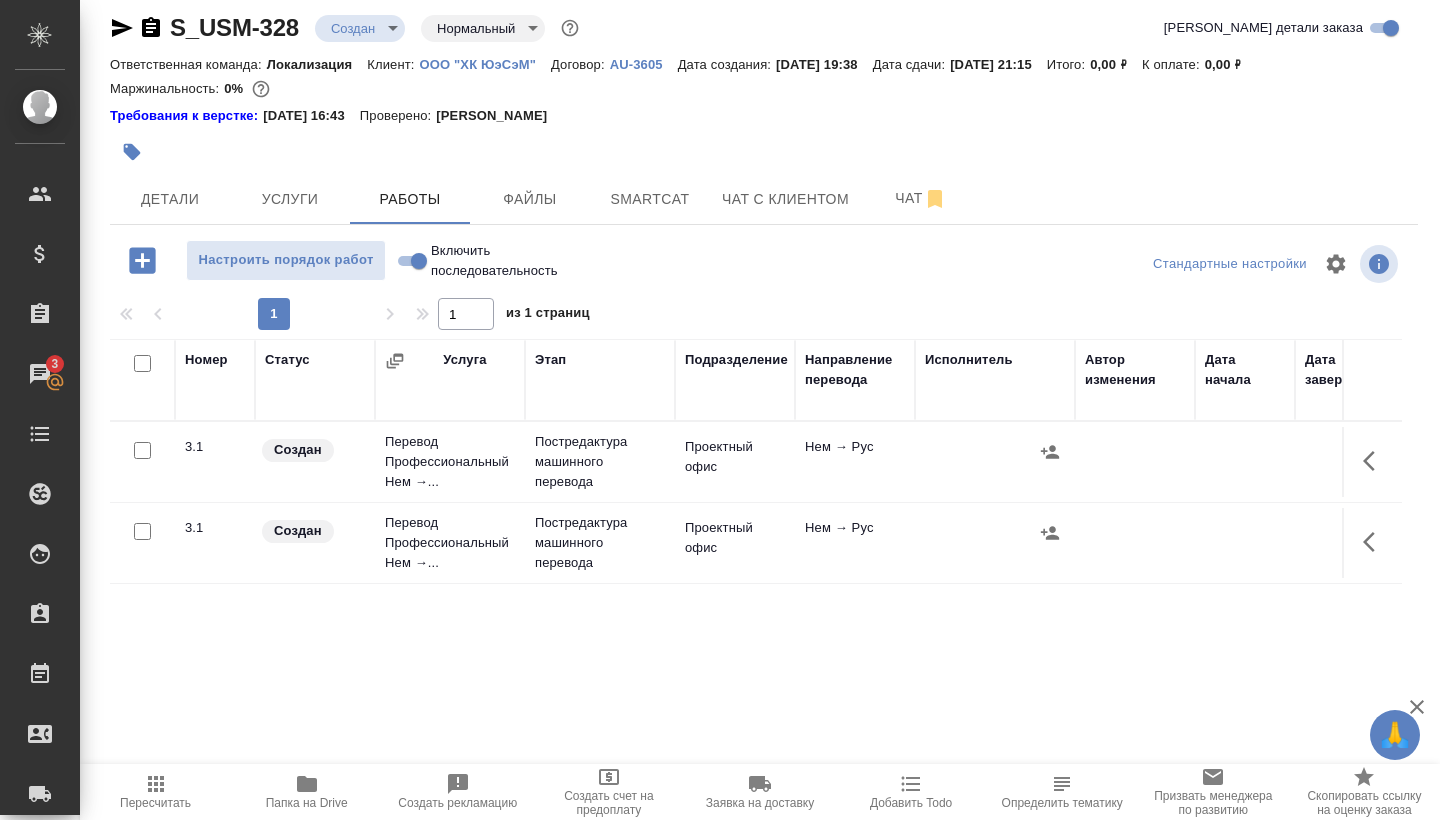 click 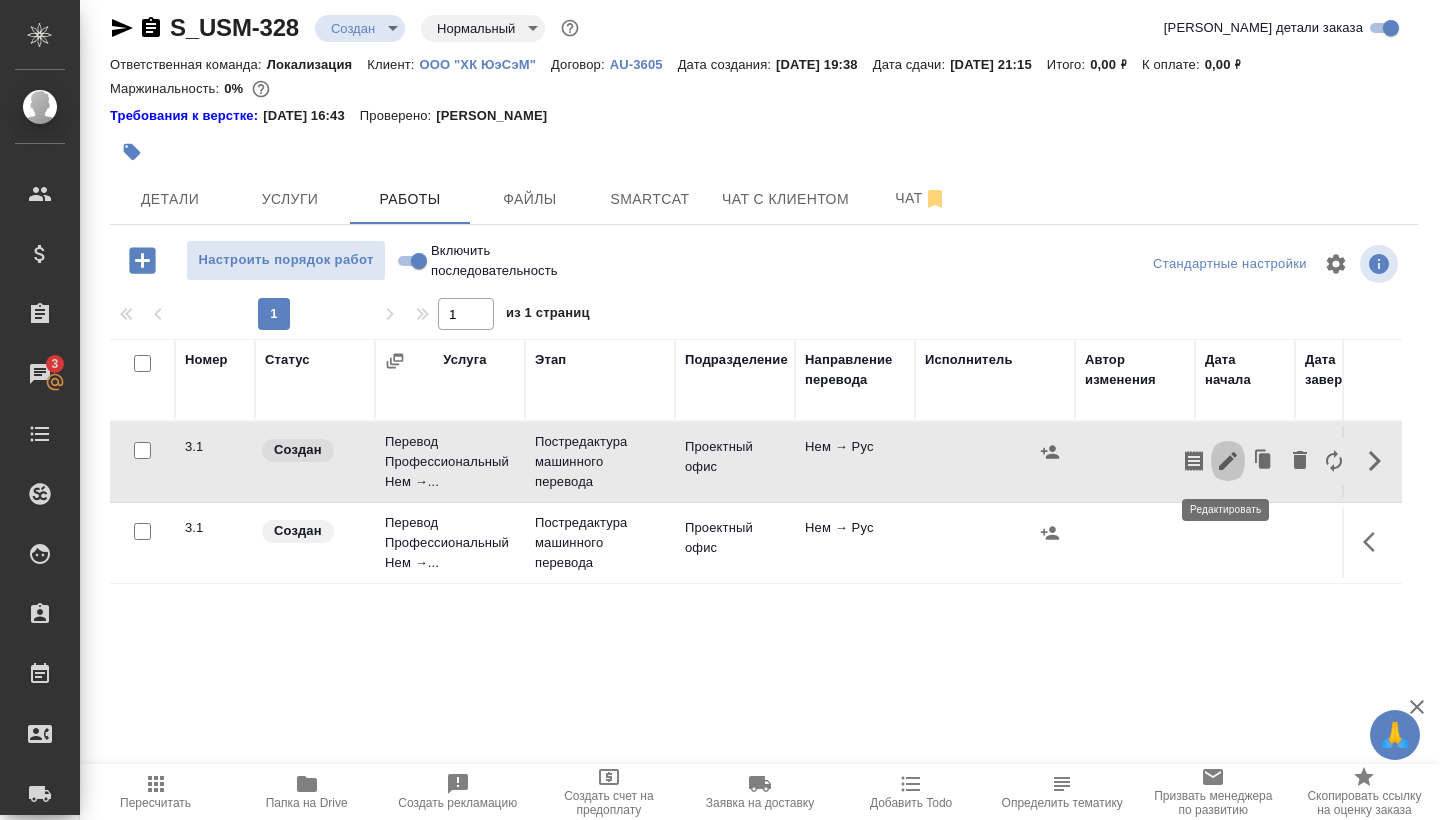 click 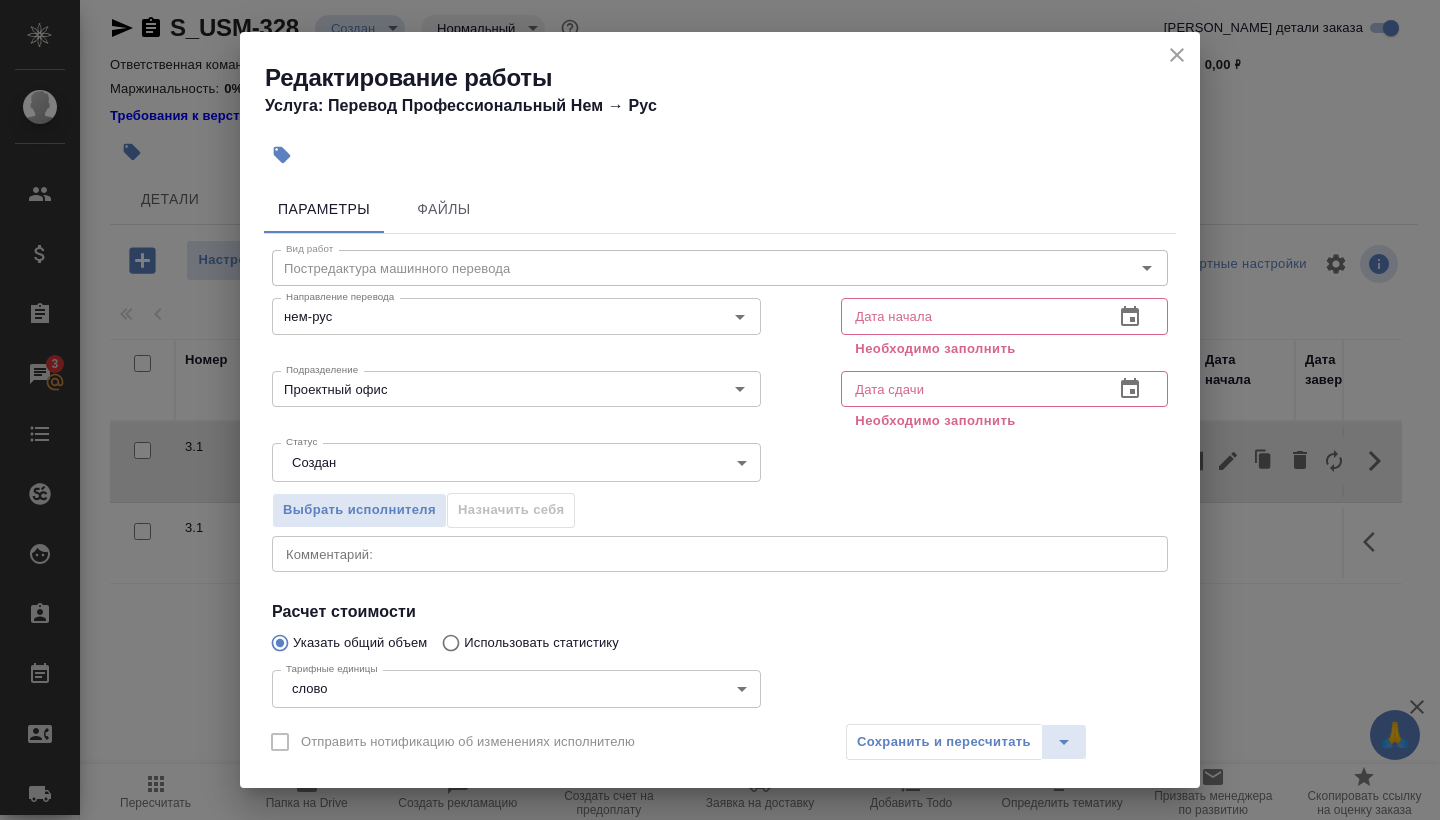 click at bounding box center (969, 316) 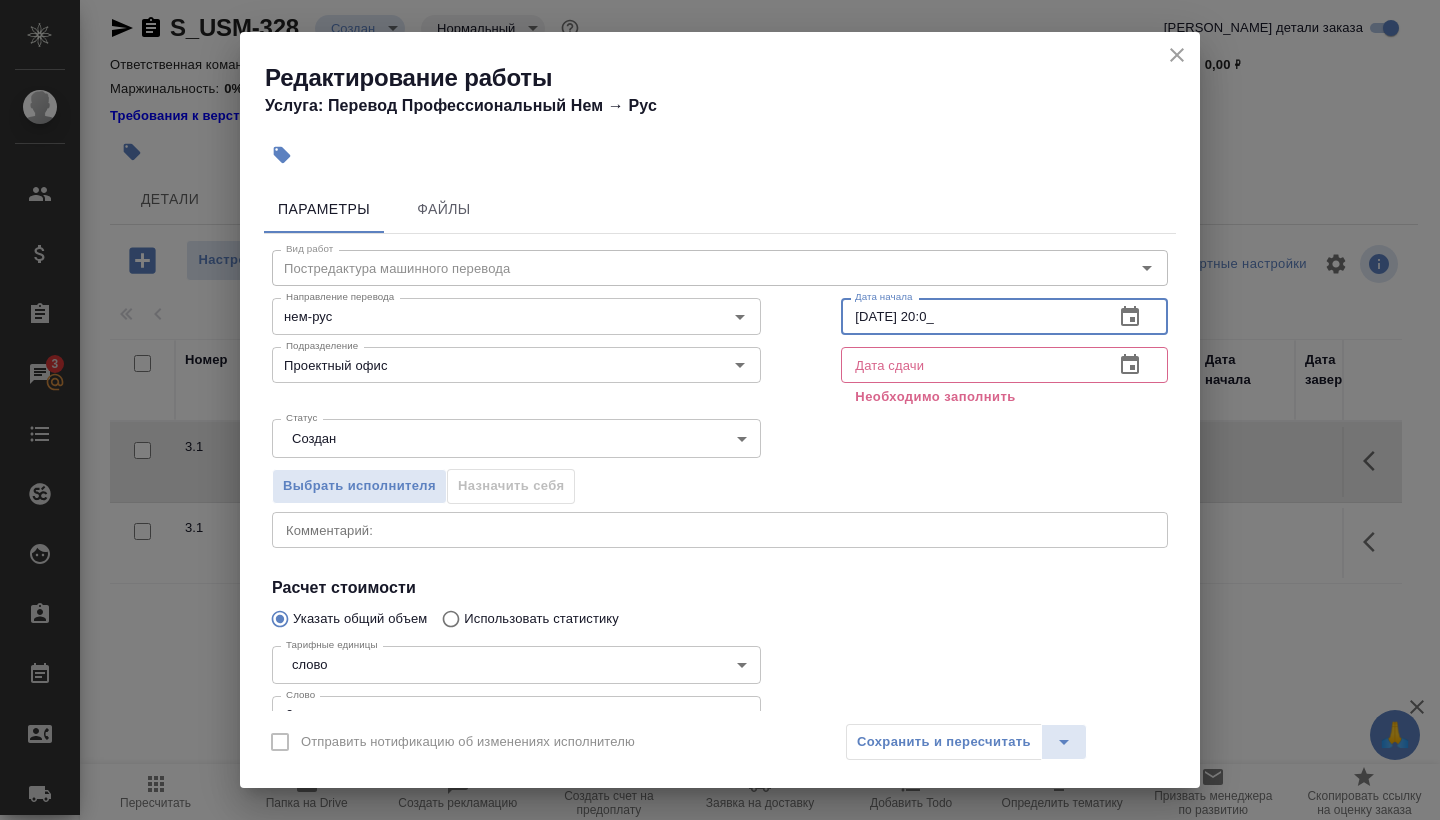 type on "[DATE] 20:00" 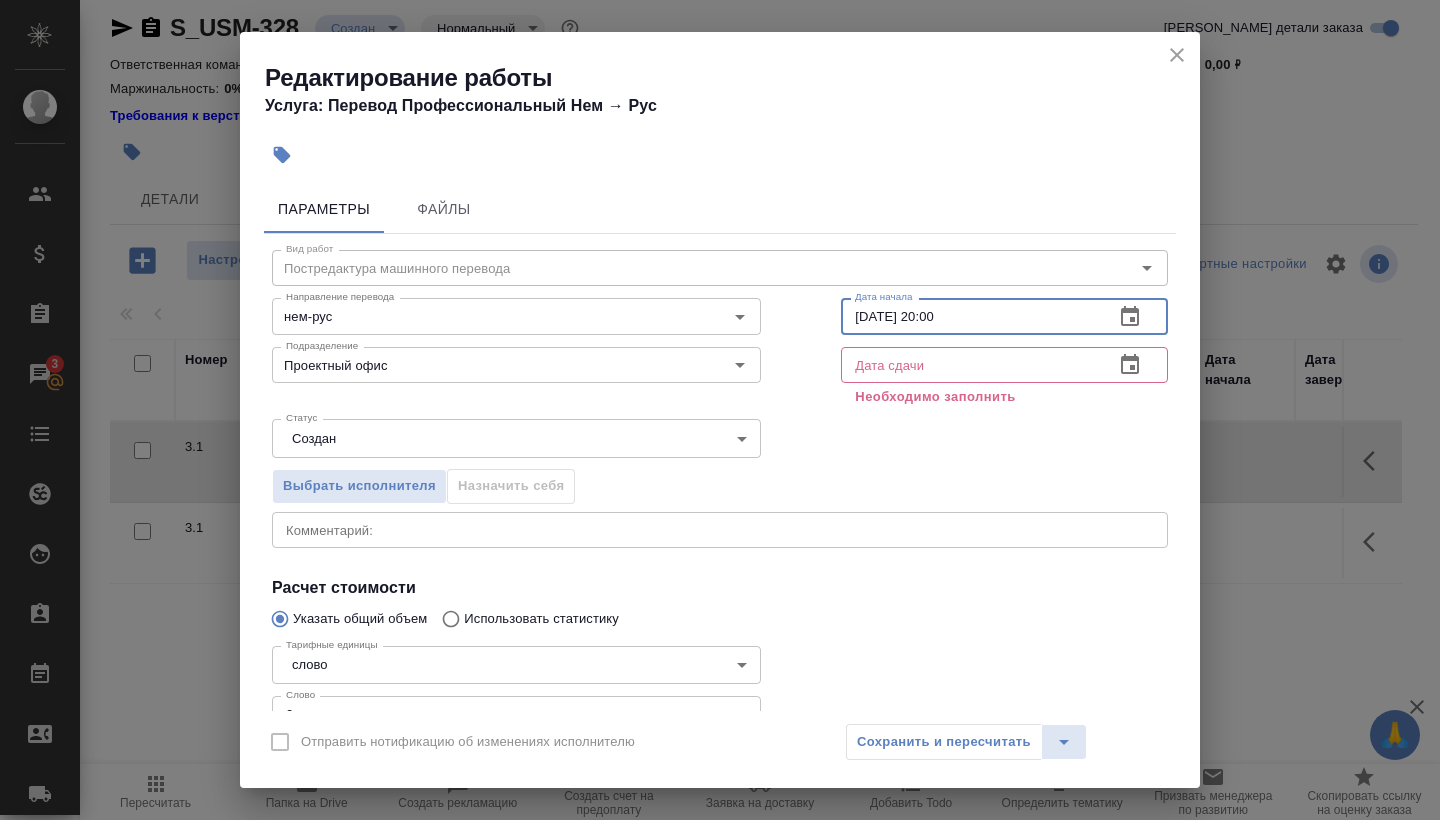 click at bounding box center [969, 365] 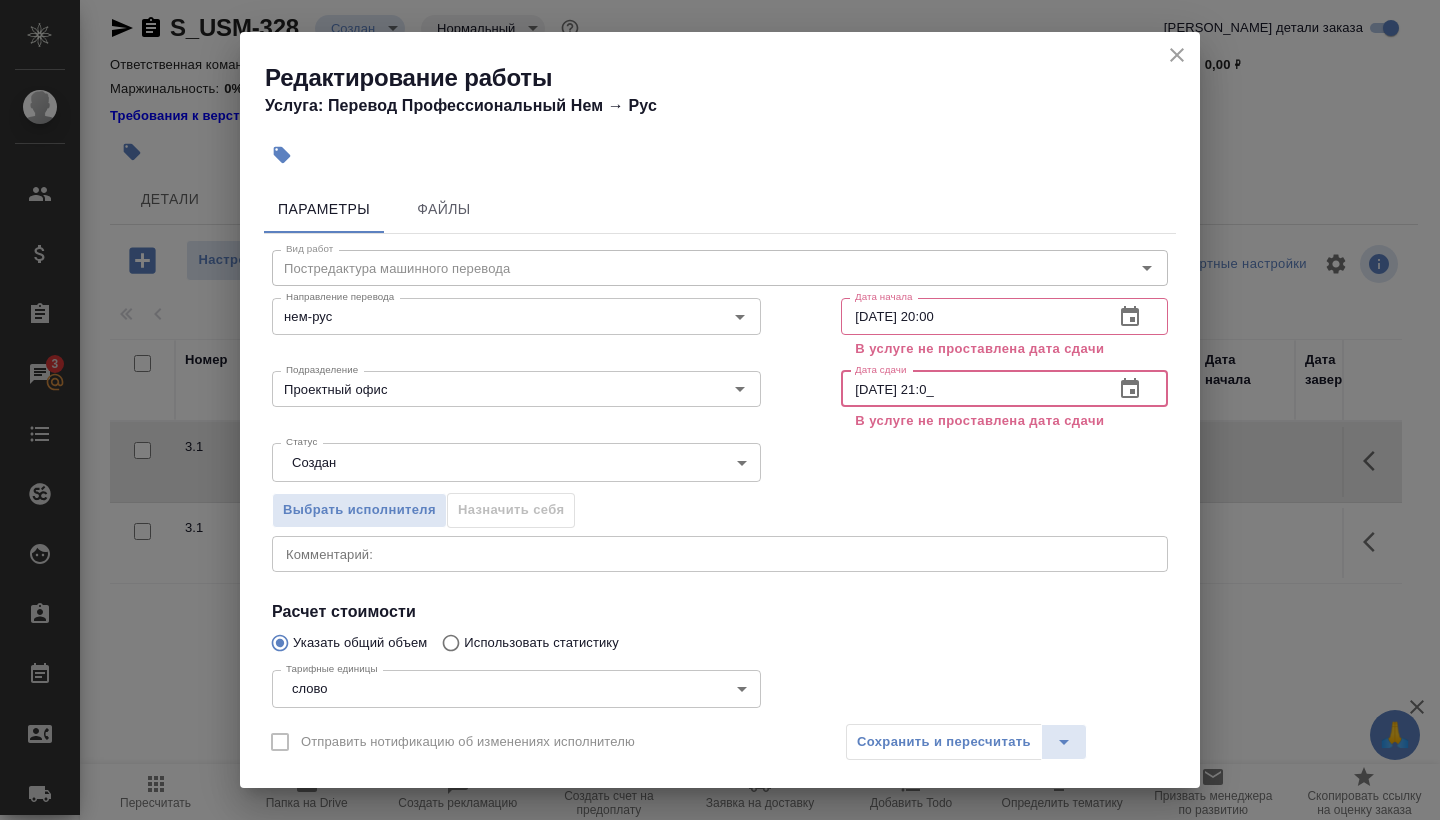 type on "[DATE] 21:00" 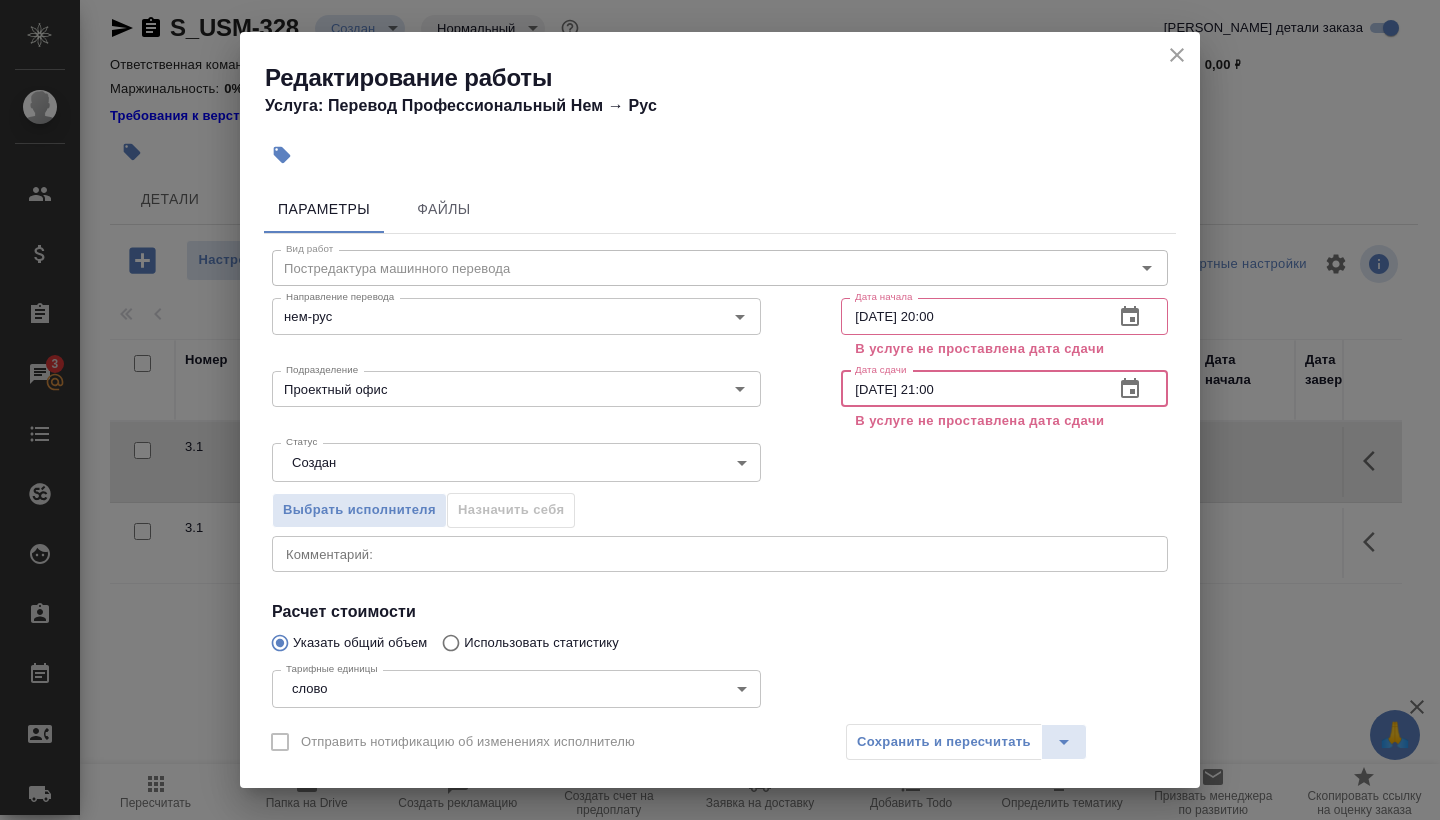 click on "Выбрать исполнителя Назначить себя" at bounding box center [720, 507] 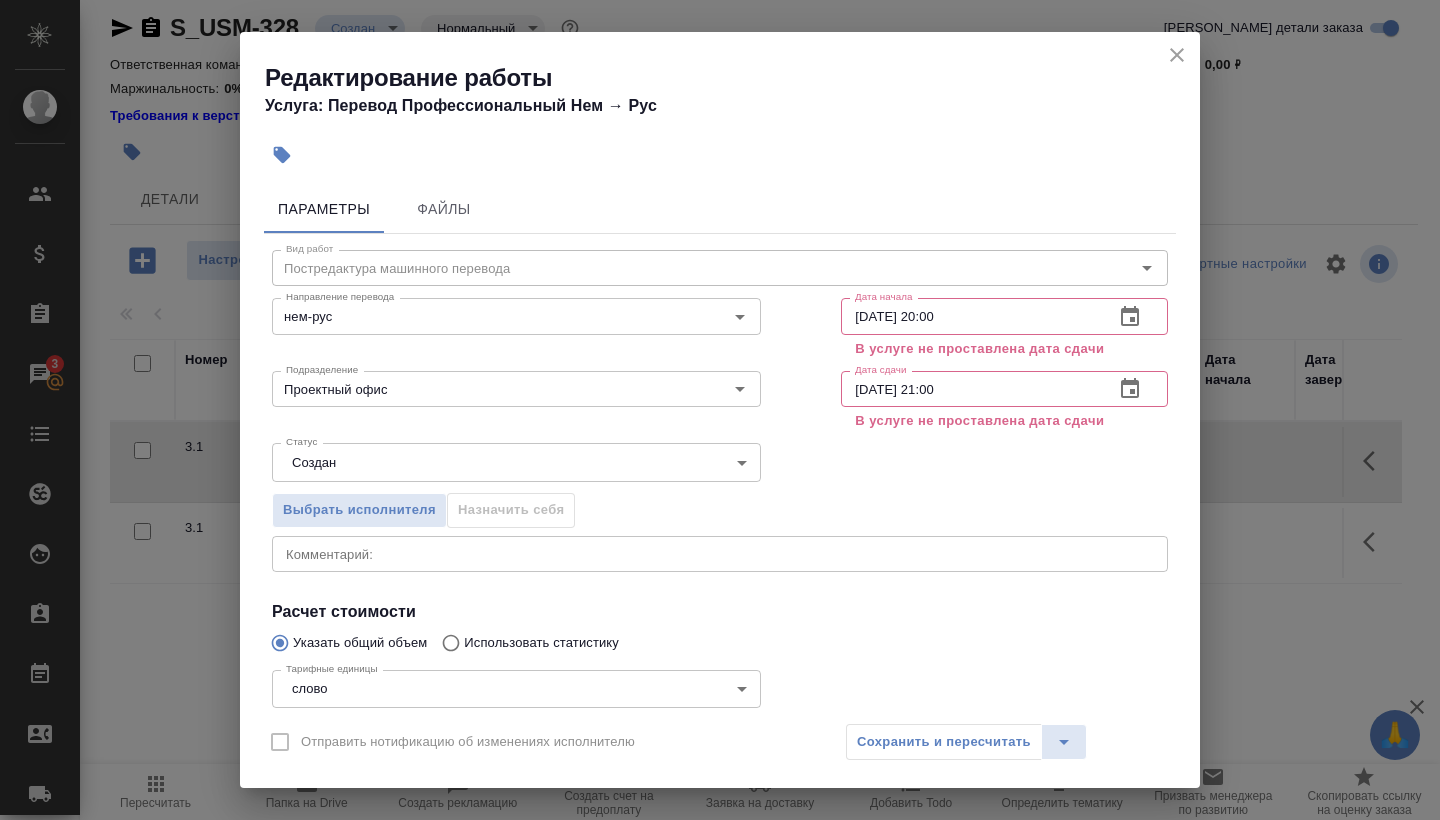 click on "Отправить нотификацию об изменениях исполнителю Сохранить и пересчитать" at bounding box center (720, 749) 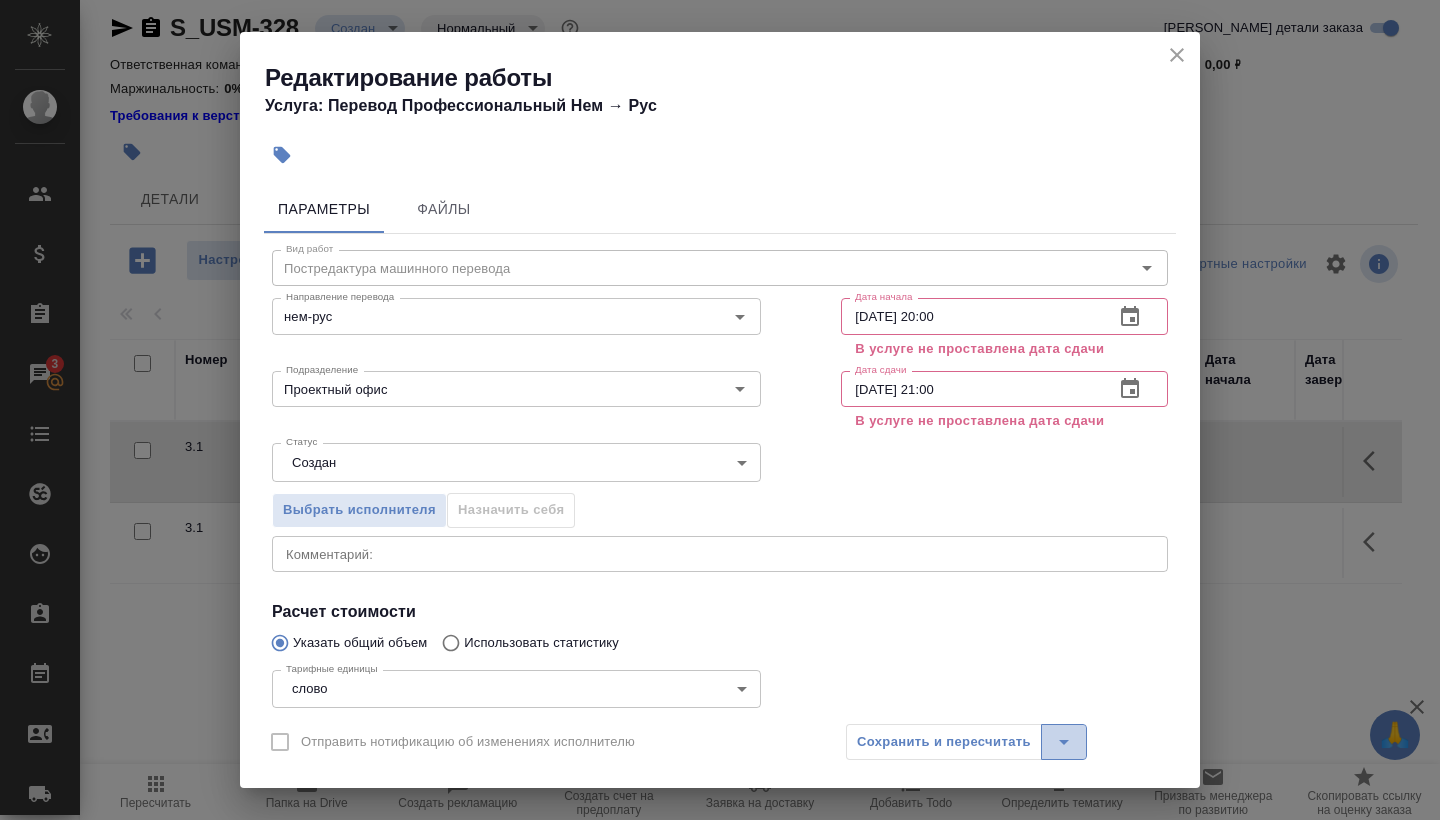 click 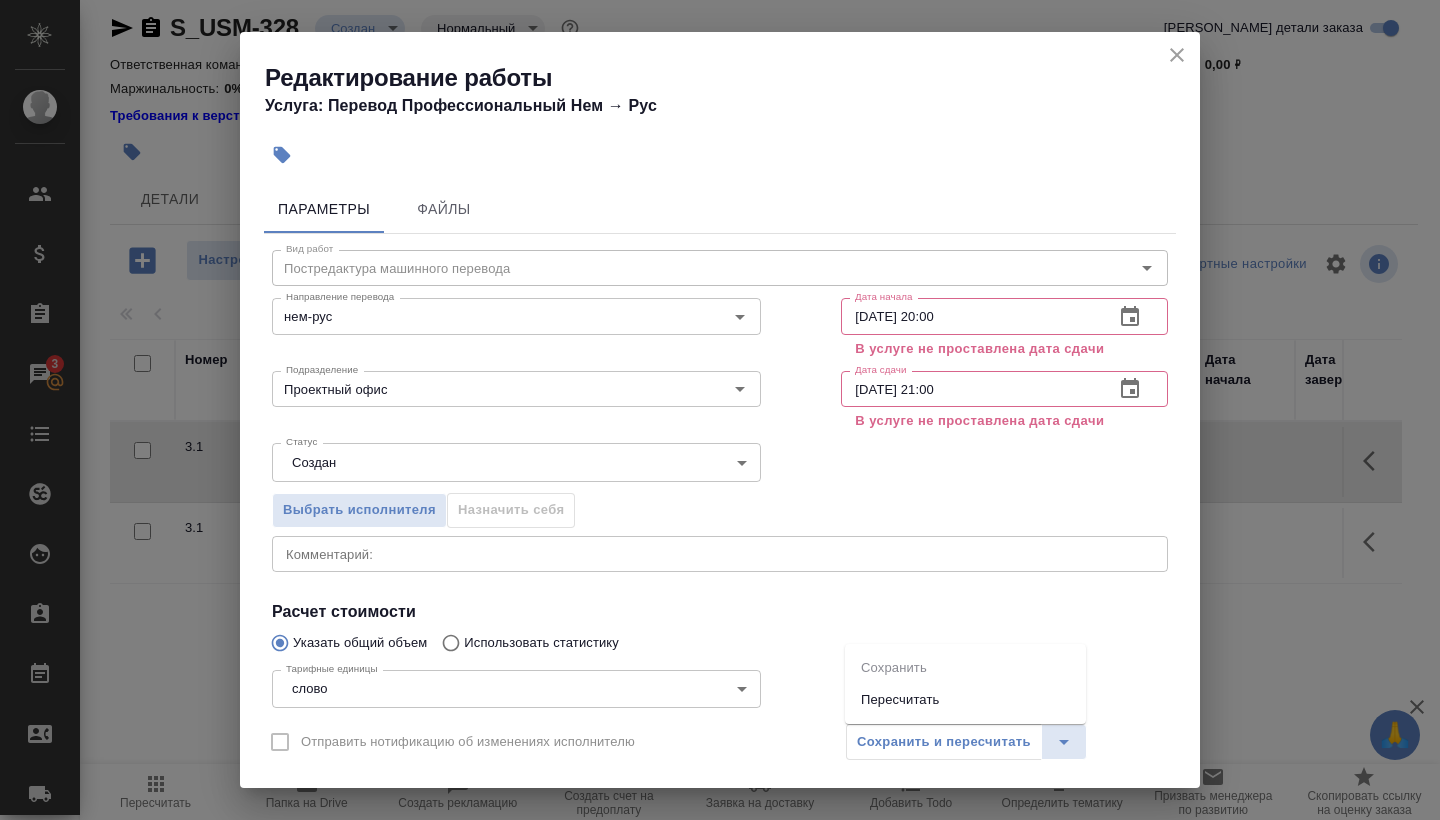 click on "Сохранить и пересчитать" at bounding box center [966, 742] 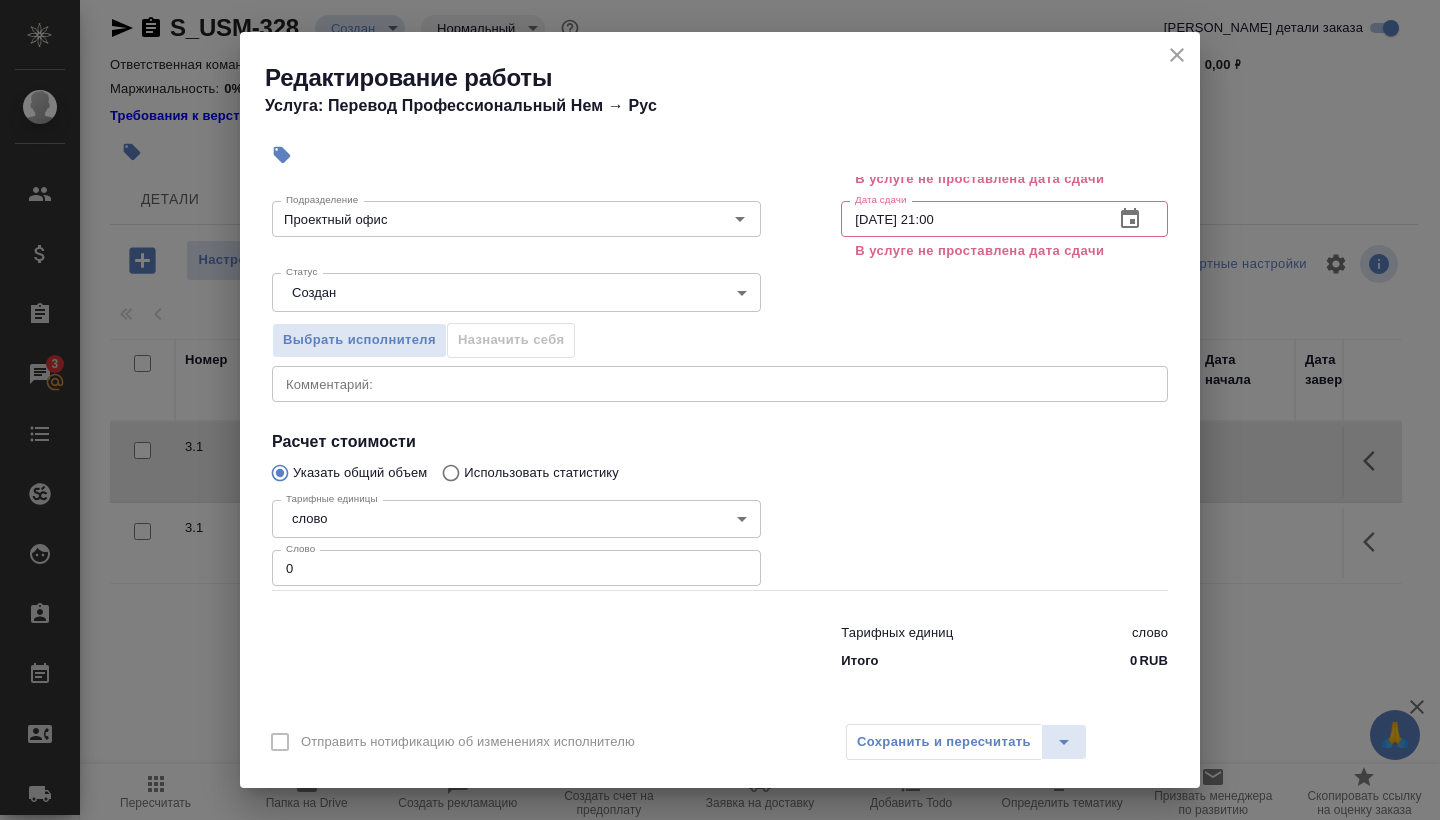 scroll, scrollTop: 173, scrollLeft: 0, axis: vertical 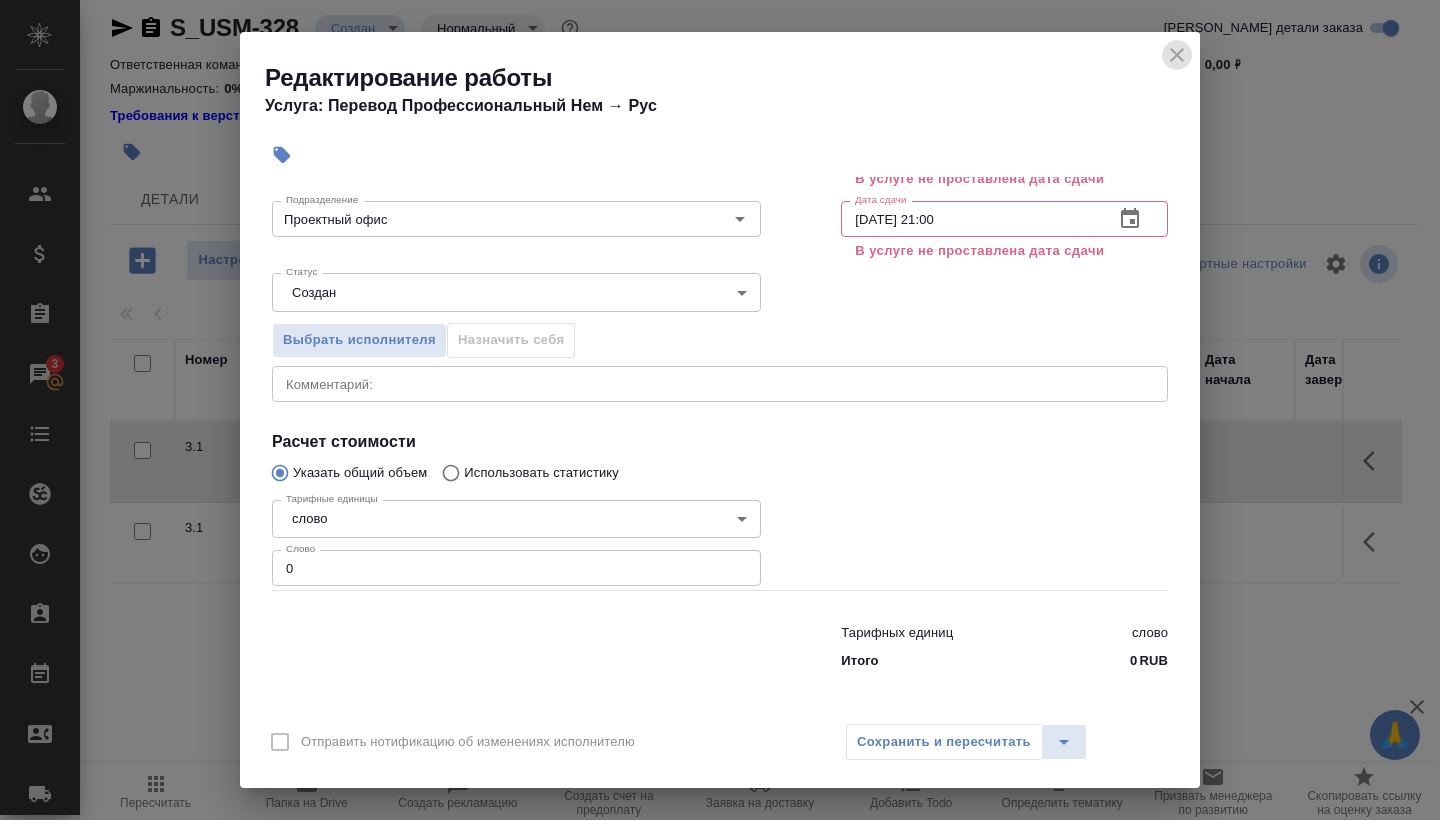 click 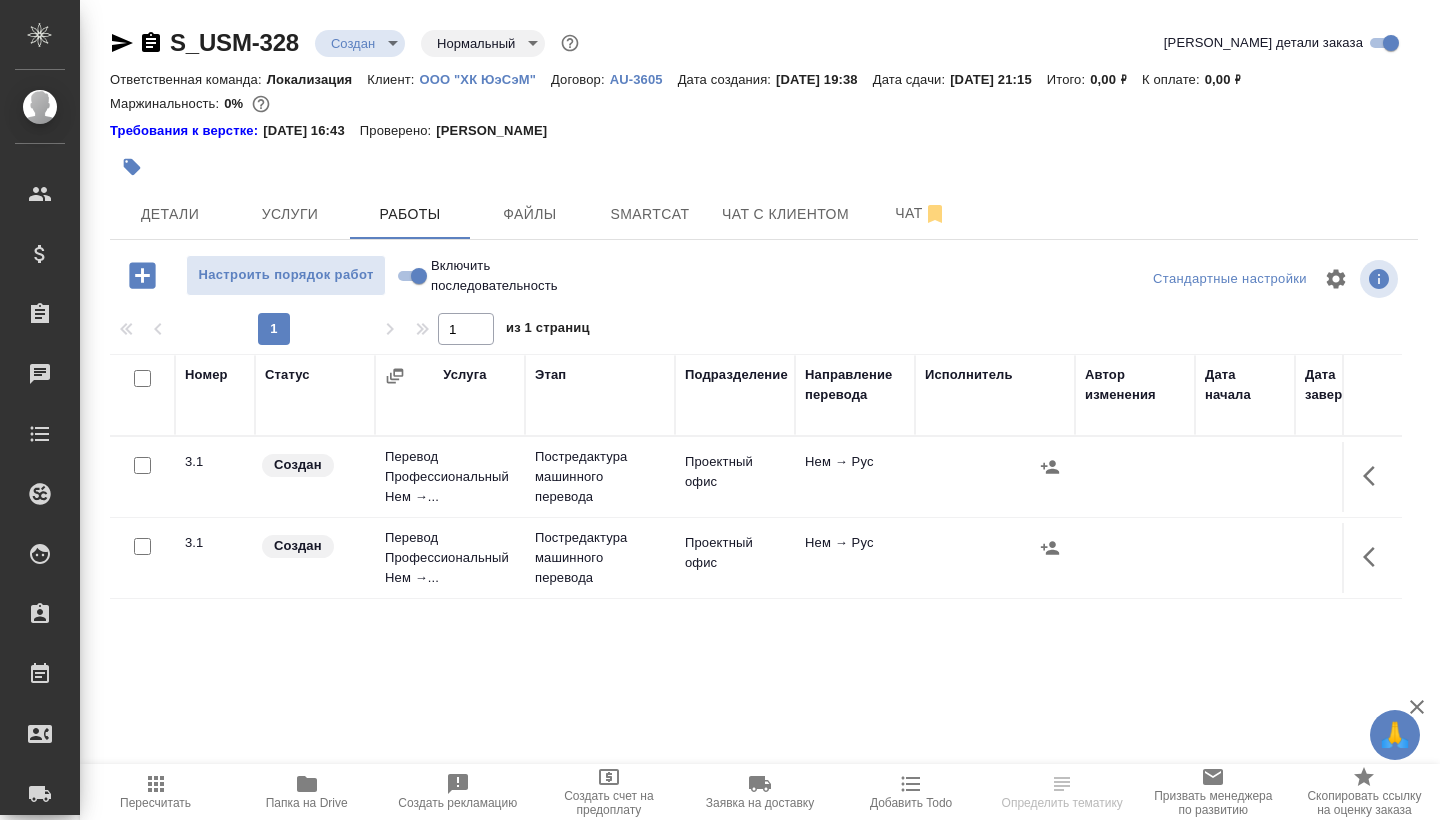 scroll, scrollTop: 0, scrollLeft: 0, axis: both 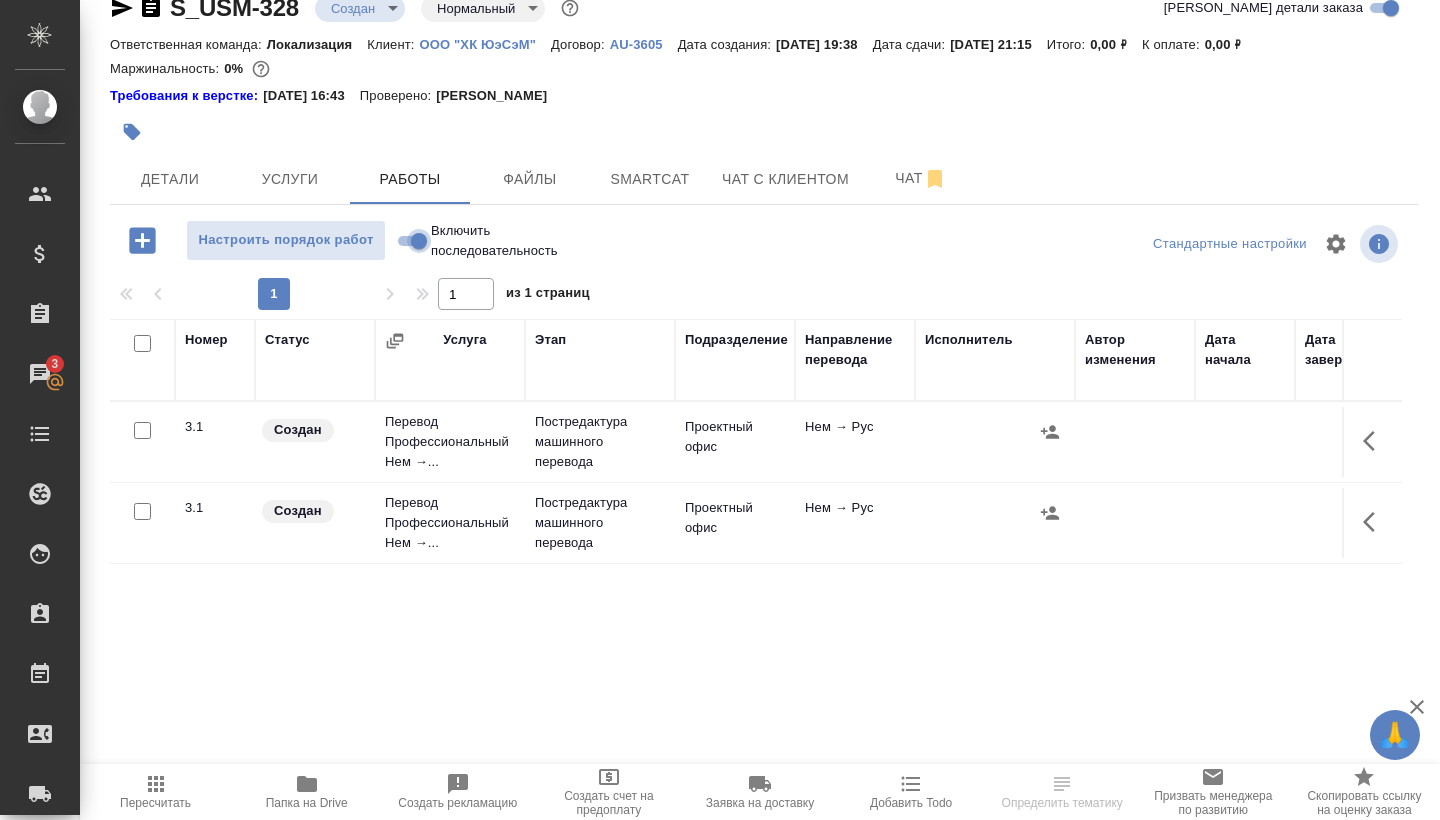 click on "Включить последовательность" at bounding box center (419, 241) 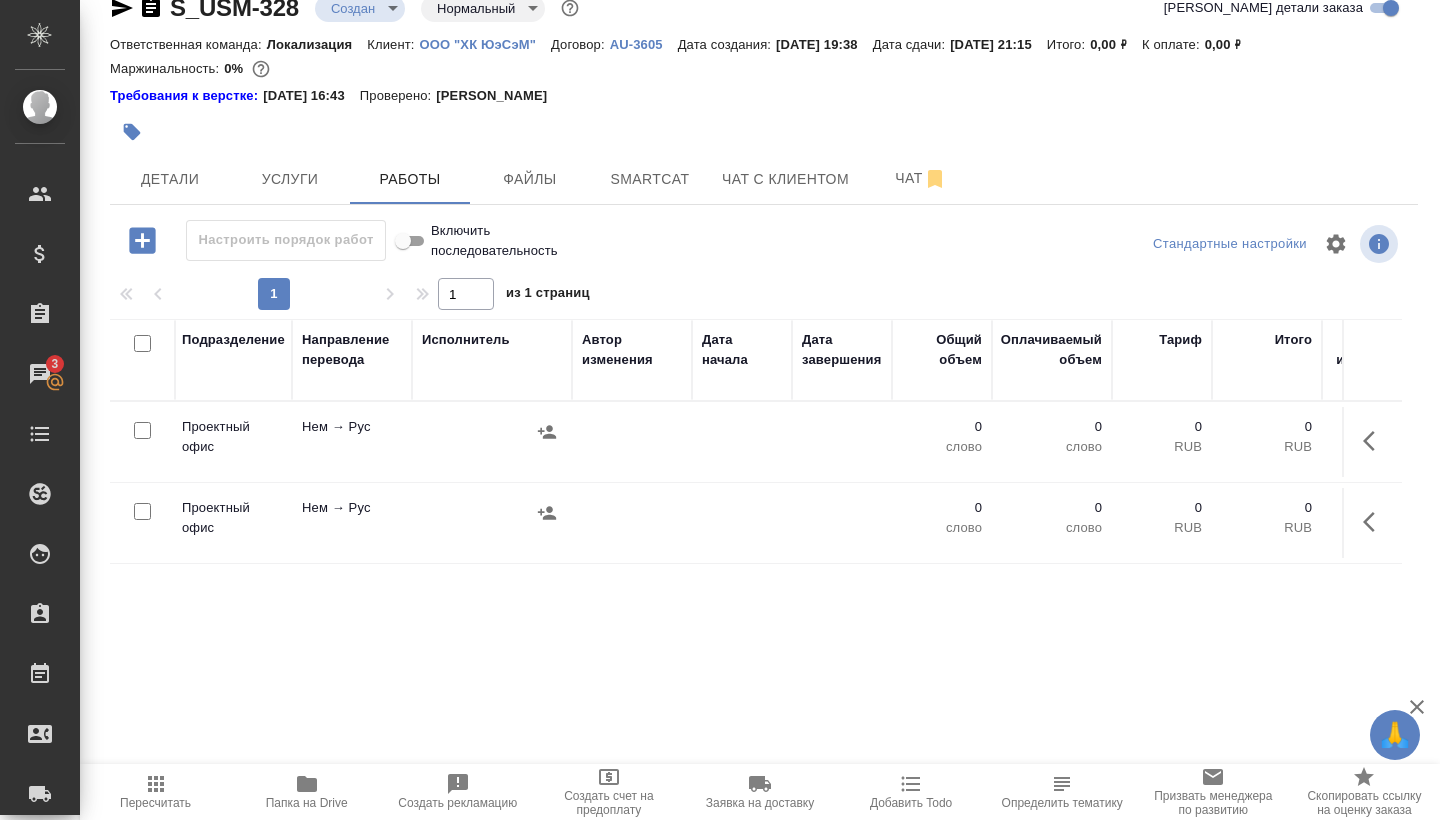 scroll, scrollTop: 0, scrollLeft: 853, axis: horizontal 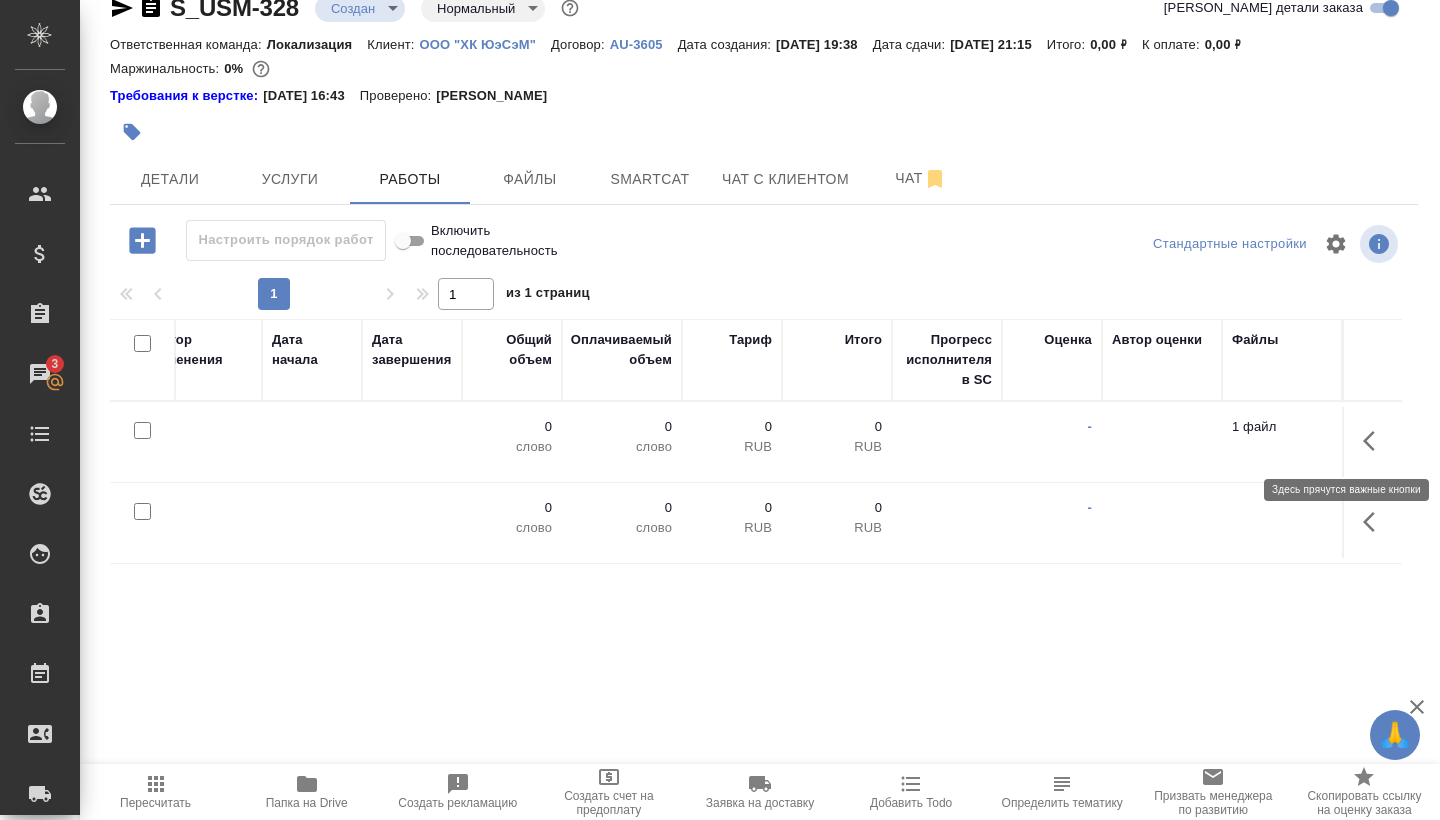 click 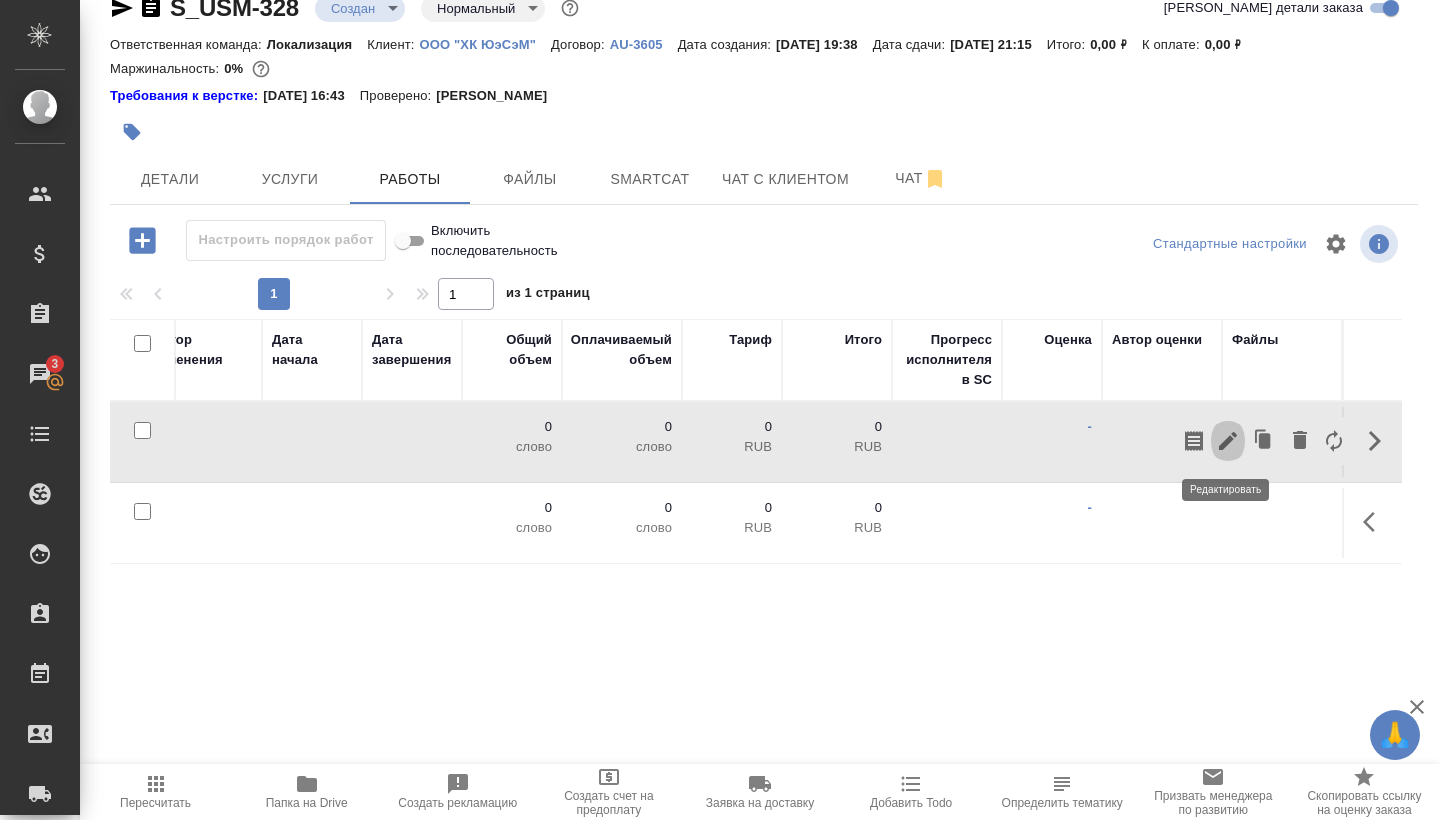 click 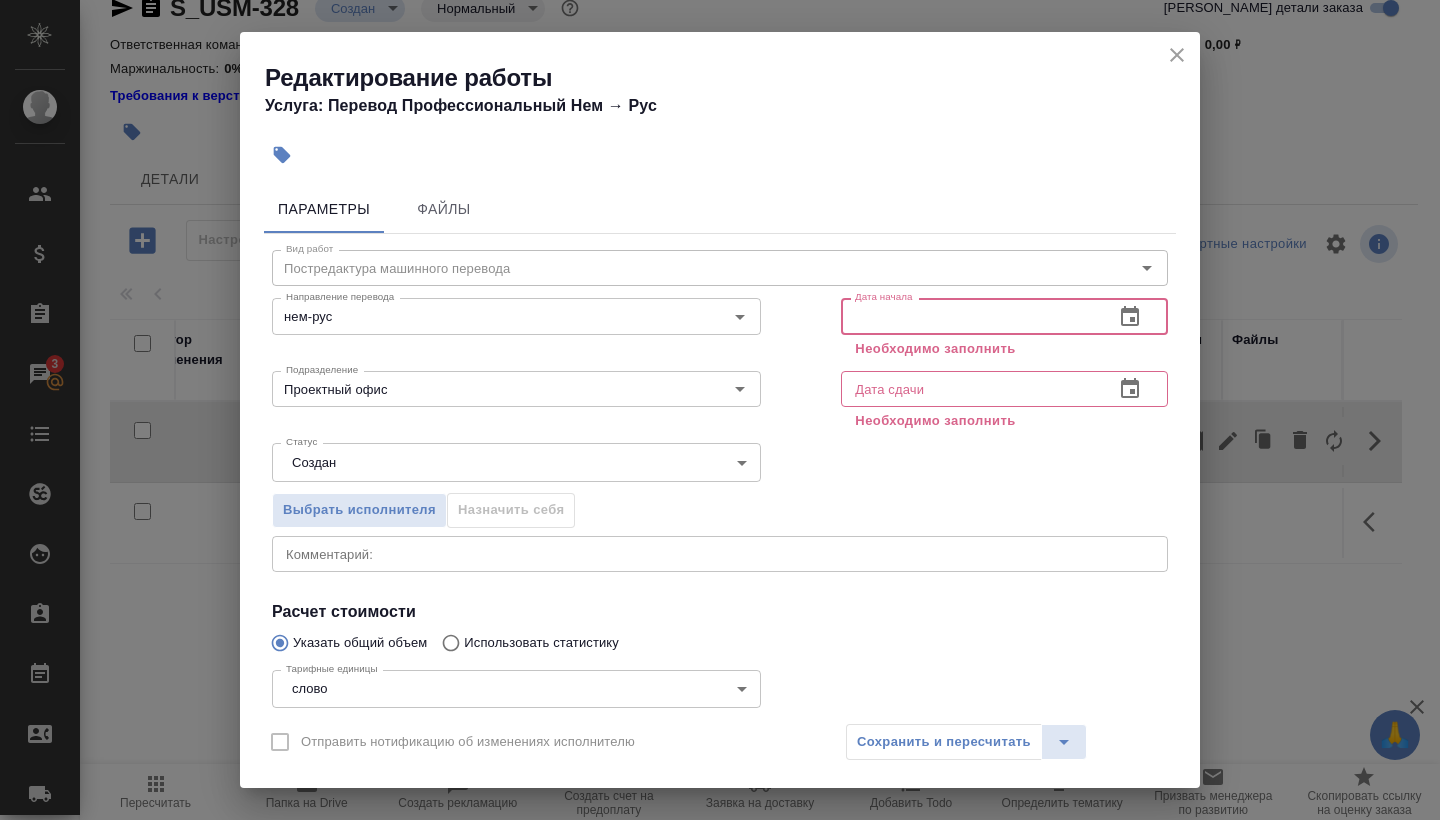 click at bounding box center (969, 316) 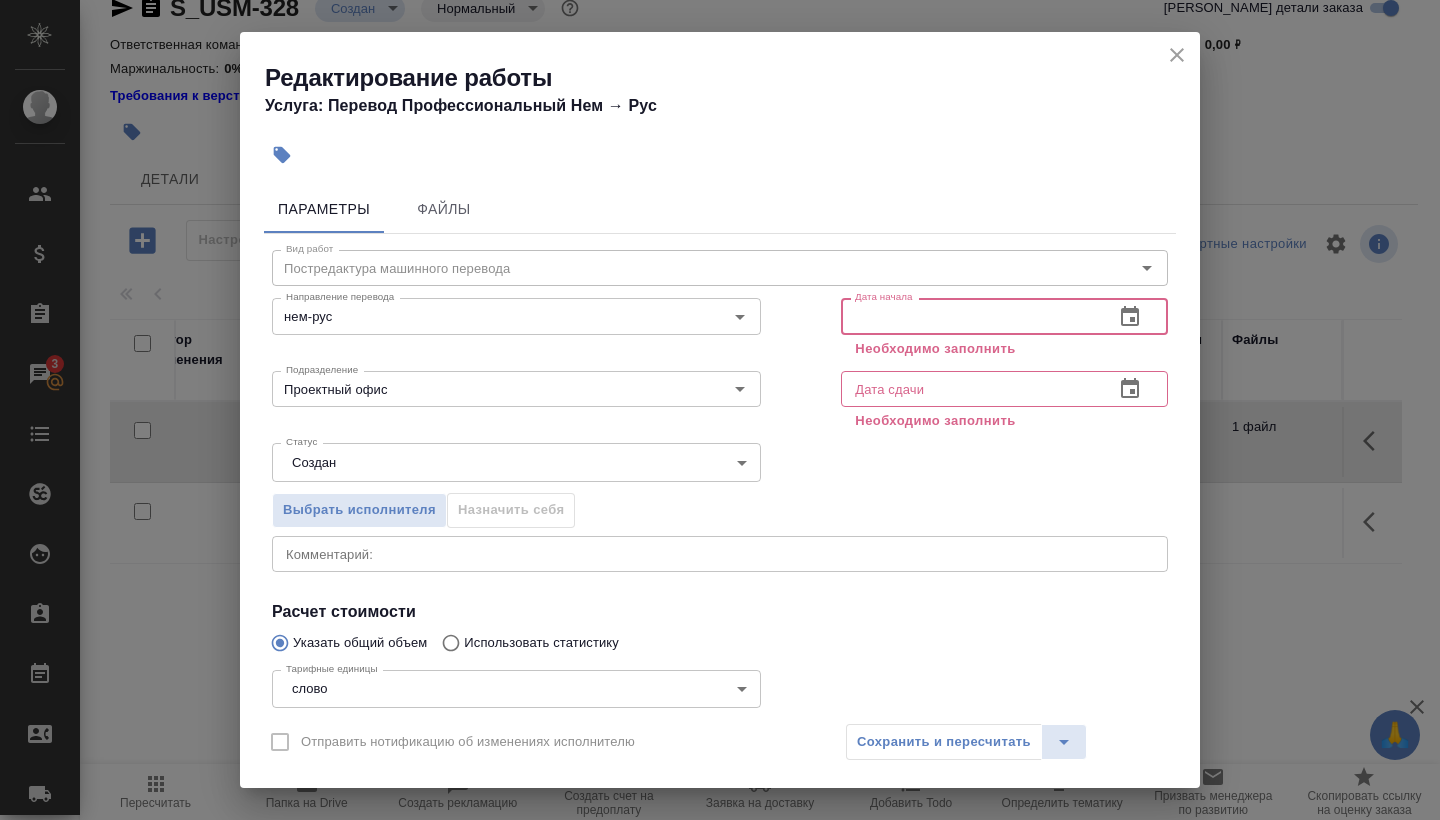 type on "2_.__.____ __:__" 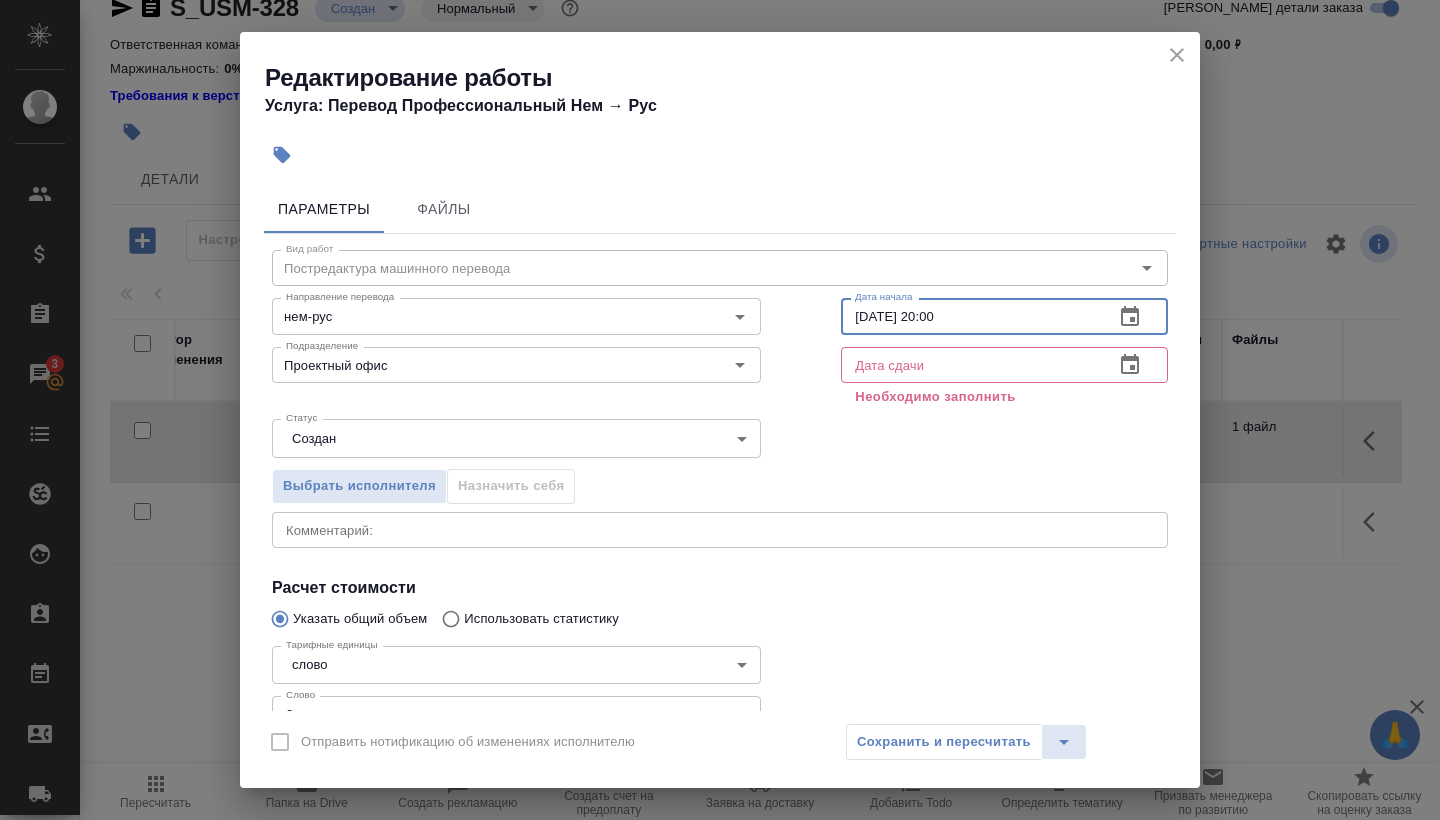 type on "[DATE] 20:00" 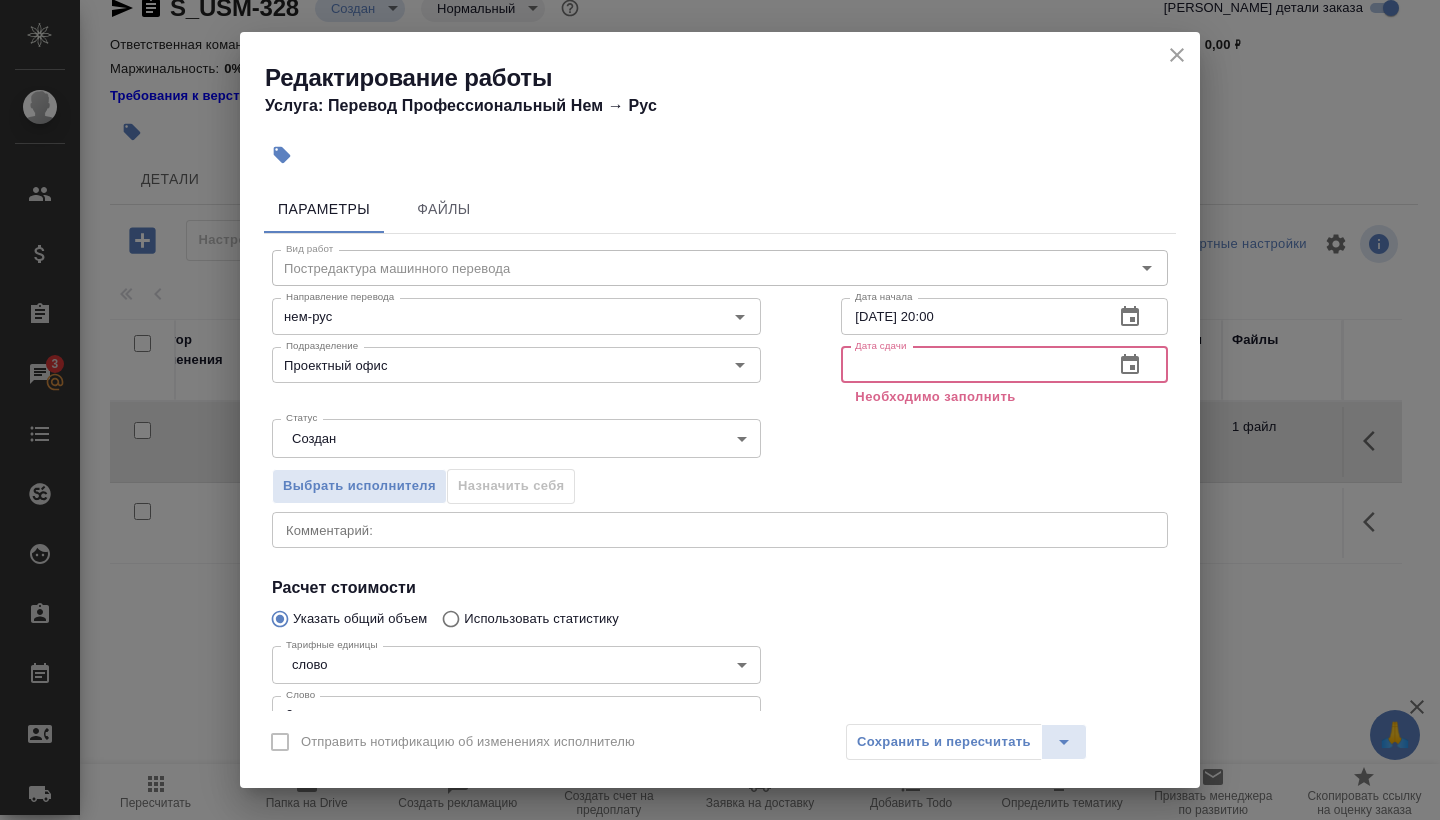 click at bounding box center (969, 365) 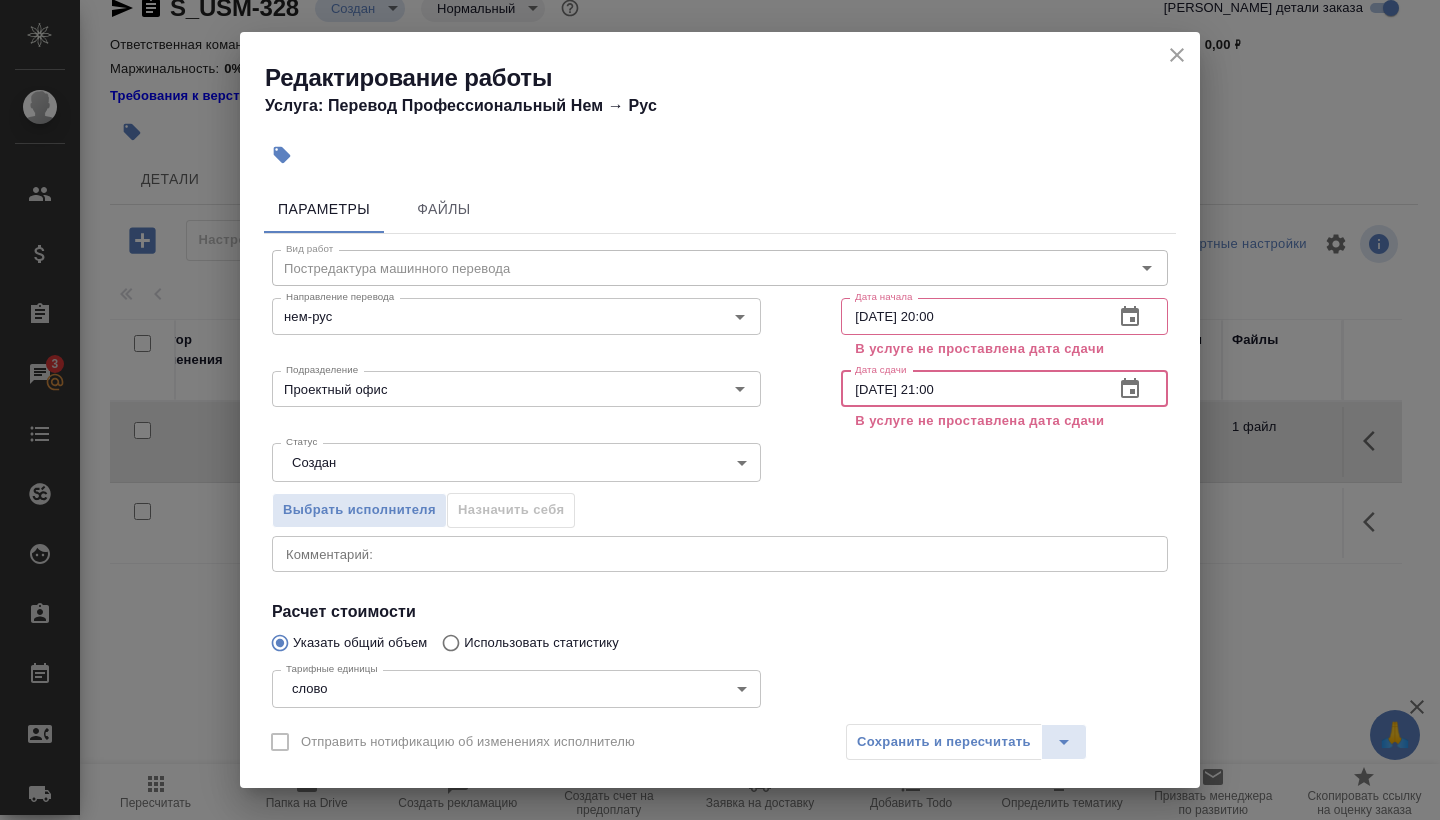 type on "[DATE] 21:00" 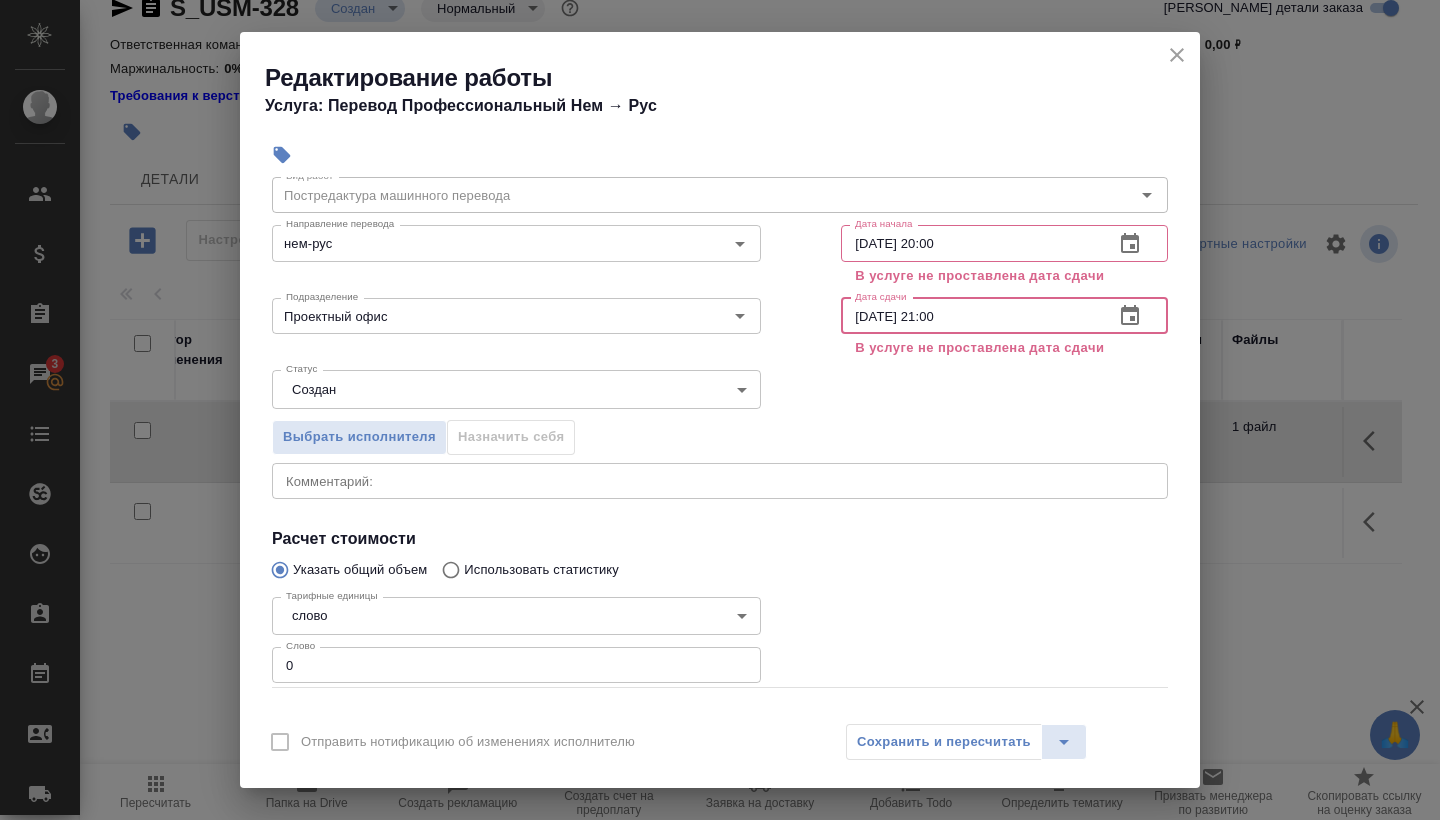 click on "0" at bounding box center (516, 665) 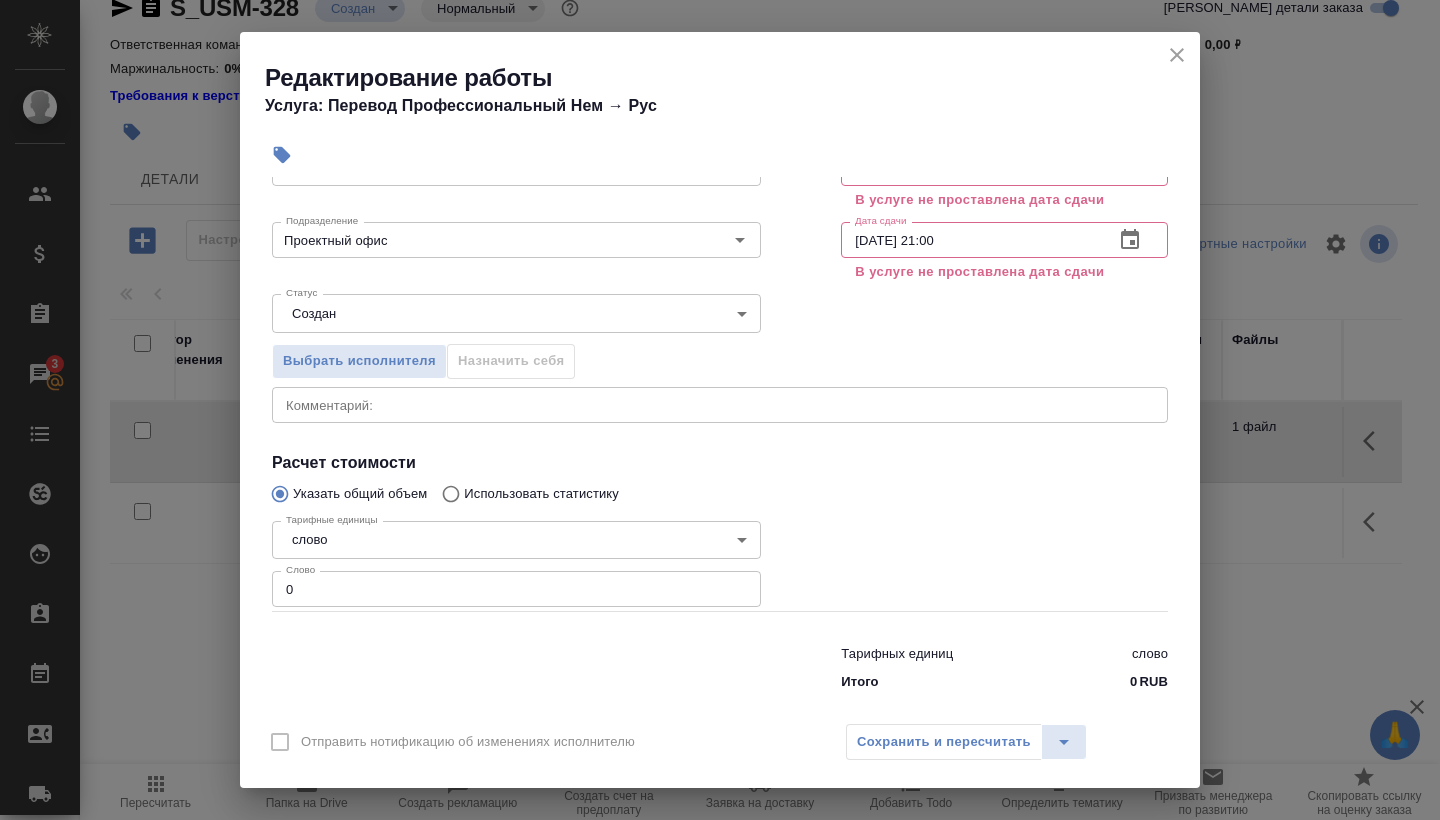 scroll, scrollTop: 152, scrollLeft: 0, axis: vertical 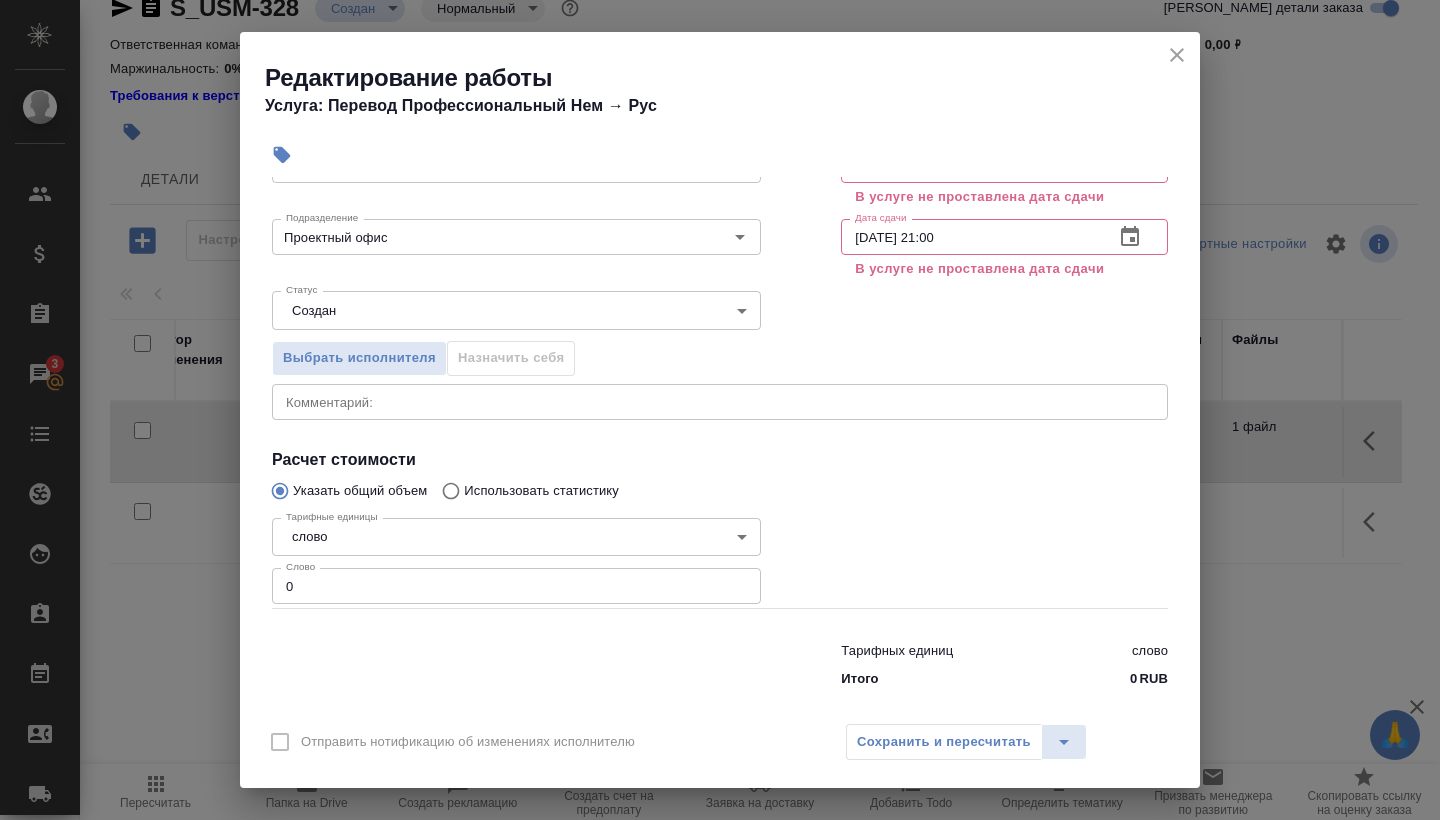 click on "Сохранить и пересчитать" at bounding box center [966, 742] 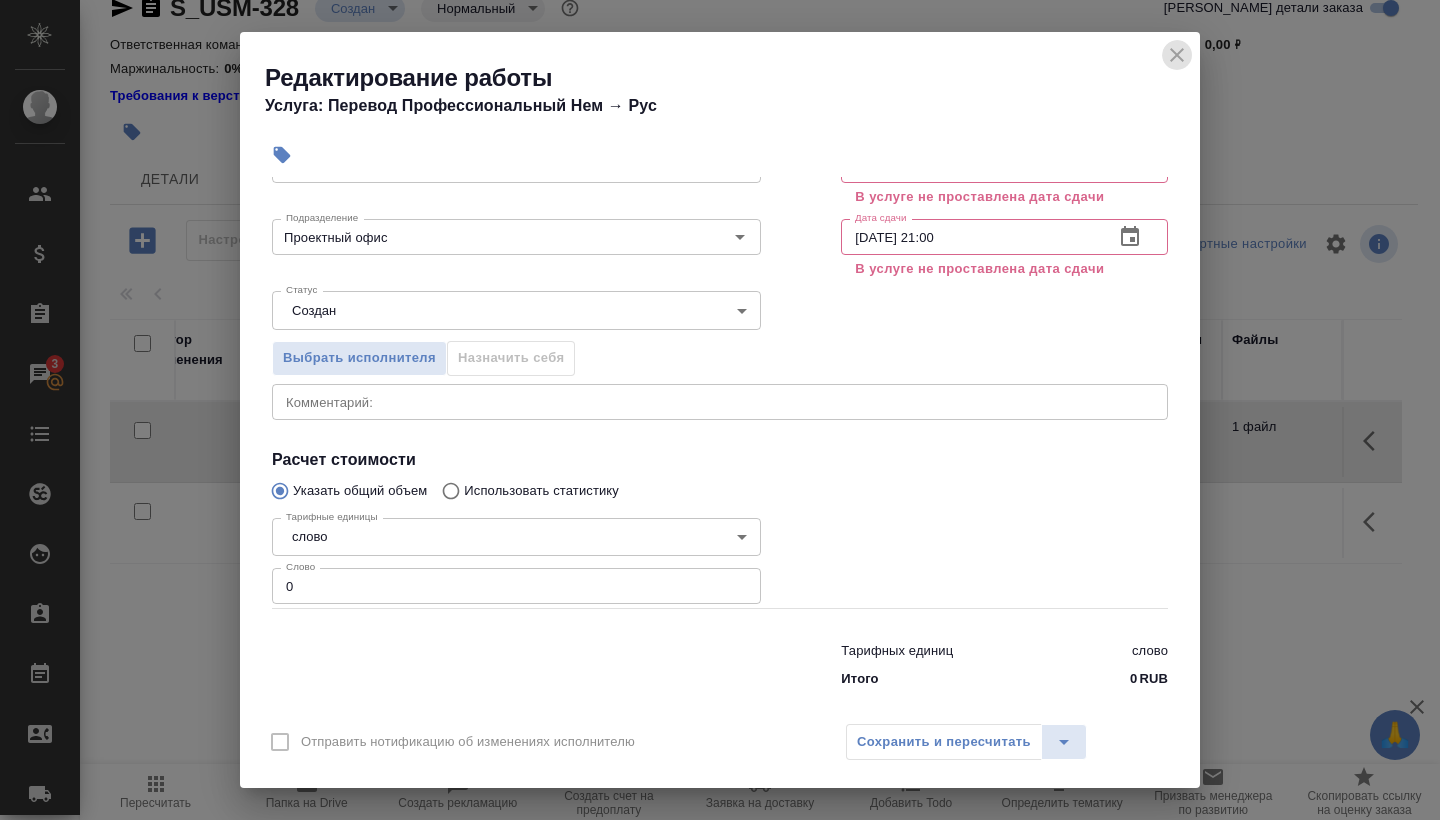 click 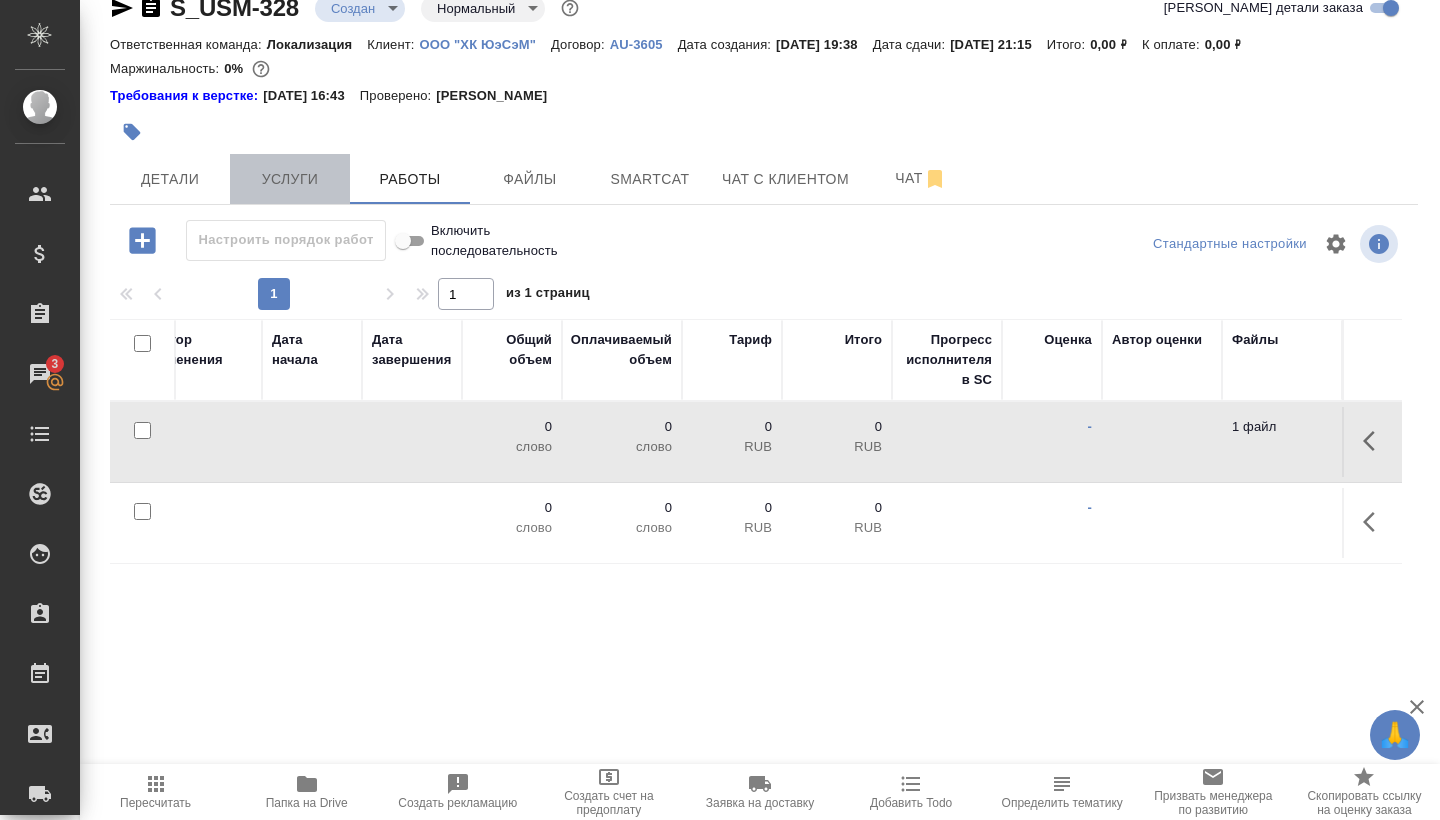 click on "Услуги" at bounding box center [290, 179] 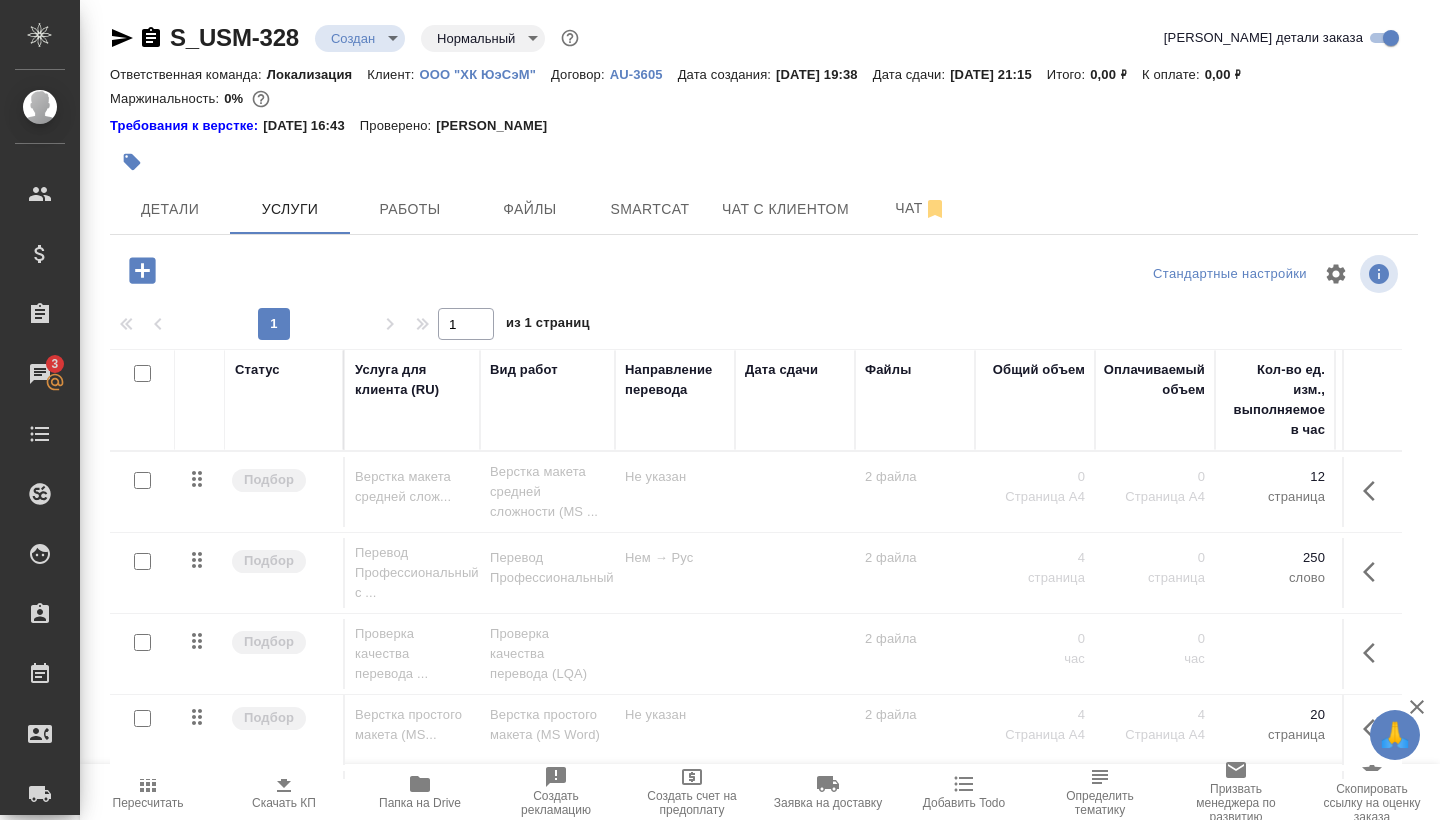 scroll, scrollTop: 4, scrollLeft: 0, axis: vertical 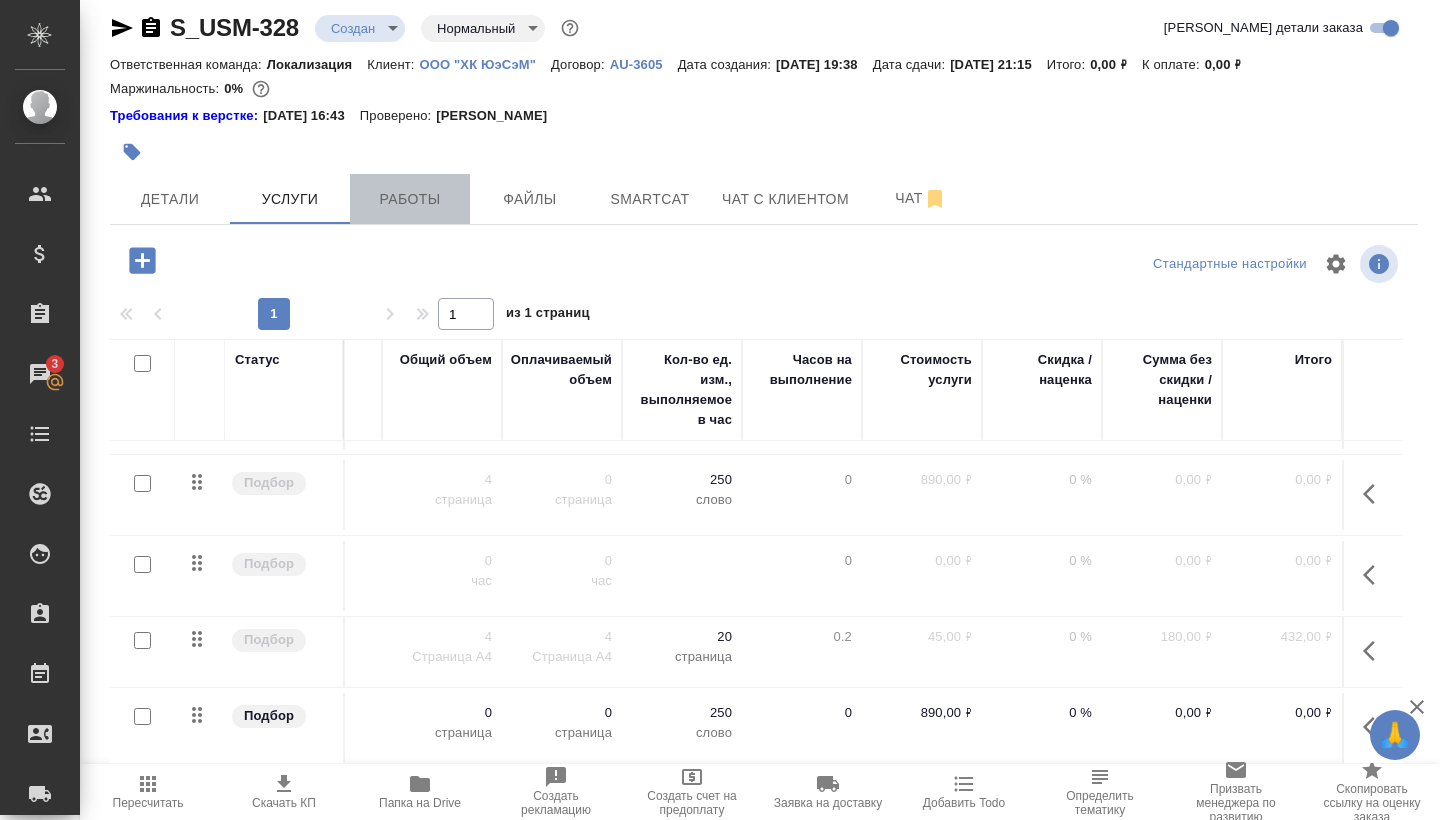 click on "Работы" at bounding box center (410, 199) 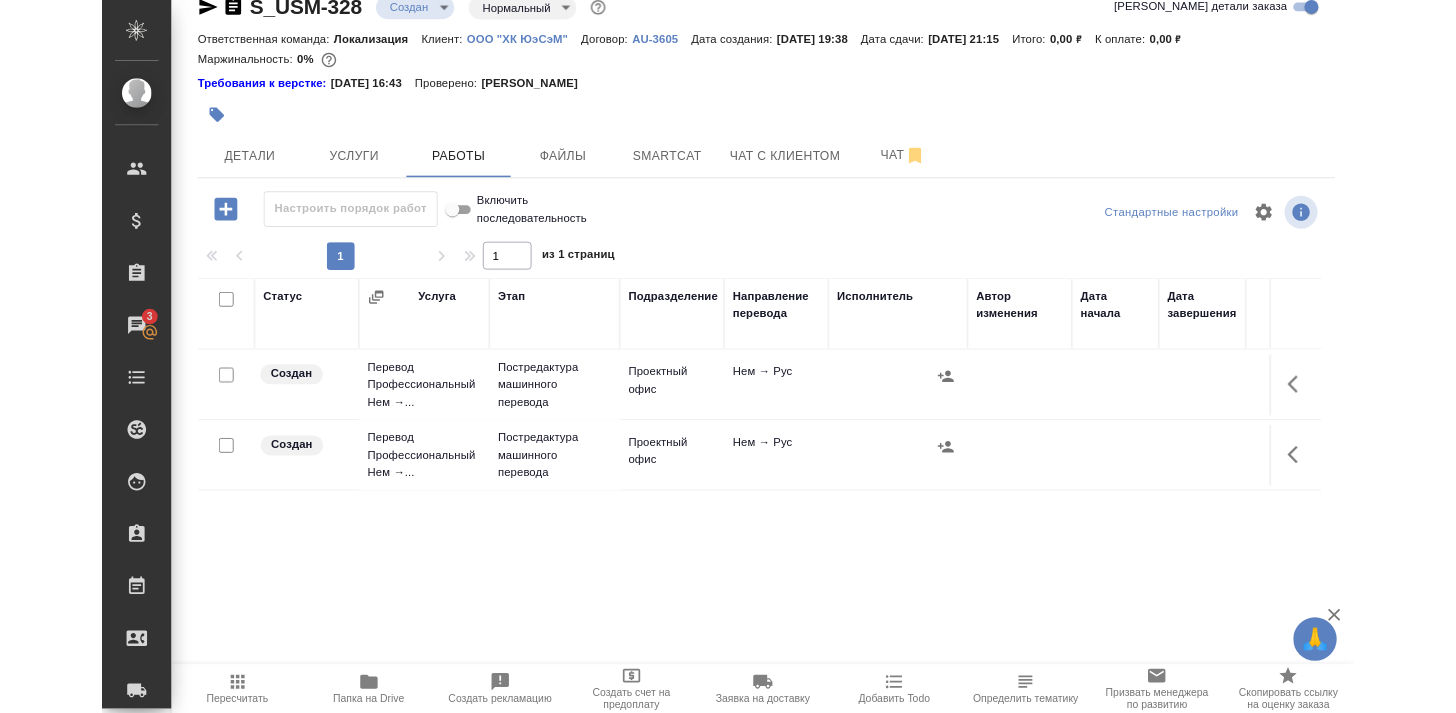 scroll, scrollTop: 35, scrollLeft: 0, axis: vertical 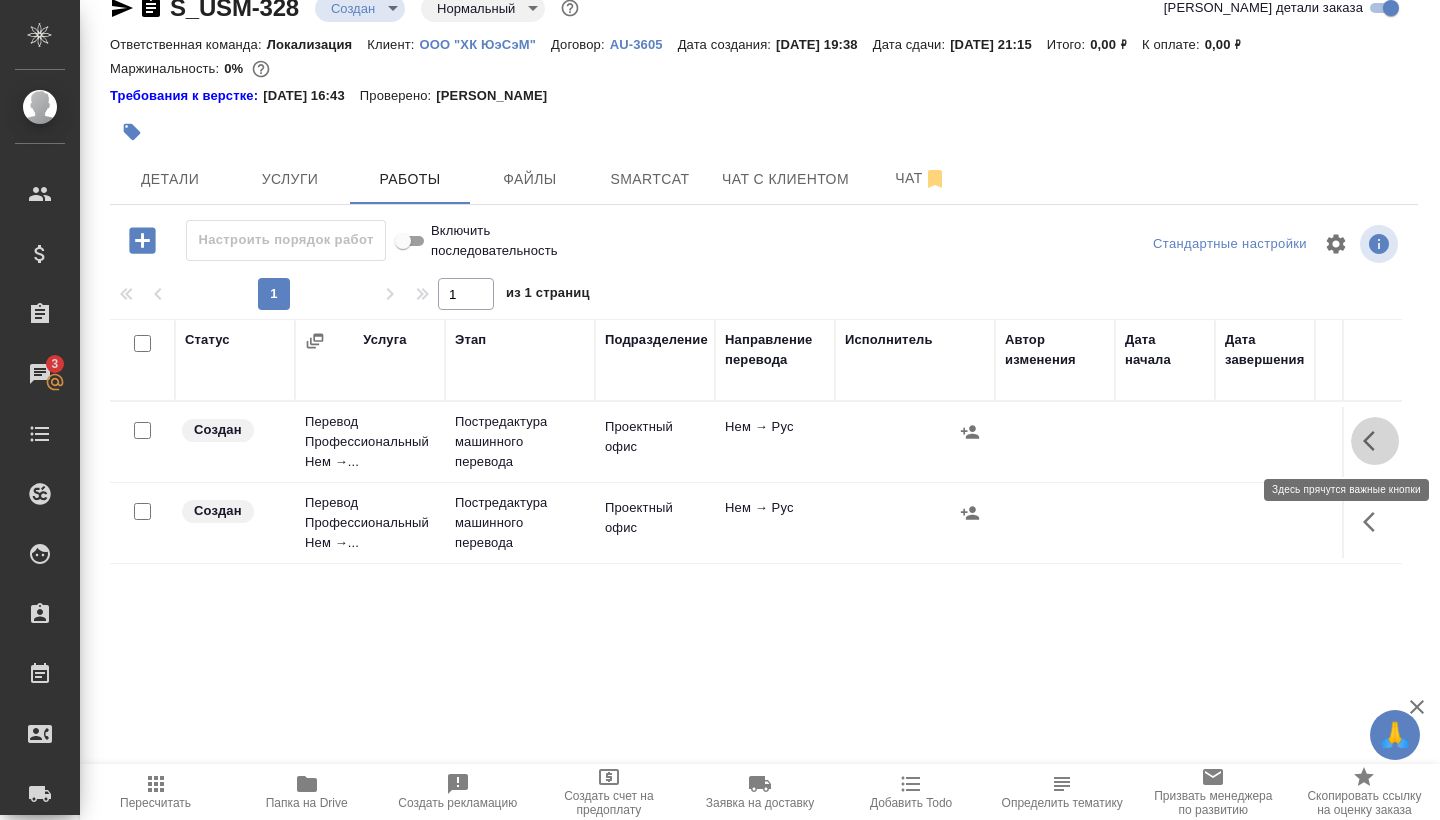 click at bounding box center [1375, 441] 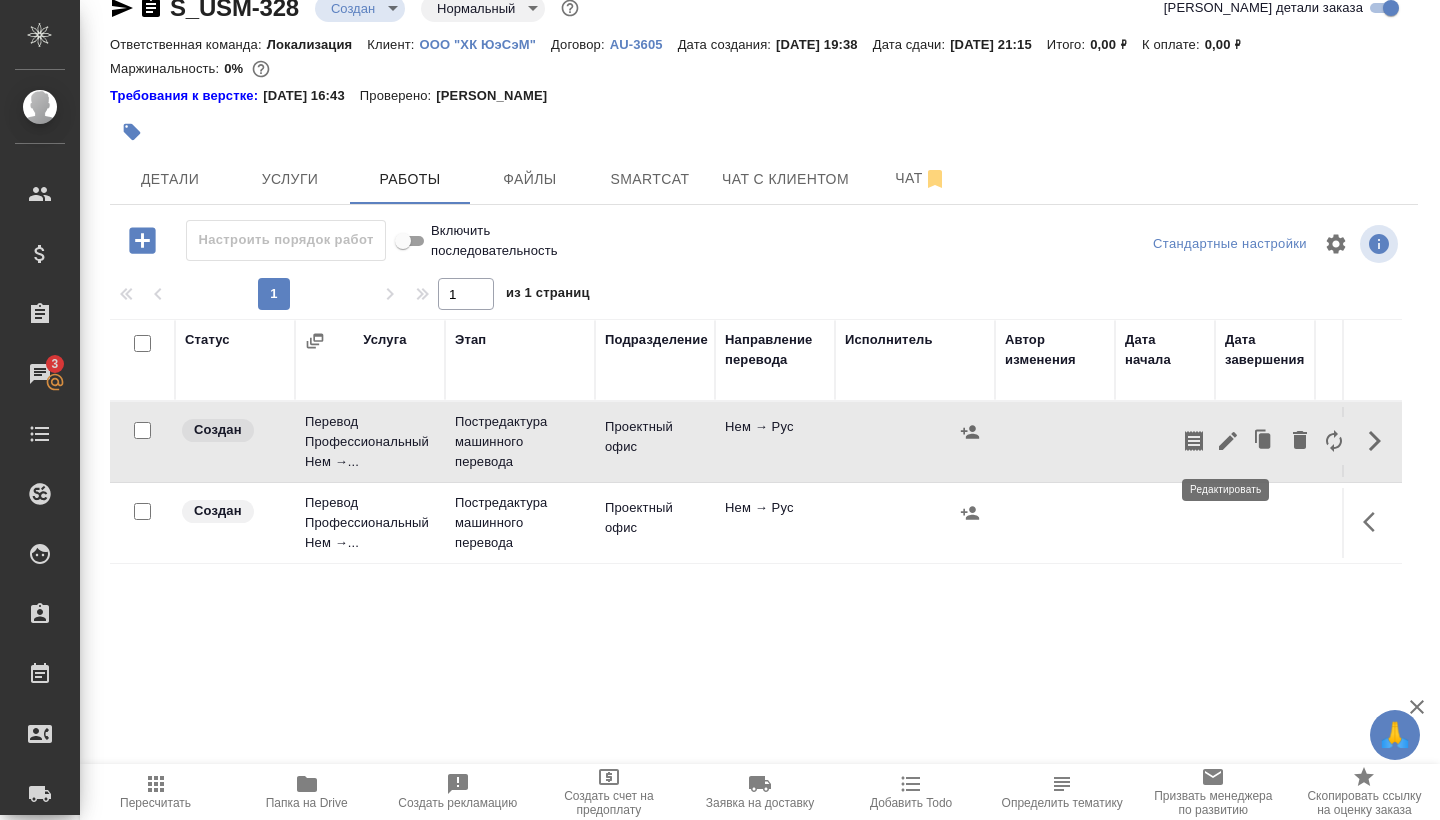 click 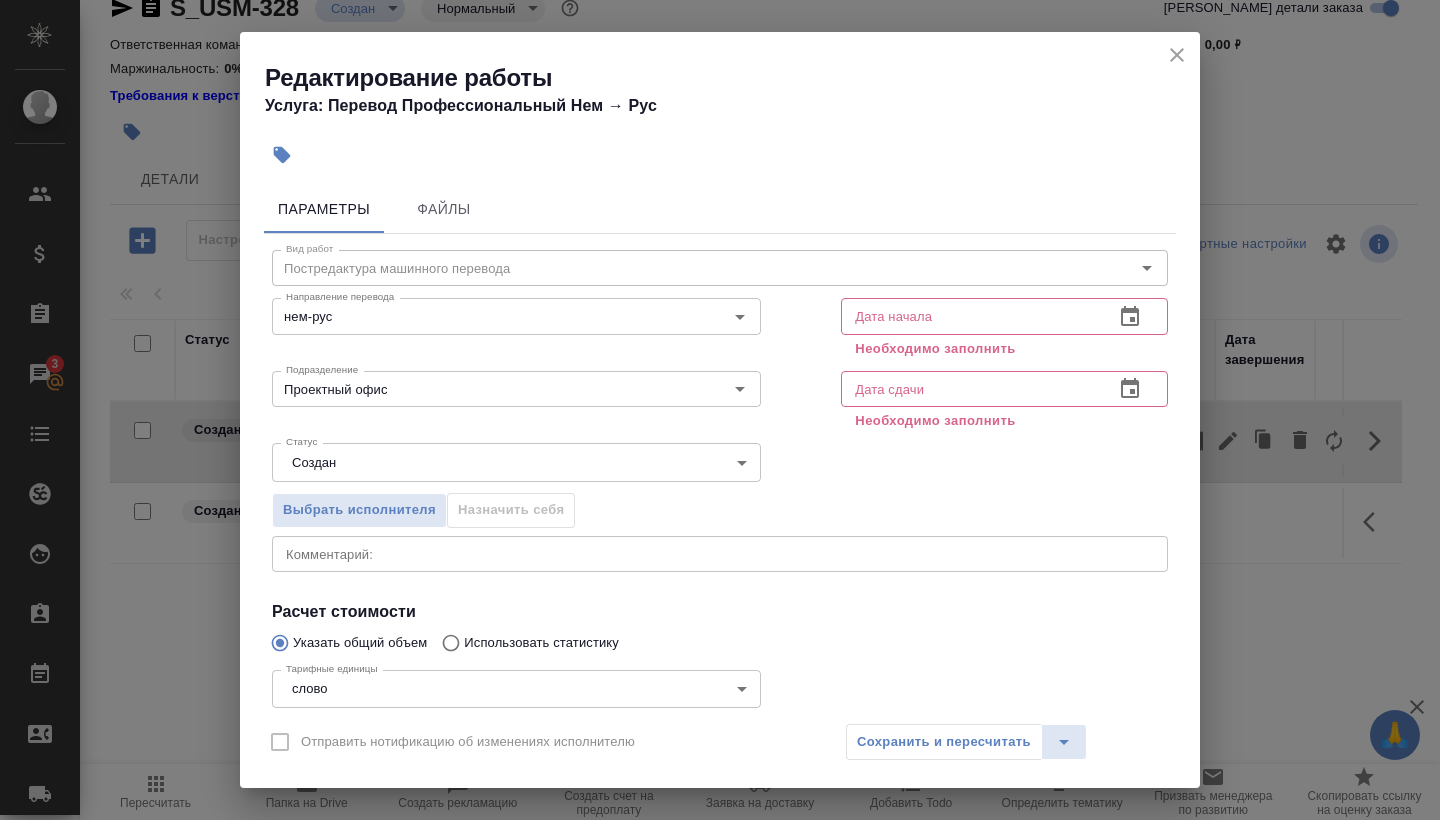 click at bounding box center (969, 316) 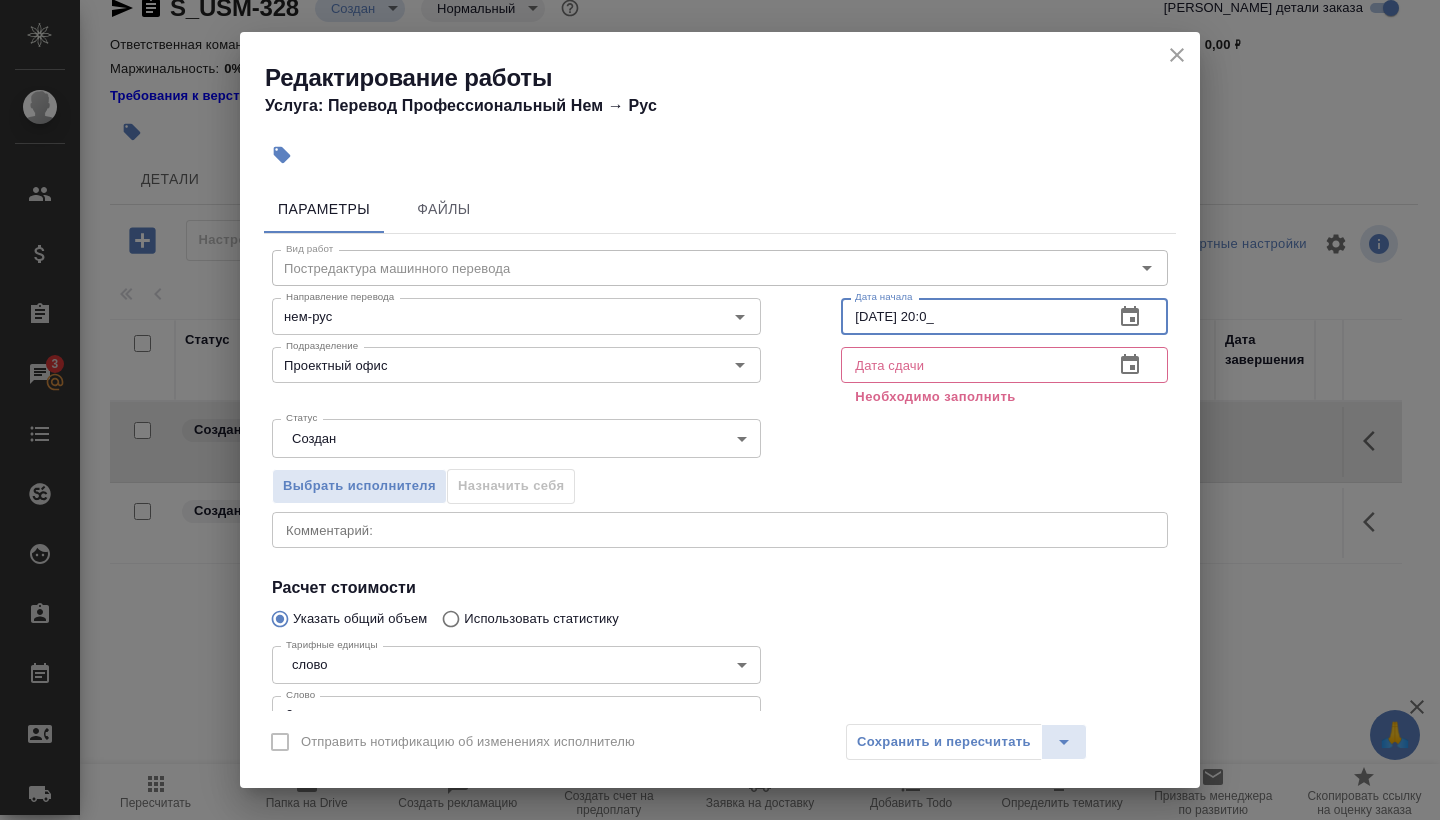 type on "[DATE] 20:00" 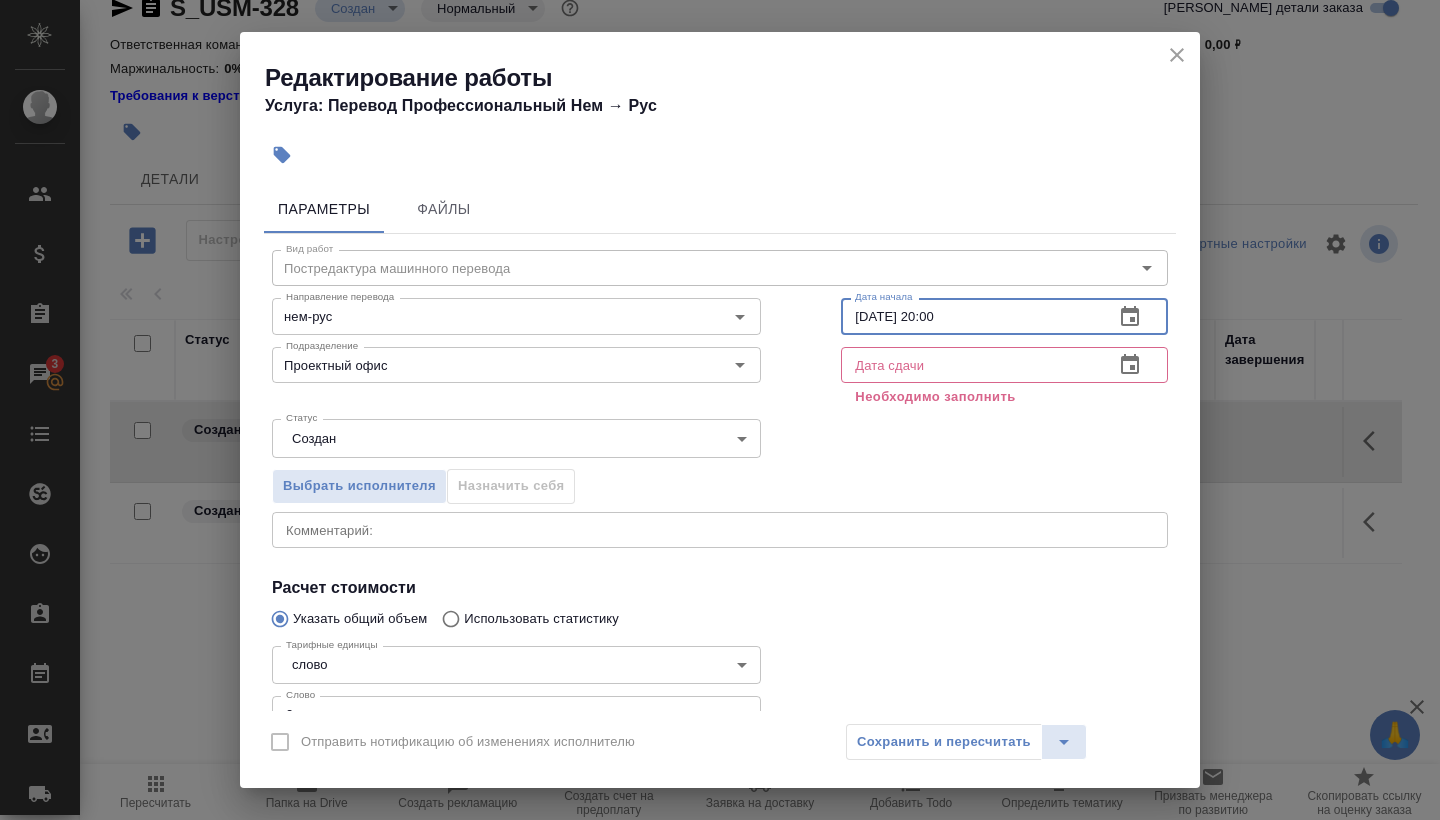 click at bounding box center [969, 365] 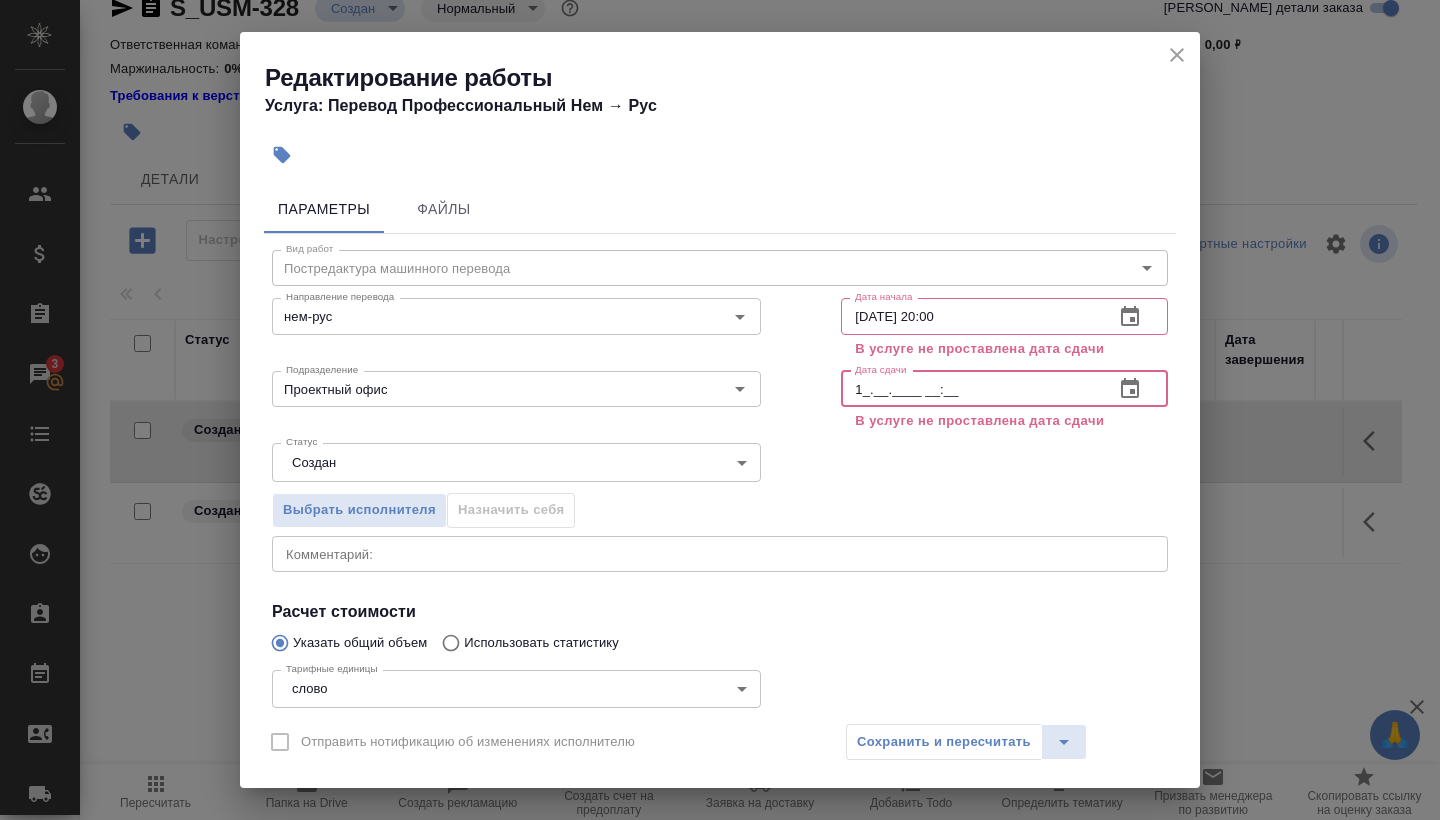 type on "17.__.____ __:__" 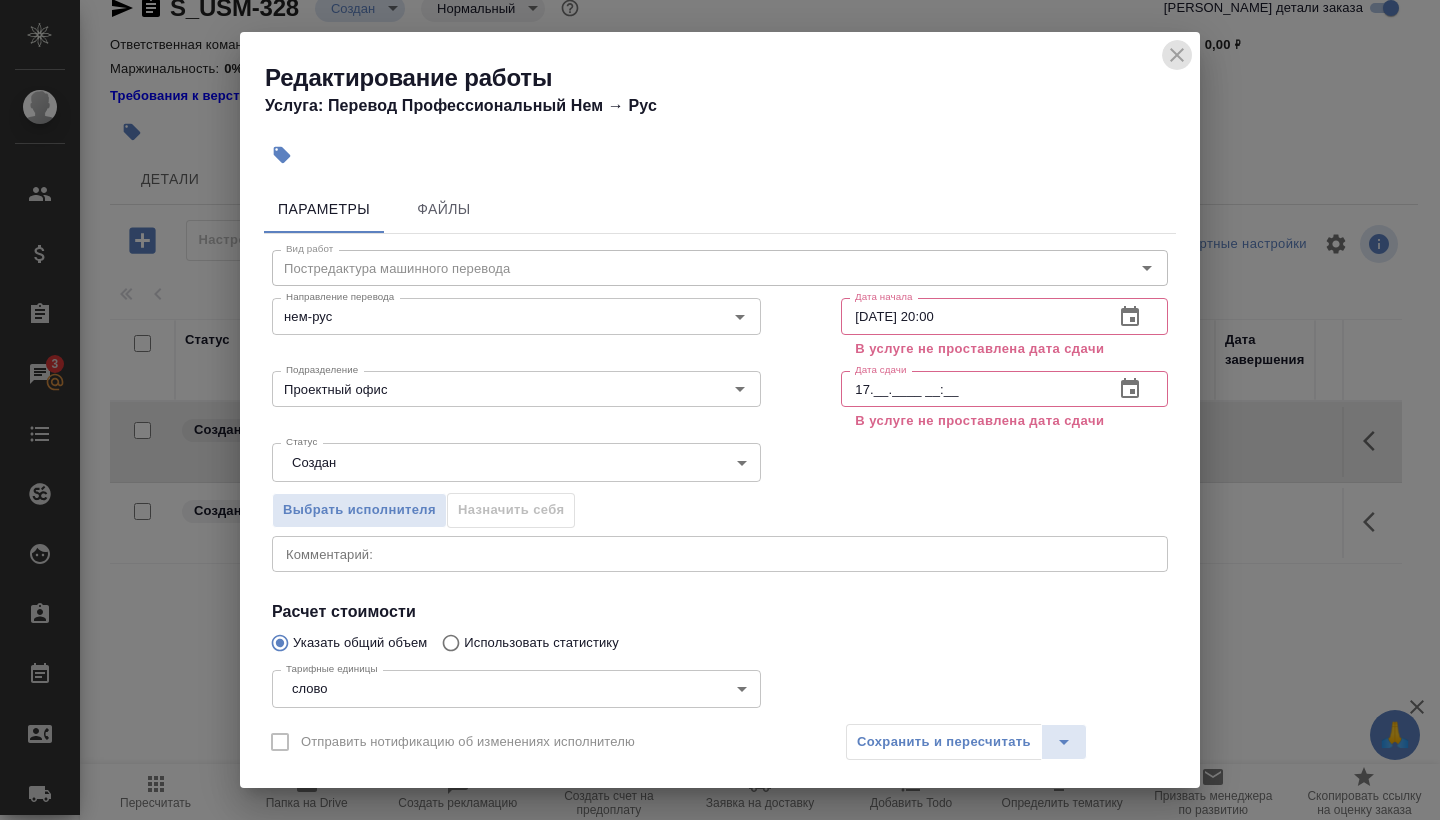 click 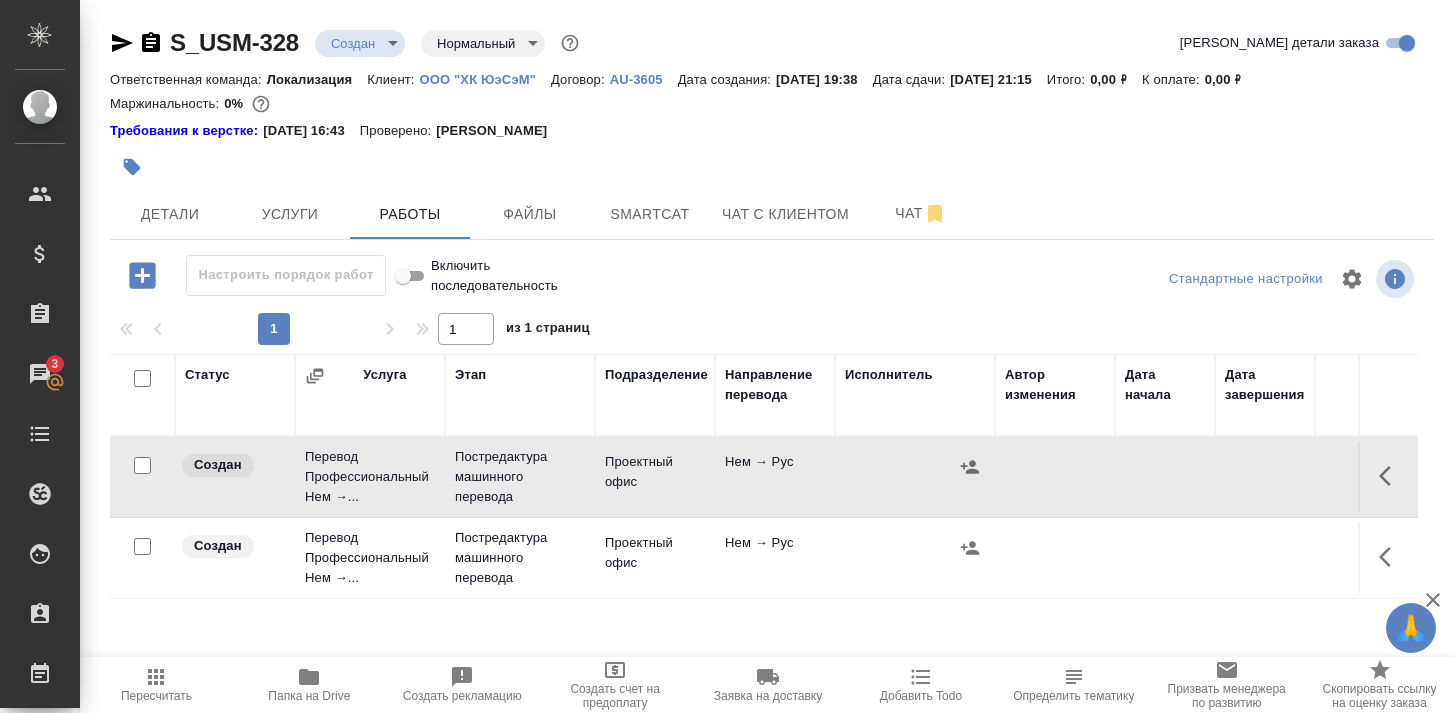 scroll, scrollTop: 0, scrollLeft: 0, axis: both 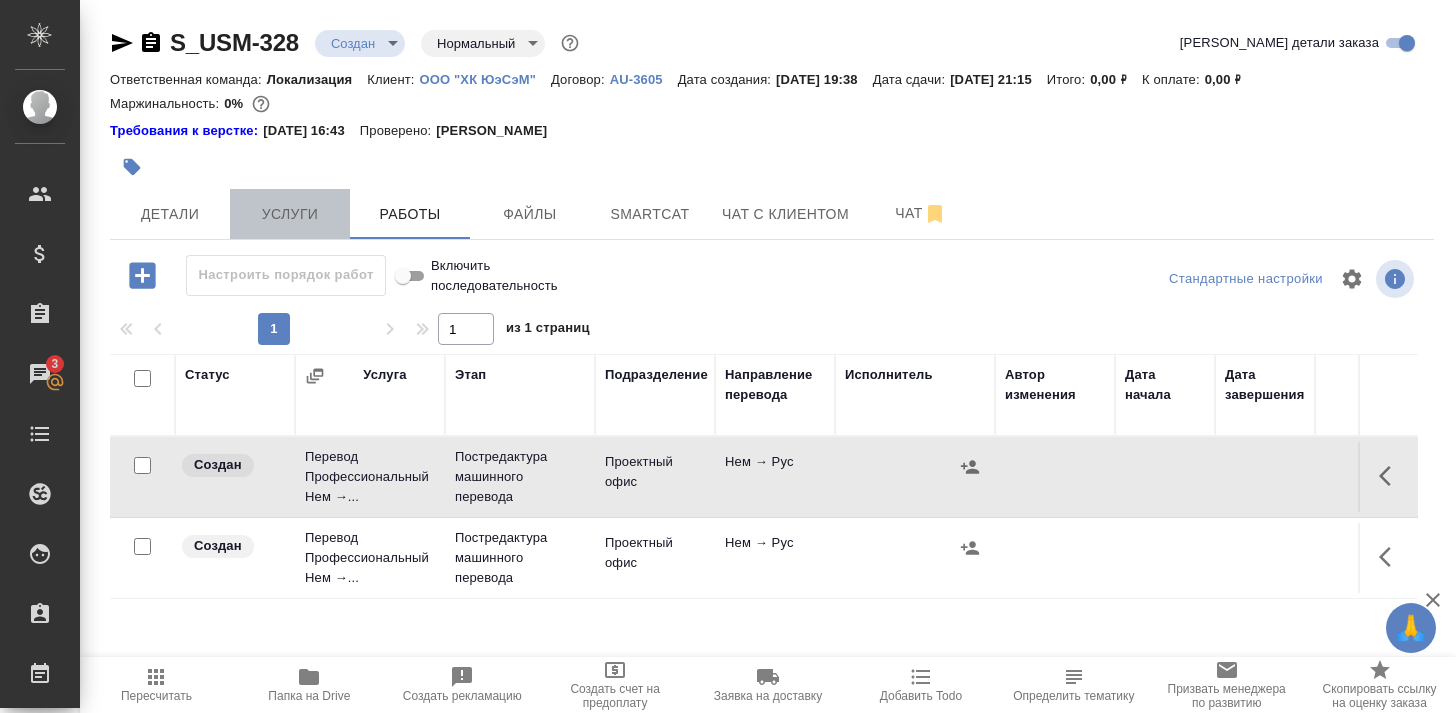 click on "Услуги" at bounding box center [290, 214] 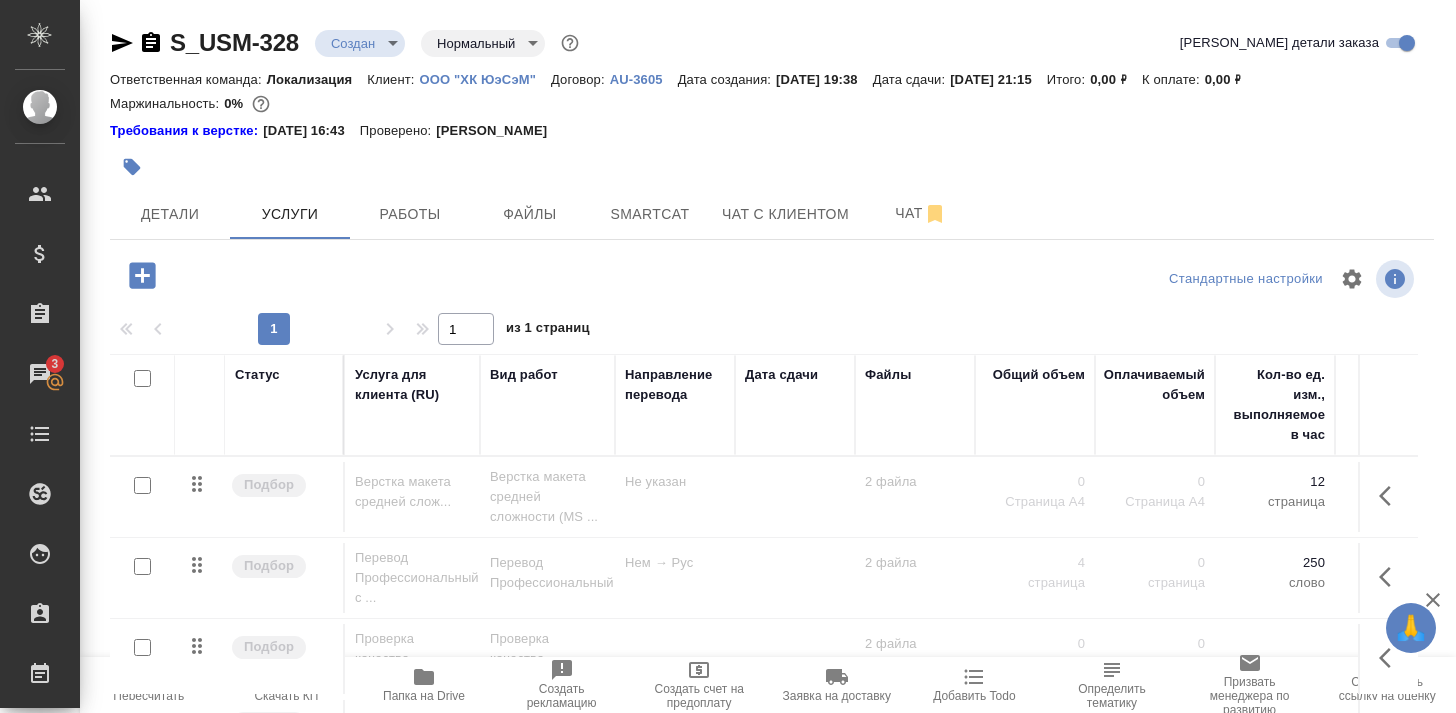 scroll, scrollTop: 26, scrollLeft: 0, axis: vertical 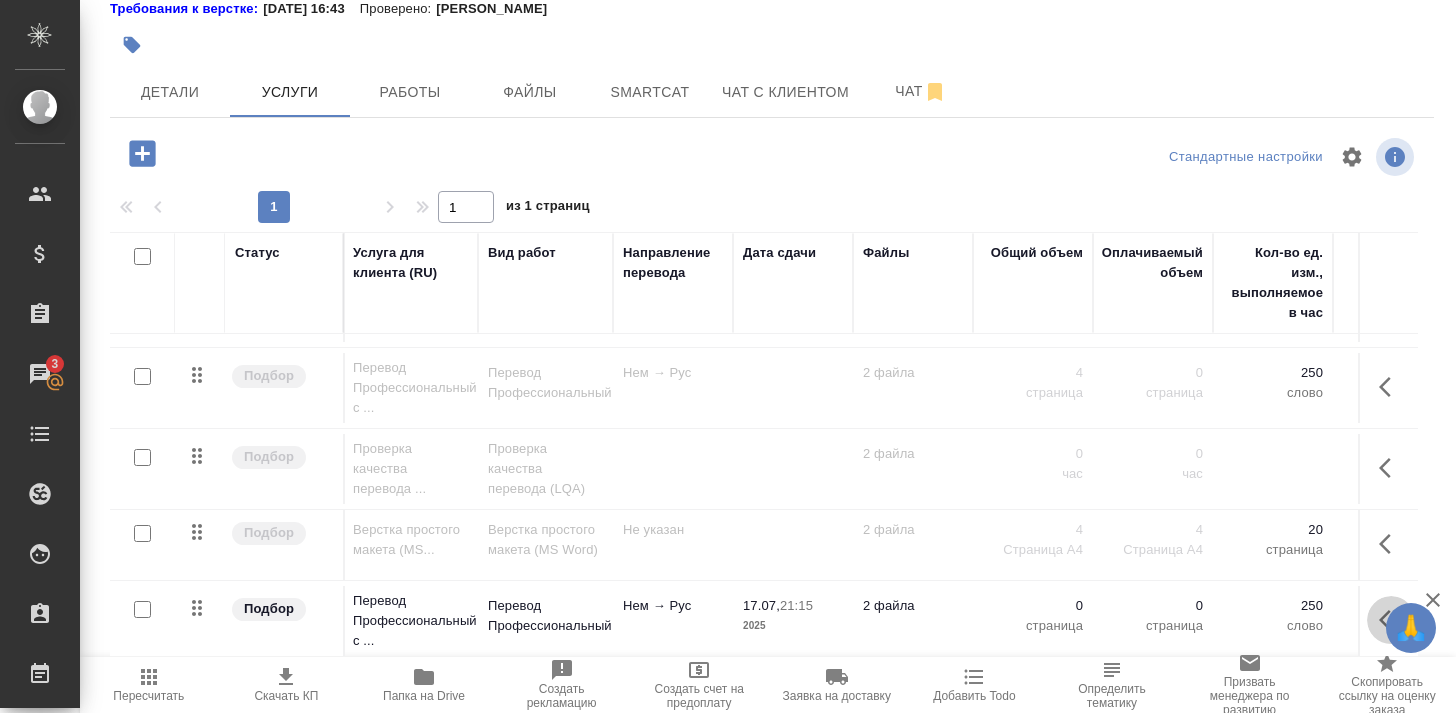 click 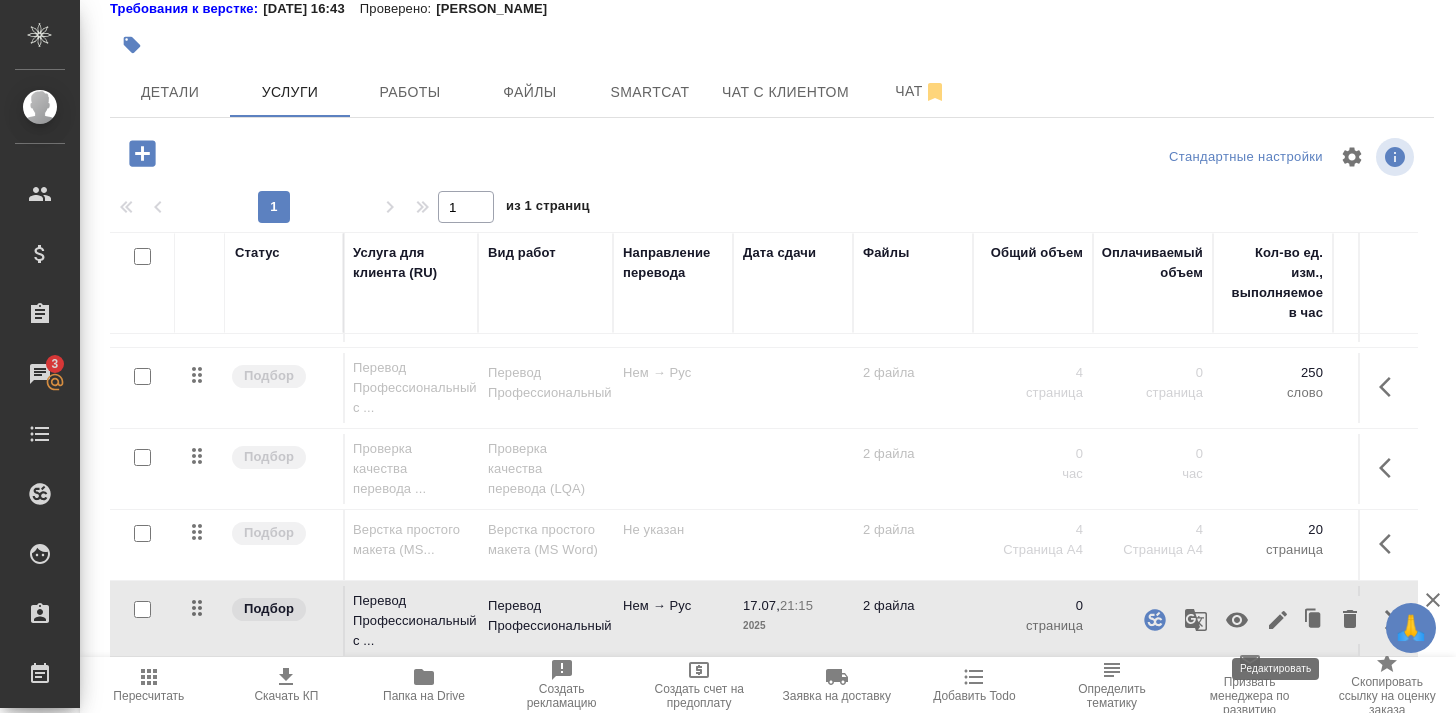 click 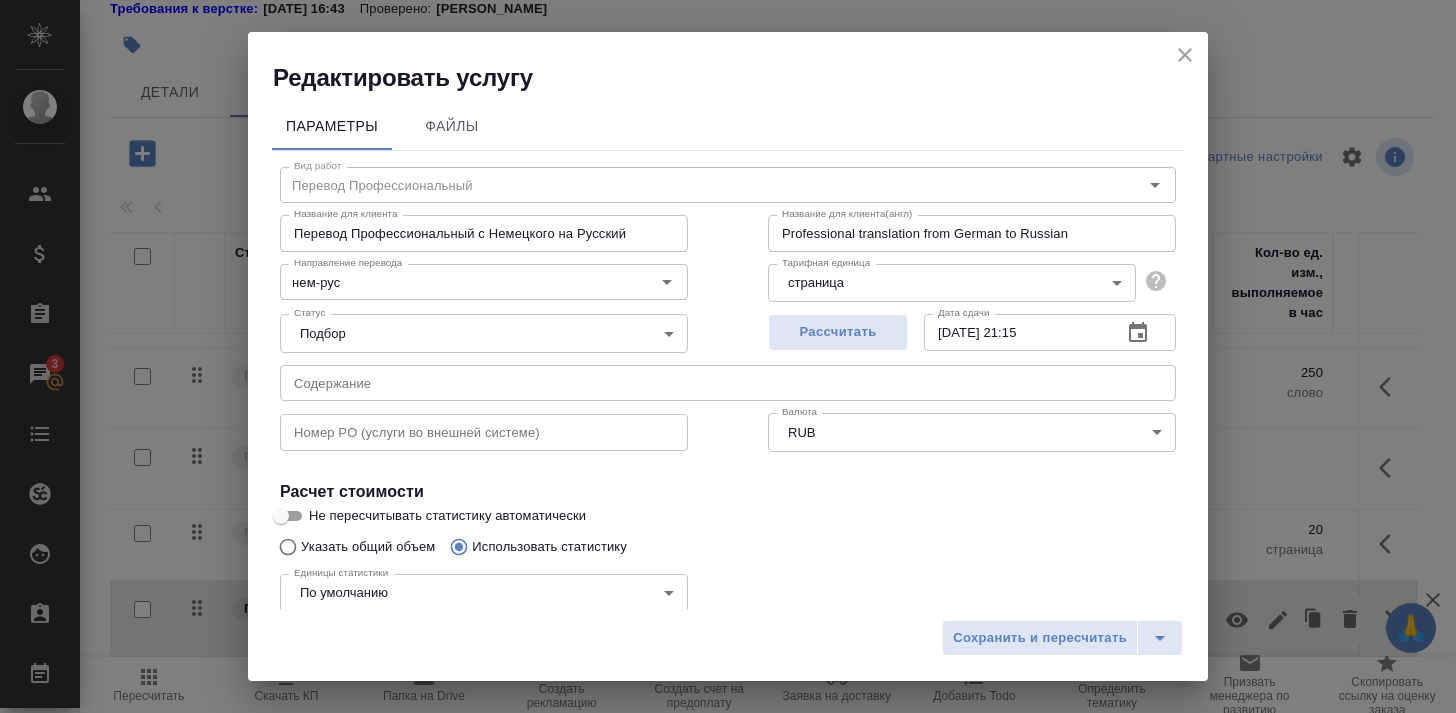 type on "Перевод Профессиональный" 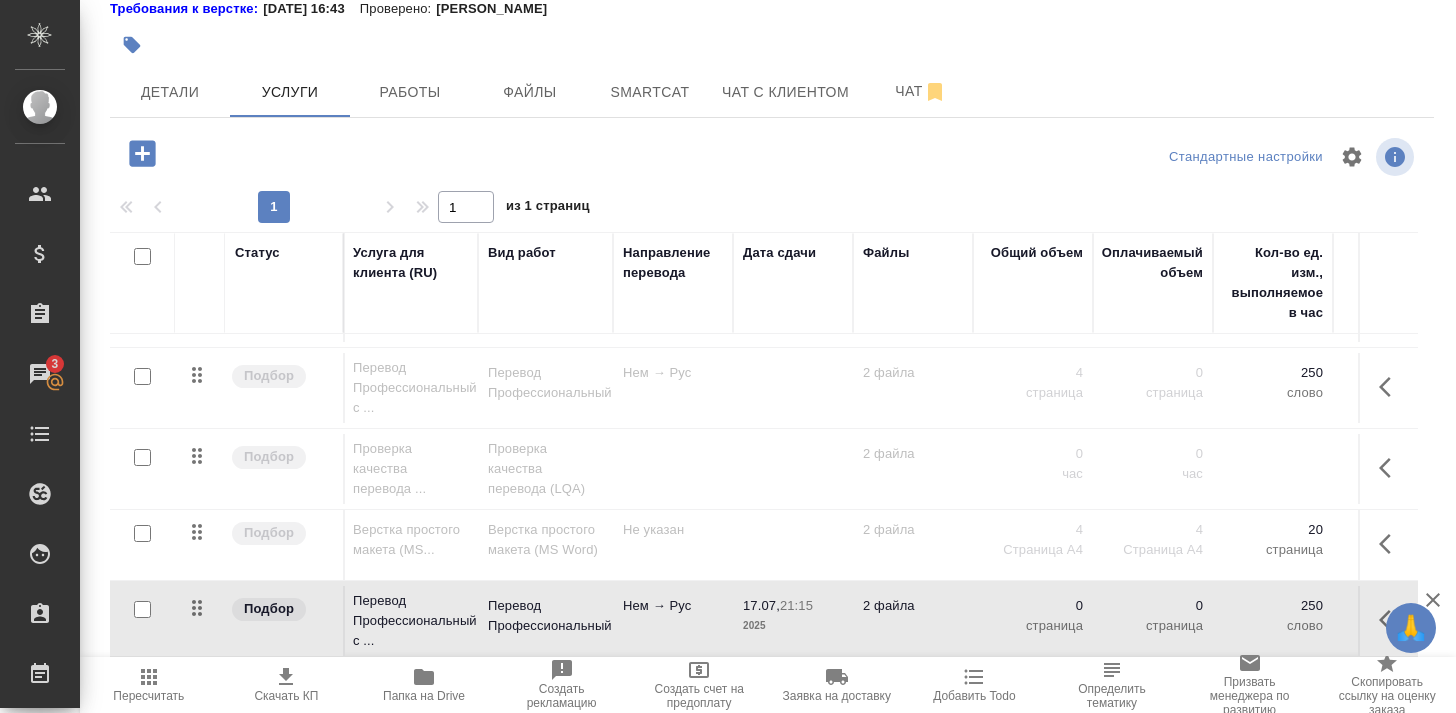 scroll, scrollTop: 0, scrollLeft: 0, axis: both 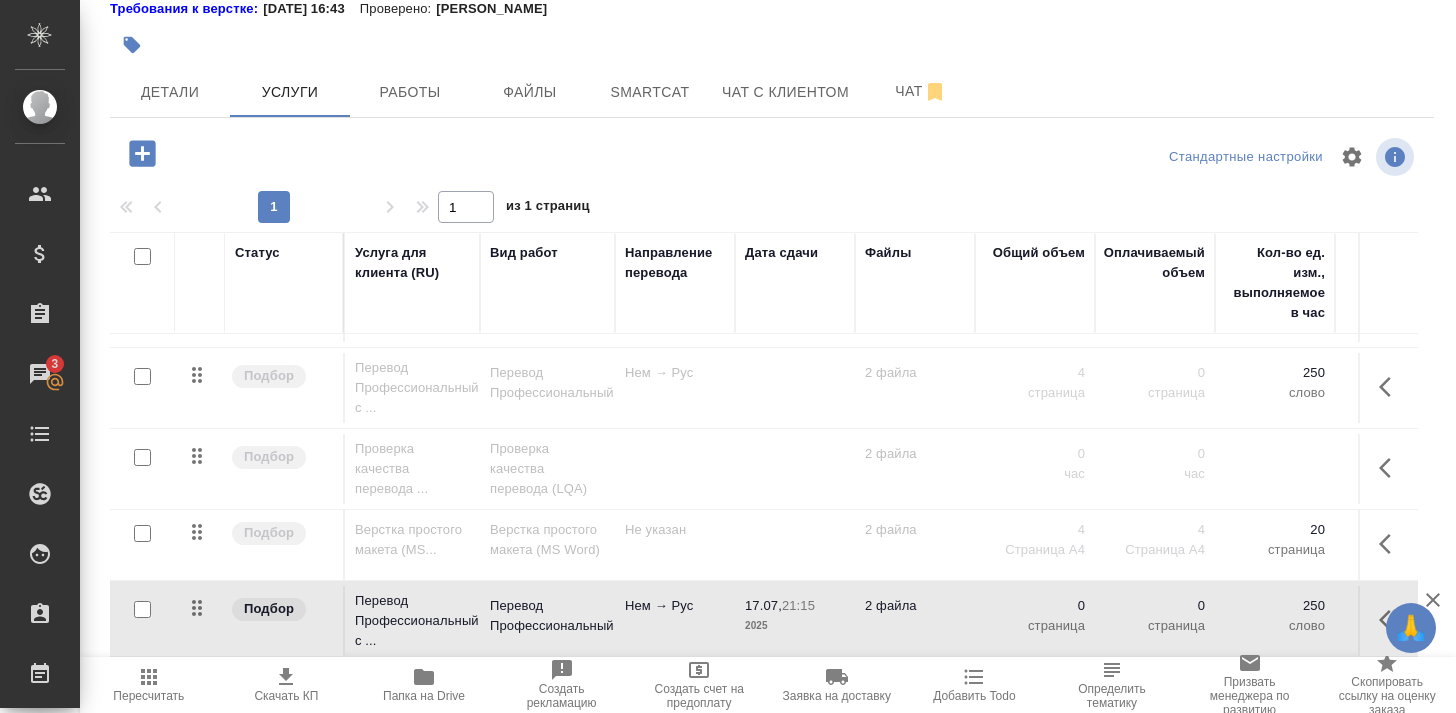 click at bounding box center (142, 609) 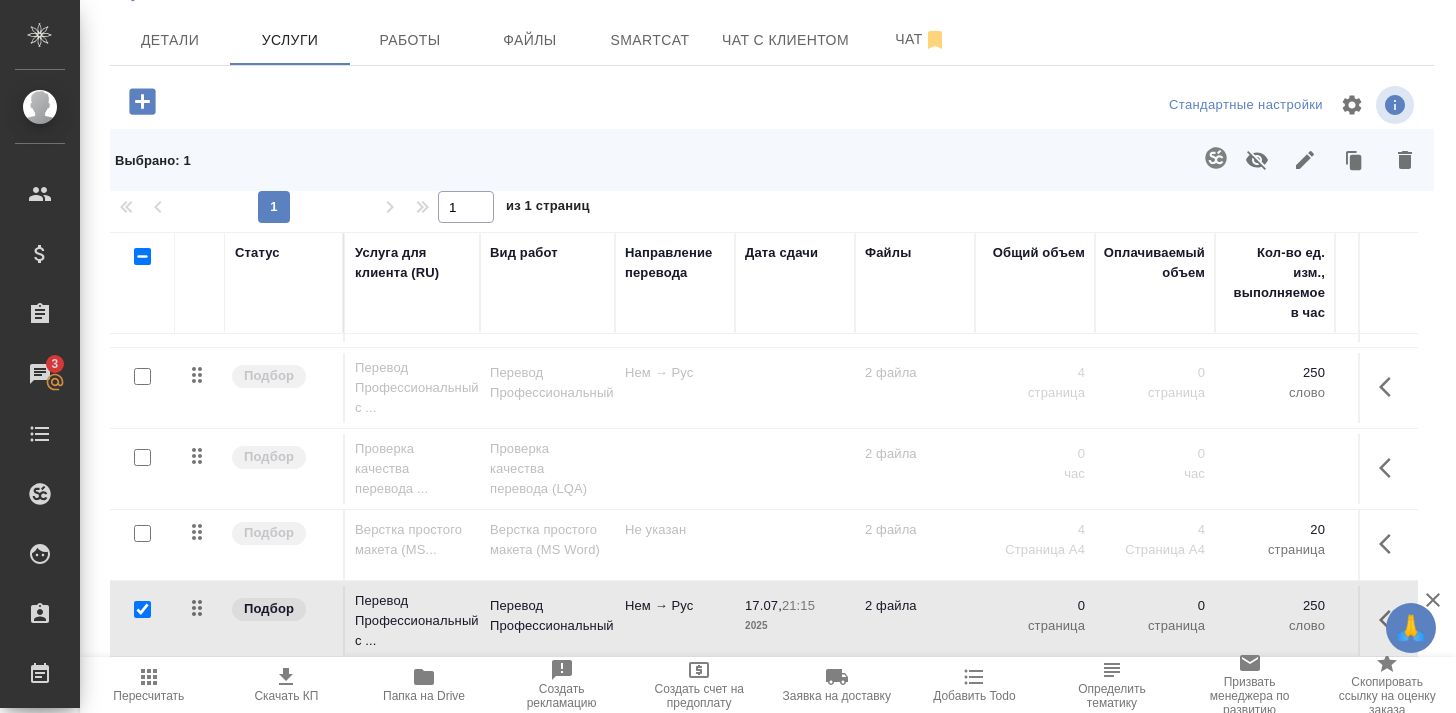 click at bounding box center (142, 609) 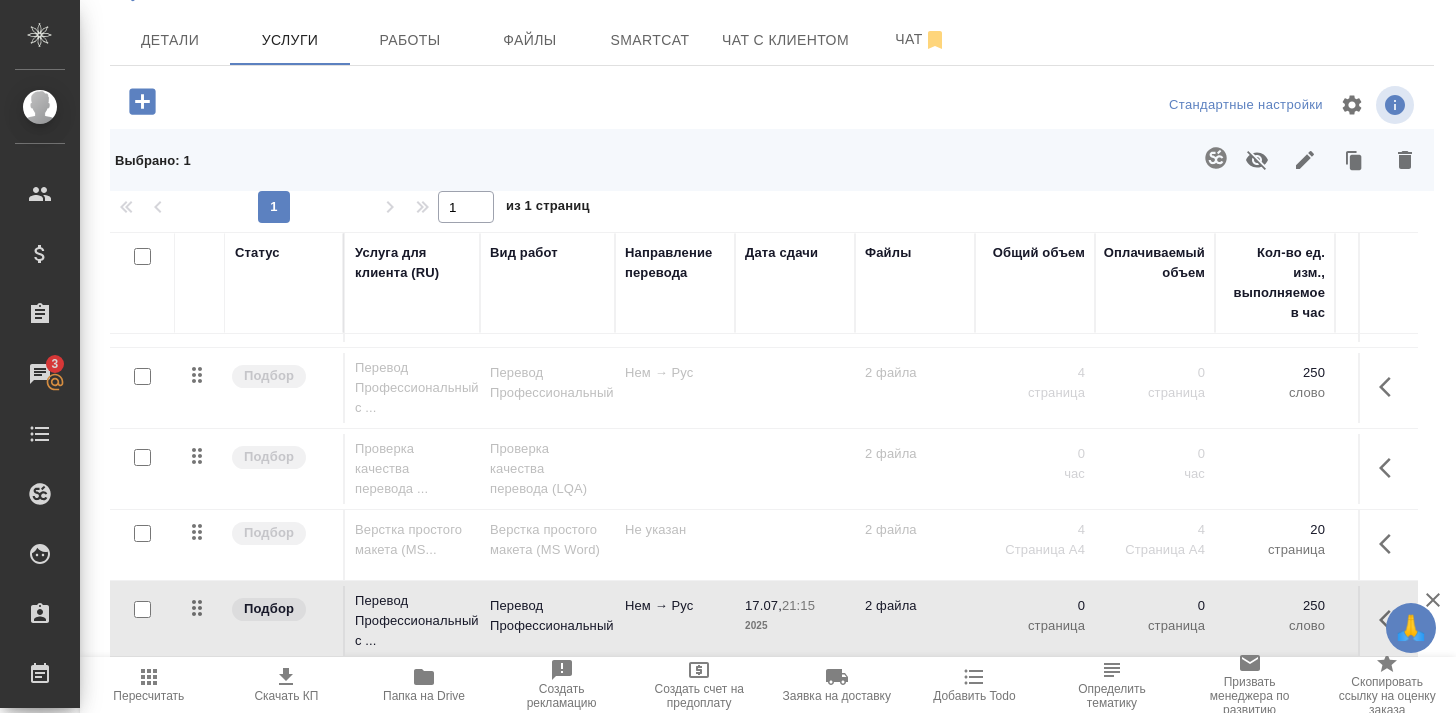 checkbox on "false" 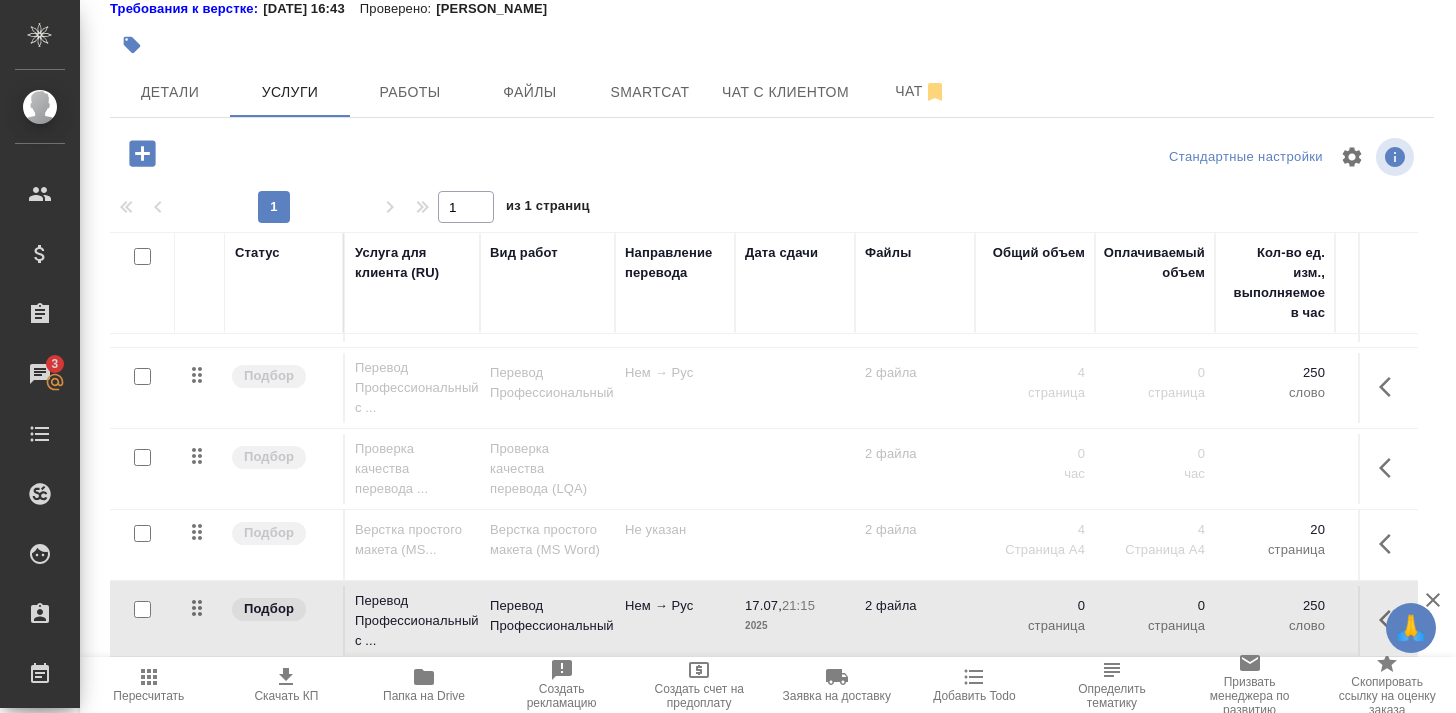 scroll, scrollTop: 122, scrollLeft: 0, axis: vertical 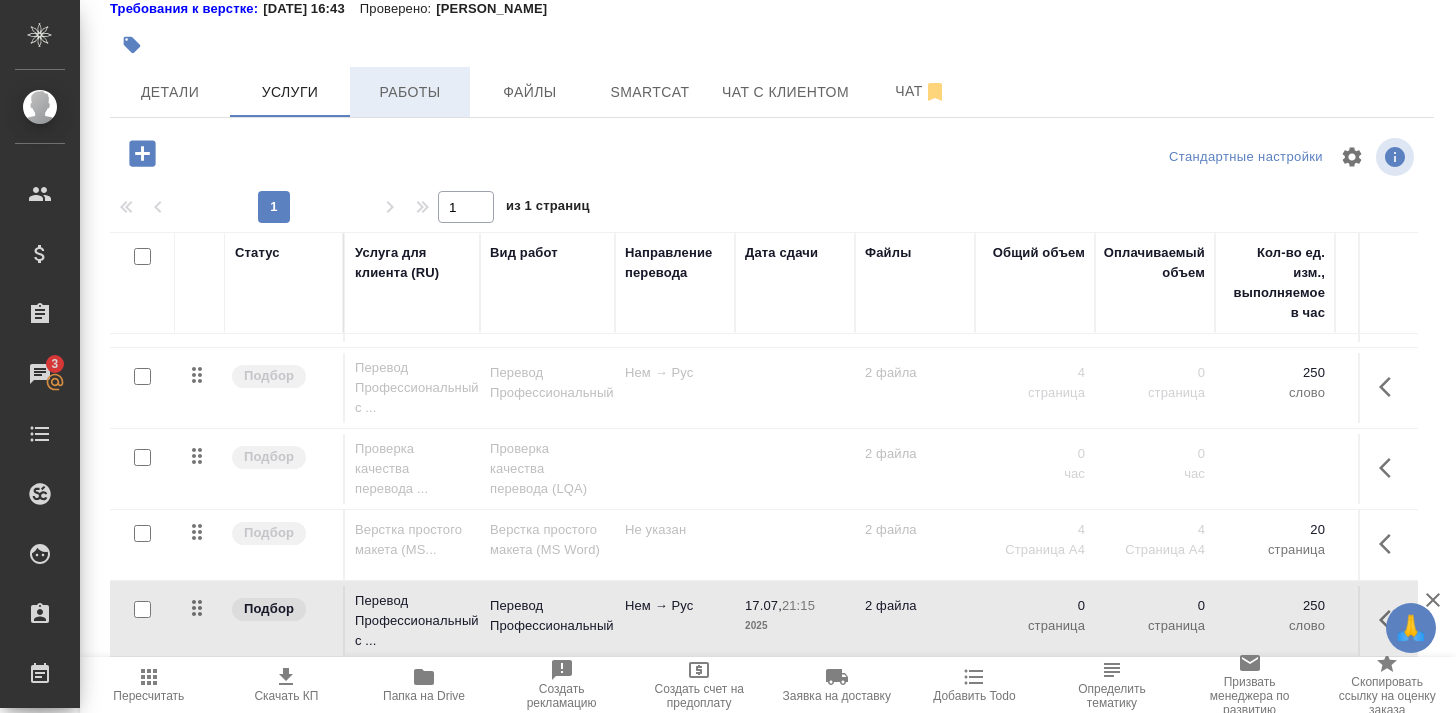 click on "Работы" at bounding box center [410, 92] 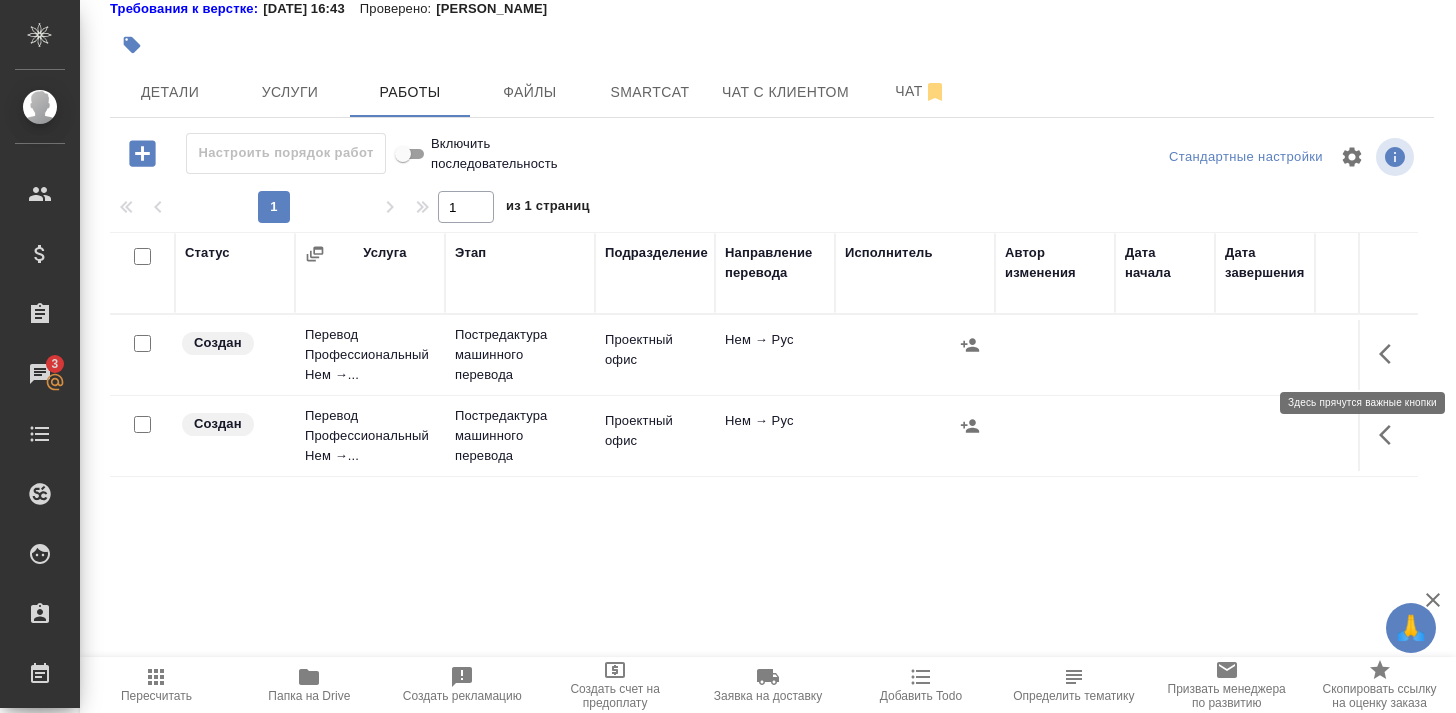 click 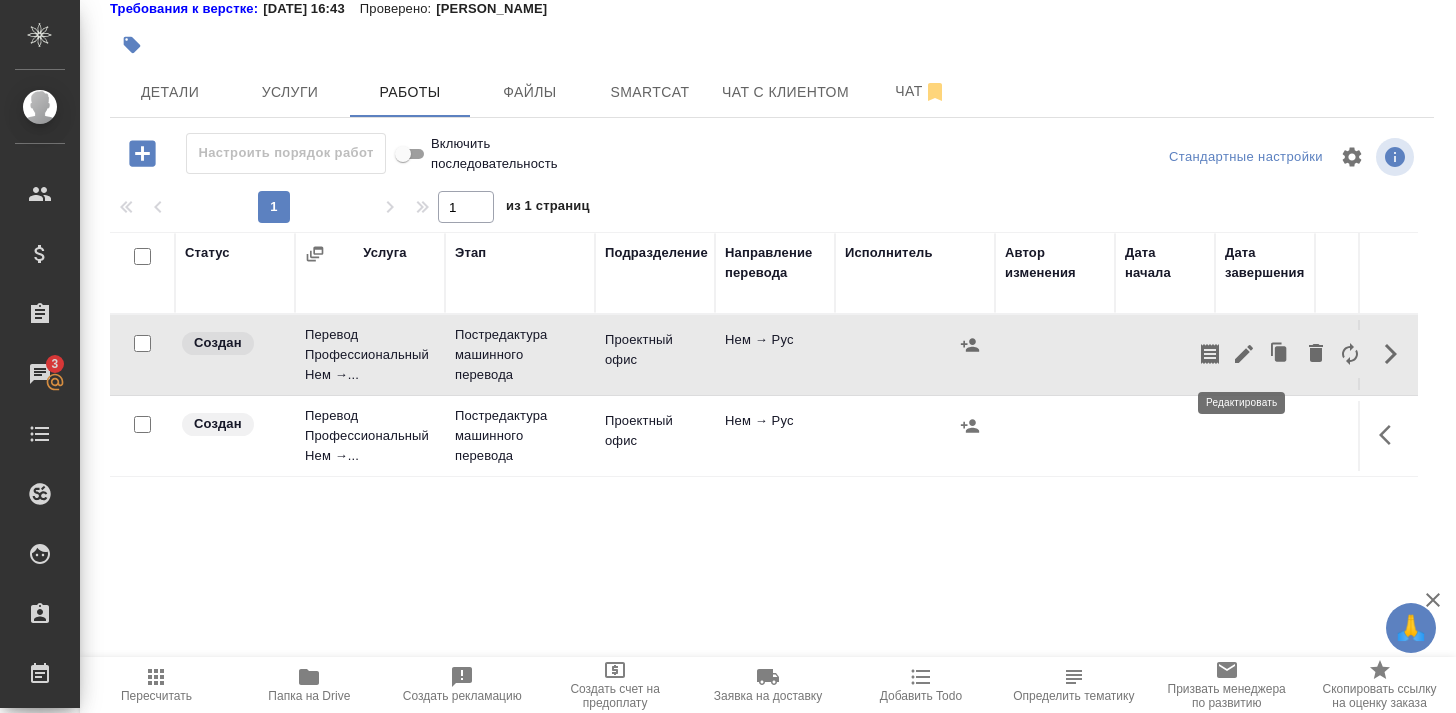 click 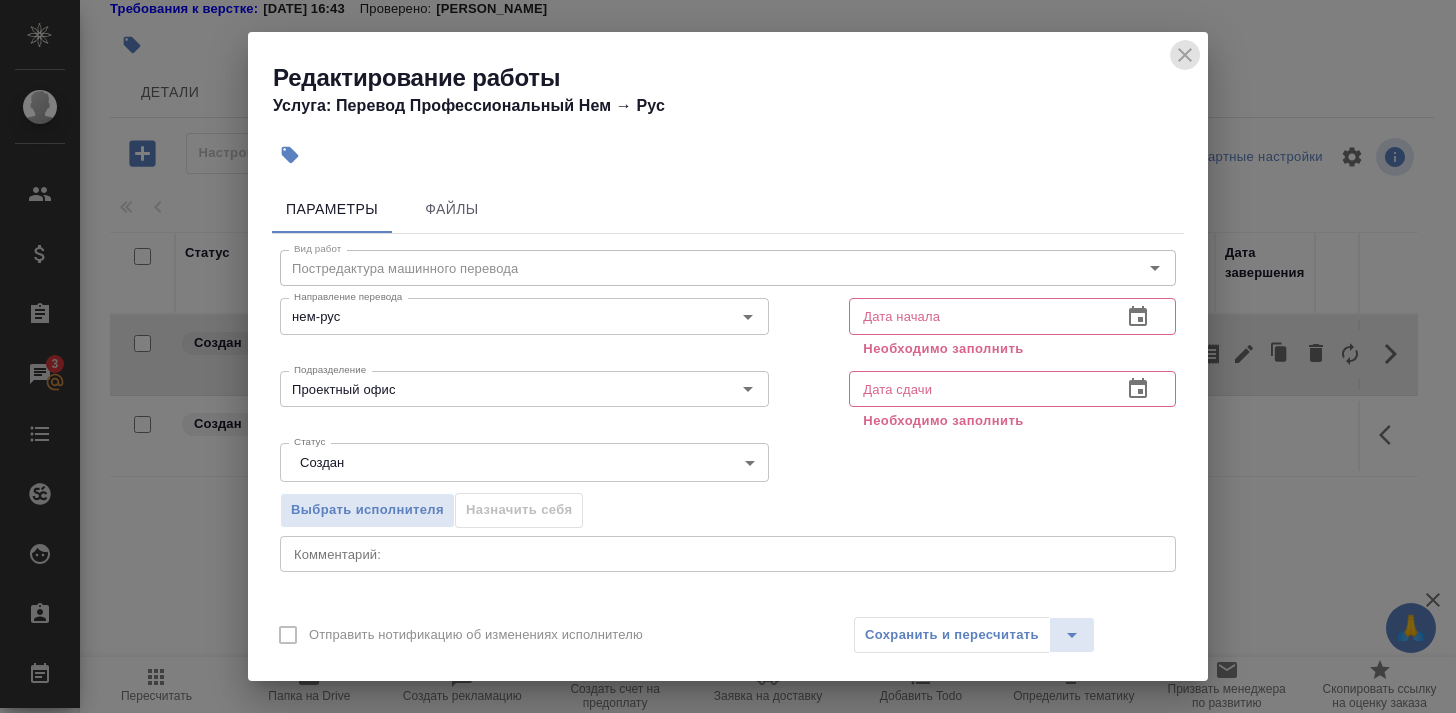 click 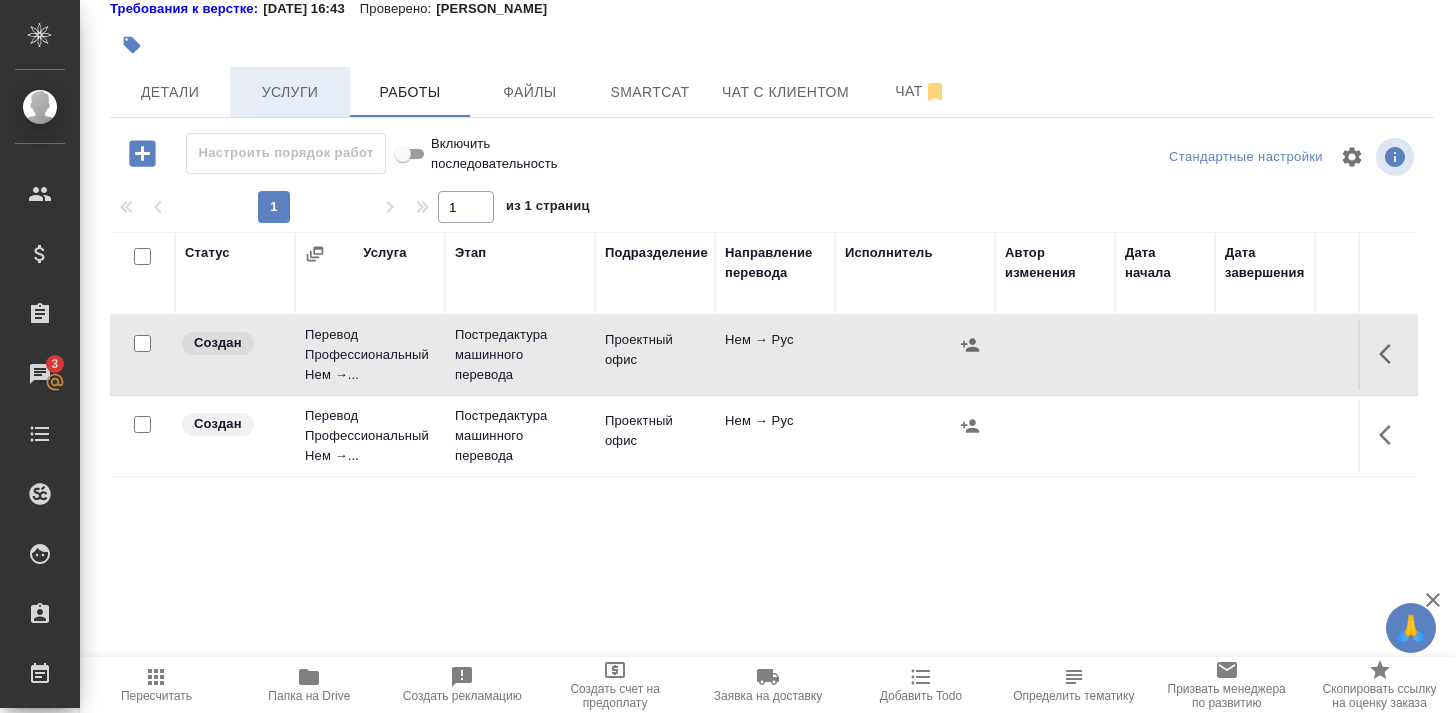 click on "Услуги" at bounding box center [290, 92] 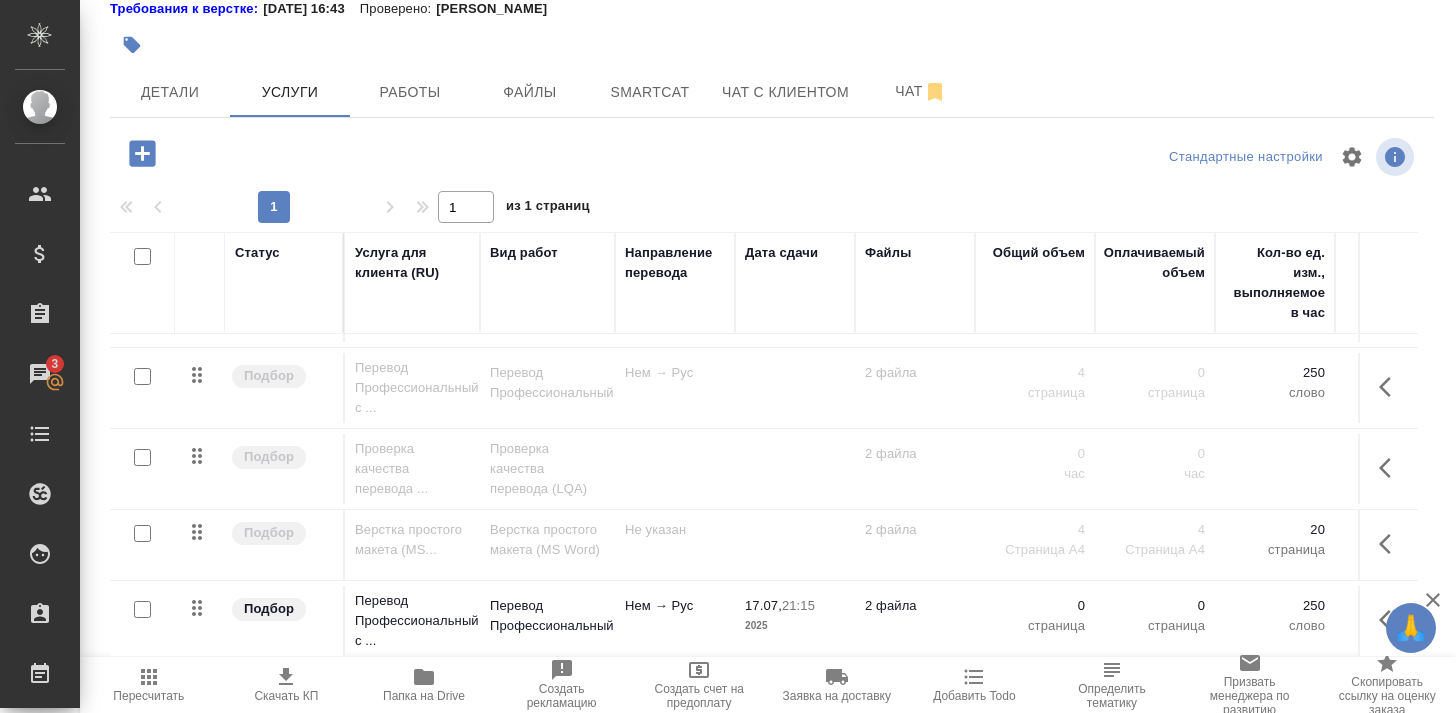 scroll, scrollTop: 68, scrollLeft: 0, axis: vertical 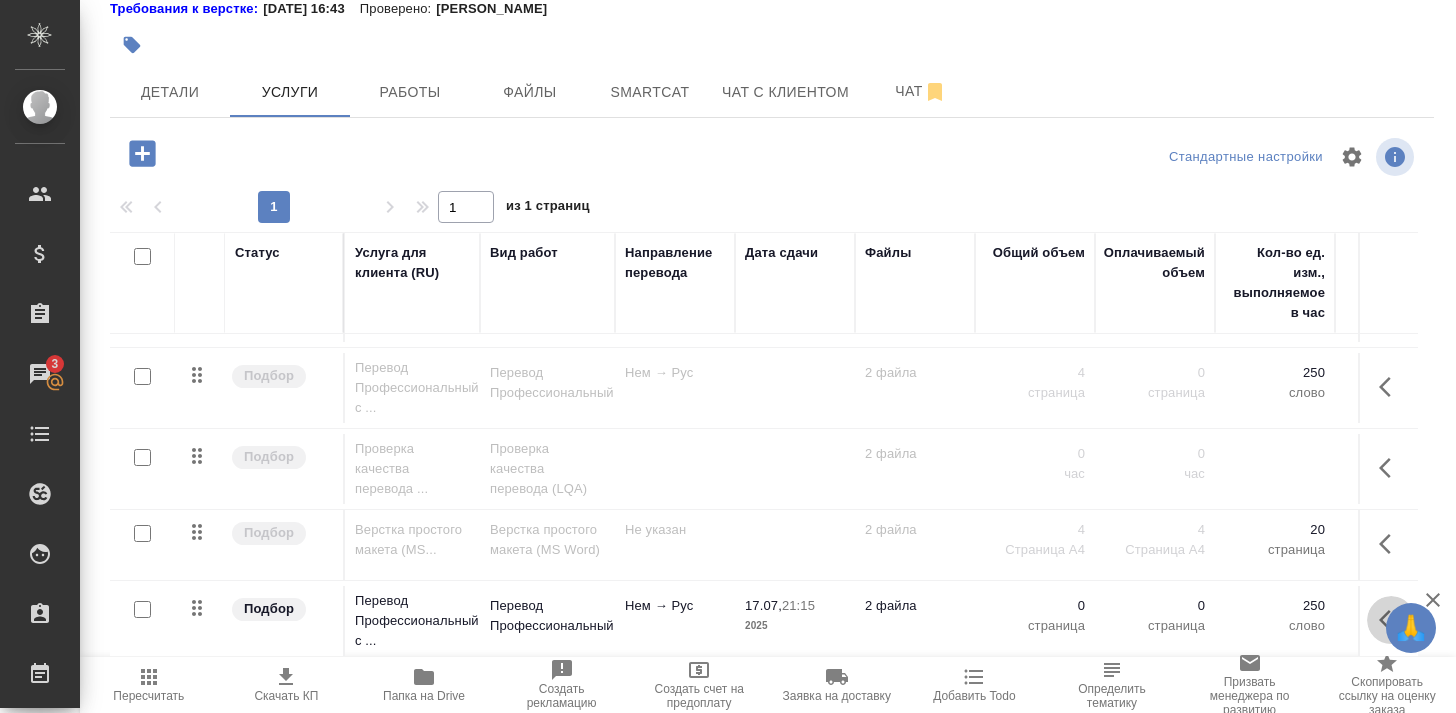 click 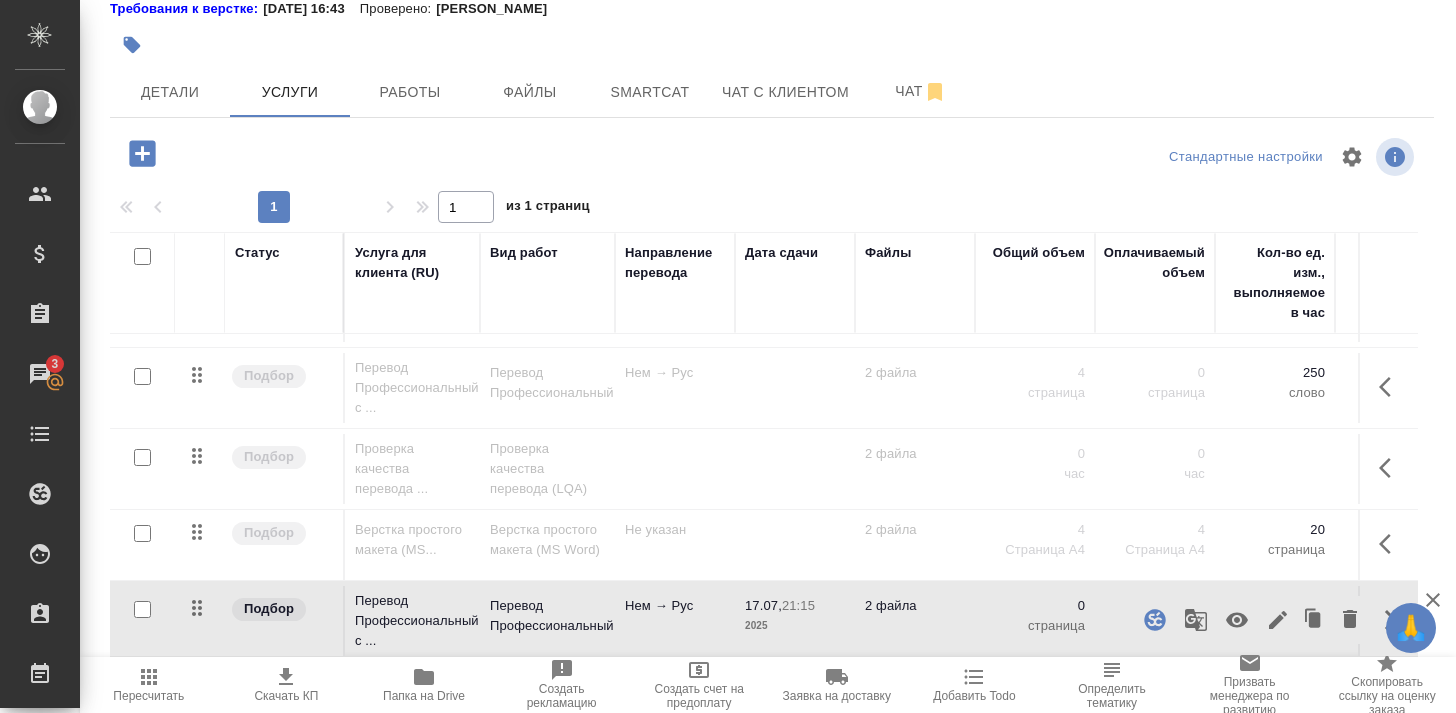 scroll, scrollTop: 0, scrollLeft: 0, axis: both 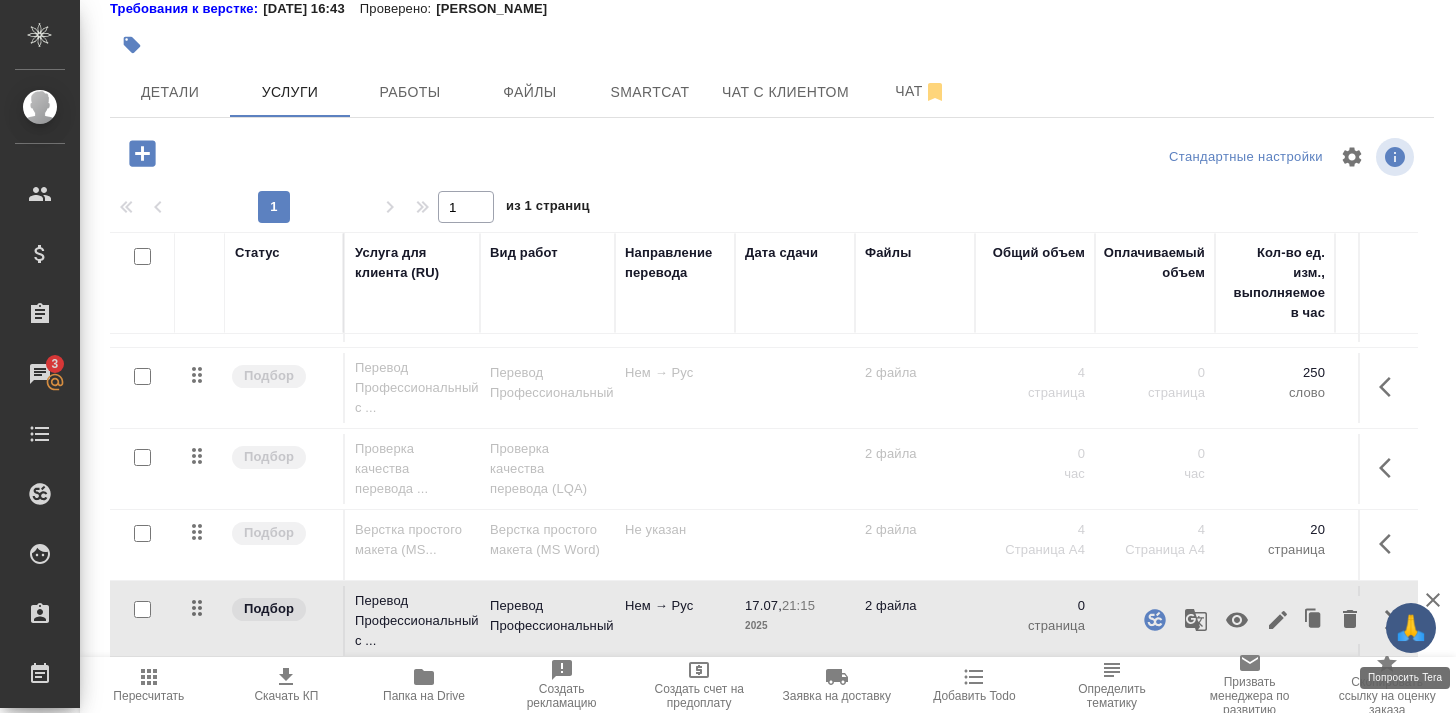 click on "🙏" at bounding box center [1411, 628] 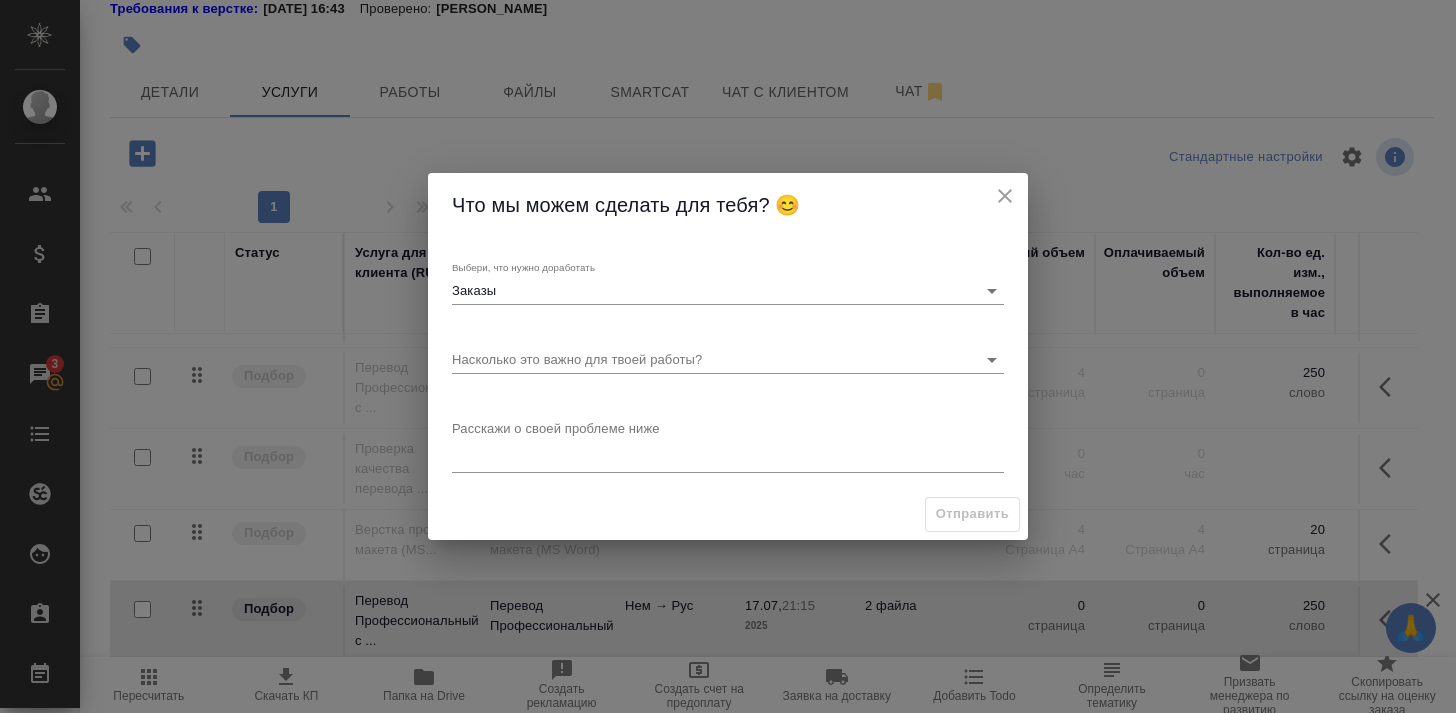 click on "Что мы можем сделать для тебя? 😊" at bounding box center (728, 205) 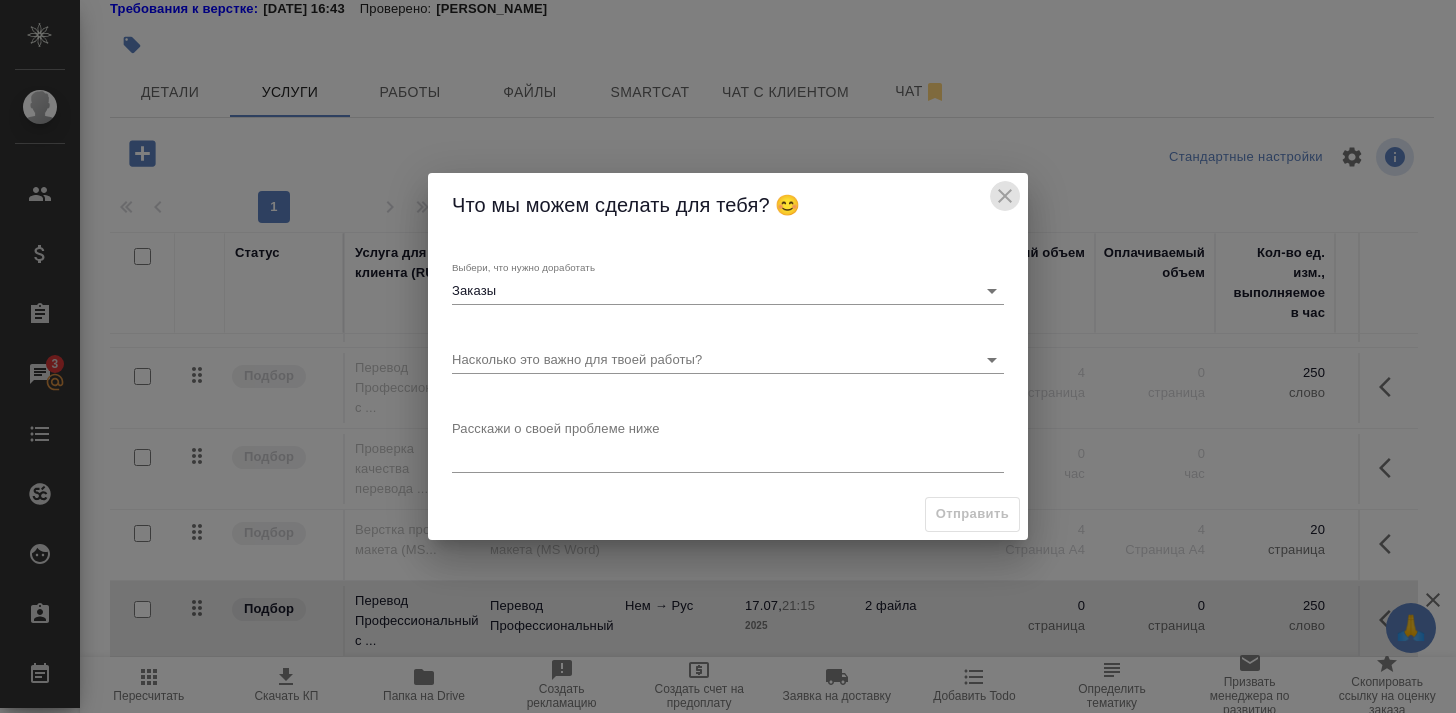 click 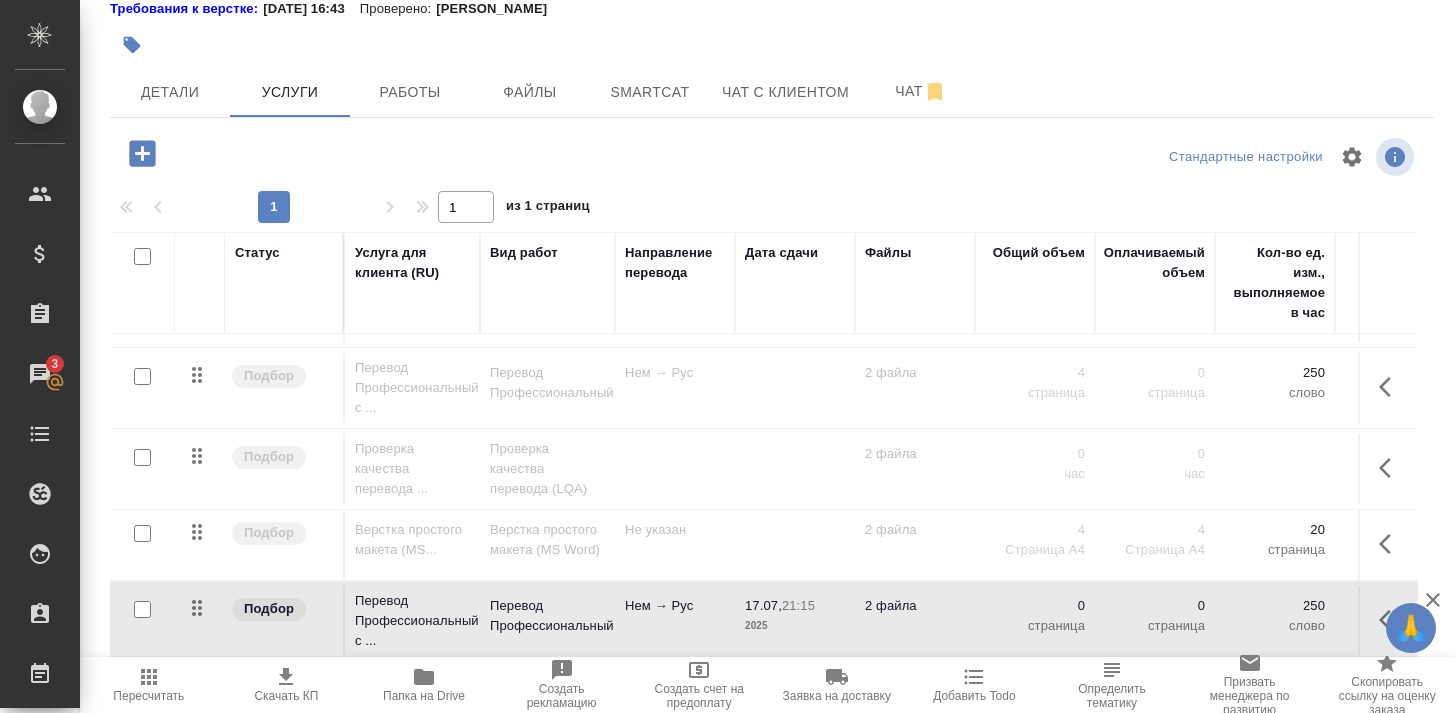 scroll, scrollTop: 0, scrollLeft: 0, axis: both 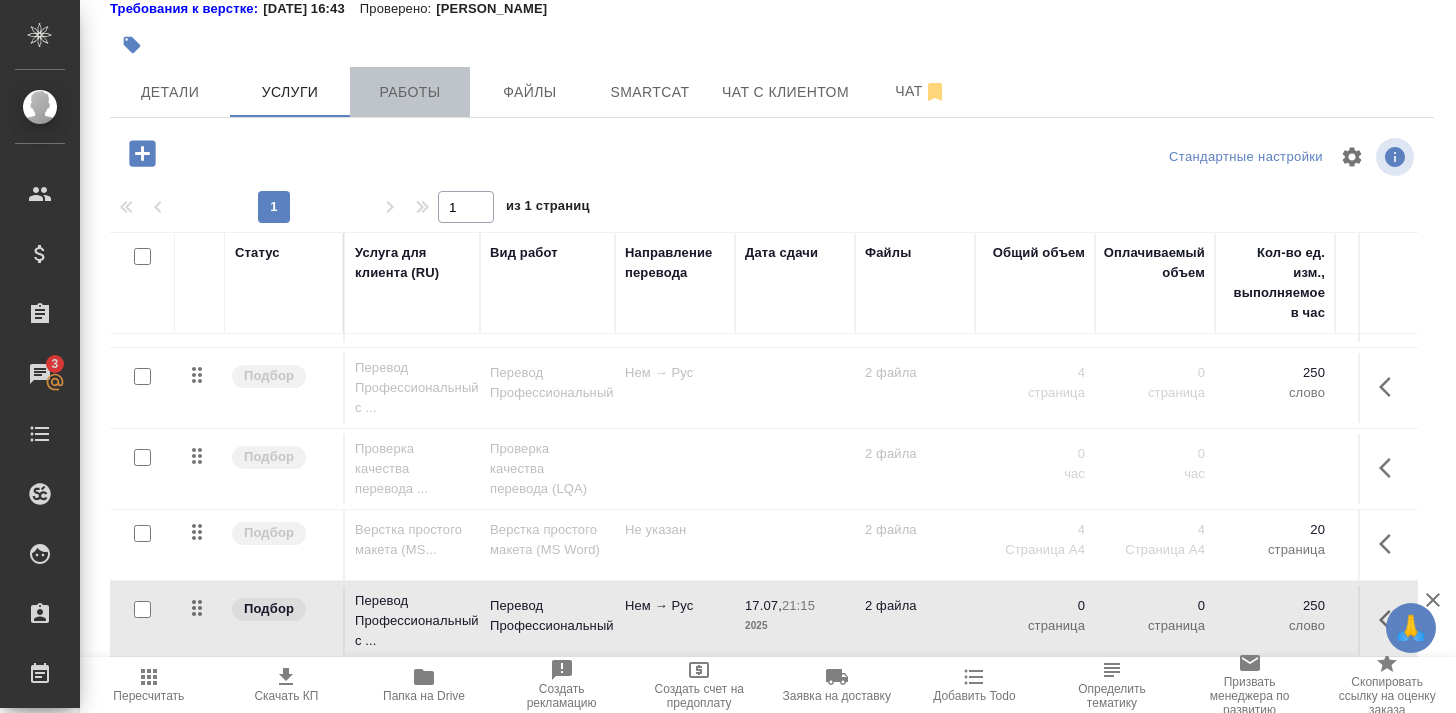 click on "Работы" at bounding box center (410, 92) 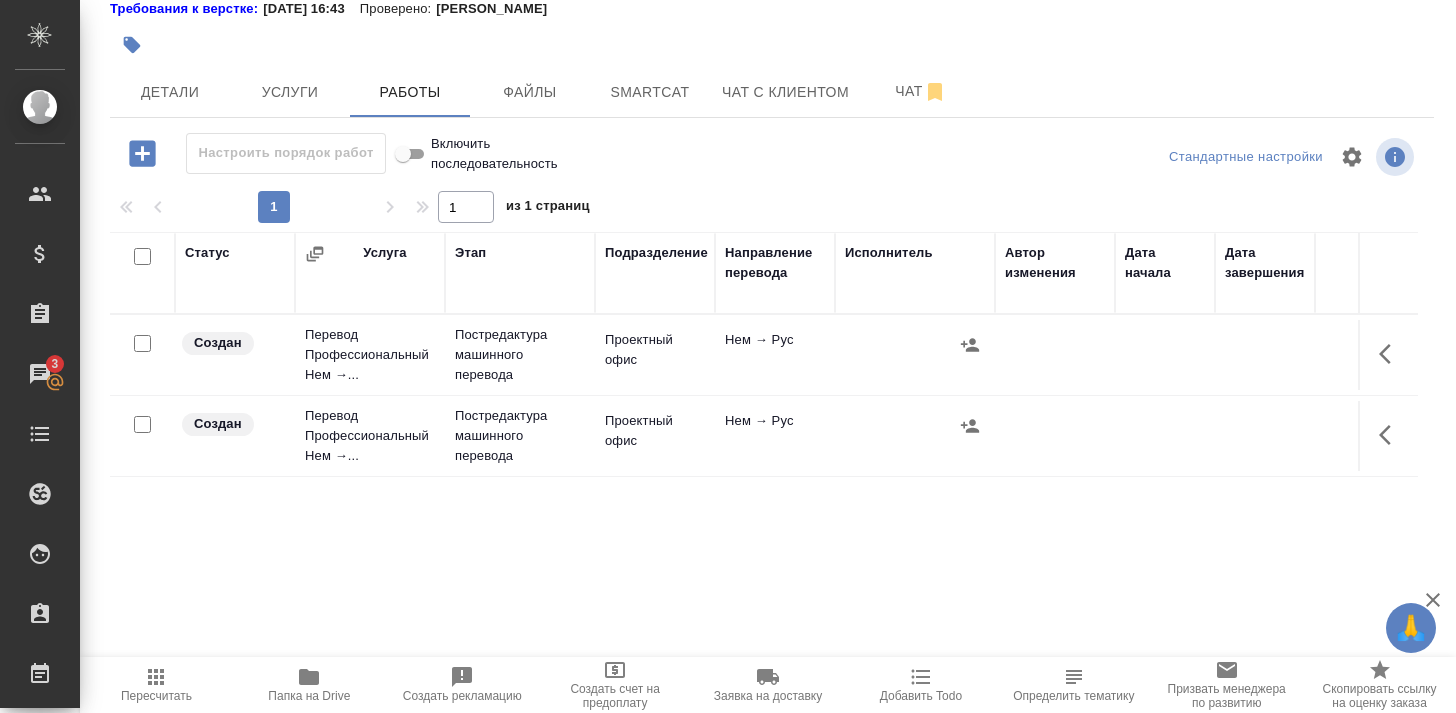 scroll, scrollTop: 0, scrollLeft: 0, axis: both 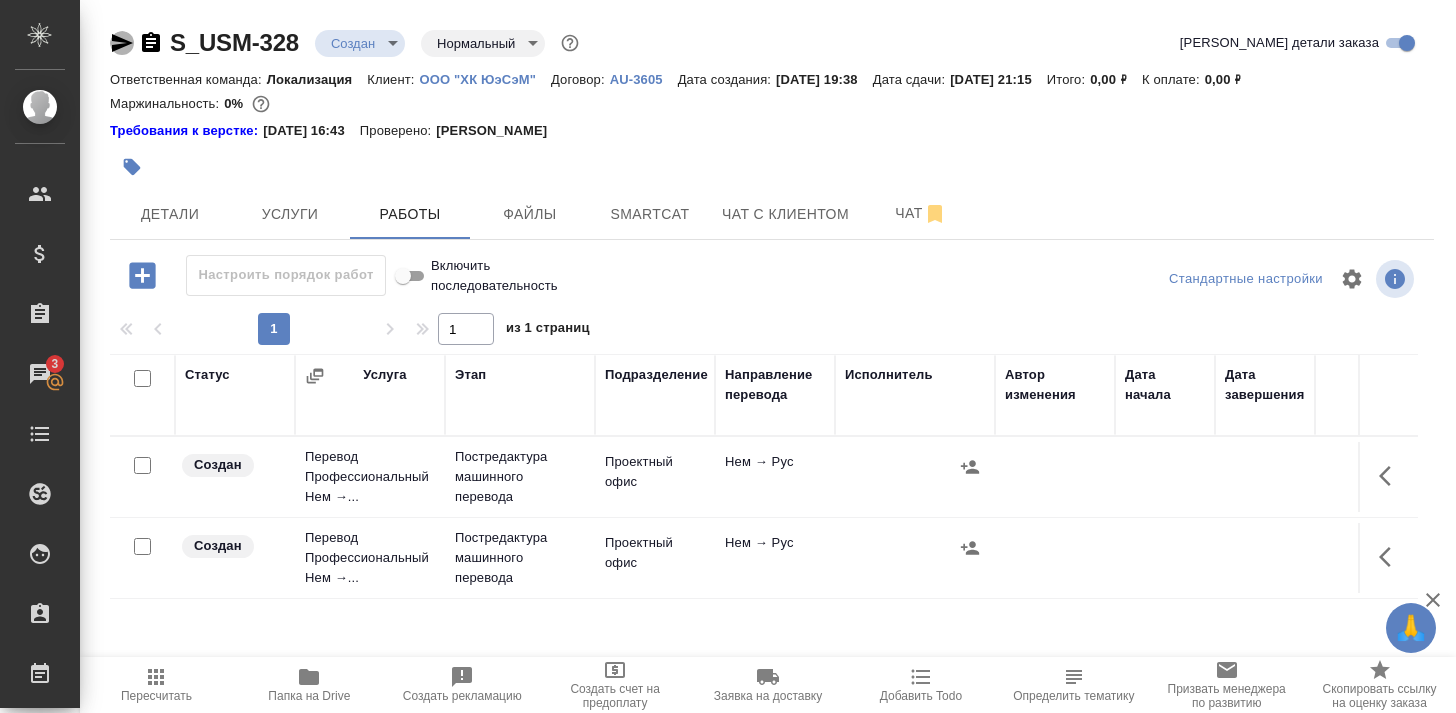 click 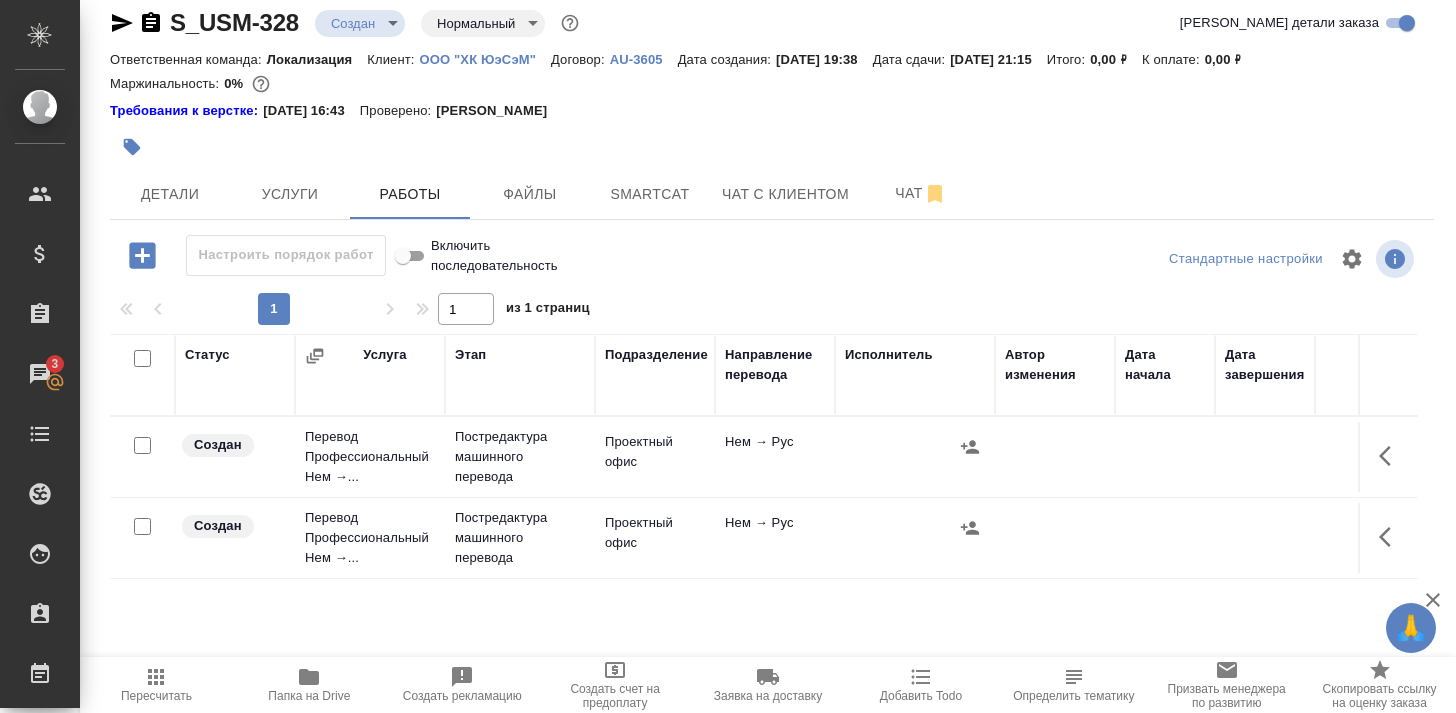 scroll, scrollTop: 0, scrollLeft: 0, axis: both 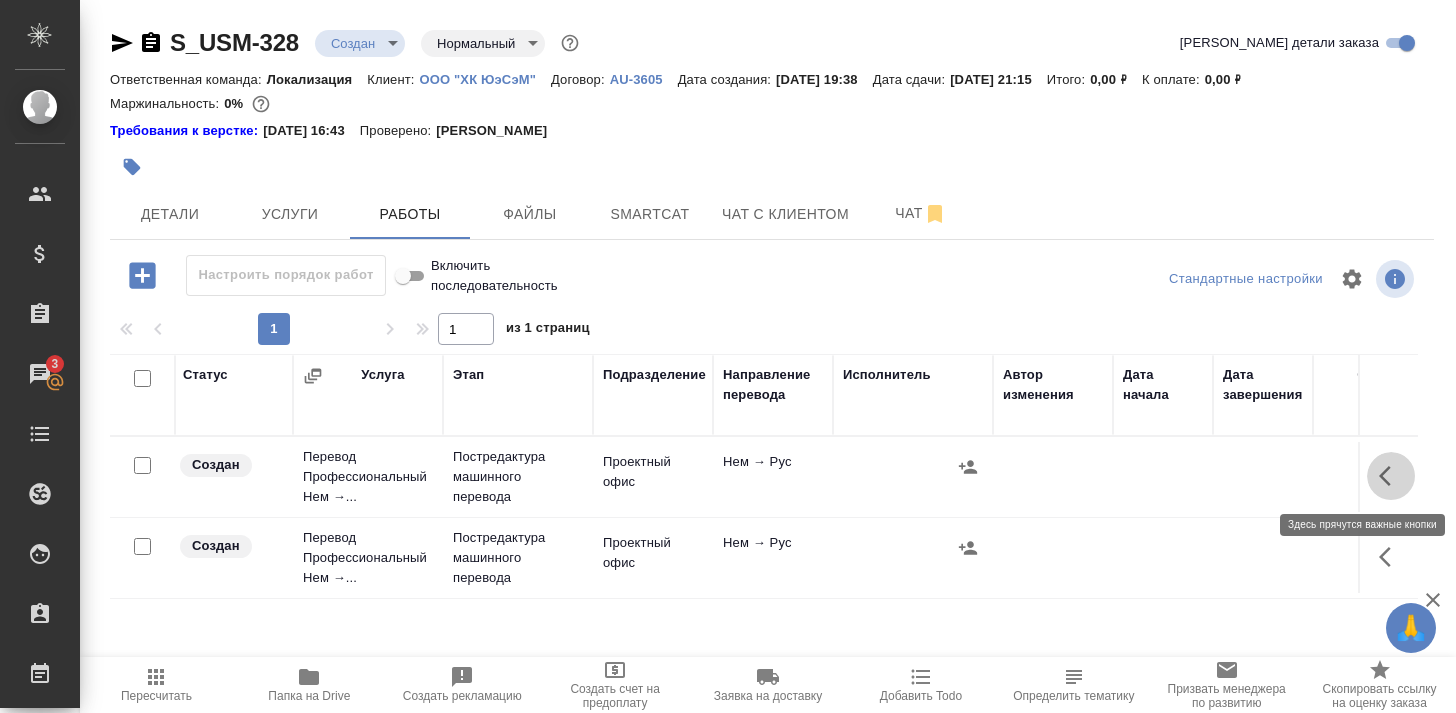 click 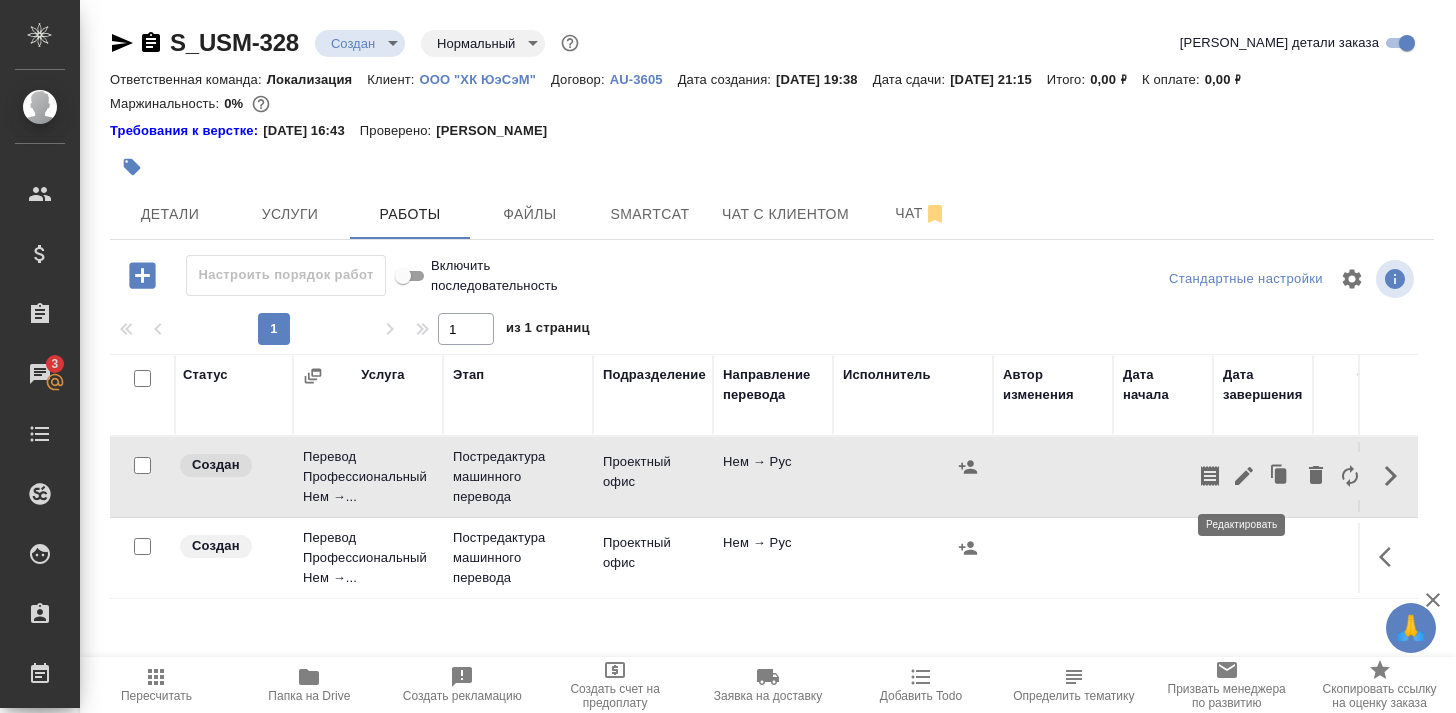 click 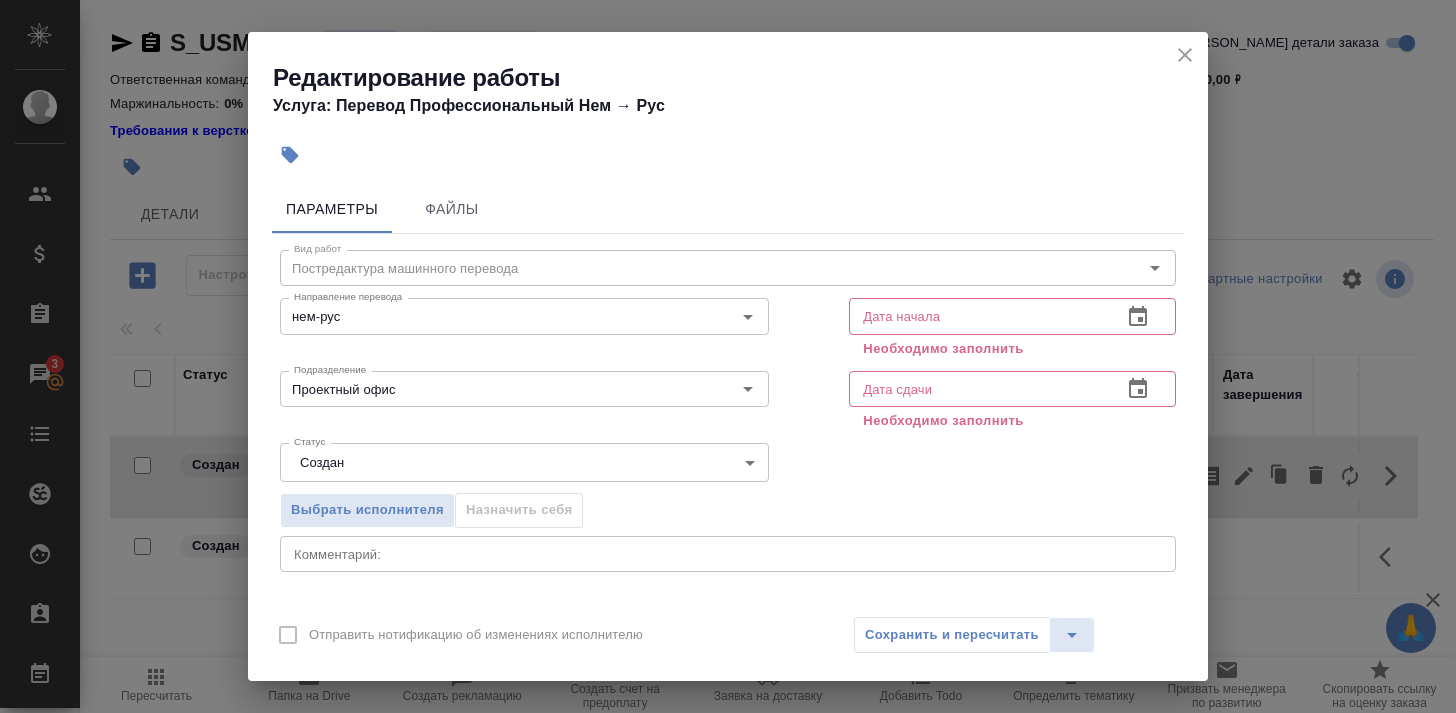 click 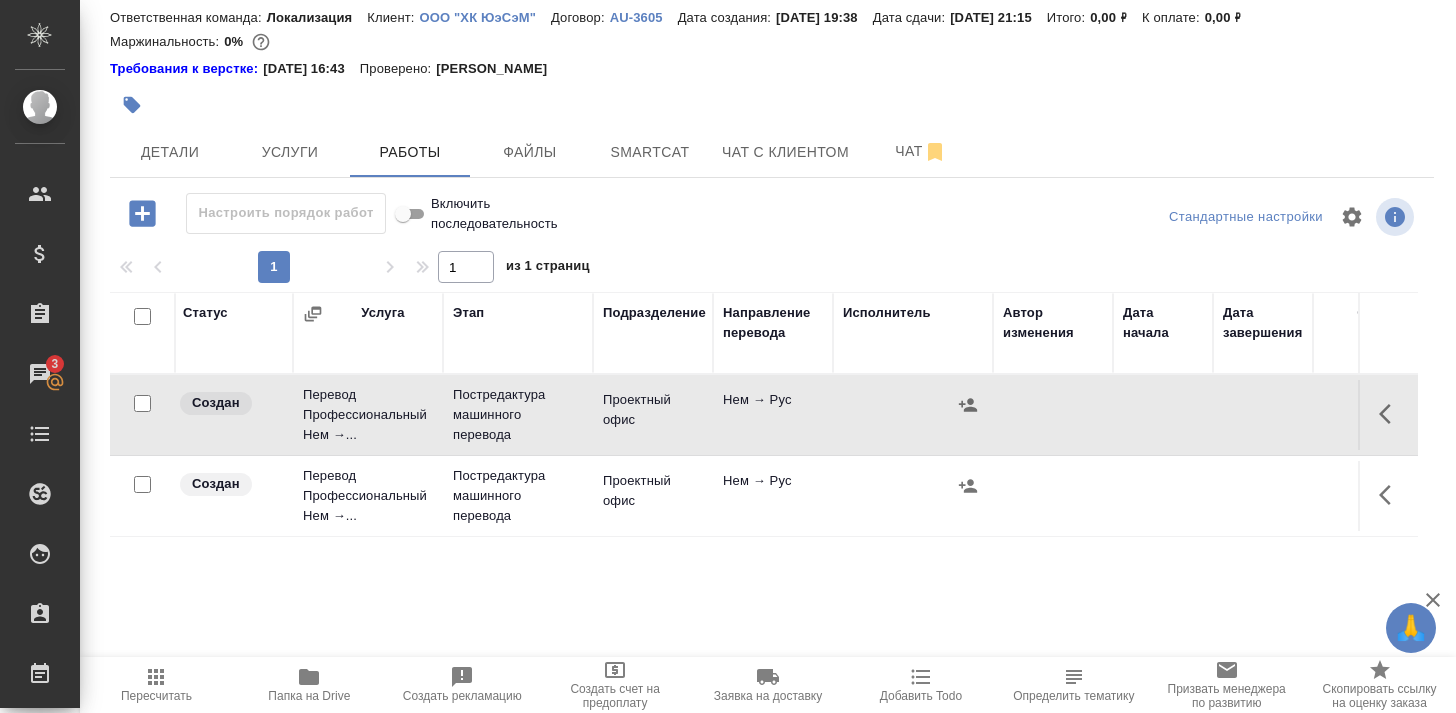 scroll, scrollTop: 64, scrollLeft: 0, axis: vertical 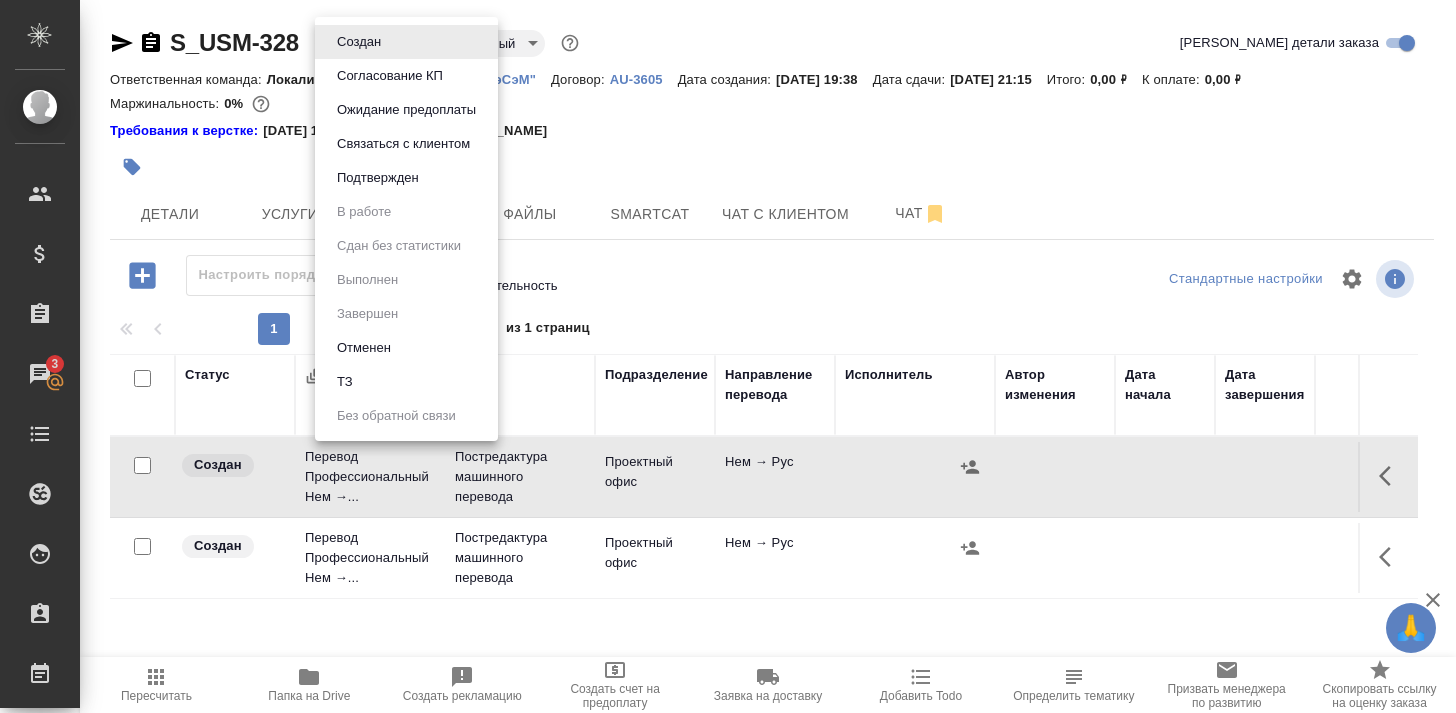 click on "🙏 .cls-1
fill:#fff;
AWATERA Timakov Maksim Клиенты Спецификации Заказы 3 Чаты Todo Проекты SC Исполнители Кандидаты Работы Входящие заявки Заявки на доставку Рекламации Проекты процессинга Конференции Выйти S_USM-328 Создан new Нормальный normal Кратко детали заказа Ответственная команда: Локализация Клиент: ООО "ХК ЮэСэМ" Договор: AU-3605 Дата создания: 17.07.2025, 19:38 Дата сдачи: 17.07.2025, 21:15 Итого: 0,00 ₽ К оплате: 0,00 ₽ Маржинальность: 0% Требования к верстке: 05.02.2025 16:43 Проверено: Петрова Валерия Детали Услуги Работы Файлы Smartcat Чат с клиентом Чат Настроить порядок работ 1 1 Этап" at bounding box center [728, 356] 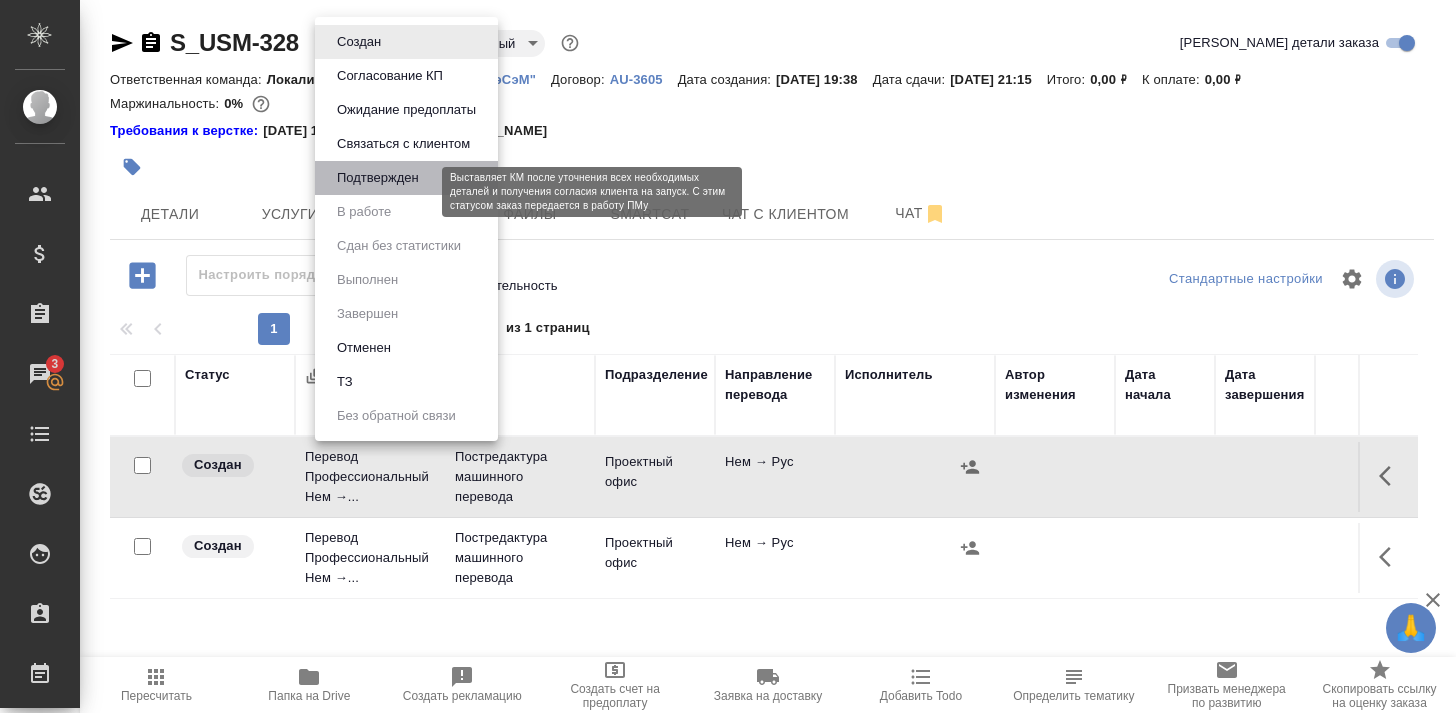 click on "Подтвержден" at bounding box center (378, 178) 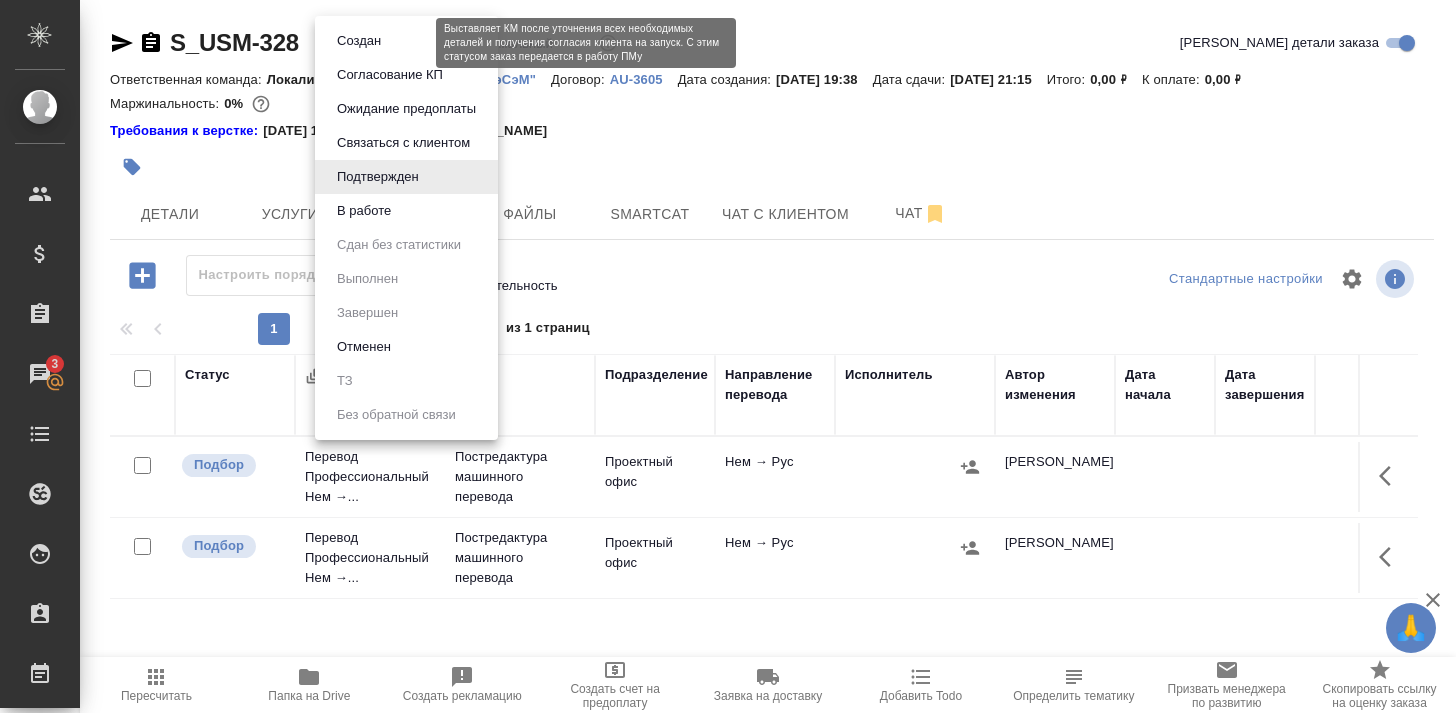 click on "🙏 .cls-1
fill:#fff;
AWATERA Timakov Maksim Клиенты Спецификации Заказы 3 Чаты Todo Проекты SC Исполнители Кандидаты Работы Входящие заявки Заявки на доставку Рекламации Проекты процессинга Конференции Выйти S_USM-328 Подтвержден confirmed Нормальный normal Кратко детали заказа Ответственная команда: Локализация Клиент: ООО "ХК ЮэСэМ" Договор: AU-3605 Дата создания: 17.07.2025, 19:38 Дата сдачи: 17.07.2025, 21:15 Итого: 0,00 ₽ К оплате: 0,00 ₽ Маржинальность: 0% Требования к верстке: 05.02.2025 16:43 Проверено: Петрова Валерия Детали Услуги Работы Файлы Smartcat Чат с клиентом Чат Настроить порядок работ" at bounding box center [728, 356] 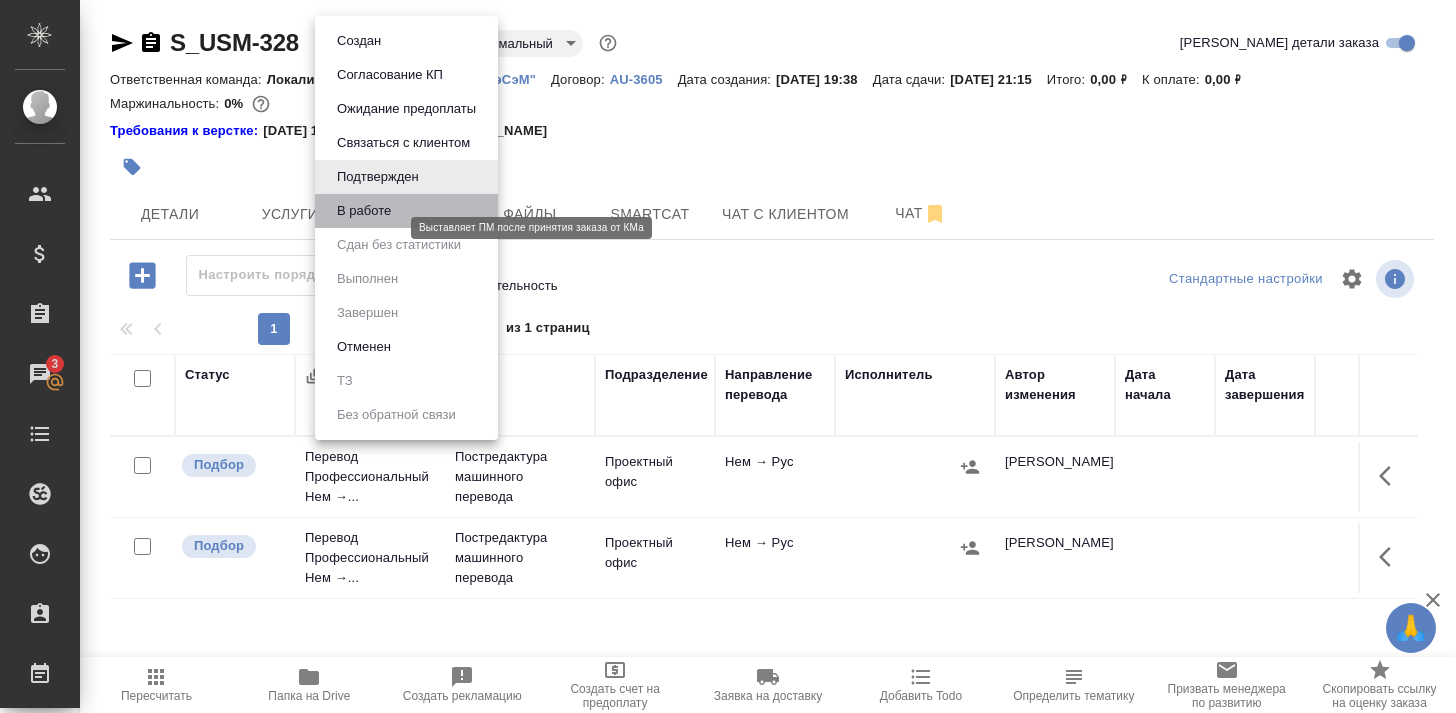click on "В работе" at bounding box center (364, 211) 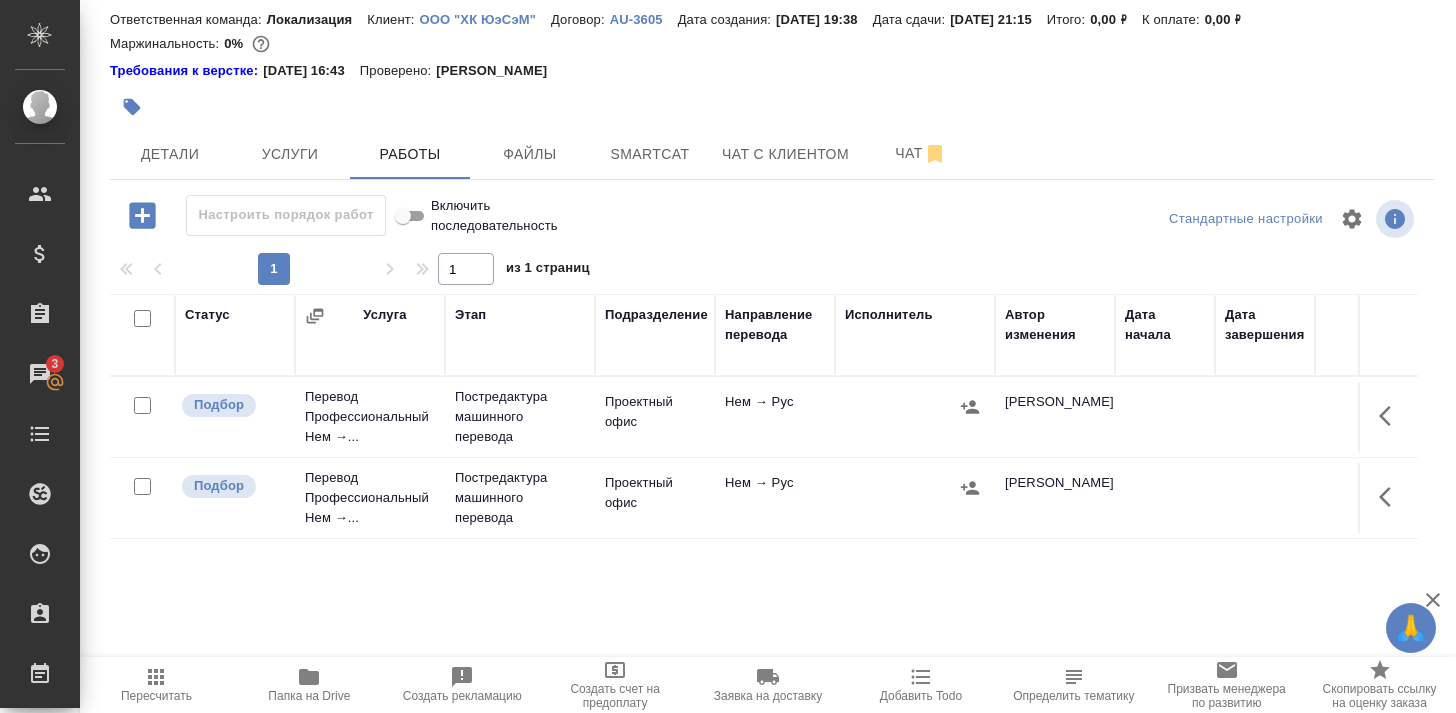 scroll, scrollTop: 61, scrollLeft: 0, axis: vertical 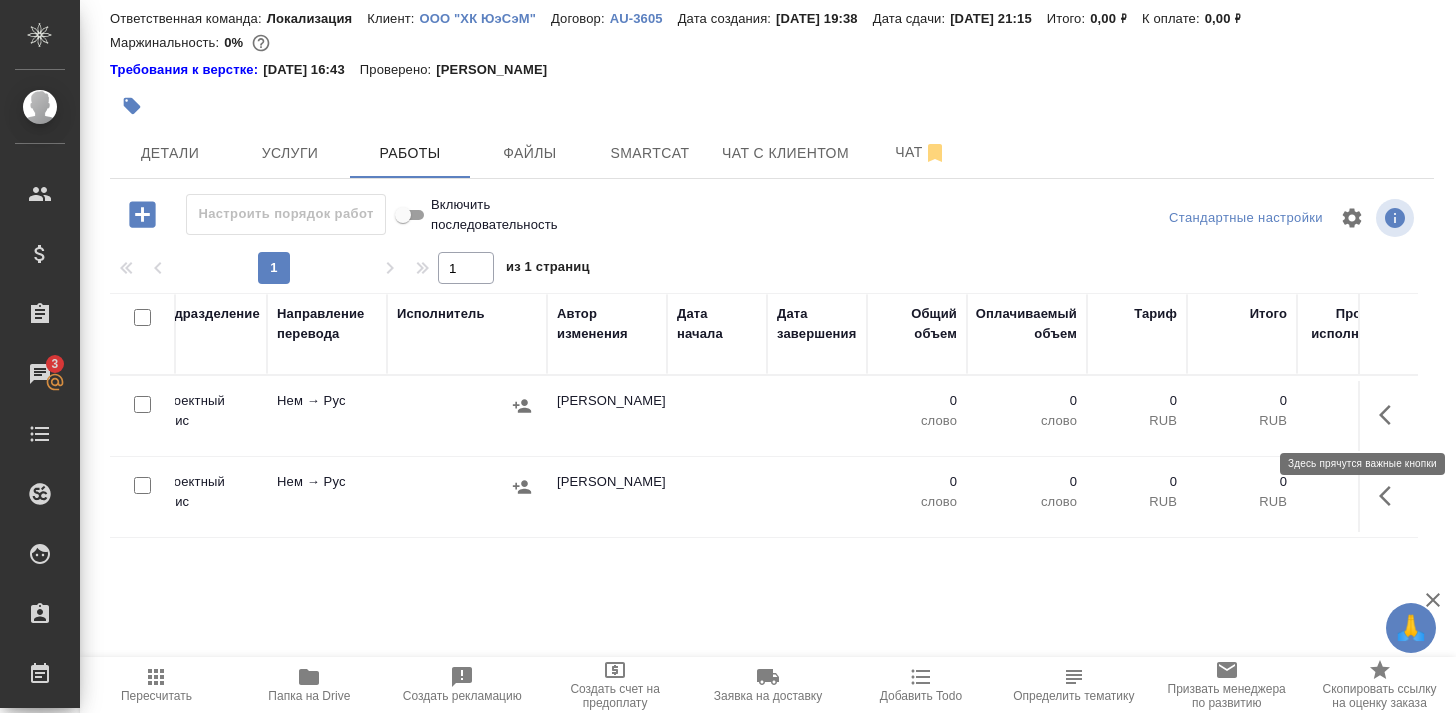 click at bounding box center [1391, 415] 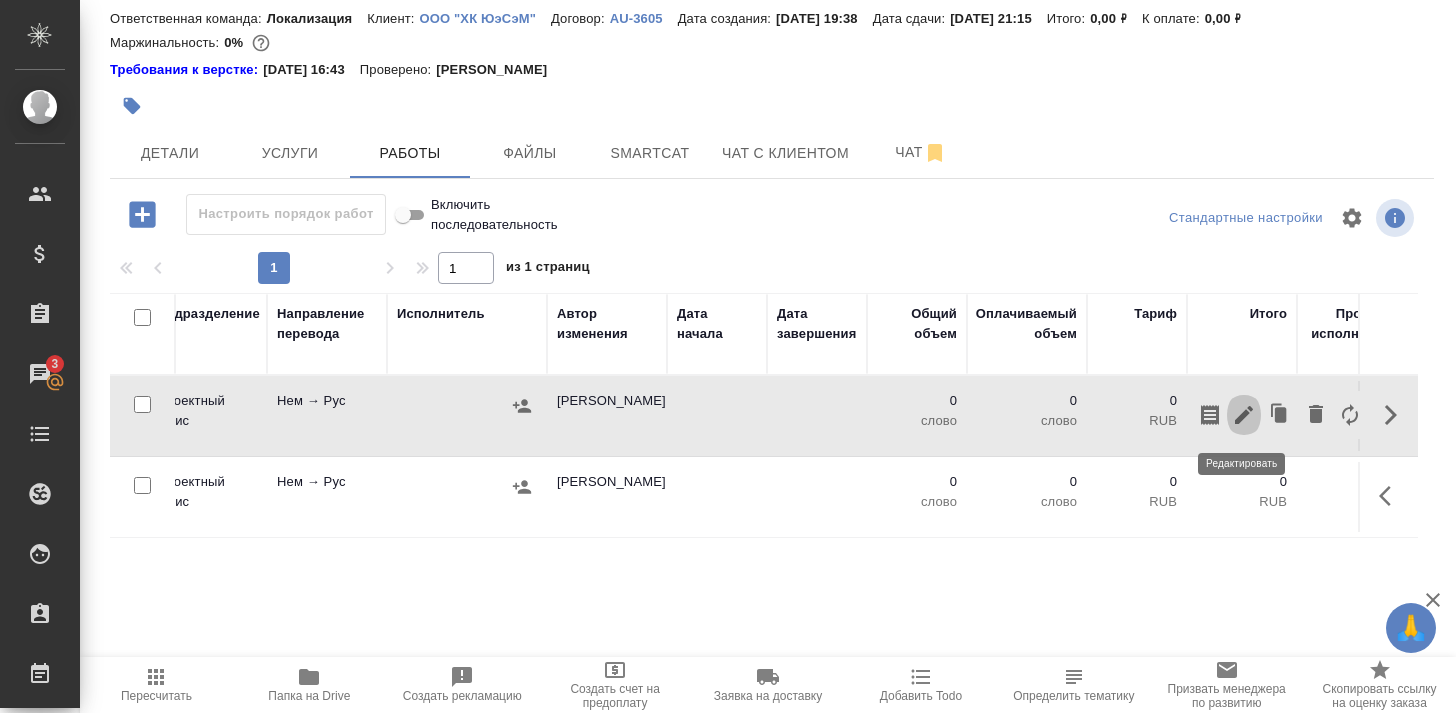 click 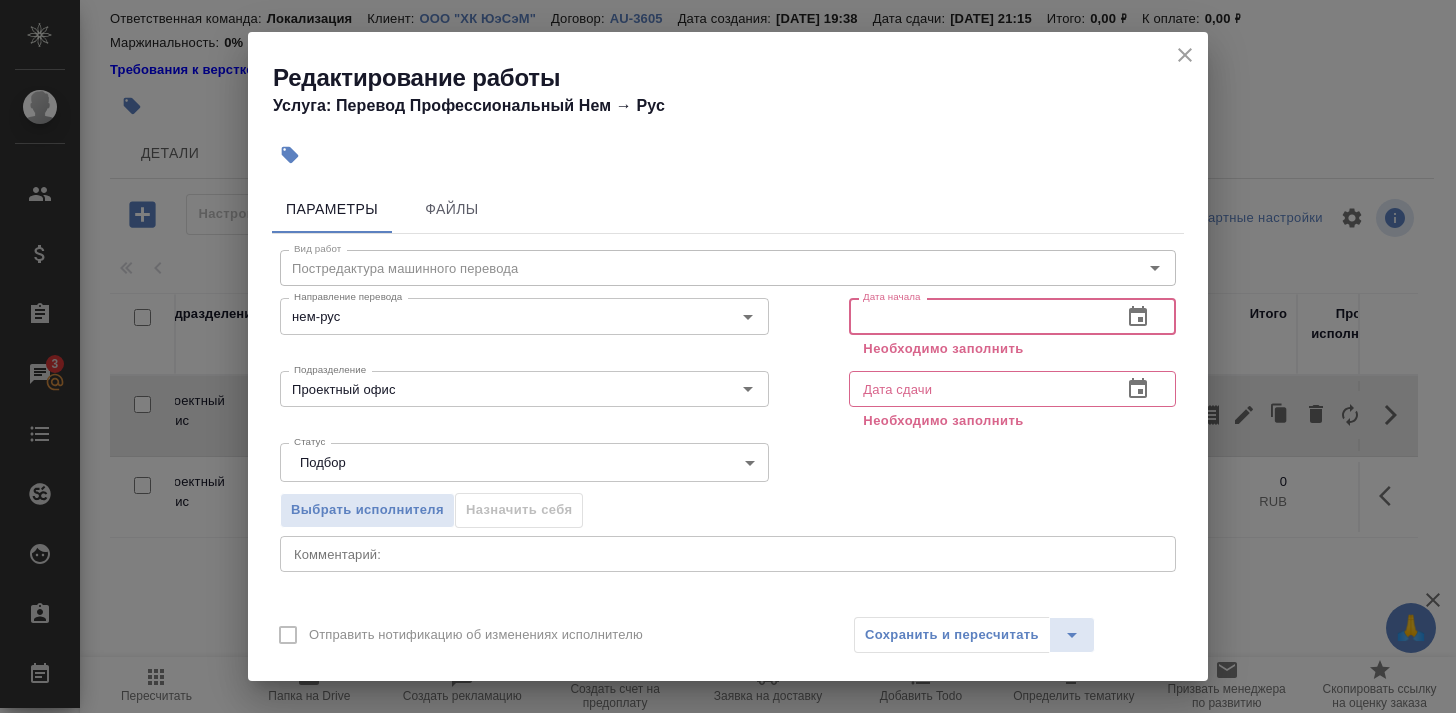 click at bounding box center [977, 316] 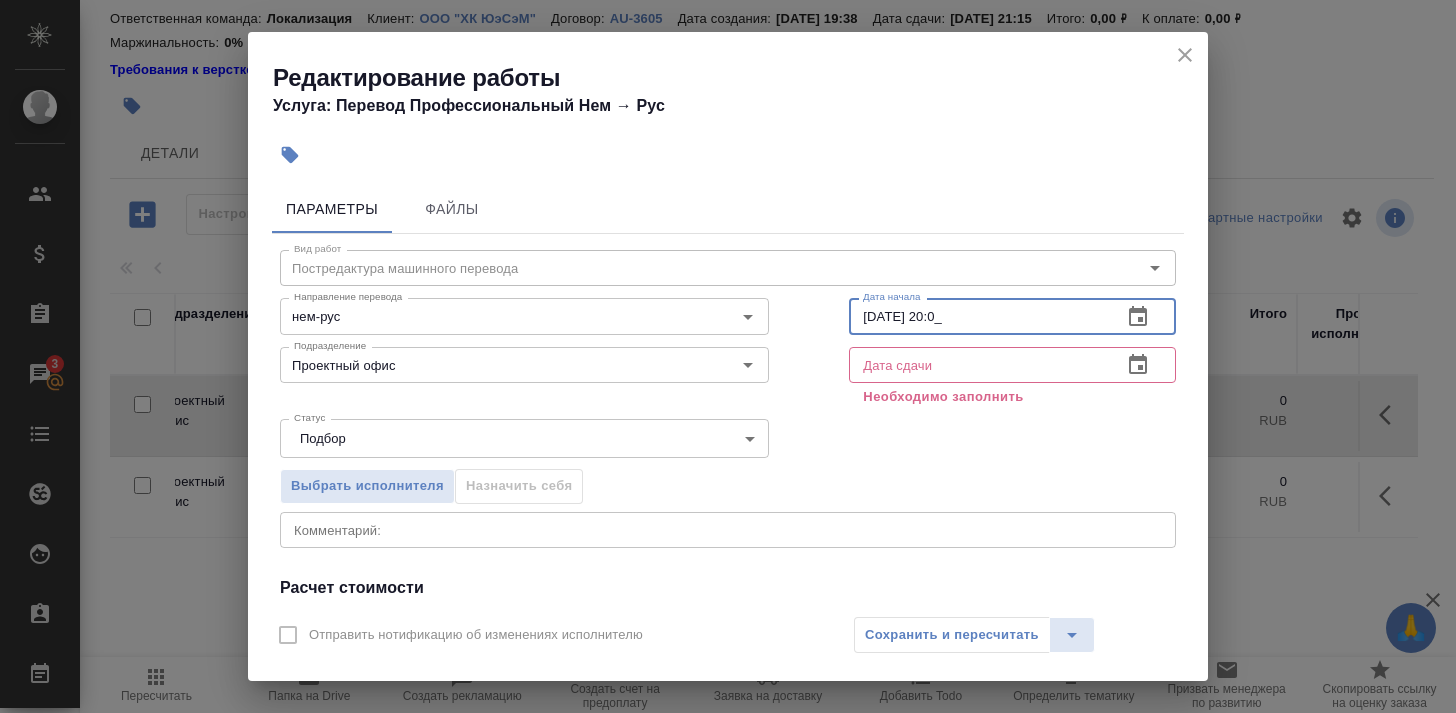 type on "17.07.2025 20:00" 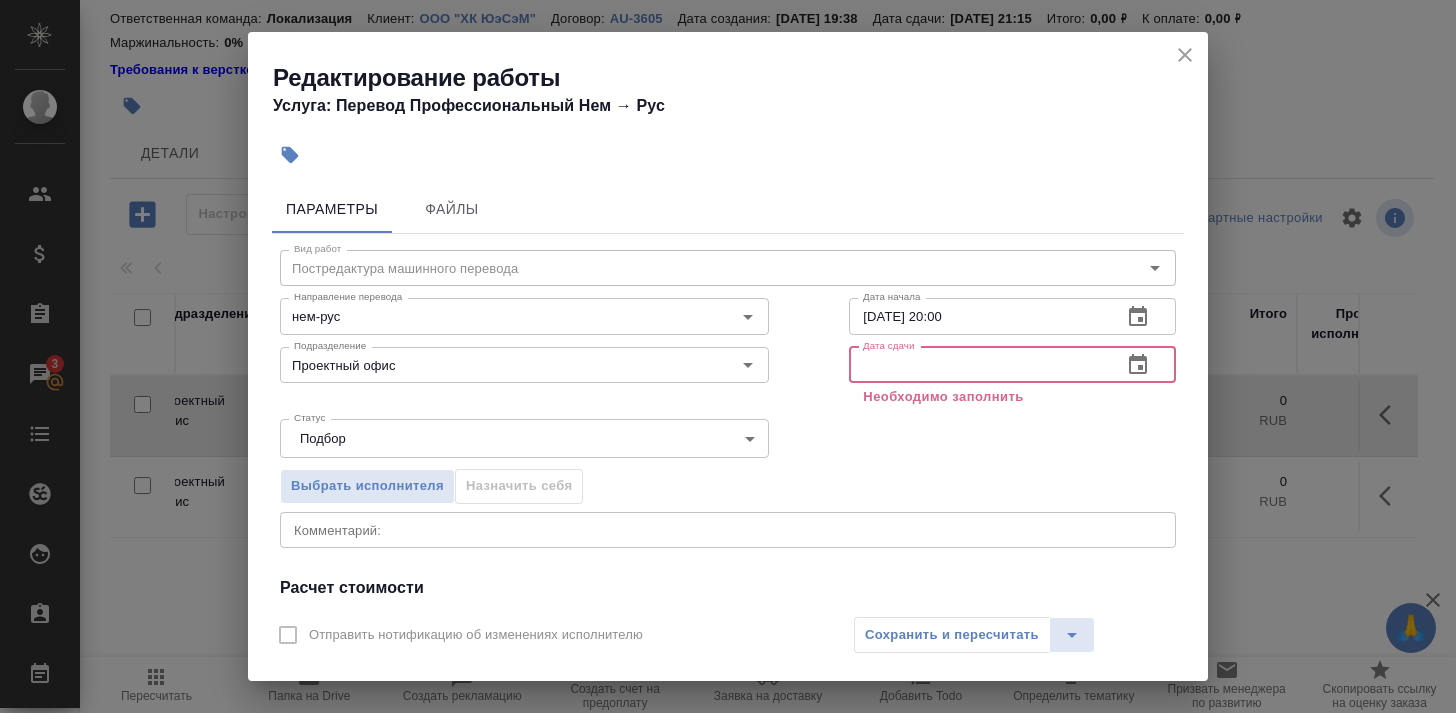 click at bounding box center [977, 365] 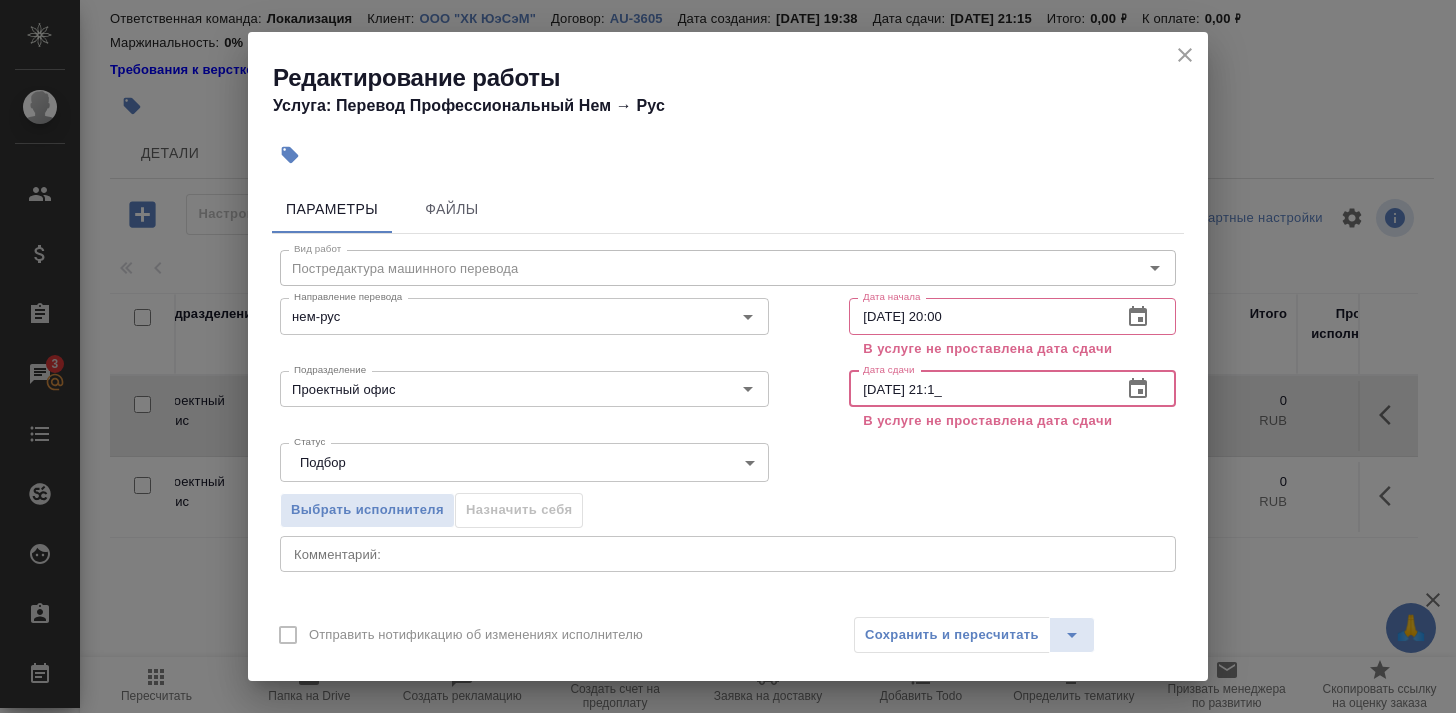 type on "17.07.2025 21:15" 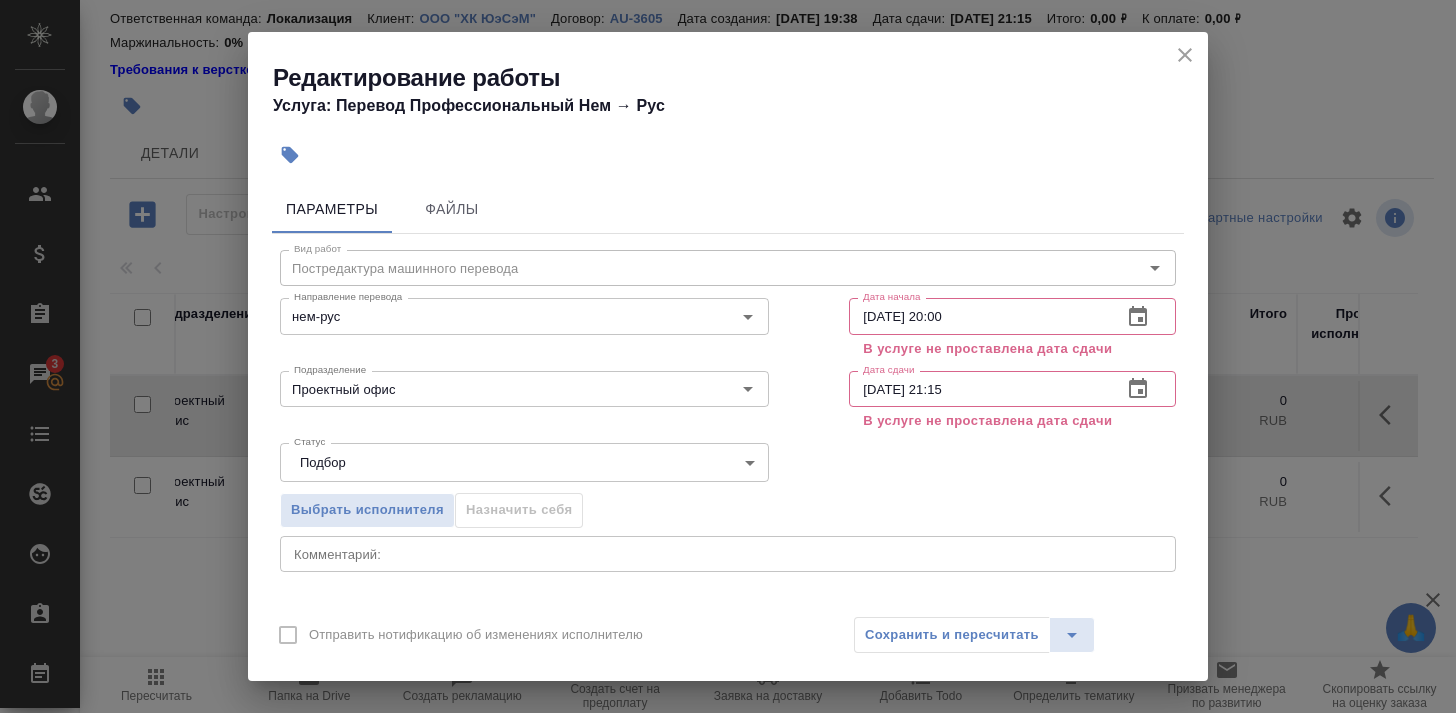 click on "Сохранить и пересчитать" at bounding box center (974, 635) 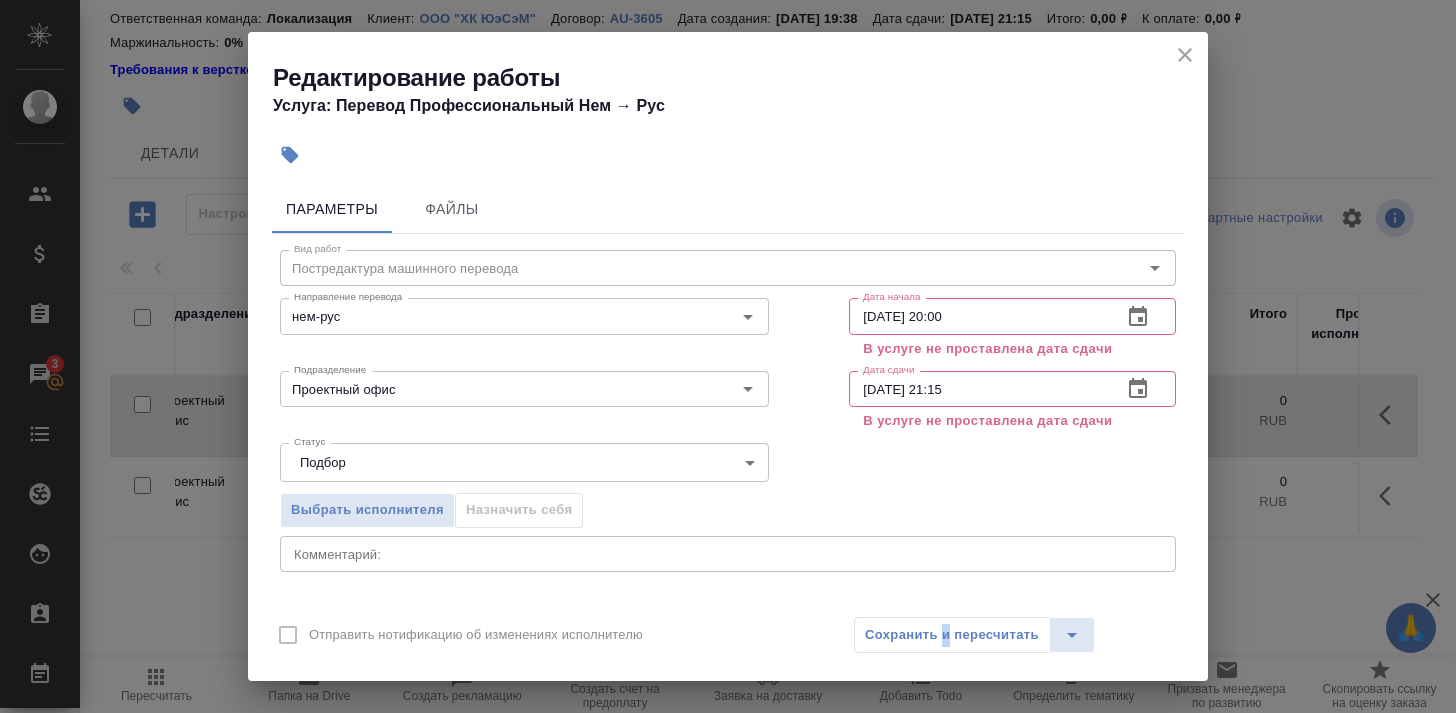 click on "Сохранить и пересчитать" at bounding box center (974, 635) 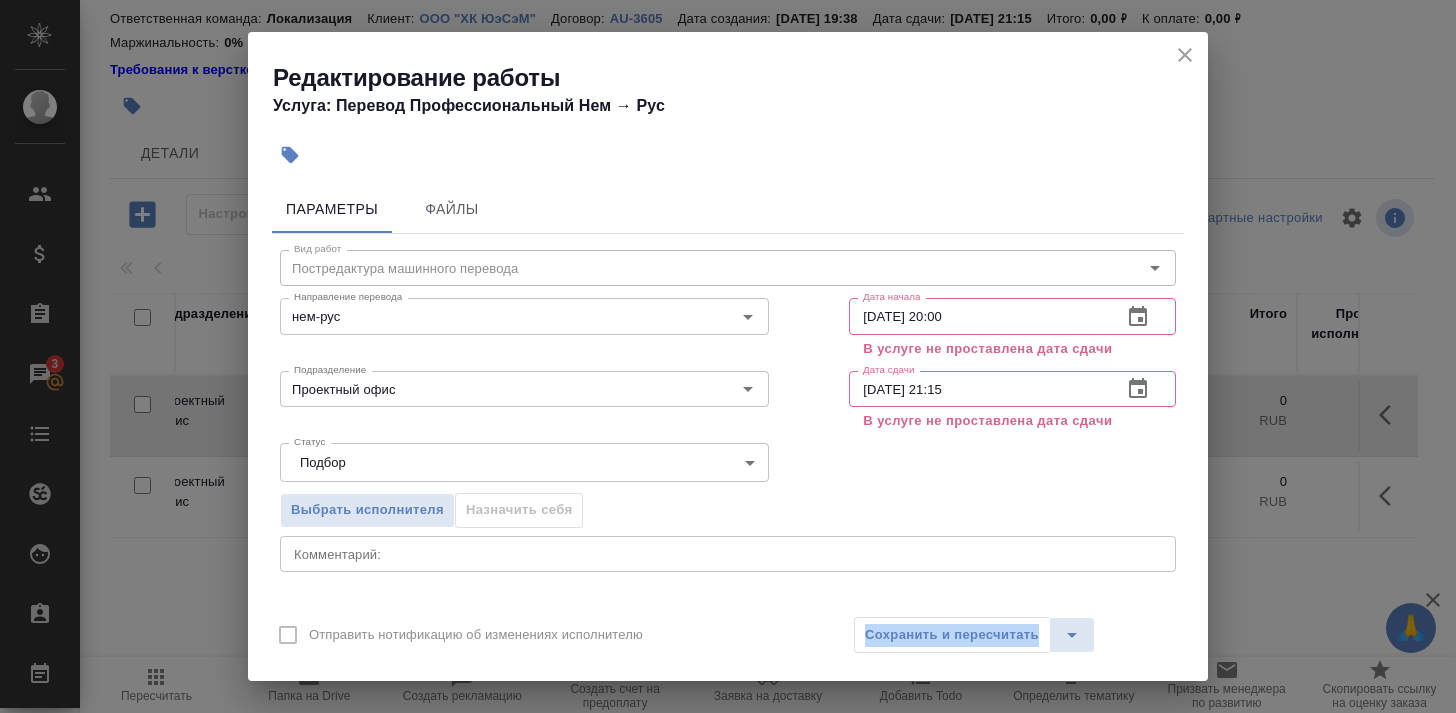 click on "Сохранить и пересчитать" at bounding box center (974, 635) 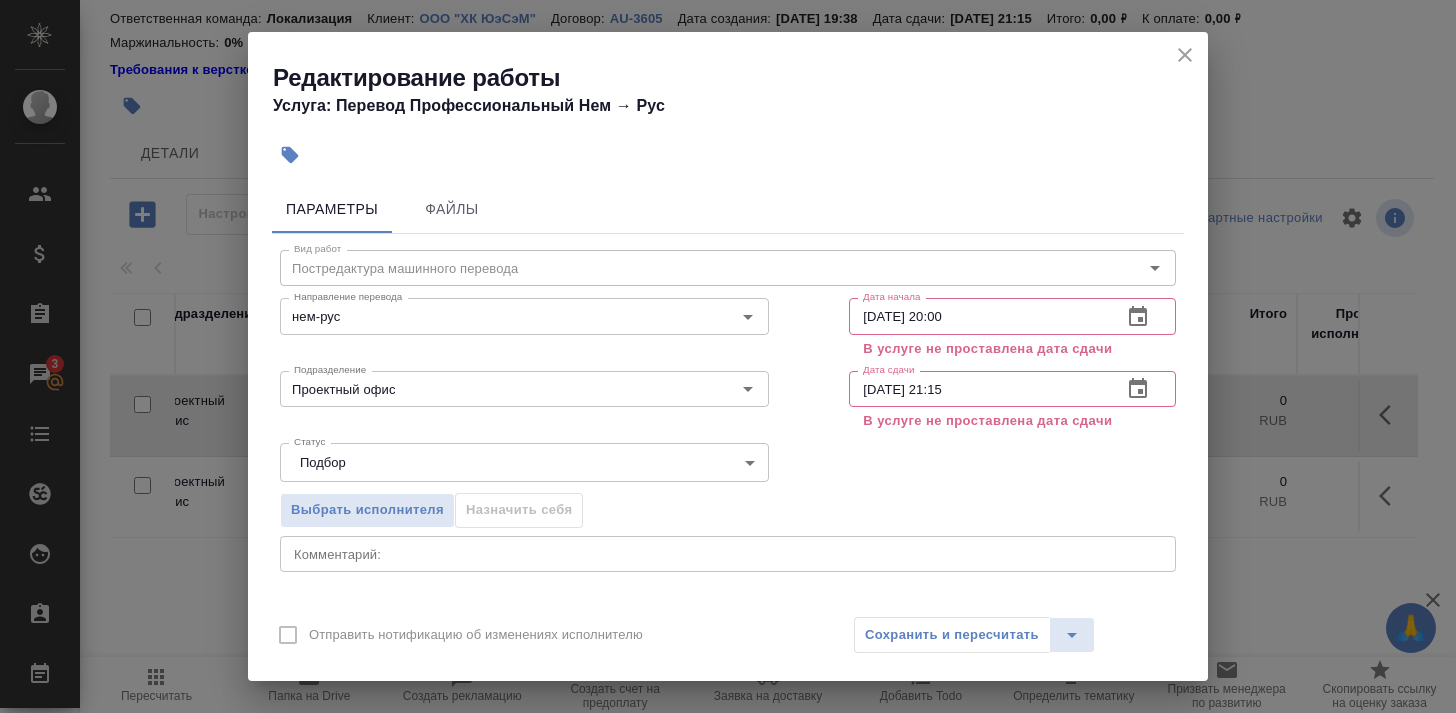 click on "Сохранить и пересчитать" at bounding box center [974, 635] 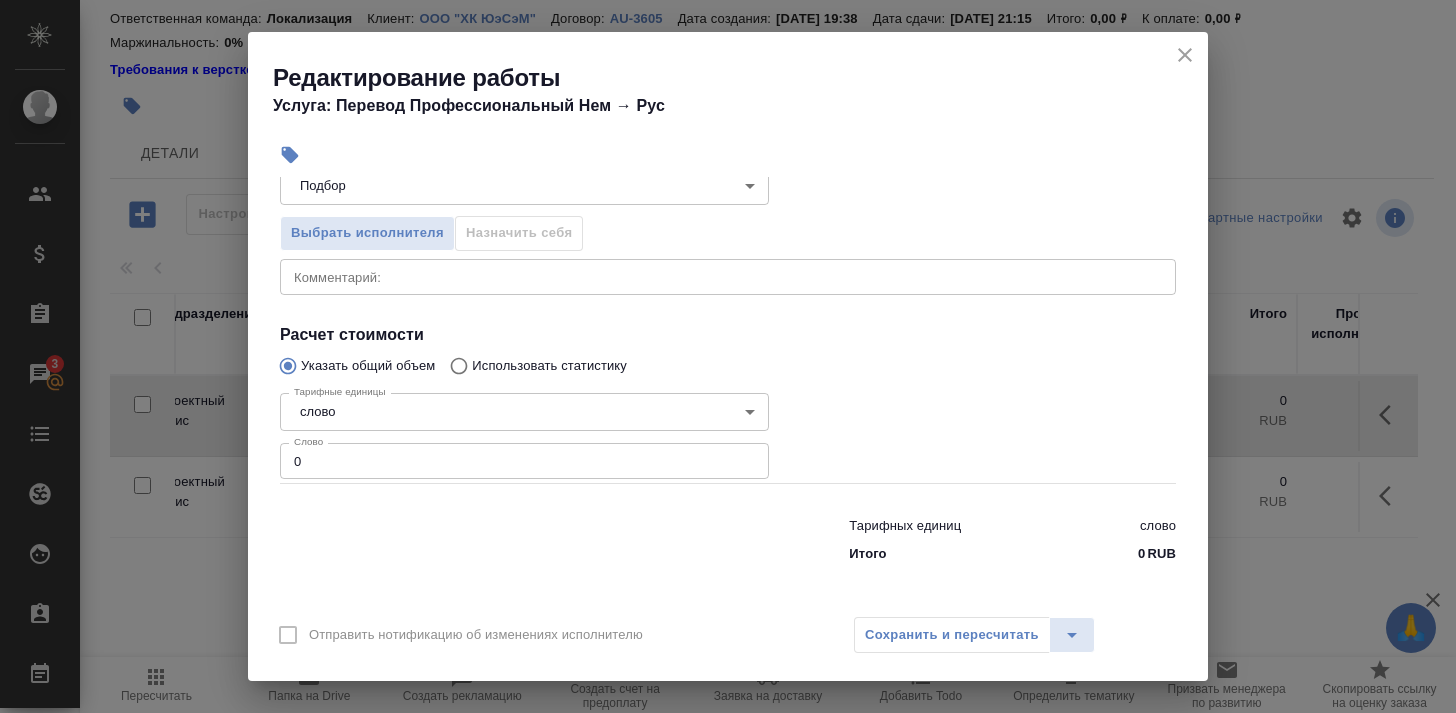 scroll, scrollTop: 280, scrollLeft: 0, axis: vertical 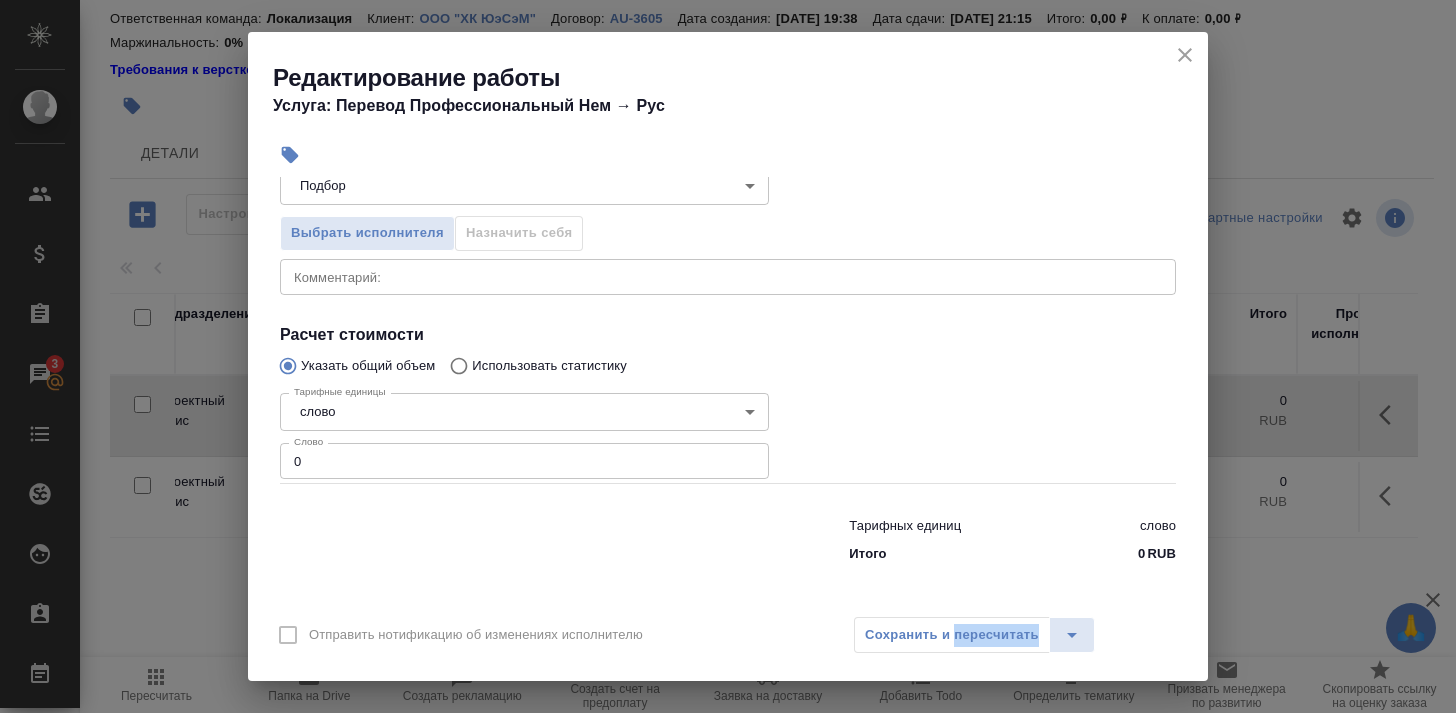 click on "Сохранить и пересчитать" at bounding box center (974, 635) 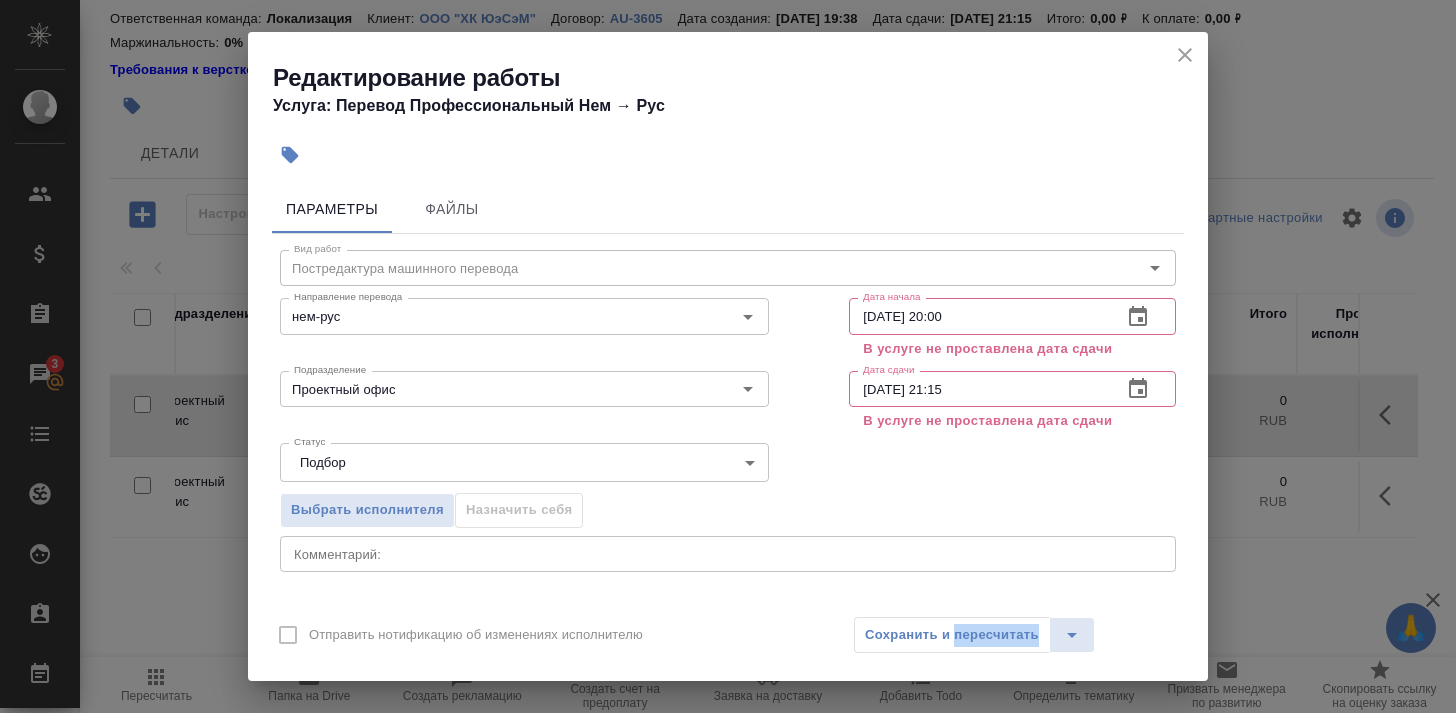 scroll, scrollTop: 0, scrollLeft: 0, axis: both 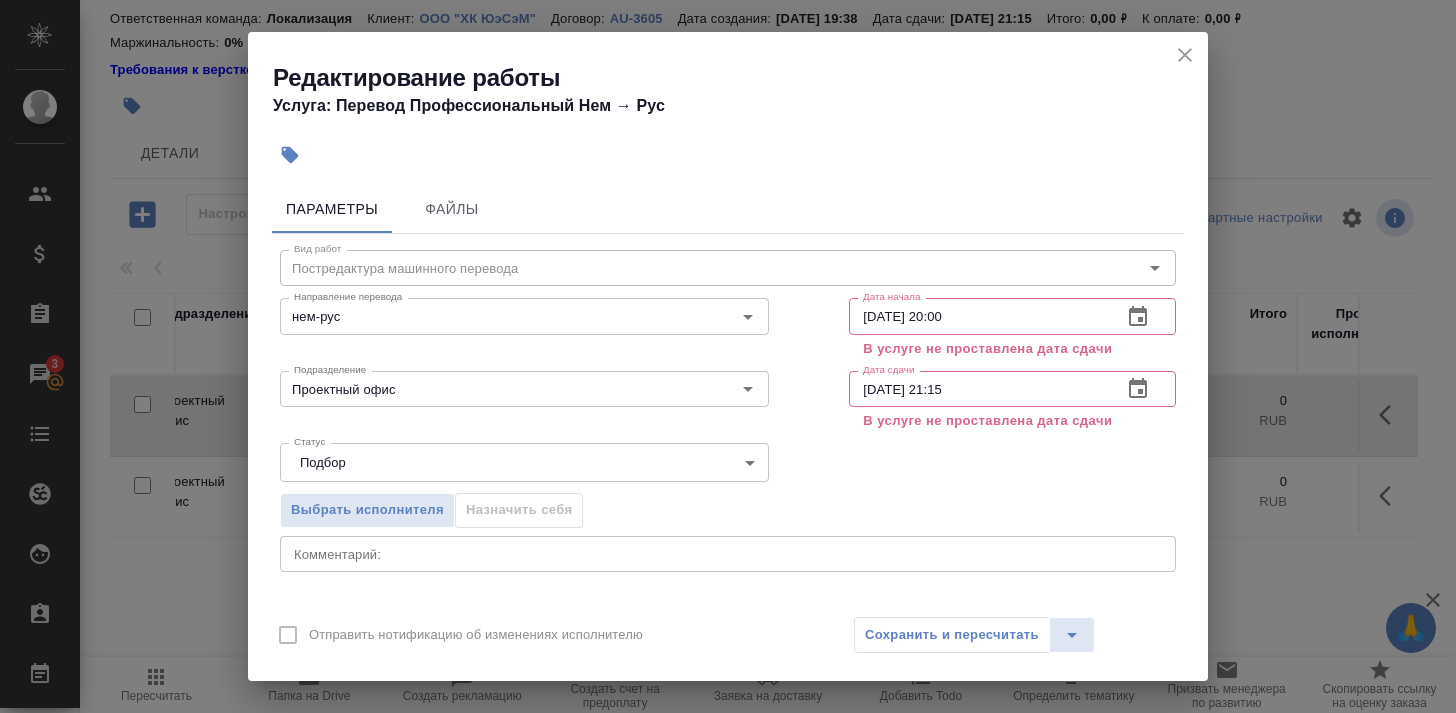 click on "Сохранить и пересчитать" at bounding box center [974, 635] 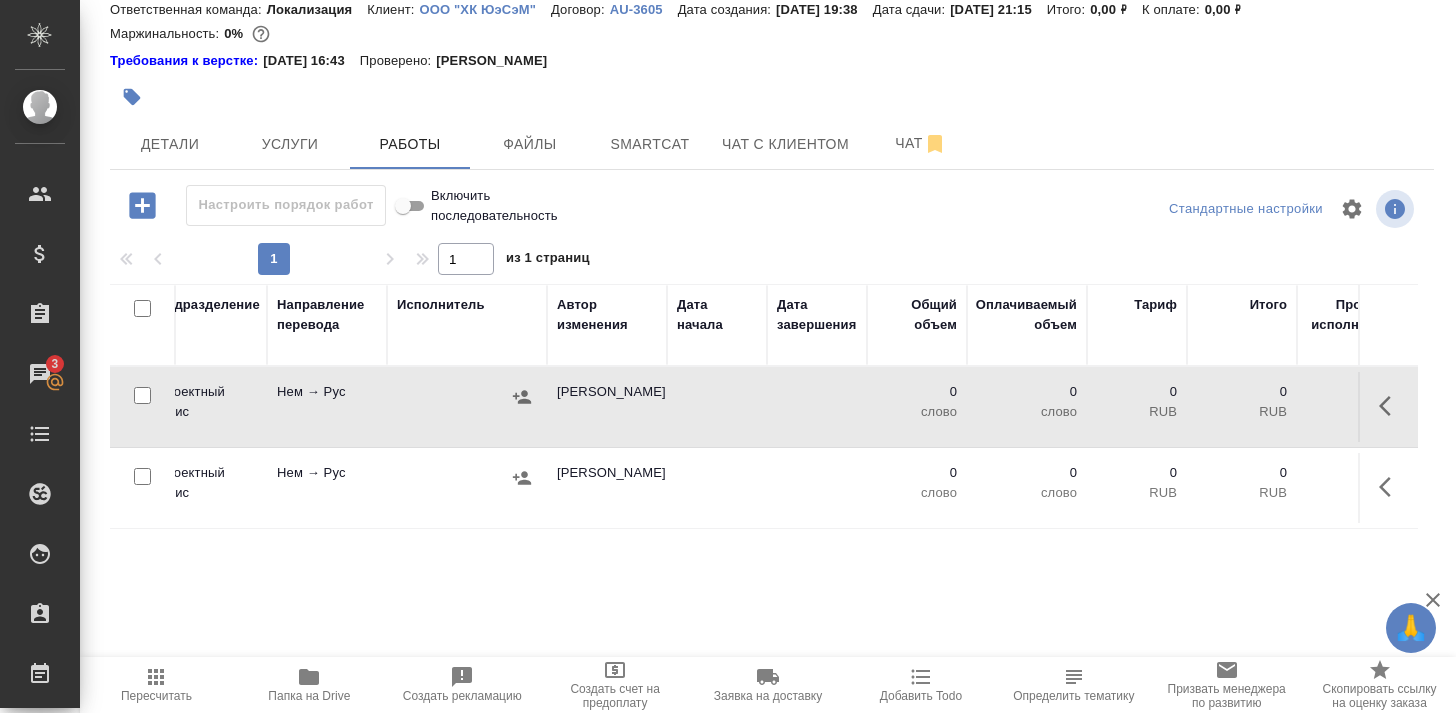 scroll, scrollTop: 69, scrollLeft: 0, axis: vertical 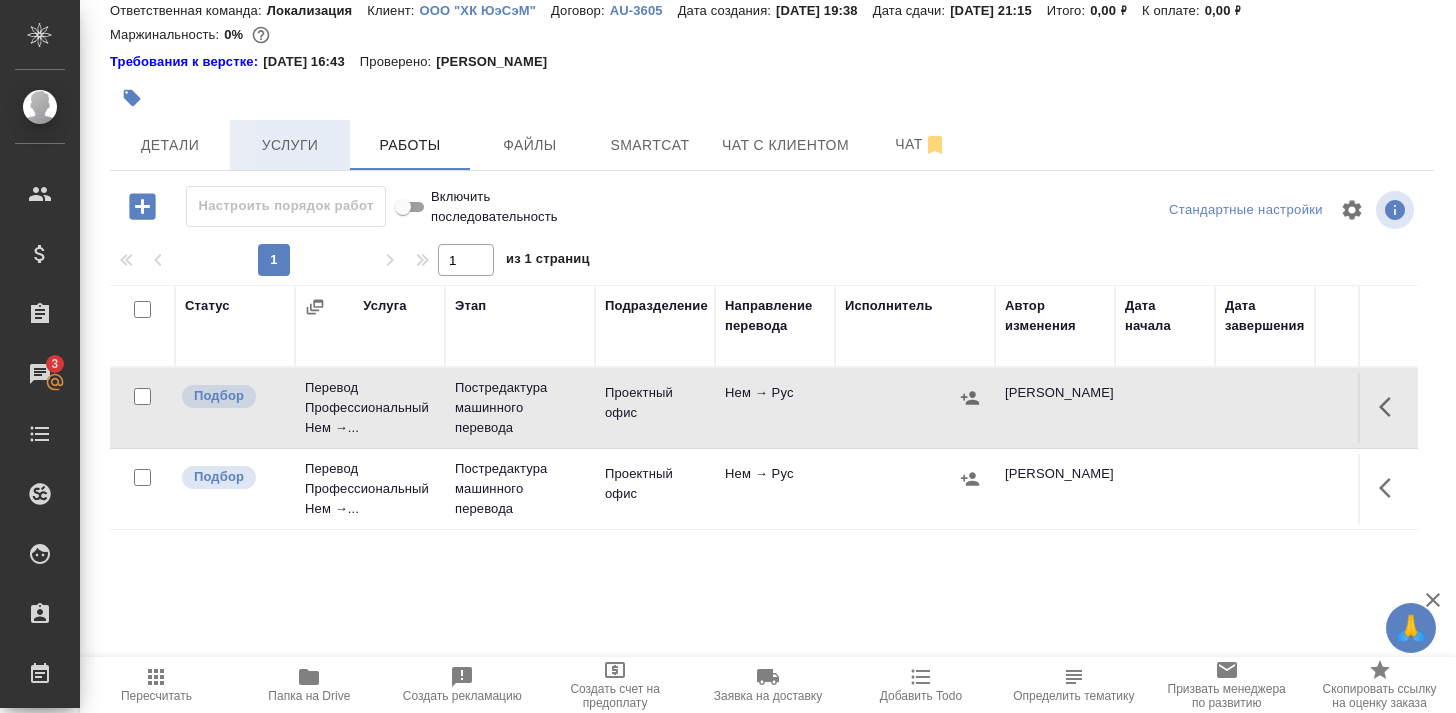 click on "Услуги" at bounding box center (290, 145) 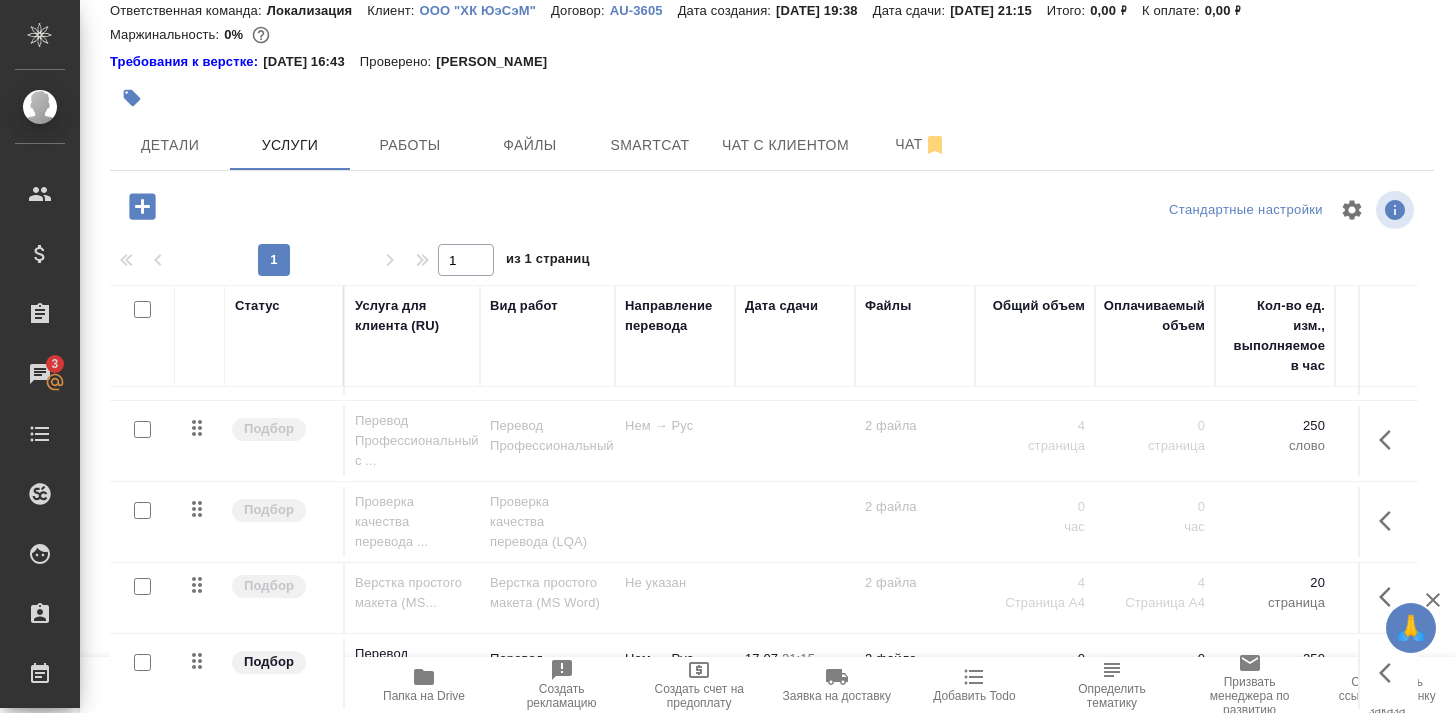 scroll, scrollTop: 68, scrollLeft: 0, axis: vertical 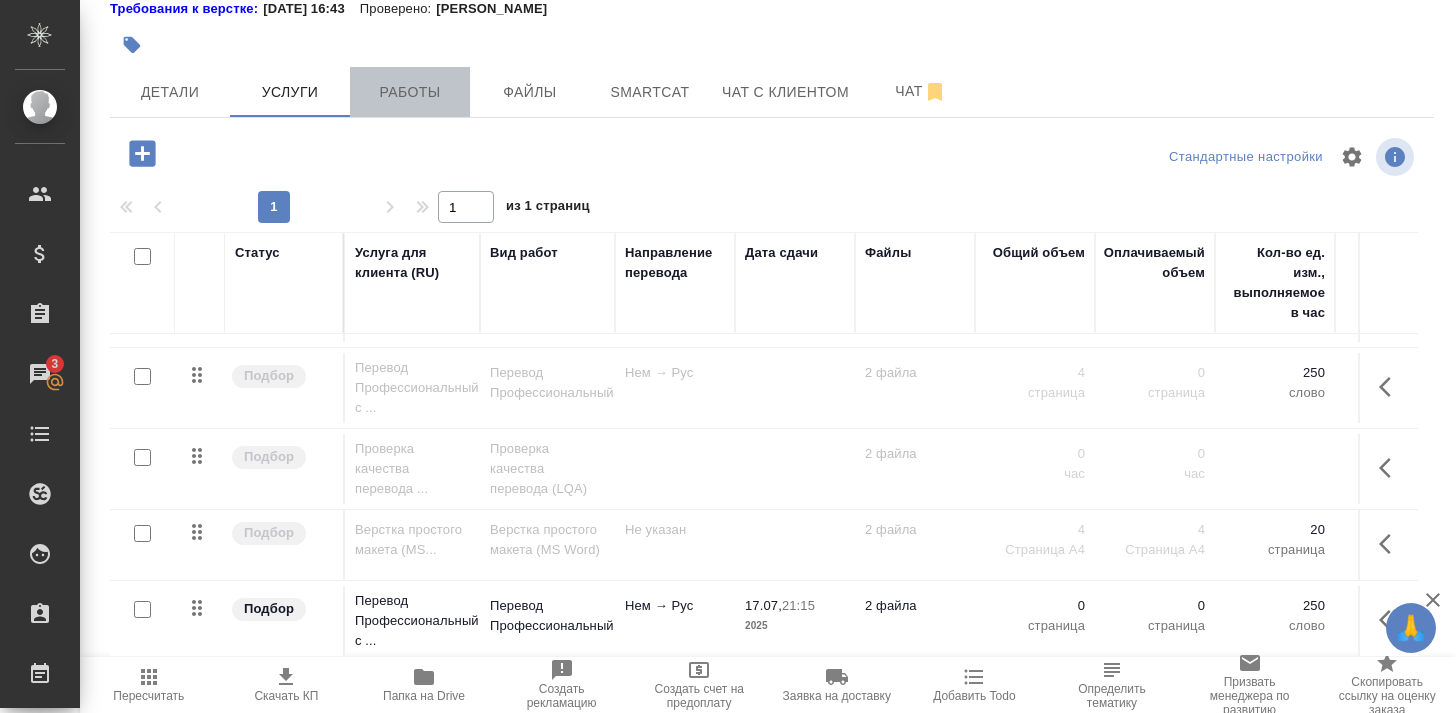 click on "Работы" at bounding box center [410, 92] 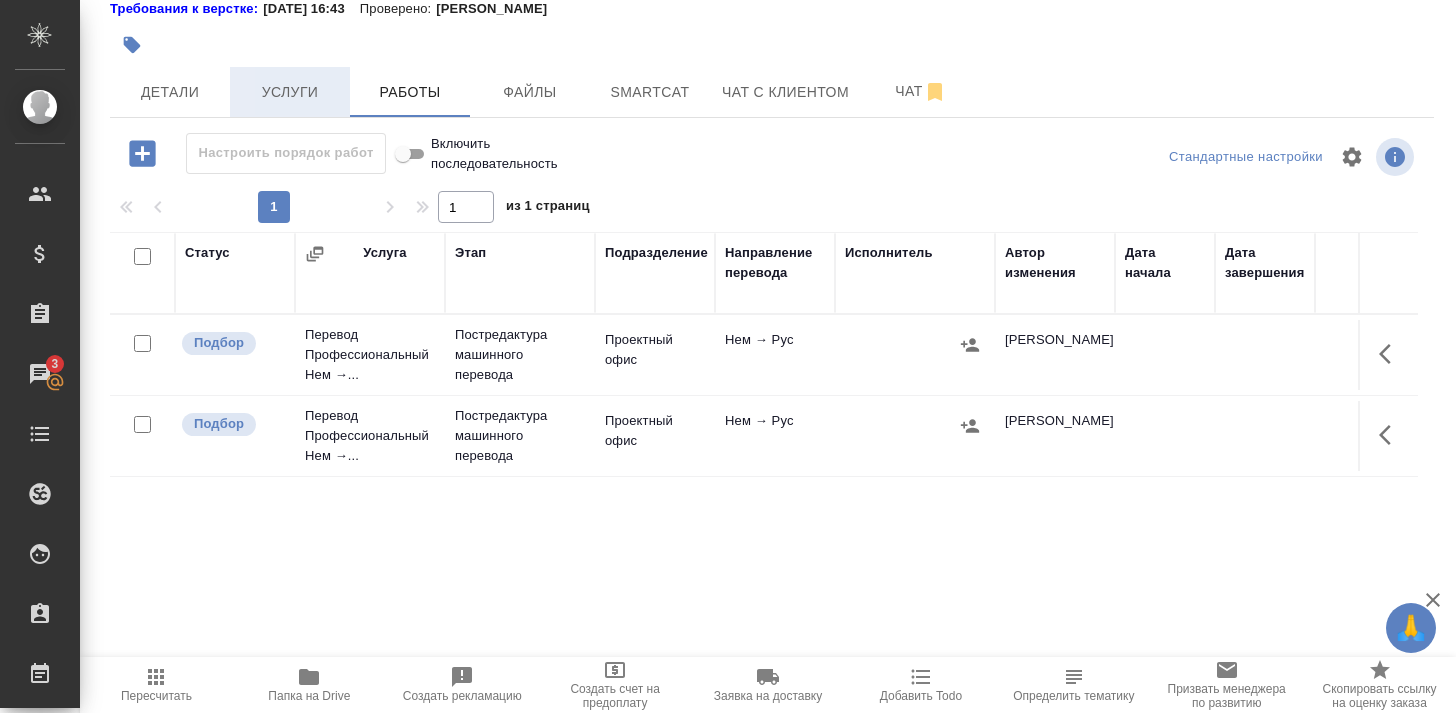 click on "Услуги" at bounding box center [290, 92] 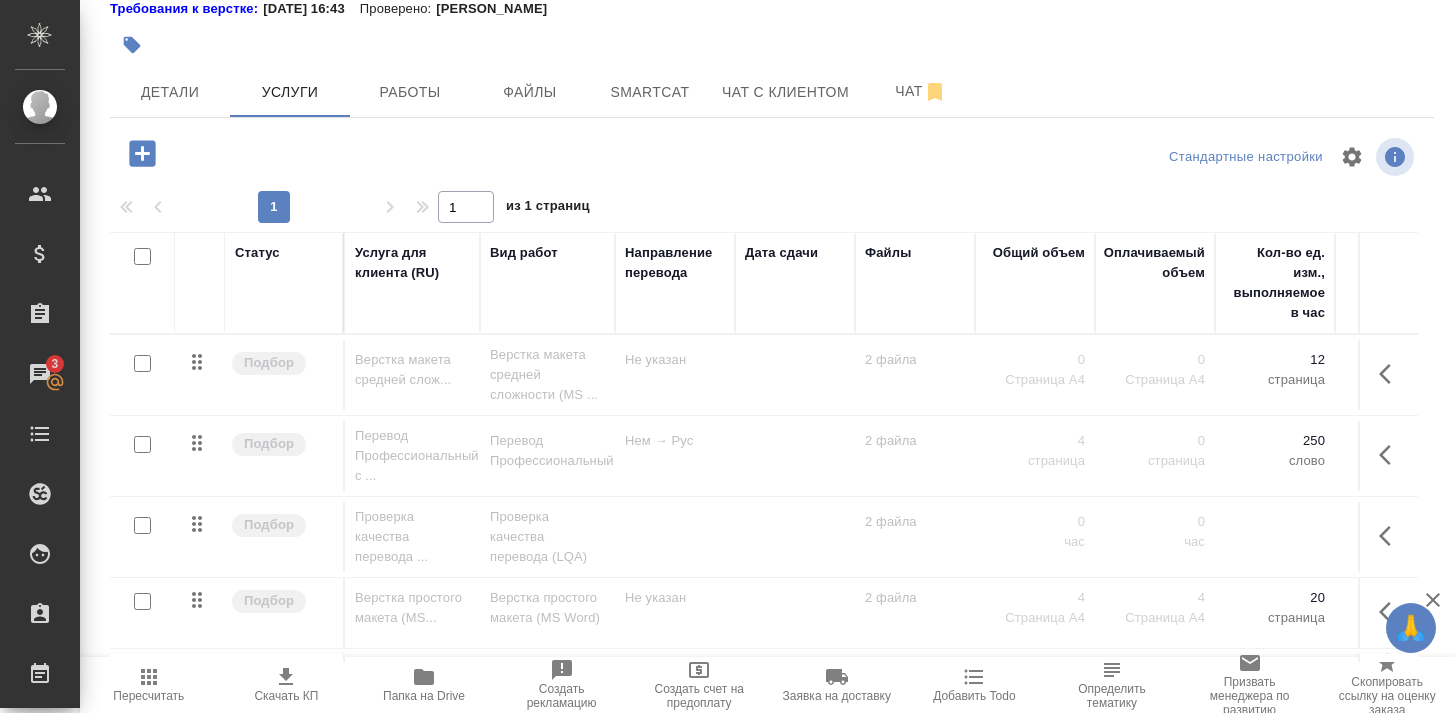 scroll, scrollTop: 0, scrollLeft: 0, axis: both 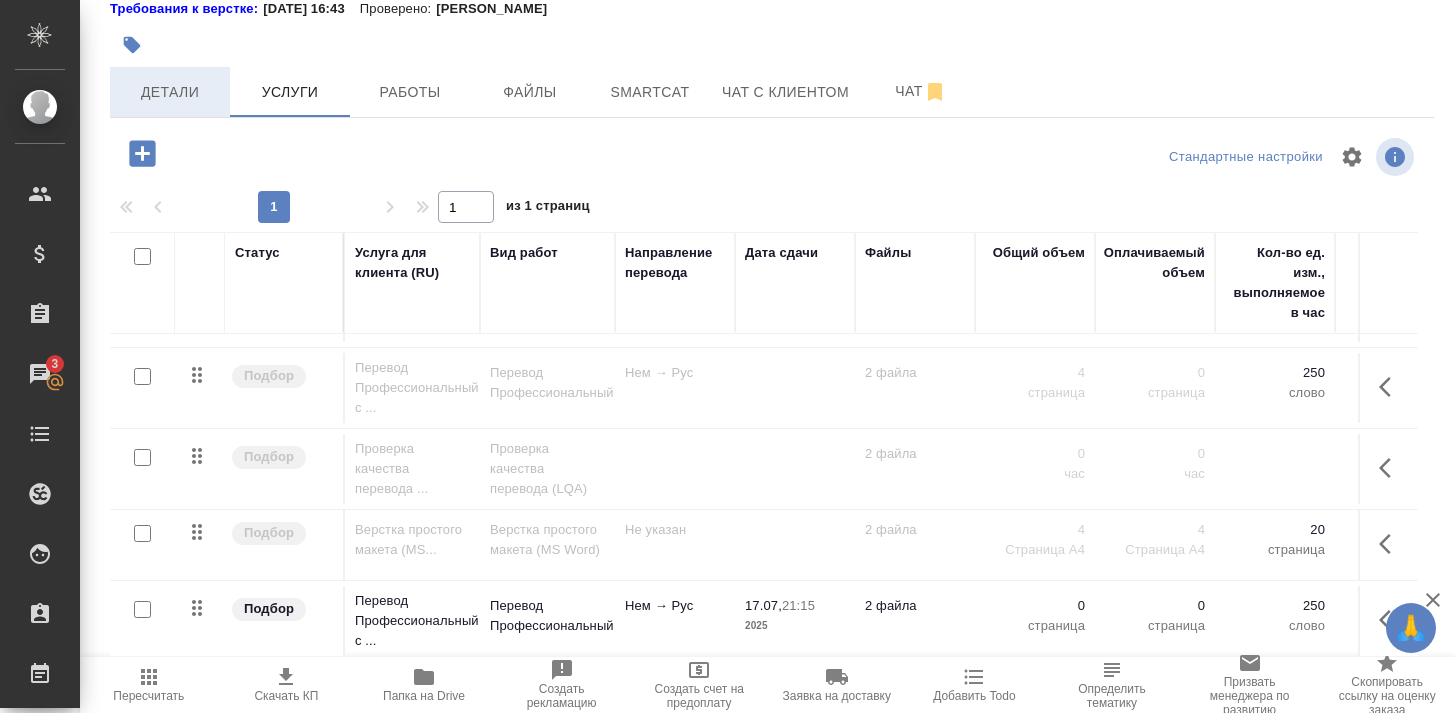 click on "Детали" at bounding box center (170, 92) 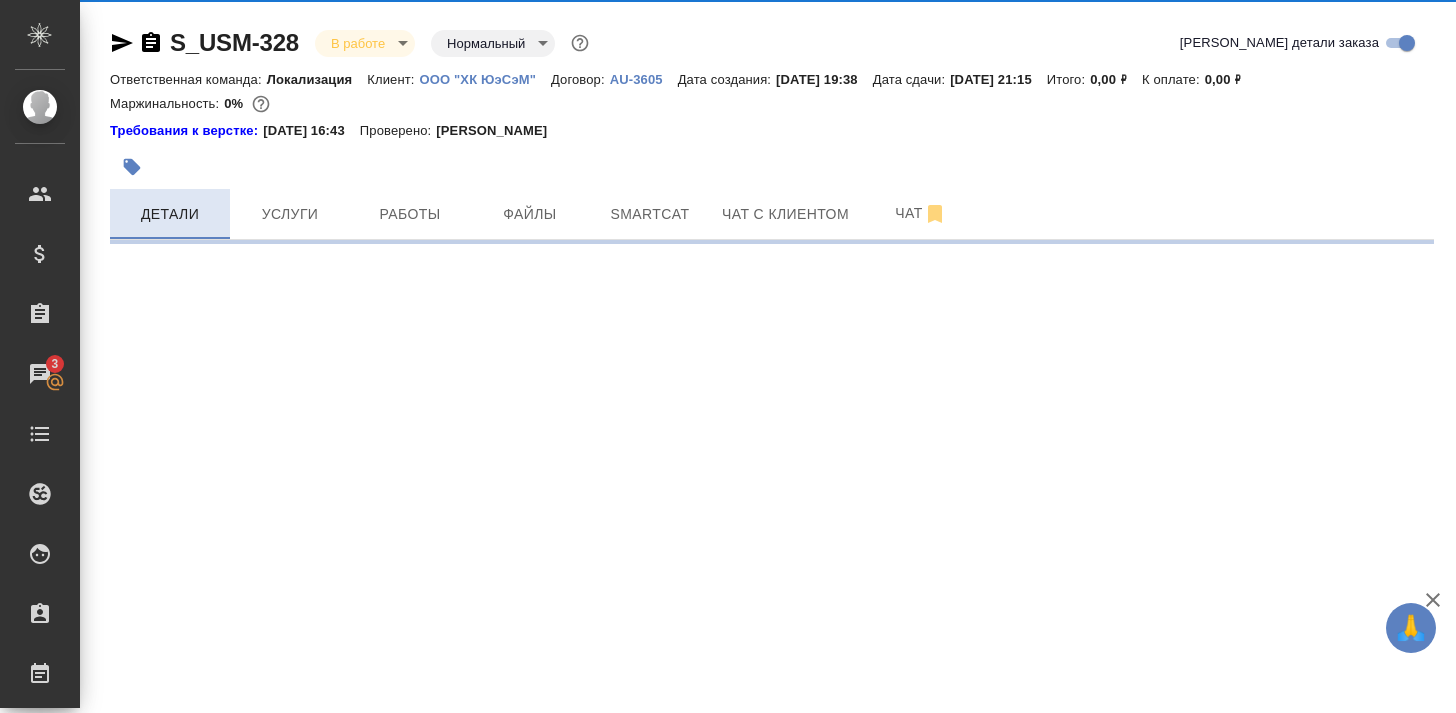 scroll, scrollTop: 0, scrollLeft: 0, axis: both 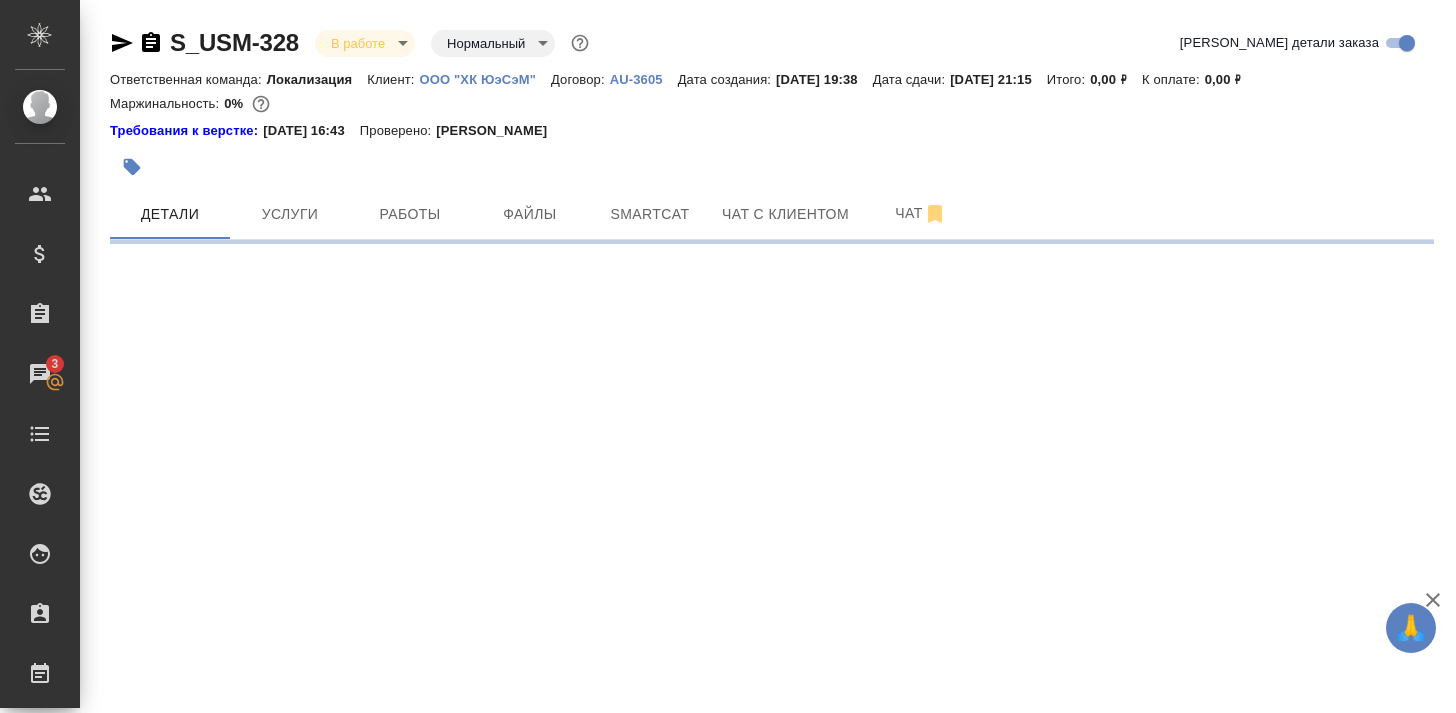 select on "RU" 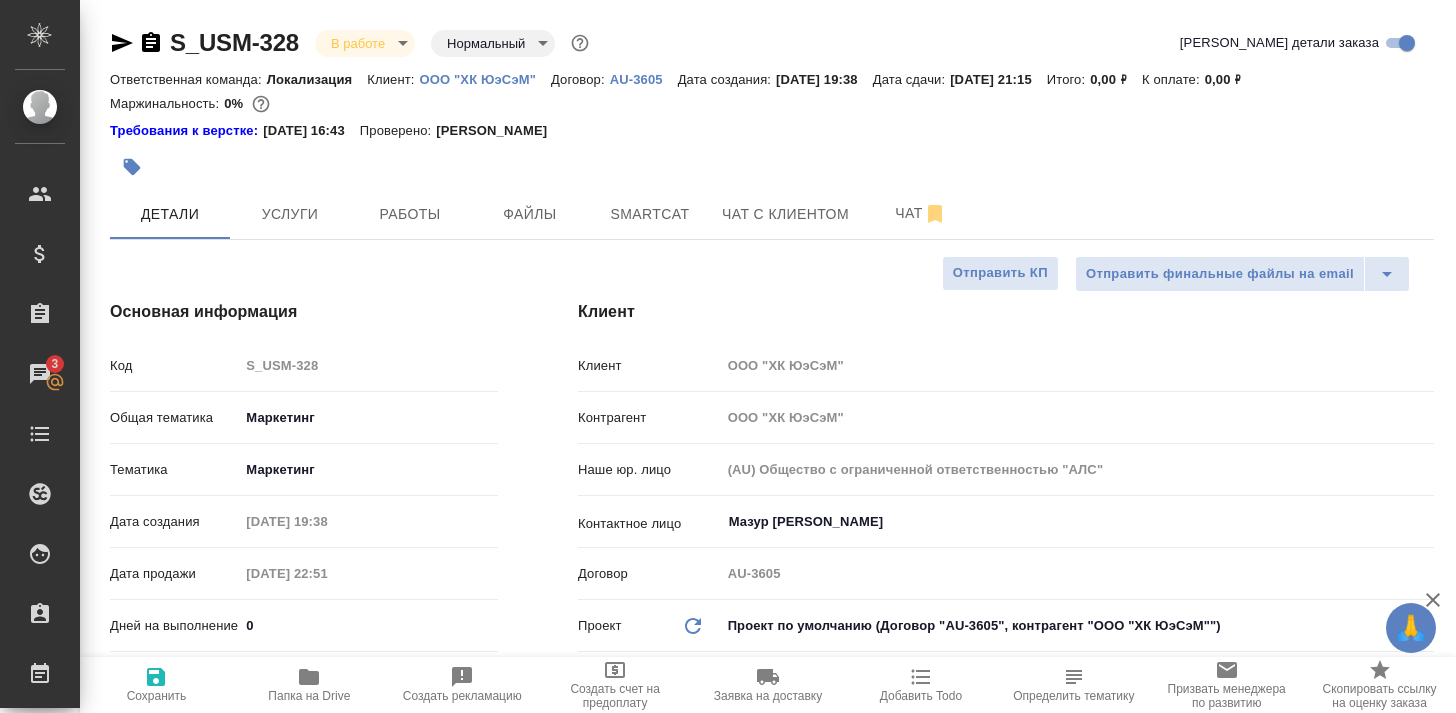 type on "x" 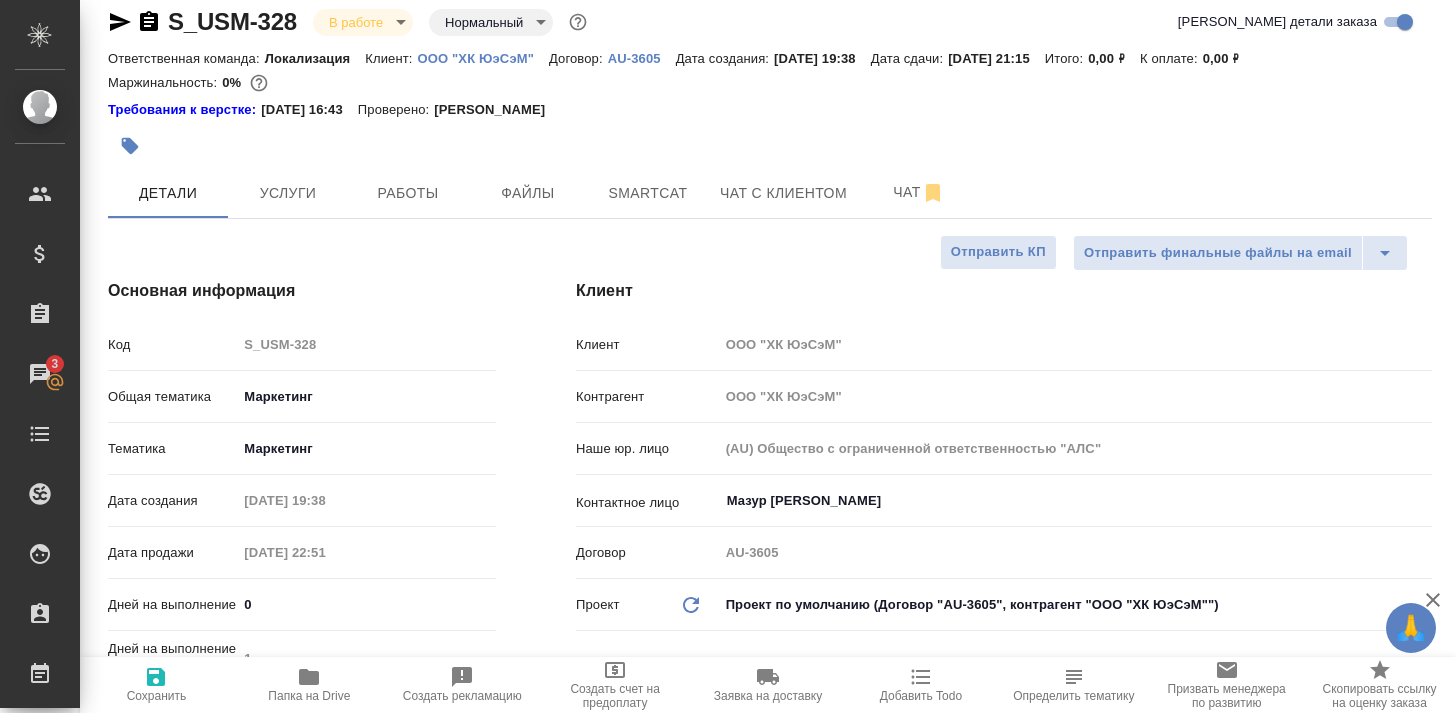 scroll, scrollTop: 0, scrollLeft: 2, axis: horizontal 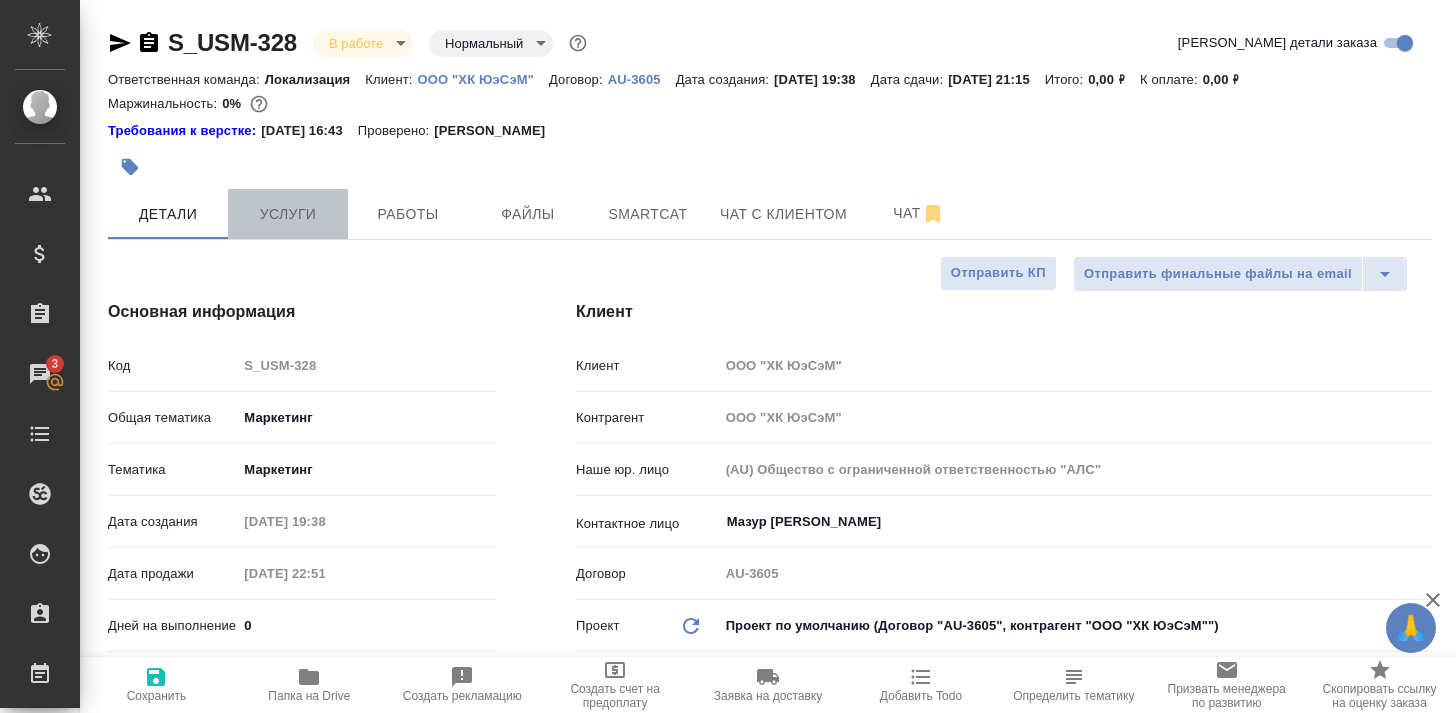 click on "Услуги" at bounding box center [288, 214] 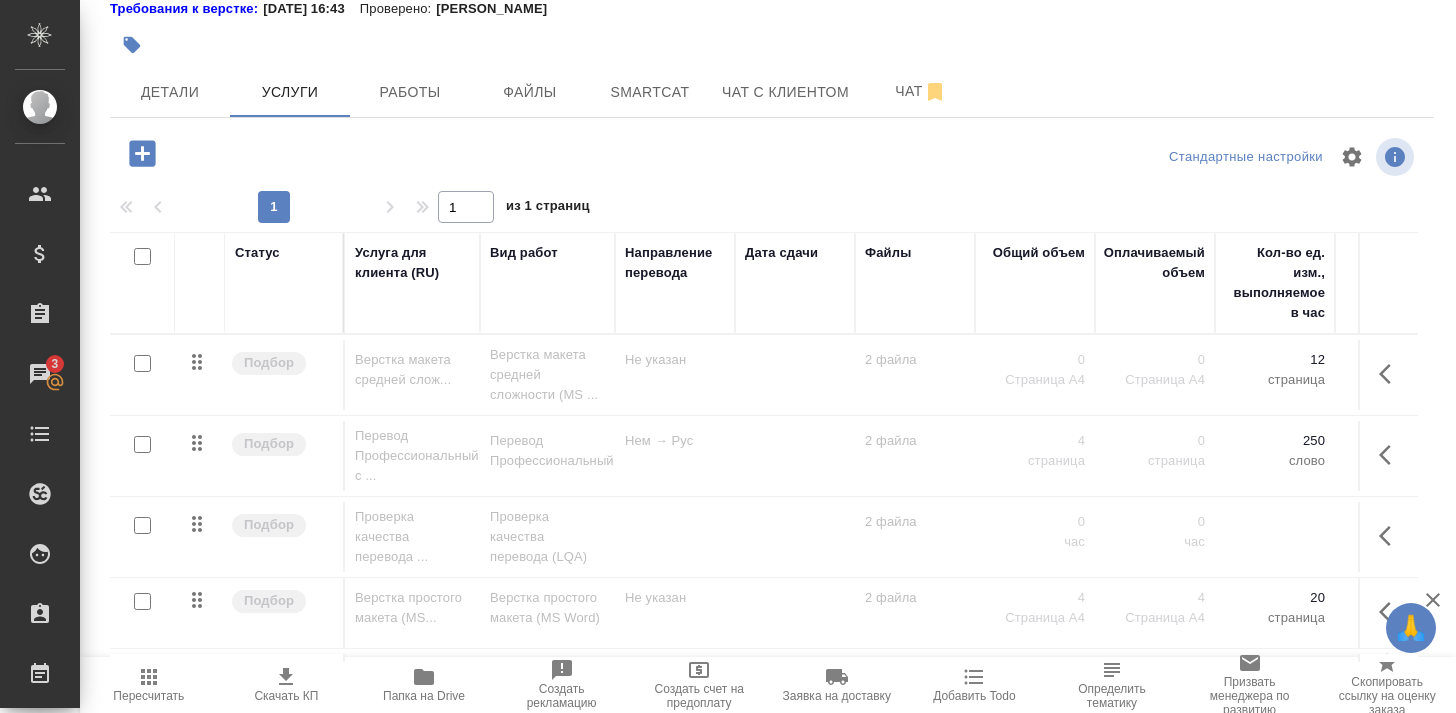 scroll, scrollTop: 123, scrollLeft: 0, axis: vertical 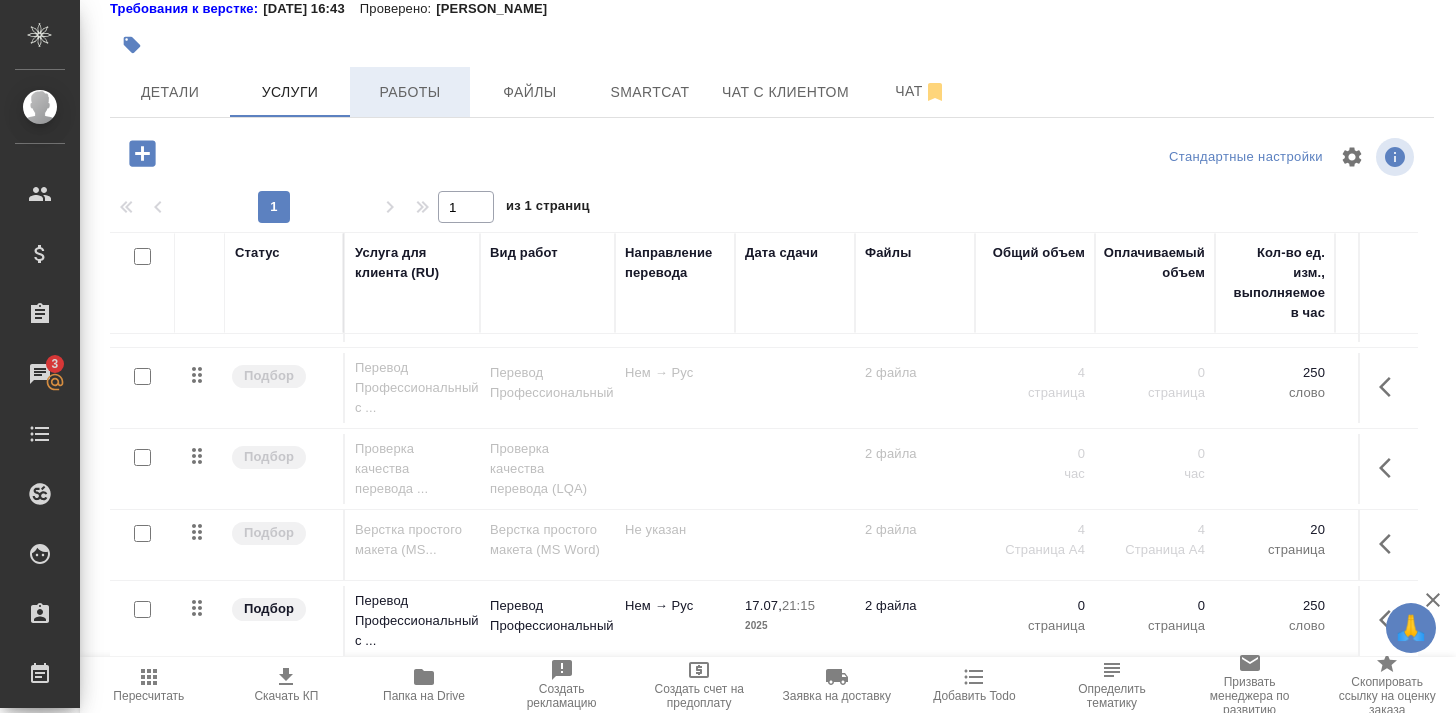 click on "Работы" at bounding box center [410, 92] 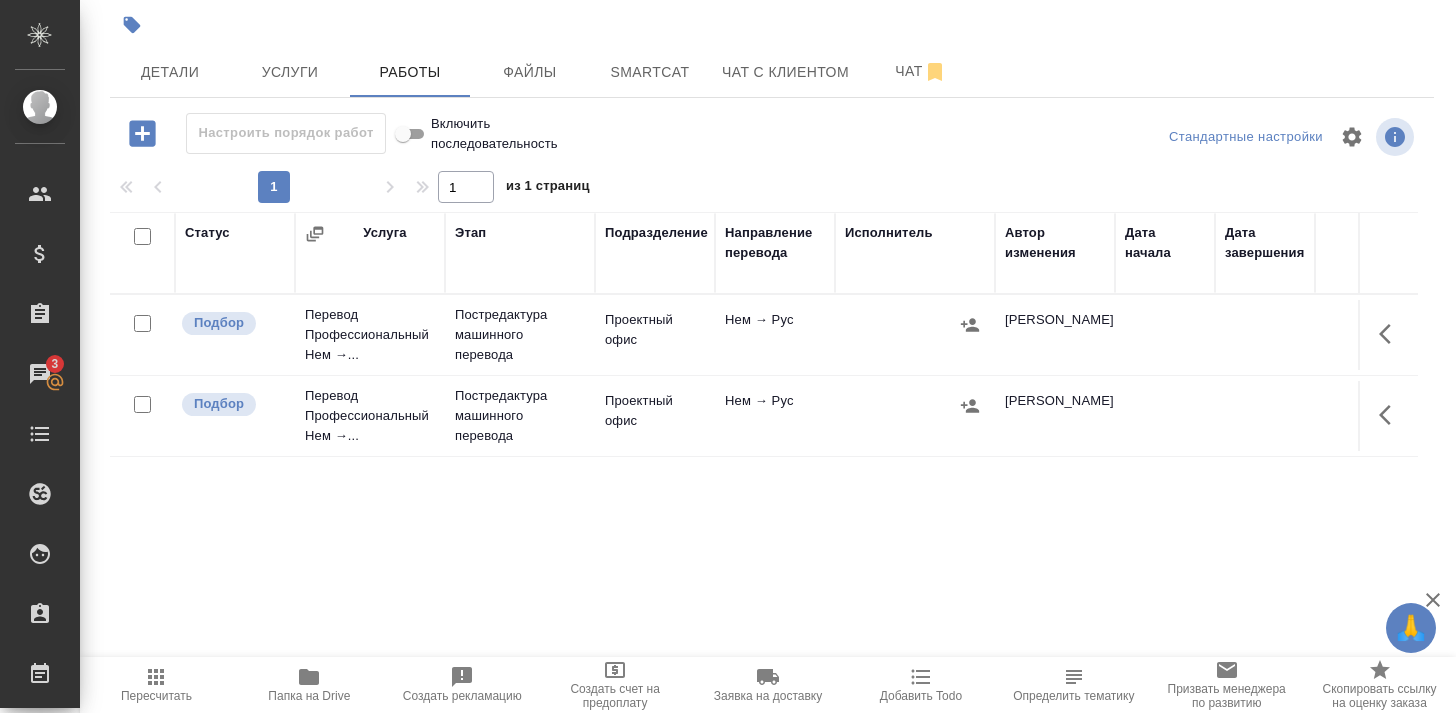 scroll 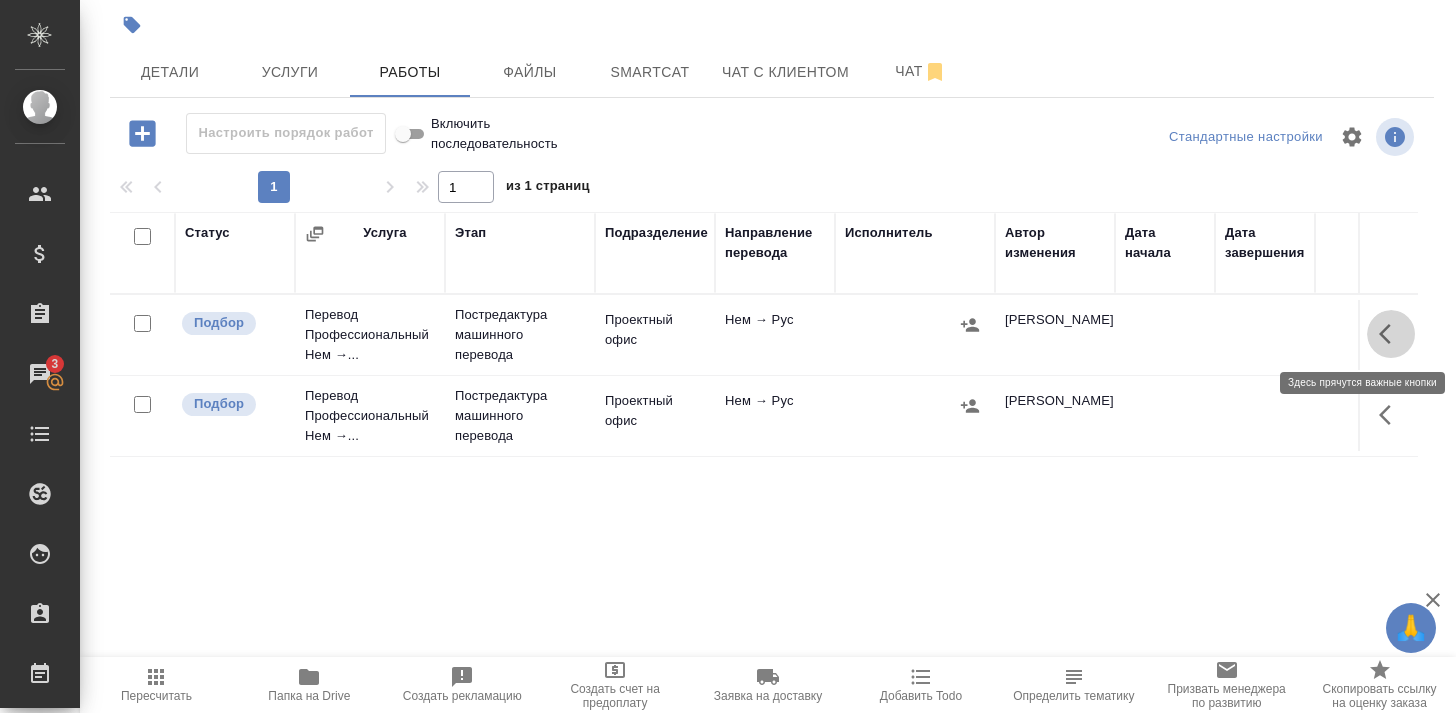 click 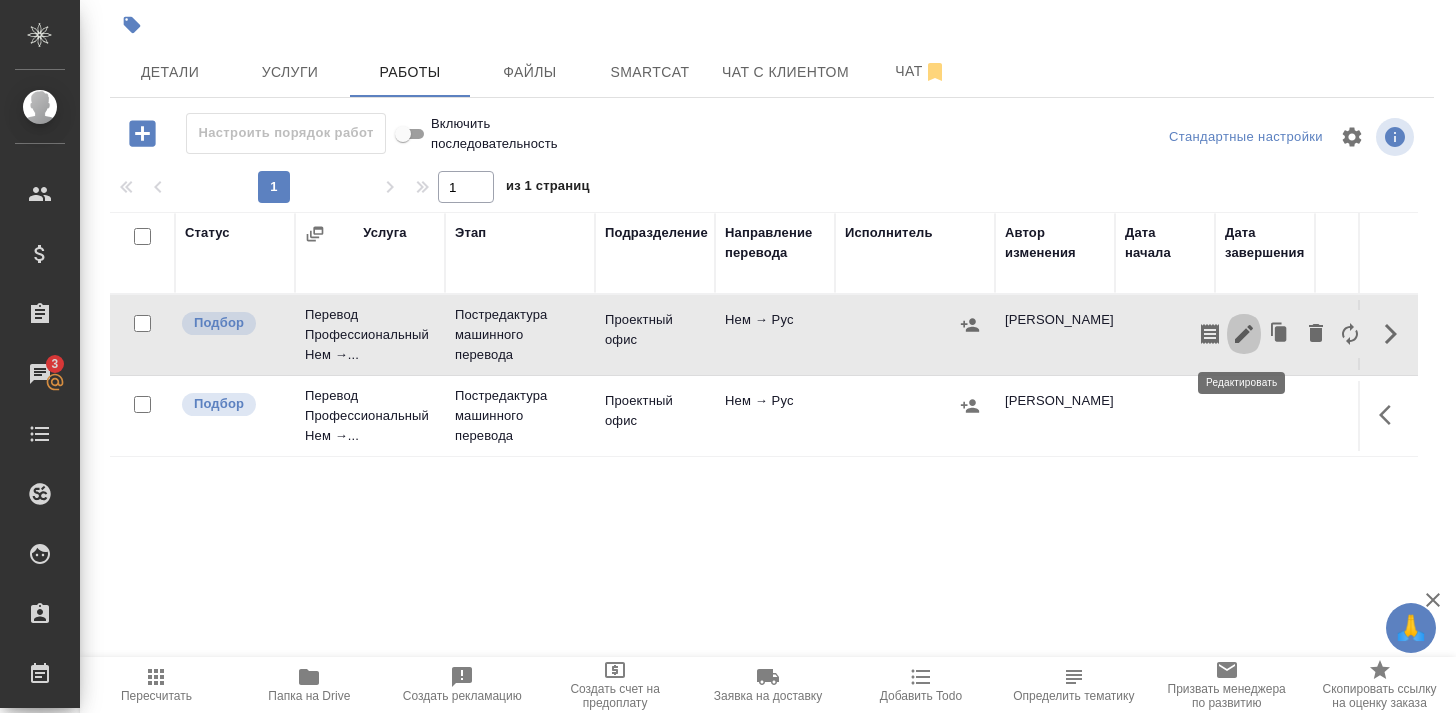 click 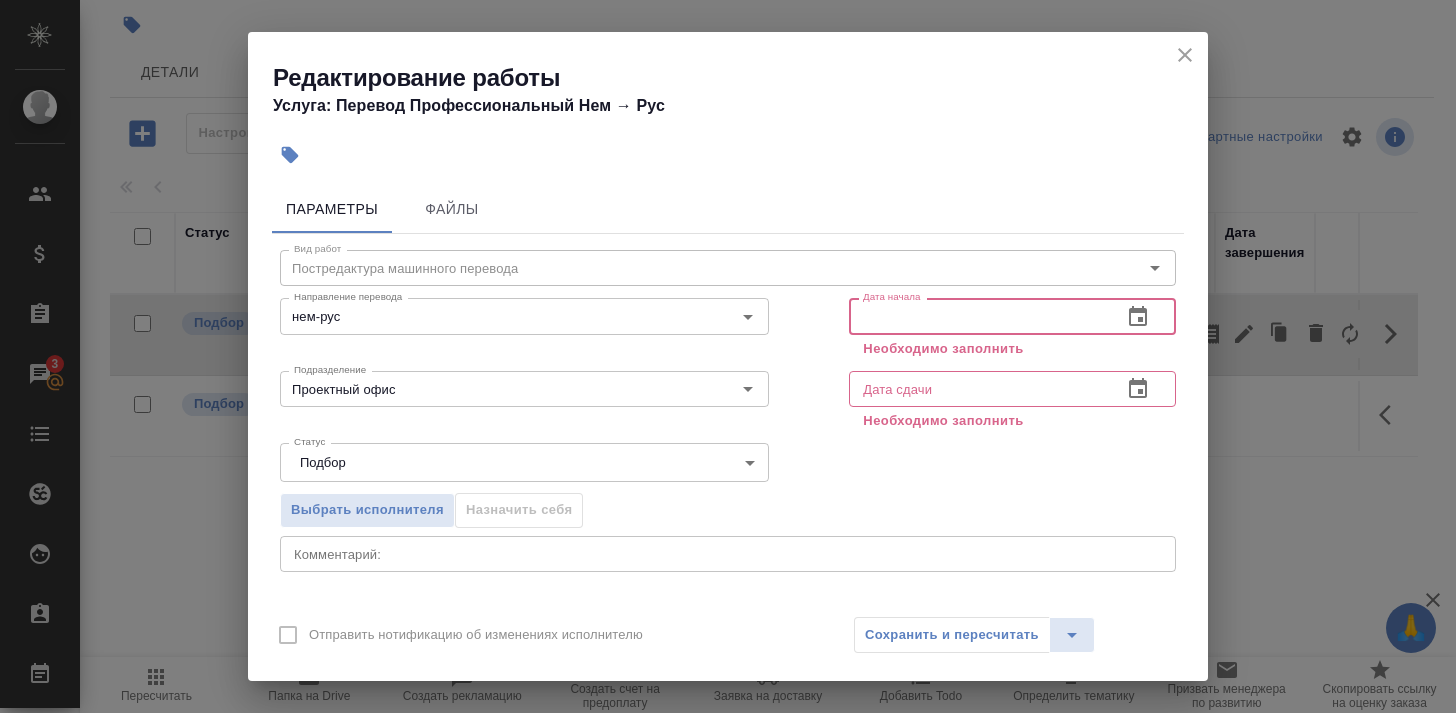 click at bounding box center (977, 316) 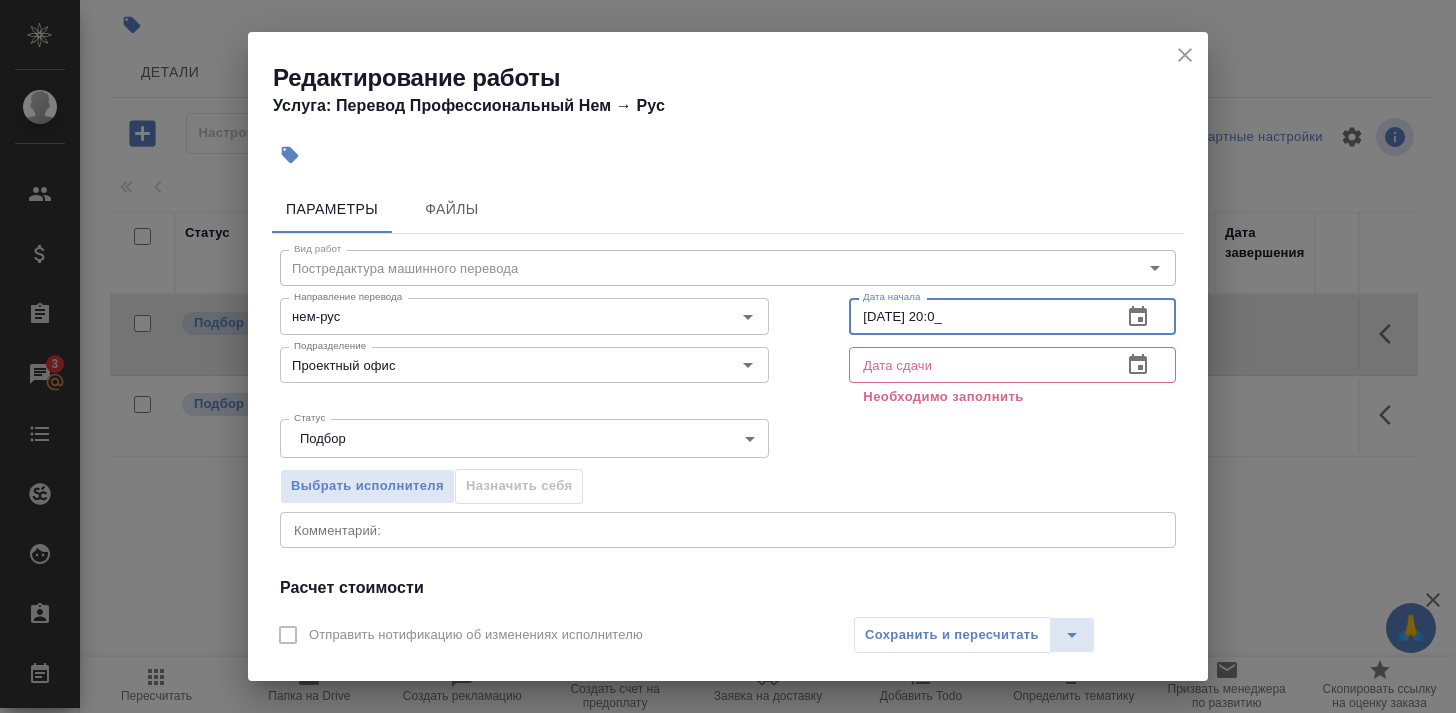 type on "17.07.2025 20:00" 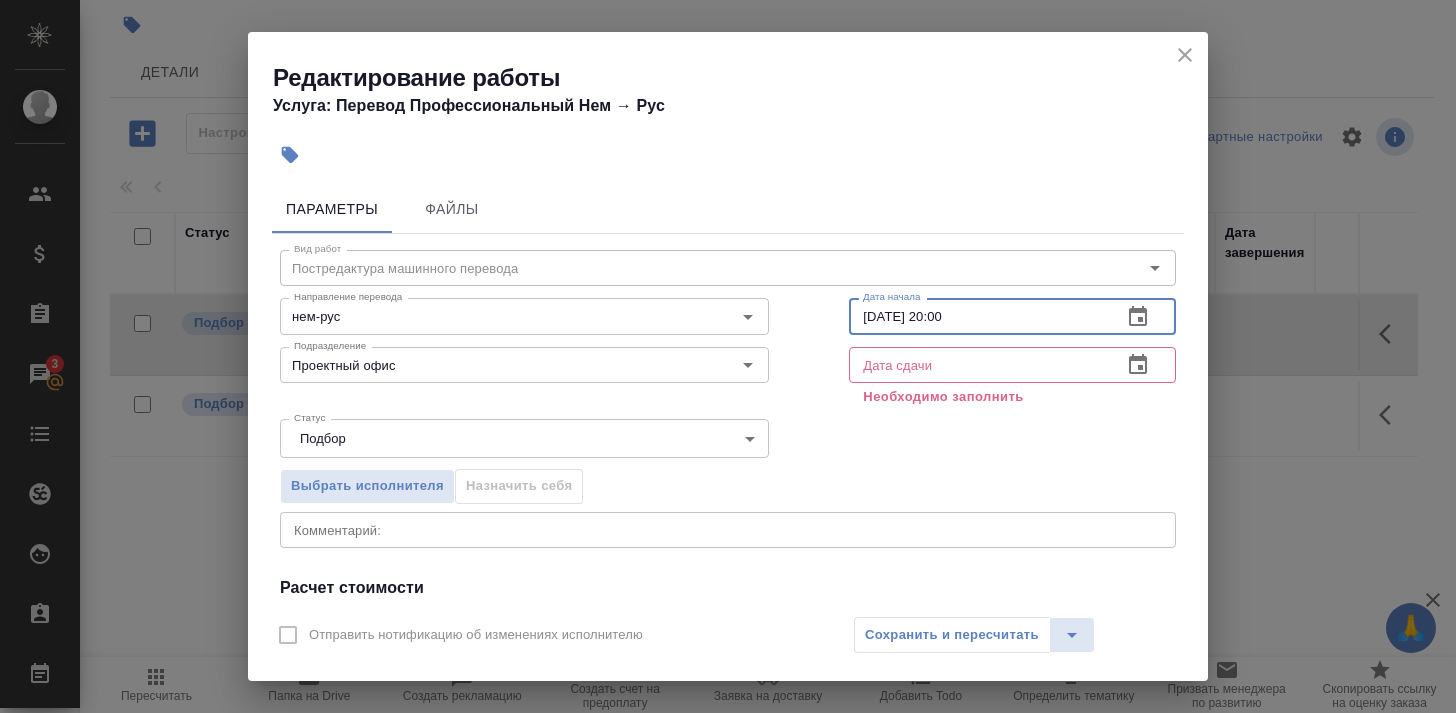 click at bounding box center [977, 365] 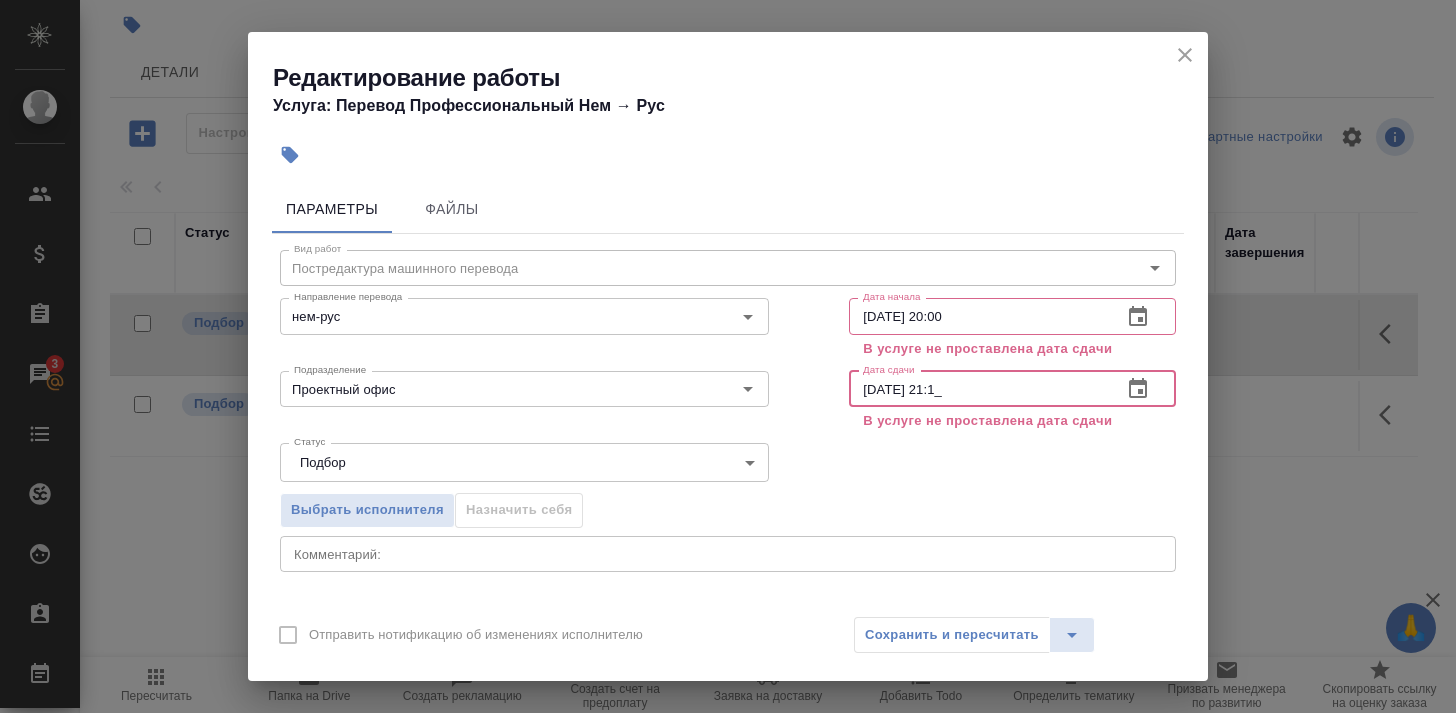 type on "17.07.2025 21:15" 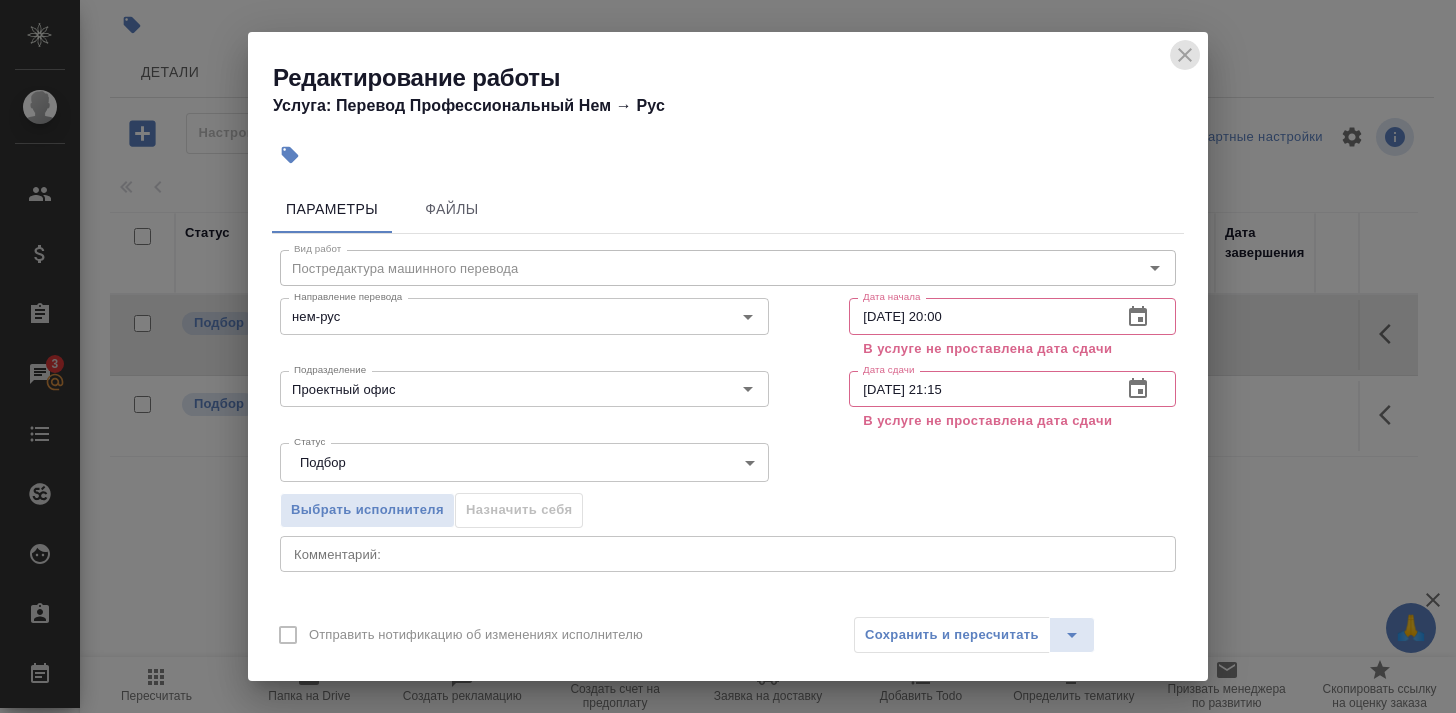 click 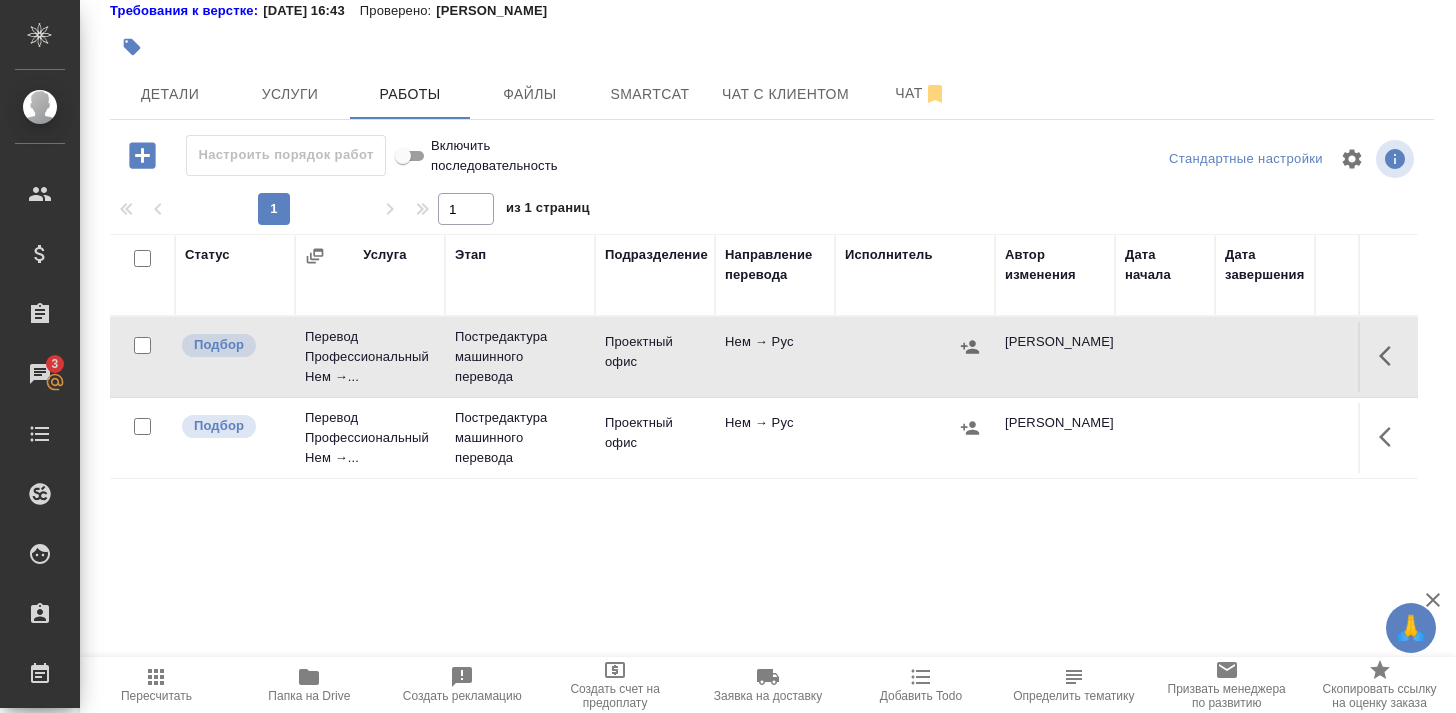 scroll, scrollTop: 123, scrollLeft: 0, axis: vertical 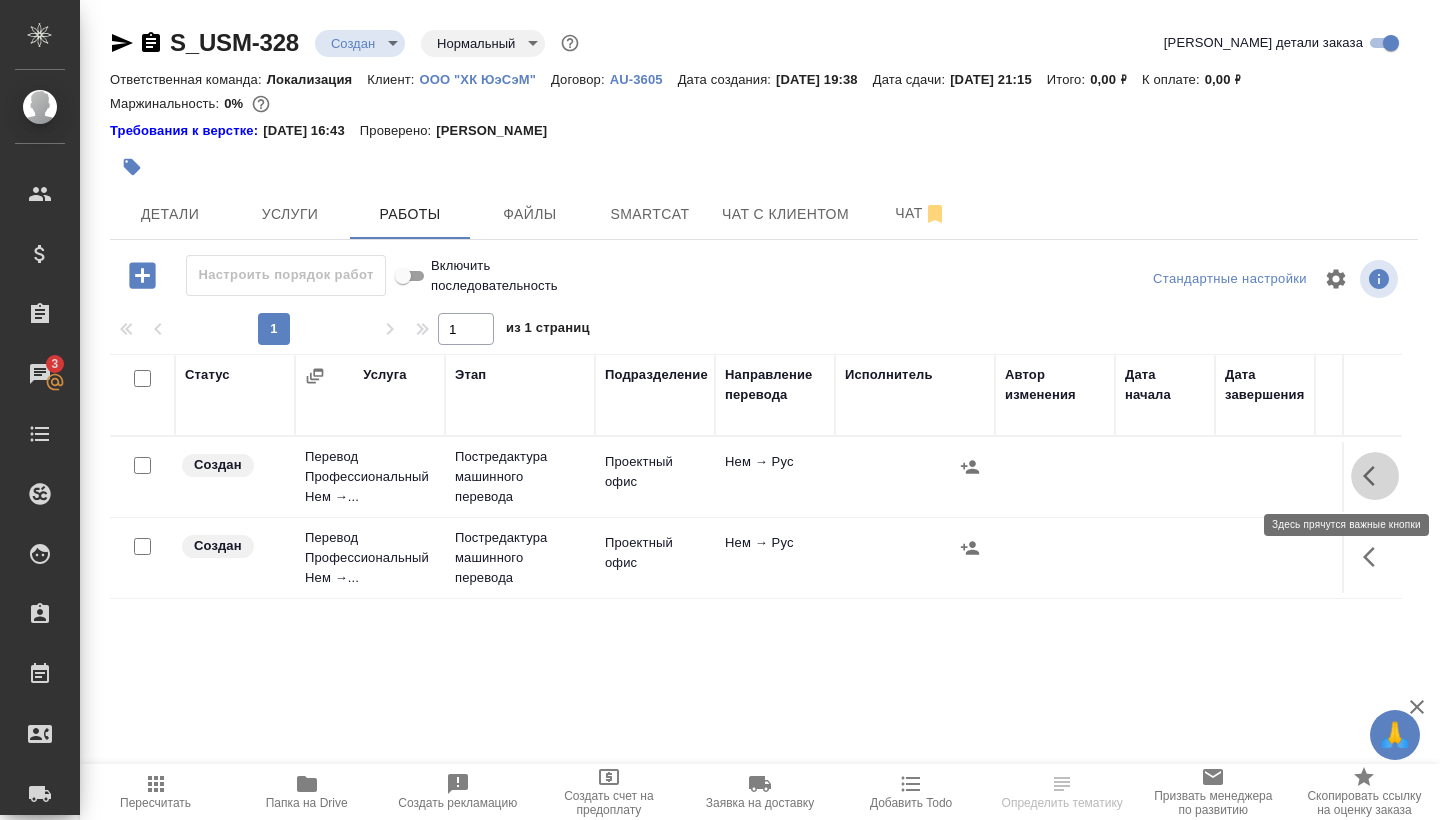 click at bounding box center (1375, 476) 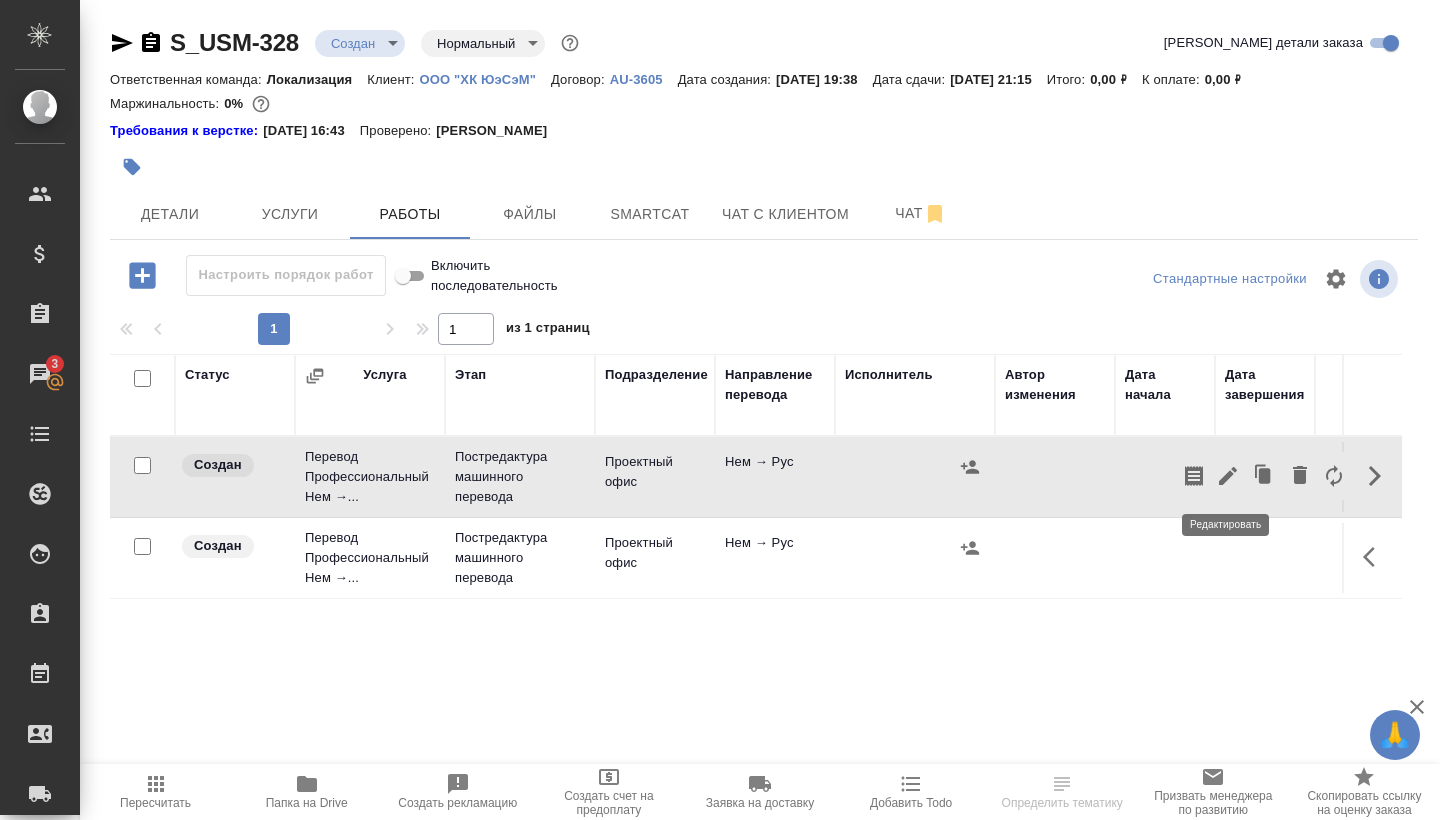 click 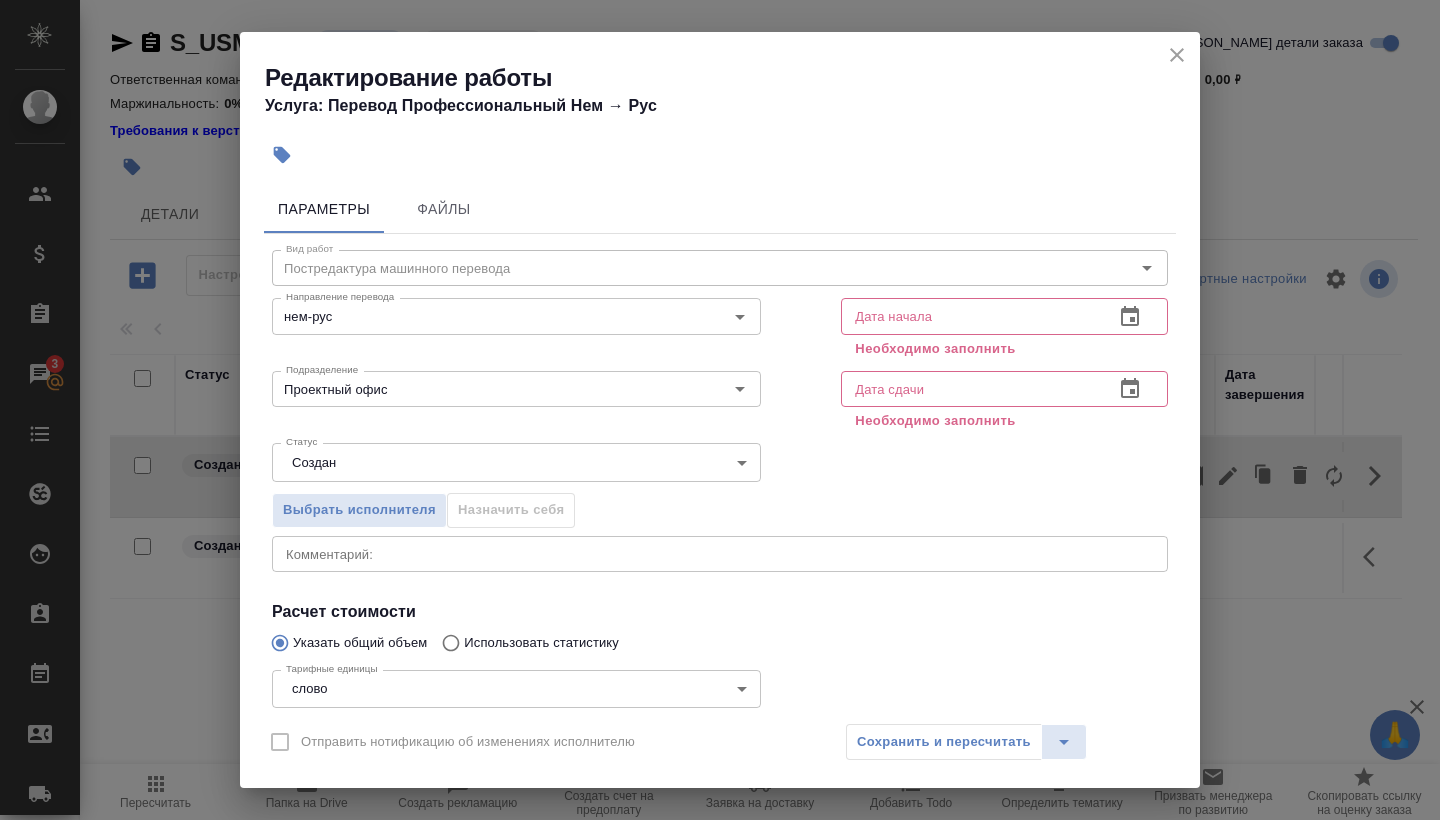 click 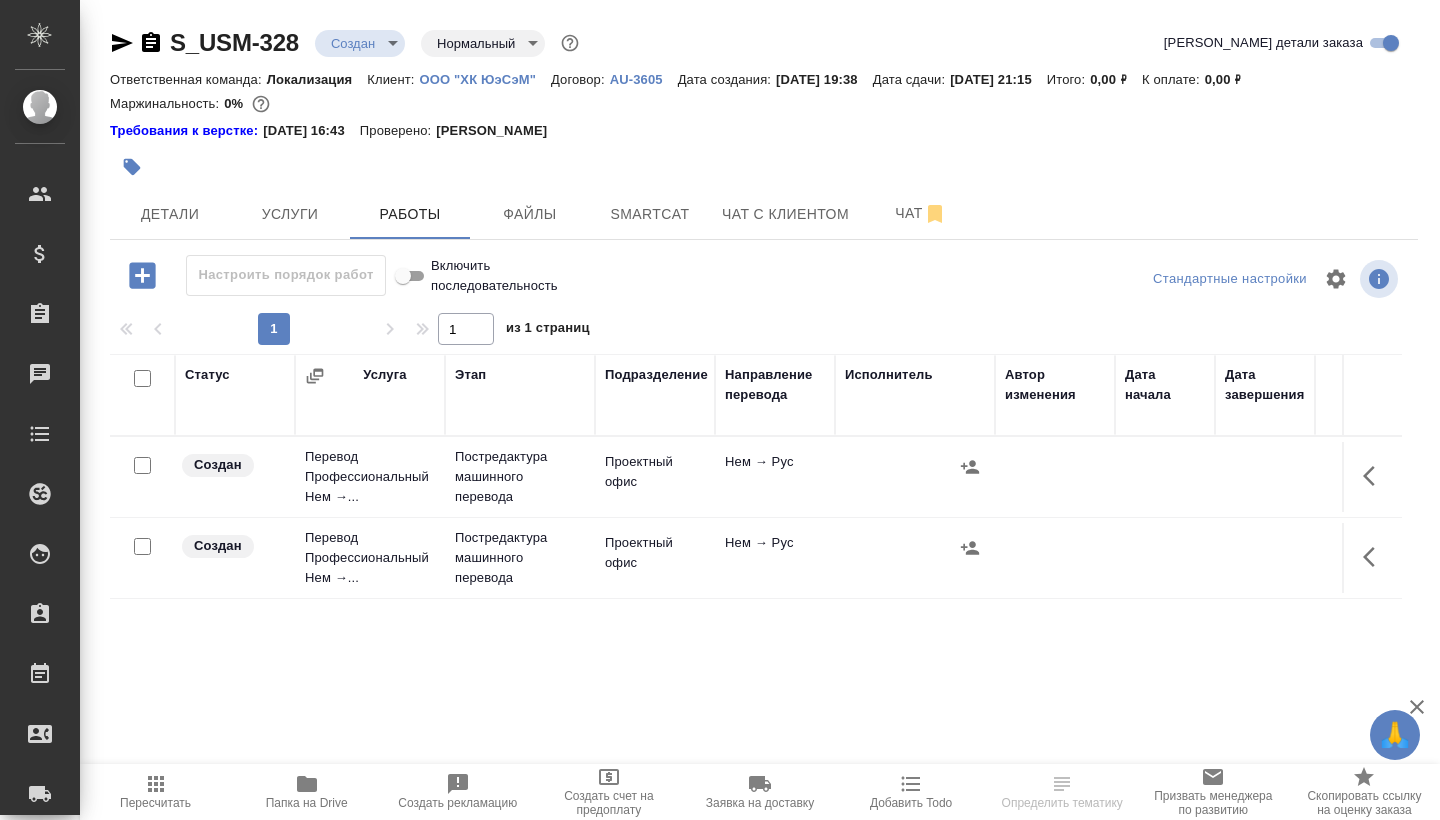 scroll, scrollTop: 0, scrollLeft: 0, axis: both 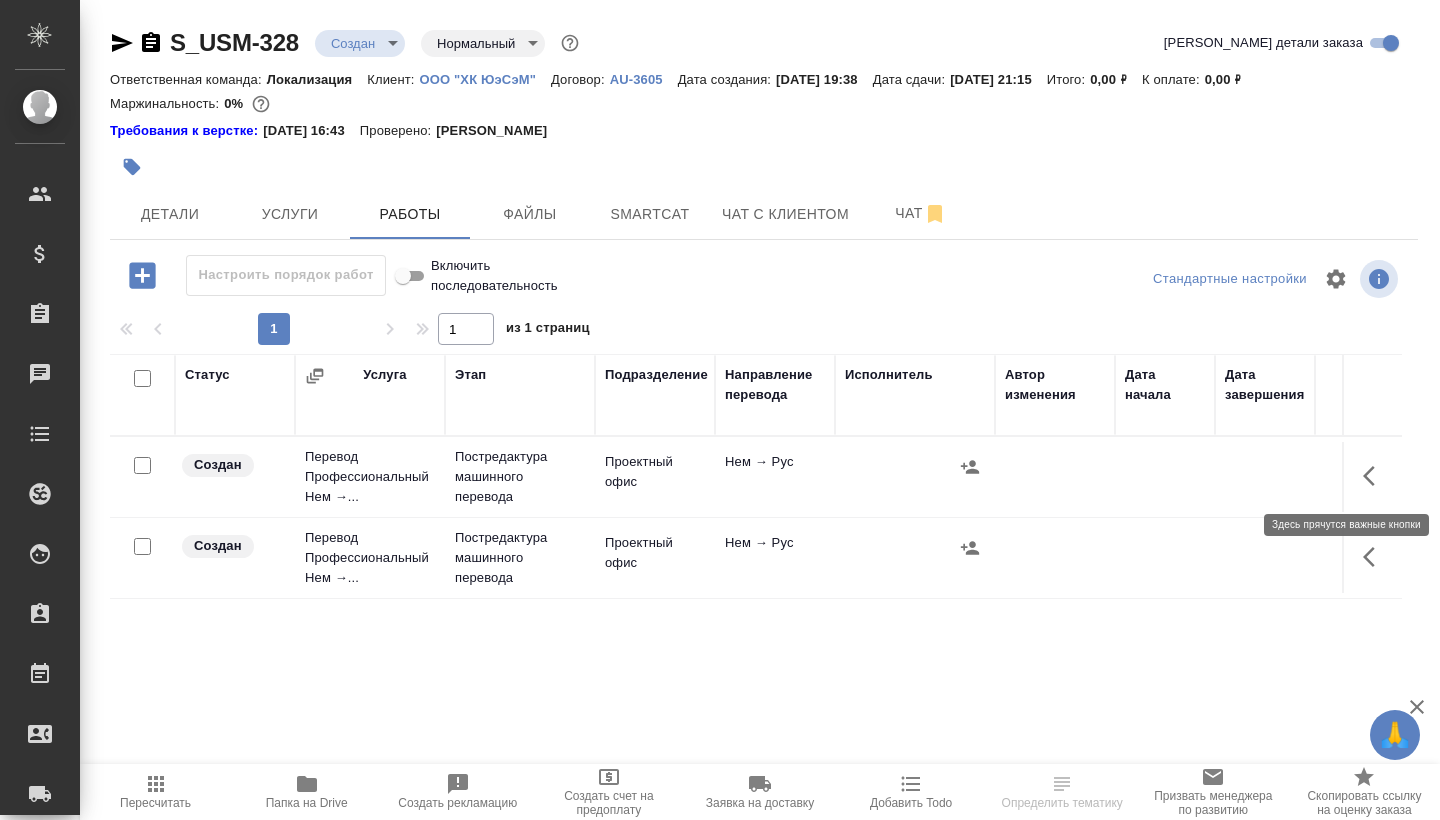 click 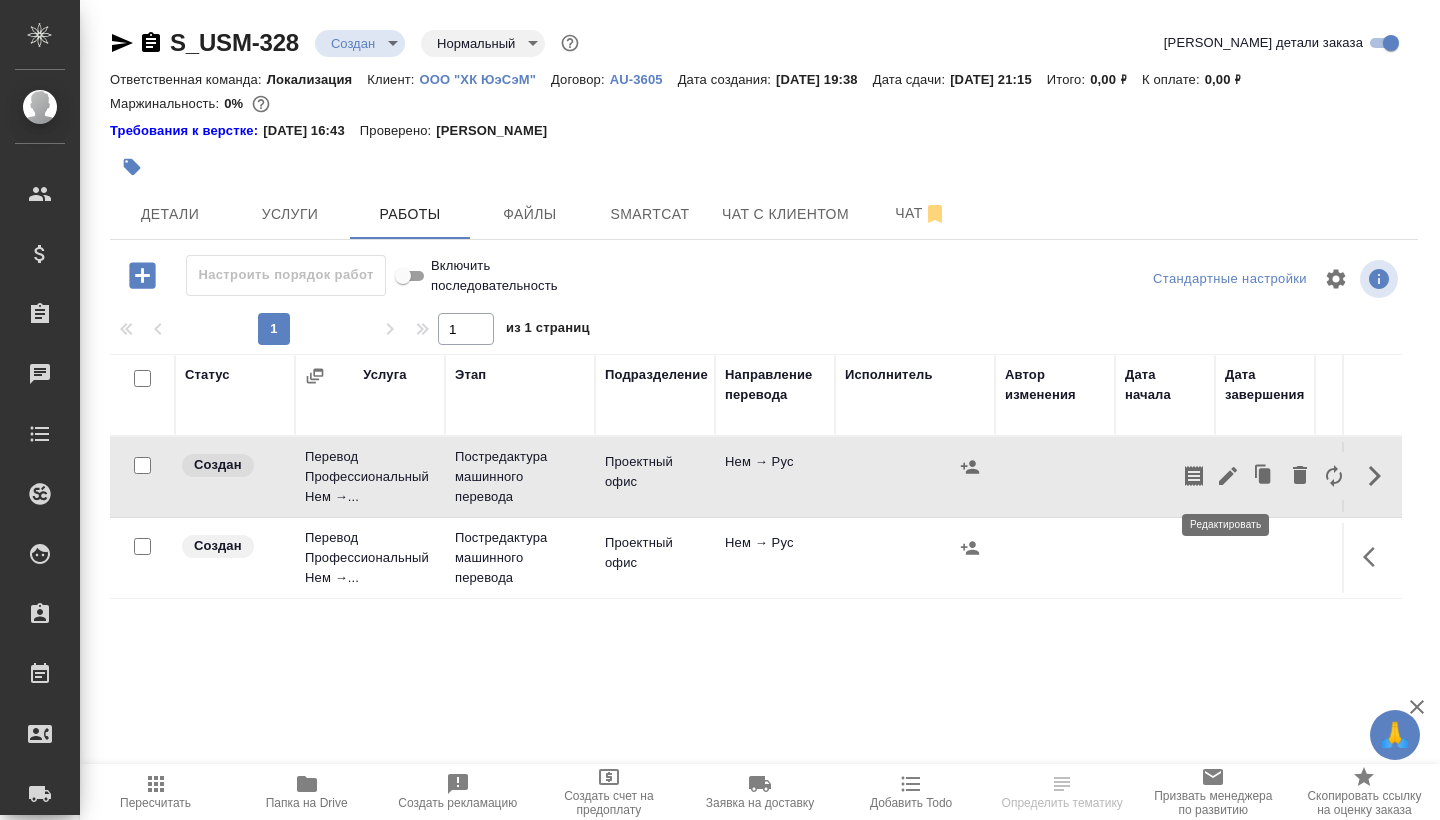 click 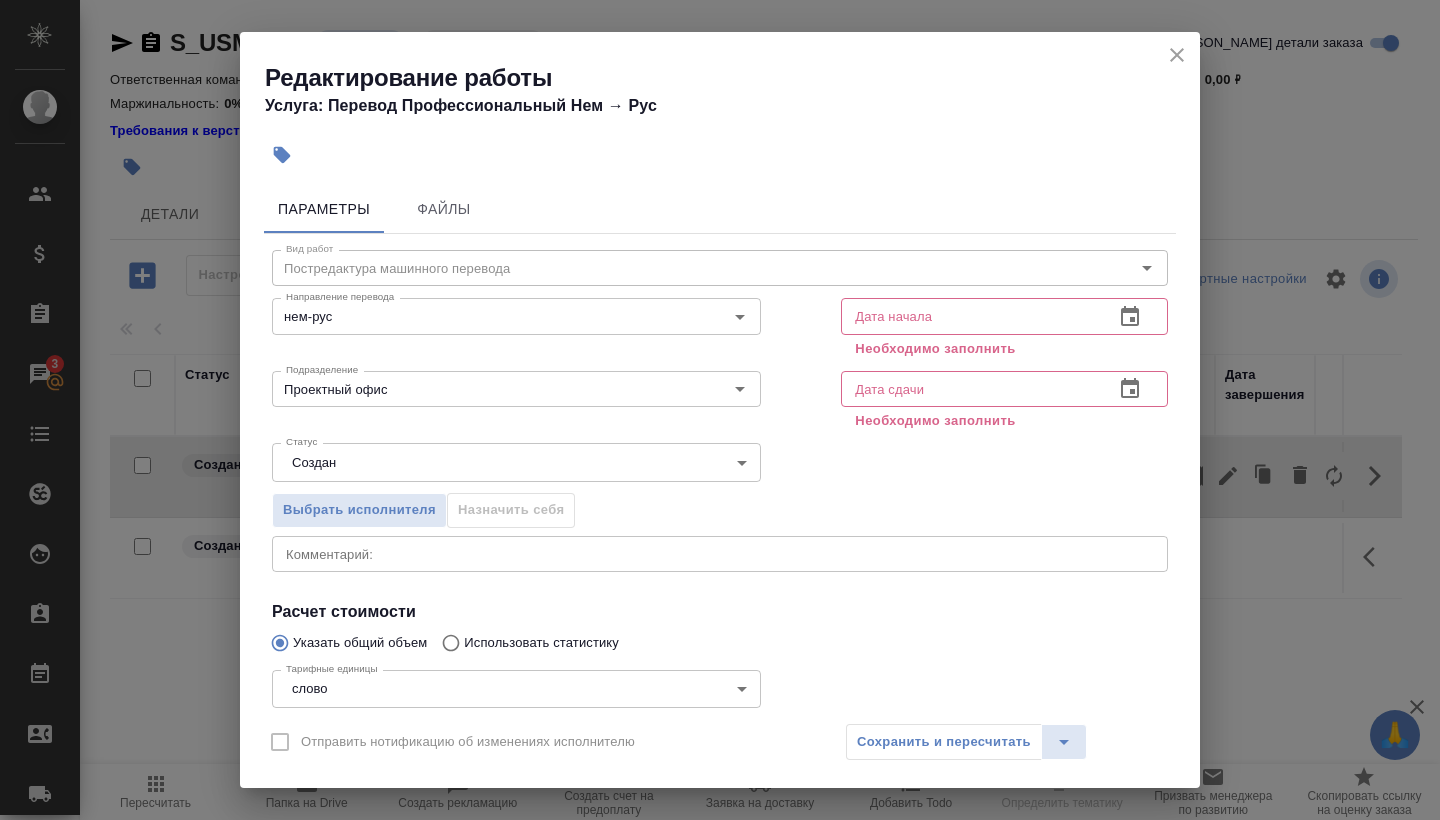 click at bounding box center (969, 316) 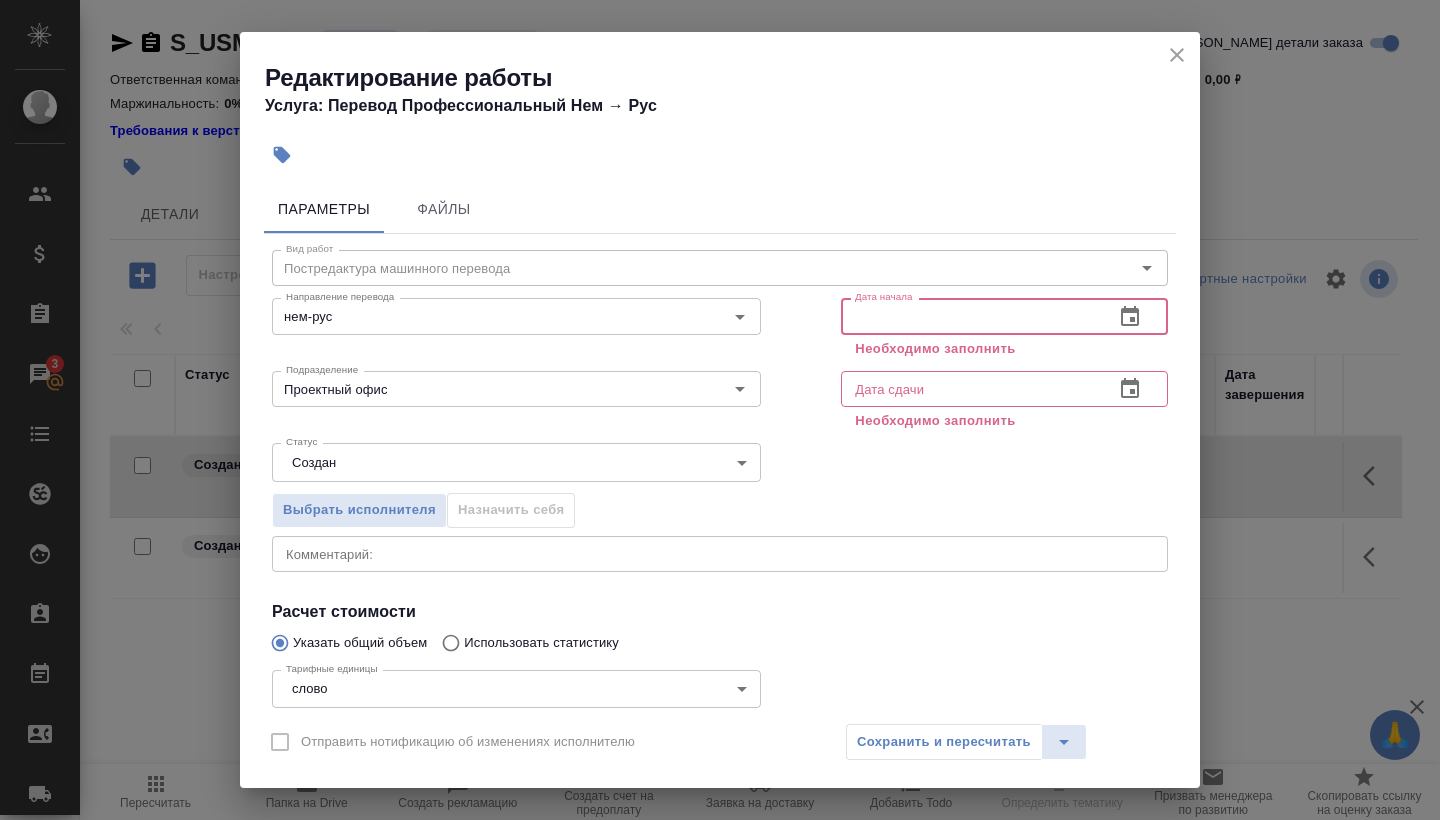 click at bounding box center (969, 316) 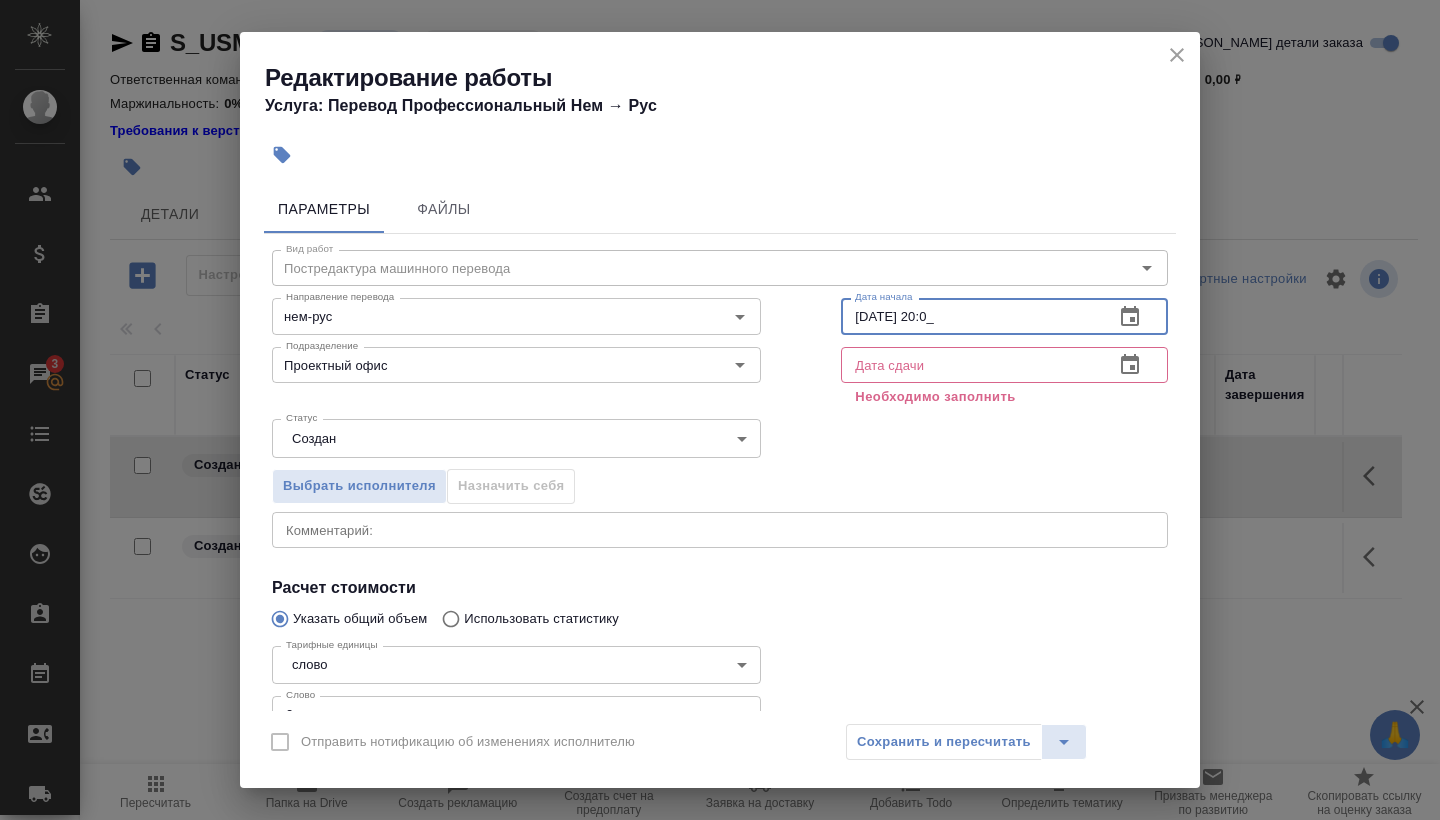 type on "[DATE] 20:00" 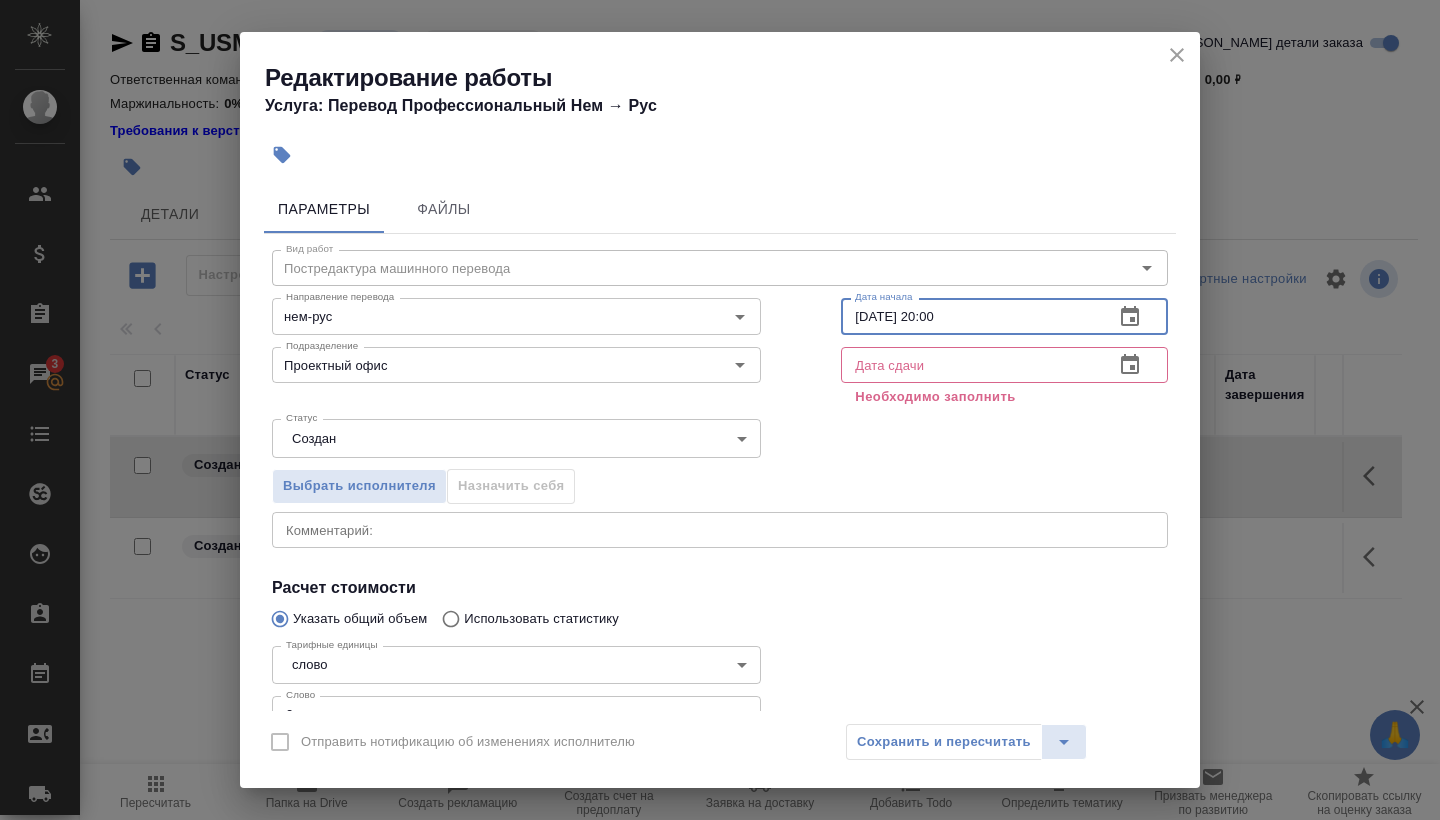 click at bounding box center (969, 365) 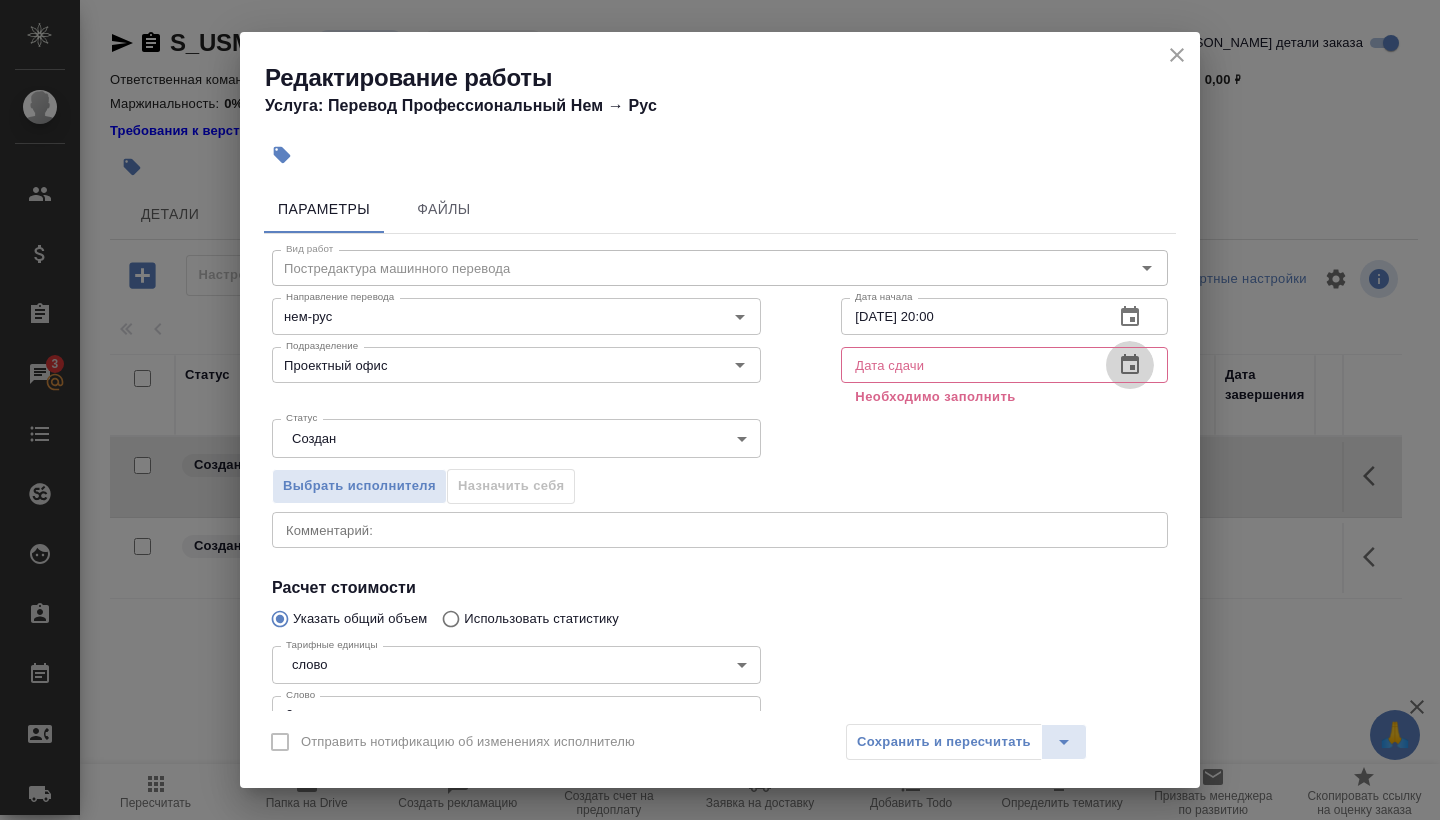 click 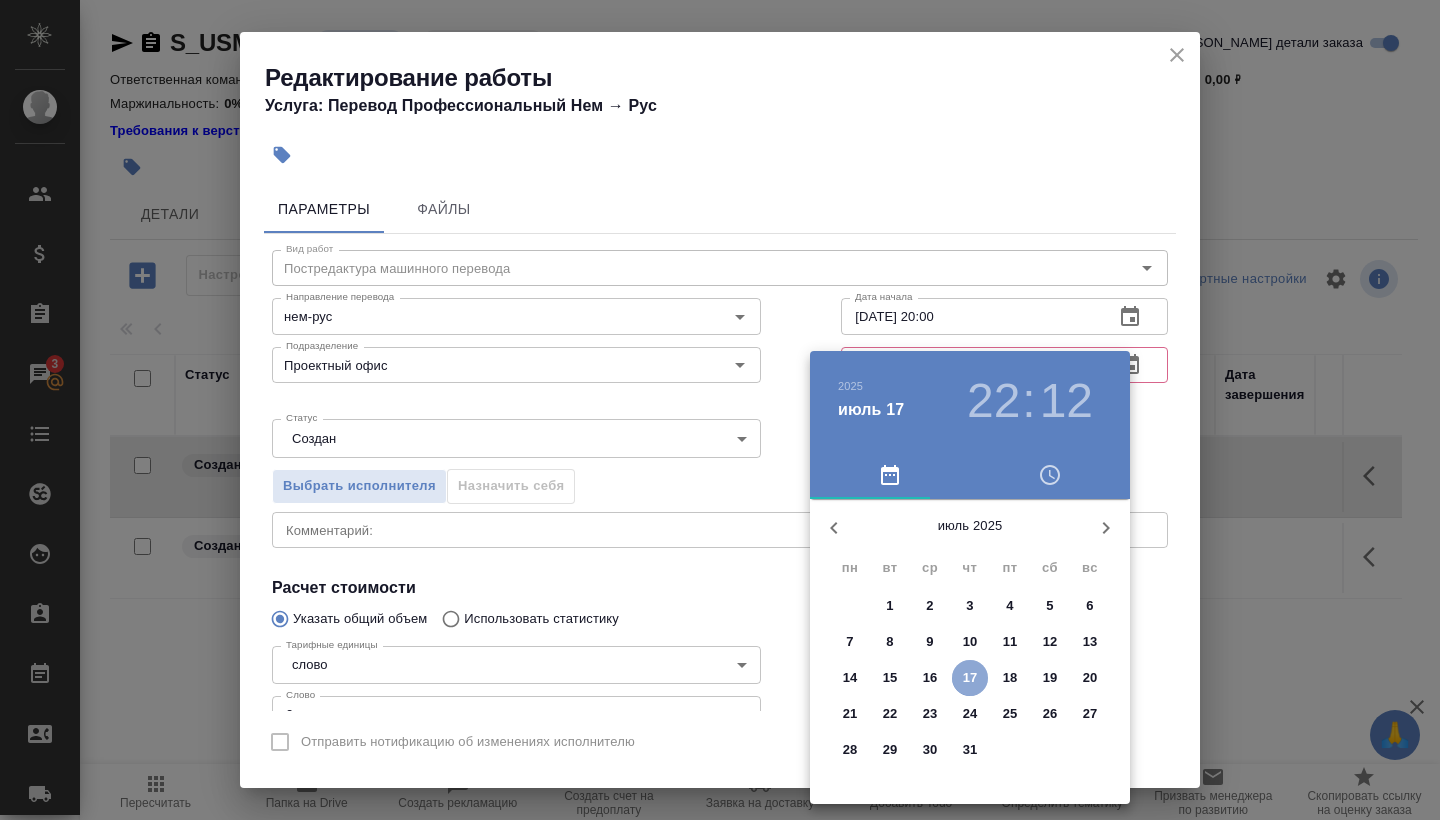 click on "17" at bounding box center [970, 678] 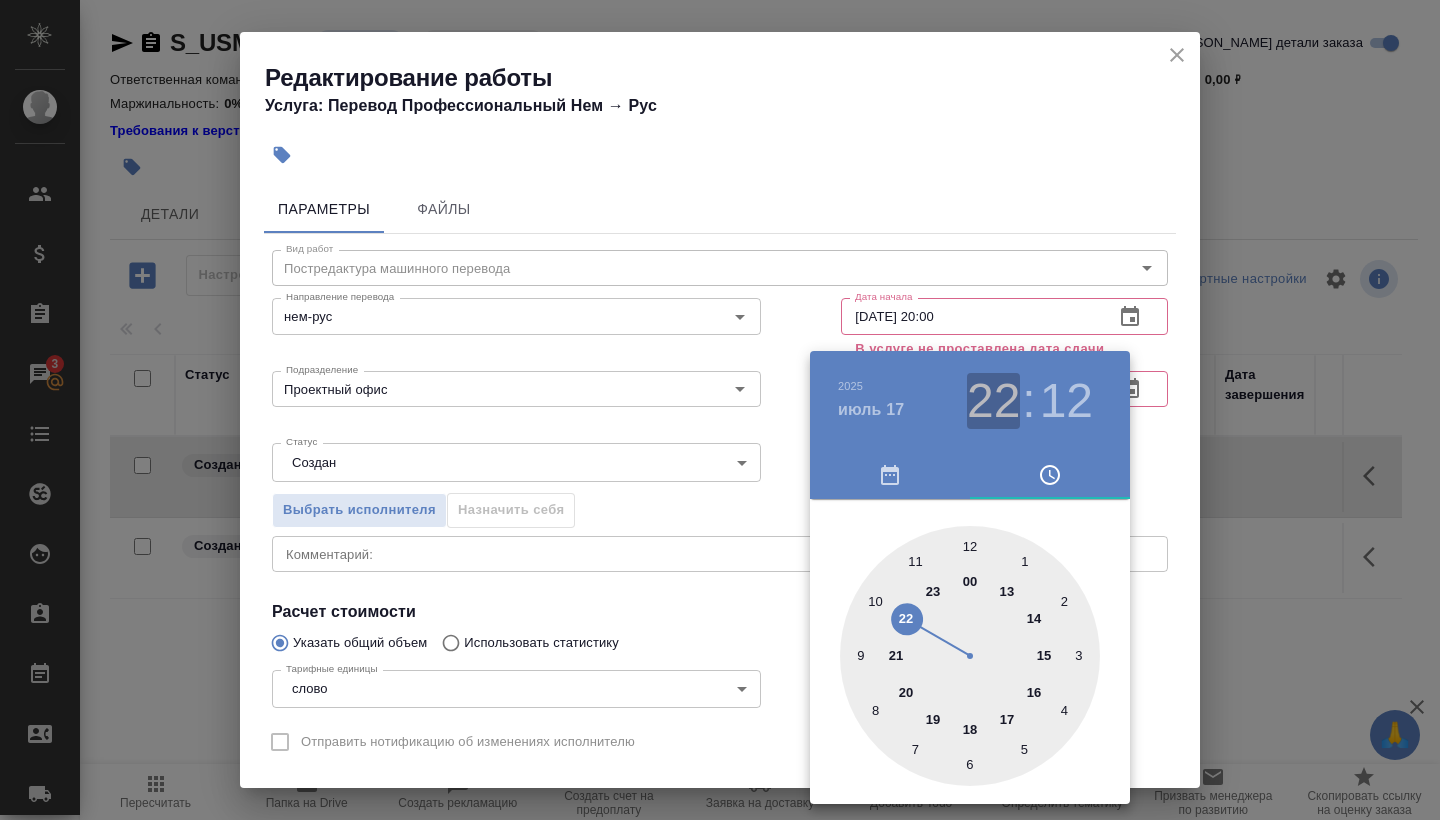click on "22" at bounding box center (993, 401) 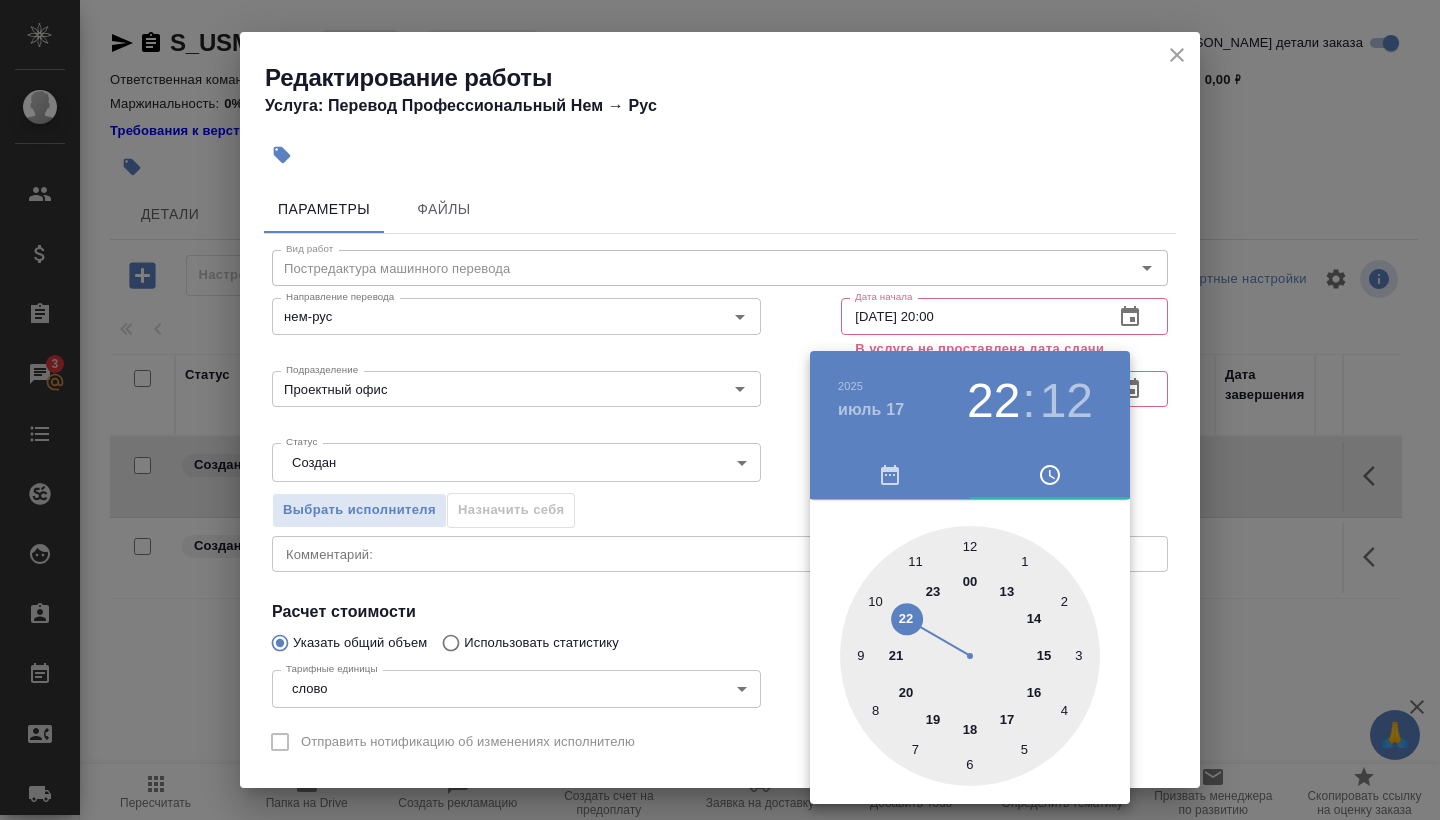 type 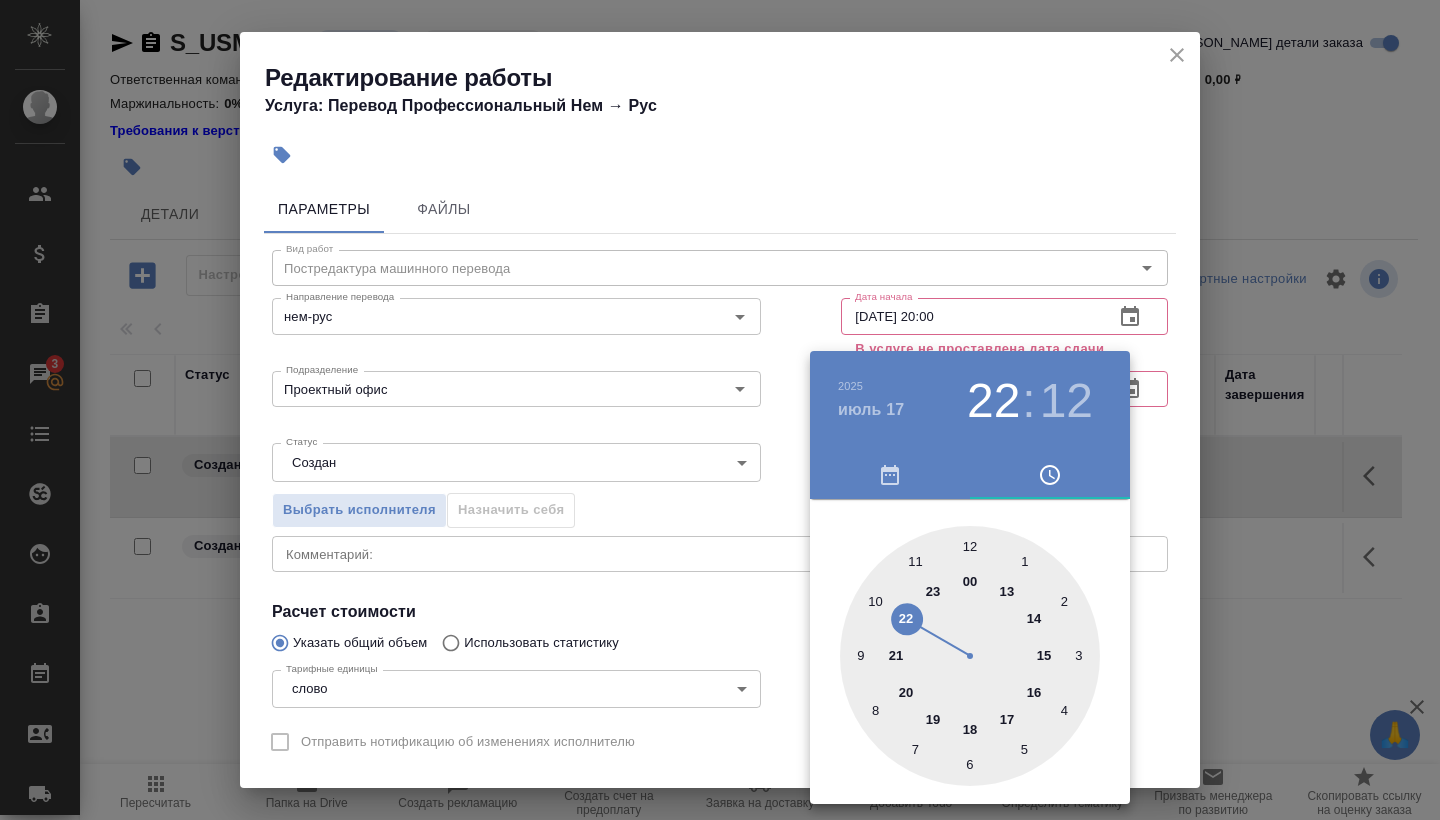 click on "22" at bounding box center (993, 401) 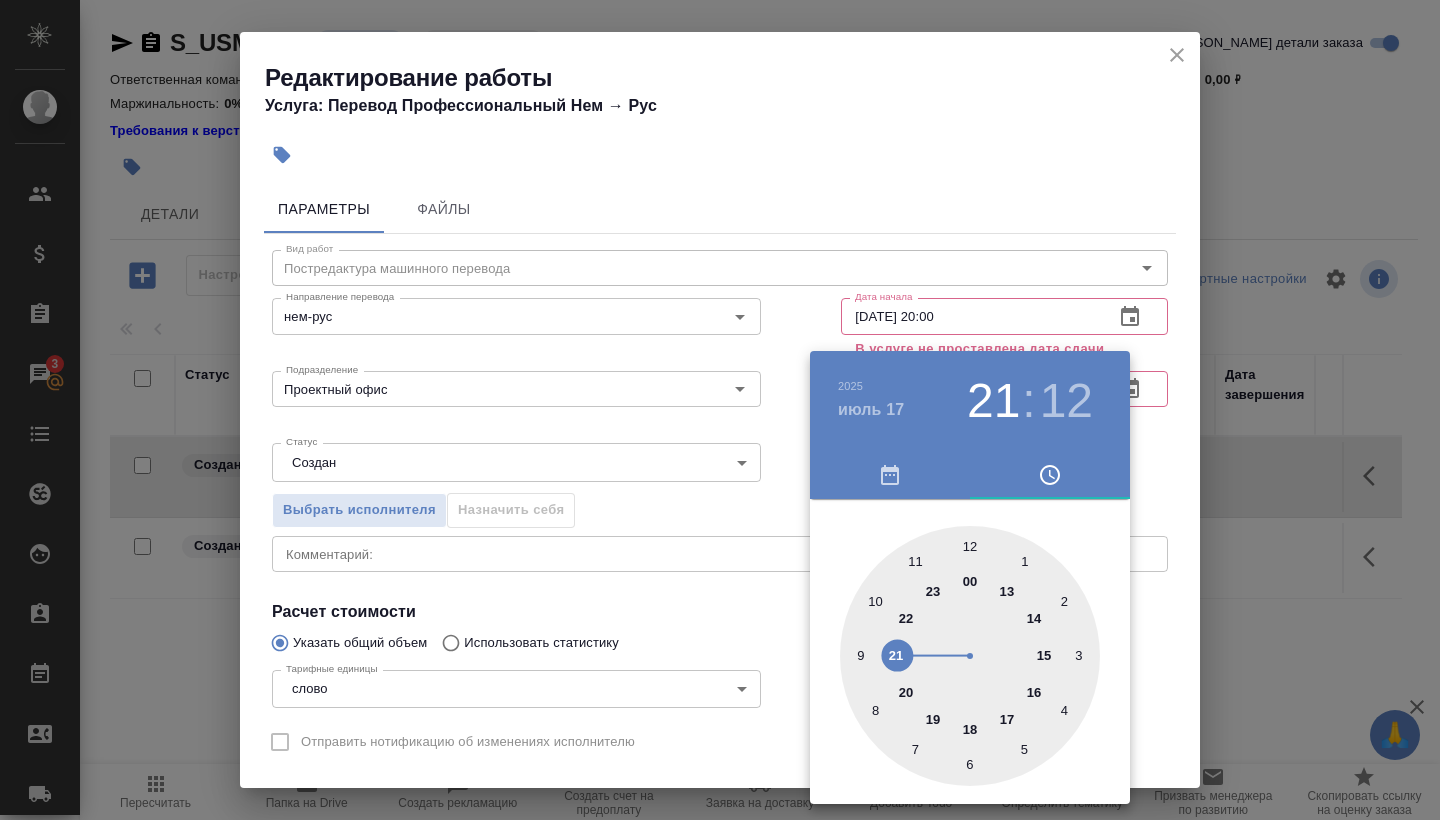 click at bounding box center (970, 656) 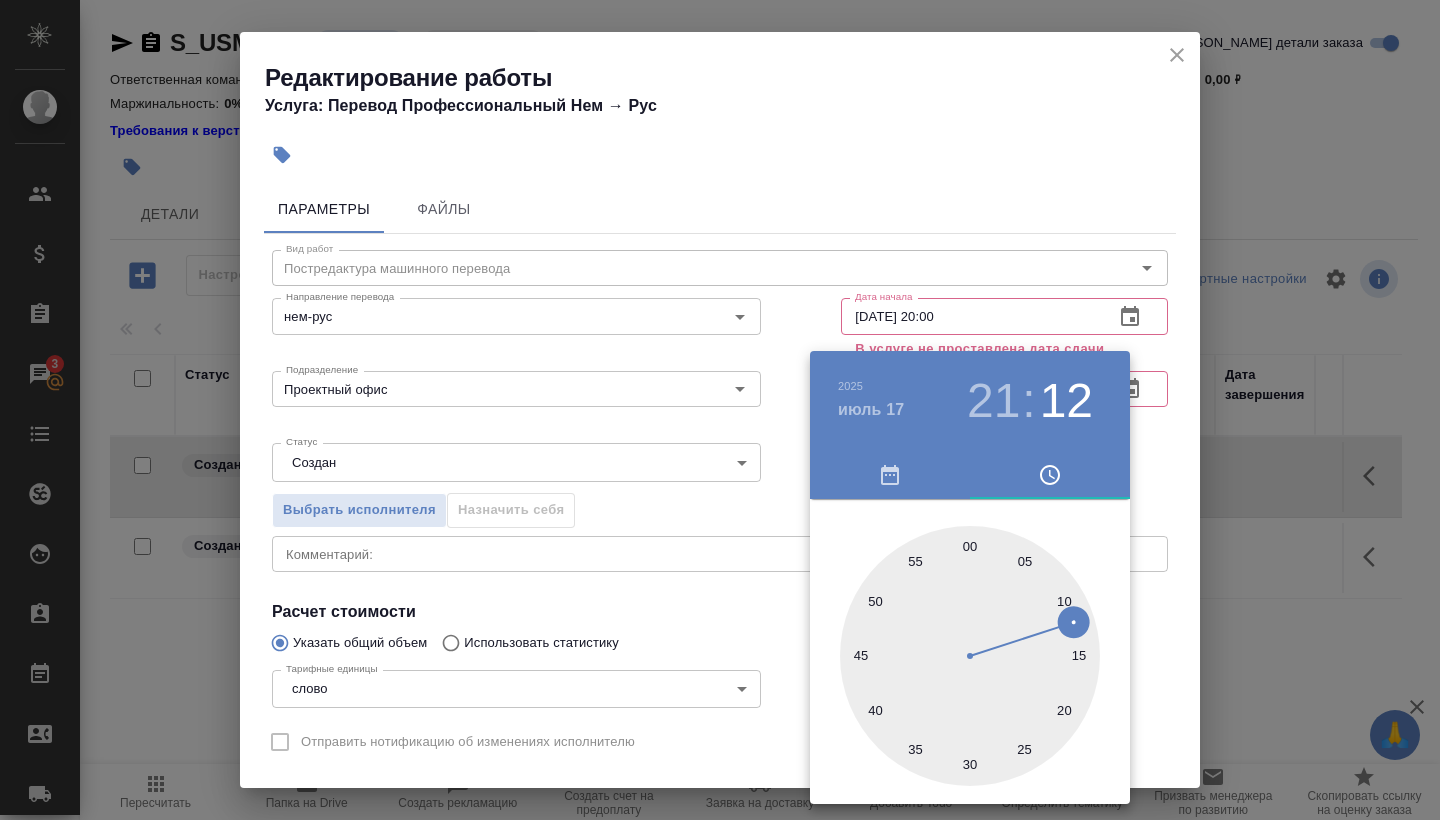 click at bounding box center (970, 656) 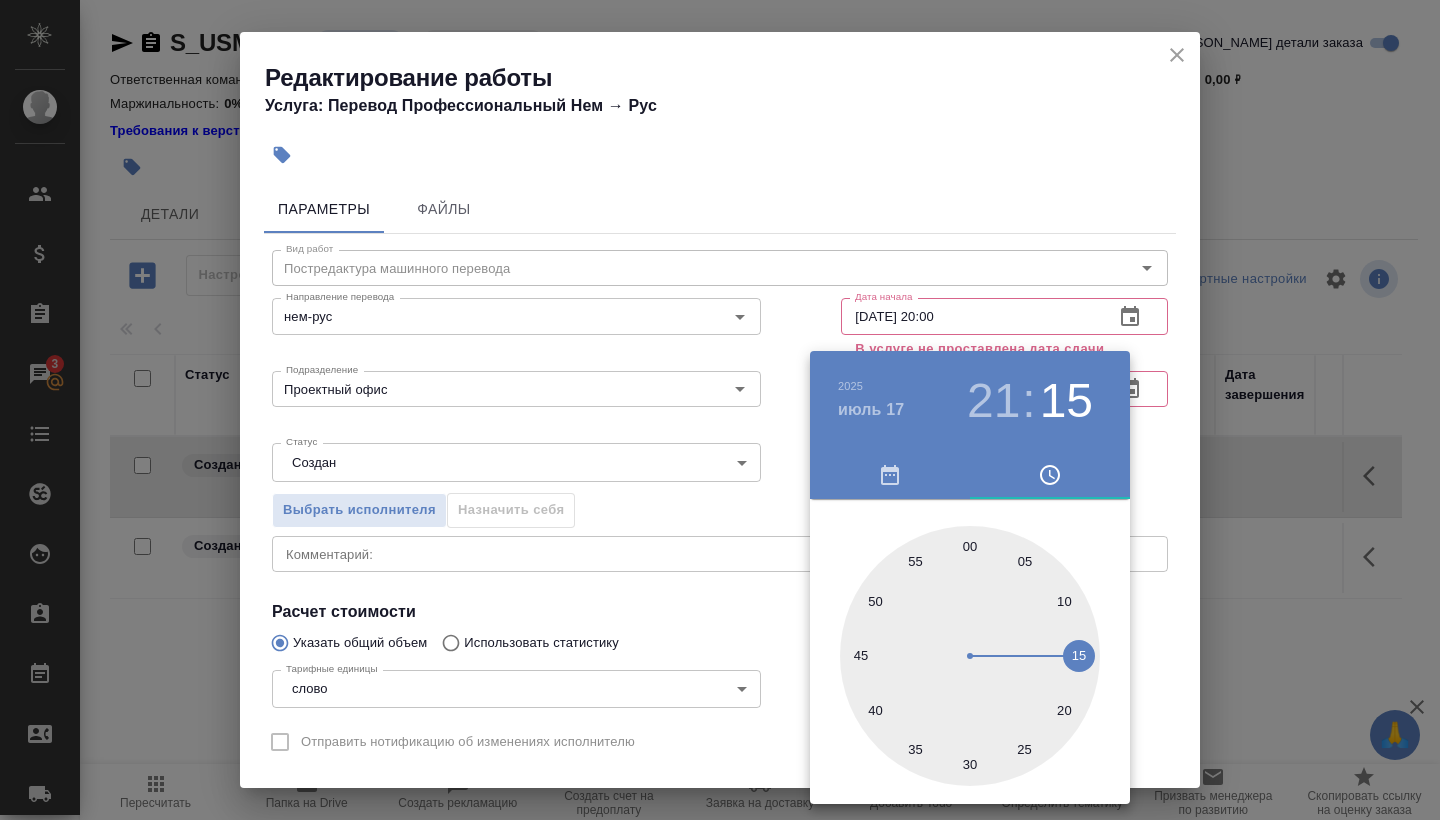 click on "00 05 10 15 20 25 30 35 40 45 50 55" at bounding box center [970, 656] 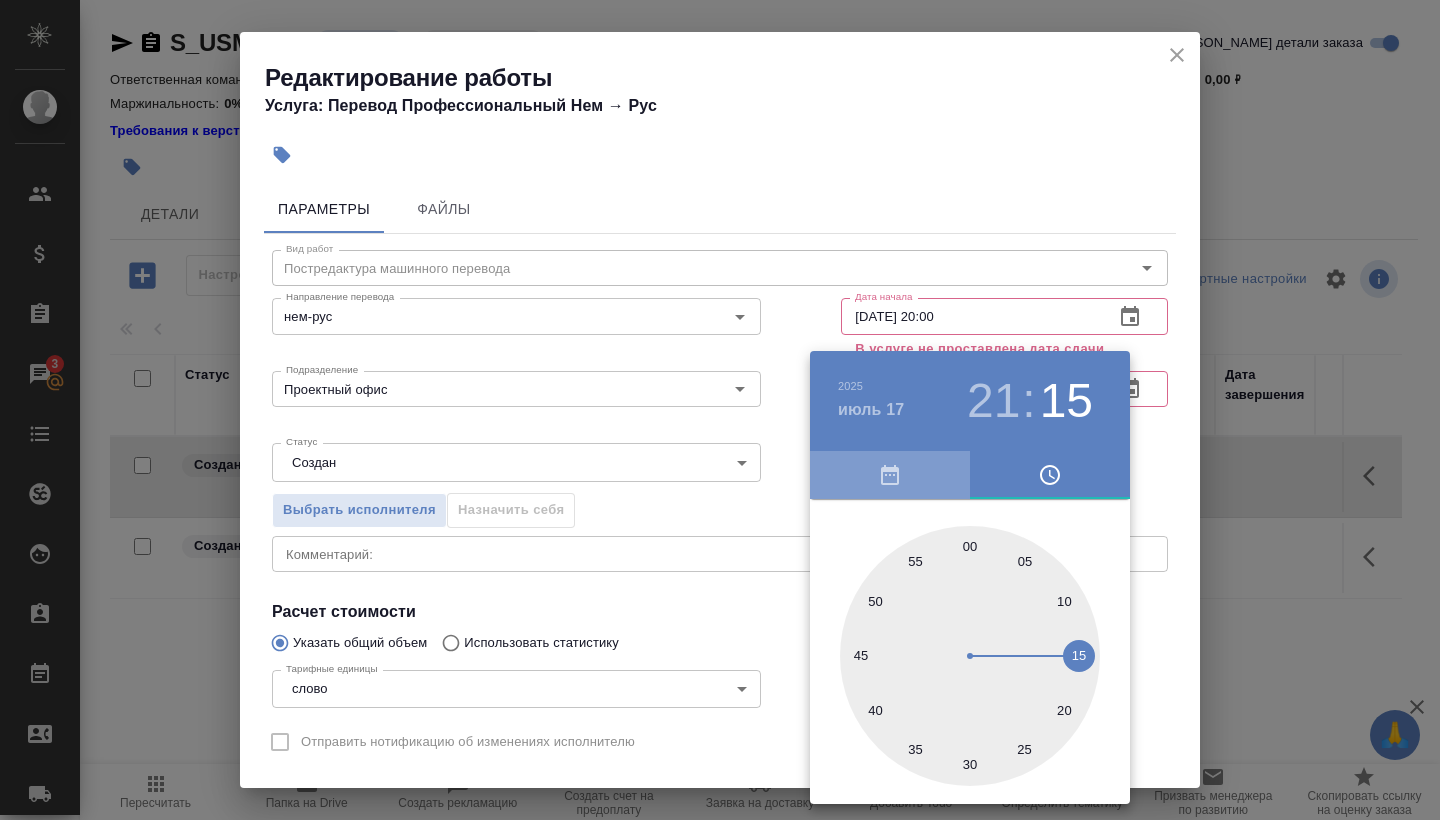 click at bounding box center (890, 475) 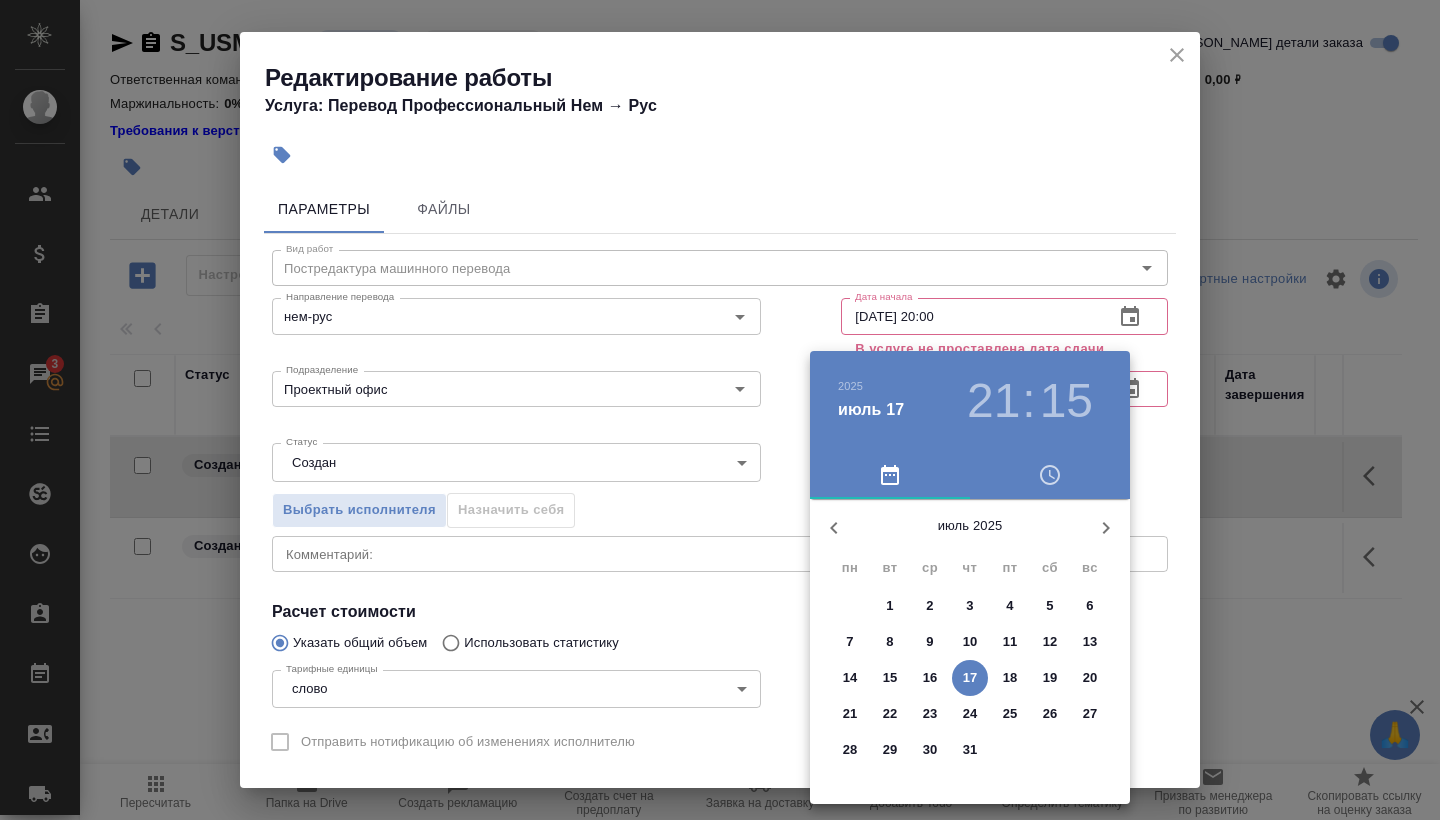 click at bounding box center (720, 410) 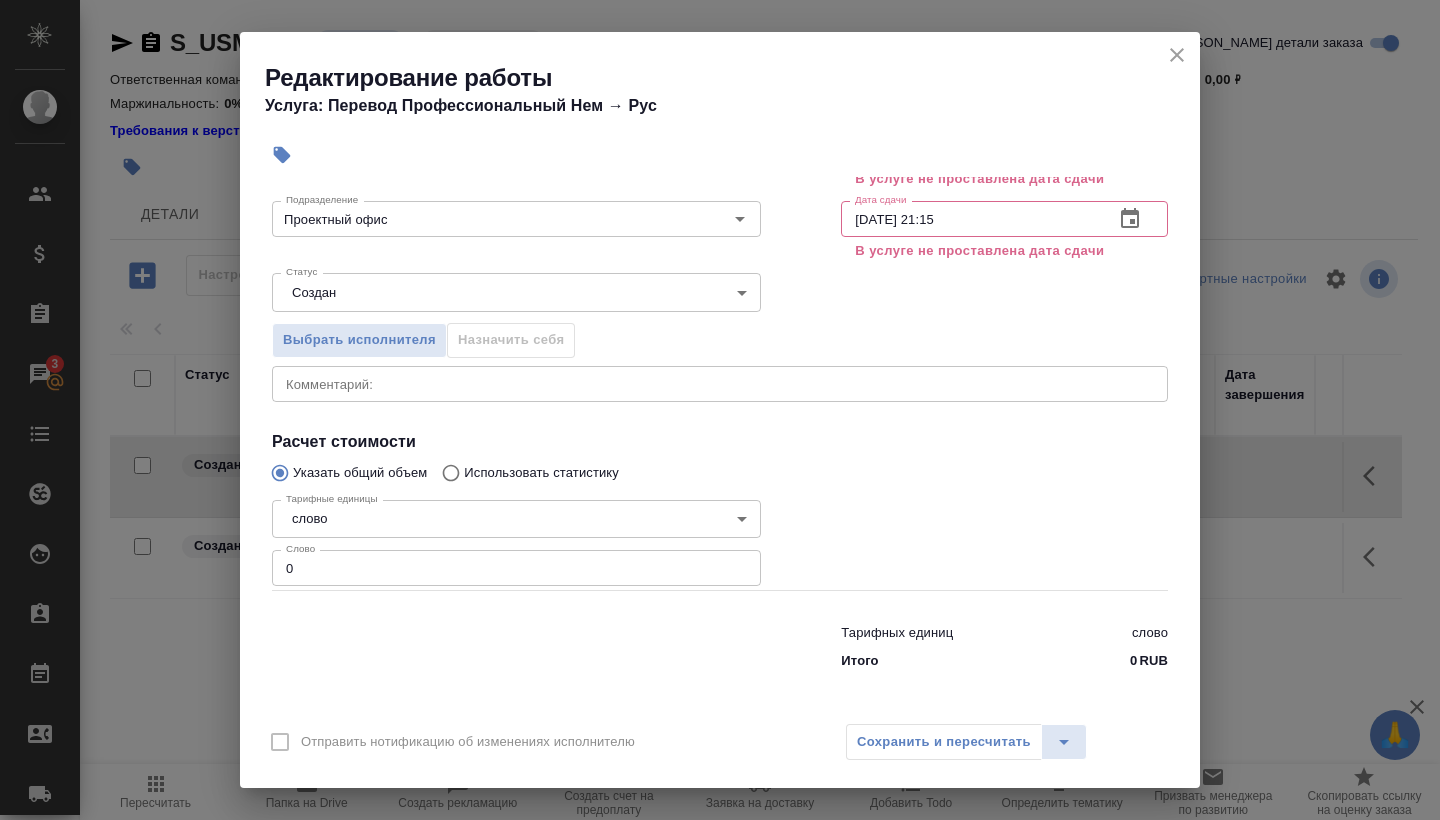 scroll, scrollTop: 173, scrollLeft: 0, axis: vertical 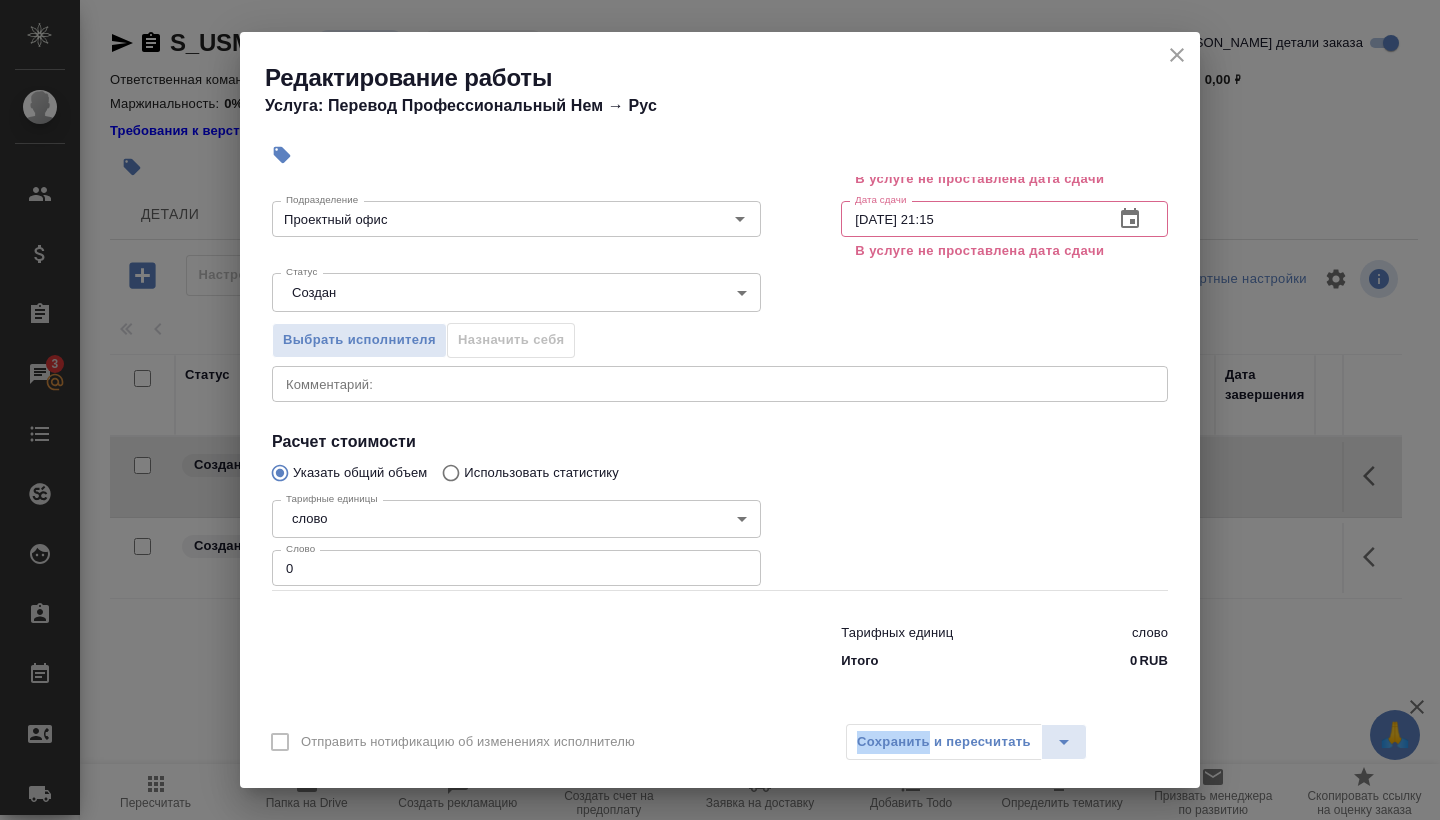 click on "Сохранить и пересчитать" at bounding box center (966, 742) 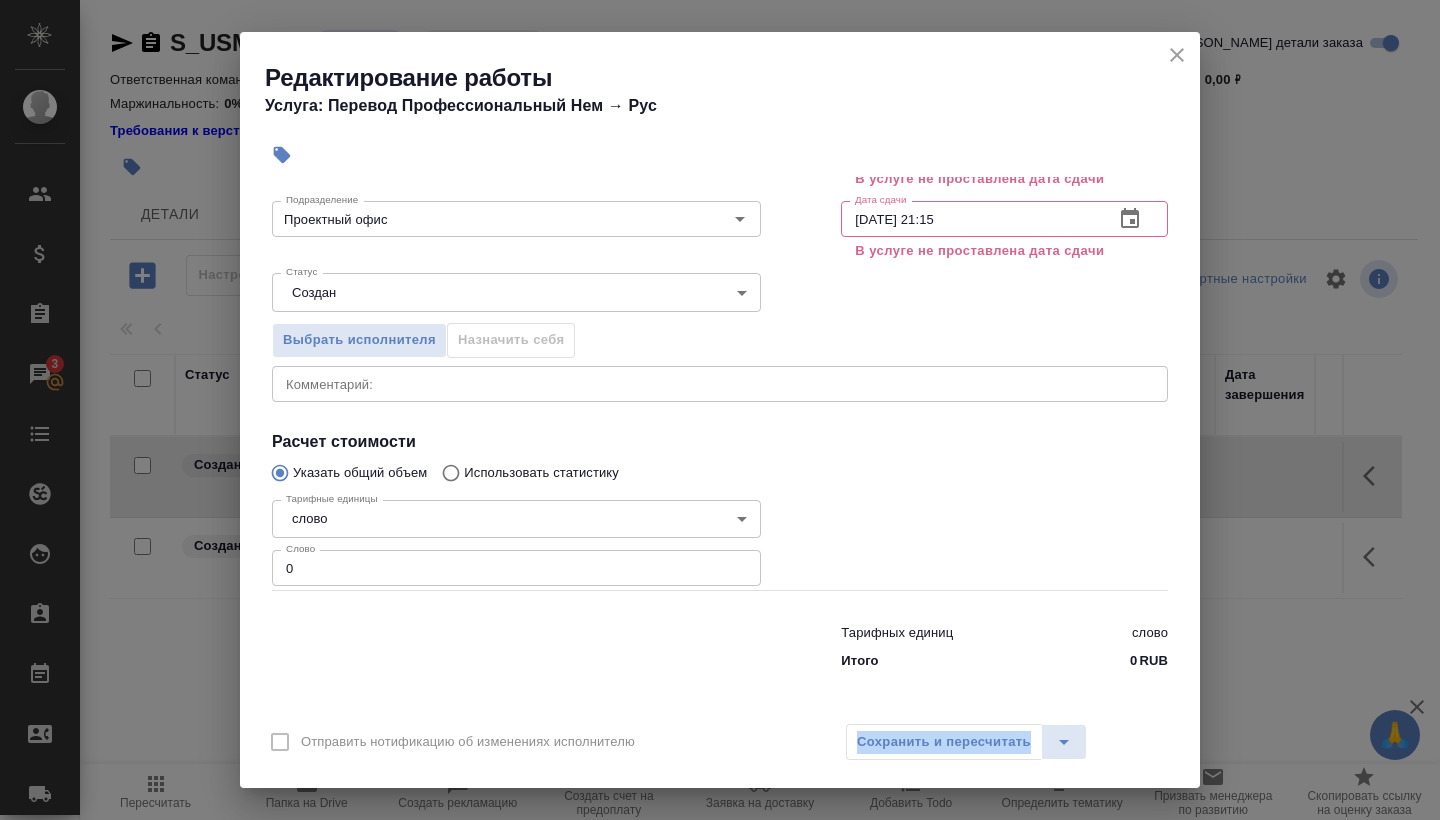 click on "Сохранить и пересчитать" at bounding box center (966, 742) 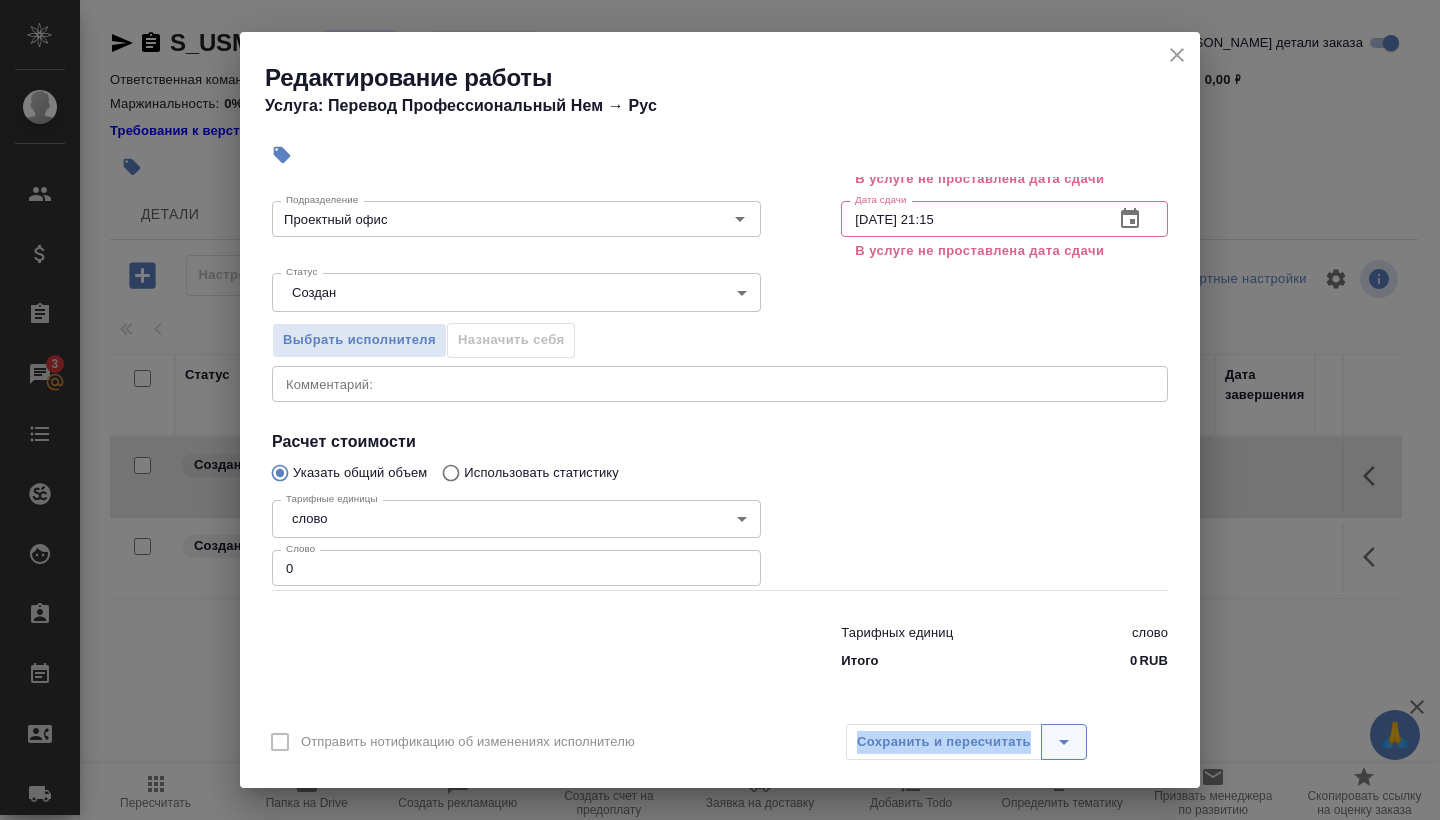 click at bounding box center (1064, 742) 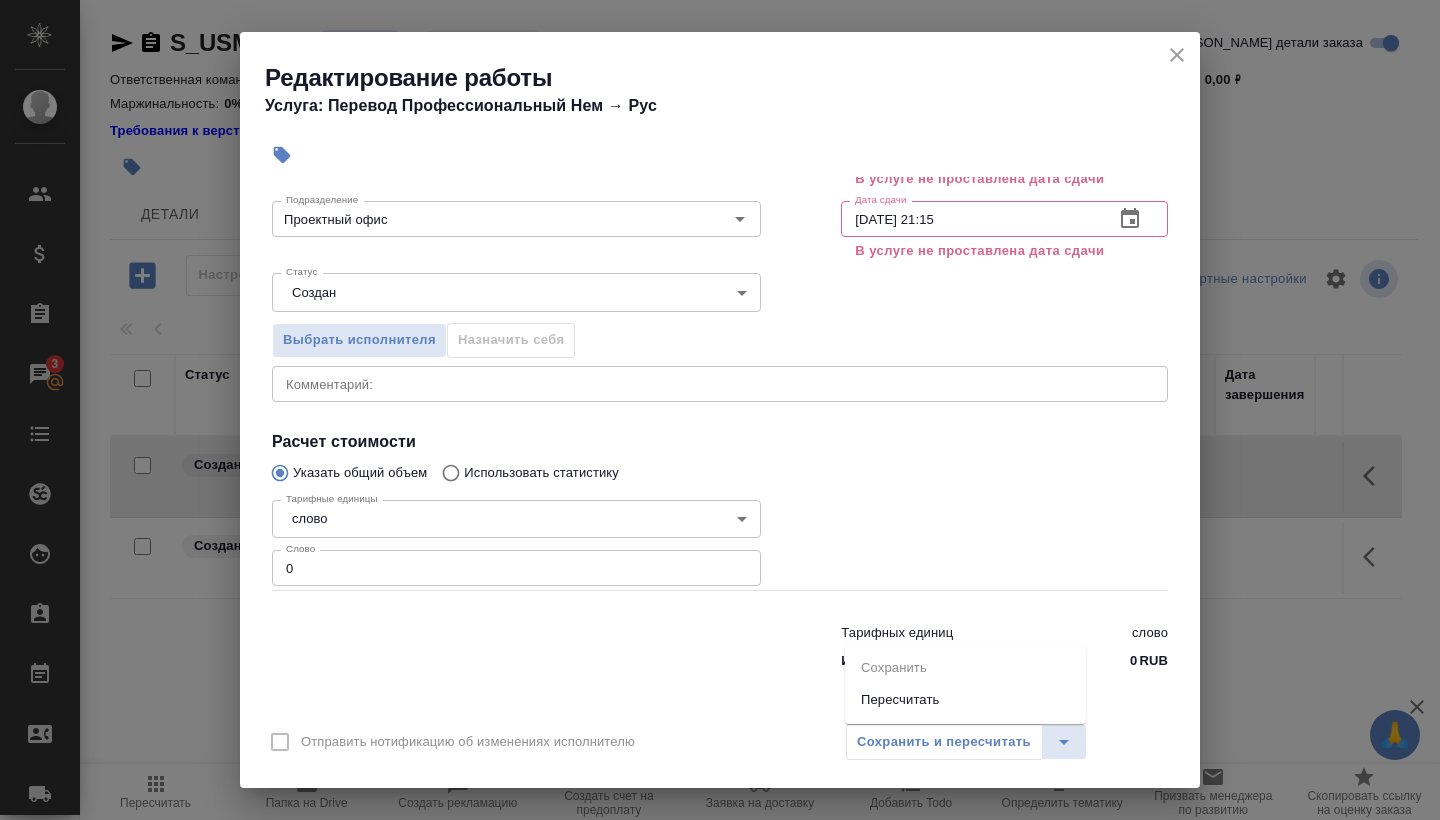 click on "Пересчитать" at bounding box center [965, 700] 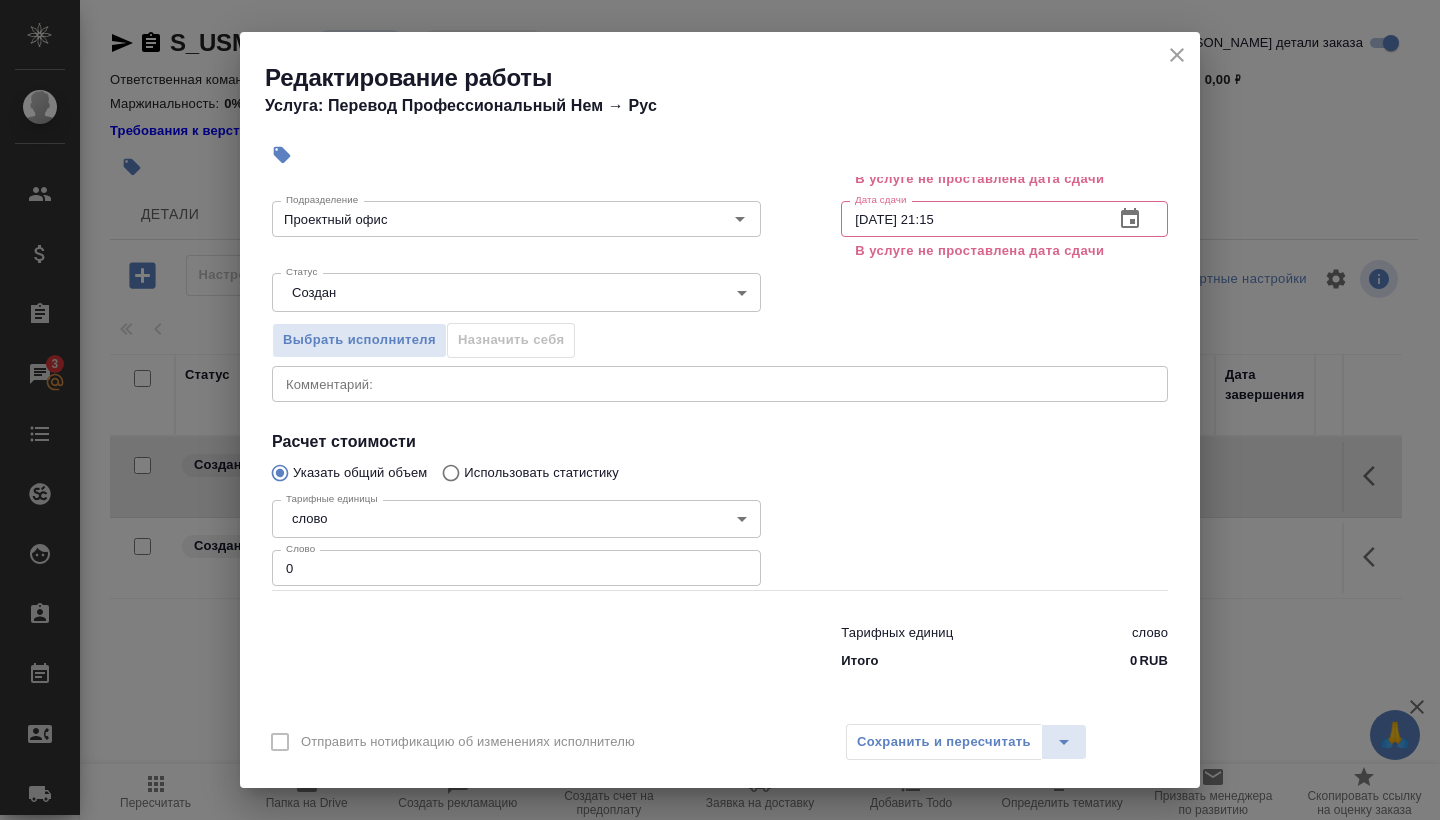 scroll, scrollTop: 173, scrollLeft: 0, axis: vertical 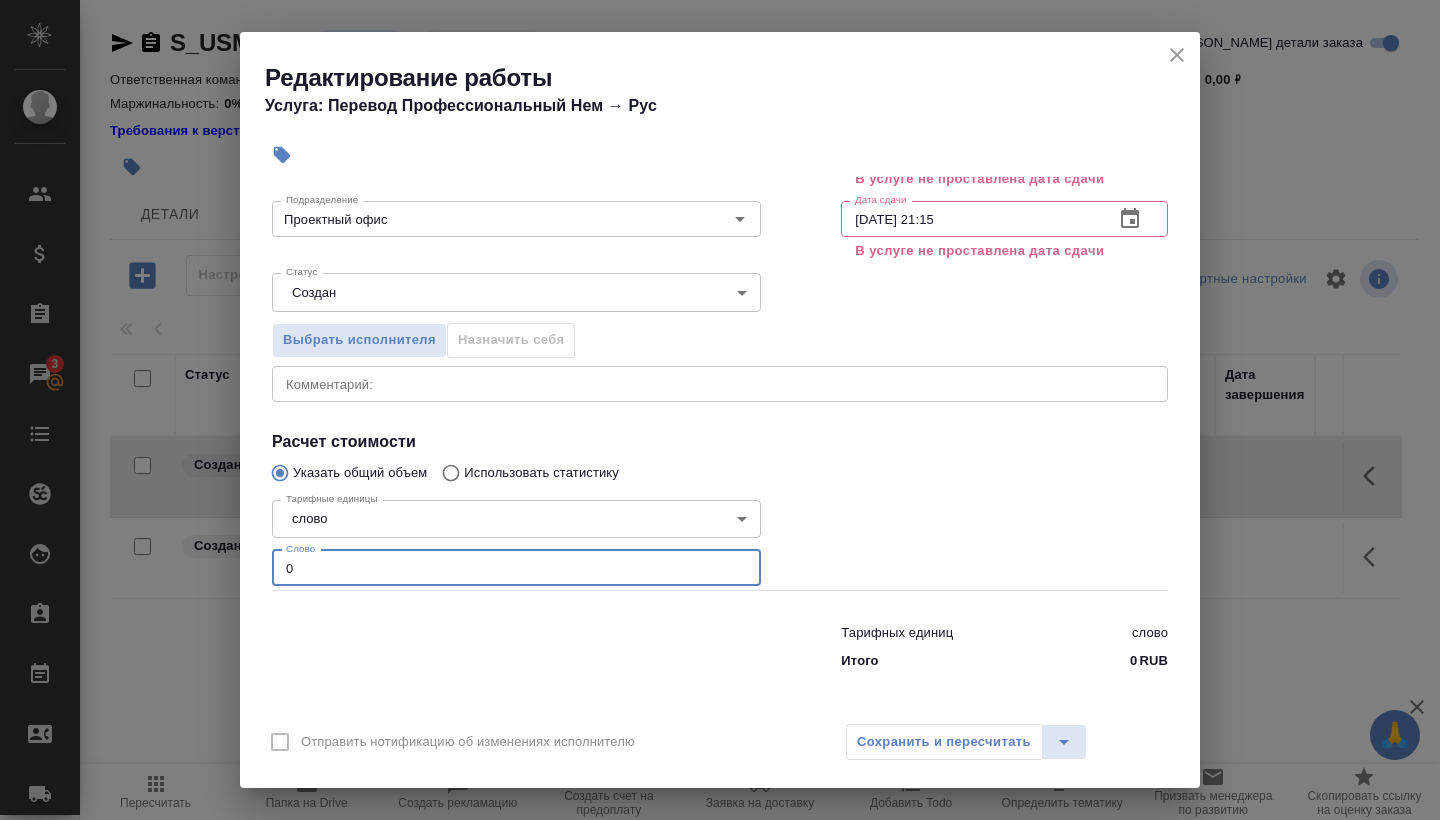 click on "0" at bounding box center (516, 568) 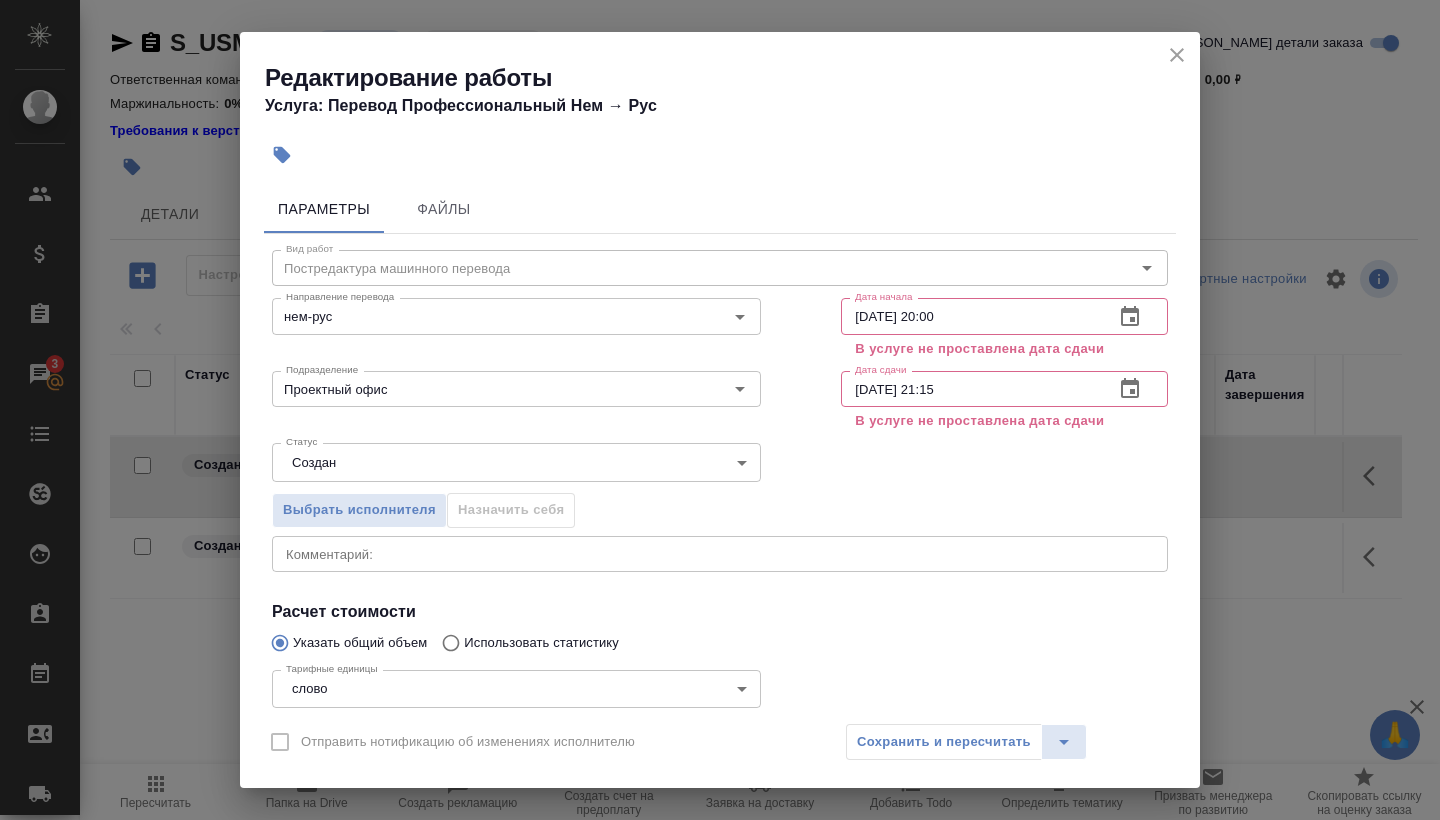 scroll, scrollTop: 2, scrollLeft: 0, axis: vertical 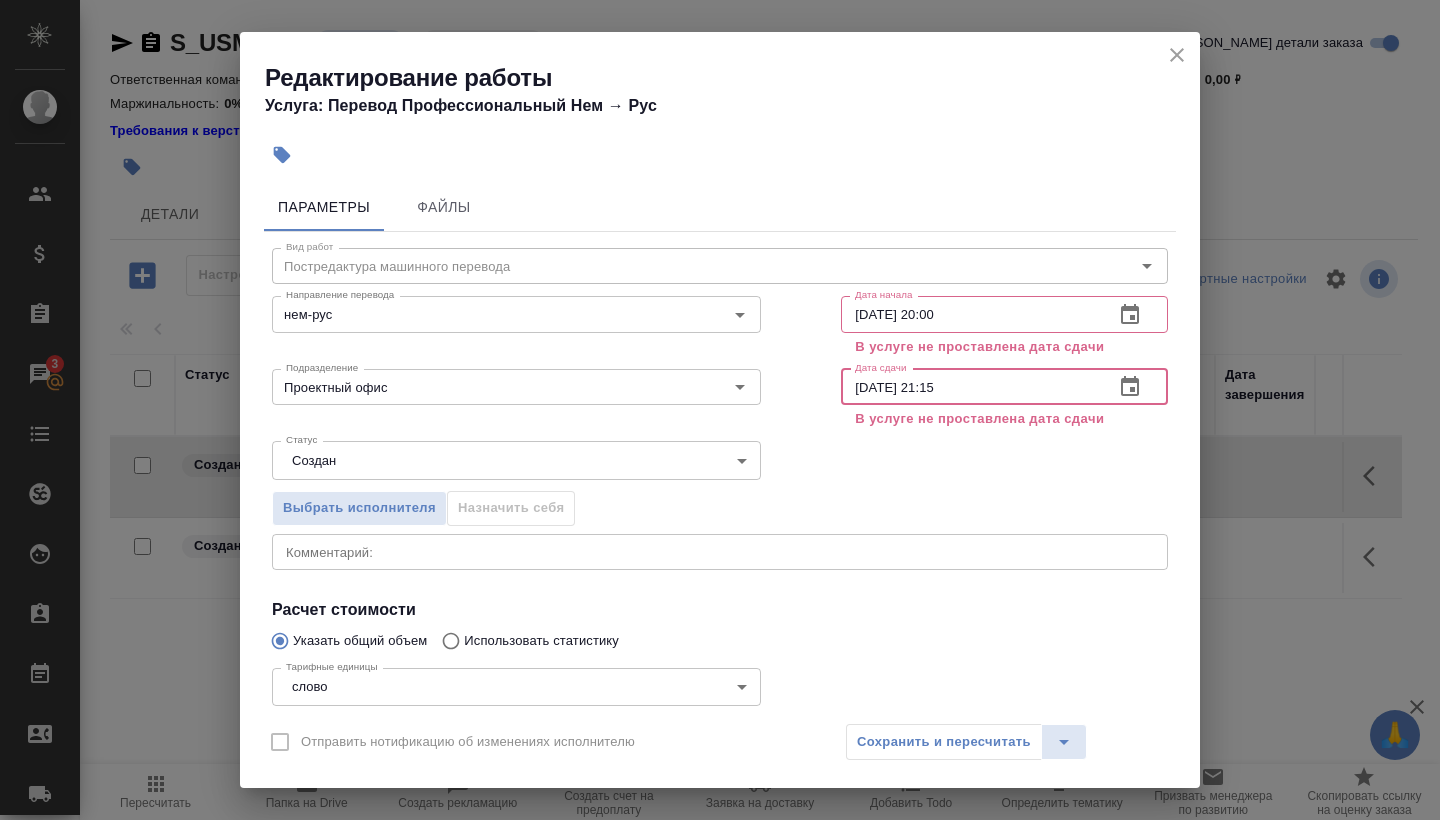 click on "[DATE] 21:15" at bounding box center [969, 387] 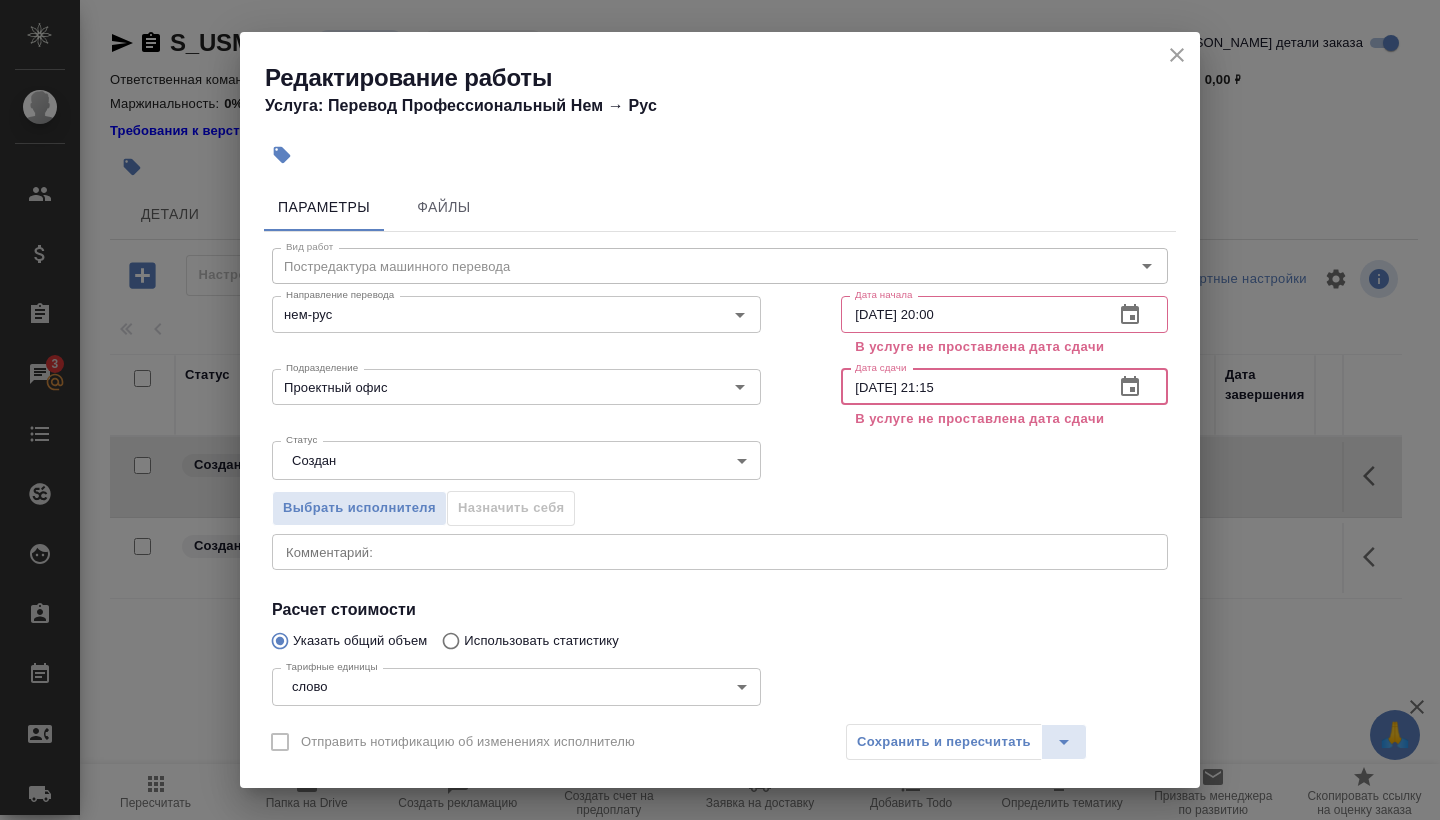 click 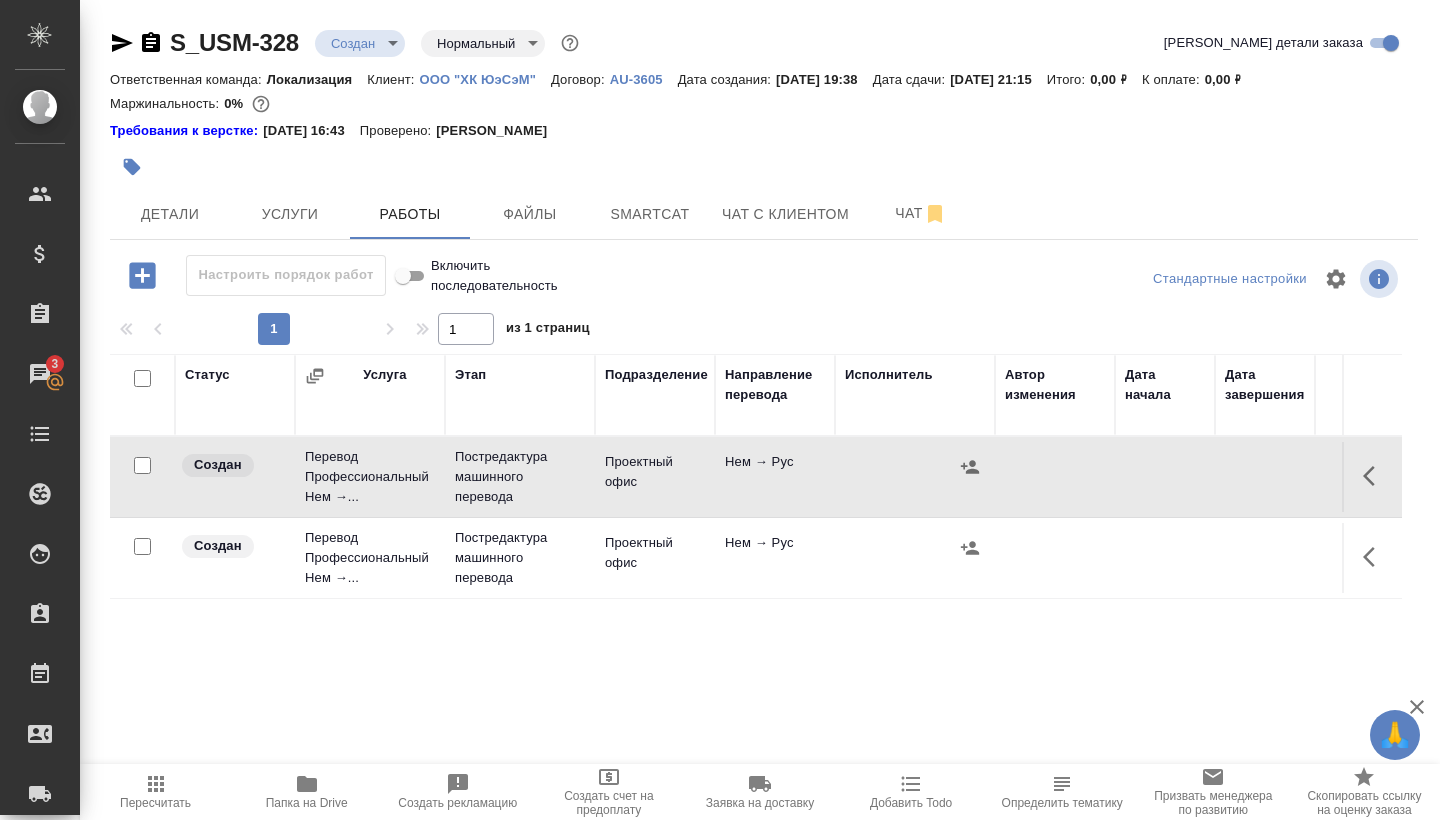 click at bounding box center (1265, 477) 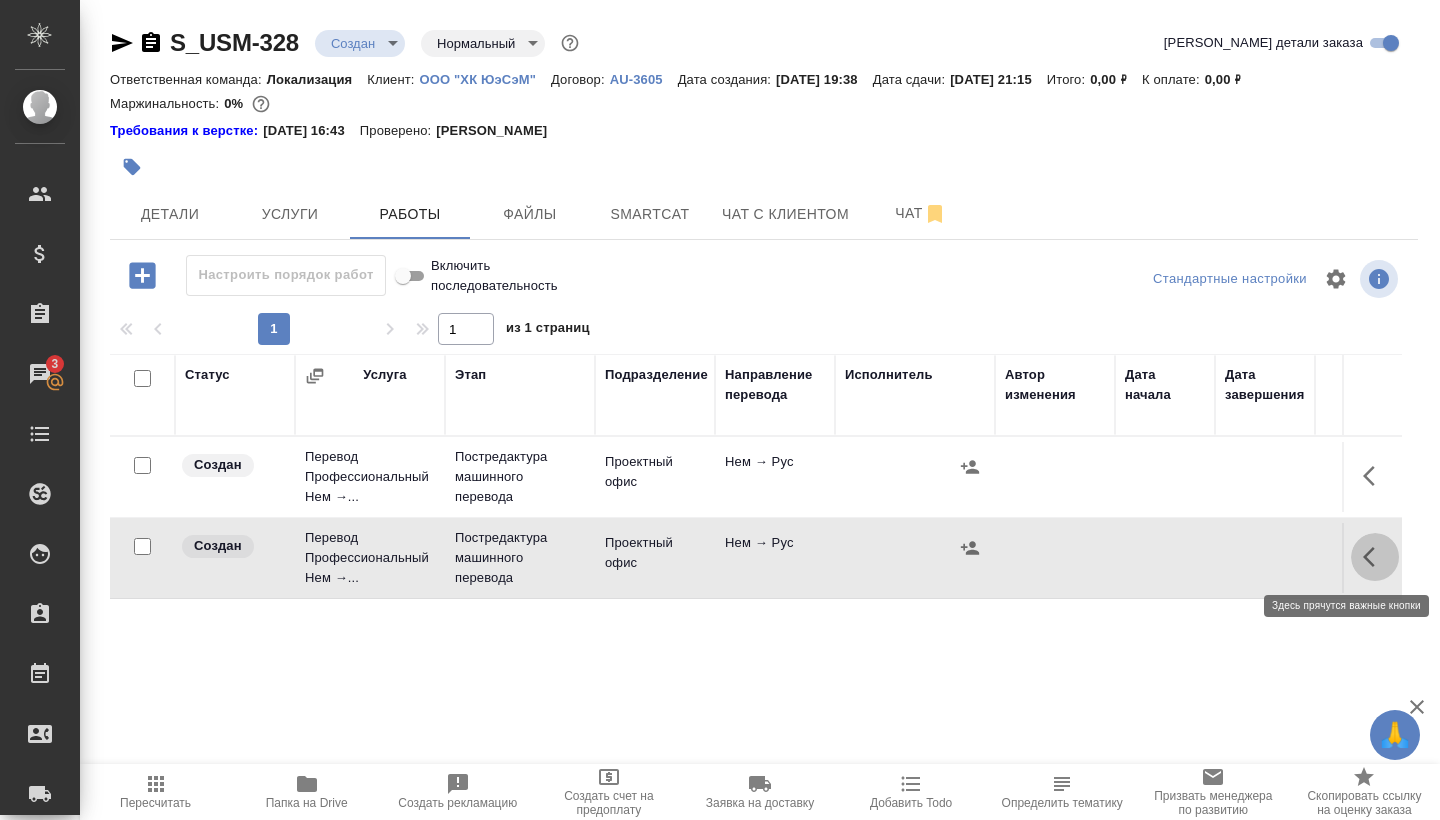 click 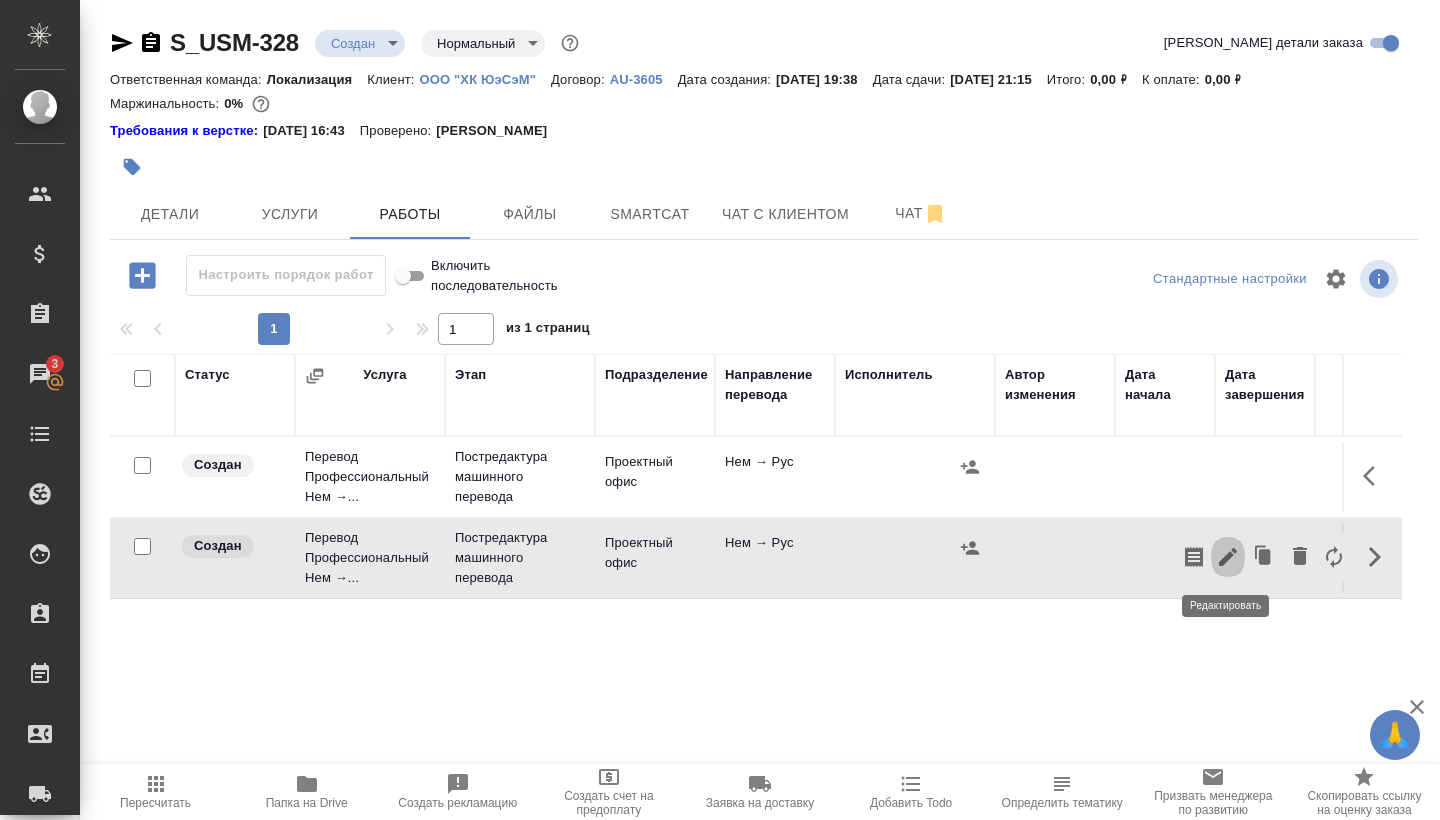 click 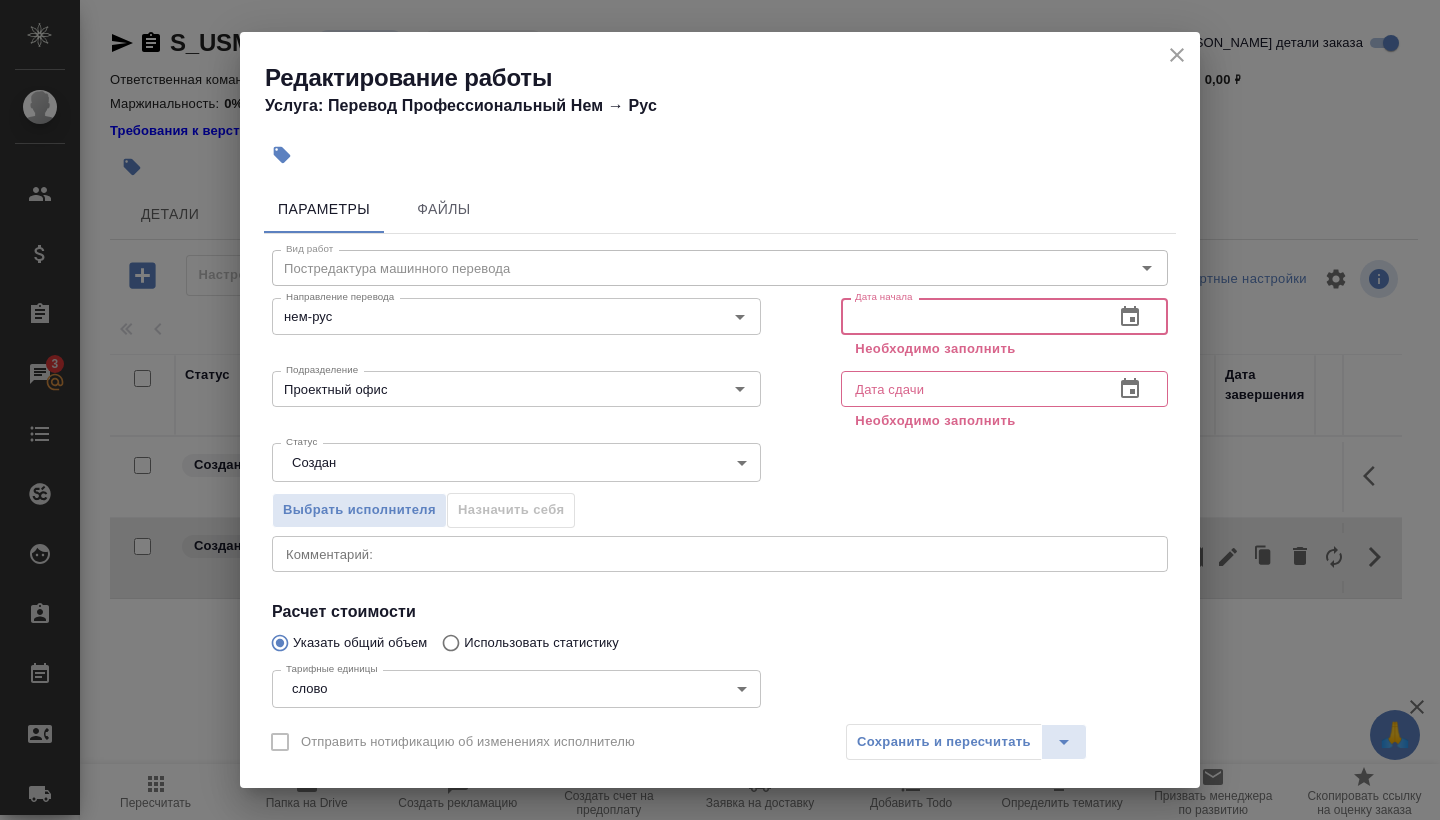 click at bounding box center (969, 316) 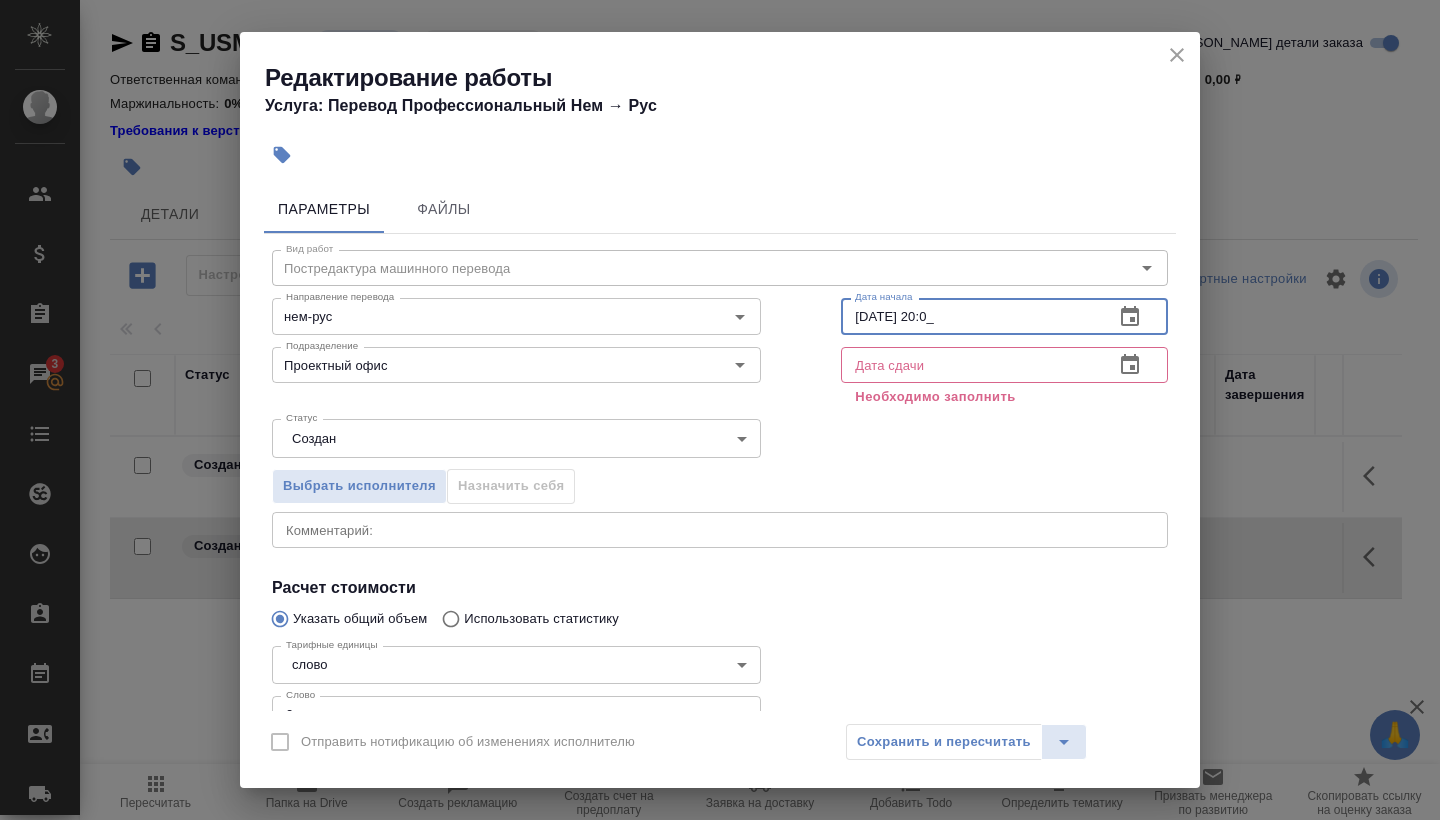 type on "[DATE] 20:00" 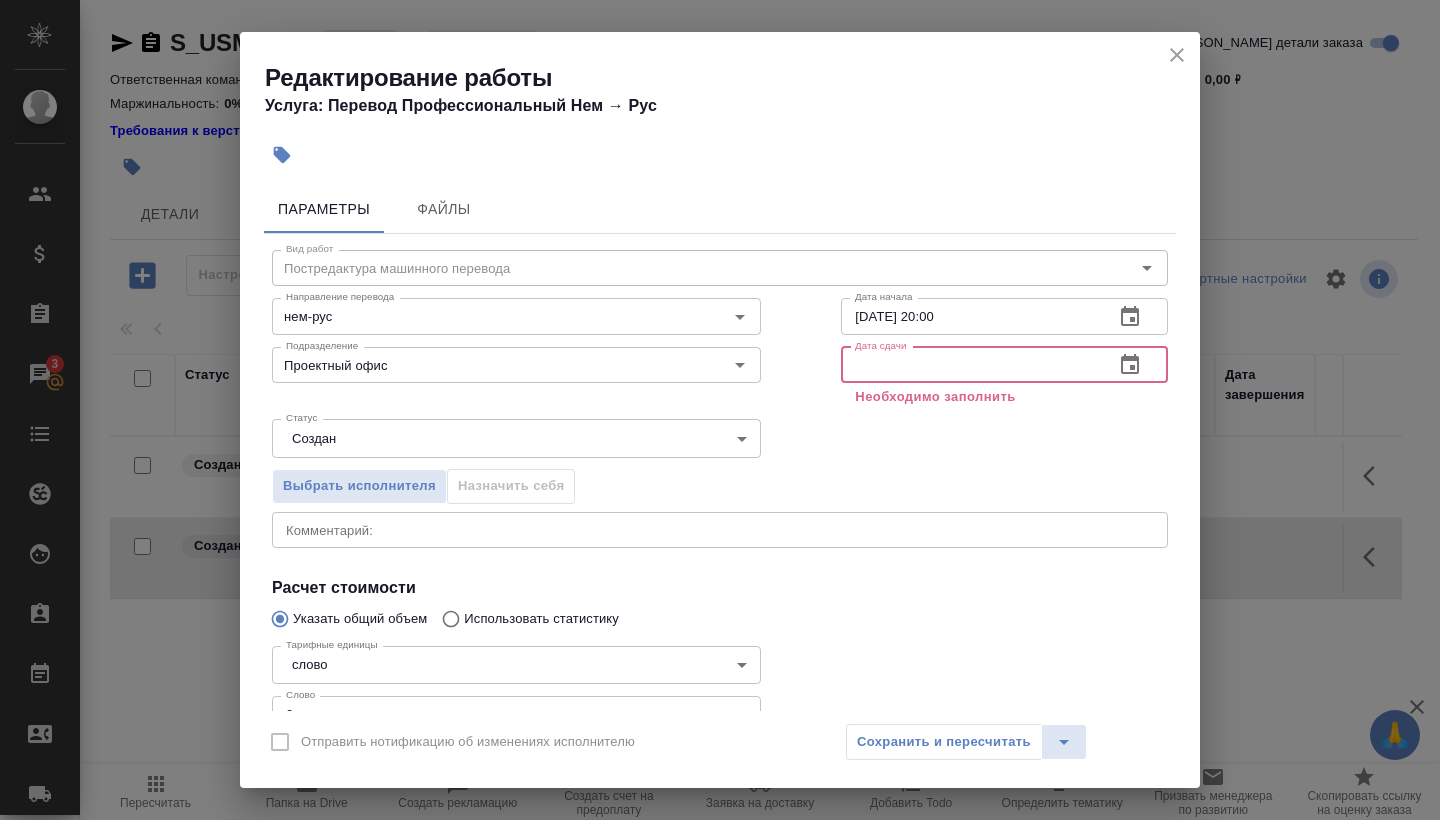 click at bounding box center [969, 365] 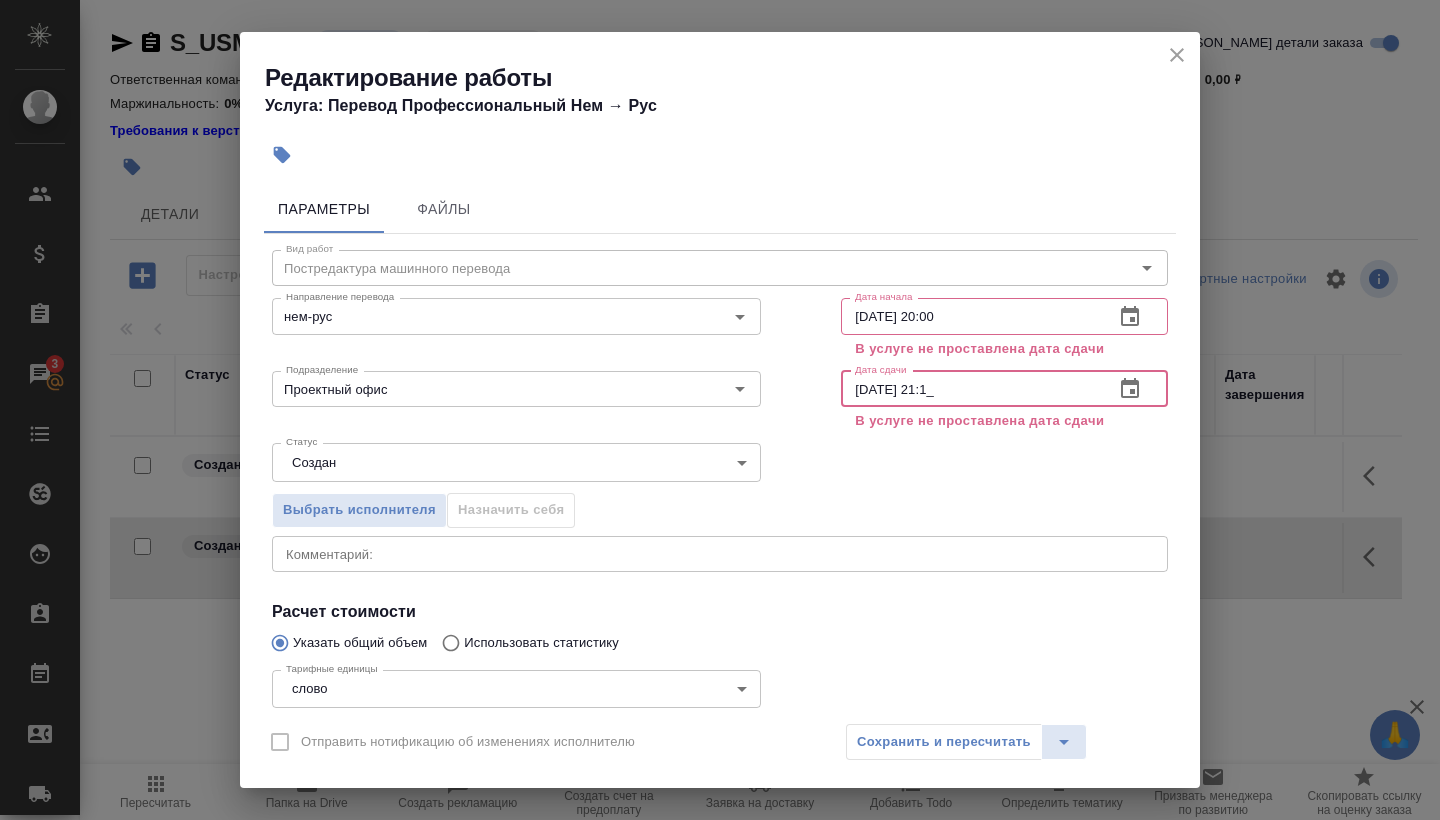 type on "[DATE] 21:15" 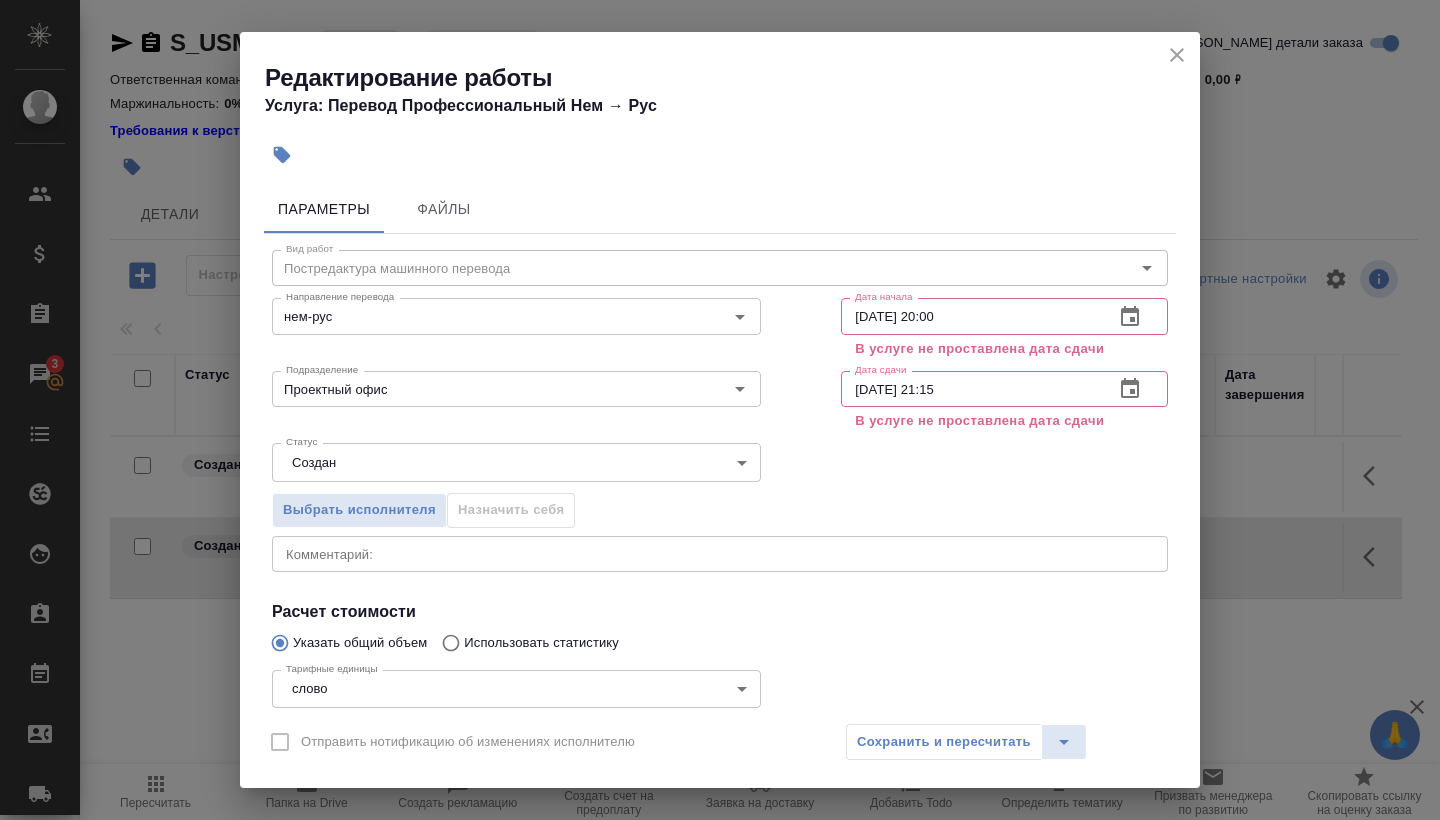 click on "Сохранить и пересчитать" at bounding box center (966, 742) 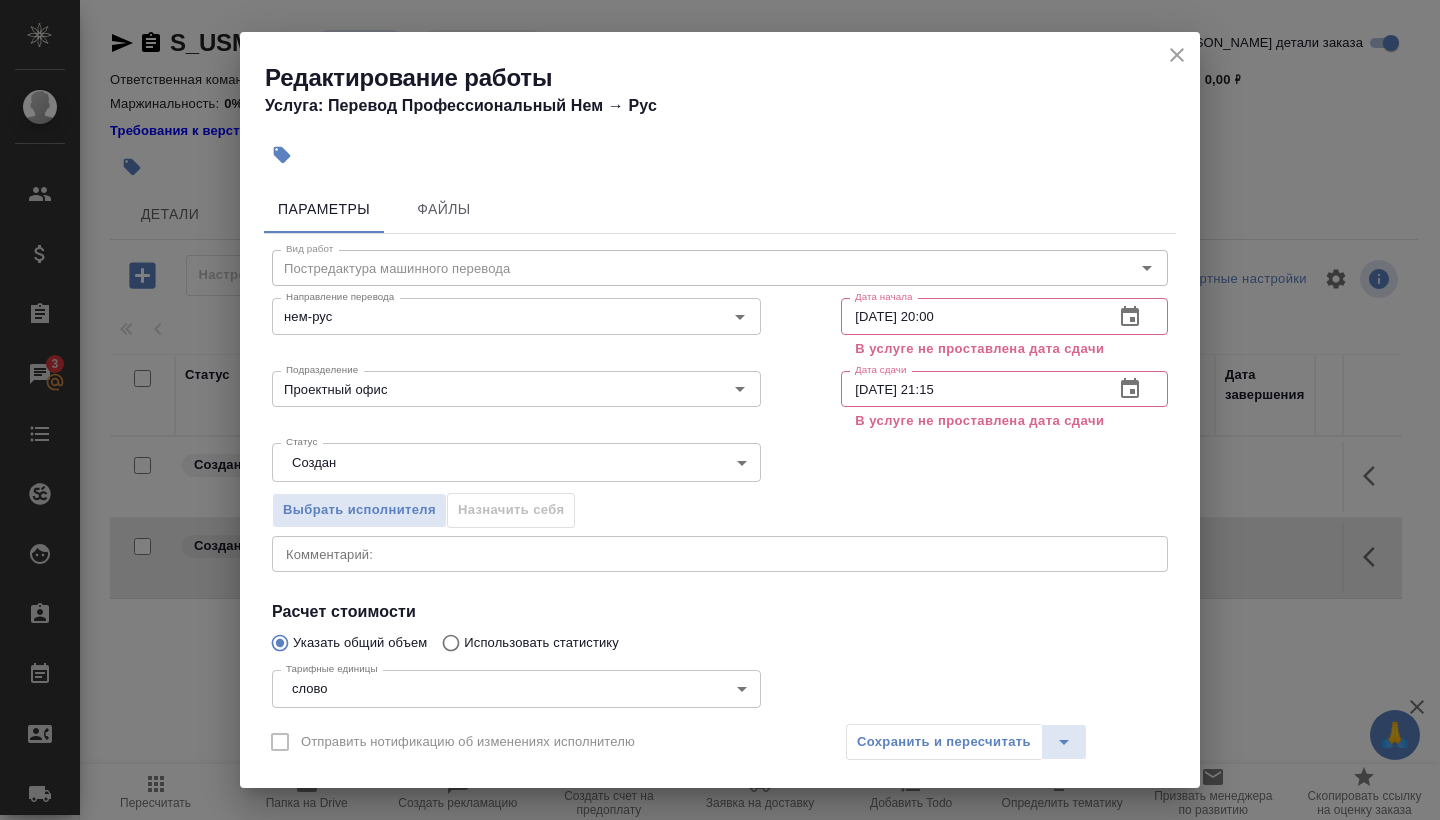 click on "Редактирование работы" at bounding box center (732, 78) 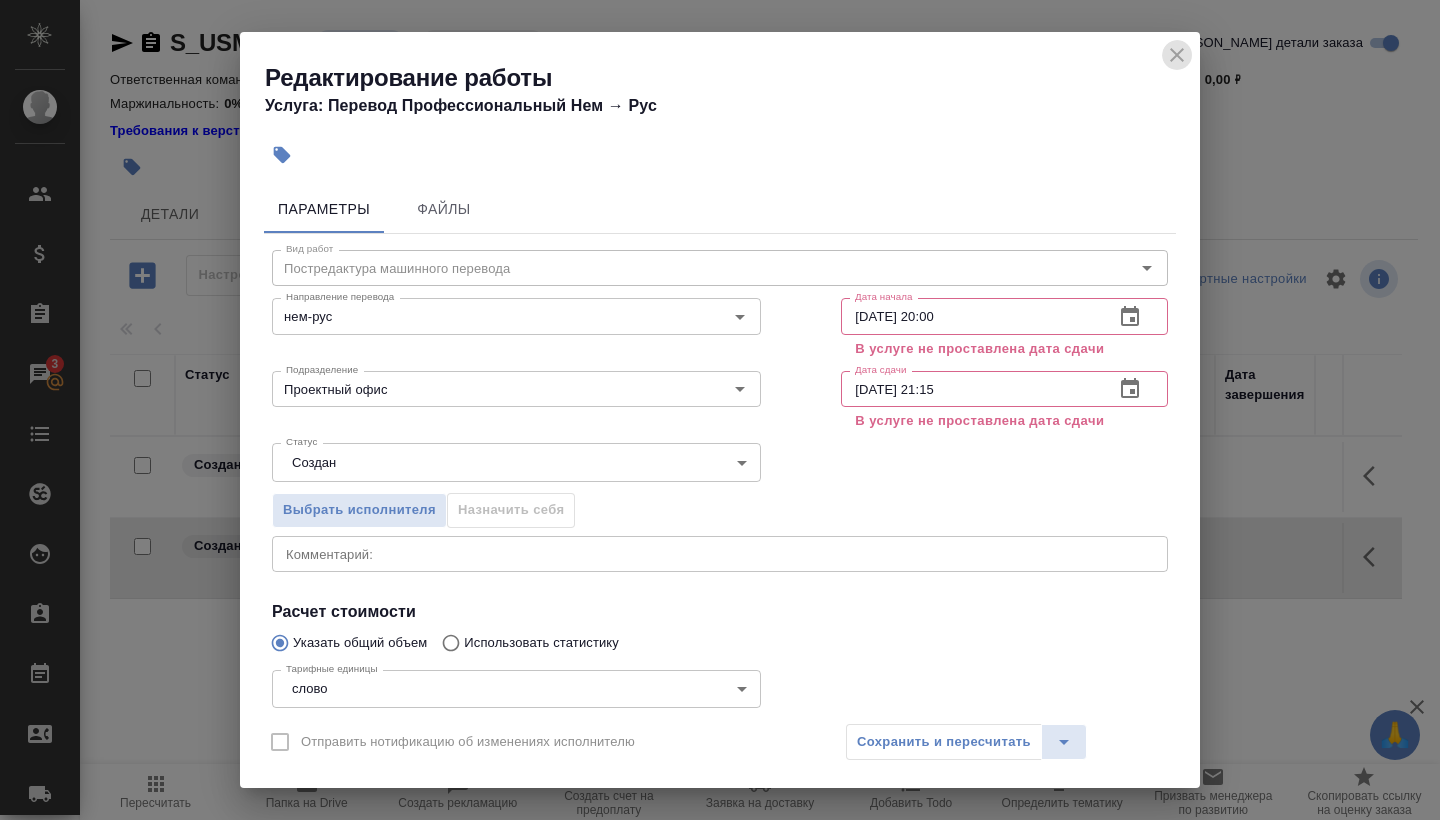 click 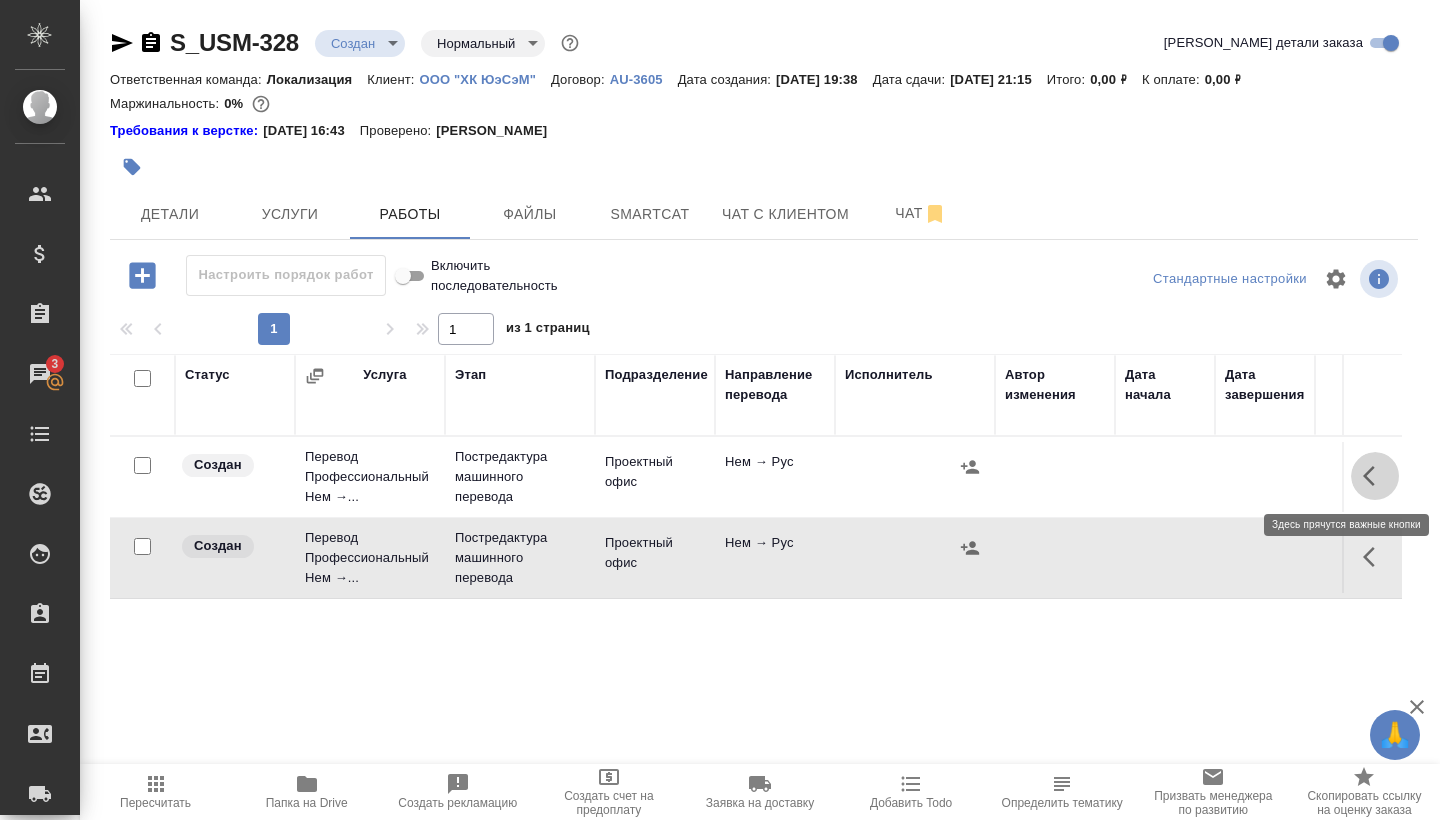 click 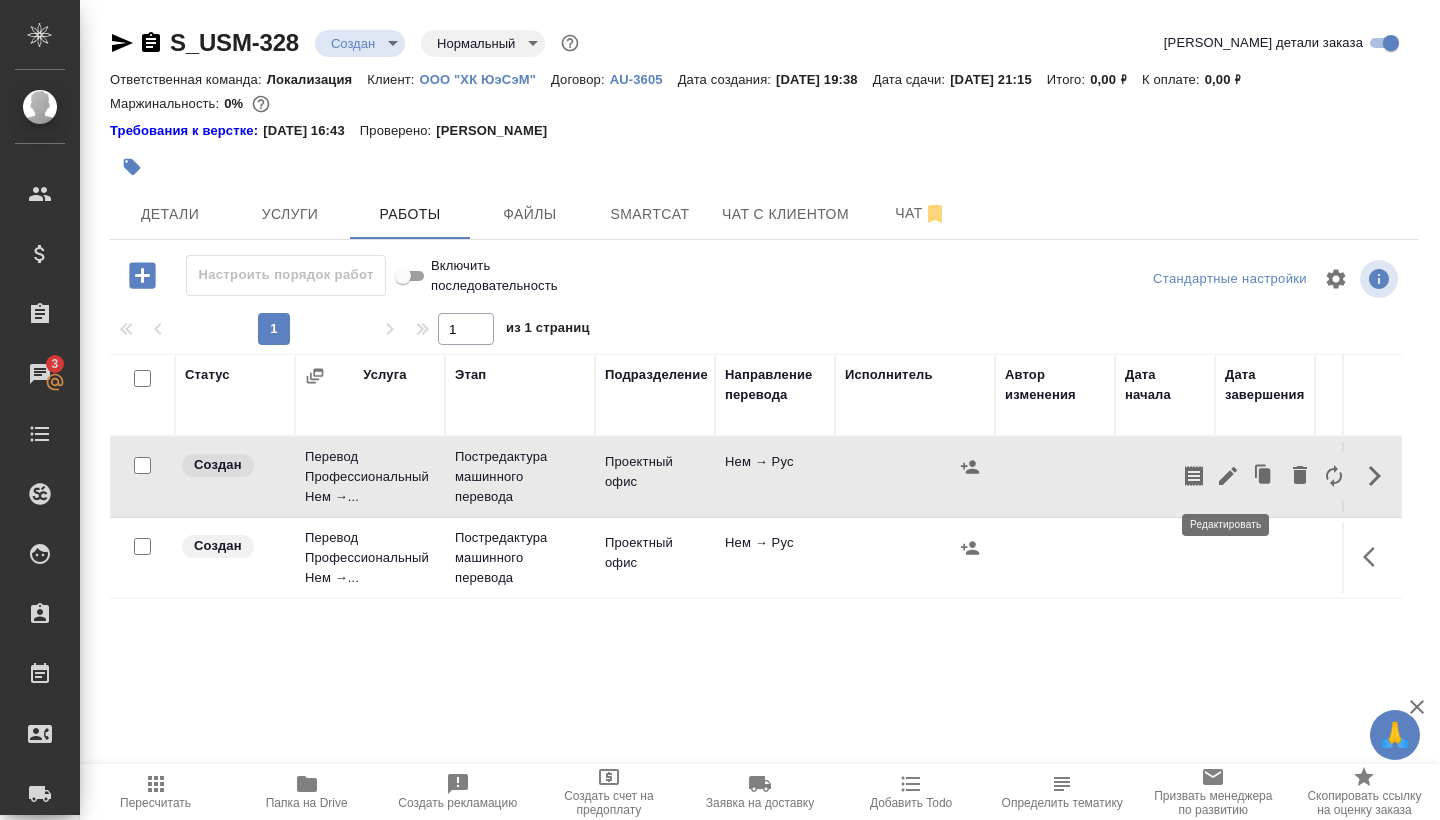 click 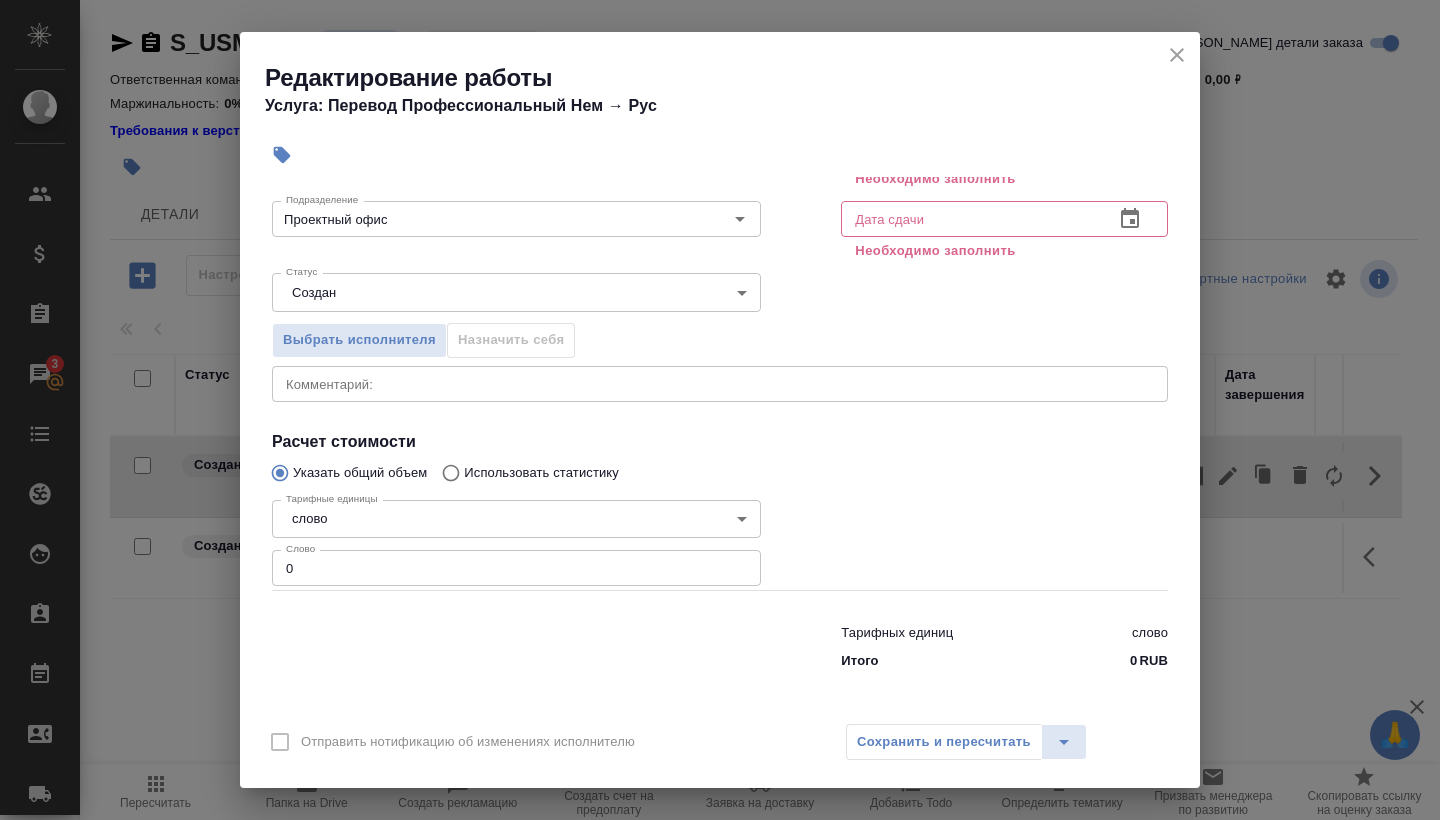 scroll, scrollTop: 173, scrollLeft: 0, axis: vertical 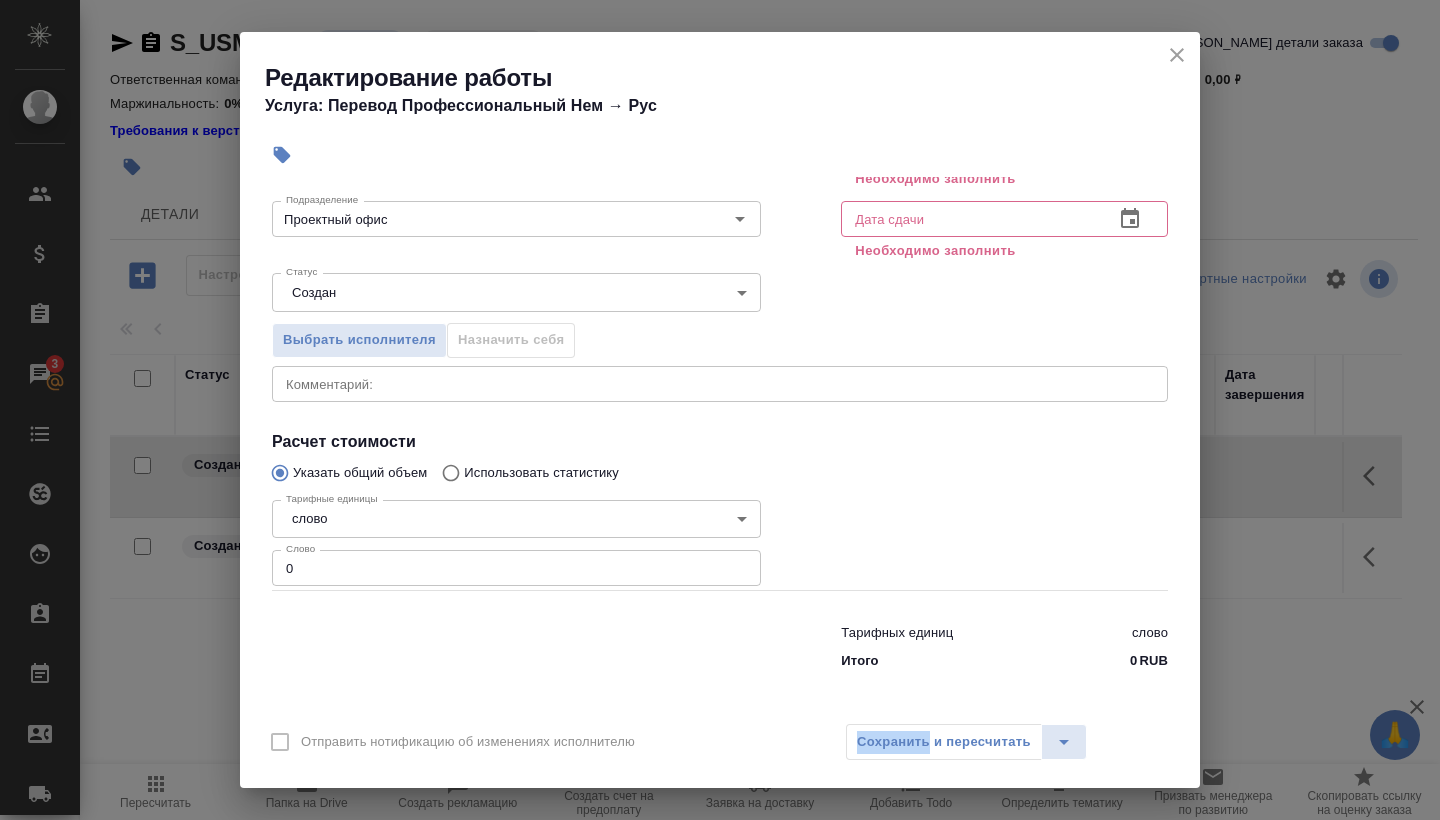 click on "Сохранить и пересчитать" at bounding box center (966, 742) 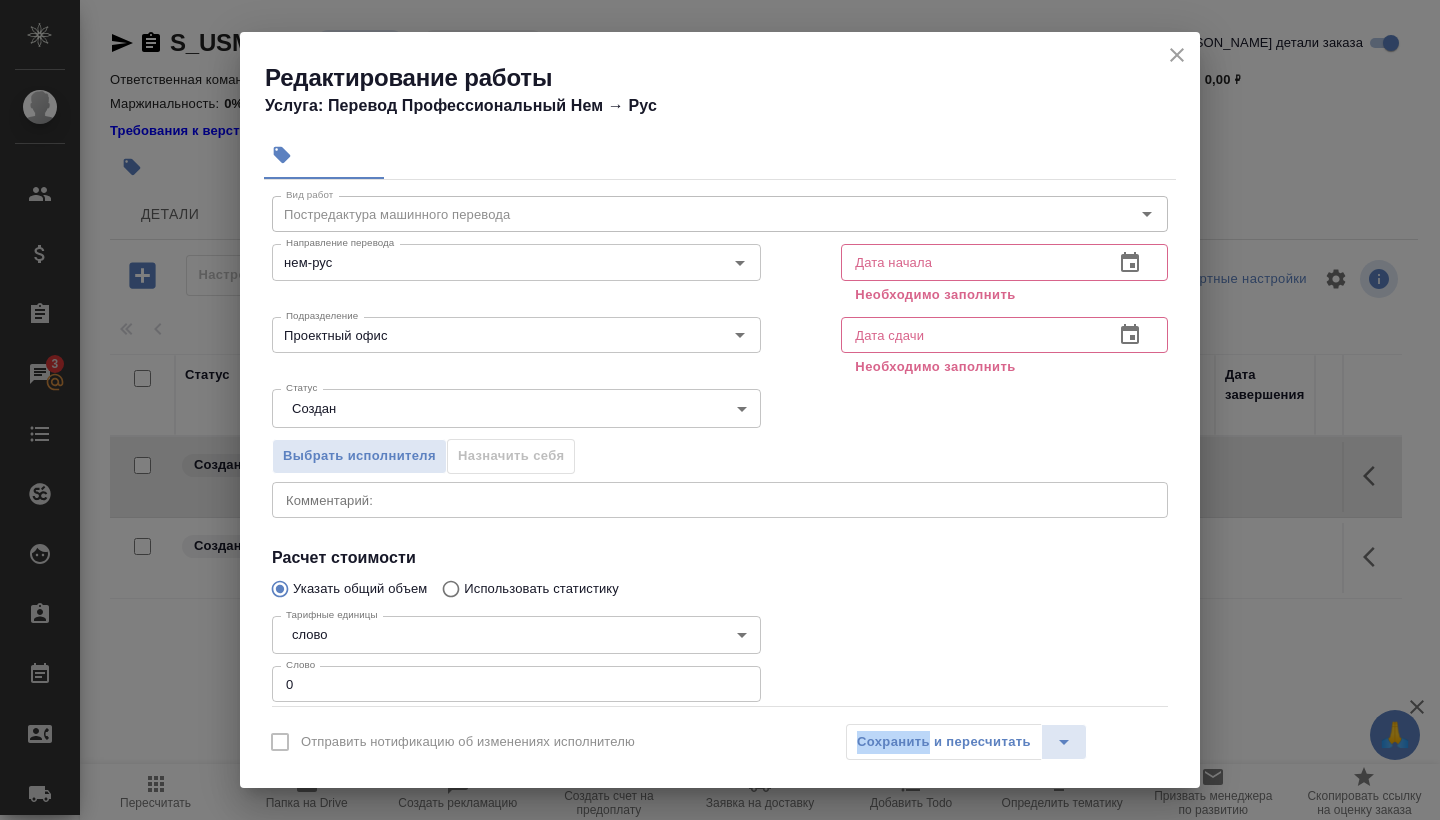 scroll, scrollTop: 41, scrollLeft: 0, axis: vertical 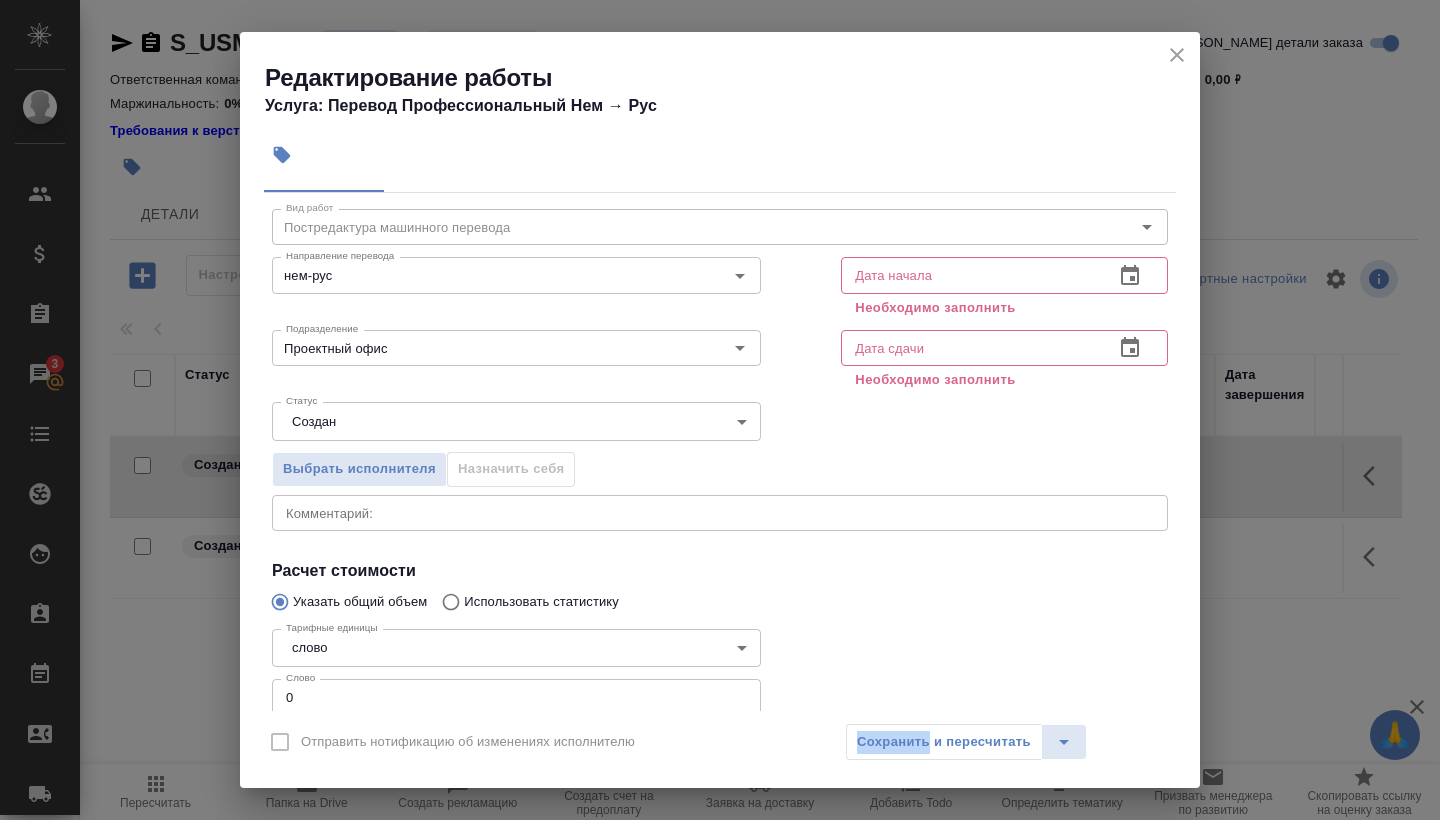 click 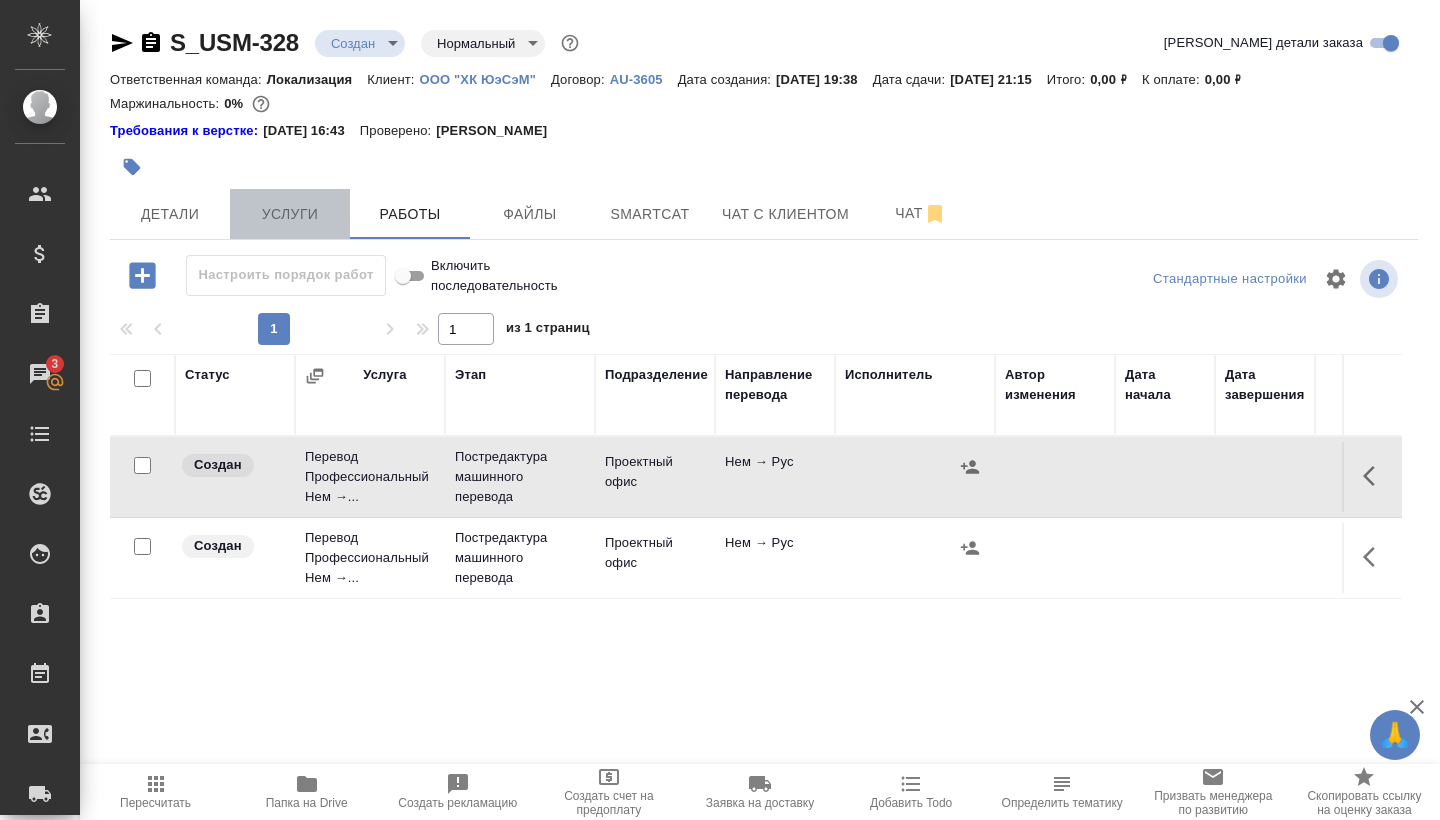 click on "Услуги" at bounding box center [290, 214] 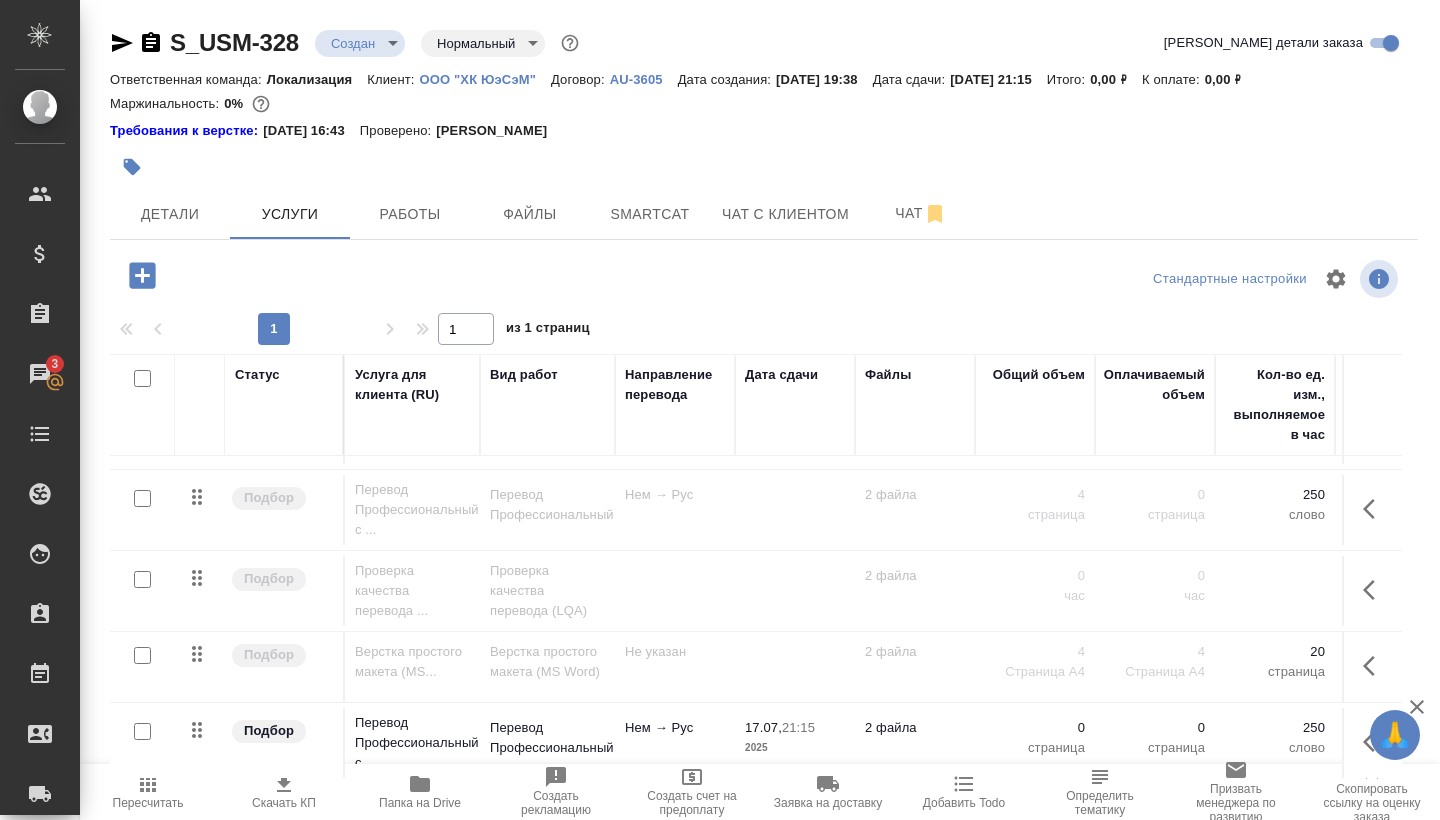 scroll, scrollTop: 68, scrollLeft: 0, axis: vertical 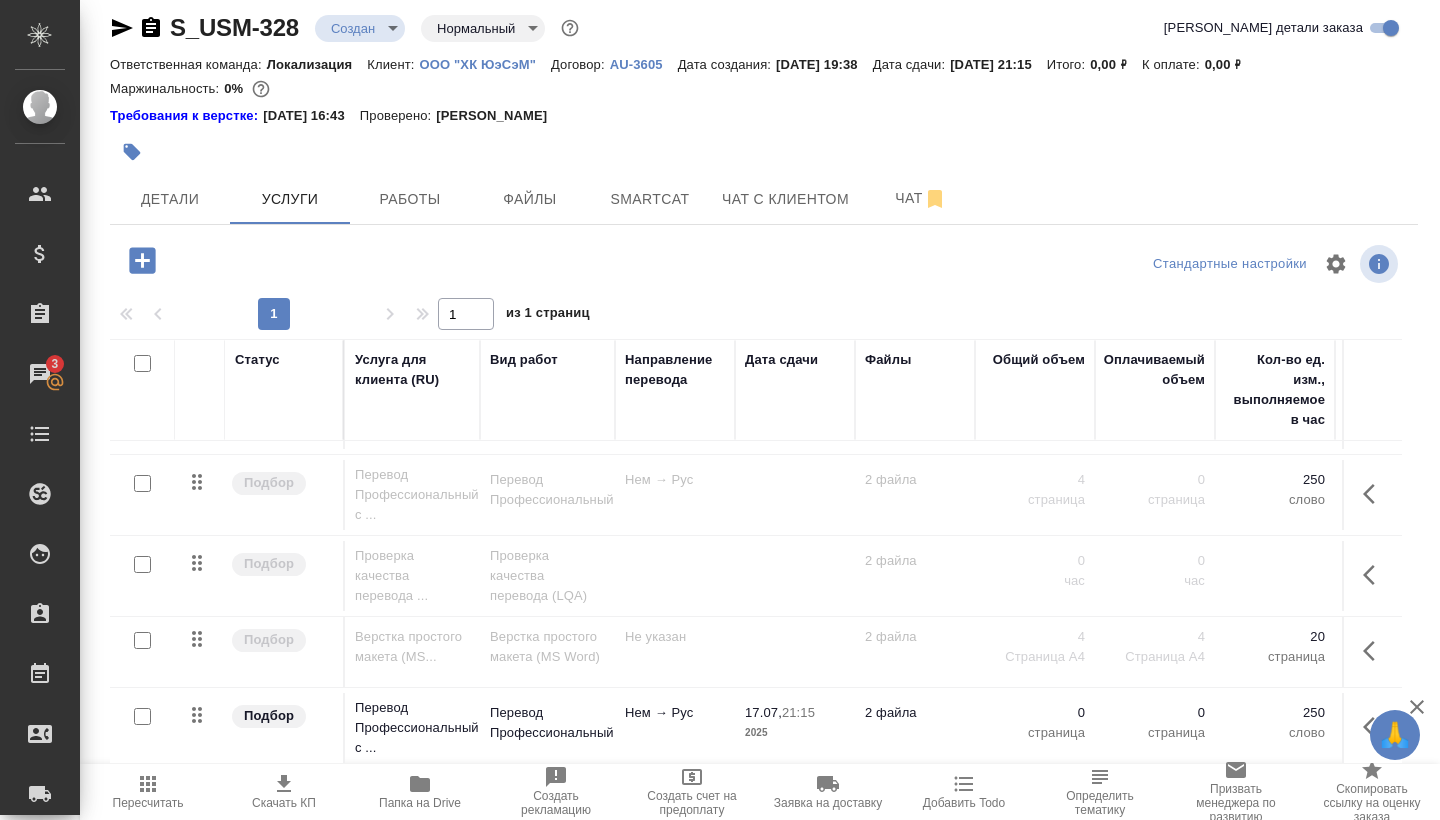 click 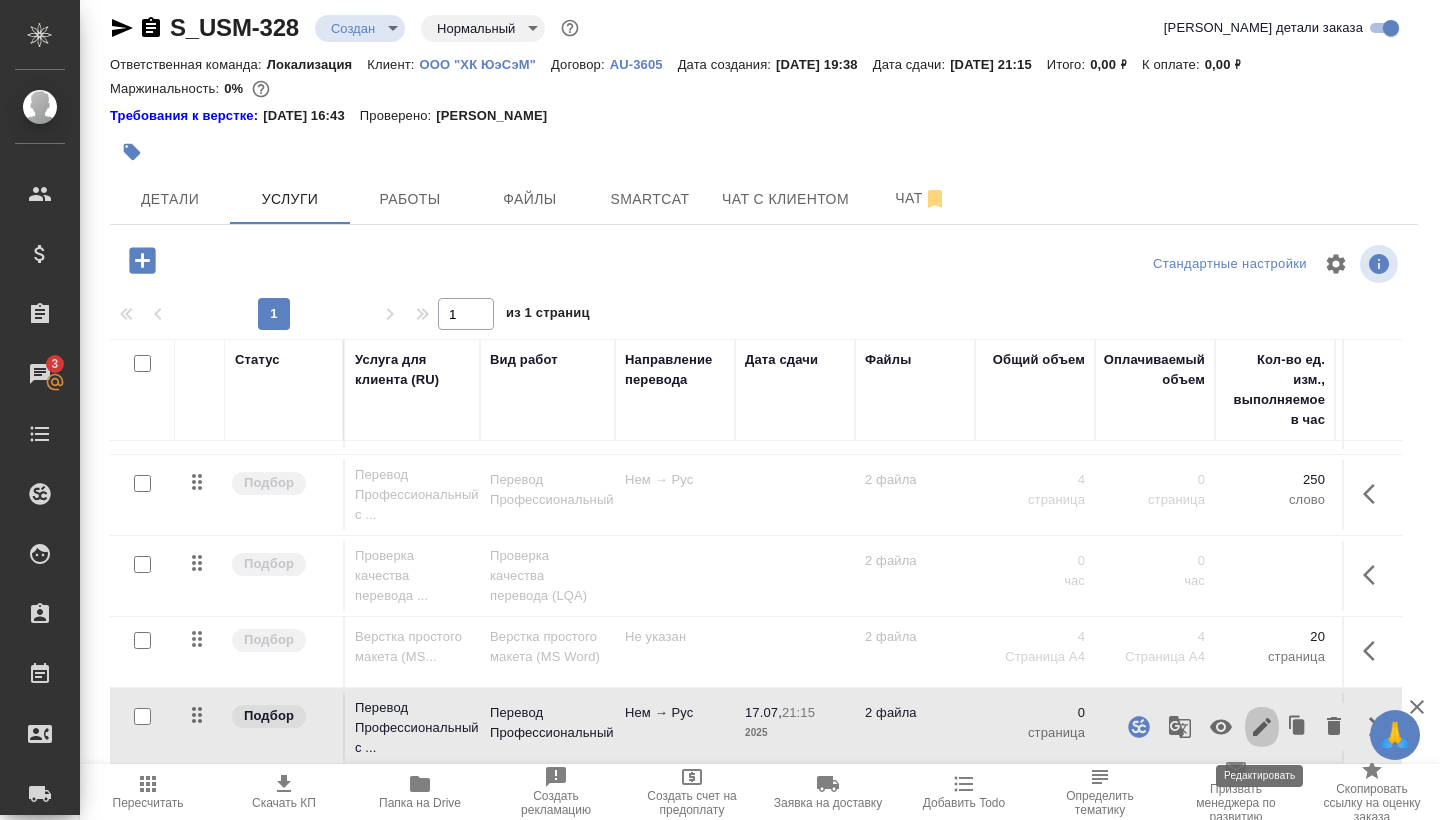 click 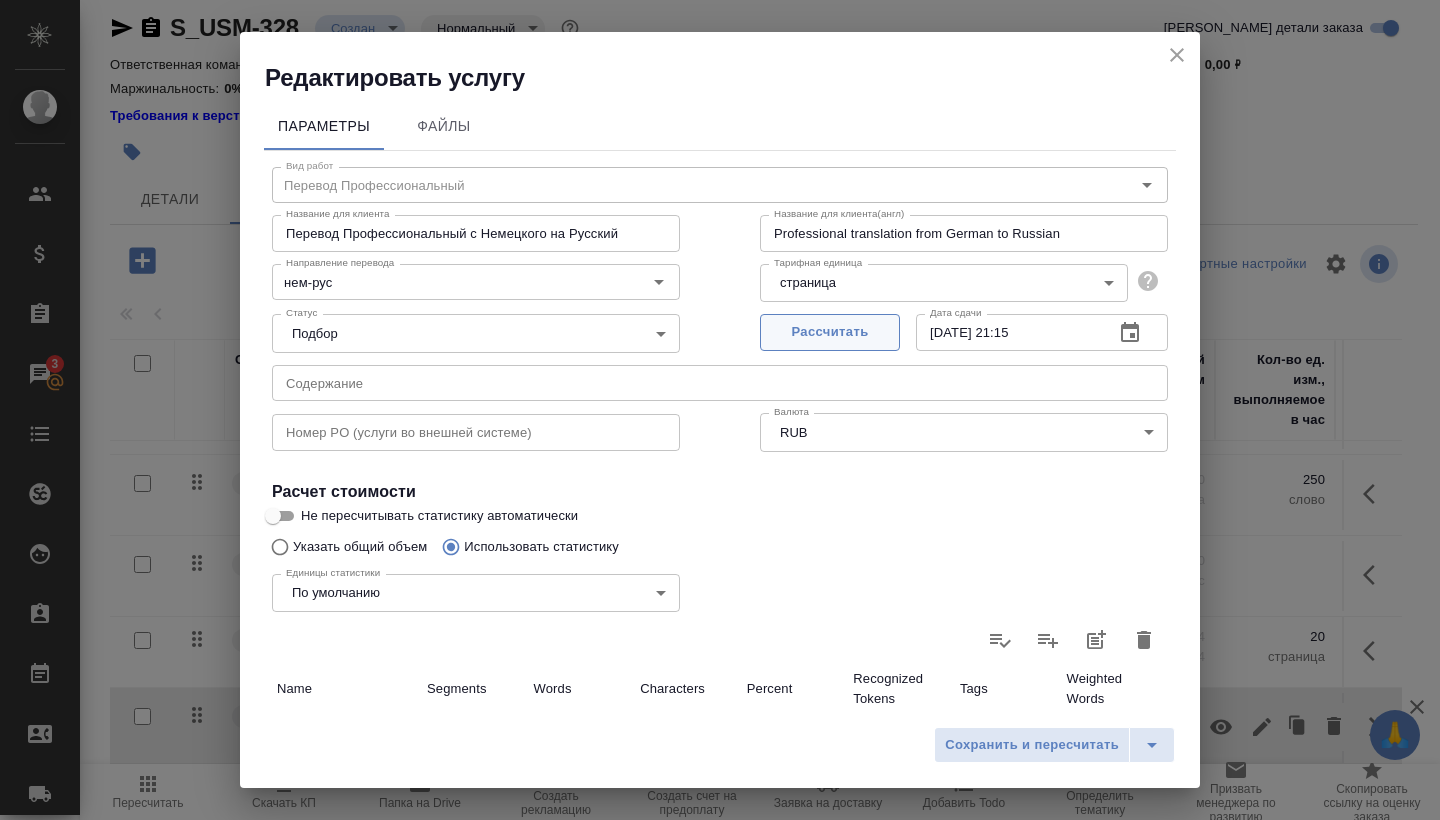 click on "Рассчитать" at bounding box center [830, 332] 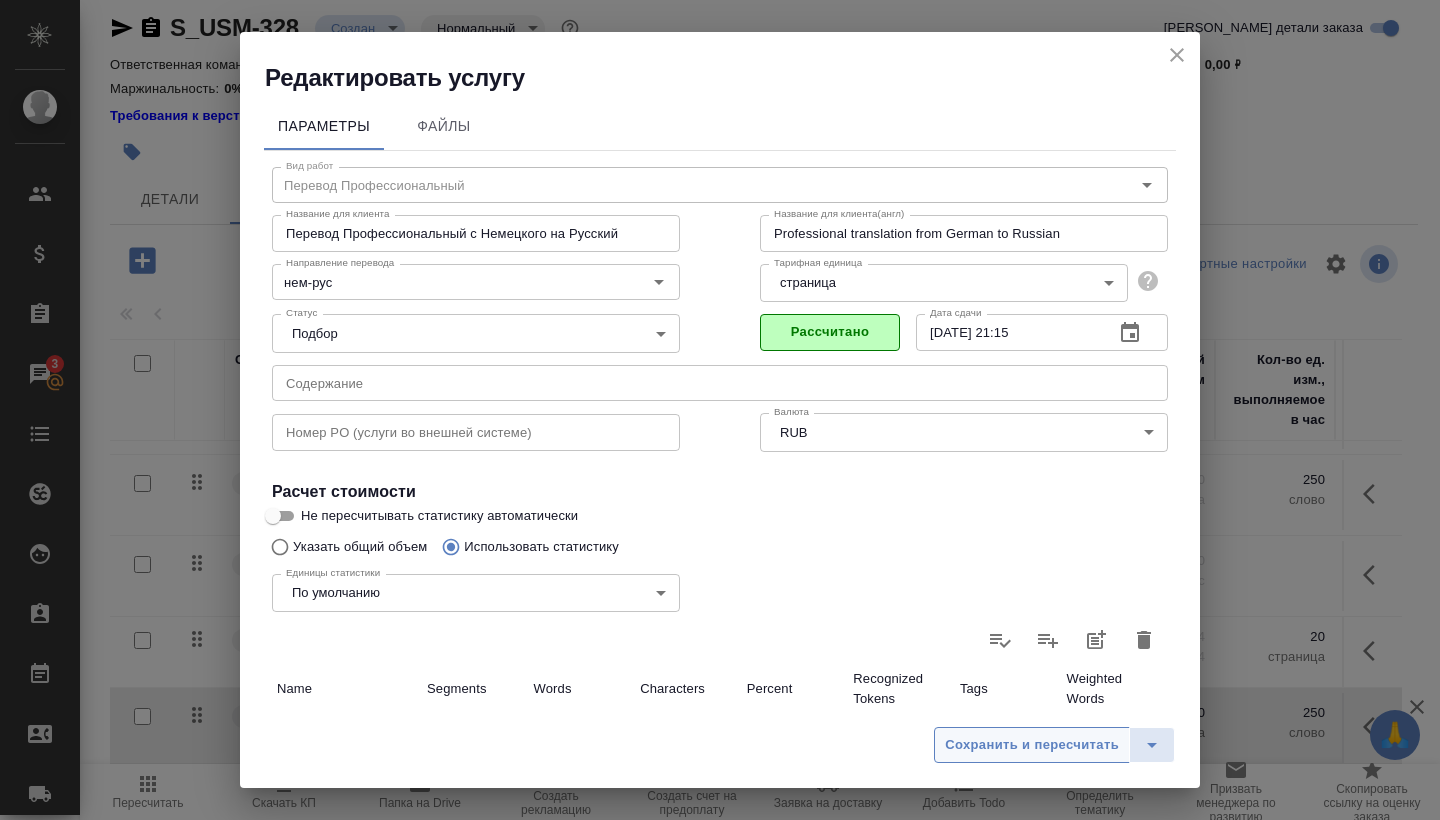 click on "Сохранить и пересчитать" at bounding box center (1032, 745) 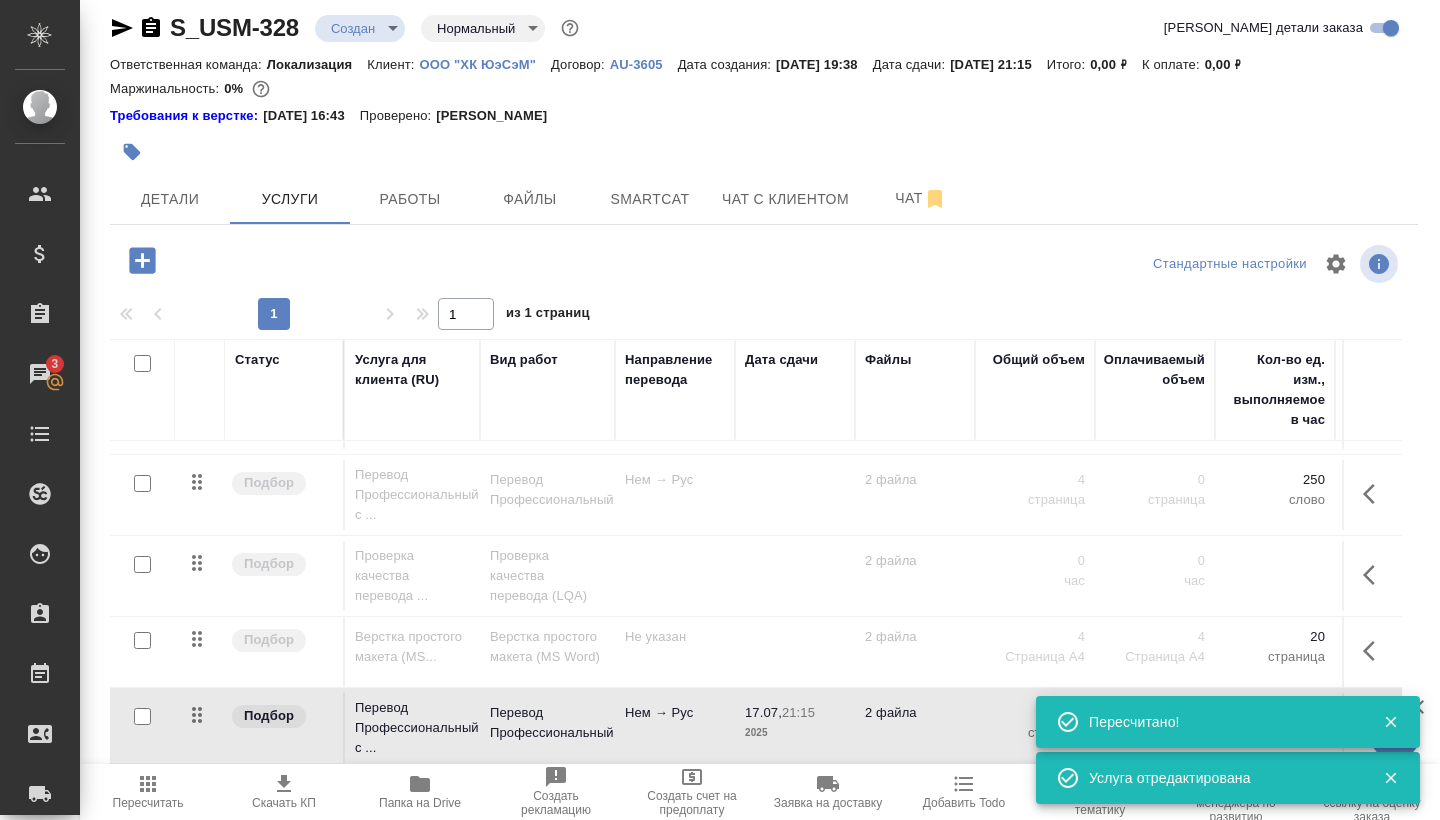 scroll, scrollTop: 0, scrollLeft: 0, axis: both 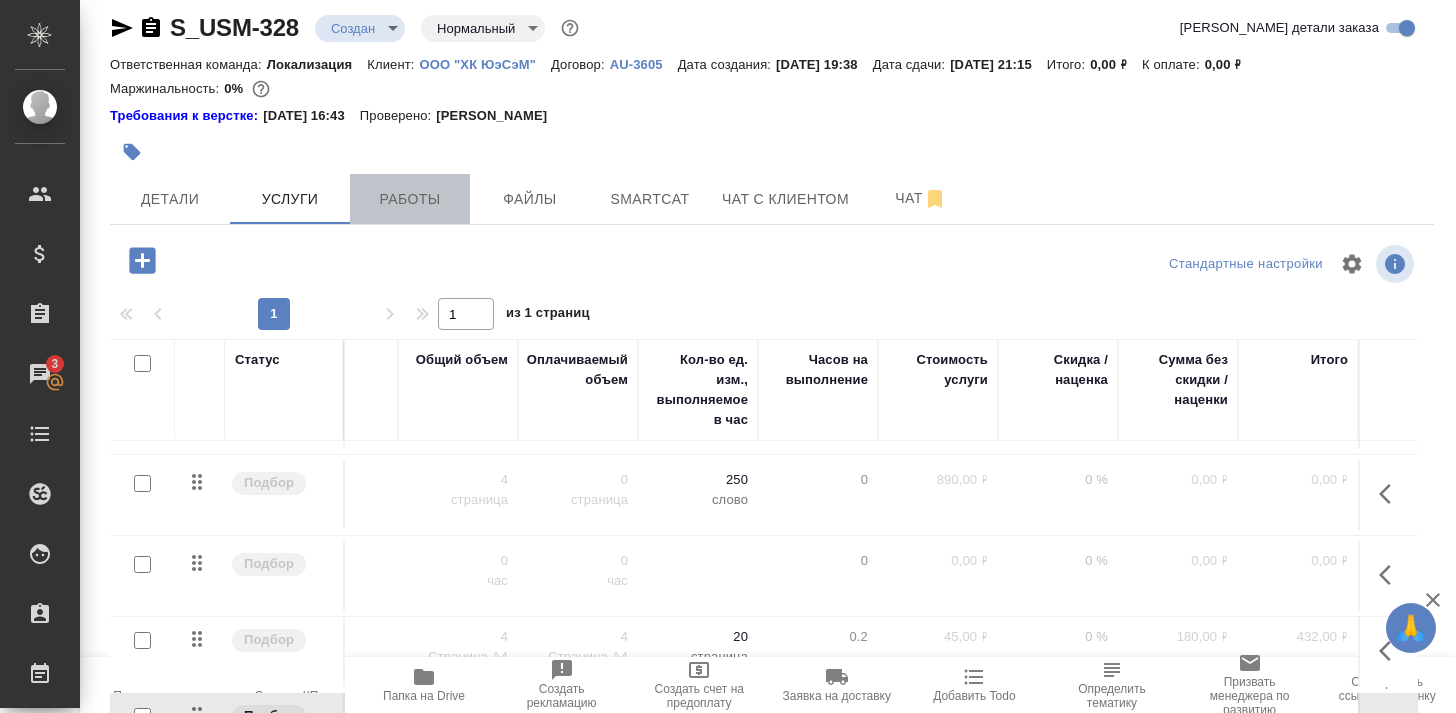 click on "Работы" at bounding box center (410, 199) 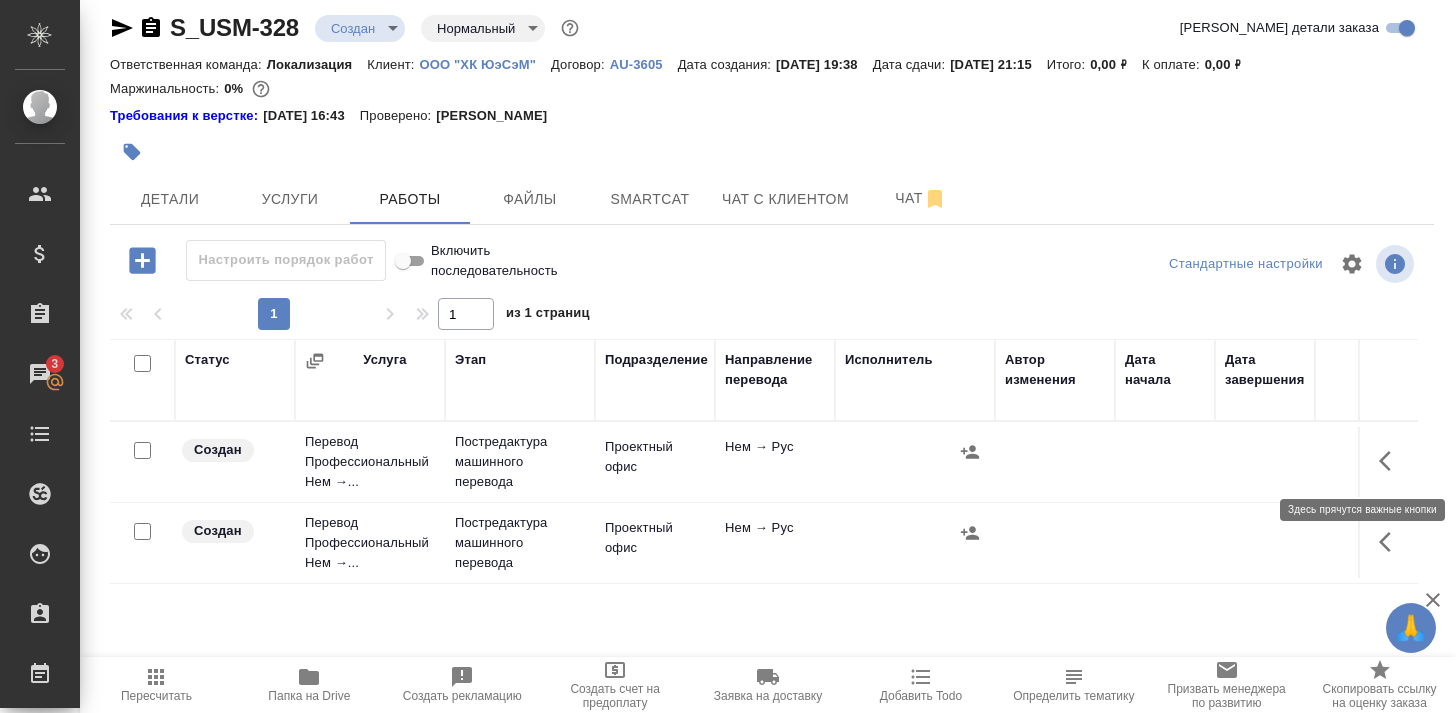 click at bounding box center (1391, 461) 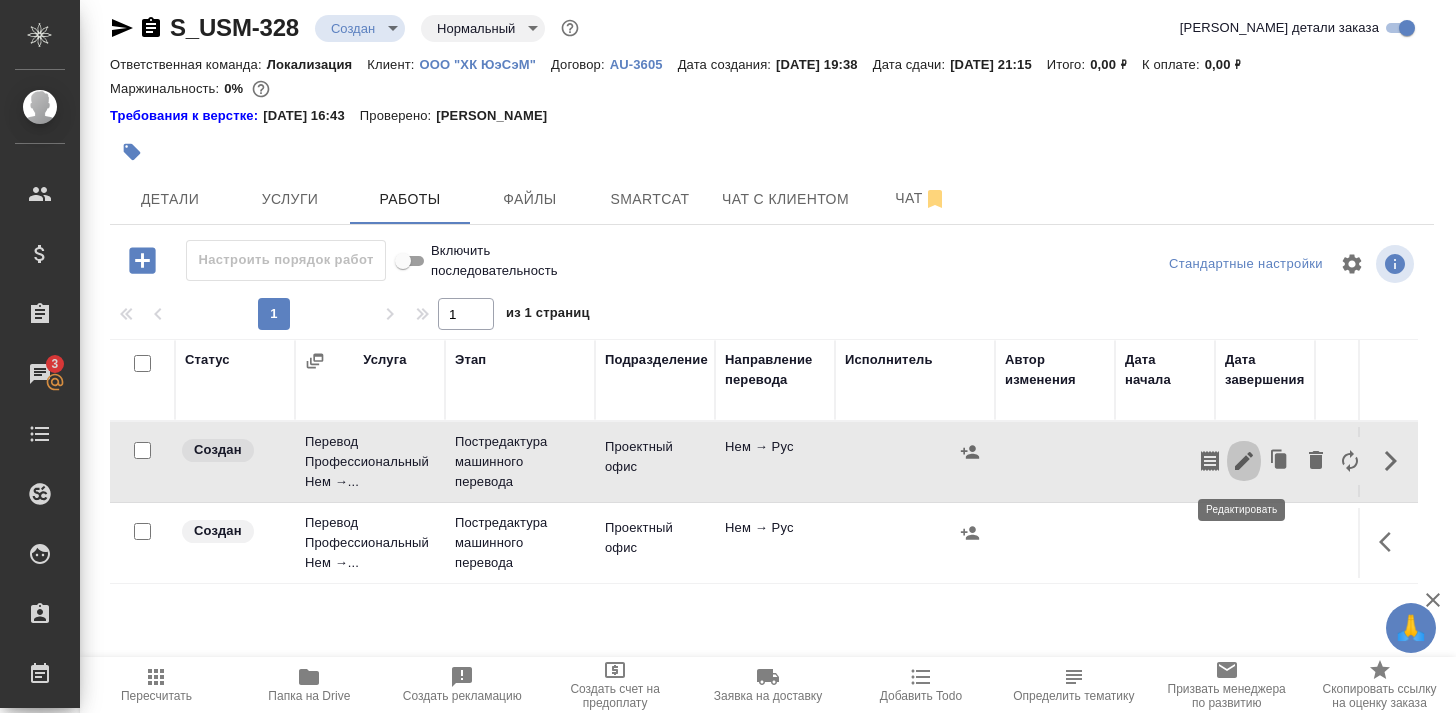 click 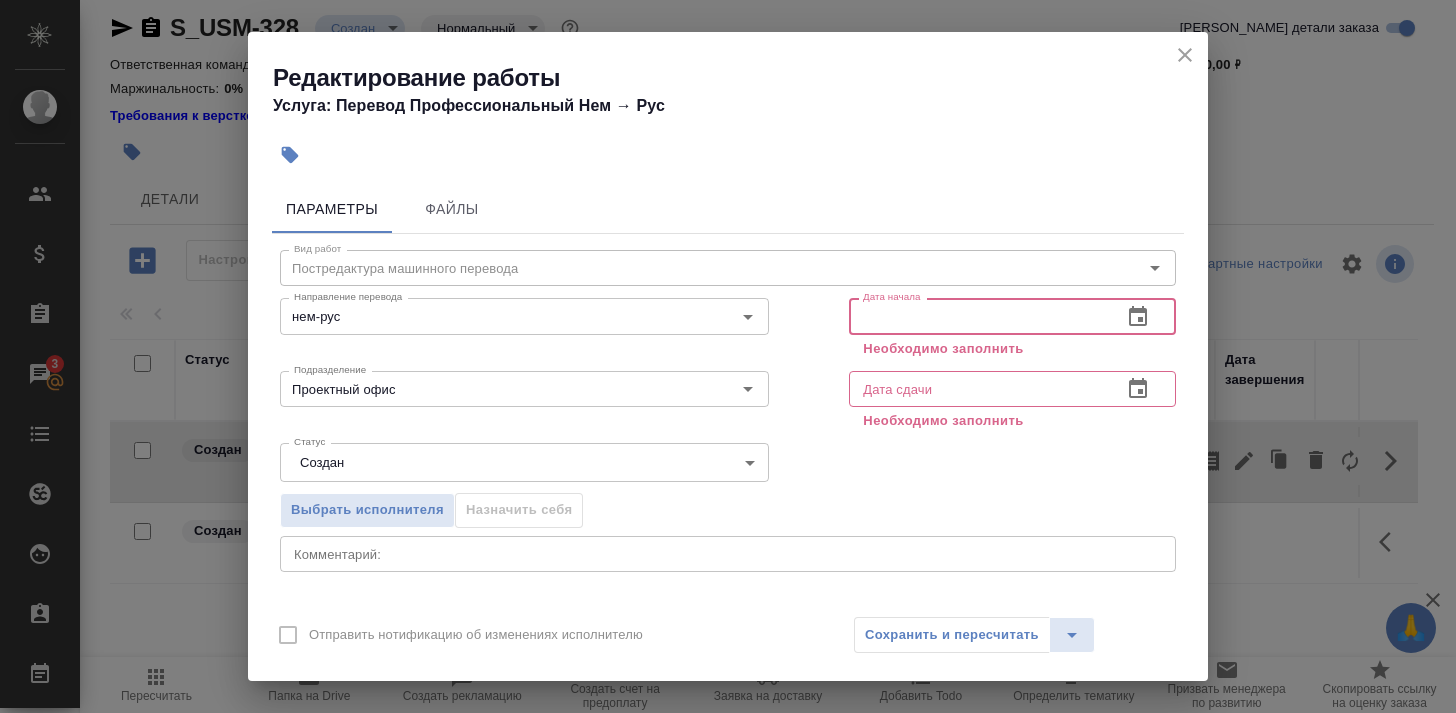 click at bounding box center (977, 316) 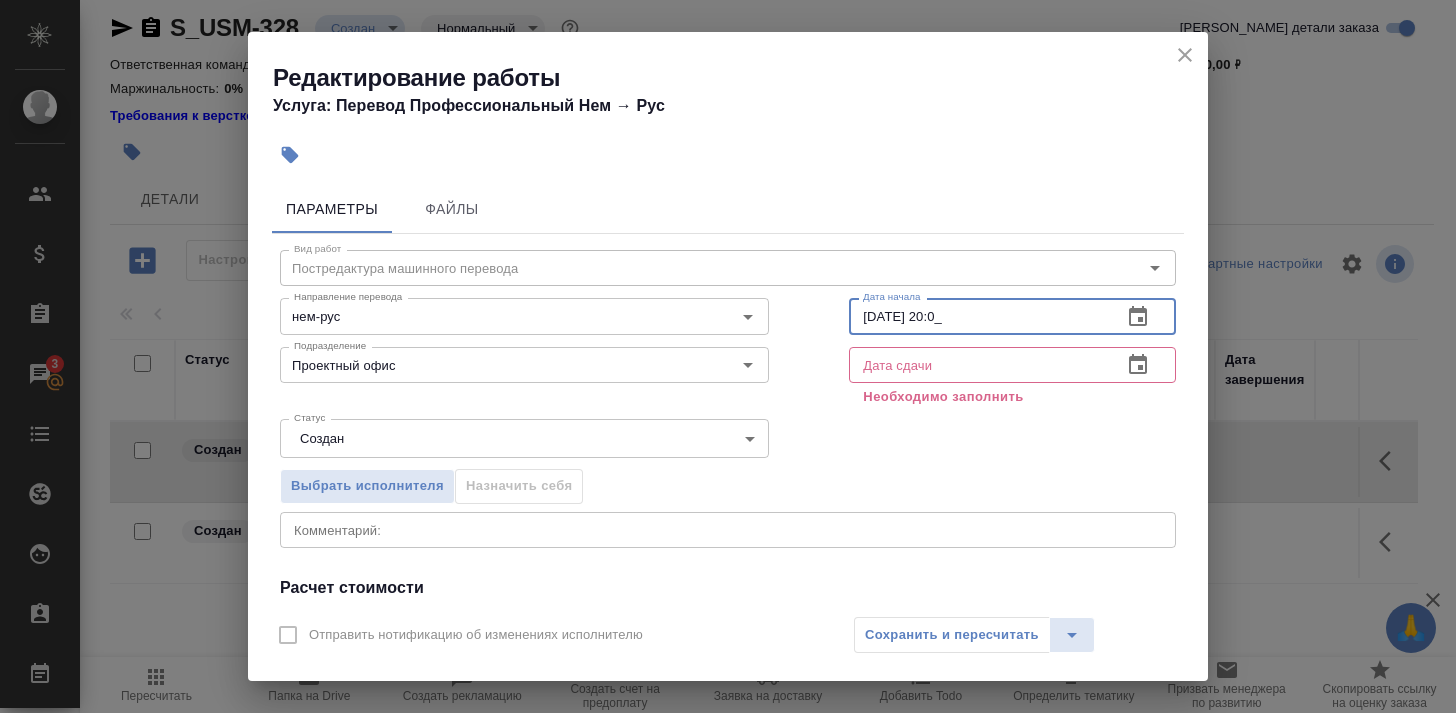 type on "17.07.2025 20:00" 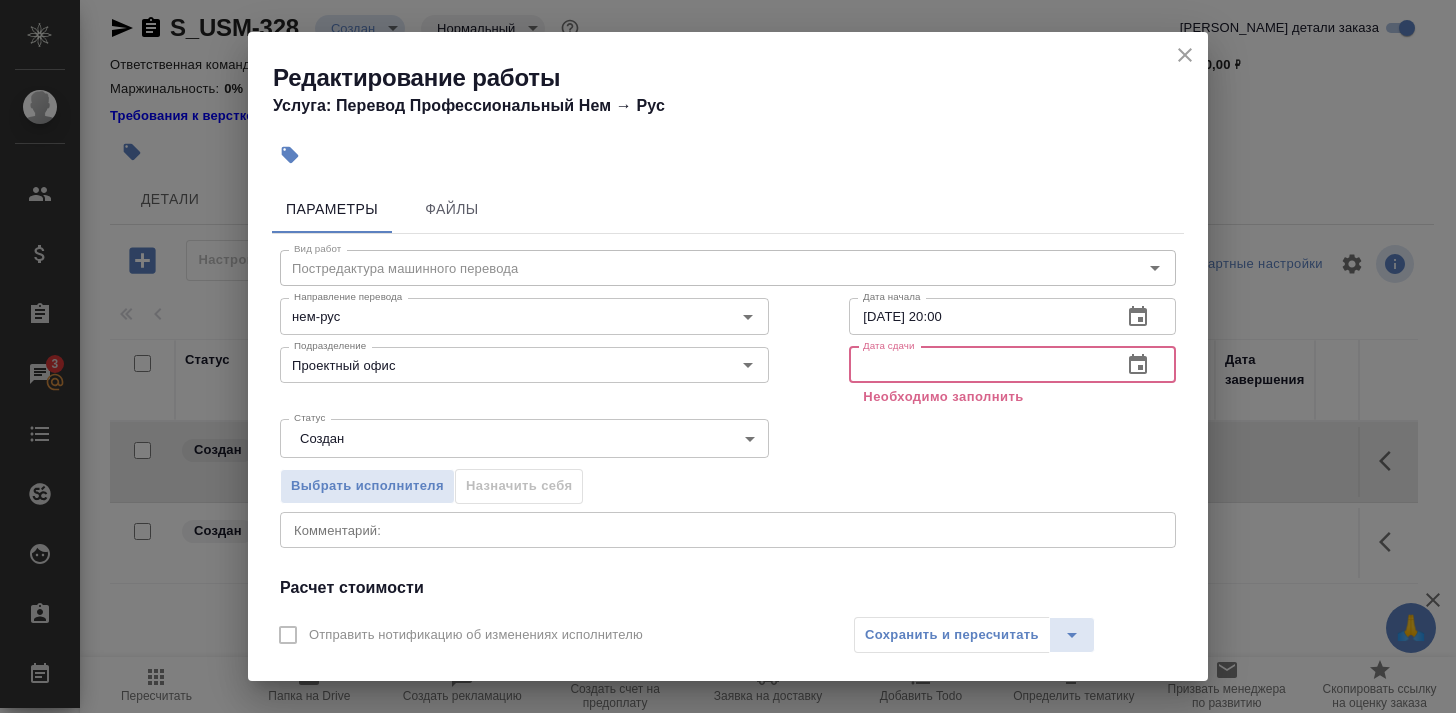 click at bounding box center [977, 365] 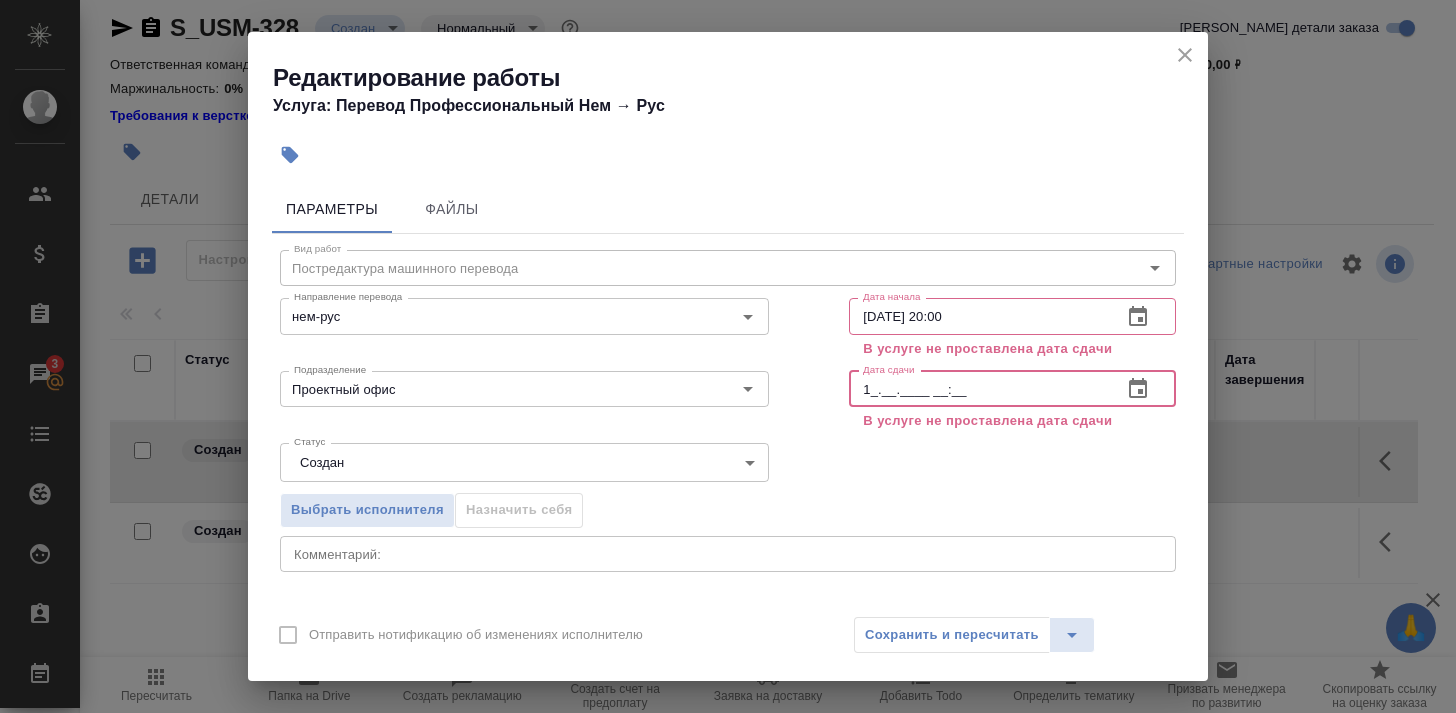 type on "17.__.____ __:__" 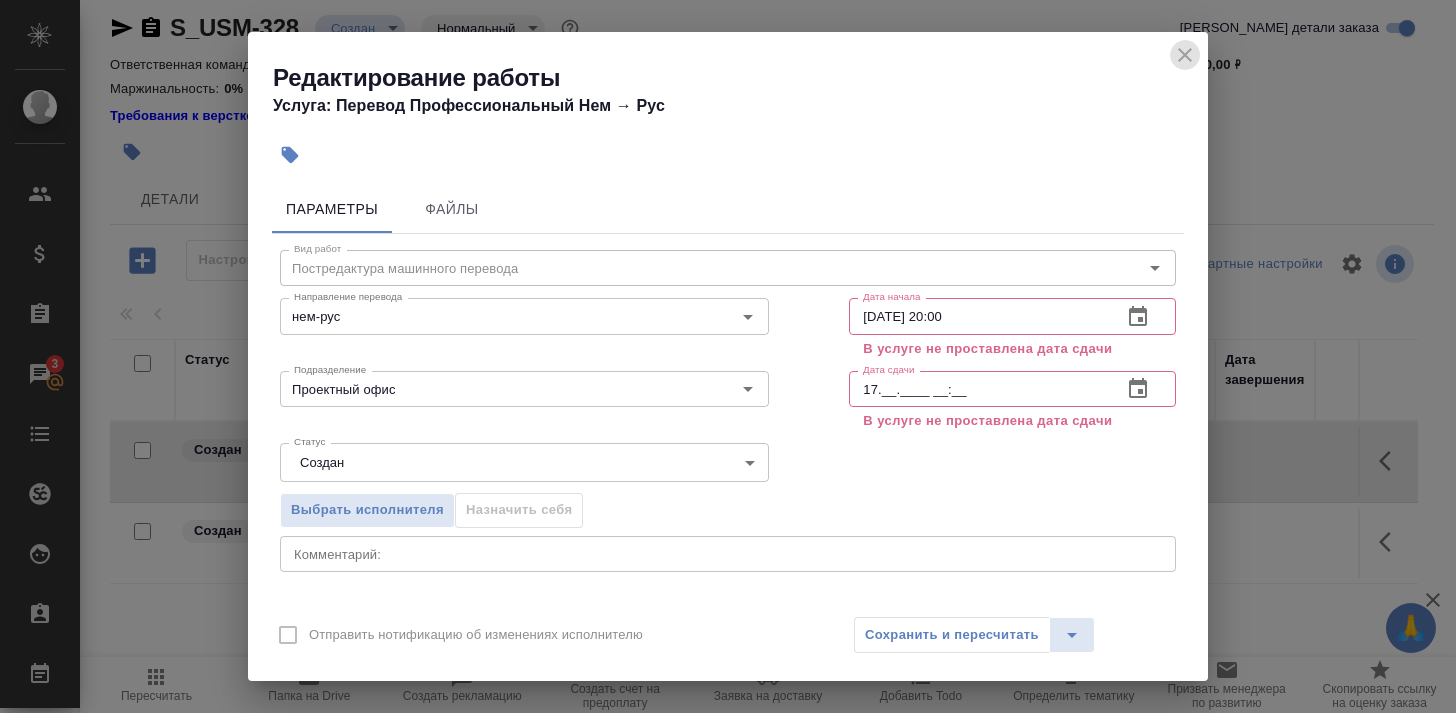 click 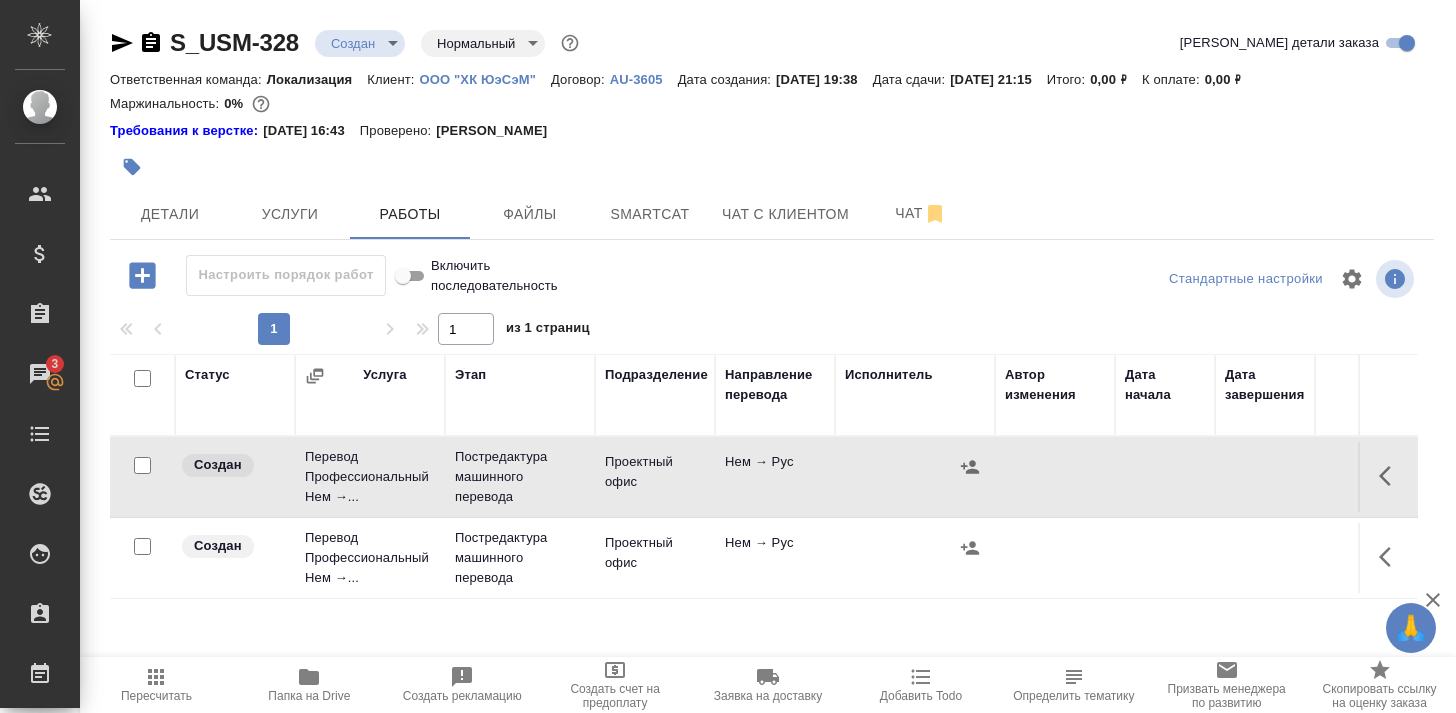 scroll, scrollTop: 0, scrollLeft: 0, axis: both 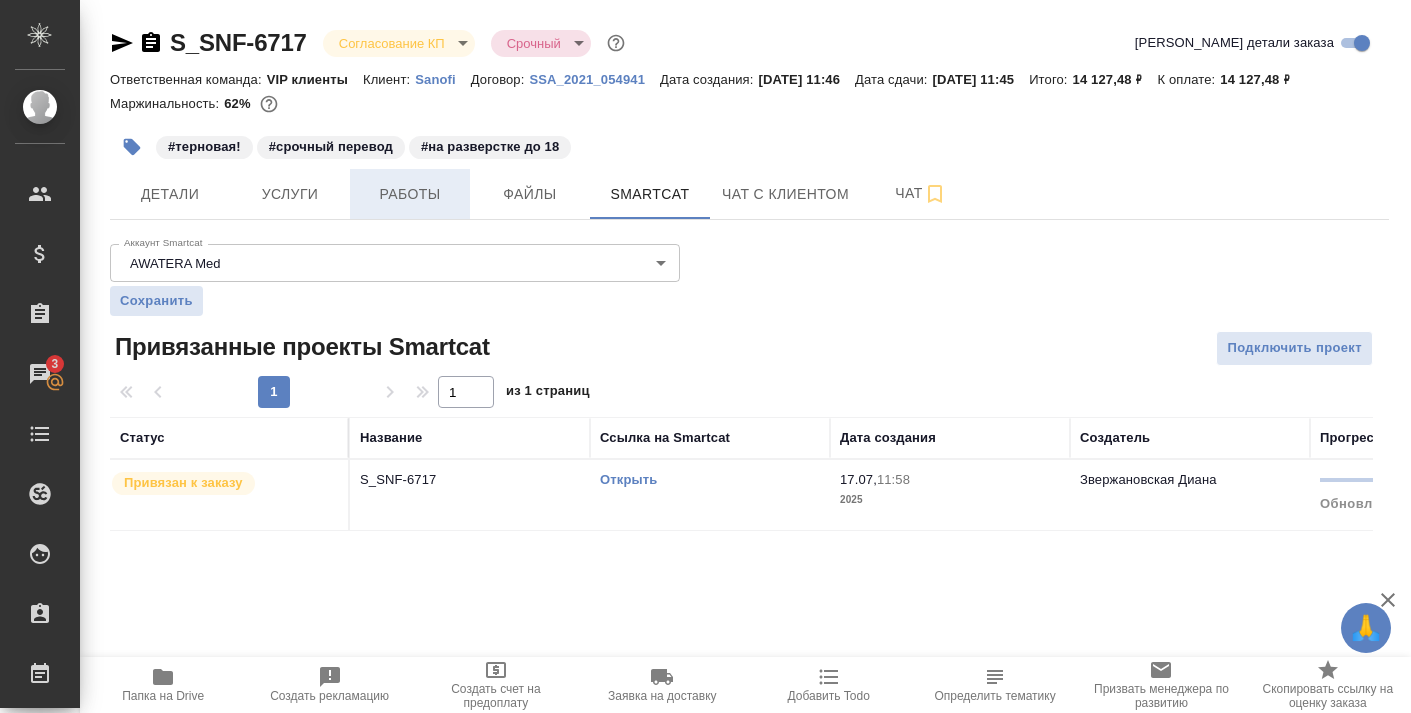 click on "Работы" at bounding box center [410, 194] 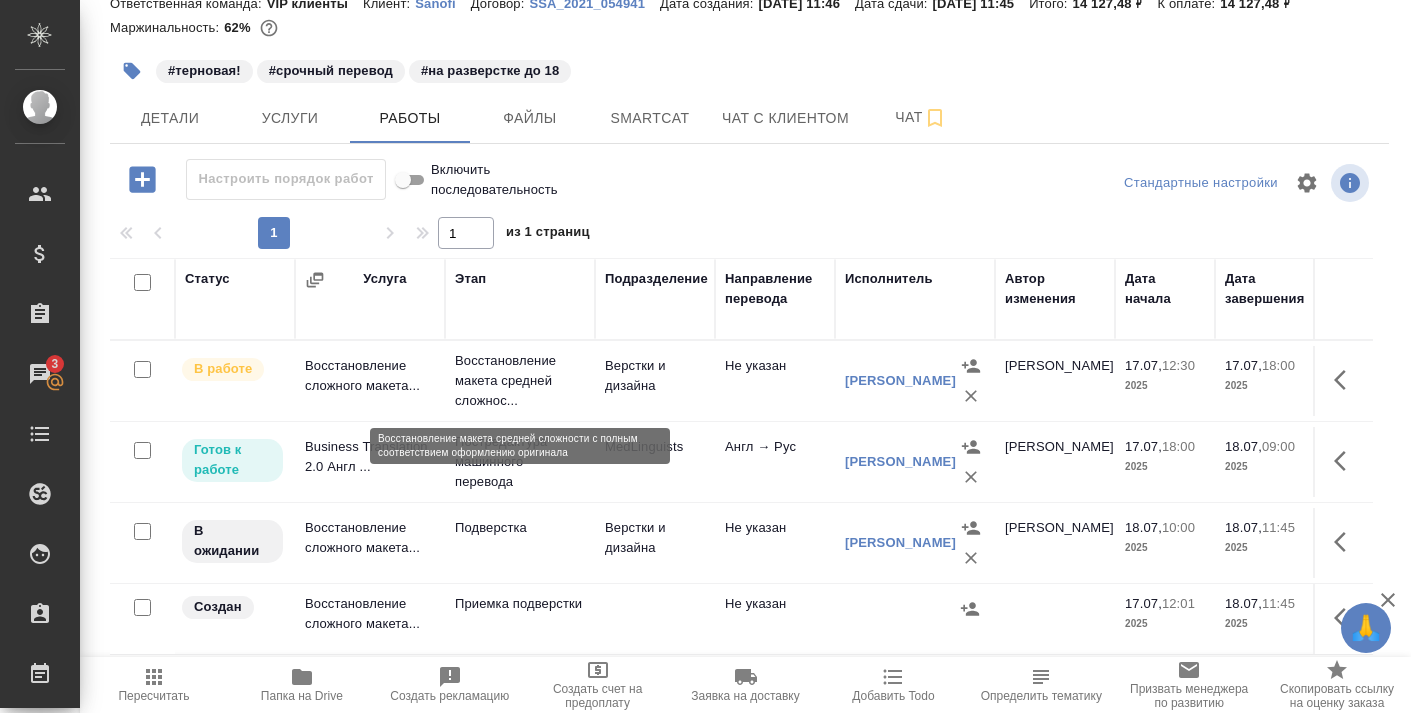 scroll, scrollTop: 73, scrollLeft: 0, axis: vertical 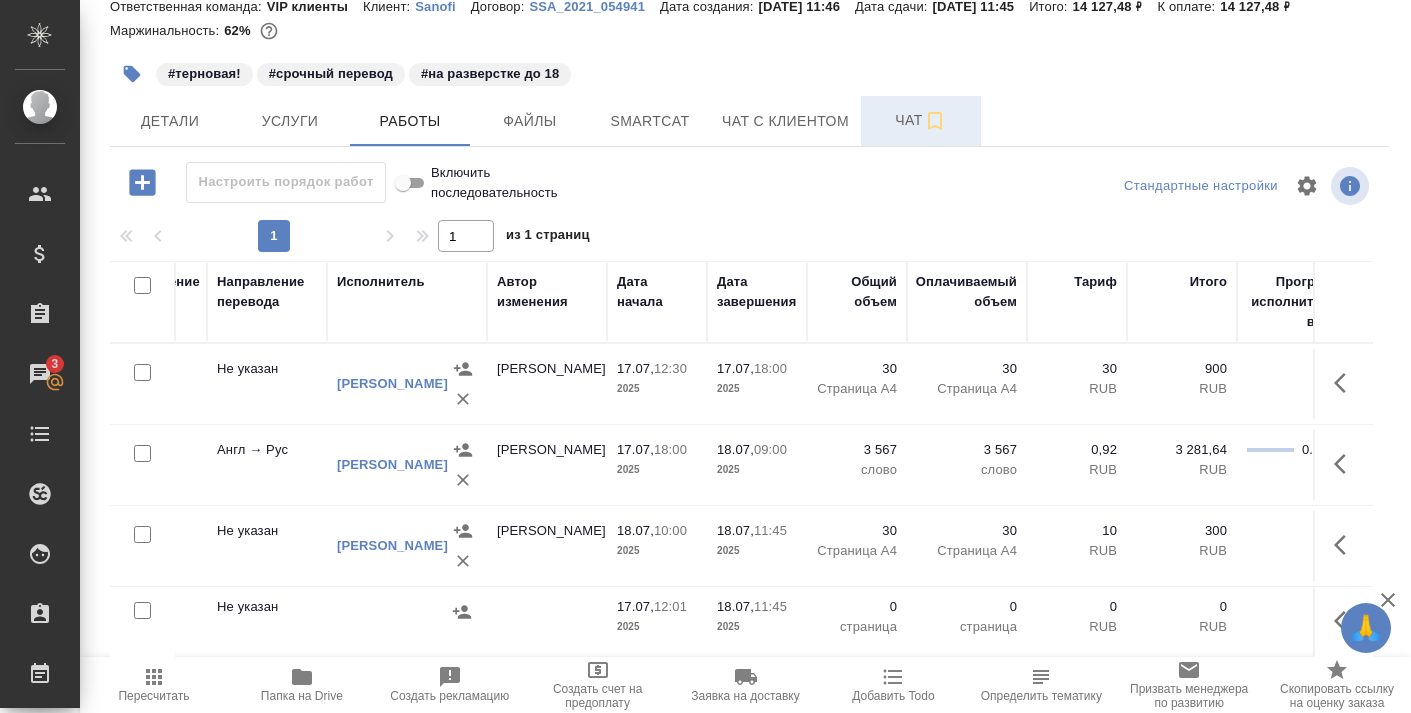 click on "Чат" at bounding box center (921, 120) 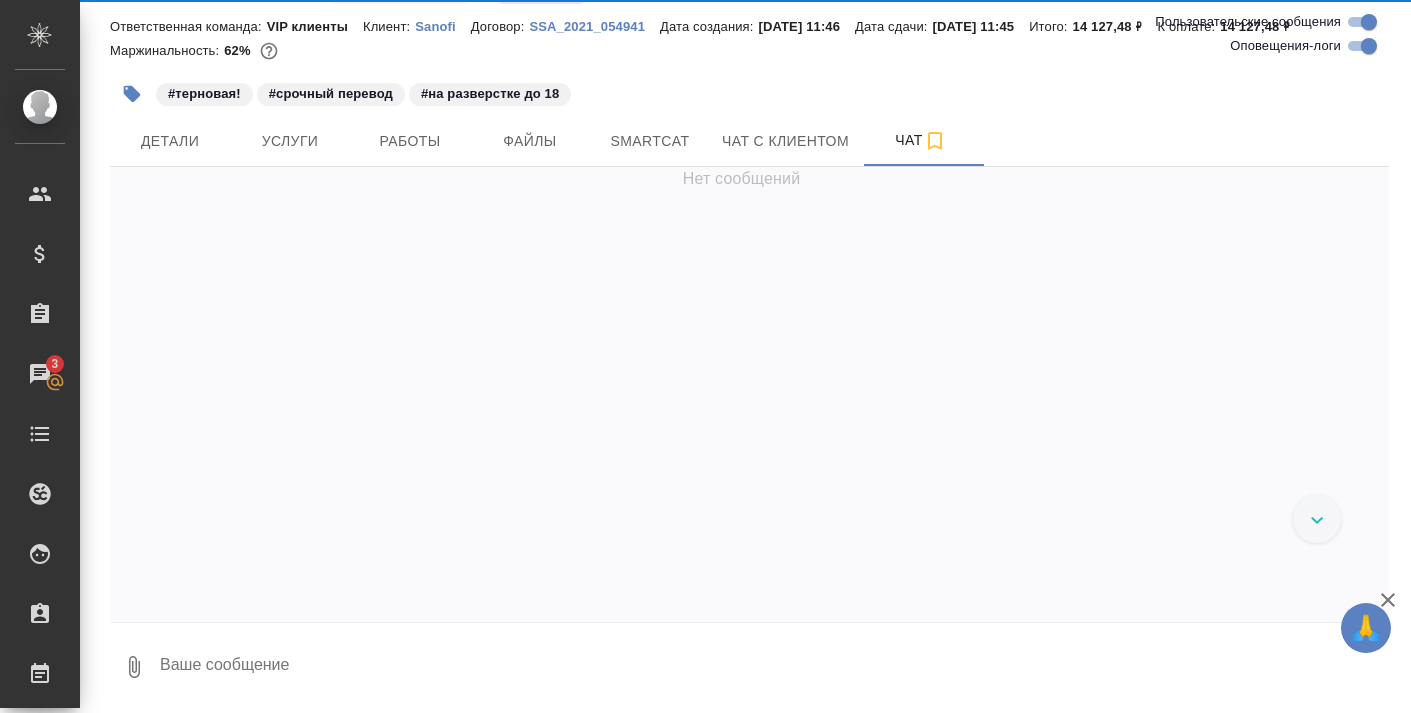 scroll, scrollTop: 53, scrollLeft: 0, axis: vertical 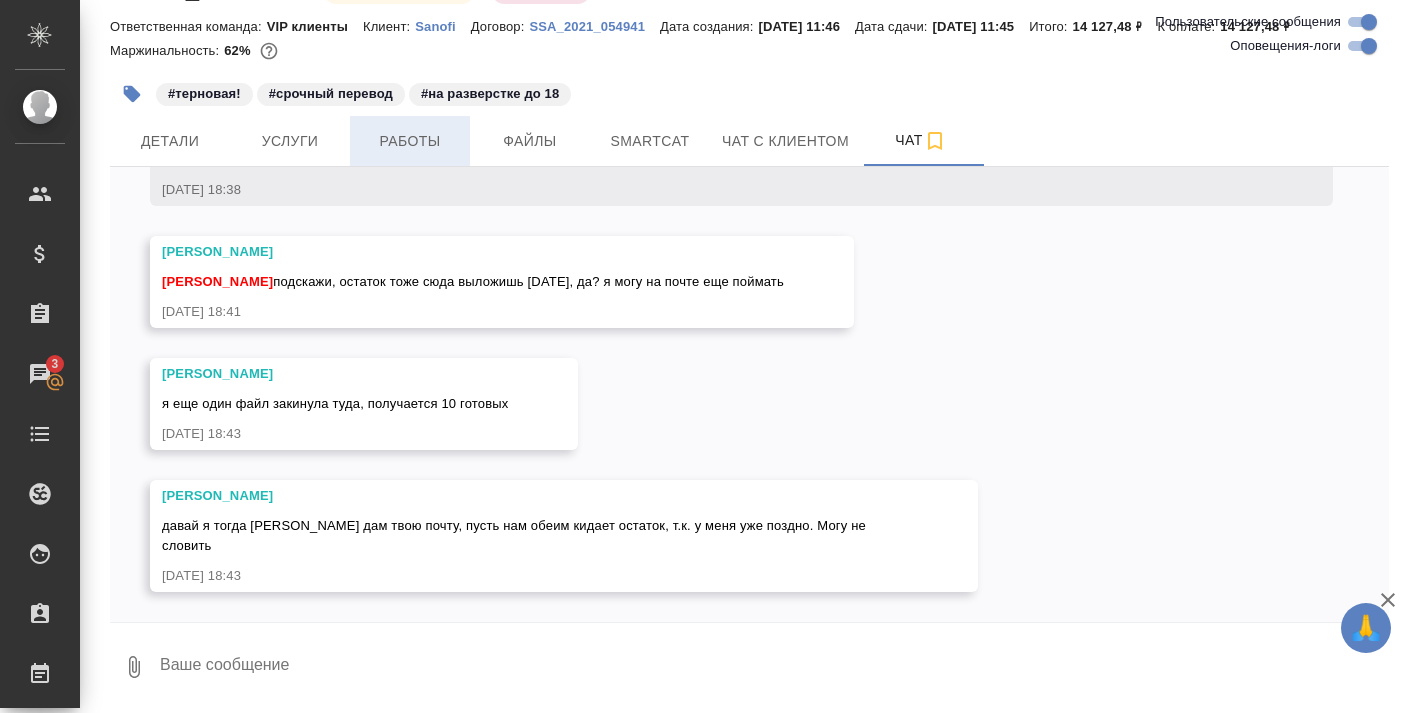 click on "Работы" at bounding box center (410, 141) 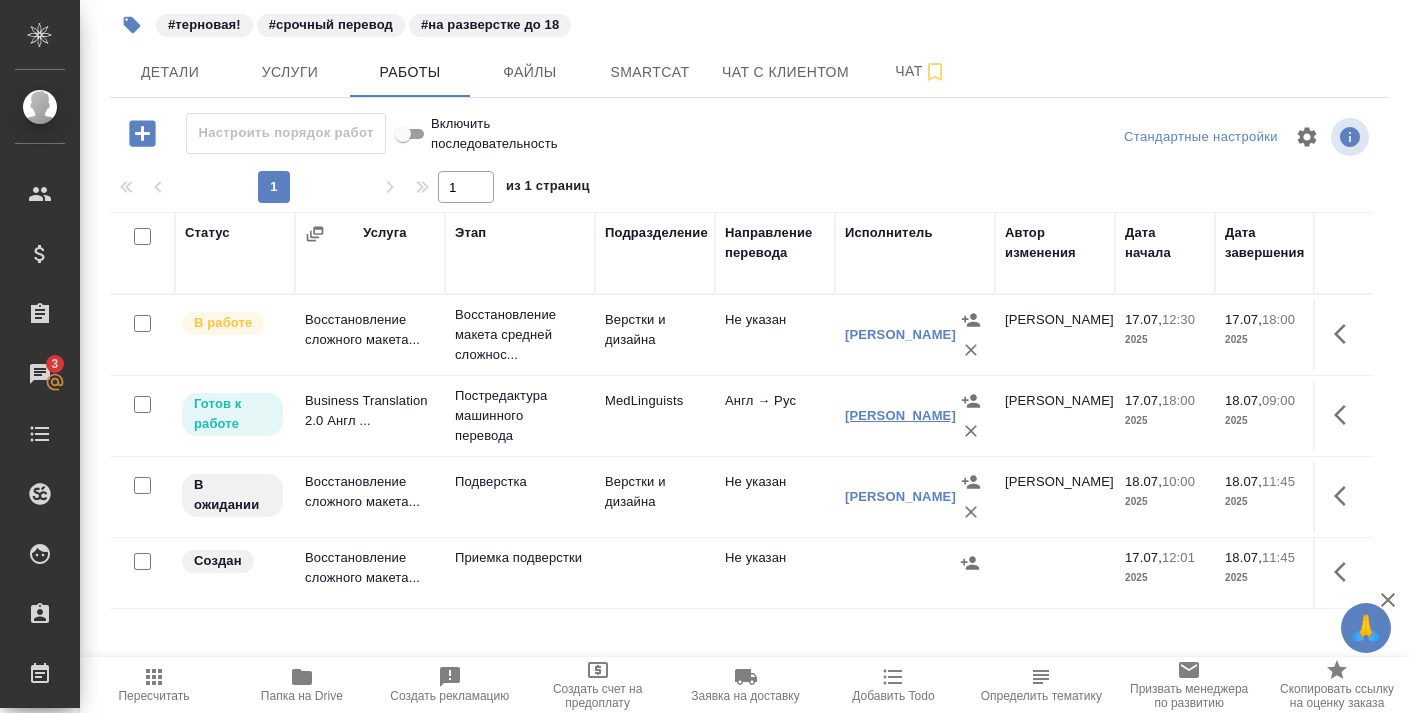 scroll, scrollTop: 122, scrollLeft: 0, axis: vertical 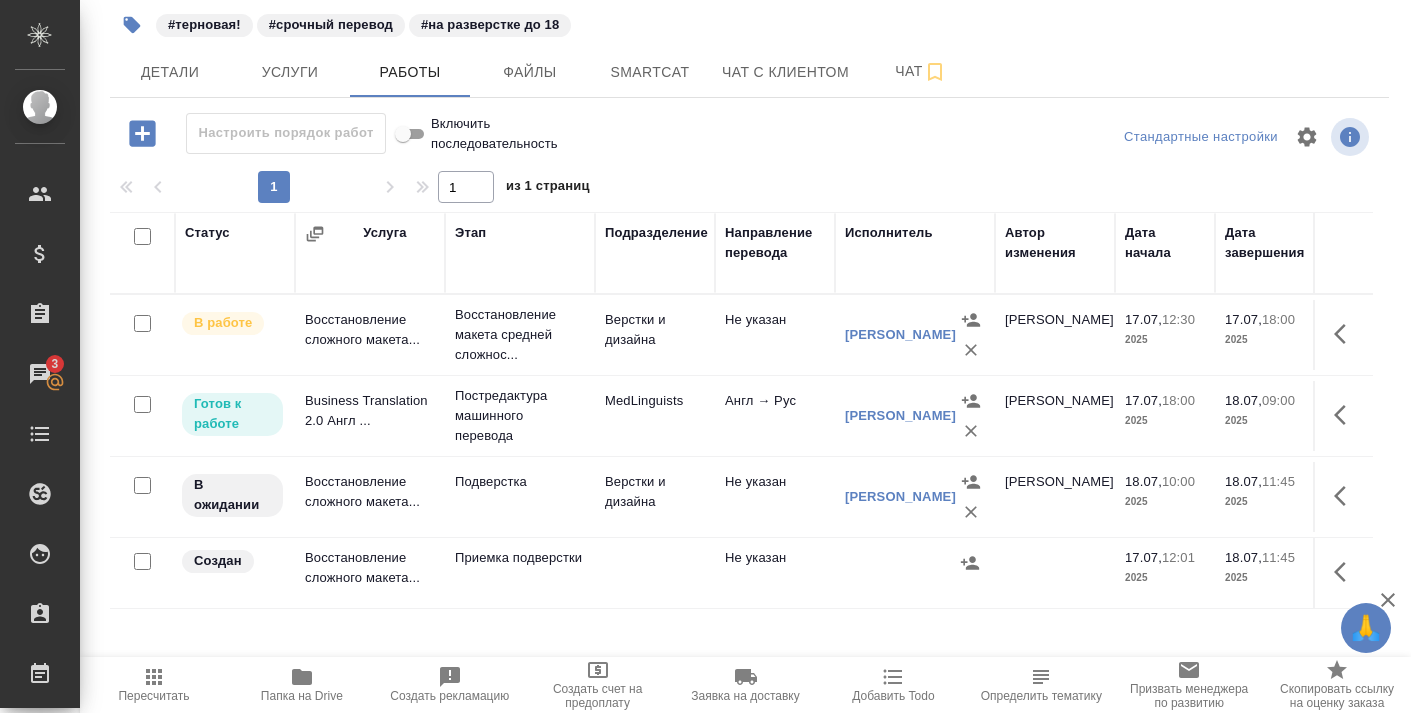 click at bounding box center (749, 1) 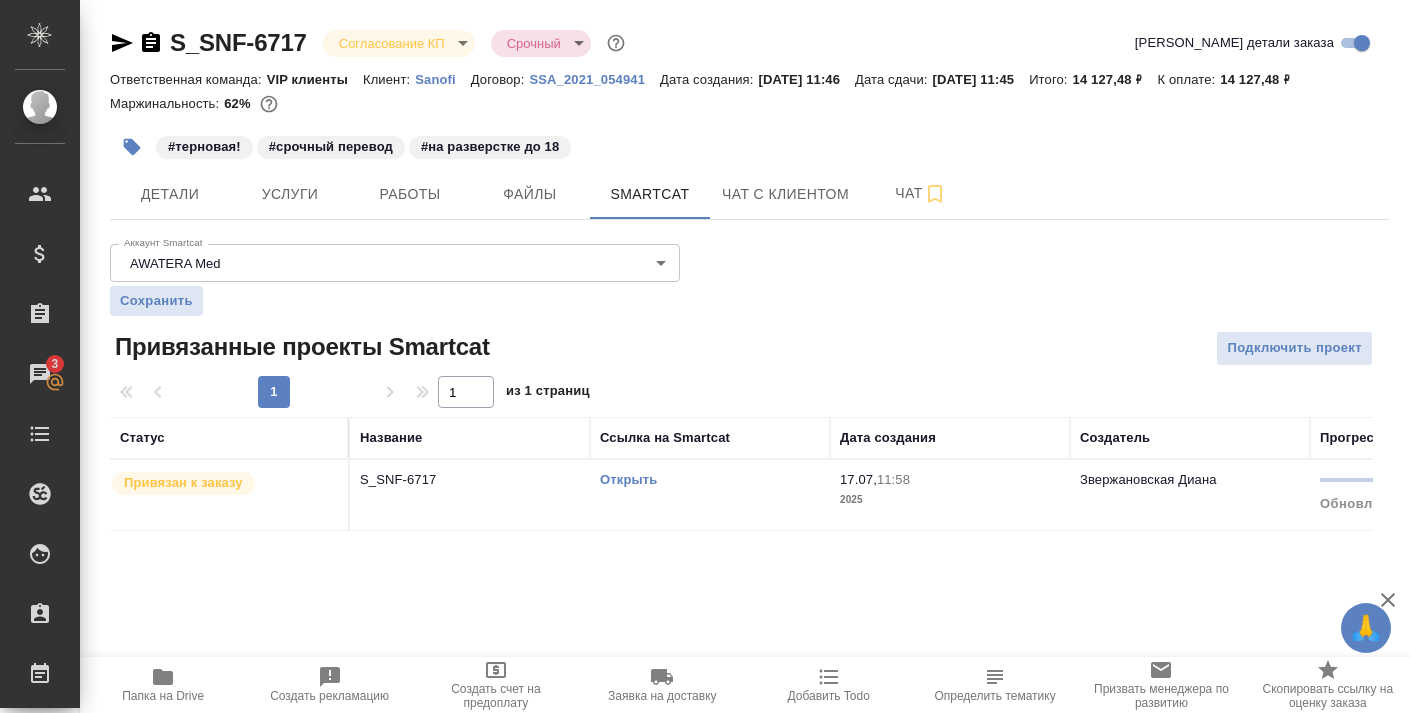 scroll, scrollTop: 0, scrollLeft: 0, axis: both 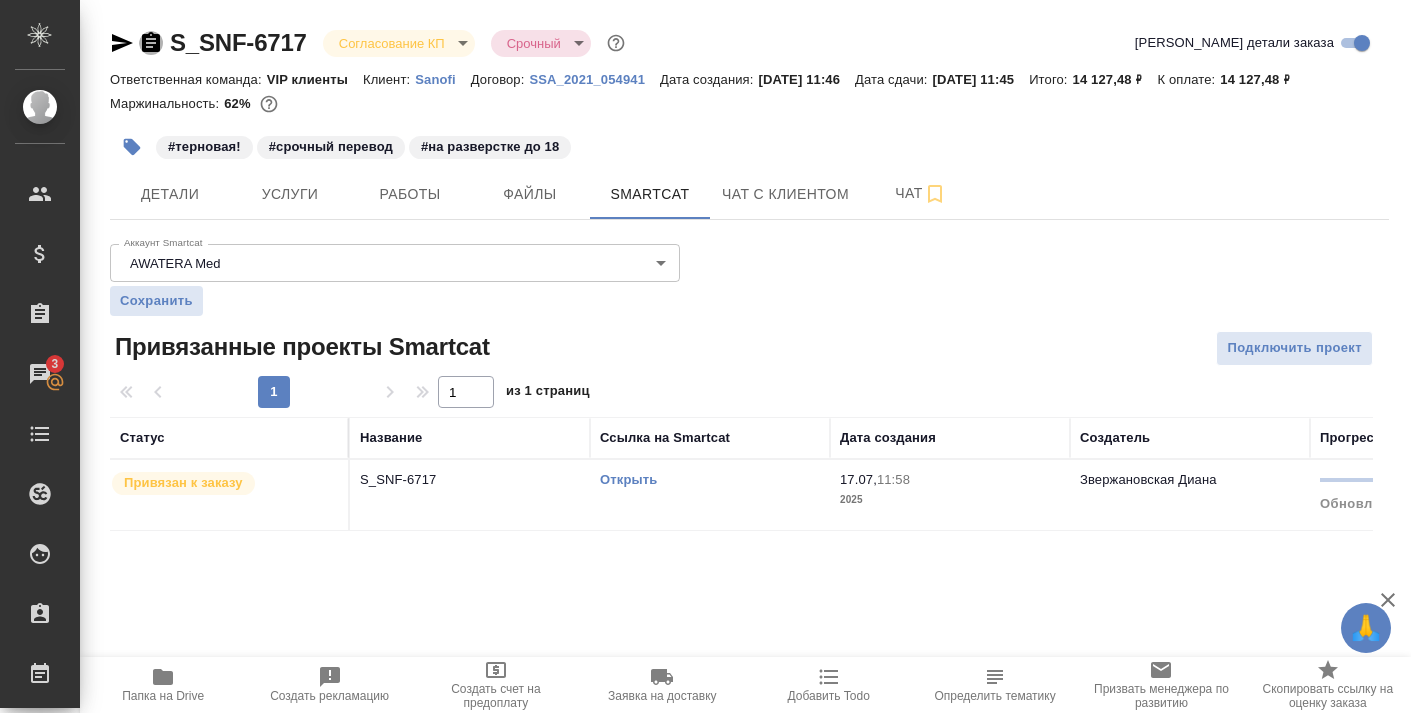 click 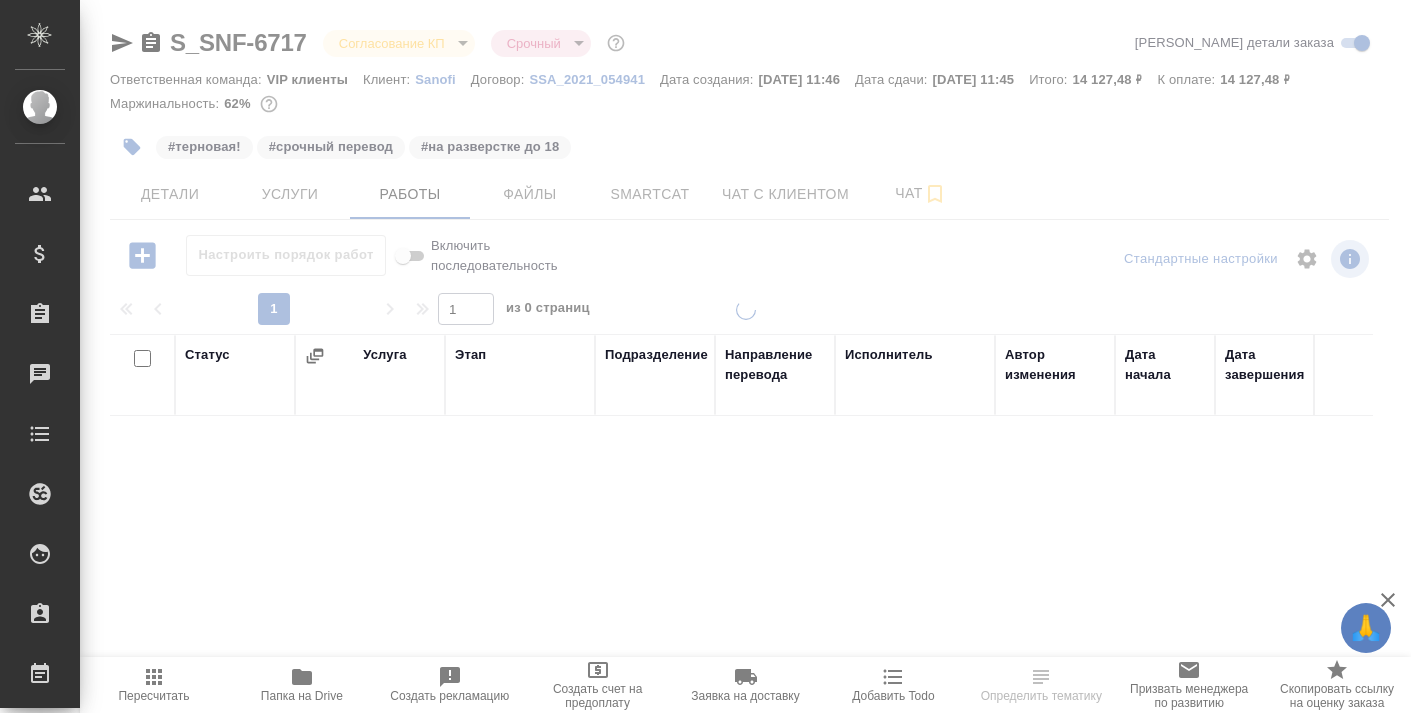 scroll, scrollTop: 0, scrollLeft: 0, axis: both 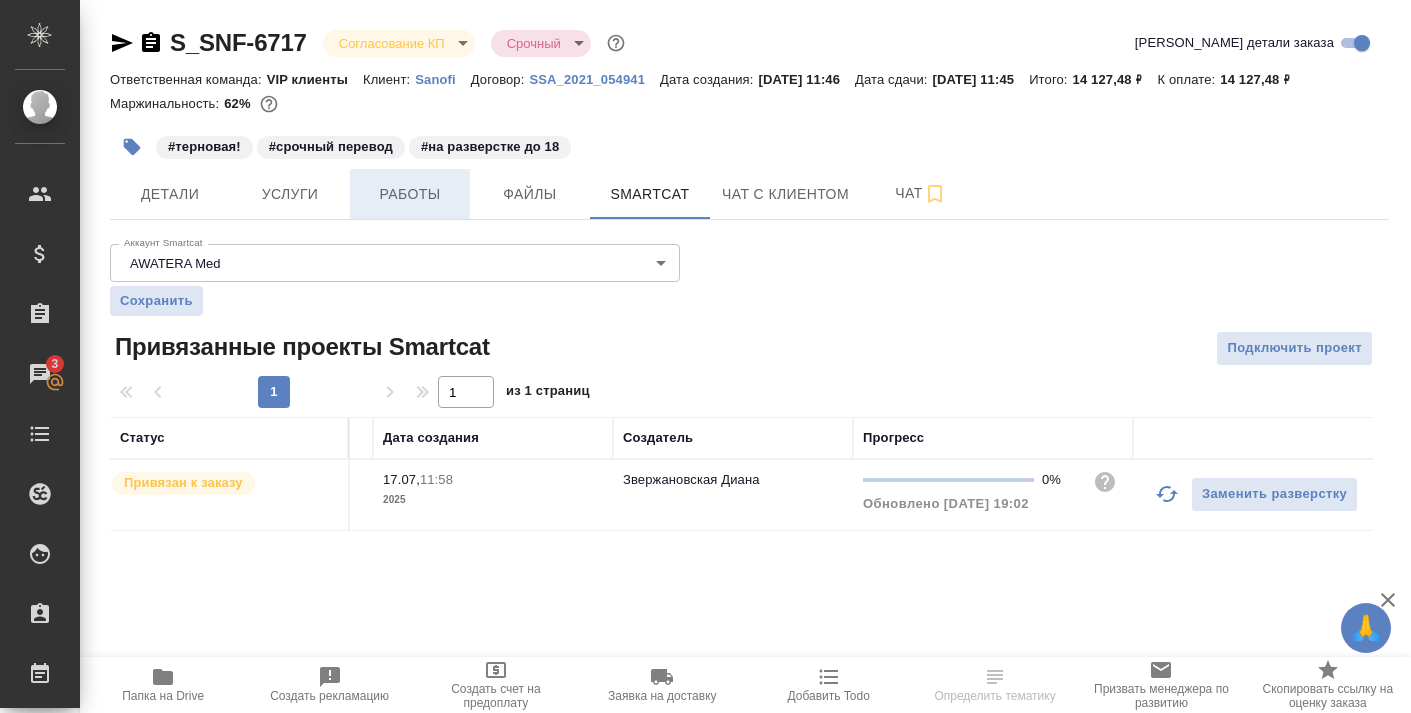 click on "Работы" at bounding box center (410, 194) 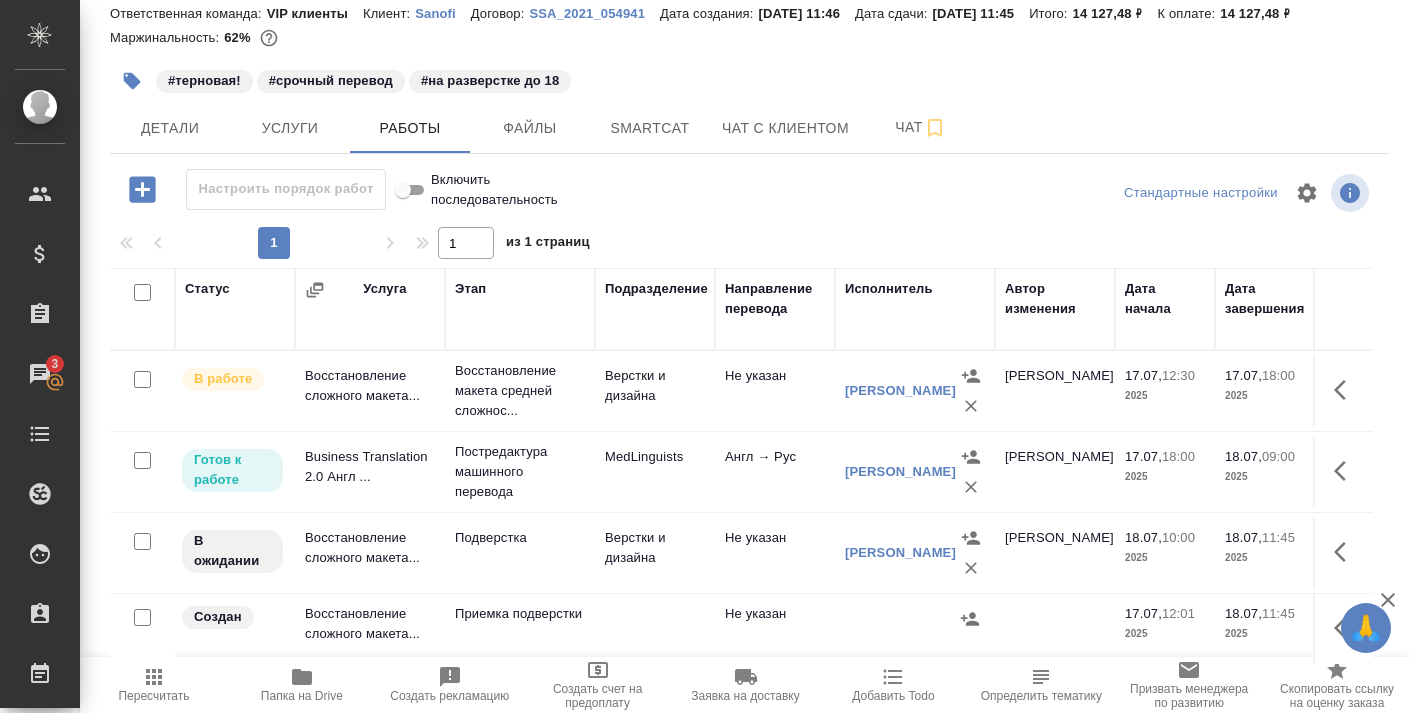scroll, scrollTop: 73, scrollLeft: 0, axis: vertical 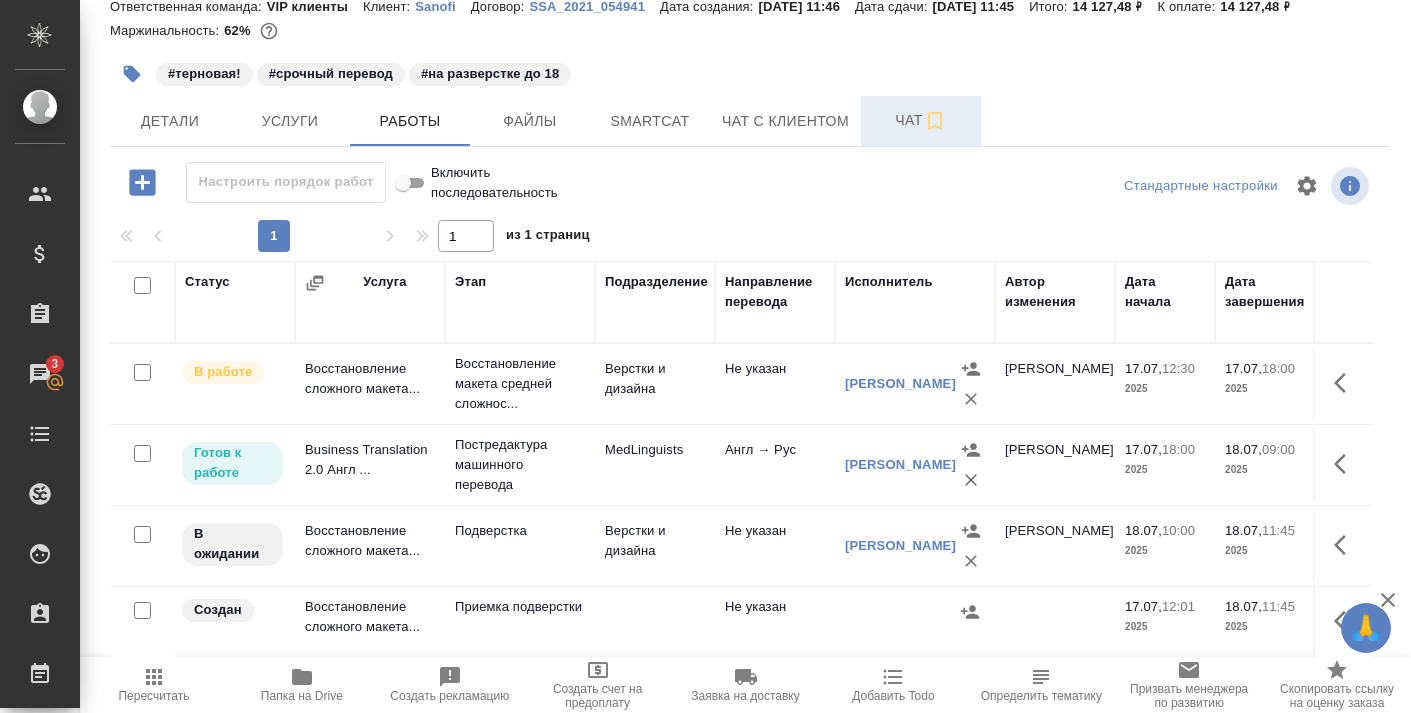 click on "Чат" at bounding box center (921, 120) 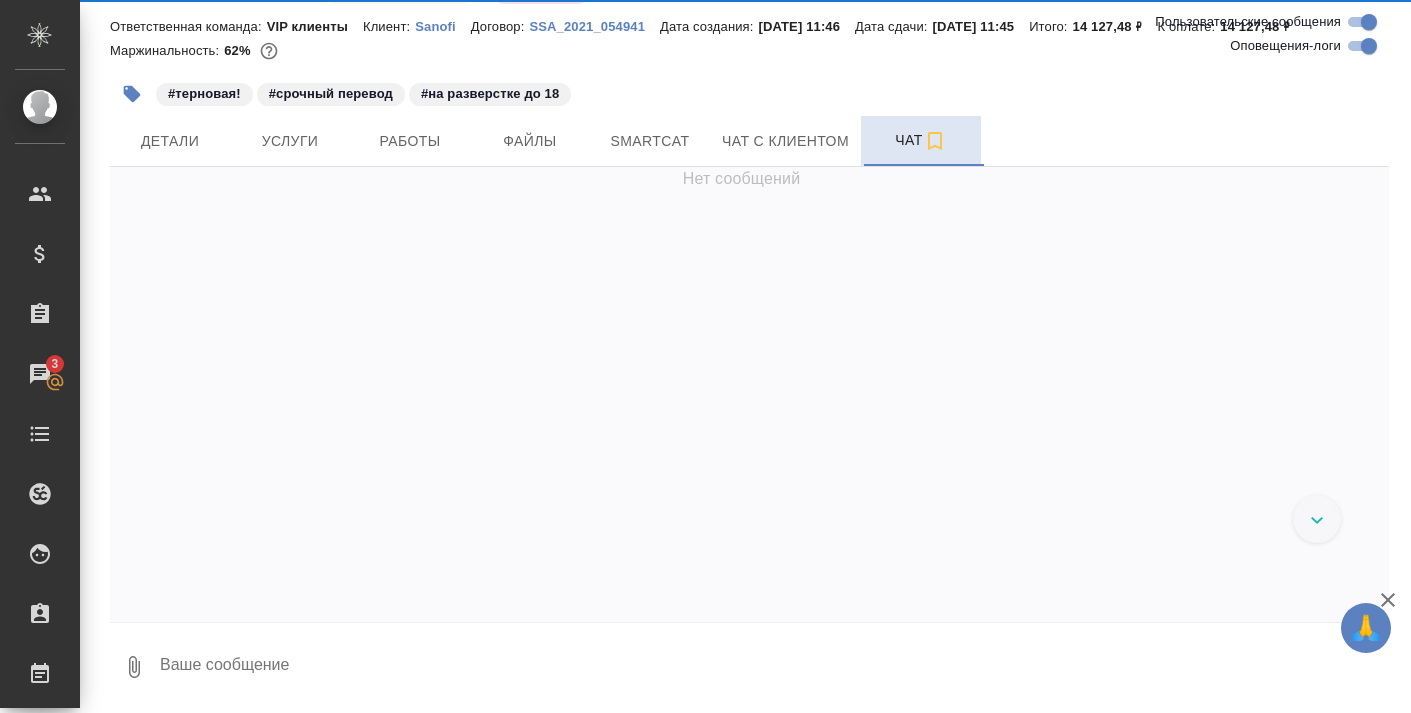 scroll, scrollTop: 53, scrollLeft: 0, axis: vertical 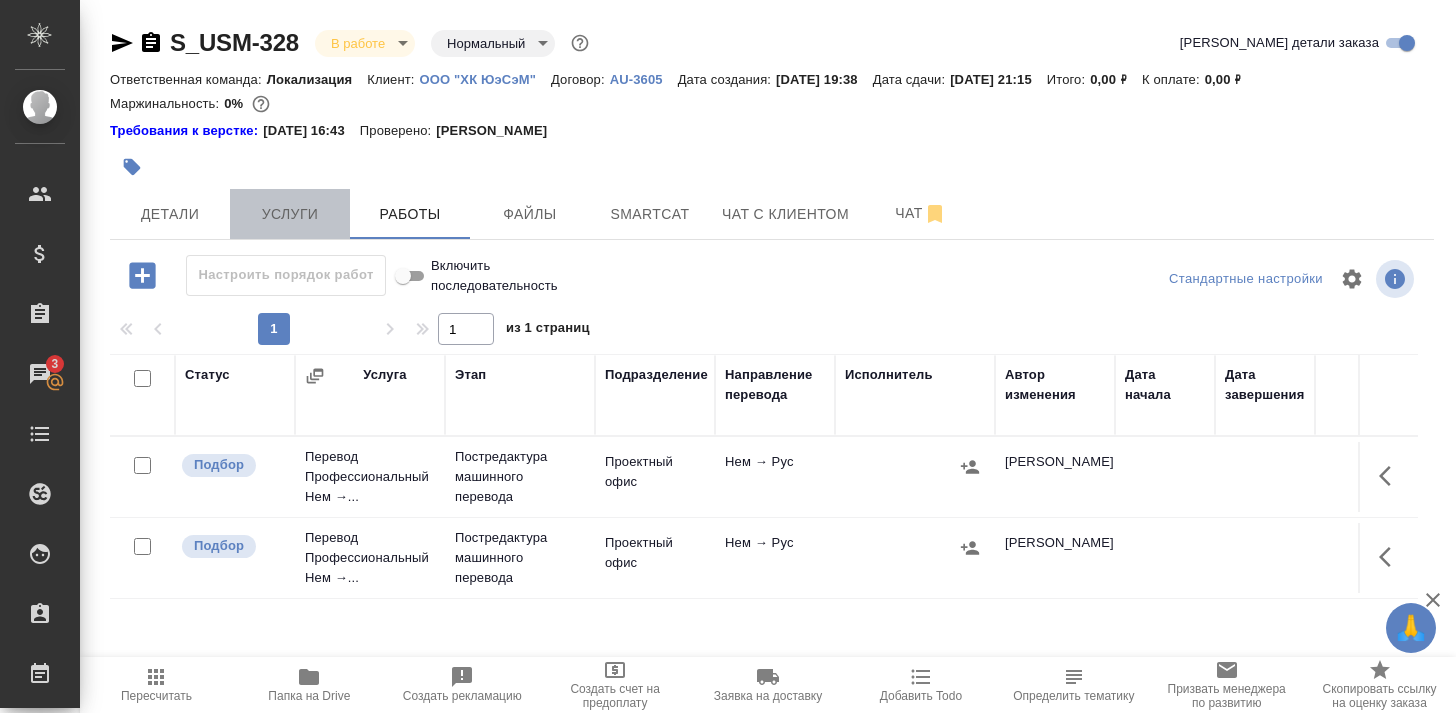 click on "Услуги" at bounding box center [290, 214] 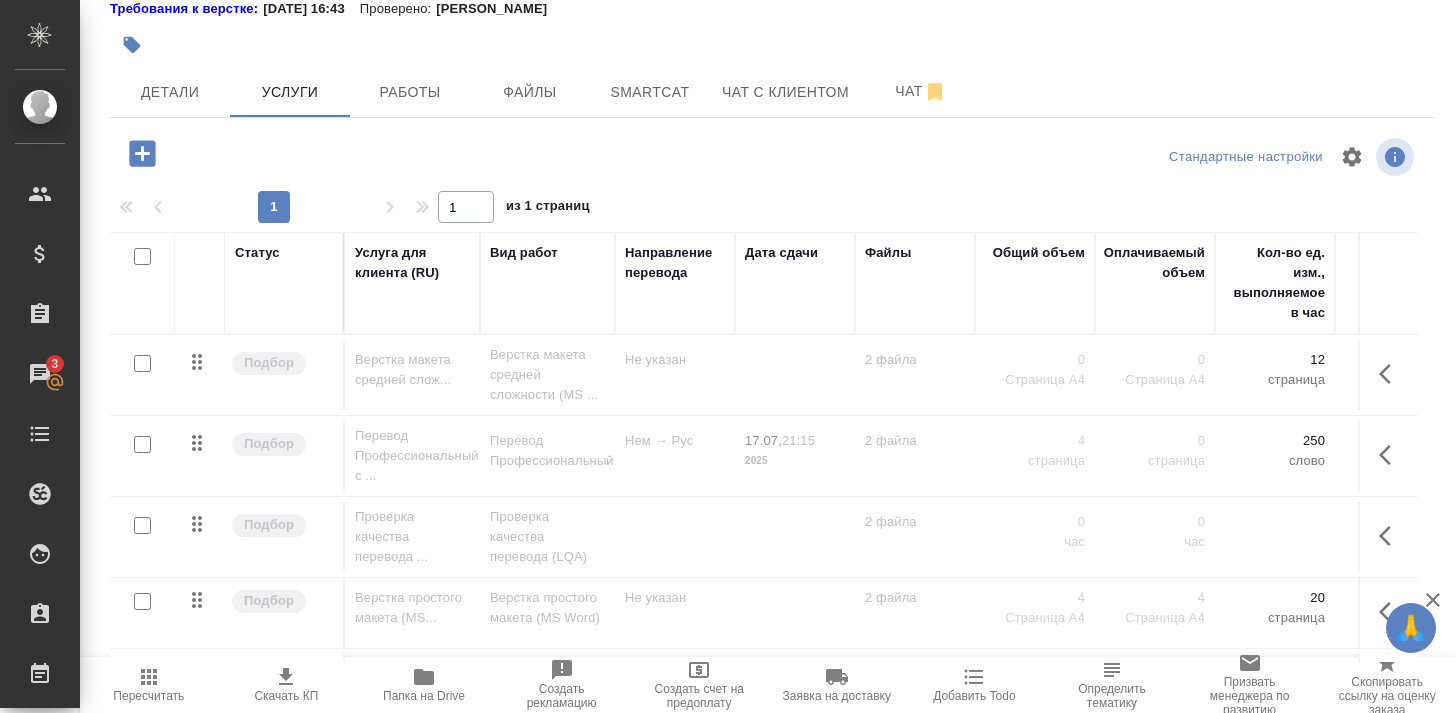 scroll, scrollTop: 122, scrollLeft: 0, axis: vertical 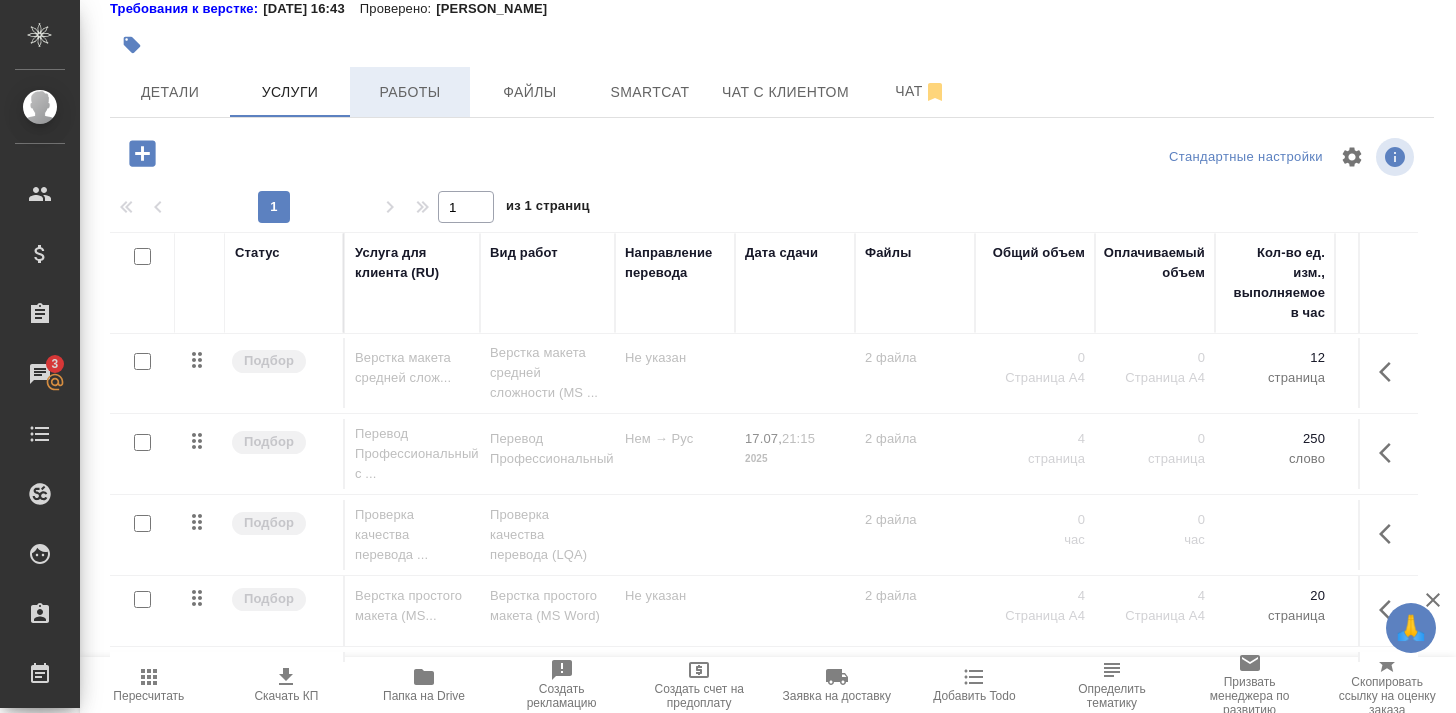 click on "Работы" at bounding box center (410, 92) 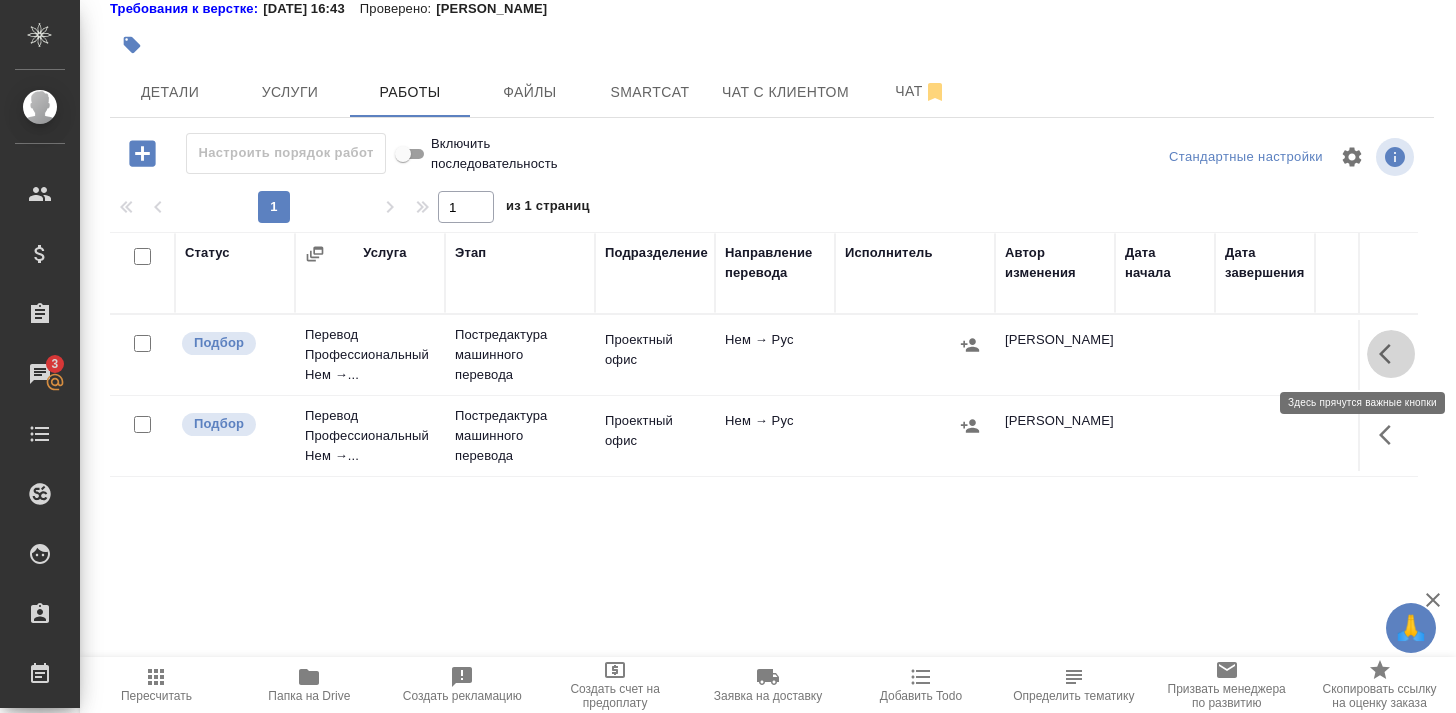 click 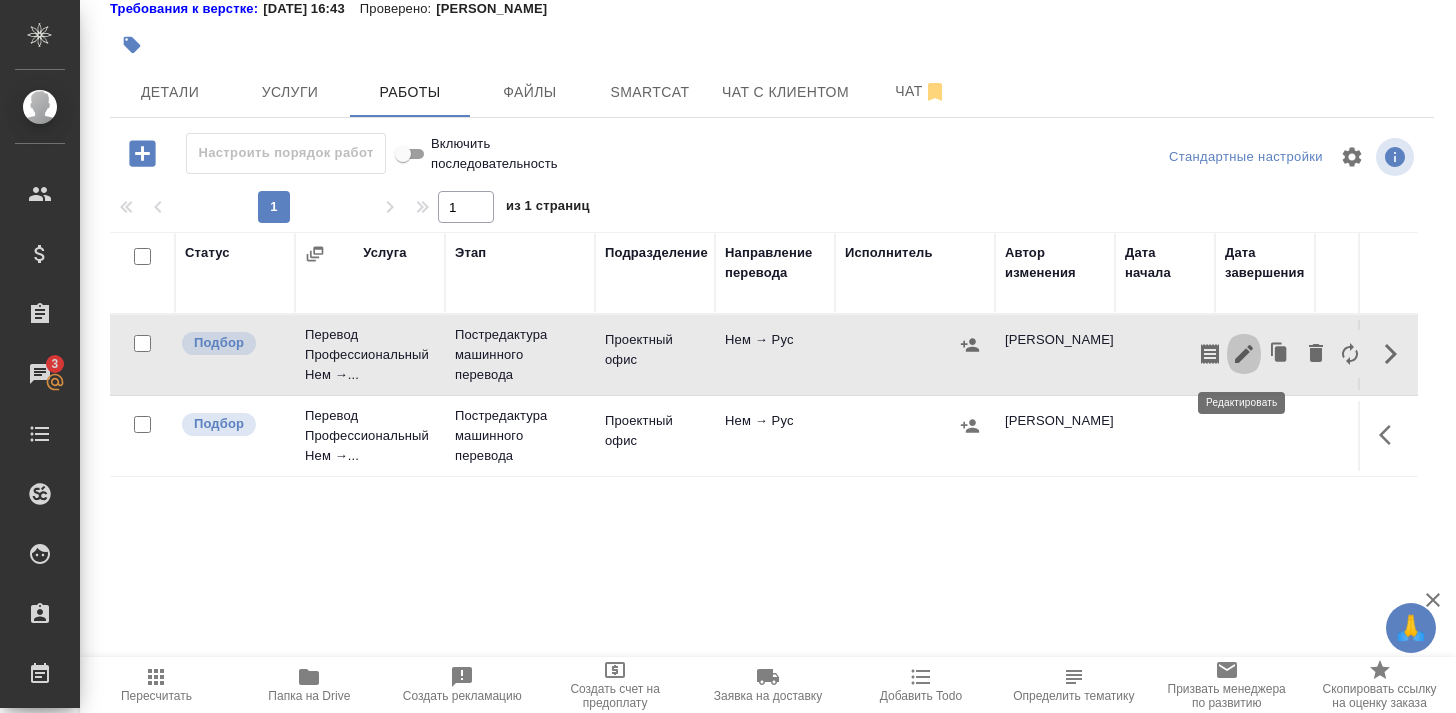 click 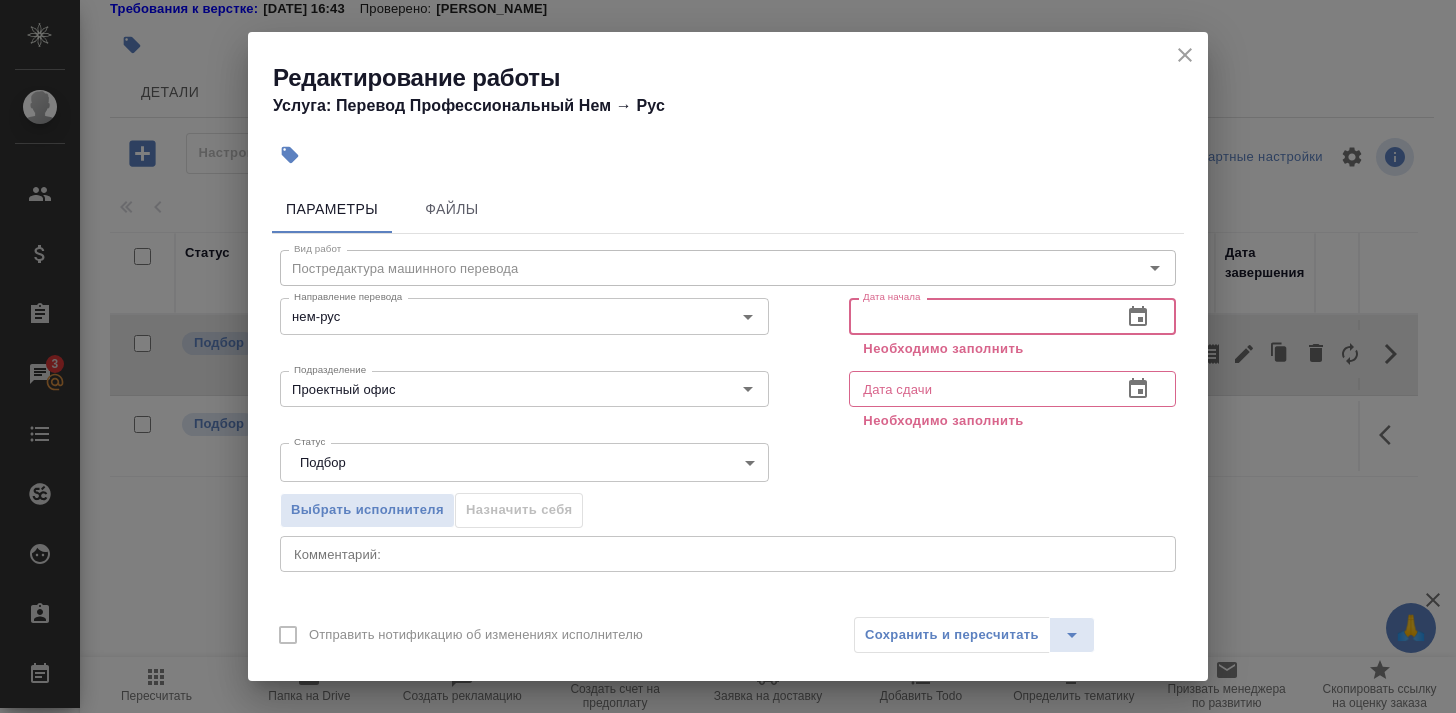 click at bounding box center [977, 316] 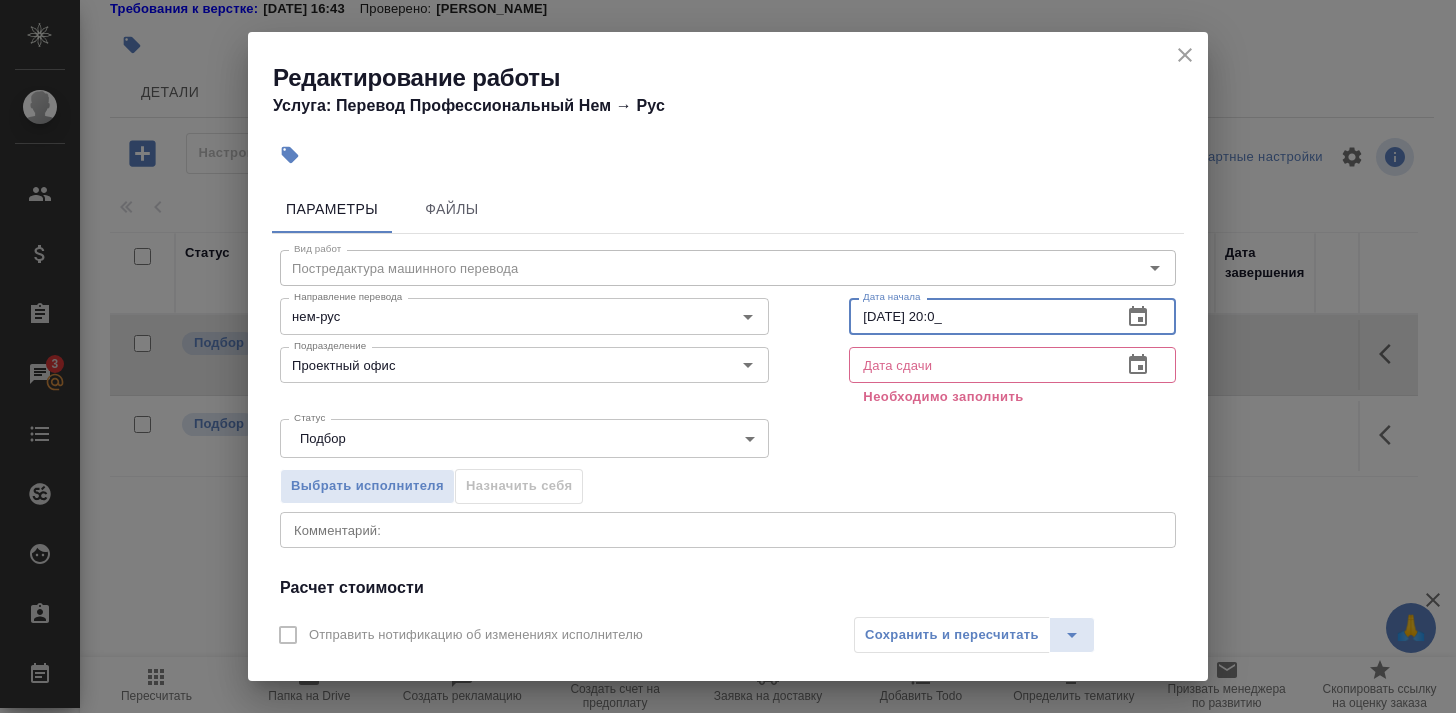 type on "17.07.2025 20:00" 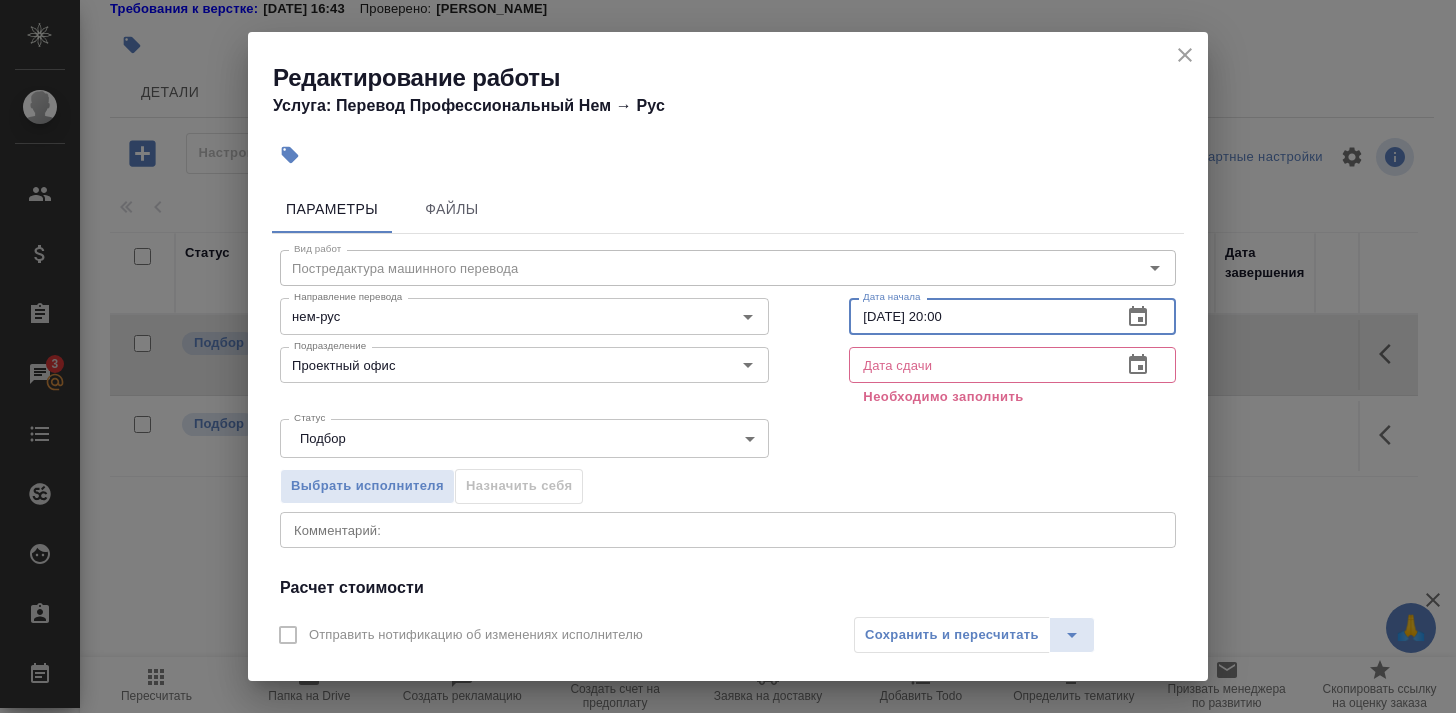 click at bounding box center (977, 365) 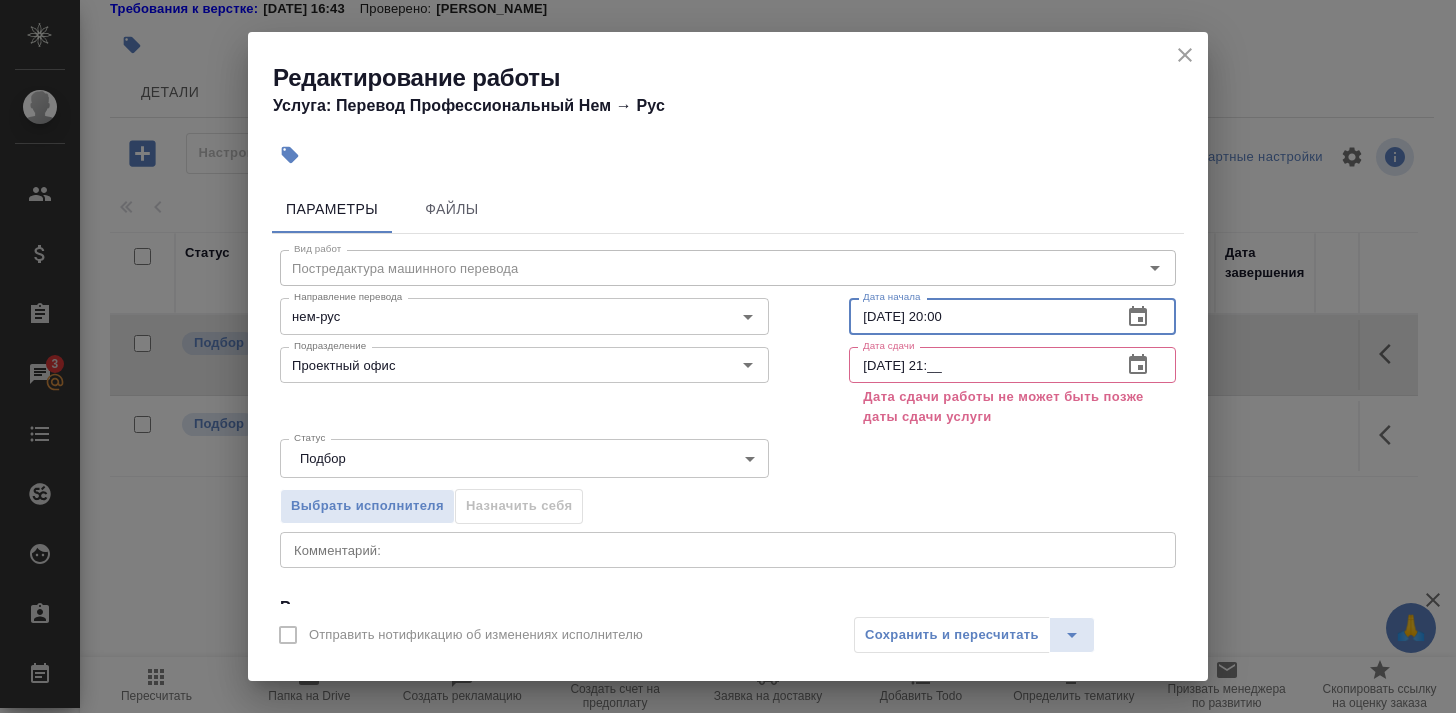 click on "17.07.2025 20:00" at bounding box center [977, 316] 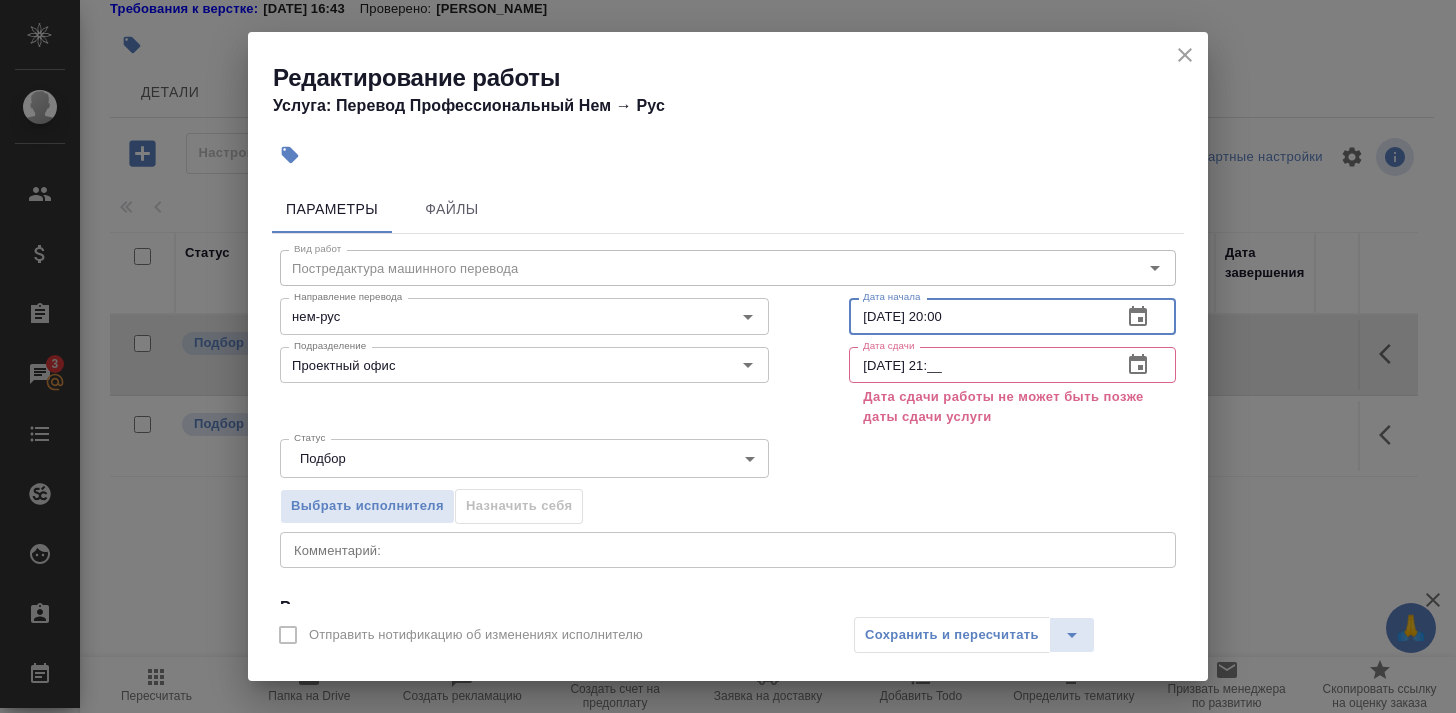 click on "17.07.2025 21:__" at bounding box center (977, 365) 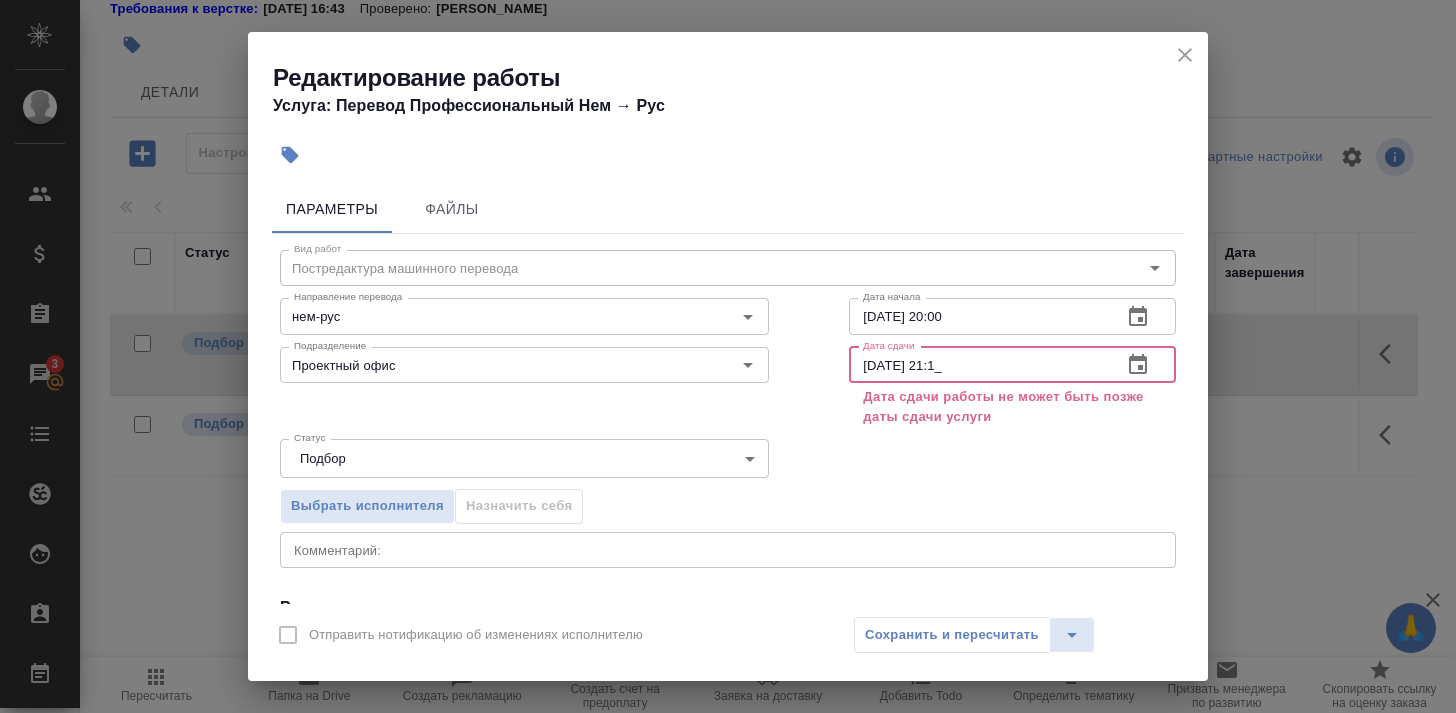 type on "17.07.2025 21:15" 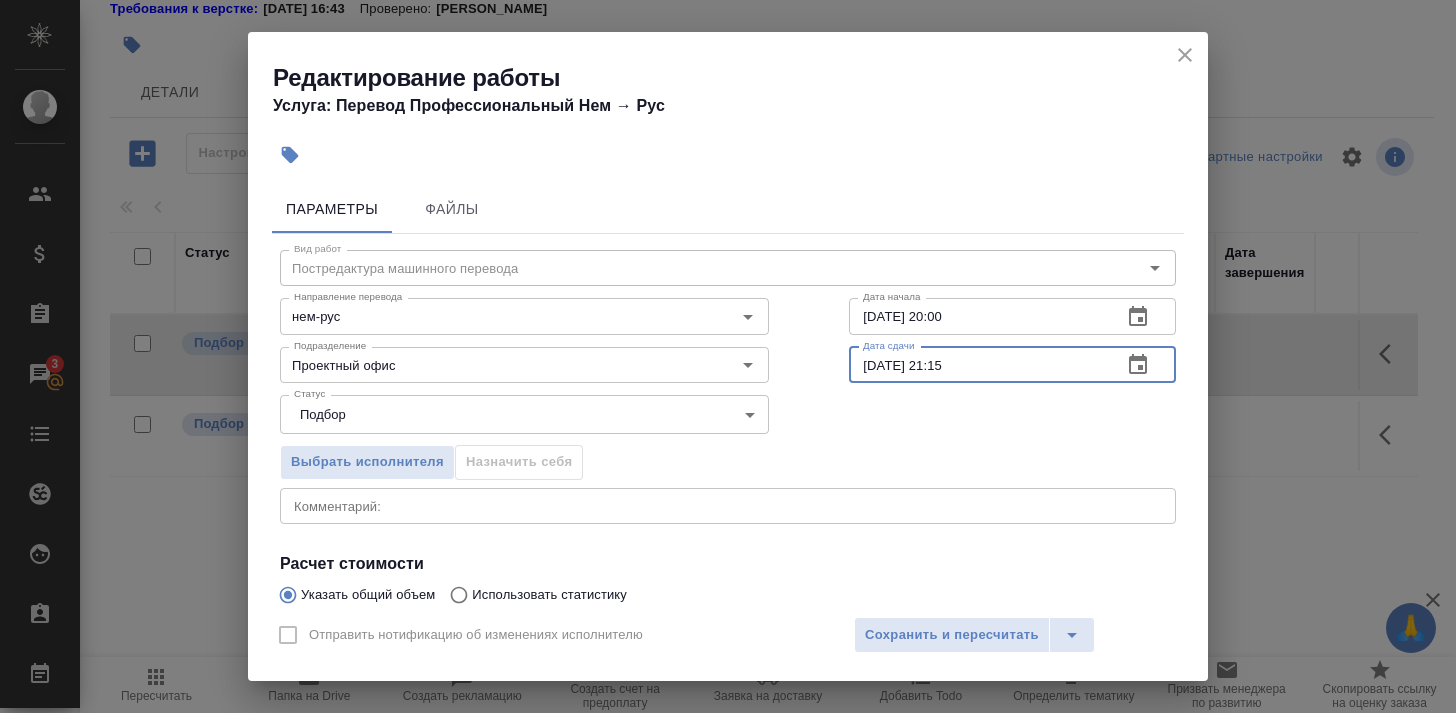 click on "17.07.2025 21:15" at bounding box center (977, 365) 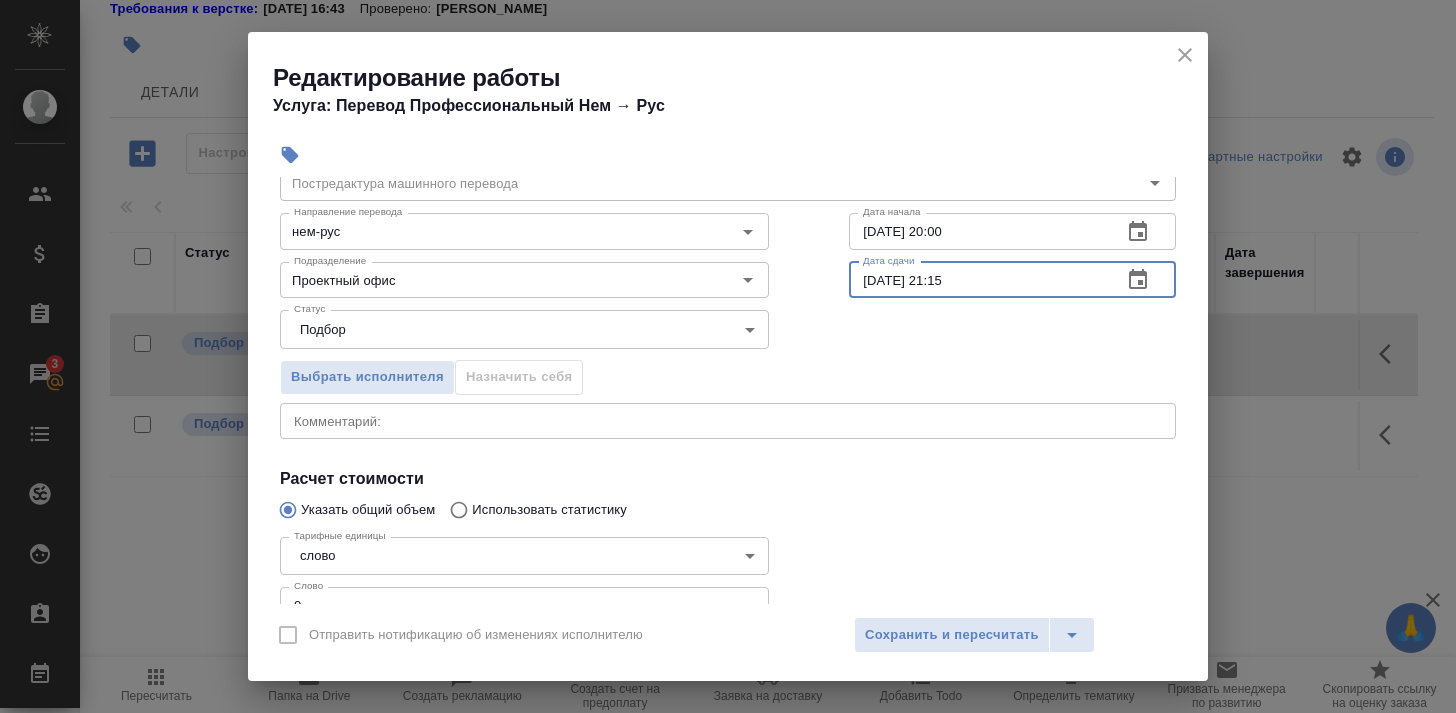 scroll, scrollTop: 19, scrollLeft: 0, axis: vertical 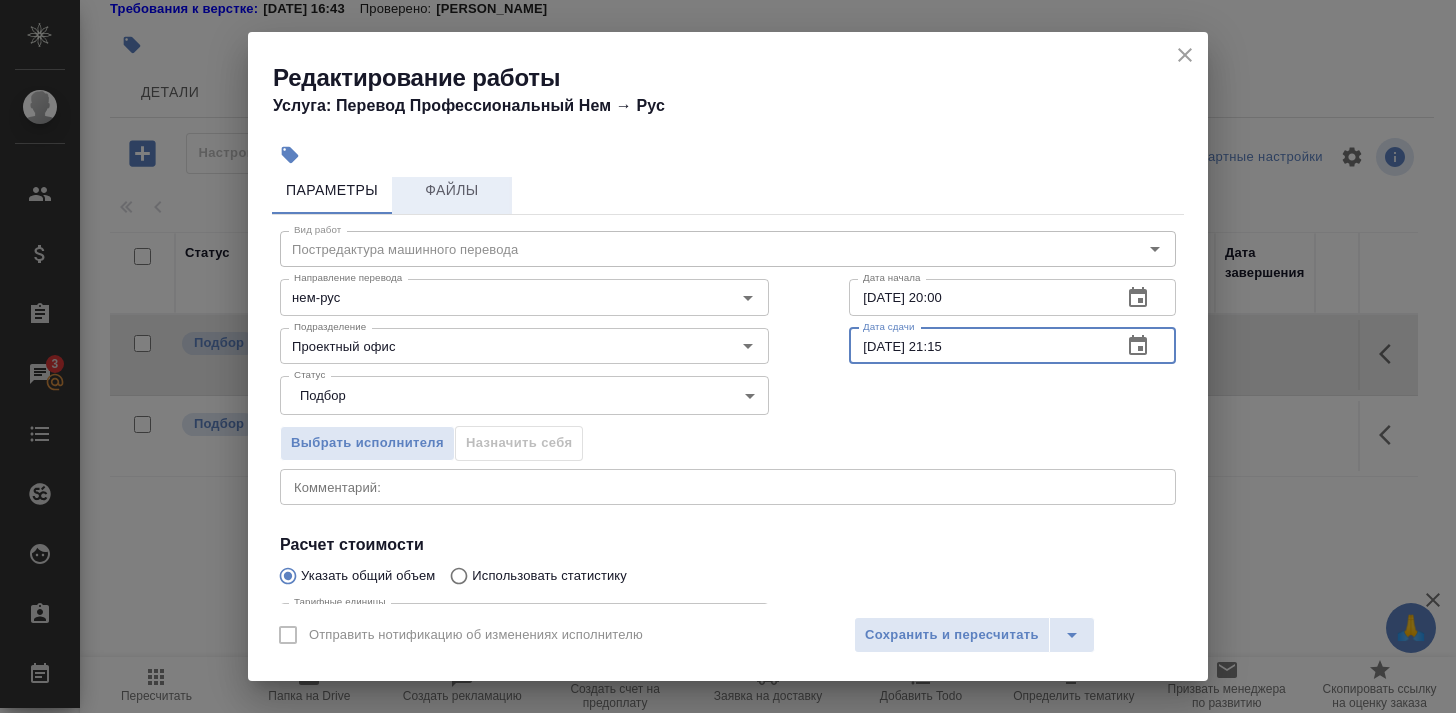 click on "Файлы" at bounding box center (452, 190) 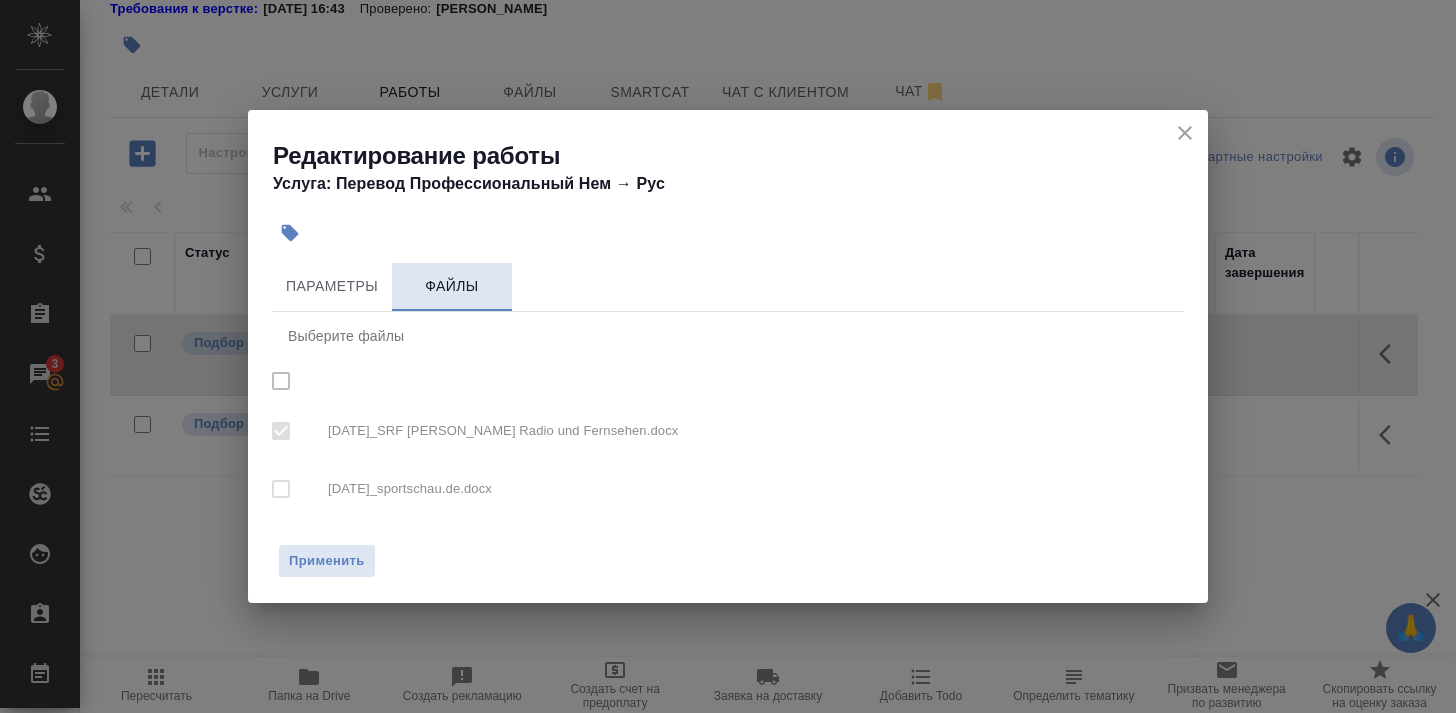 scroll, scrollTop: 0, scrollLeft: 0, axis: both 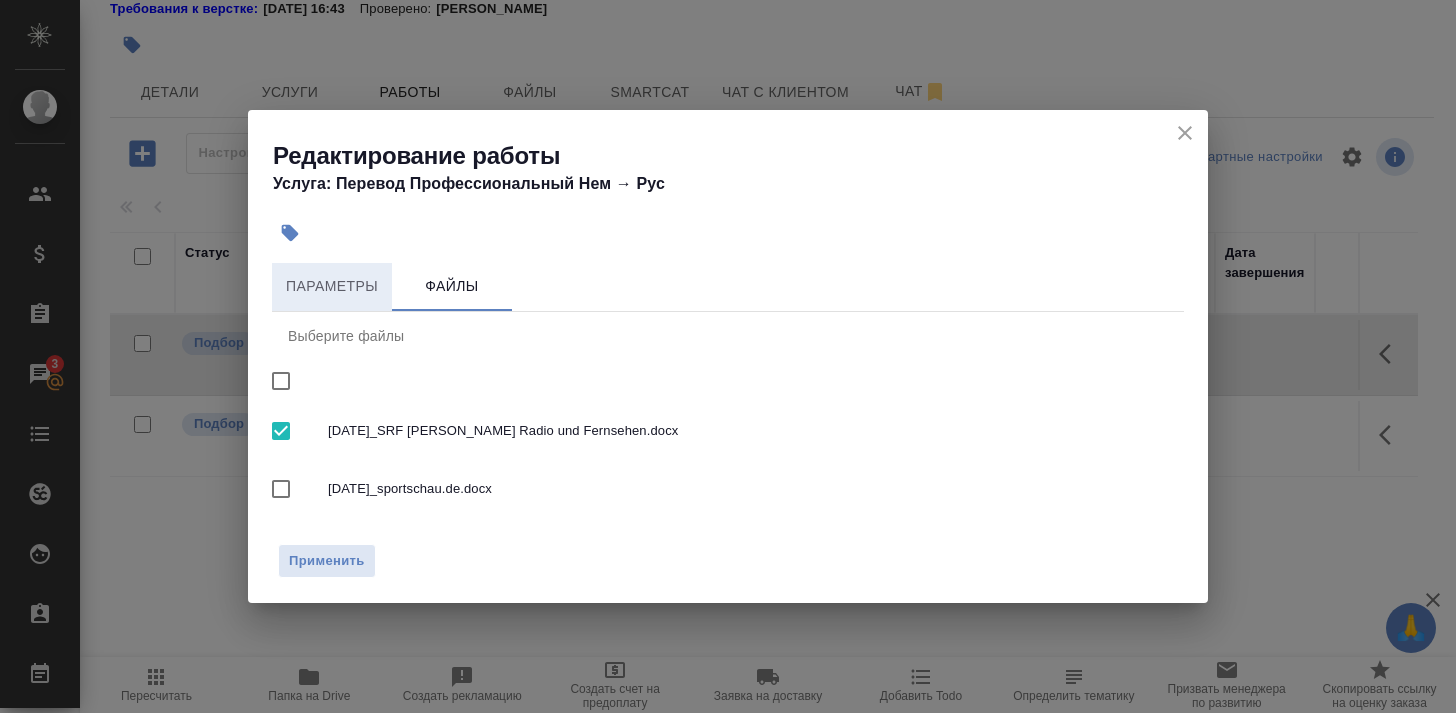 click on "Параметры" at bounding box center [332, 286] 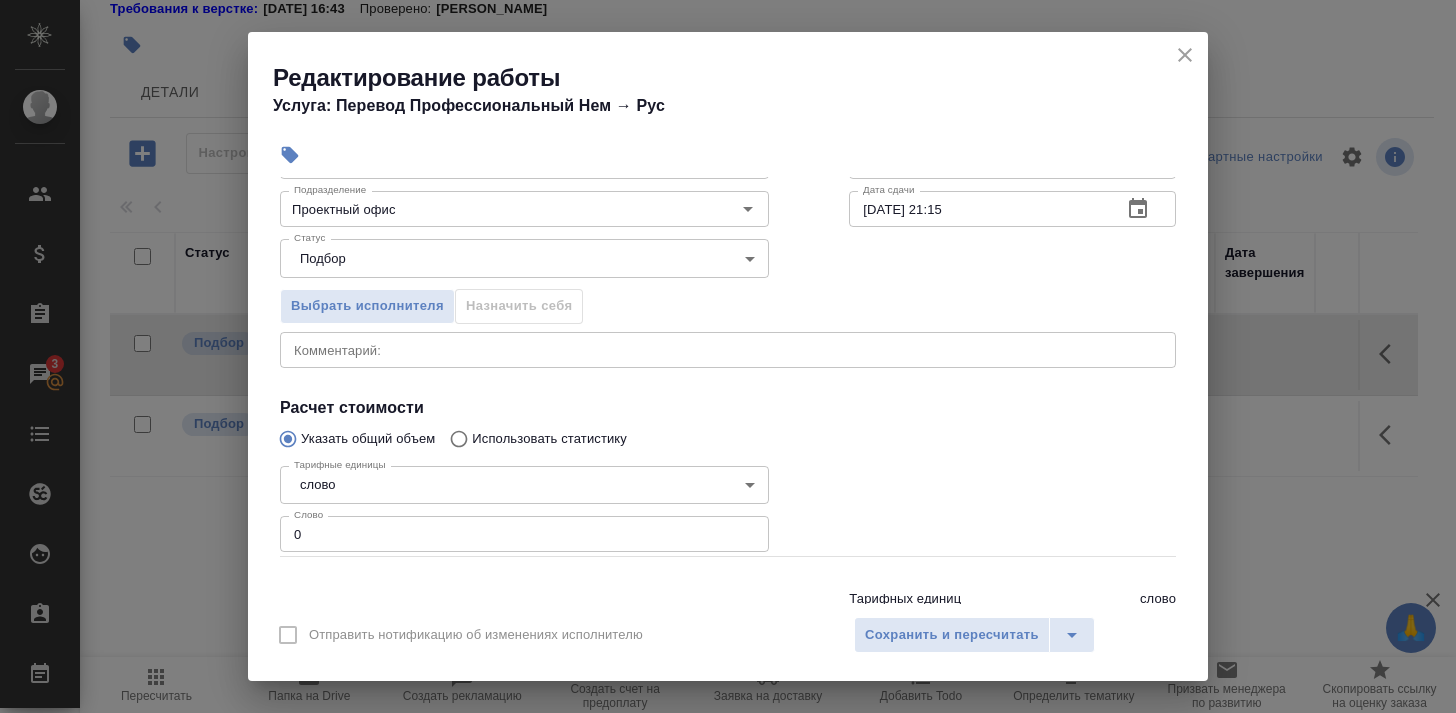 scroll, scrollTop: 158, scrollLeft: 0, axis: vertical 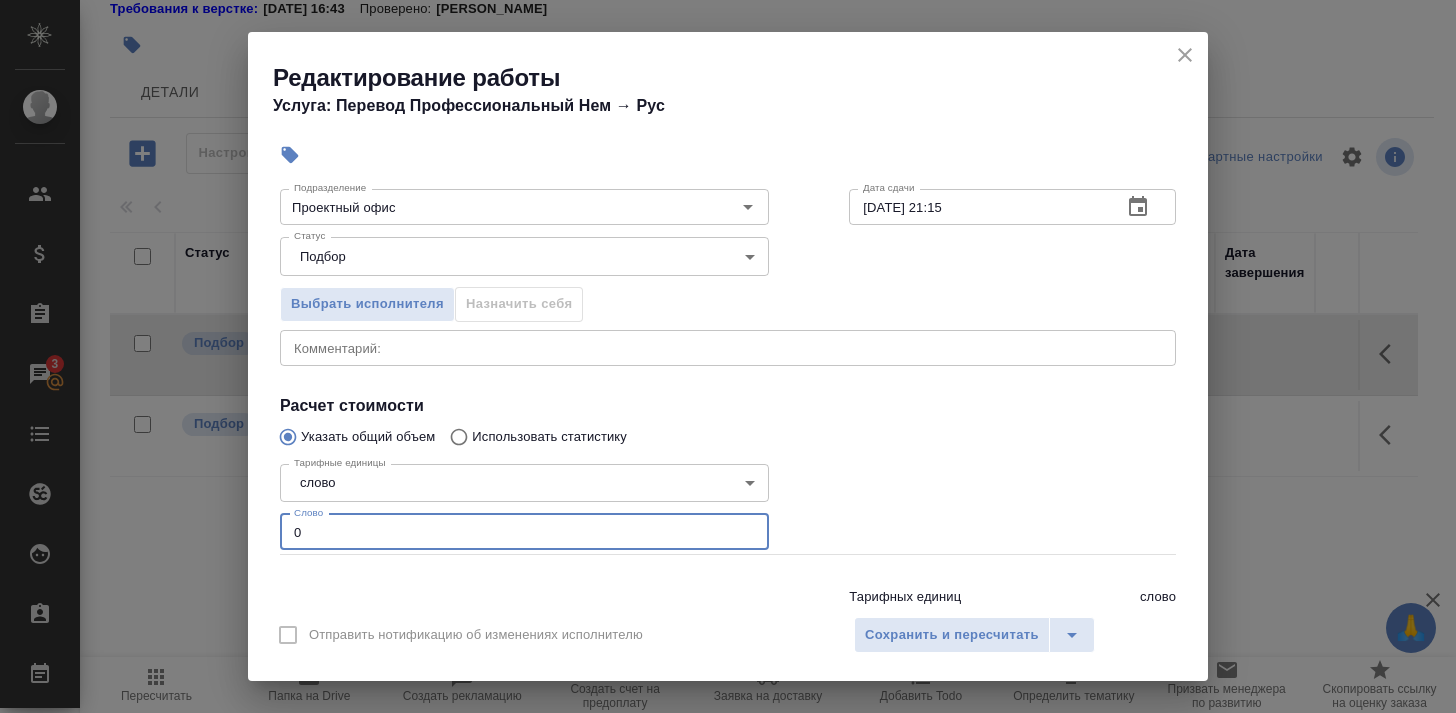 drag, startPoint x: 432, startPoint y: 545, endPoint x: 282, endPoint y: 536, distance: 150.26976 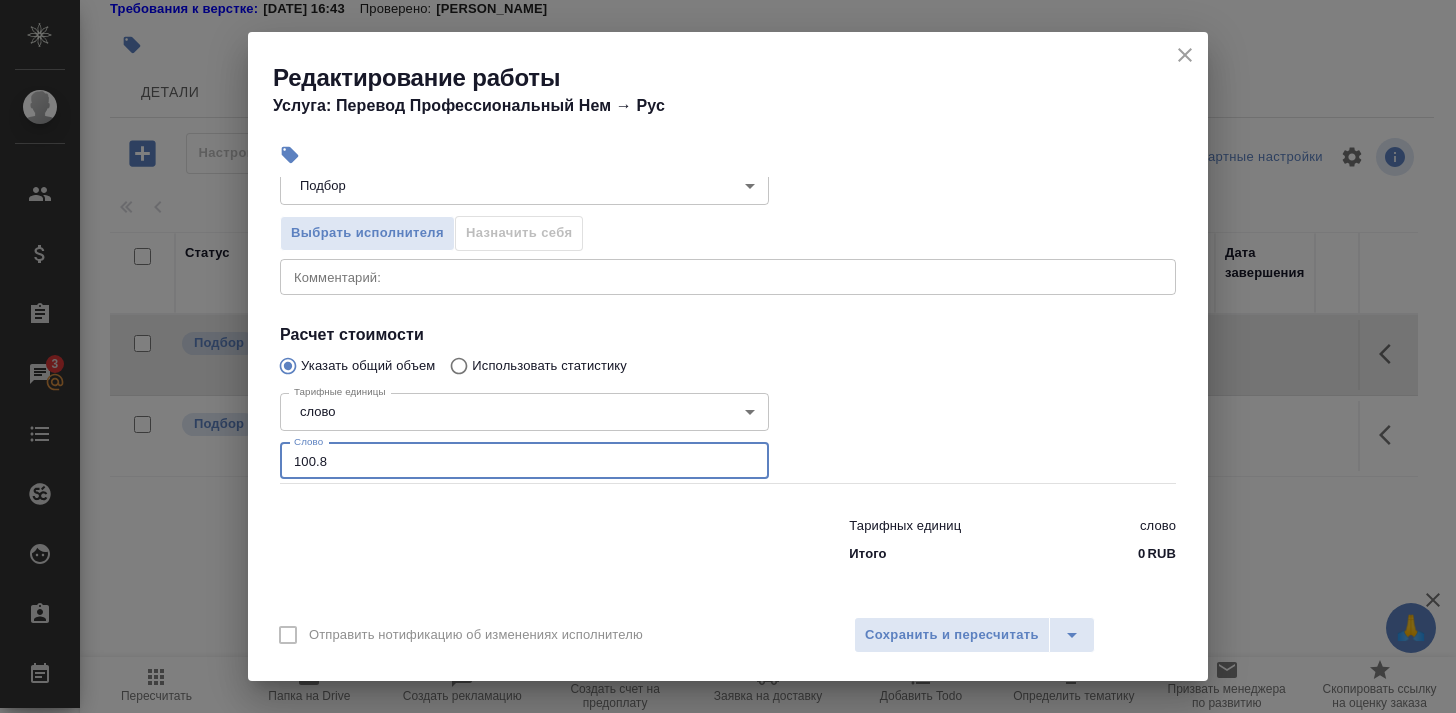 scroll, scrollTop: 232, scrollLeft: 0, axis: vertical 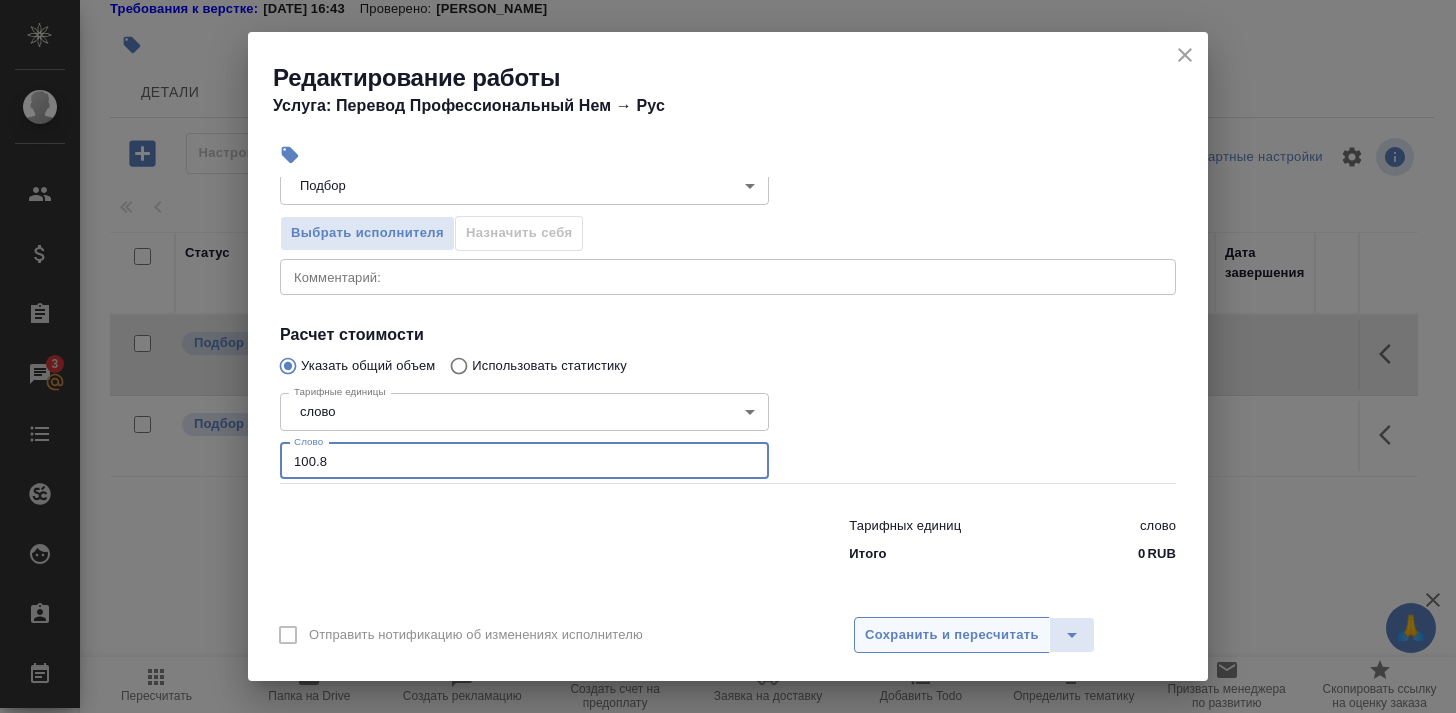 type on "100.8" 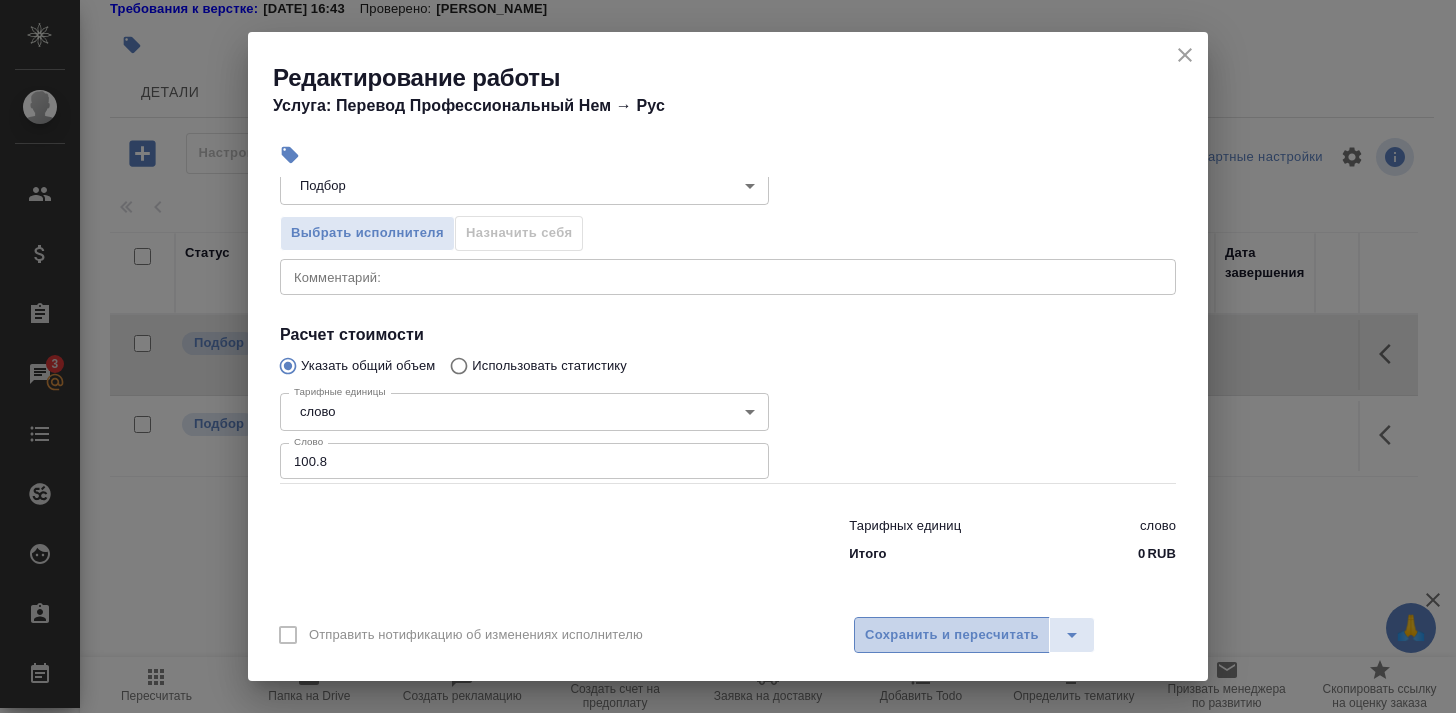click on "Сохранить и пересчитать" at bounding box center (952, 635) 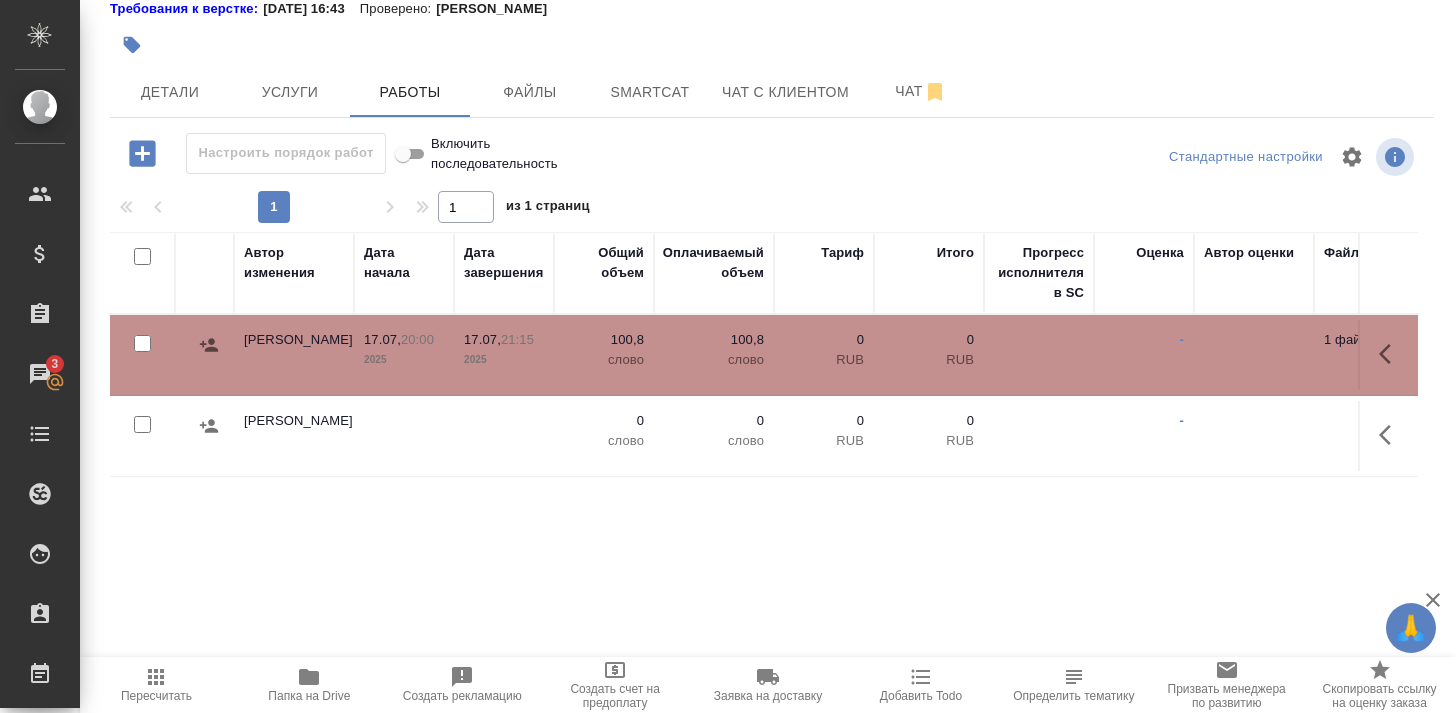 scroll, scrollTop: 0, scrollLeft: 838, axis: horizontal 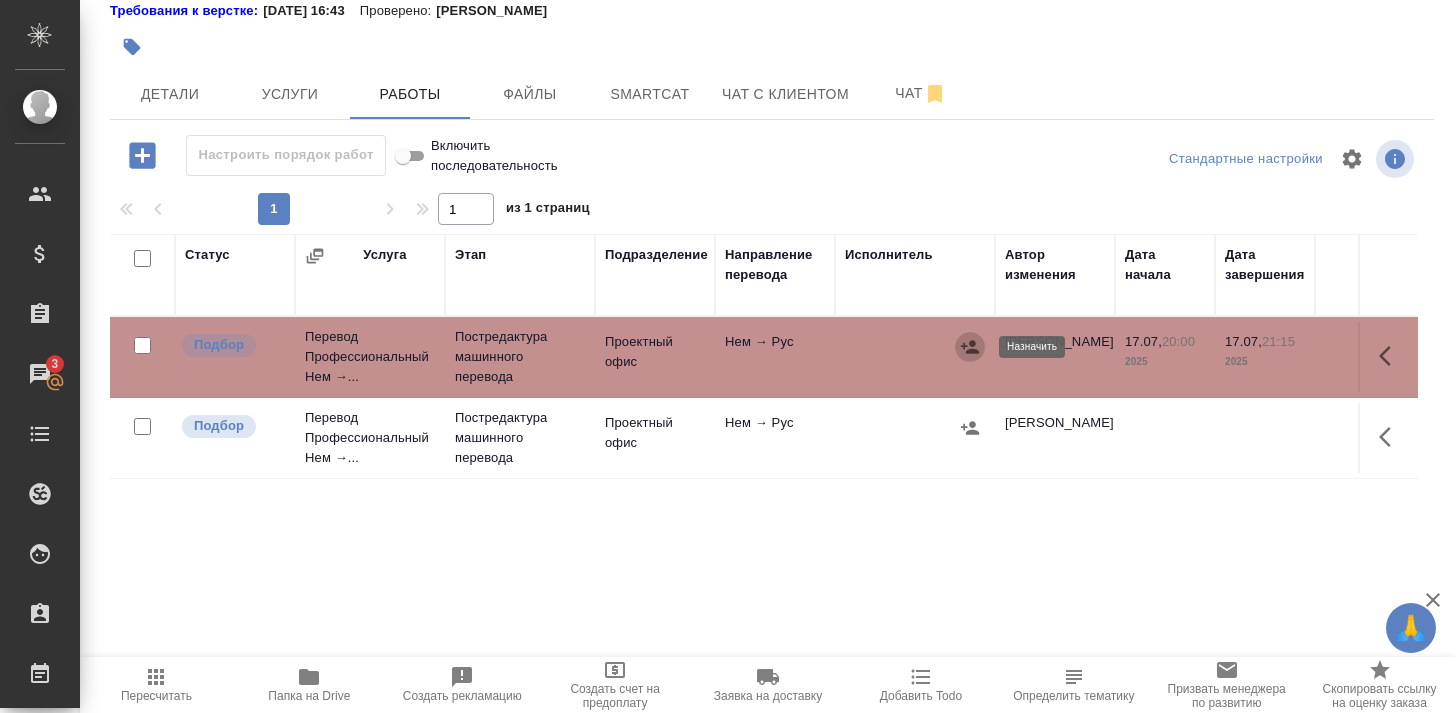 click 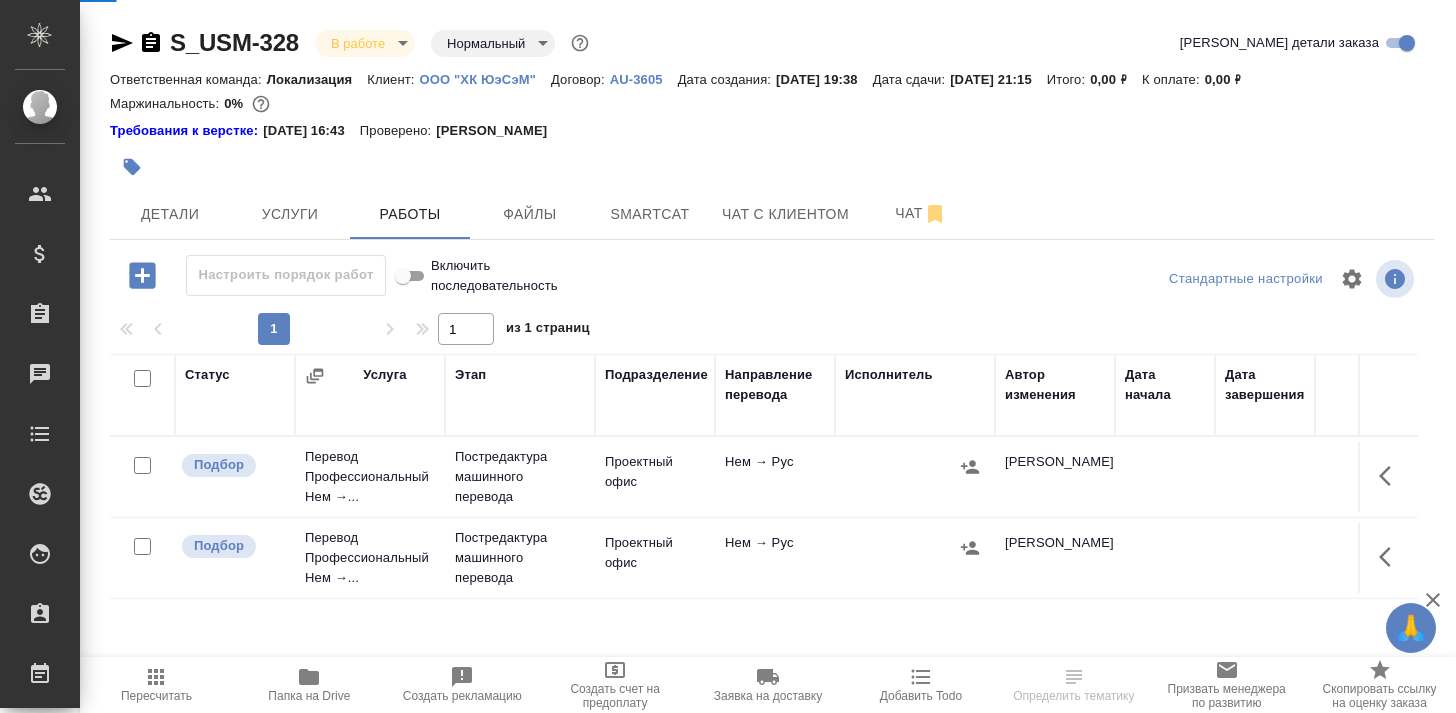 scroll, scrollTop: 0, scrollLeft: 0, axis: both 